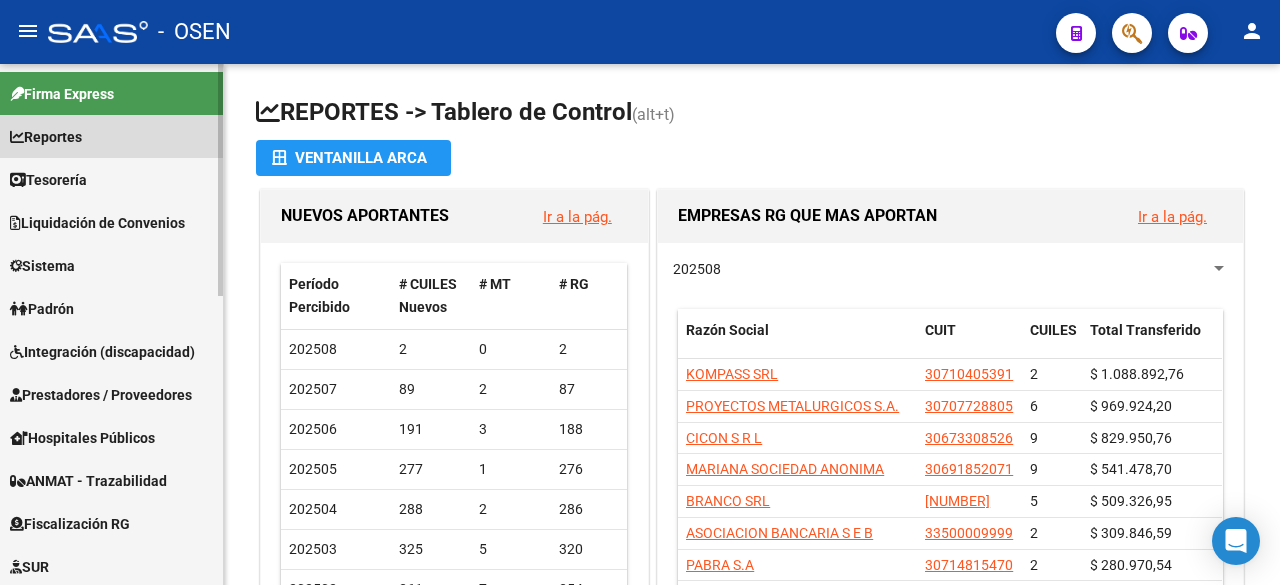 scroll, scrollTop: 0, scrollLeft: 0, axis: both 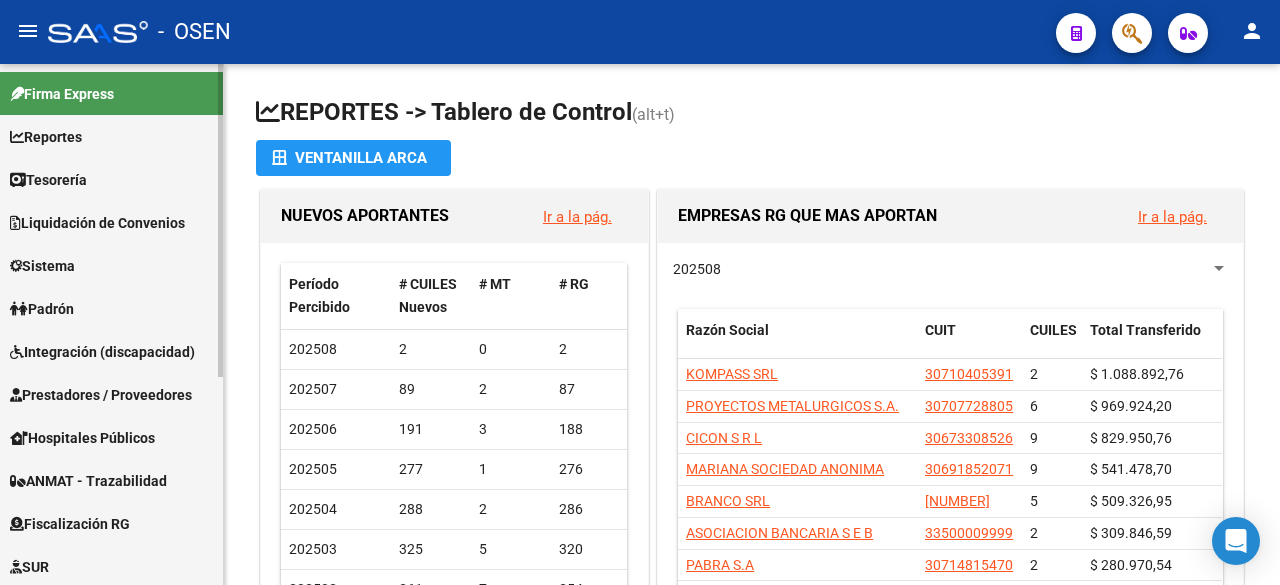 click on "Tesorería" at bounding box center (48, 180) 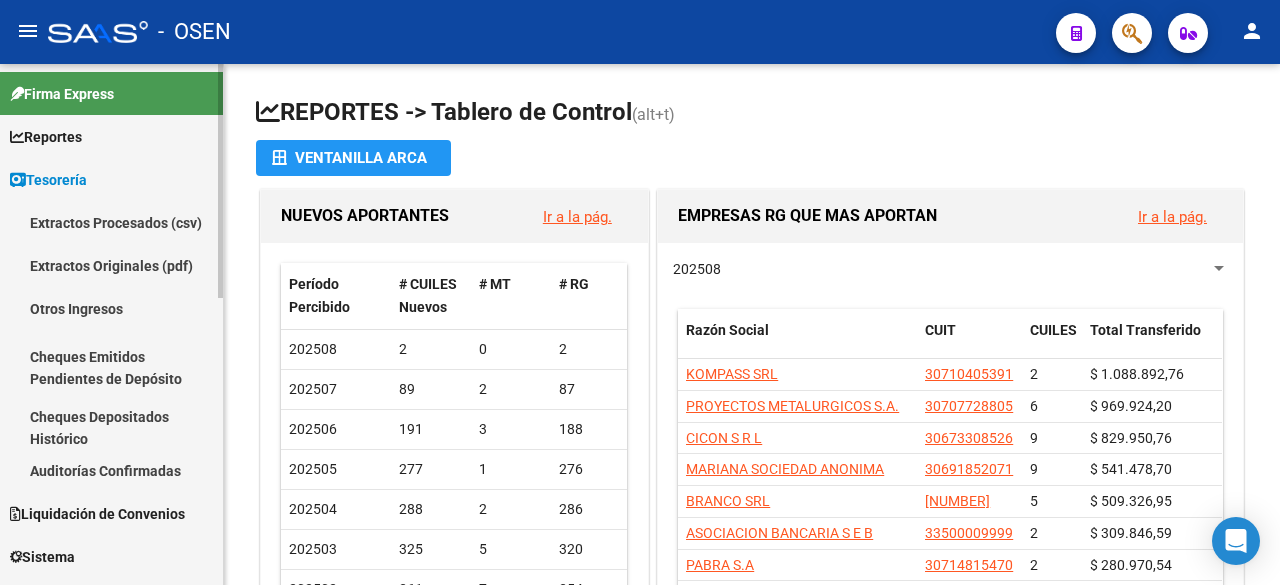 click on "Auditorías Confirmadas" at bounding box center [111, 470] 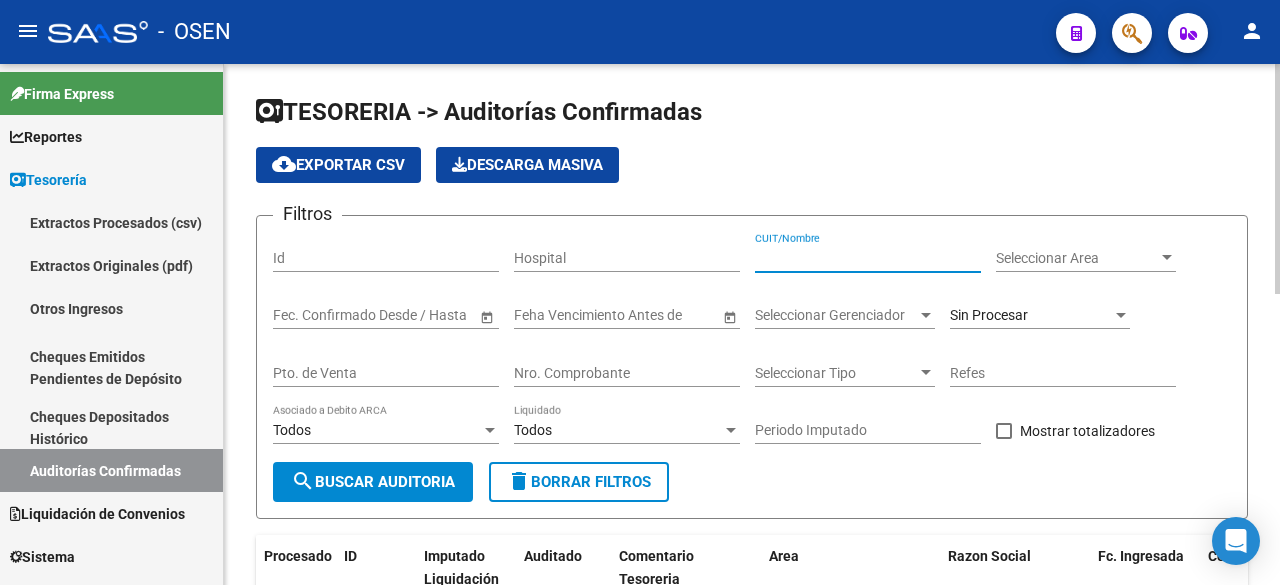 click on "CUIT/Nombre" at bounding box center (868, 258) 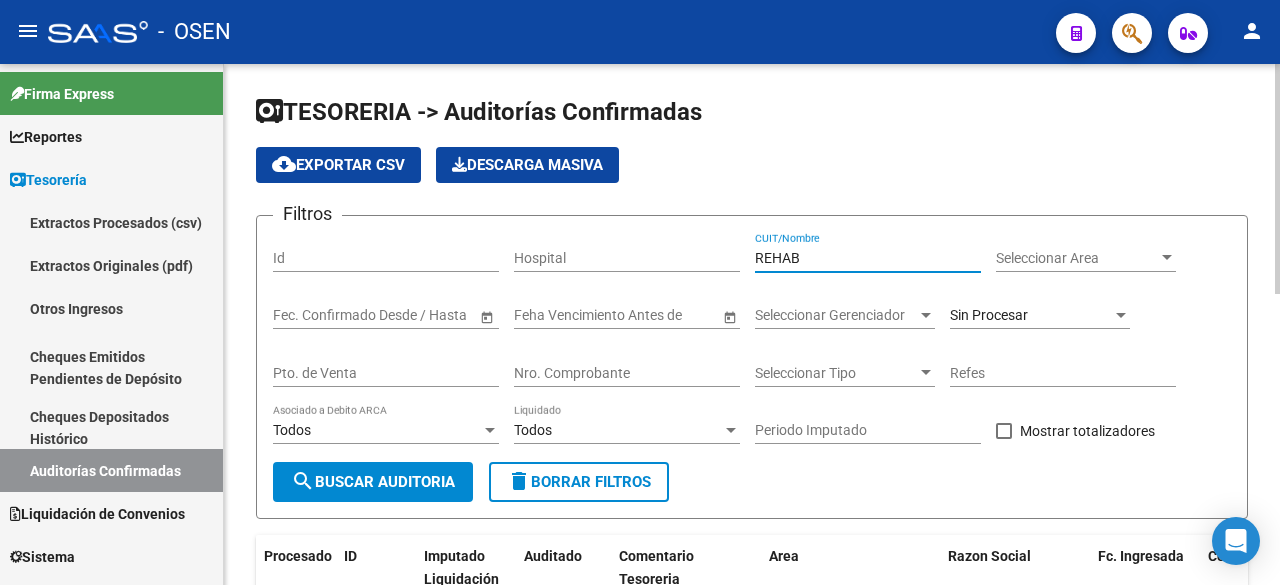 type on "REHAB" 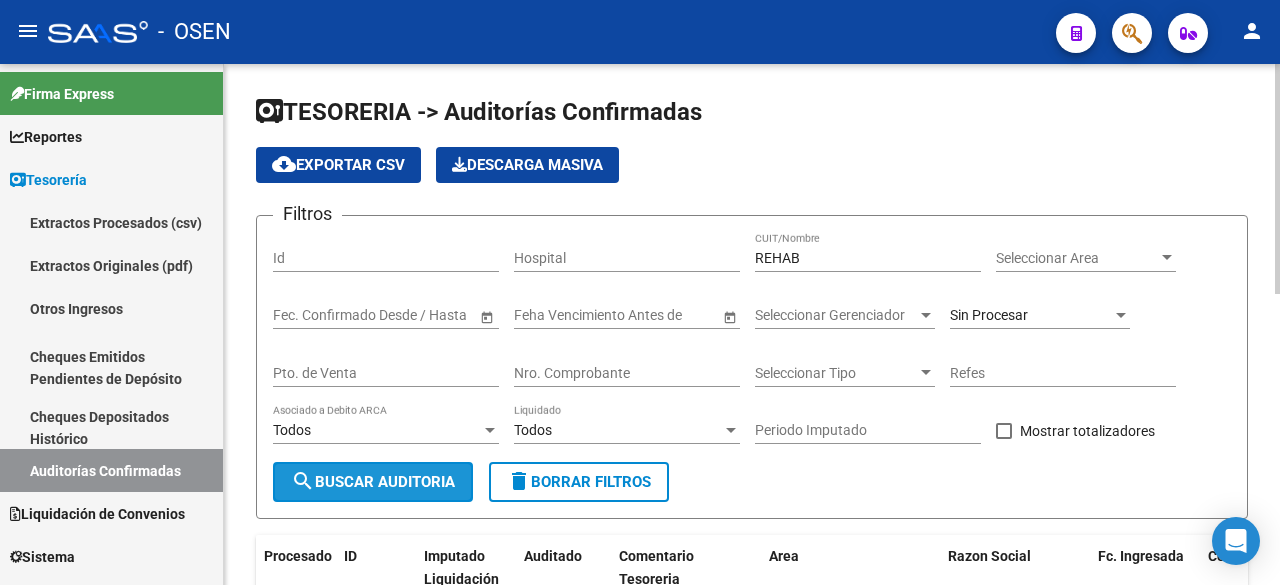 click on "search  Buscar Auditoria" 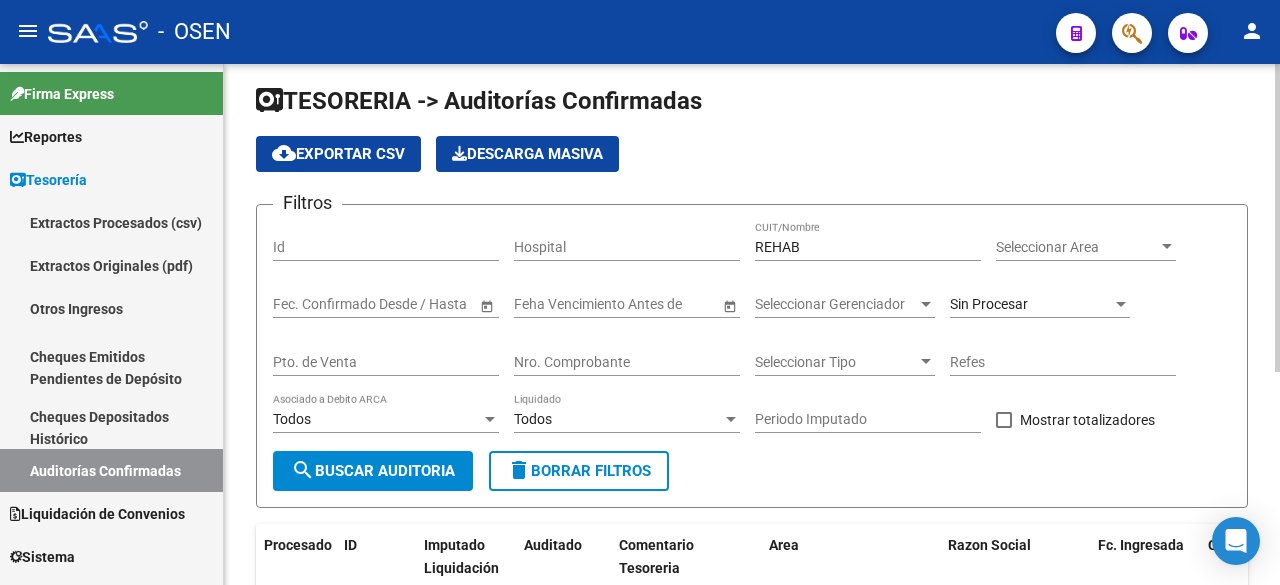 scroll, scrollTop: 0, scrollLeft: 0, axis: both 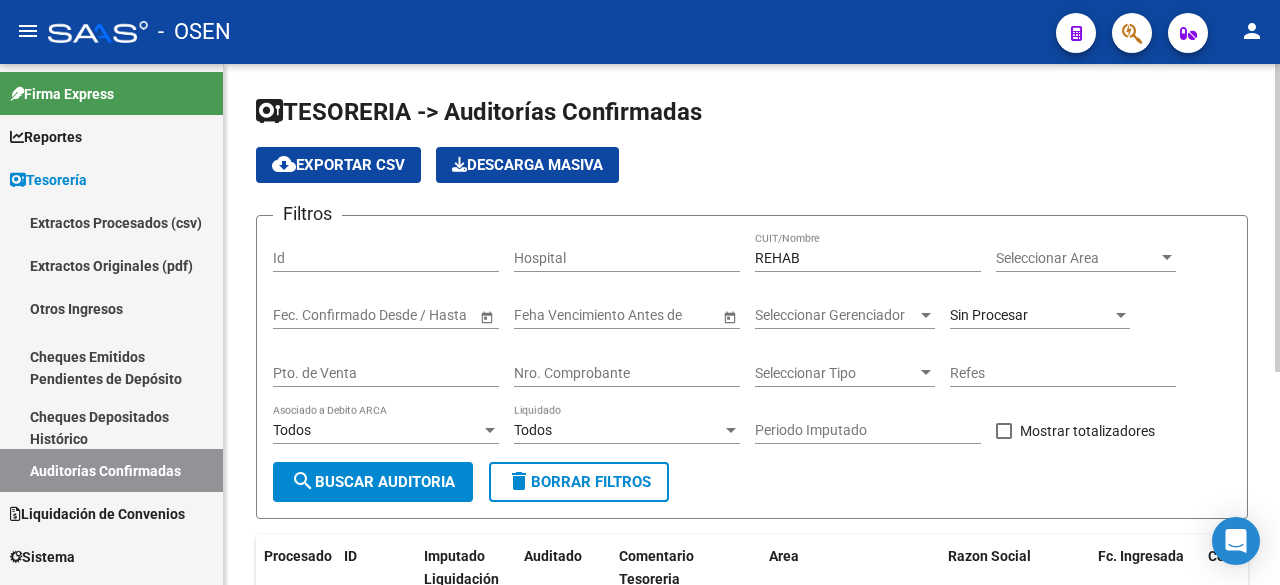 click on "Sin Procesar" at bounding box center (1031, 315) 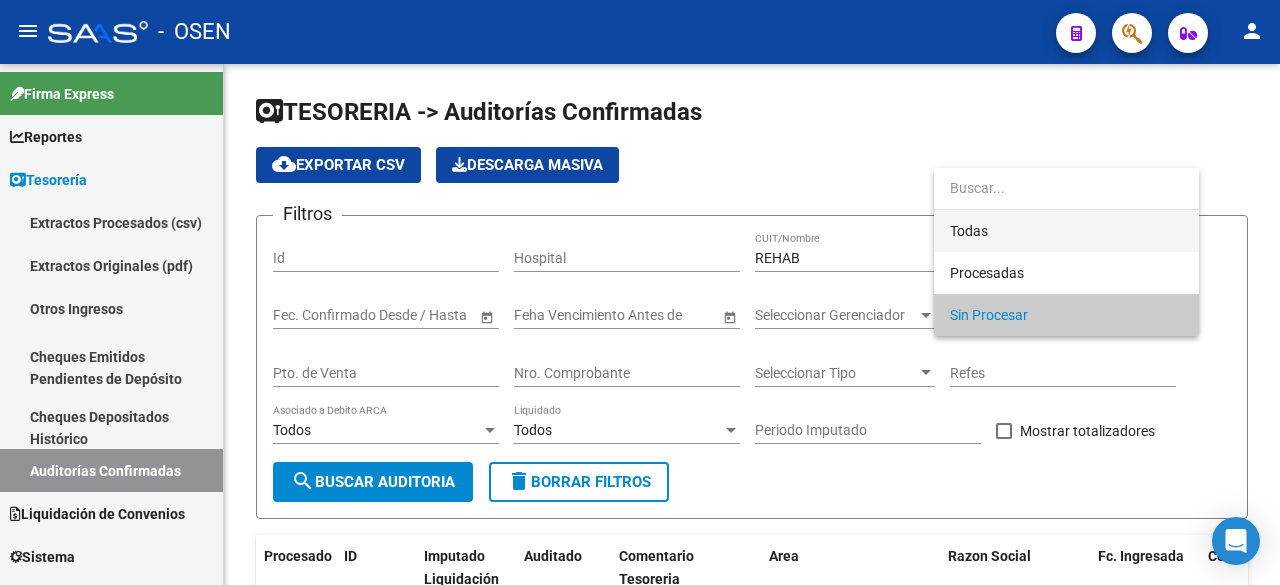 click on "Todas" at bounding box center (1066, 231) 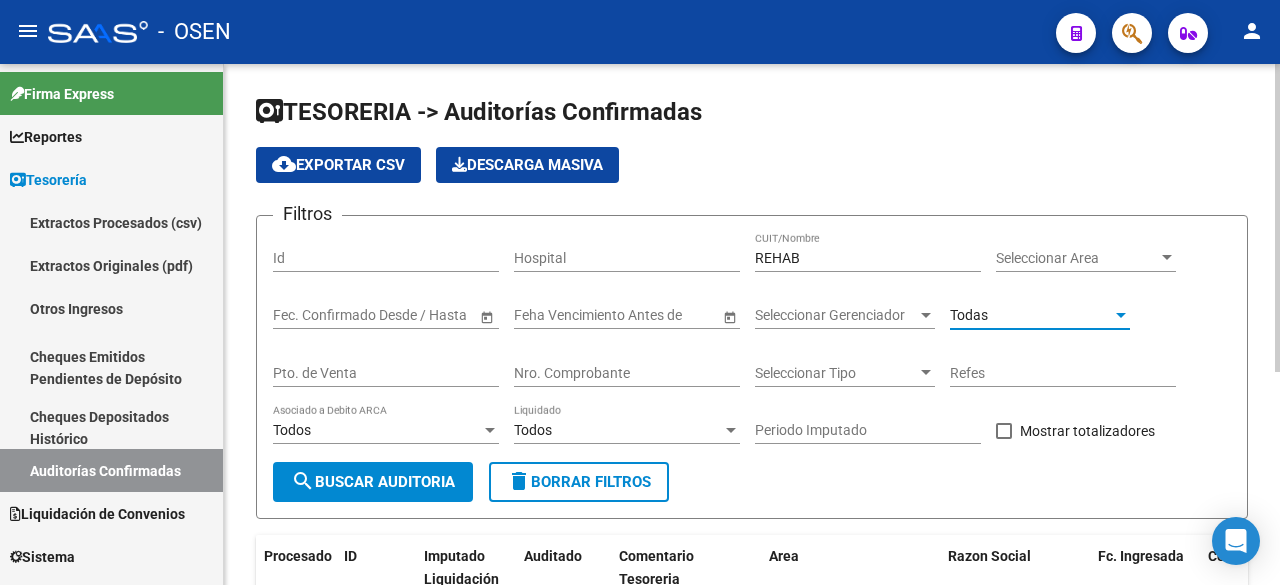 drag, startPoint x: 433, startPoint y: 488, endPoint x: 454, endPoint y: 471, distance: 27.018513 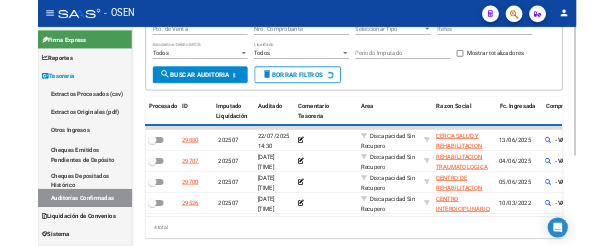 scroll, scrollTop: 333, scrollLeft: 0, axis: vertical 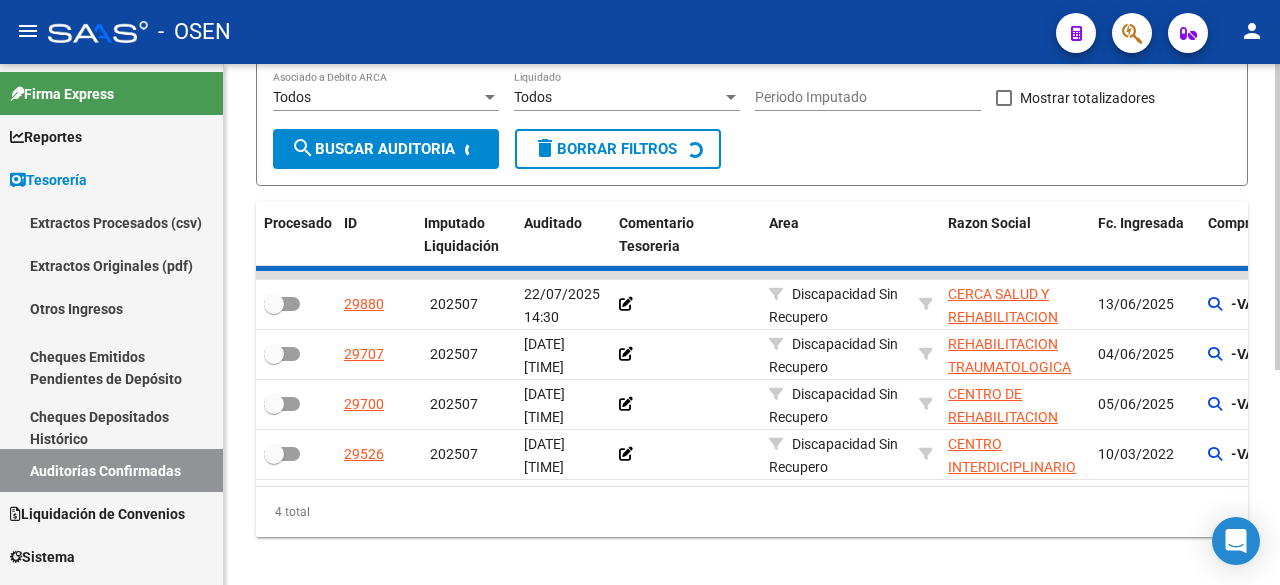 checkbox on "true" 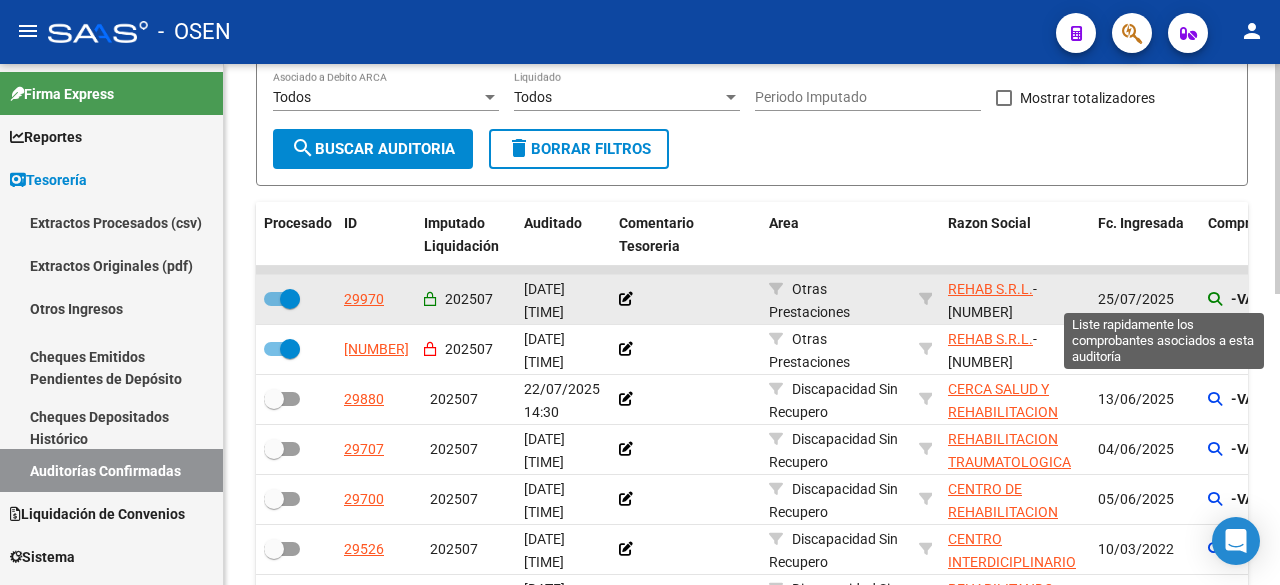 click 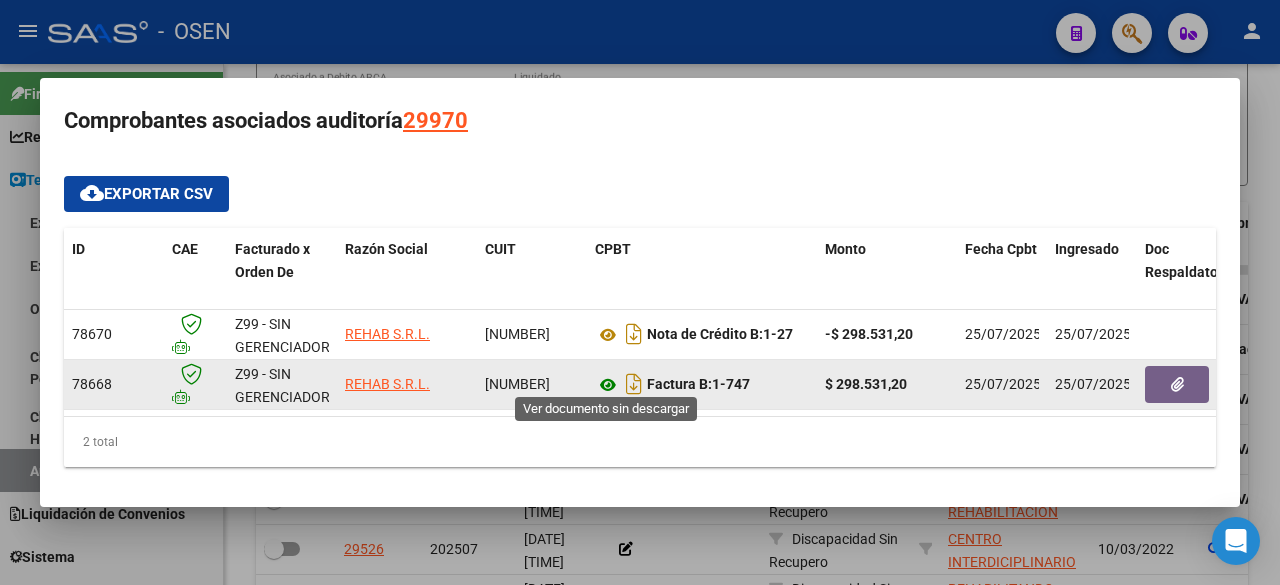 click 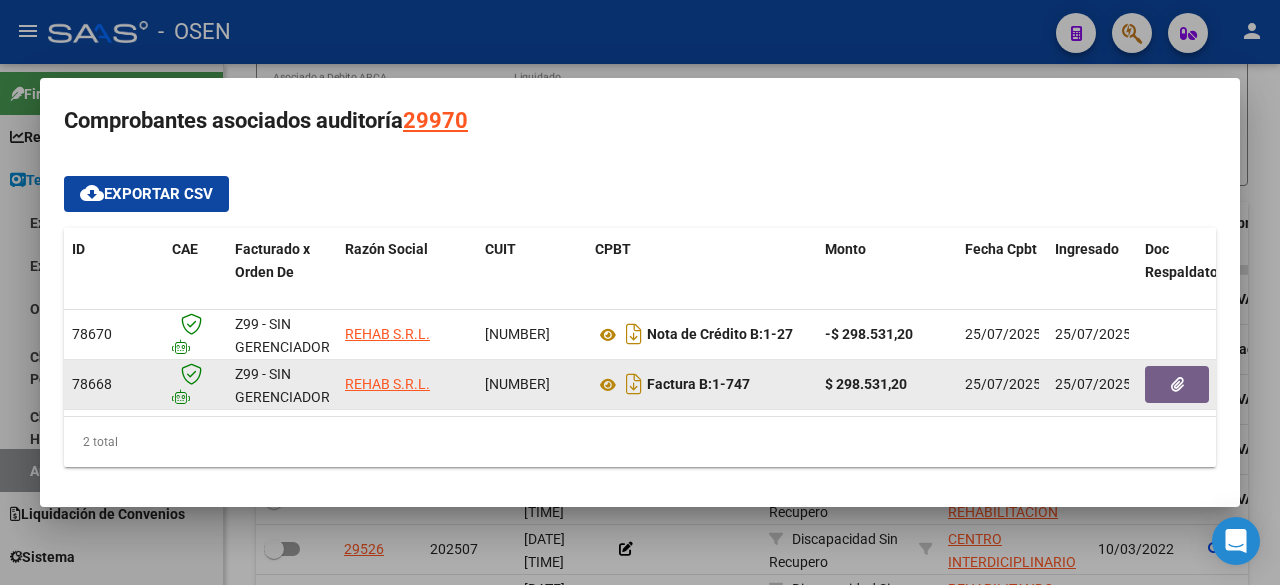 click 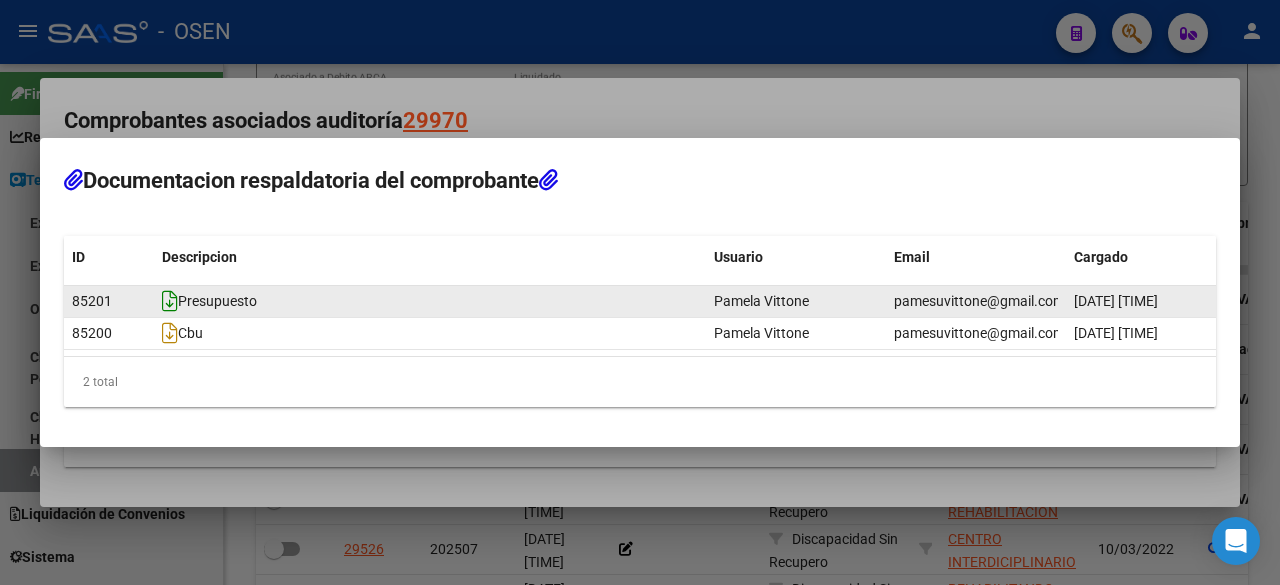 click 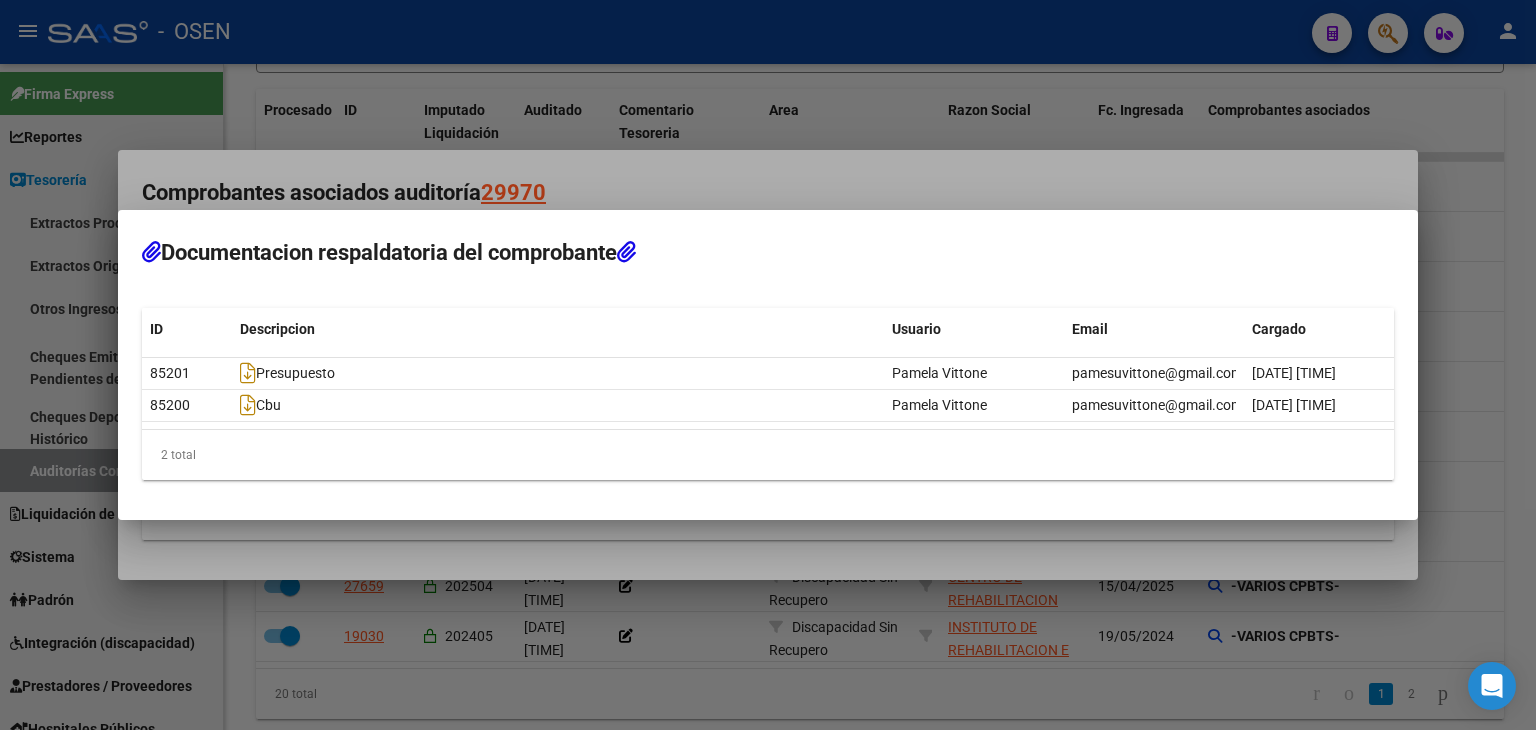 scroll, scrollTop: 481, scrollLeft: 0, axis: vertical 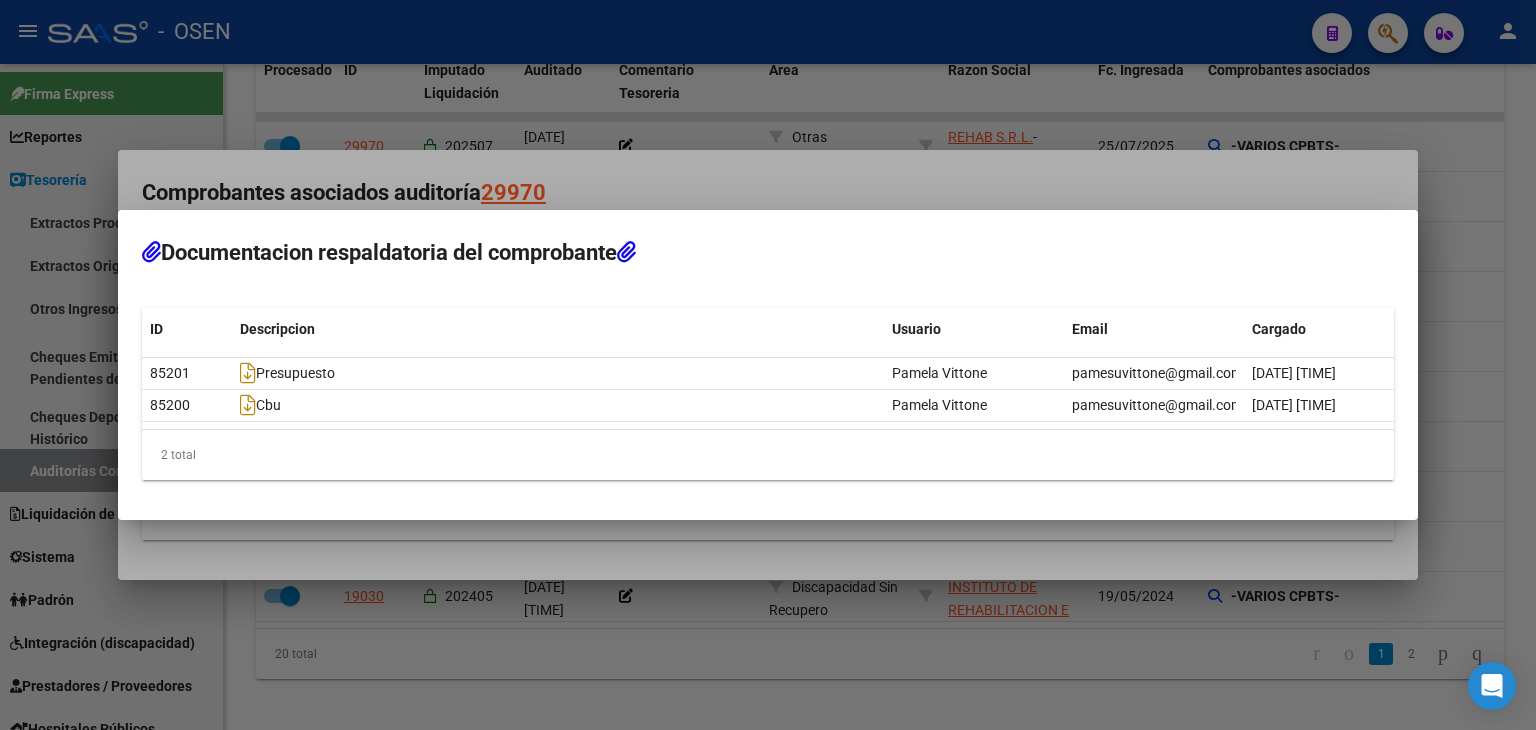 click at bounding box center [768, 365] 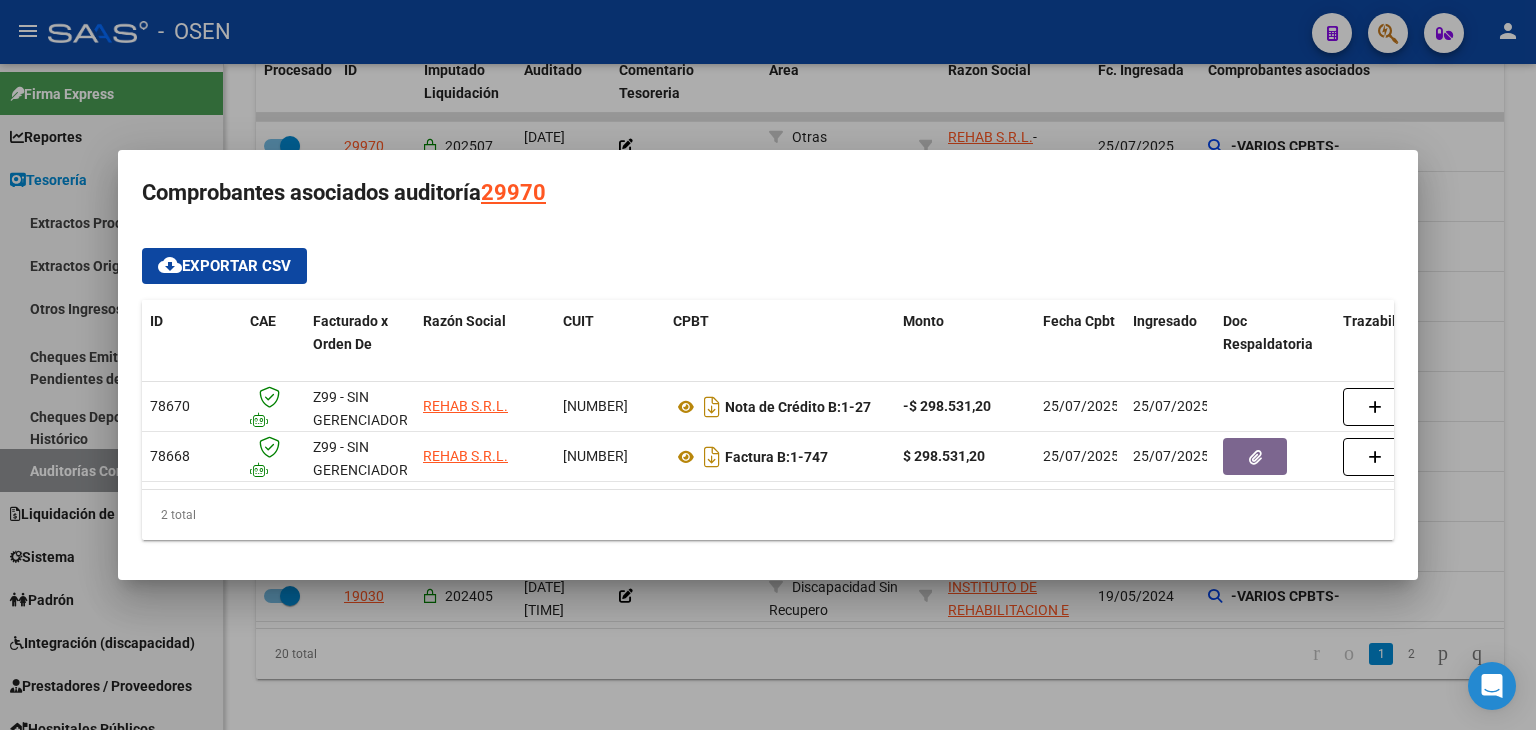 click at bounding box center [768, 365] 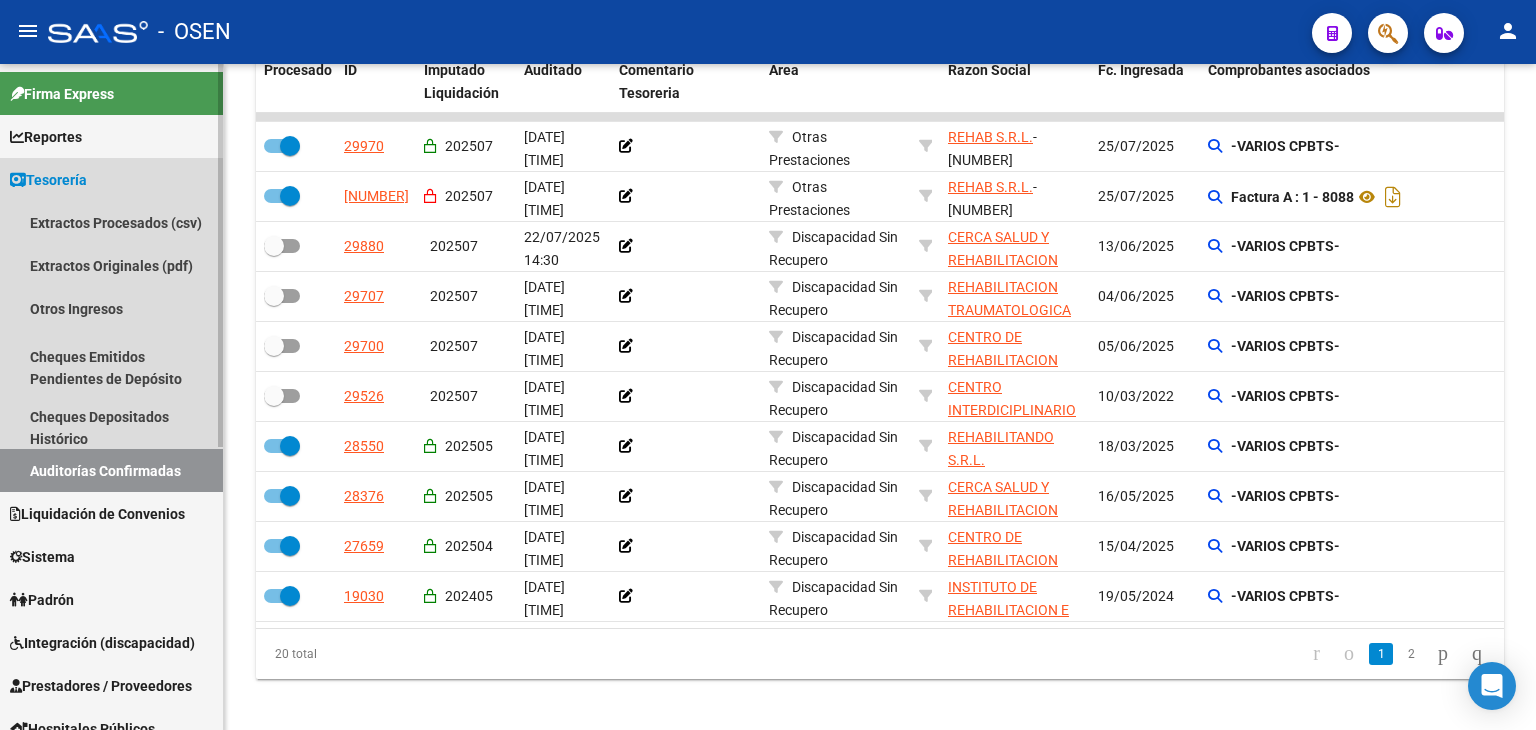 click on "Auditorías Confirmadas" at bounding box center (111, 470) 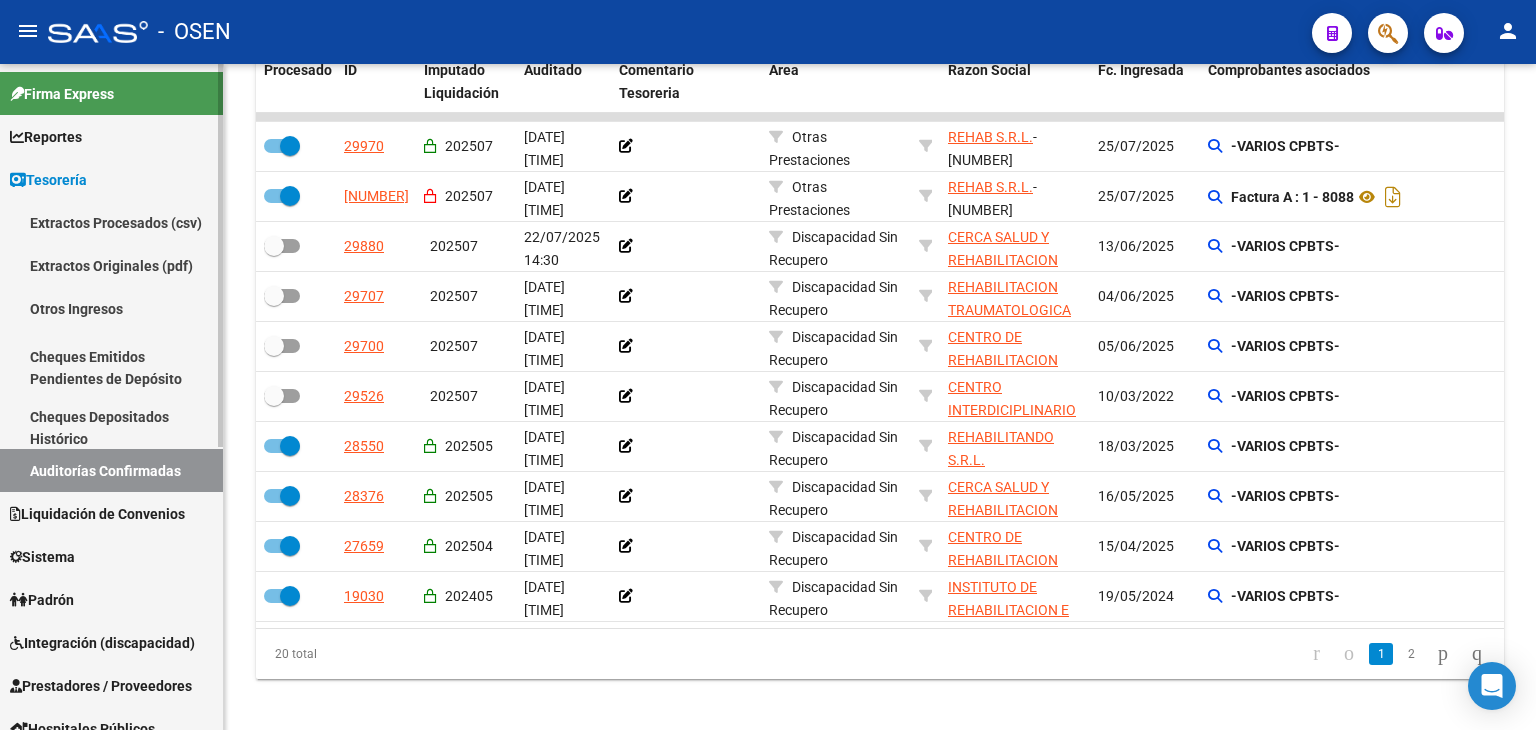 scroll, scrollTop: 333, scrollLeft: 0, axis: vertical 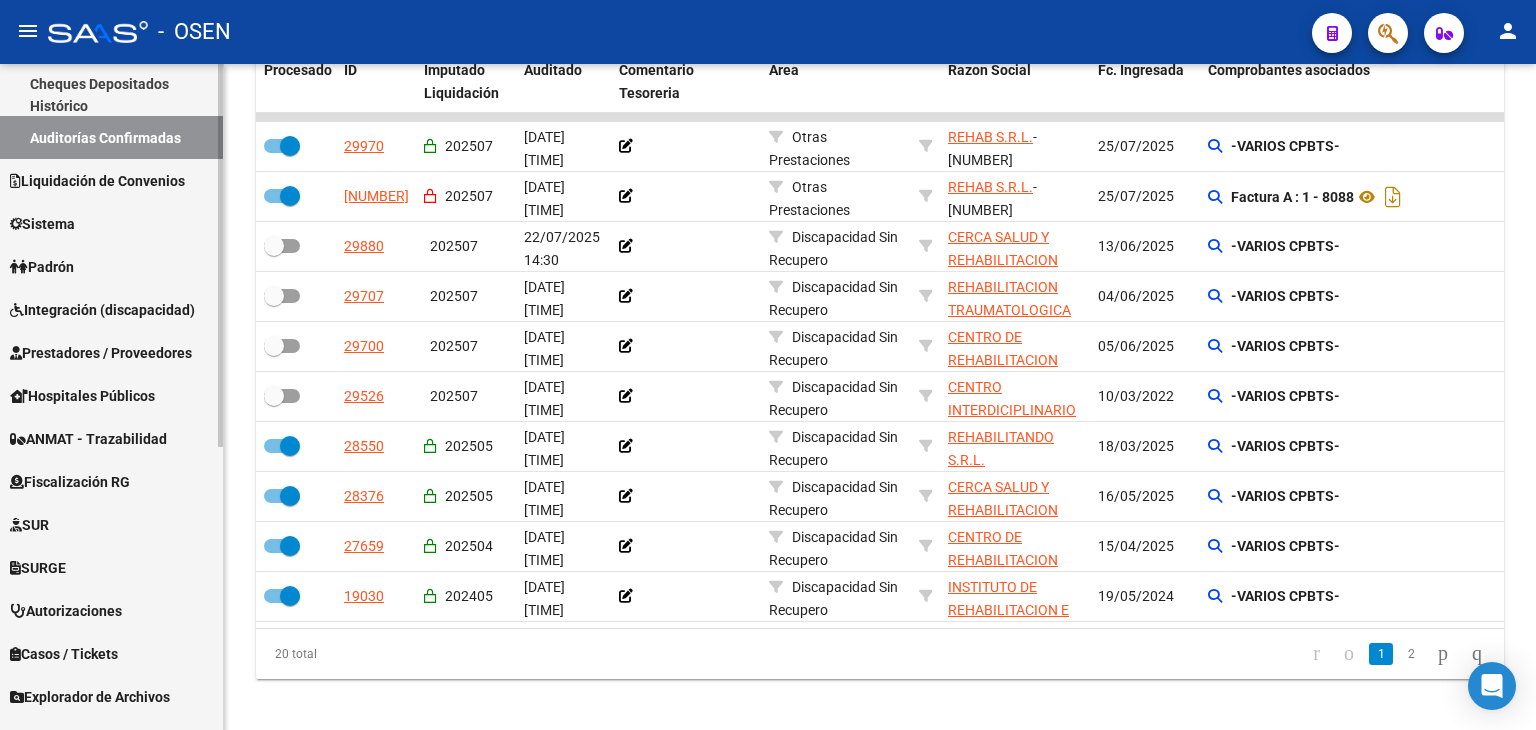 click on "Prestadores / Proveedores" at bounding box center (101, 353) 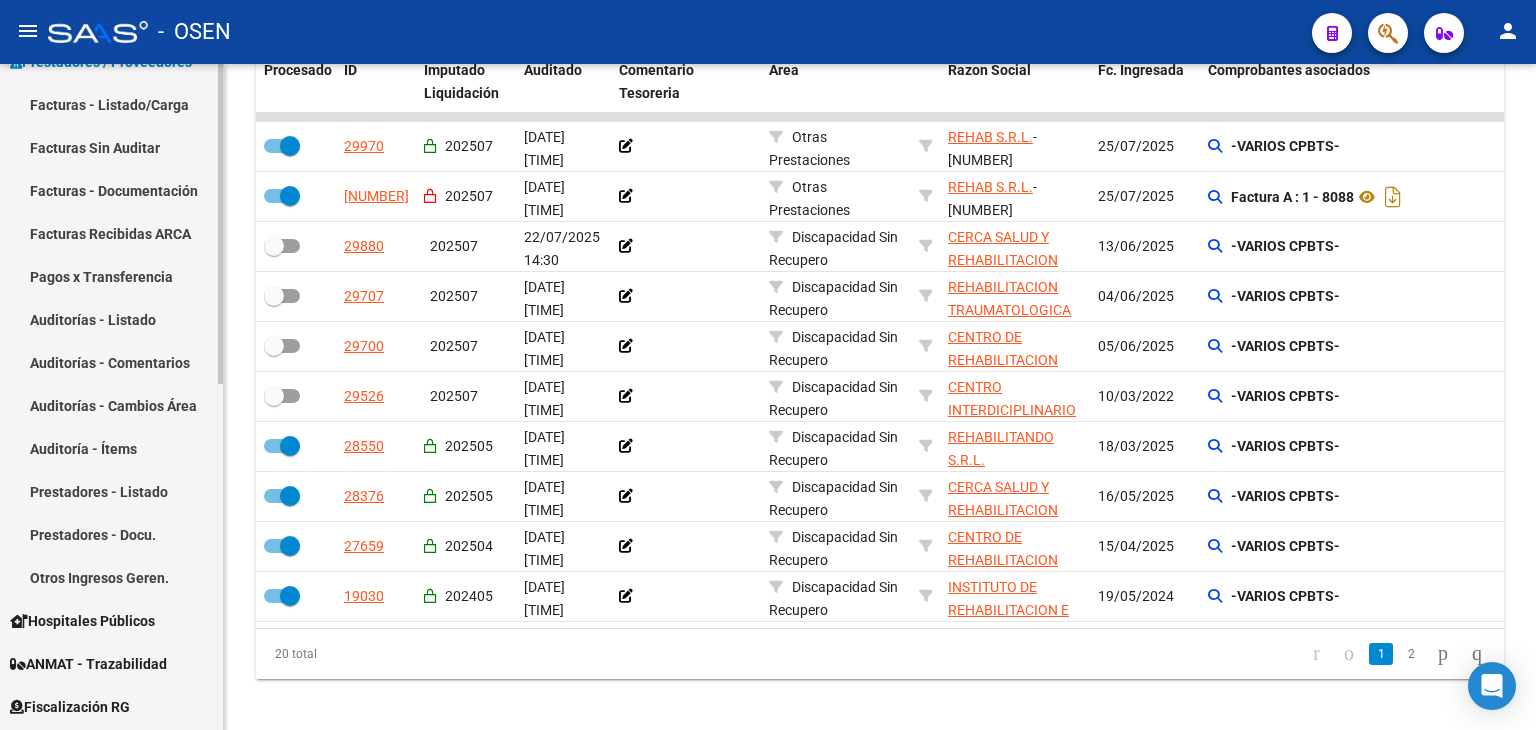scroll, scrollTop: 0, scrollLeft: 0, axis: both 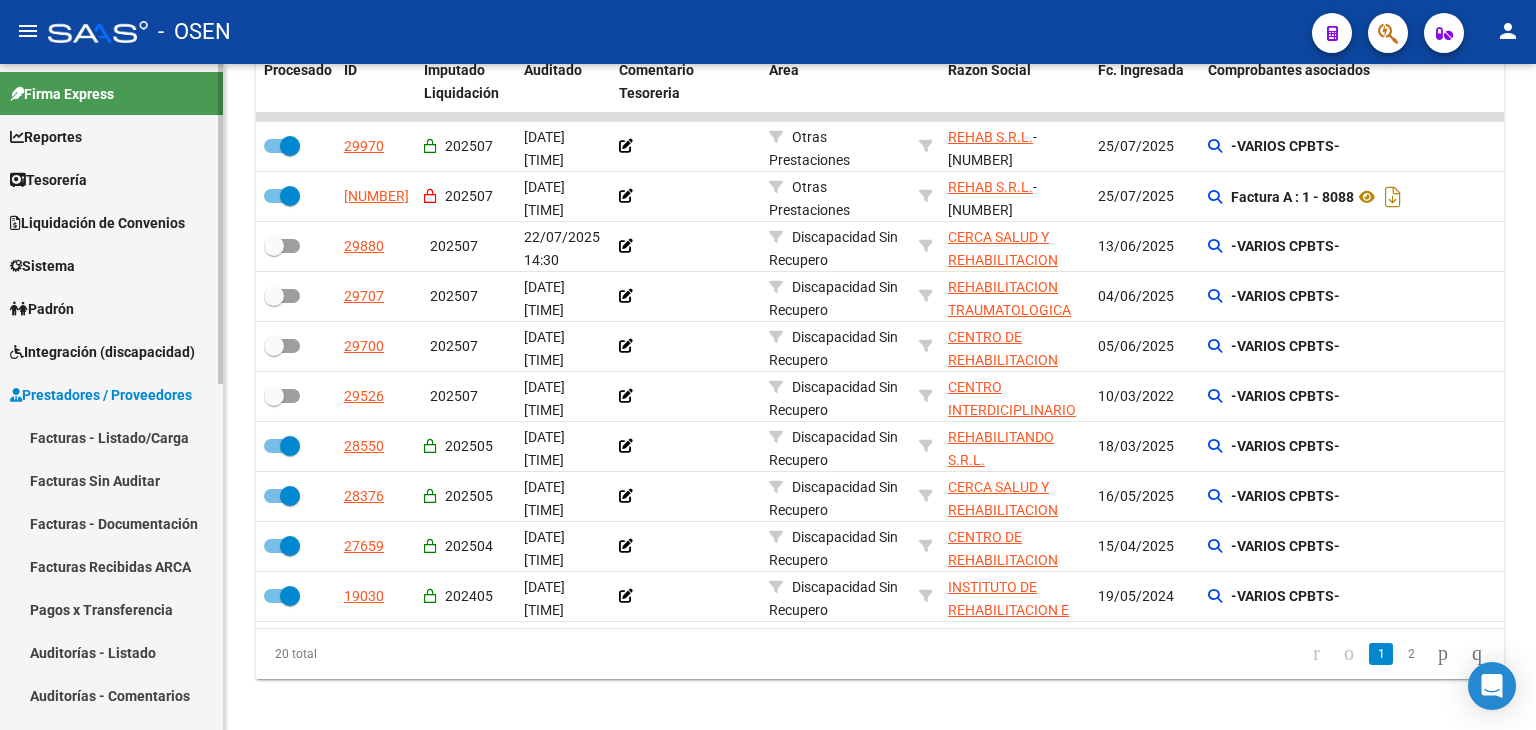 click on "Facturas - Listado/Carga" at bounding box center (111, 437) 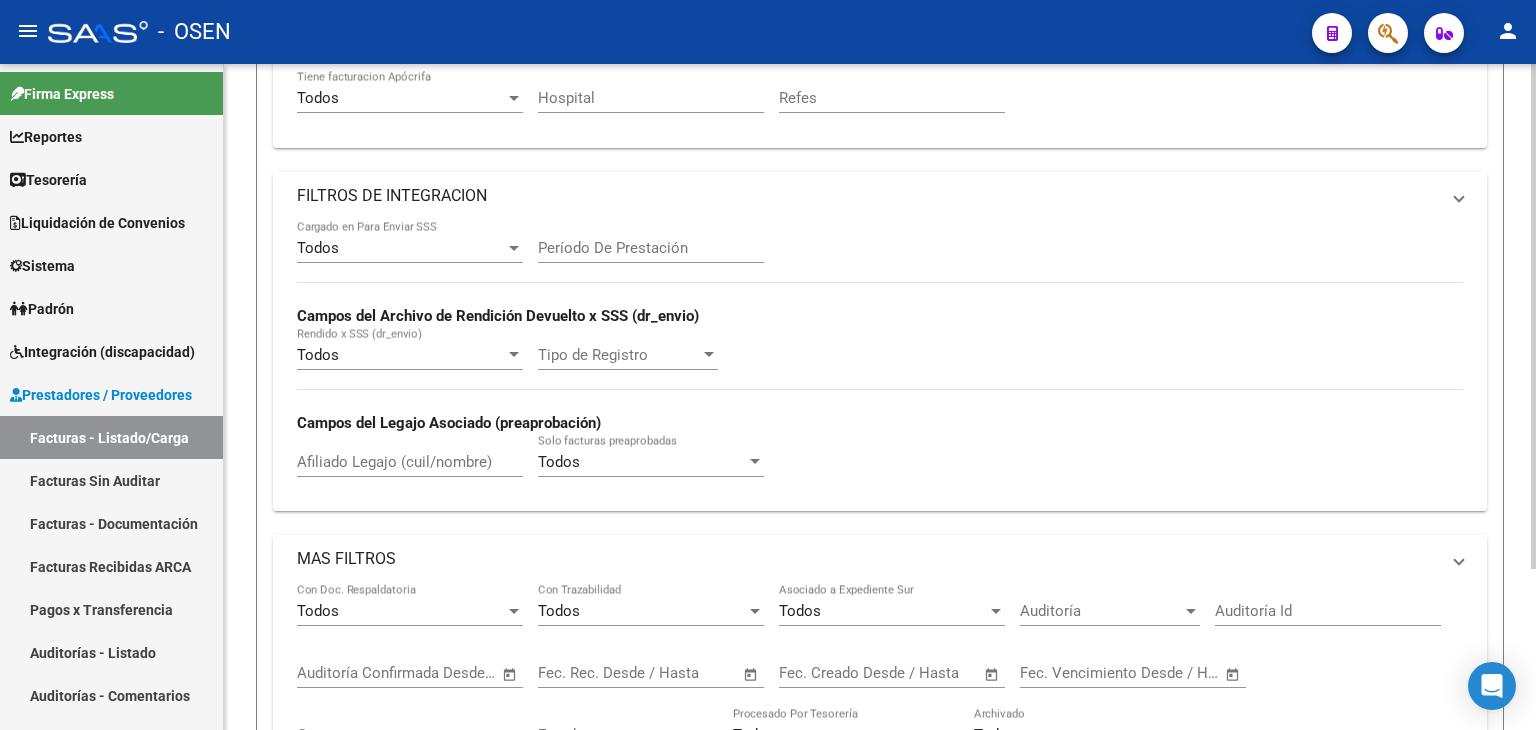 scroll, scrollTop: 0, scrollLeft: 0, axis: both 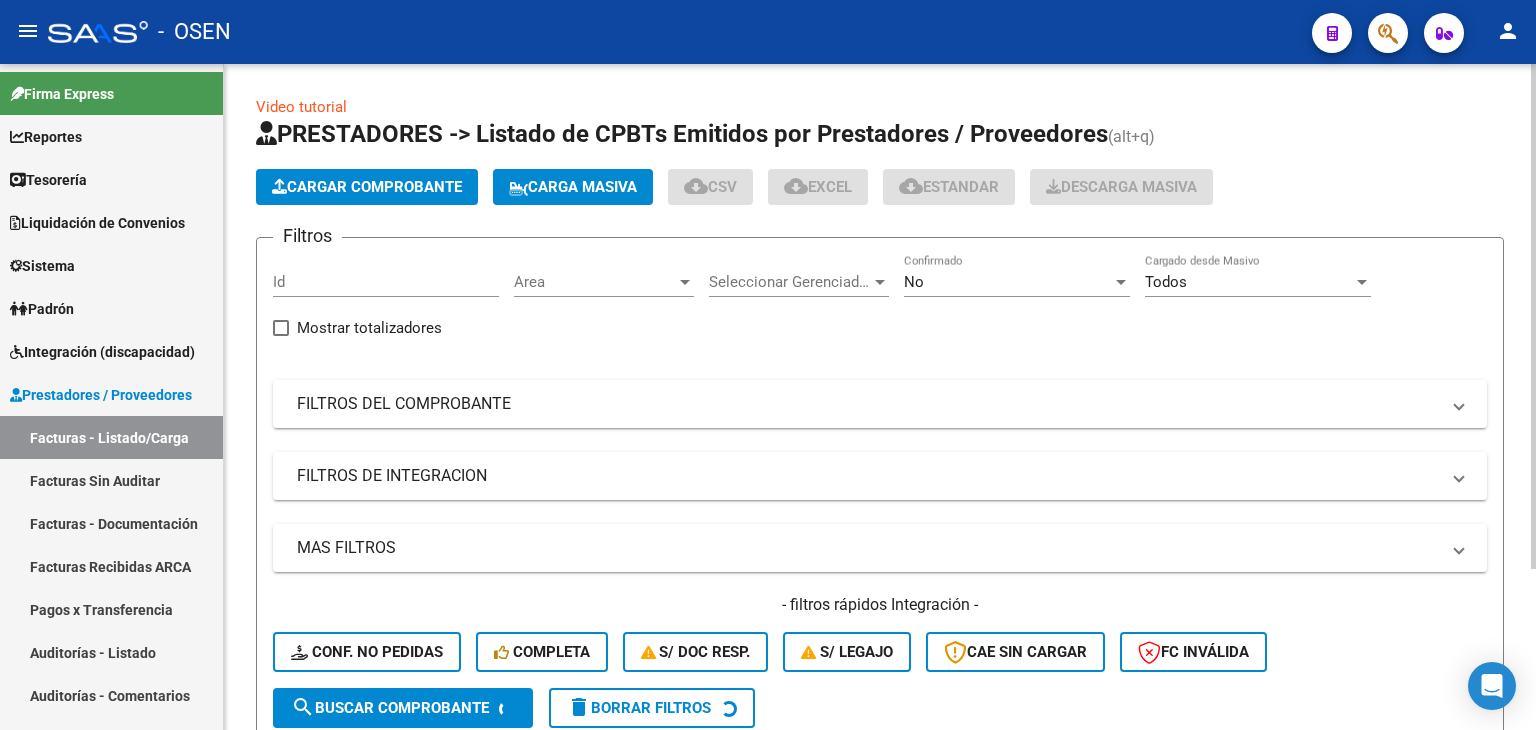 click on "Cargar Comprobante" 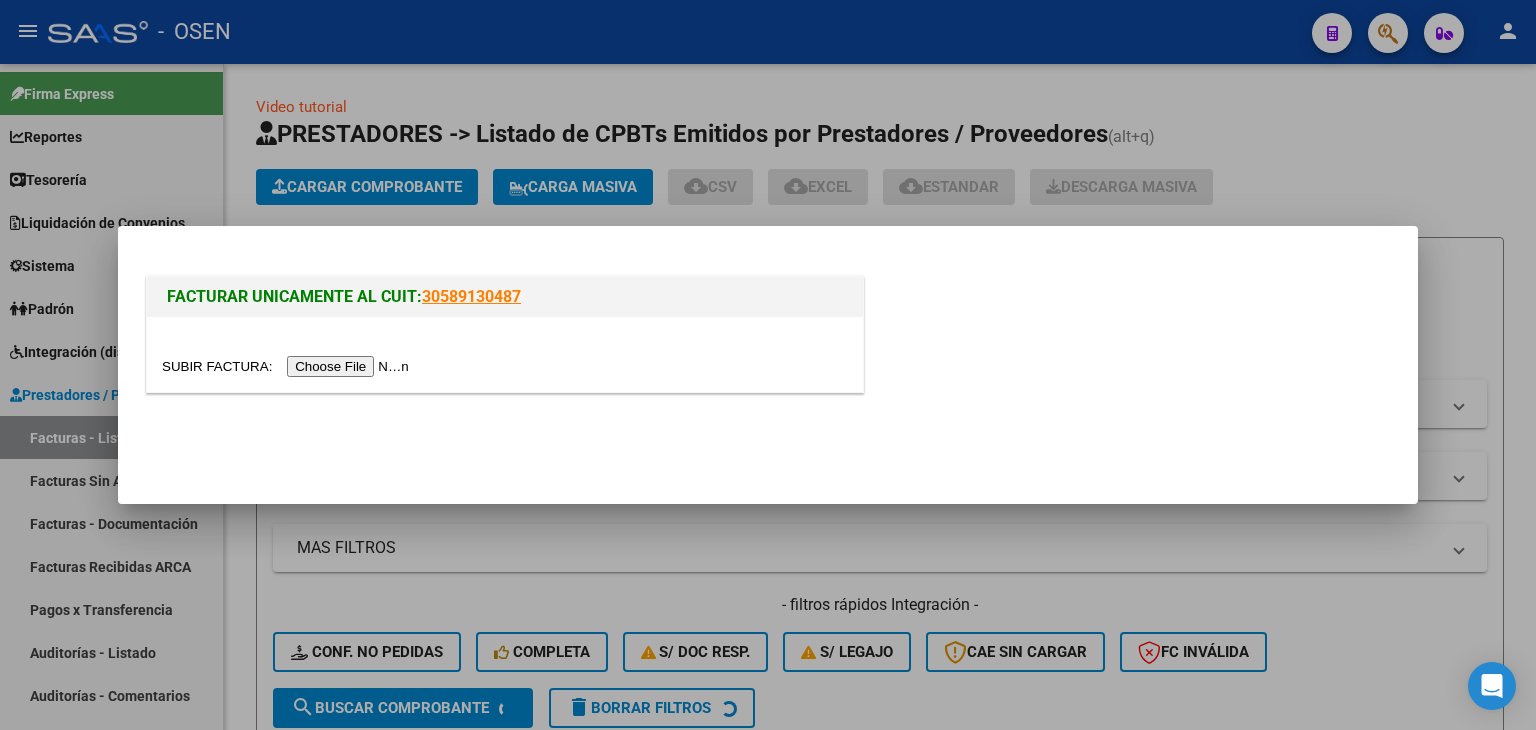 click at bounding box center [288, 366] 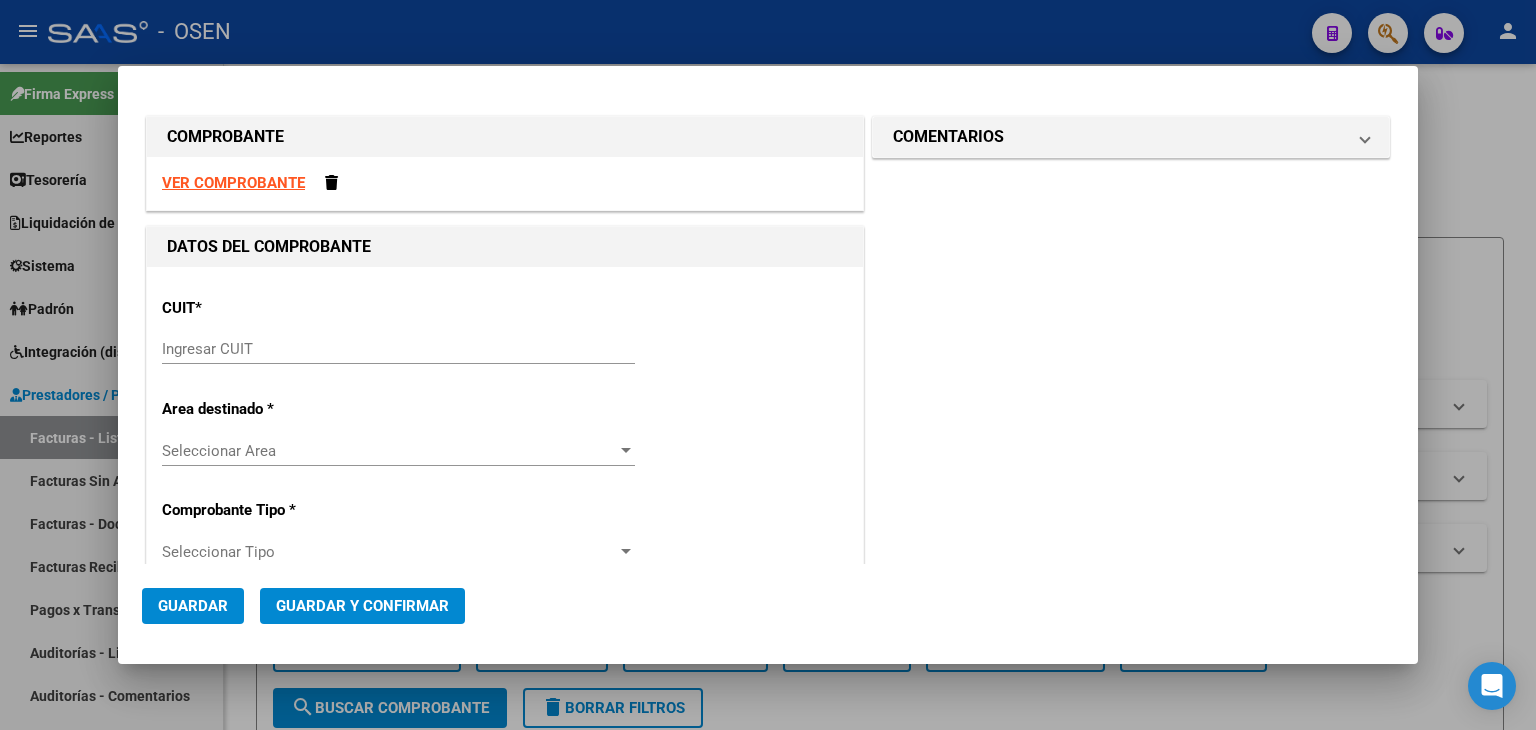 click on "Ingresar CUIT" at bounding box center [398, 349] 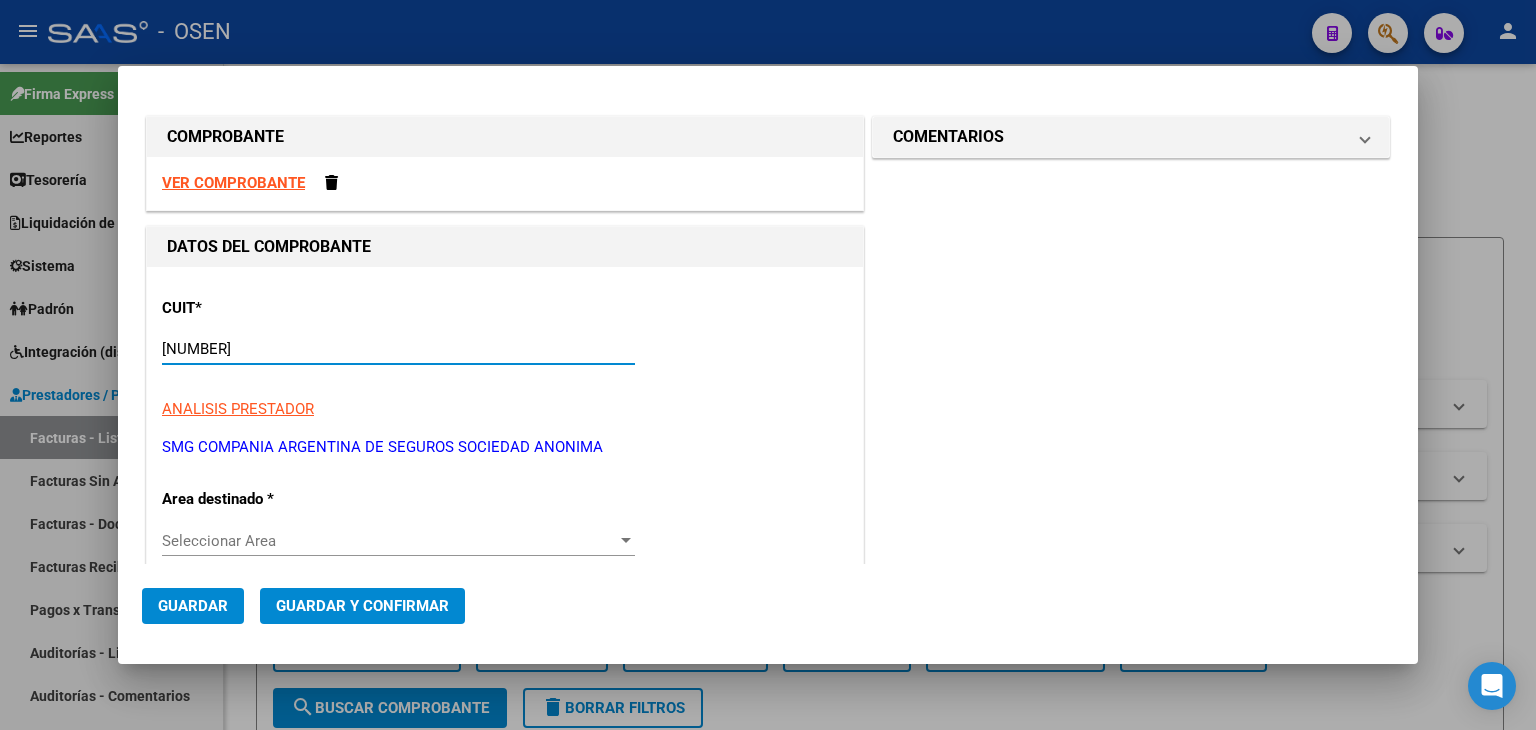 scroll, scrollTop: 333, scrollLeft: 0, axis: vertical 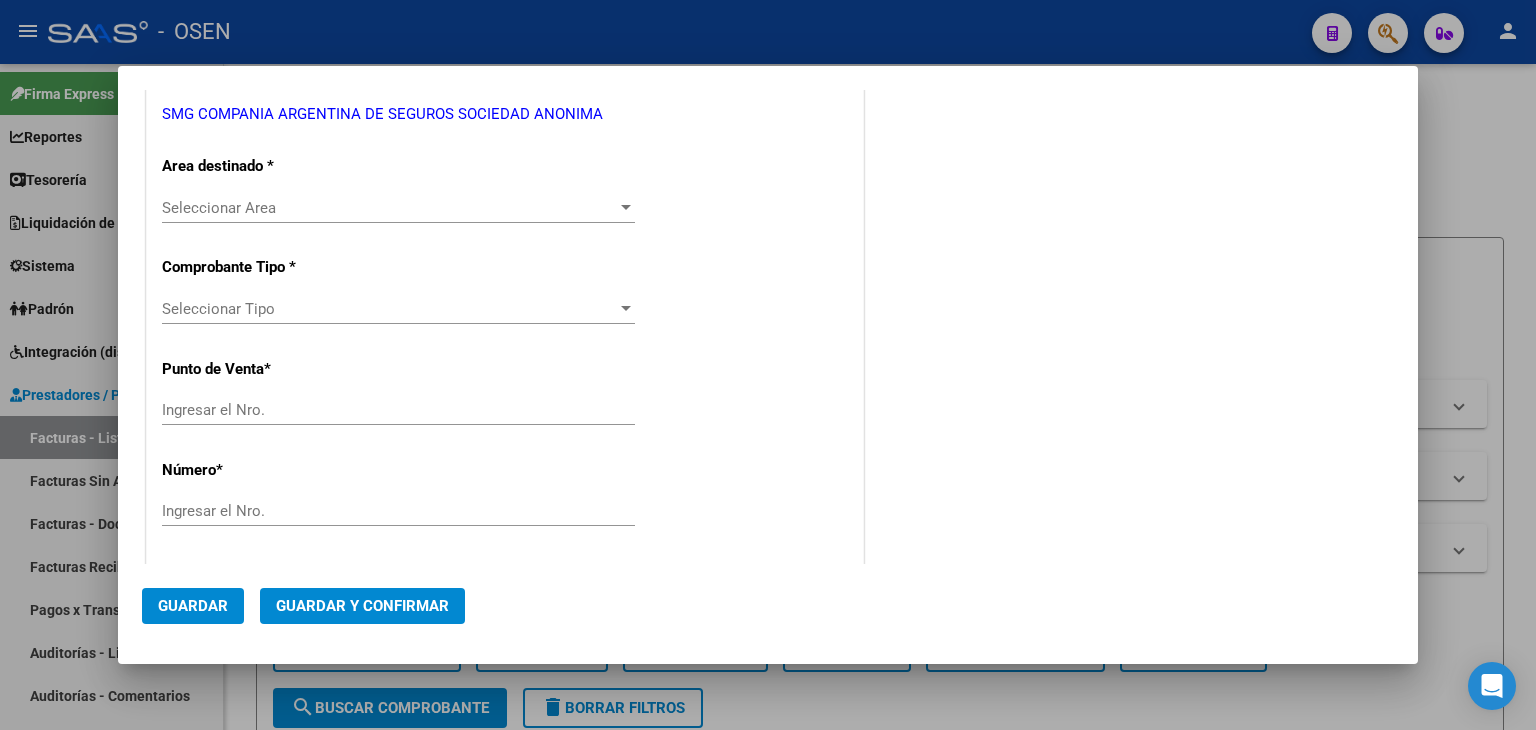 type on "[NUMBER]" 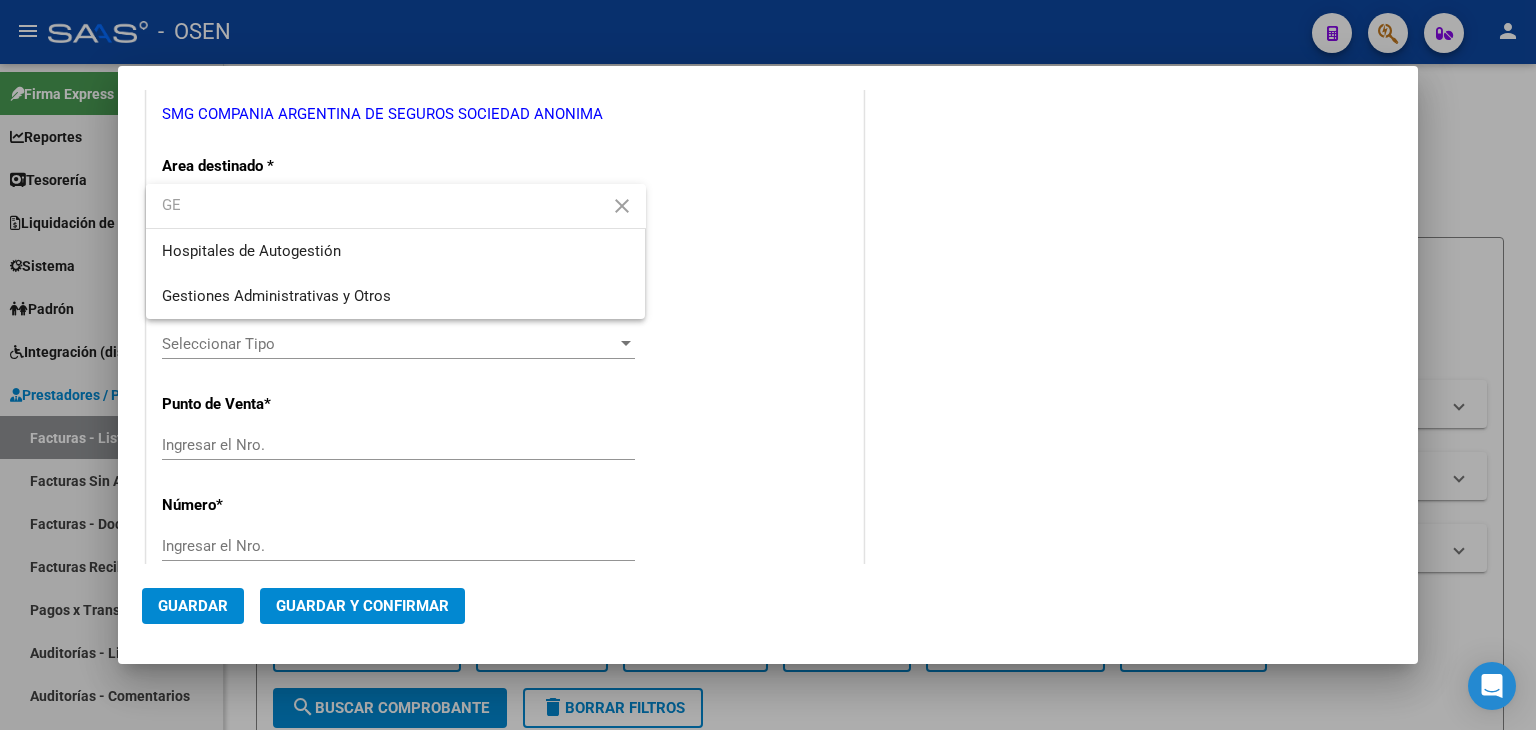 type on "G" 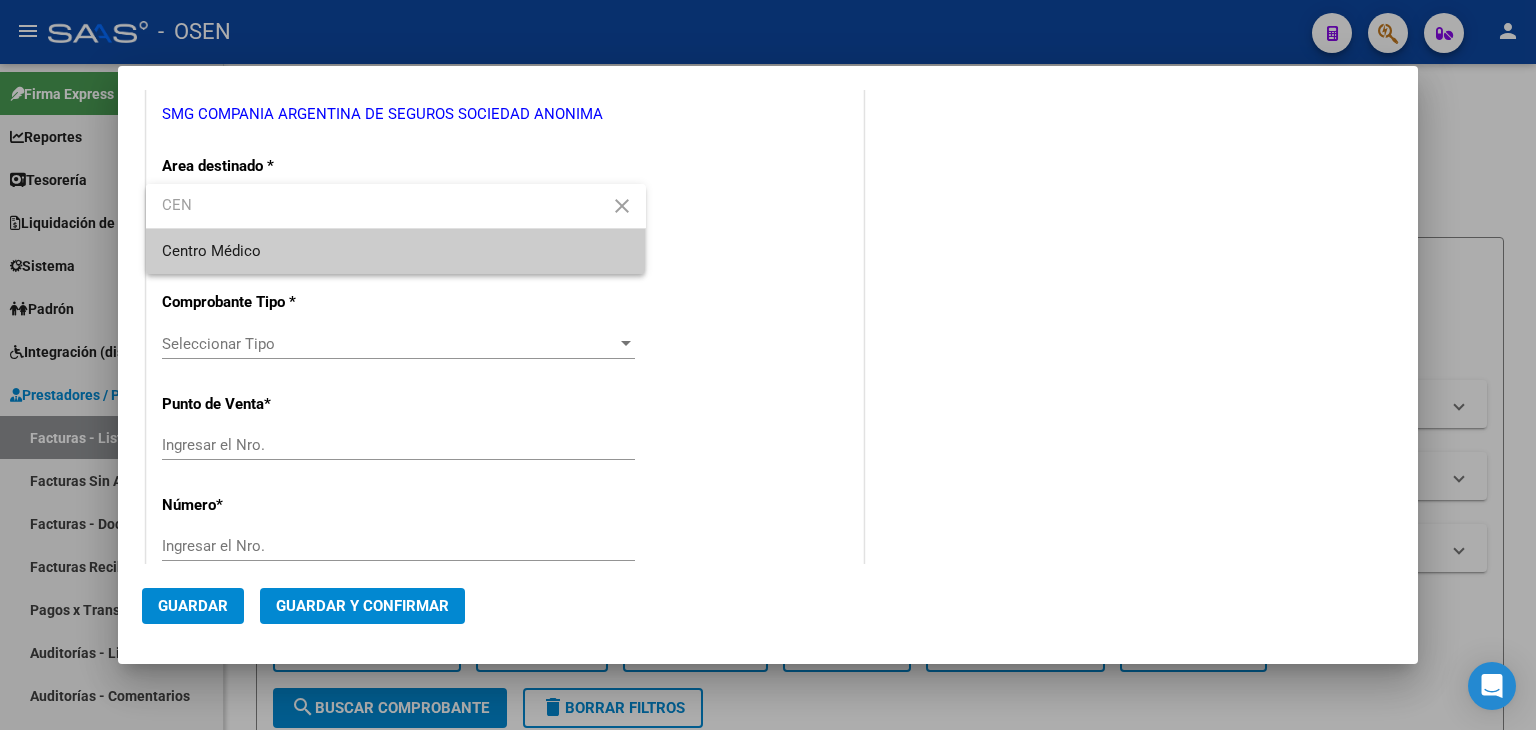 type on "CEN" 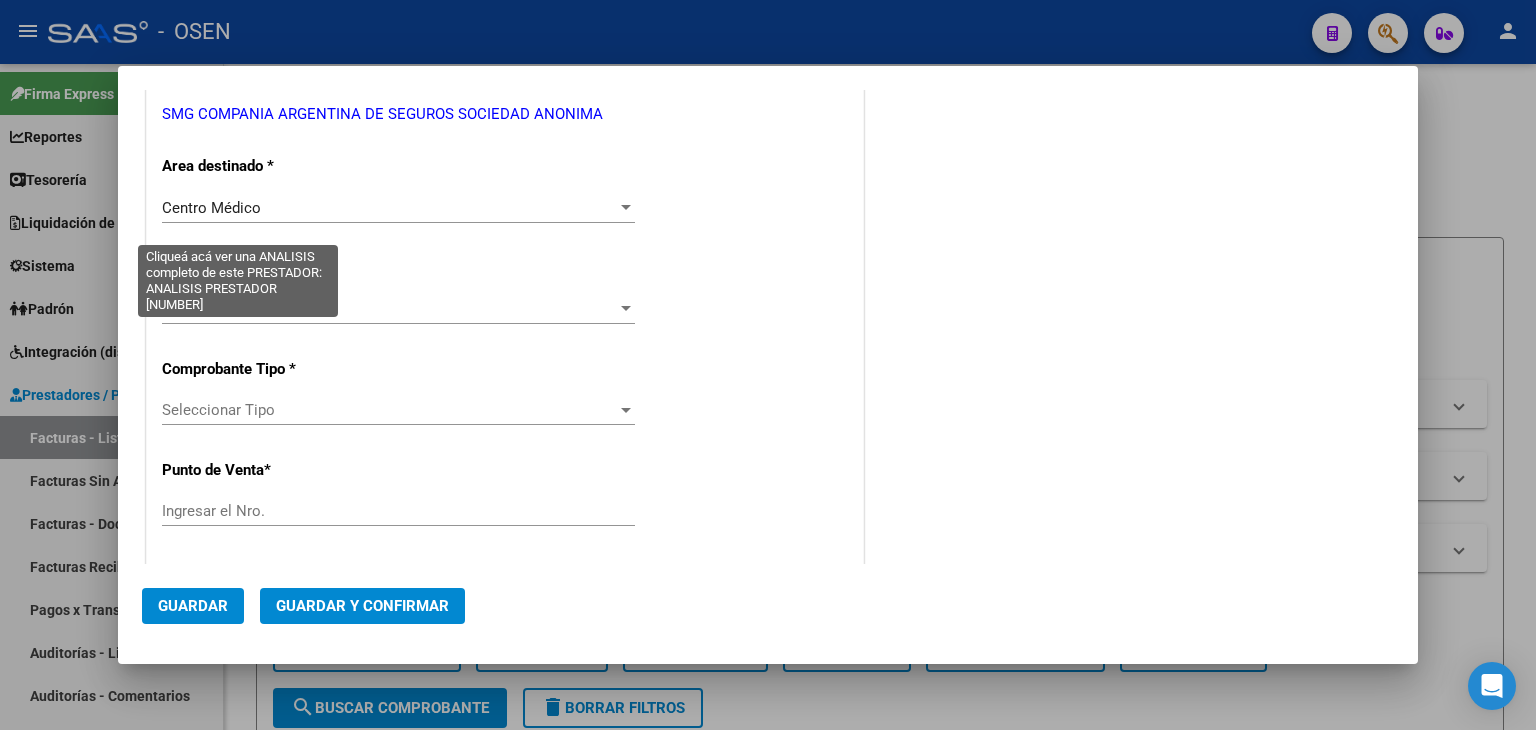 scroll, scrollTop: 0, scrollLeft: 0, axis: both 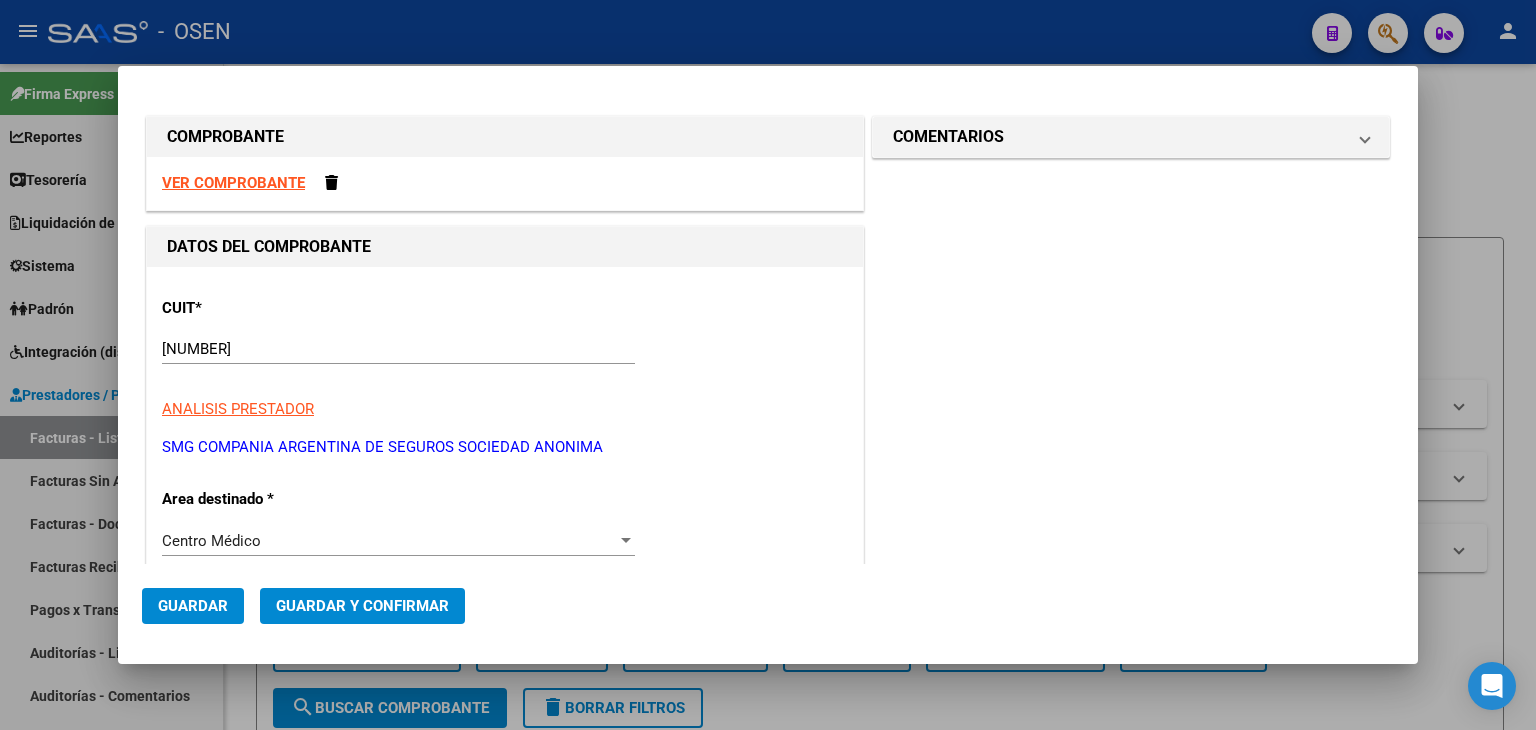 click on "VER COMPROBANTE" at bounding box center [233, 183] 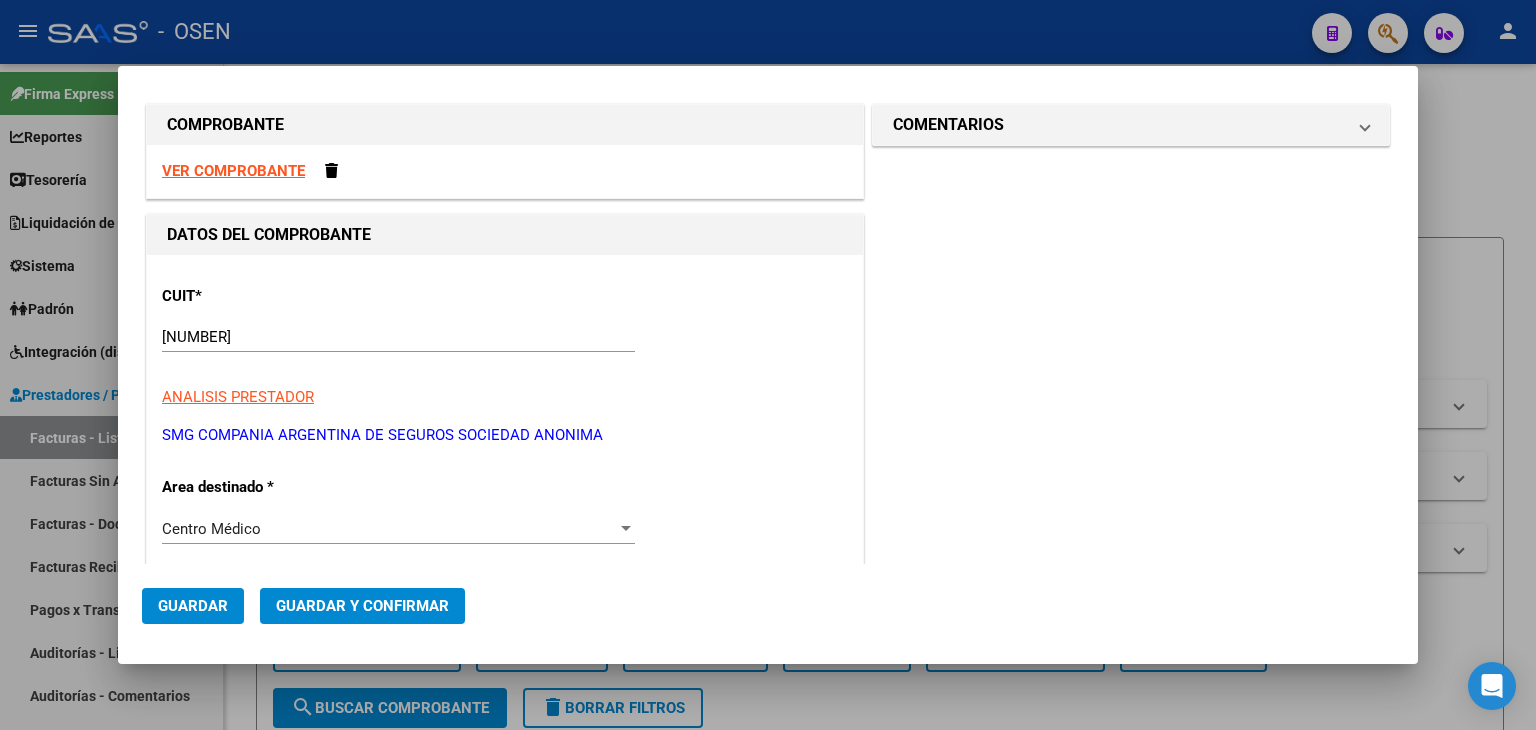 scroll, scrollTop: 0, scrollLeft: 0, axis: both 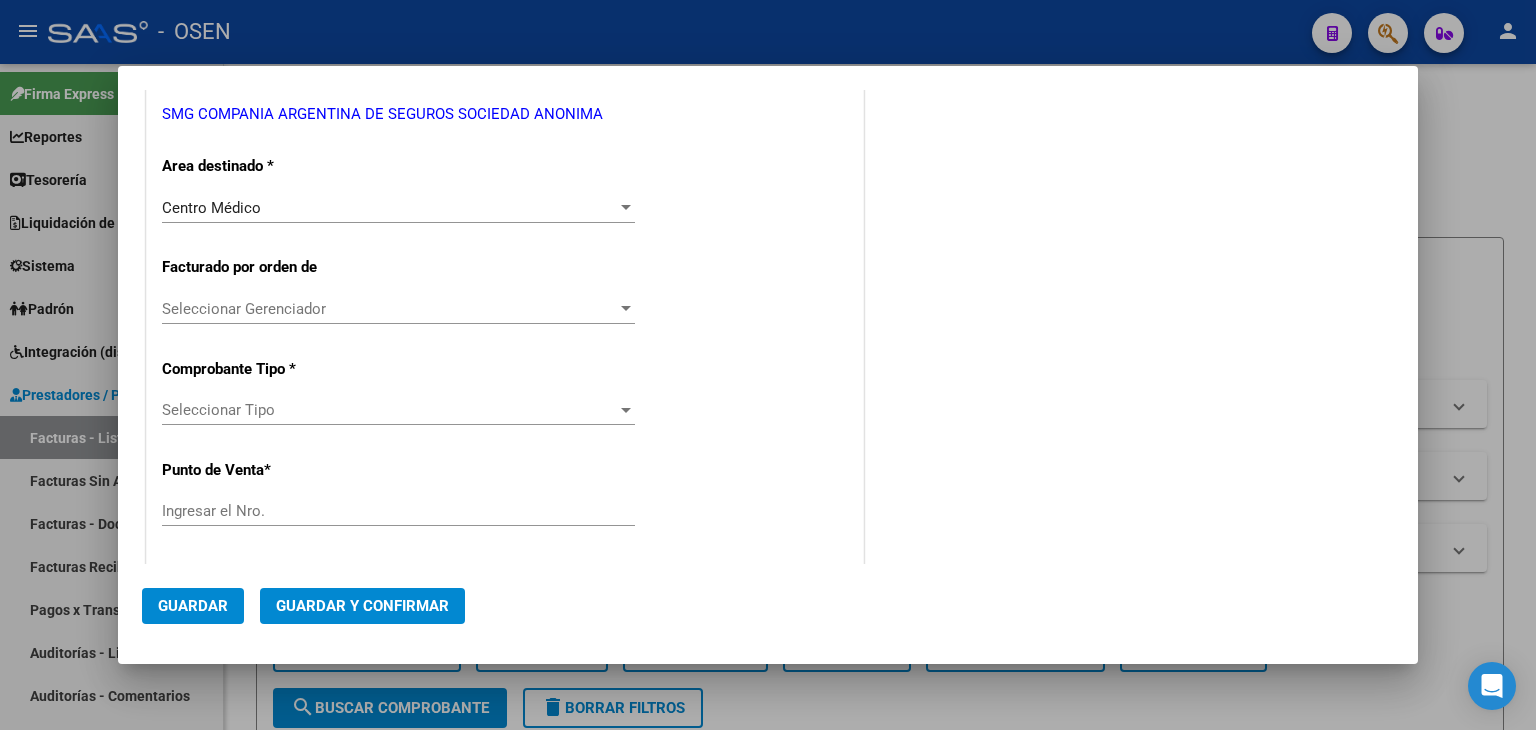 click on "Seleccionar Tipo Seleccionar Tipo" at bounding box center (398, 410) 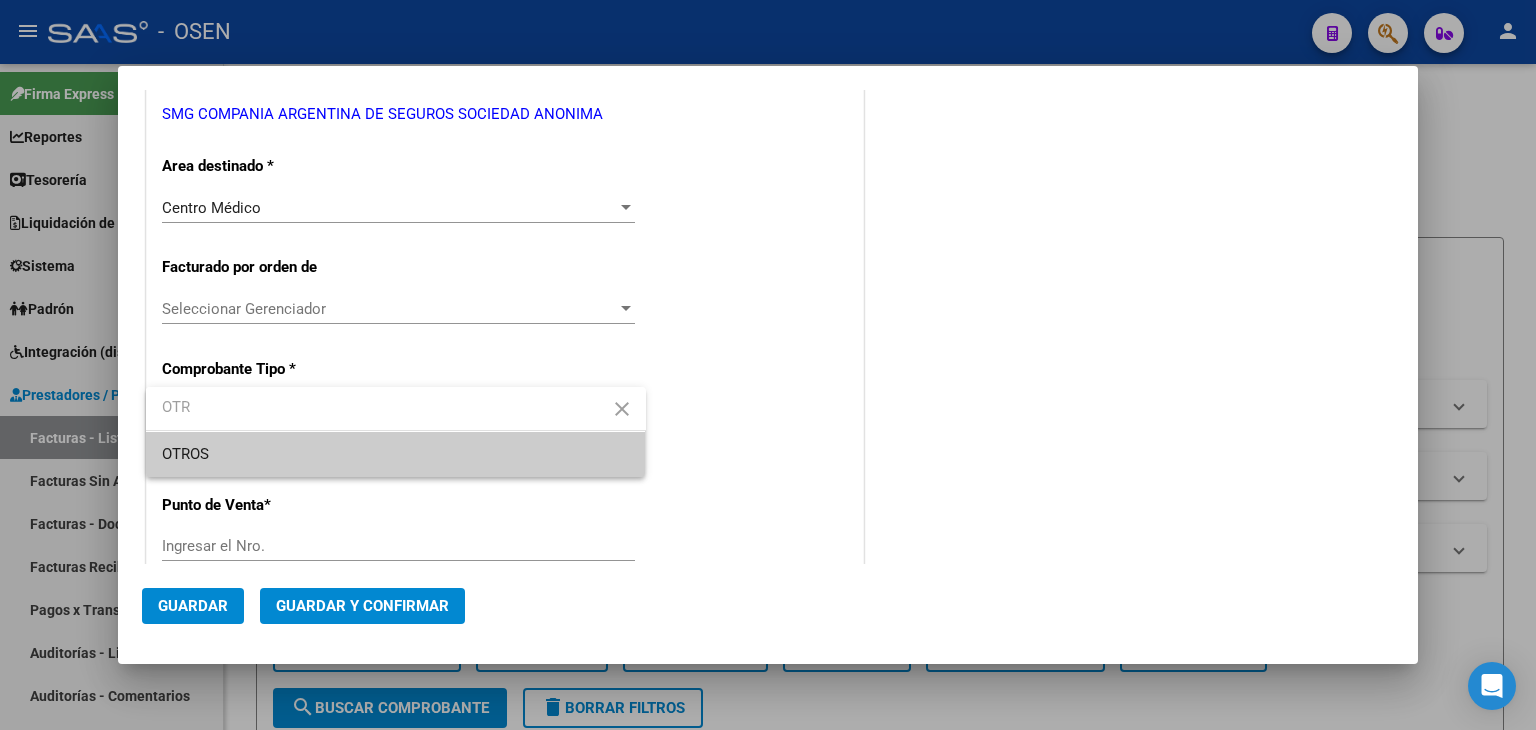 type on "OTR" 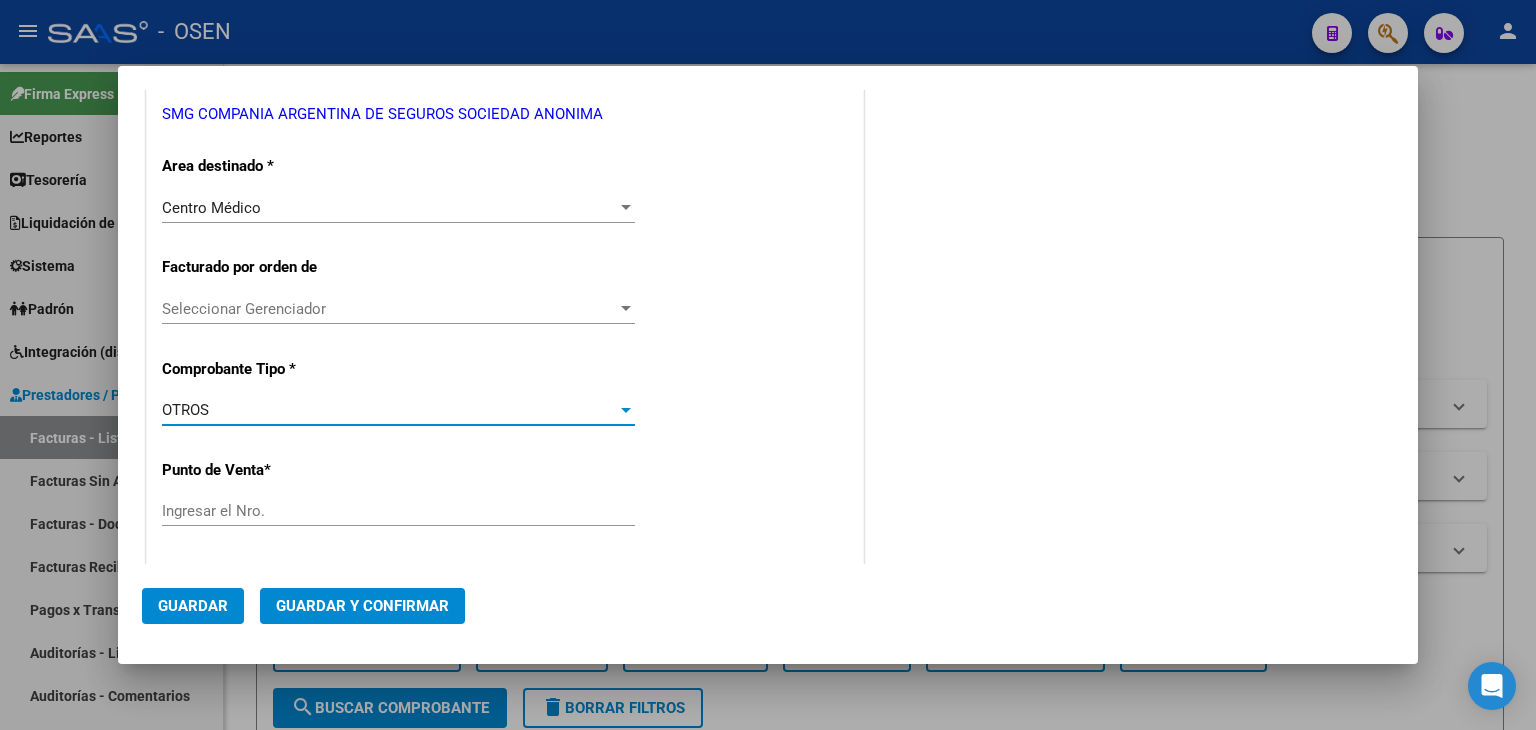 scroll, scrollTop: 666, scrollLeft: 0, axis: vertical 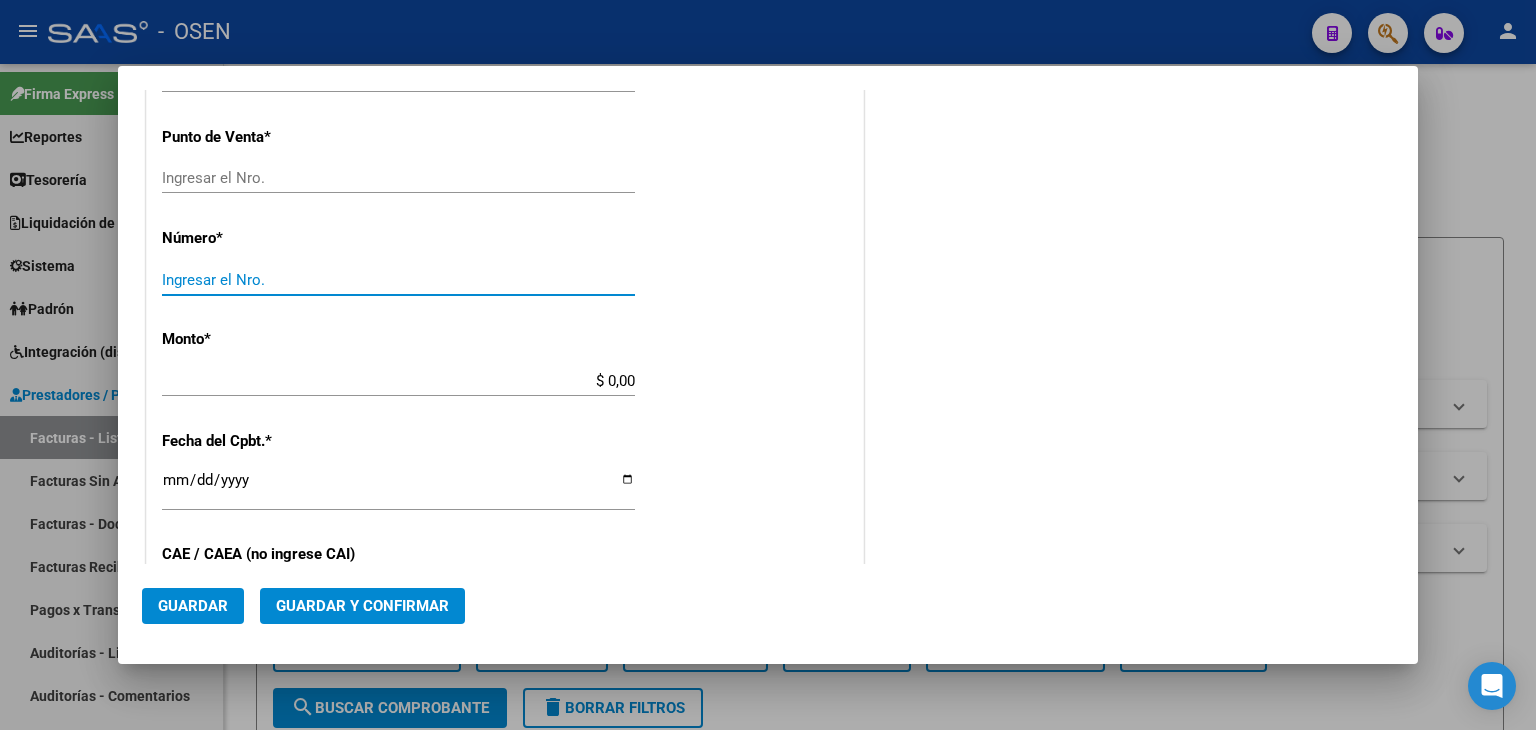 click on "Ingresar el Nro." at bounding box center [398, 280] 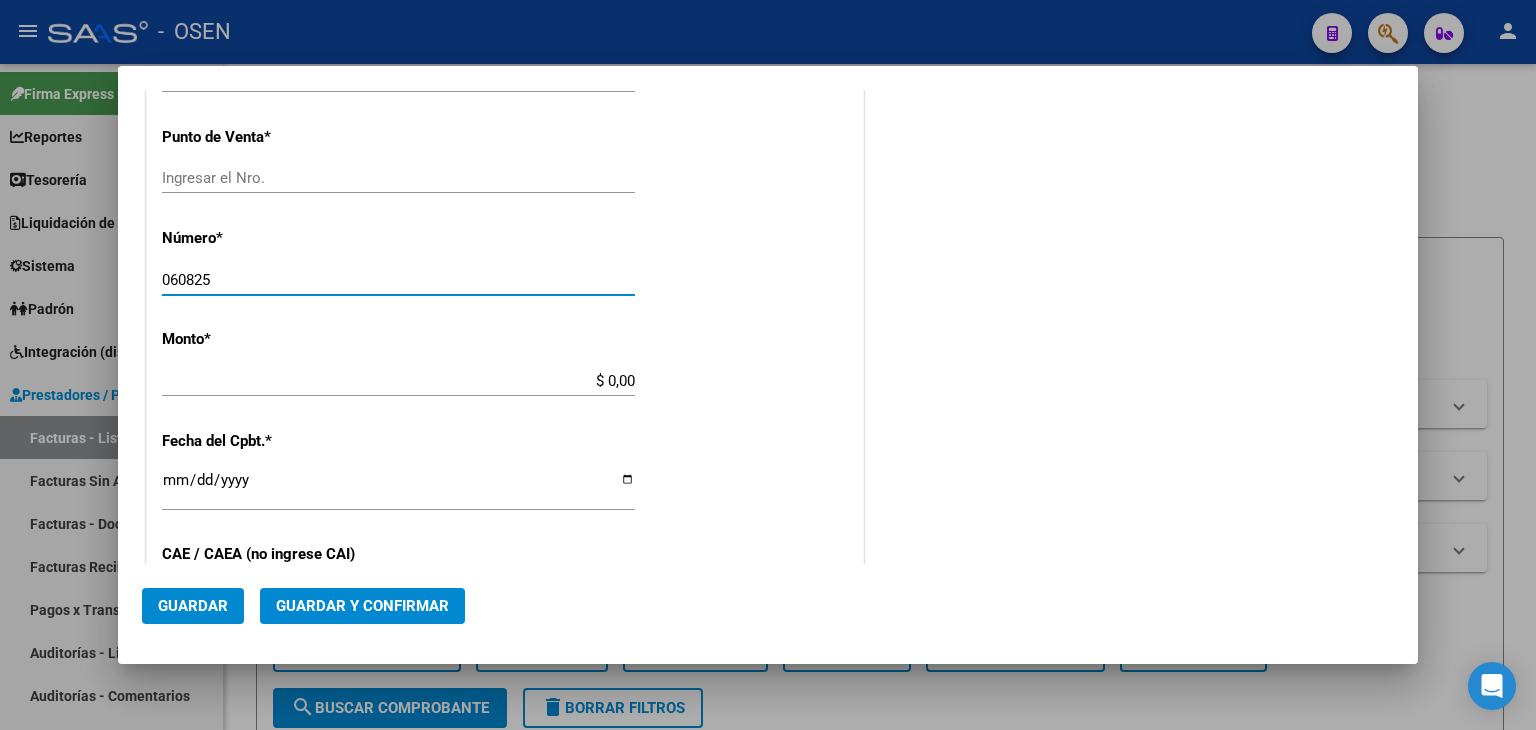 type on "060825" 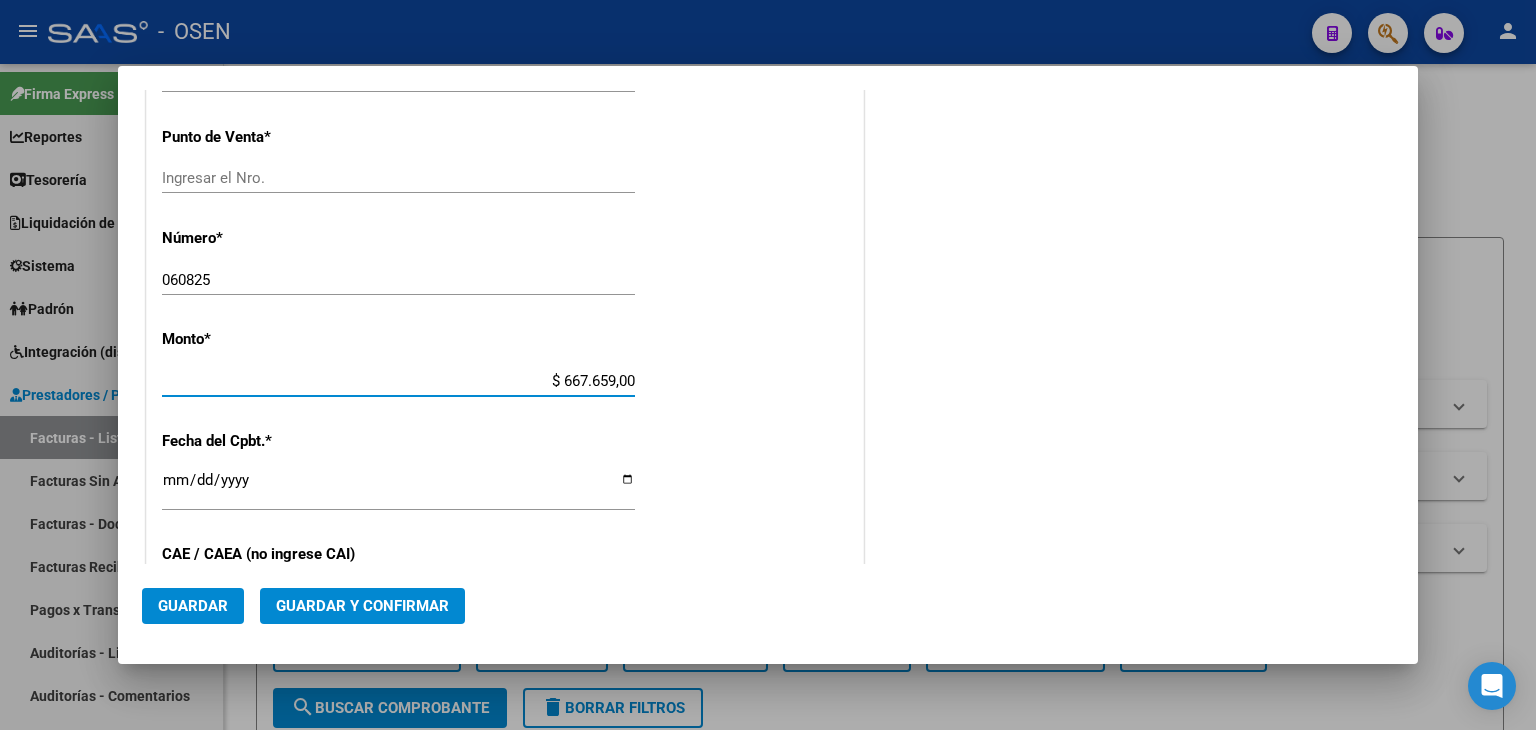 drag, startPoint x: 587, startPoint y: 378, endPoint x: 724, endPoint y: 385, distance: 137.17871 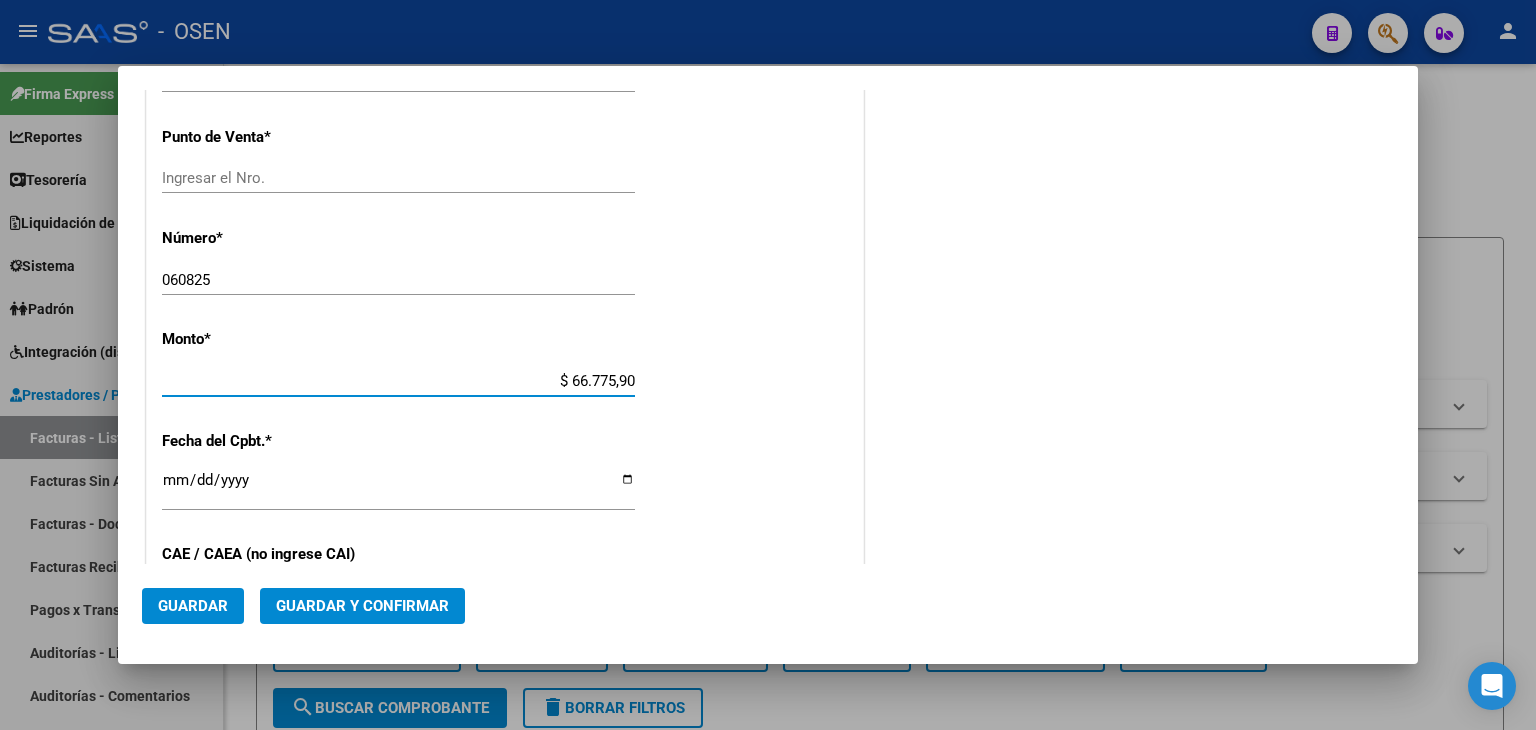 type on "$ 667.759,00" 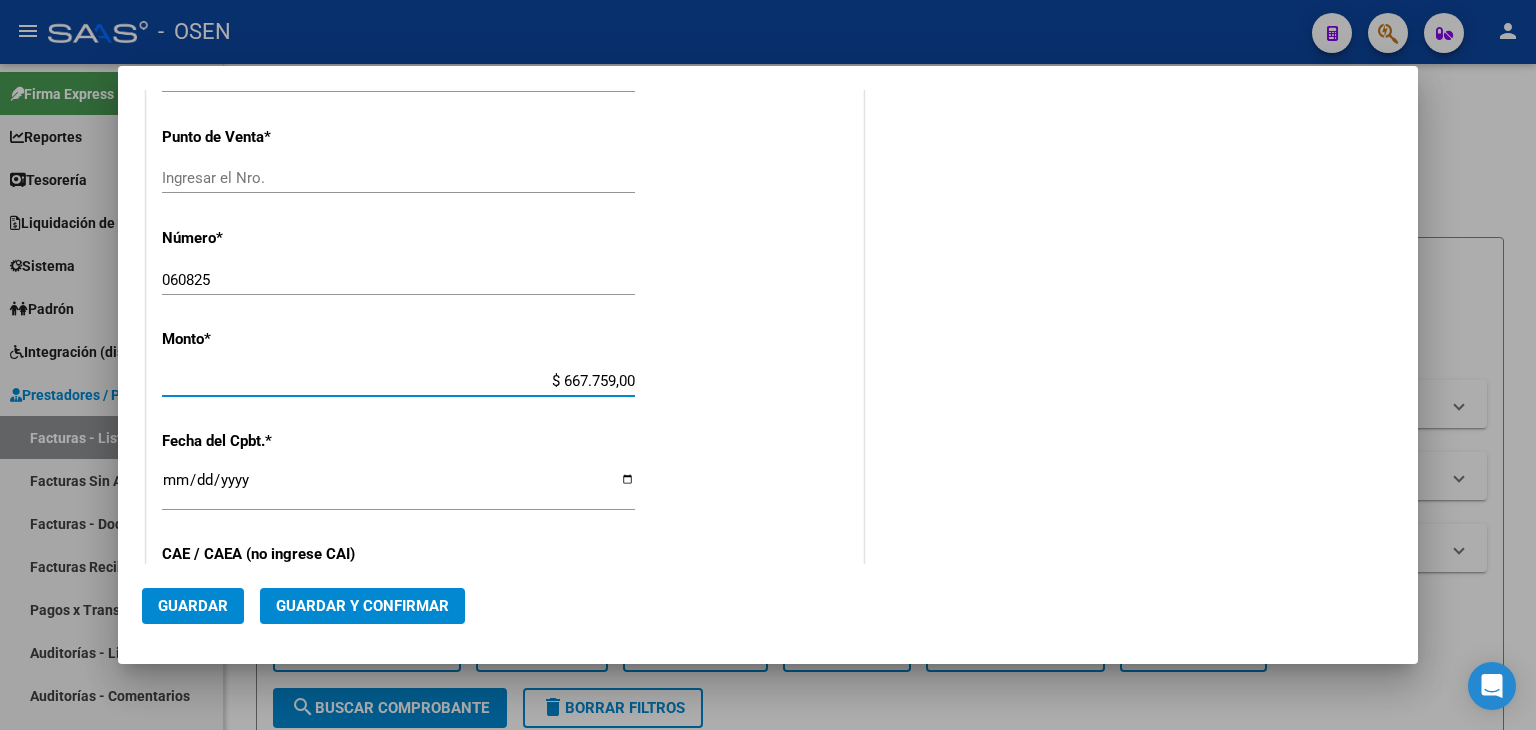 click on "Ingresar la fecha" at bounding box center [398, 488] 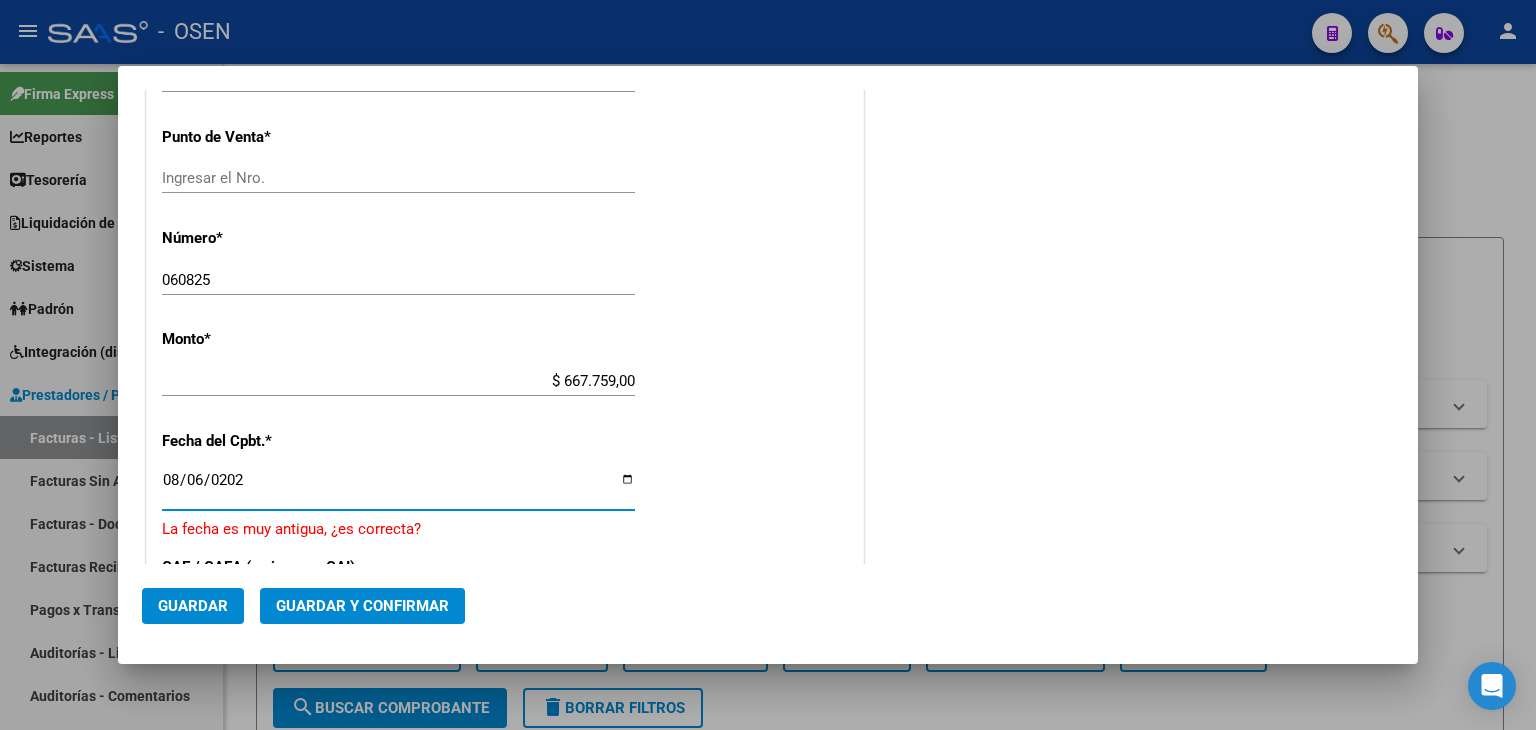 type on "2025-08-06" 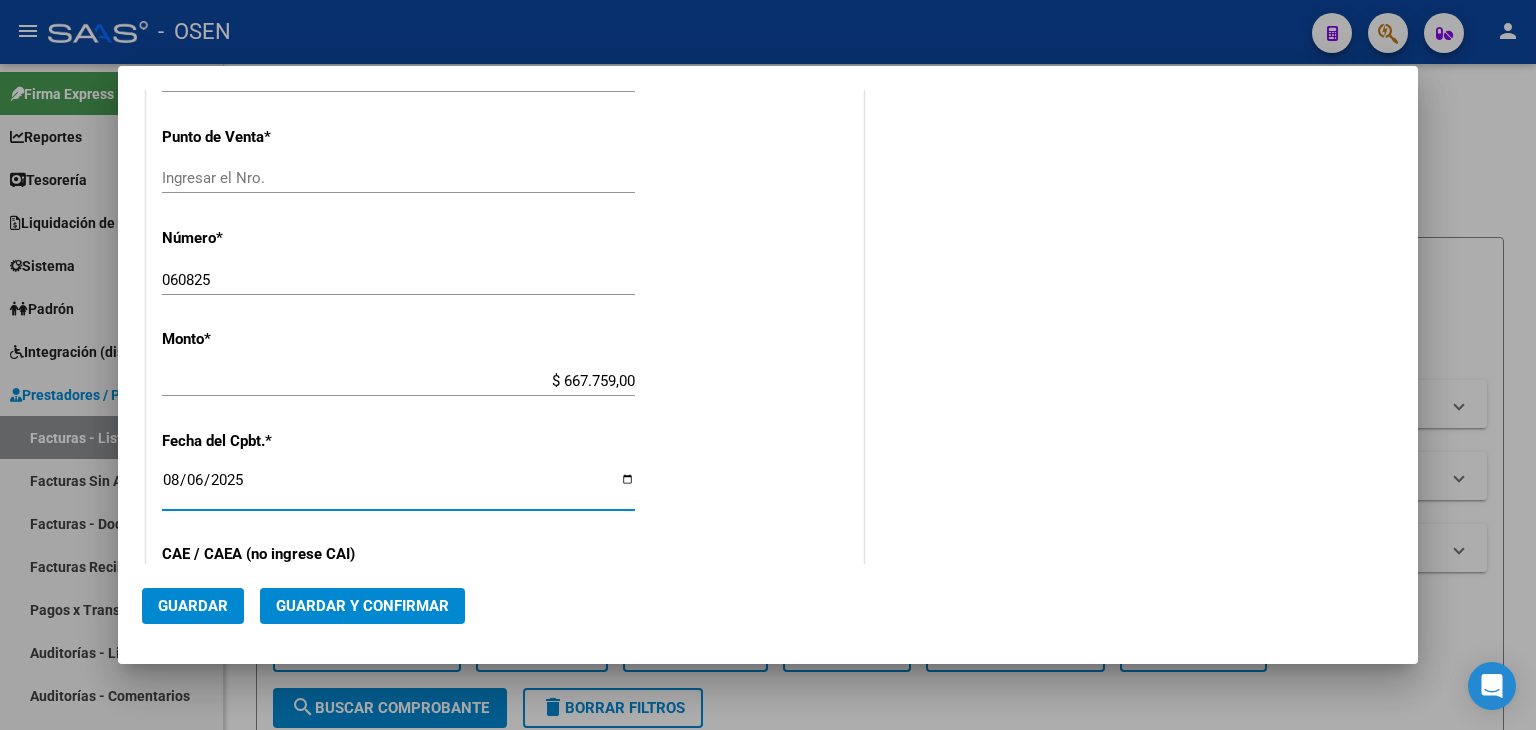 click on "Guardar y Confirmar" 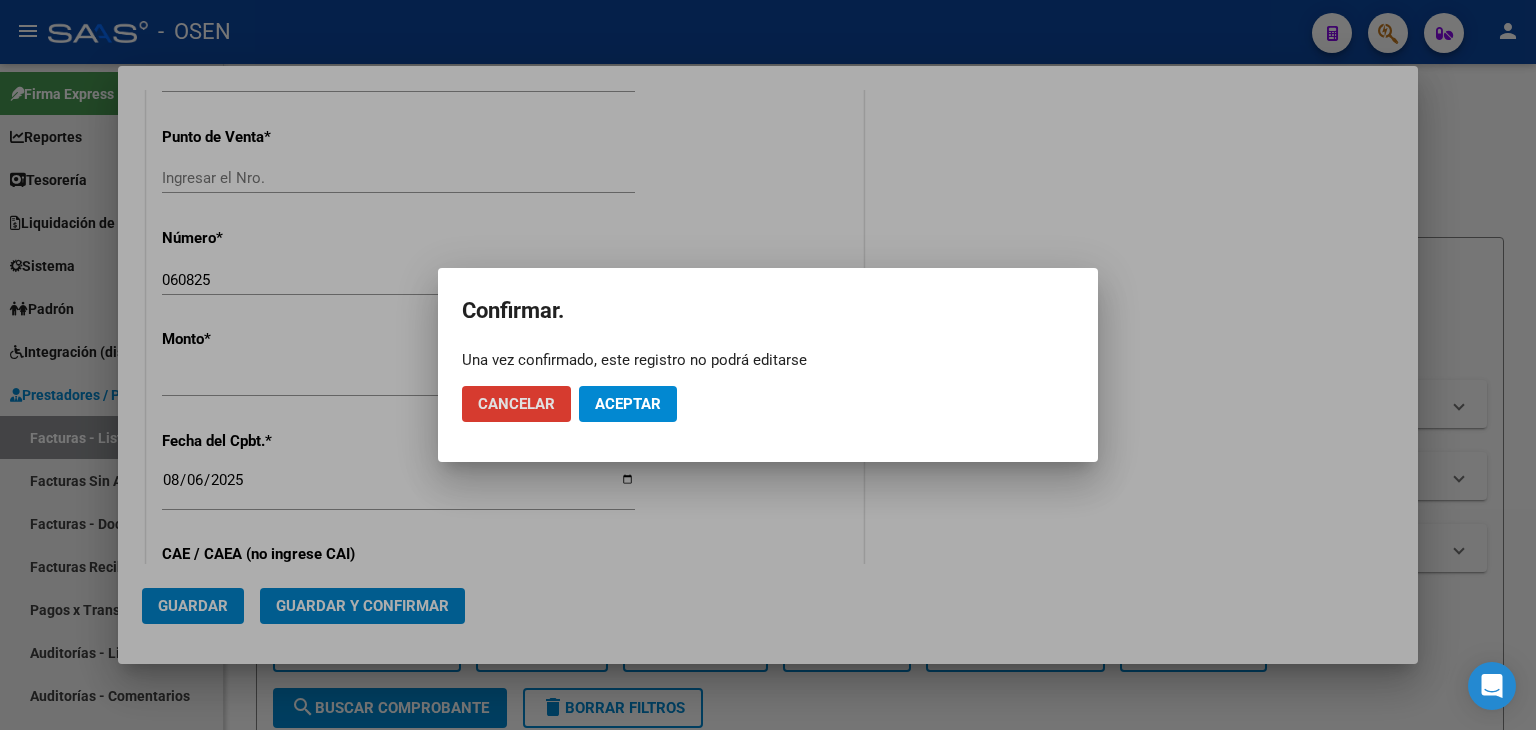 click on "Aceptar" 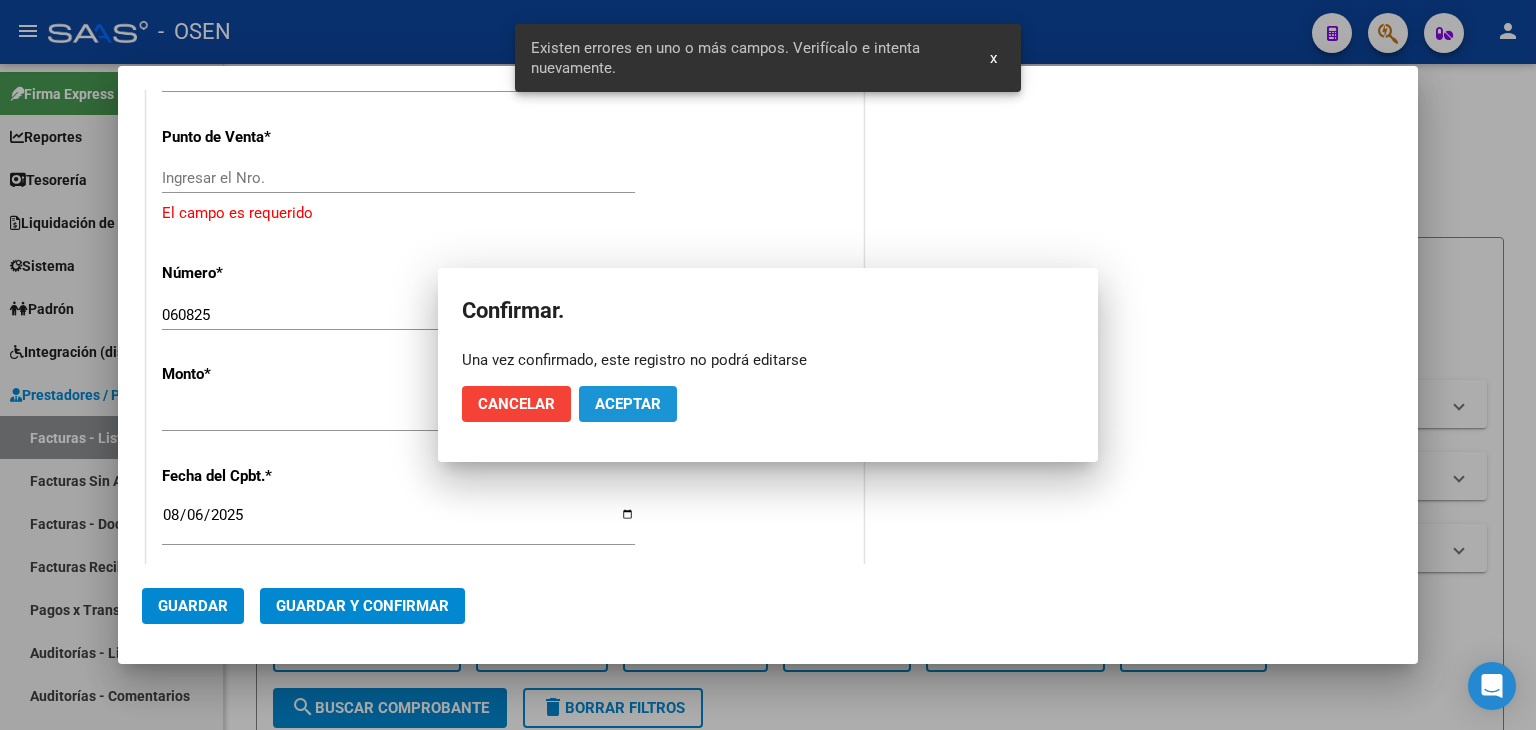 scroll, scrollTop: 507, scrollLeft: 0, axis: vertical 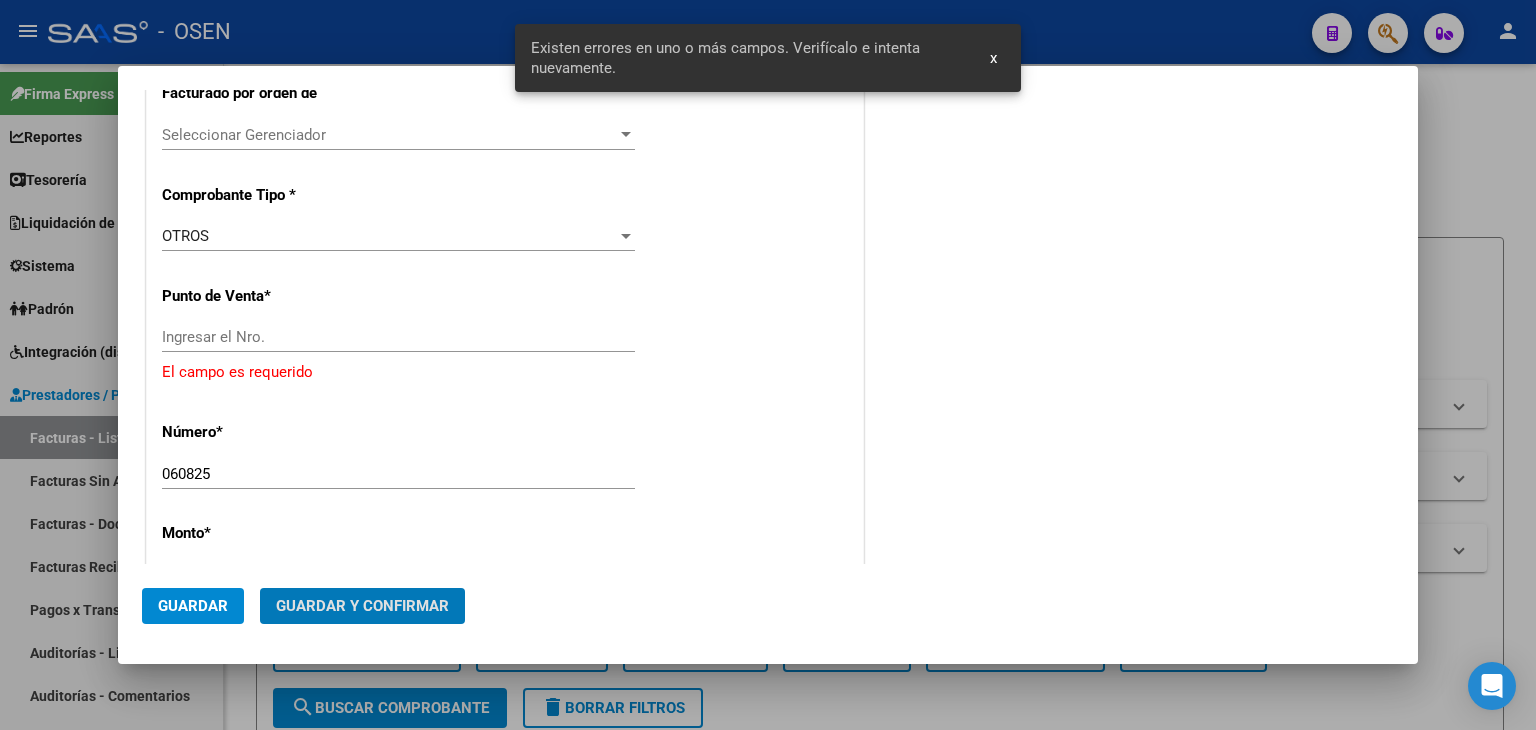 click on "Ingresar el Nro." 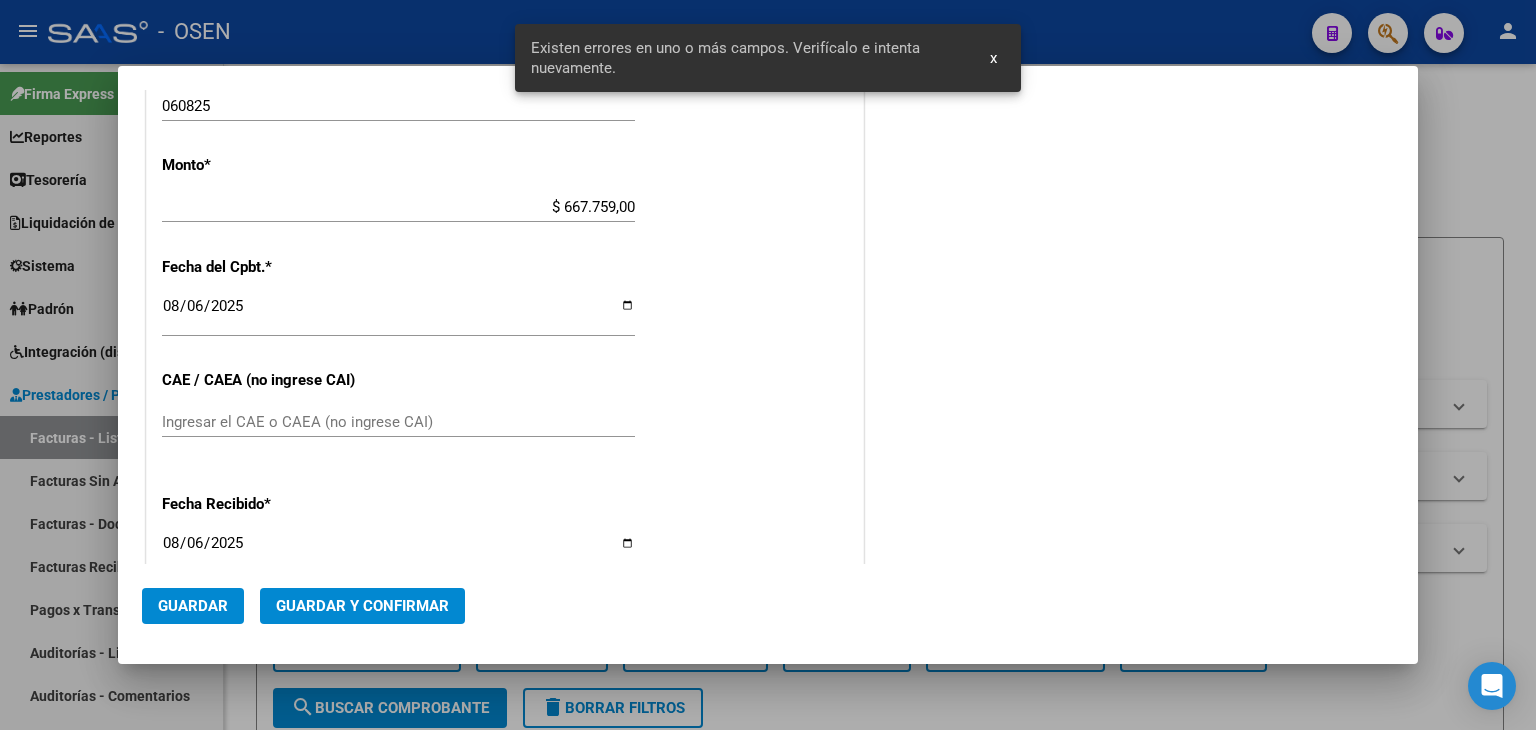 scroll, scrollTop: 1174, scrollLeft: 0, axis: vertical 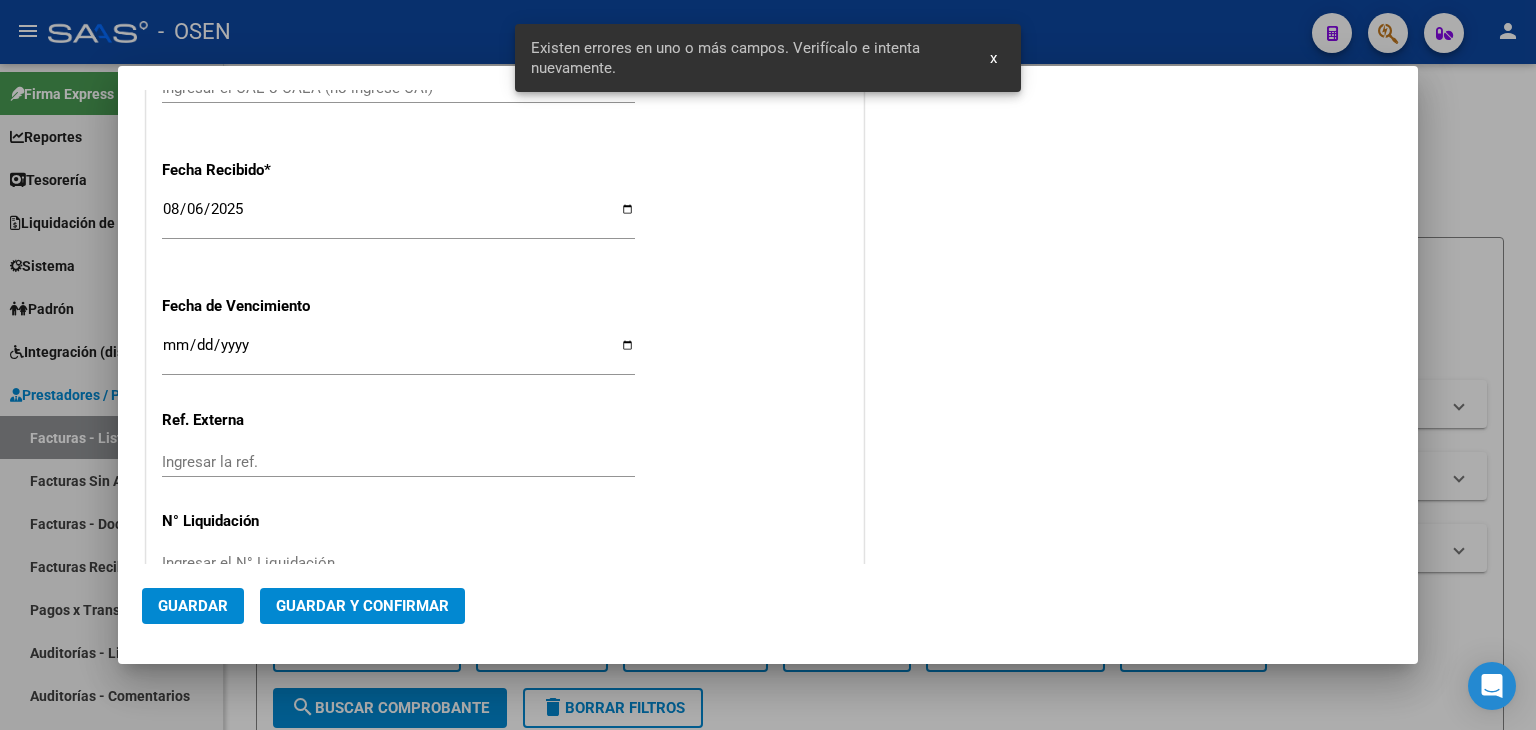 type on "1" 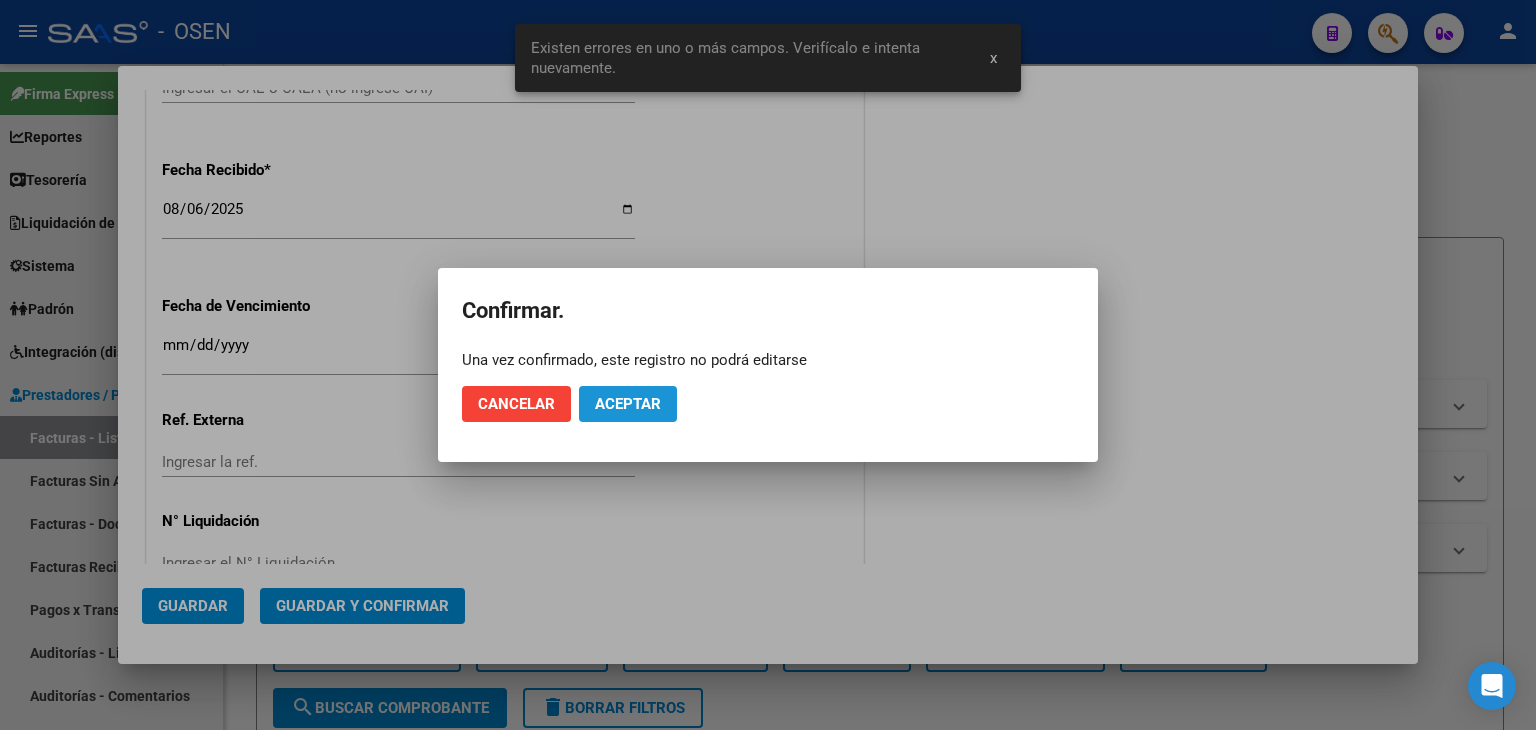 click on "Aceptar" 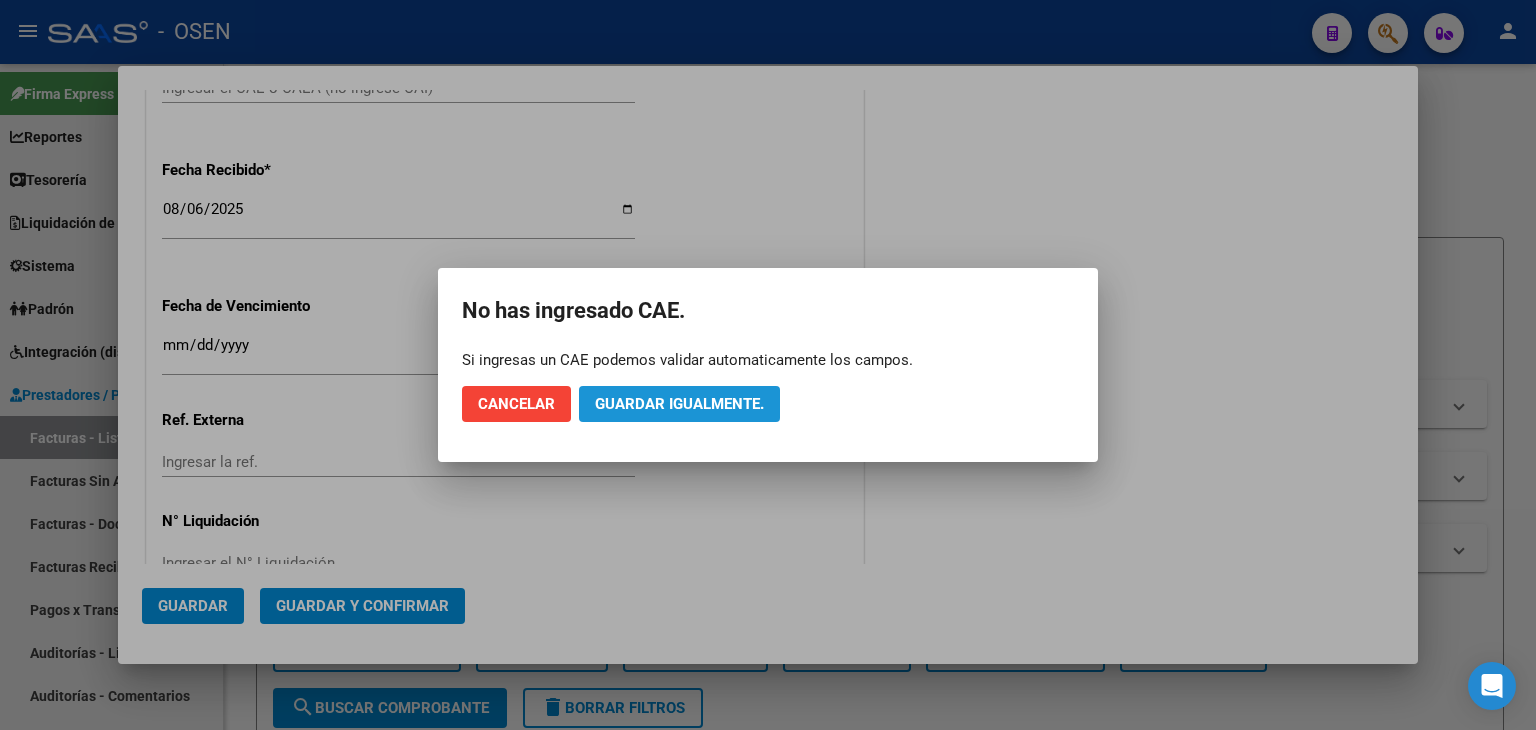 click on "Guardar igualmente." 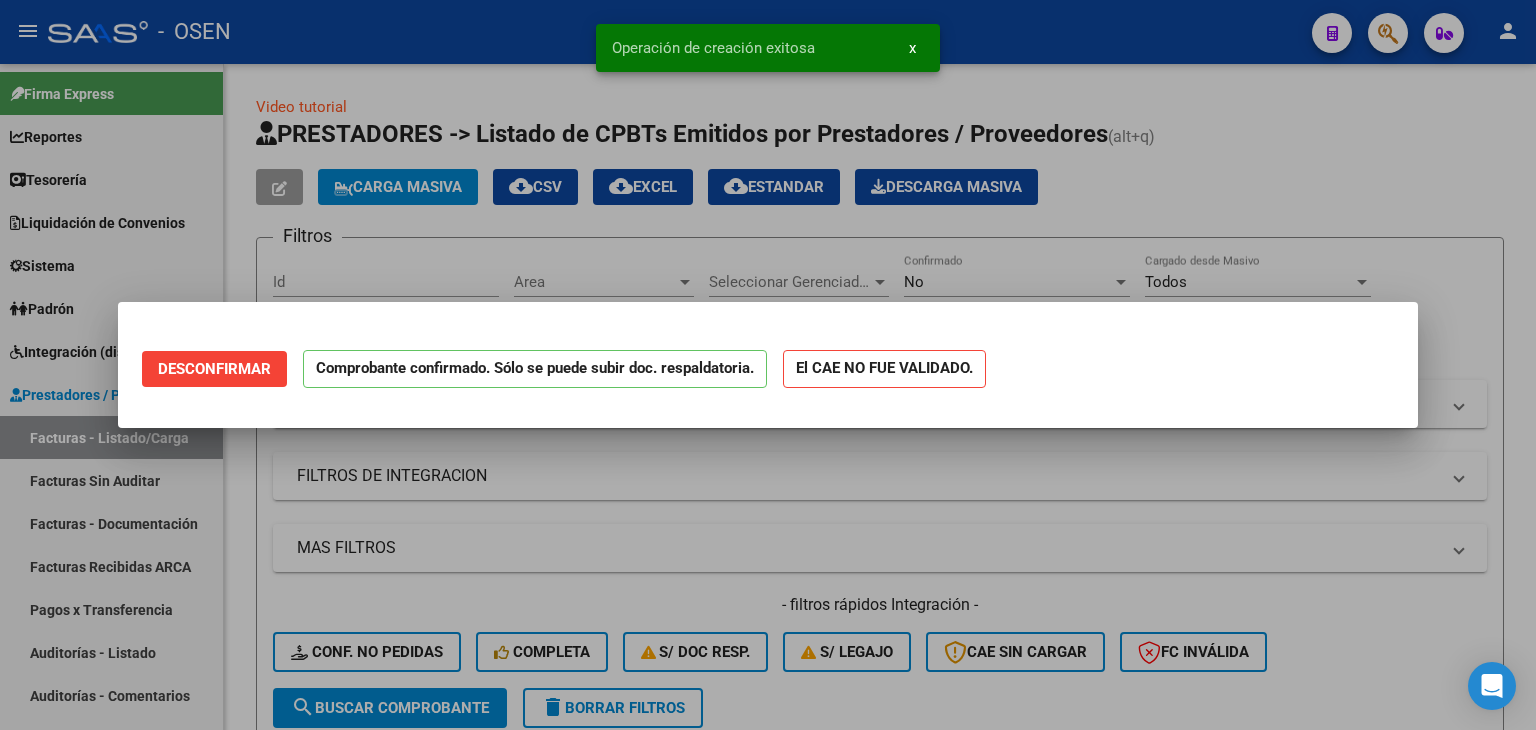 scroll, scrollTop: 0, scrollLeft: 0, axis: both 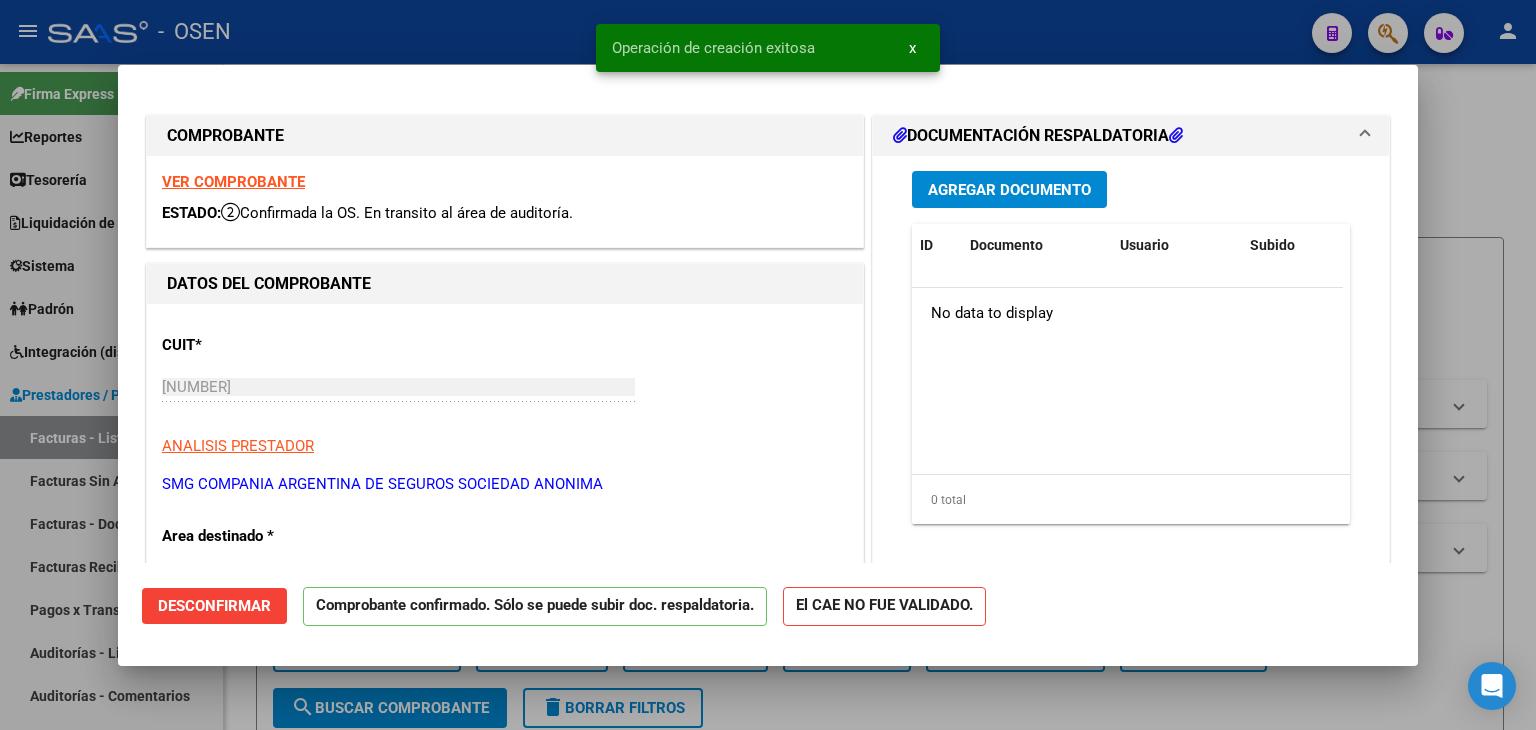 click at bounding box center (768, 365) 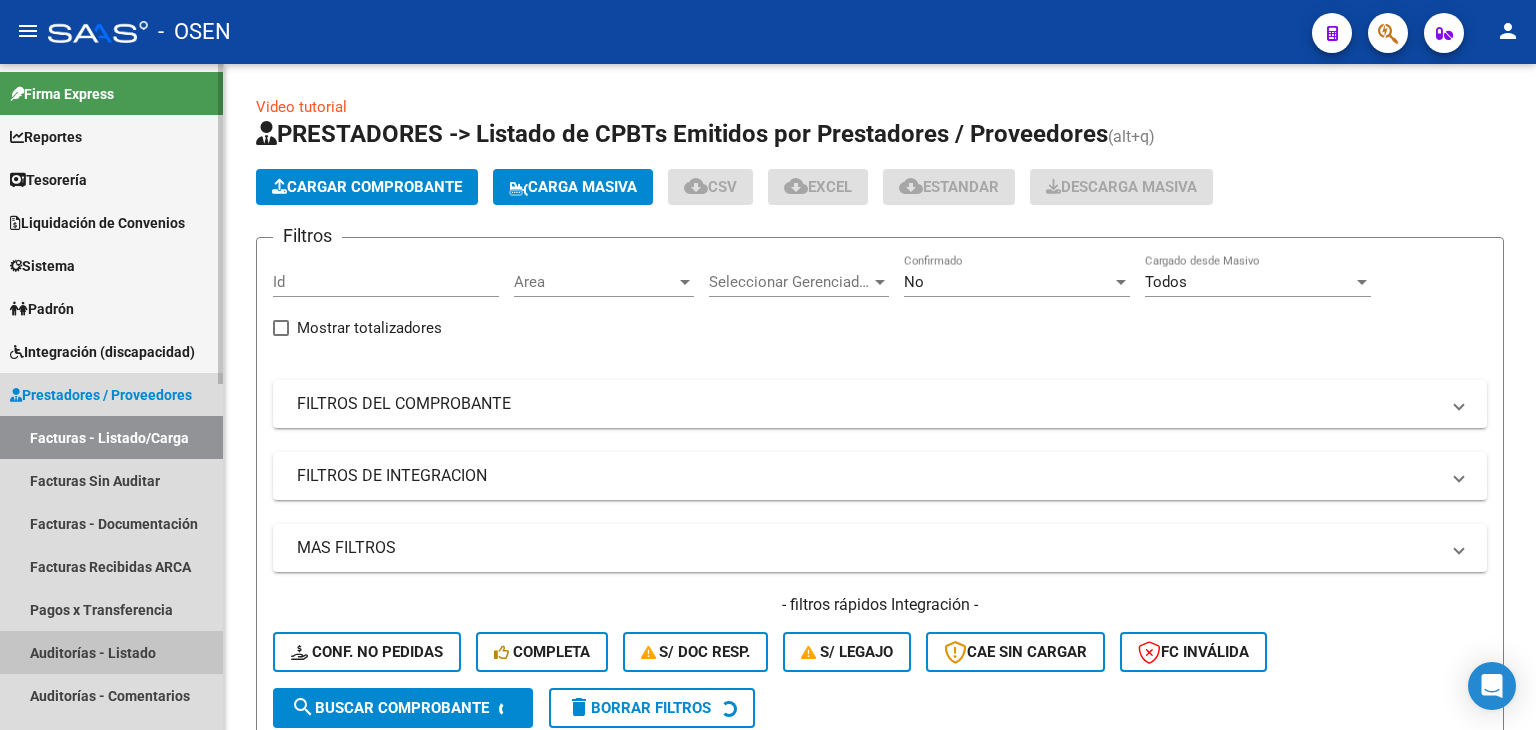click on "Auditorías - Listado" at bounding box center [111, 652] 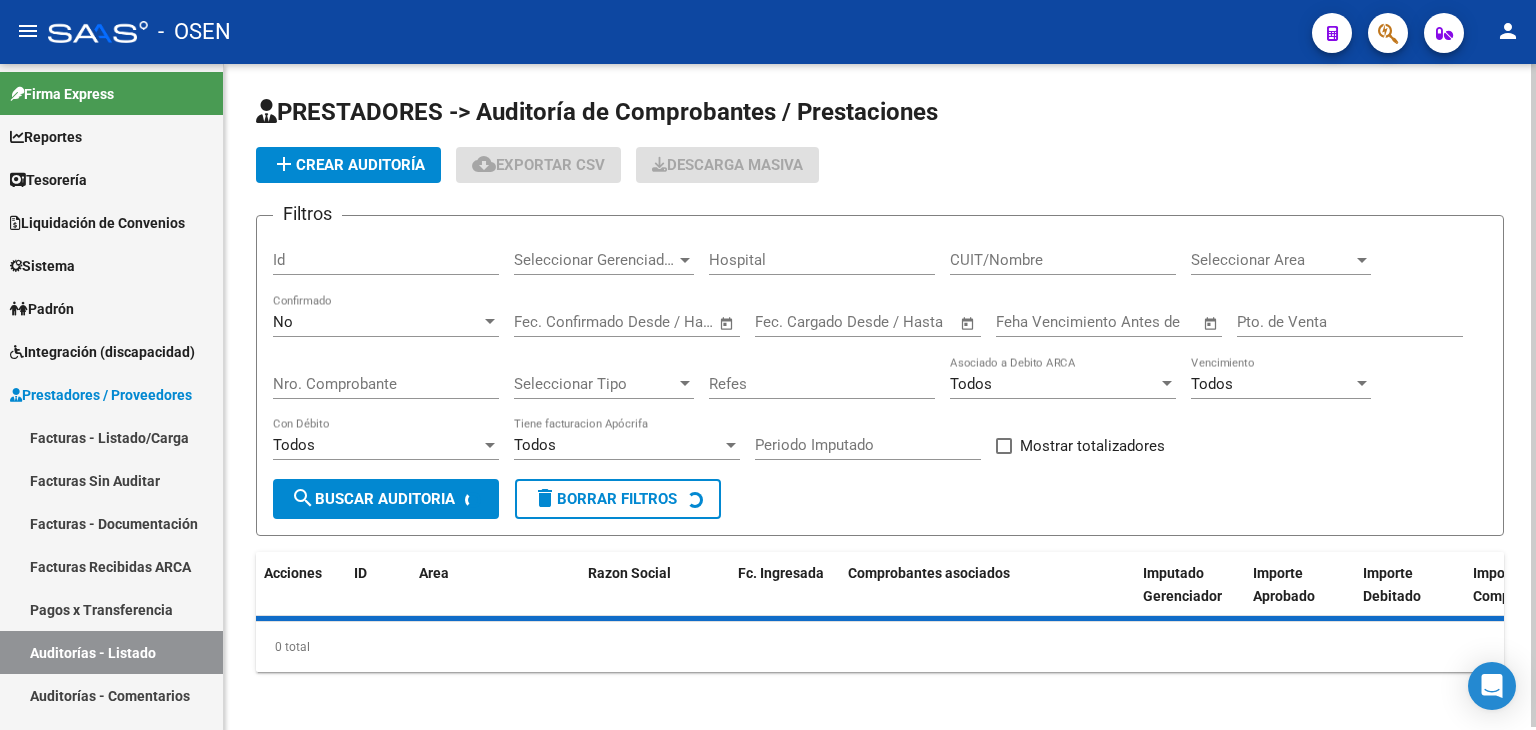 click on "add  Crear Auditoría" 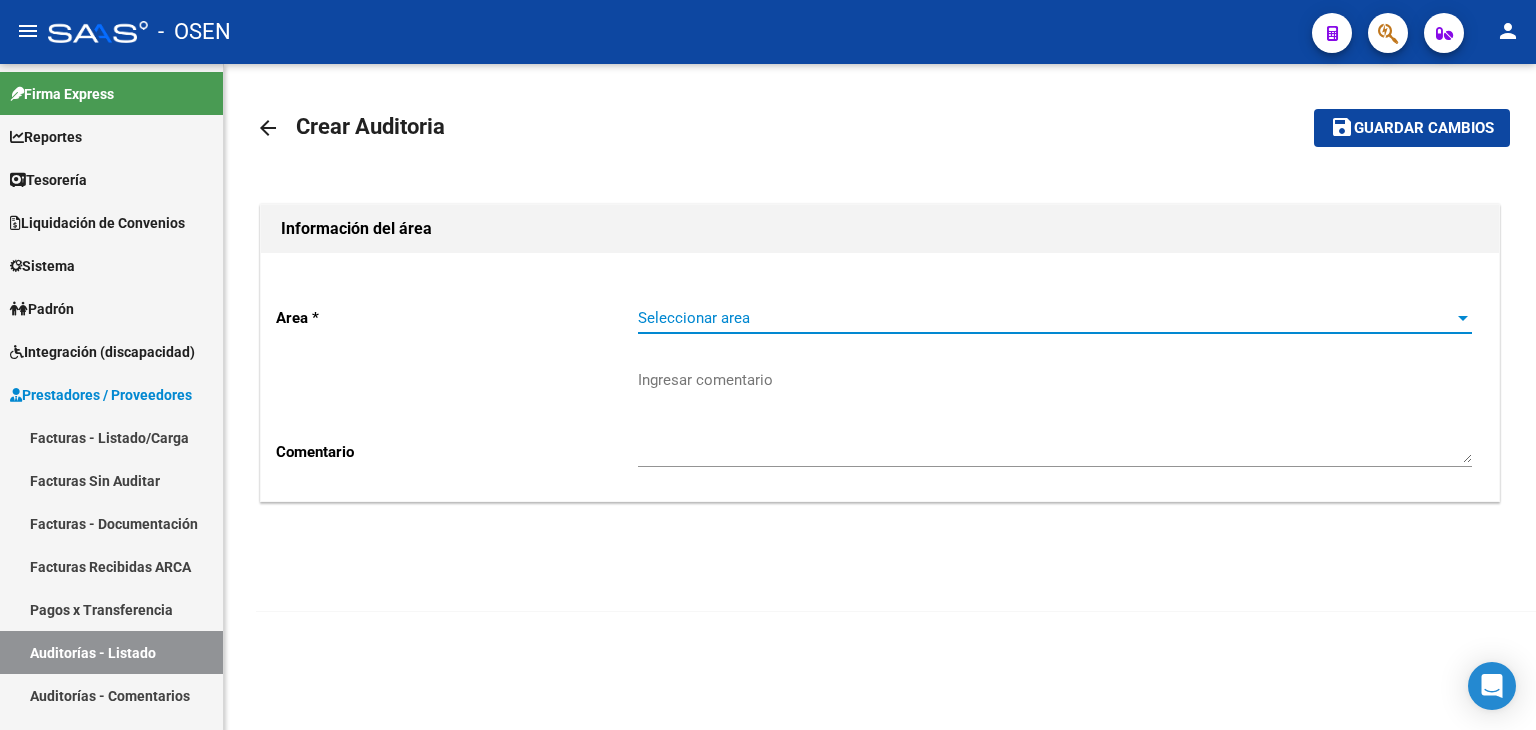 click on "Seleccionar area" at bounding box center (1046, 318) 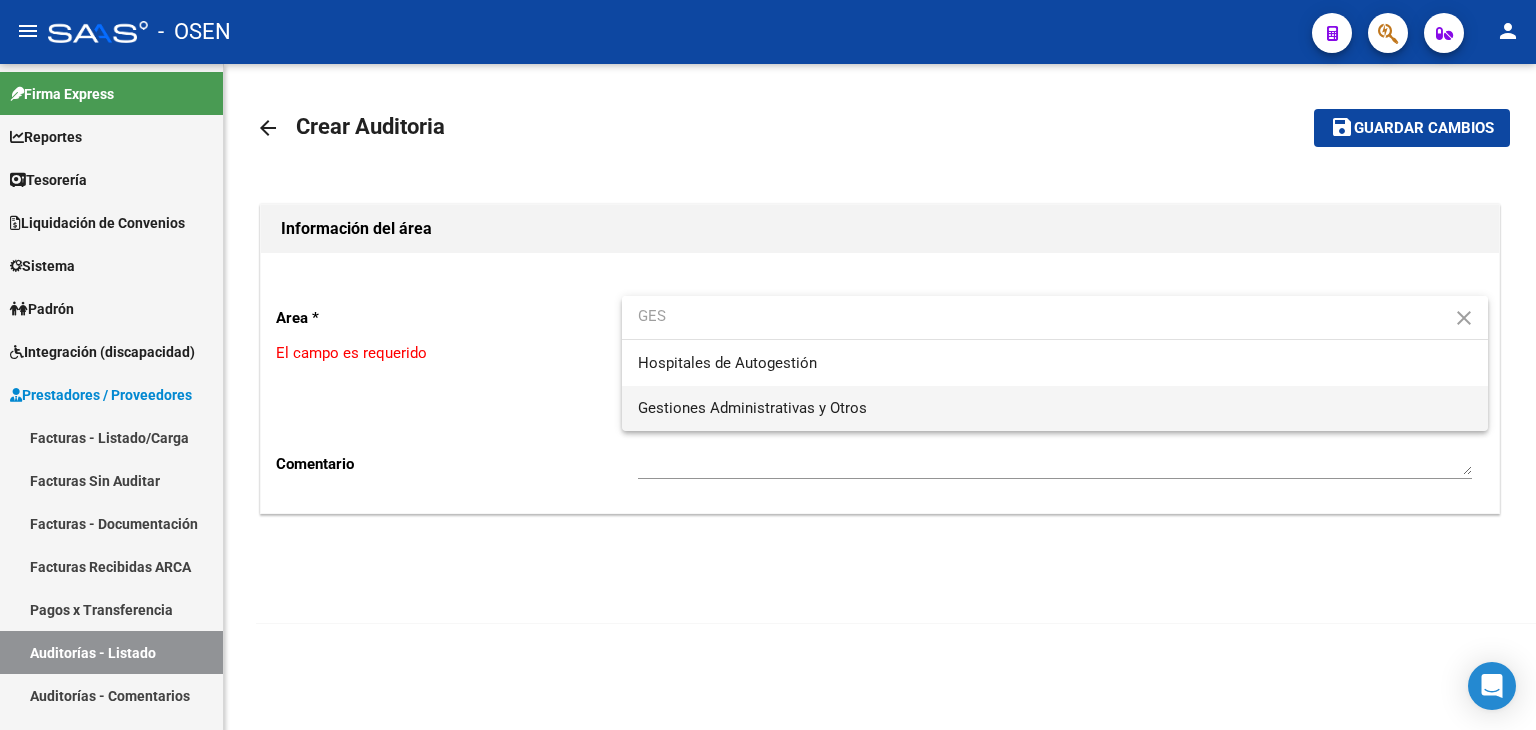 type on "GES" 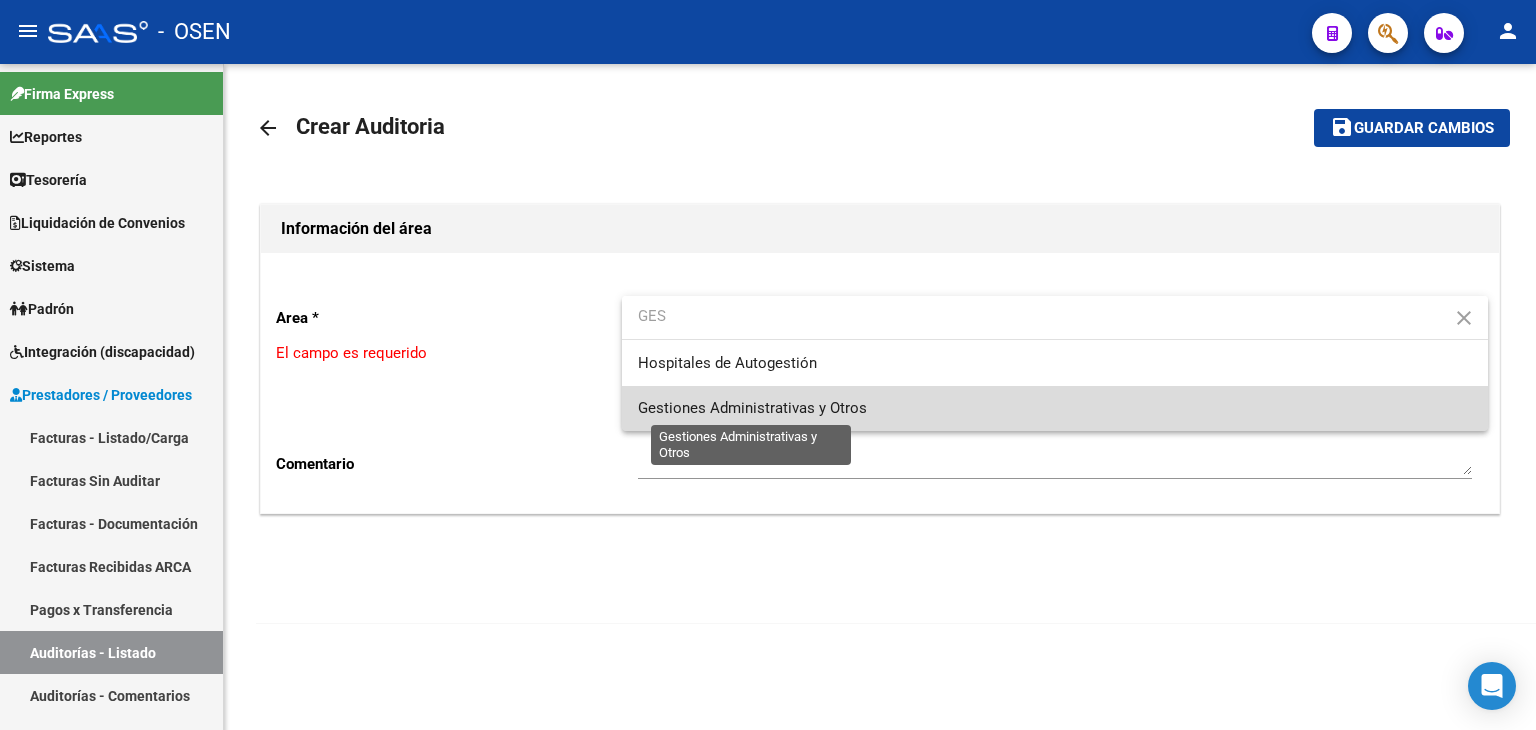 drag, startPoint x: 708, startPoint y: 413, endPoint x: 675, endPoint y: 423, distance: 34.48188 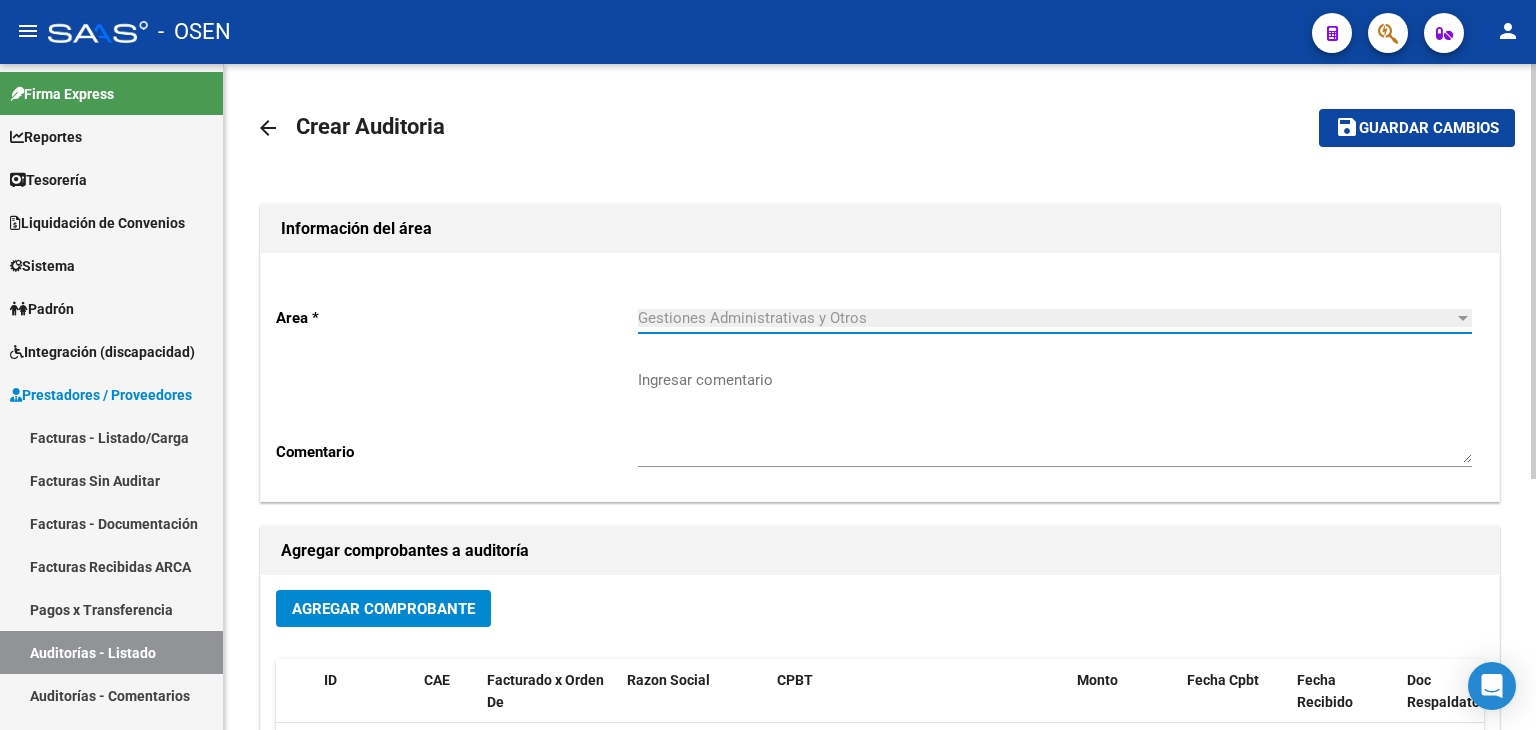 click on "Agregar Comprobante" 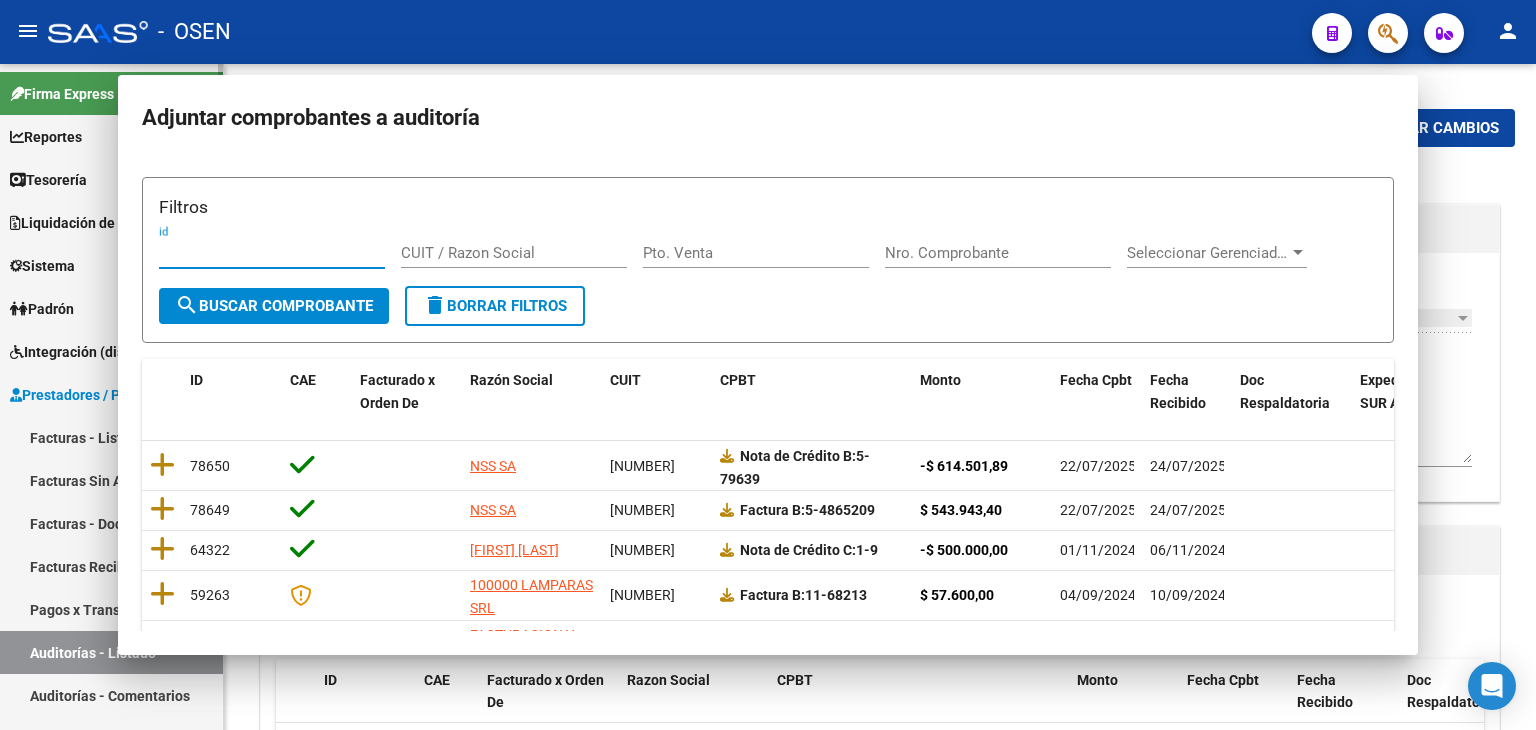 type 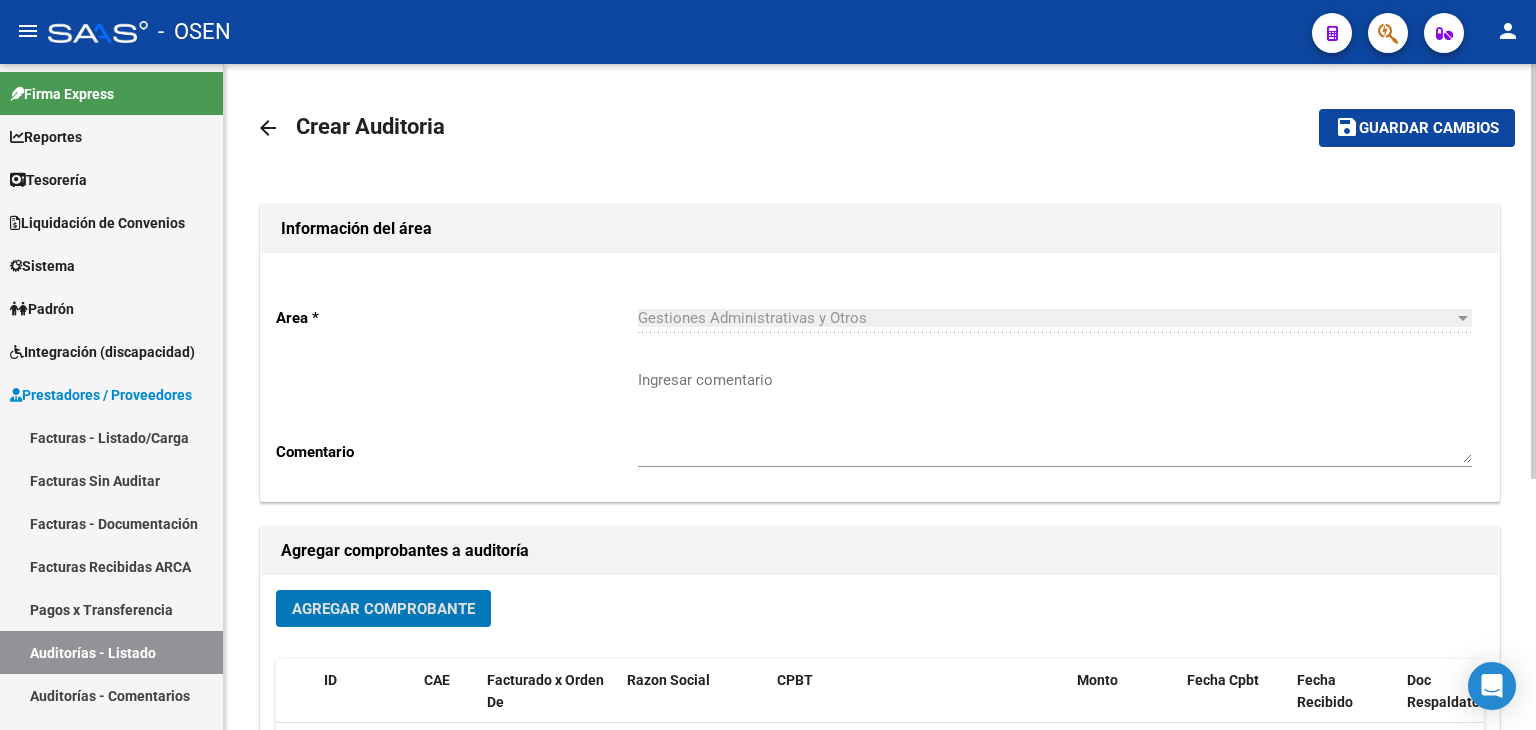 click on "arrow_back" 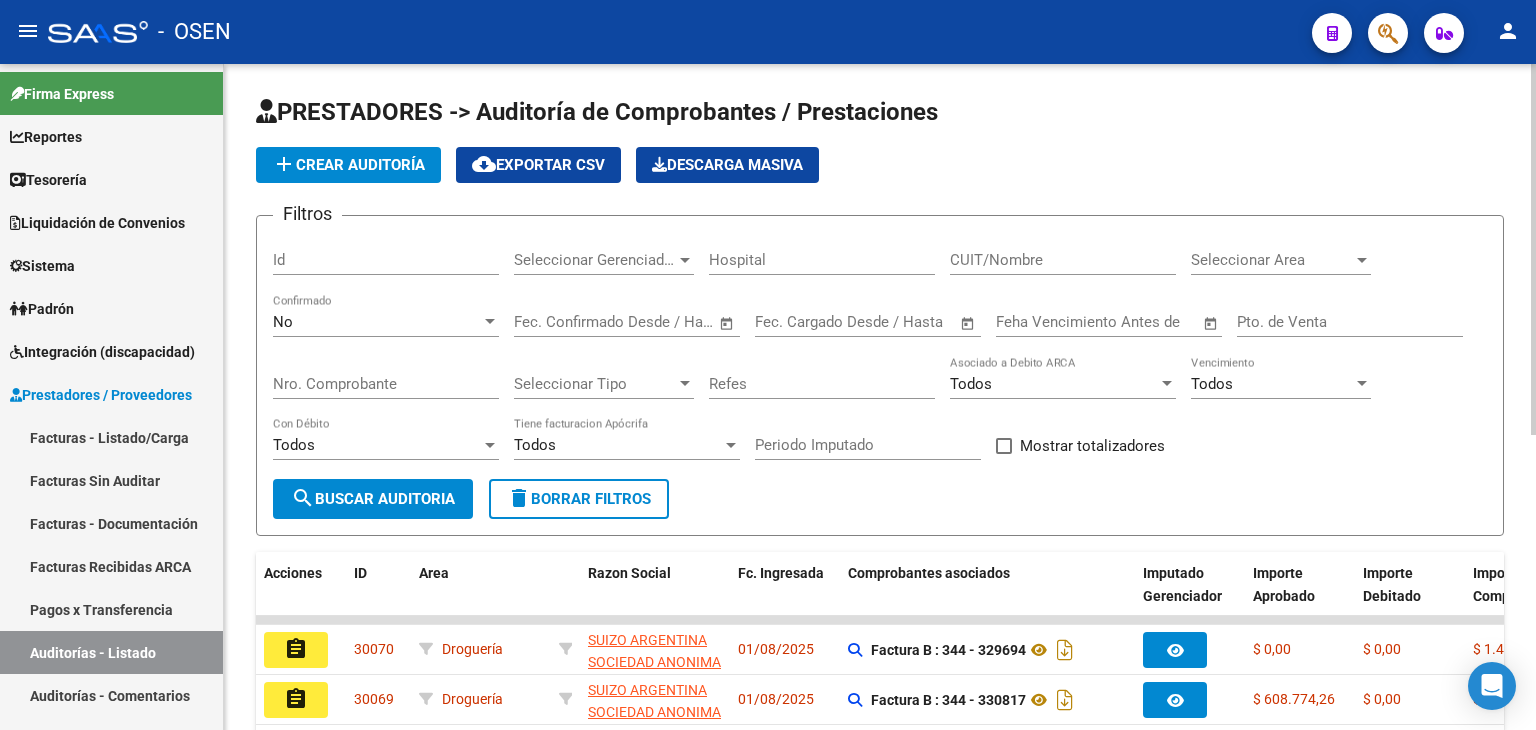 click on "add  Crear Auditoría" 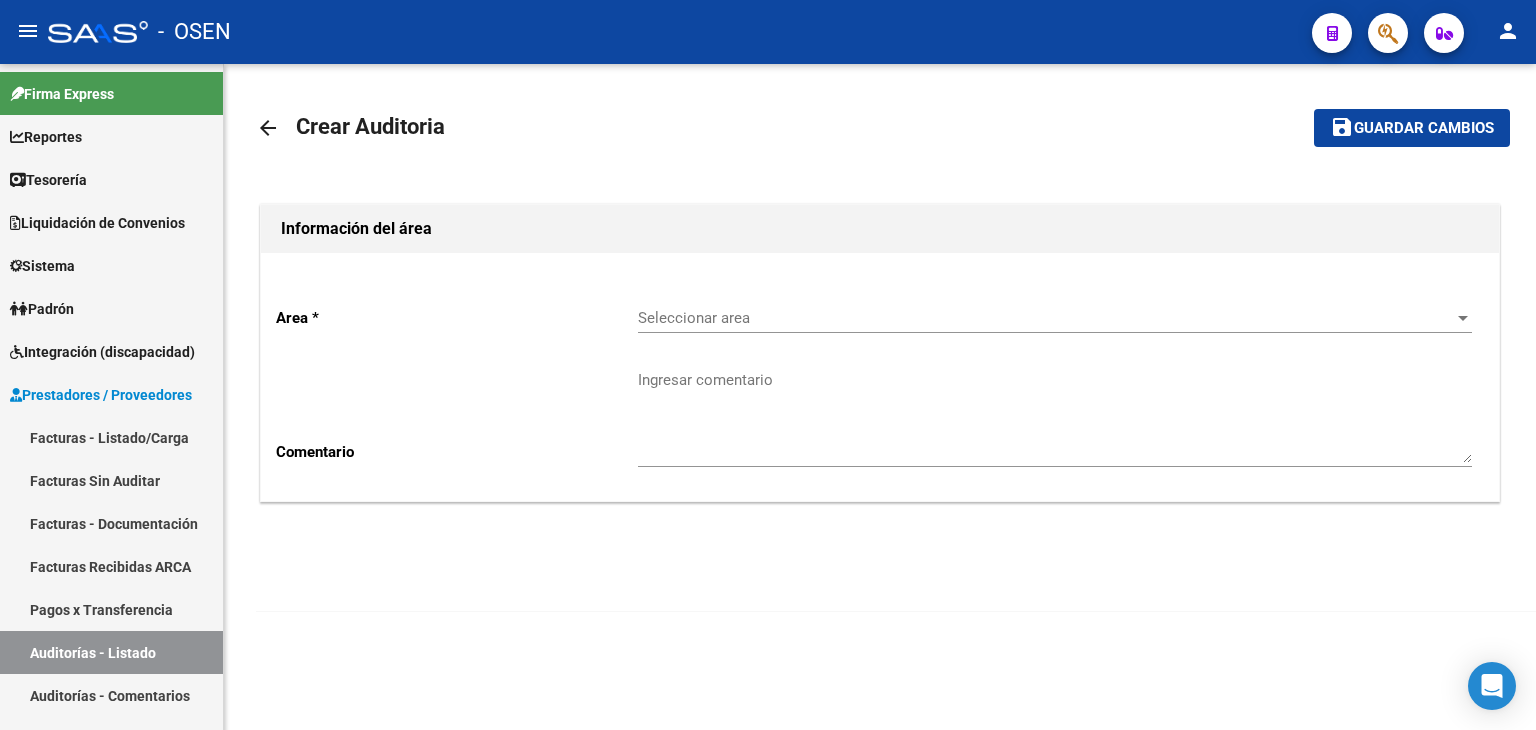 click on "Seleccionar area Seleccionar area" 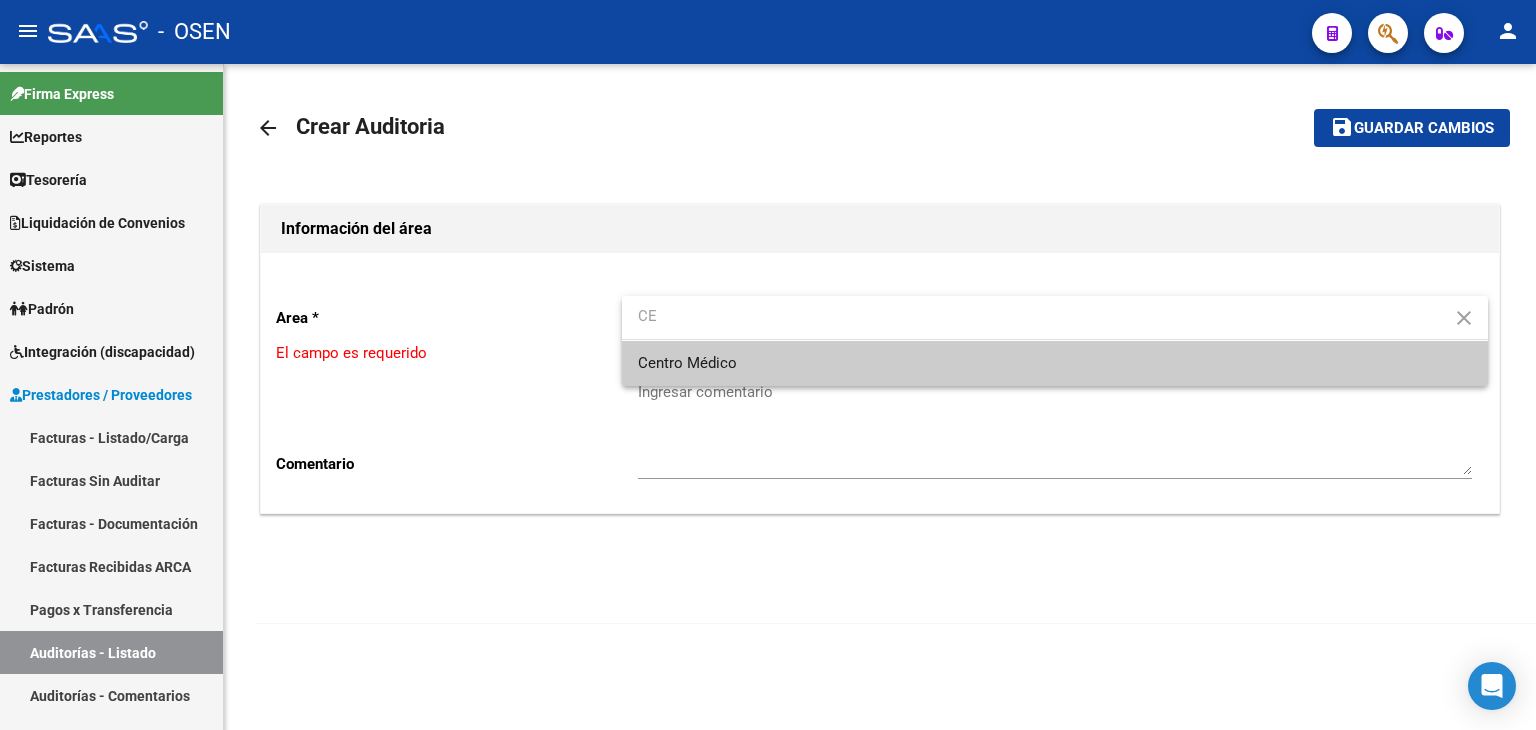 type on "CE" 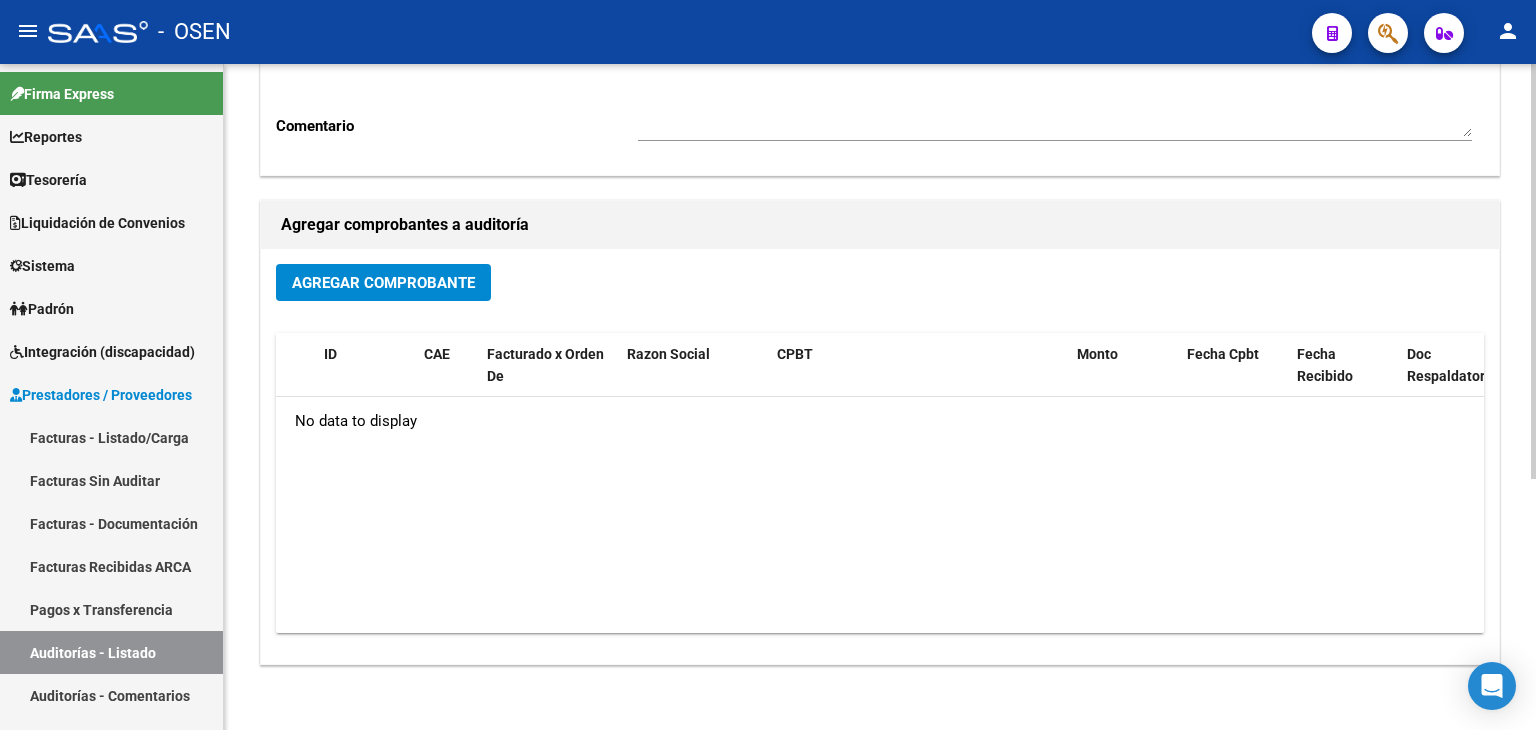 scroll, scrollTop: 333, scrollLeft: 0, axis: vertical 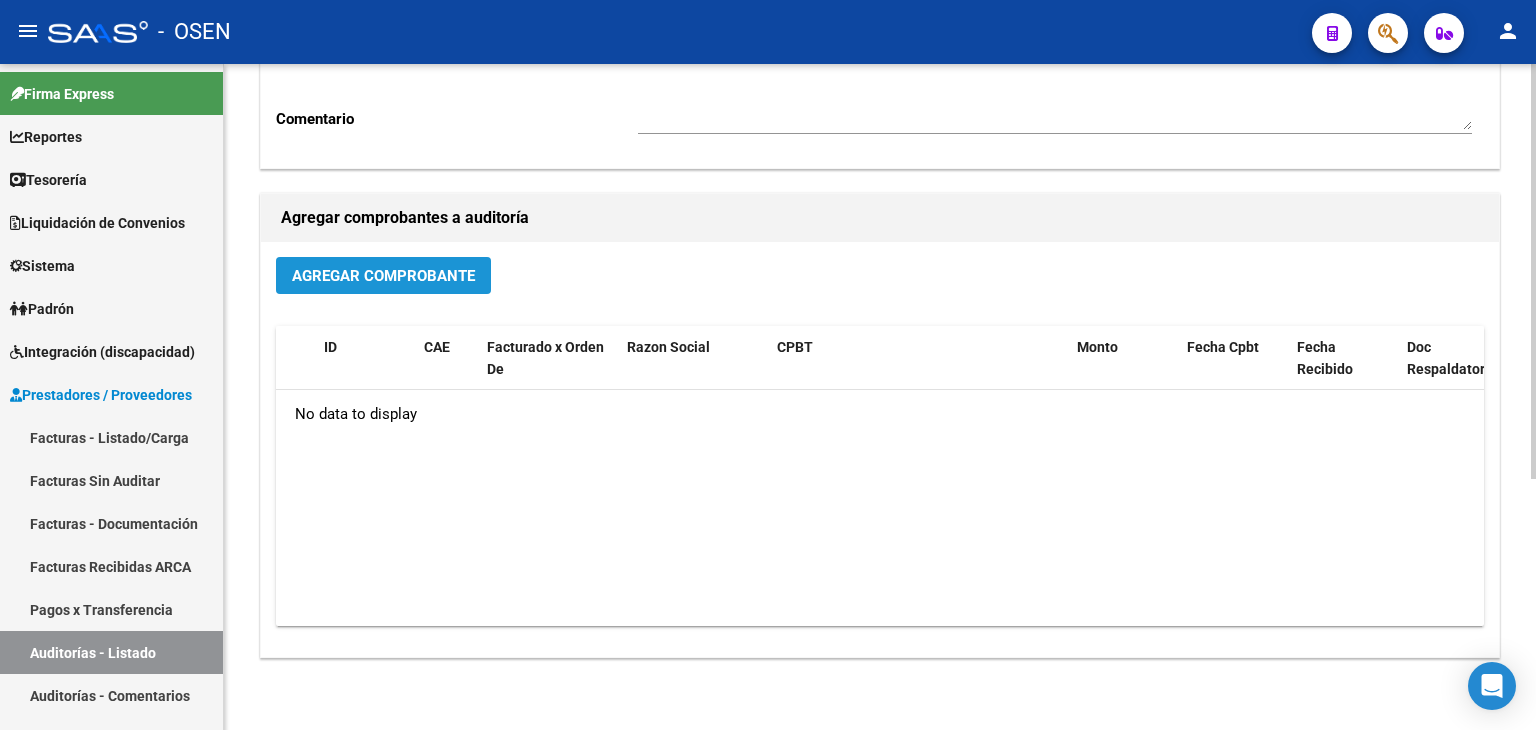 click on "Agregar Comprobante" 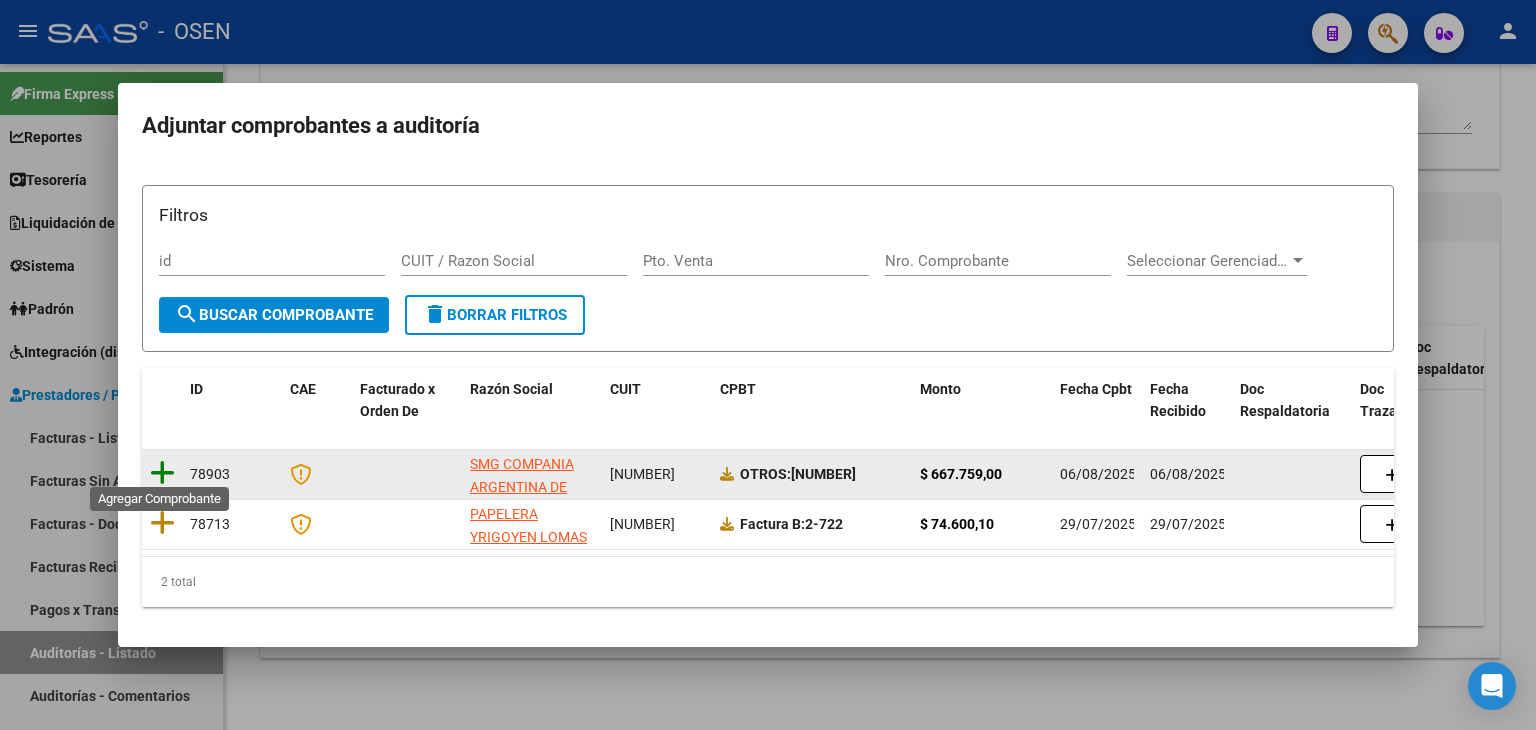click 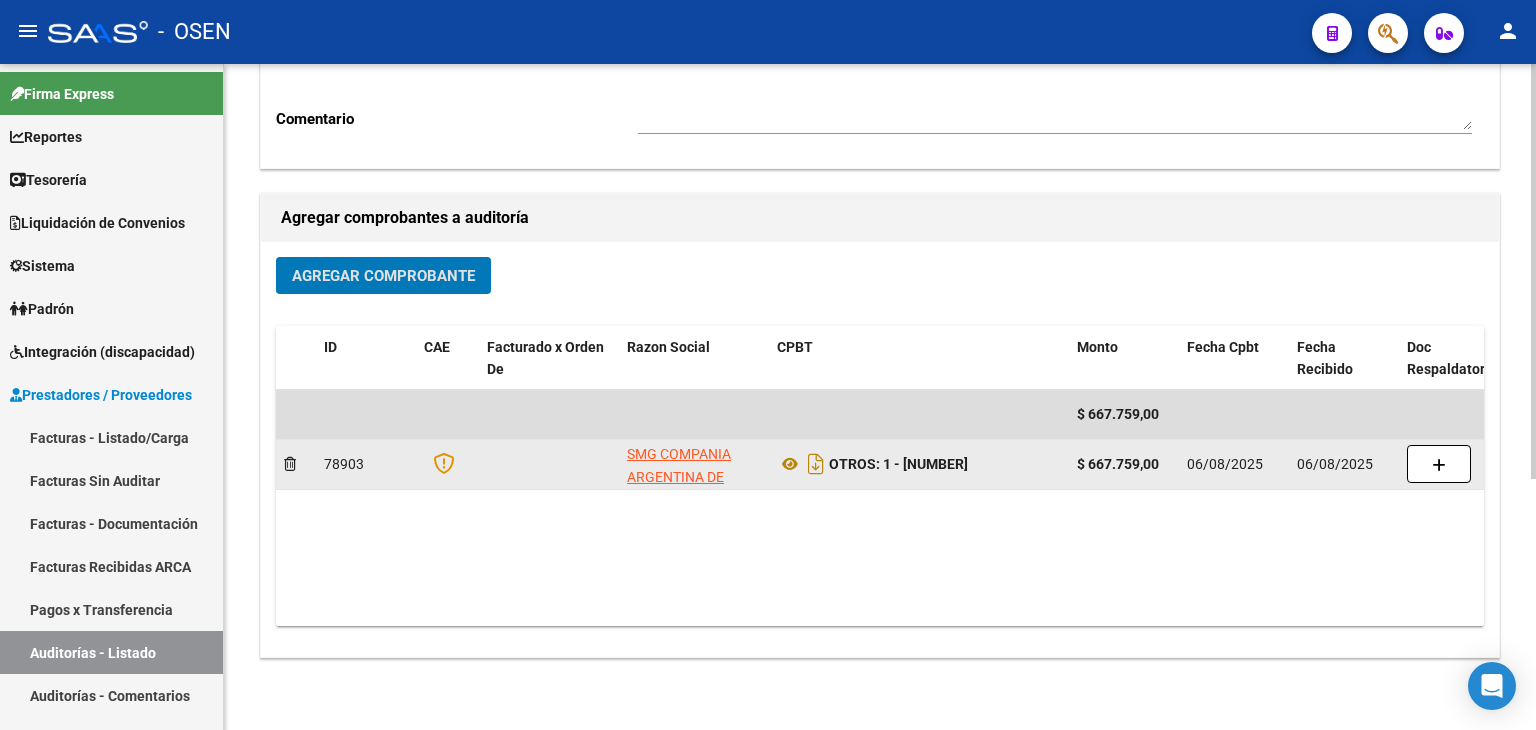 scroll, scrollTop: 0, scrollLeft: 0, axis: both 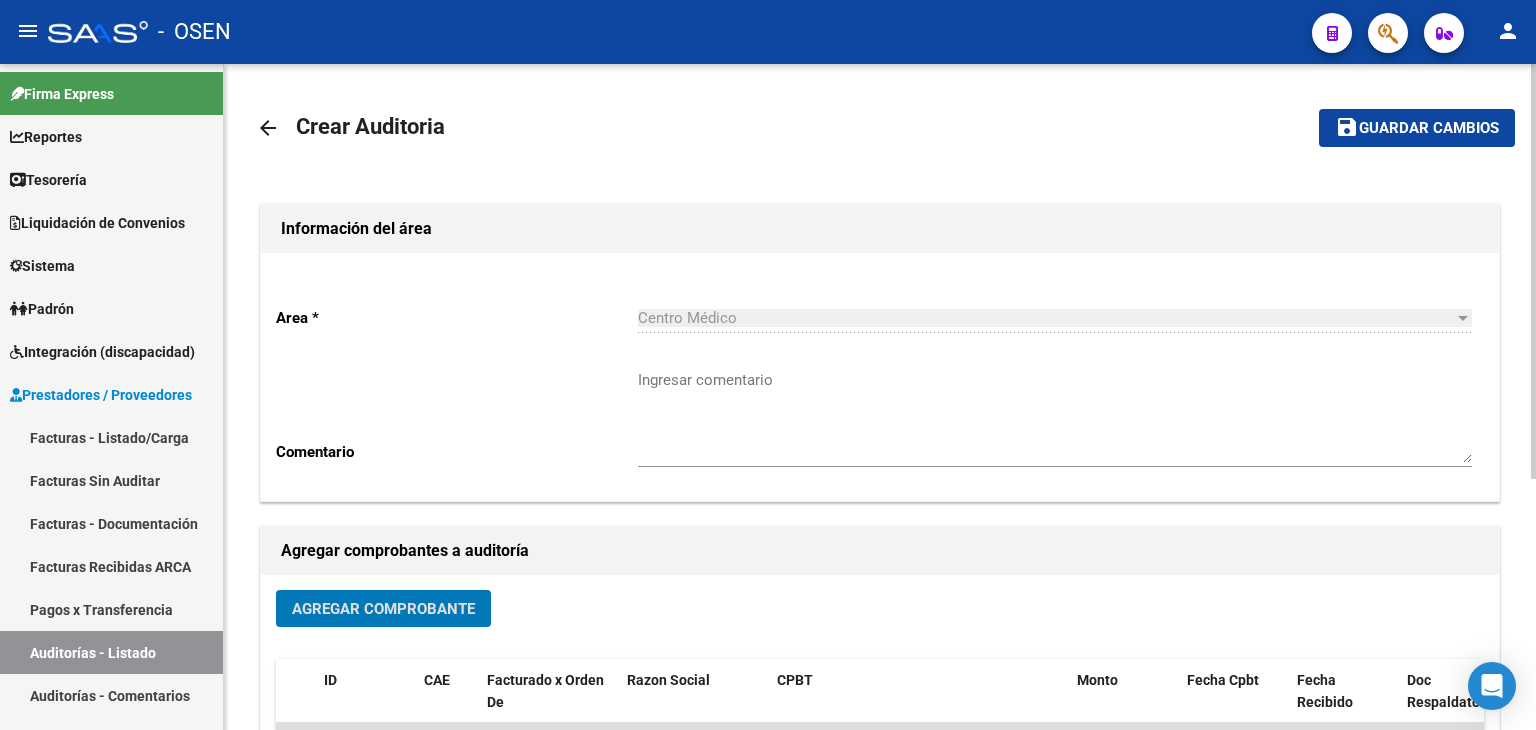 click on "Guardar cambios" 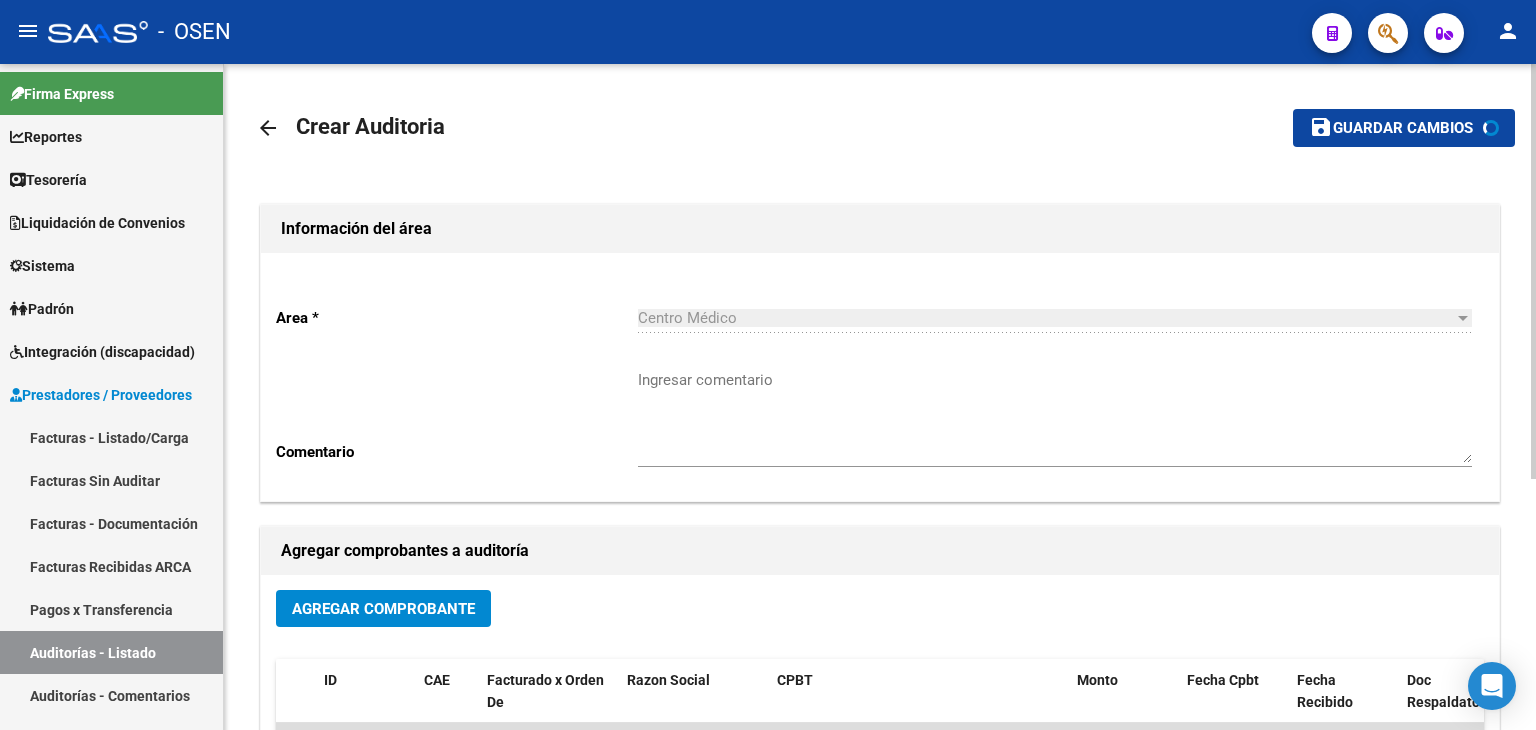 scroll, scrollTop: 333, scrollLeft: 0, axis: vertical 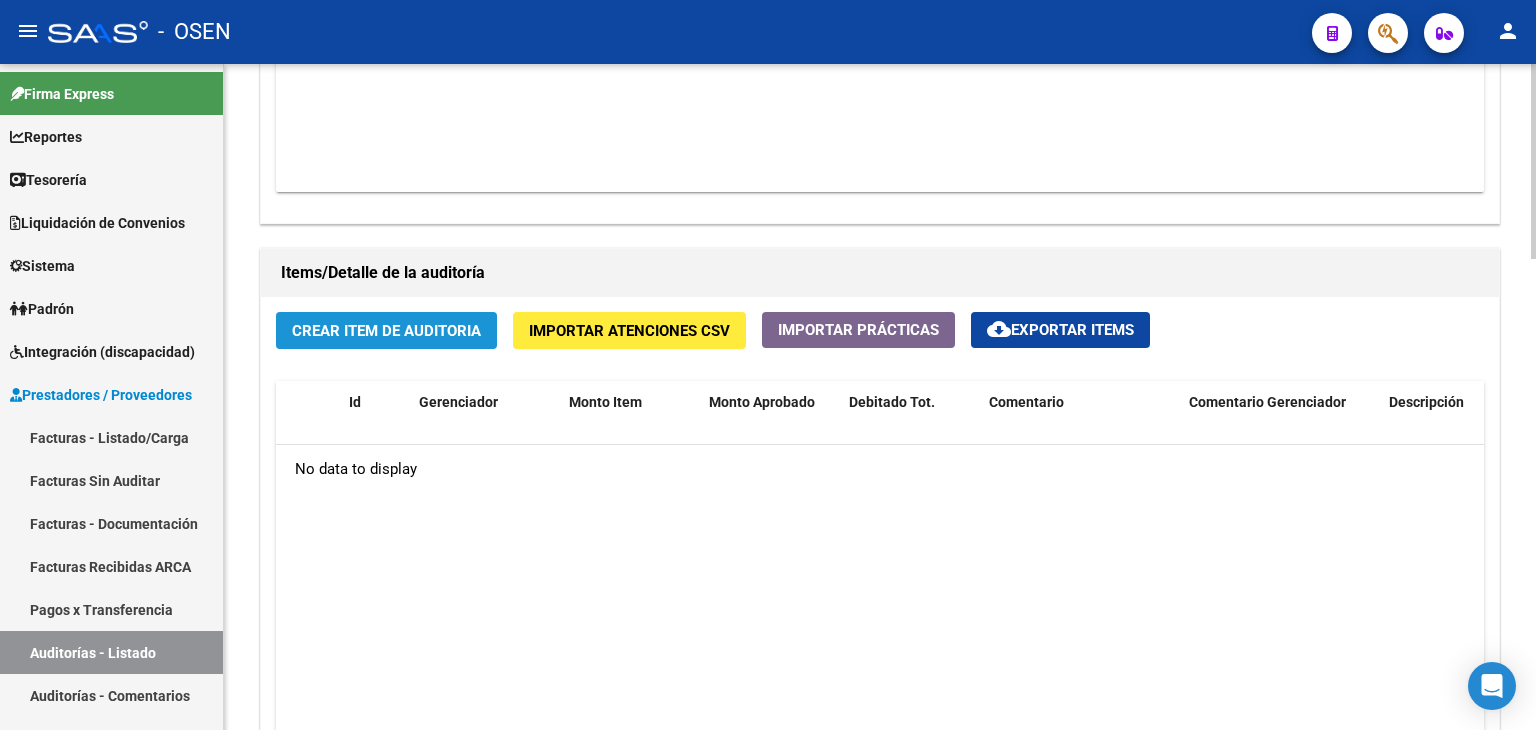 click on "Crear Item de Auditoria" 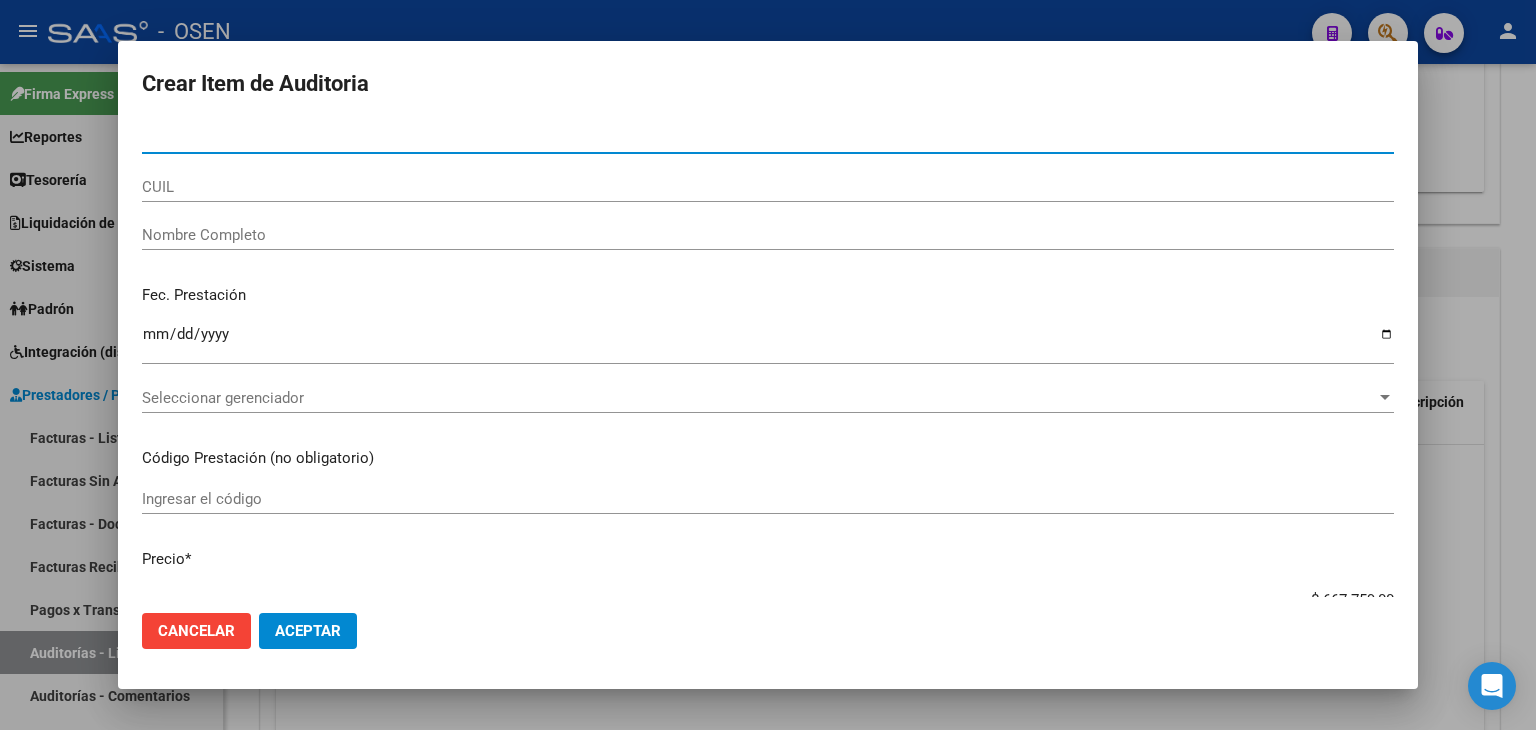click on "Aceptar" 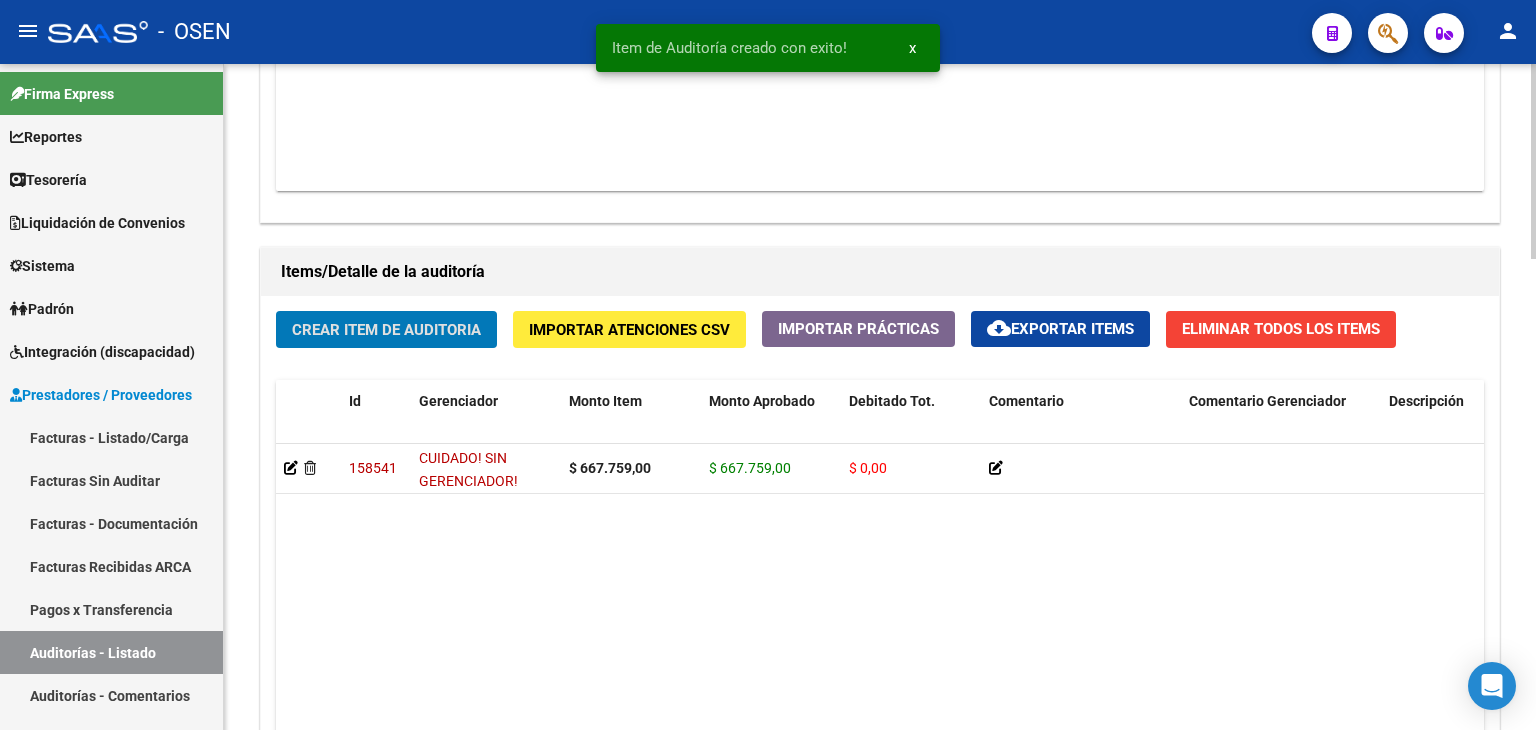 scroll, scrollTop: 1608, scrollLeft: 0, axis: vertical 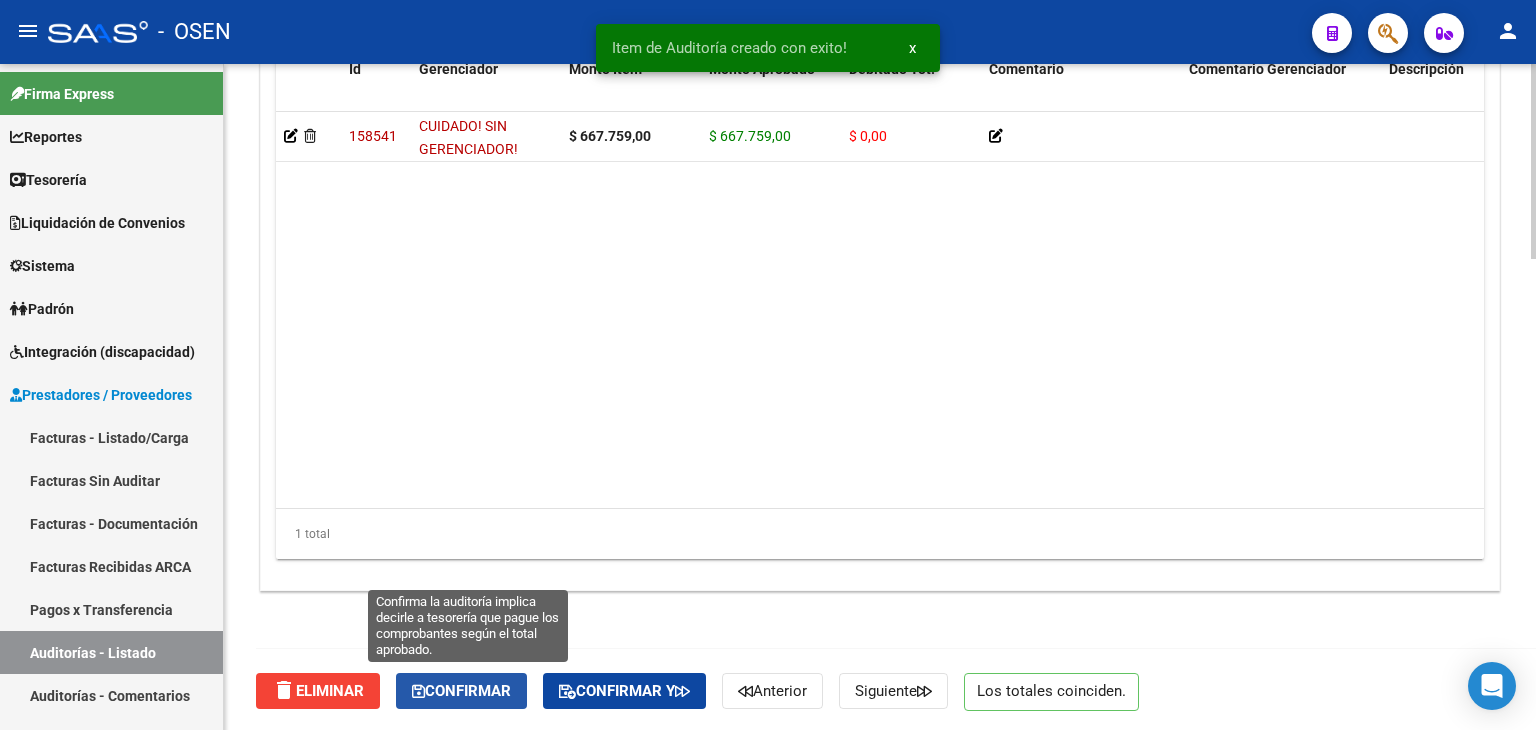 click on "Confirmar" 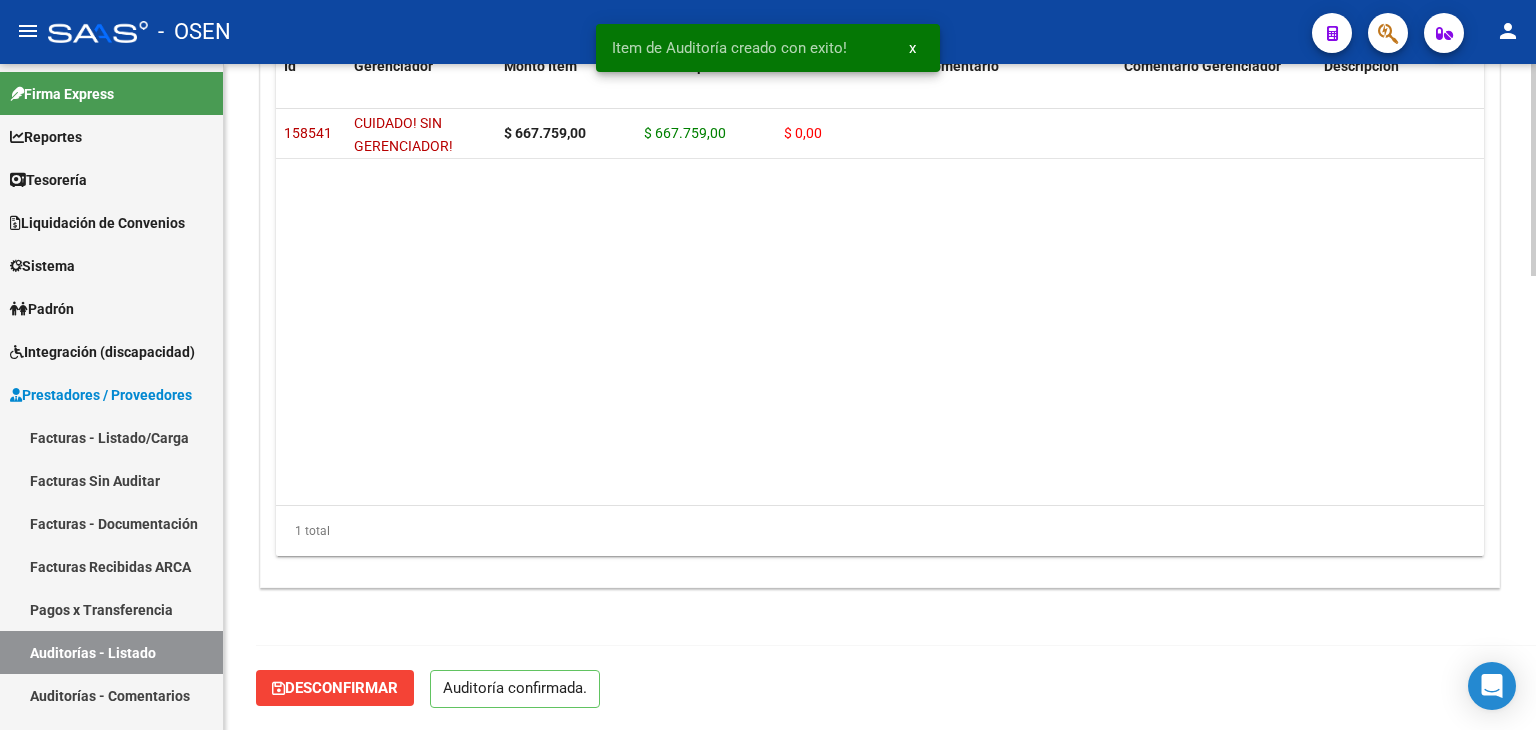 scroll, scrollTop: 1430, scrollLeft: 0, axis: vertical 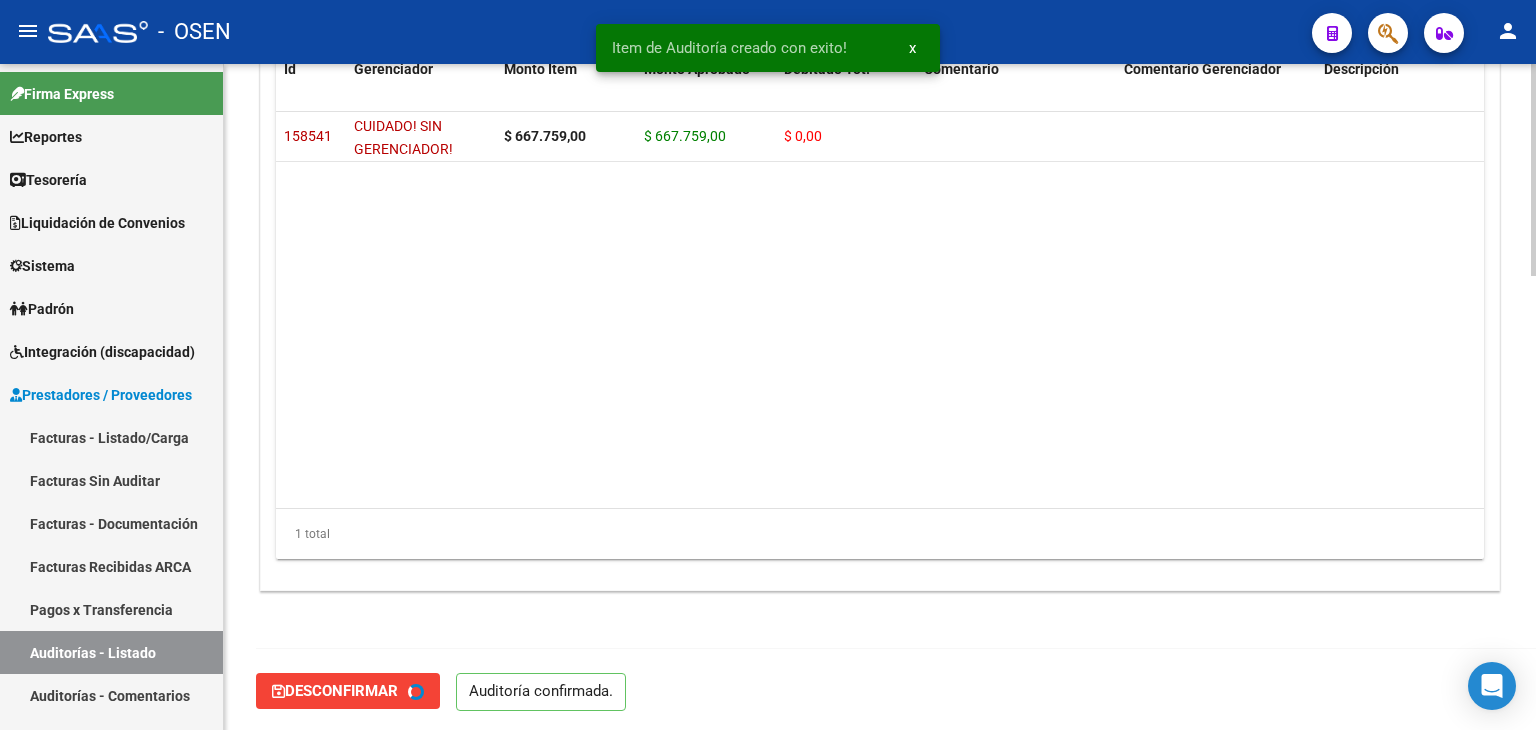 type on "202508" 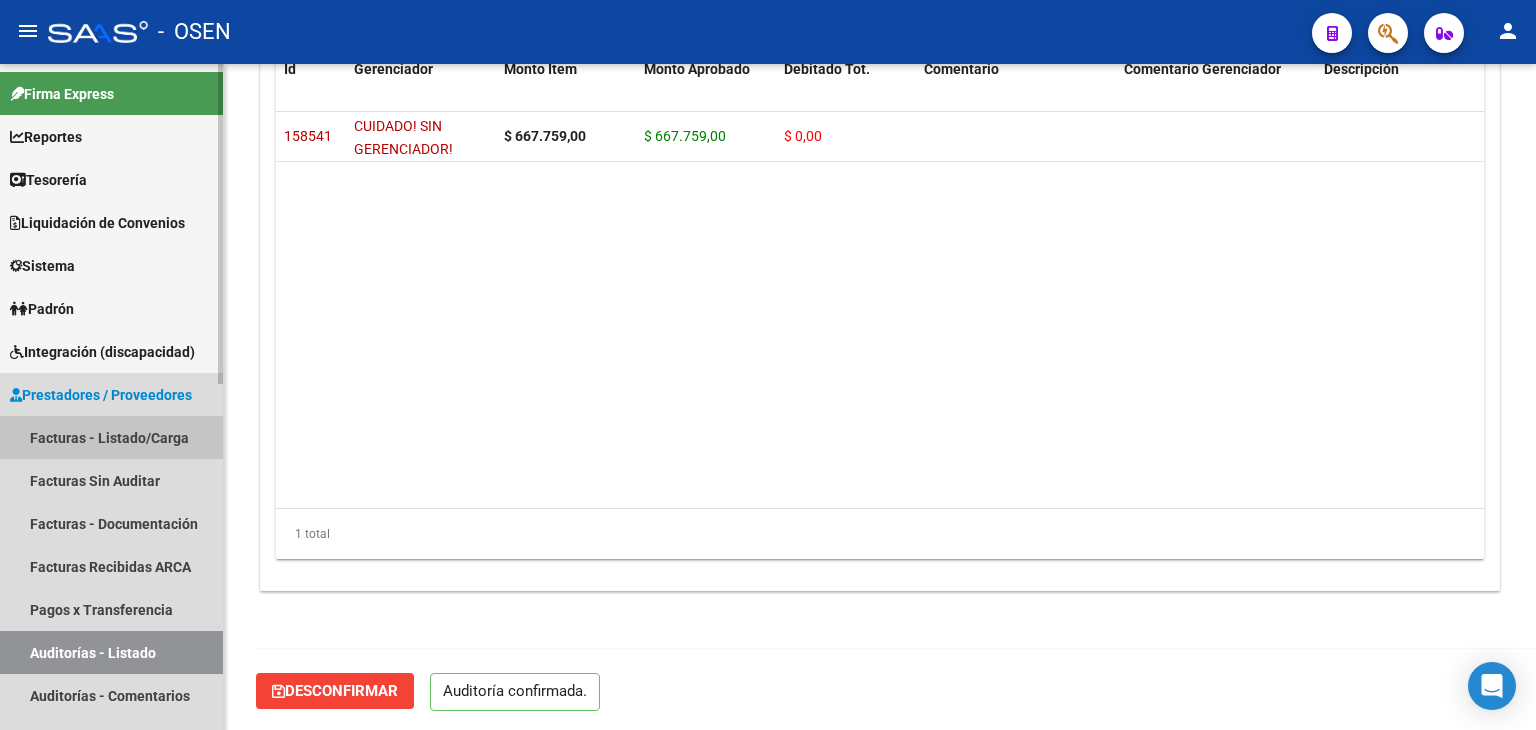 click on "Facturas - Listado/Carga" at bounding box center [111, 437] 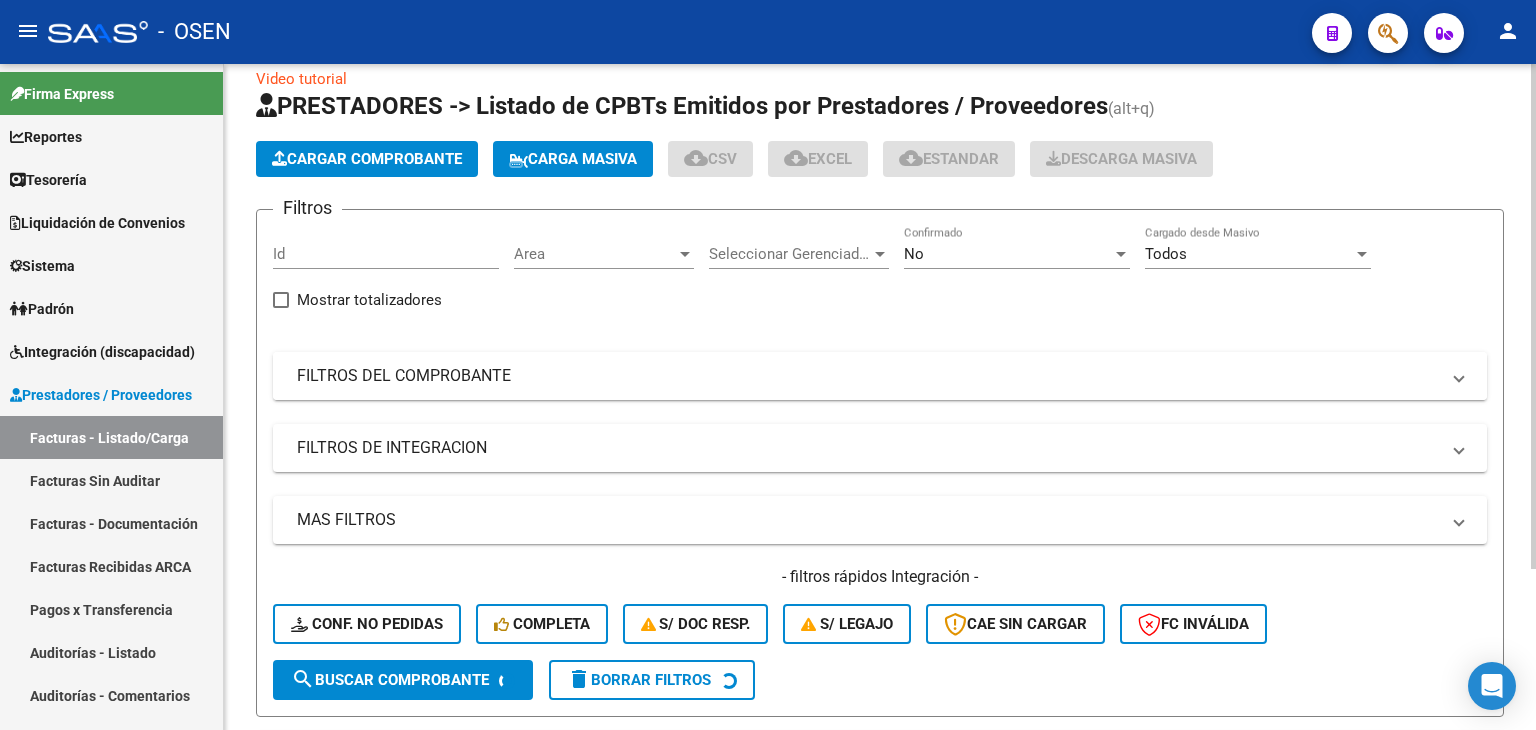 scroll, scrollTop: 0, scrollLeft: 0, axis: both 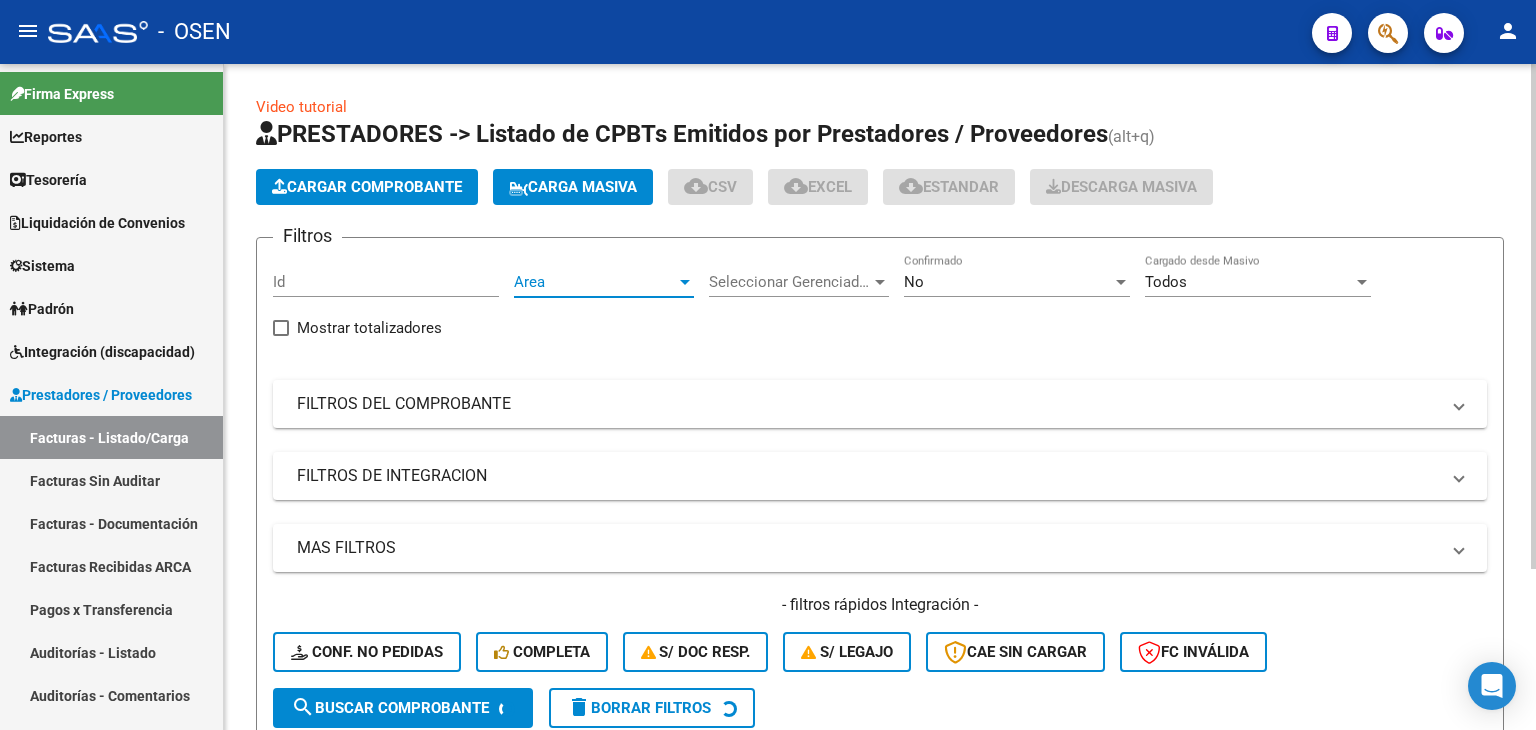 click on "Area" at bounding box center (595, 282) 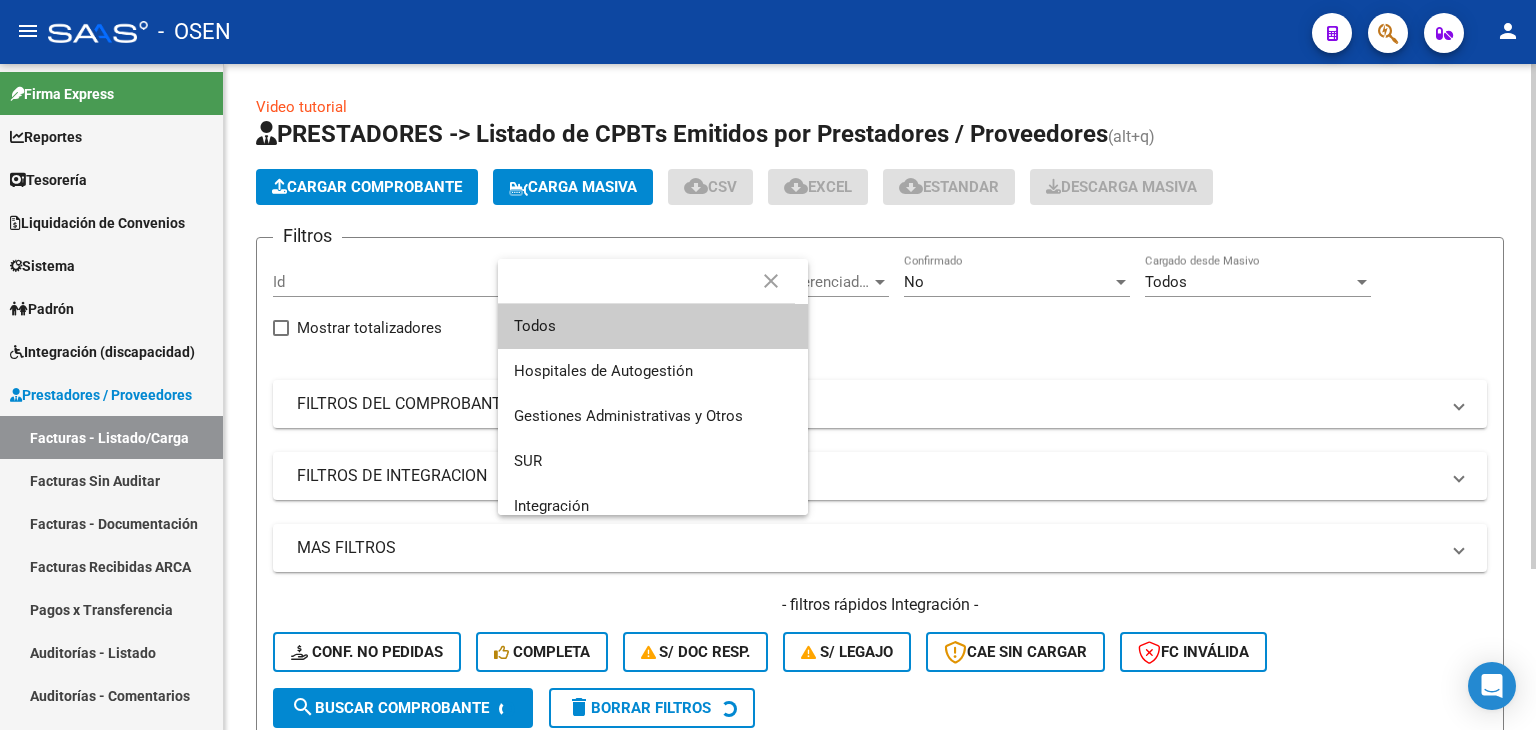 type on "d" 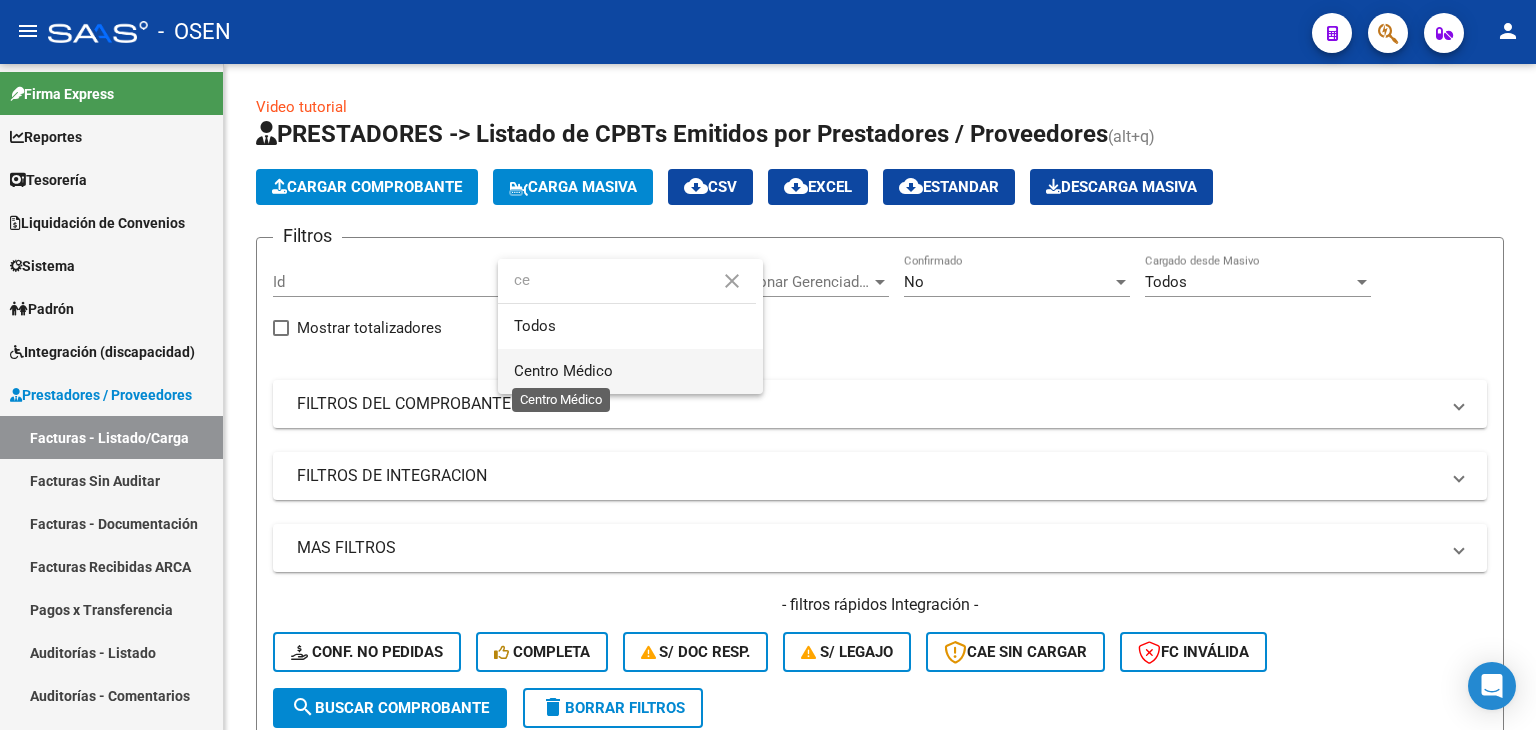 type on "ce" 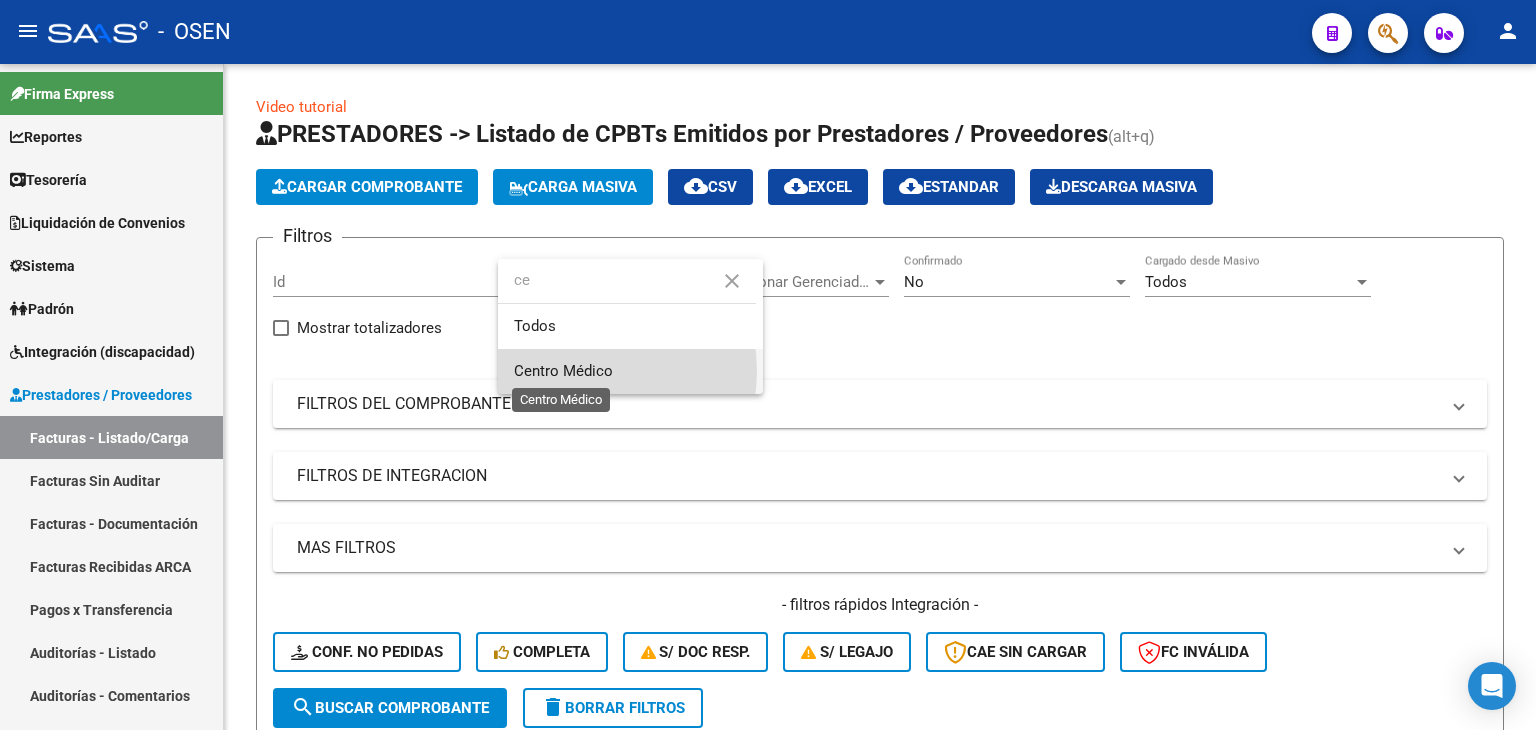 click on "Centro Médico" at bounding box center [563, 371] 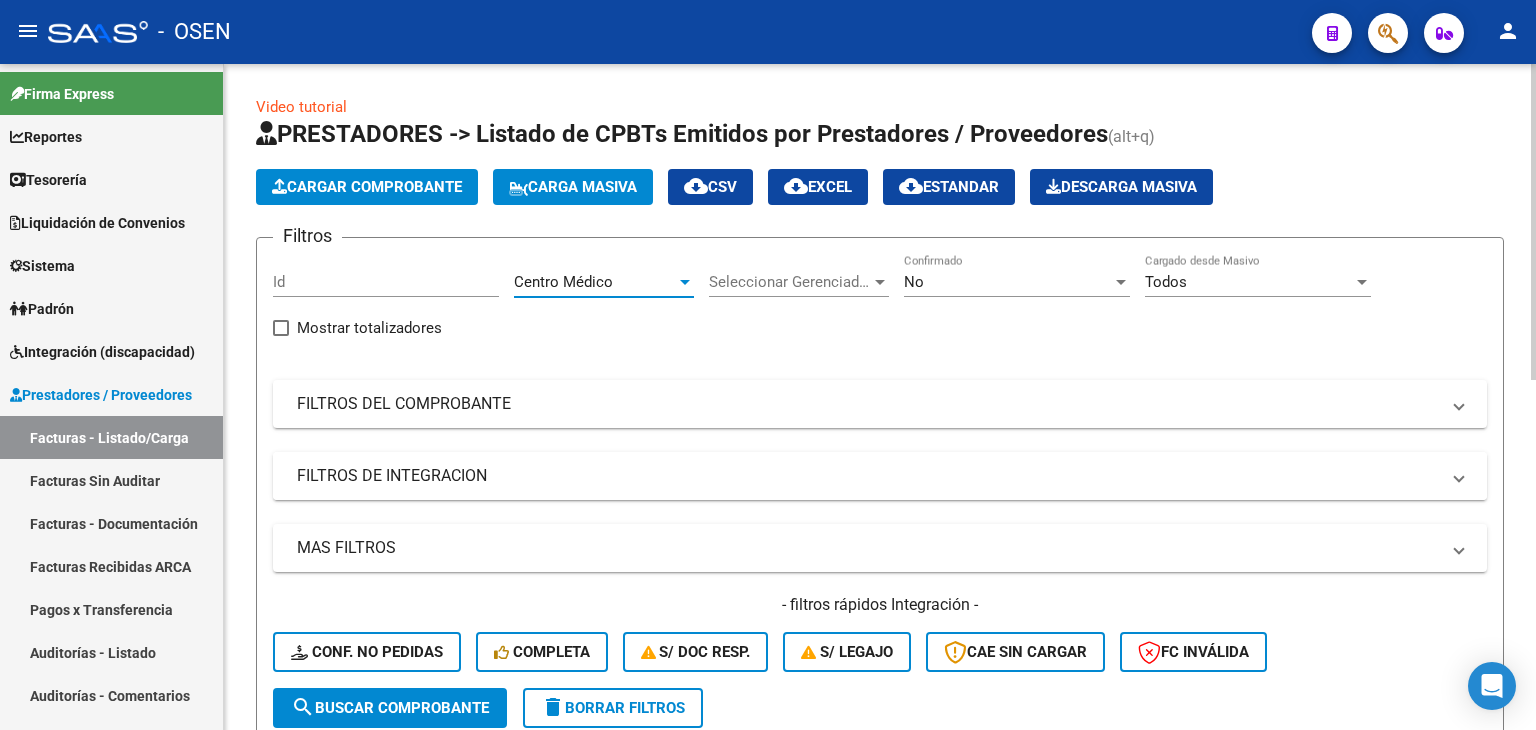 scroll, scrollTop: 333, scrollLeft: 0, axis: vertical 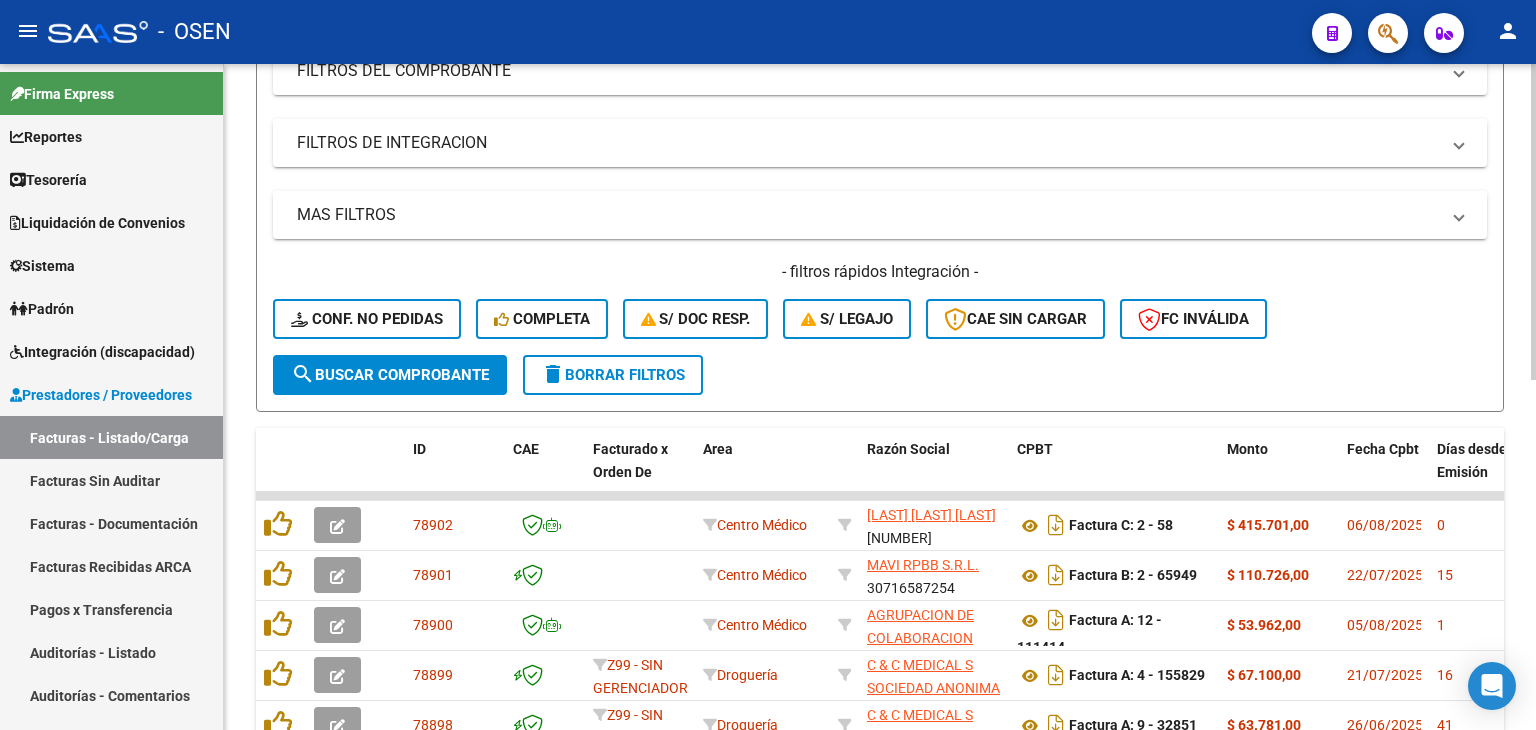 click on "search  Buscar Comprobante" 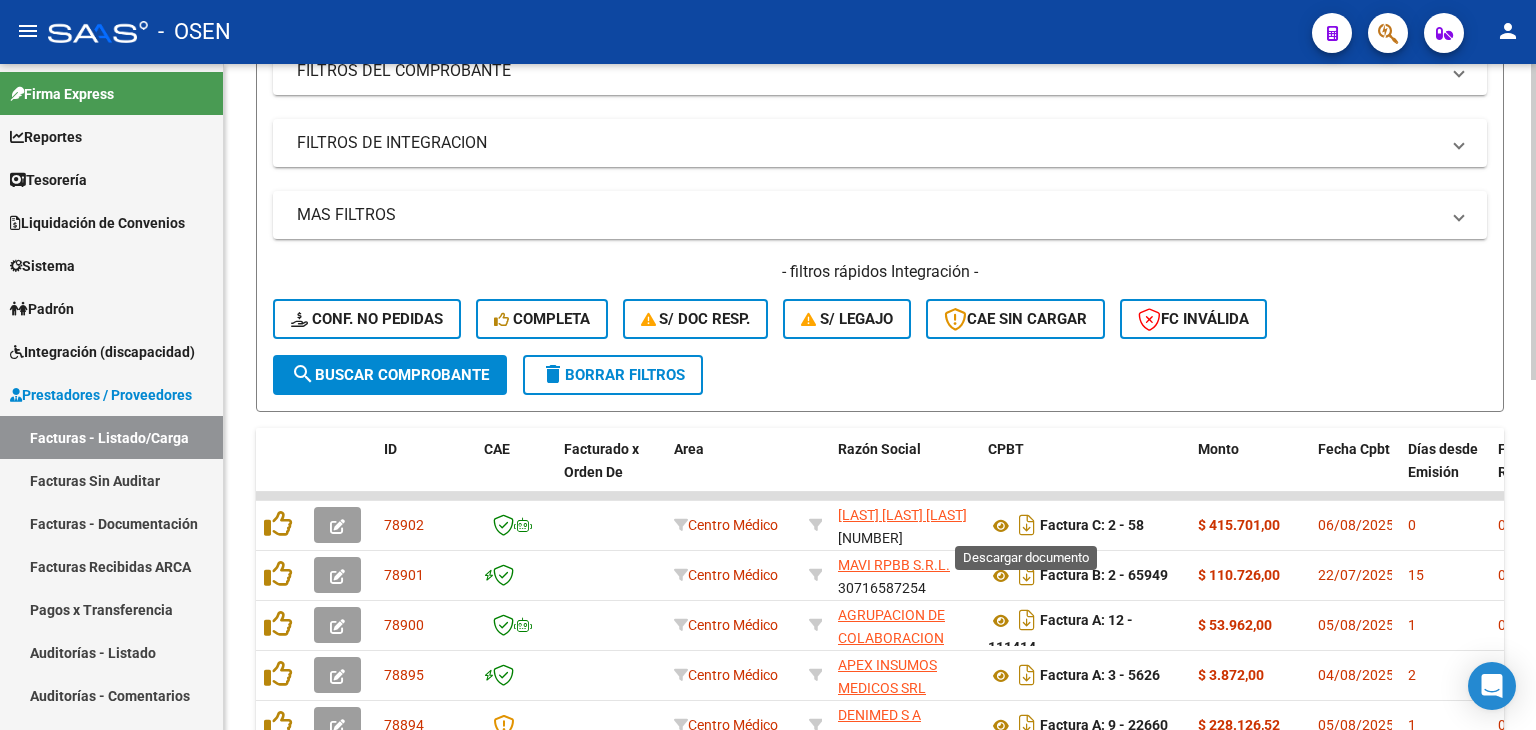 scroll, scrollTop: 666, scrollLeft: 0, axis: vertical 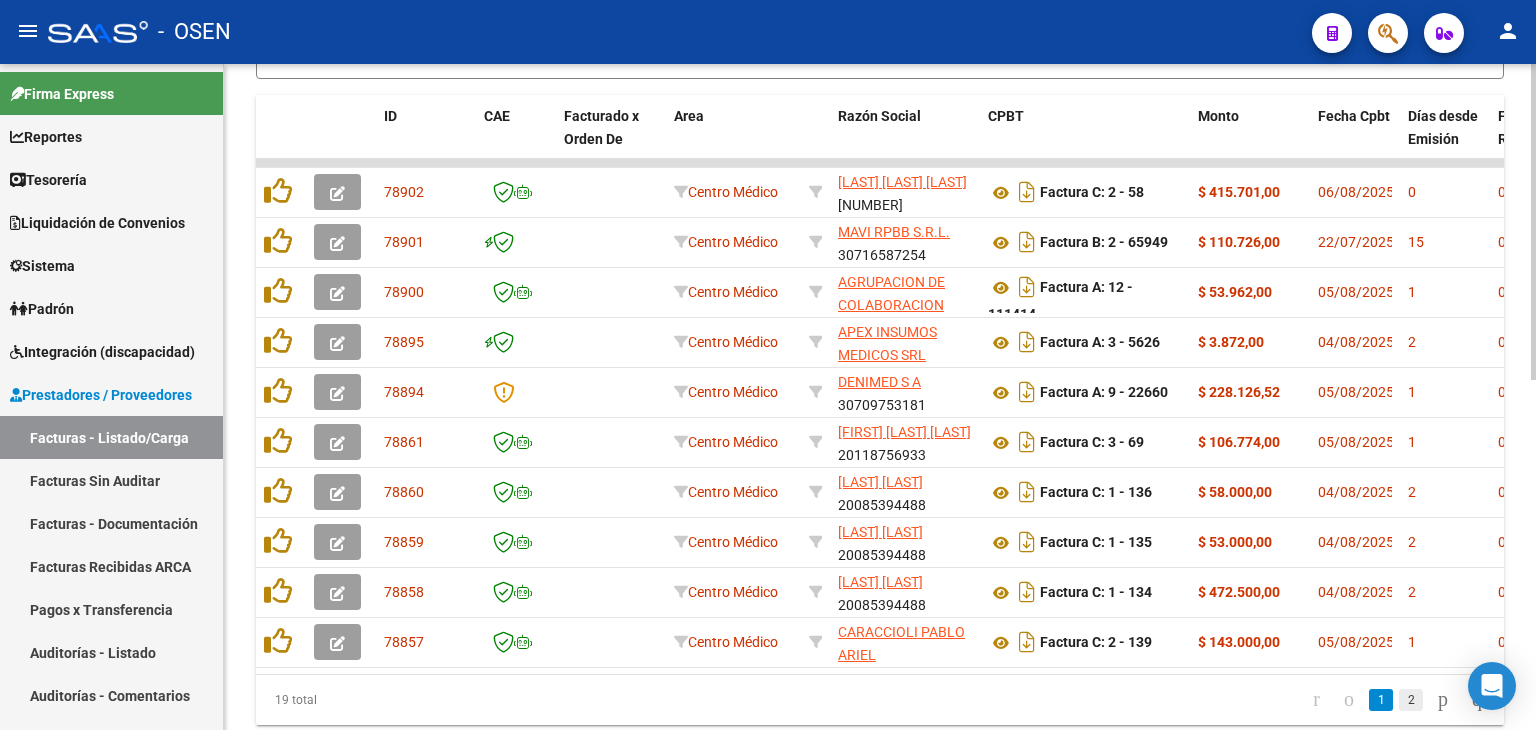 click on "2" 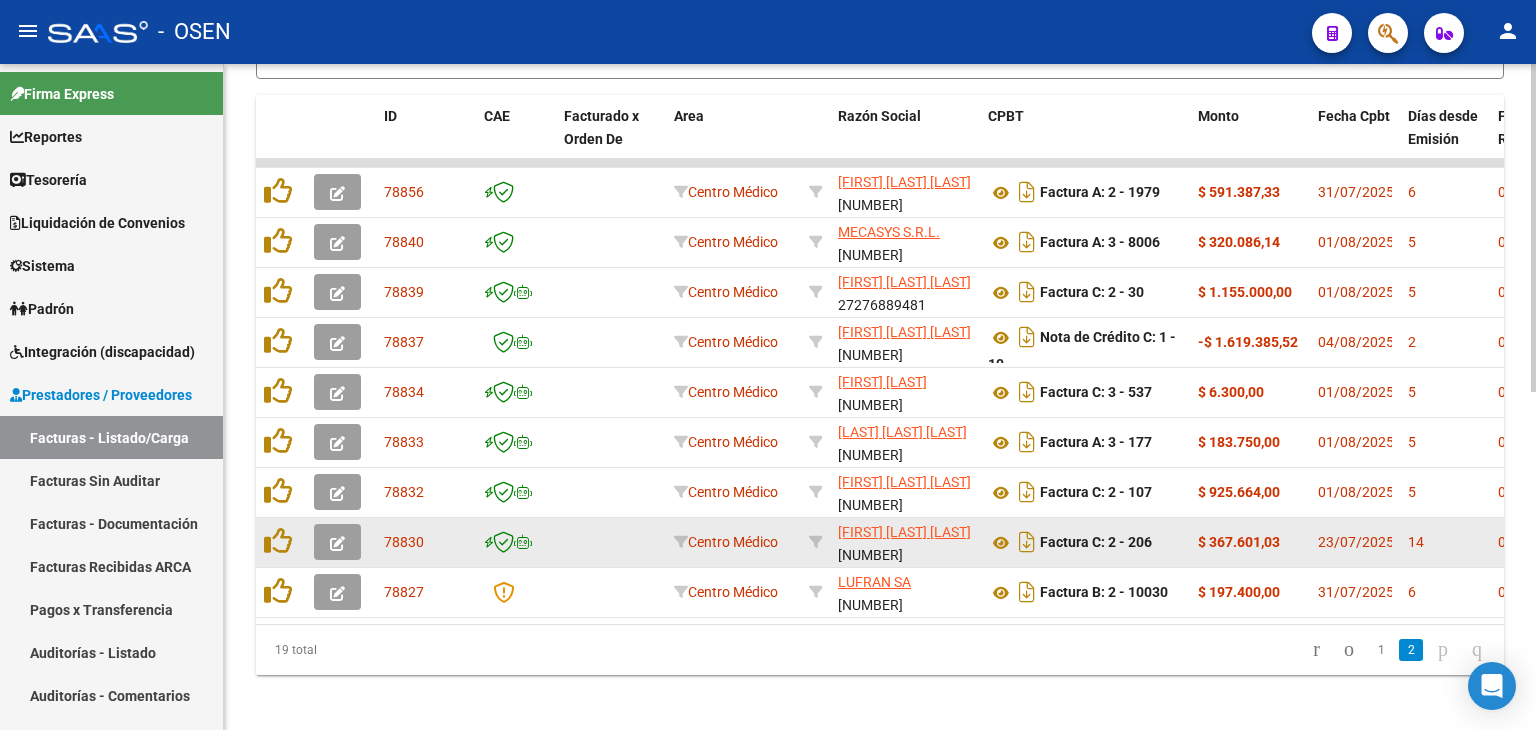 scroll, scrollTop: 0, scrollLeft: 0, axis: both 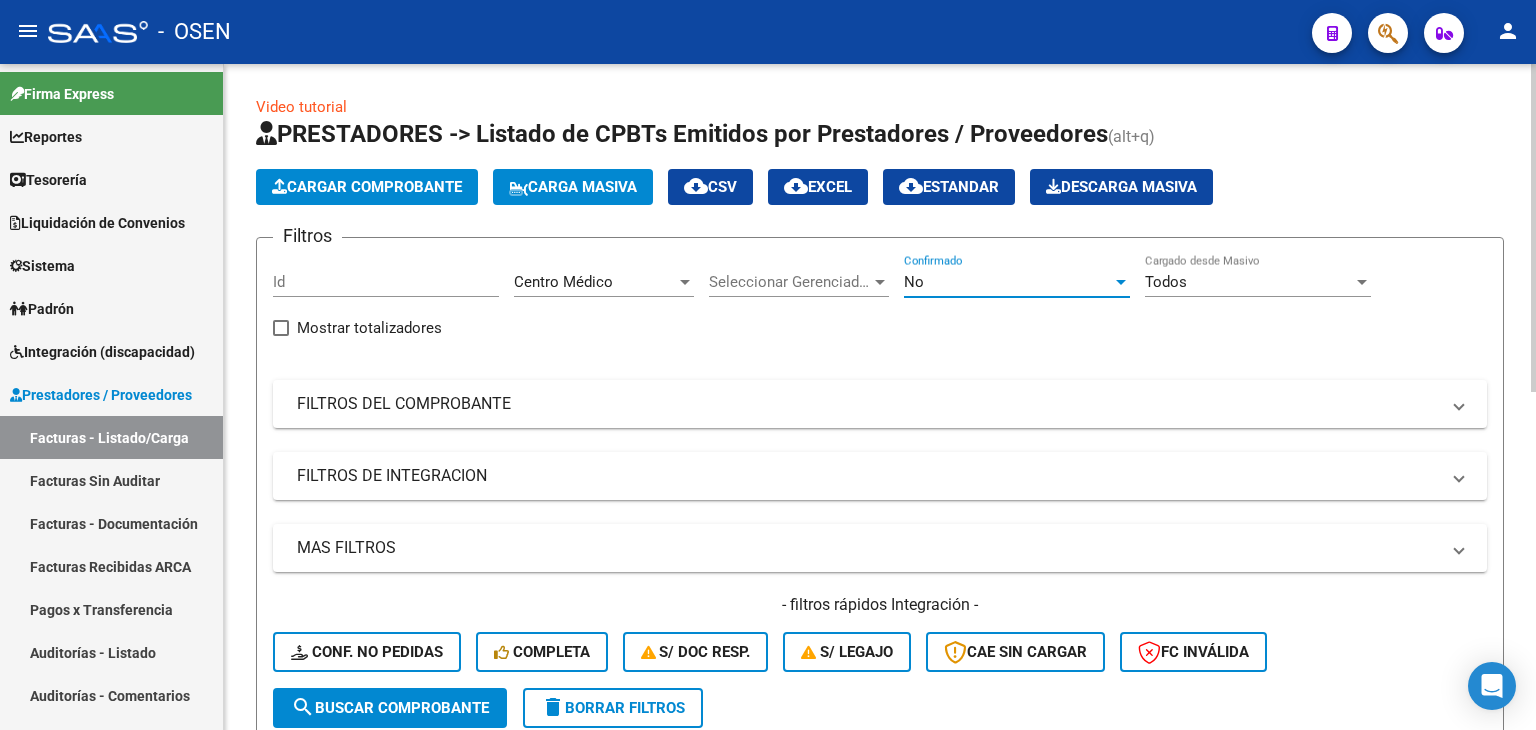 click on "No" at bounding box center (1008, 282) 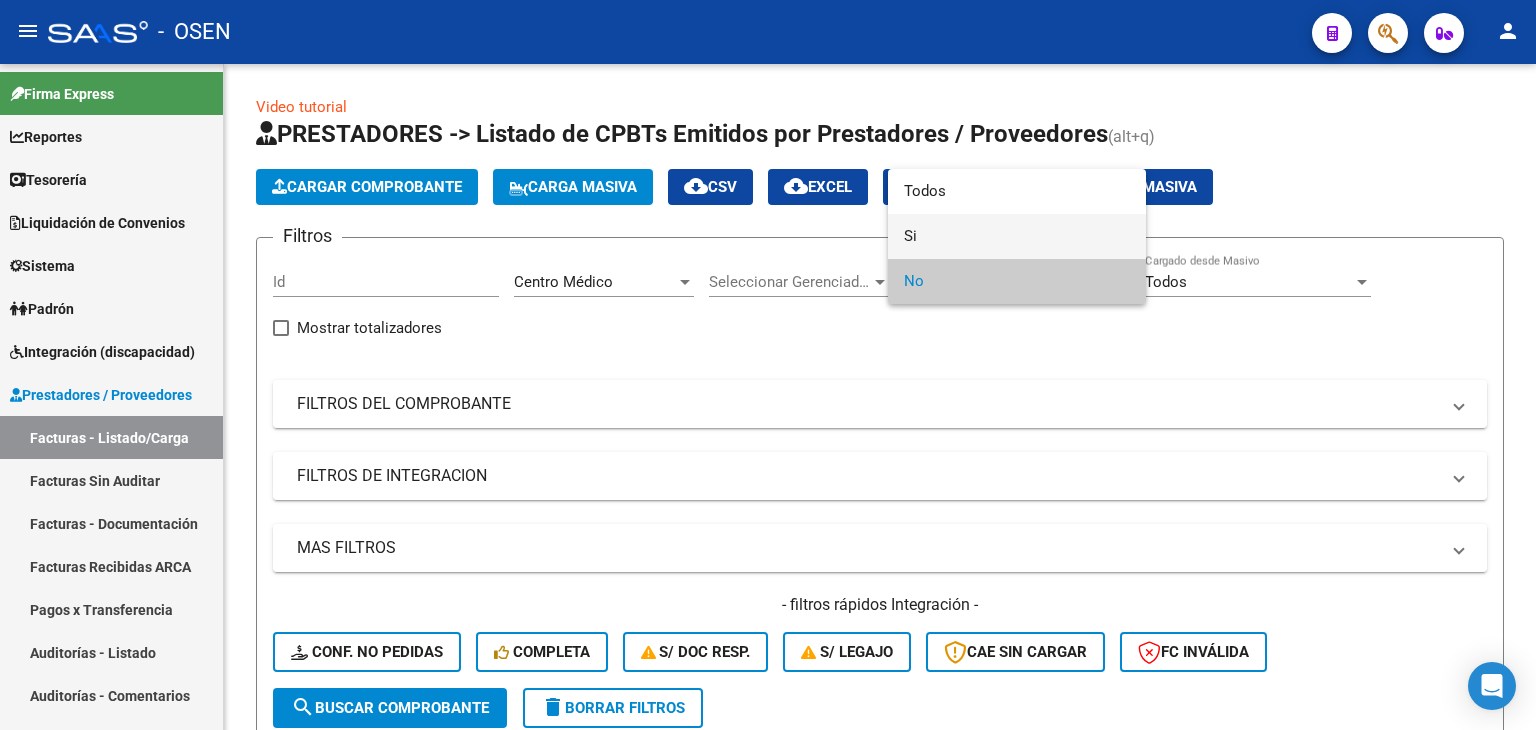 click on "Si" at bounding box center [1017, 236] 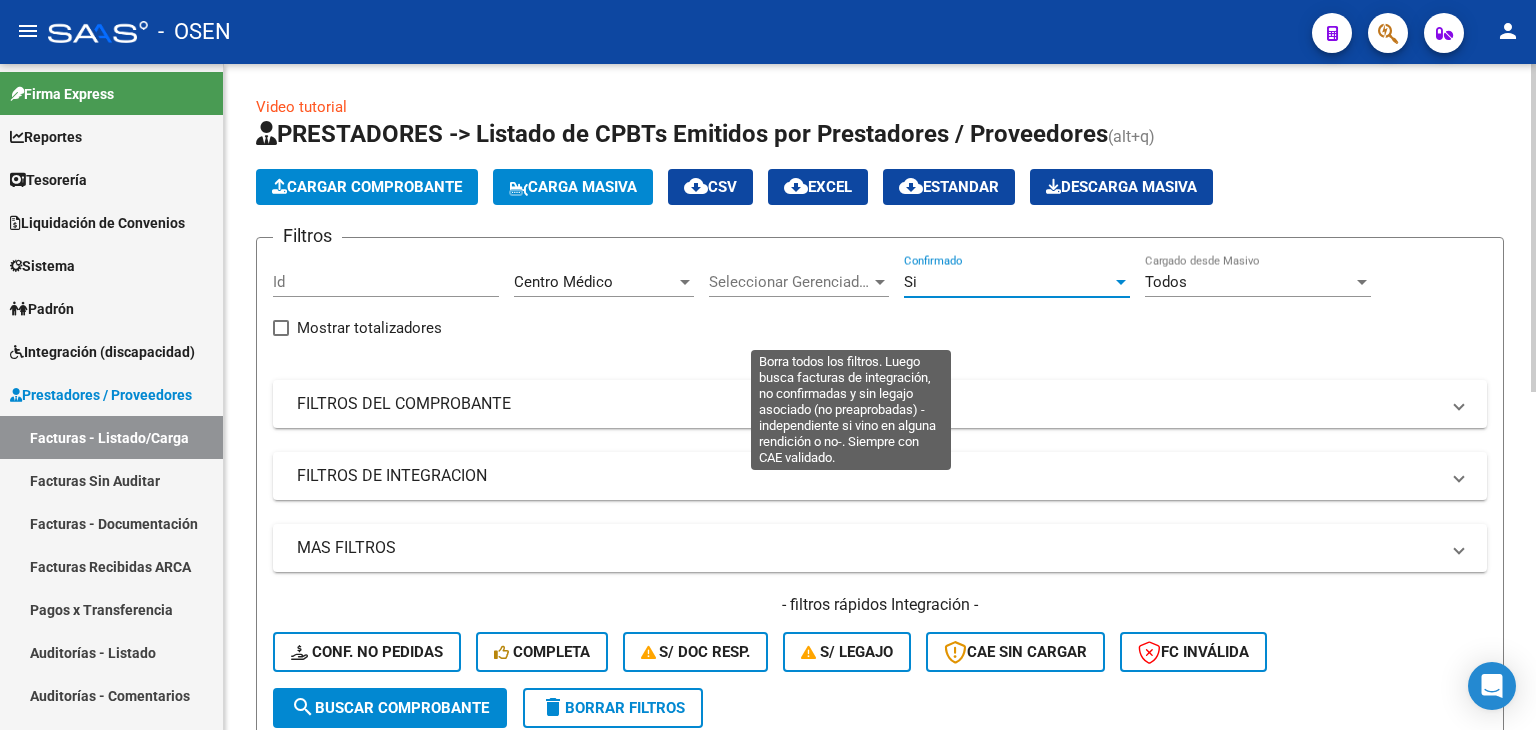 scroll, scrollTop: 333, scrollLeft: 0, axis: vertical 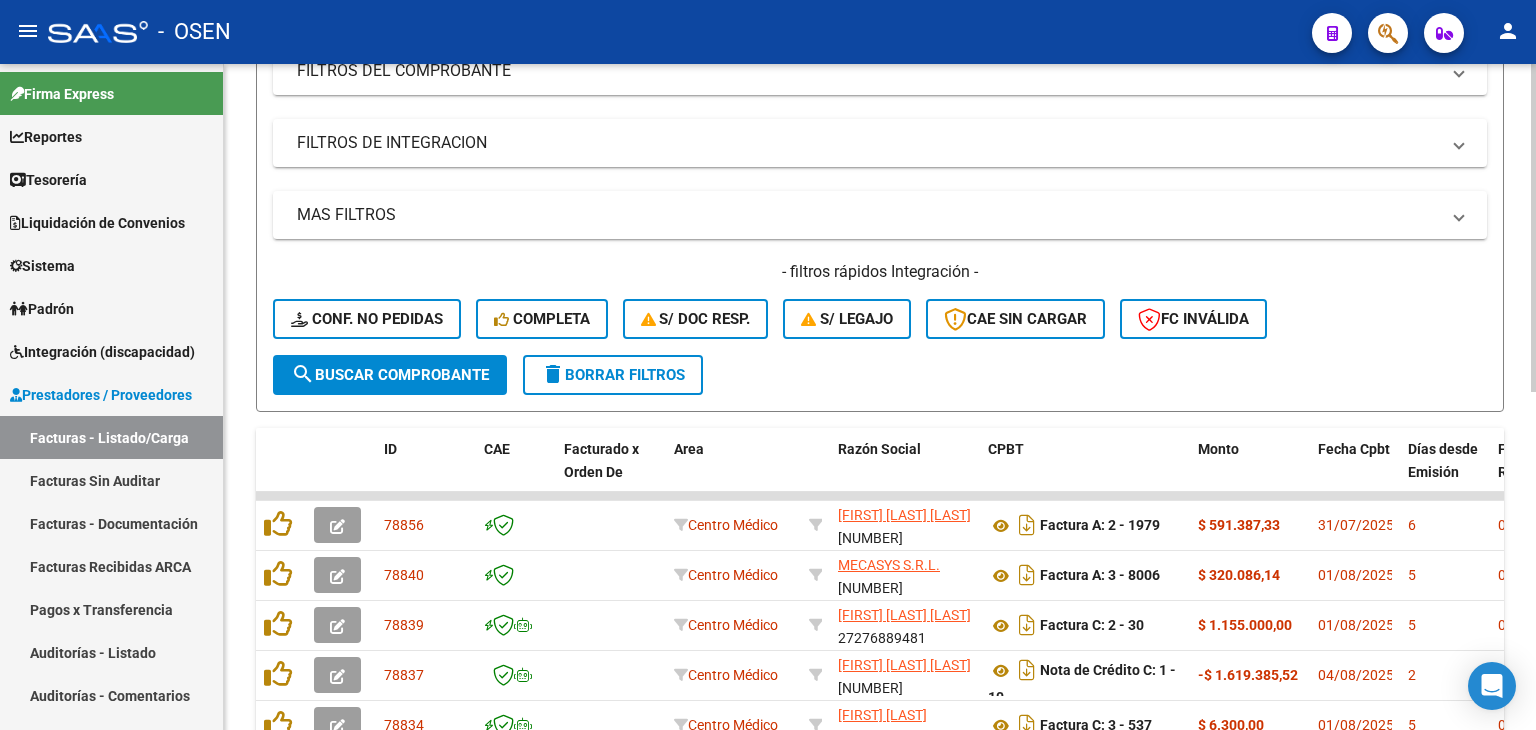 click on "search  Buscar Comprobante" 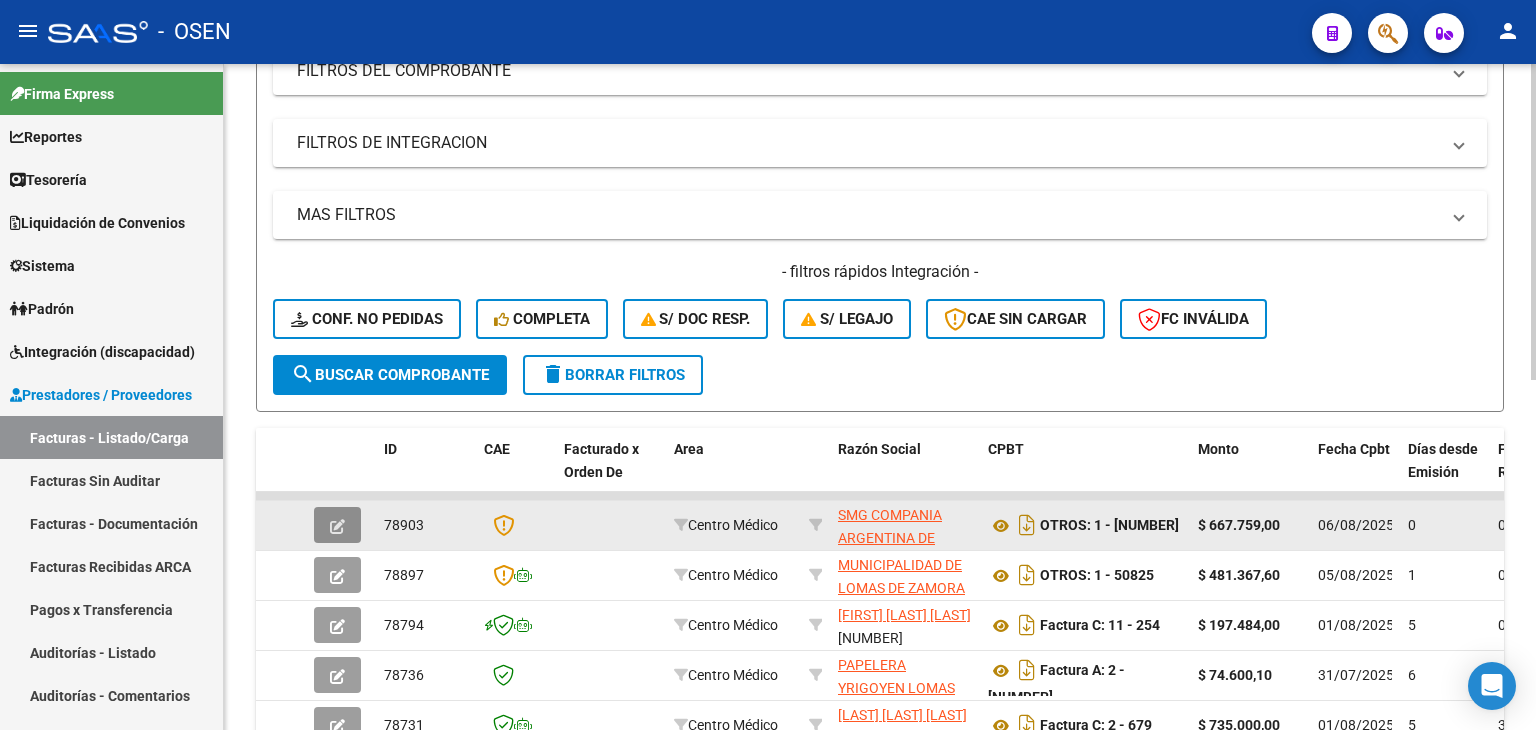 click 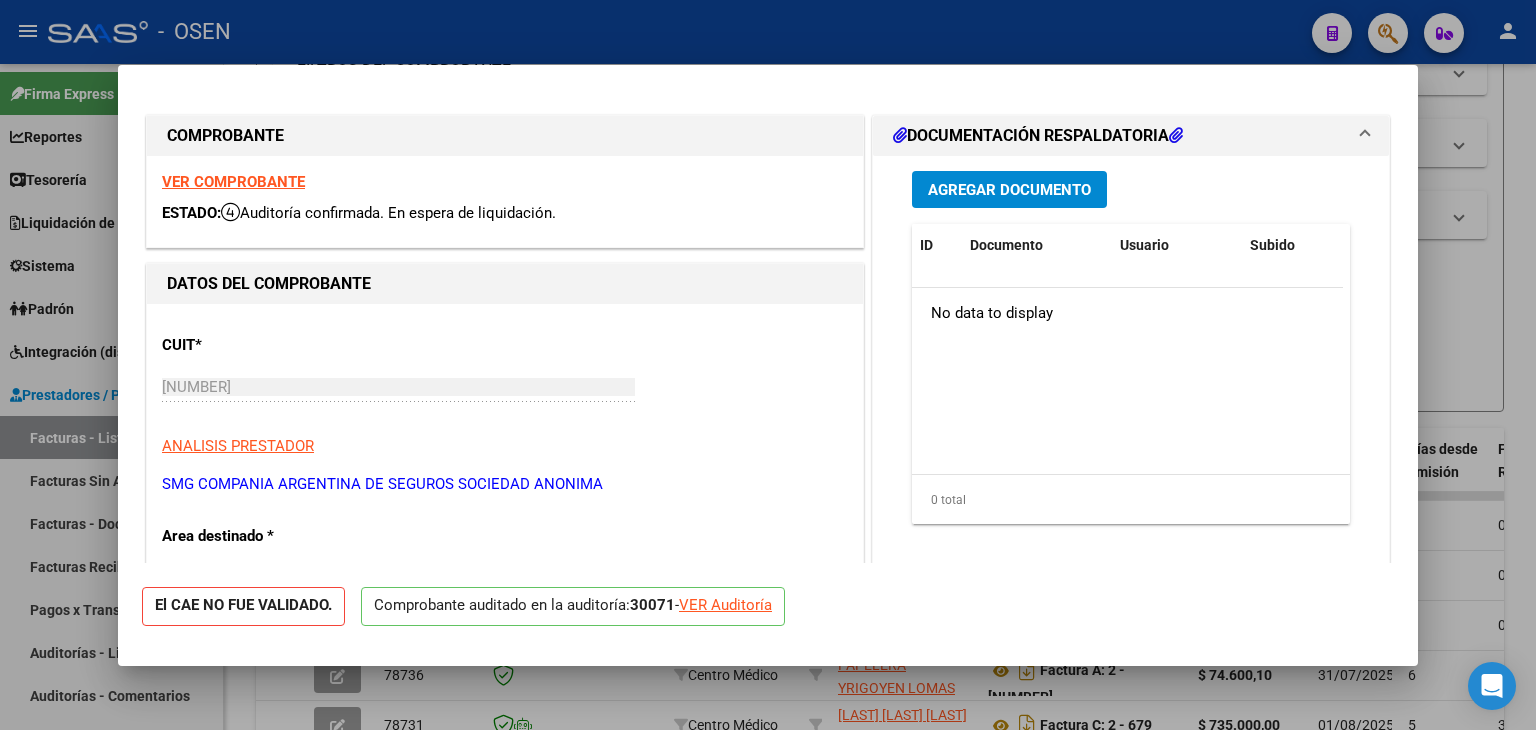 click on "Agregar Documento" at bounding box center (1009, 190) 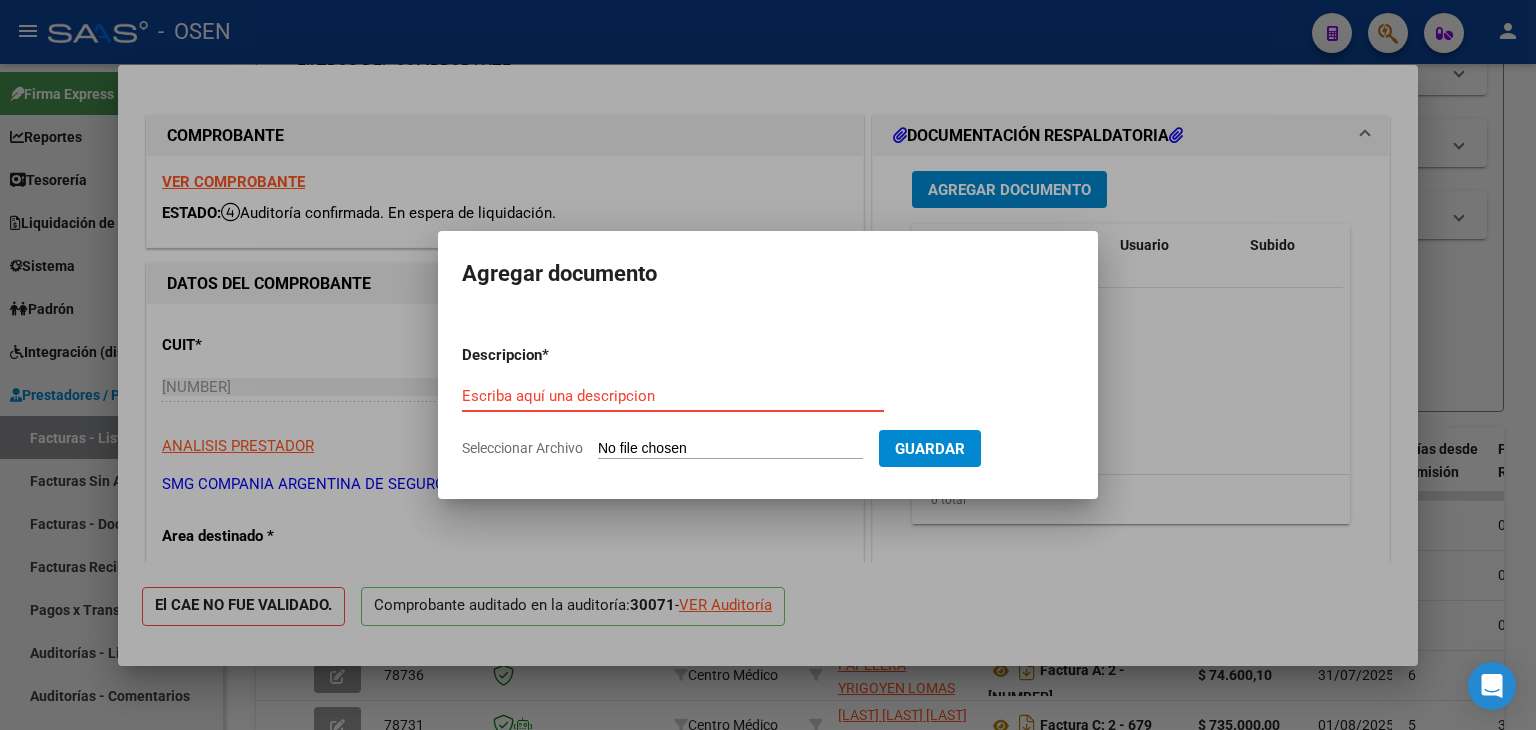 click on "Escriba aquí una descripcion" at bounding box center (673, 396) 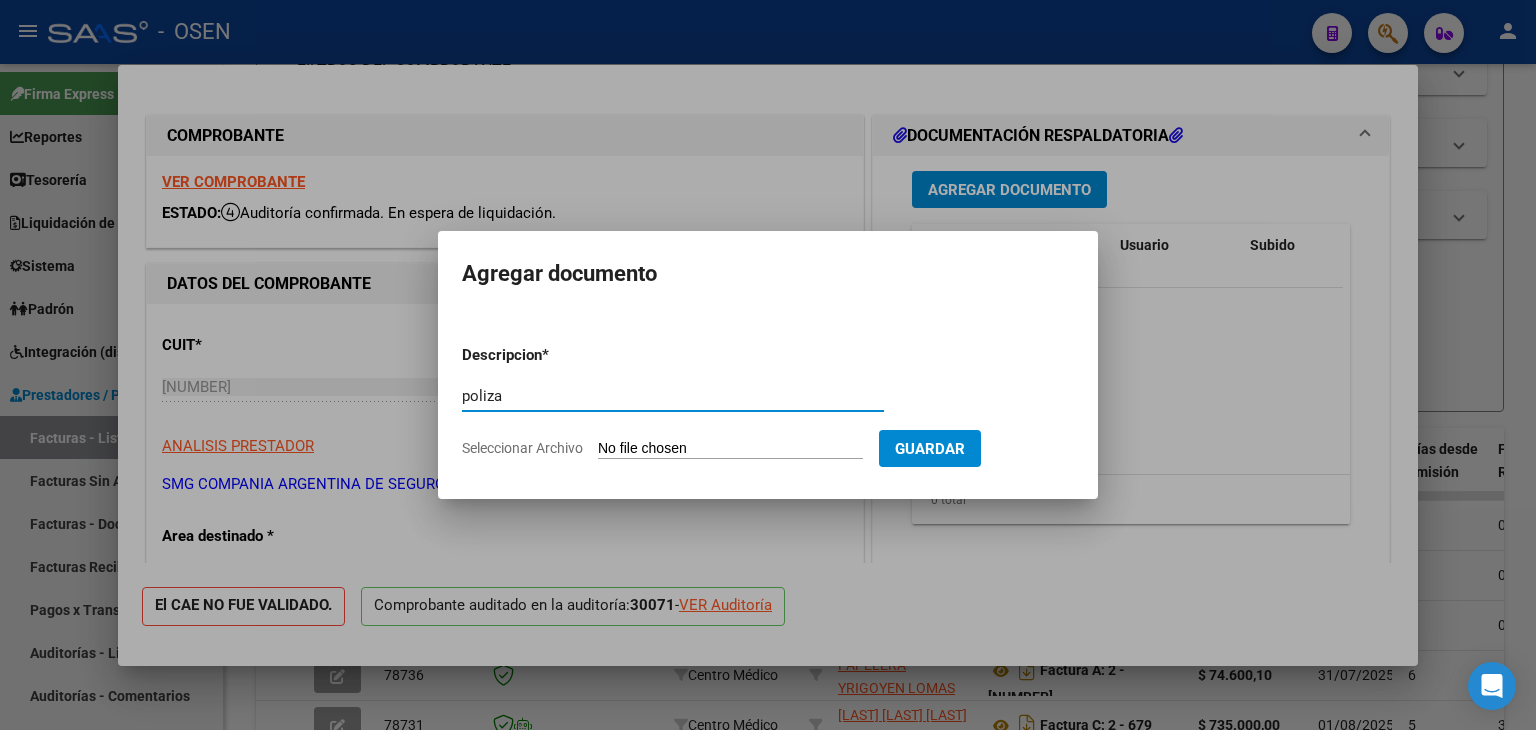 type on "poliza" 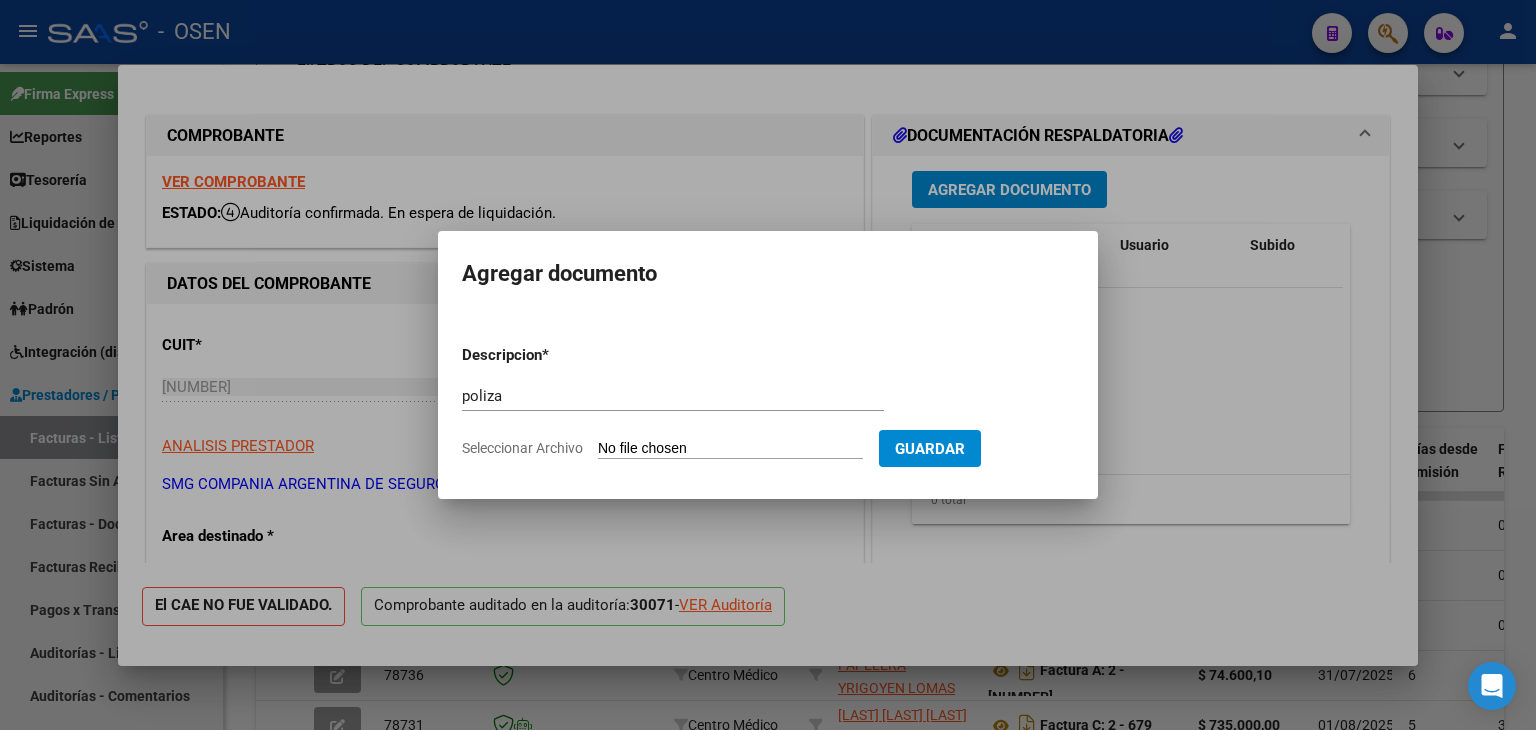 type on "C:\fakepath\Poliza Mala Praxis OSEN 01-8.pdf" 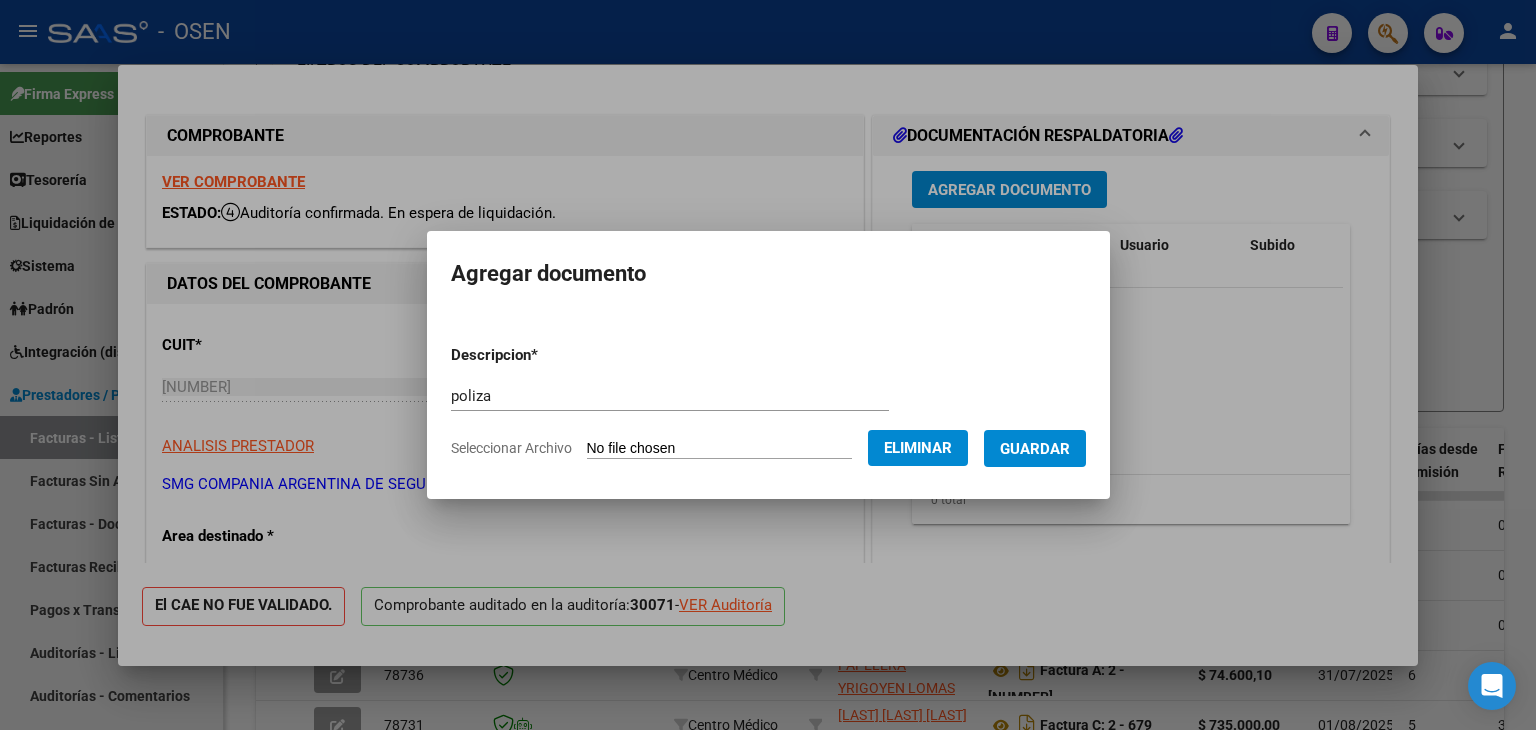 click on "Guardar" at bounding box center [1035, 449] 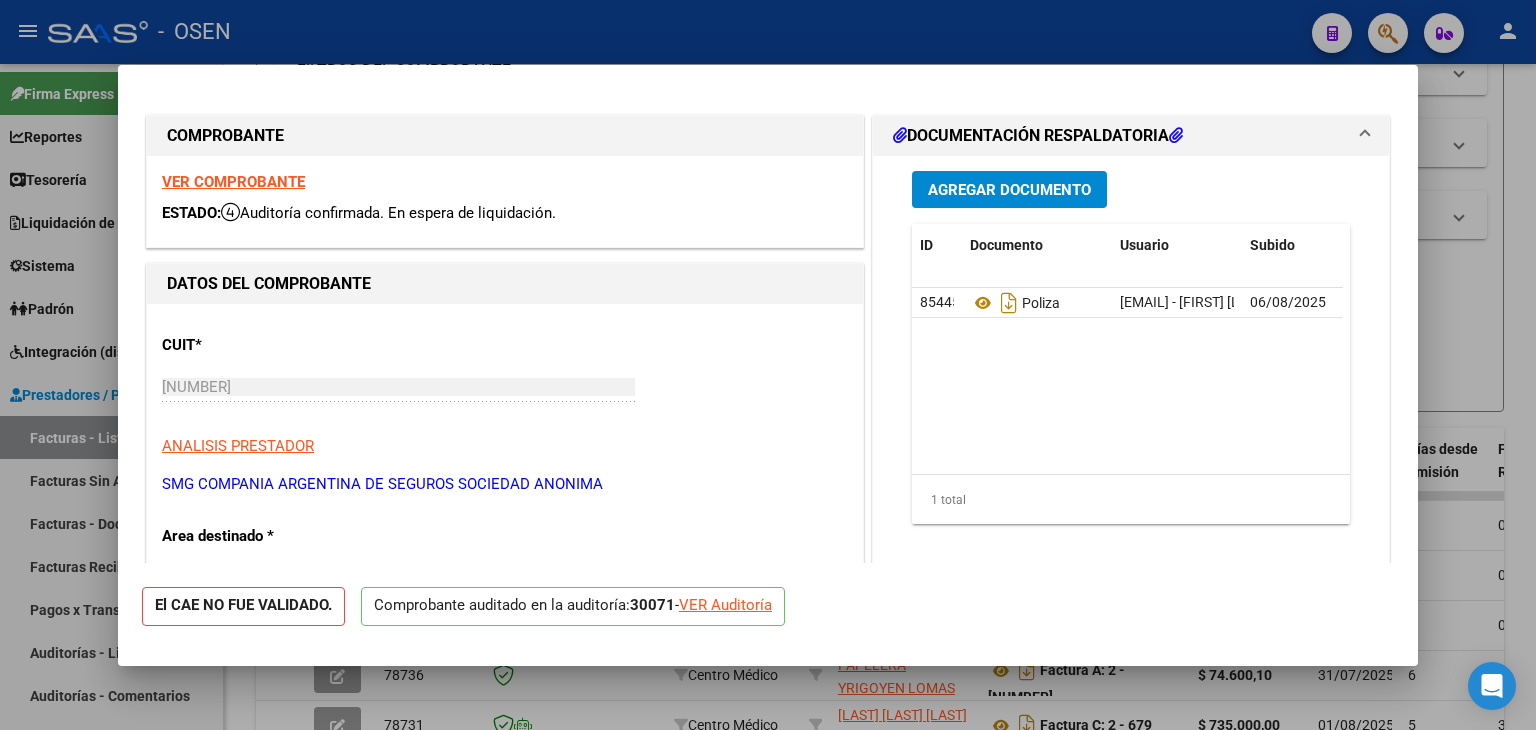 click at bounding box center [768, 365] 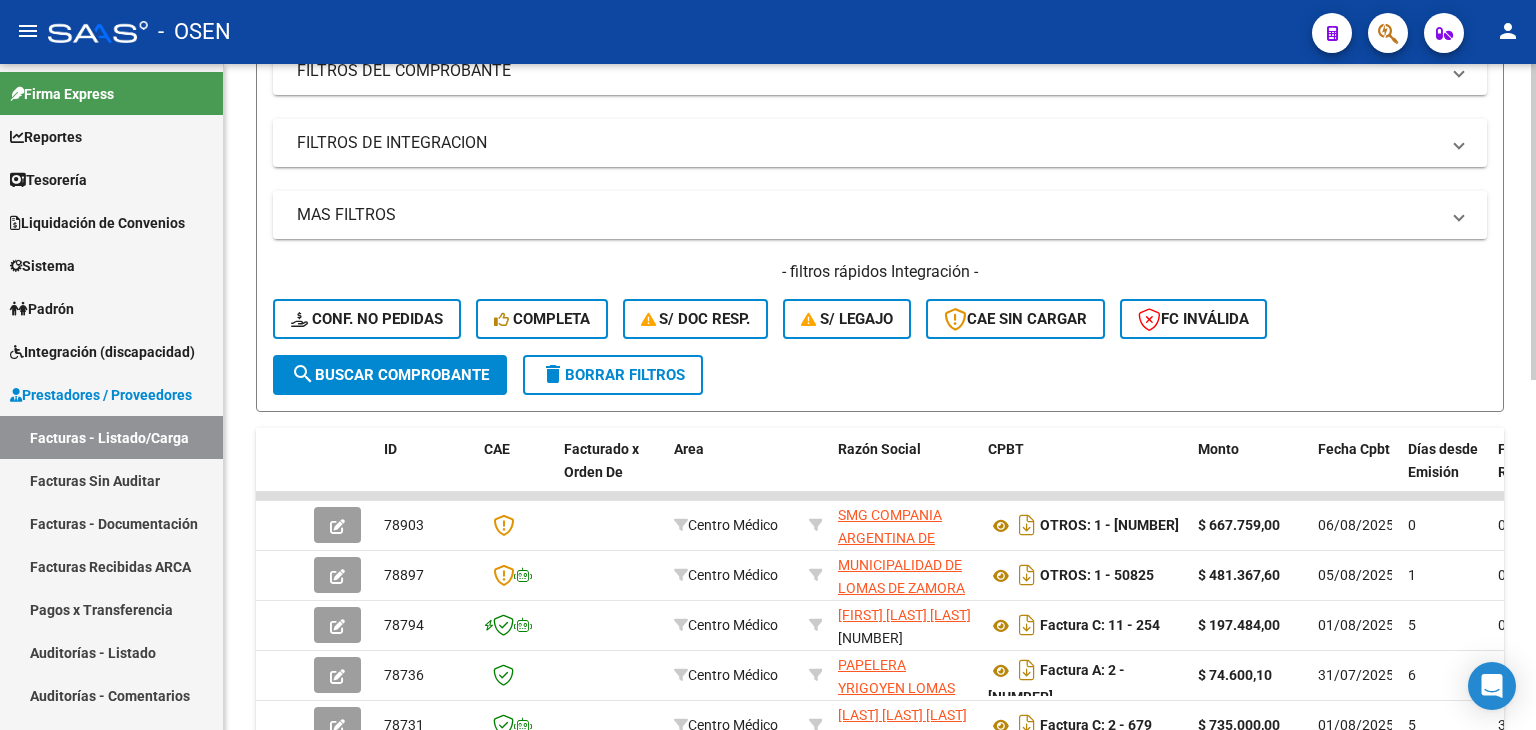 scroll, scrollTop: 0, scrollLeft: 0, axis: both 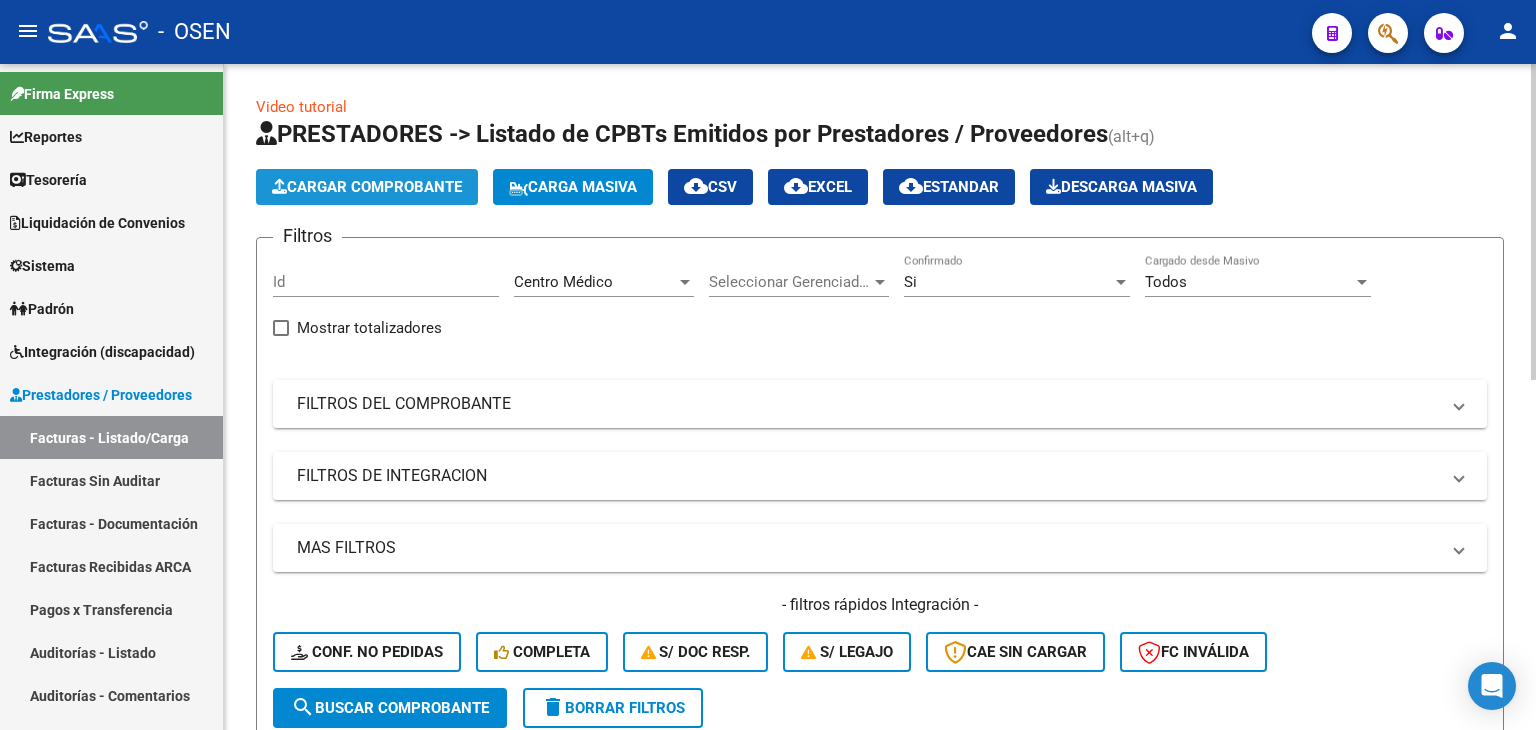 click on "Cargar Comprobante" 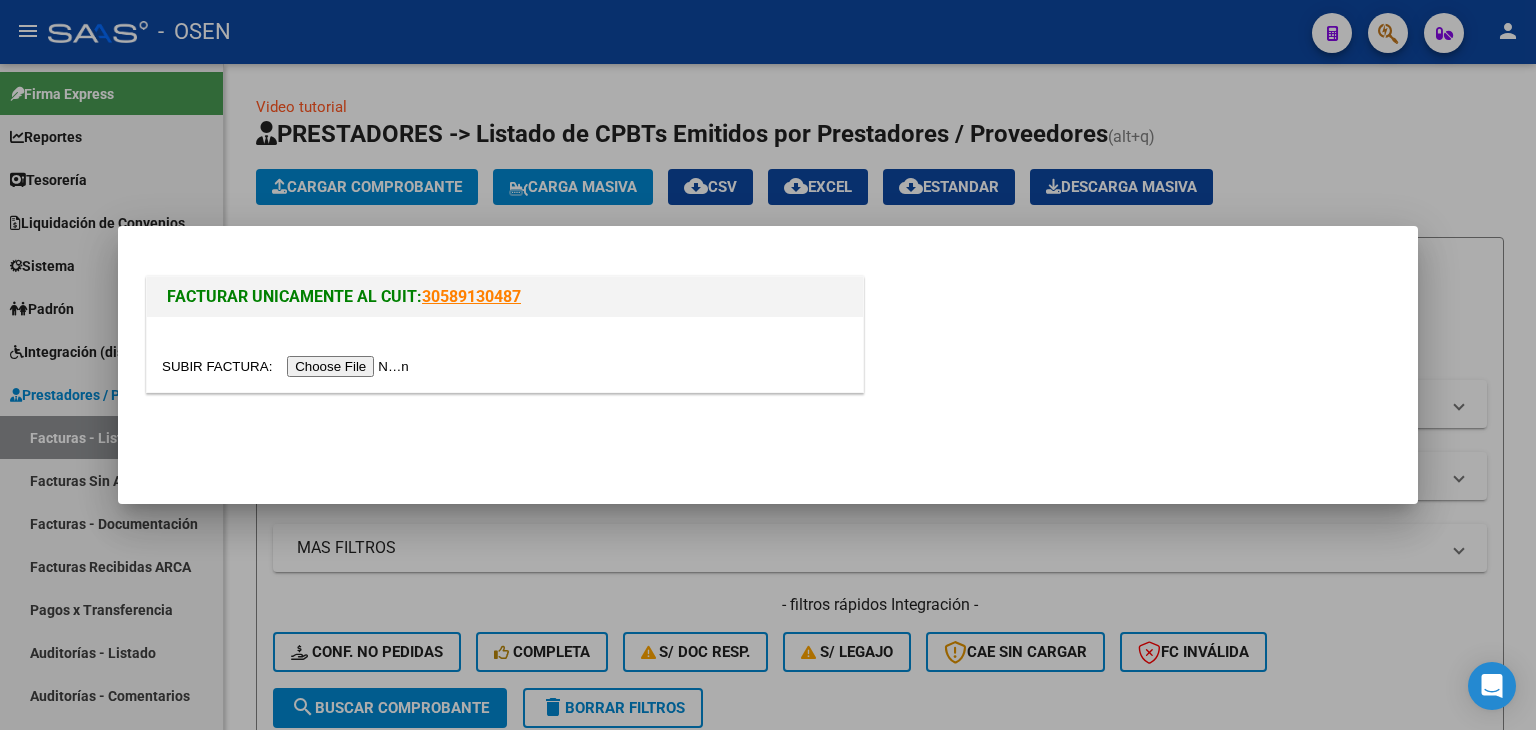 click at bounding box center (288, 366) 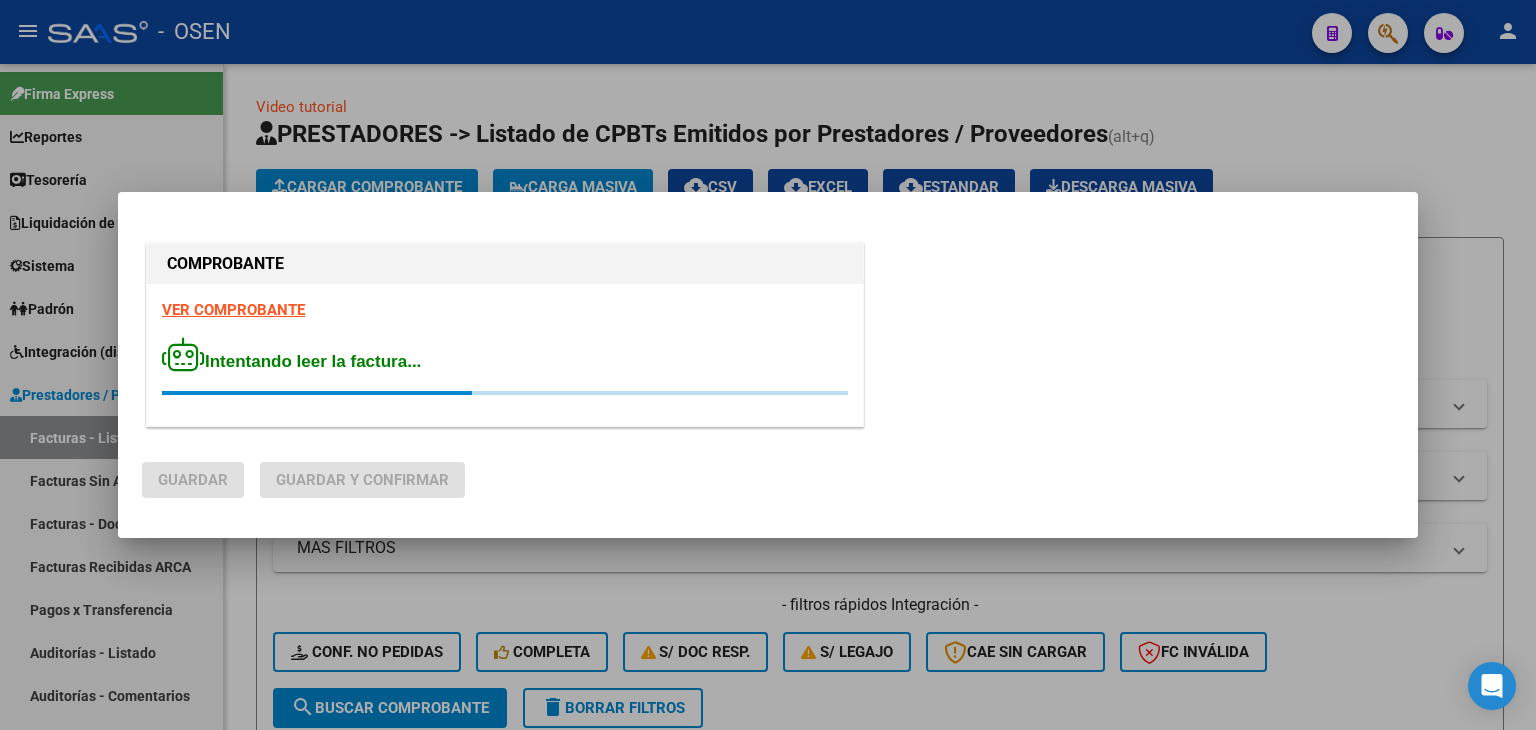 click on "VER COMPROBANTE" at bounding box center [233, 310] 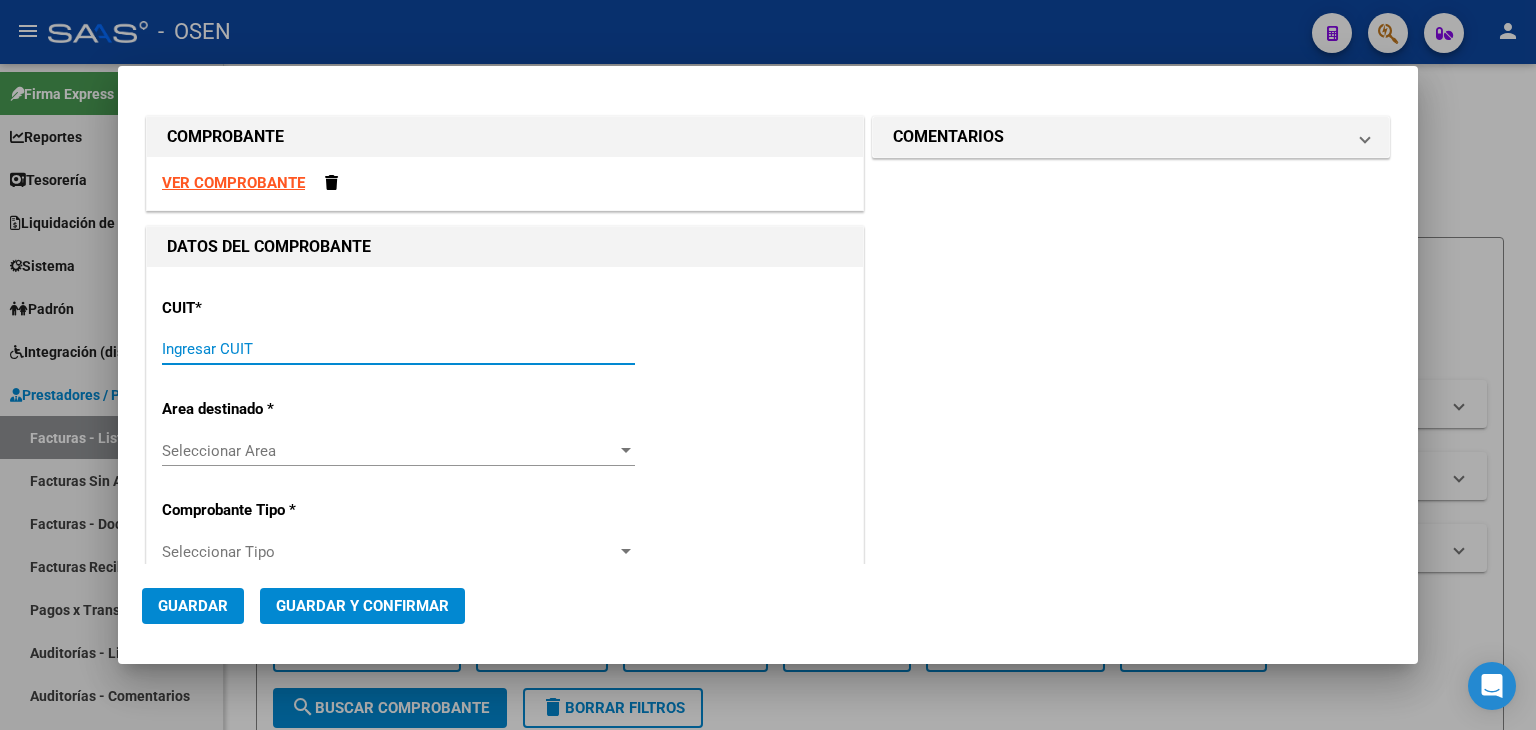 click on "Ingresar CUIT" at bounding box center [398, 349] 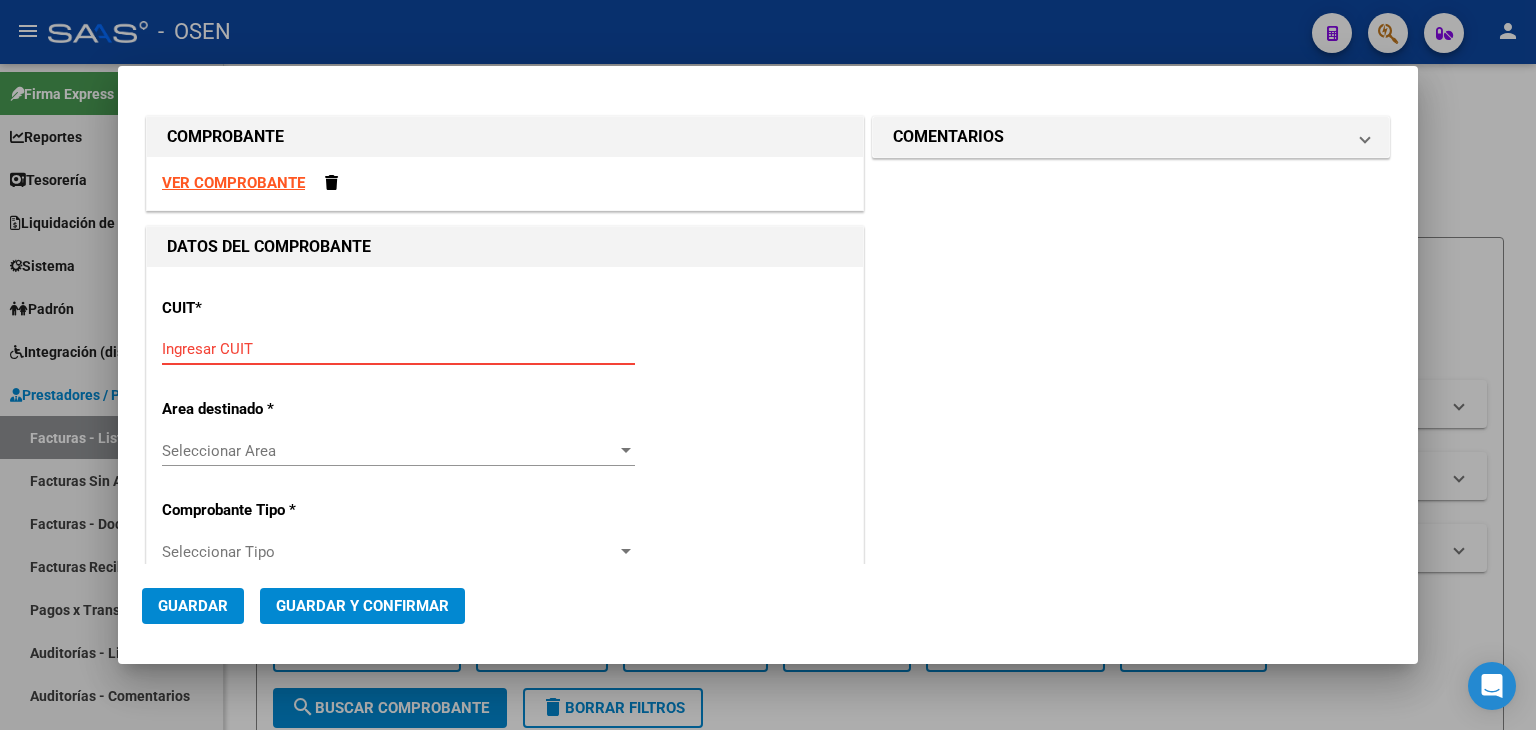 paste on "[NUMBER]" 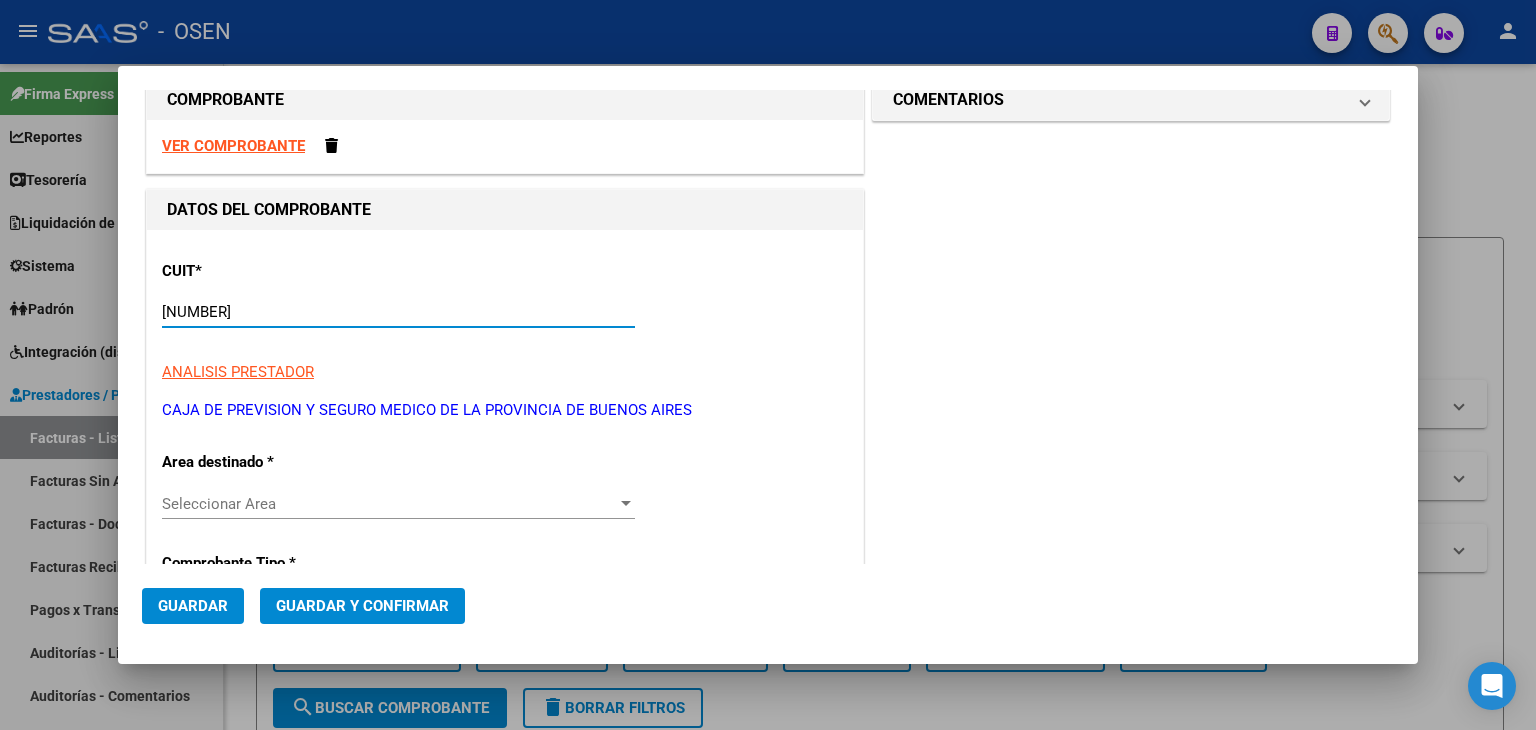 scroll, scrollTop: 371, scrollLeft: 0, axis: vertical 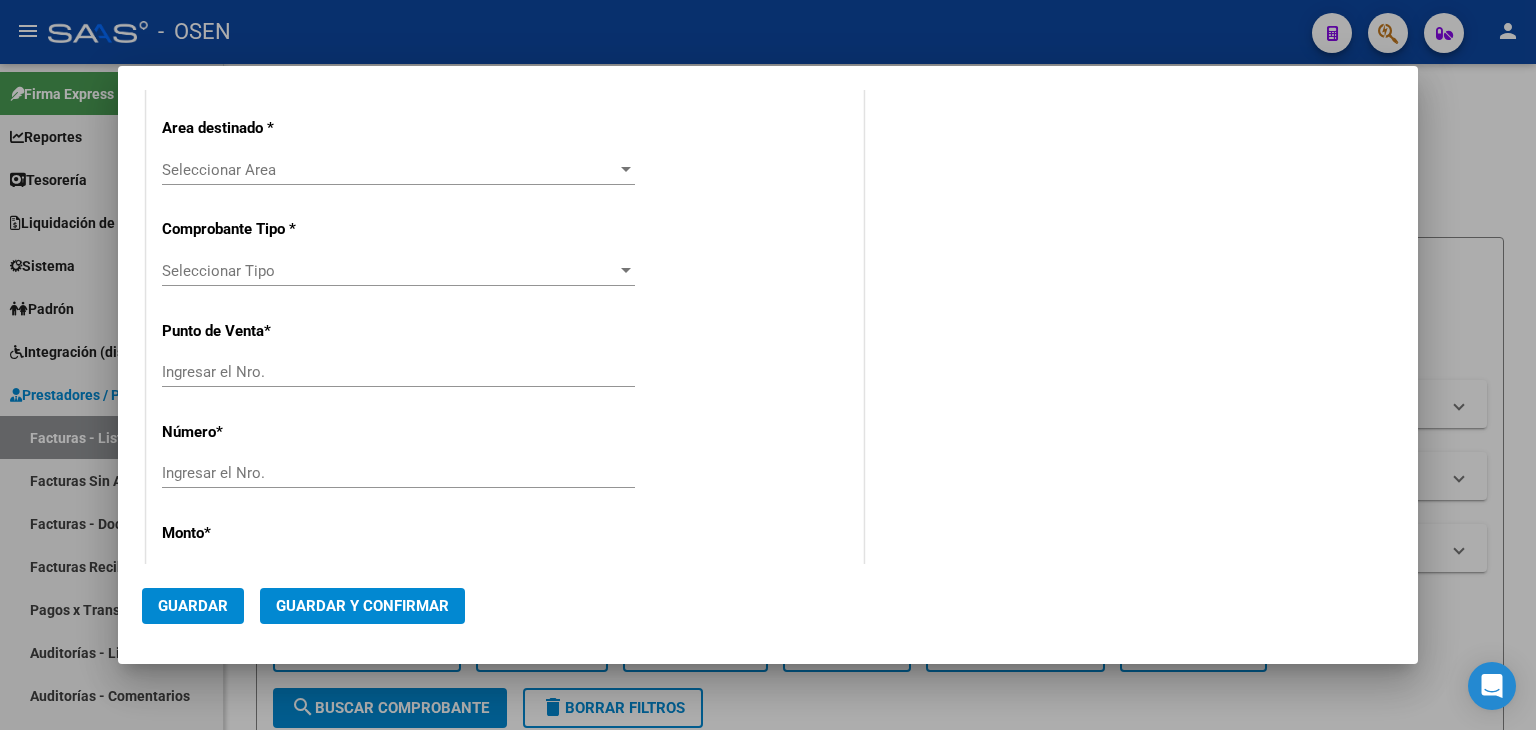 type on "[NUMBER]" 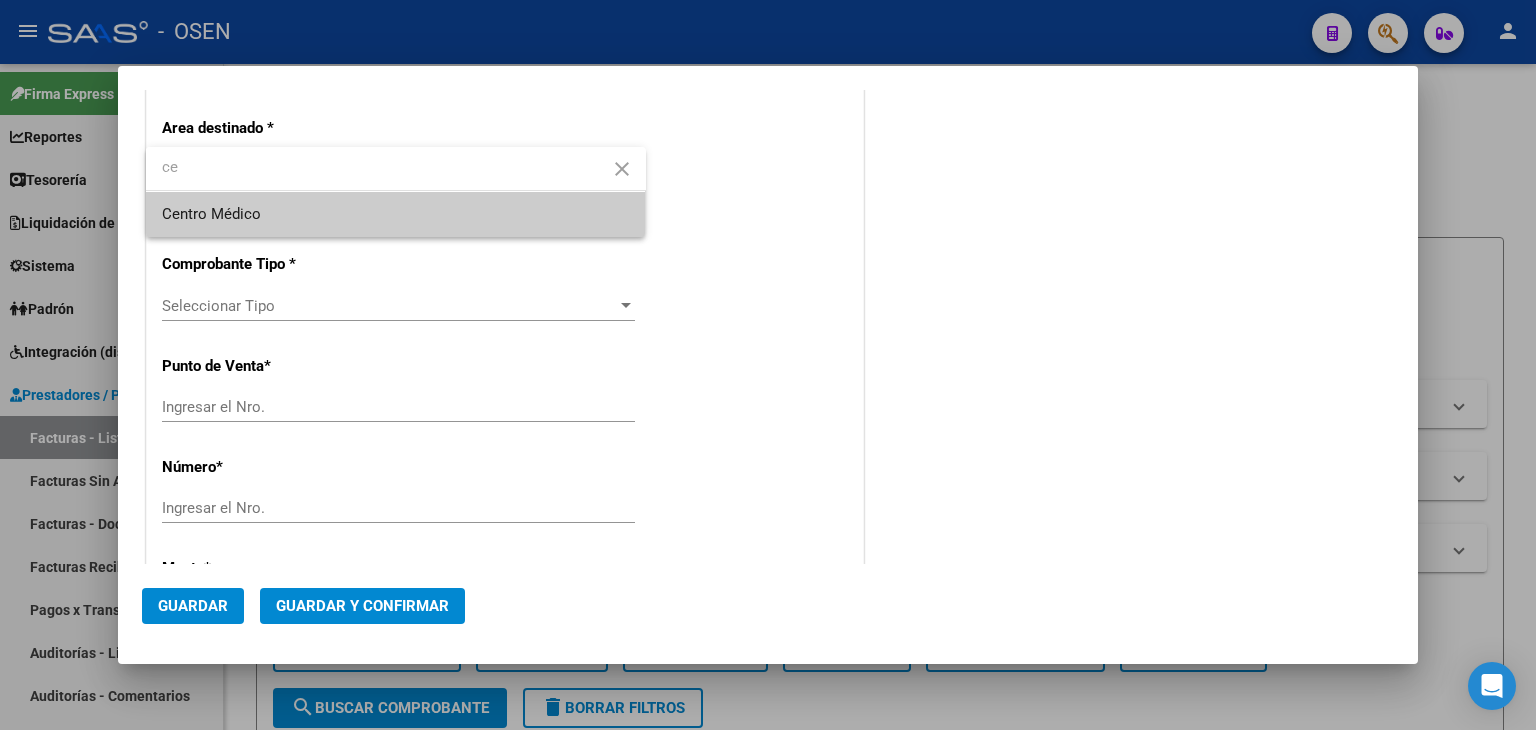 type on "ce" 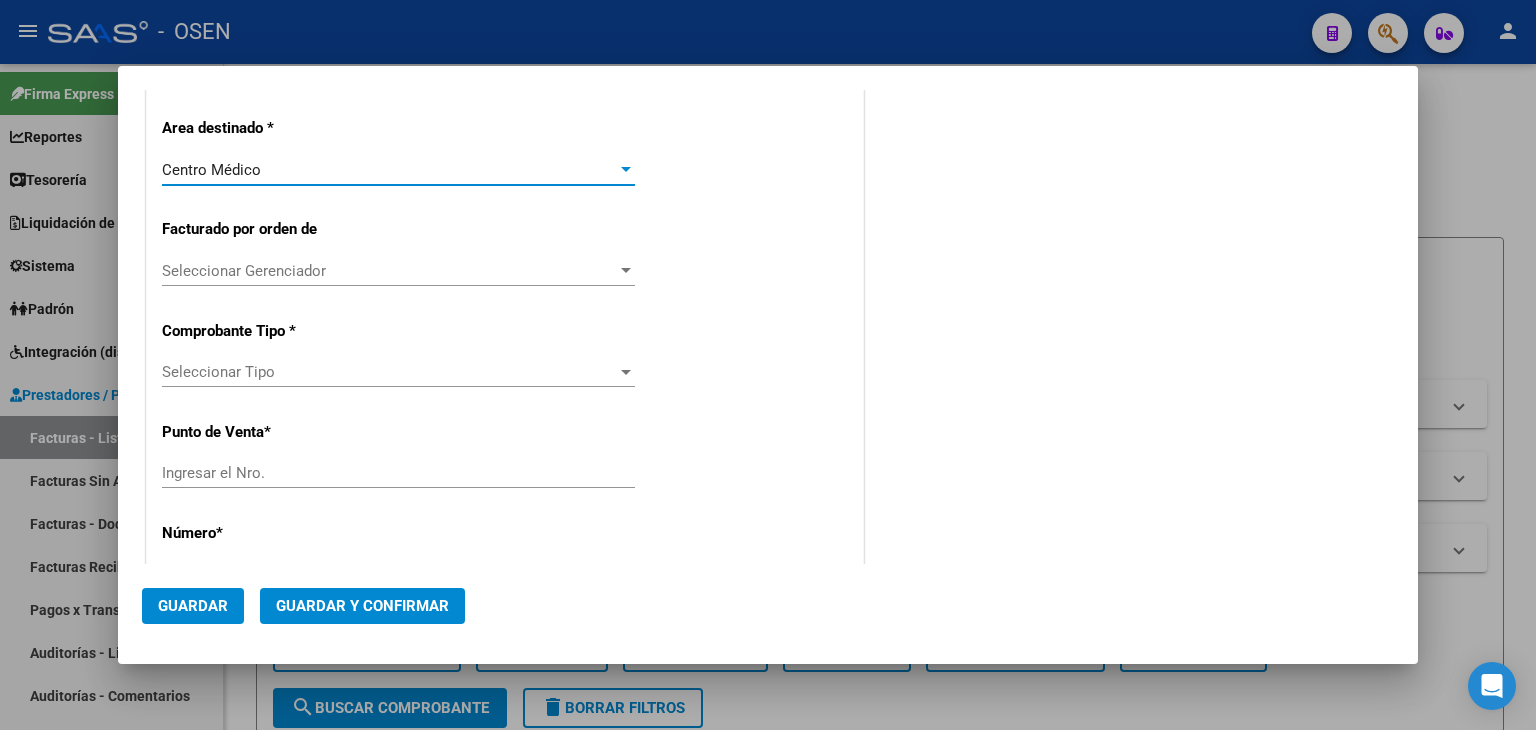 scroll, scrollTop: 0, scrollLeft: 0, axis: both 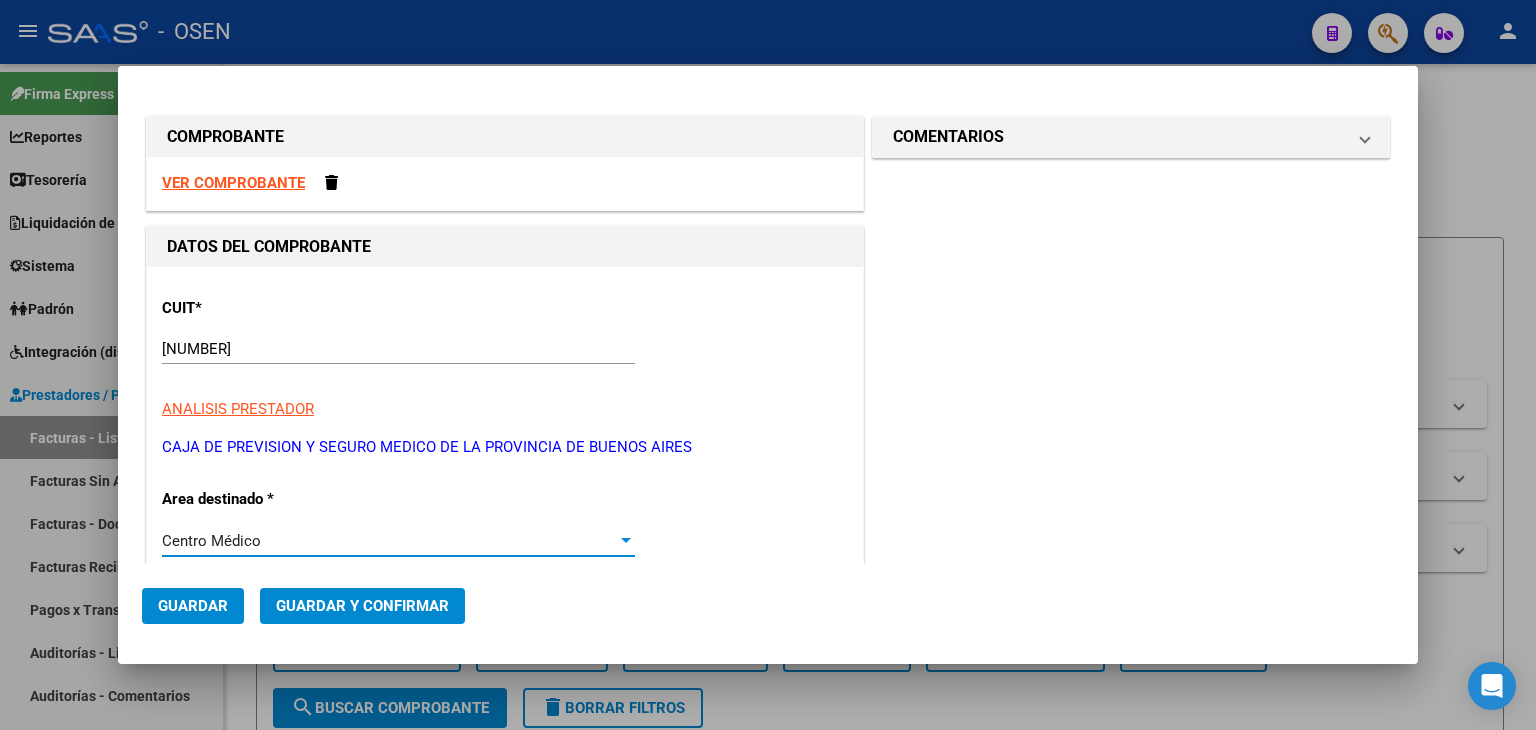 click on "VER COMPROBANTE" at bounding box center [233, 183] 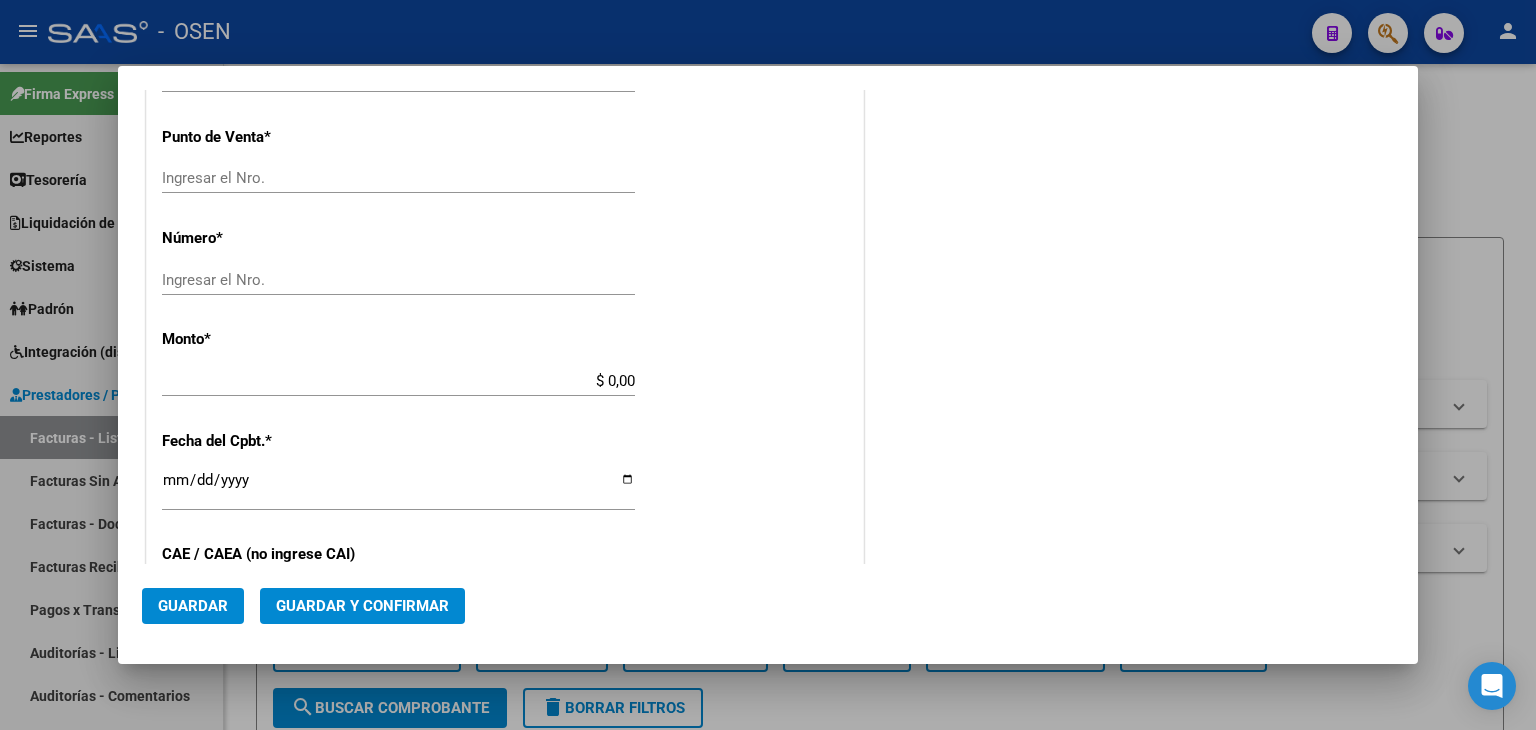 scroll, scrollTop: 333, scrollLeft: 0, axis: vertical 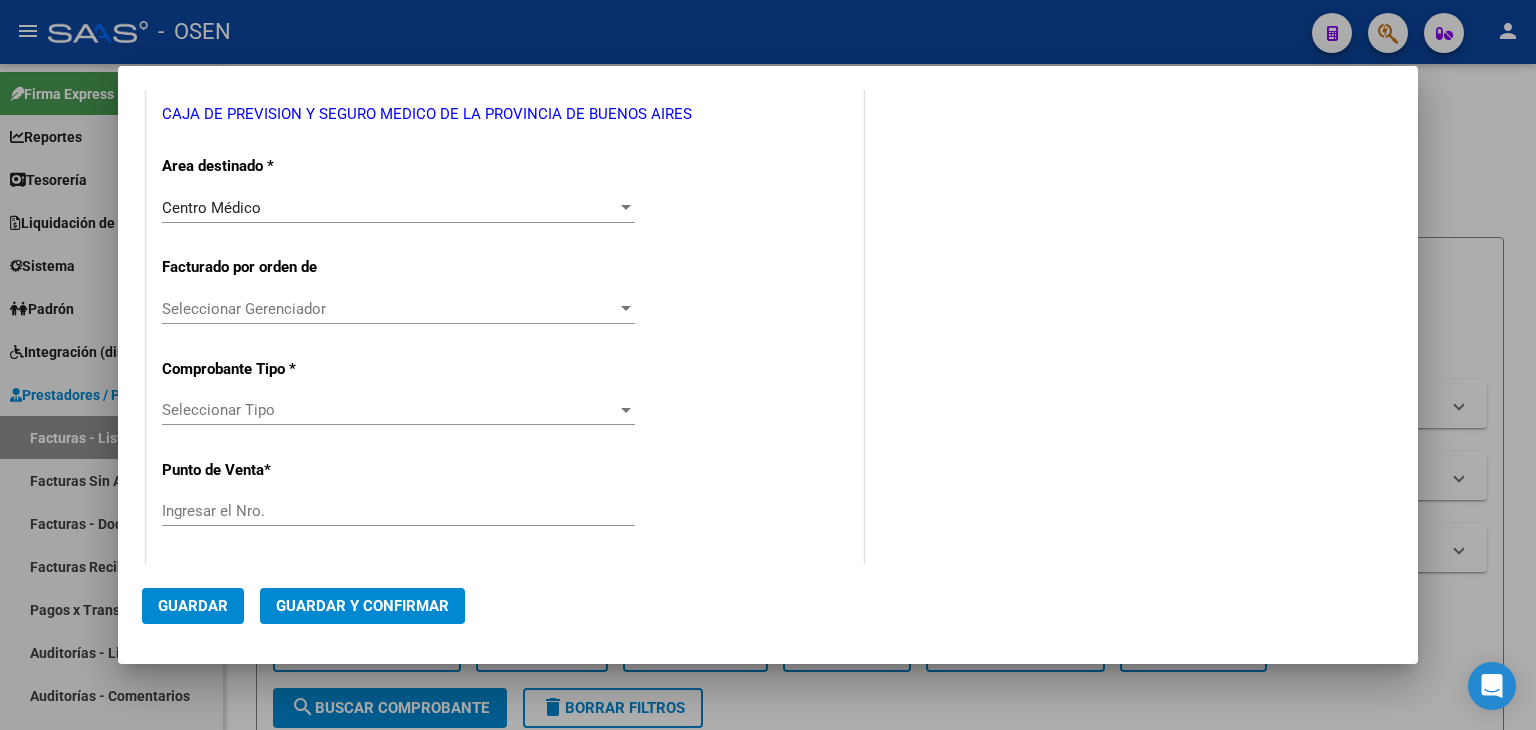 click on "Ingresar el Nro." at bounding box center (398, 511) 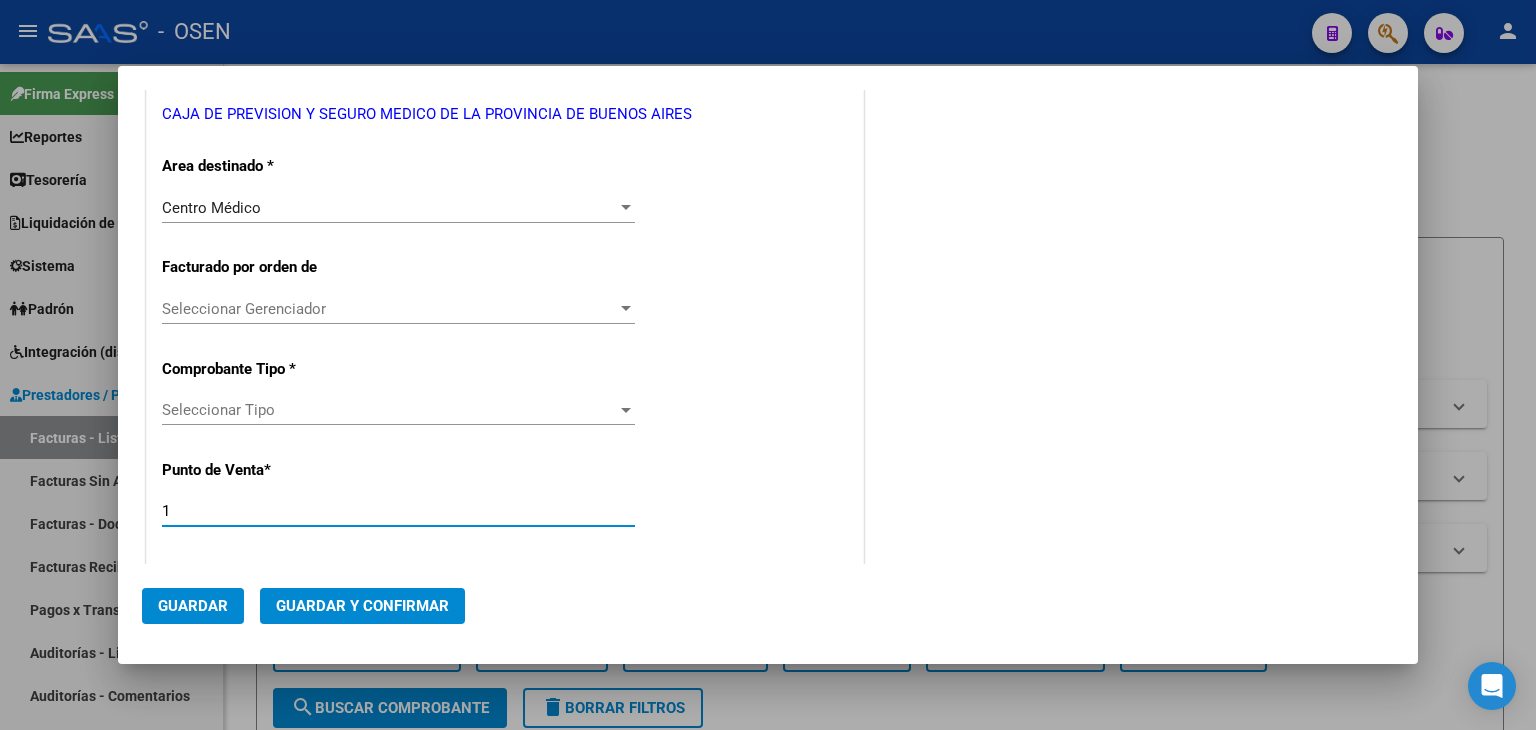 type on "1" 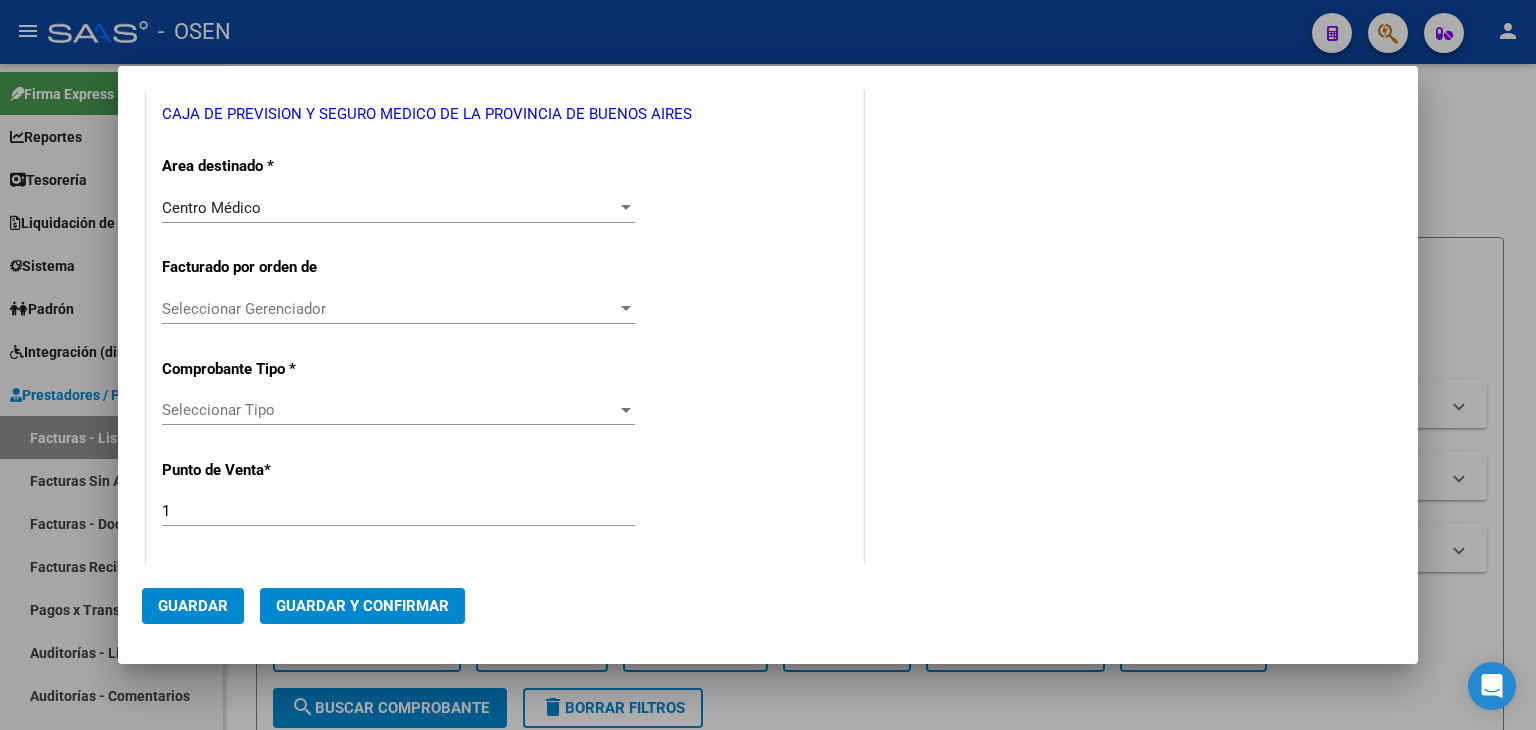 scroll, scrollTop: 618, scrollLeft: 0, axis: vertical 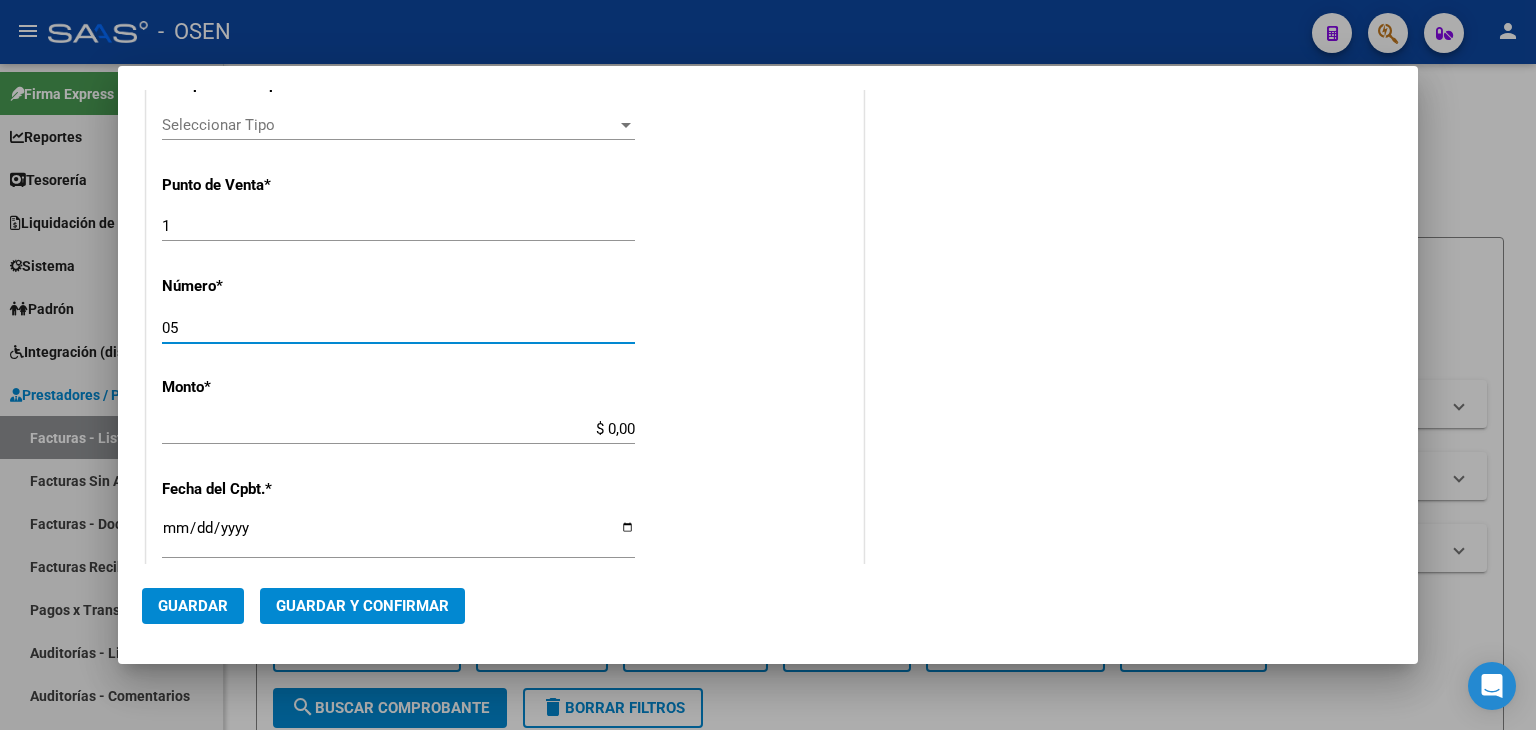 type on "0" 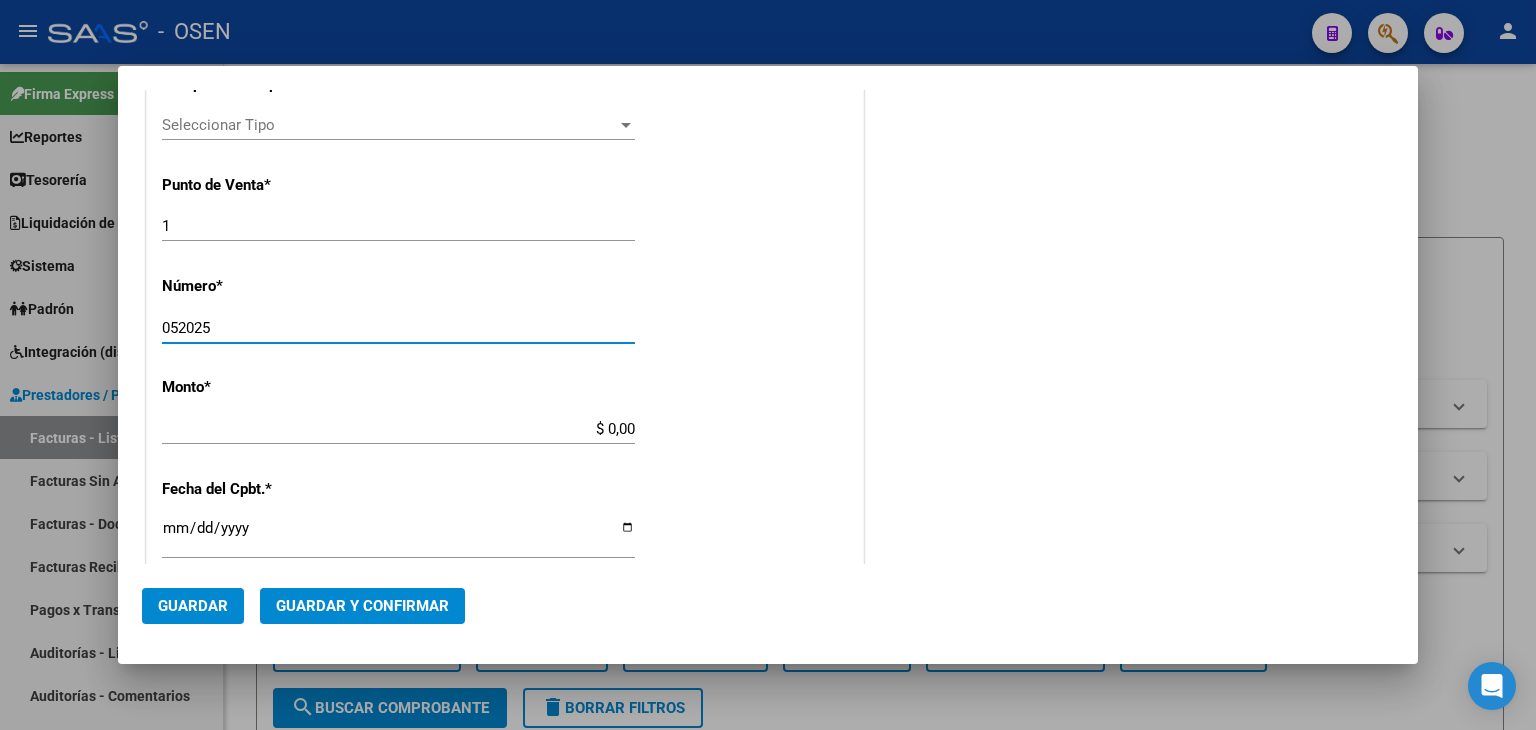 type on "052025" 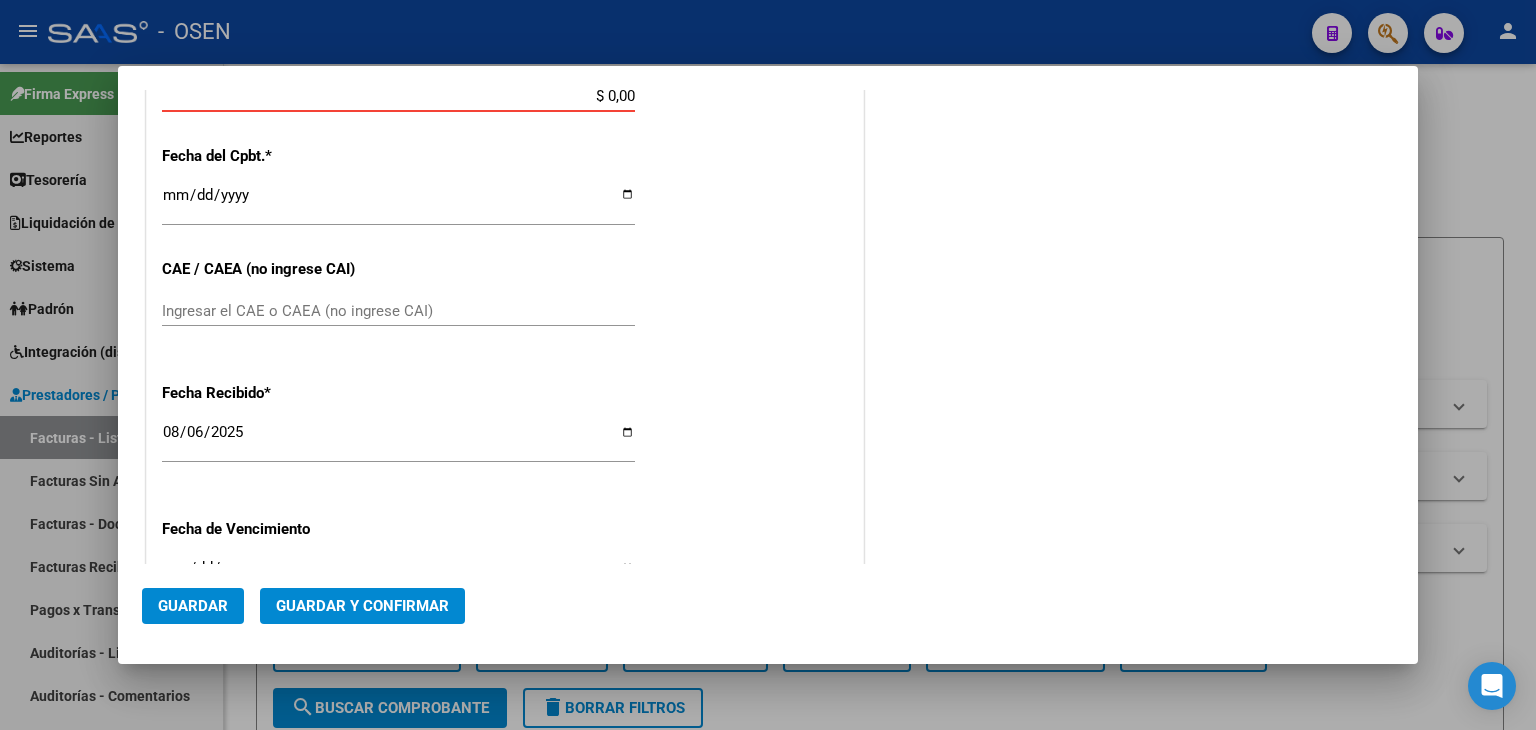 scroll, scrollTop: 618, scrollLeft: 0, axis: vertical 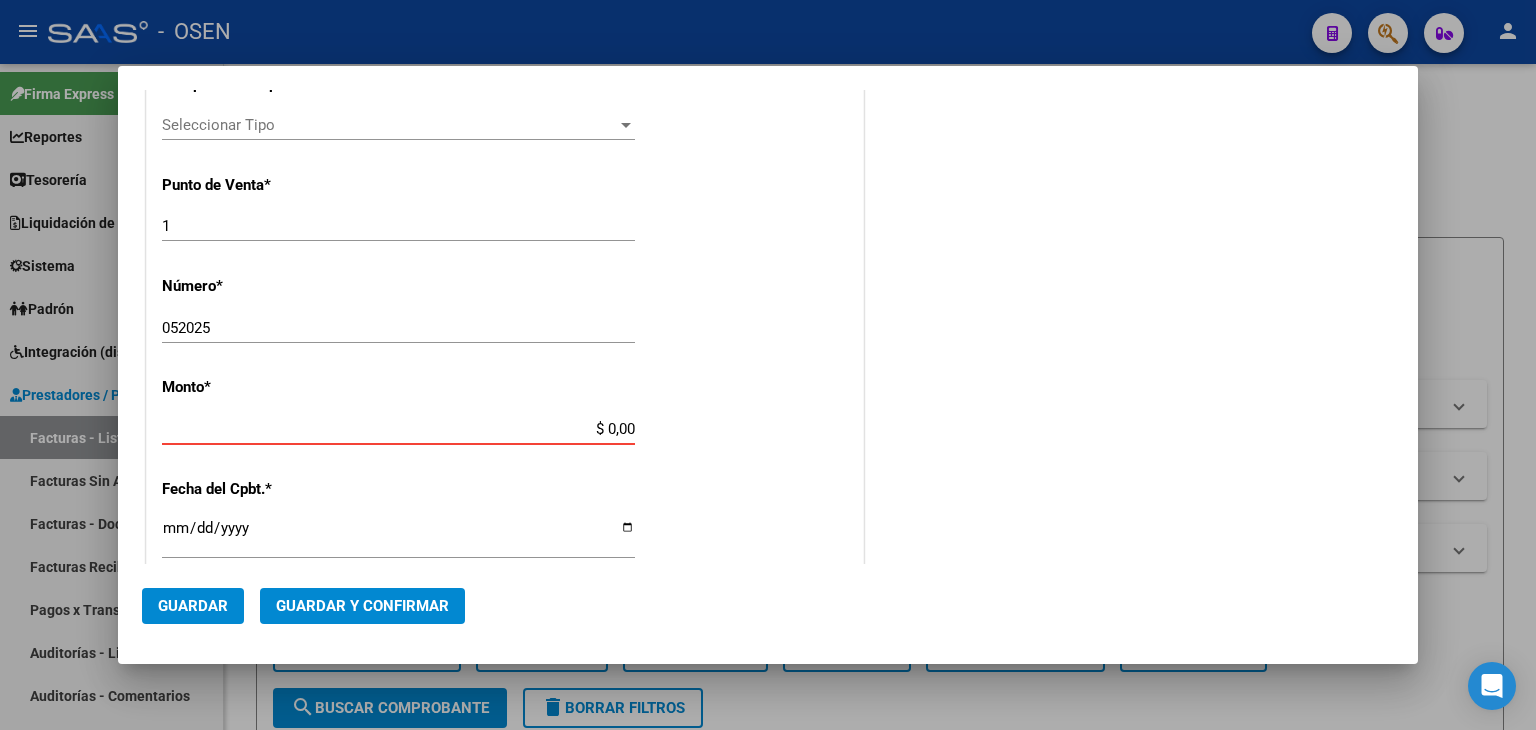 click on "$ 0,00 Ingresar el monto" 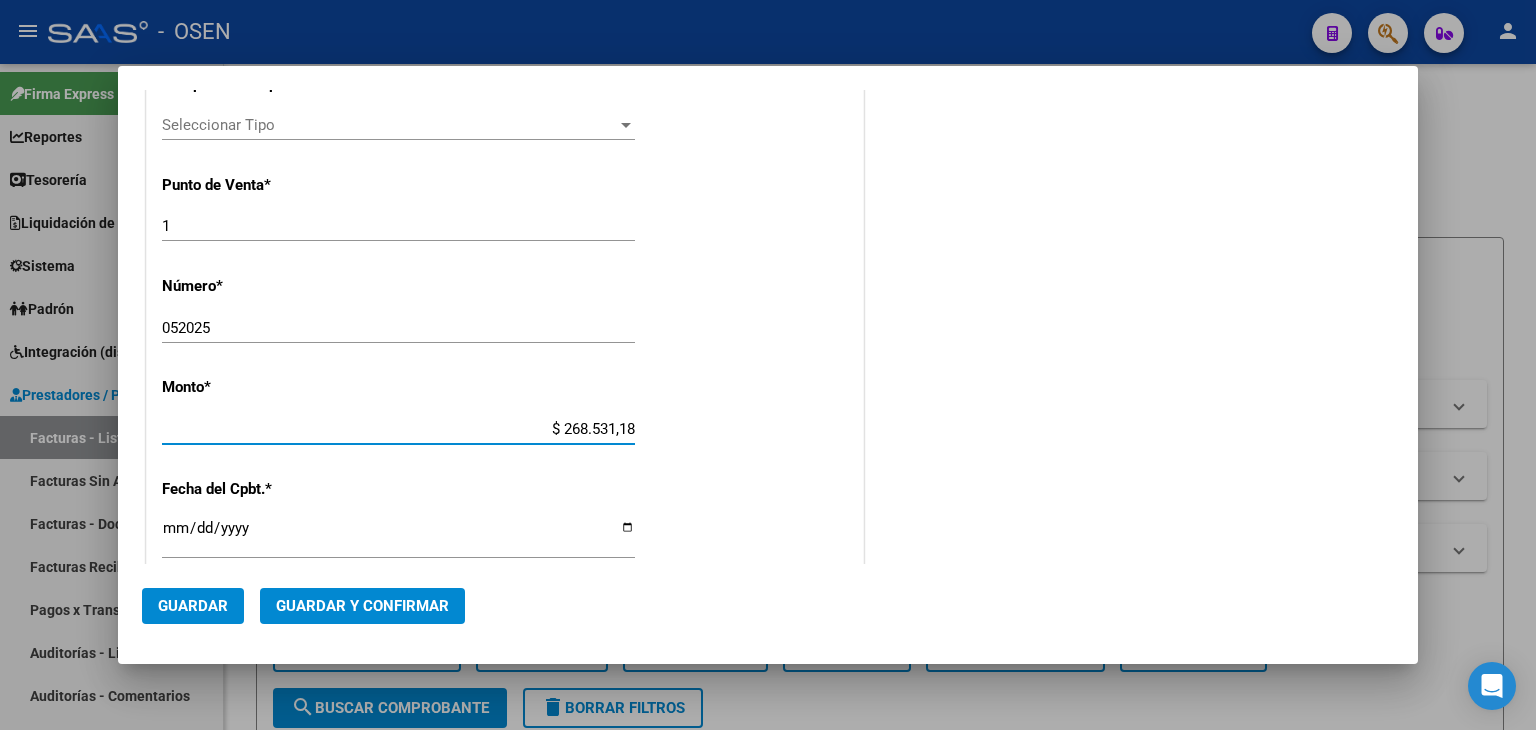 type on "$ 268.531,18" 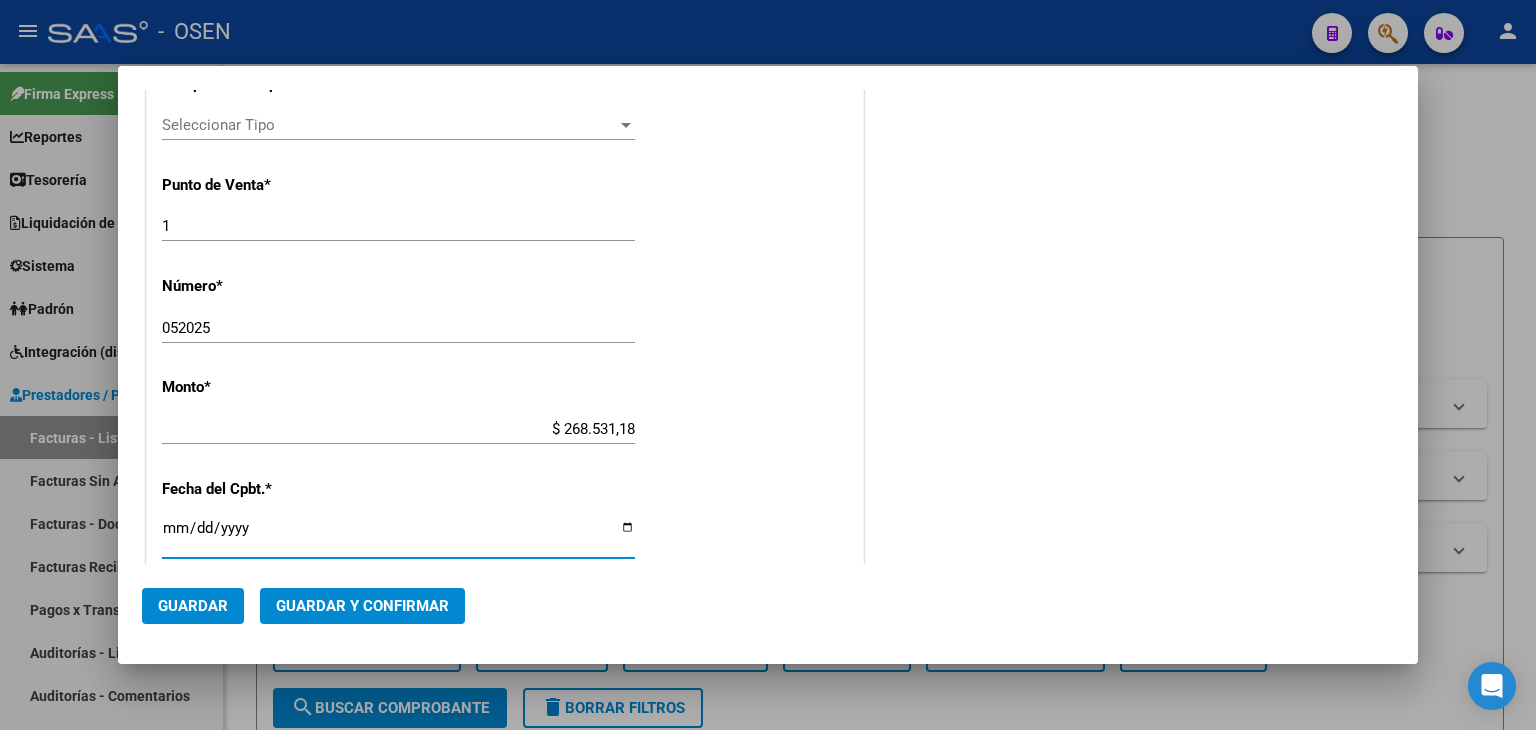 click on "Ingresar la fecha" at bounding box center [398, 536] 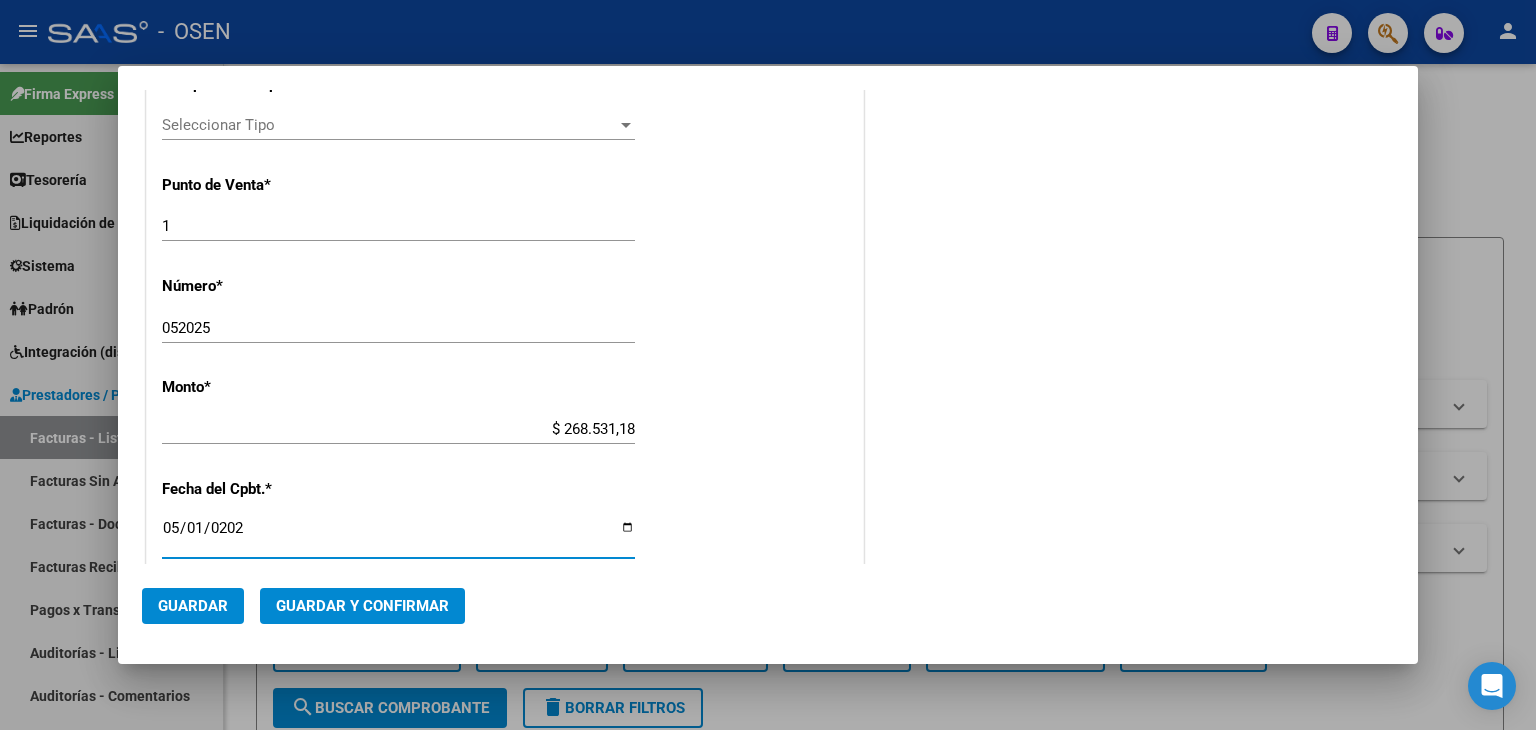 type on "2025-05-01" 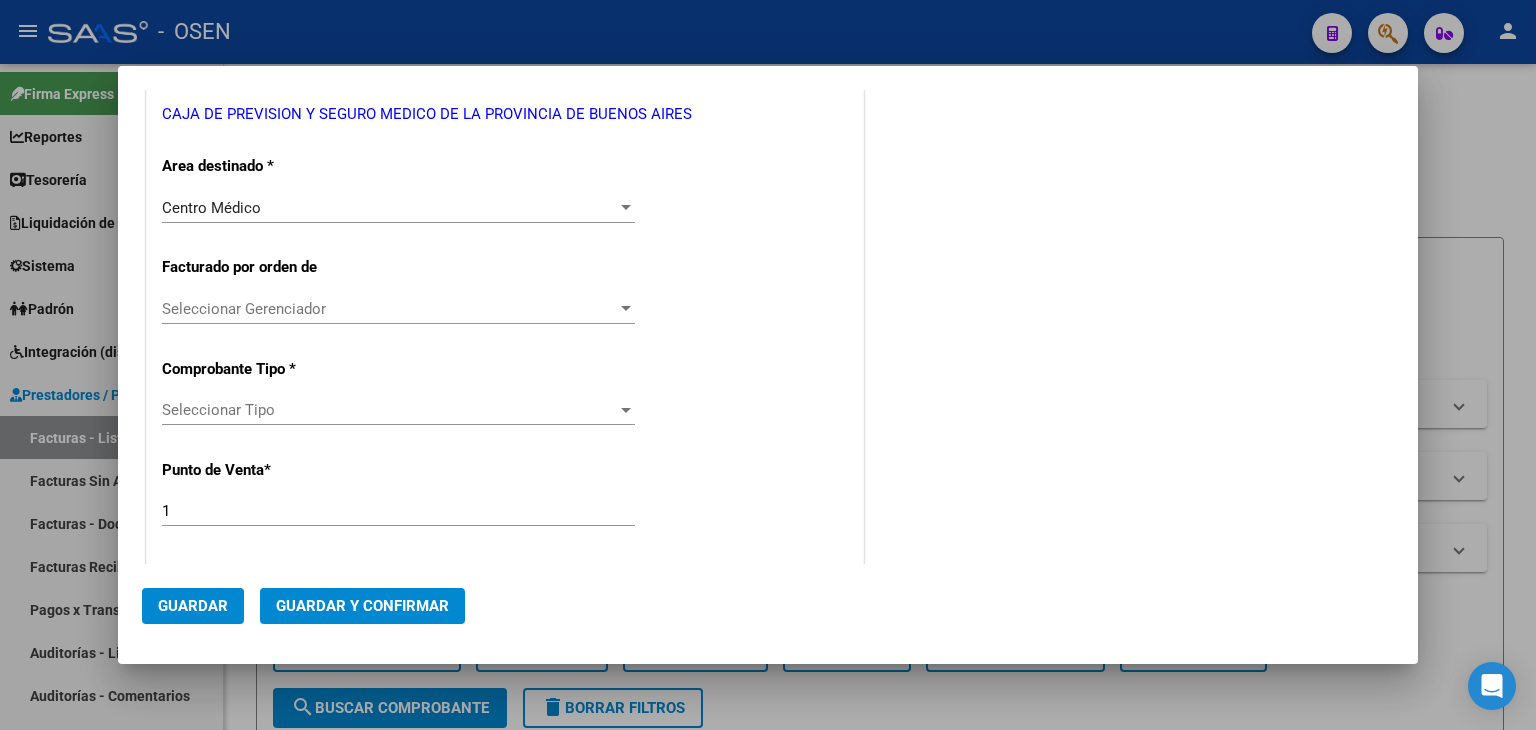 scroll, scrollTop: 666, scrollLeft: 0, axis: vertical 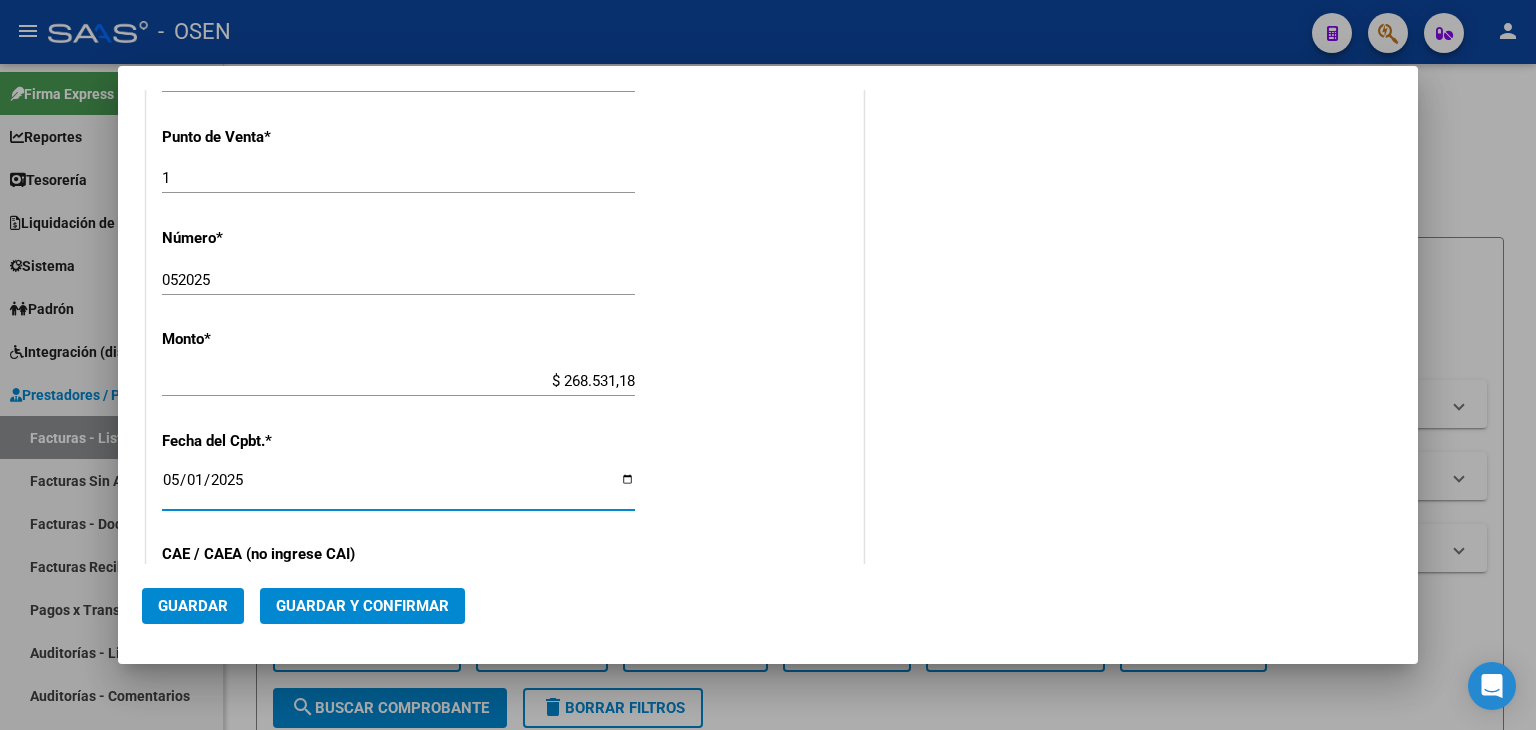 click on "2025-05-01" at bounding box center (398, 488) 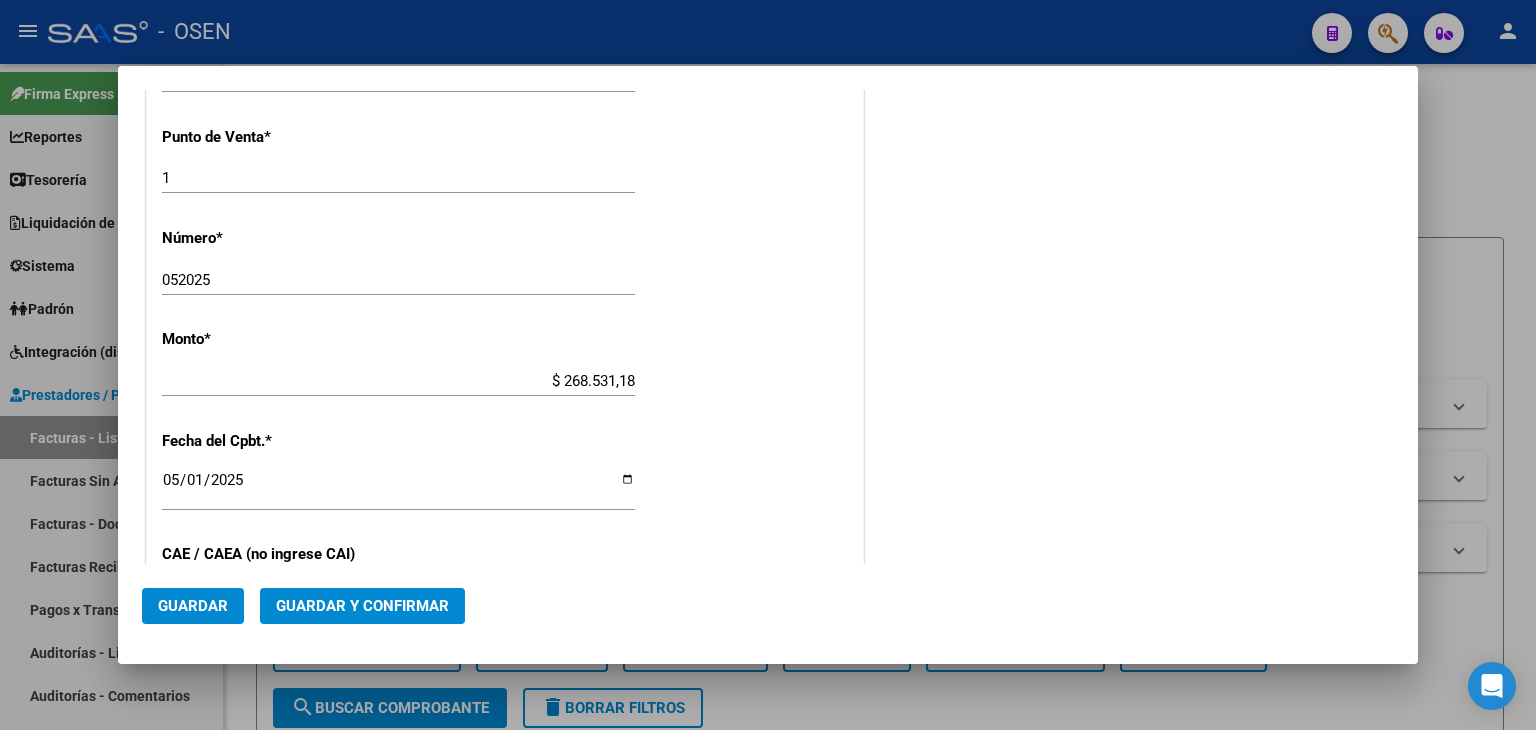 click on "2025-05-01" at bounding box center (398, 488) 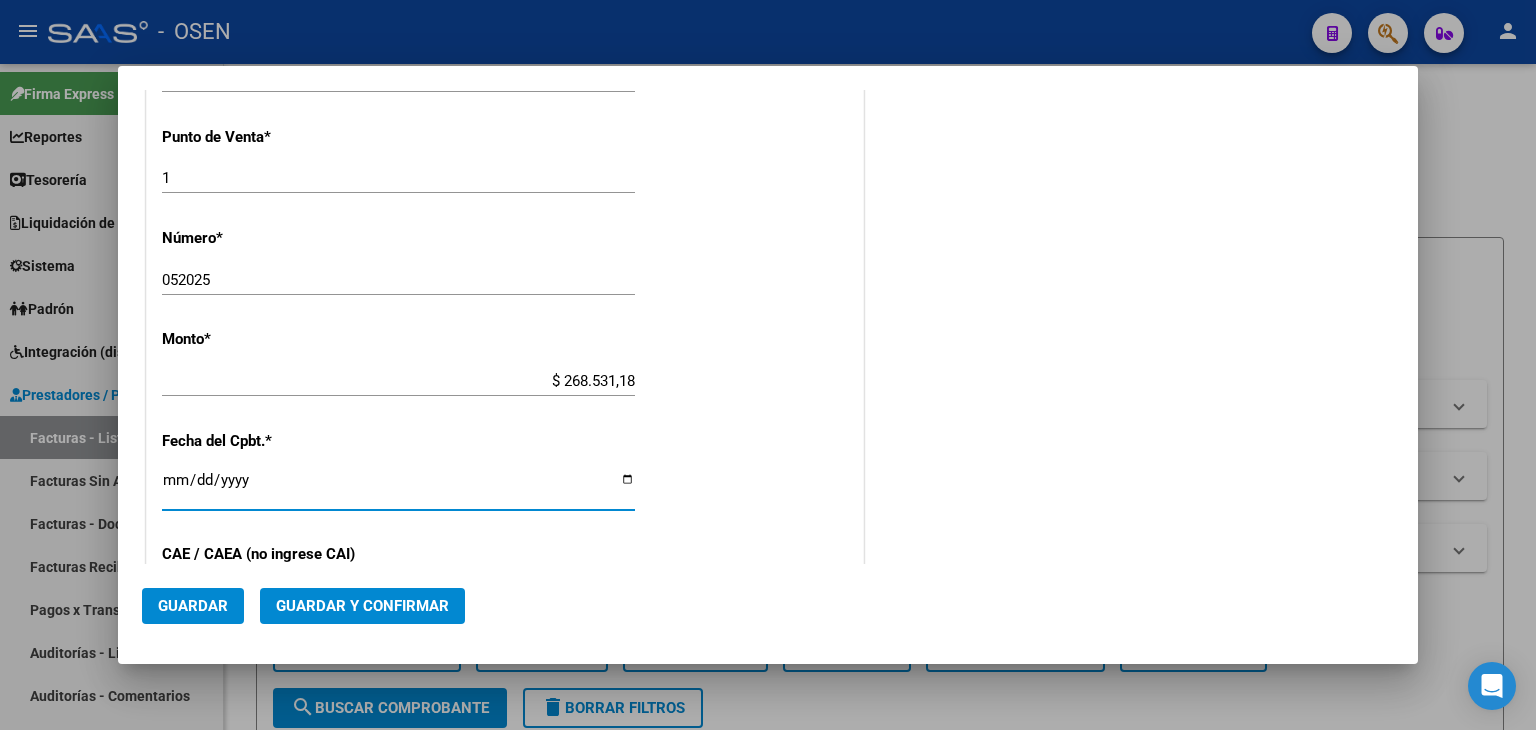 type on "2025-05-01" 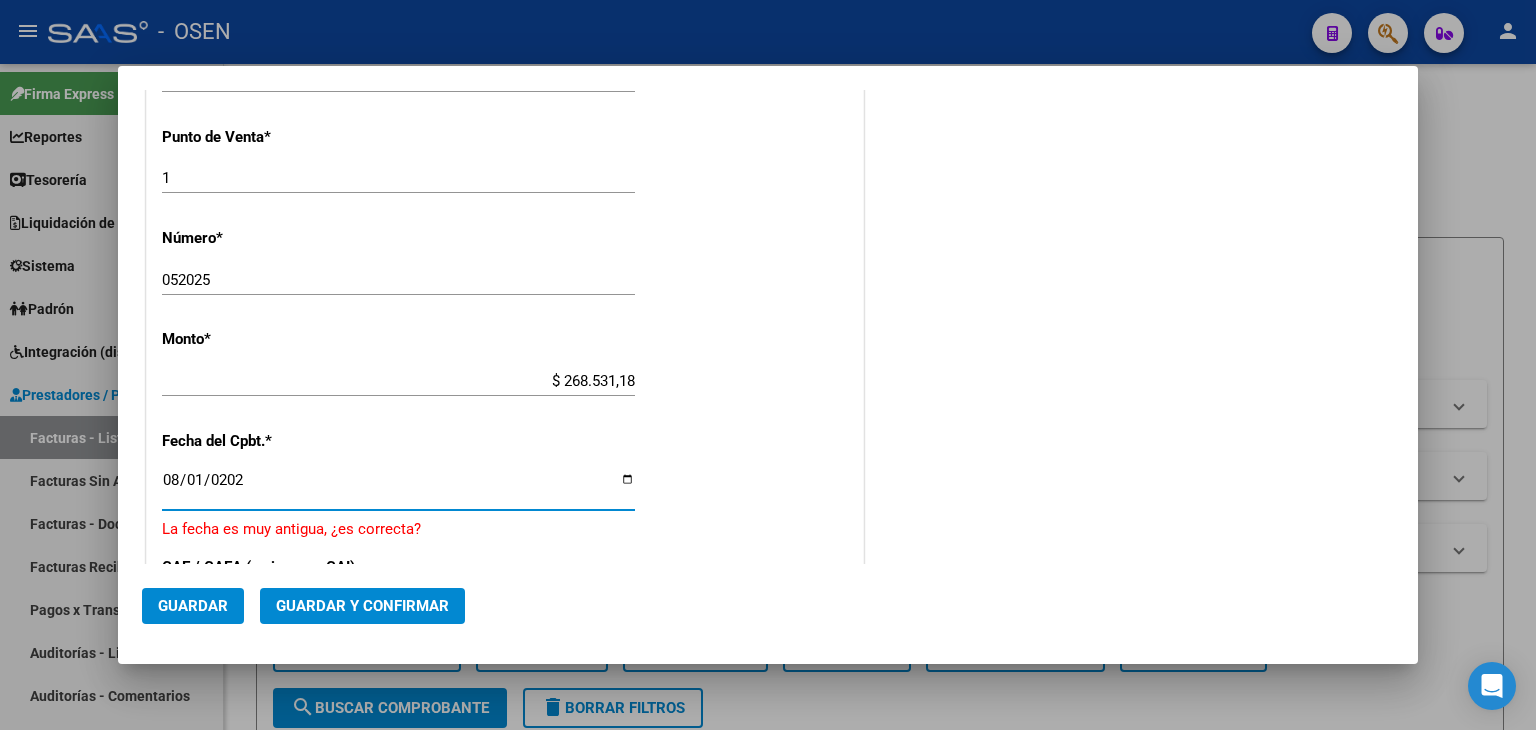 type on "2025-08-01" 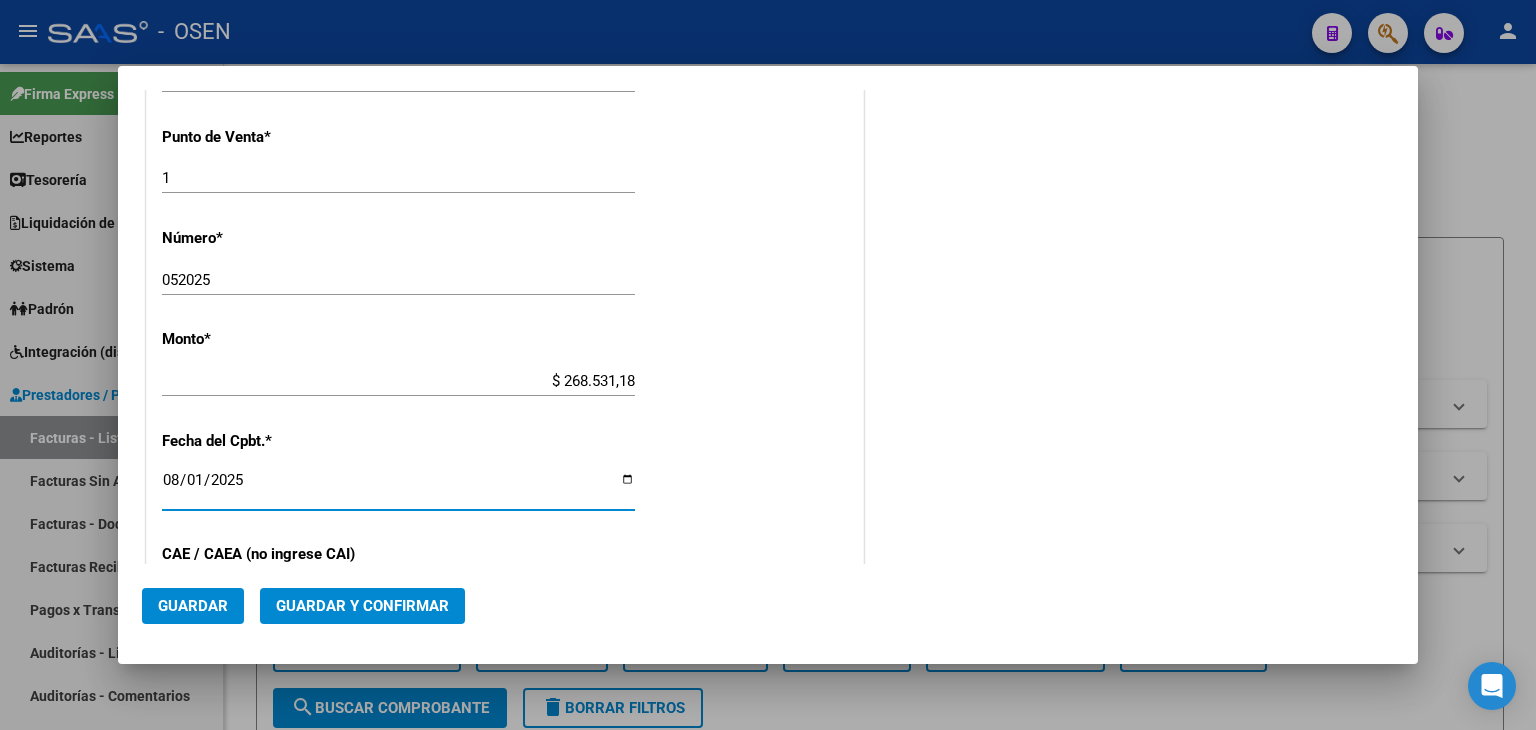 click on "Guardar y Confirmar" 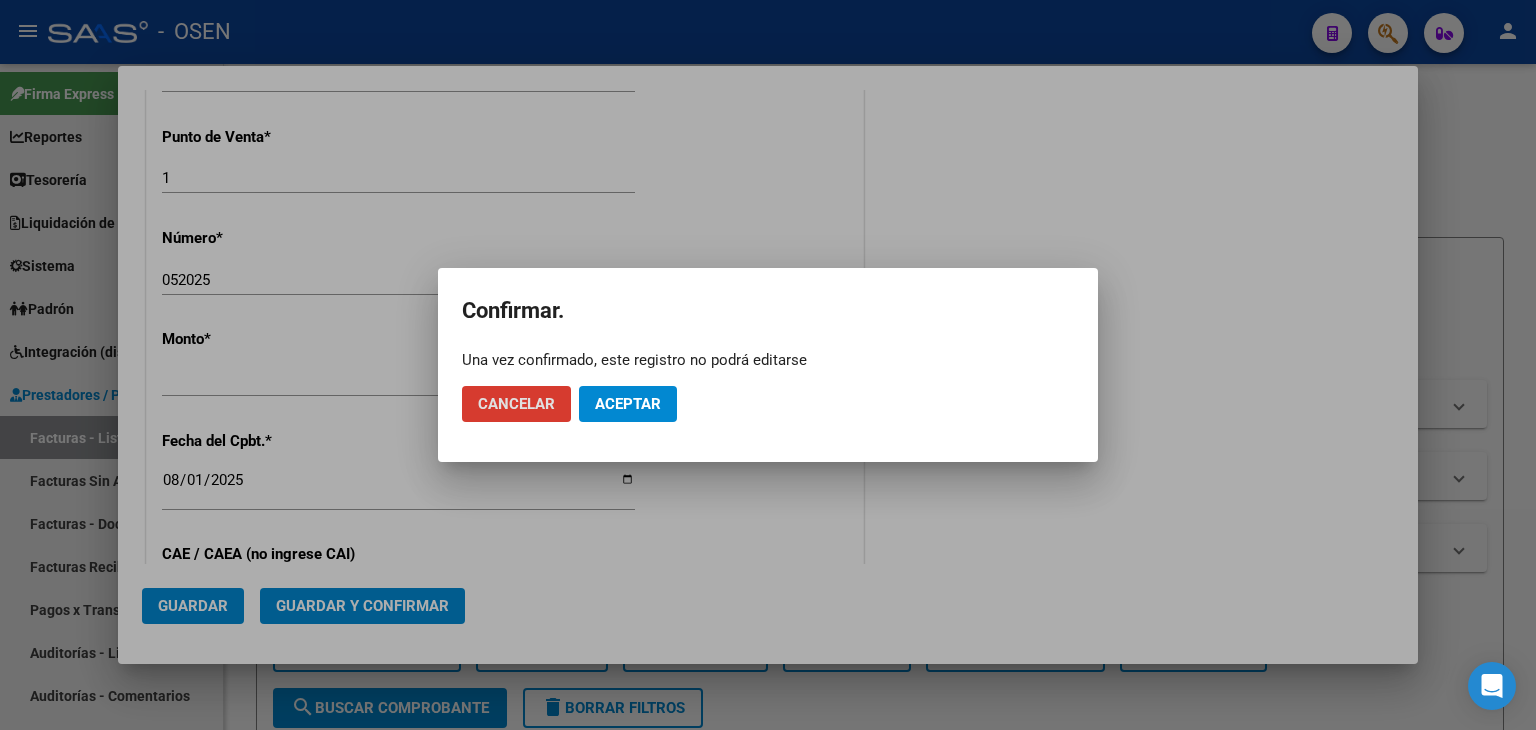 click on "Aceptar" 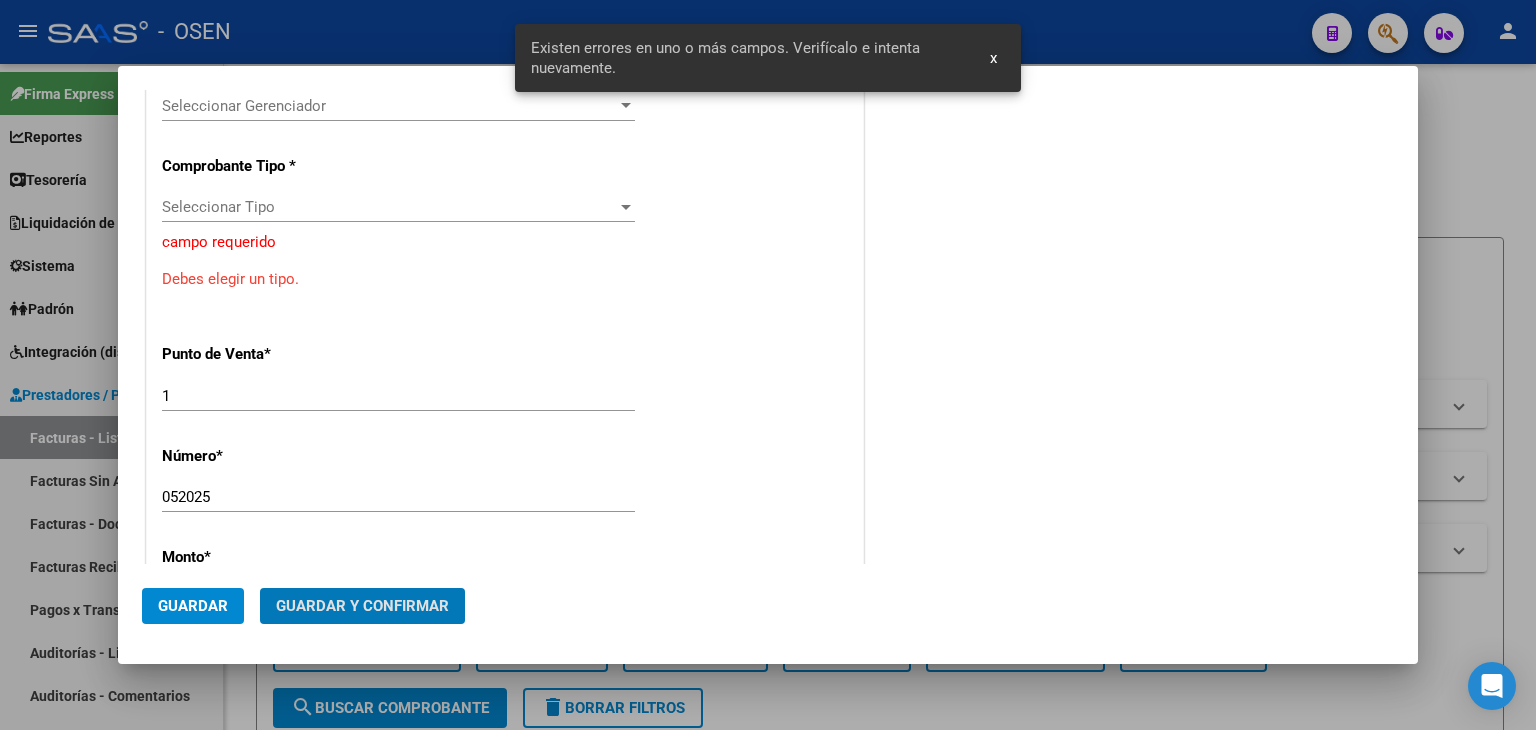 scroll, scrollTop: 406, scrollLeft: 0, axis: vertical 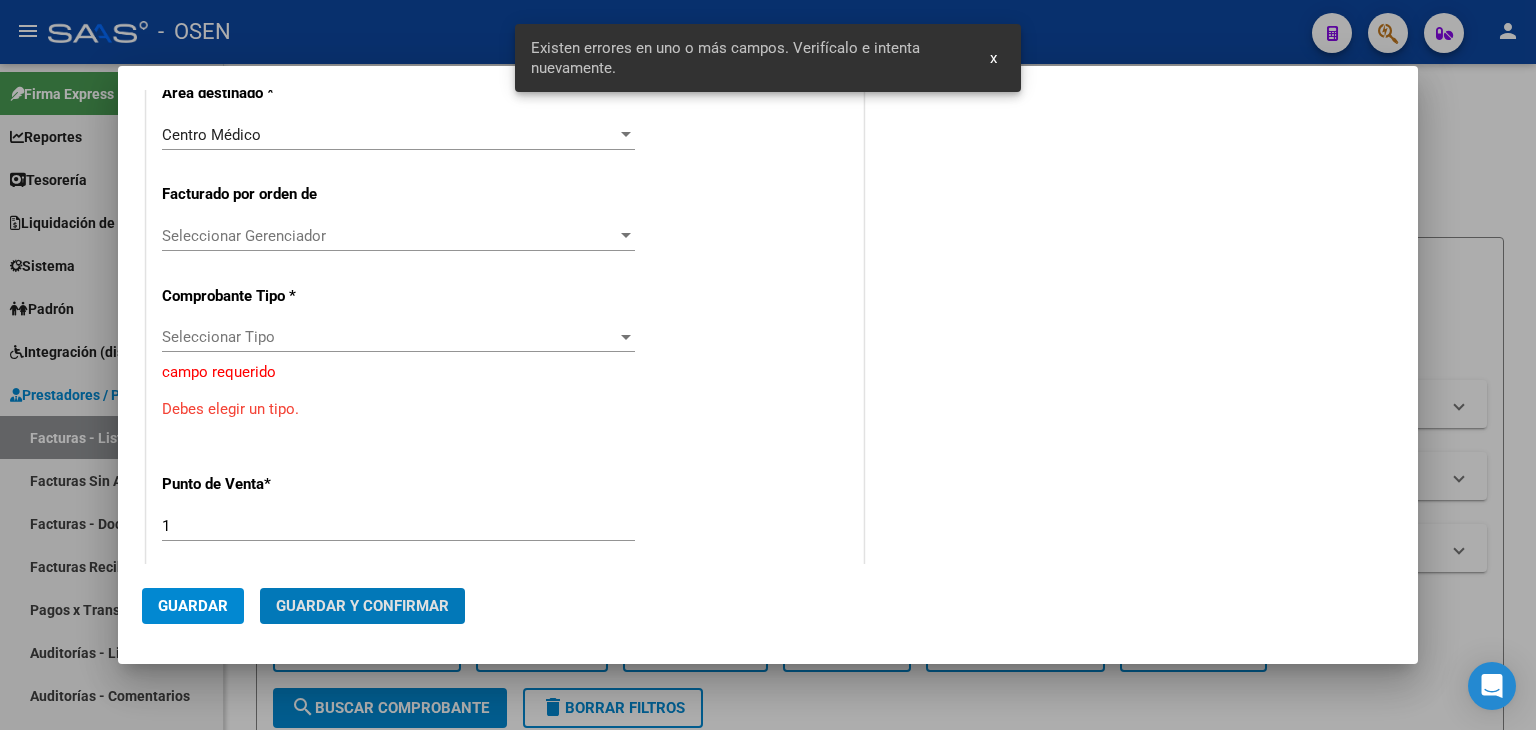 click on "Seleccionar Tipo" at bounding box center [389, 337] 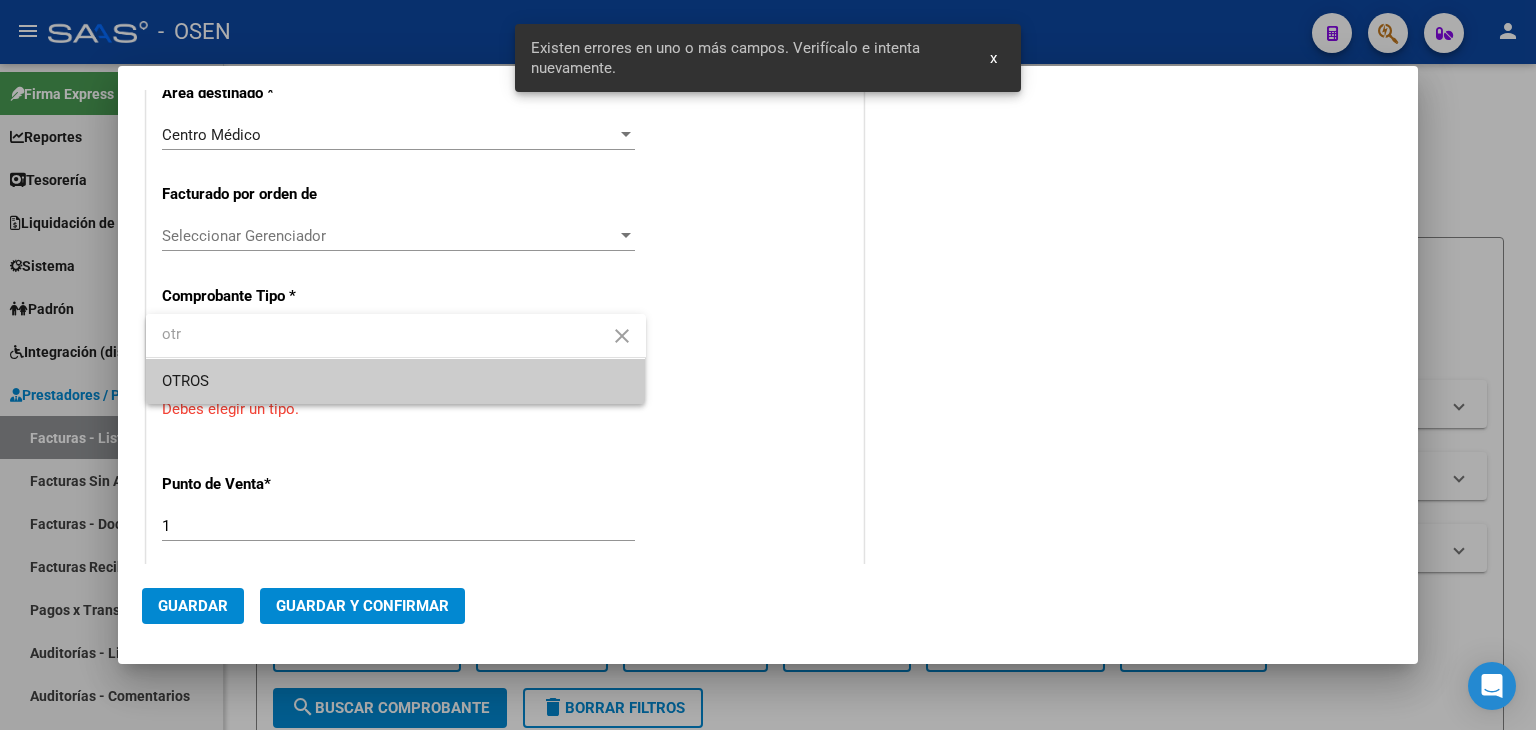 type on "otr" 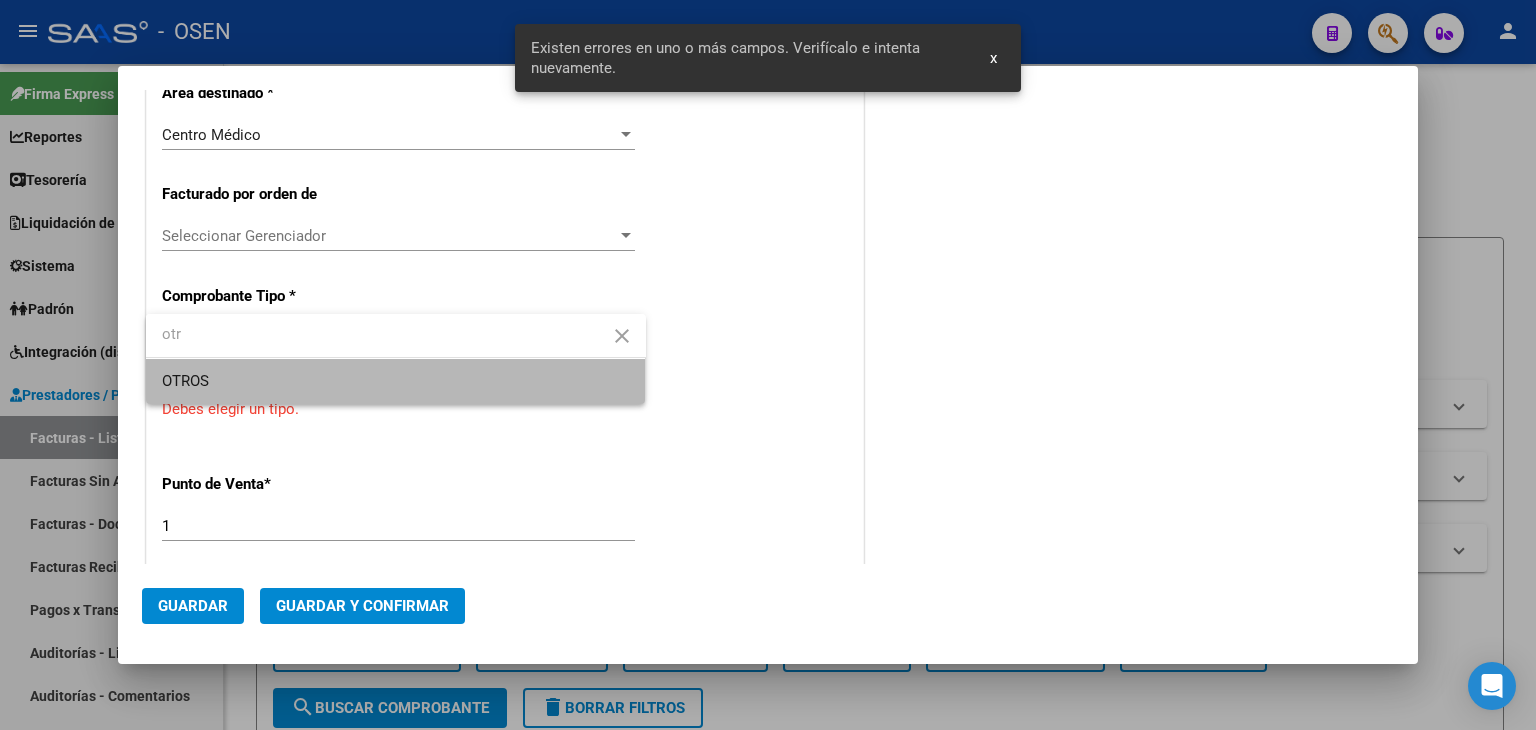 click on "OTROS" at bounding box center [396, 381] 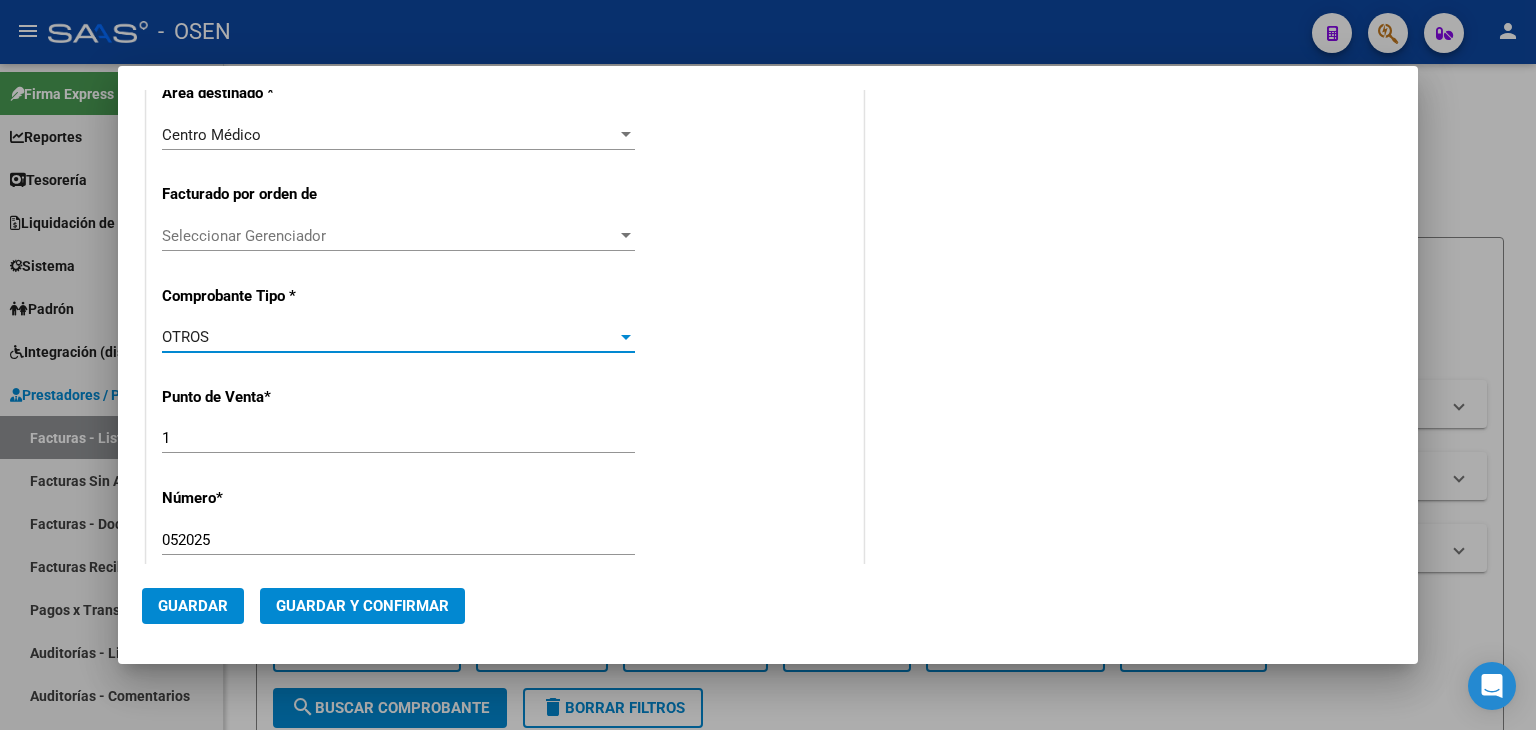 scroll, scrollTop: 0, scrollLeft: 0, axis: both 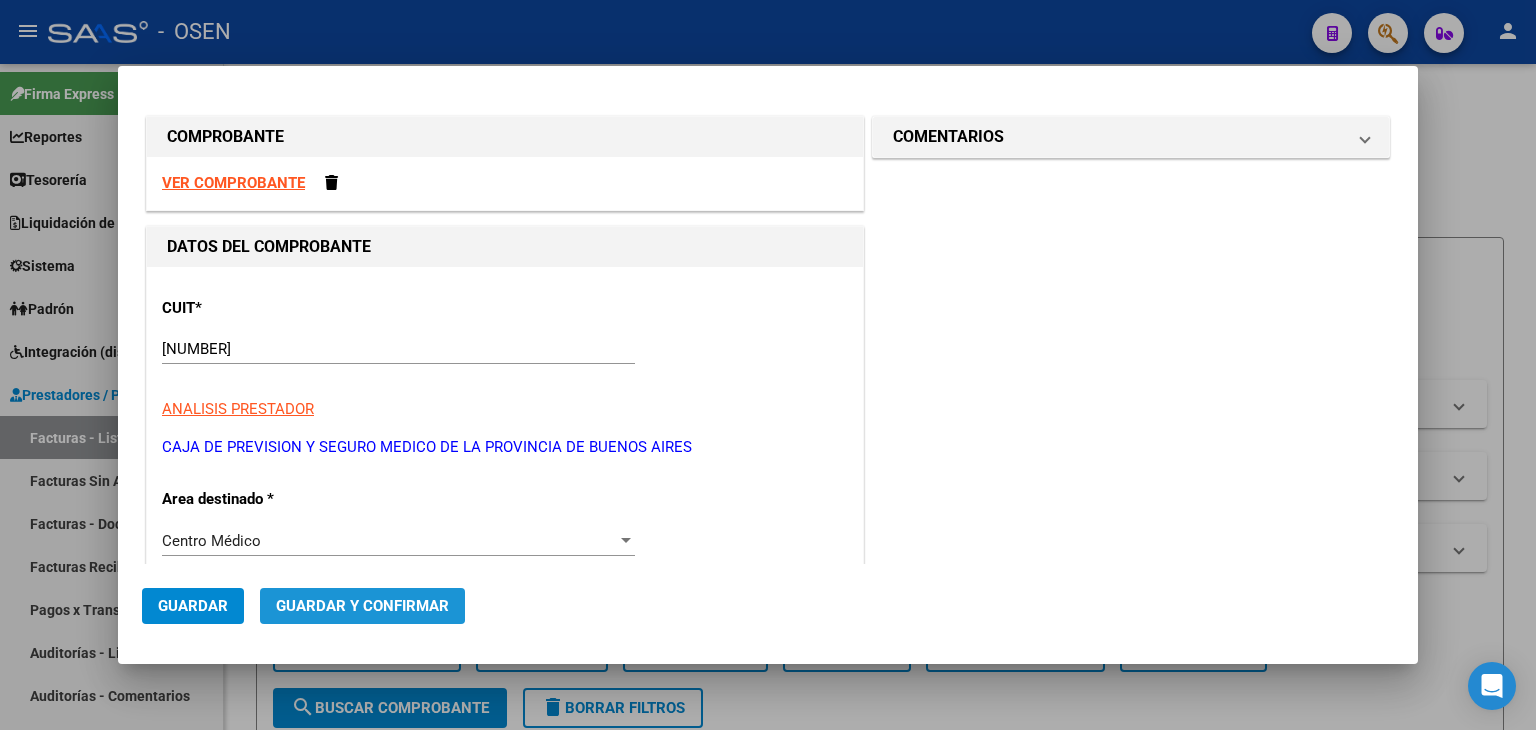 click on "Guardar y Confirmar" 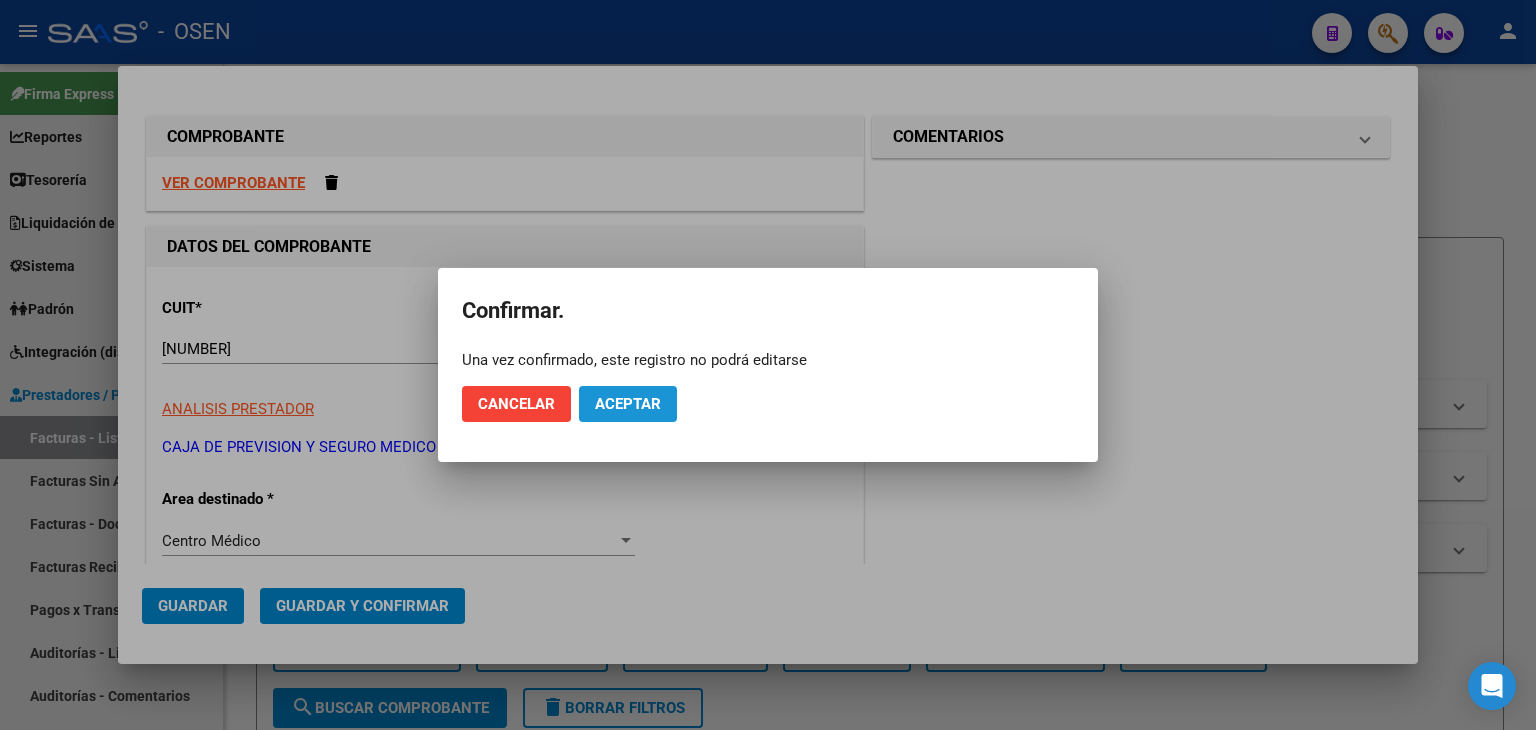 click on "Aceptar" 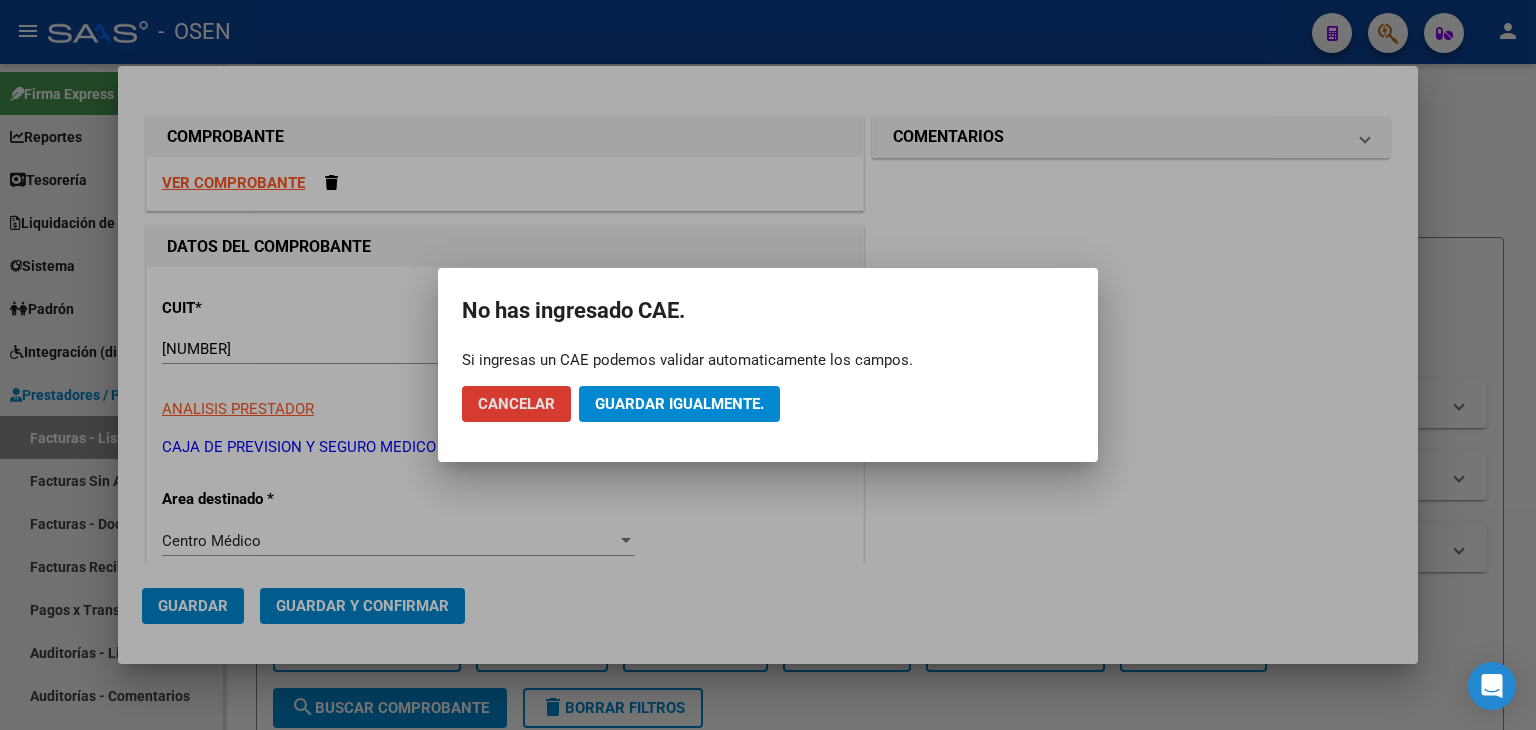 click on "Guardar igualmente." 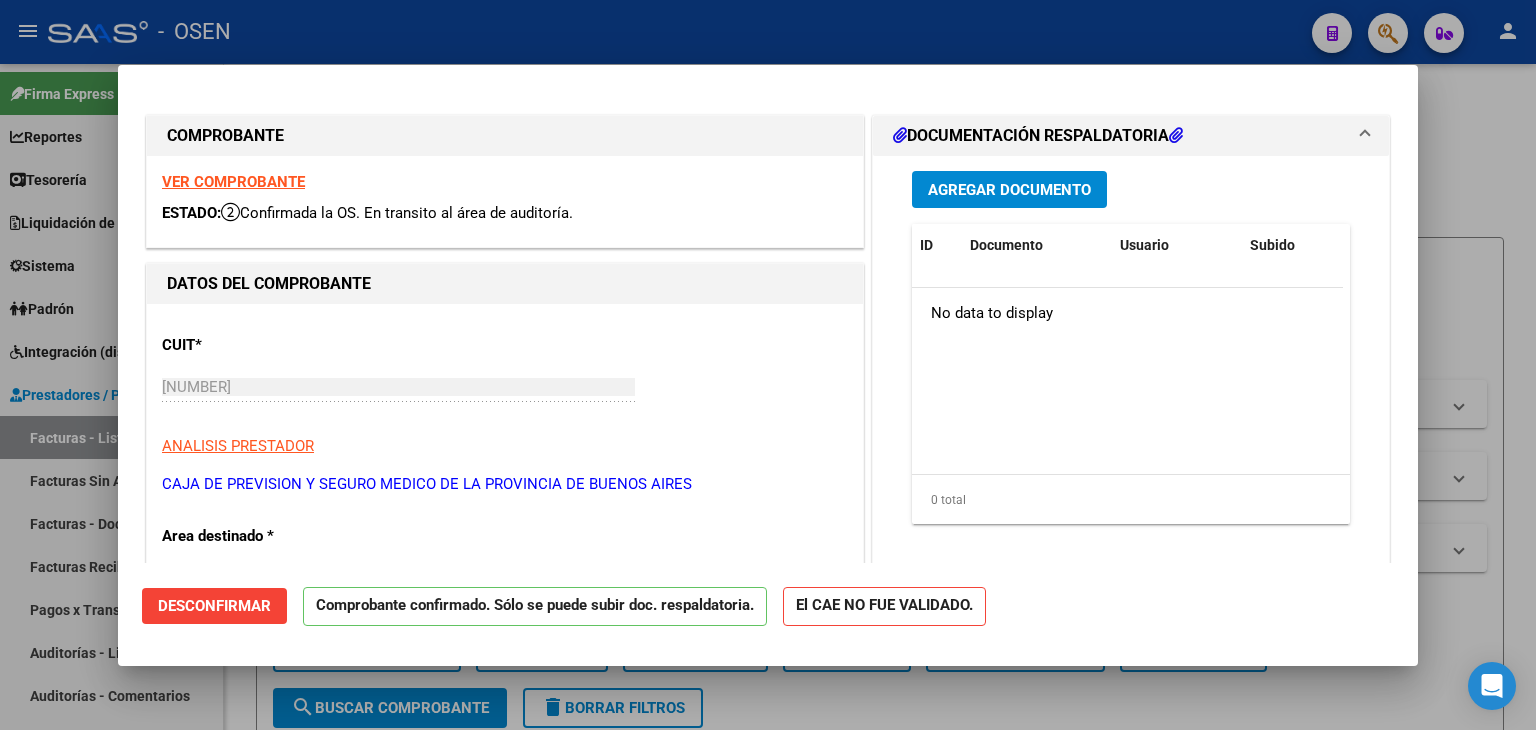 click at bounding box center (768, 365) 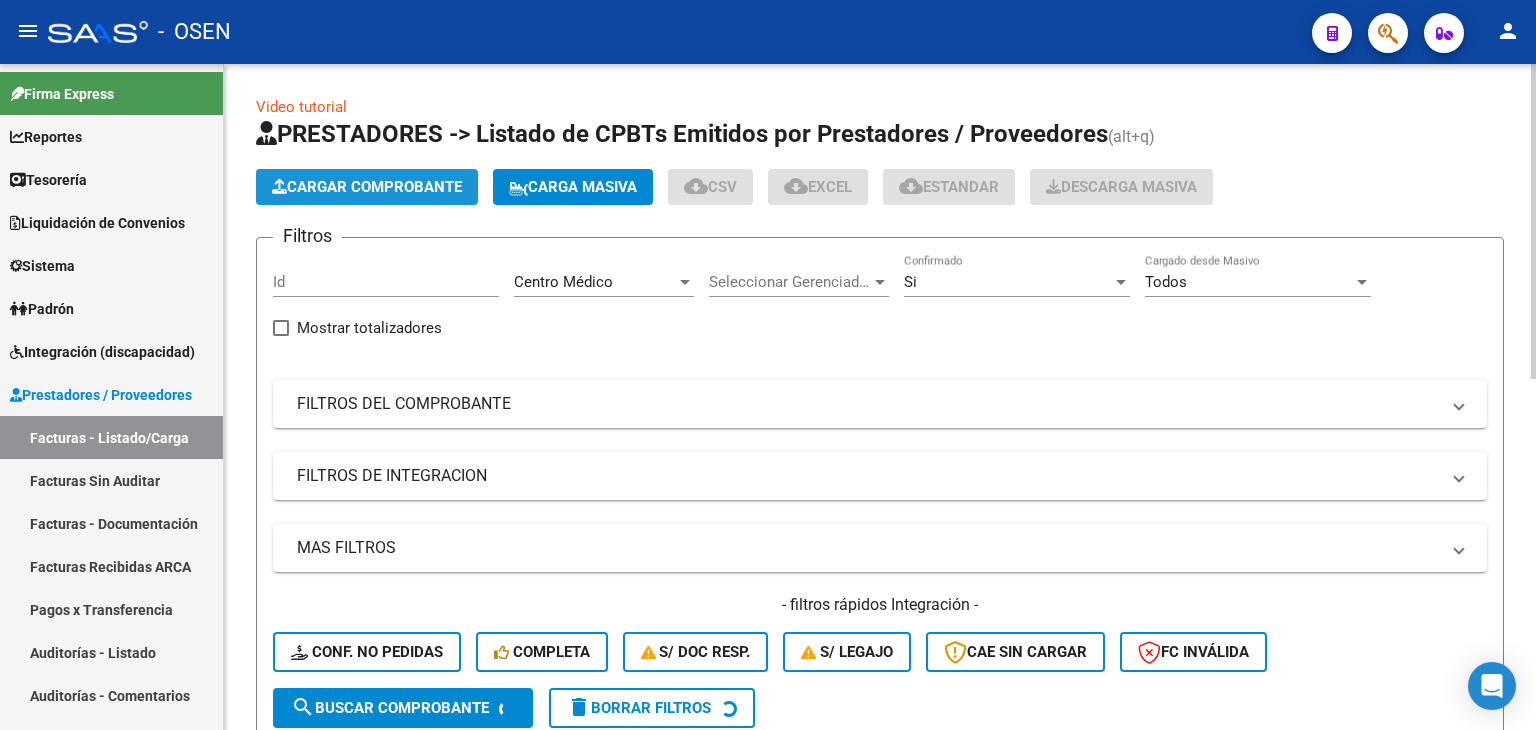 click on "Cargar Comprobante" 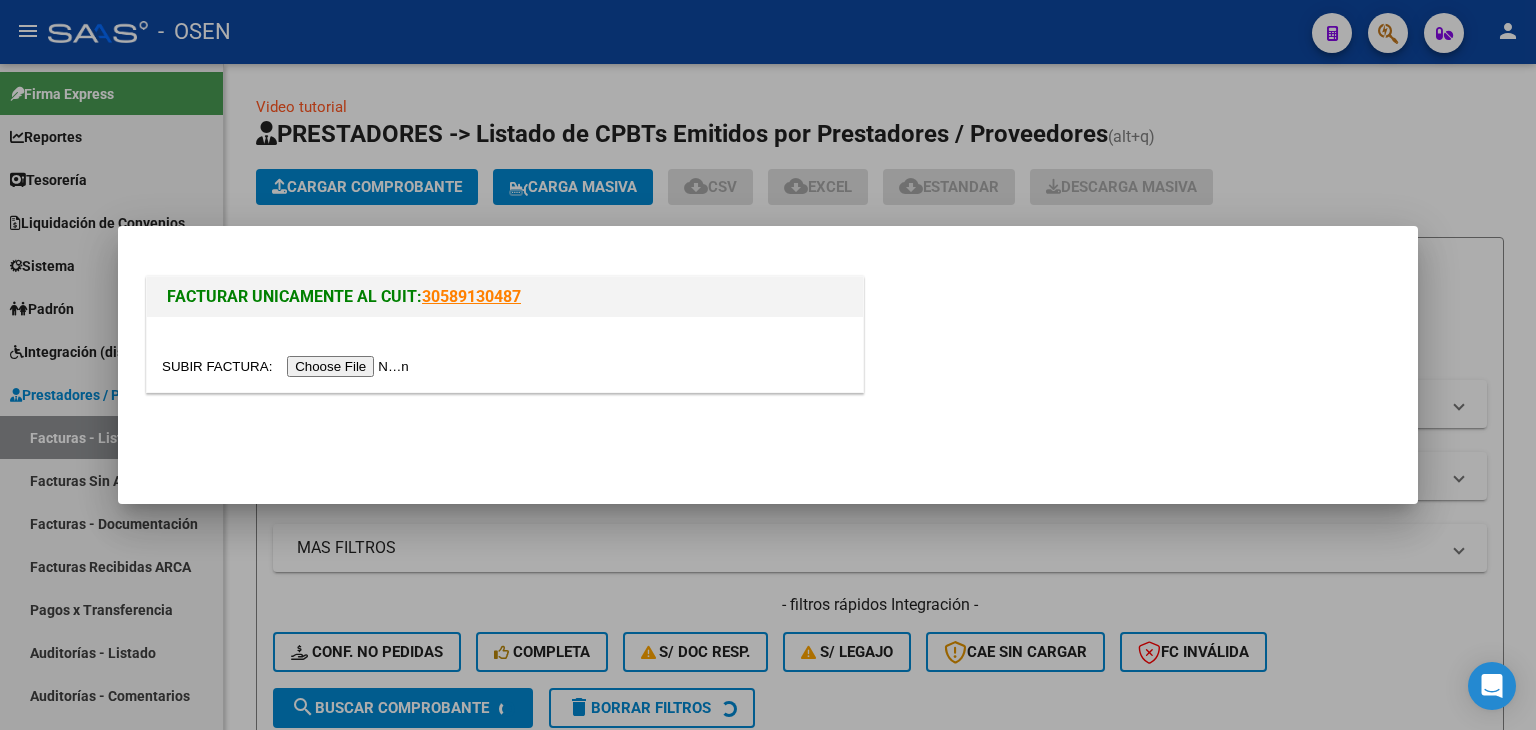 click at bounding box center [288, 366] 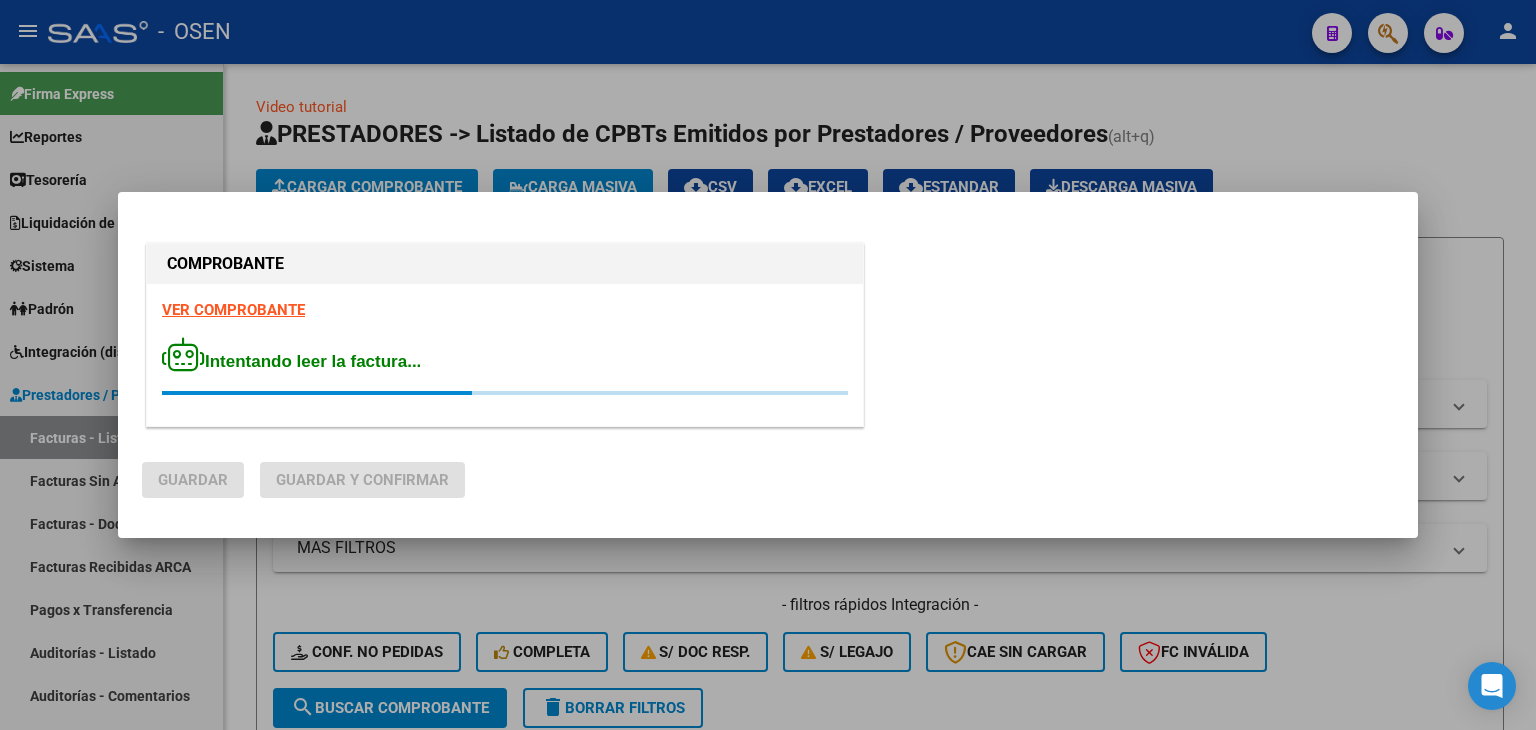 click on "VER COMPROBANTE" at bounding box center (233, 310) 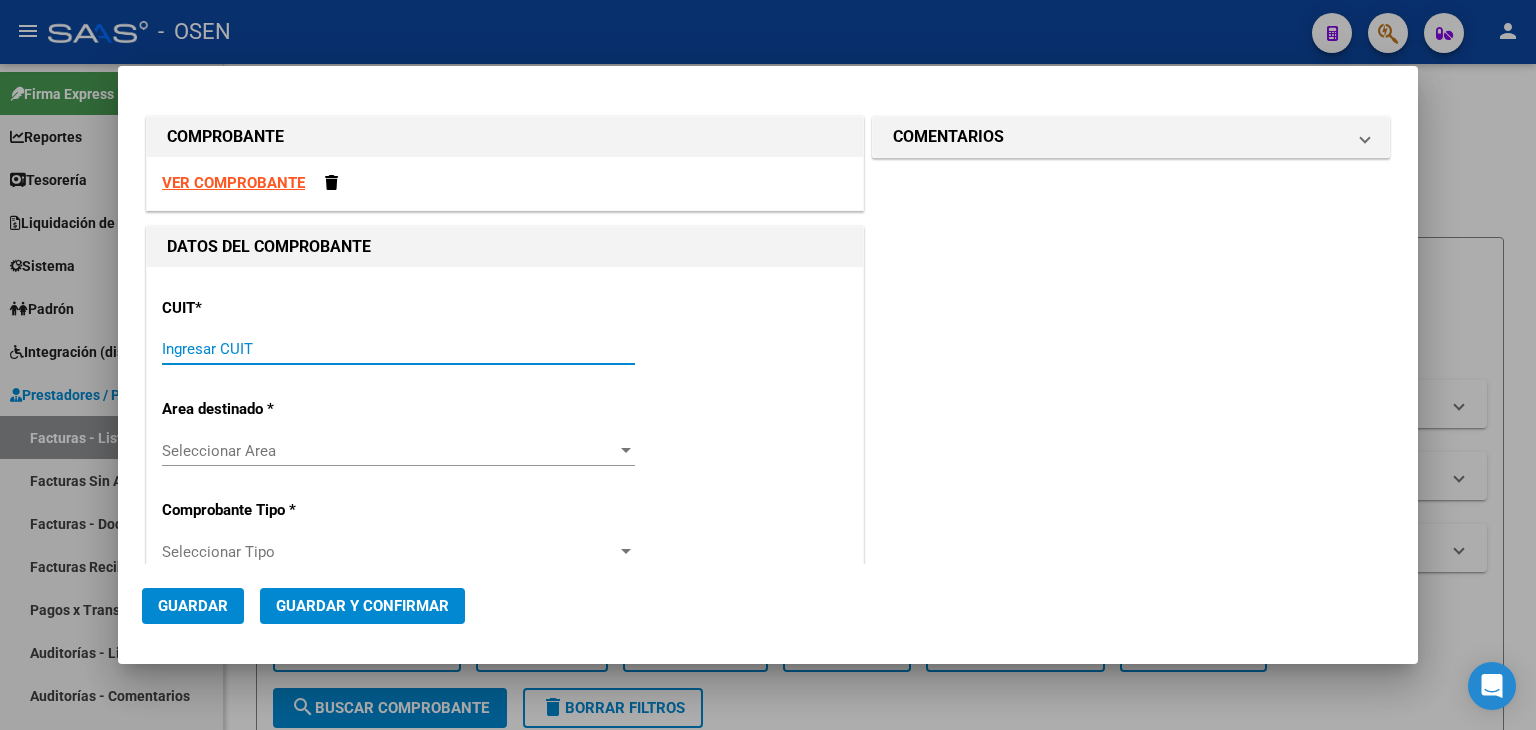 click on "Ingresar CUIT" at bounding box center [398, 349] 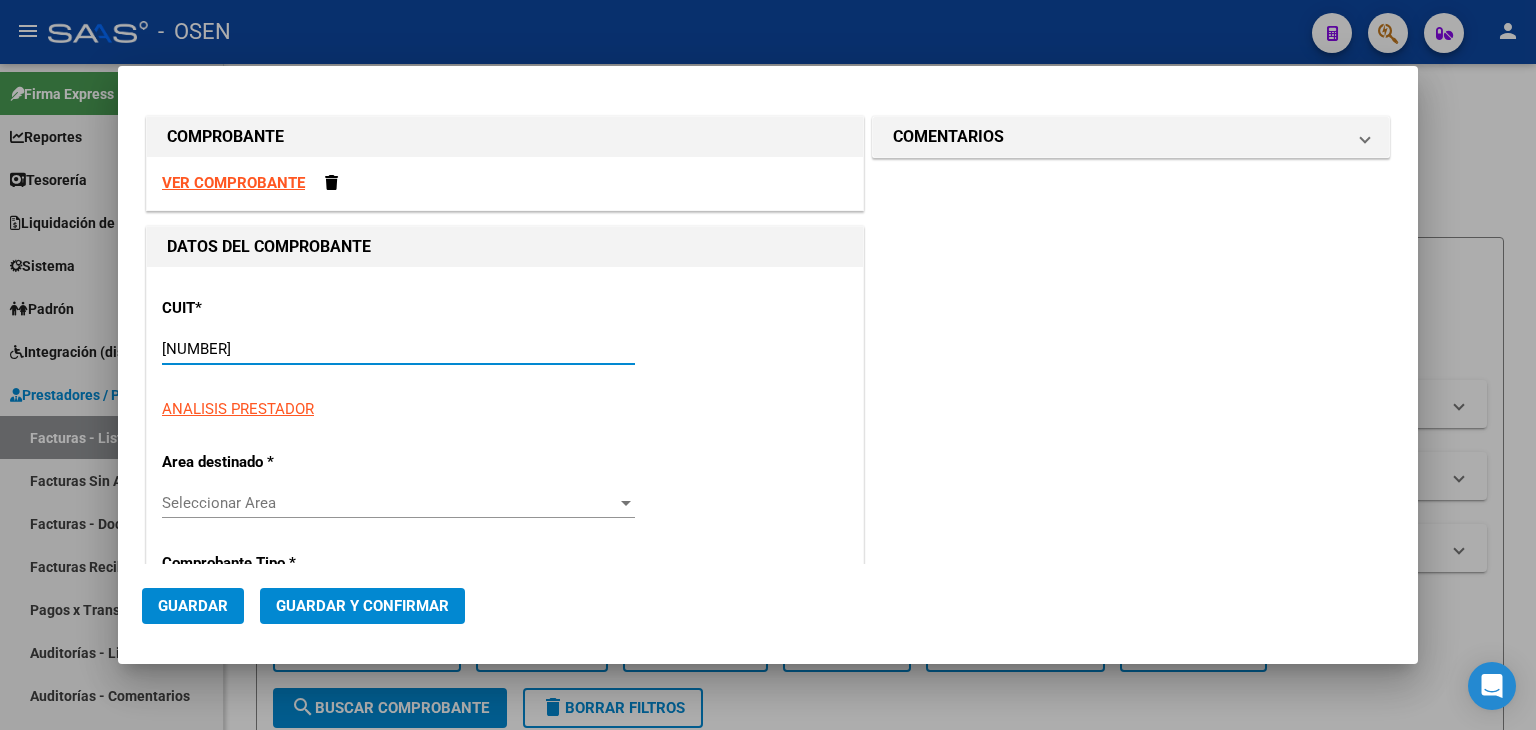type on "1" 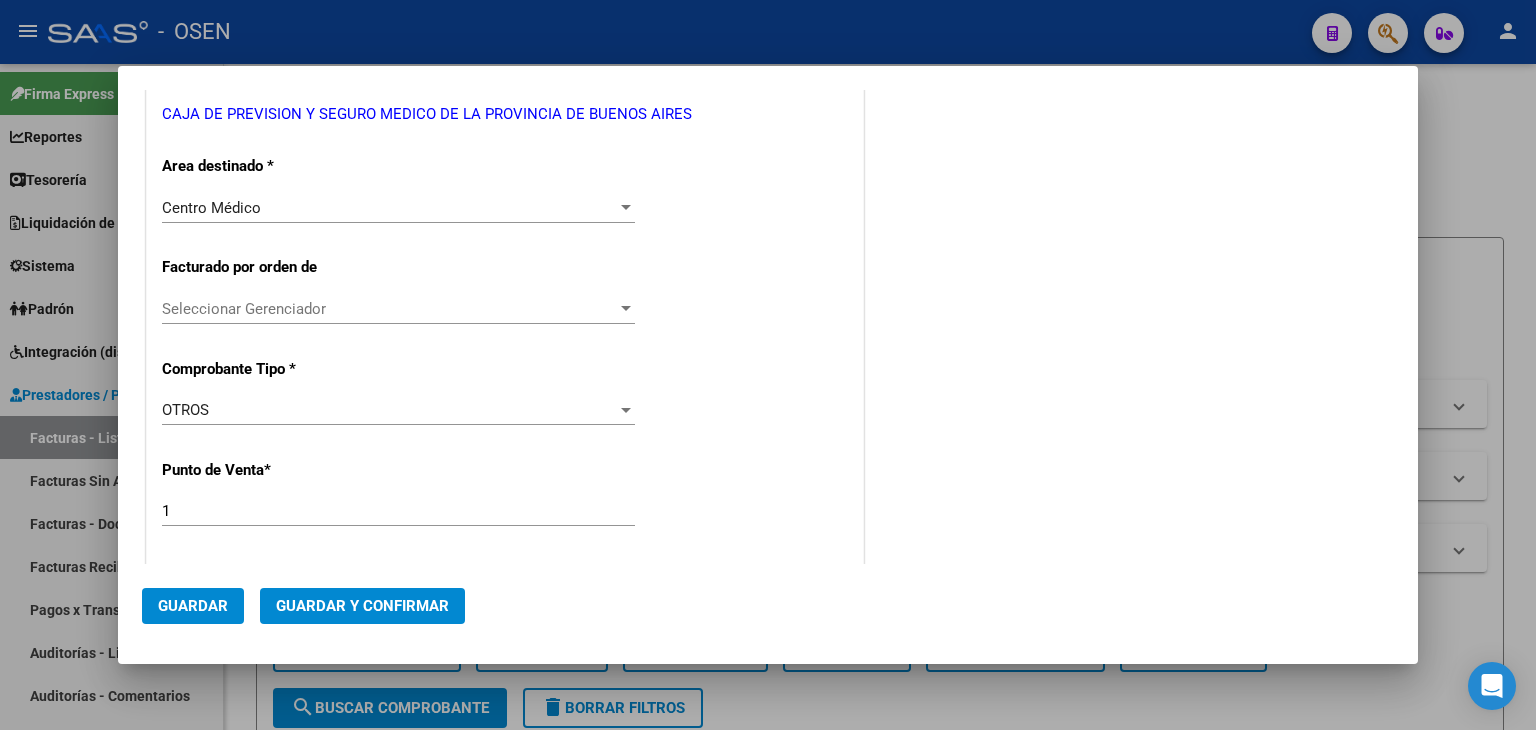 scroll, scrollTop: 666, scrollLeft: 0, axis: vertical 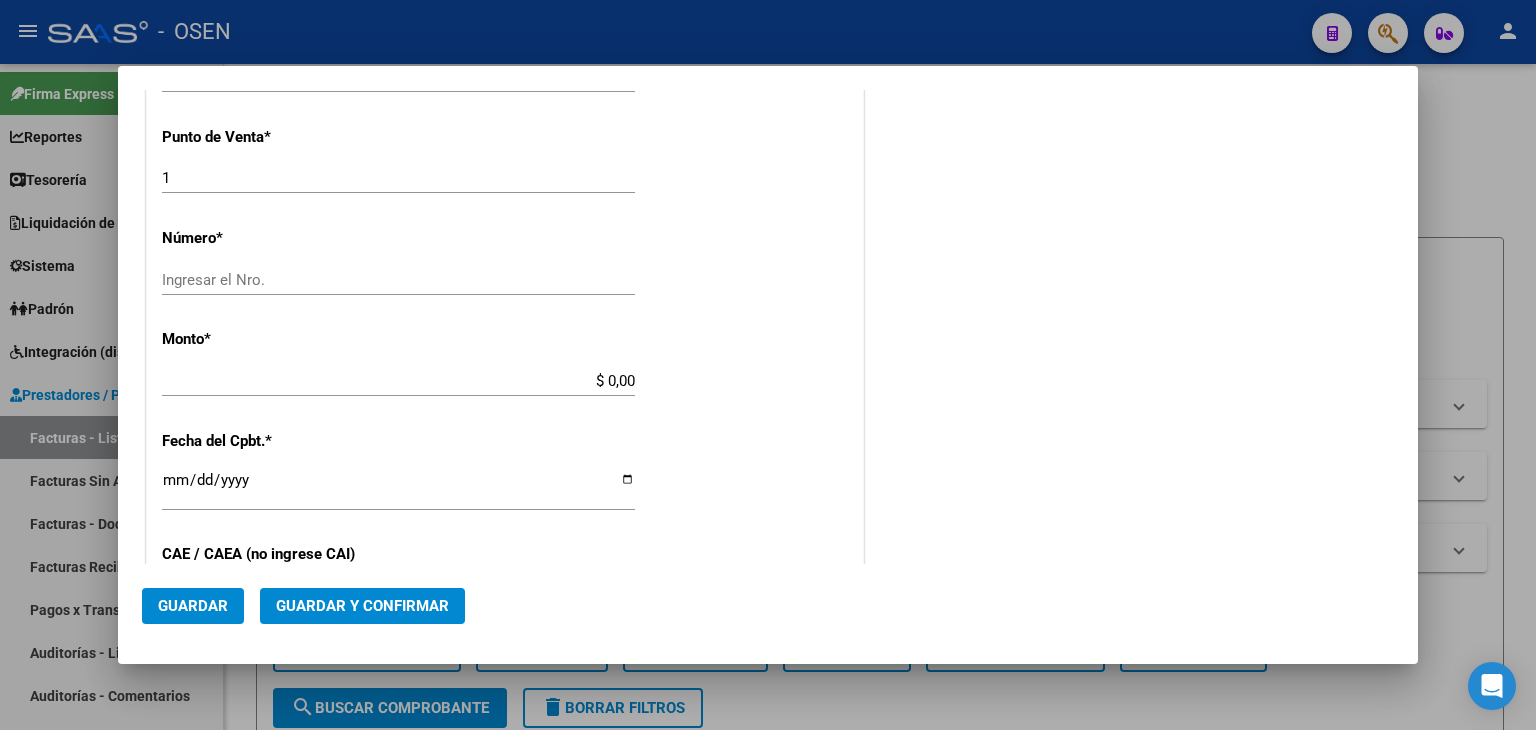 type on "[NUMBER]" 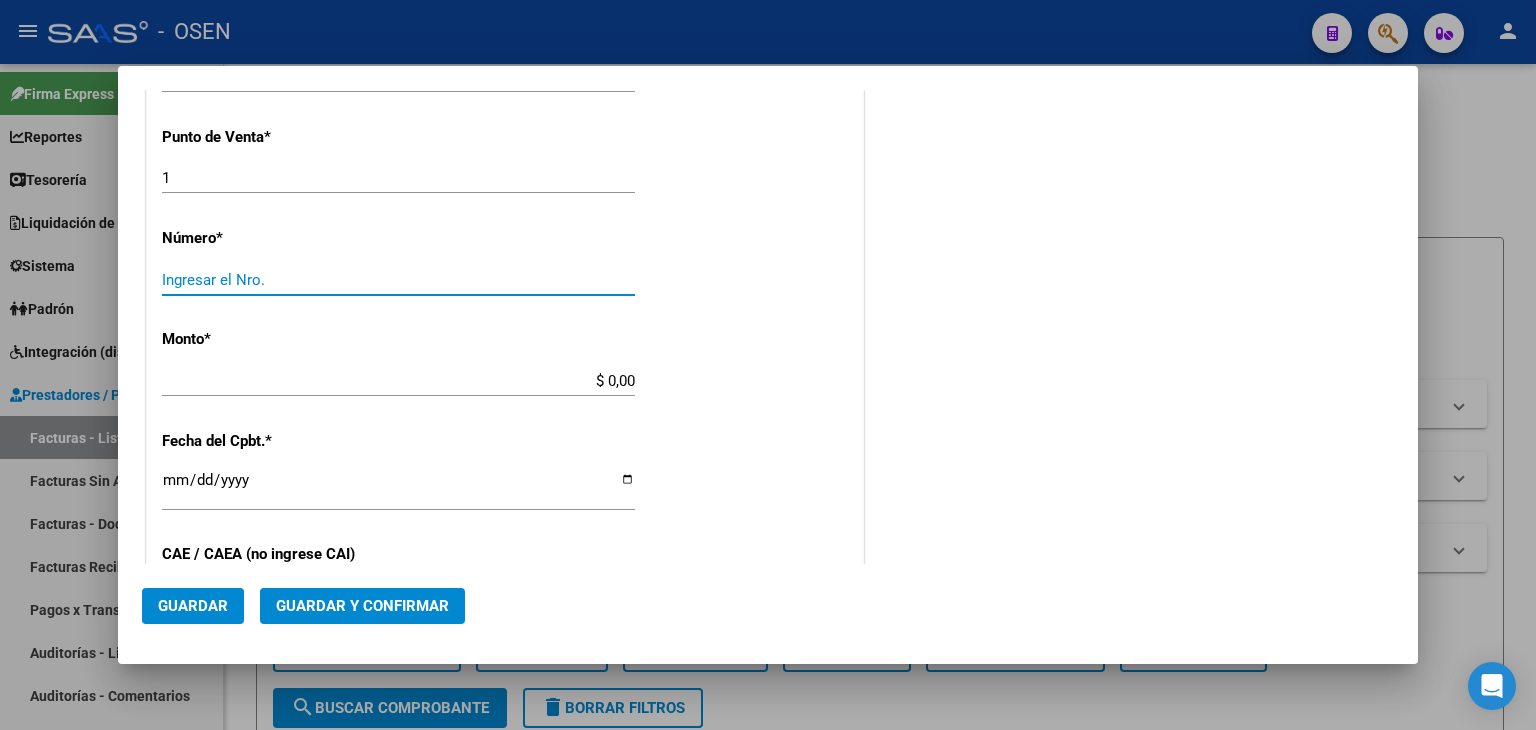 click on "Ingresar el Nro." at bounding box center [398, 280] 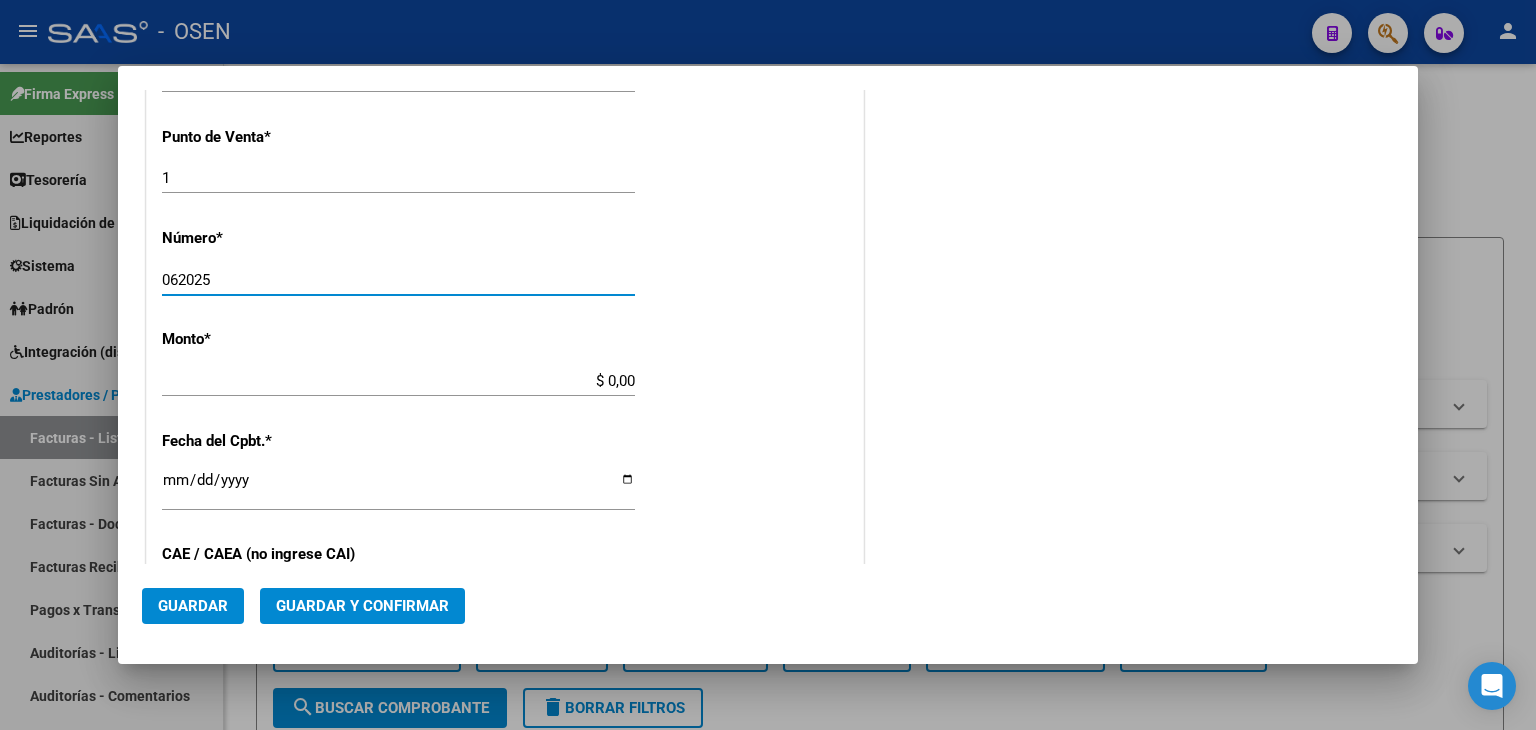 type on "062025" 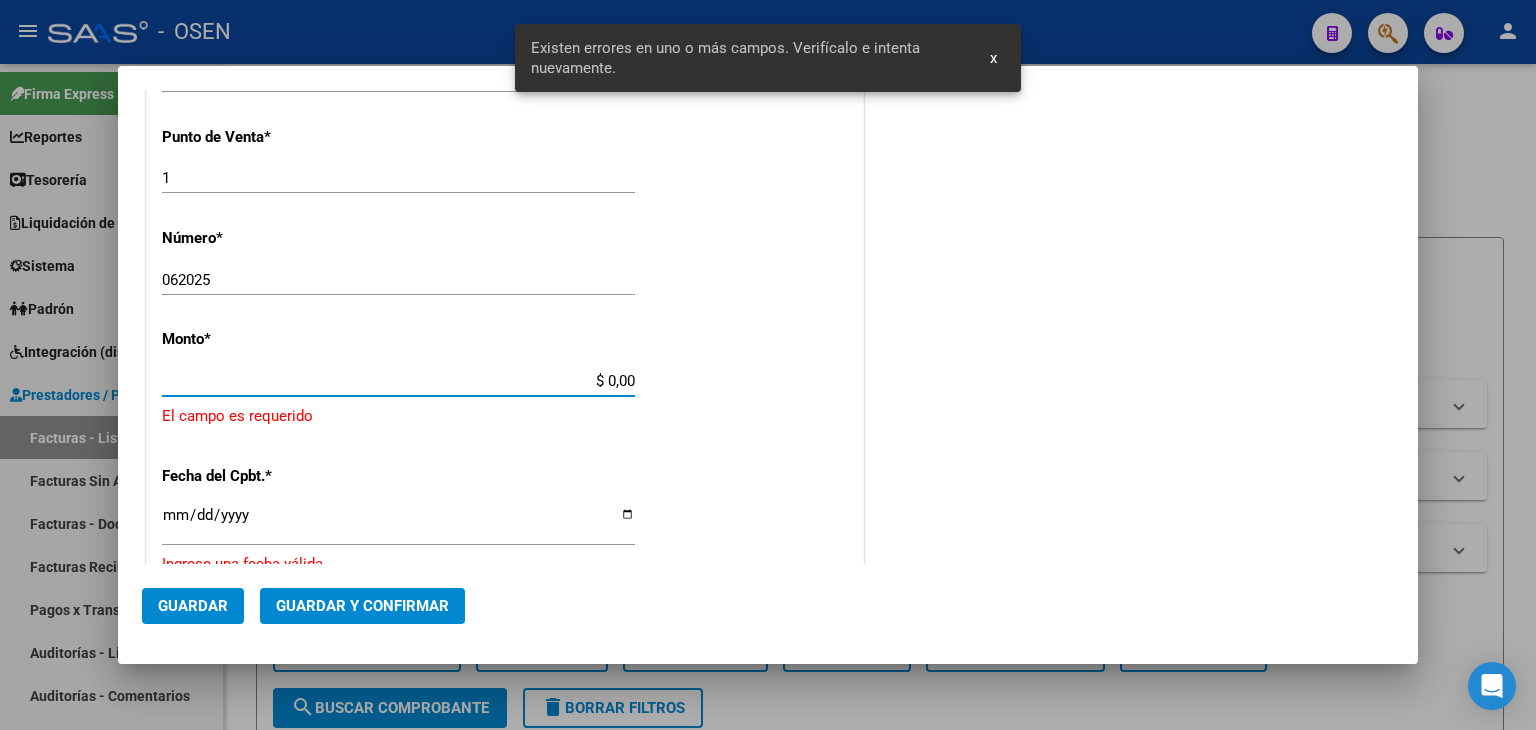 scroll, scrollTop: 709, scrollLeft: 0, axis: vertical 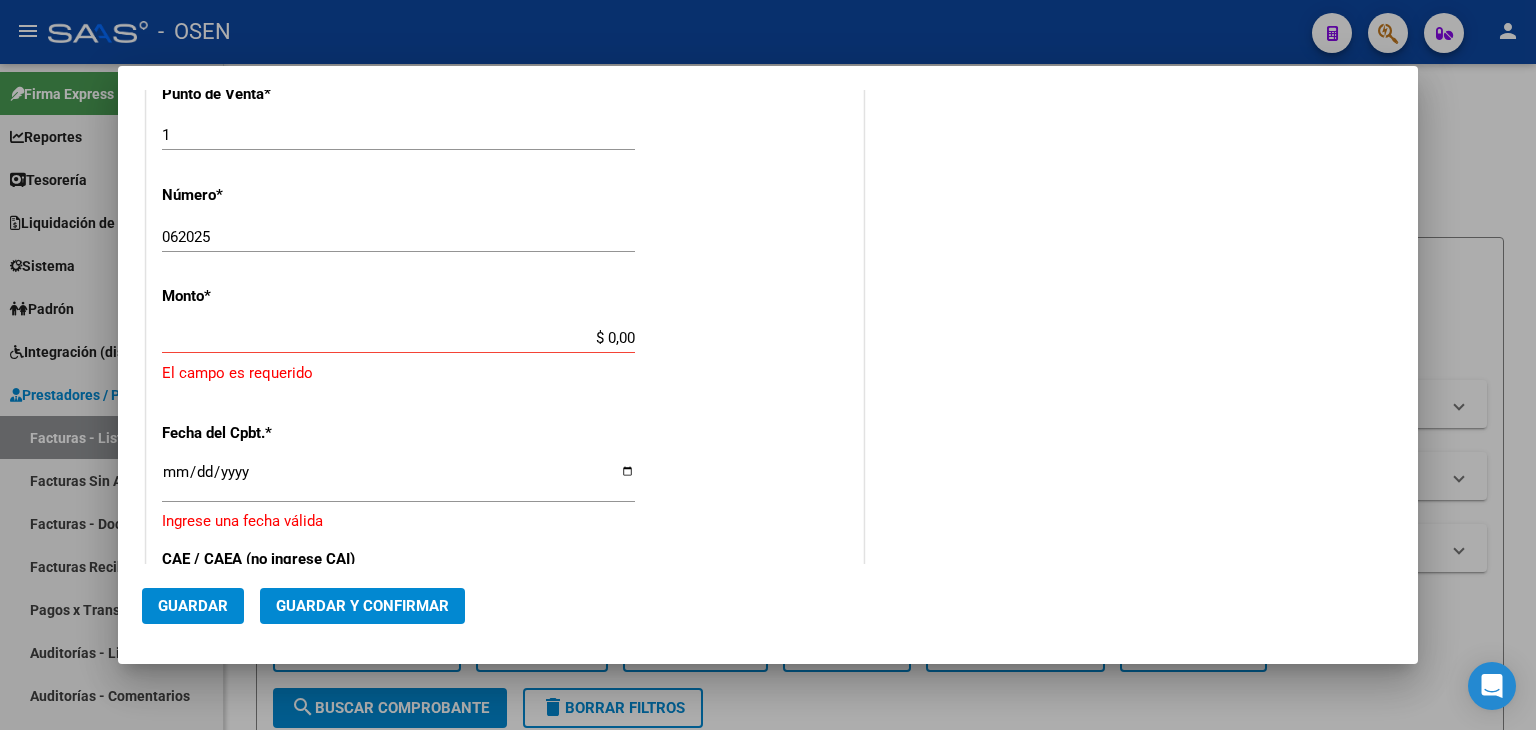 click on "$ 0,00" at bounding box center [398, 338] 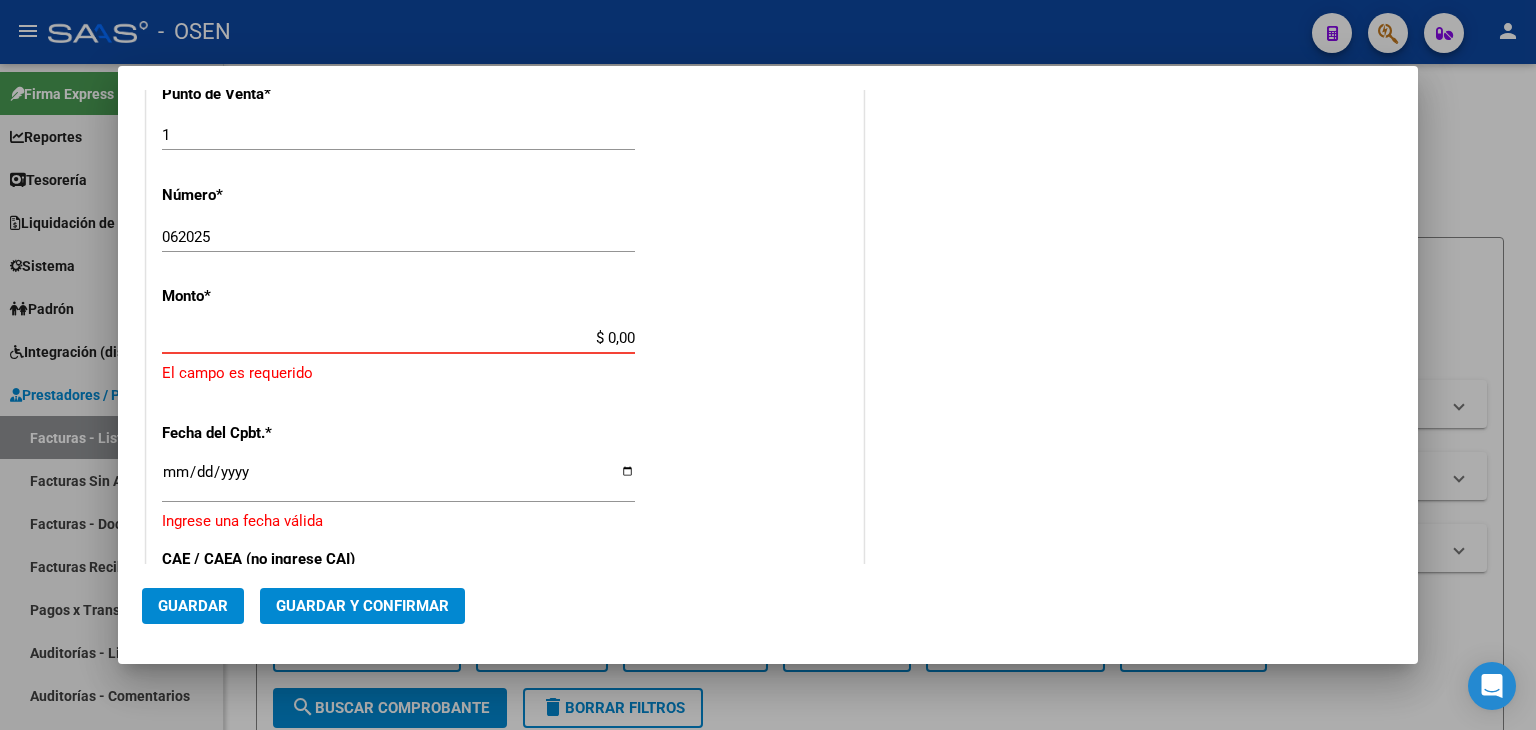 drag, startPoint x: 435, startPoint y: 339, endPoint x: 900, endPoint y: 346, distance: 465.05267 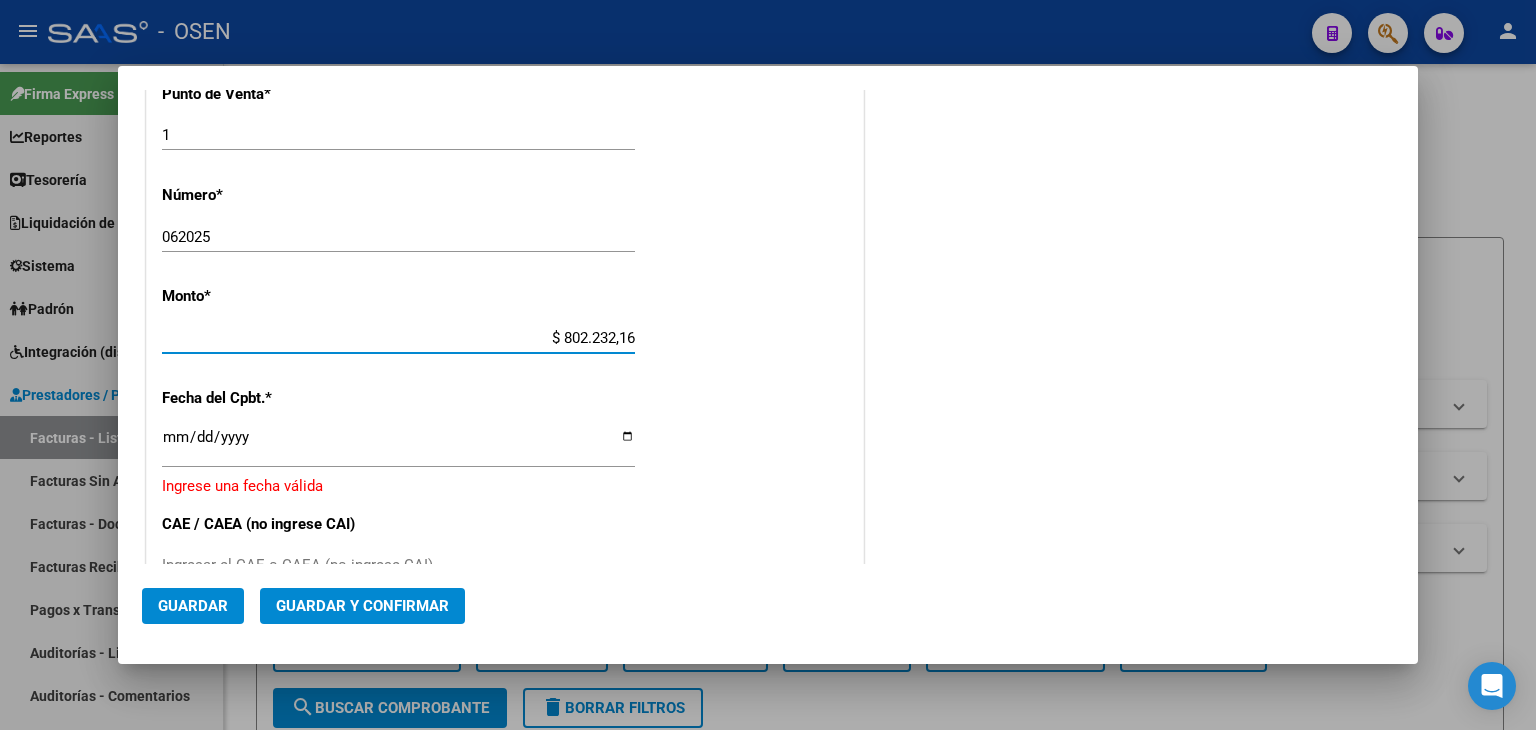 type on "$ 802.232,16" 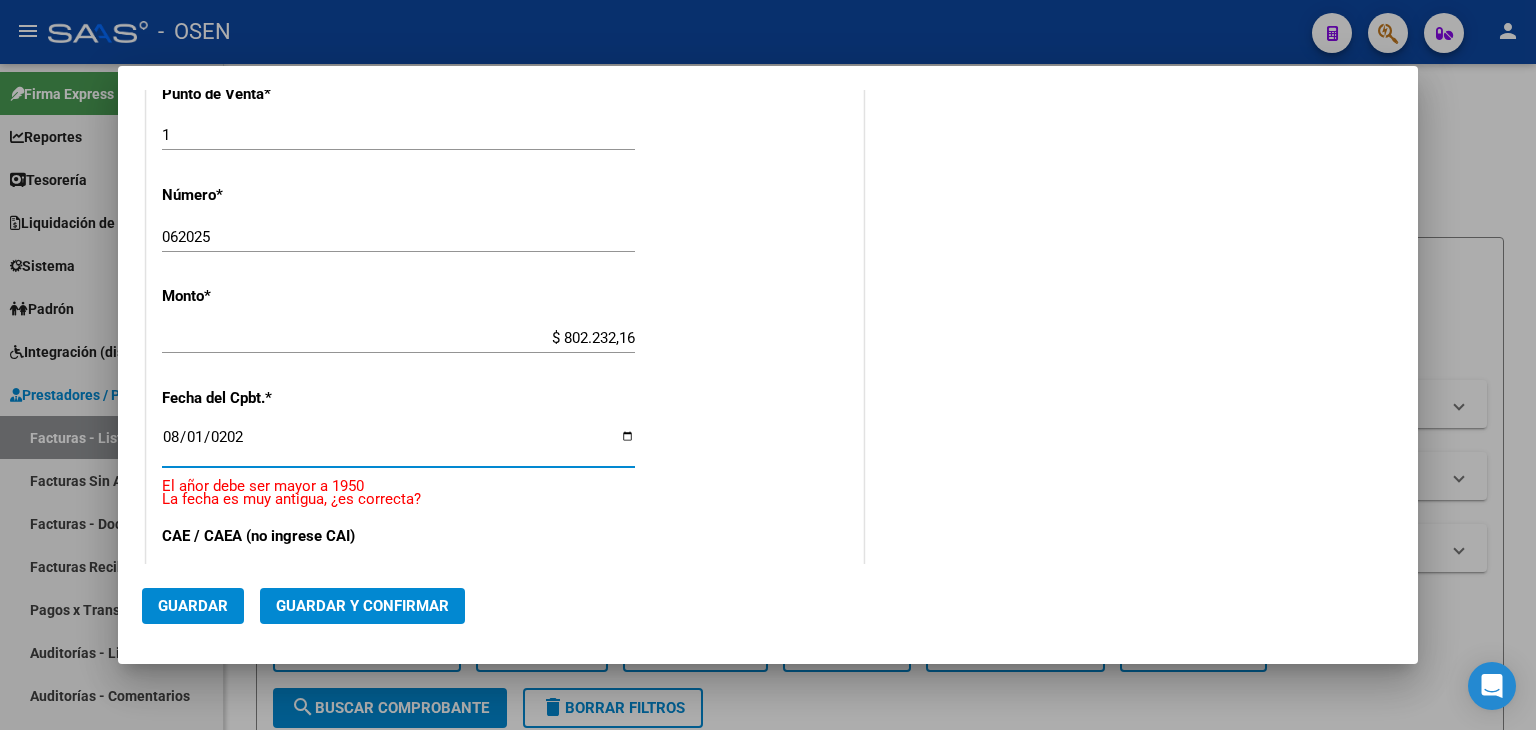 type on "2025-08-01" 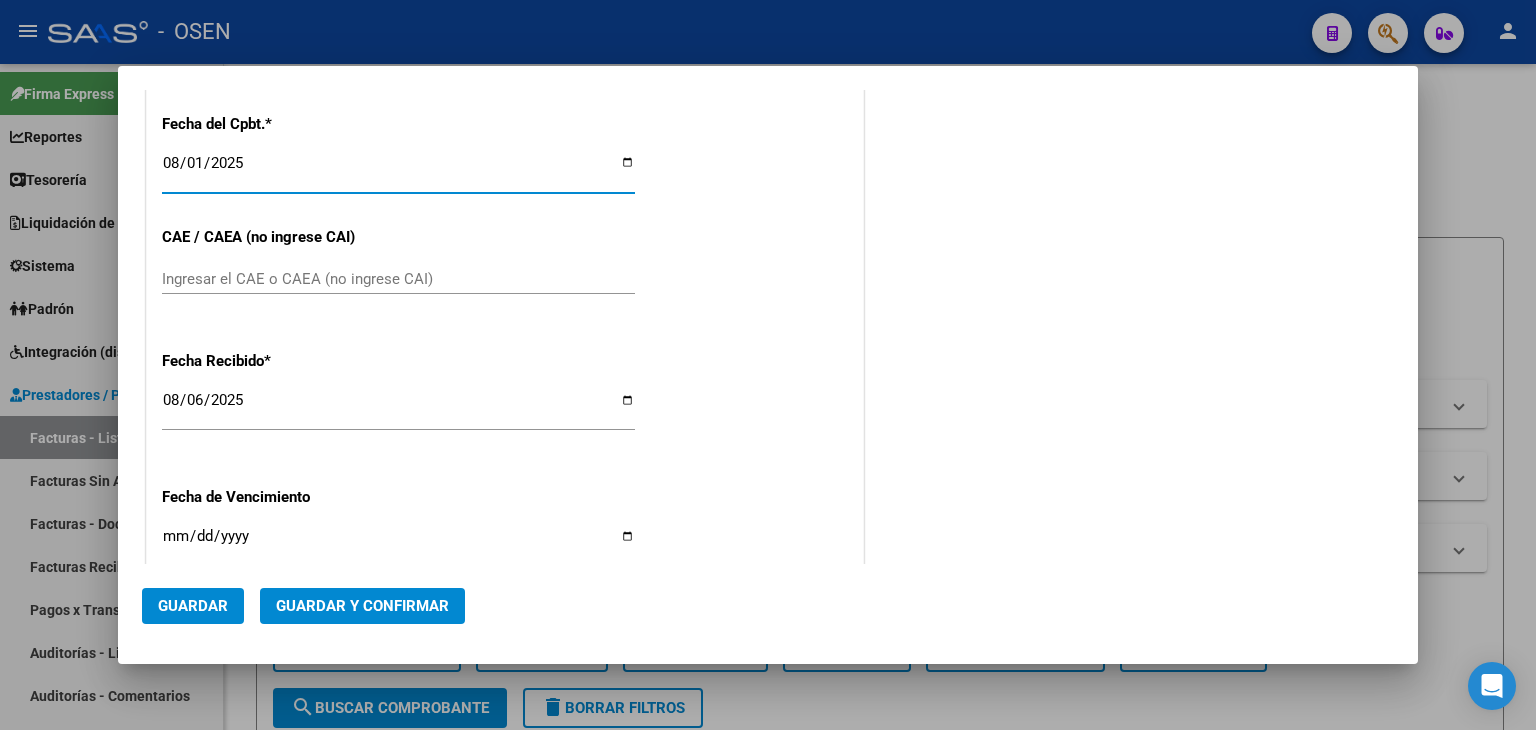 scroll, scrollTop: 1043, scrollLeft: 0, axis: vertical 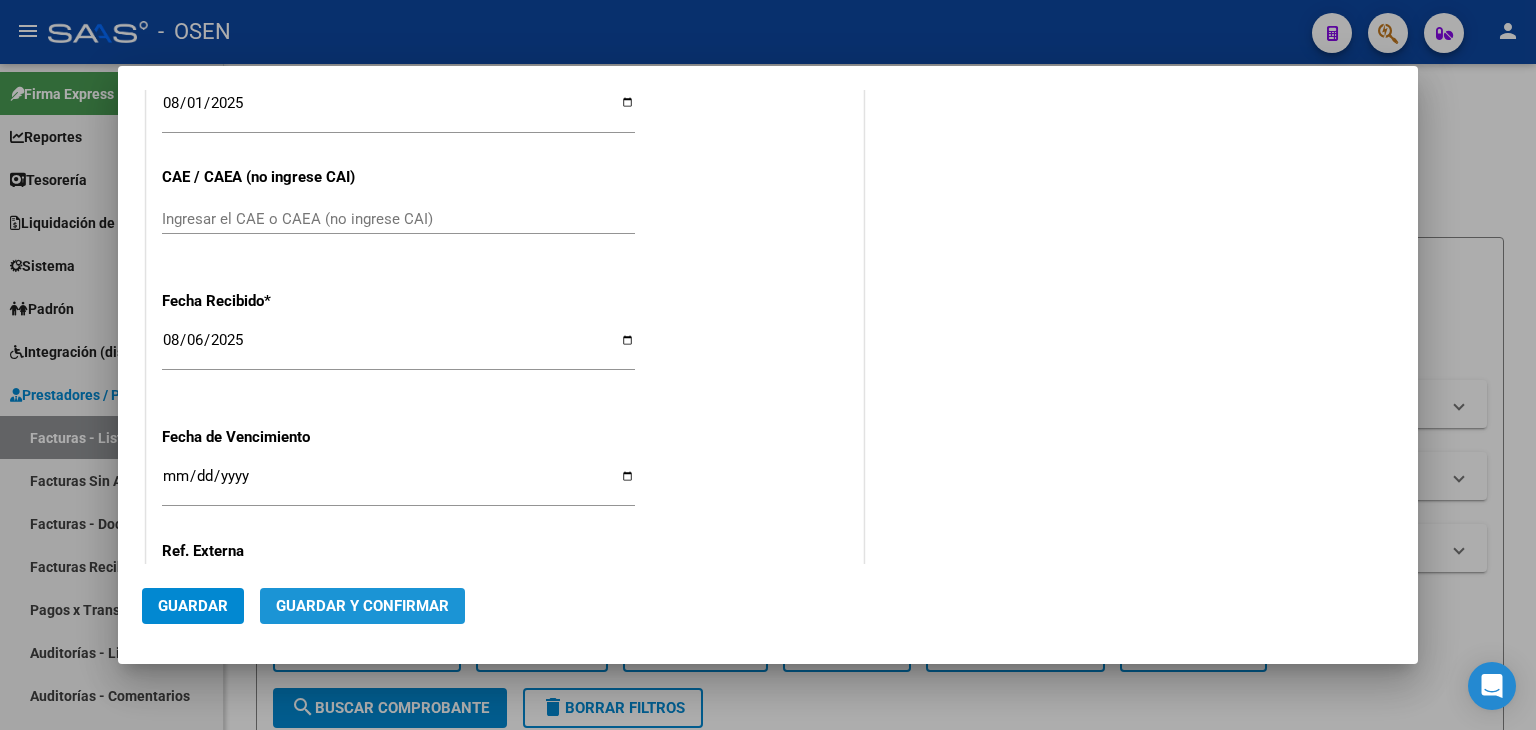 click on "Guardar y Confirmar" 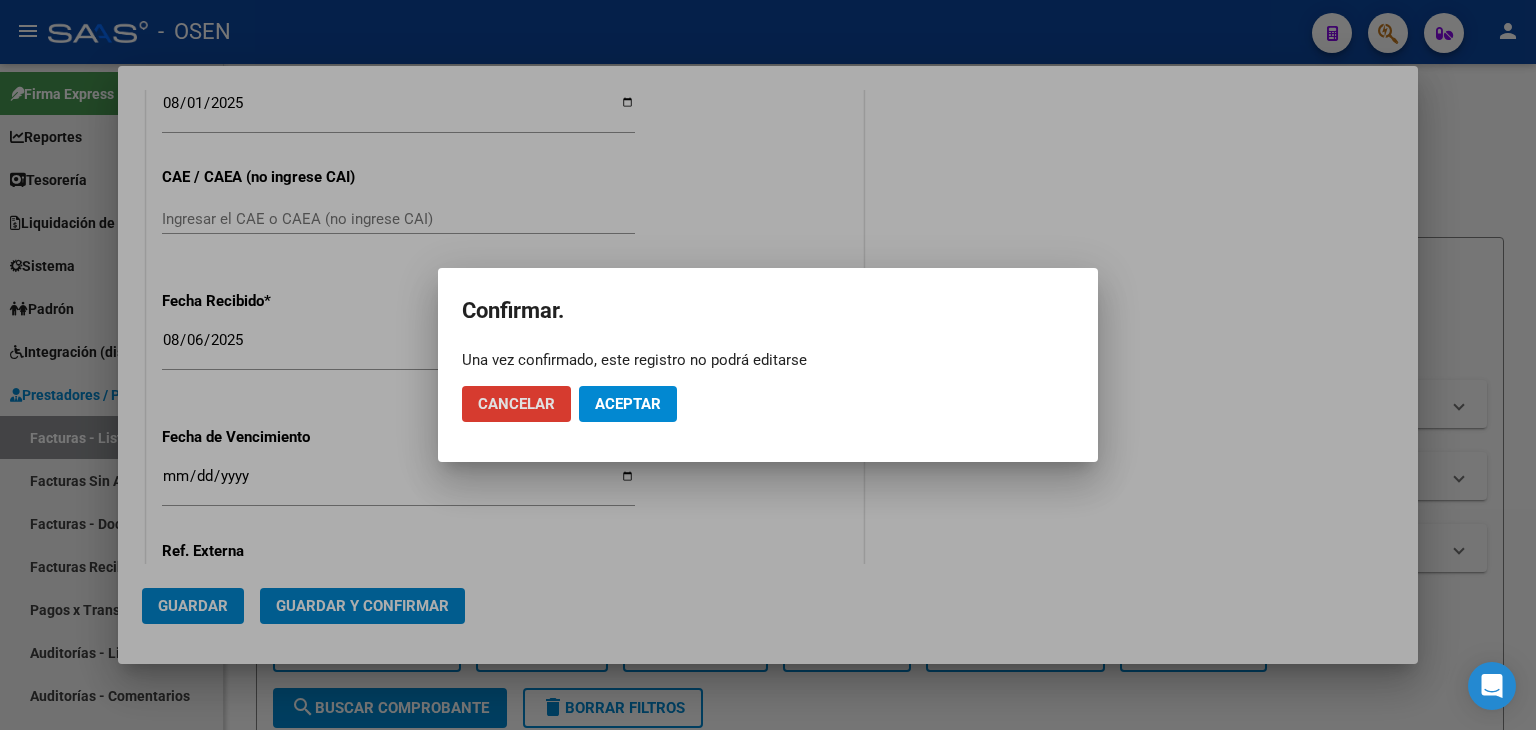 click on "Aceptar" 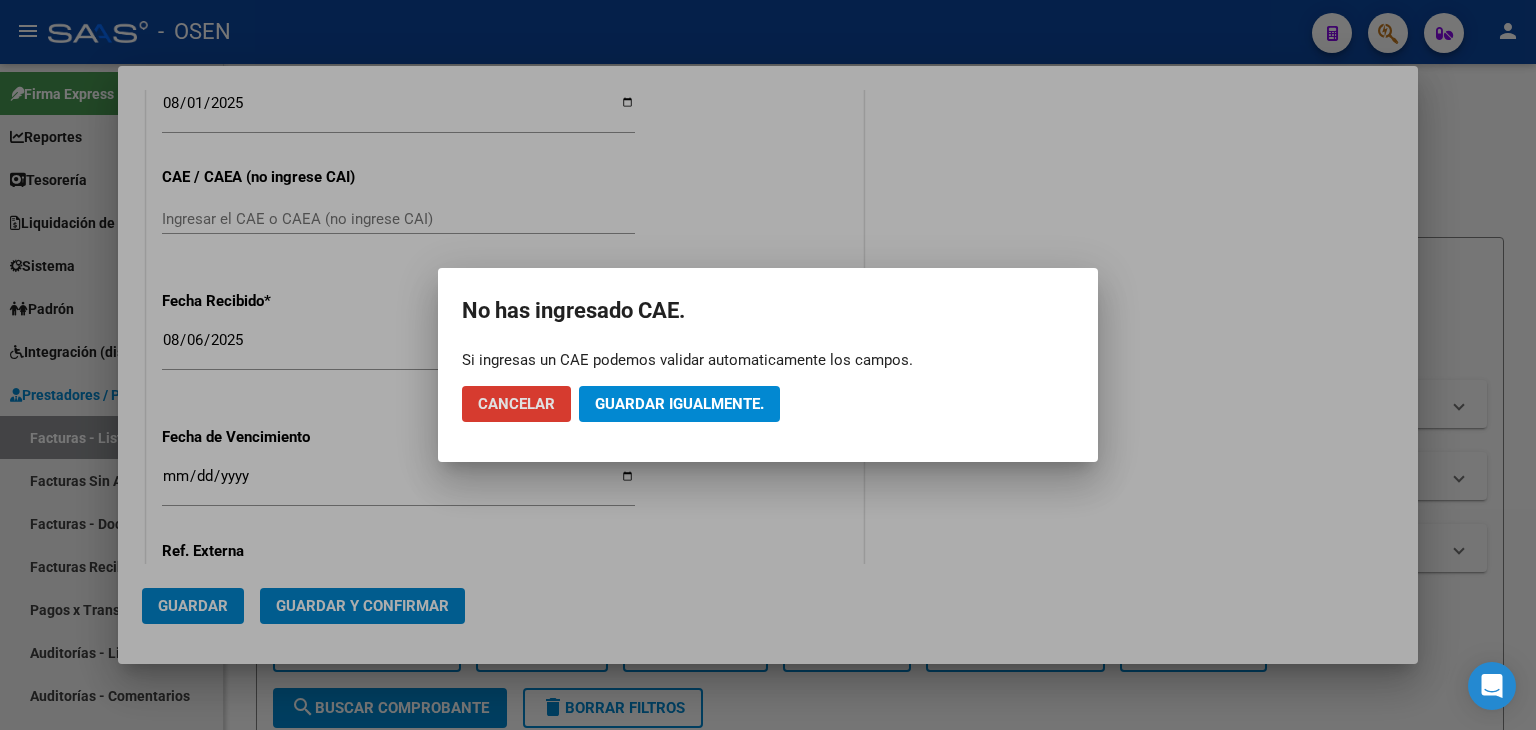 click on "Guardar igualmente." 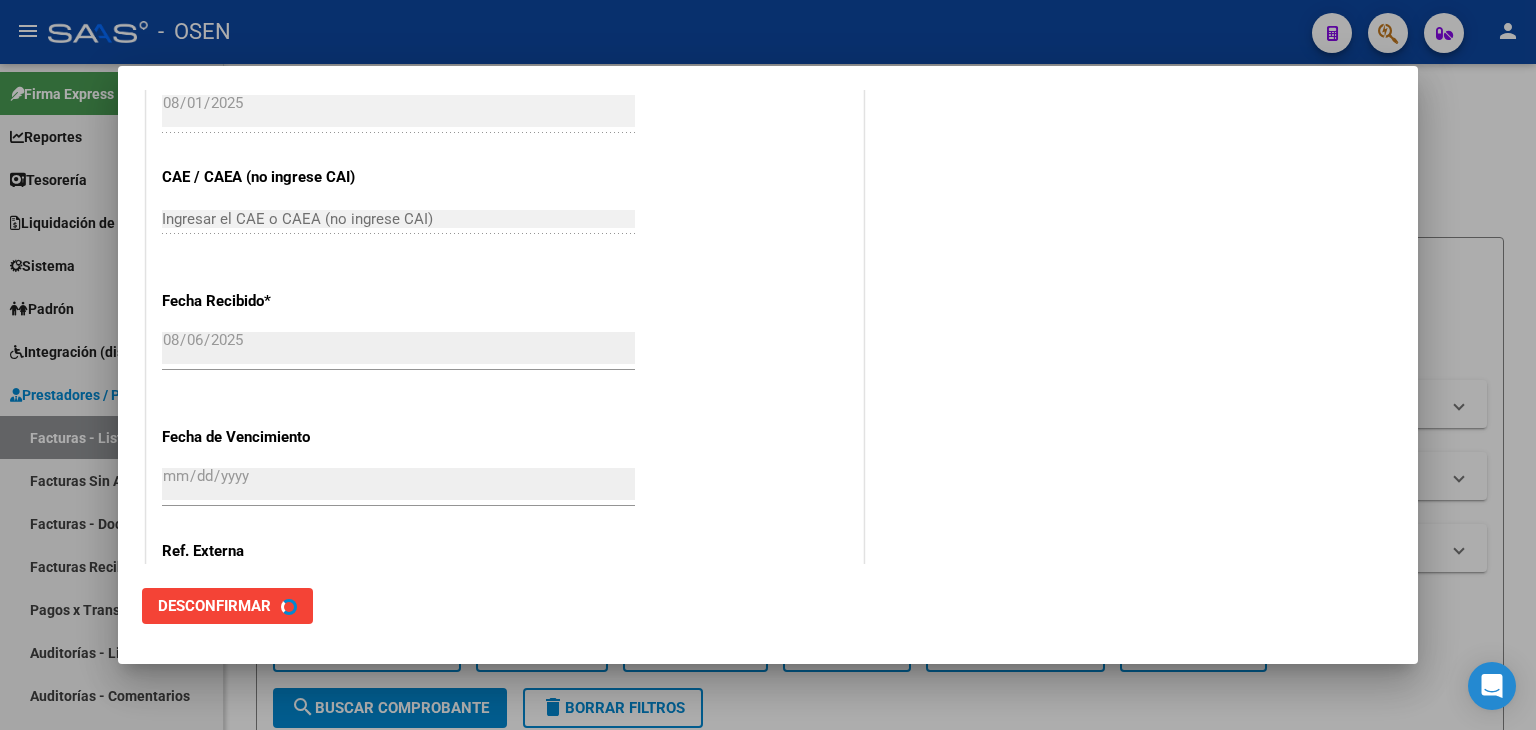 scroll, scrollTop: 0, scrollLeft: 0, axis: both 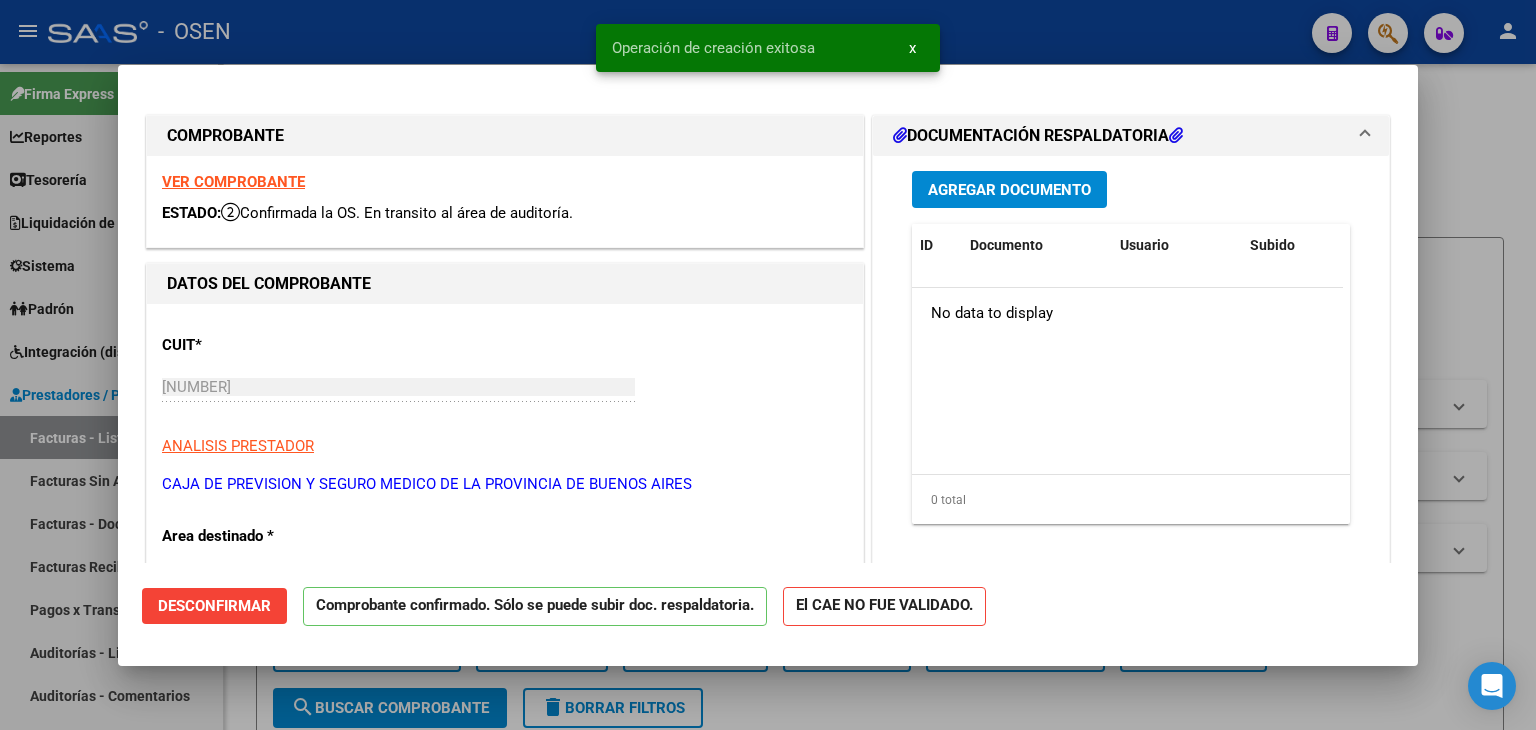 click at bounding box center [768, 365] 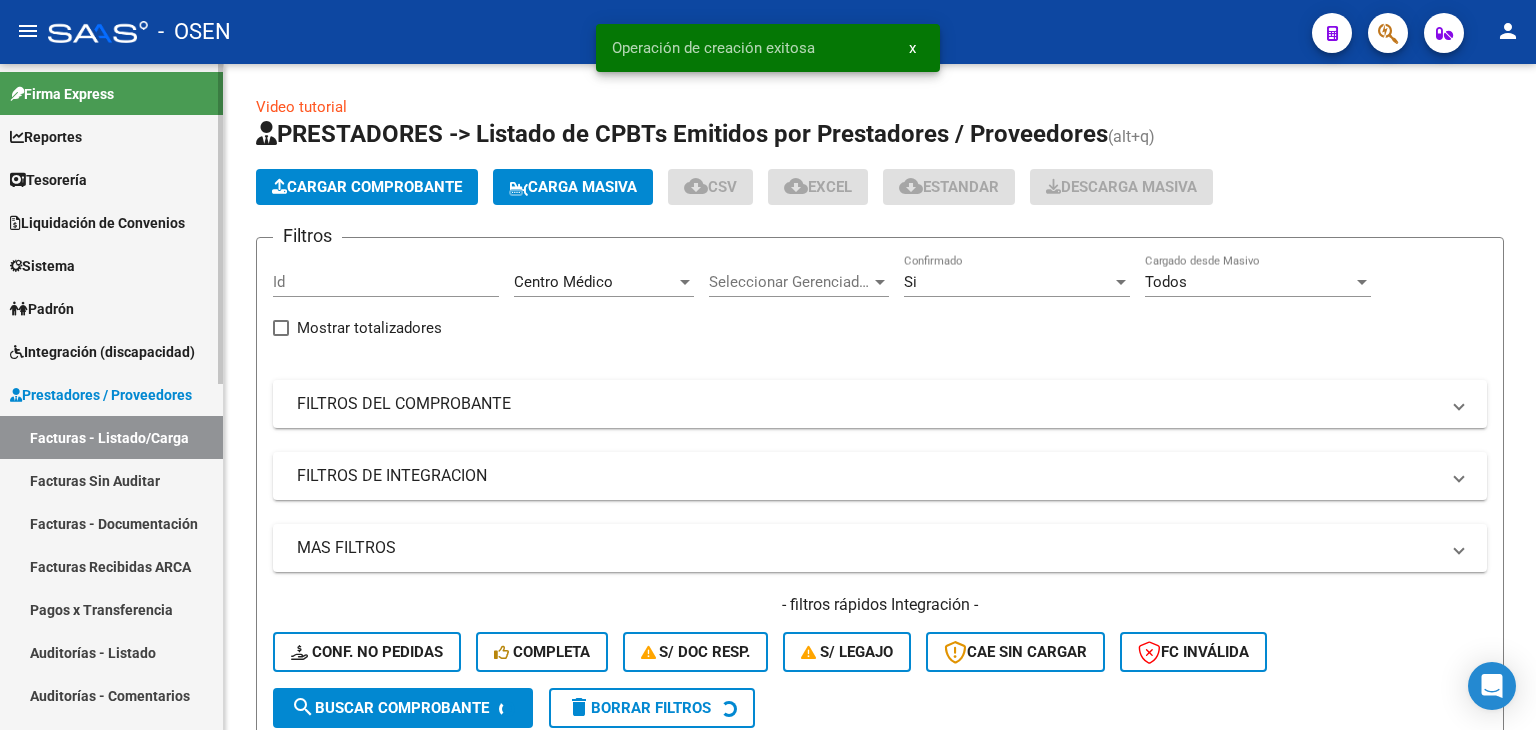 click on "Auditorías - Listado" at bounding box center [111, 652] 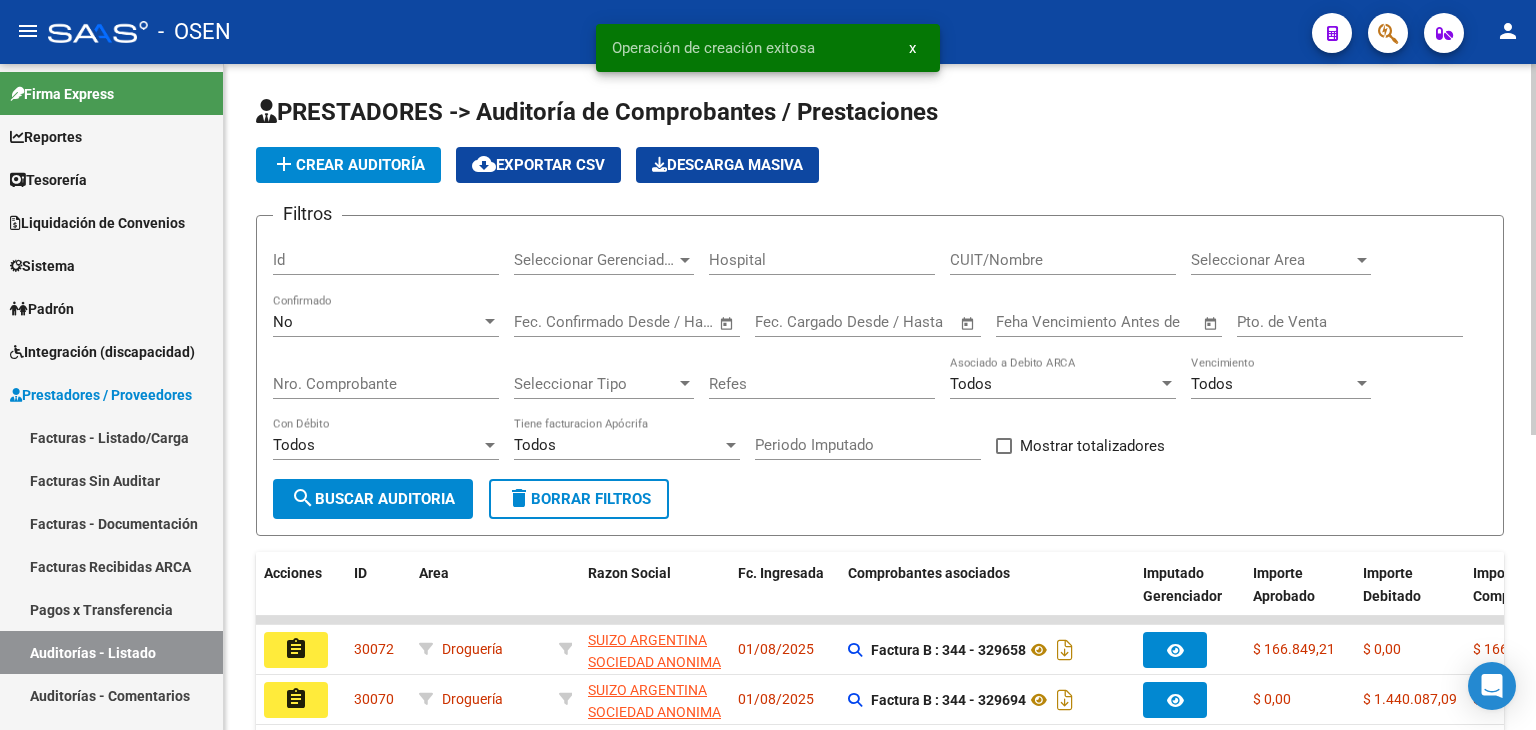 click on "add  Crear Auditoría" 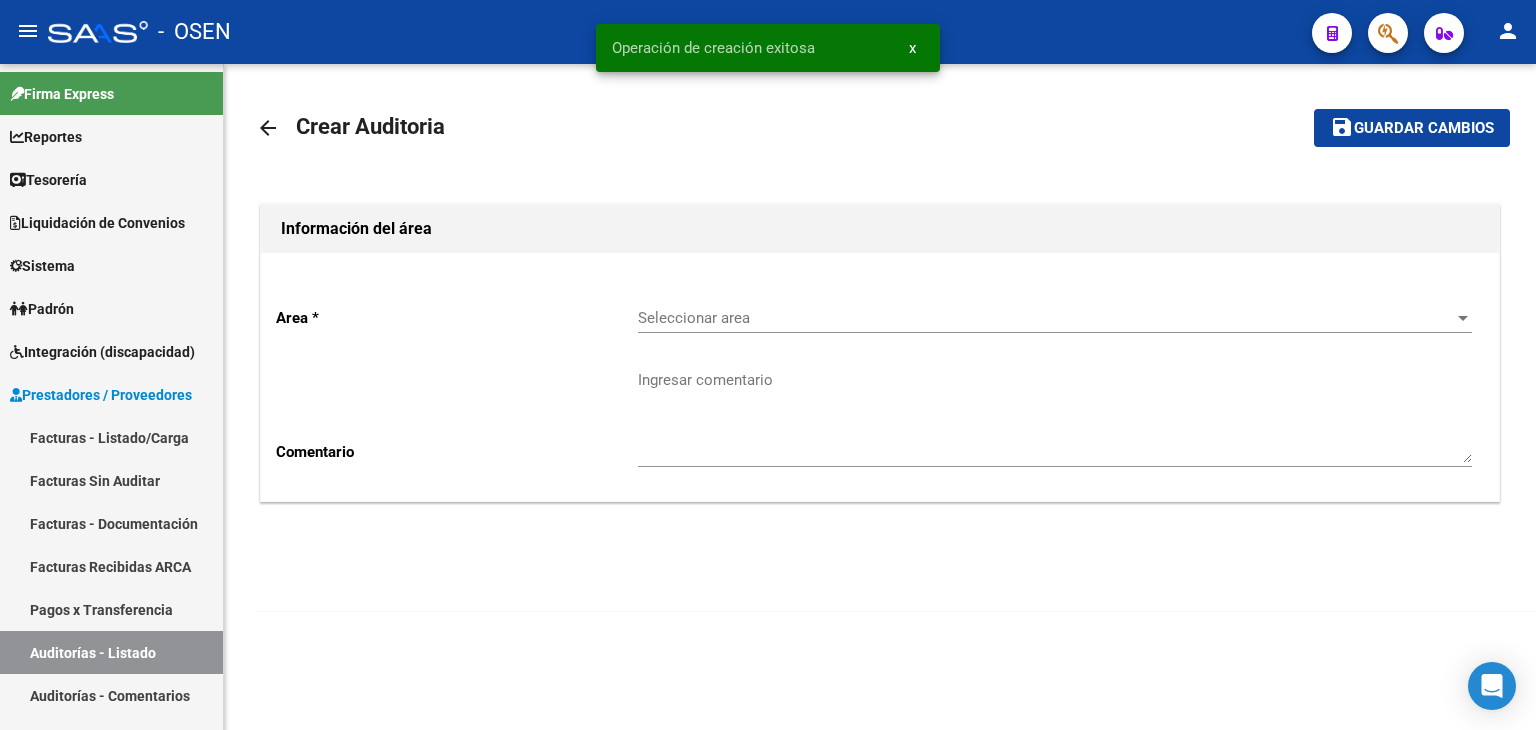 click on "Seleccionar area" at bounding box center (1046, 318) 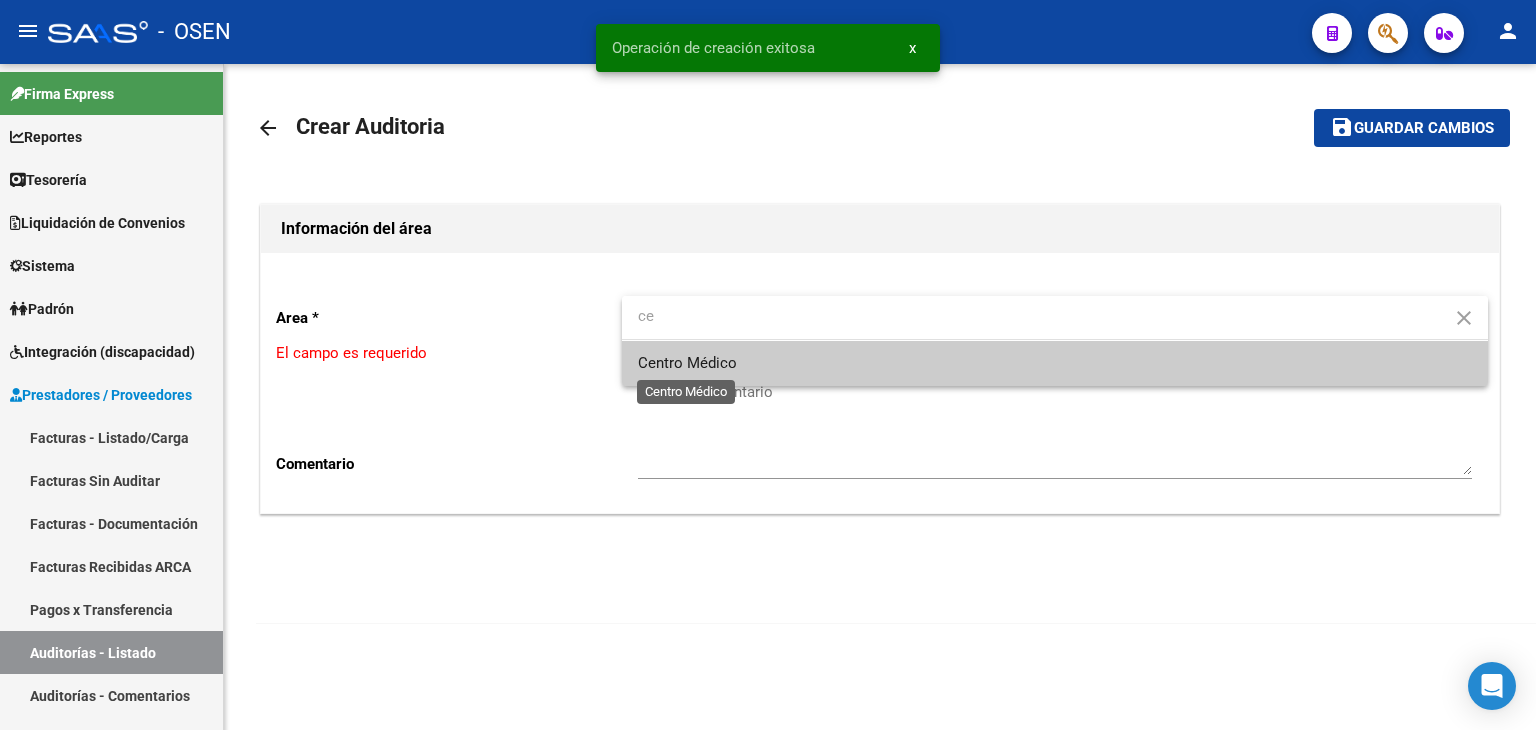 type on "ce" 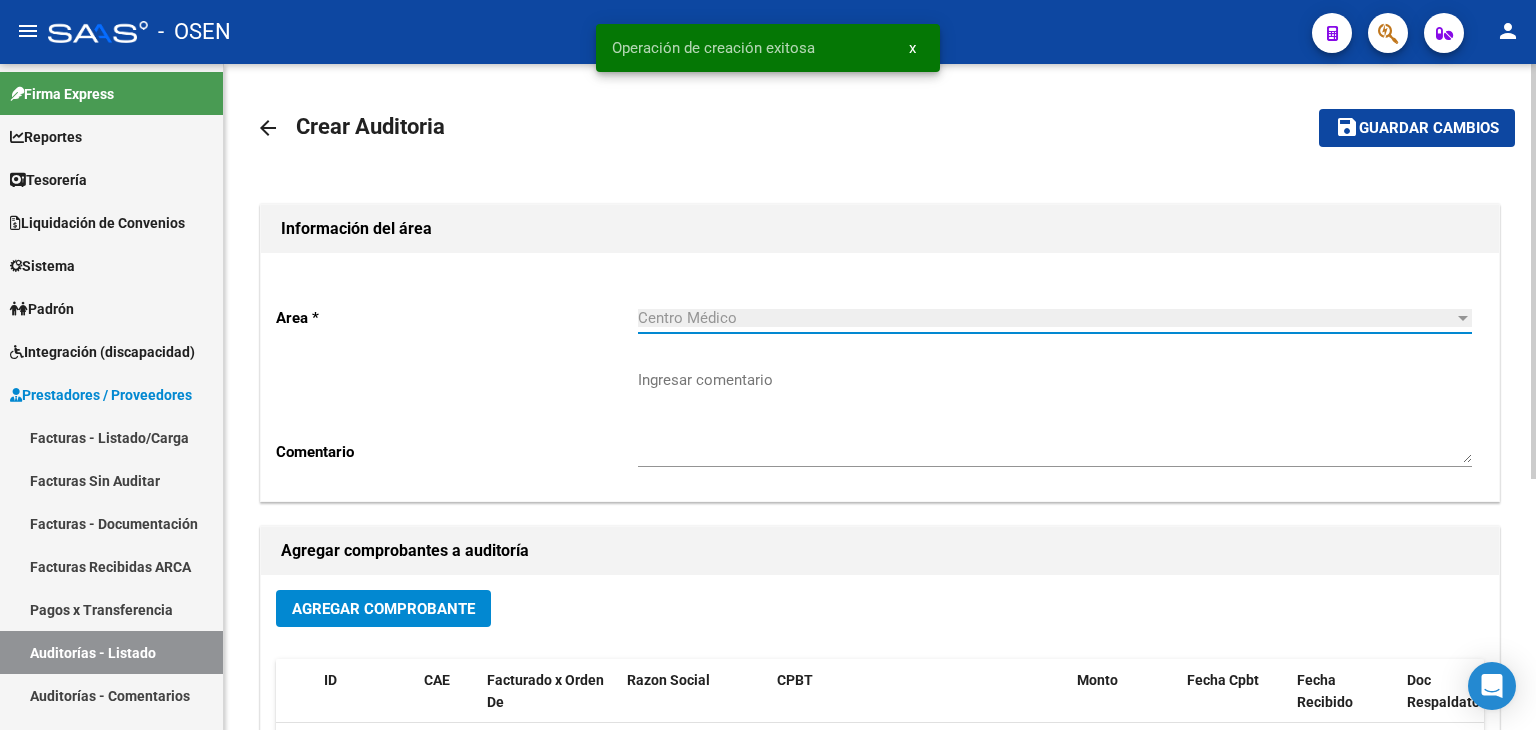 scroll, scrollTop: 333, scrollLeft: 0, axis: vertical 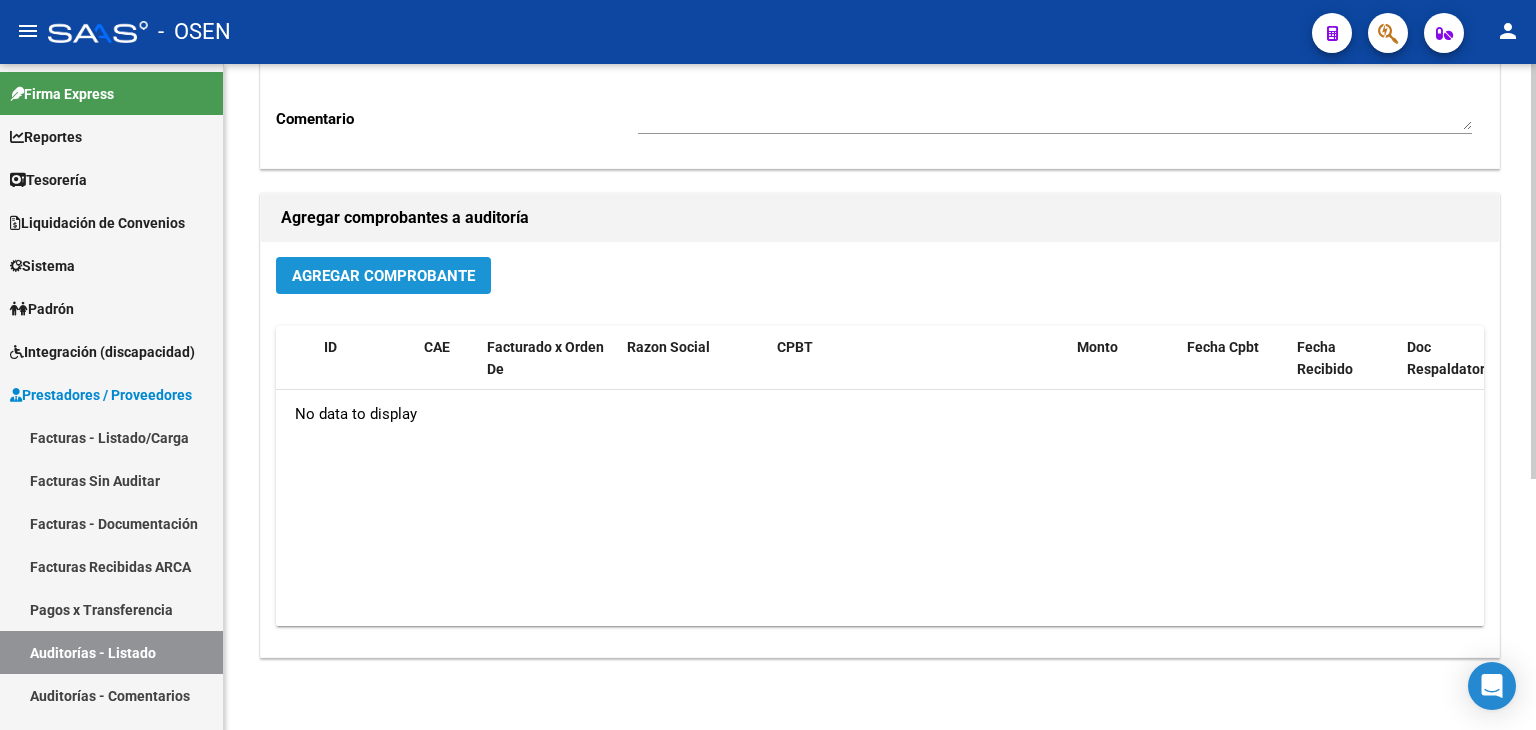 click on "Agregar Comprobante" 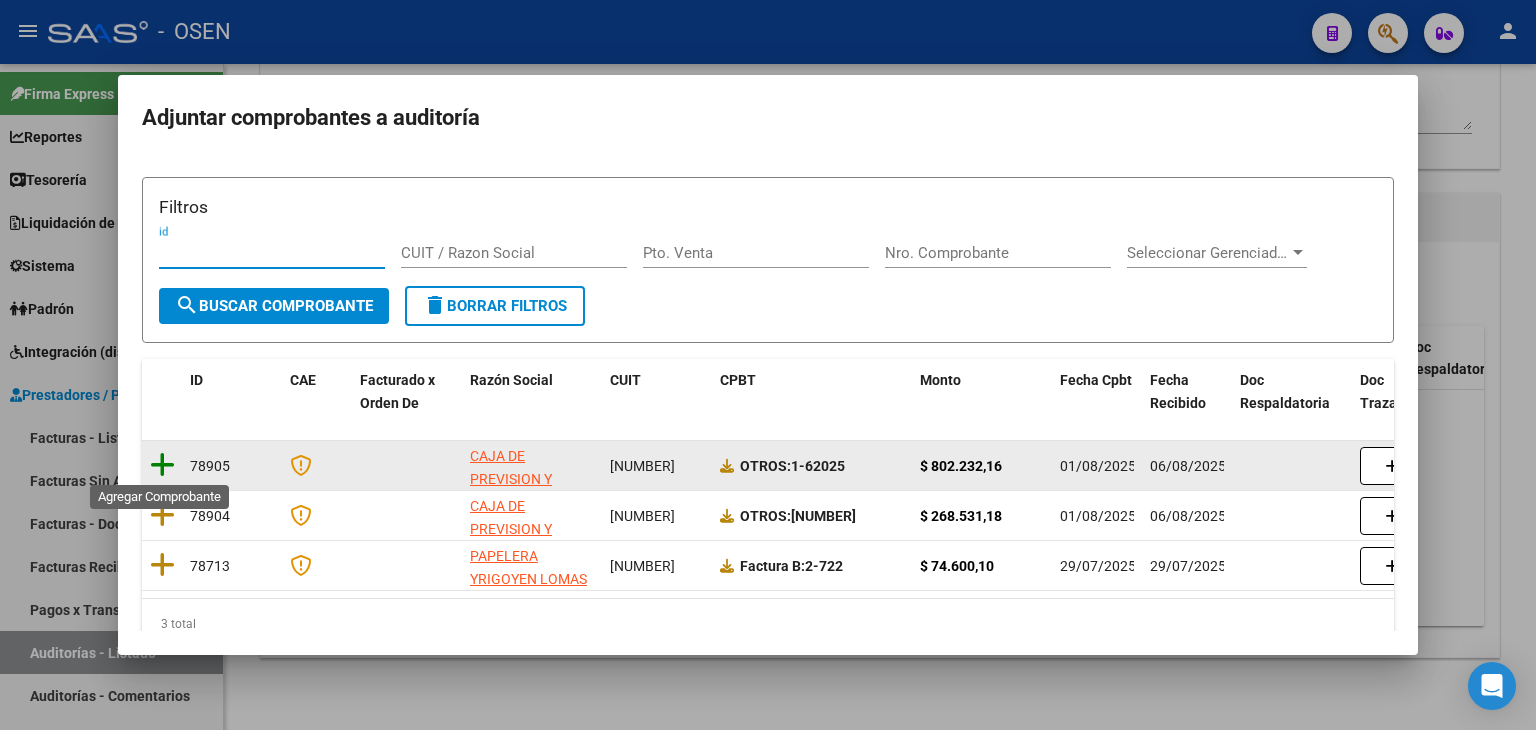 click 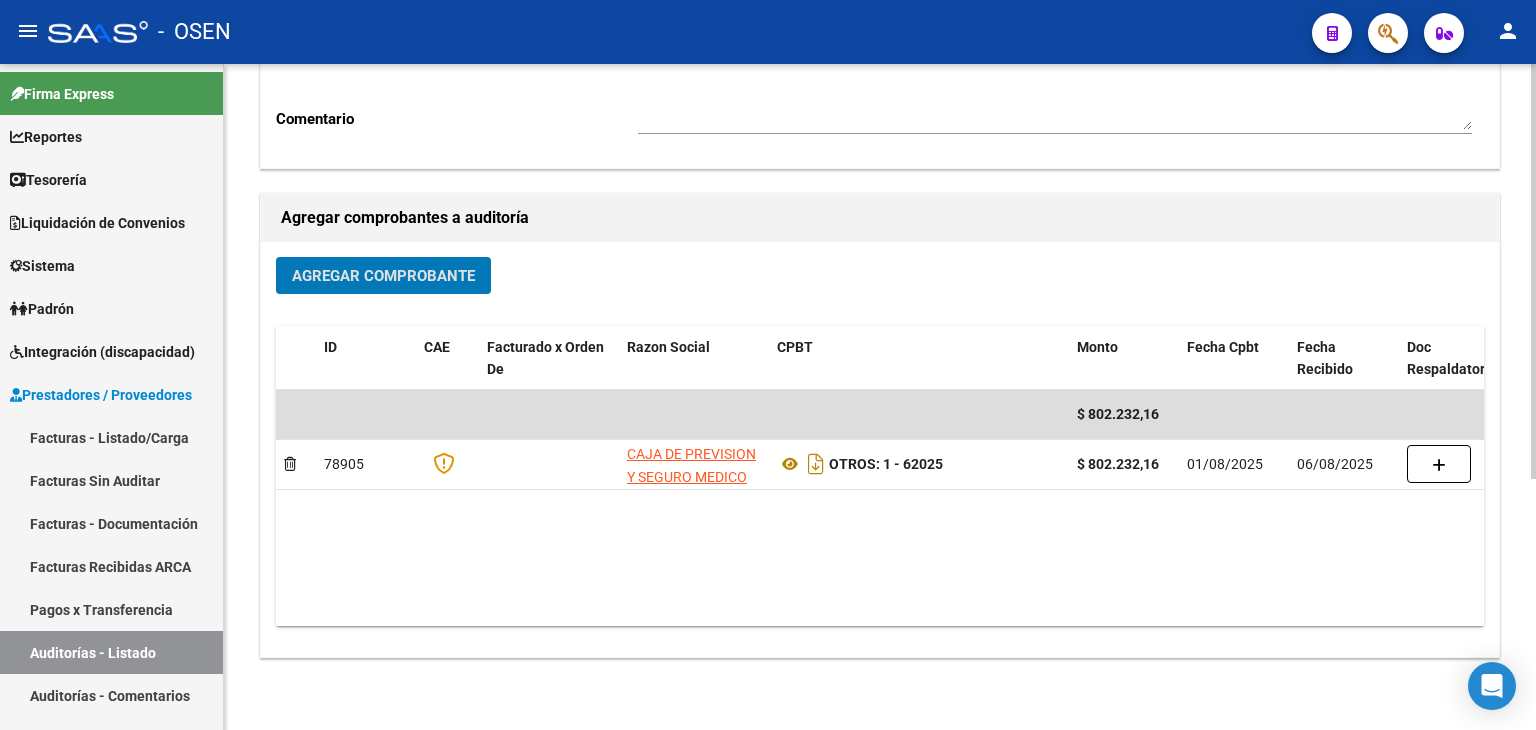scroll, scrollTop: 0, scrollLeft: 0, axis: both 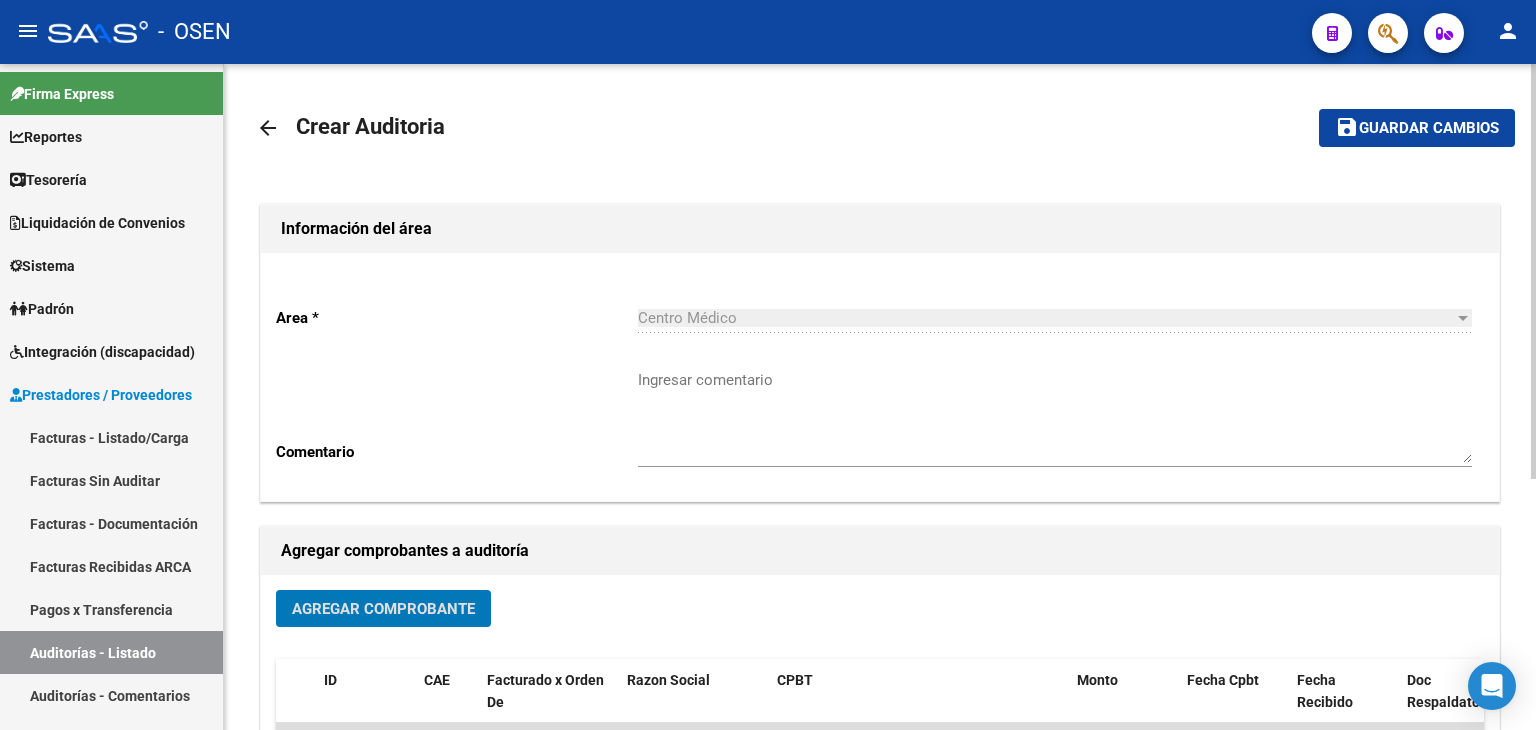 click on "Guardar cambios" 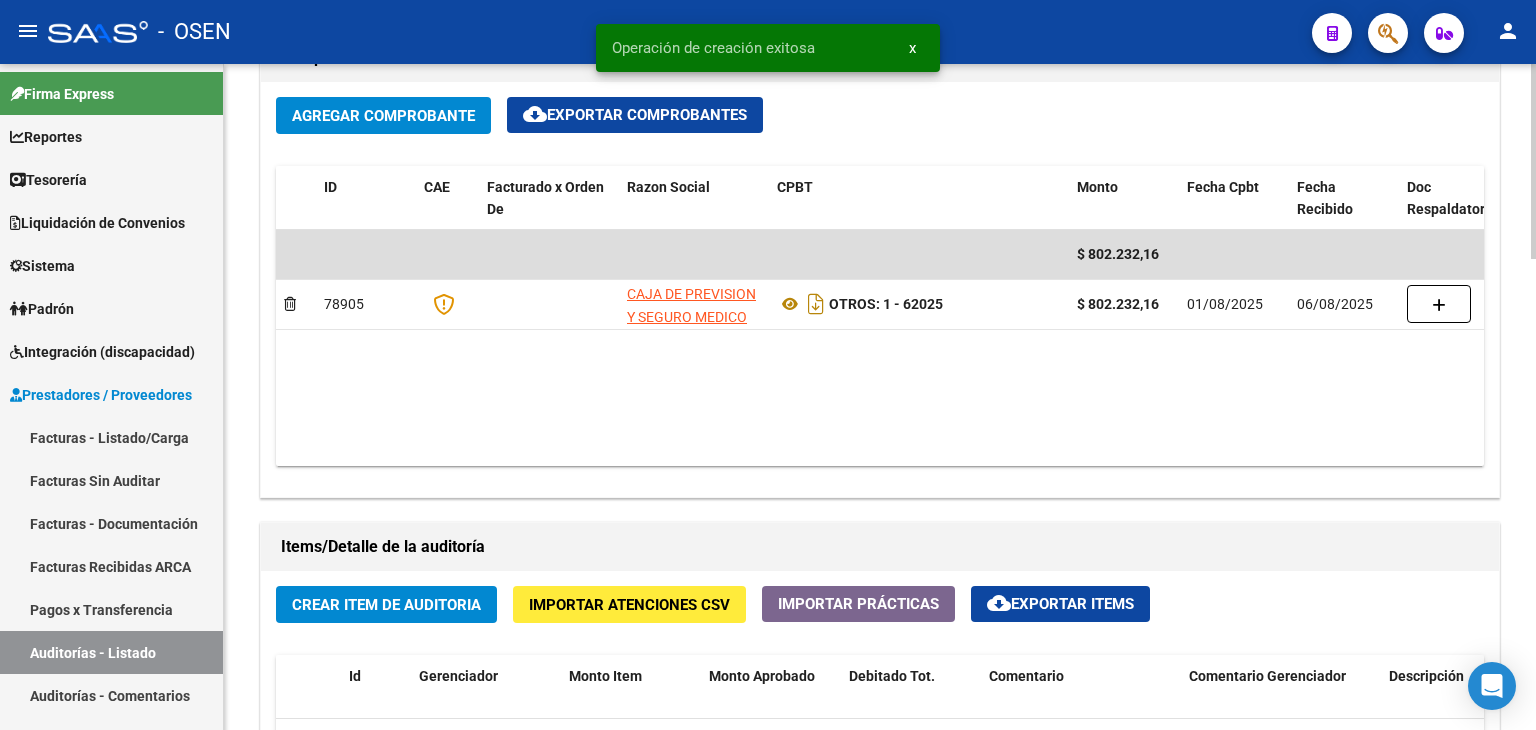 scroll, scrollTop: 1333, scrollLeft: 0, axis: vertical 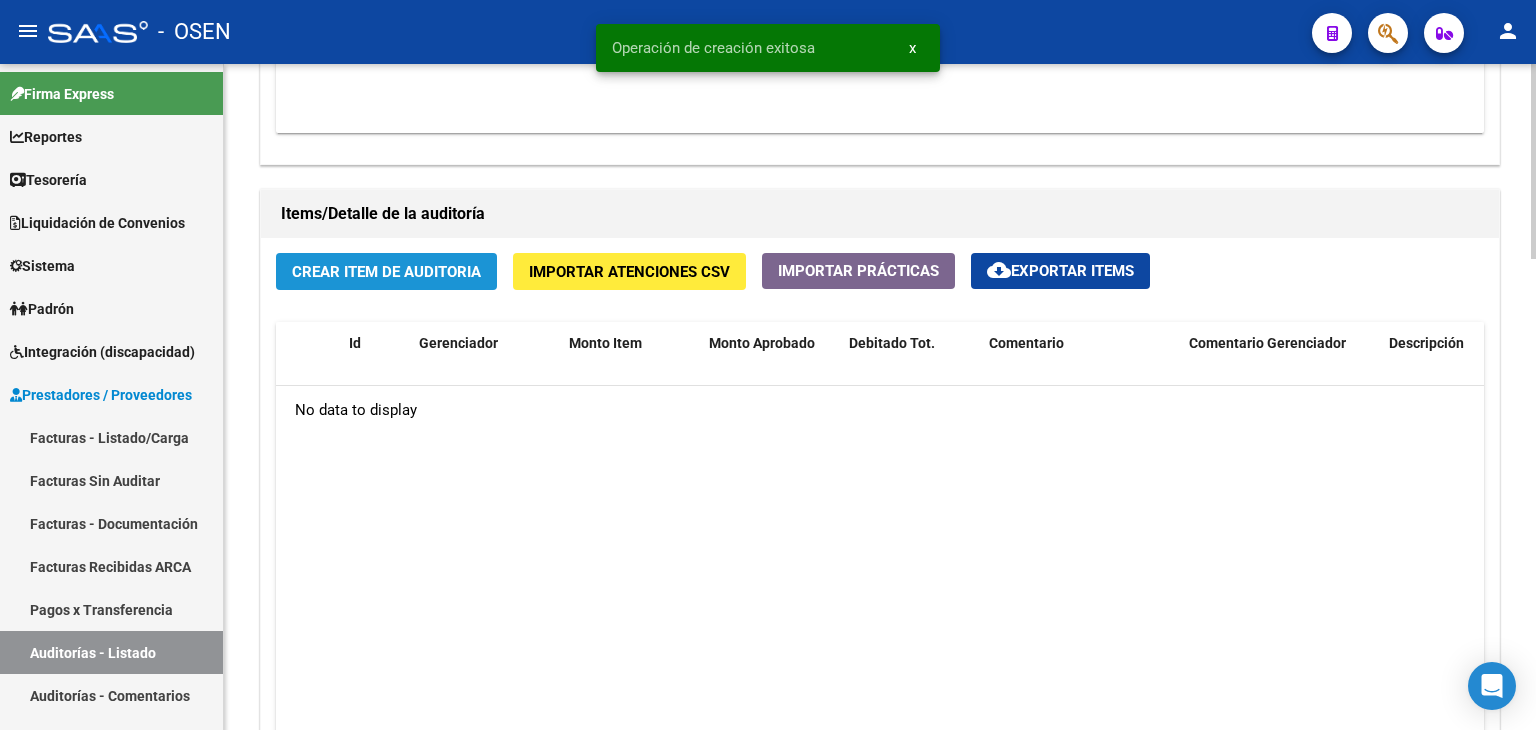 click on "Crear Item de Auditoria" 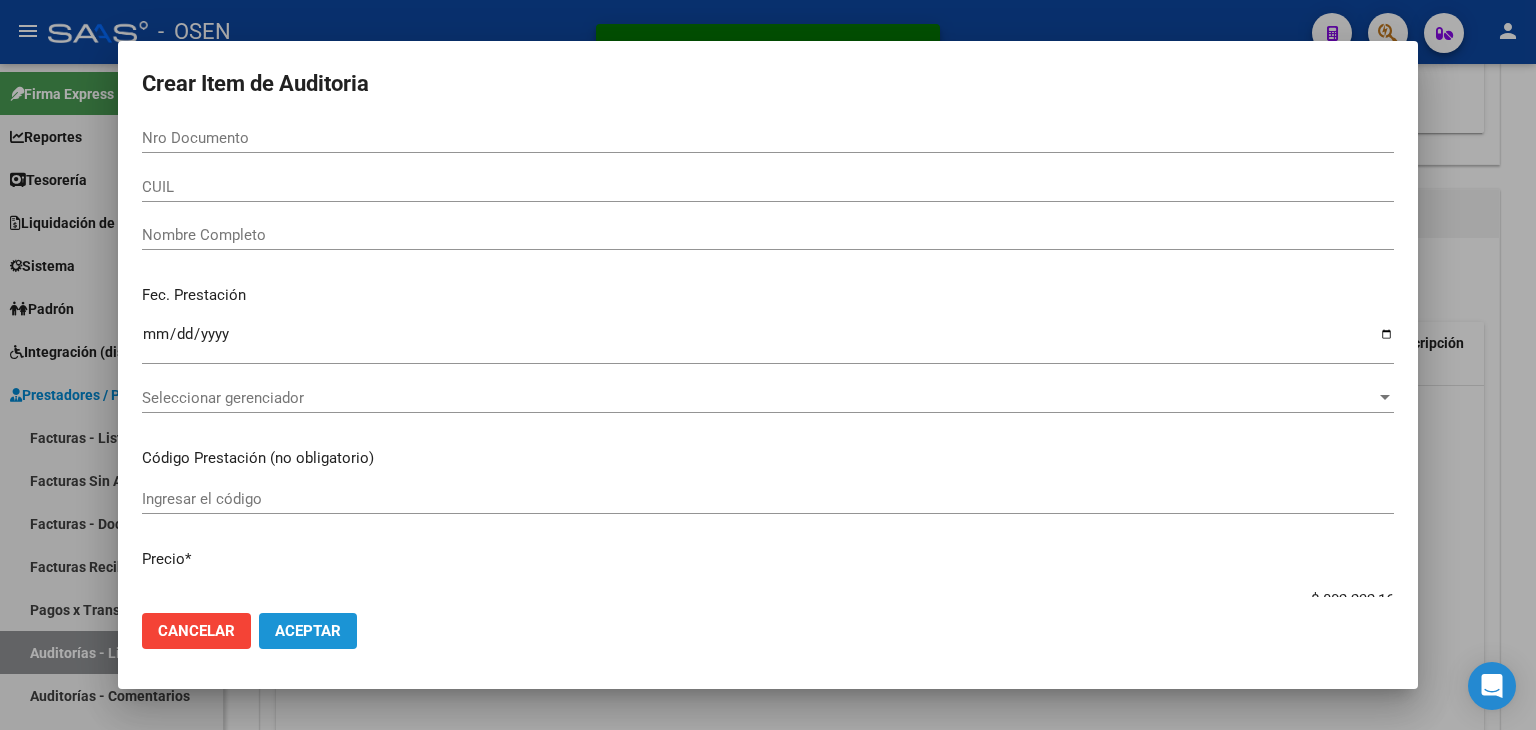 click on "Aceptar" 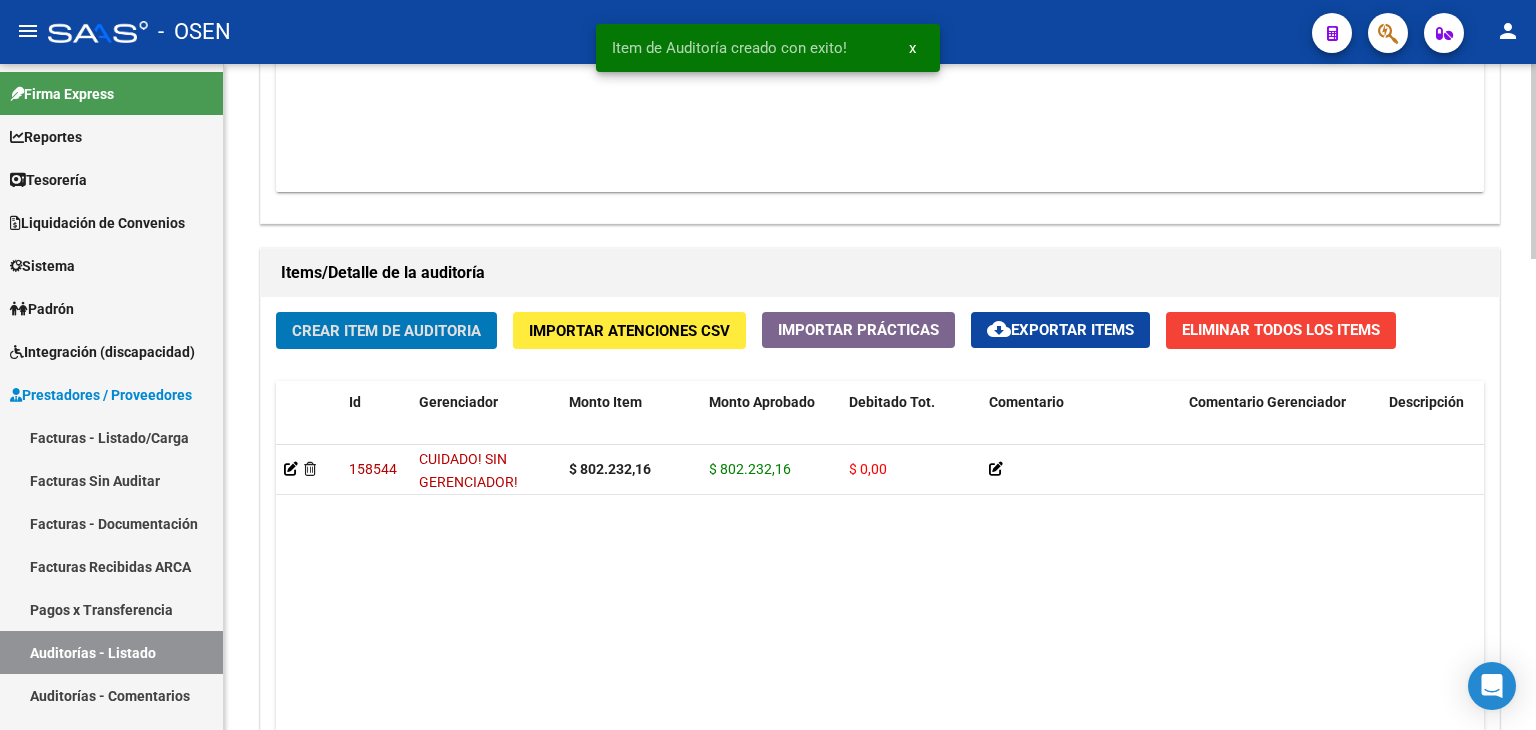 scroll, scrollTop: 1608, scrollLeft: 0, axis: vertical 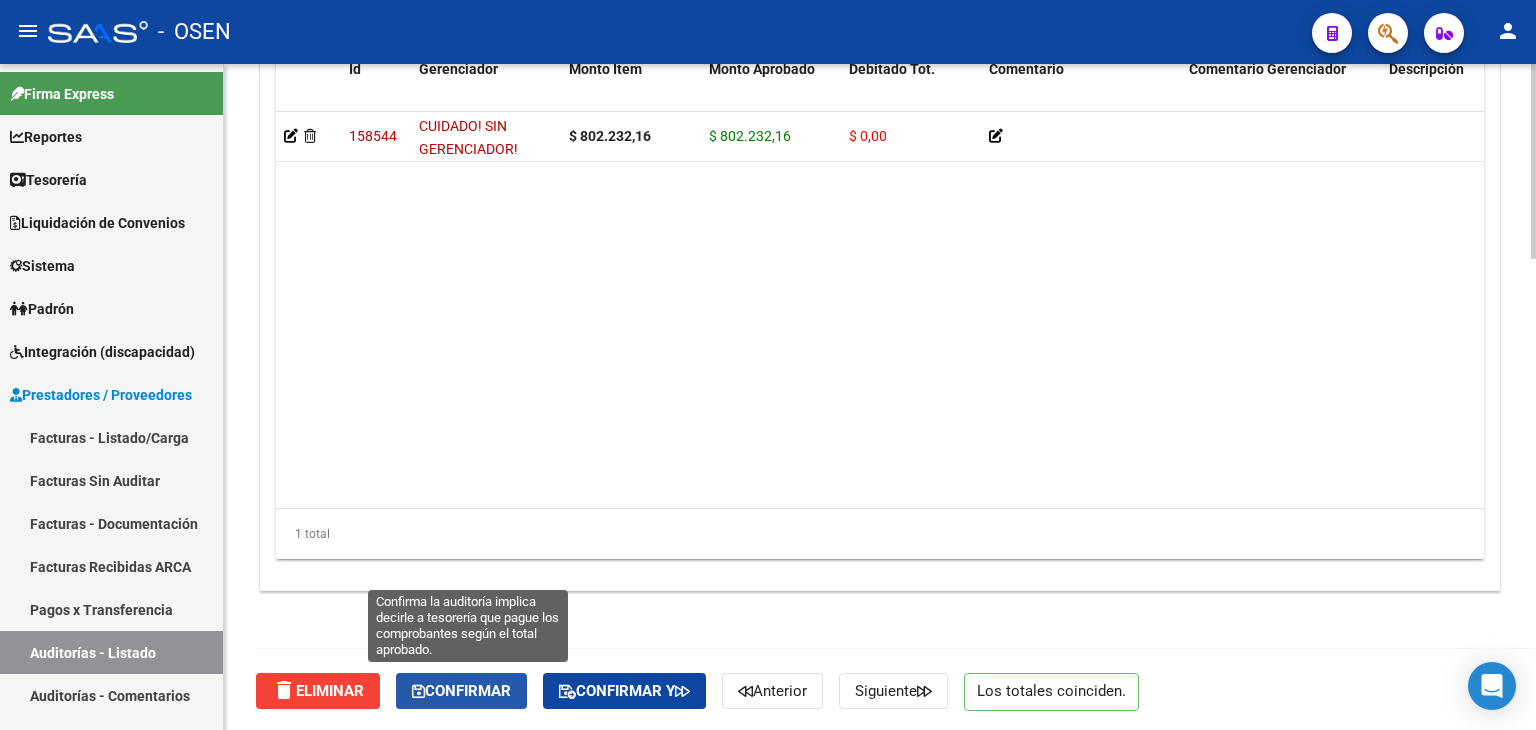 click on "Confirmar" 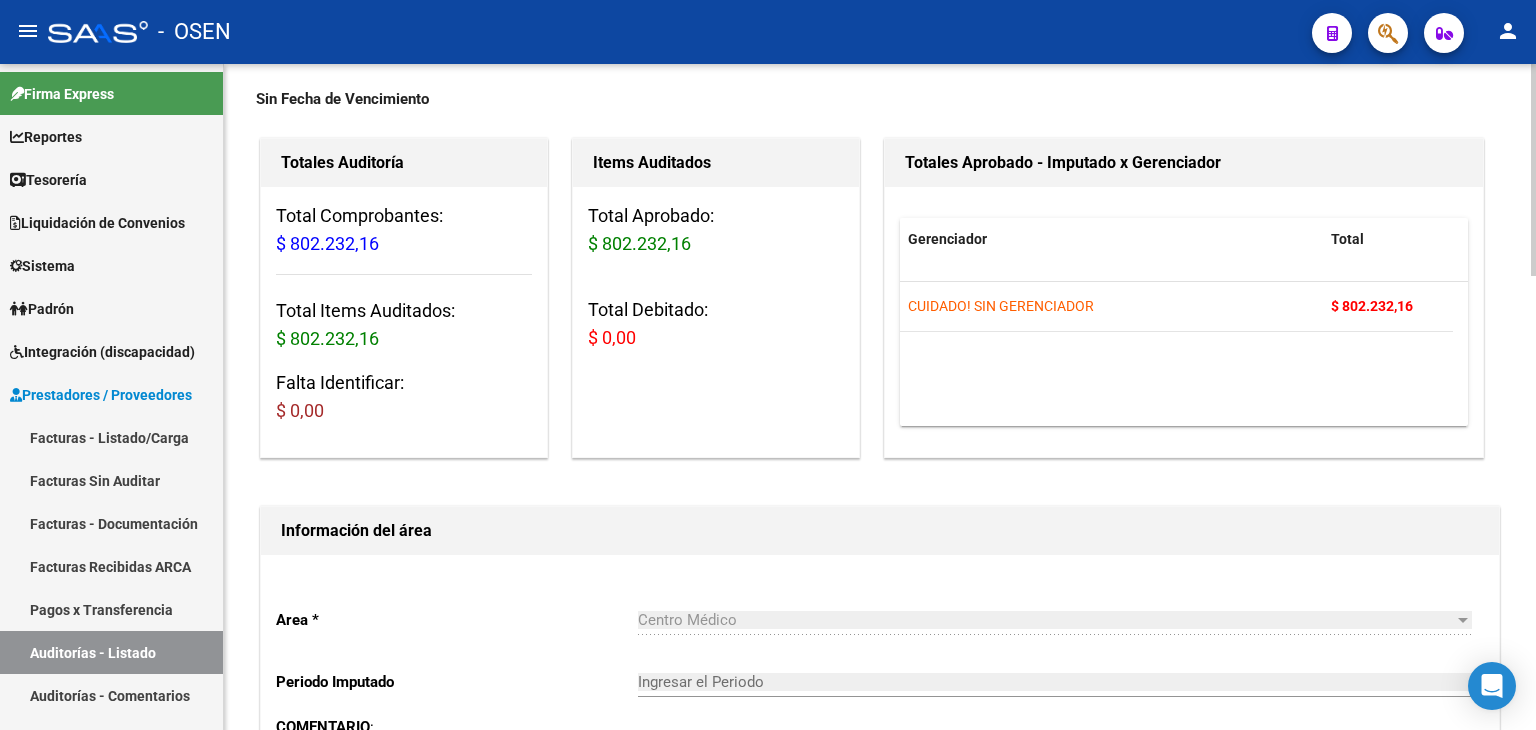 scroll, scrollTop: 0, scrollLeft: 0, axis: both 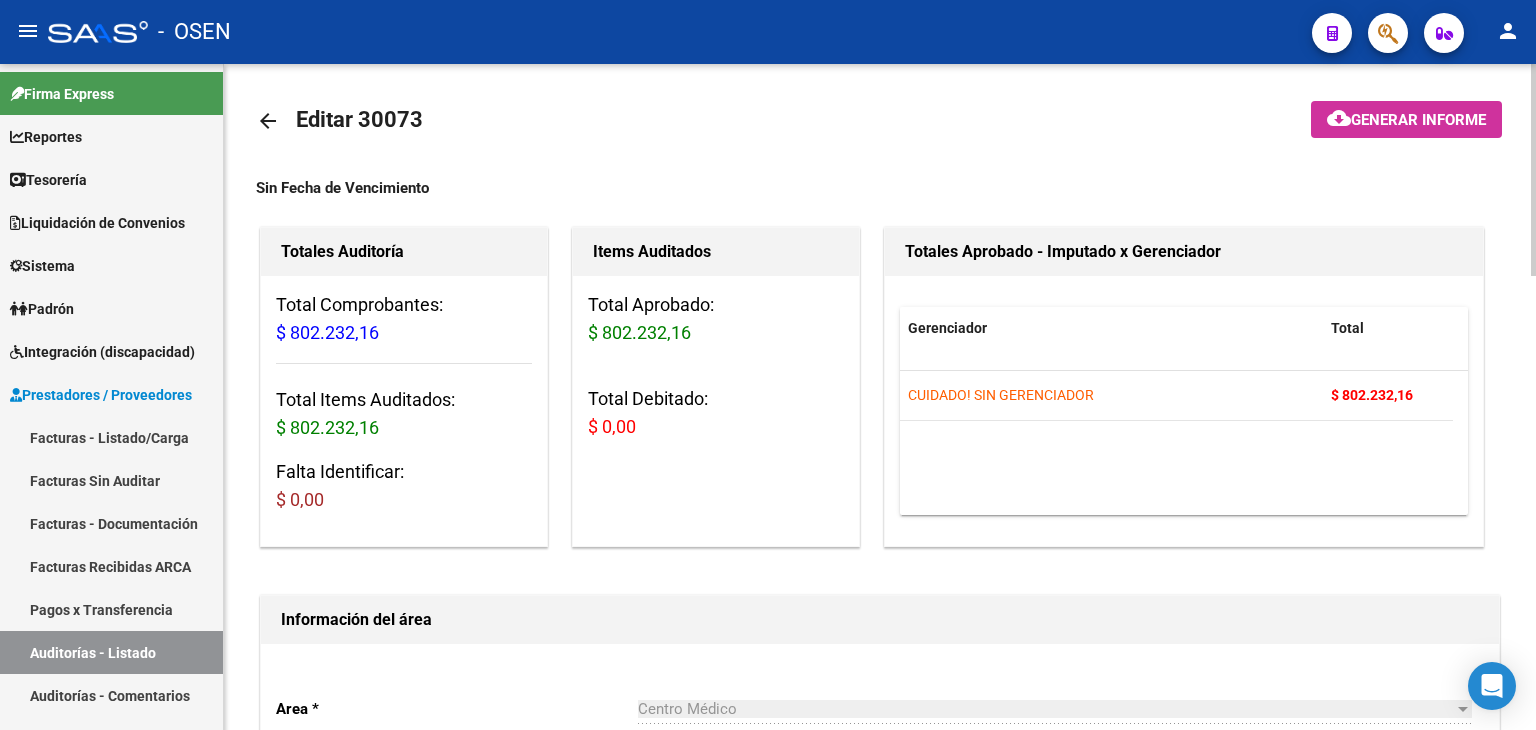 type on "202508" 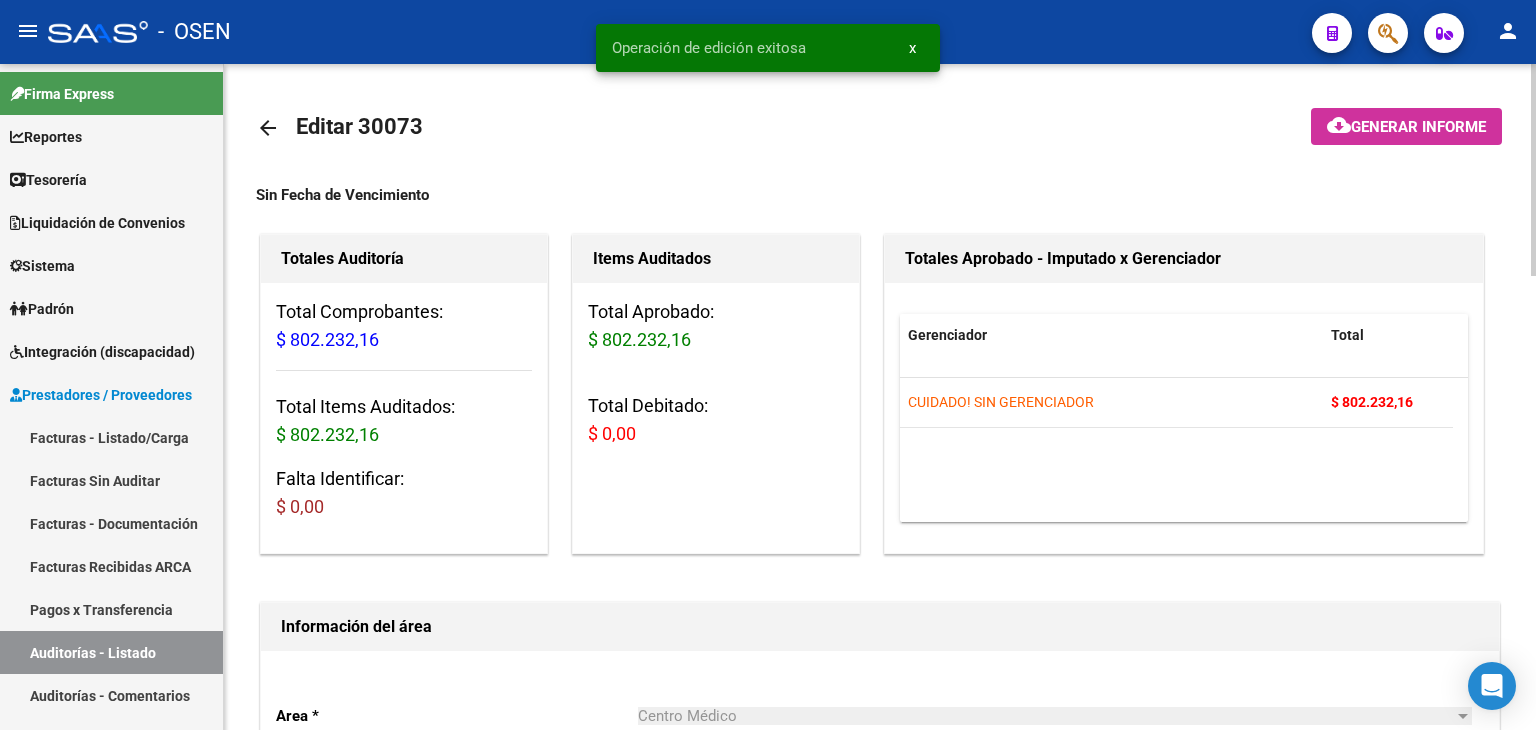 click on "arrow_back" 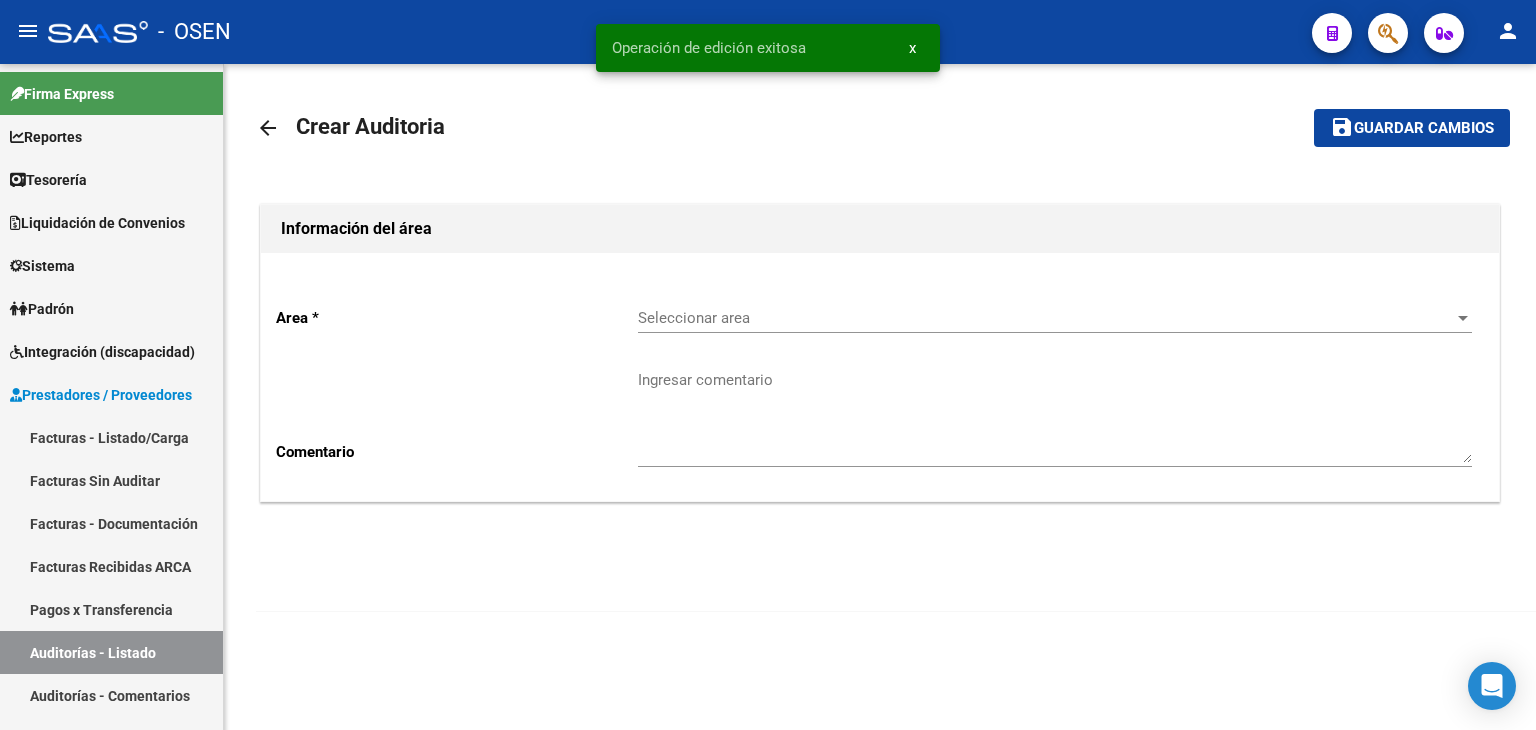 click on "Seleccionar area" at bounding box center [1046, 318] 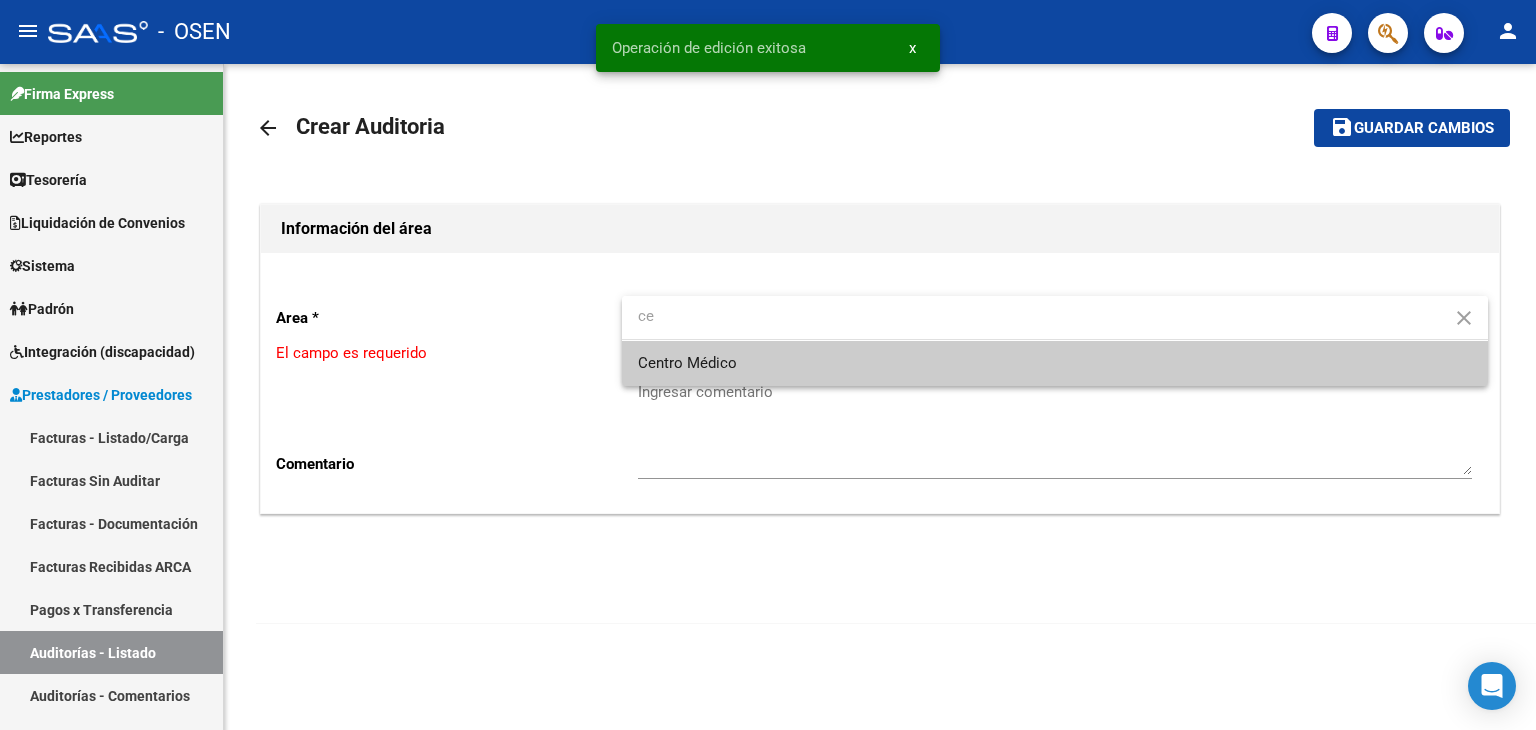 type on "ce" 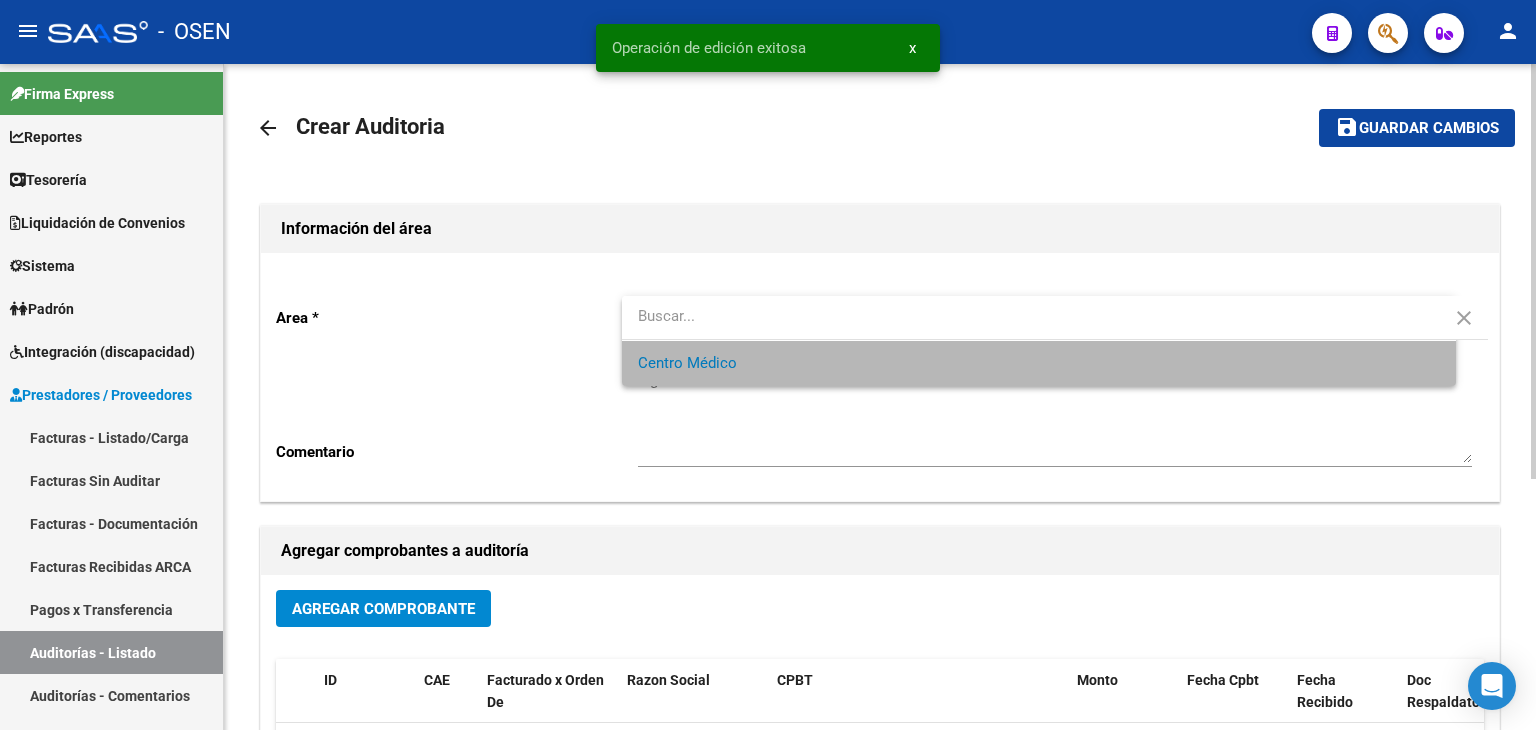 scroll, scrollTop: 333, scrollLeft: 0, axis: vertical 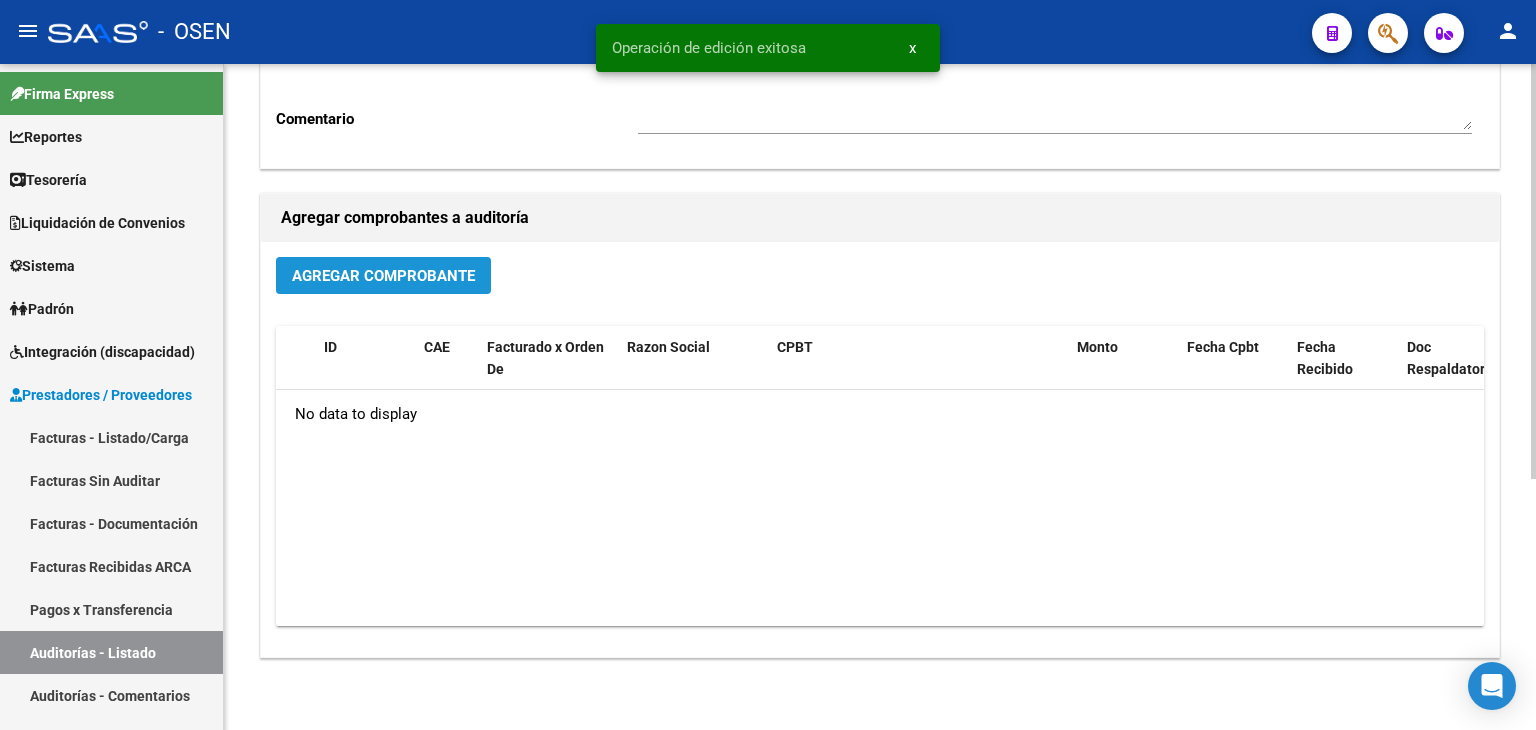click on "Agregar Comprobante" 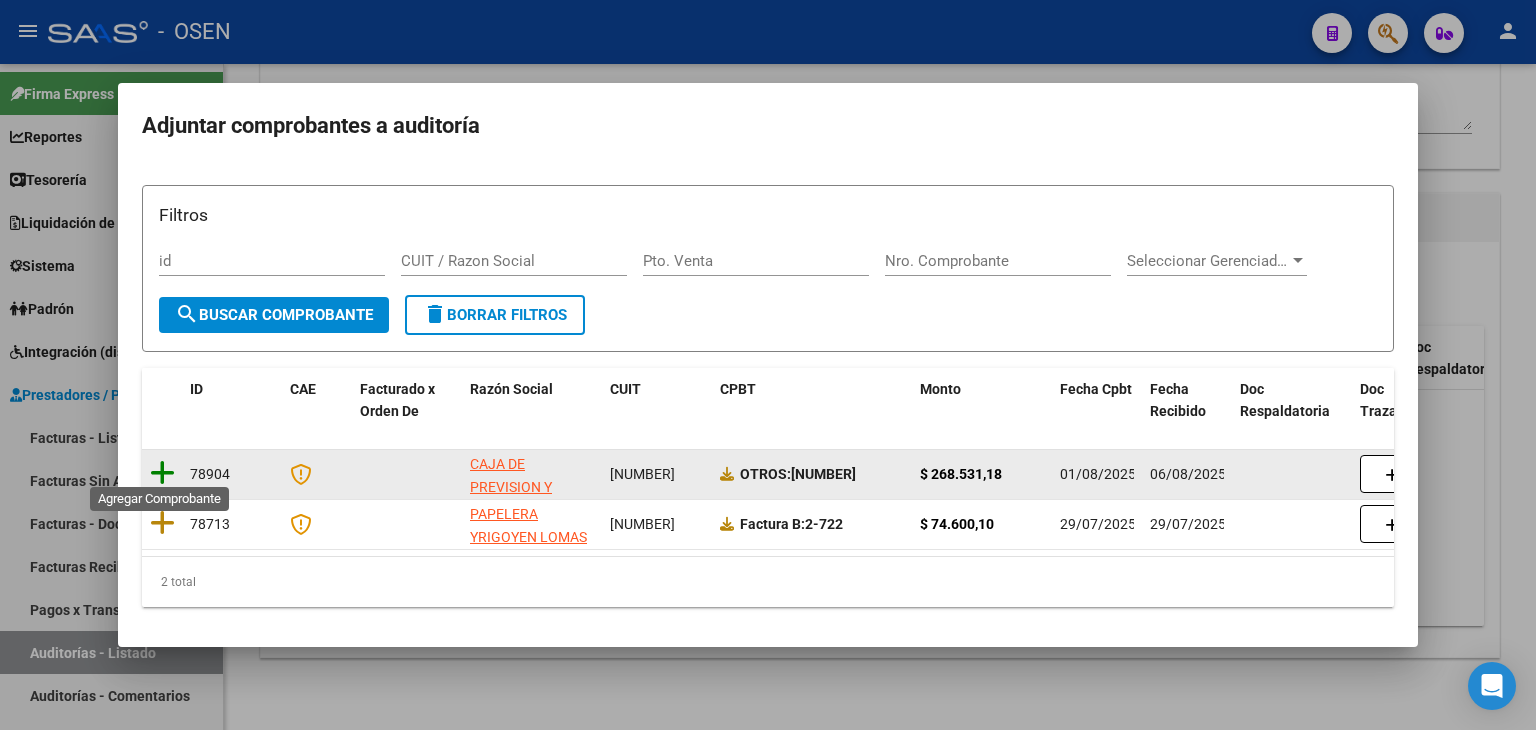 click 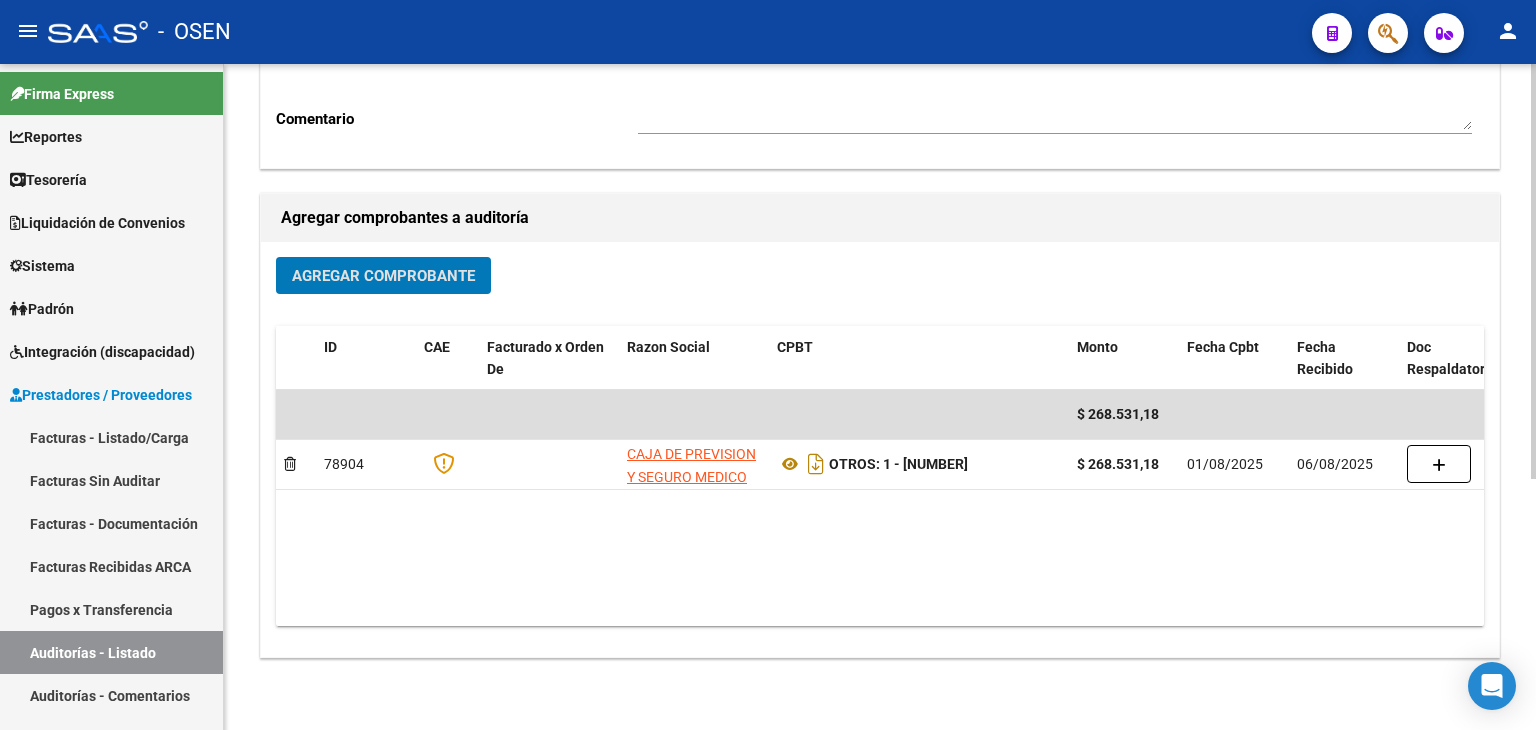 scroll, scrollTop: 0, scrollLeft: 0, axis: both 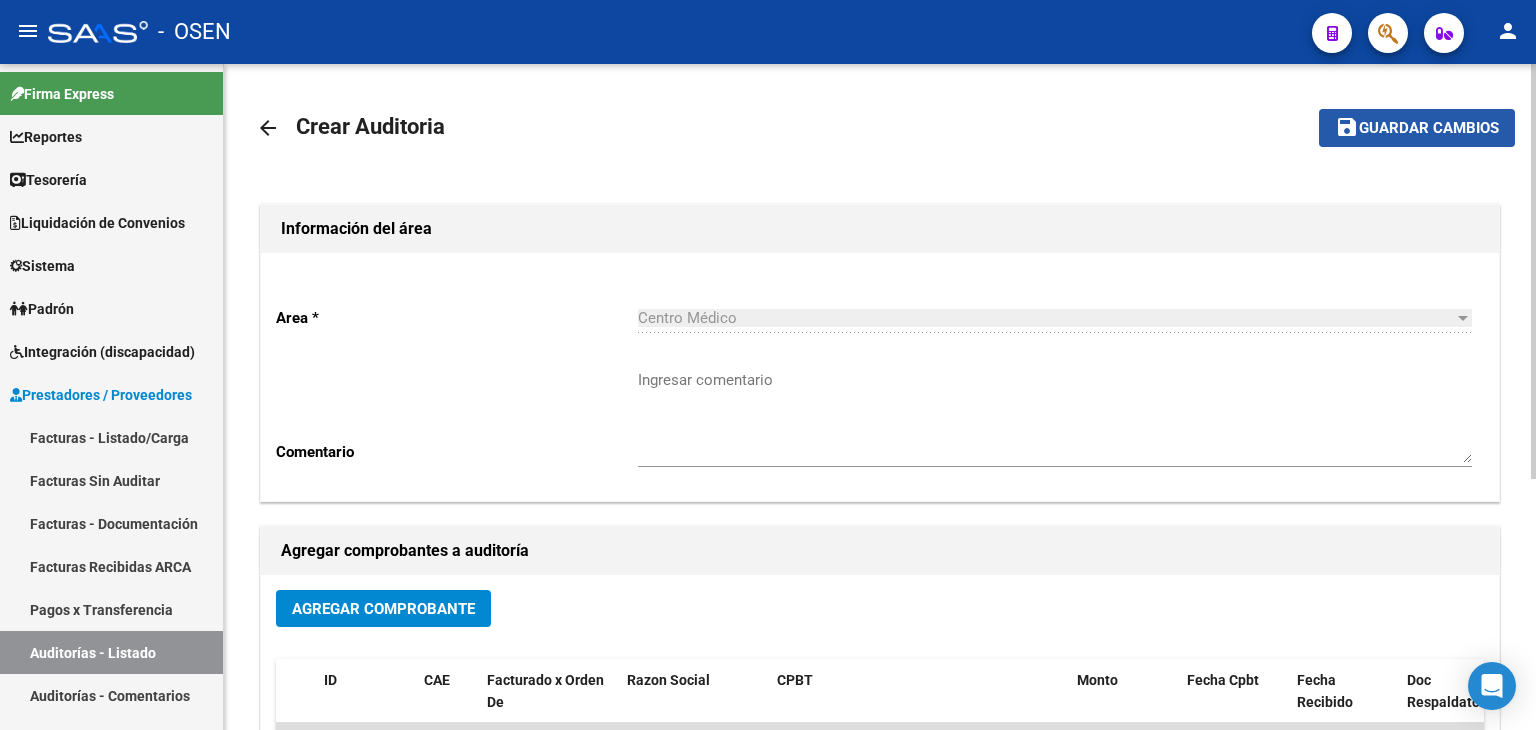 click on "Guardar cambios" 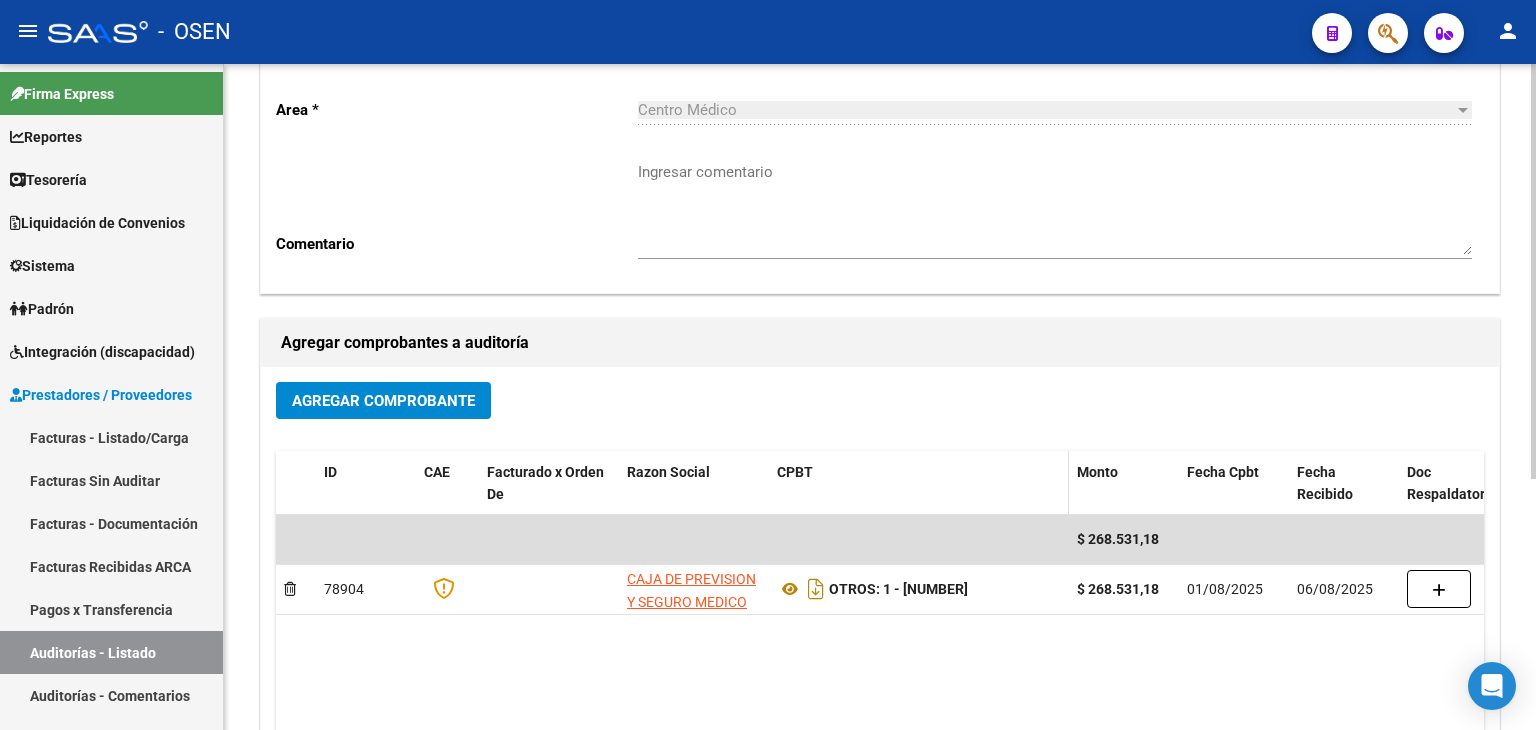 scroll, scrollTop: 401, scrollLeft: 0, axis: vertical 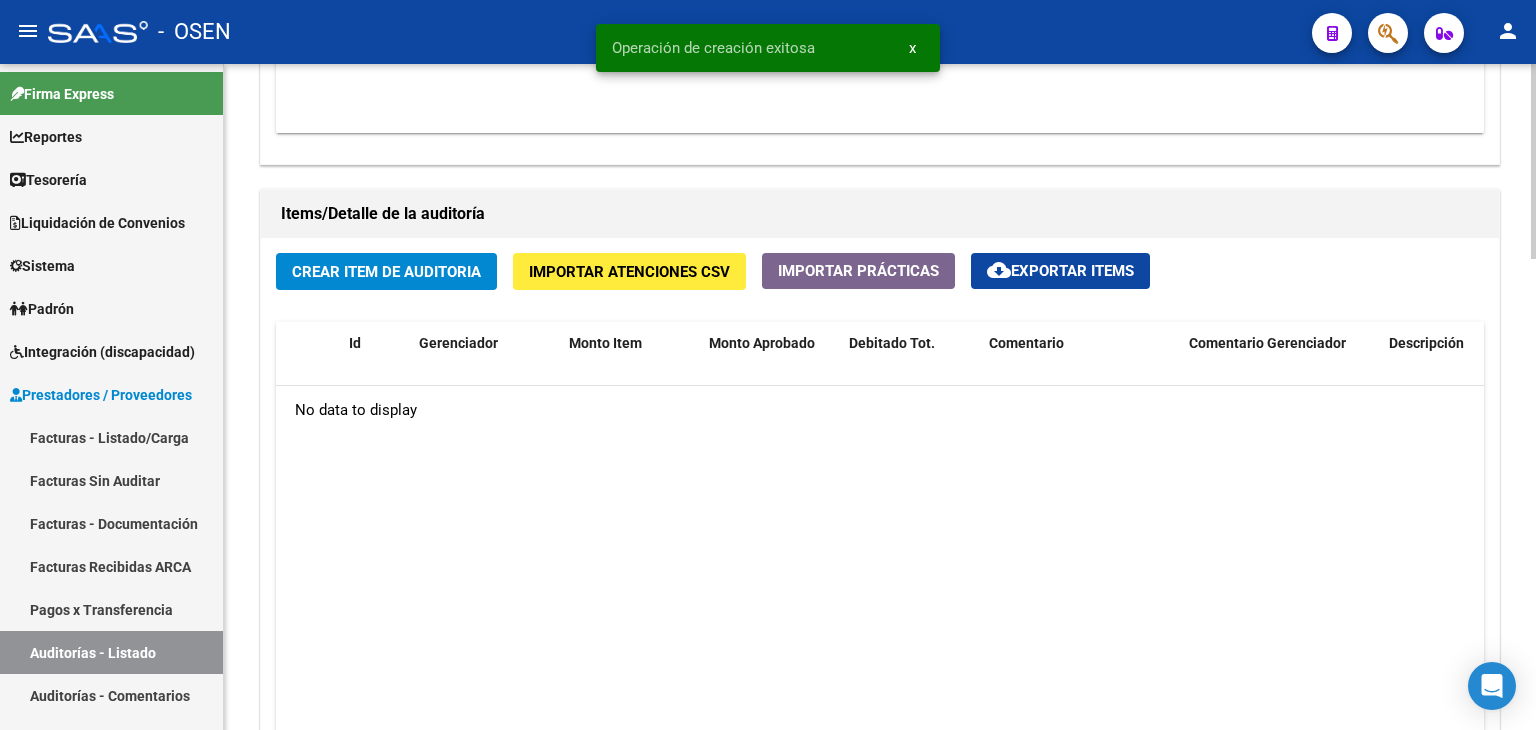 click on "Crear Item de Auditoria" 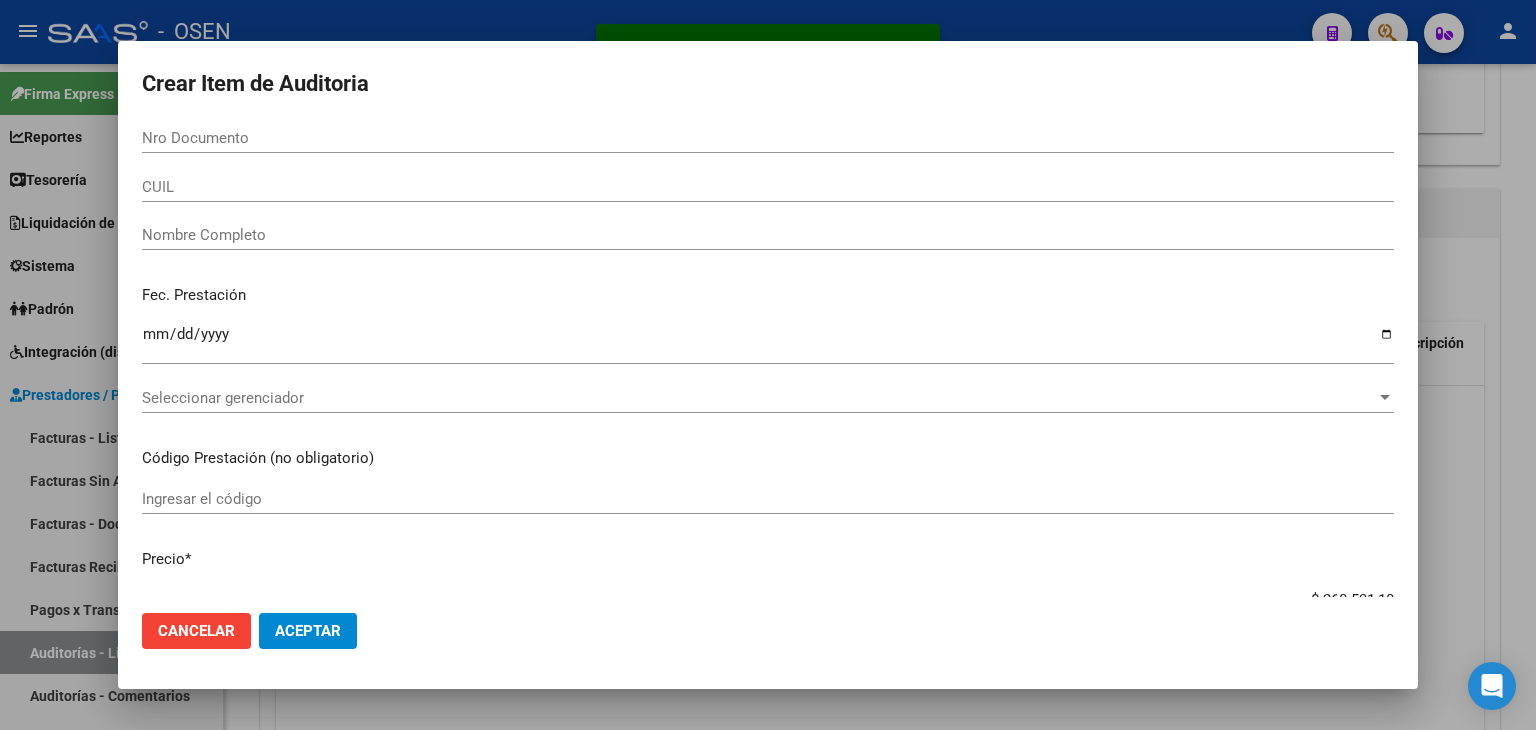 click on "Cancelar Aceptar" 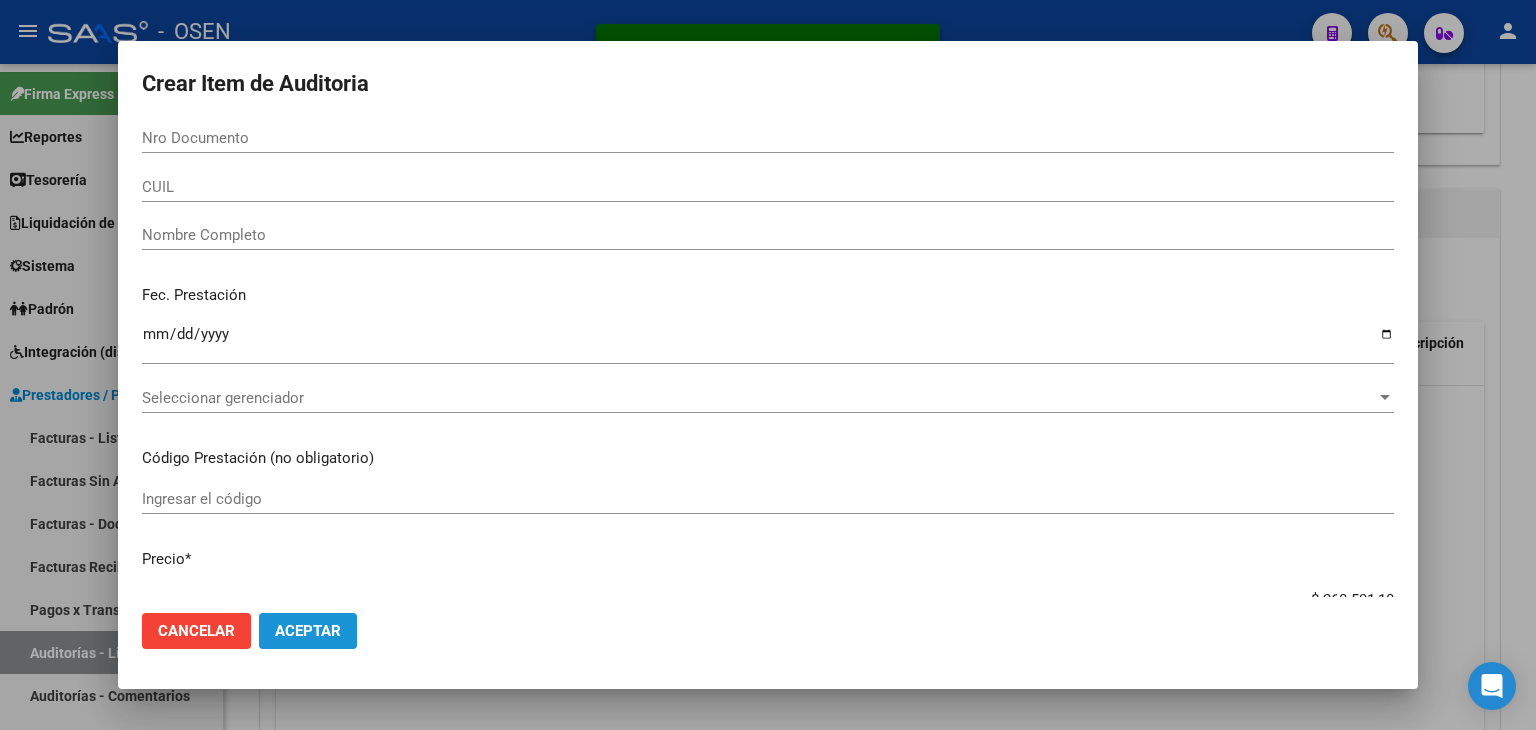 click on "Aceptar" 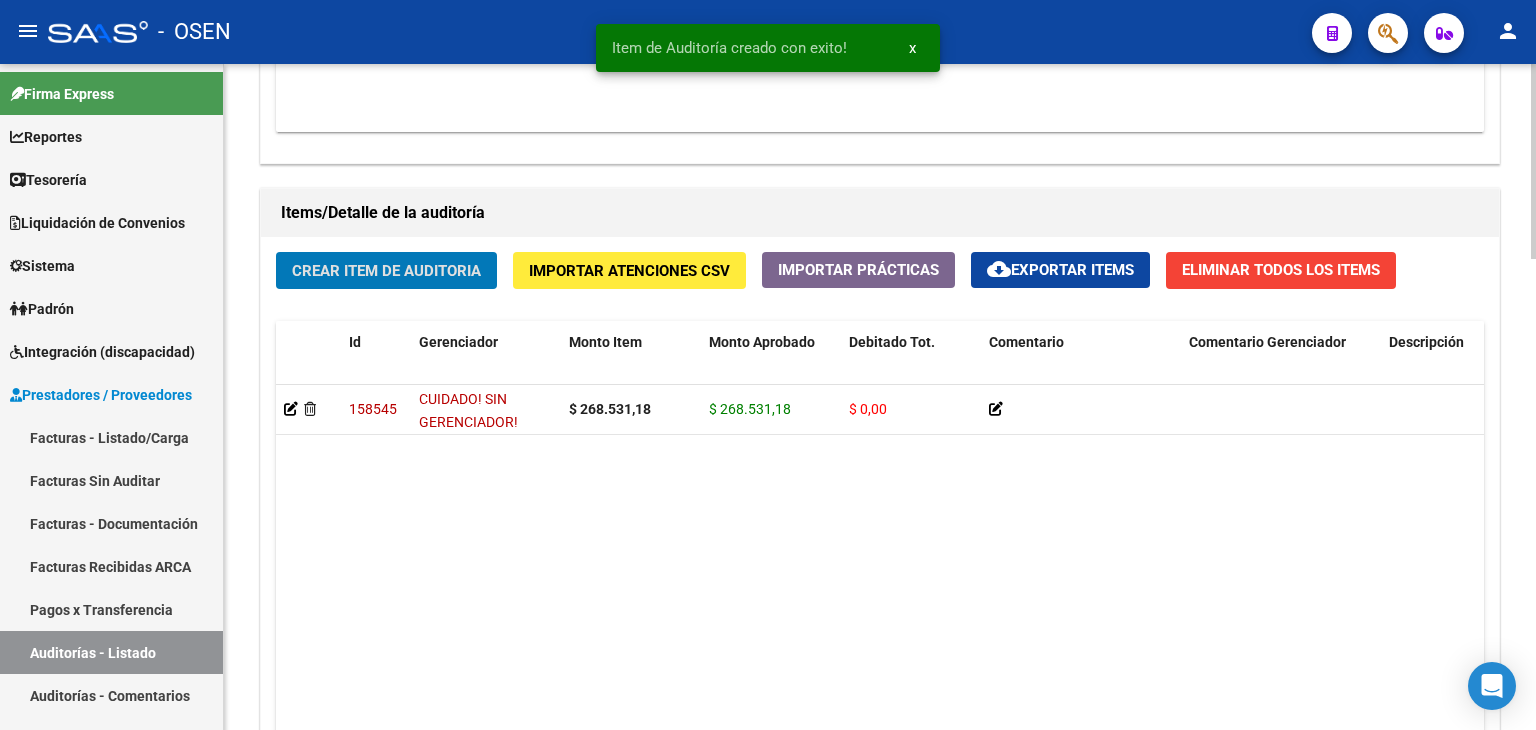 scroll, scrollTop: 1608, scrollLeft: 0, axis: vertical 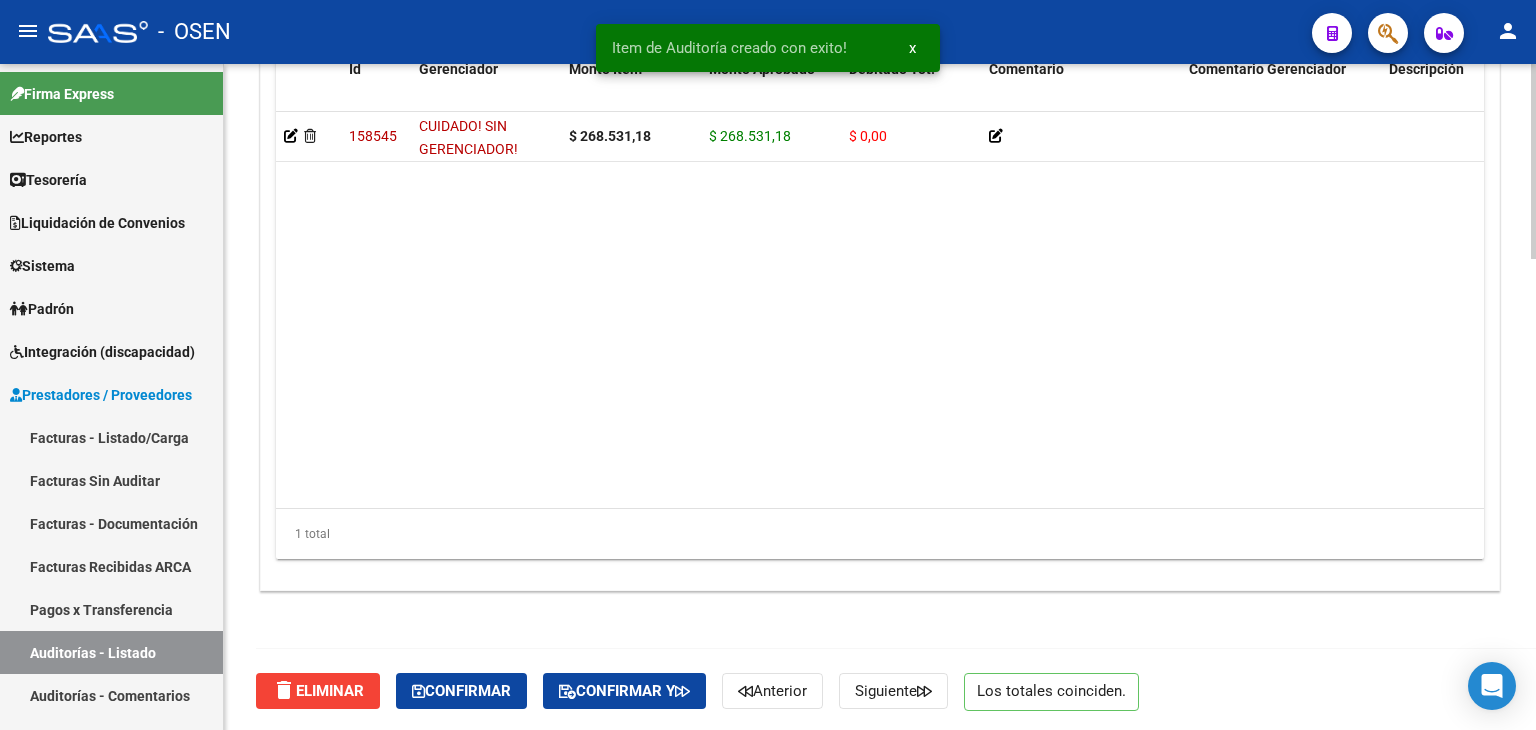 drag, startPoint x: 515, startPoint y: 664, endPoint x: 495, endPoint y: 694, distance: 36.05551 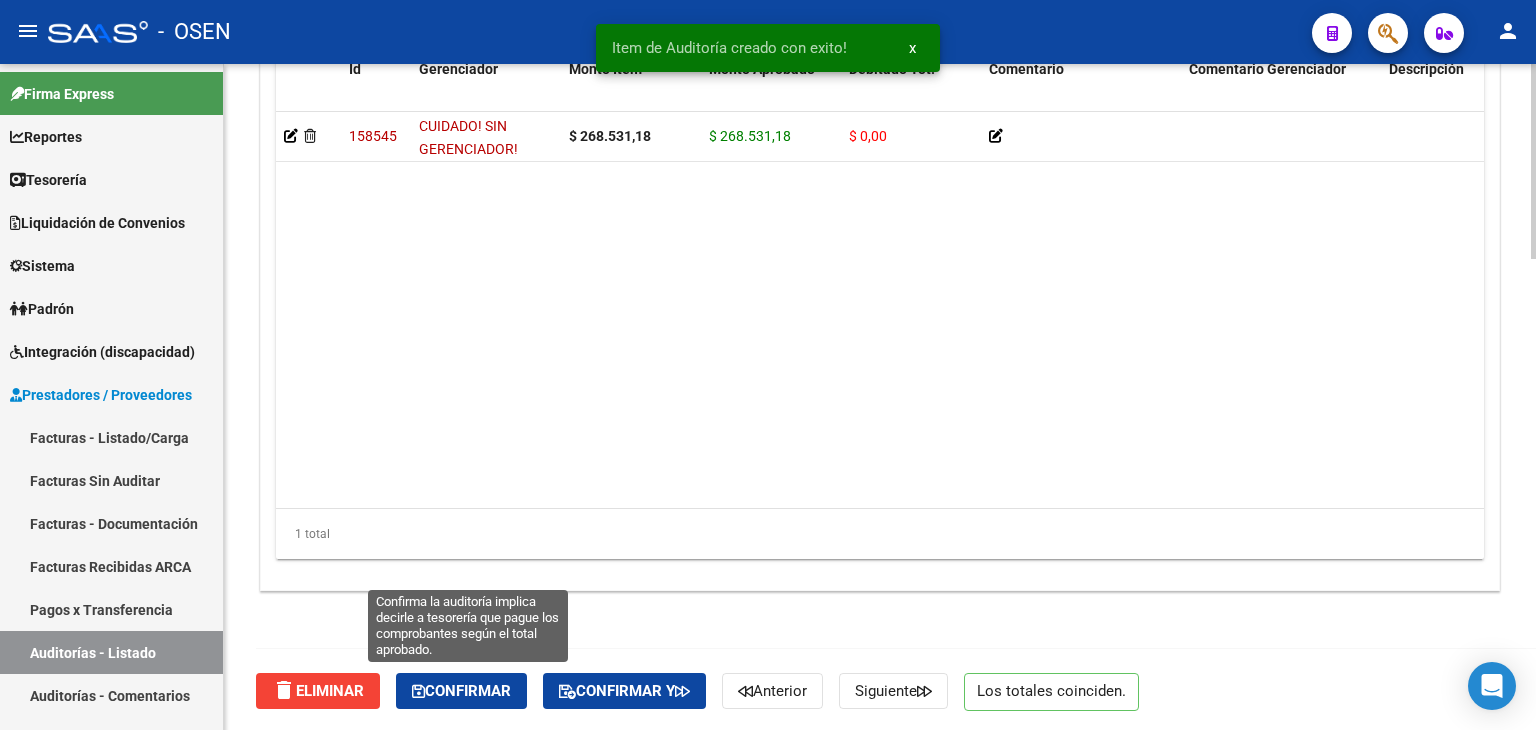 click on "Confirmar" 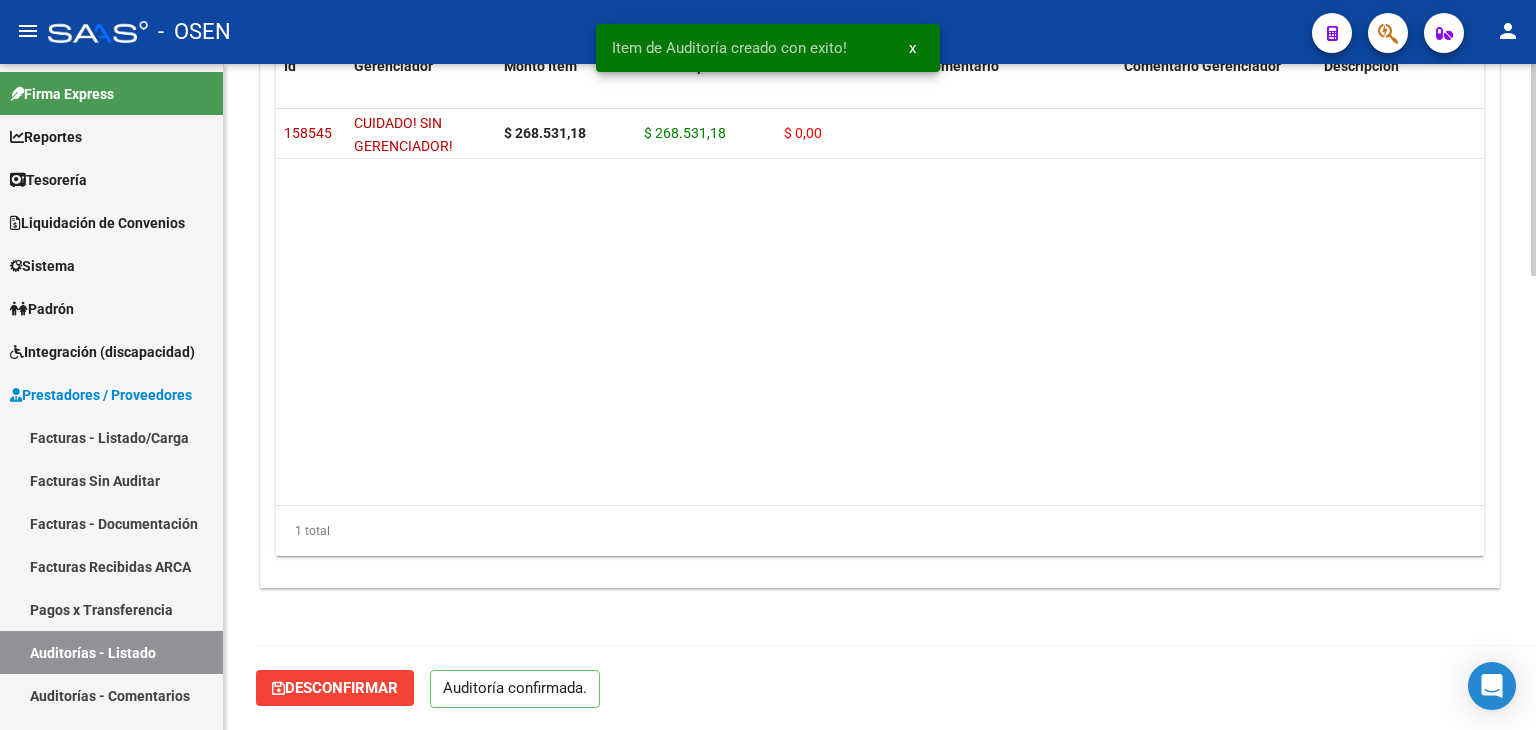 scroll, scrollTop: 1430, scrollLeft: 0, axis: vertical 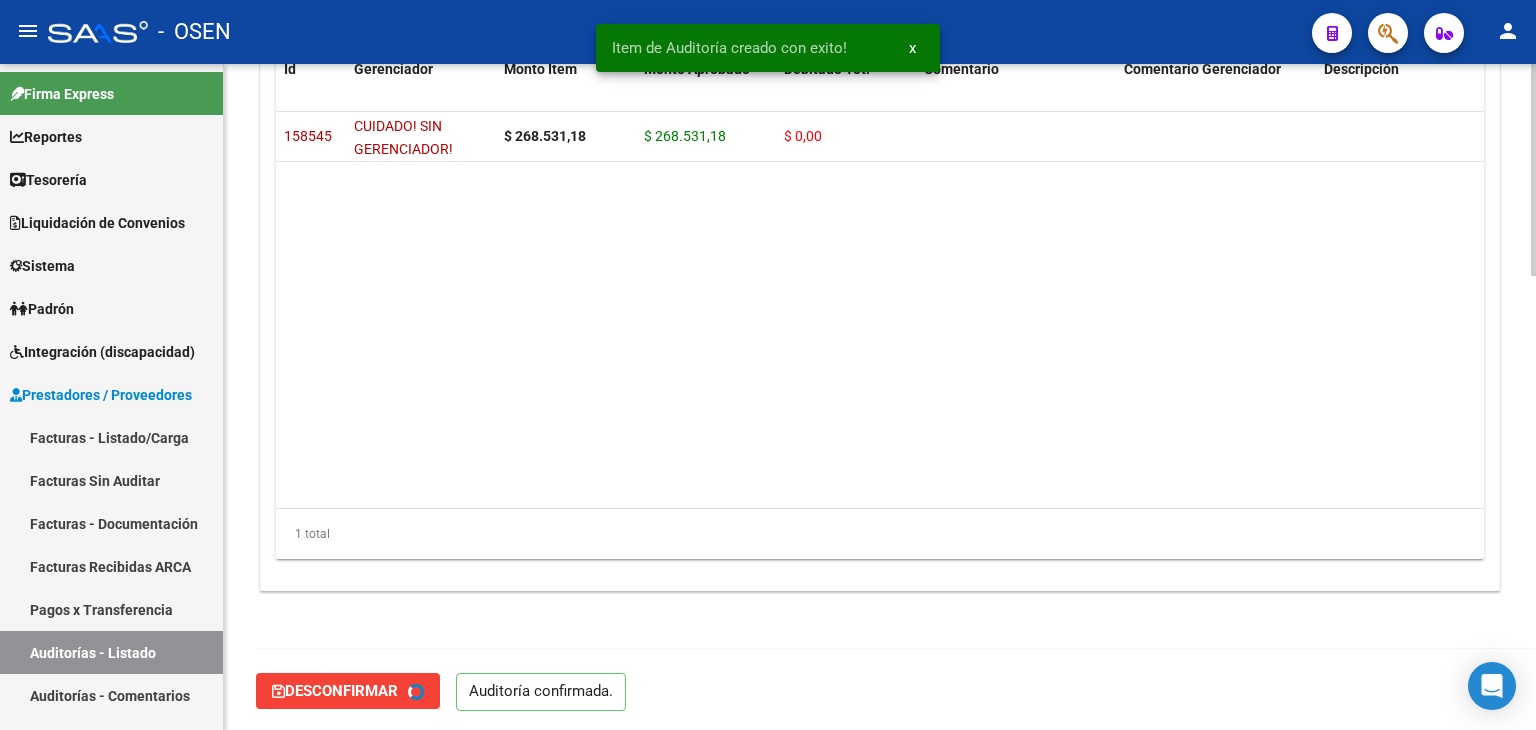 type on "202508" 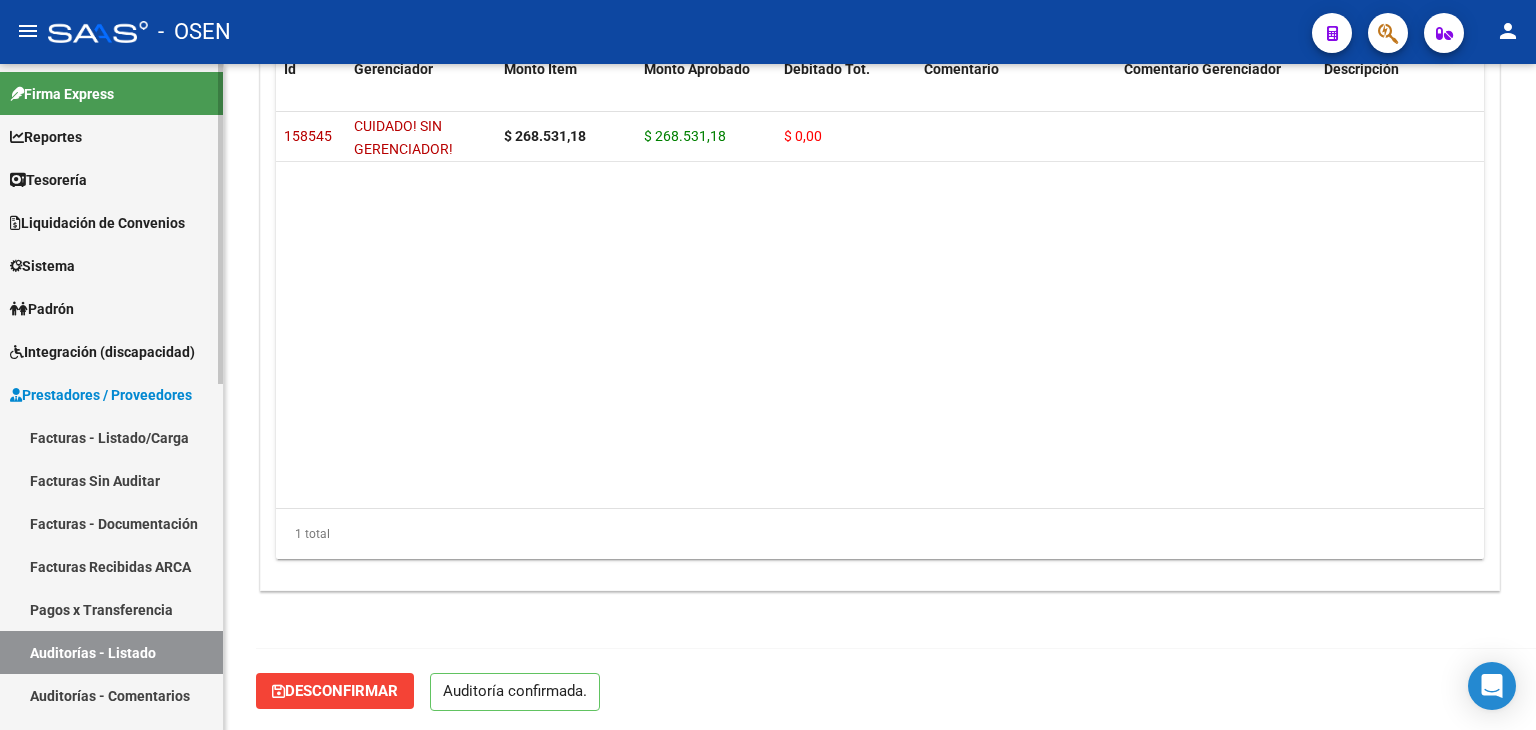 click on "Tesorería" at bounding box center (111, 179) 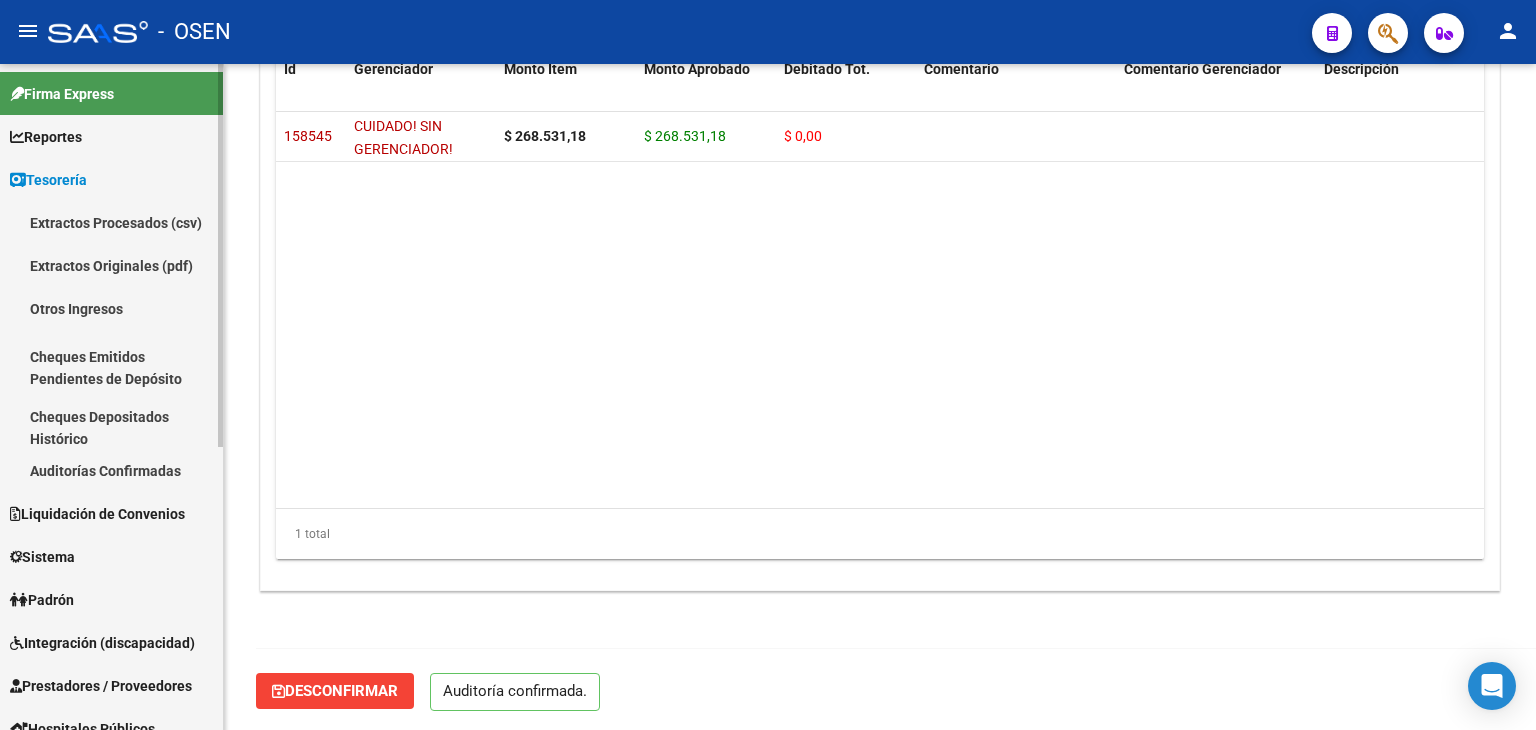 click on "Auditorías Confirmadas" at bounding box center (111, 470) 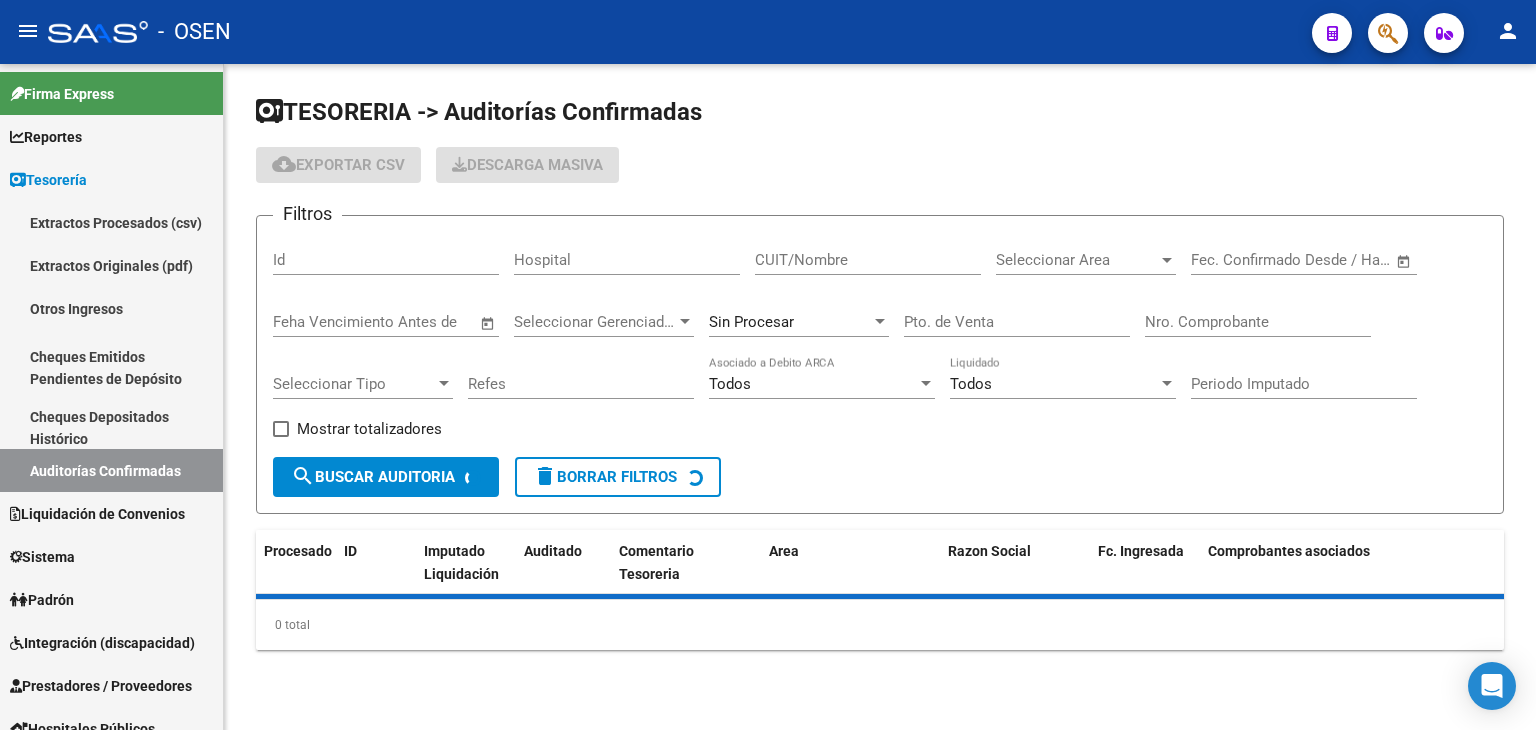 scroll, scrollTop: 0, scrollLeft: 0, axis: both 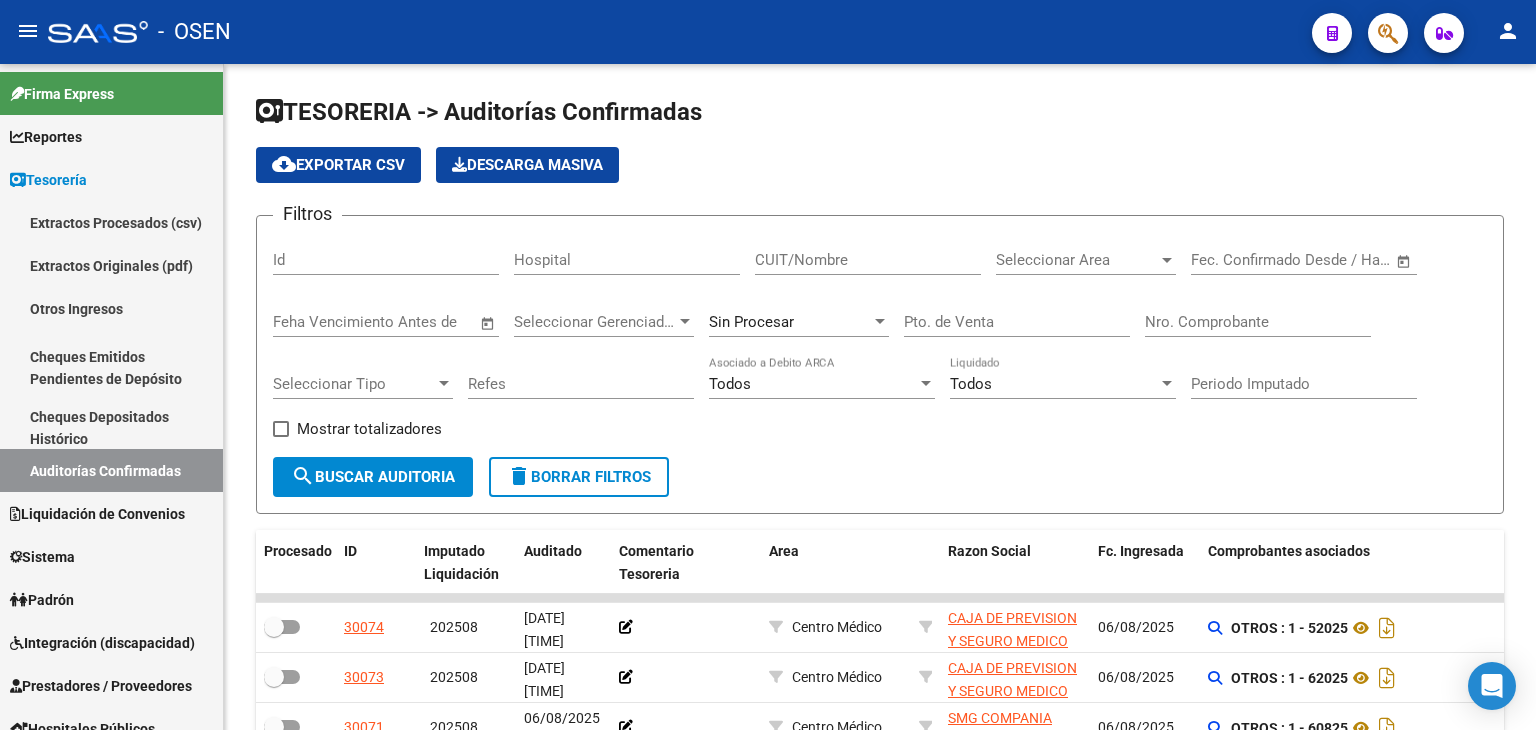 click on "Nro. Comprobante" at bounding box center [1258, 322] 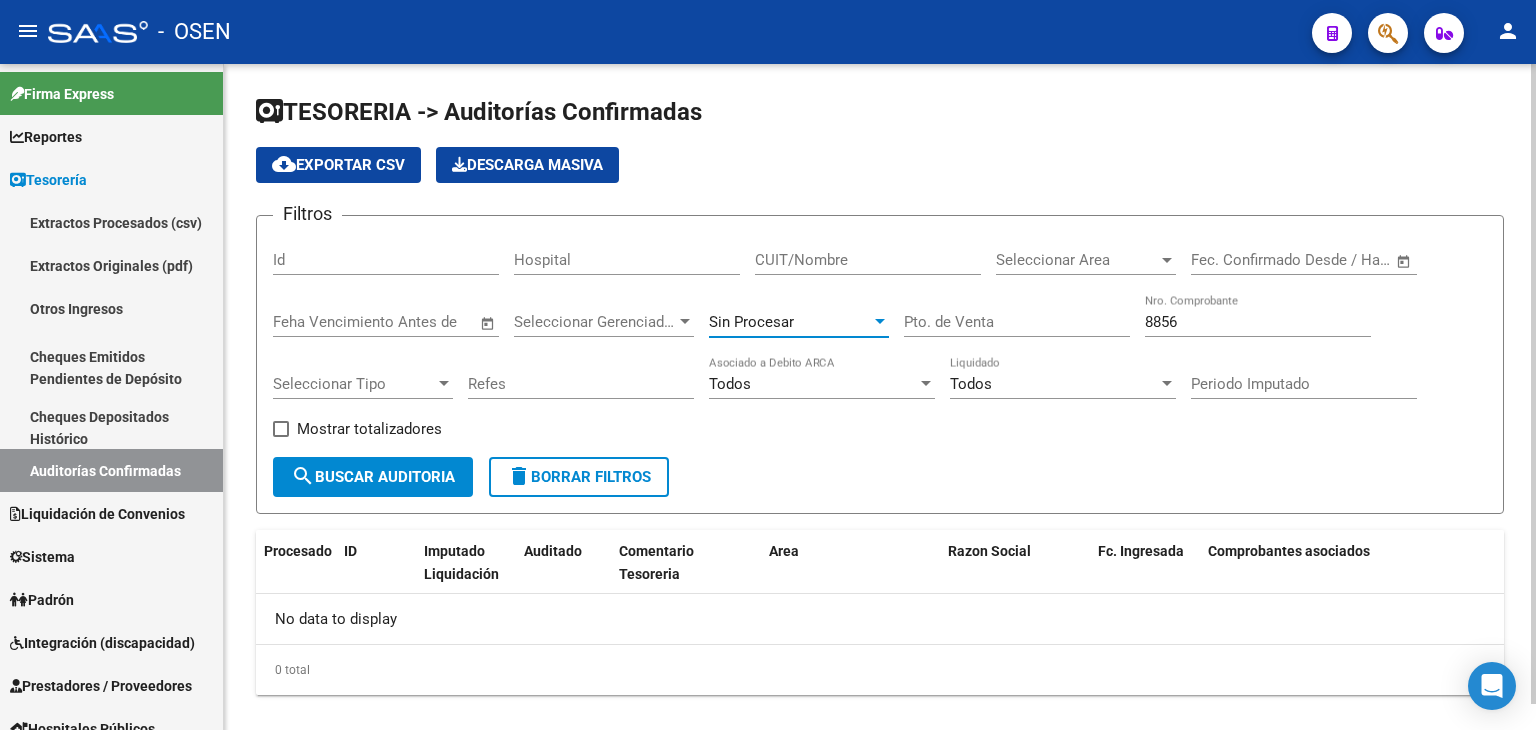 click on "Sin Procesar" at bounding box center (751, 322) 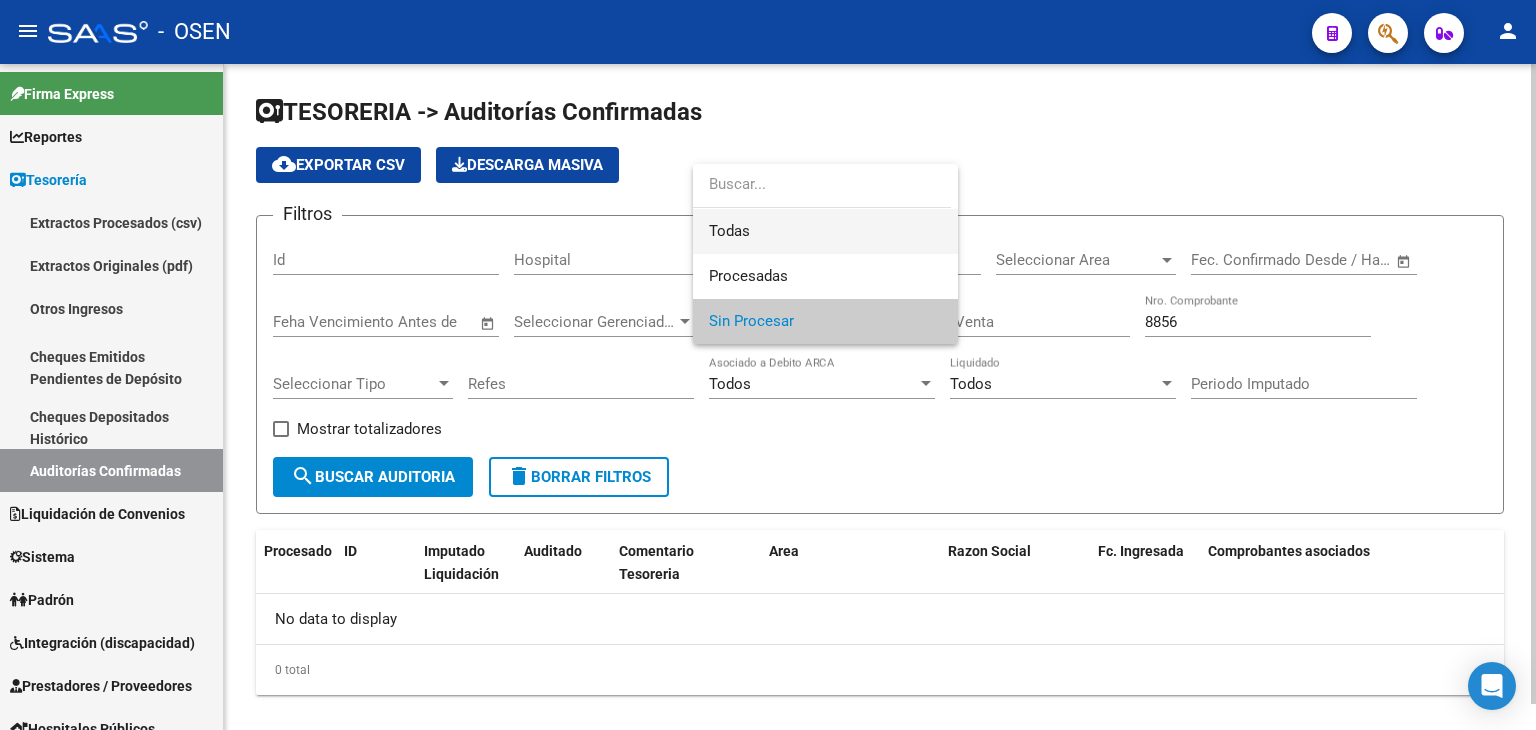 click on "Todas" at bounding box center [825, 231] 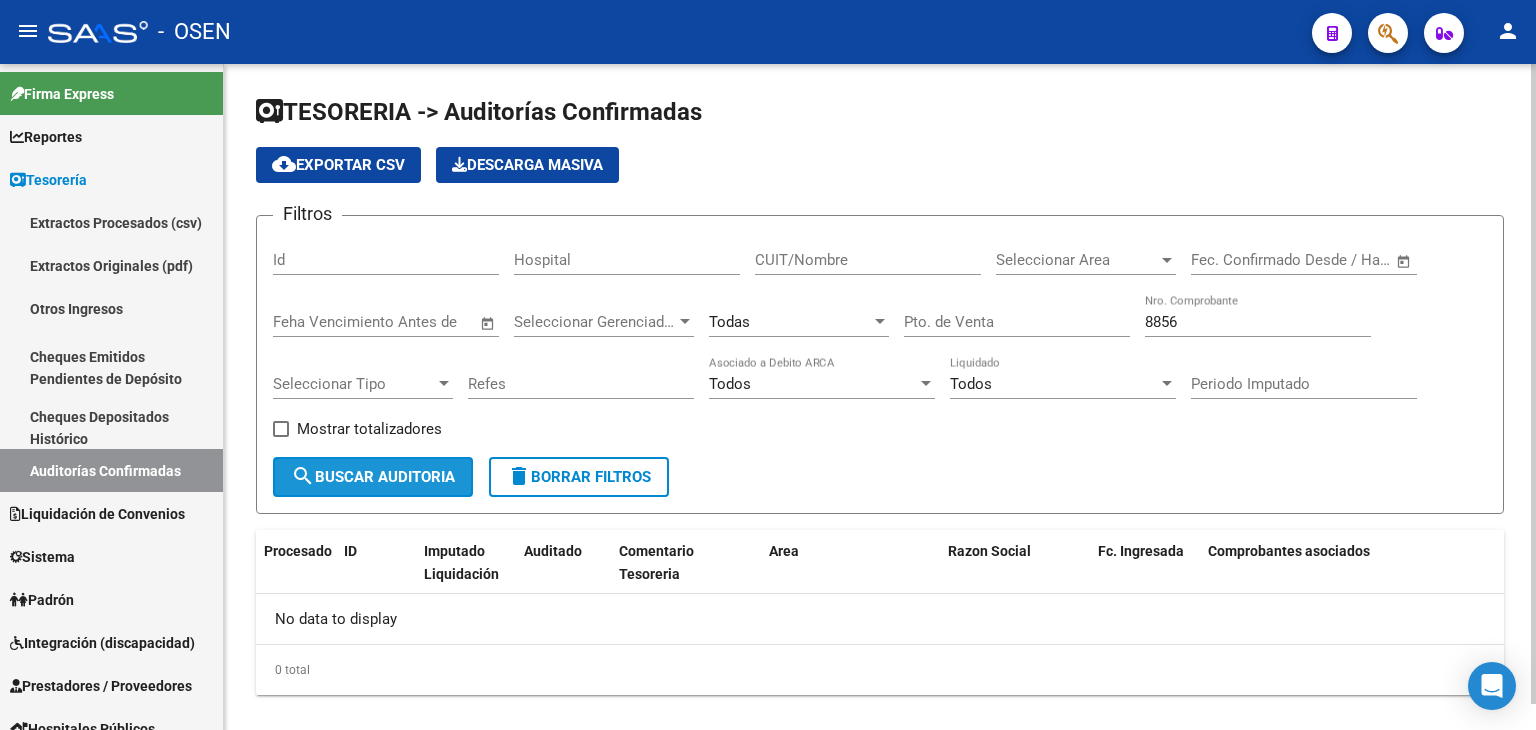 click on "search  Buscar Auditoria" 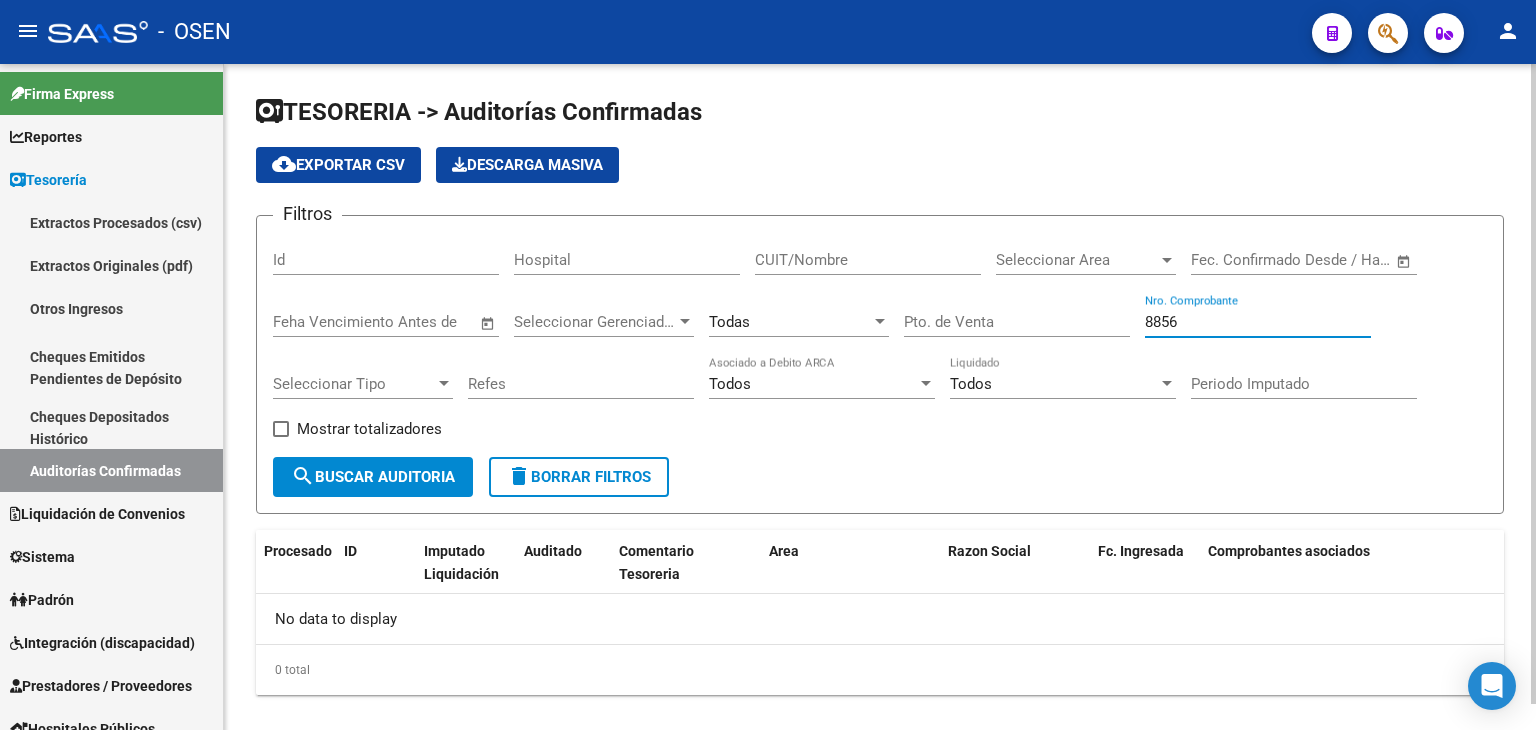 drag, startPoint x: 1223, startPoint y: 323, endPoint x: 920, endPoint y: 333, distance: 303.16498 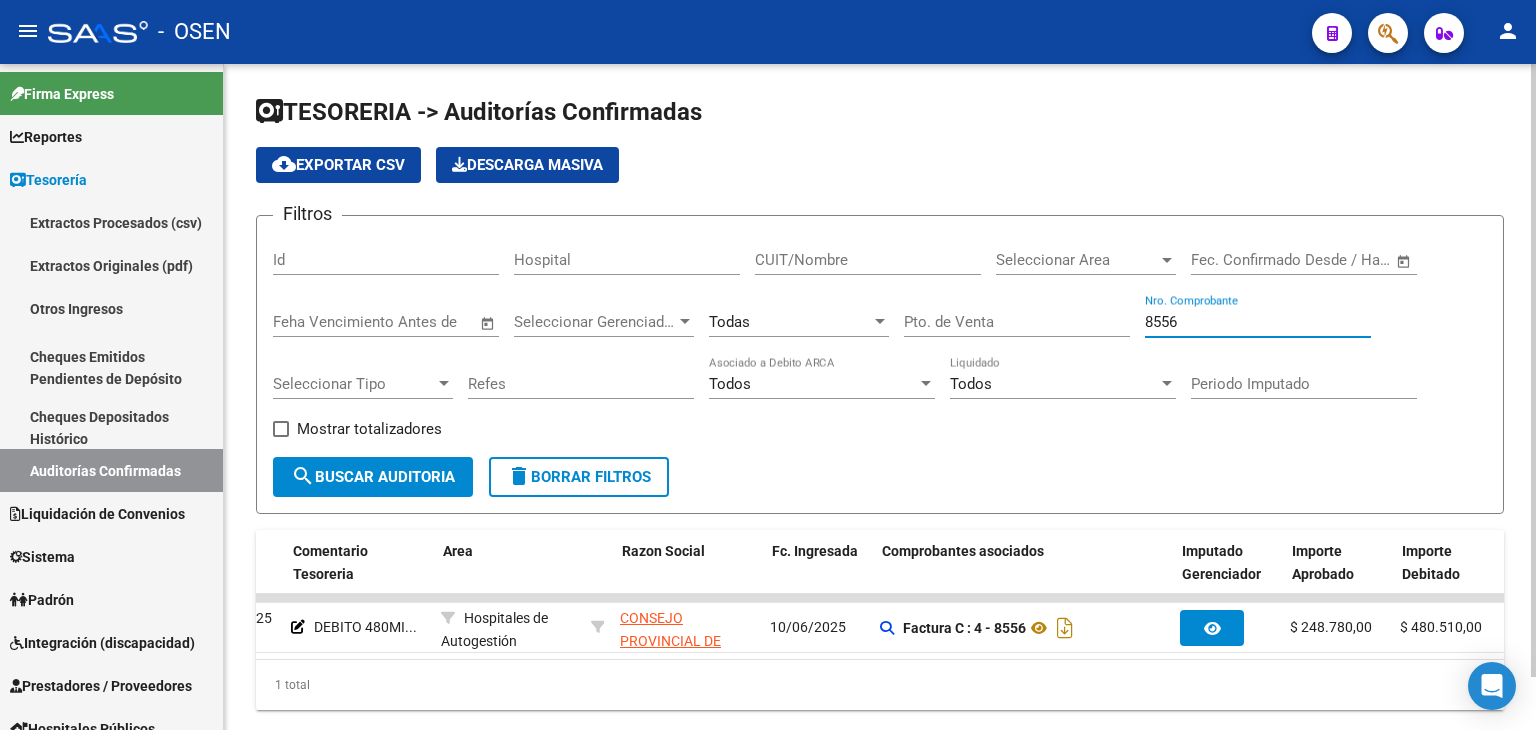 scroll, scrollTop: 0, scrollLeft: 0, axis: both 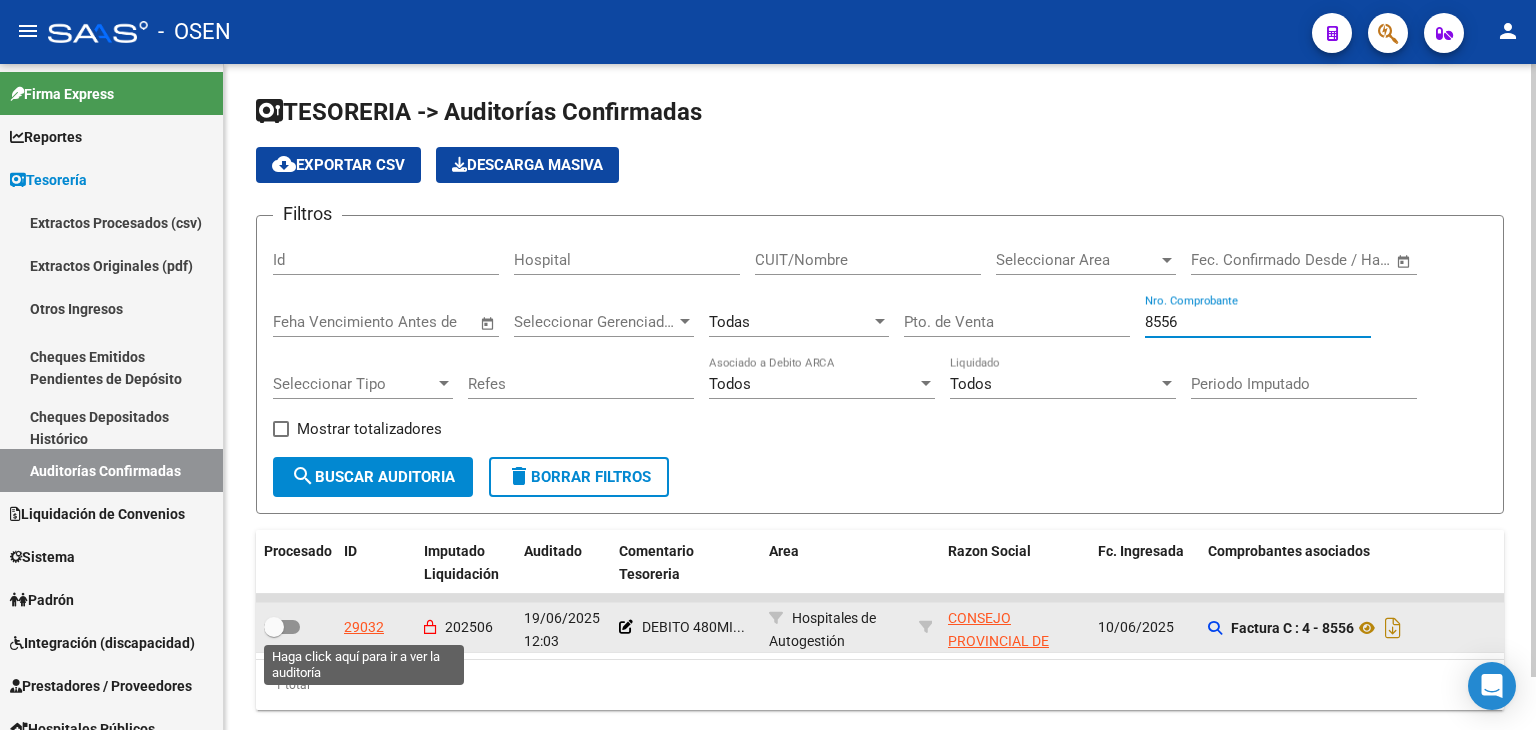 type on "8556" 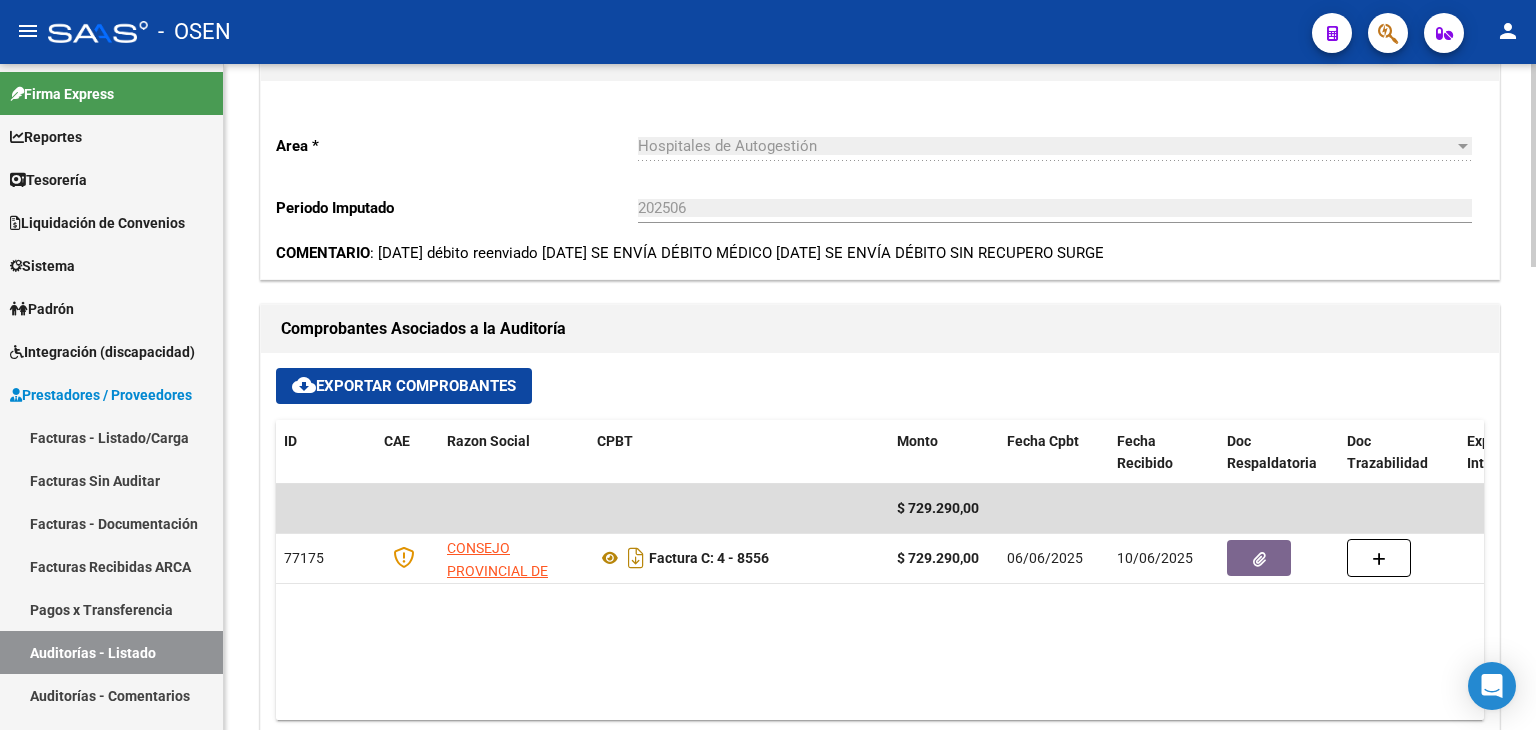 scroll, scrollTop: 666, scrollLeft: 0, axis: vertical 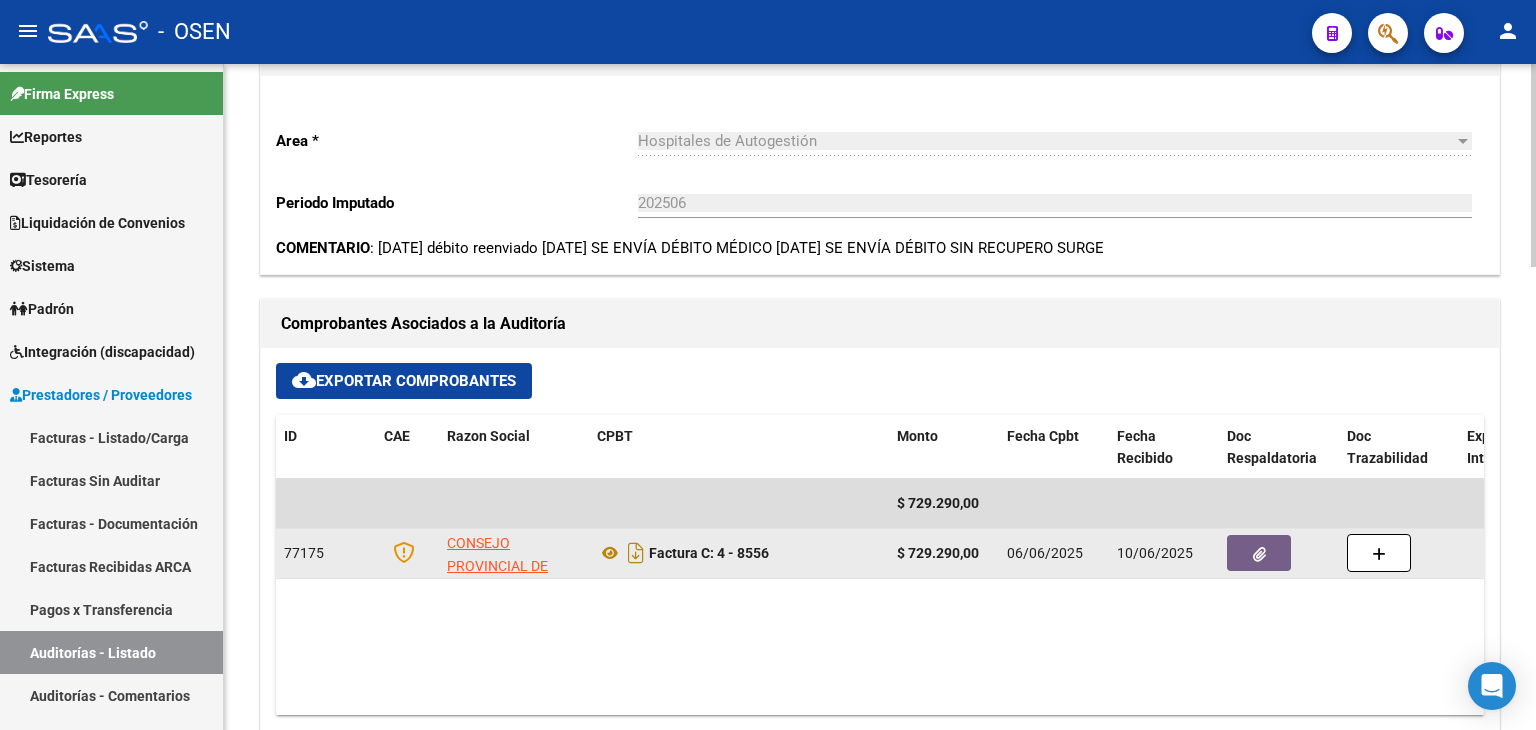 click 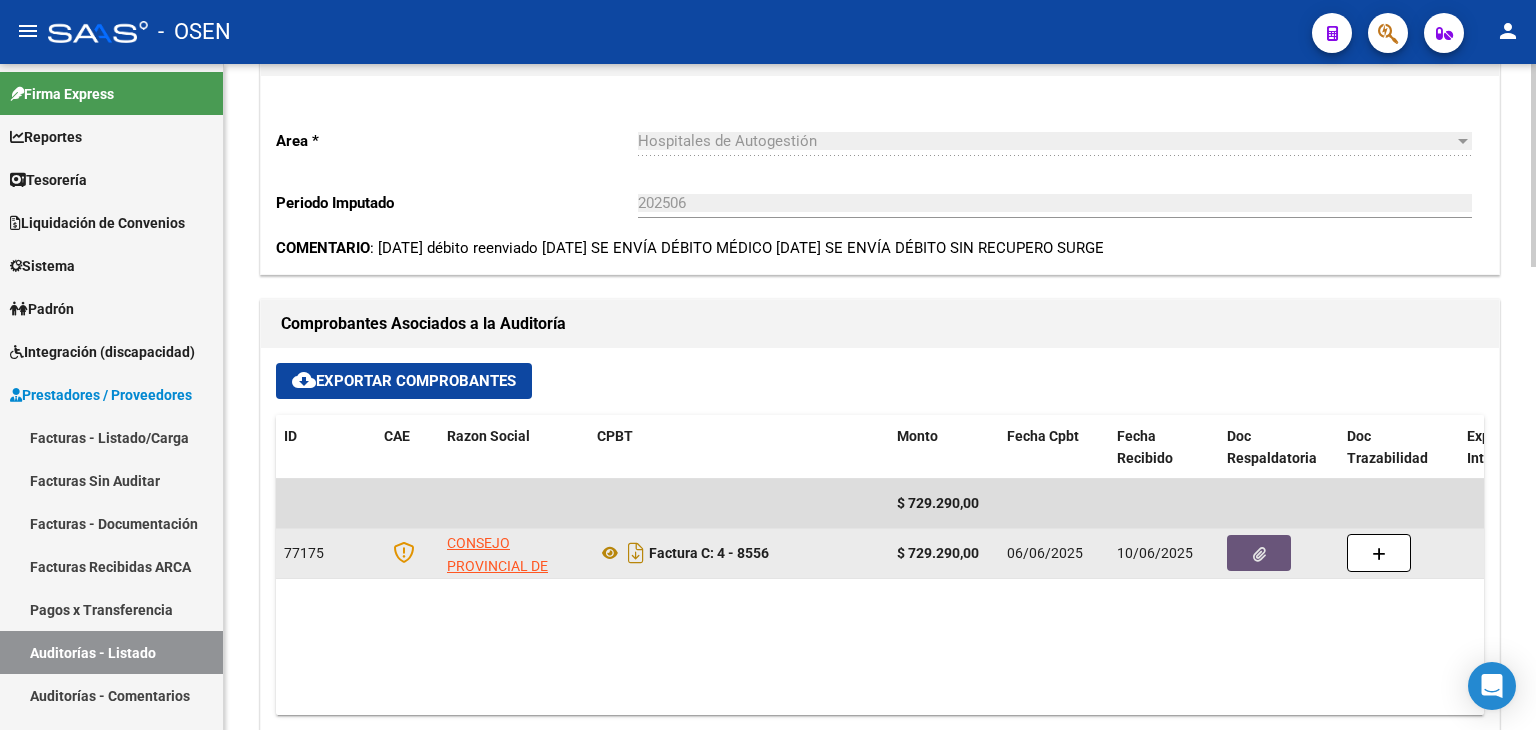 click 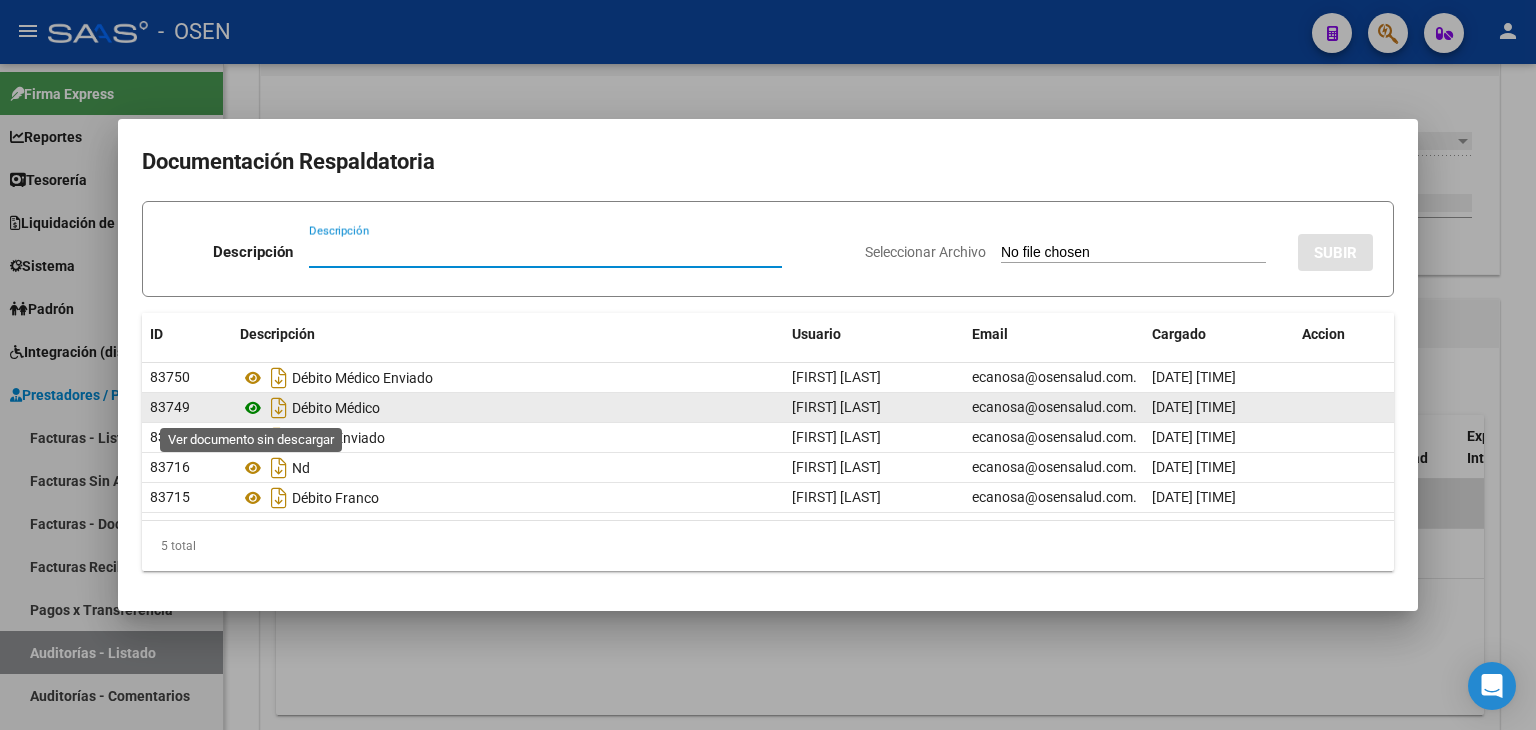click 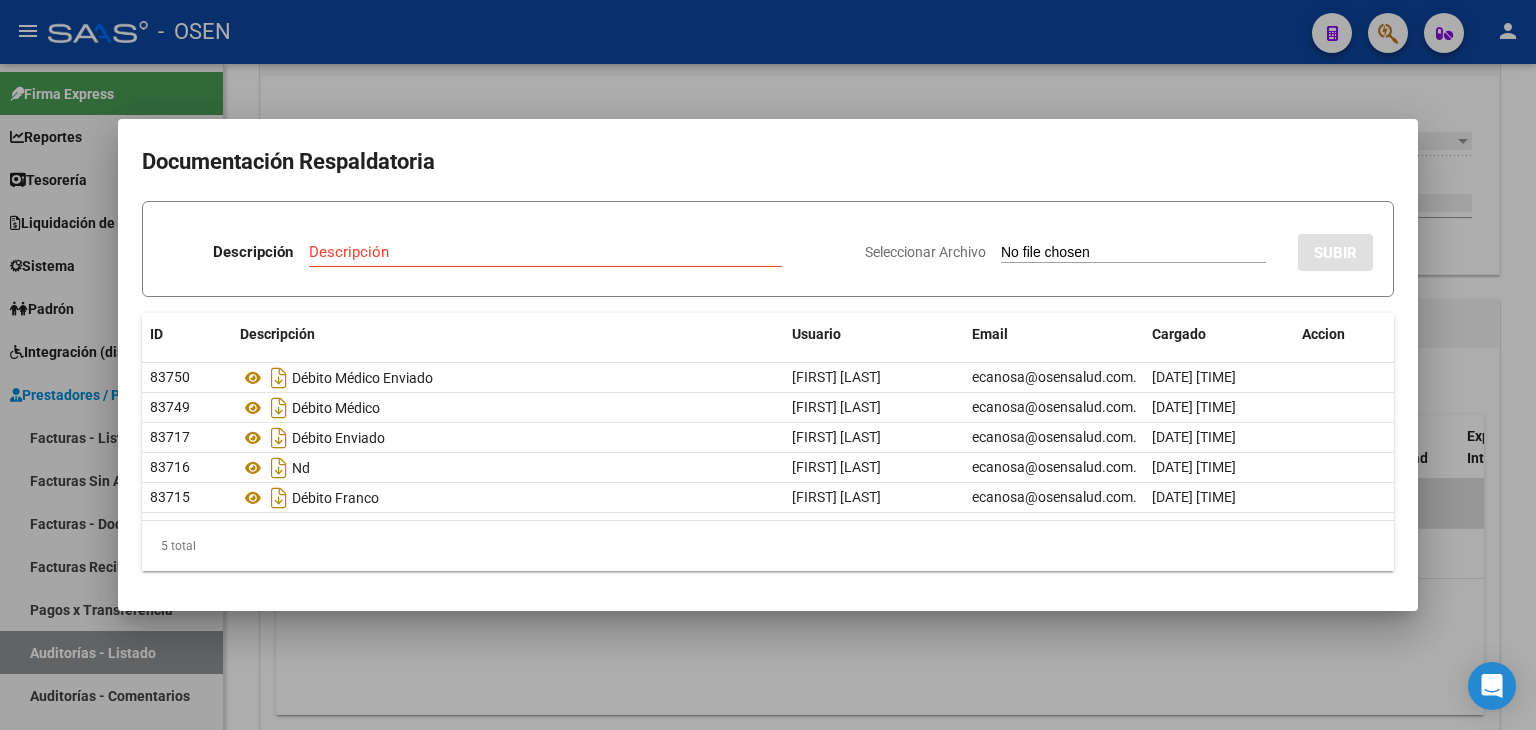 click at bounding box center [768, 365] 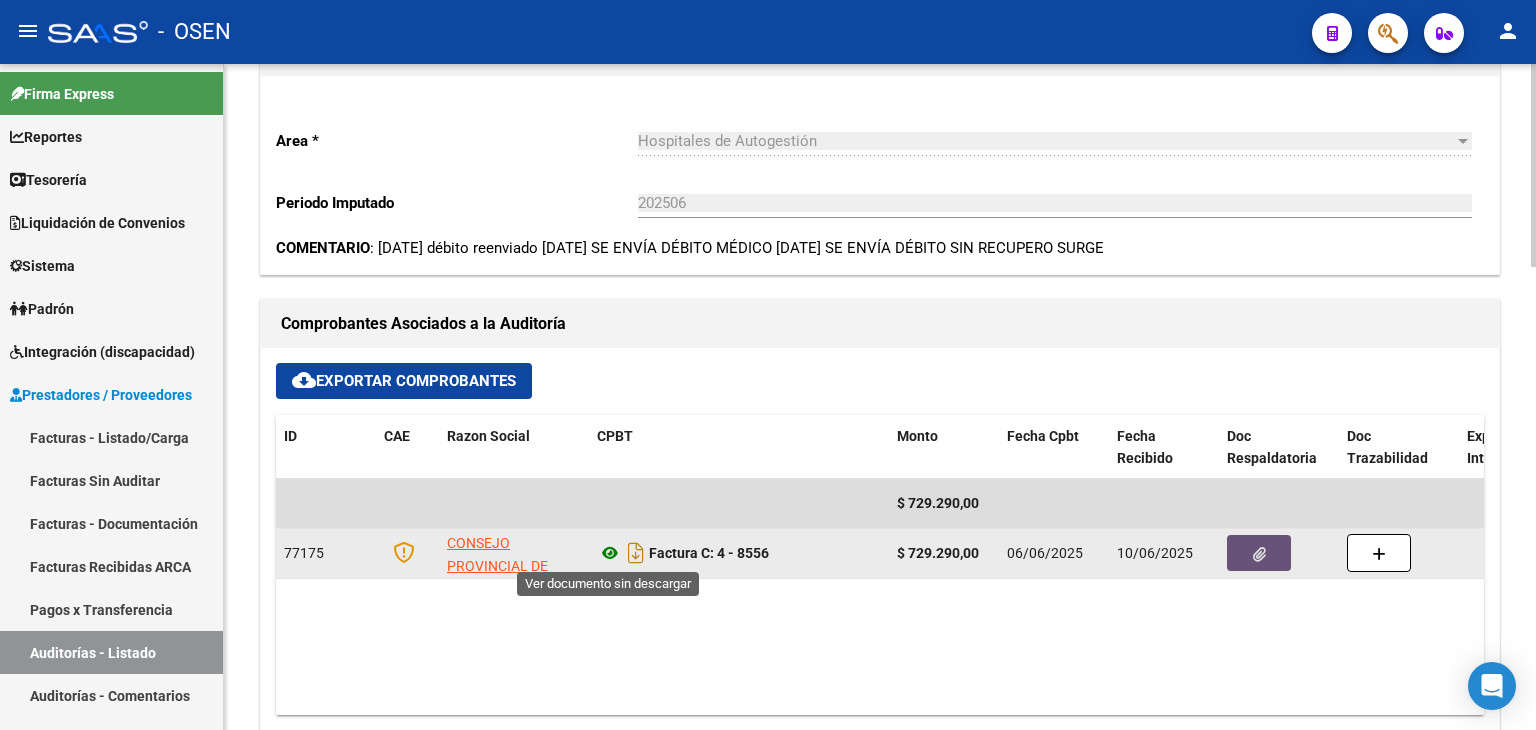 click 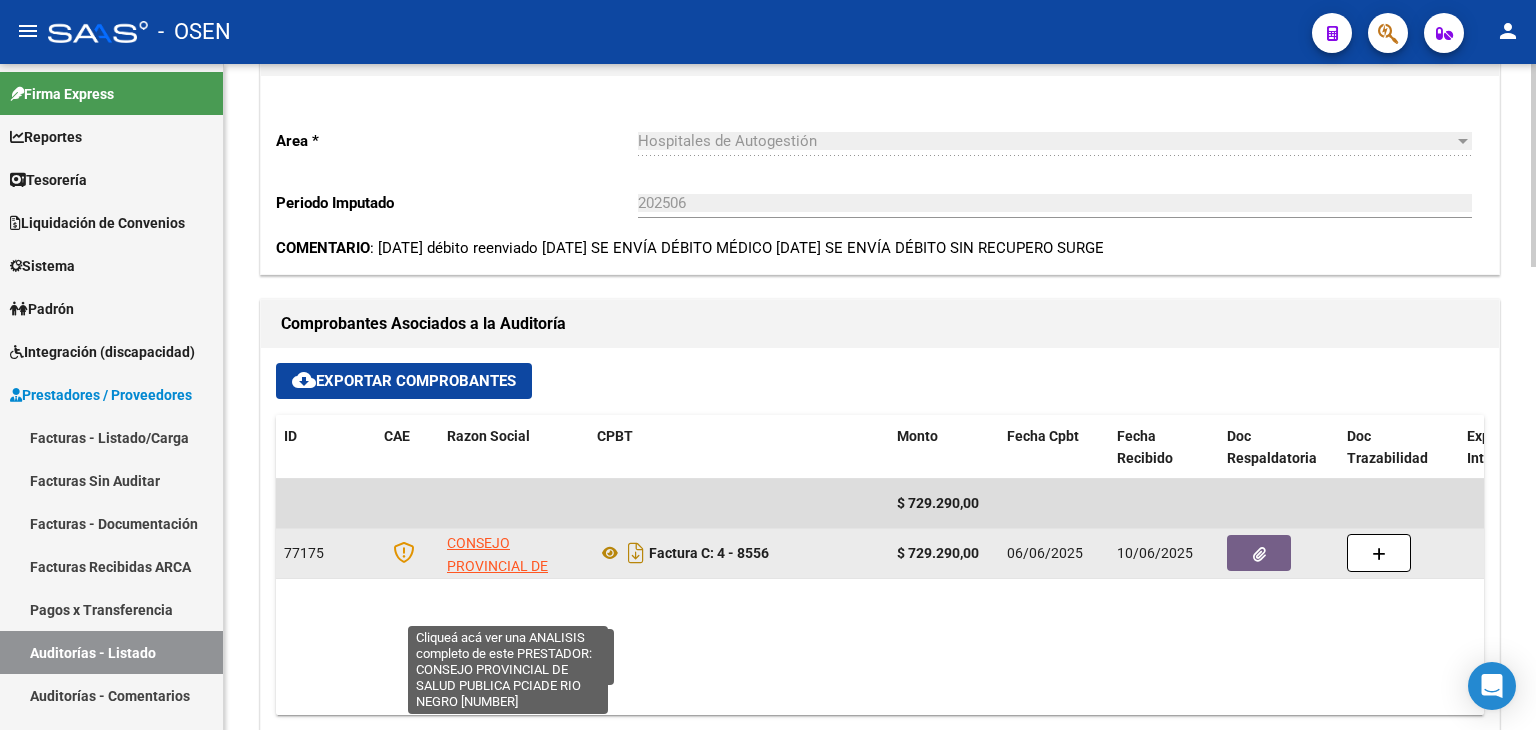 click on "CONSEJO PROVINCIAL DE SALUD PUBLICA PCIADE RIO NEGRO" 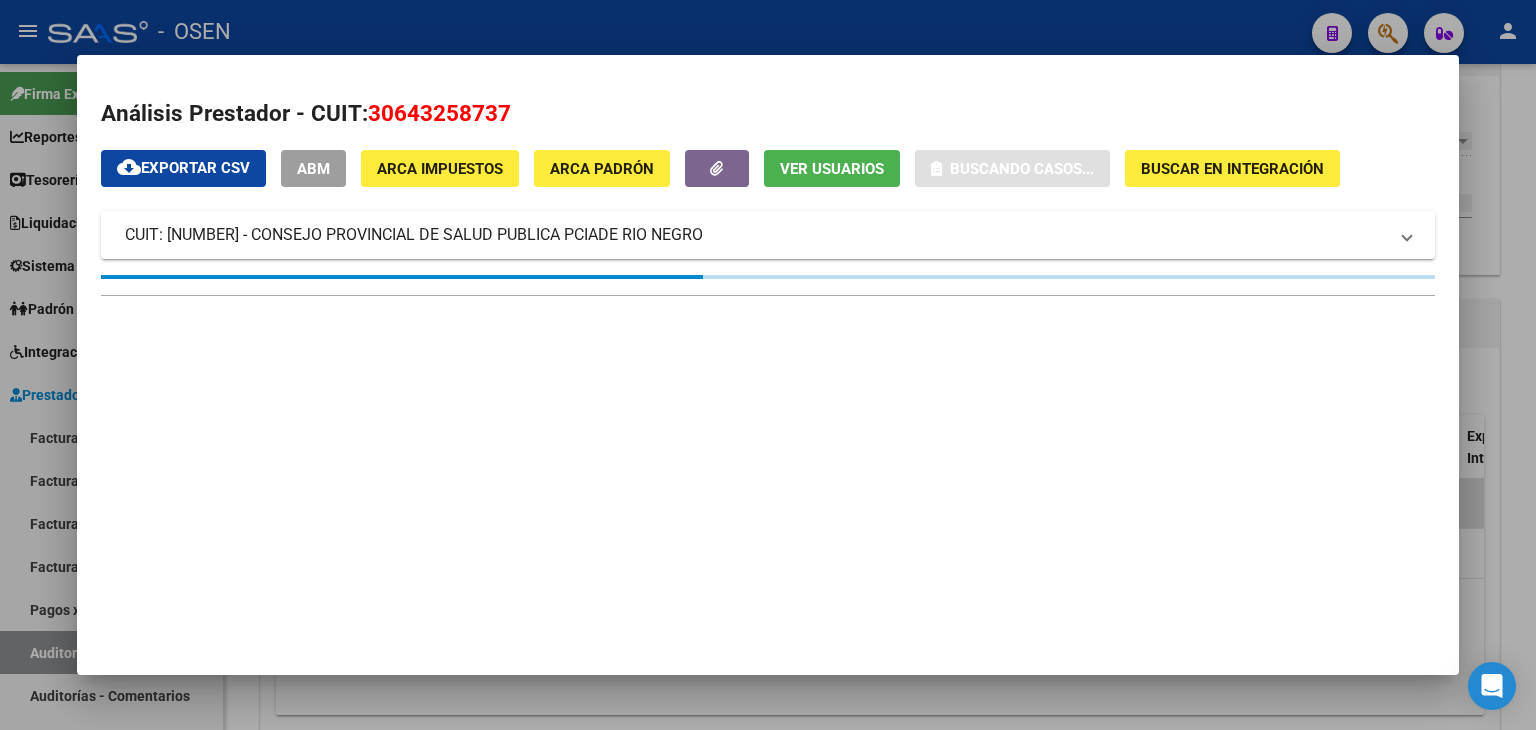 drag, startPoint x: 393, startPoint y: 117, endPoint x: 541, endPoint y: 124, distance: 148.16545 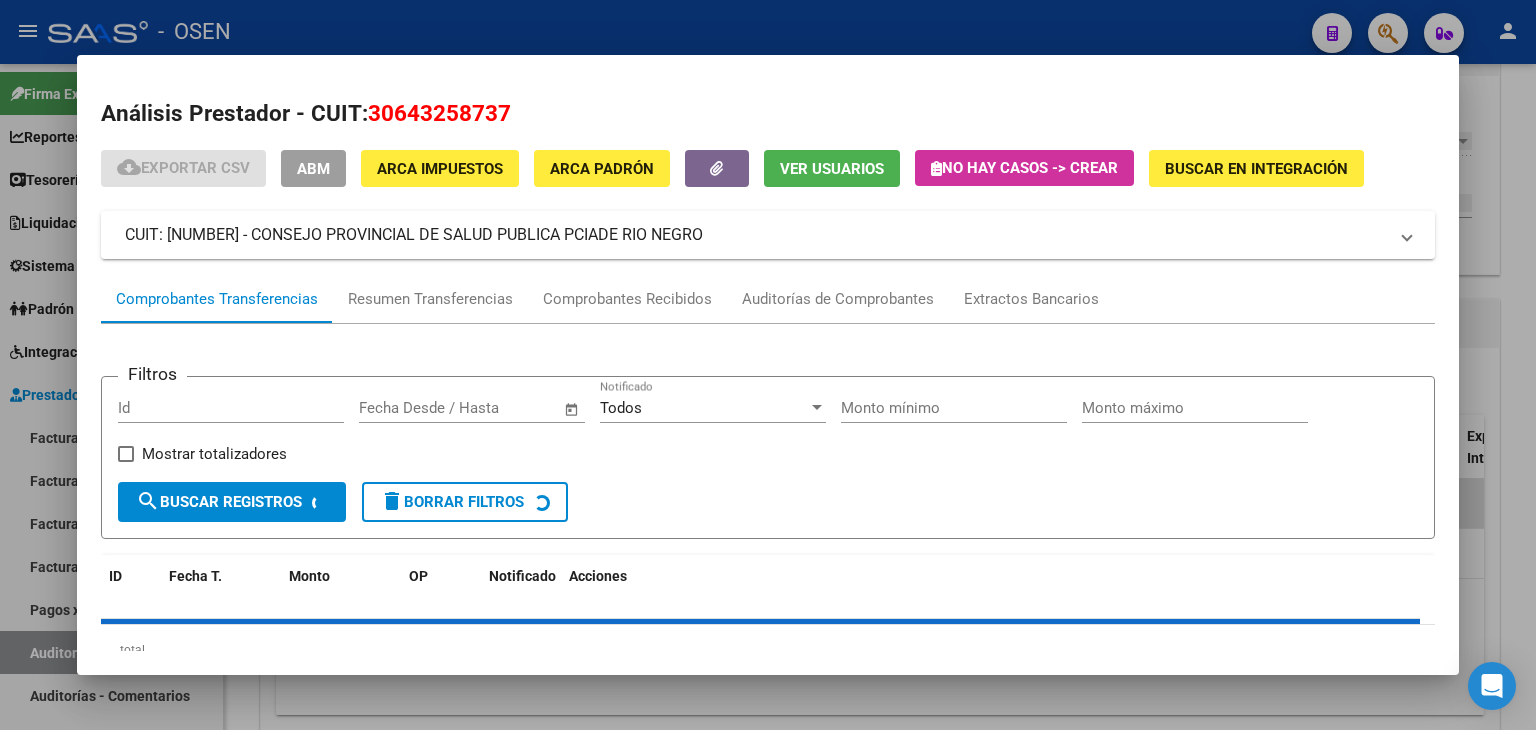 copy on "30643258737" 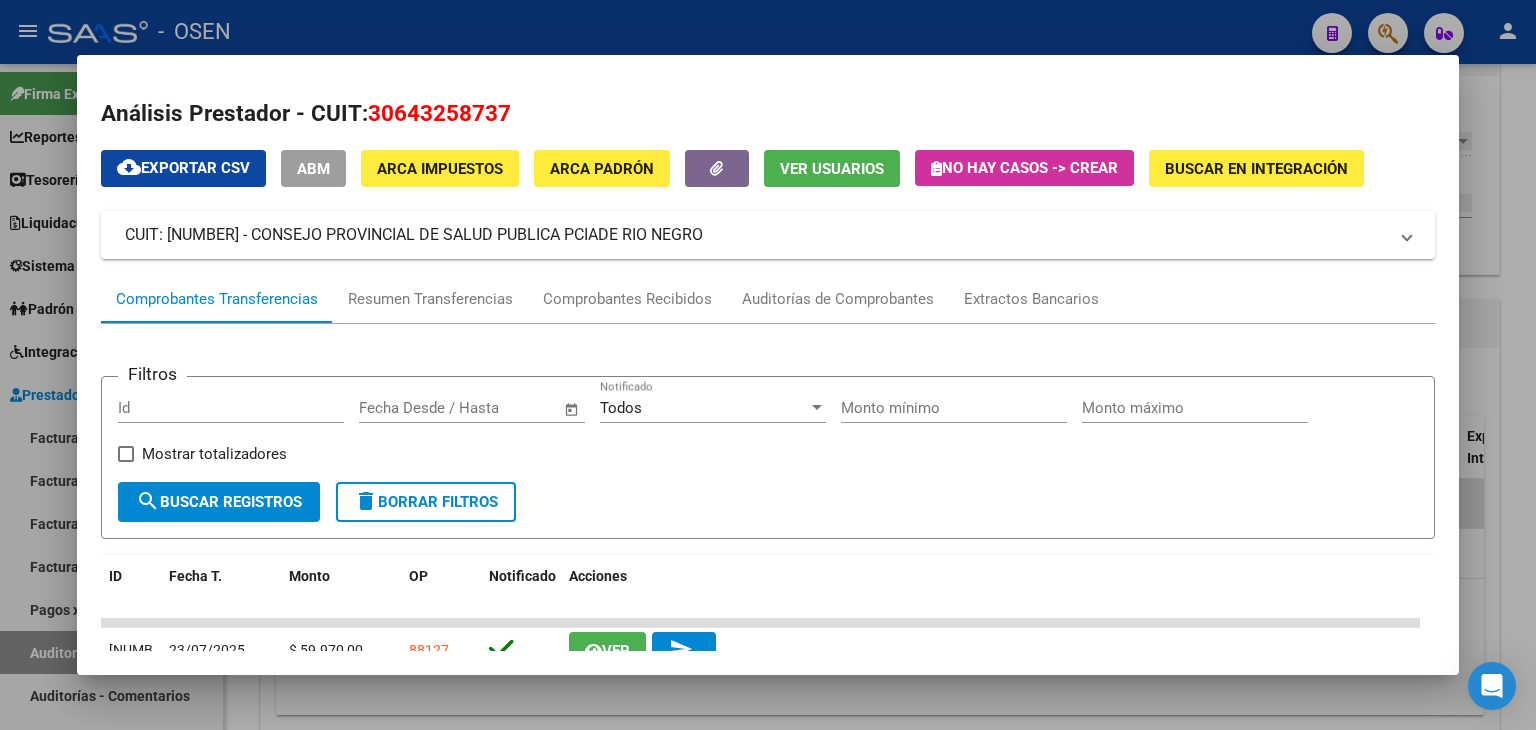 click on "Análisis Prestador - CUIT:  [NUMBER] cloud_download  Exportar CSV   ABM  ARCA Impuestos ARCA Padrón Ver Usuarios   No hay casos -> Crear
Buscar en Integración  CUIT: [NUMBER] - CONSEJO PROVINCIAL DE SALUD PUBLICA PCIADE RIO NEGRO  Es Prestador Discapacidad:  No Activo:  Si Comprobantes Transferencias Resumen Transferencias Comprobantes Recibidos Auditorías de Comprobantes Extractos Bancarios Filtros Id Start date – End date Fecha Desde / Hasta Todos Notificado Monto mínimo Monto máximo    Mostrar totalizadores  search  Buscar Registros  delete  Borrar Filtros  ID Fecha T. Monto OP Notificado Acciones [NUMBER] [DATE] $ [NUMBER] [NUMBER] Ver    send [NUMBER] [DATE] $ [NUMBER] [NUMBER] Ver    send [NUMBER] [DATE] $ [NUMBER] [NUMBER] Ver    send [NUMBER] [DATE] $ [NUMBER] [NUMBER] Ver    send [NUMBER] [DATE] $ [NUMBER] [NUMBER] Ver    send [NUMBER] [DATE] $ [NUMBER] [NUMBER] Ver    send [NUMBER] [DATE] $ [NUMBER] [NUMBER] Ver    send [NUMBER] [DATE] $ [NUMBER] [NUMBER] Ver    send Ver" at bounding box center [768, 365] 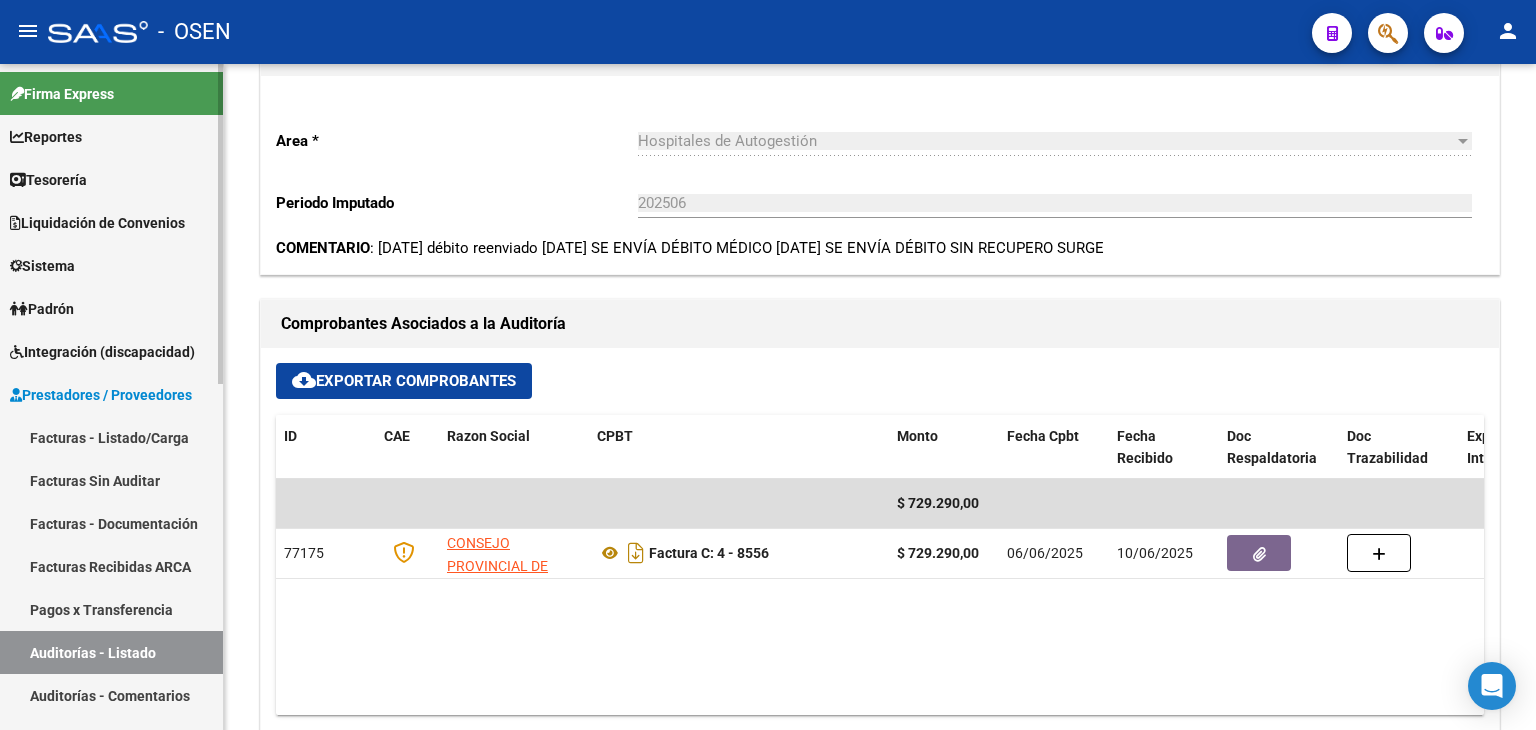 click on "Facturas - Listado/Carga" at bounding box center (111, 437) 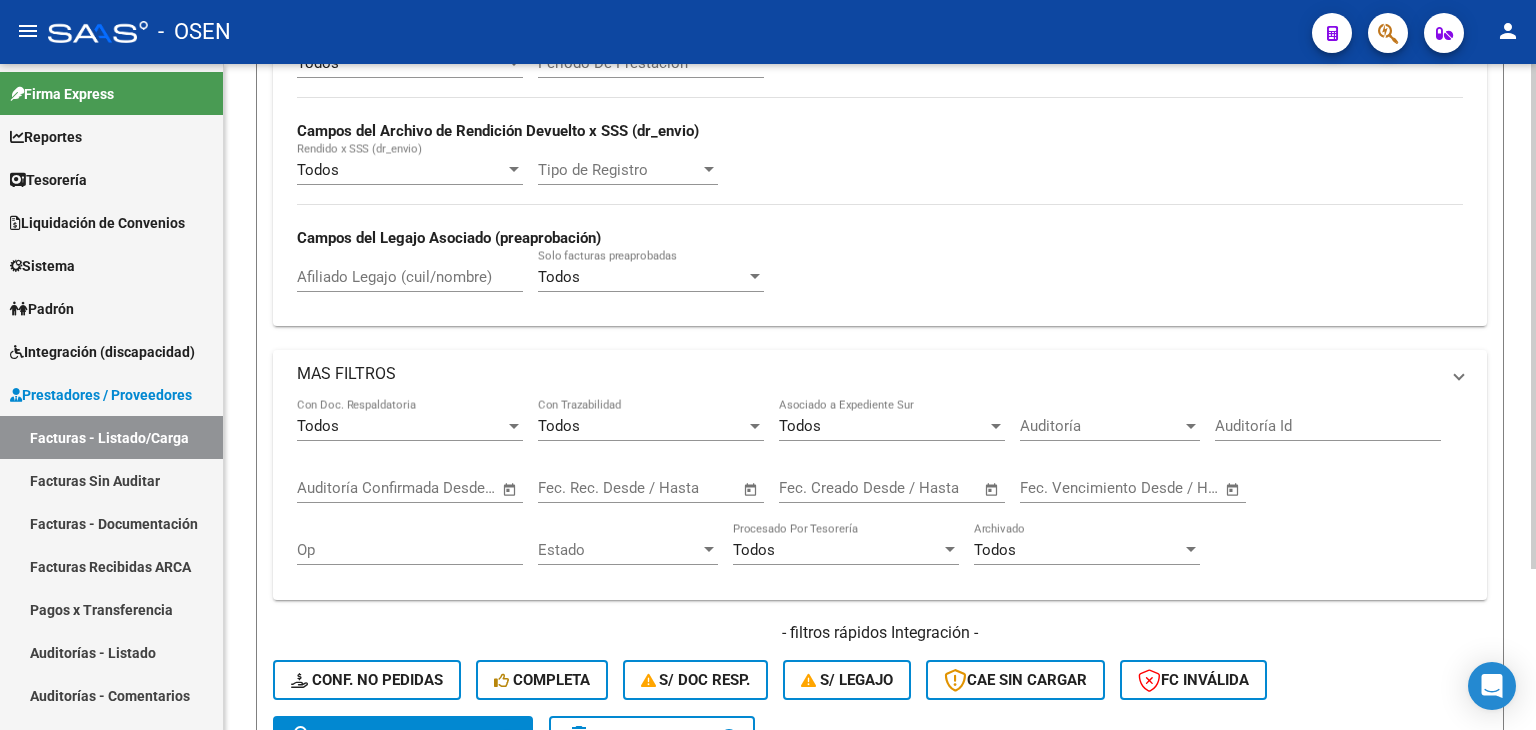 scroll, scrollTop: 212, scrollLeft: 0, axis: vertical 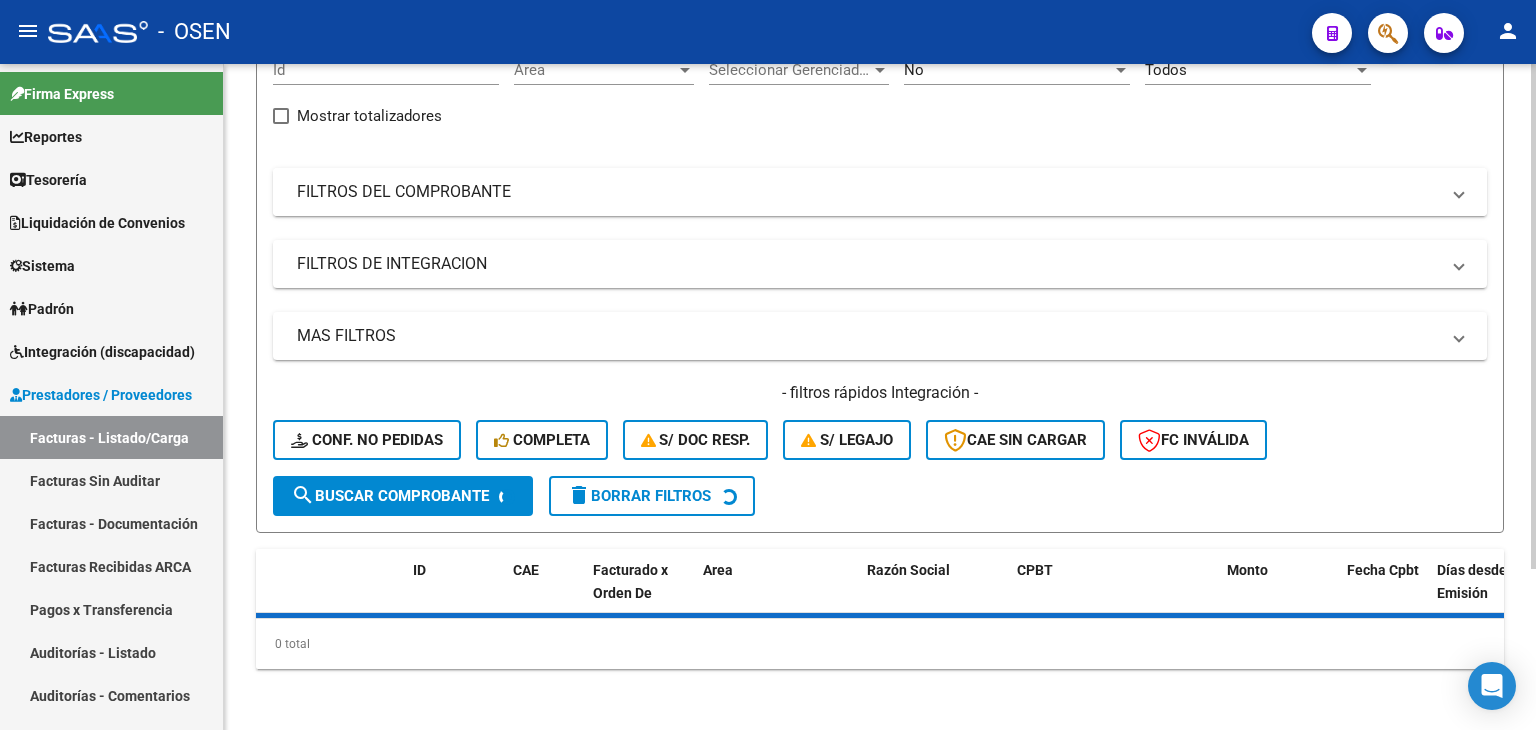 click on "FILTROS DEL COMPROBANTE" at bounding box center [880, 192] 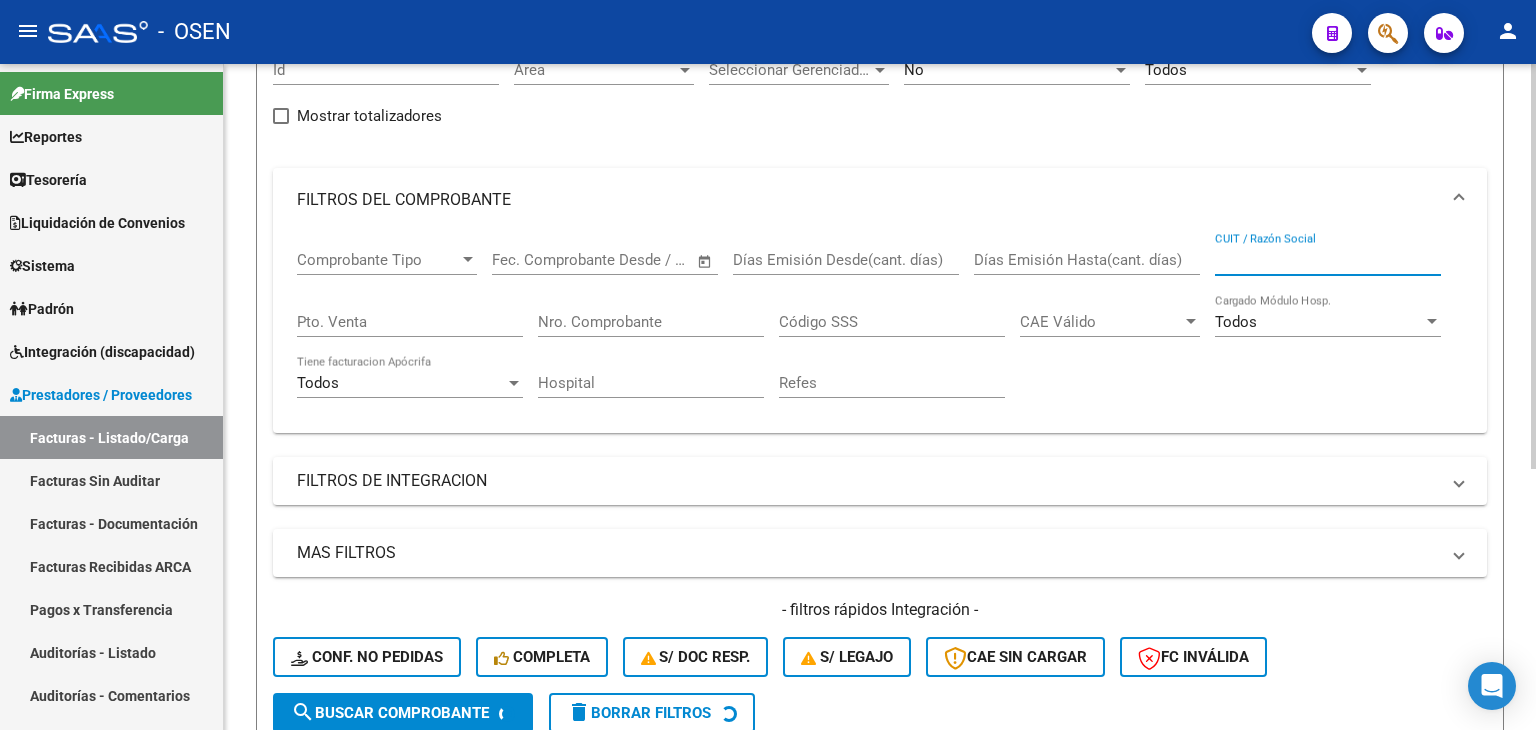 click on "CUIT / Razón Social" at bounding box center [1328, 260] 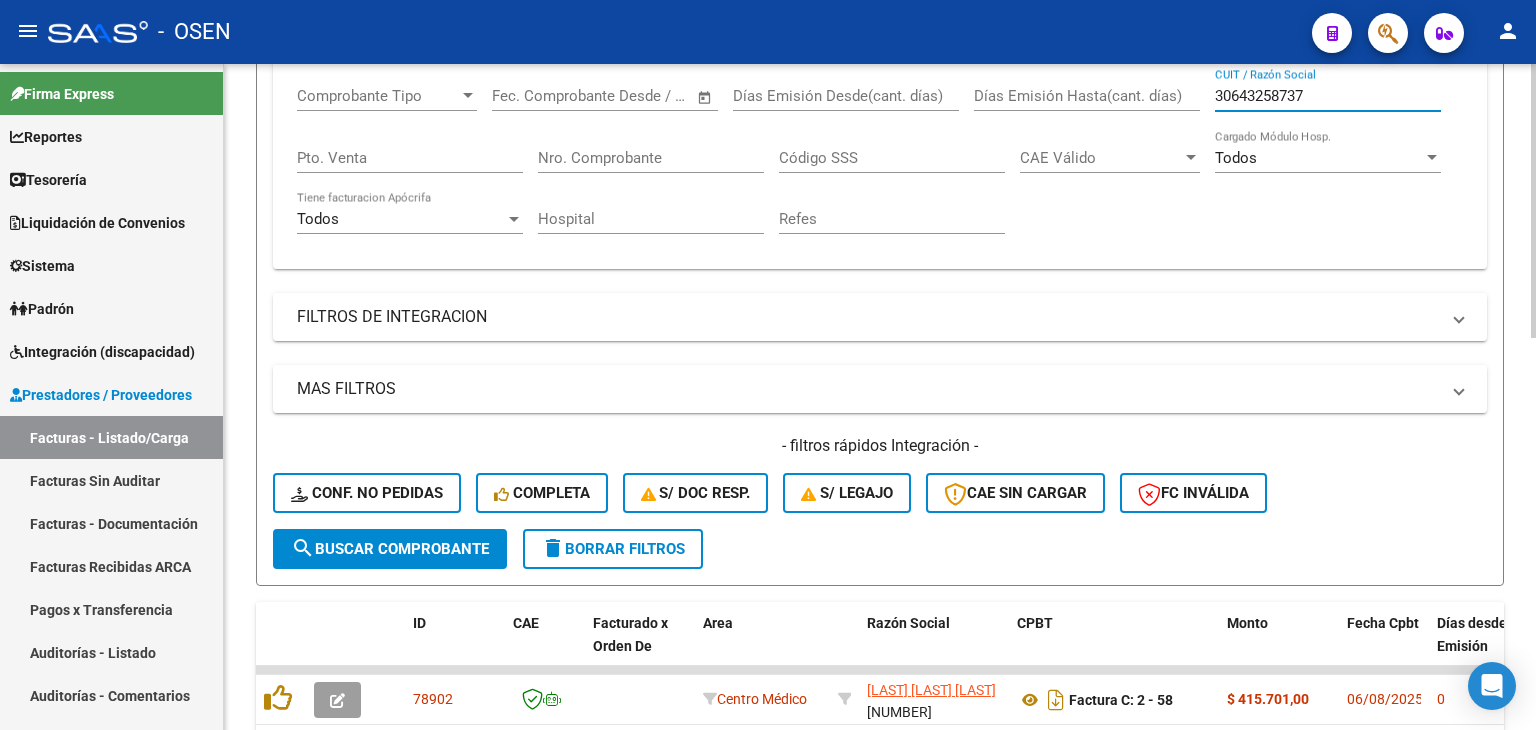 scroll, scrollTop: 428, scrollLeft: 0, axis: vertical 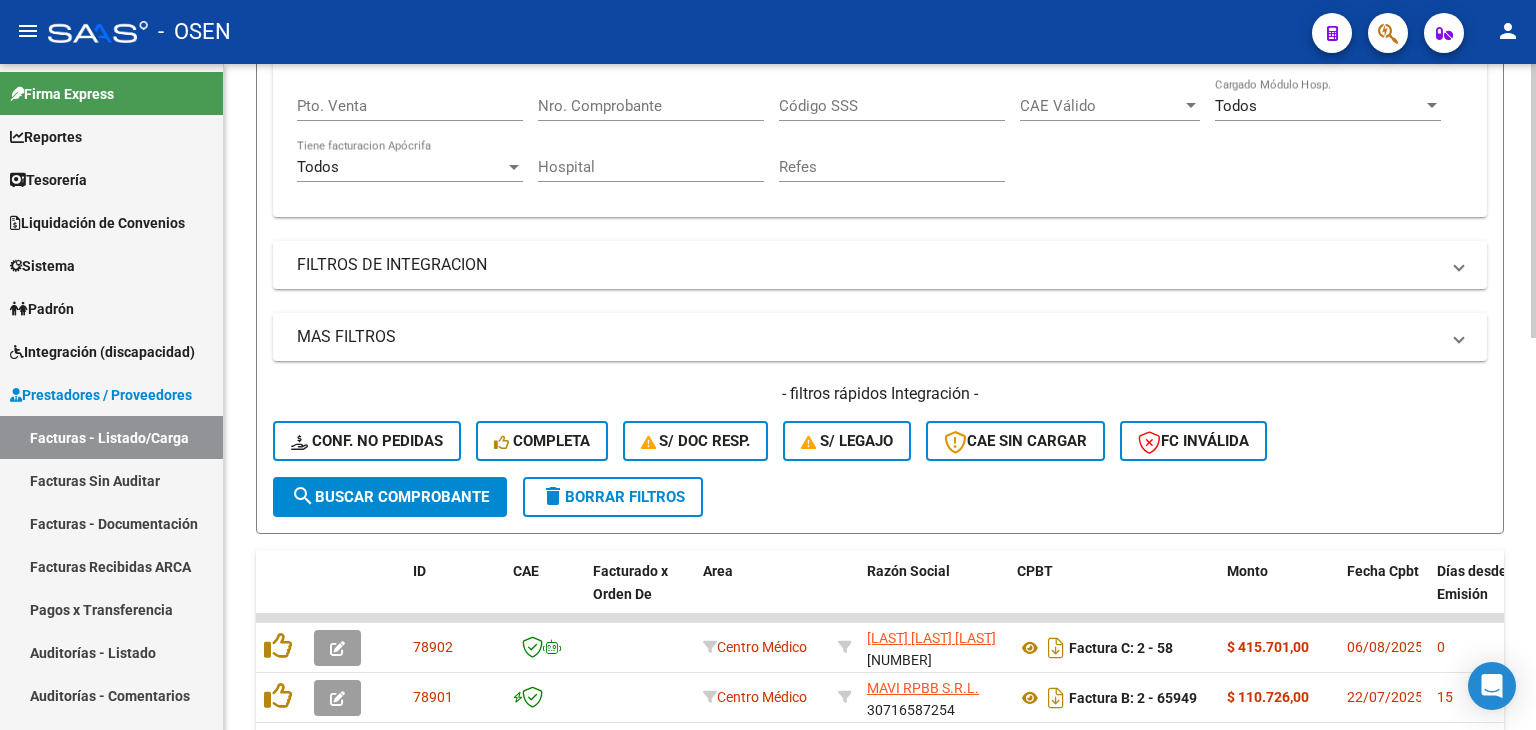 type on "30643258737" 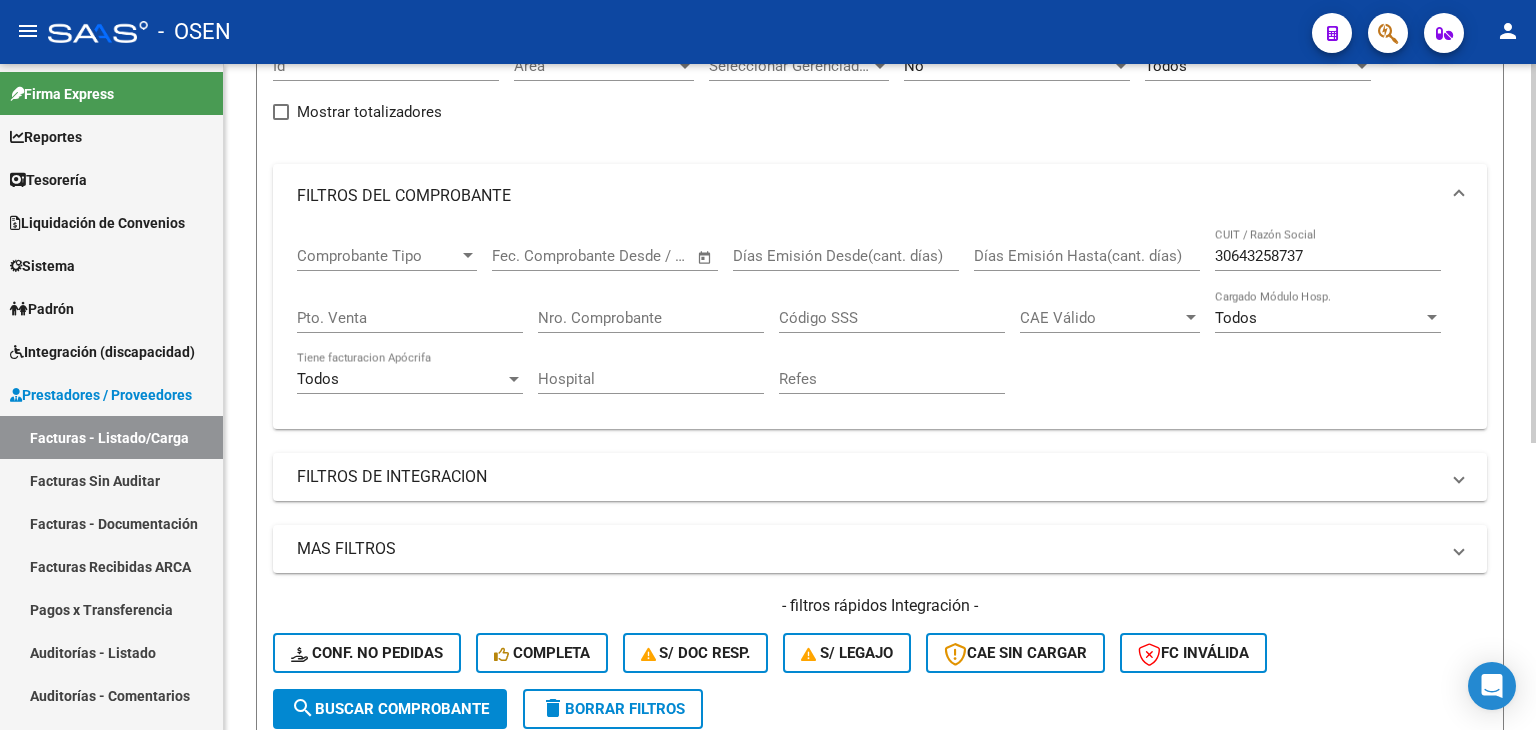 scroll, scrollTop: 0, scrollLeft: 0, axis: both 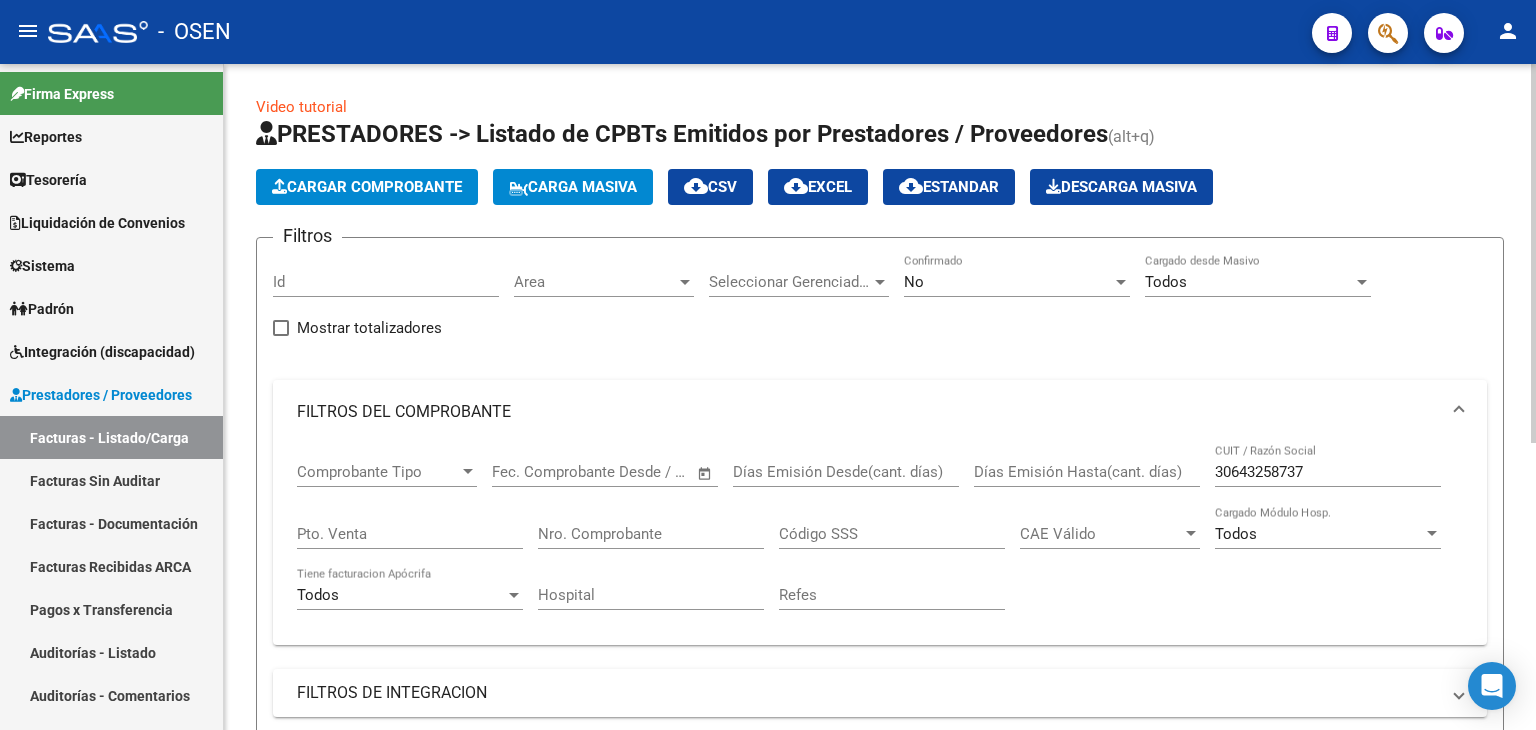 click on "No" at bounding box center (1008, 282) 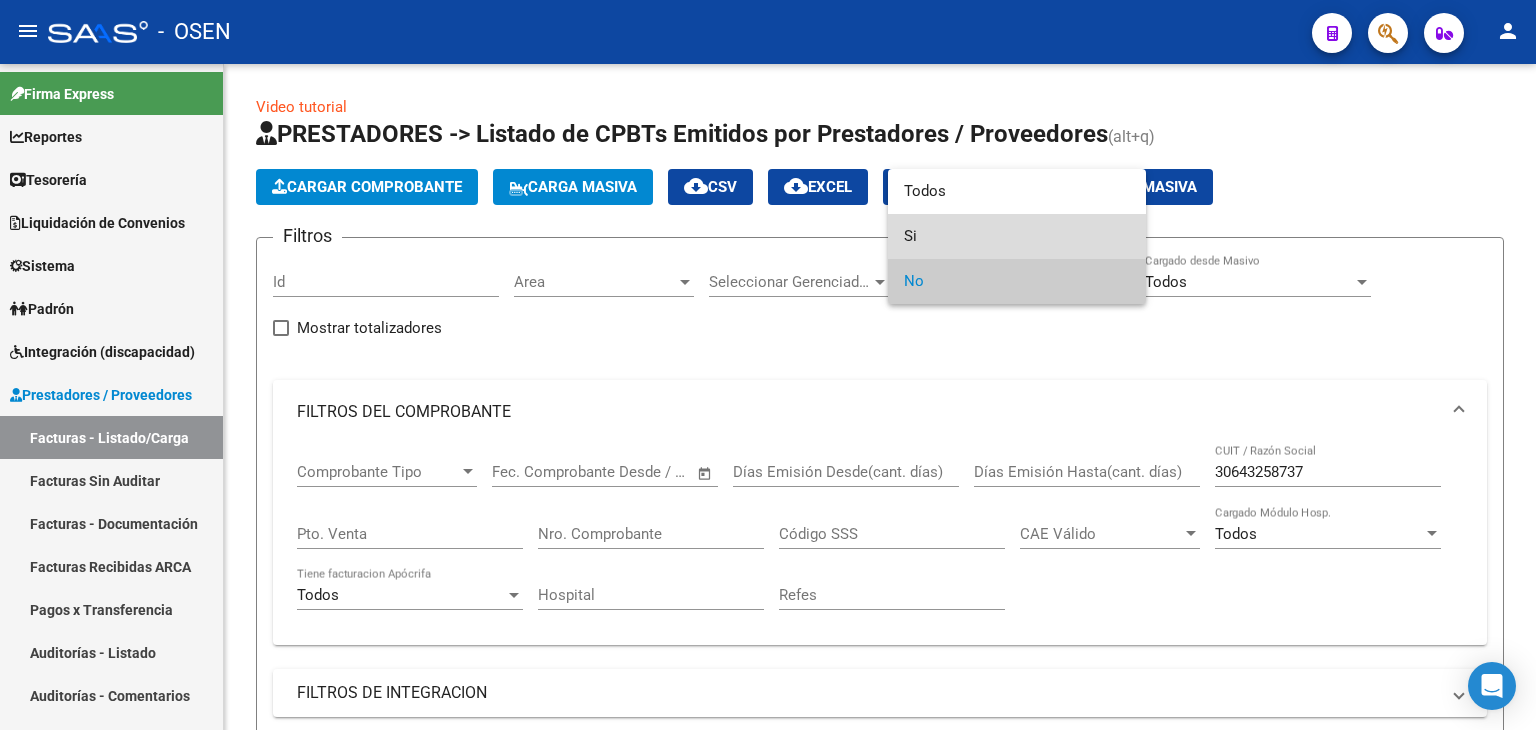 click on "Si" at bounding box center (1017, 236) 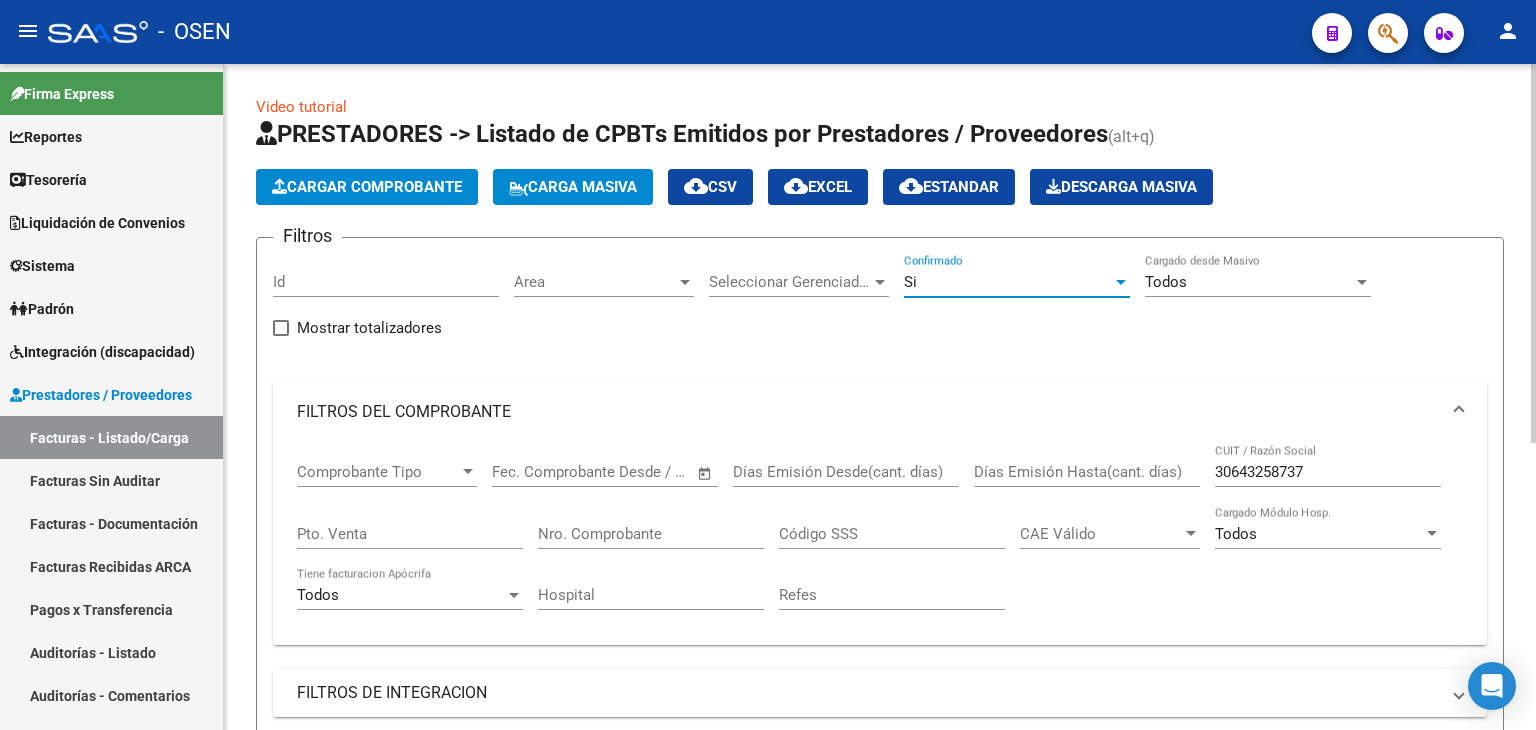 click on "Si" at bounding box center [1008, 282] 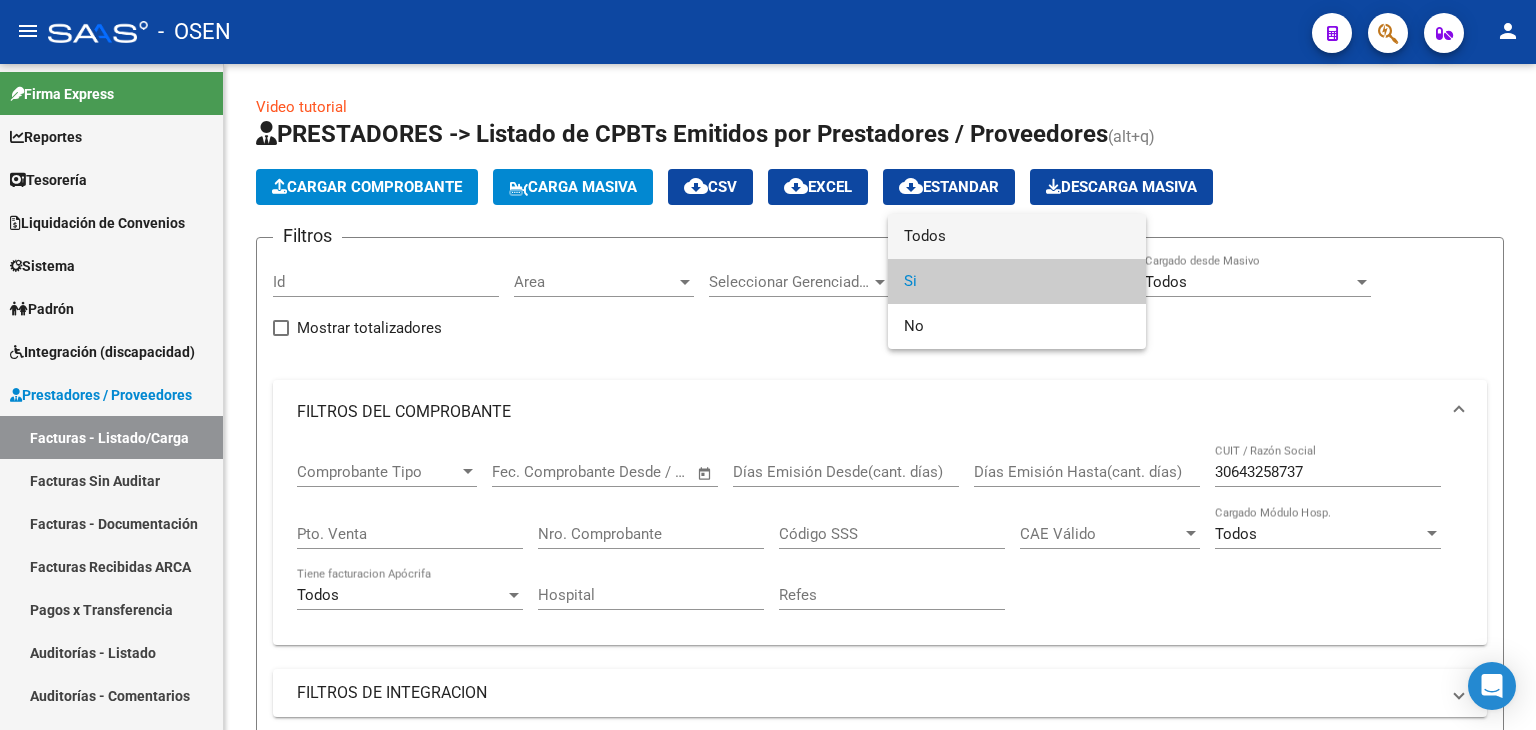 click on "Todos" at bounding box center [1017, 236] 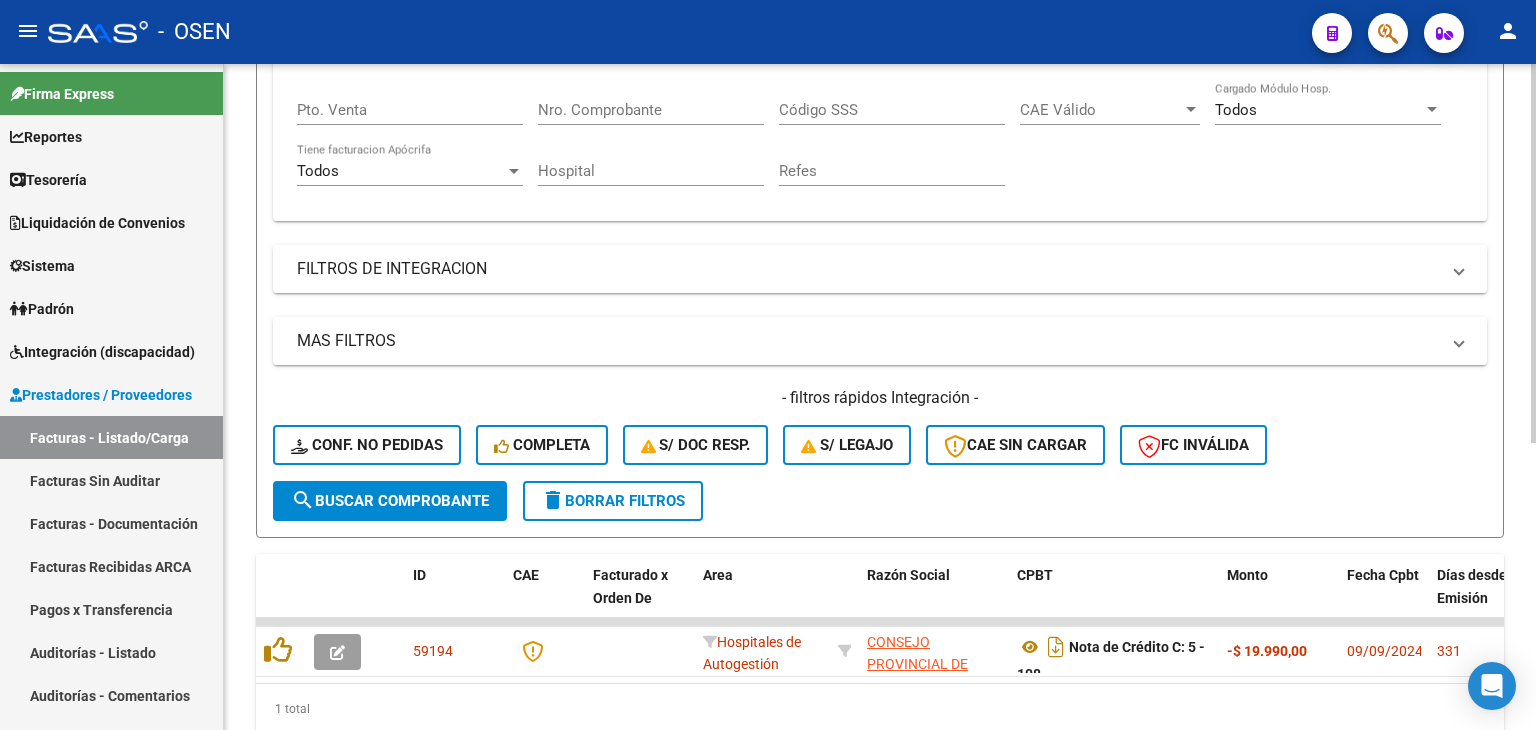scroll, scrollTop: 504, scrollLeft: 0, axis: vertical 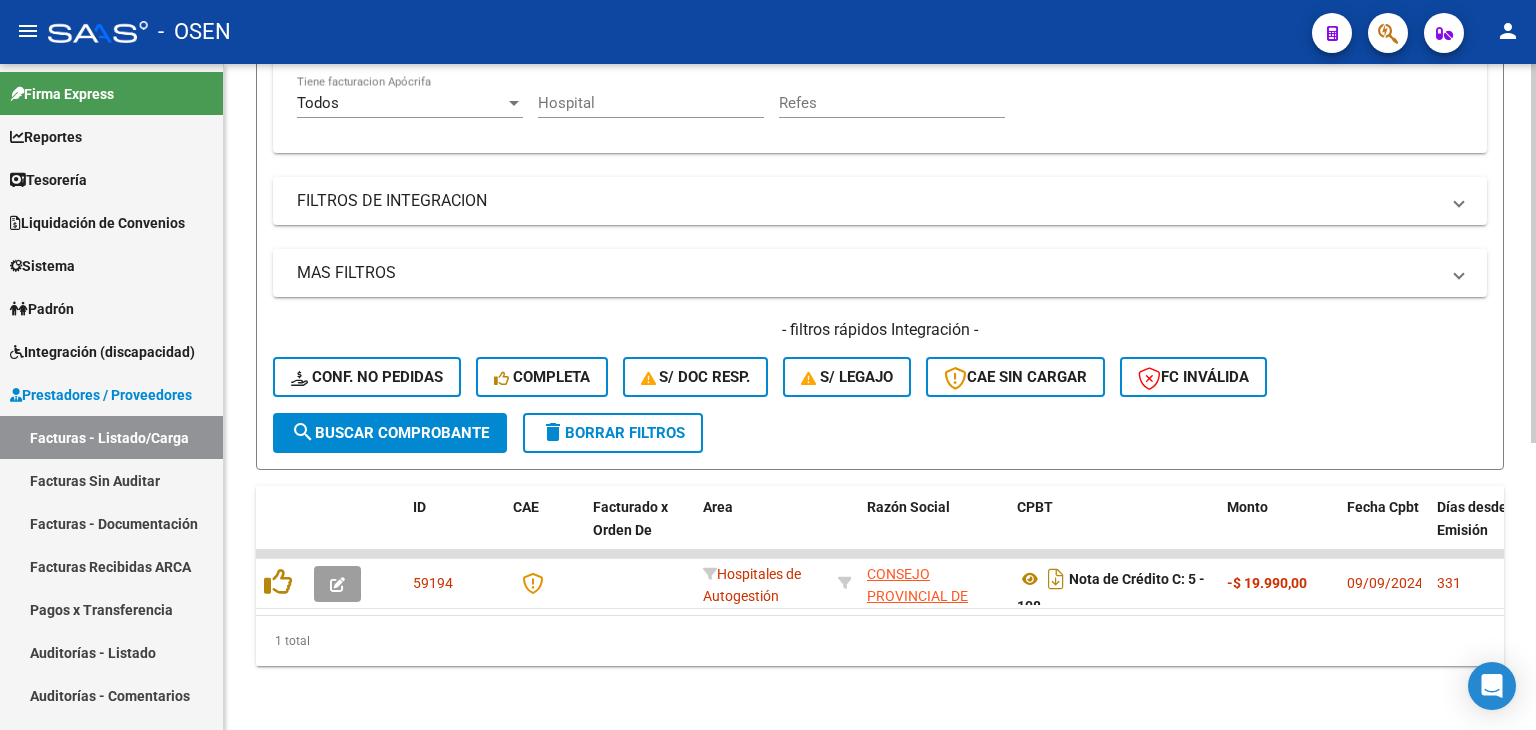 click on "search  Buscar Comprobante" 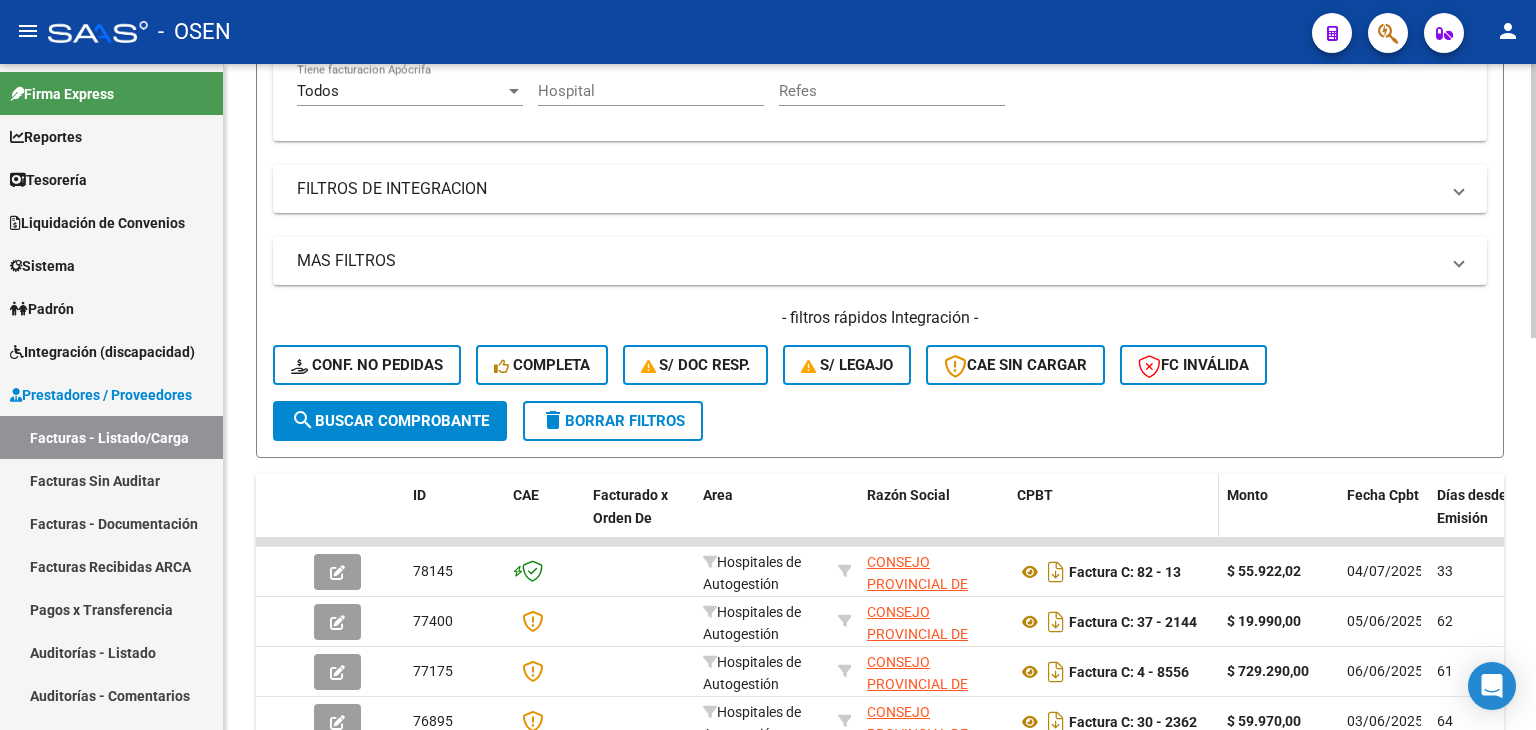 scroll, scrollTop: 837, scrollLeft: 0, axis: vertical 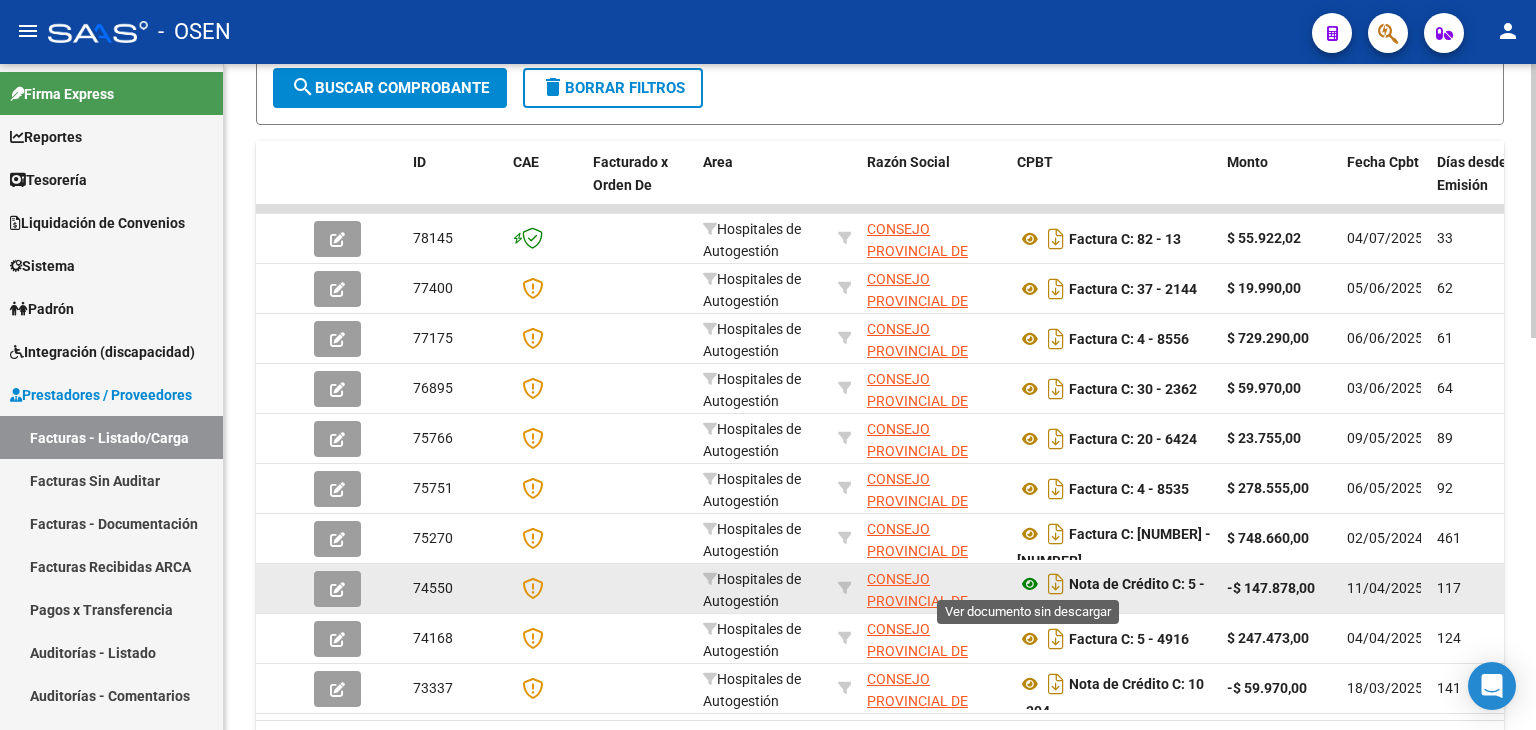 click 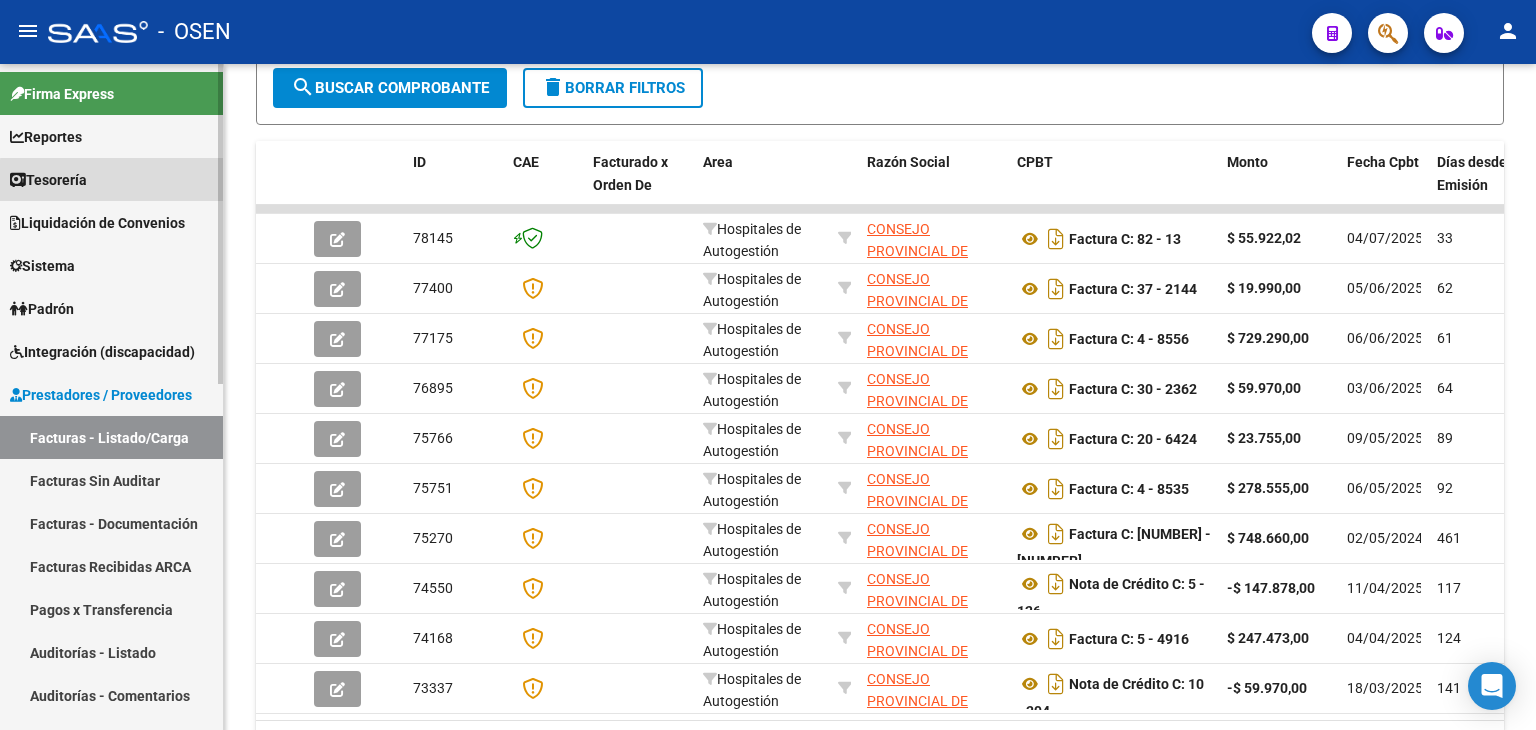 click on "Tesorería" at bounding box center (111, 179) 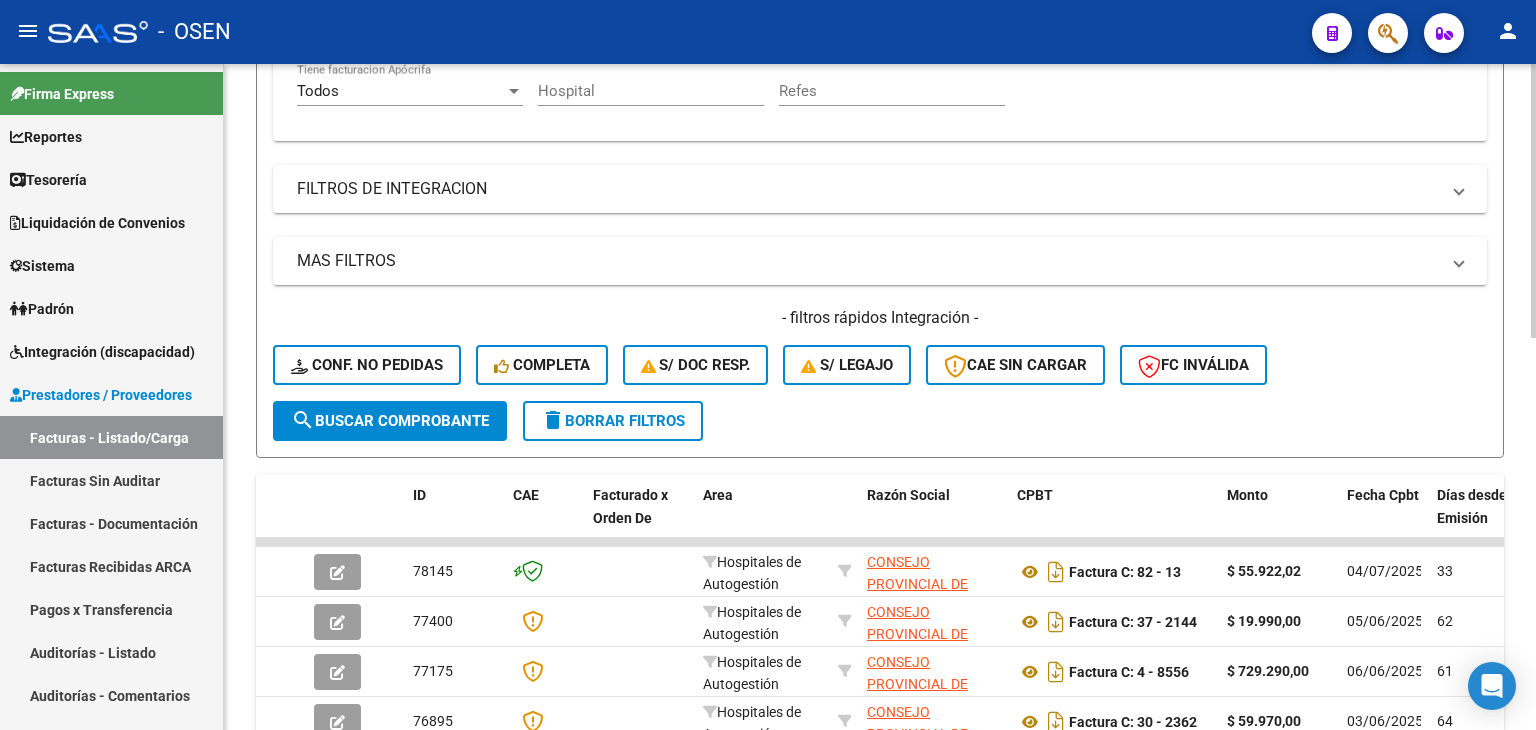 scroll, scrollTop: 170, scrollLeft: 0, axis: vertical 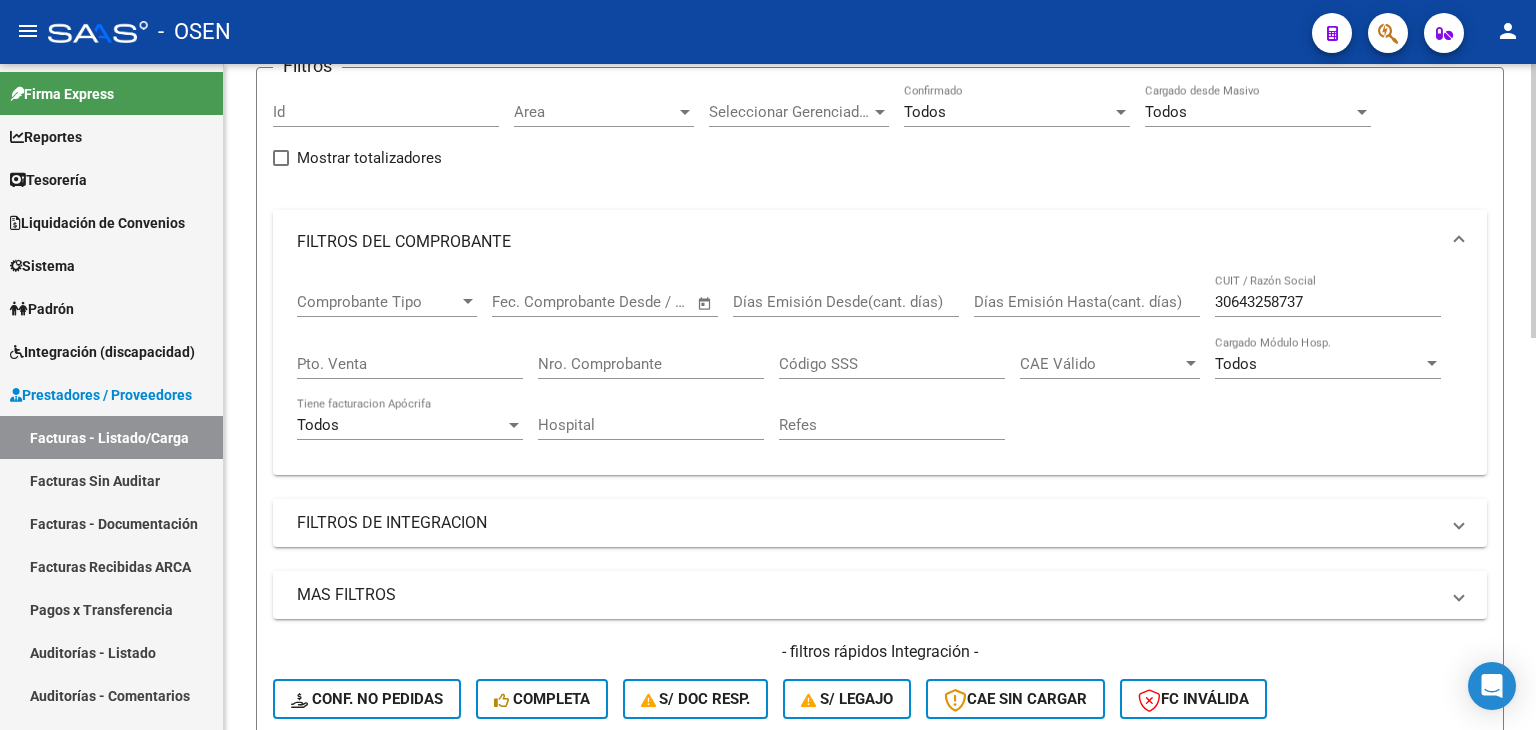 drag, startPoint x: 1320, startPoint y: 302, endPoint x: 1035, endPoint y: 253, distance: 289.1816 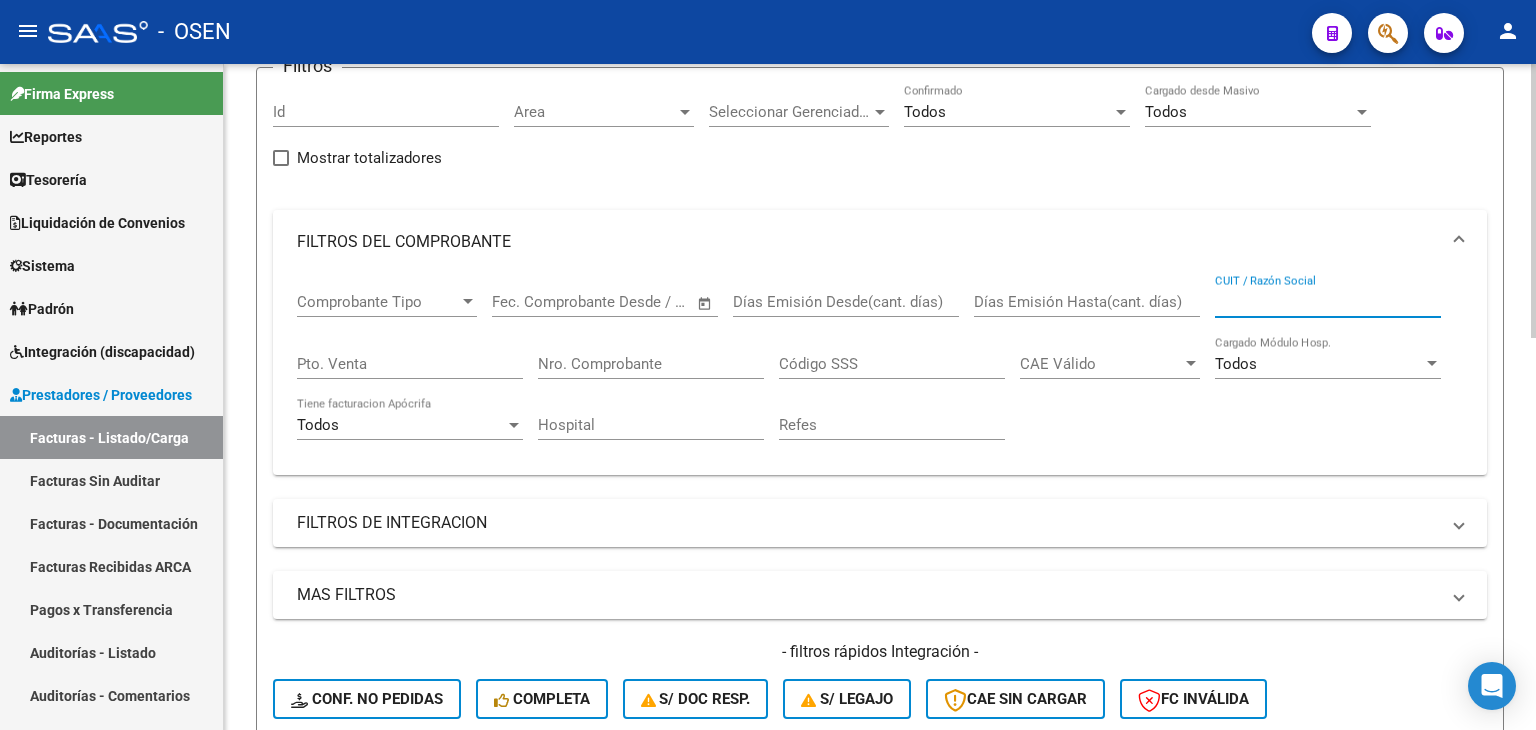 type 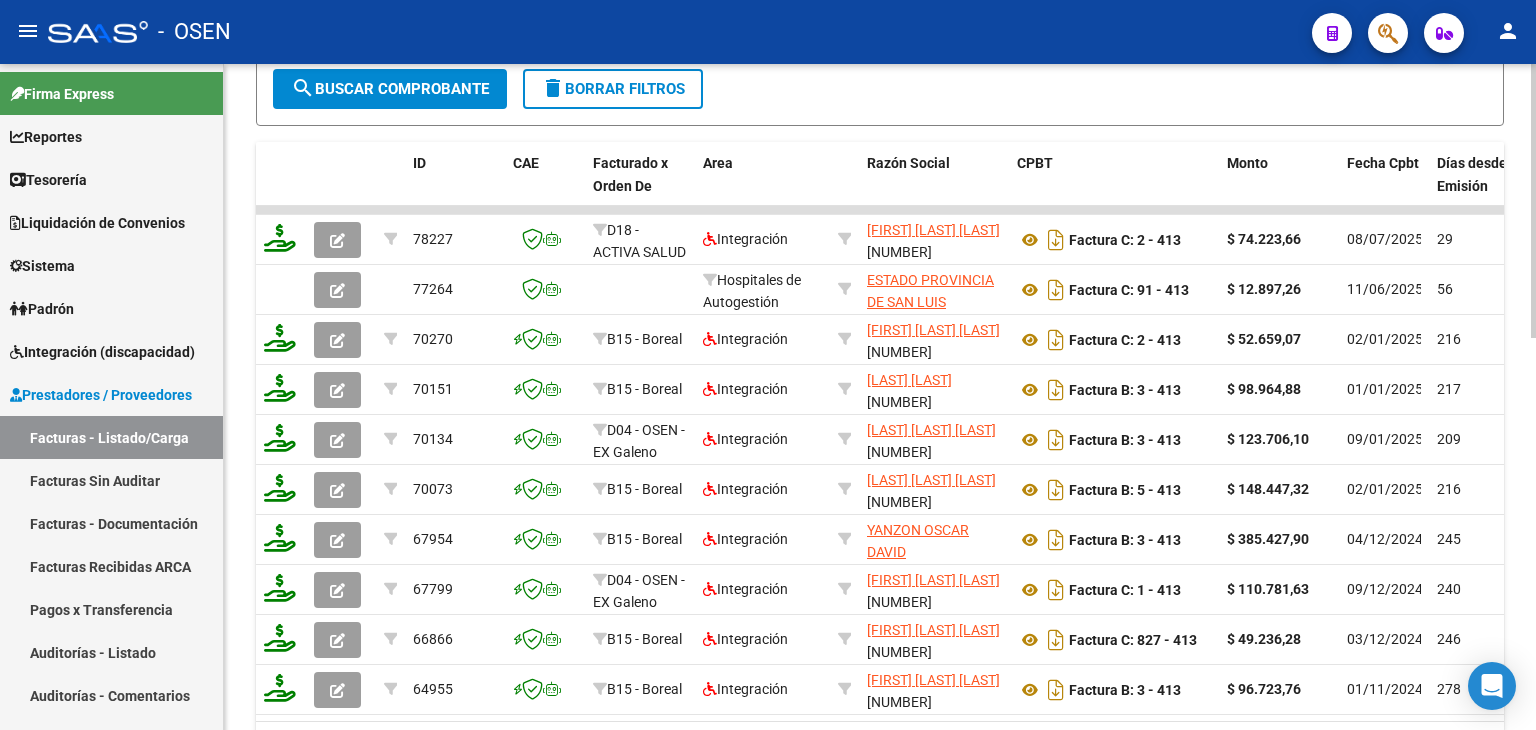 scroll, scrollTop: 837, scrollLeft: 0, axis: vertical 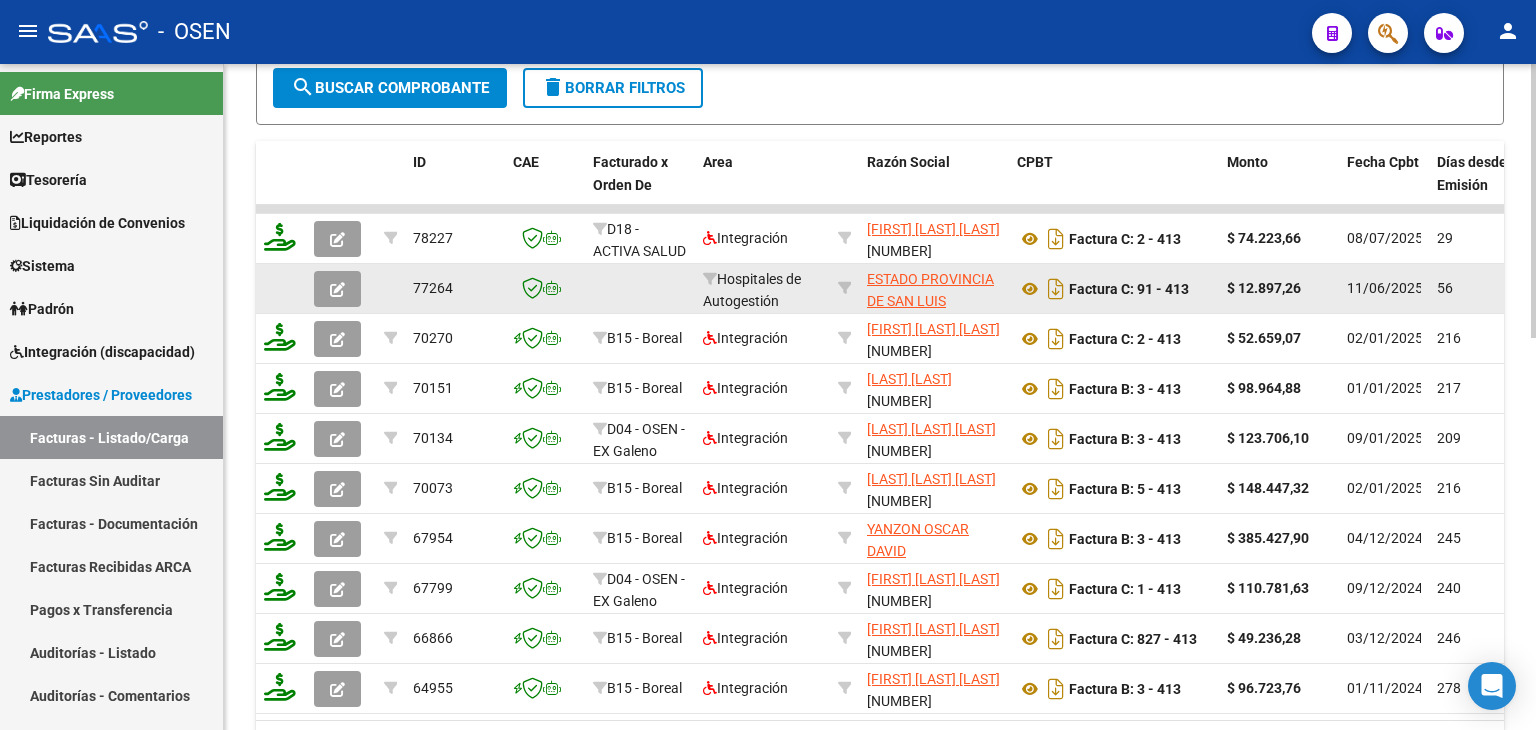type on "413" 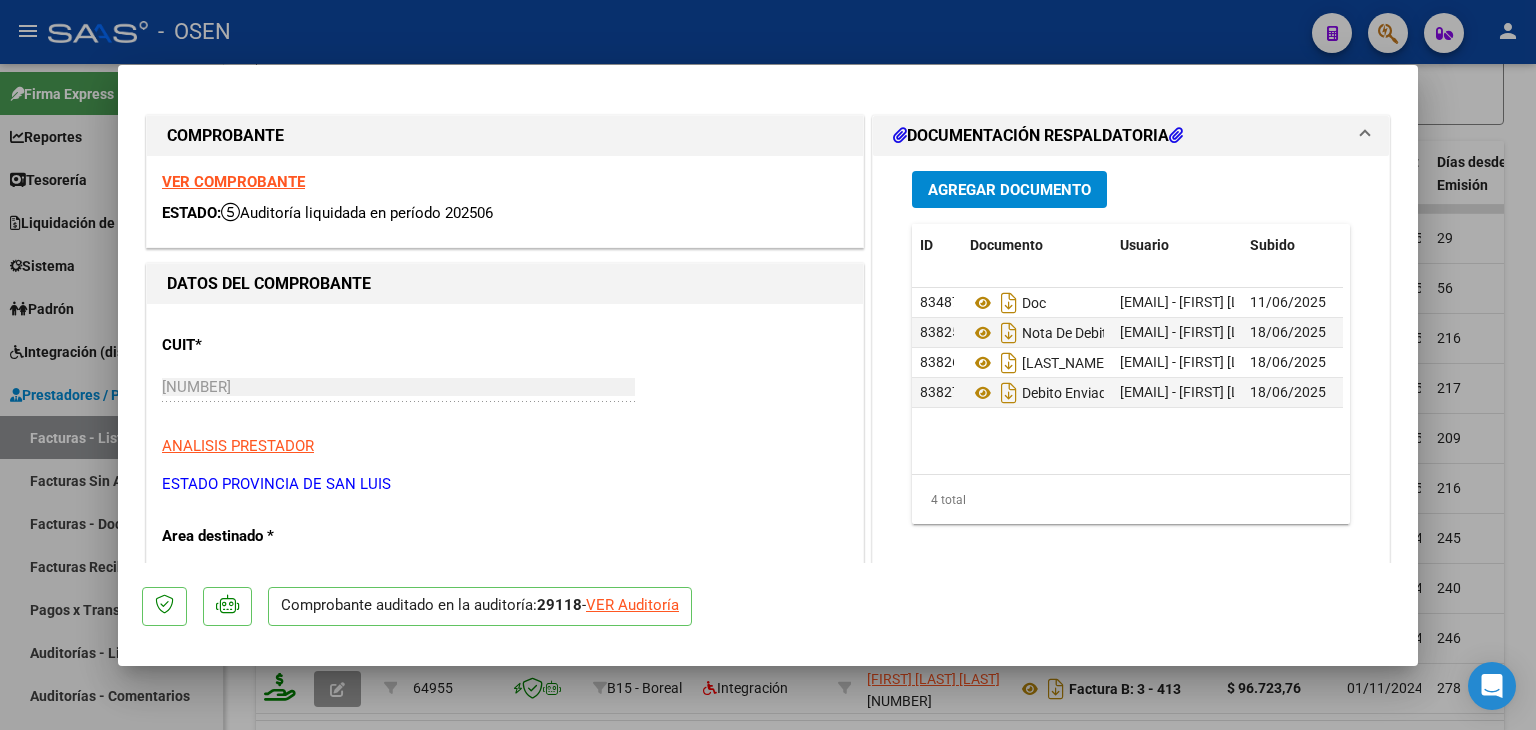 drag, startPoint x: 166, startPoint y: 481, endPoint x: 407, endPoint y: 500, distance: 241.7478 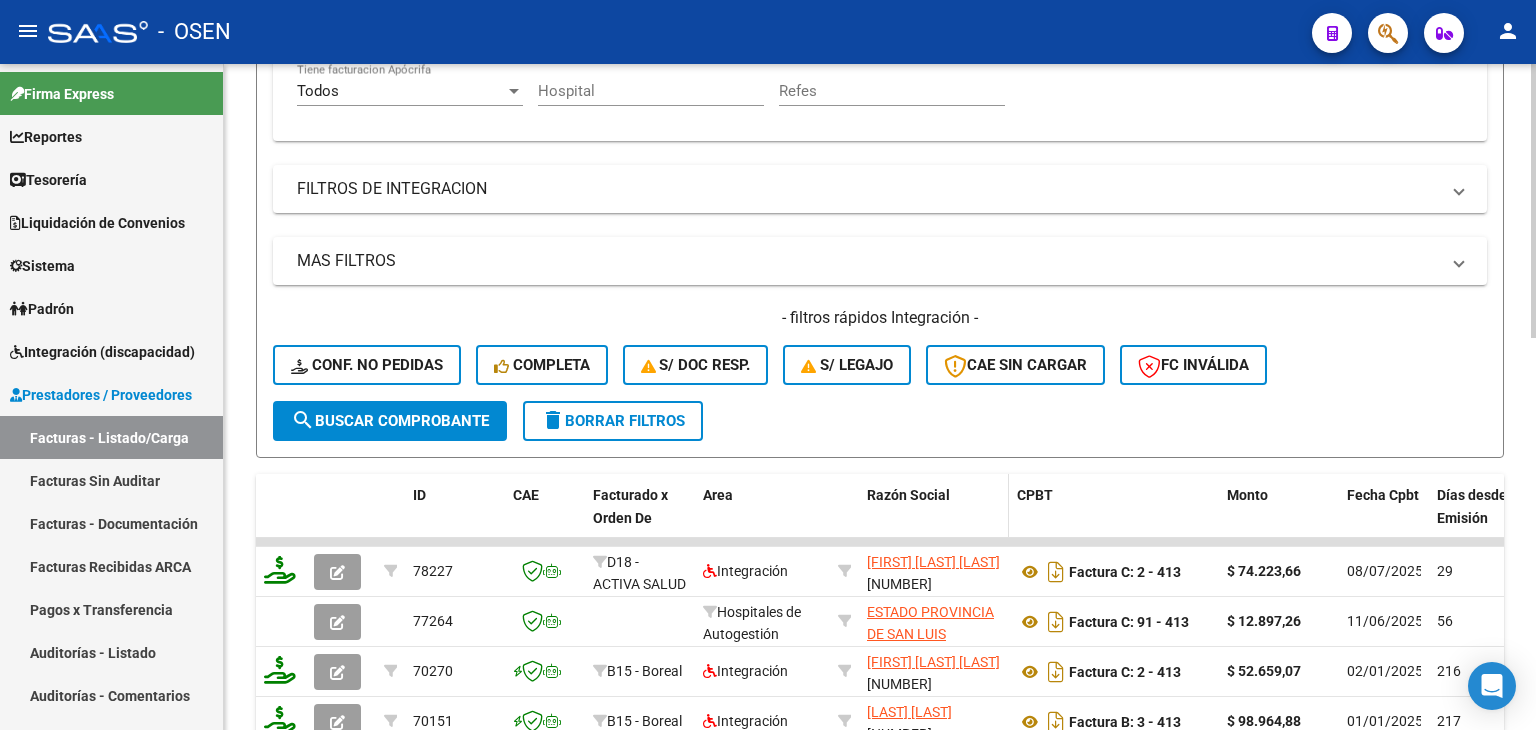 scroll, scrollTop: 0, scrollLeft: 0, axis: both 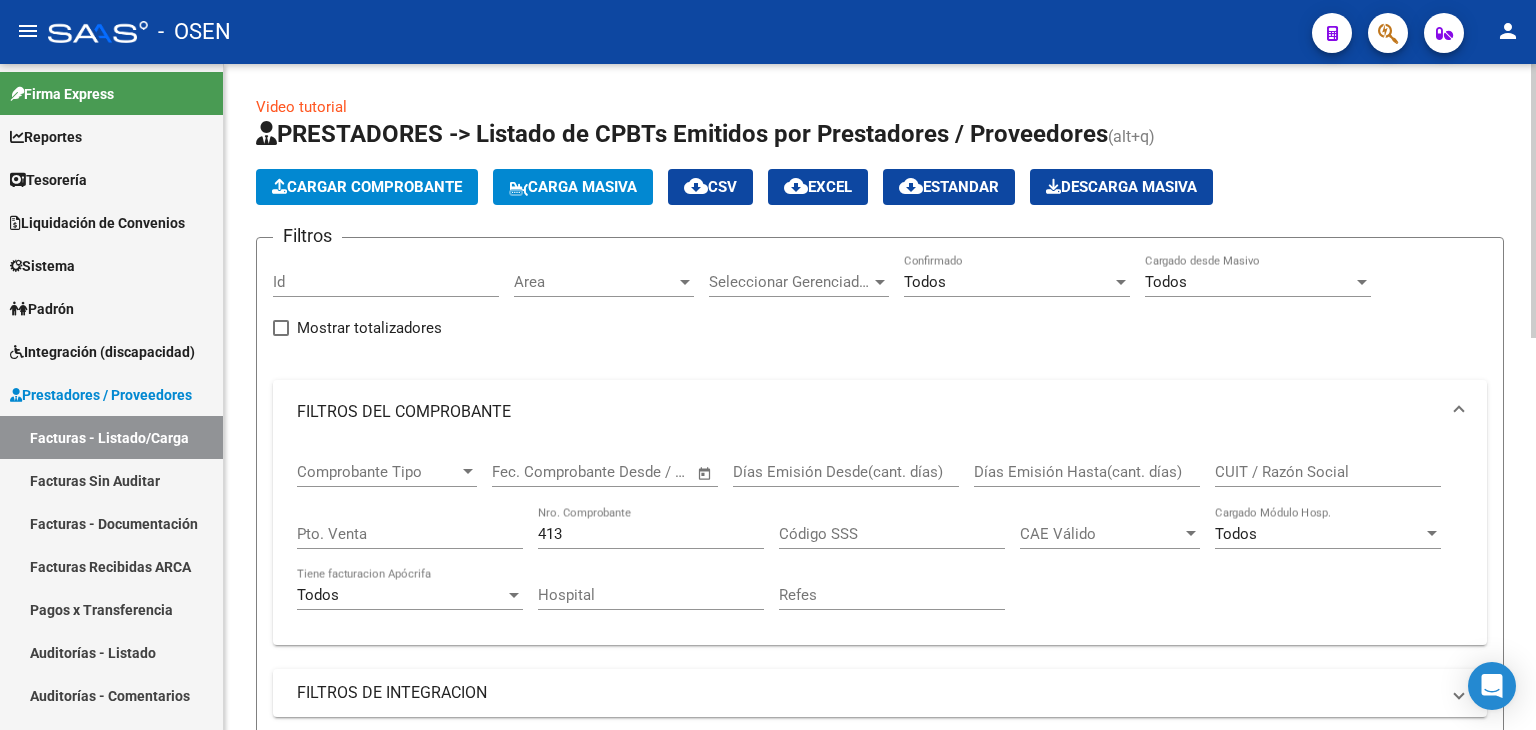 drag, startPoint x: 589, startPoint y: 538, endPoint x: 376, endPoint y: 503, distance: 215.85643 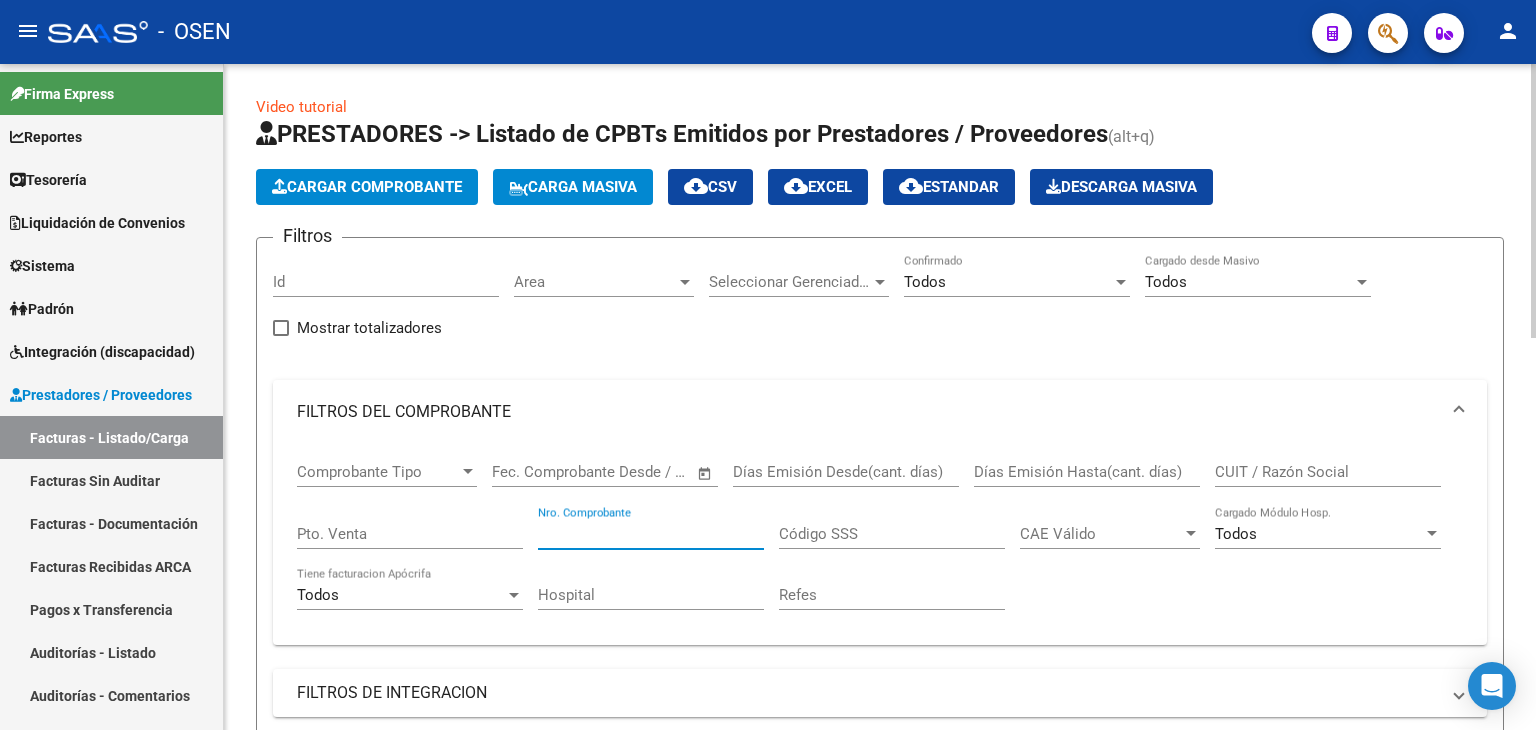 type 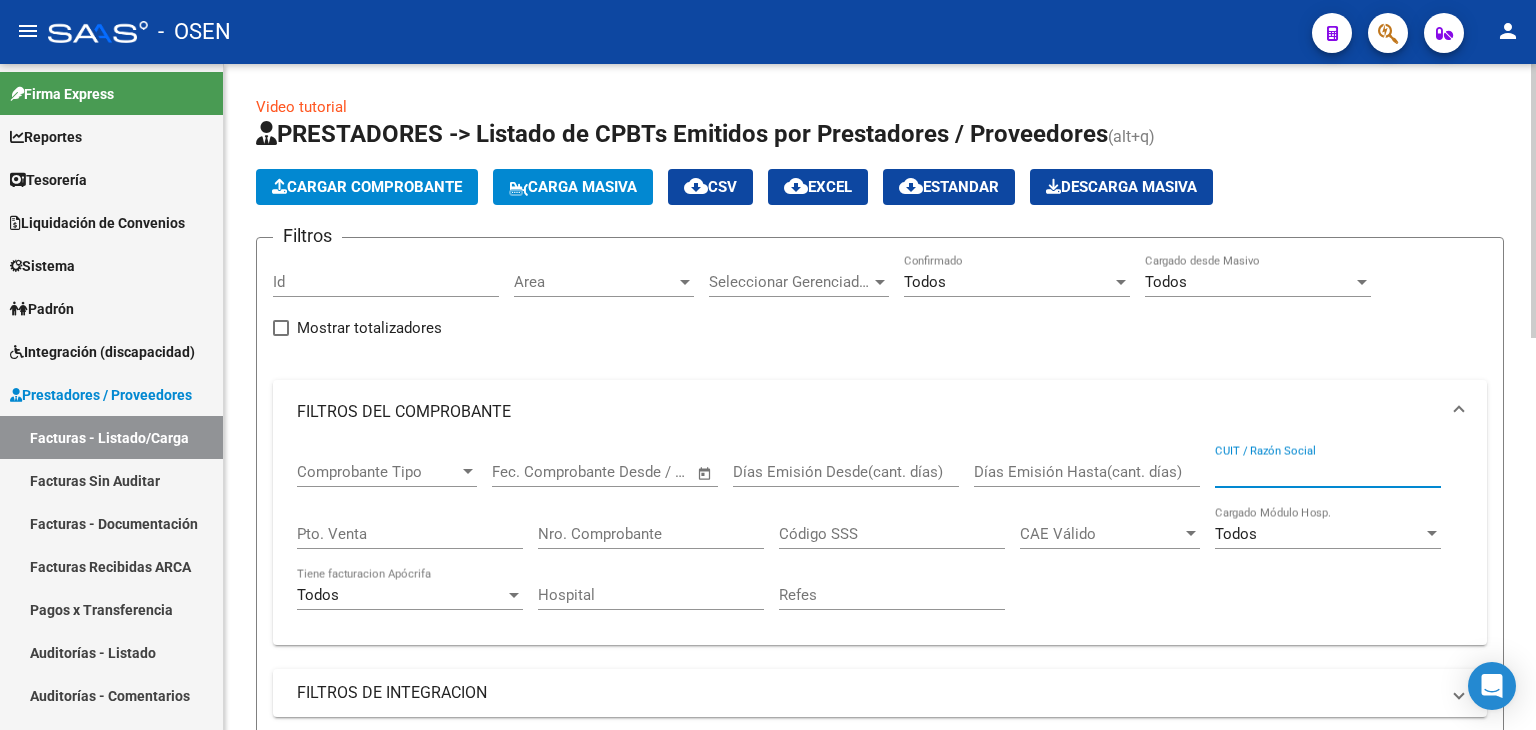 paste on "ESTADO PROVINCIA DE SAN LUIS" 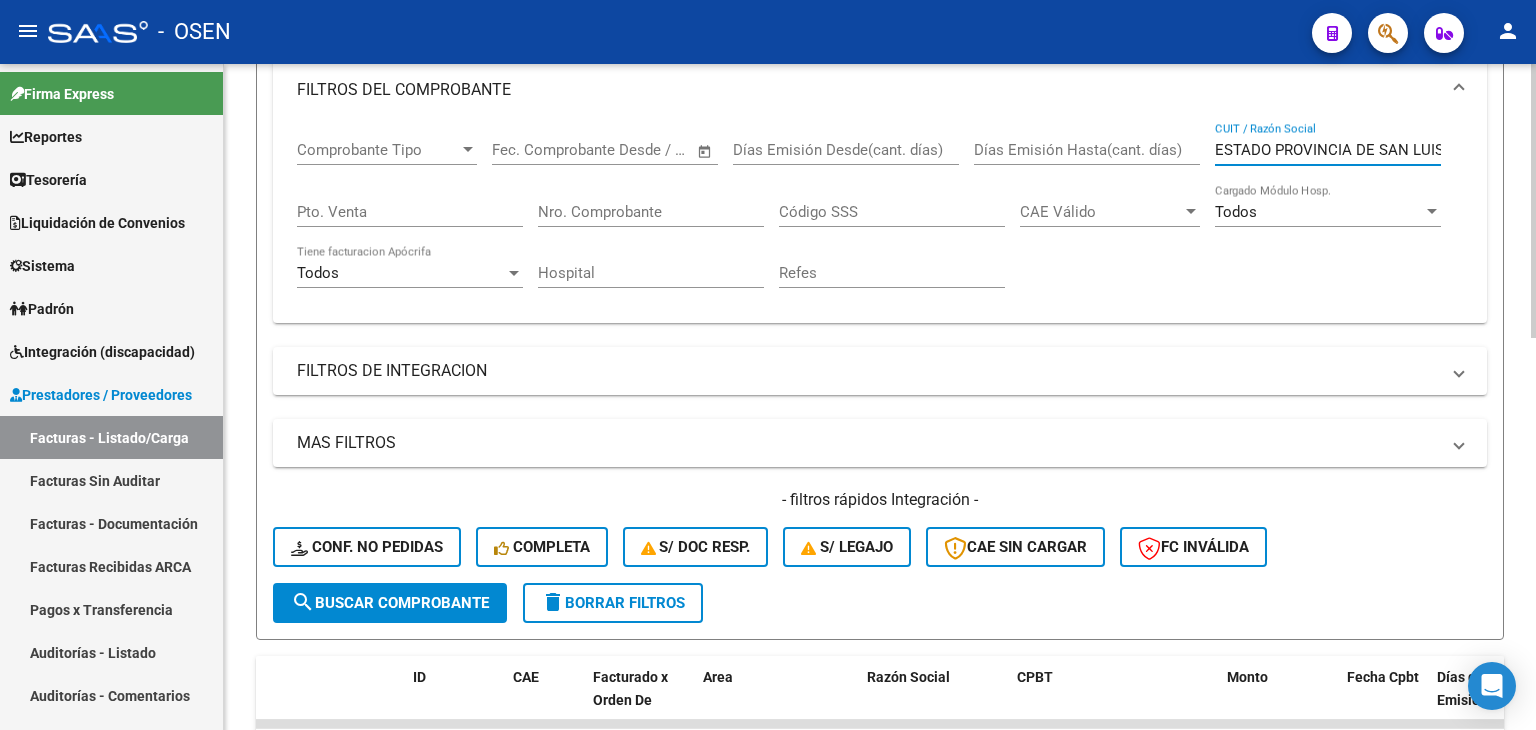 scroll, scrollTop: 333, scrollLeft: 0, axis: vertical 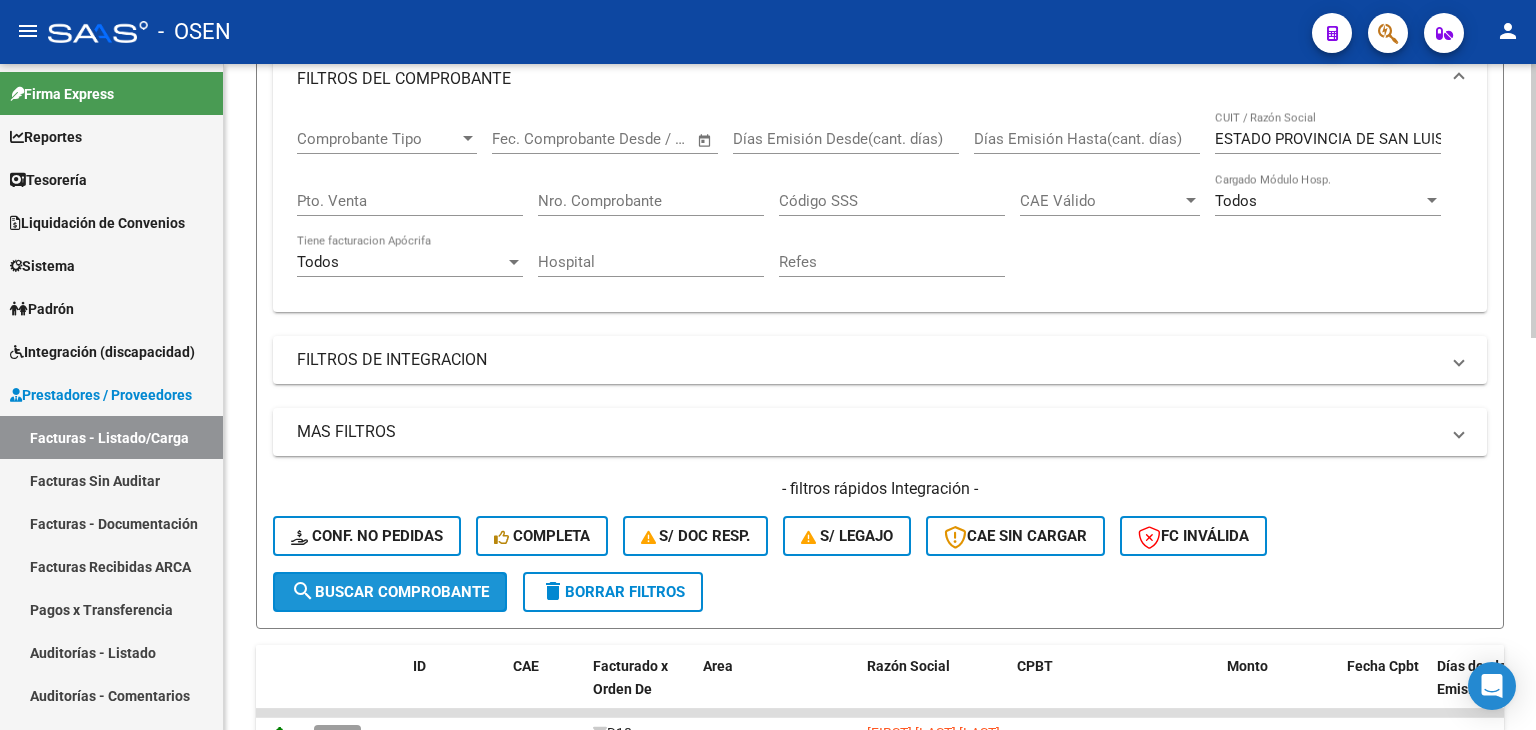 click on "search  Buscar Comprobante" 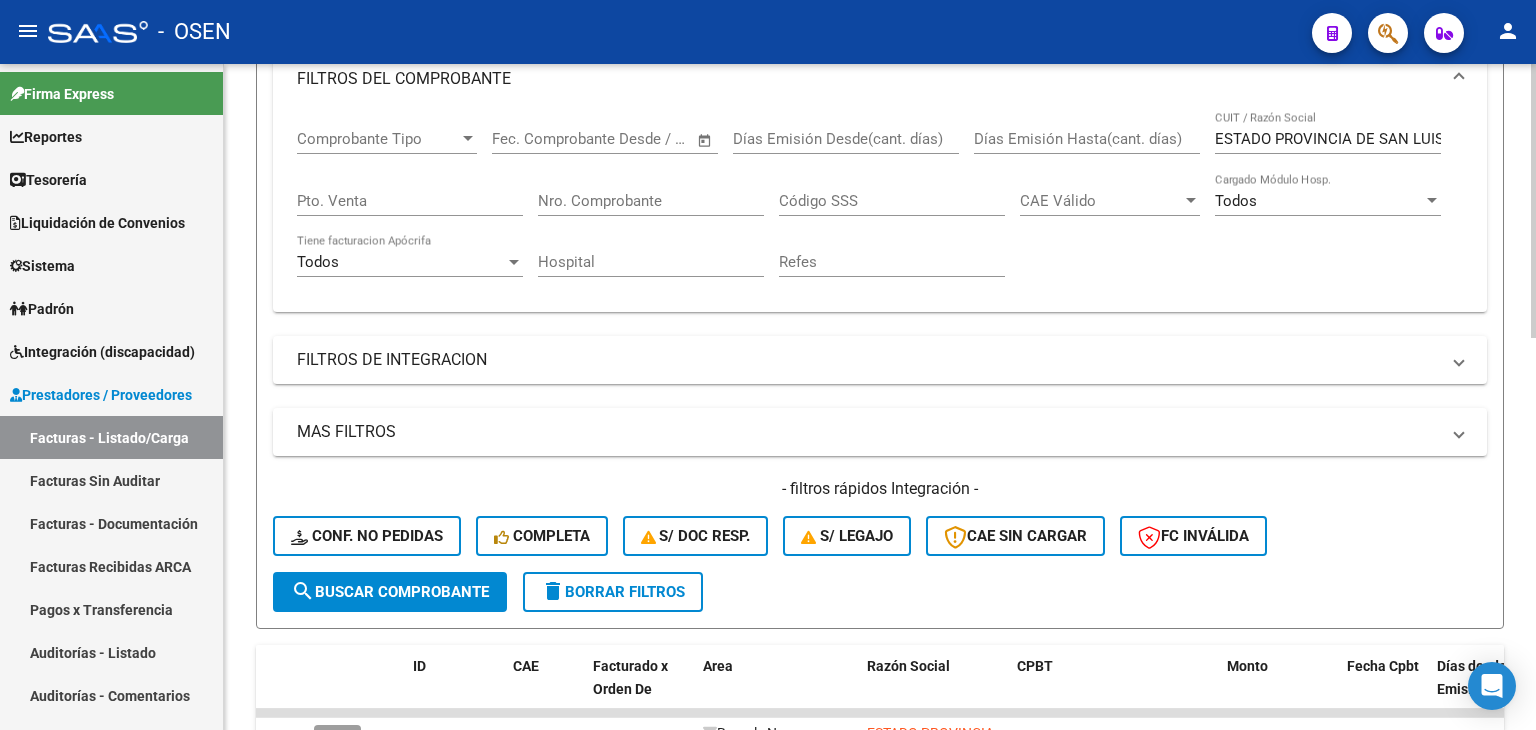 scroll, scrollTop: 666, scrollLeft: 0, axis: vertical 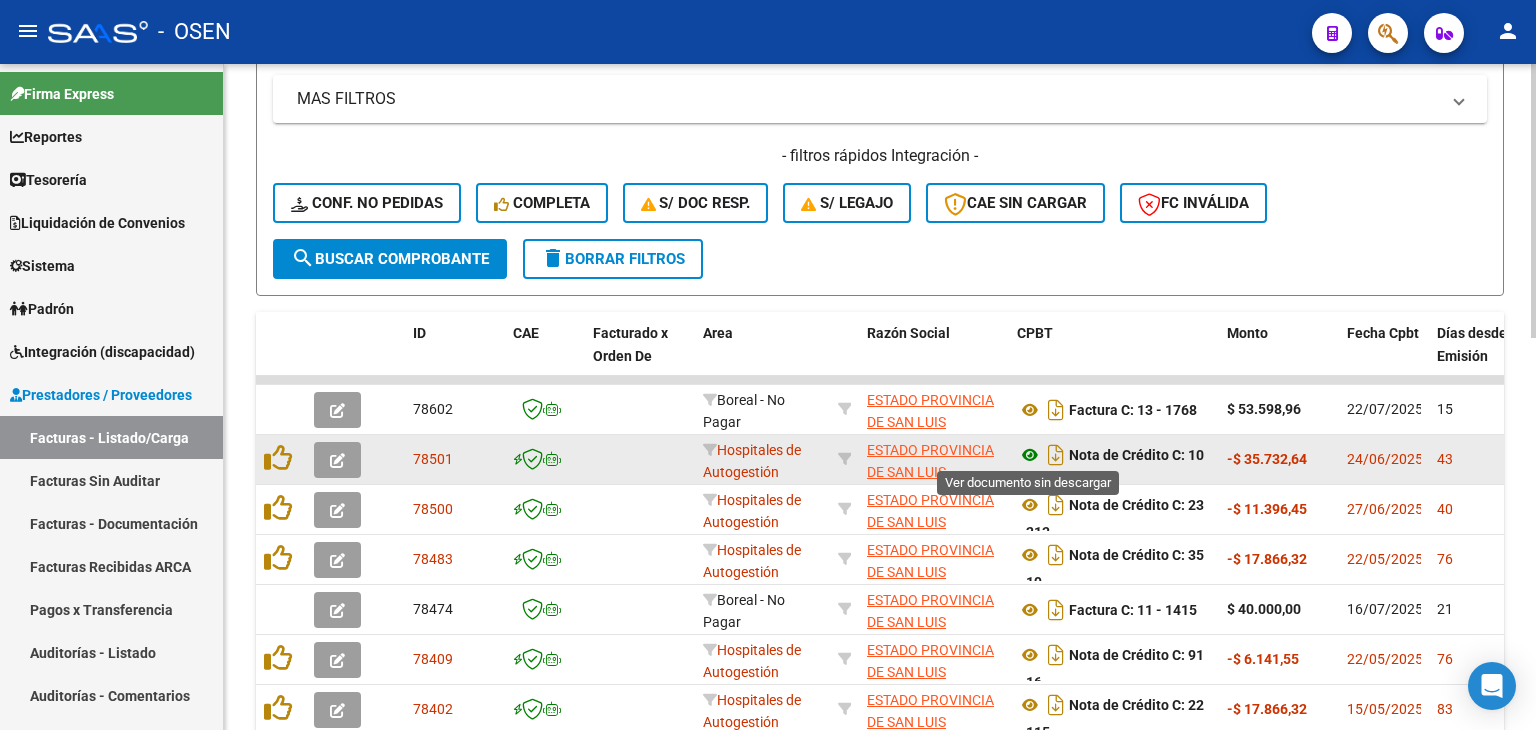 click 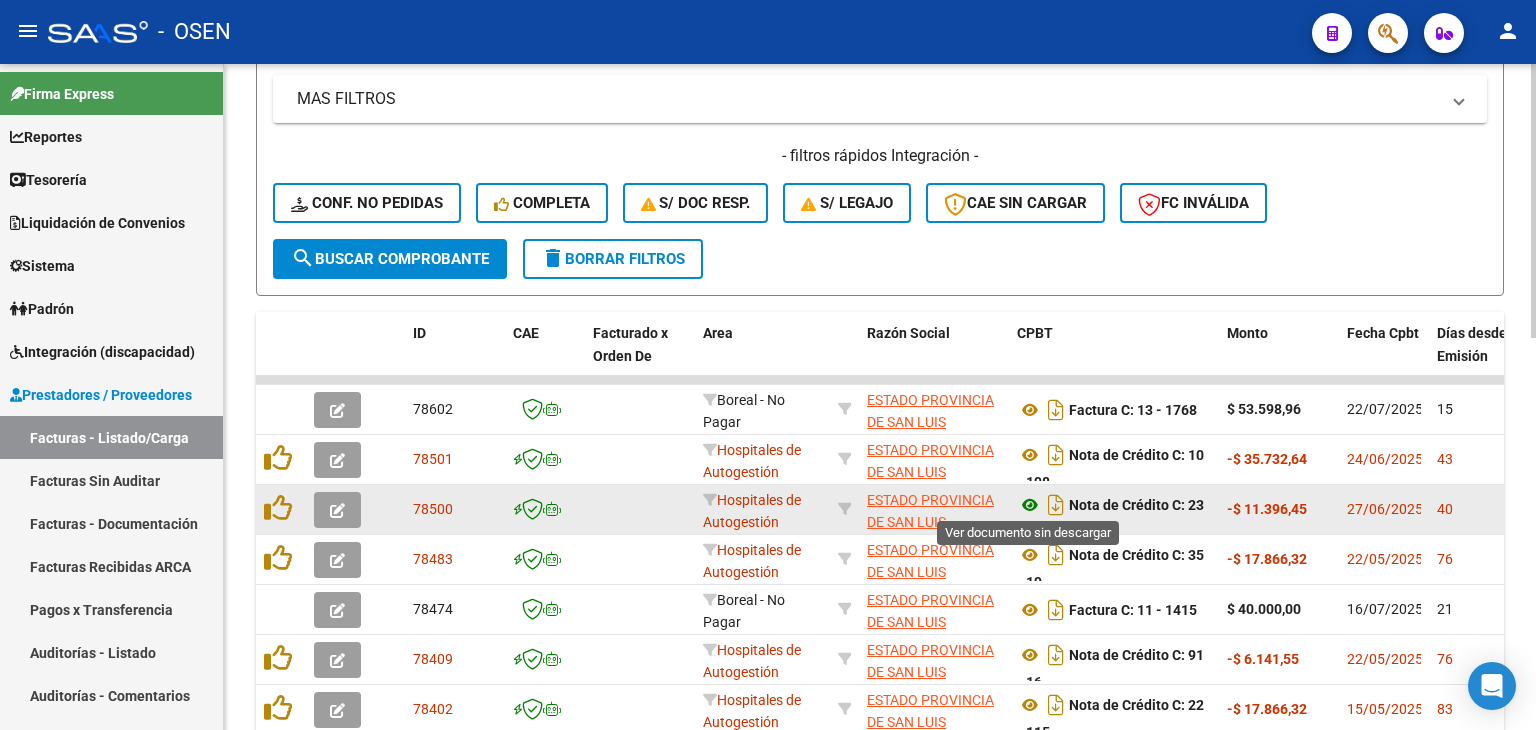 click 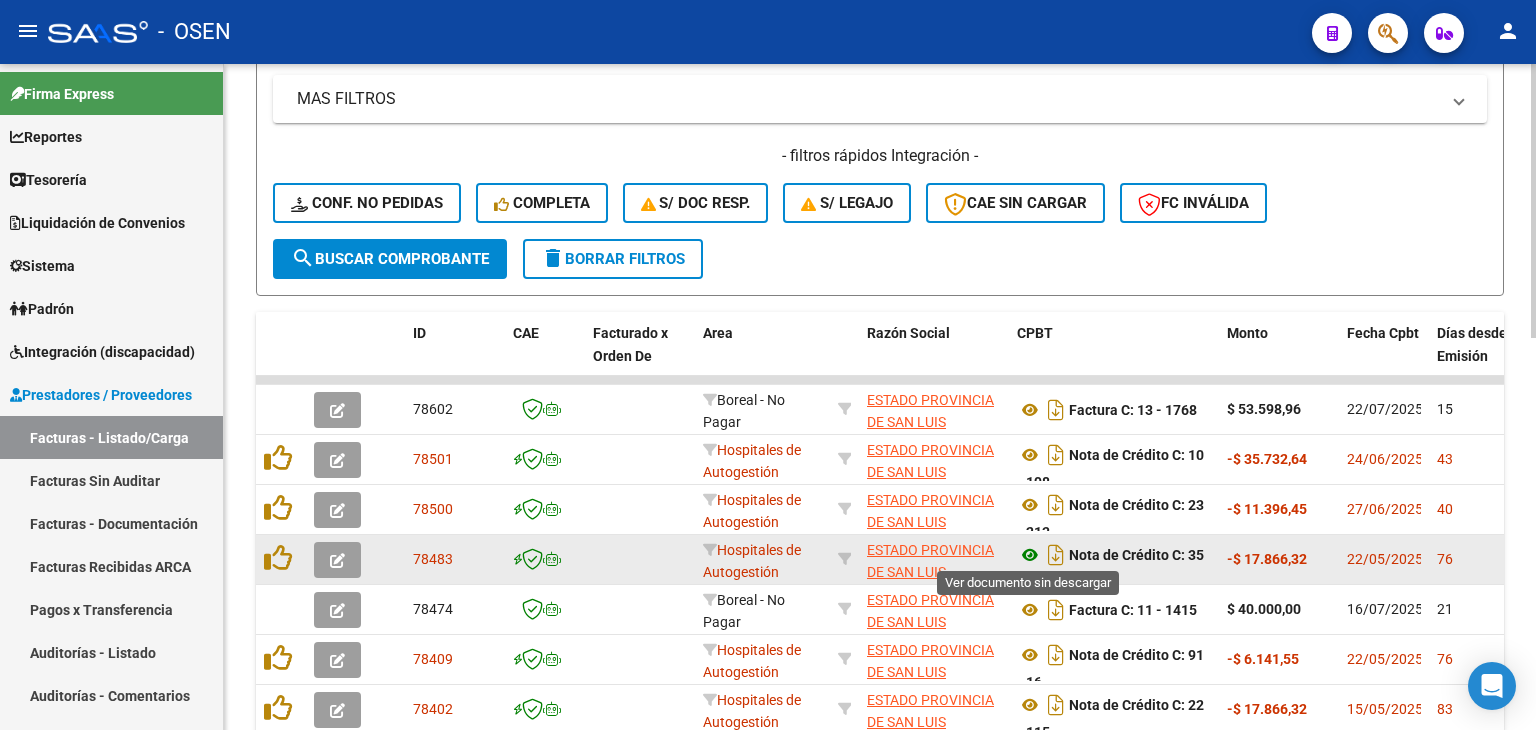 click 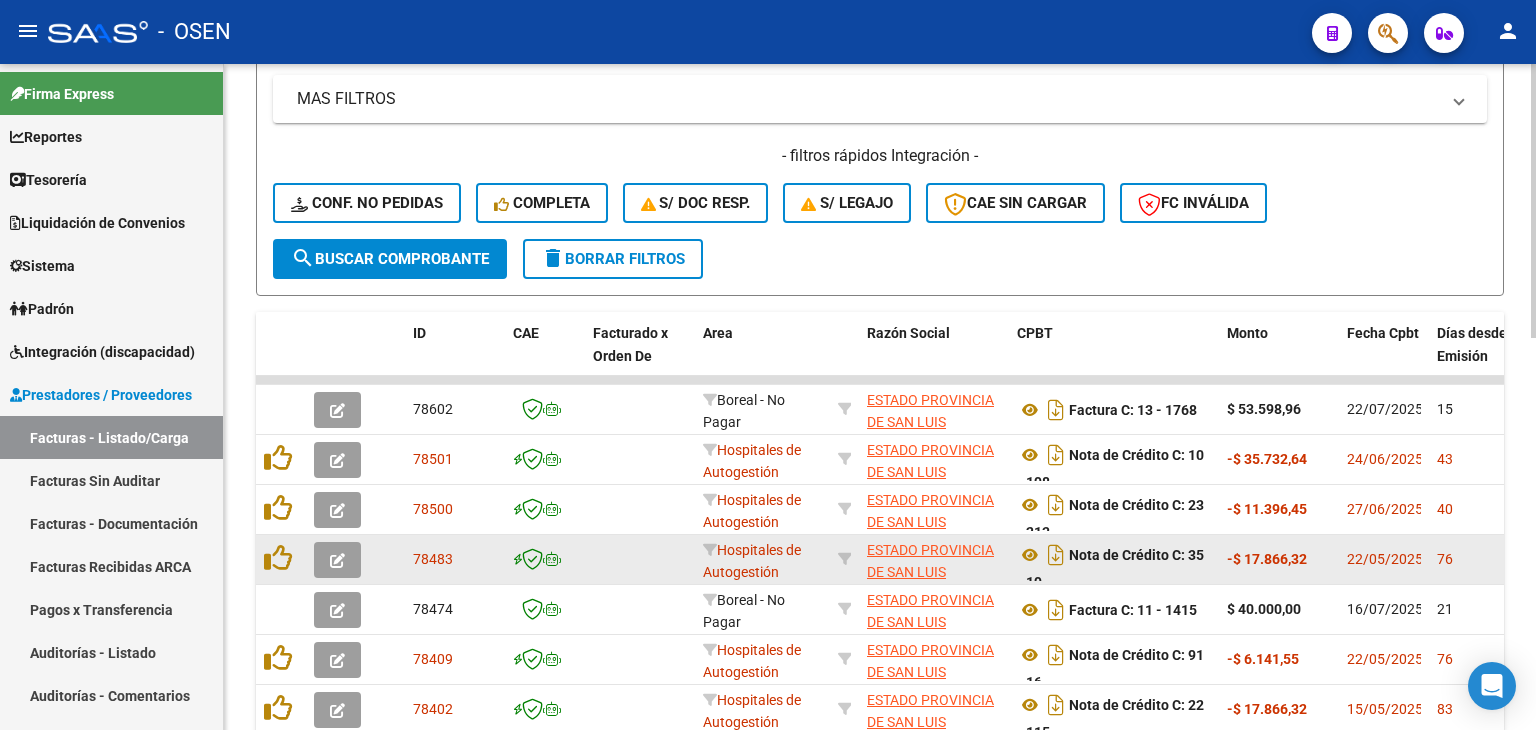 scroll, scrollTop: 12, scrollLeft: 0, axis: vertical 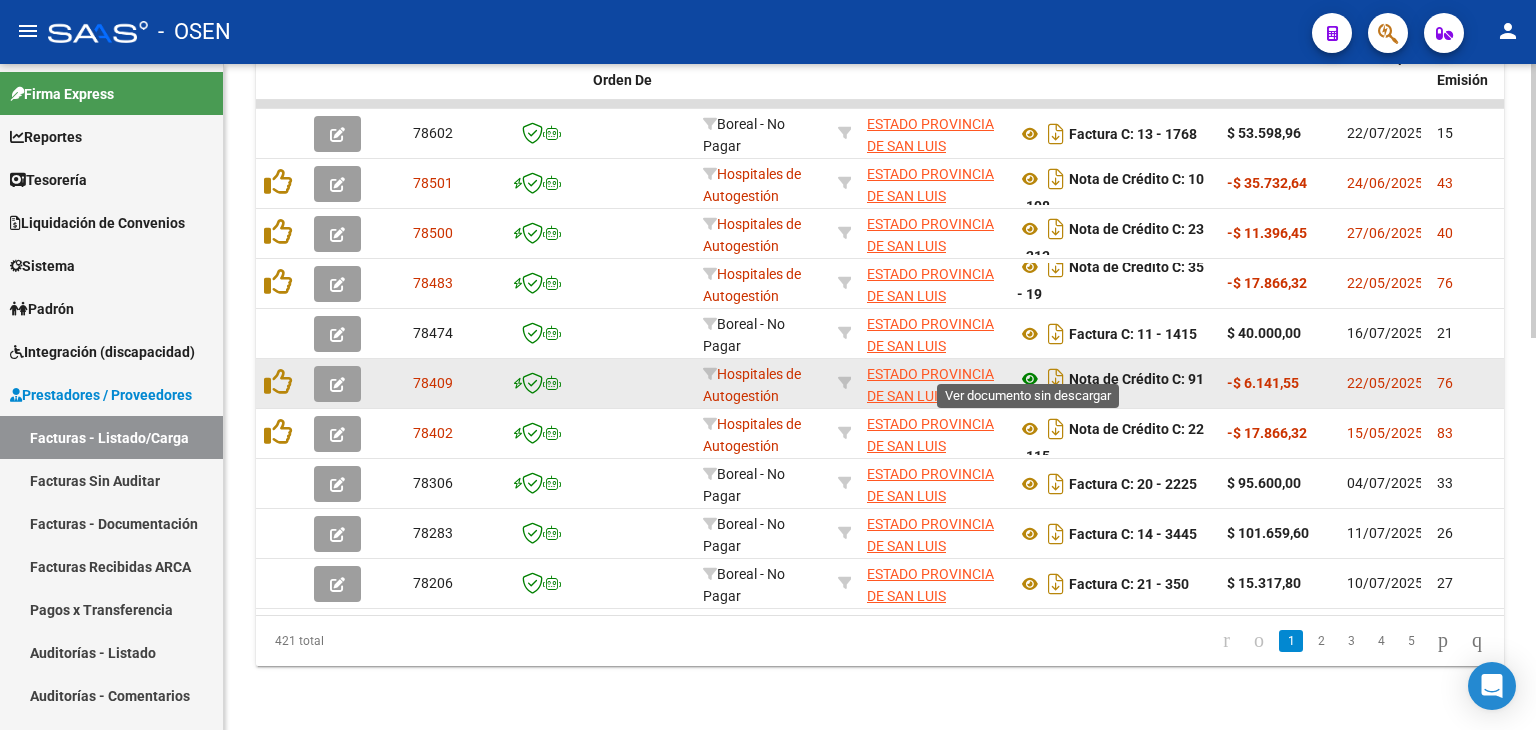 click 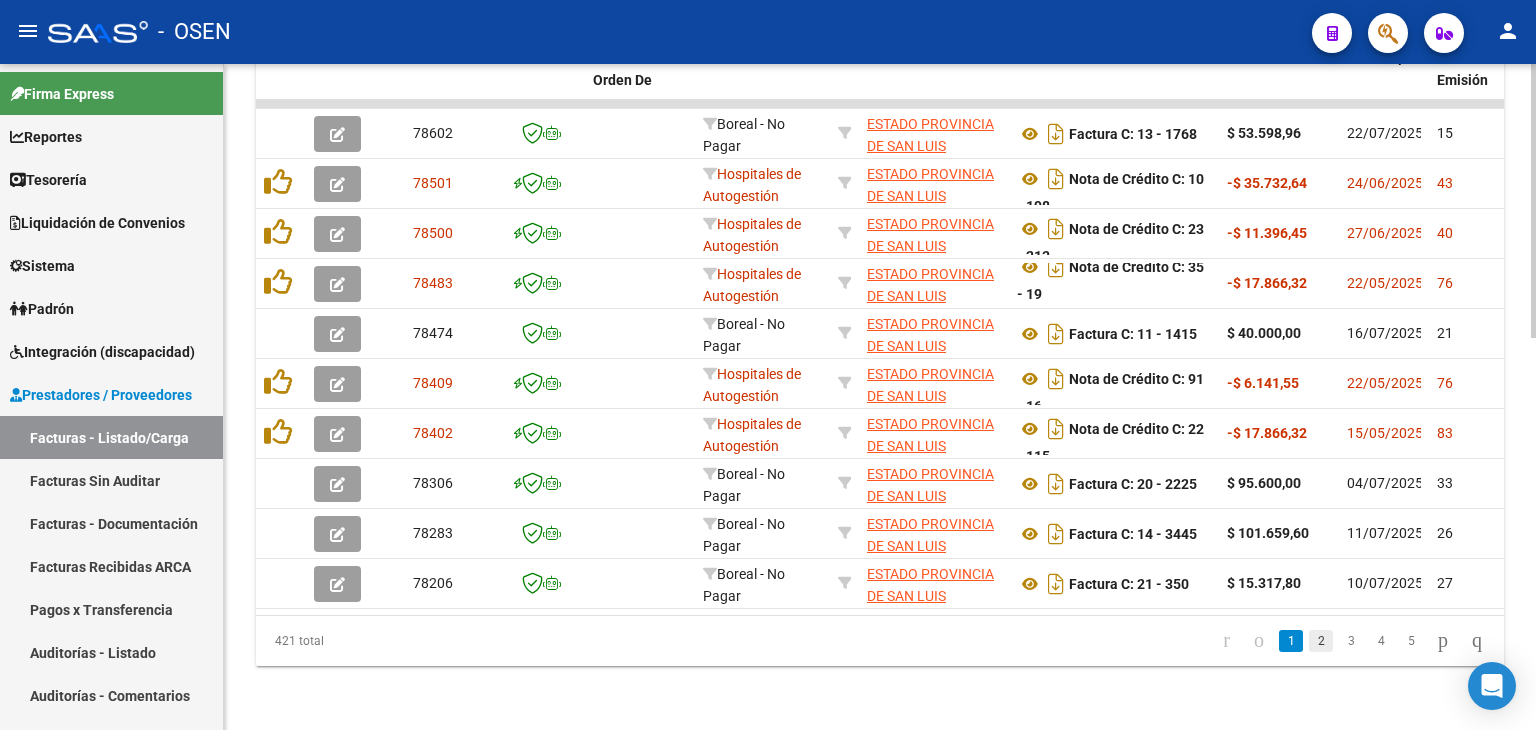 click on "2" 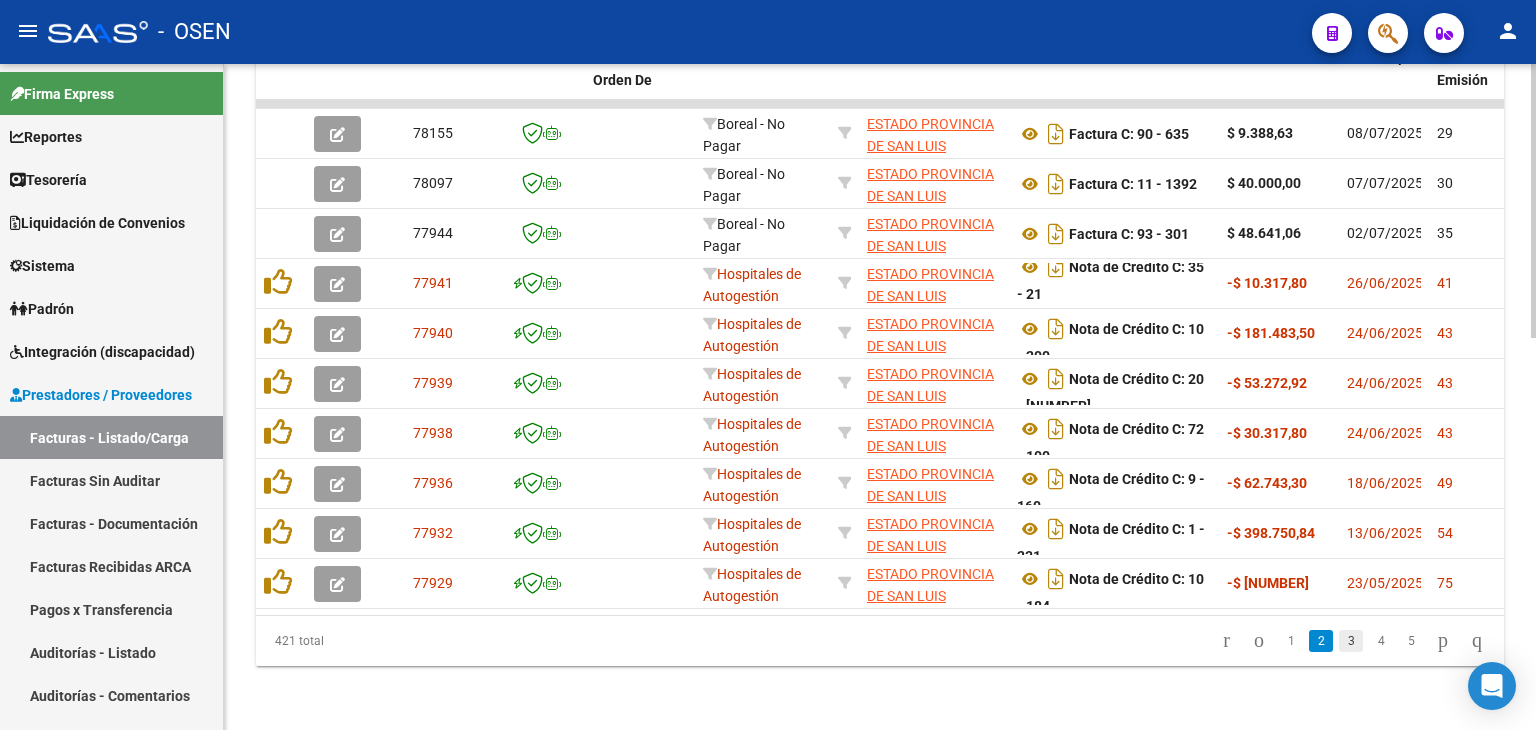 click on "3" 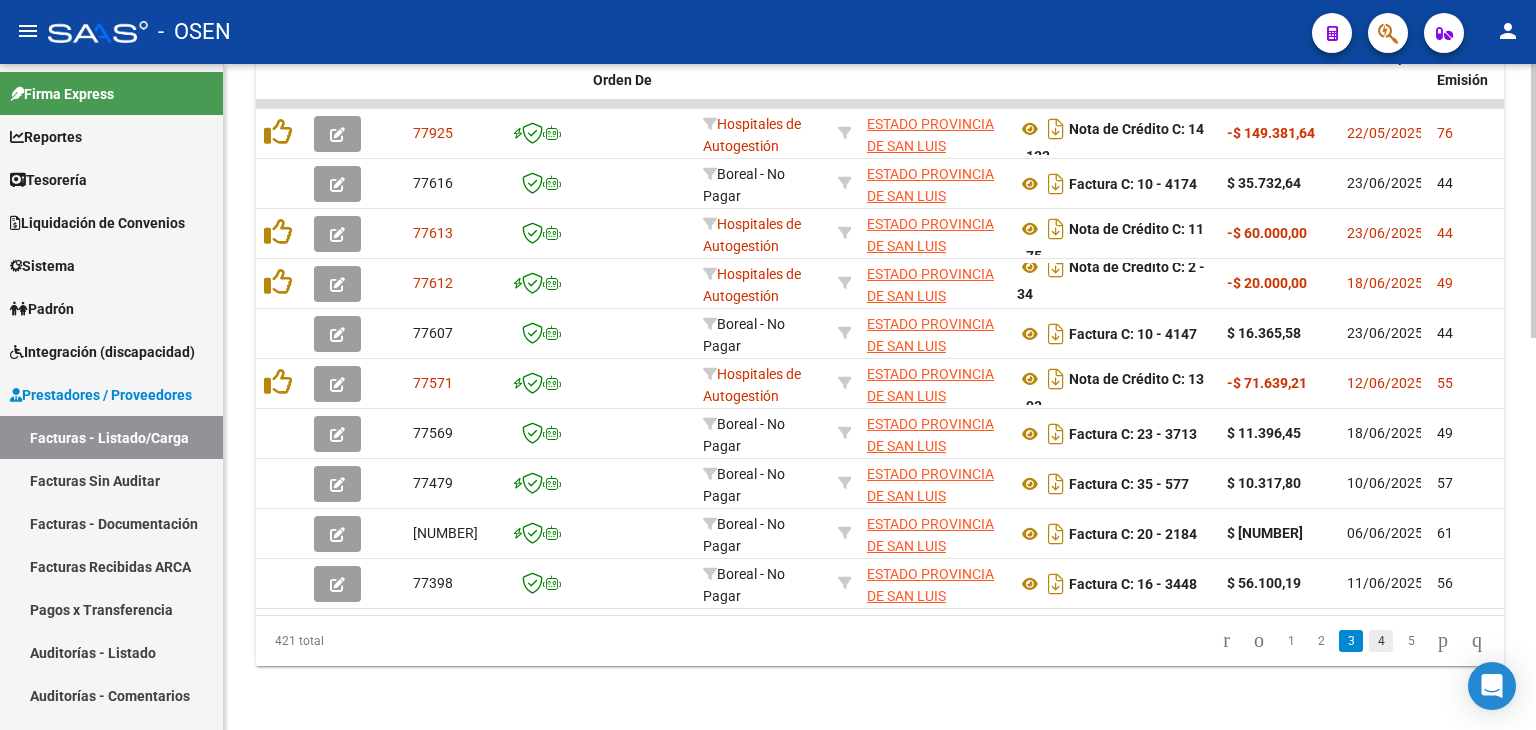 click on "4" 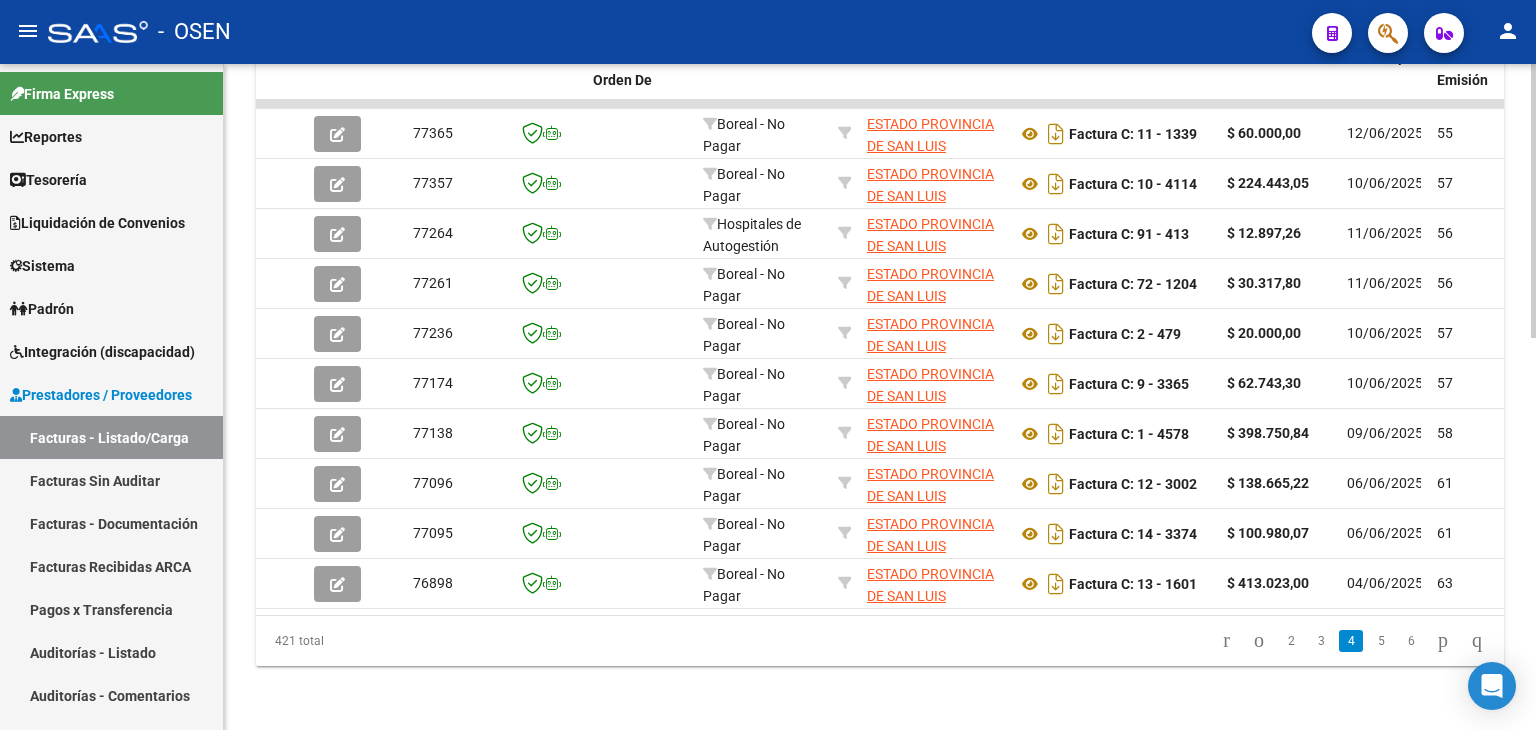 scroll, scrollTop: 0, scrollLeft: 0, axis: both 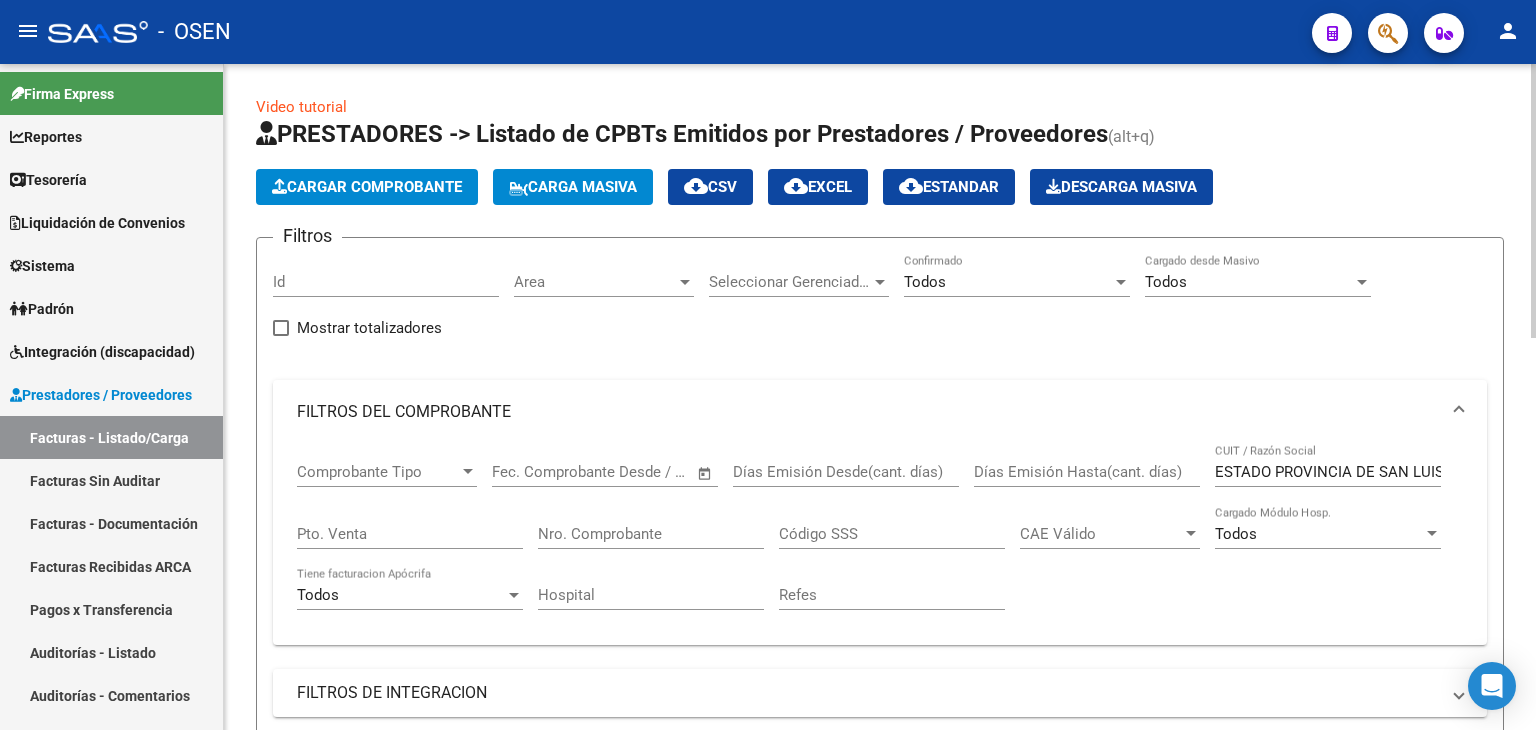 drag, startPoint x: 1212, startPoint y: 468, endPoint x: 1315, endPoint y: 480, distance: 103.69667 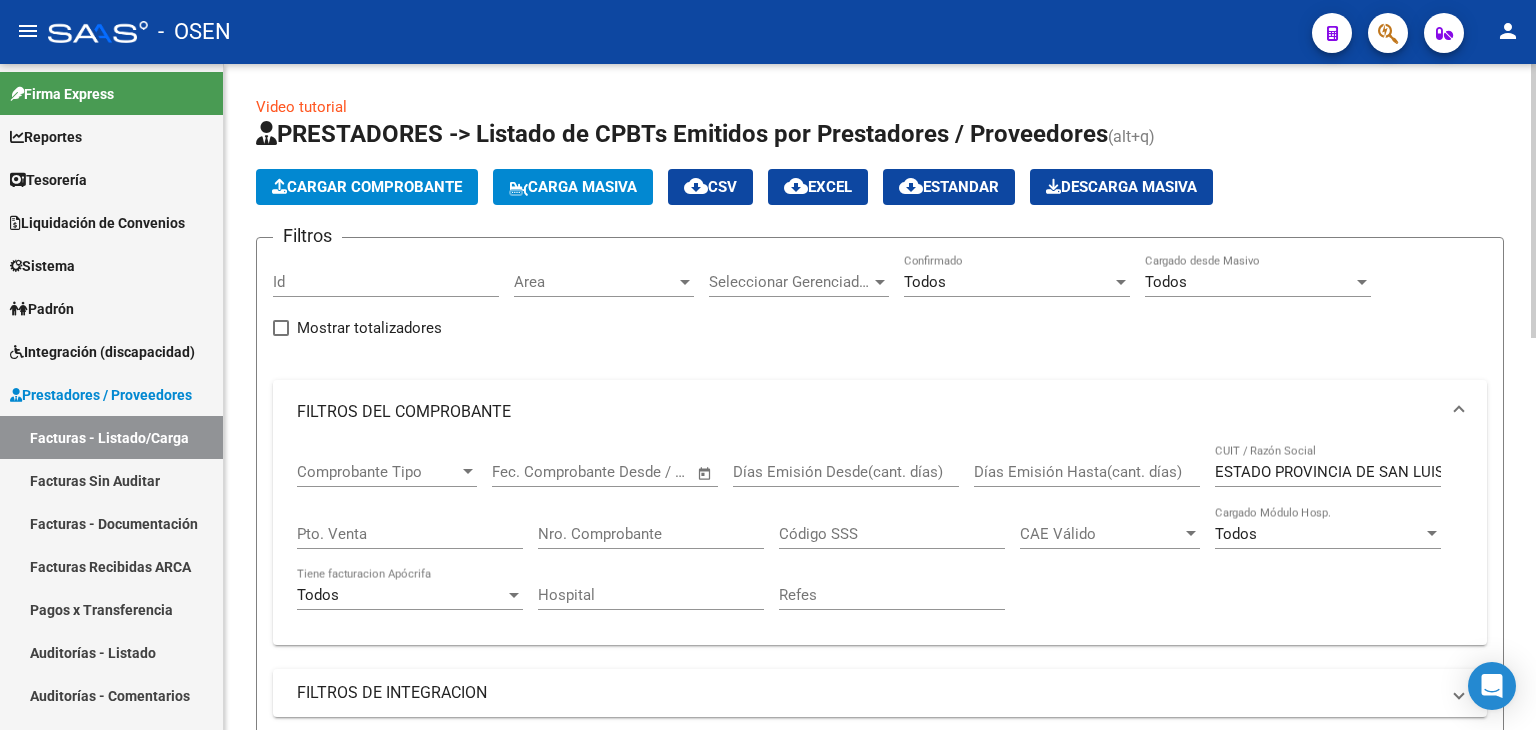 click on "Comprobante Tipo Comprobante Tipo Start date – End date Fec. Comprobante Desde / Hasta Días Emisión Desde(cant. días) Días Emisión Hasta(cant. días) ESTADO PROVINCIA DE SAN LUIS CUIT / Razón Social Pto. Venta Nro. Comprobante Código SSS CAE Válido CAE Válido Todos Cargado Módulo Hosp. Todos Tiene facturacion Apócrifa Hospital Refes" at bounding box center [880, 536] 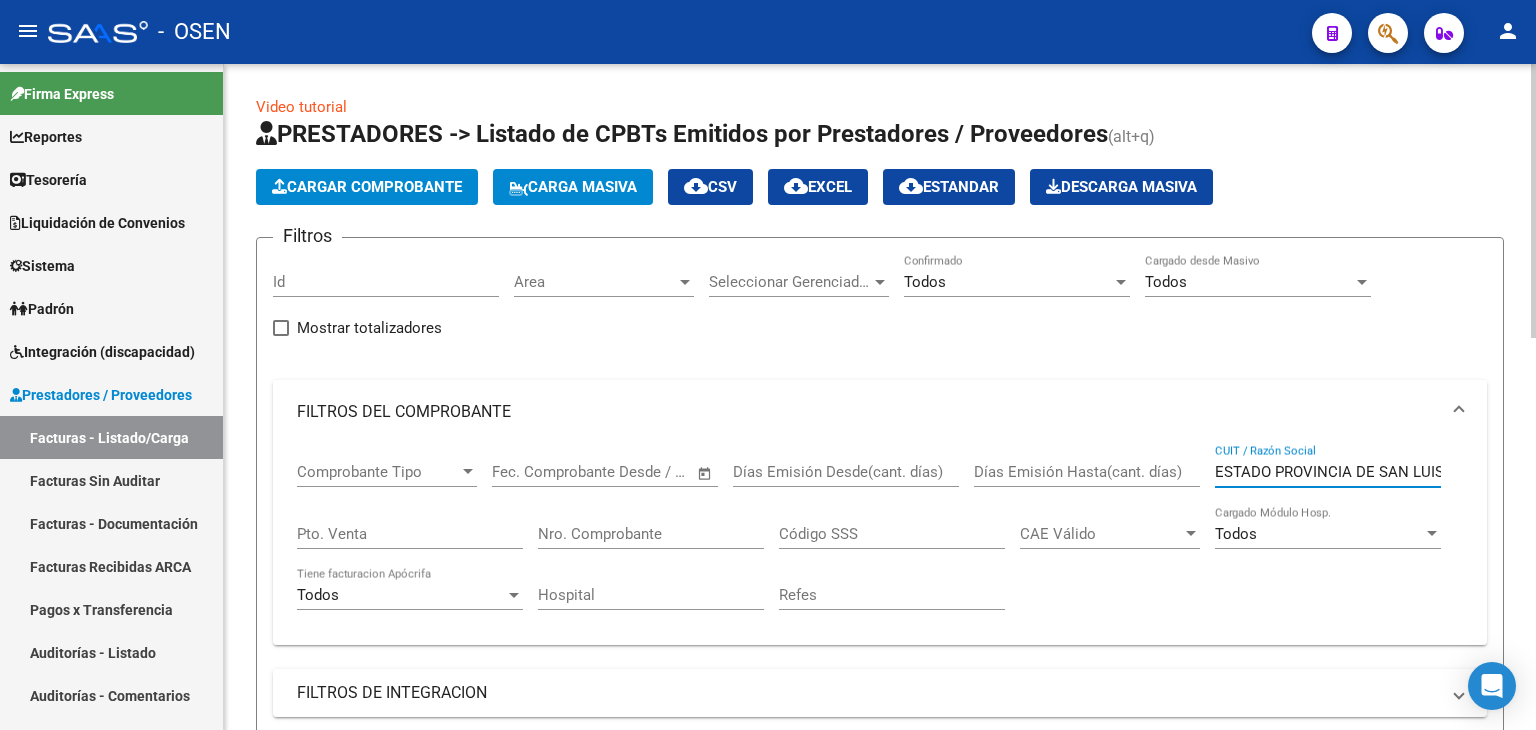 drag, startPoint x: 1223, startPoint y: 465, endPoint x: 1213, endPoint y: 473, distance: 12.806249 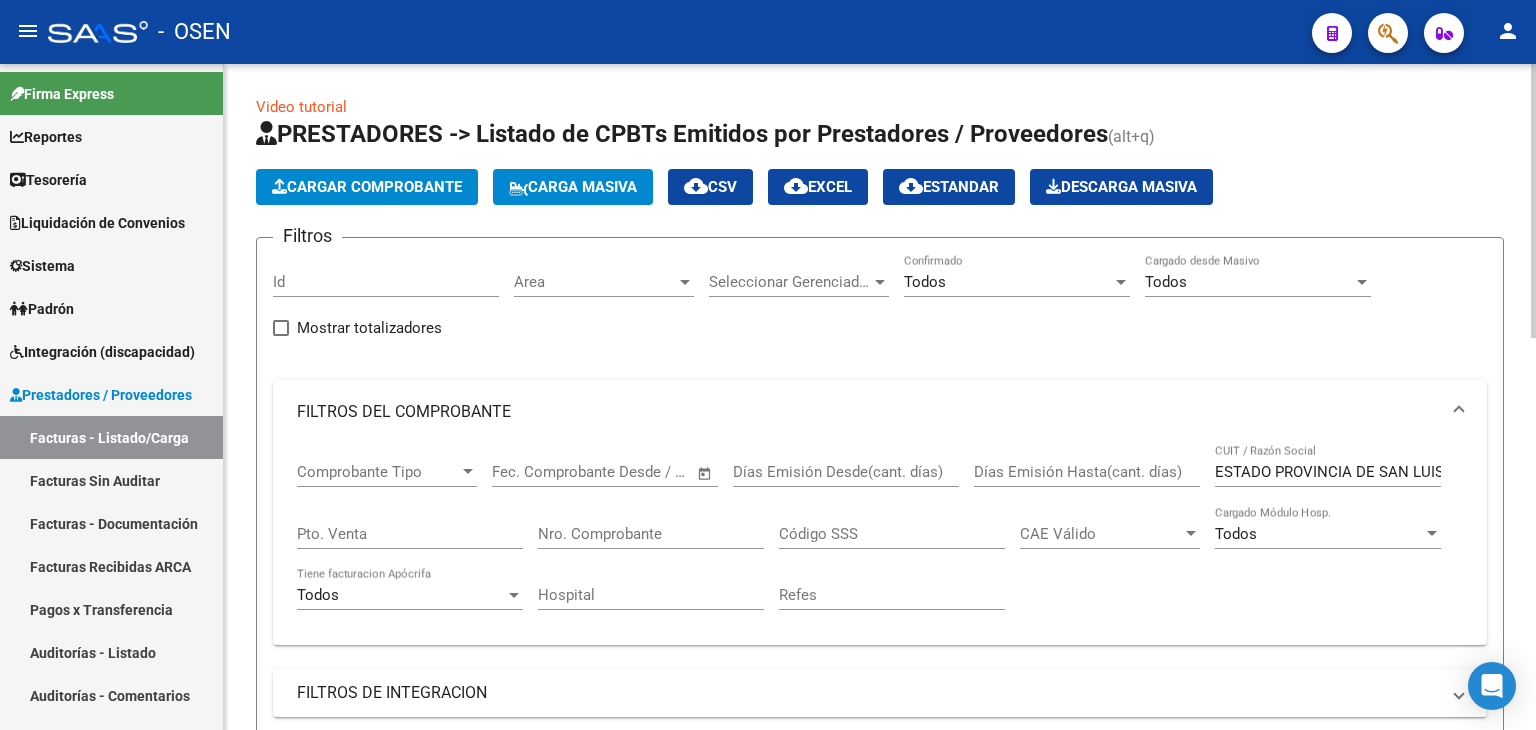 drag, startPoint x: 1268, startPoint y: 468, endPoint x: 1386, endPoint y: 473, distance: 118.10589 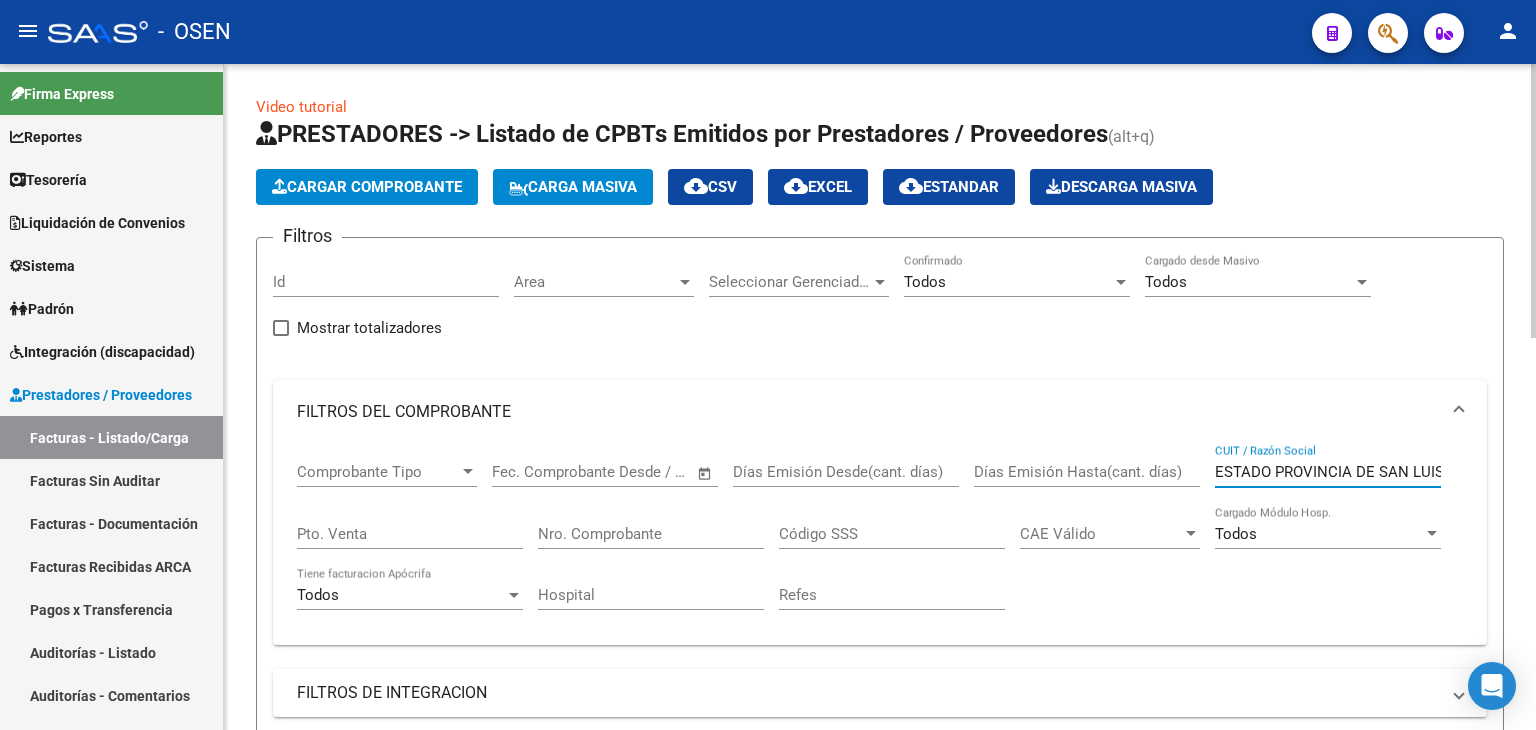 drag, startPoint x: 1216, startPoint y: 469, endPoint x: 1503, endPoint y: 469, distance: 287 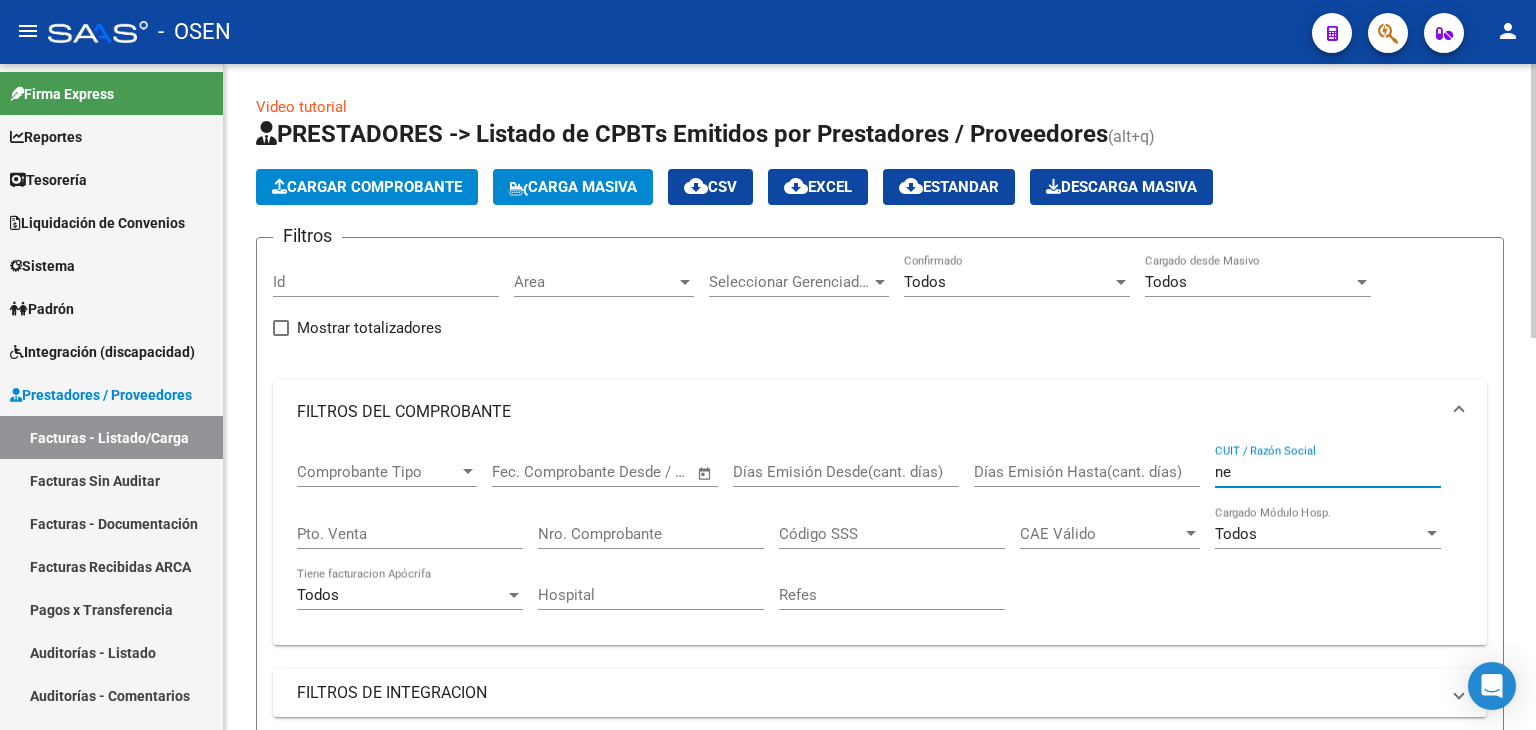 type on "n" 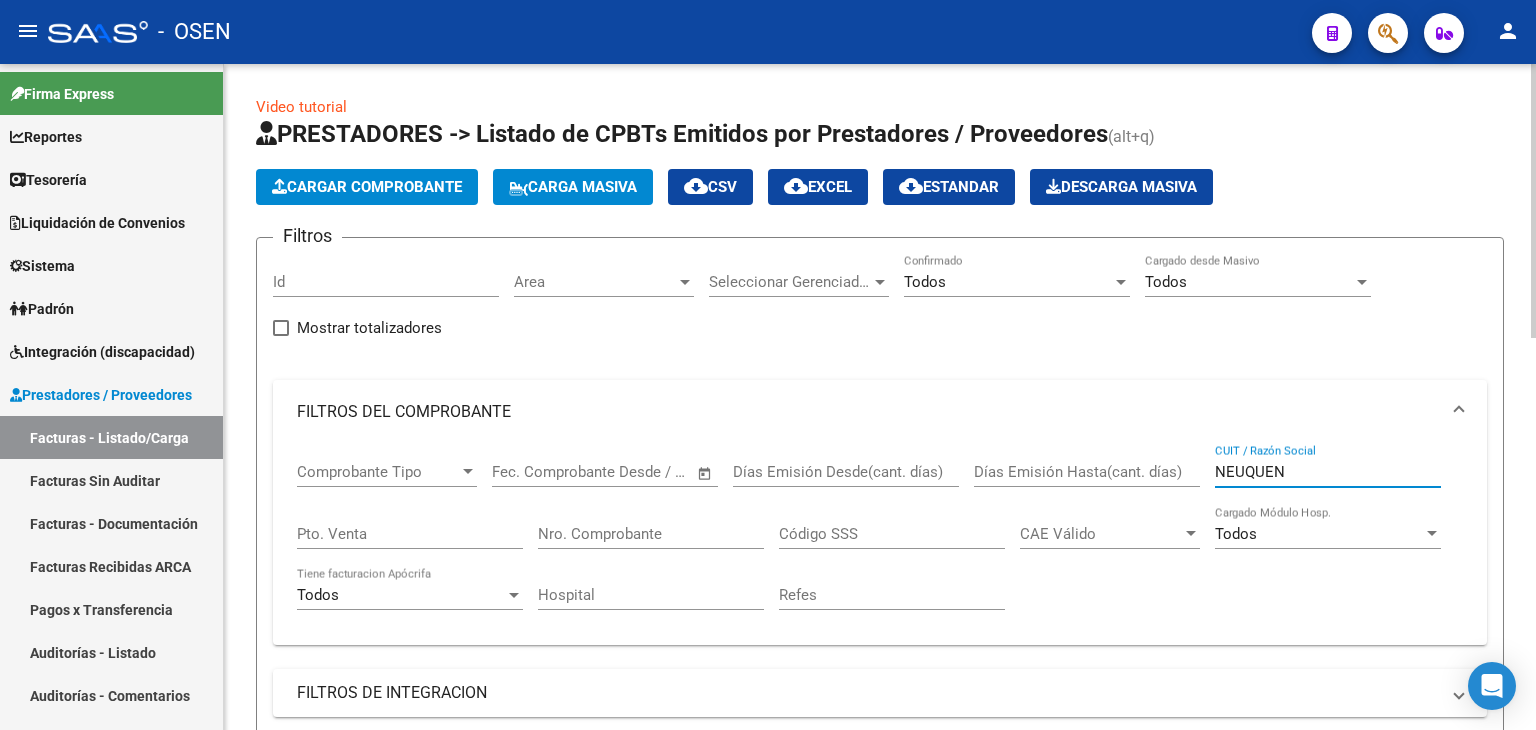 type on "NEUQUEN" 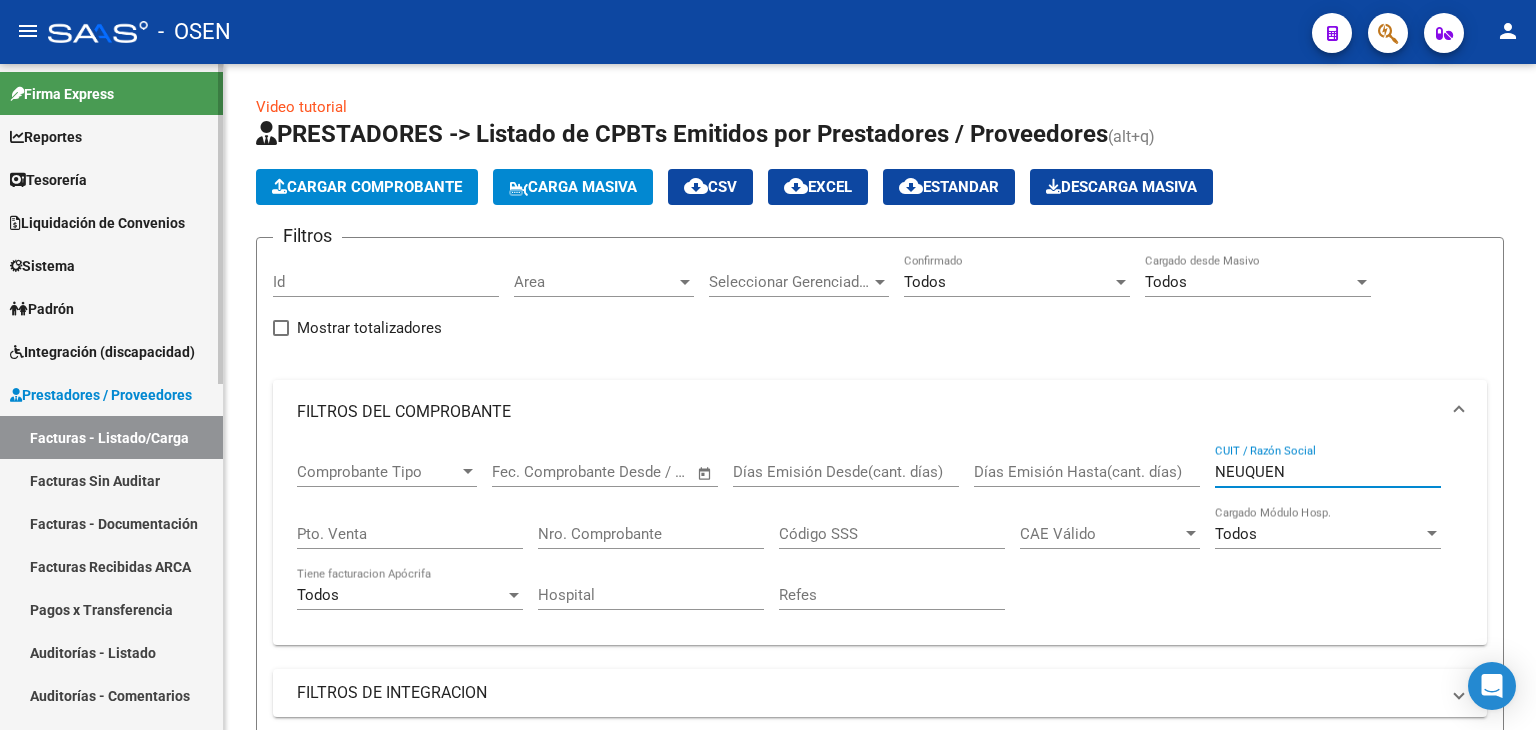 click on "Facturas - Listado/Carga" at bounding box center (111, 437) 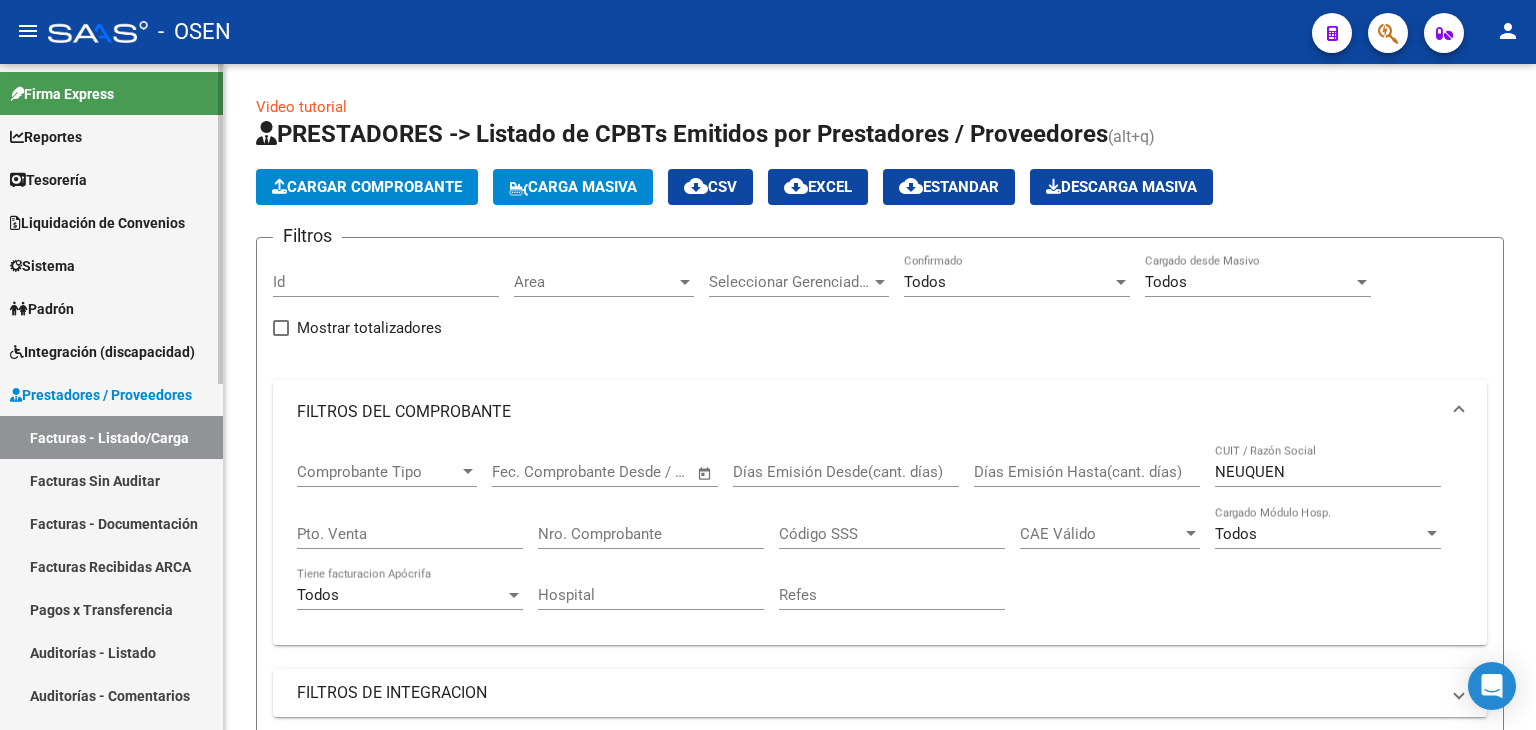 click on "Facturas - Documentación" at bounding box center (111, 523) 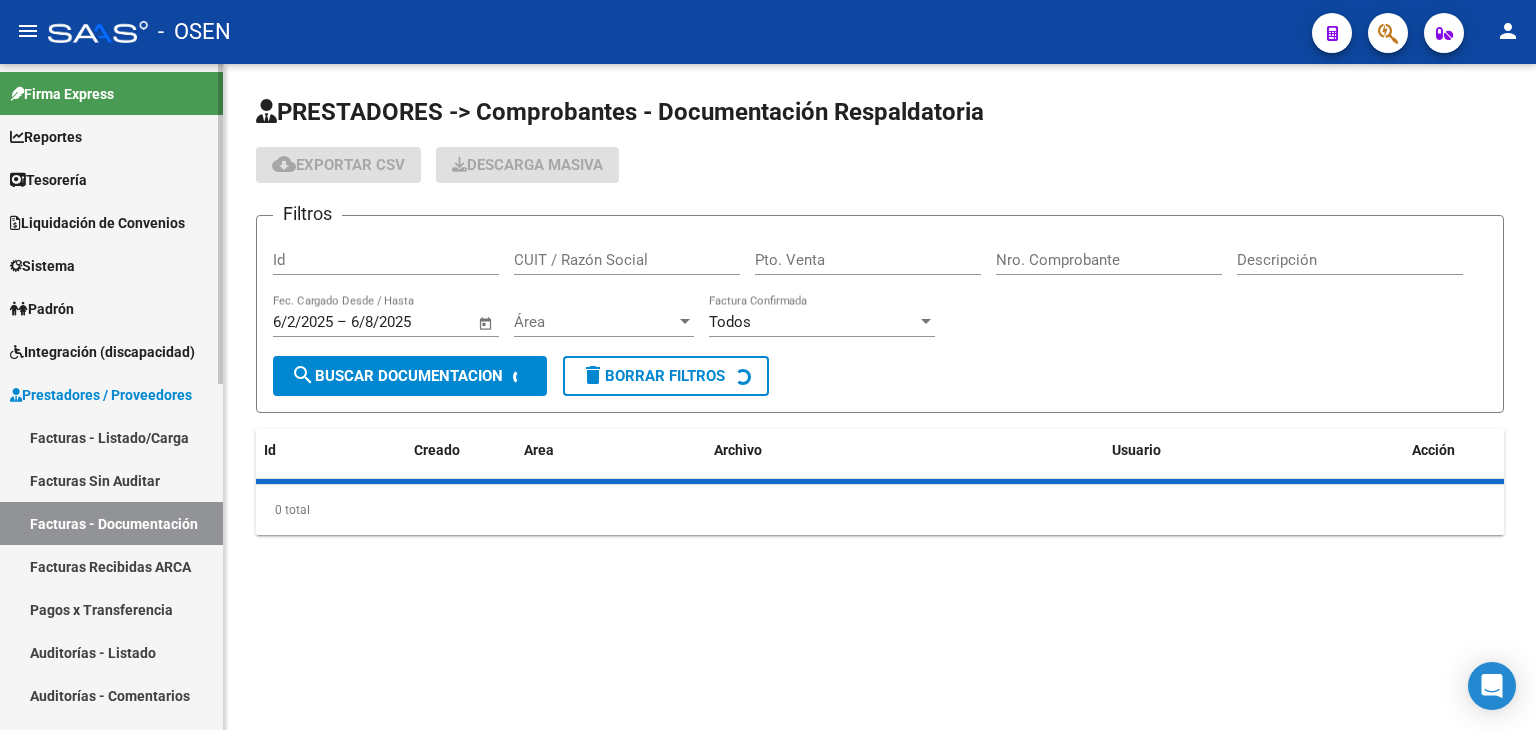 click on "Facturas - Listado/Carga" at bounding box center (111, 437) 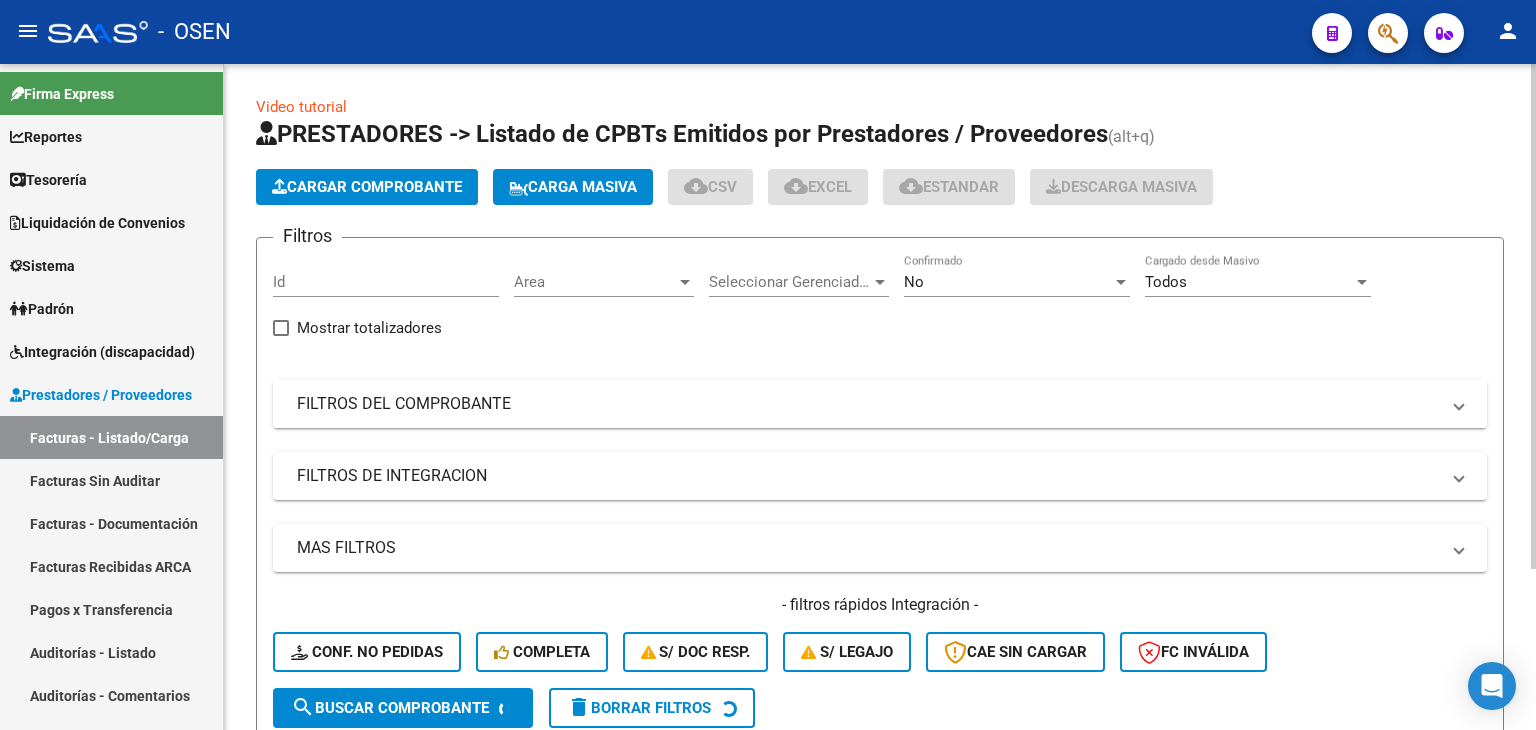 click on "FILTROS DEL COMPROBANTE" at bounding box center (868, 404) 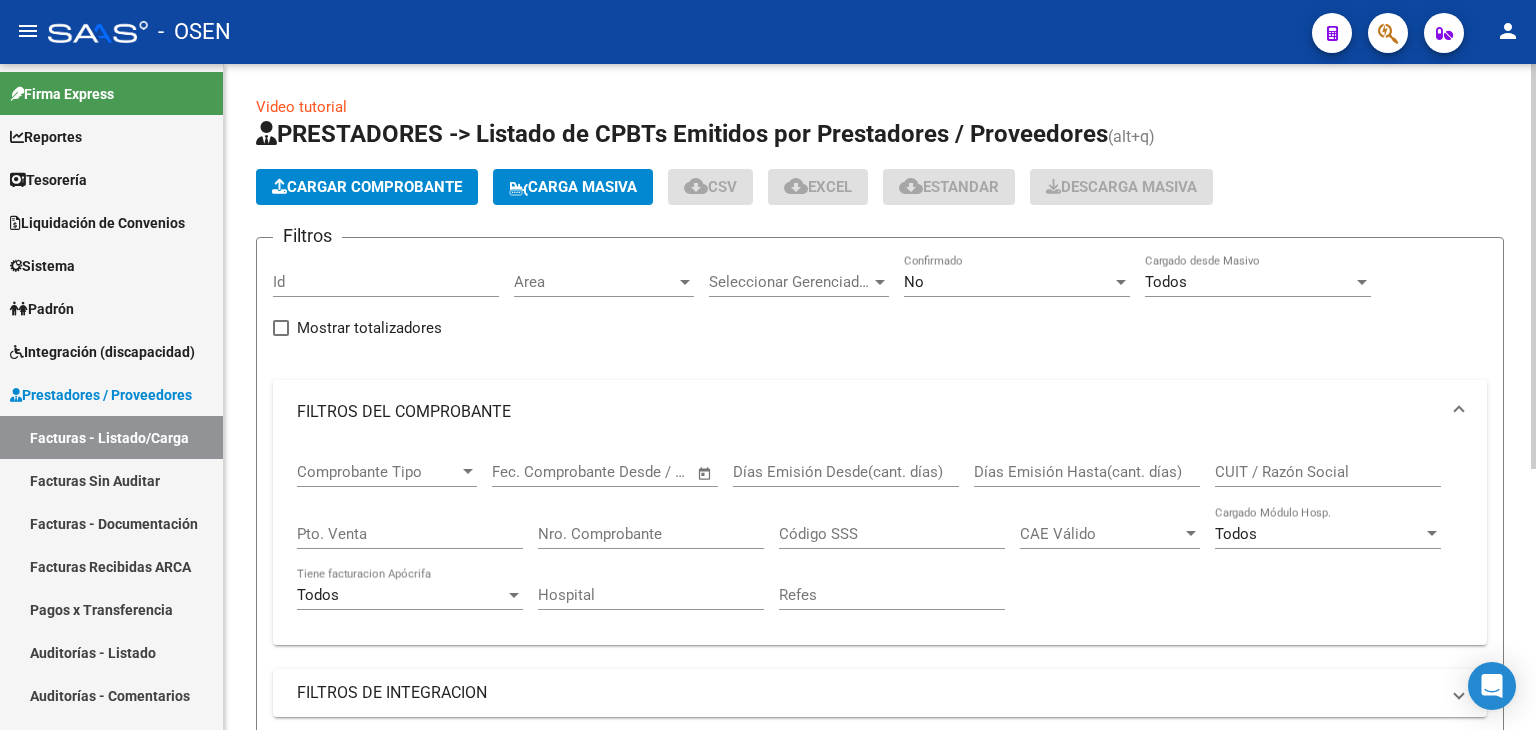 click on "No" at bounding box center (1008, 282) 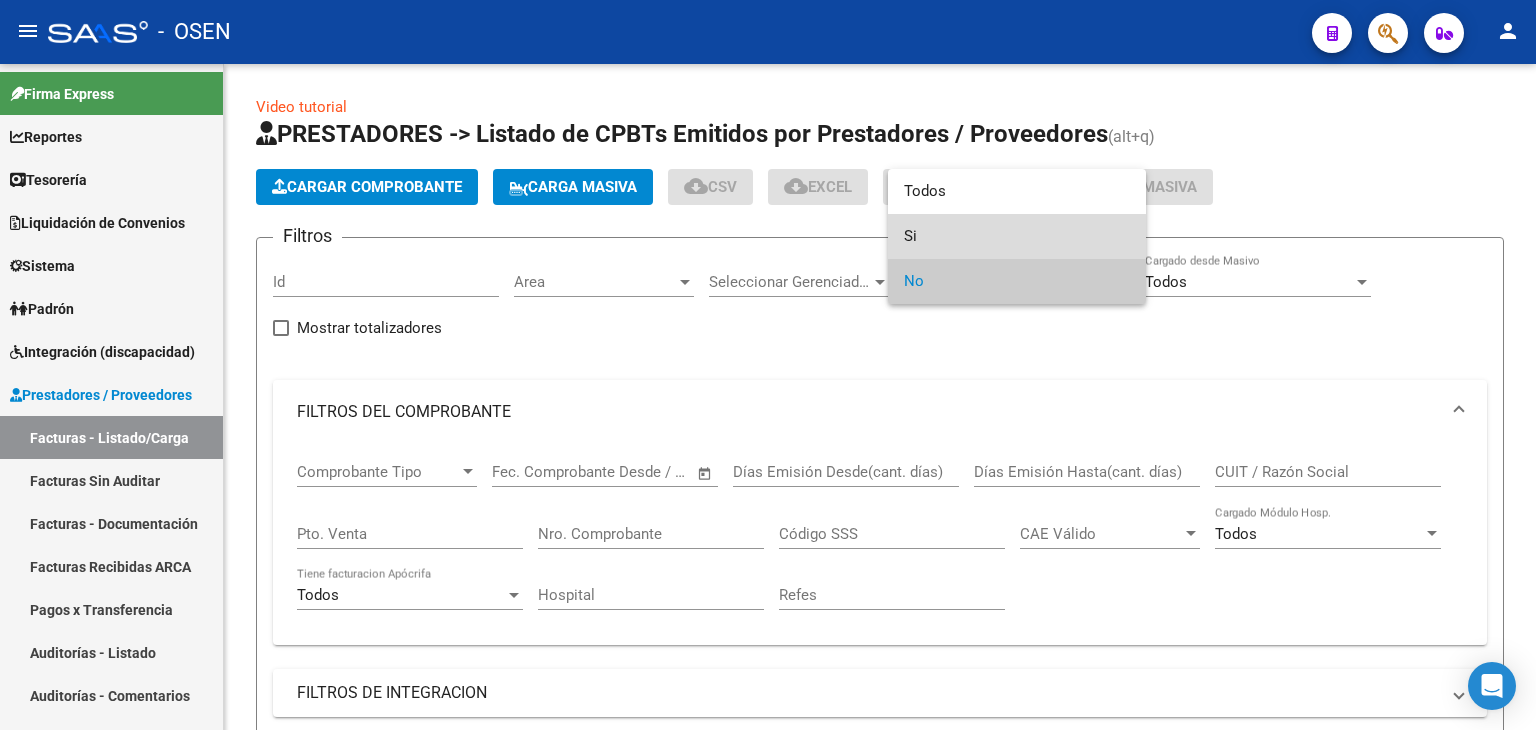 click on "Si" at bounding box center [1017, 236] 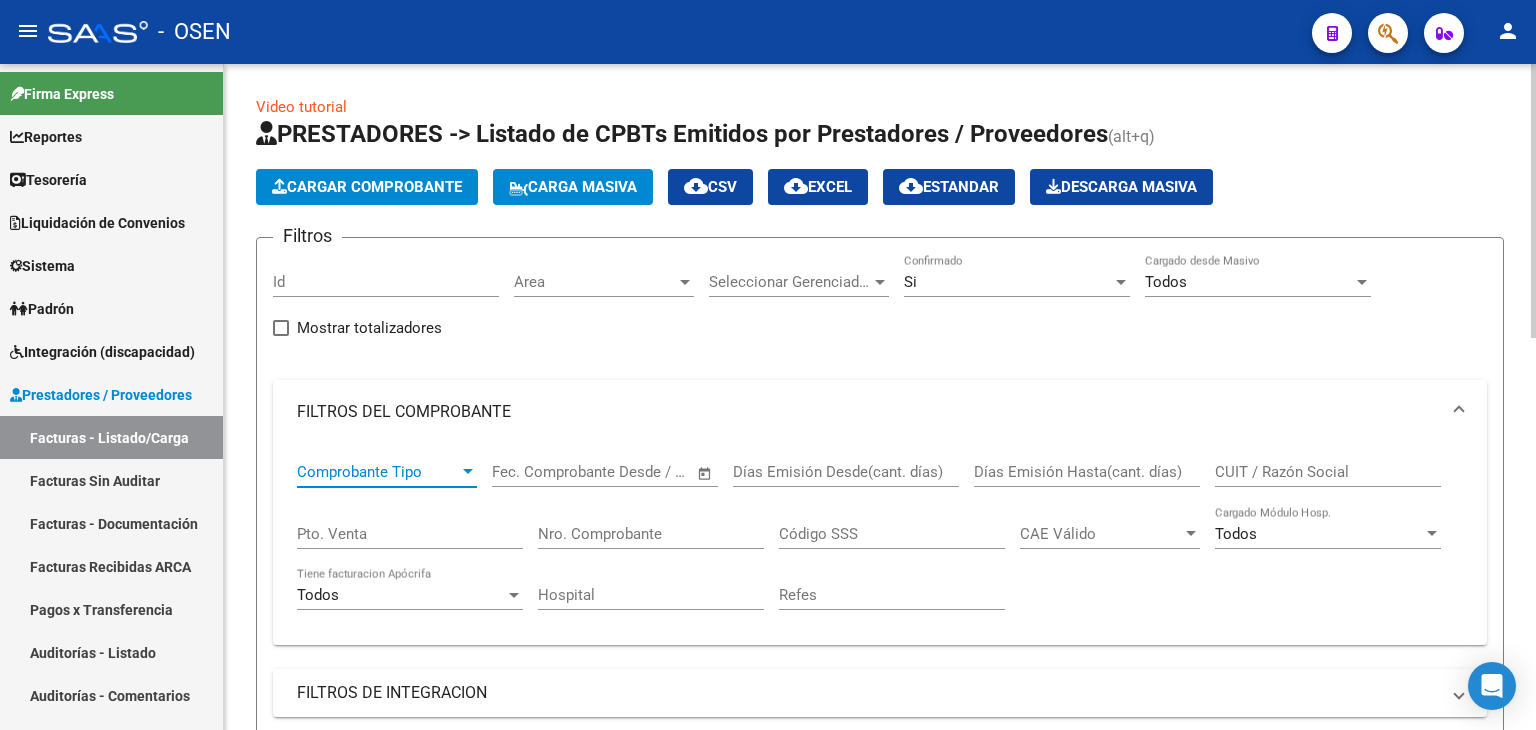 click at bounding box center [468, 472] 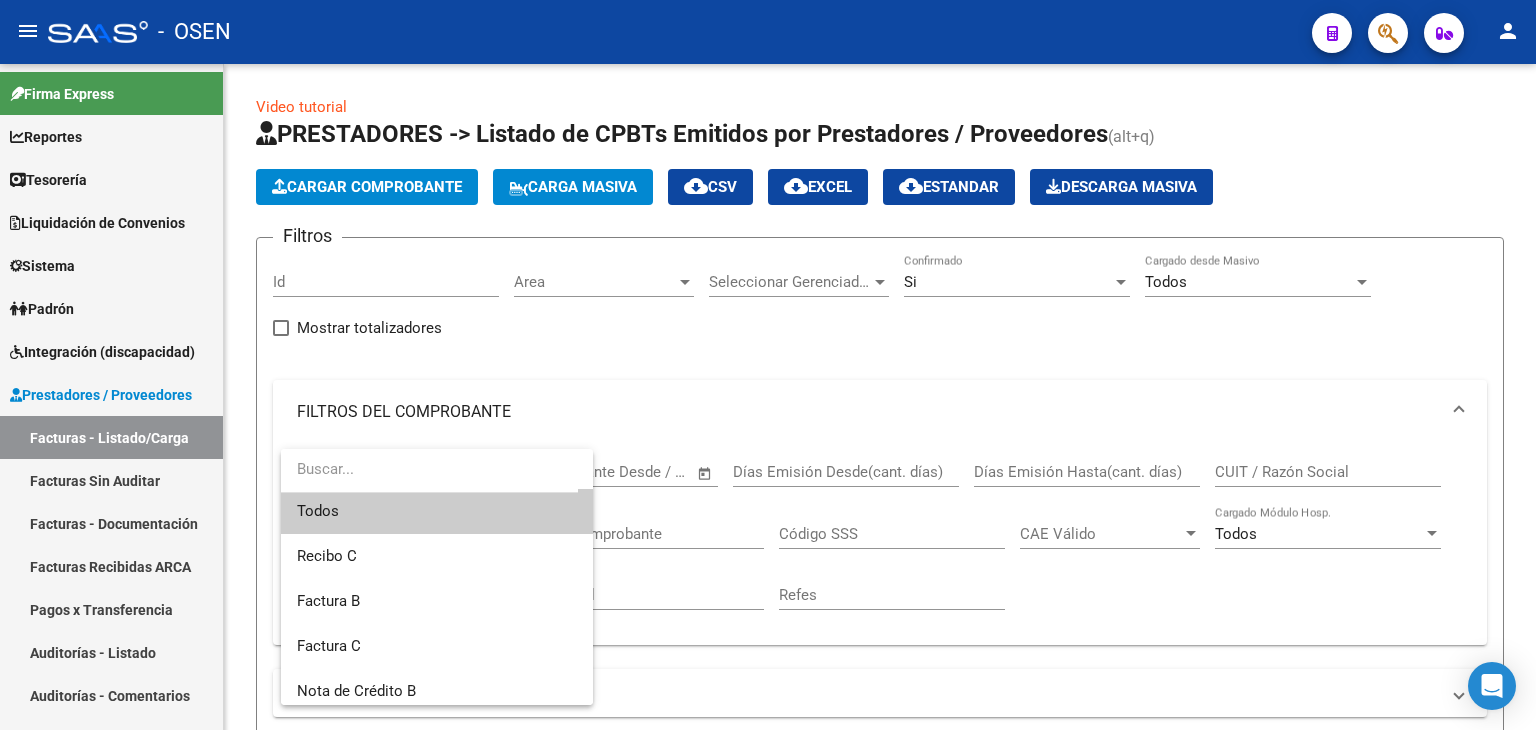 scroll, scrollTop: 0, scrollLeft: 0, axis: both 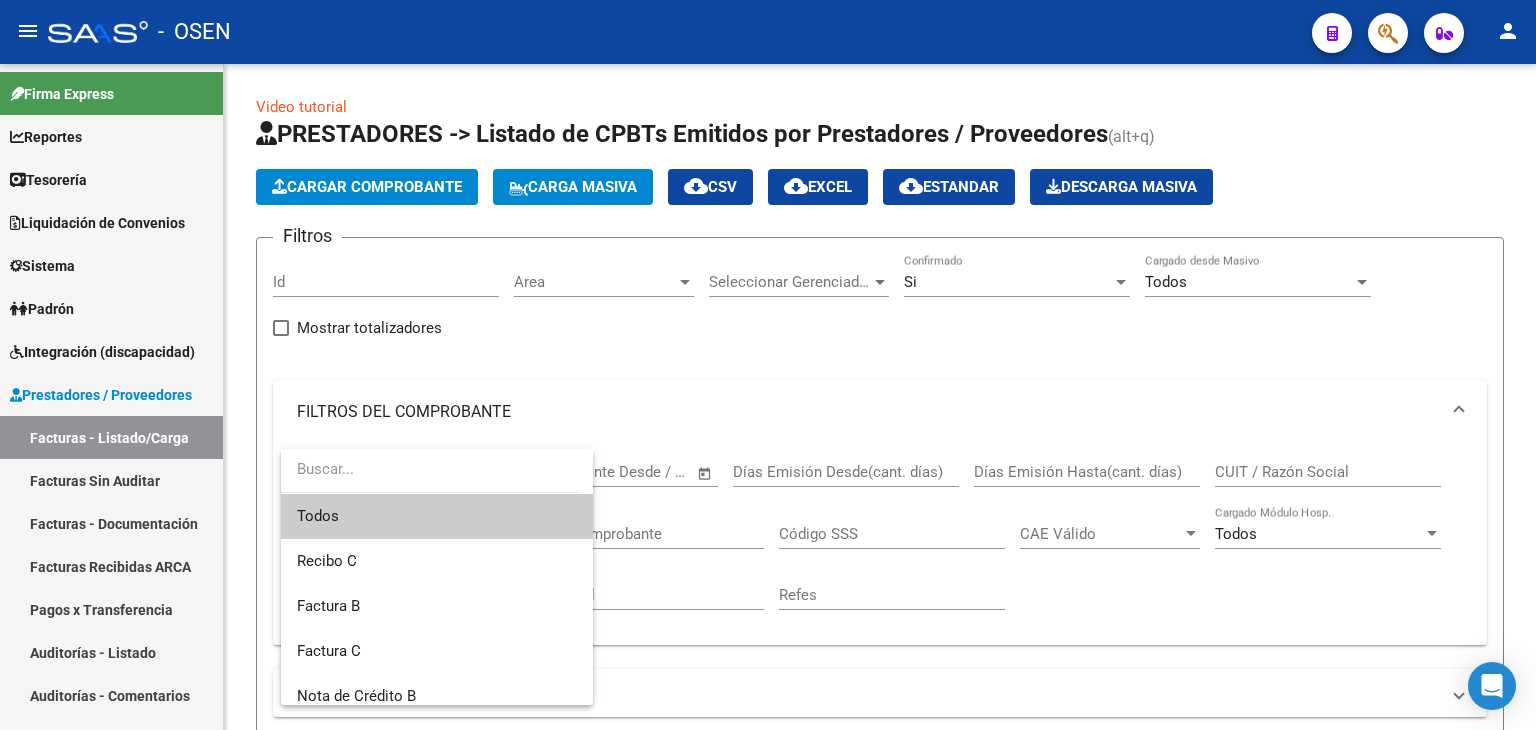 click at bounding box center (768, 365) 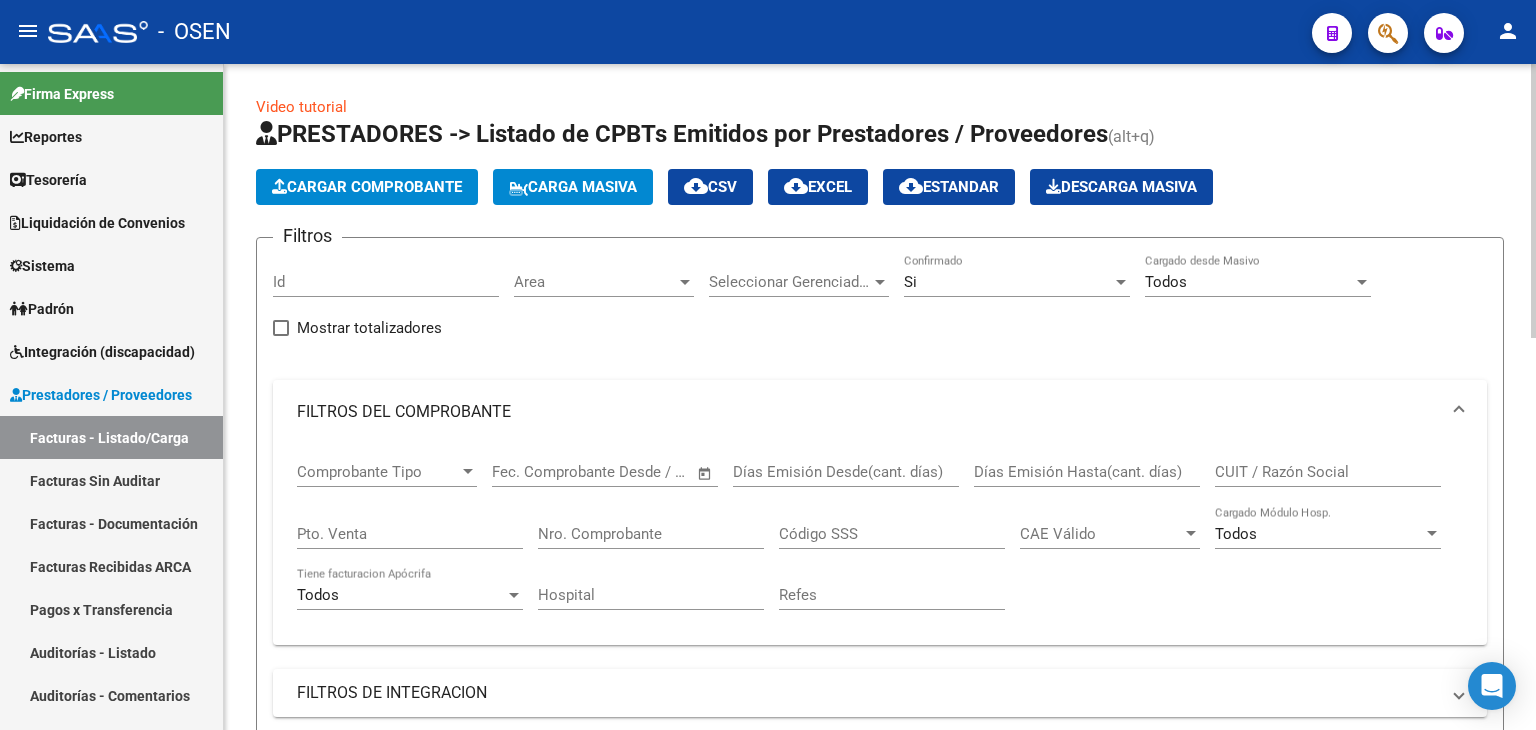 click on "Si Confirmado" 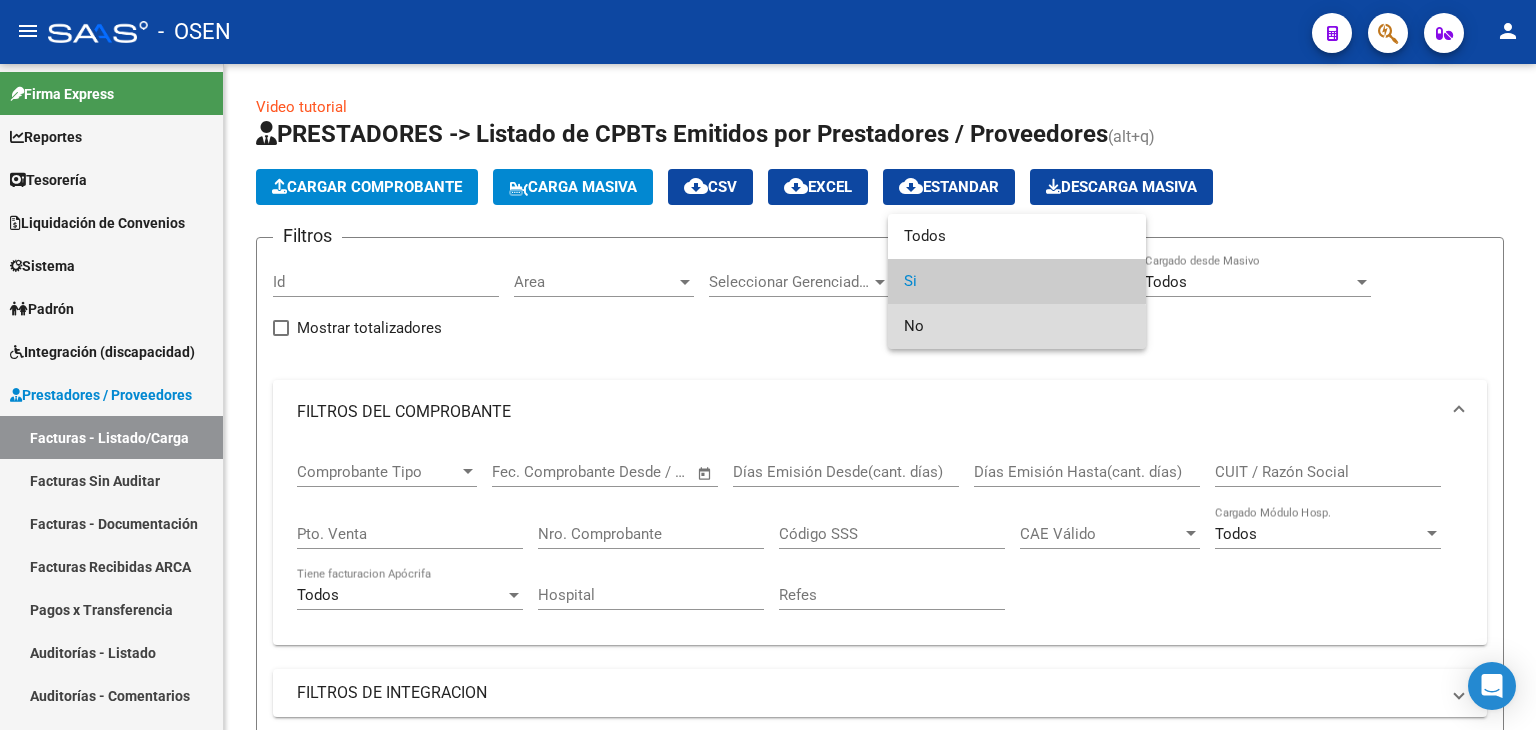 click on "No" at bounding box center [1017, 326] 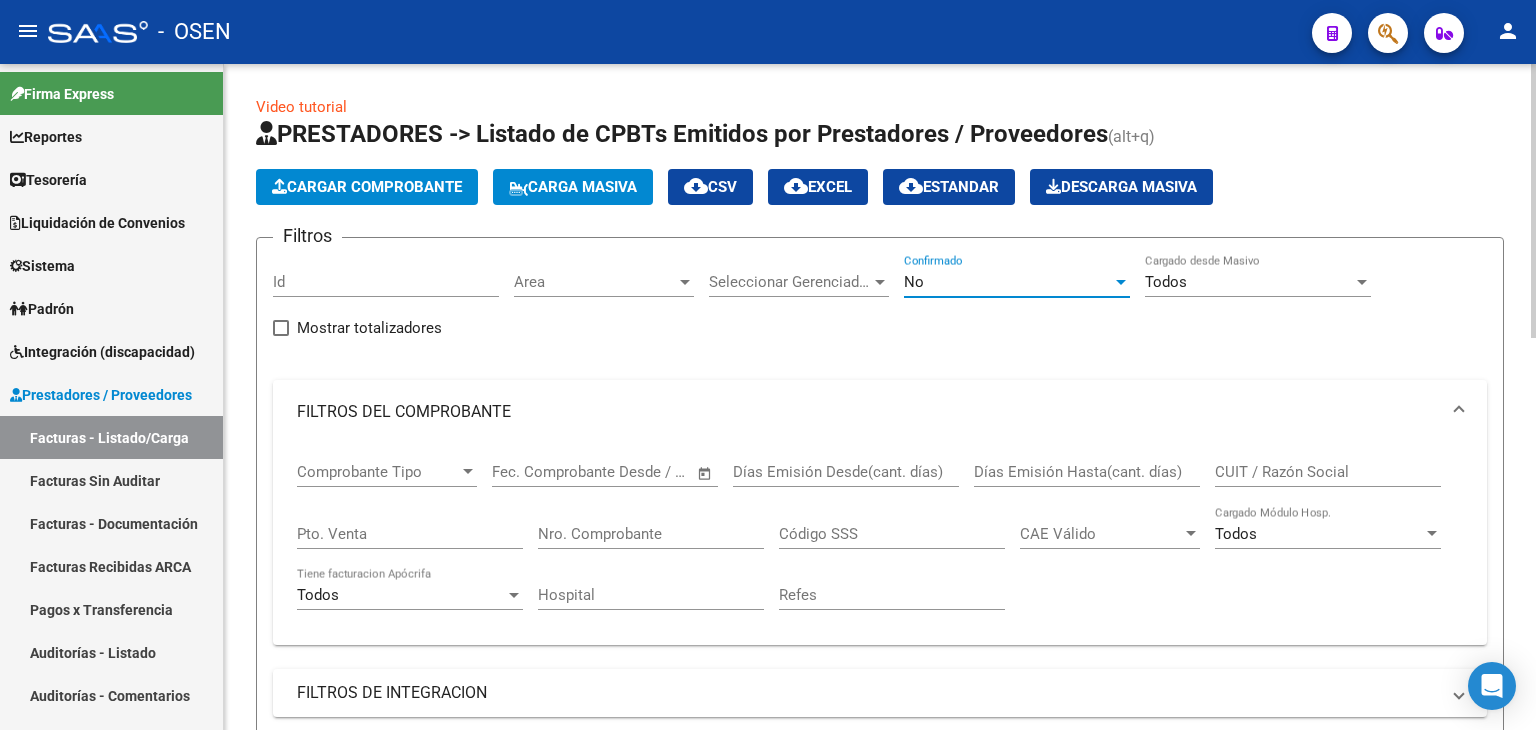click on "Comprobante Tipo Comprobante Tipo" at bounding box center [387, 465] 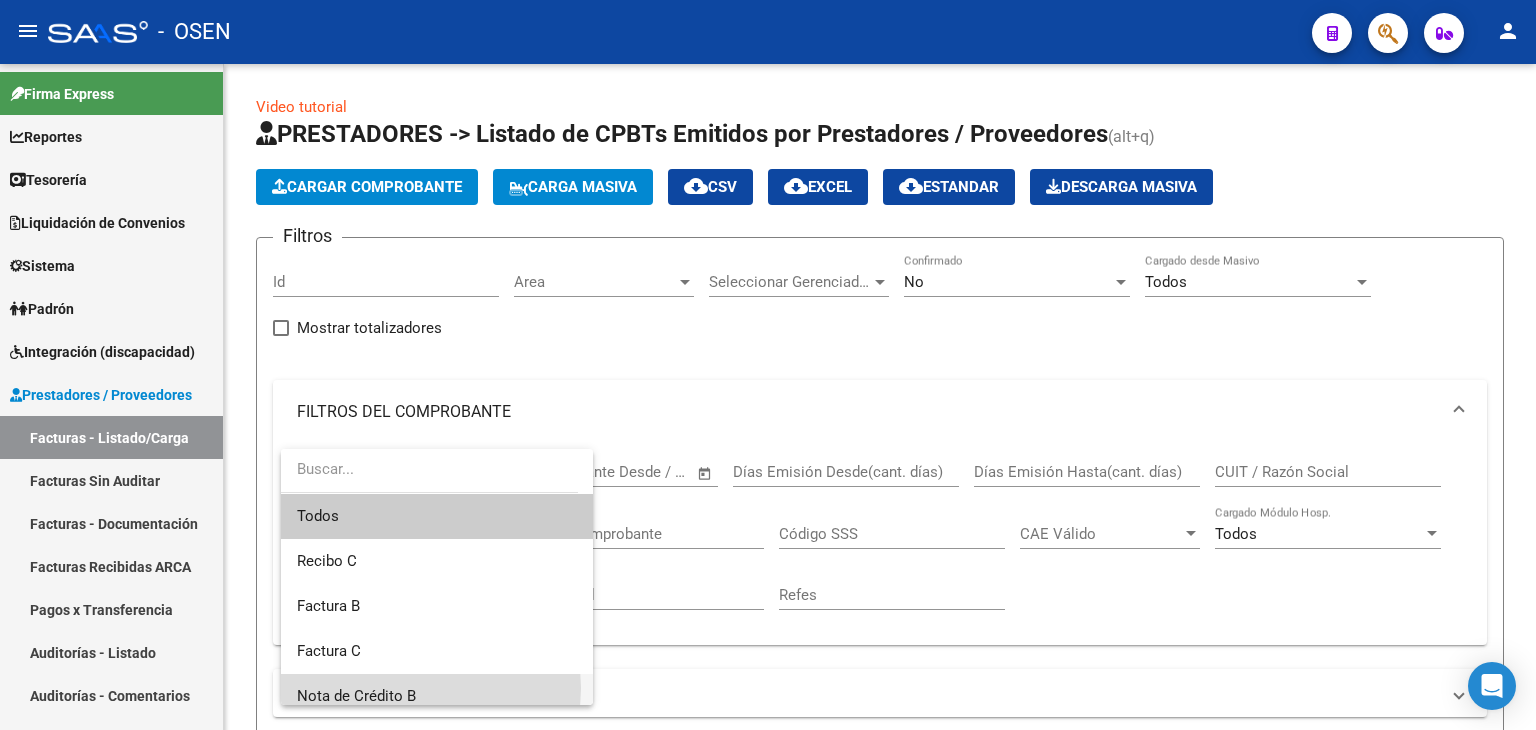 click on "Nota de Crédito B" at bounding box center (437, 696) 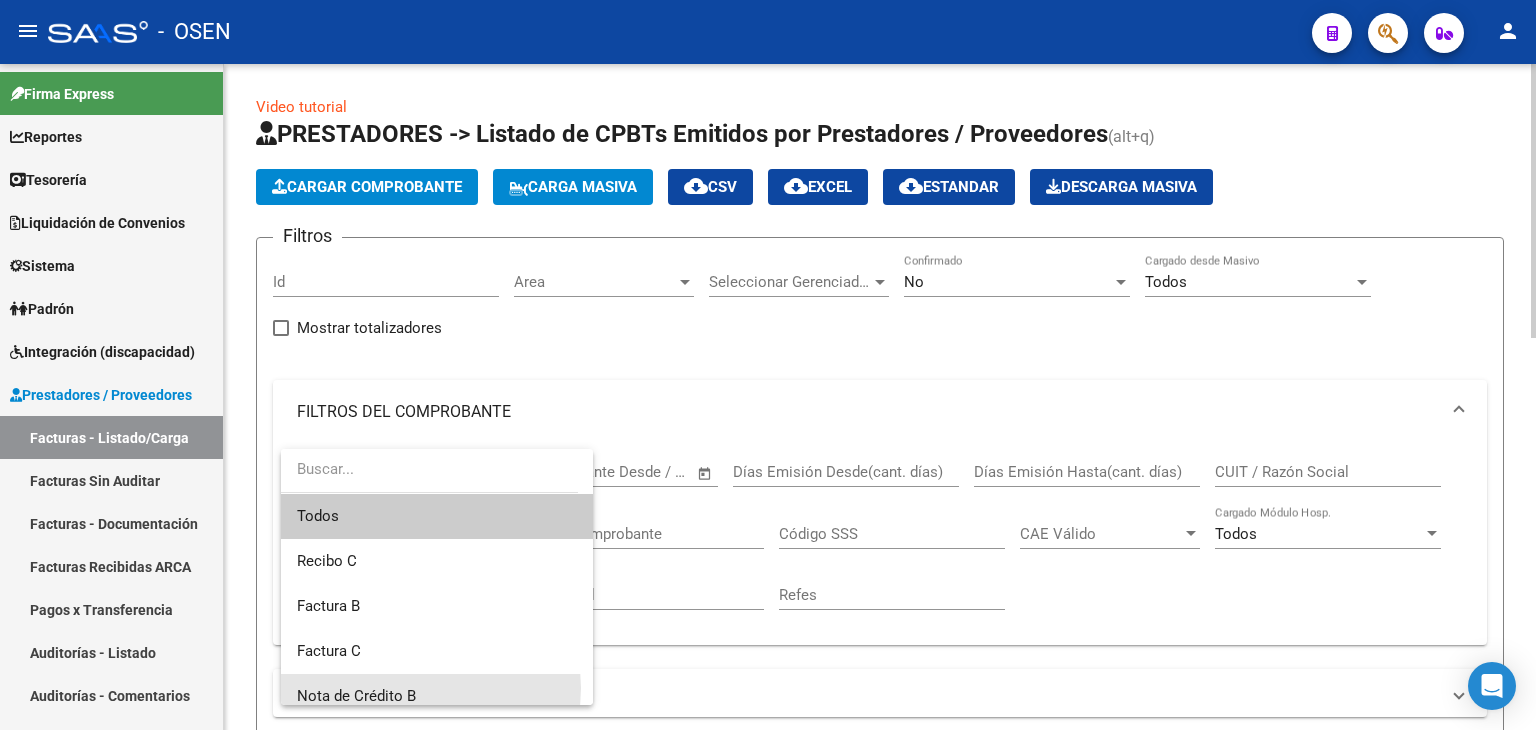 scroll, scrollTop: 12, scrollLeft: 0, axis: vertical 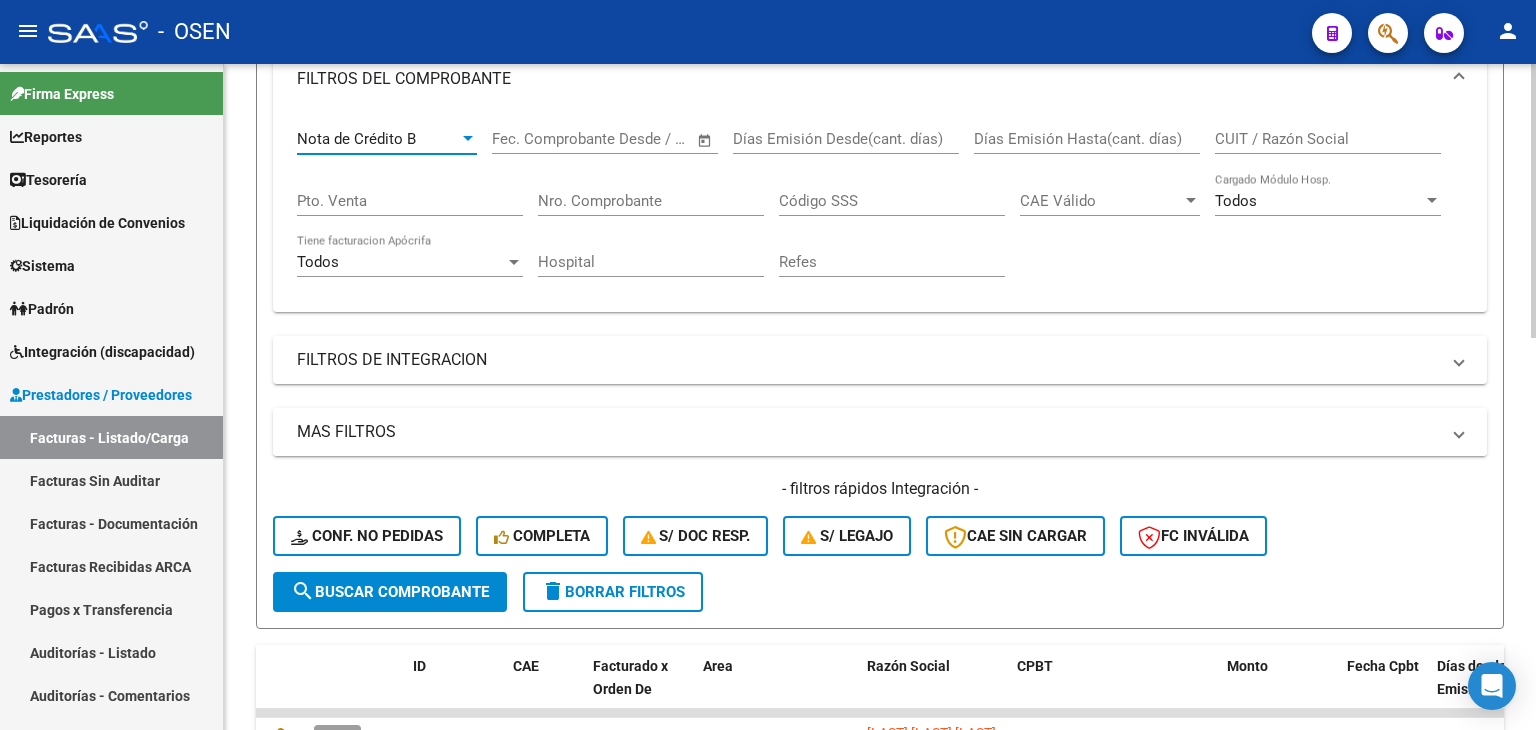 click on "MAS FILTROS" at bounding box center [868, 432] 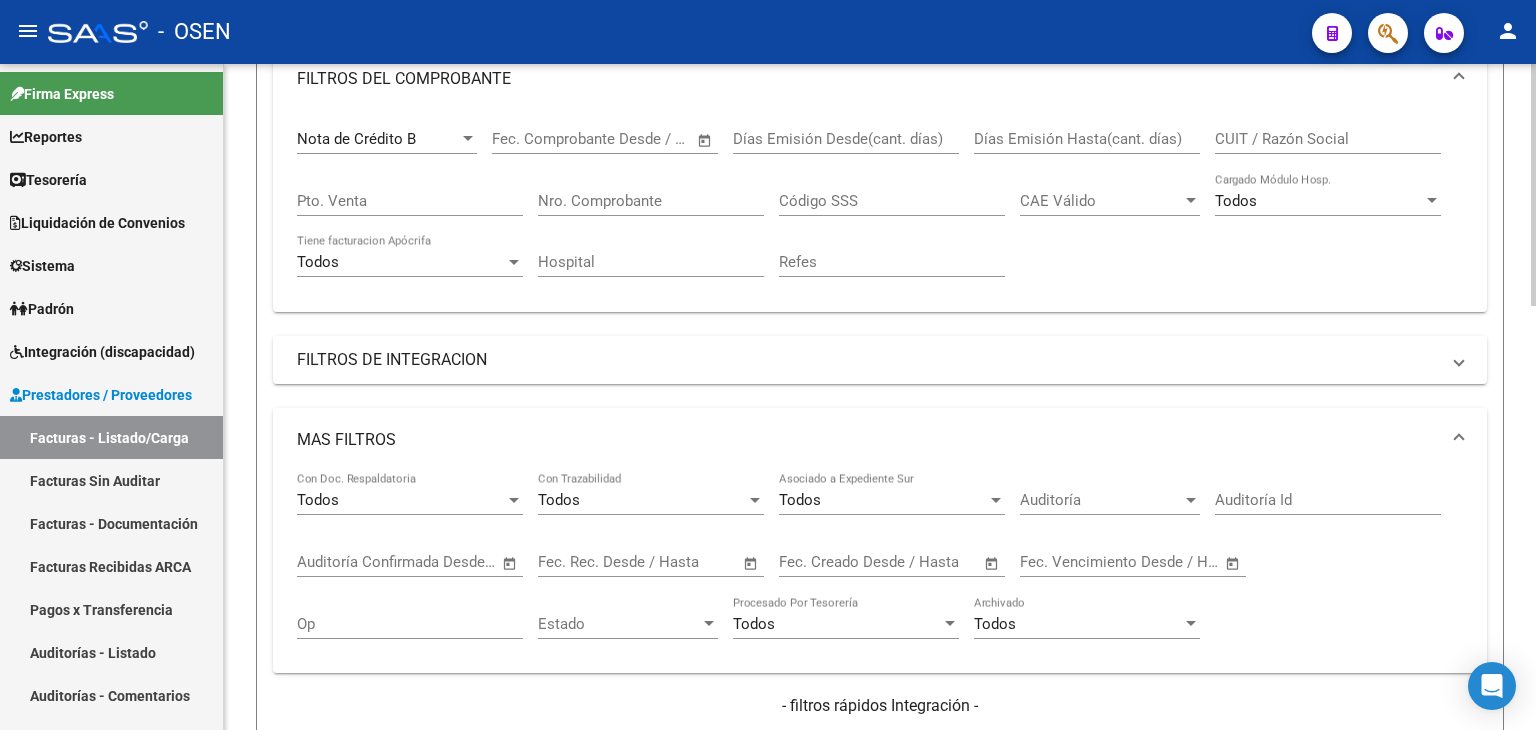 click 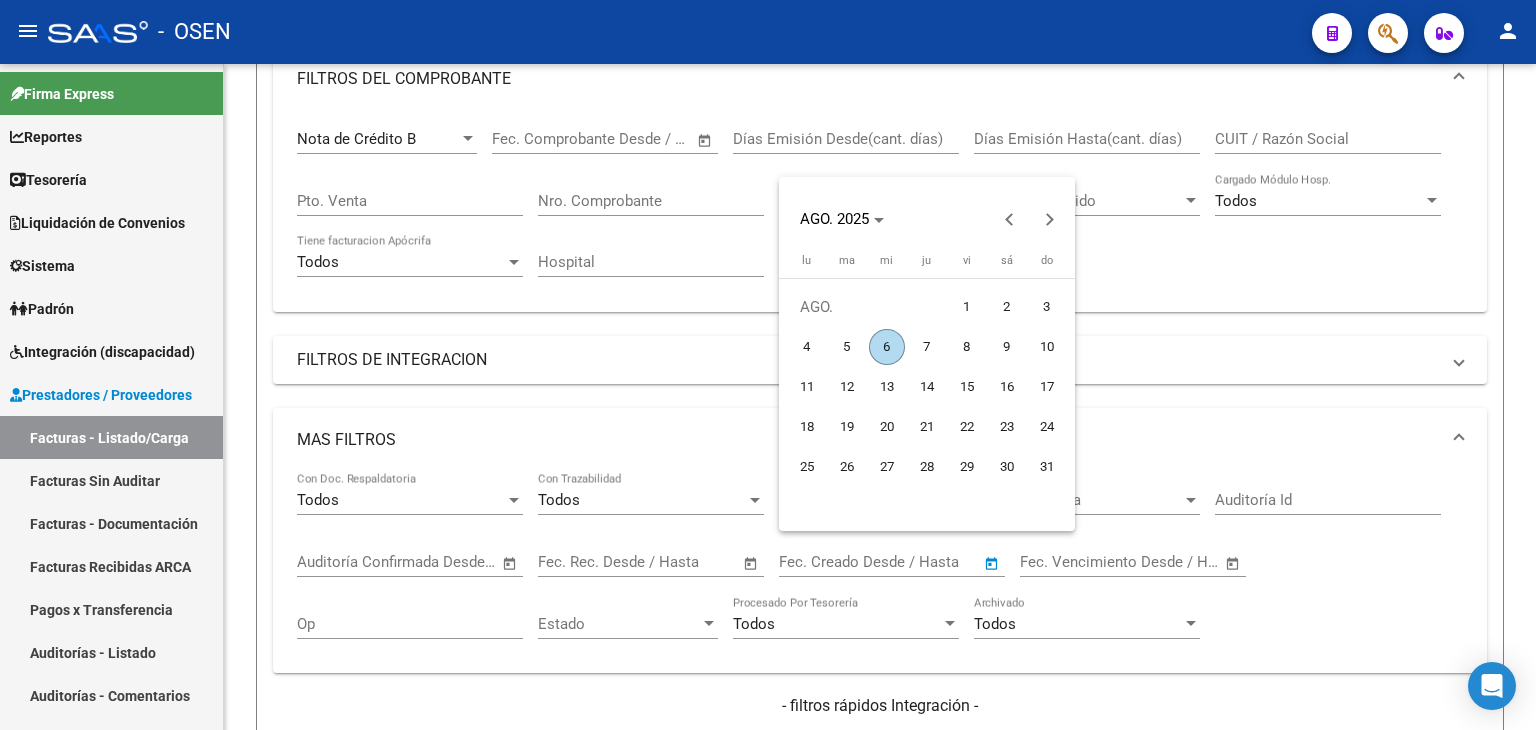 click on "5" at bounding box center [847, 347] 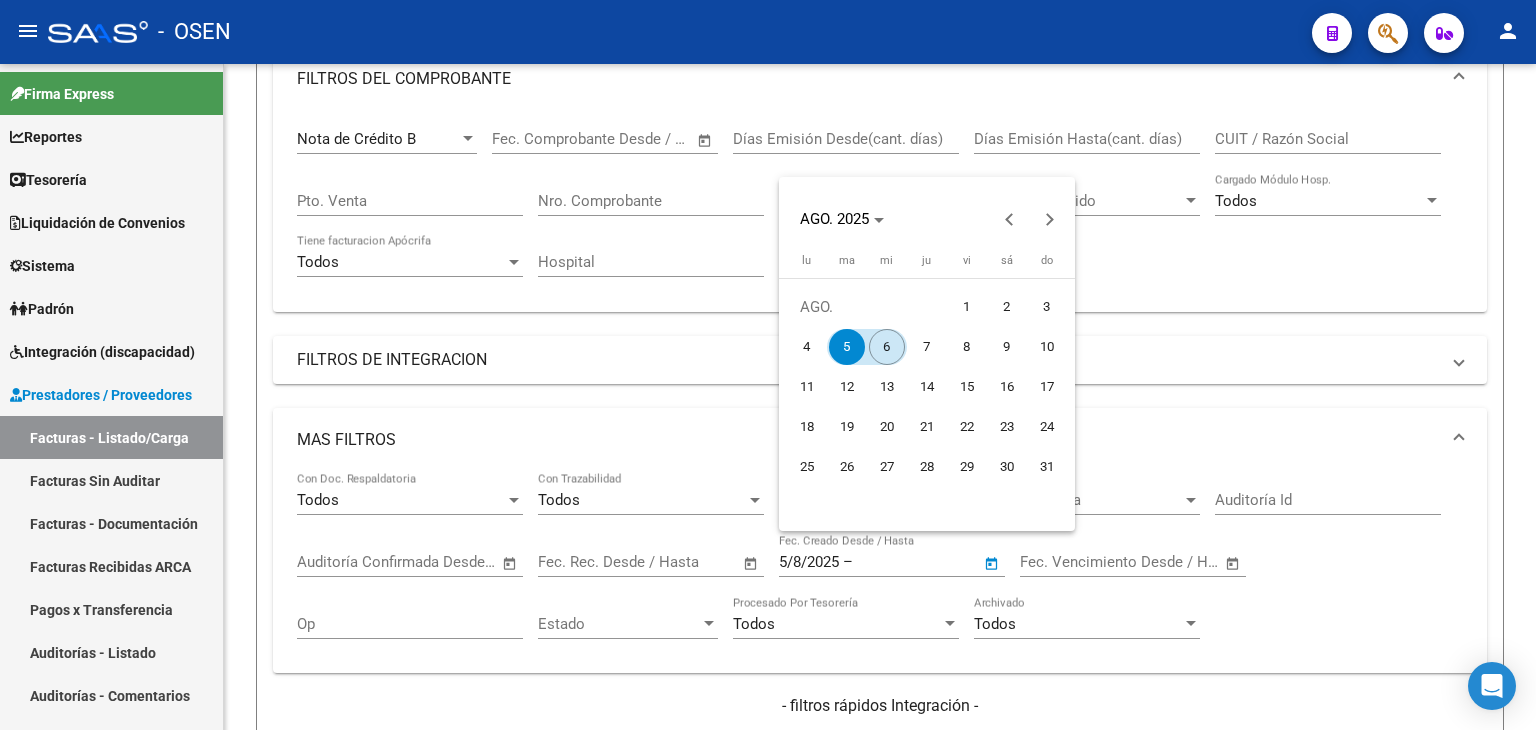 click on "6" at bounding box center (887, 347) 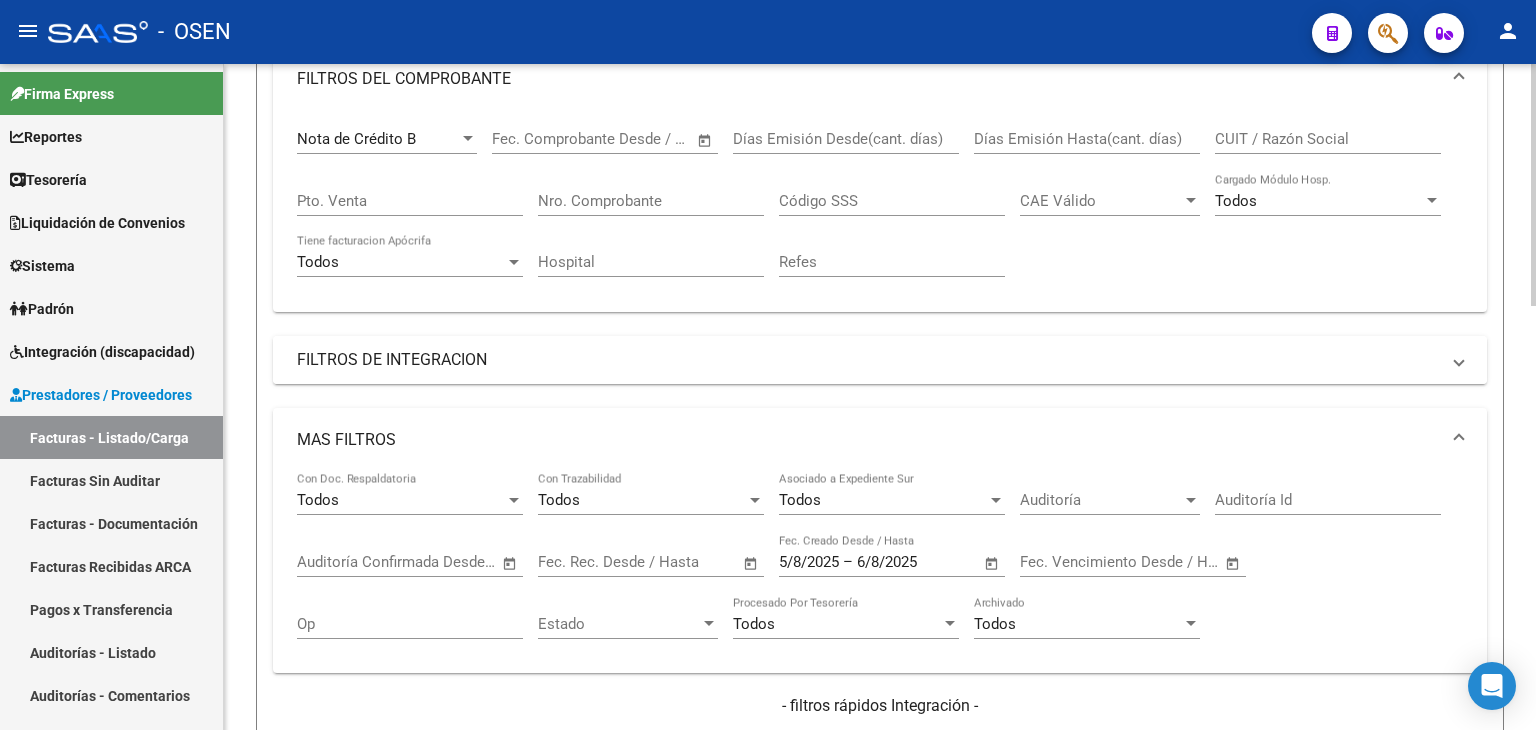scroll, scrollTop: 666, scrollLeft: 0, axis: vertical 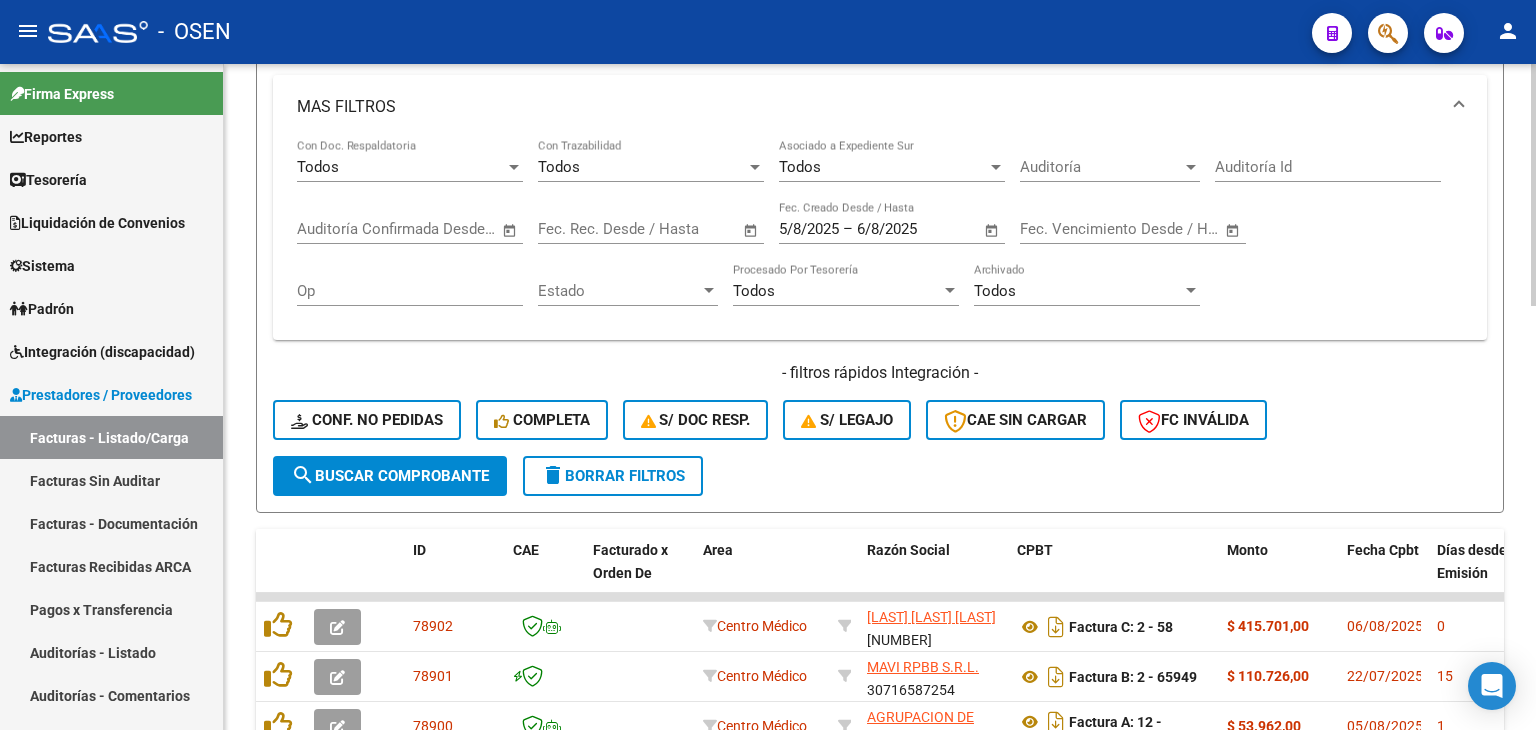 click on "search  Buscar Comprobante" 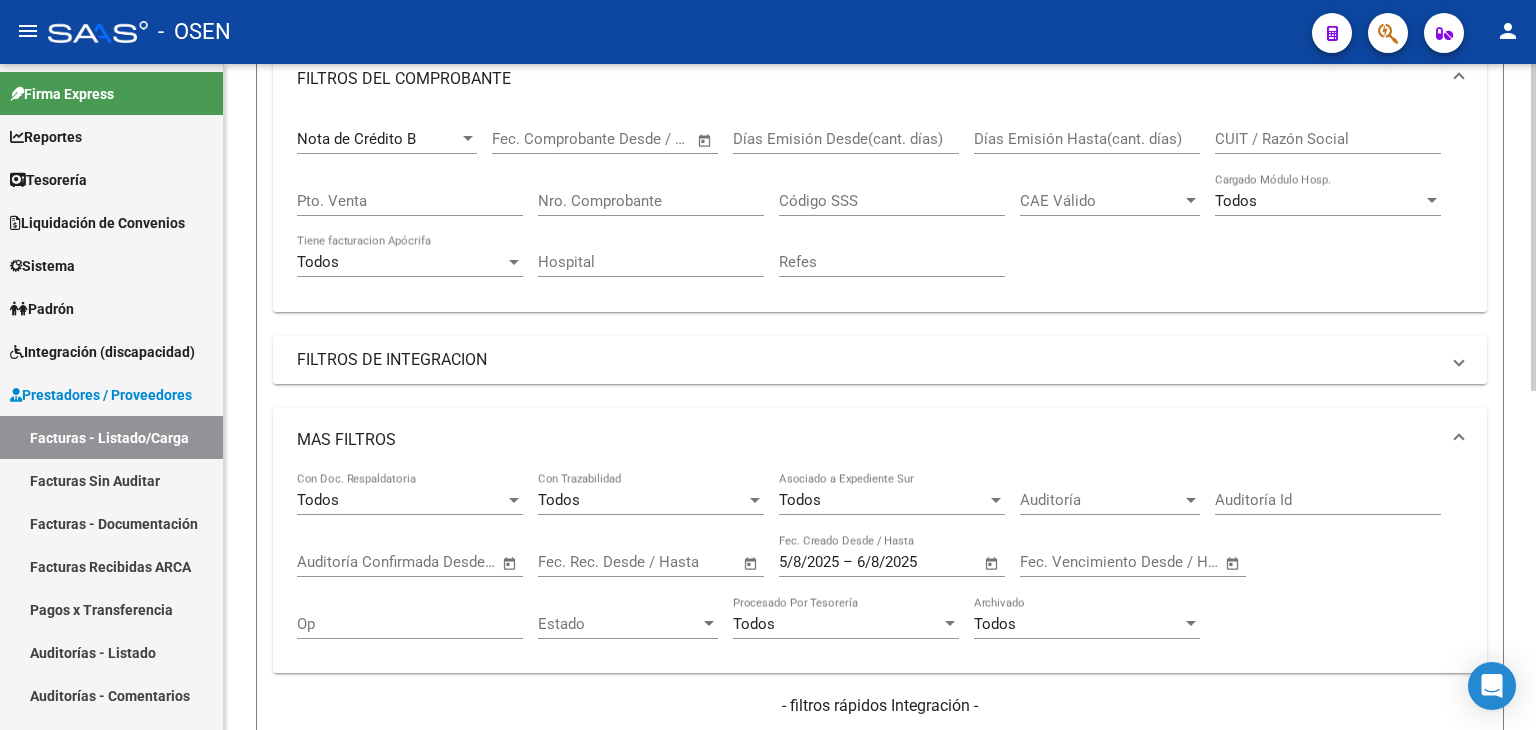 scroll, scrollTop: 0, scrollLeft: 0, axis: both 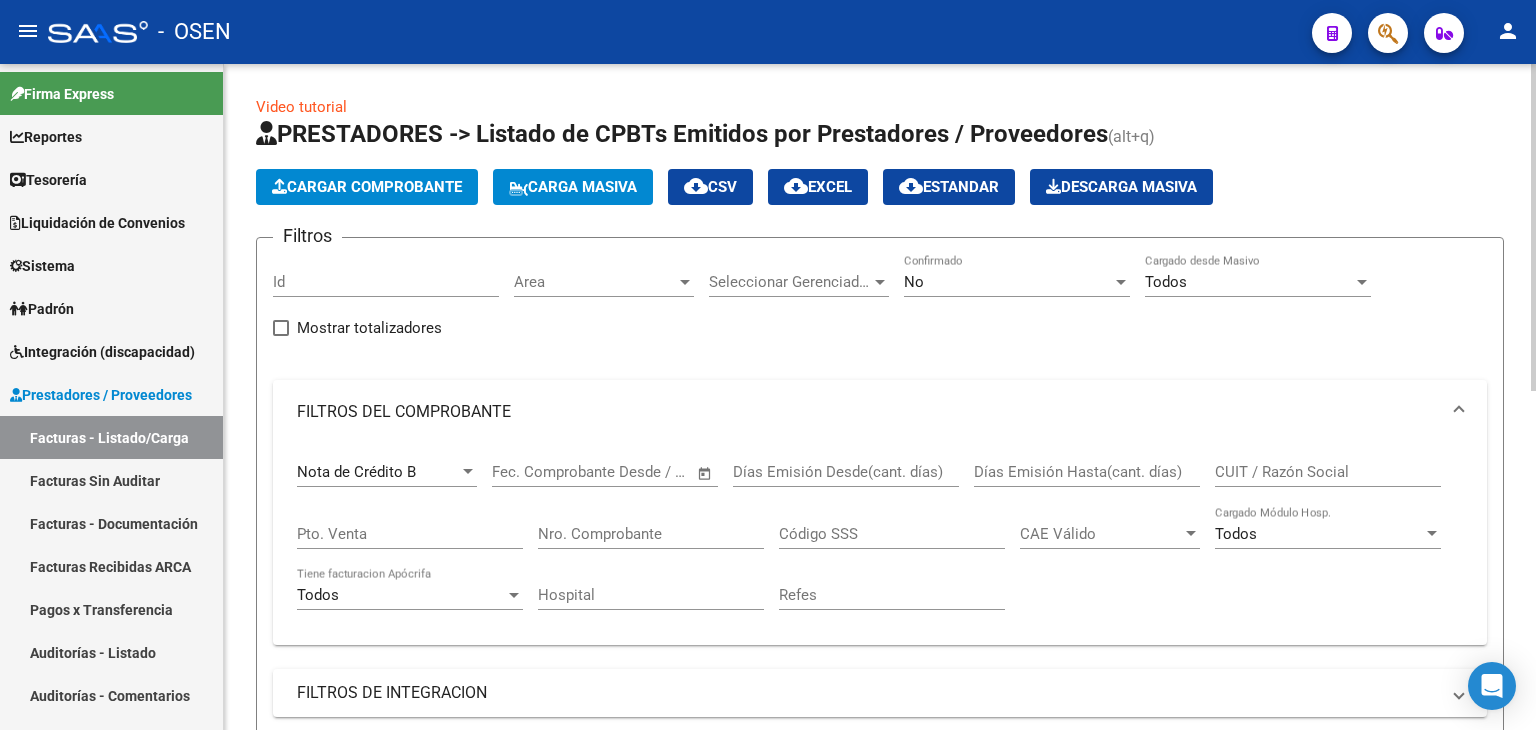 click on "Nota de Crédito B" at bounding box center (378, 472) 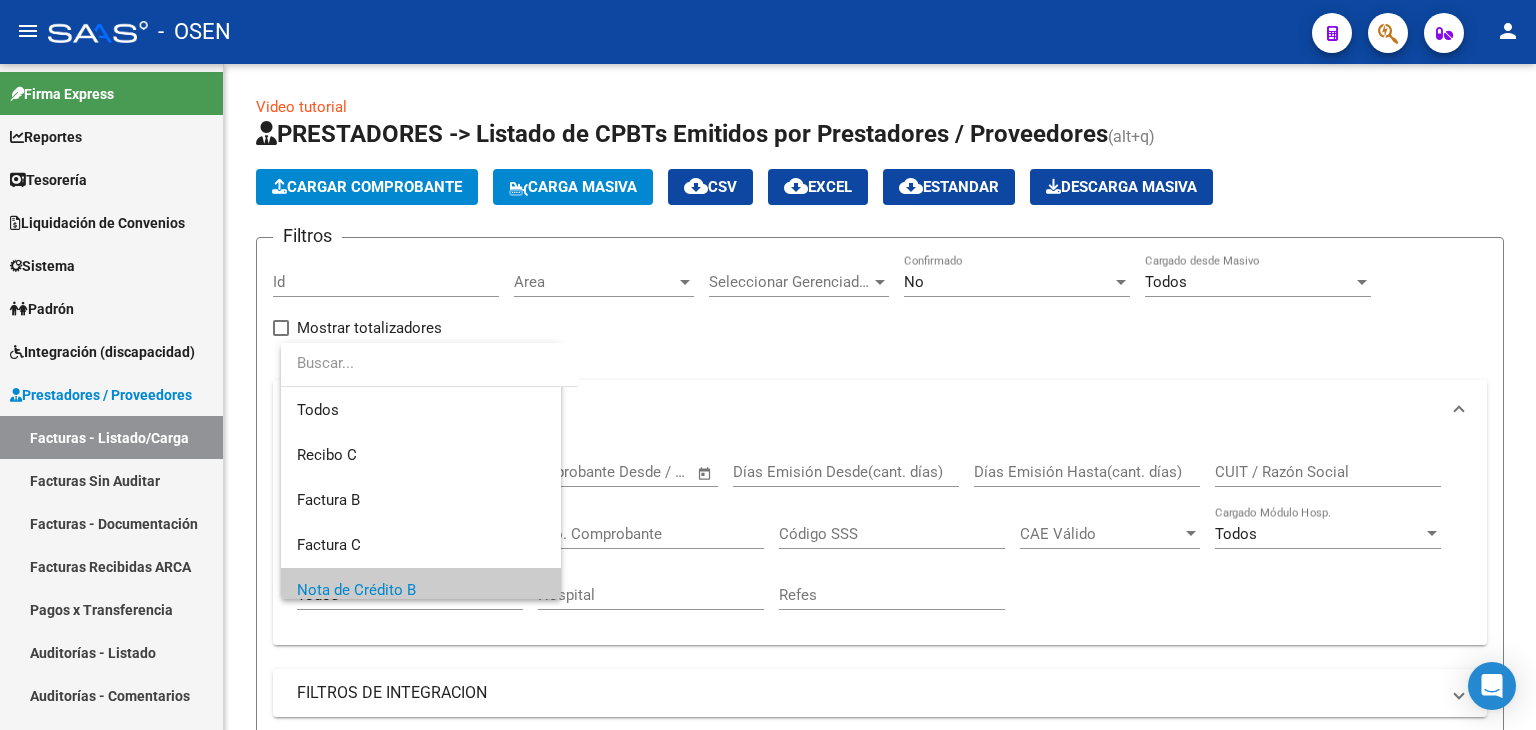 scroll, scrollTop: 119, scrollLeft: 0, axis: vertical 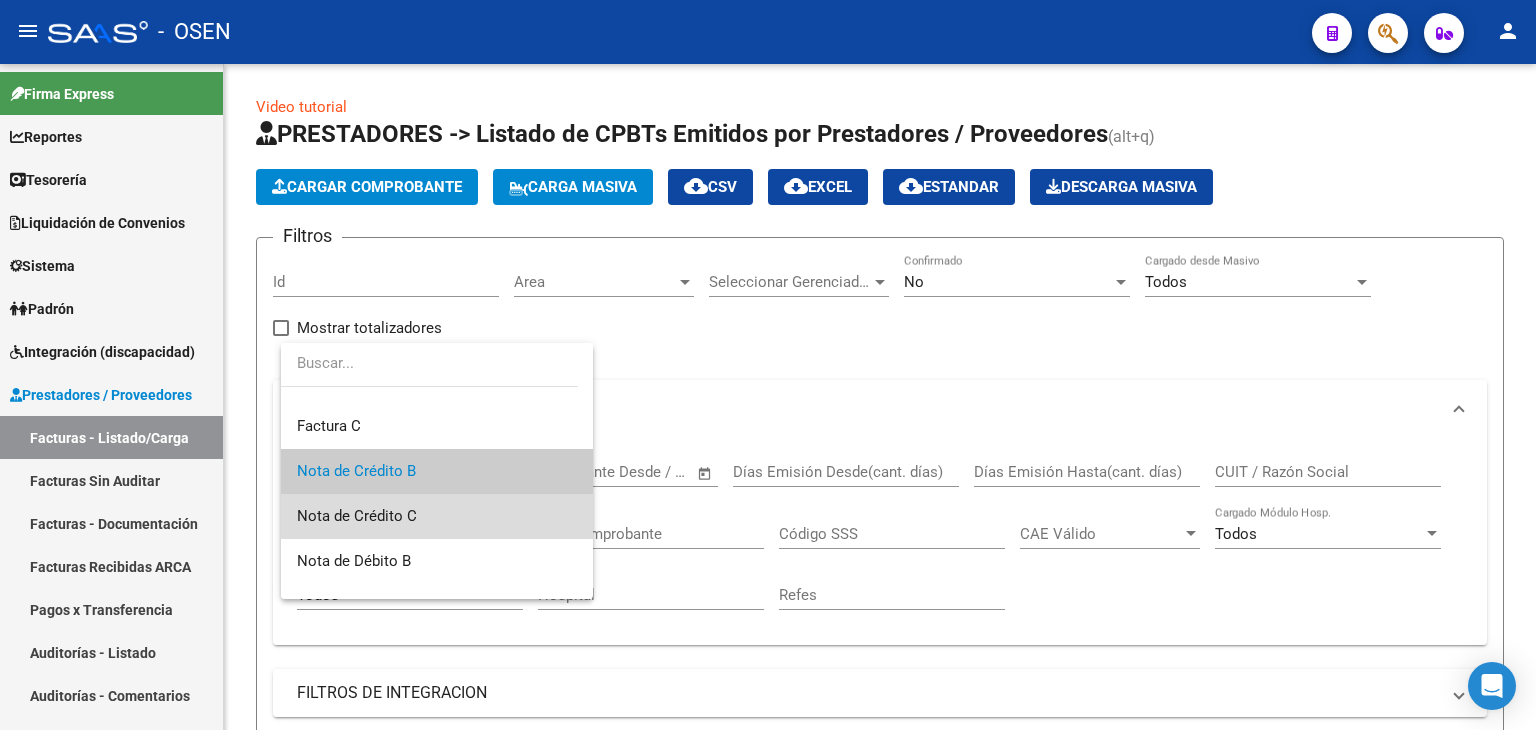 click on "Nota de Crédito C" at bounding box center [437, 516] 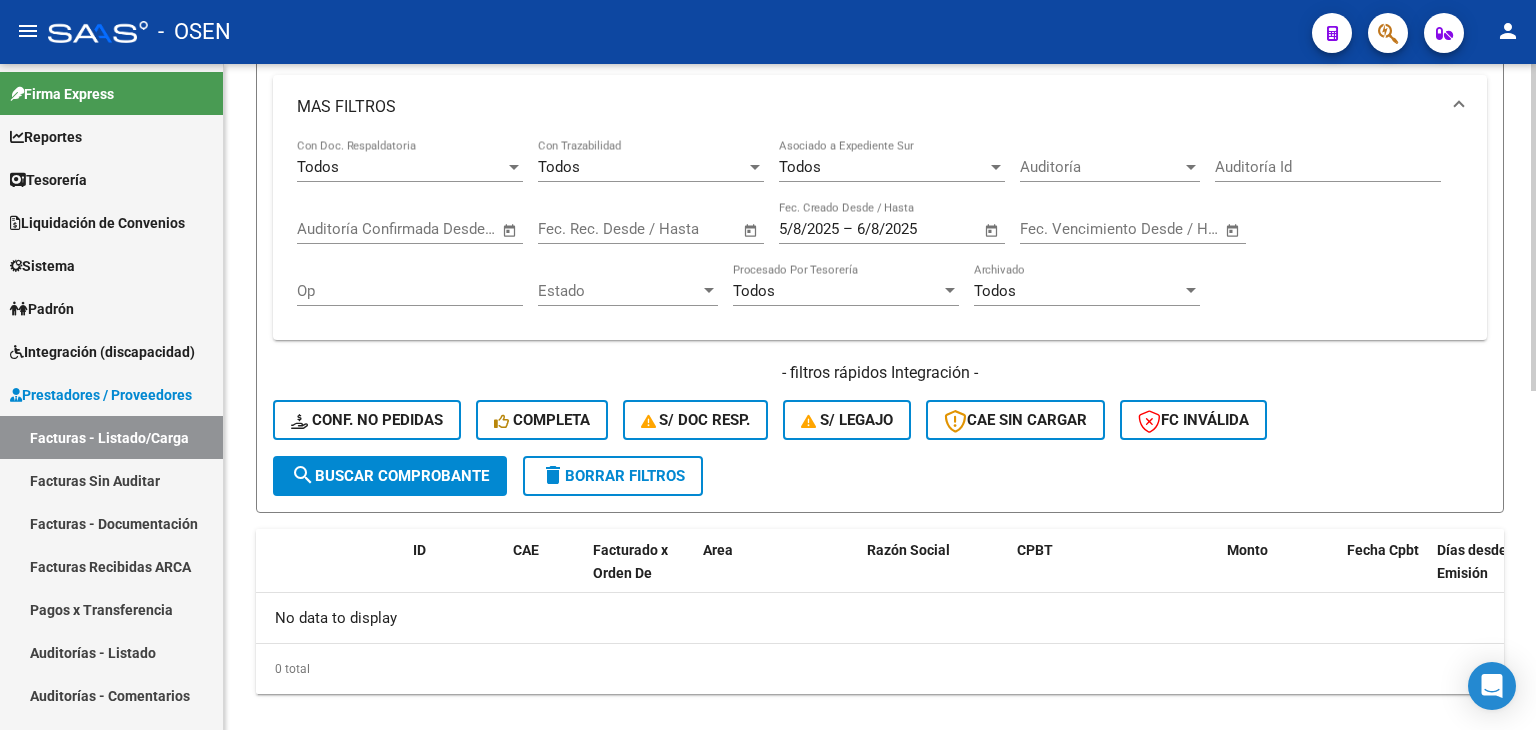 click on "search  Buscar Comprobante" 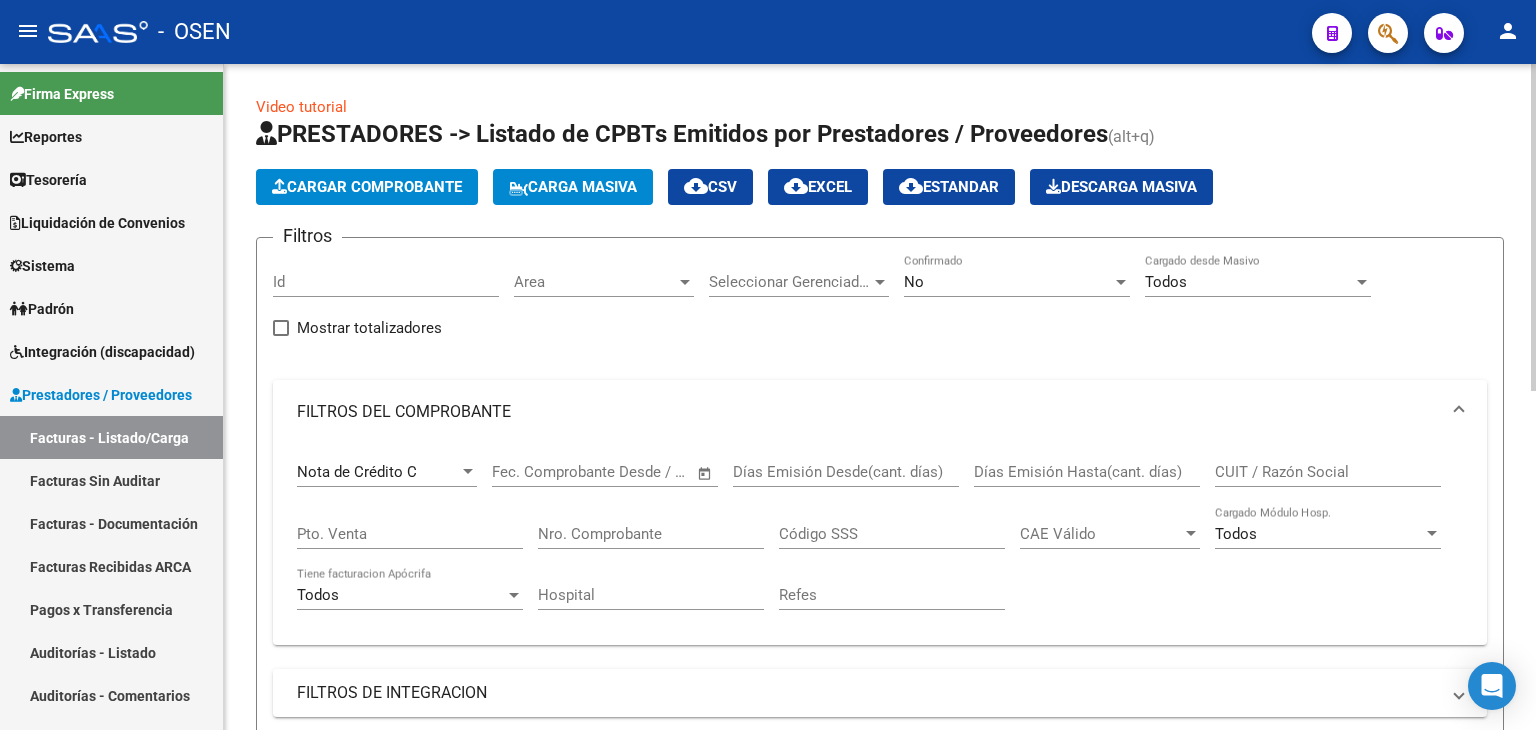 scroll, scrollTop: 0, scrollLeft: 0, axis: both 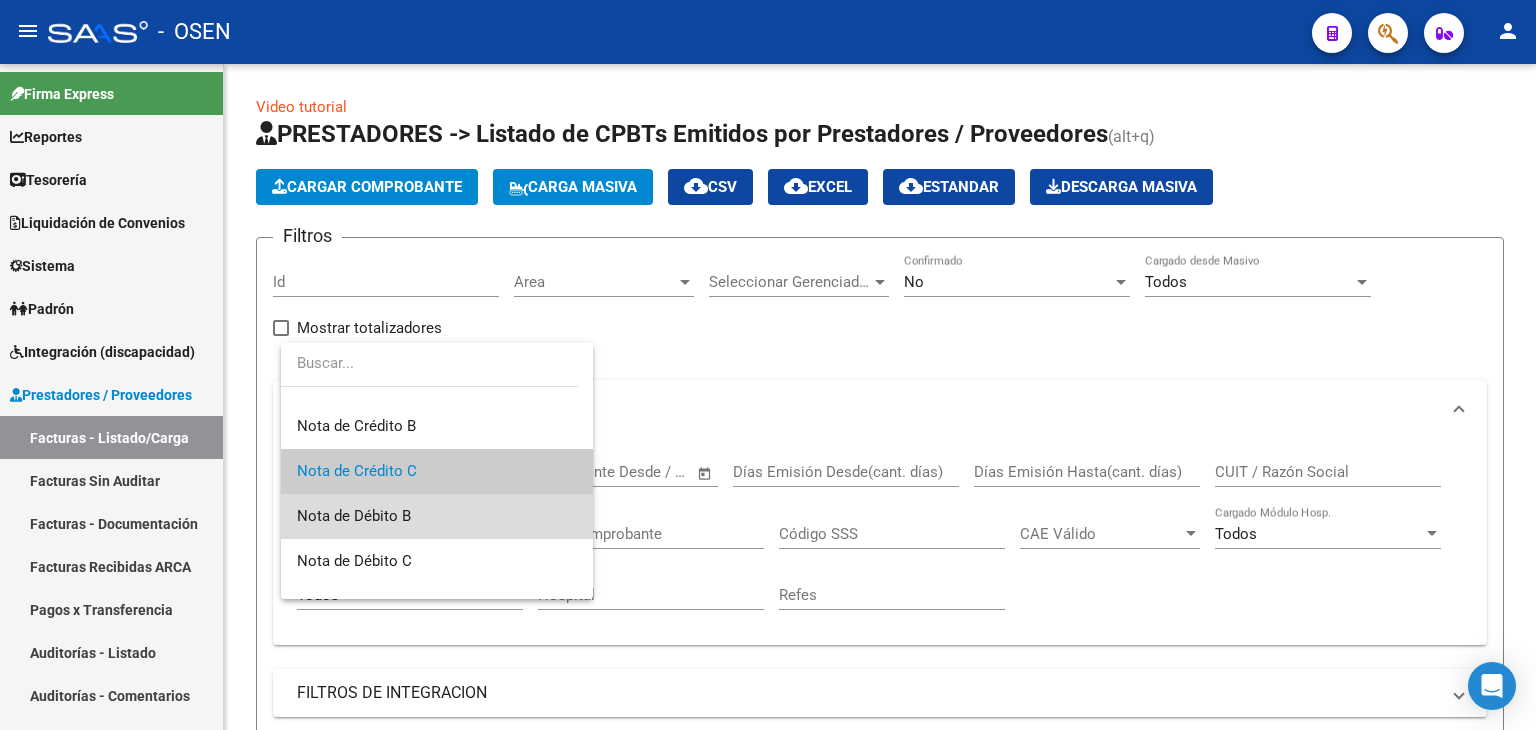 click on "Nota de Débito B" at bounding box center (437, 516) 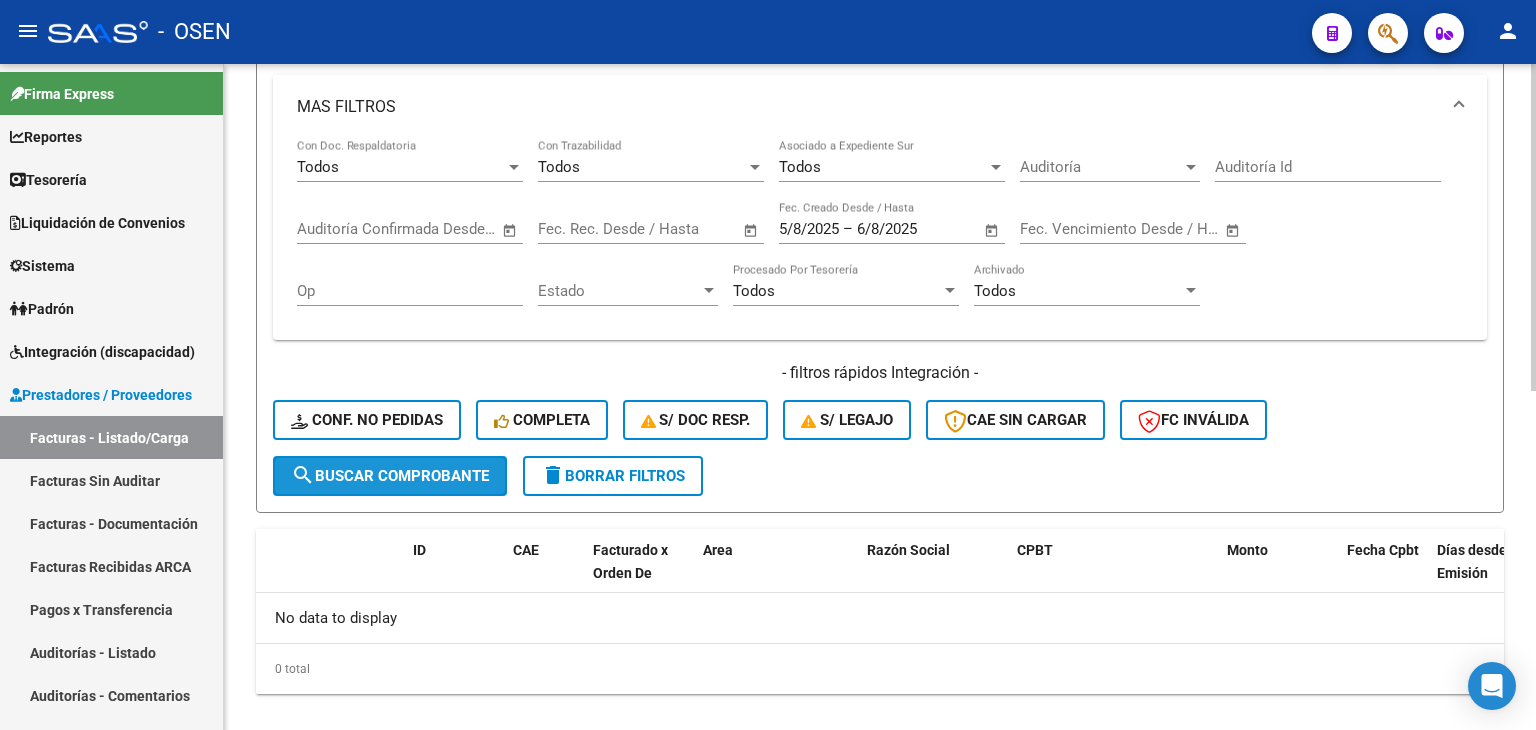 click on "search  Buscar Comprobante" 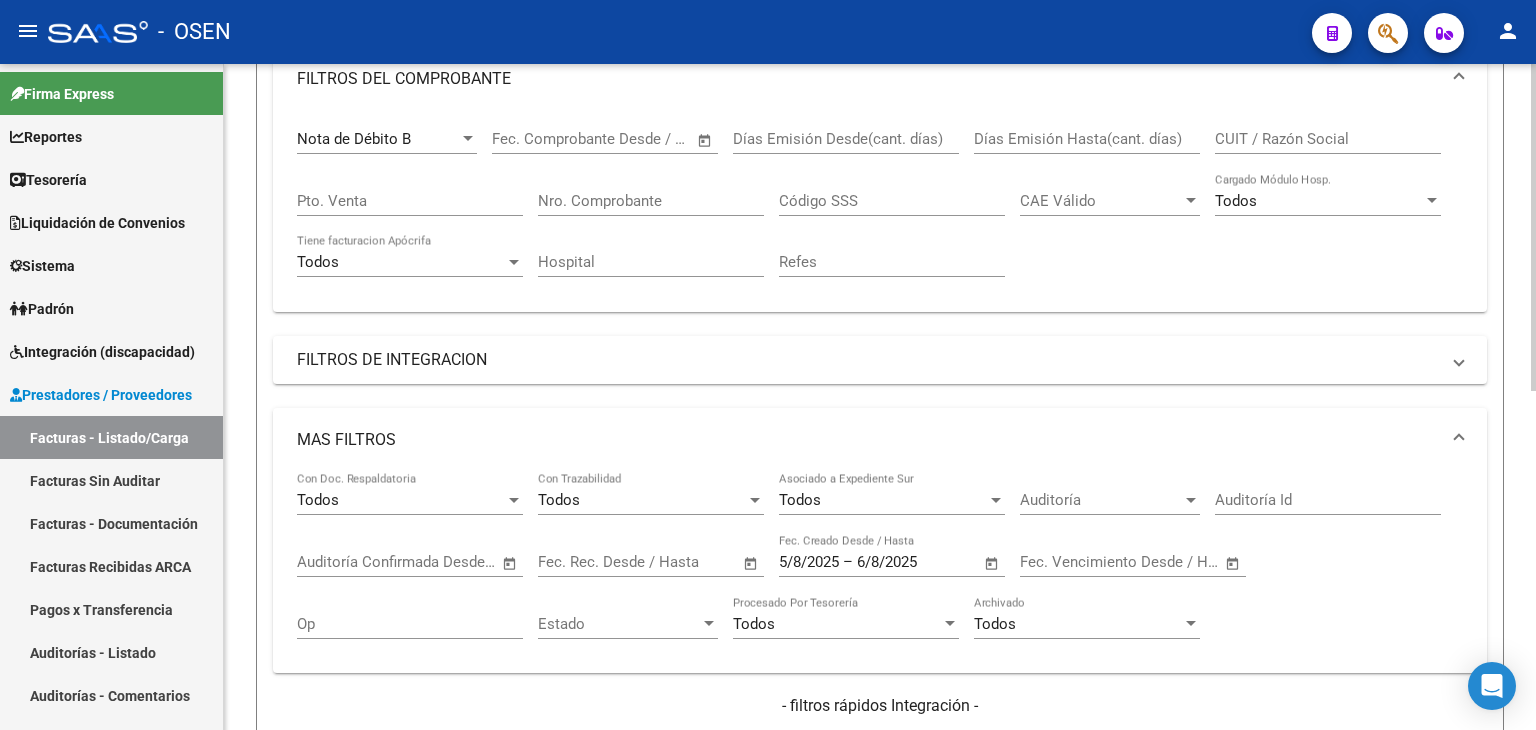scroll, scrollTop: 0, scrollLeft: 0, axis: both 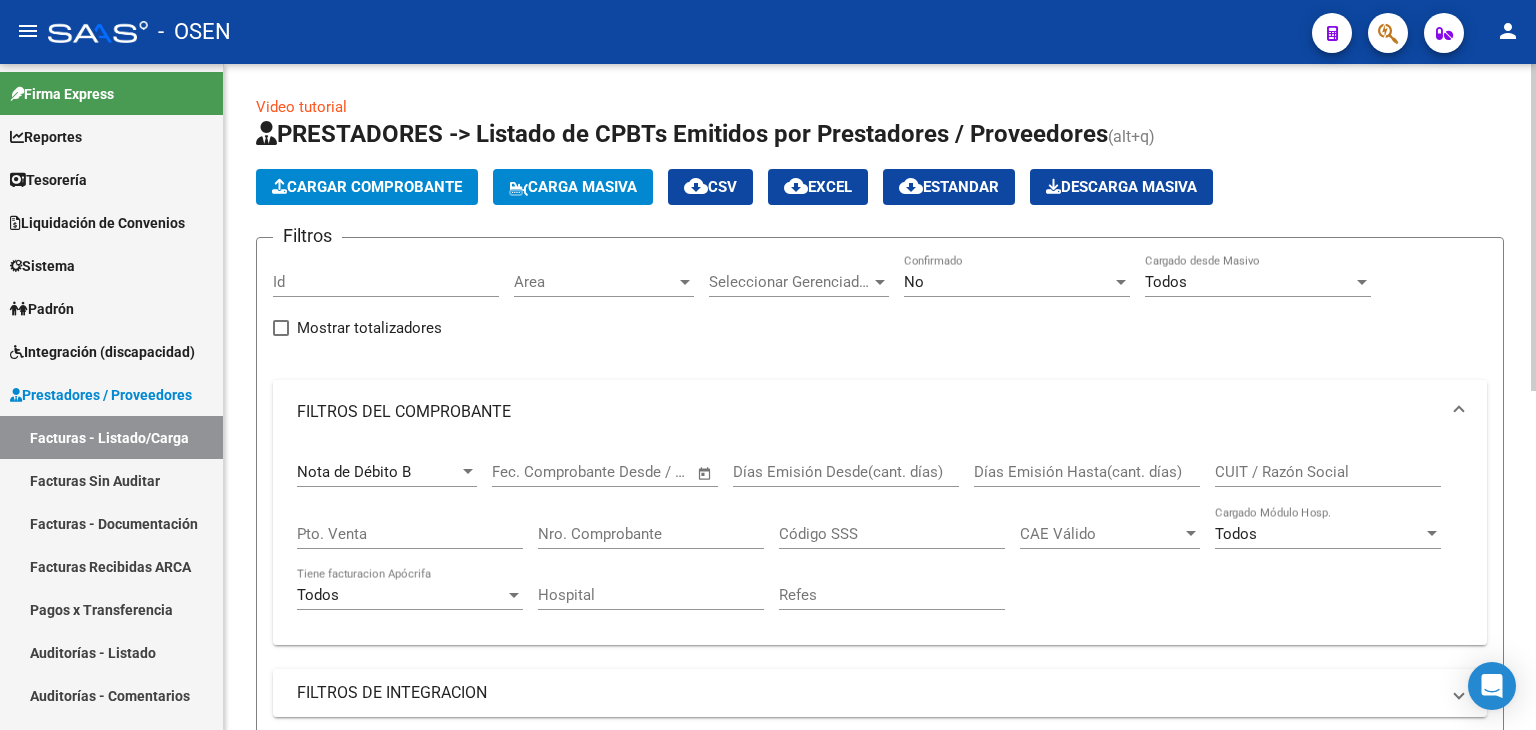 click on "Nota de Débito B" at bounding box center [378, 472] 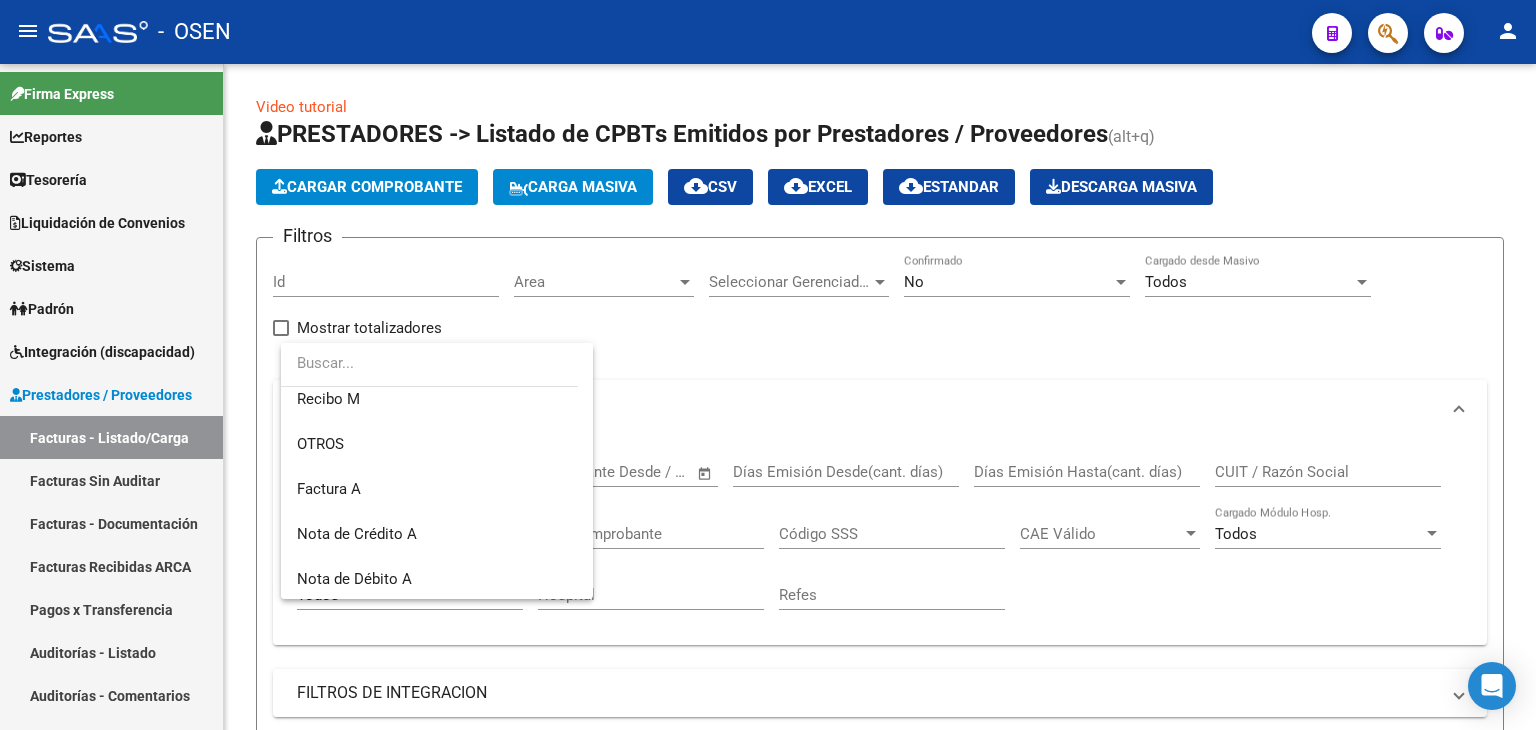 scroll, scrollTop: 532, scrollLeft: 0, axis: vertical 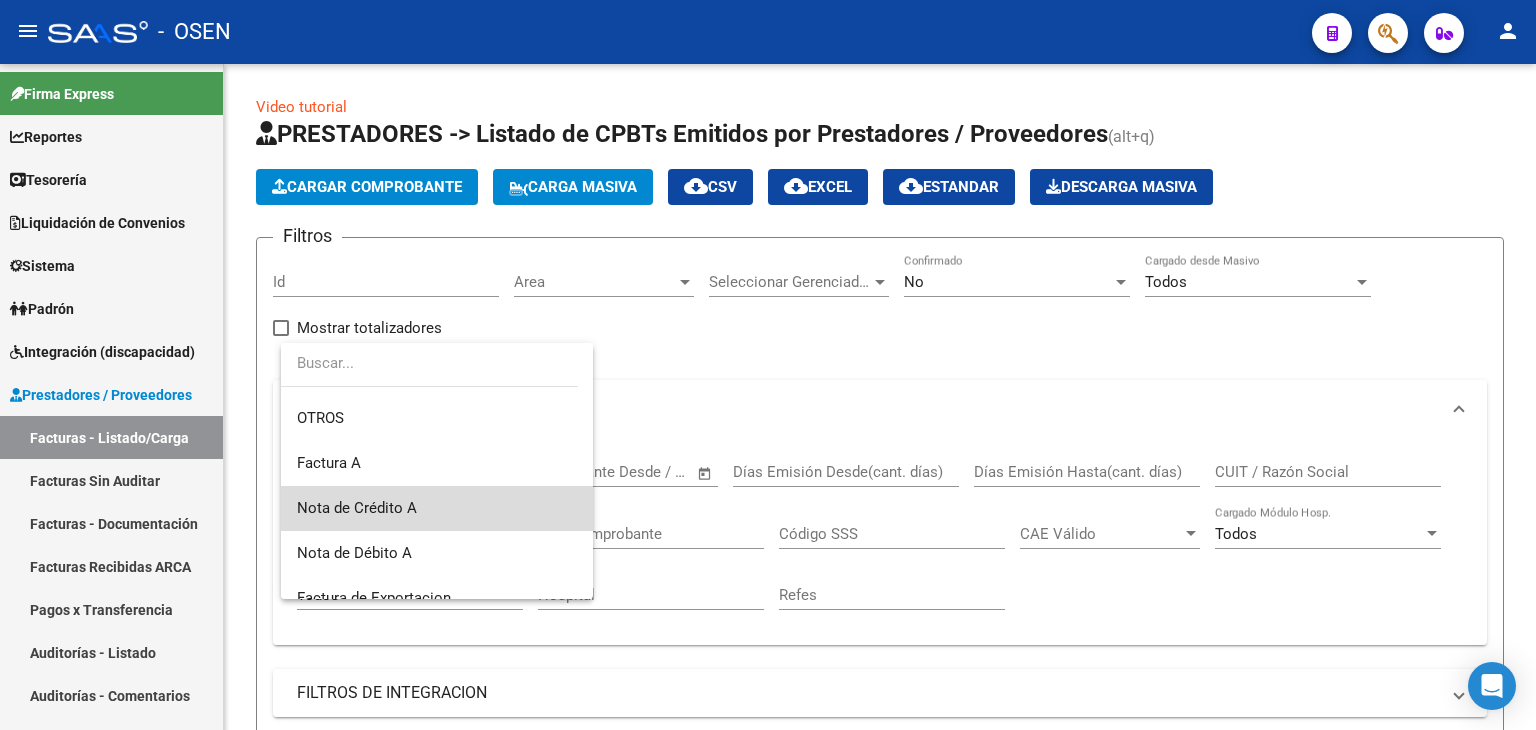click on "Nota de Crédito A" at bounding box center [437, 508] 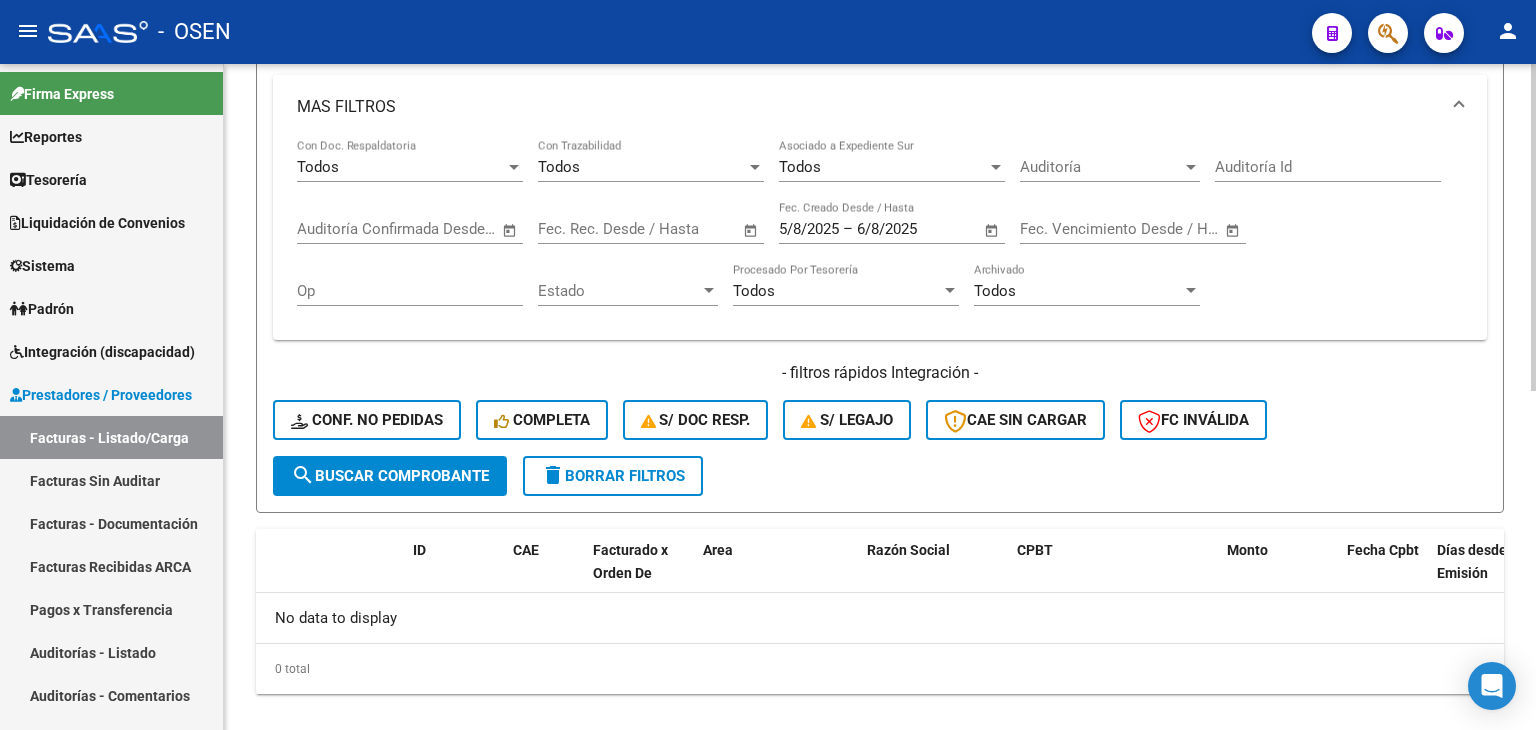 click on "search  Buscar Comprobante" 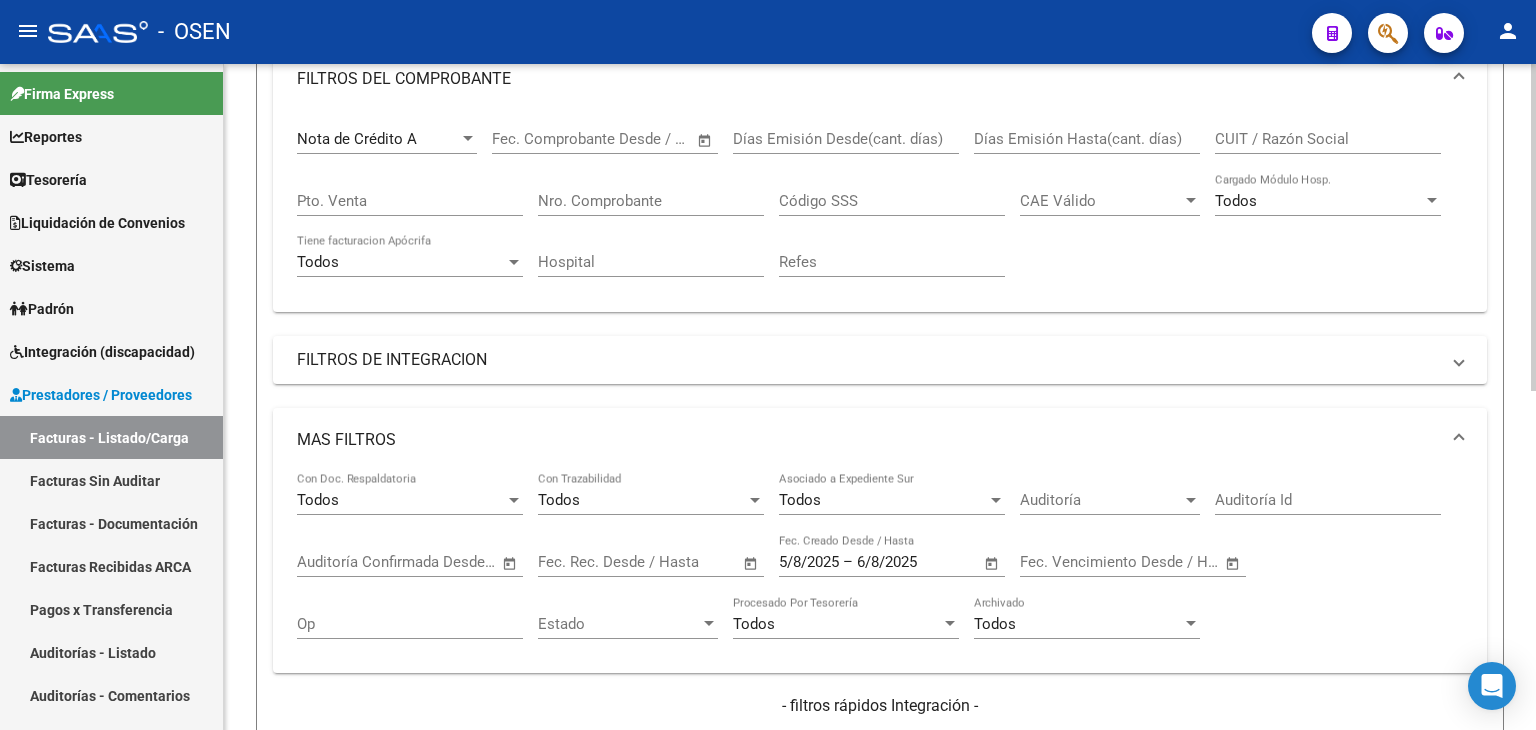 scroll, scrollTop: 0, scrollLeft: 0, axis: both 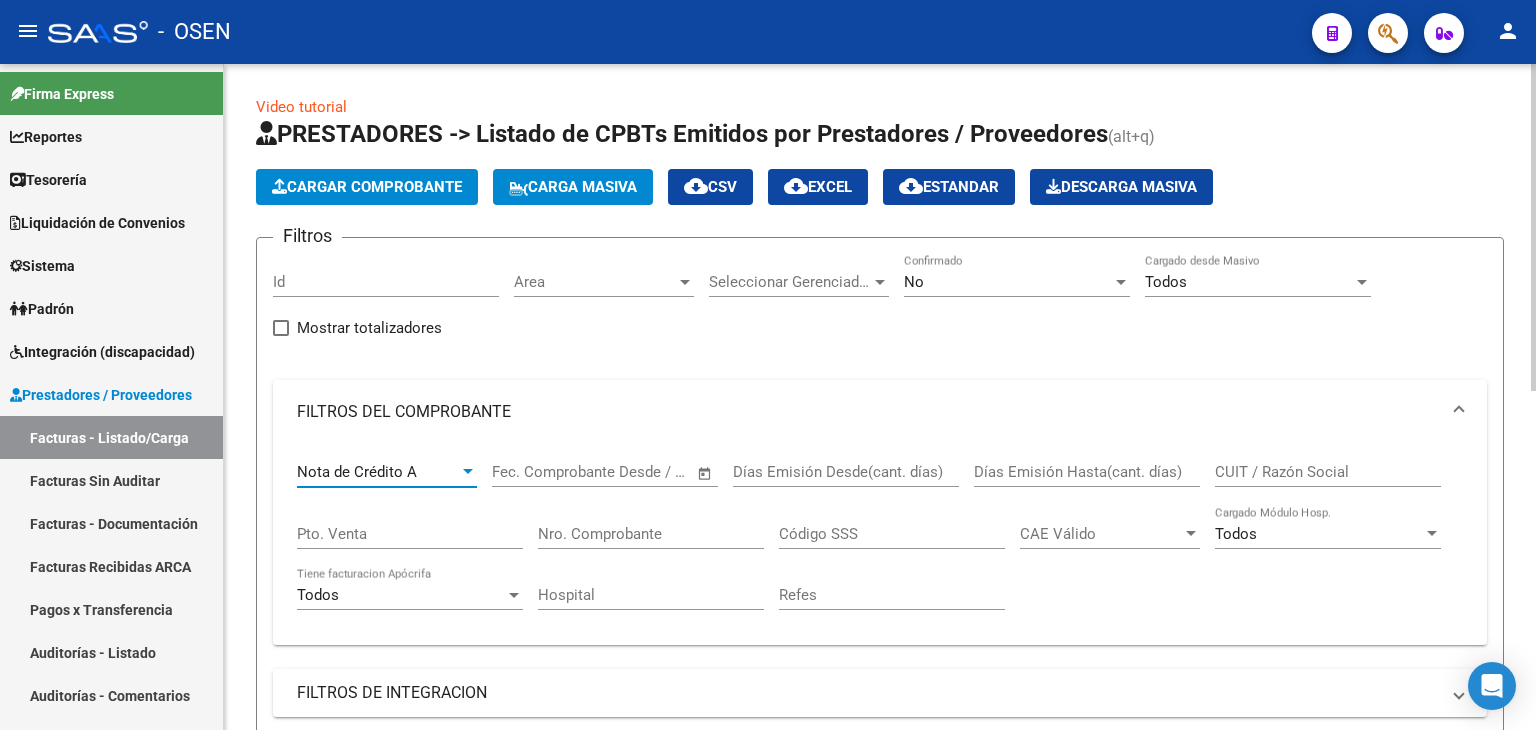 click at bounding box center (468, 472) 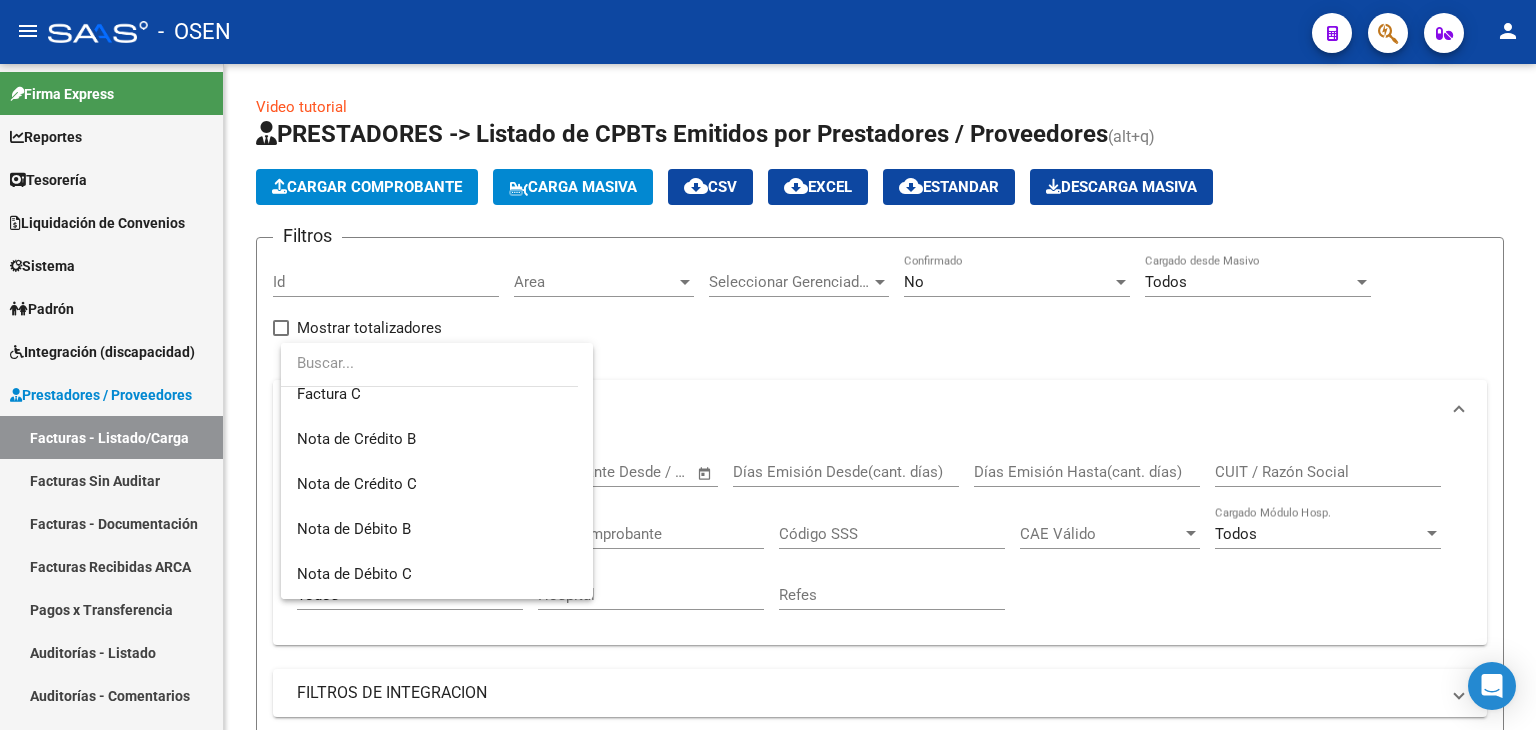 scroll, scrollTop: 133, scrollLeft: 0, axis: vertical 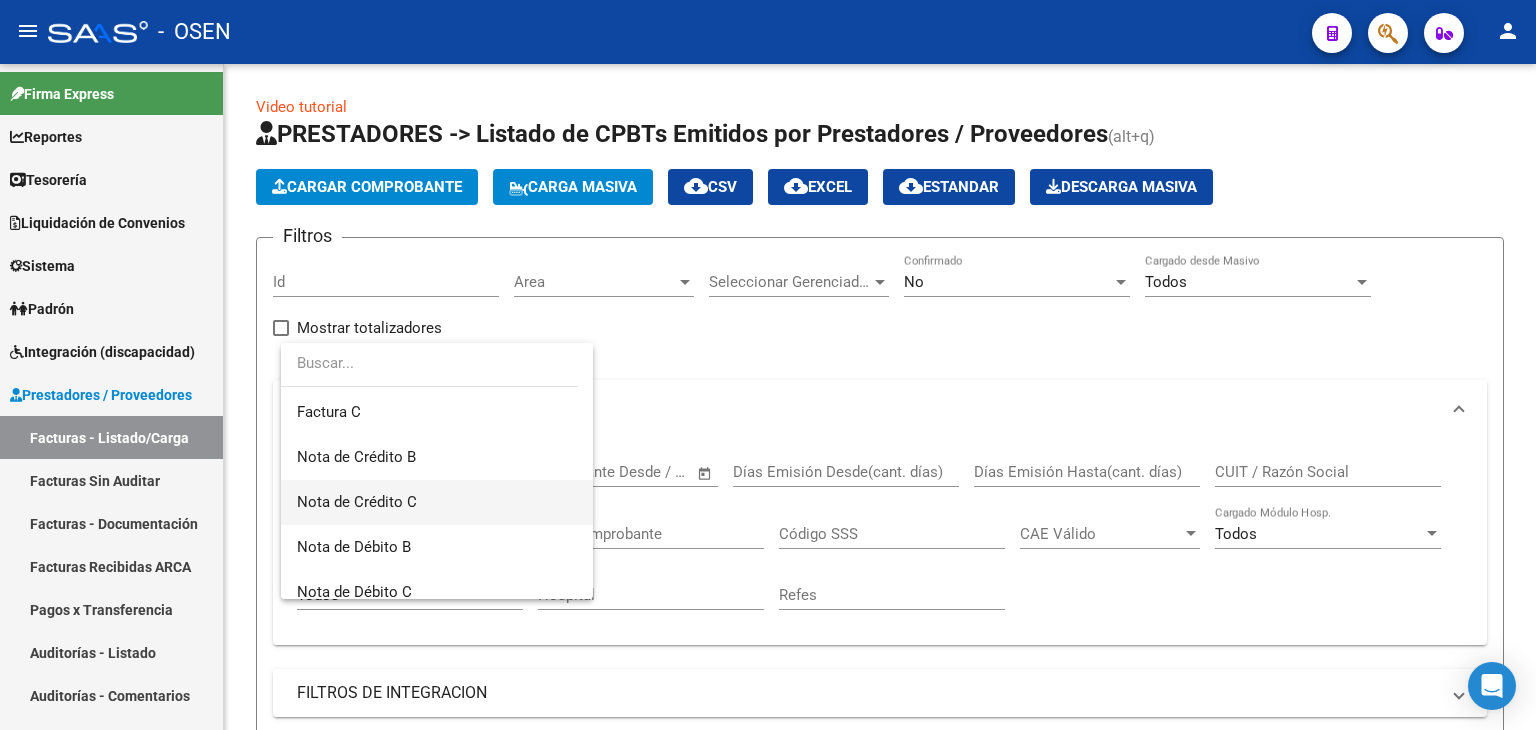 click on "Nota de Crédito C" at bounding box center (437, 502) 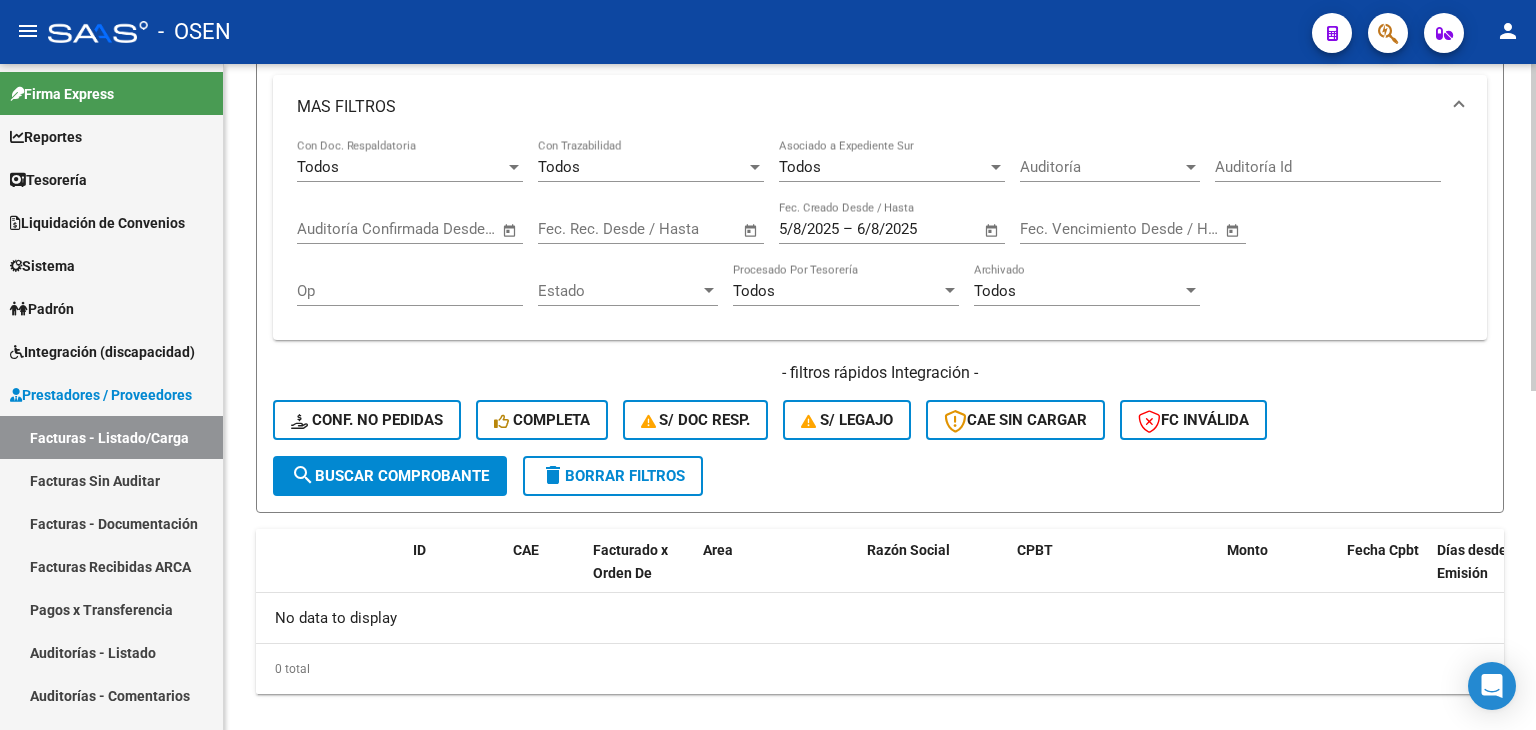 click on "search  Buscar Comprobante" 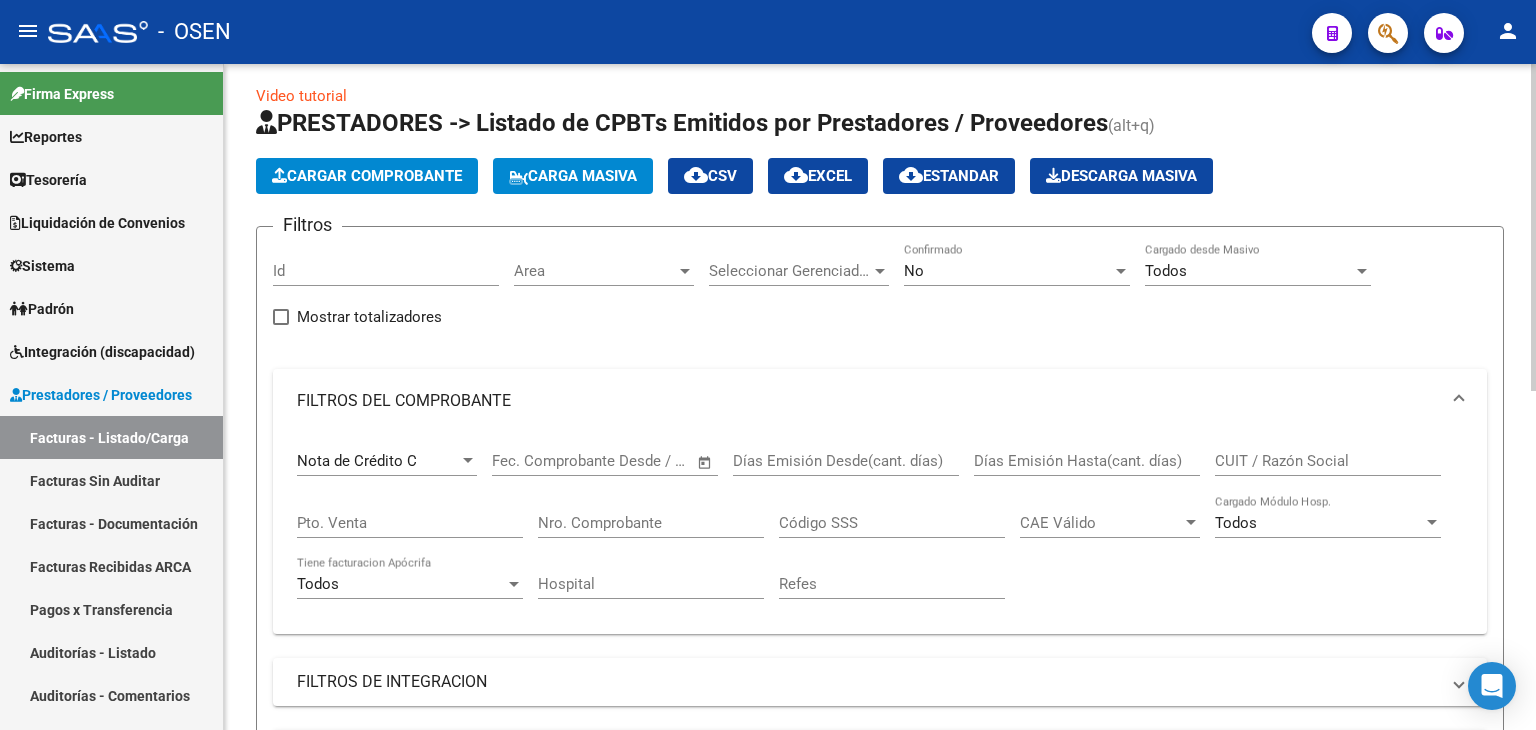scroll, scrollTop: 0, scrollLeft: 0, axis: both 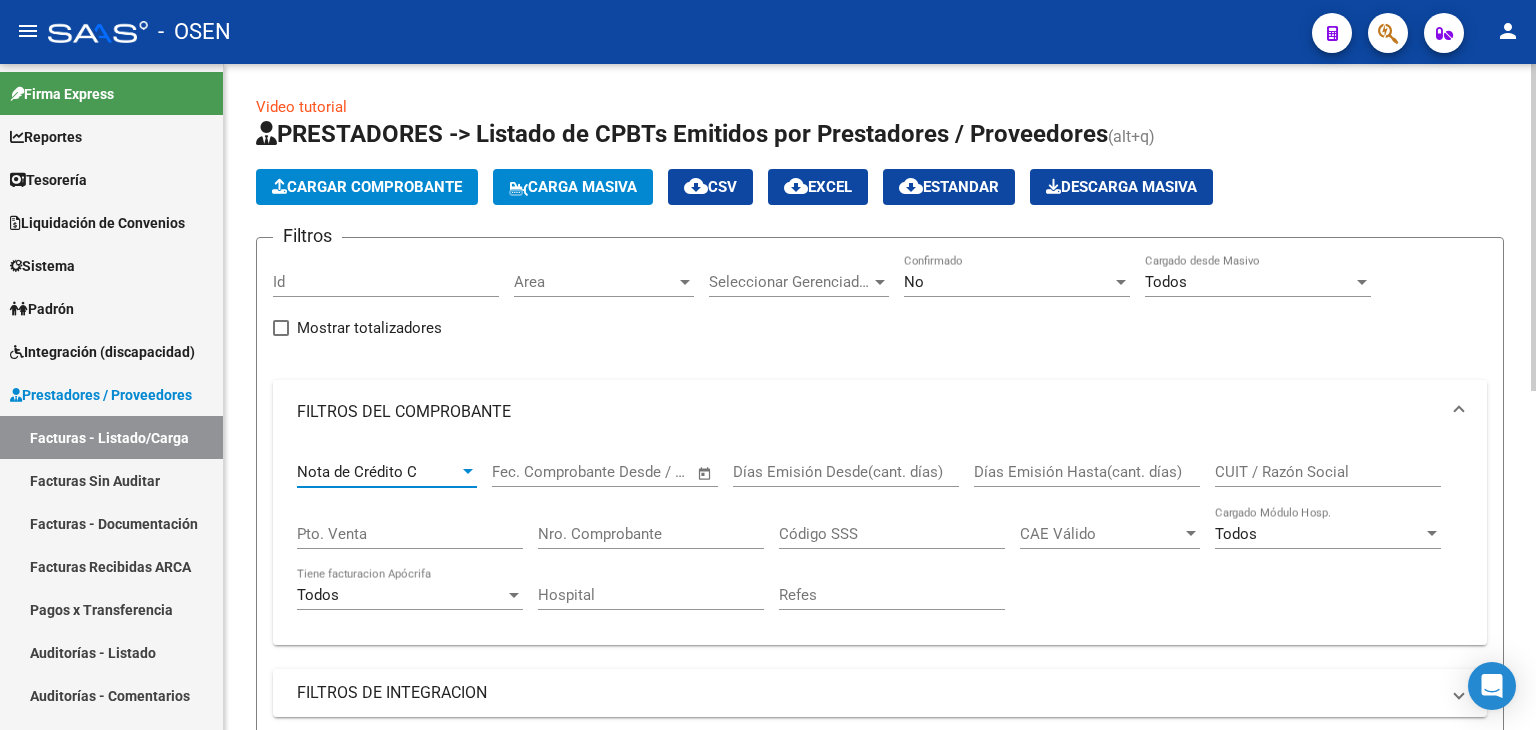 click on "Nota de Crédito C" at bounding box center [378, 472] 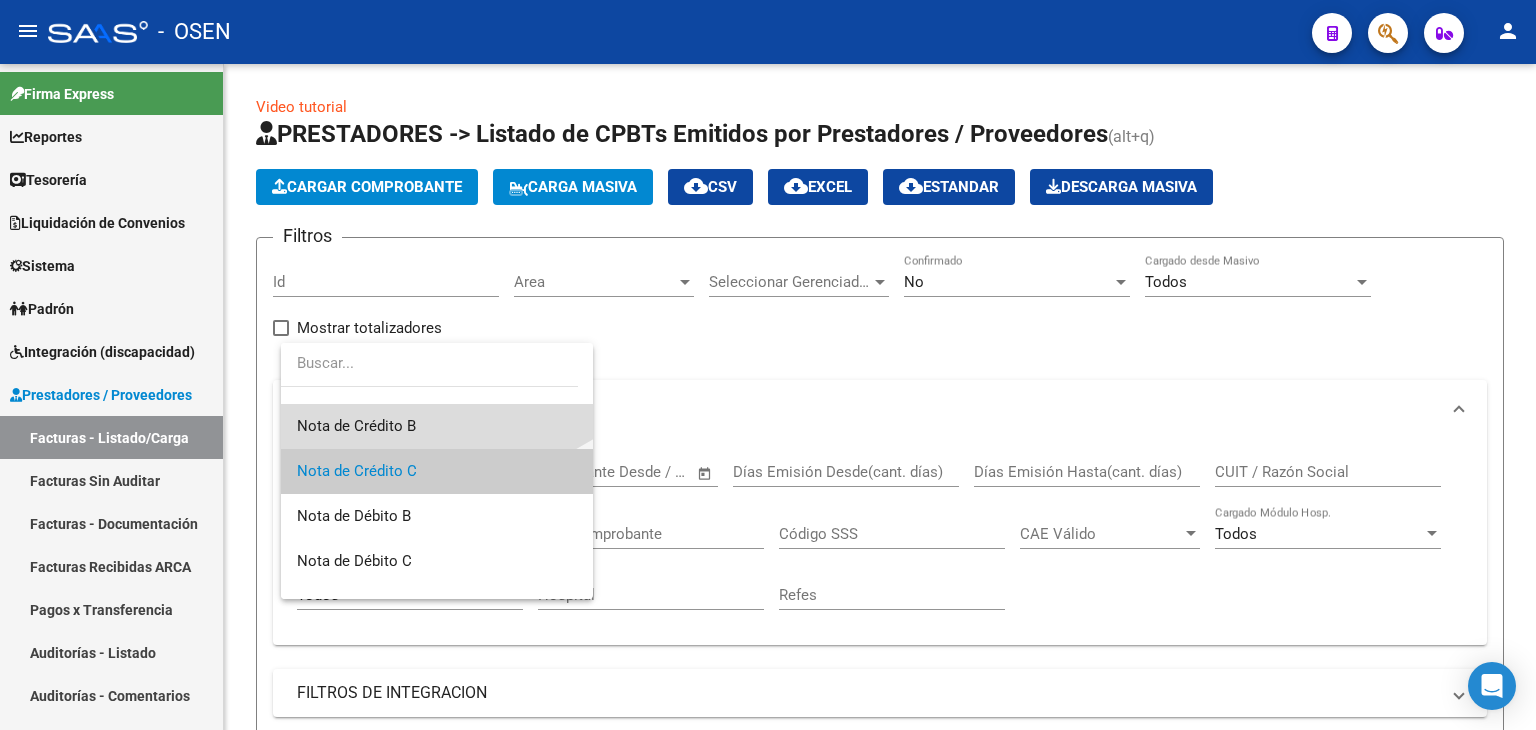 click on "Nota de Crédito B" at bounding box center [437, 426] 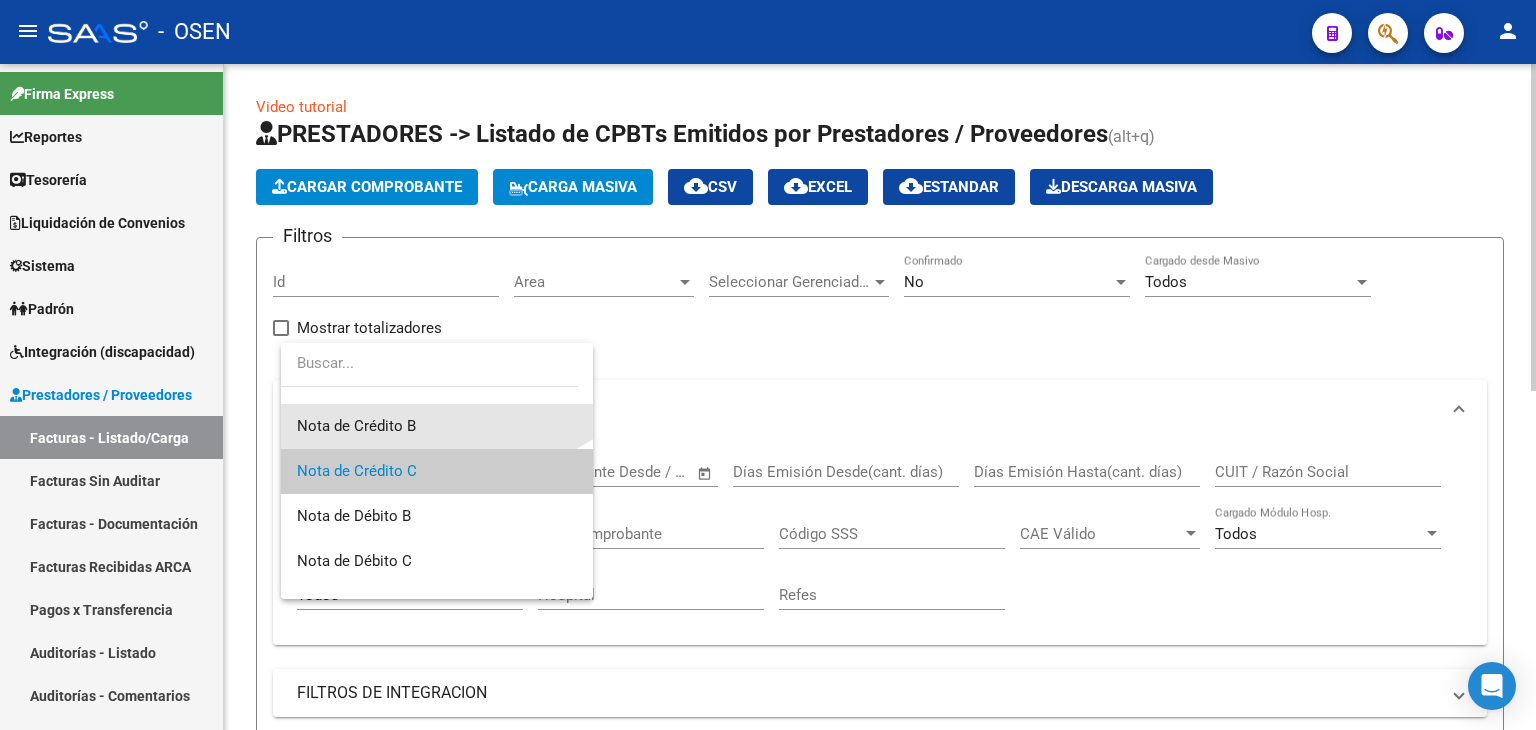 scroll, scrollTop: 180, scrollLeft: 0, axis: vertical 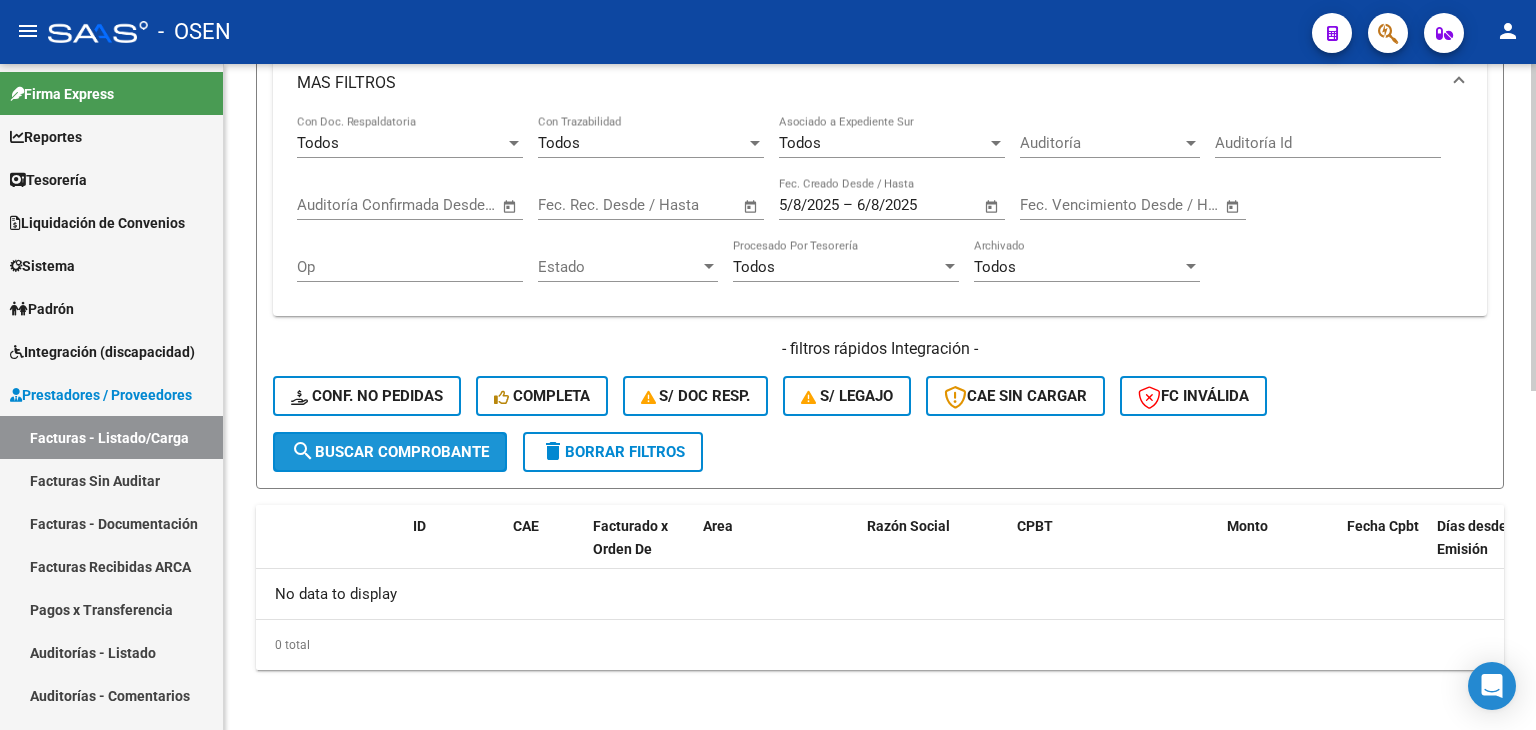 click on "search  Buscar Comprobante" 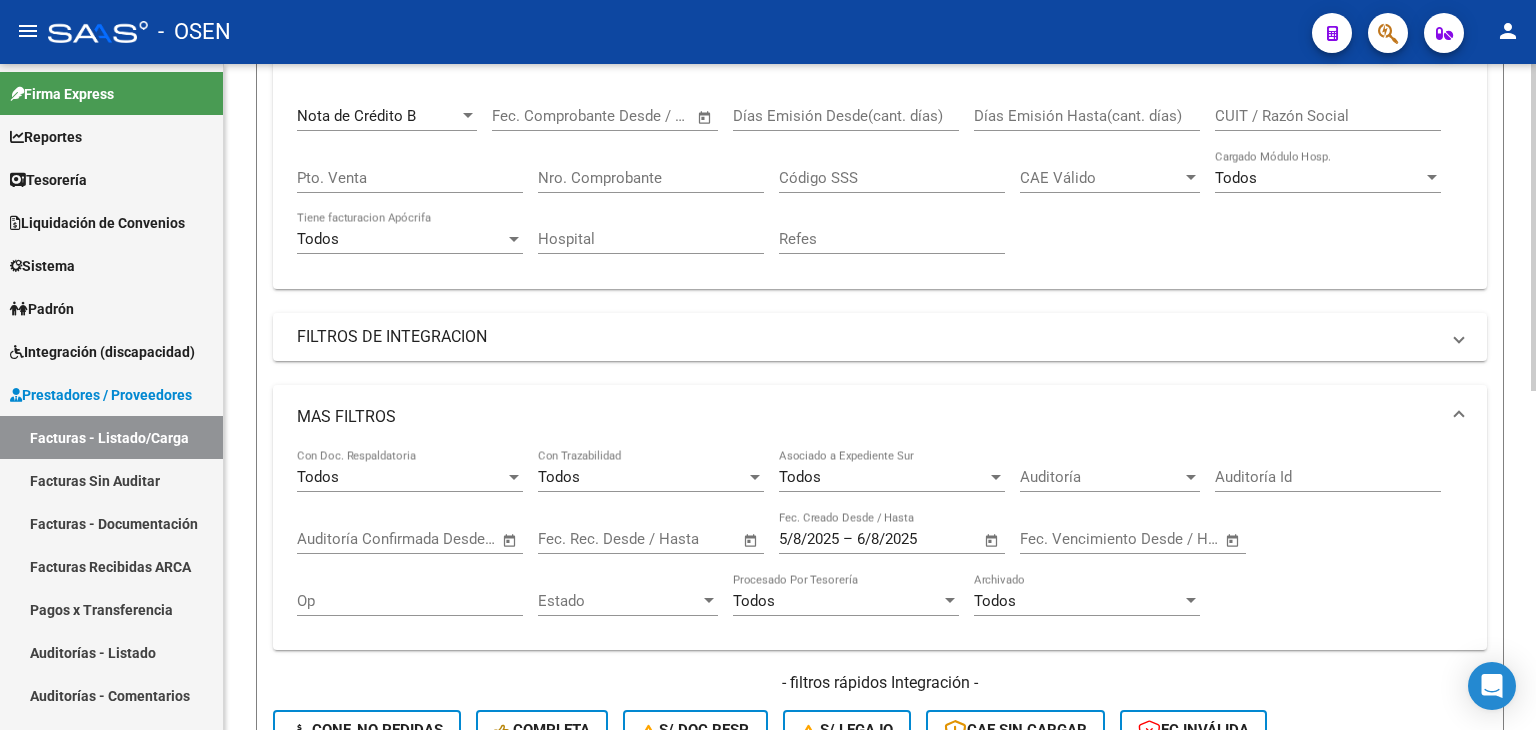 scroll, scrollTop: 24, scrollLeft: 0, axis: vertical 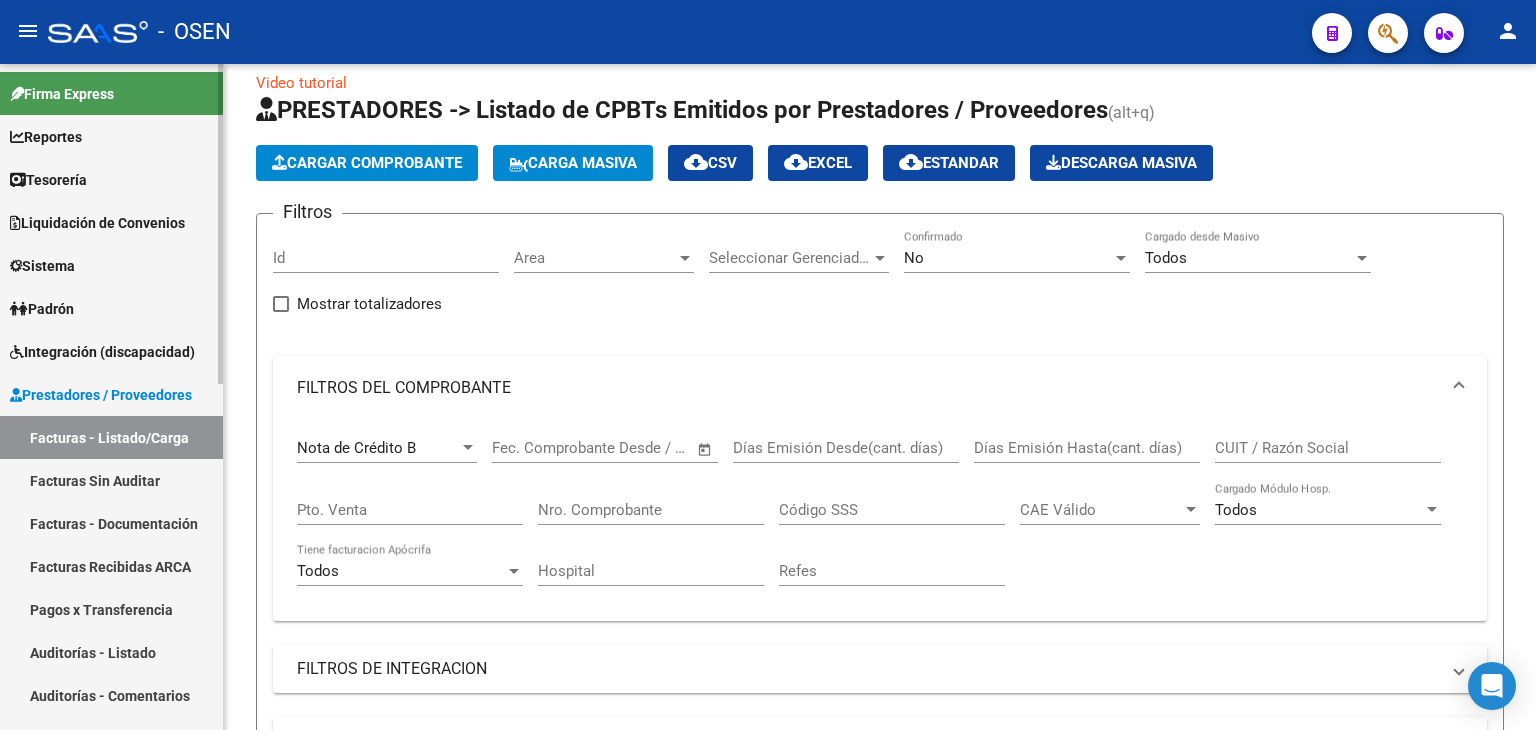 click on "Facturas - Listado/Carga" at bounding box center [111, 437] 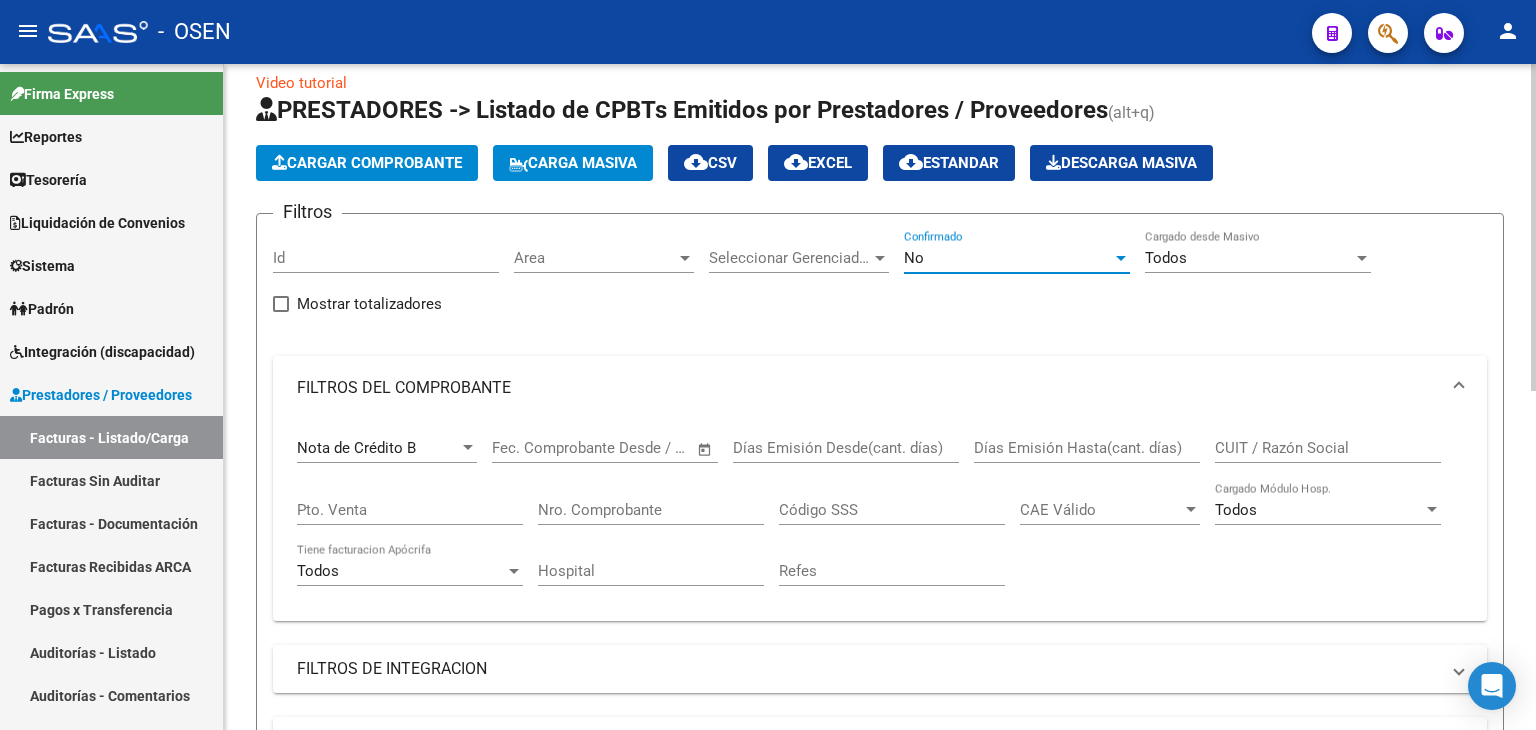 click on "No" at bounding box center (1008, 258) 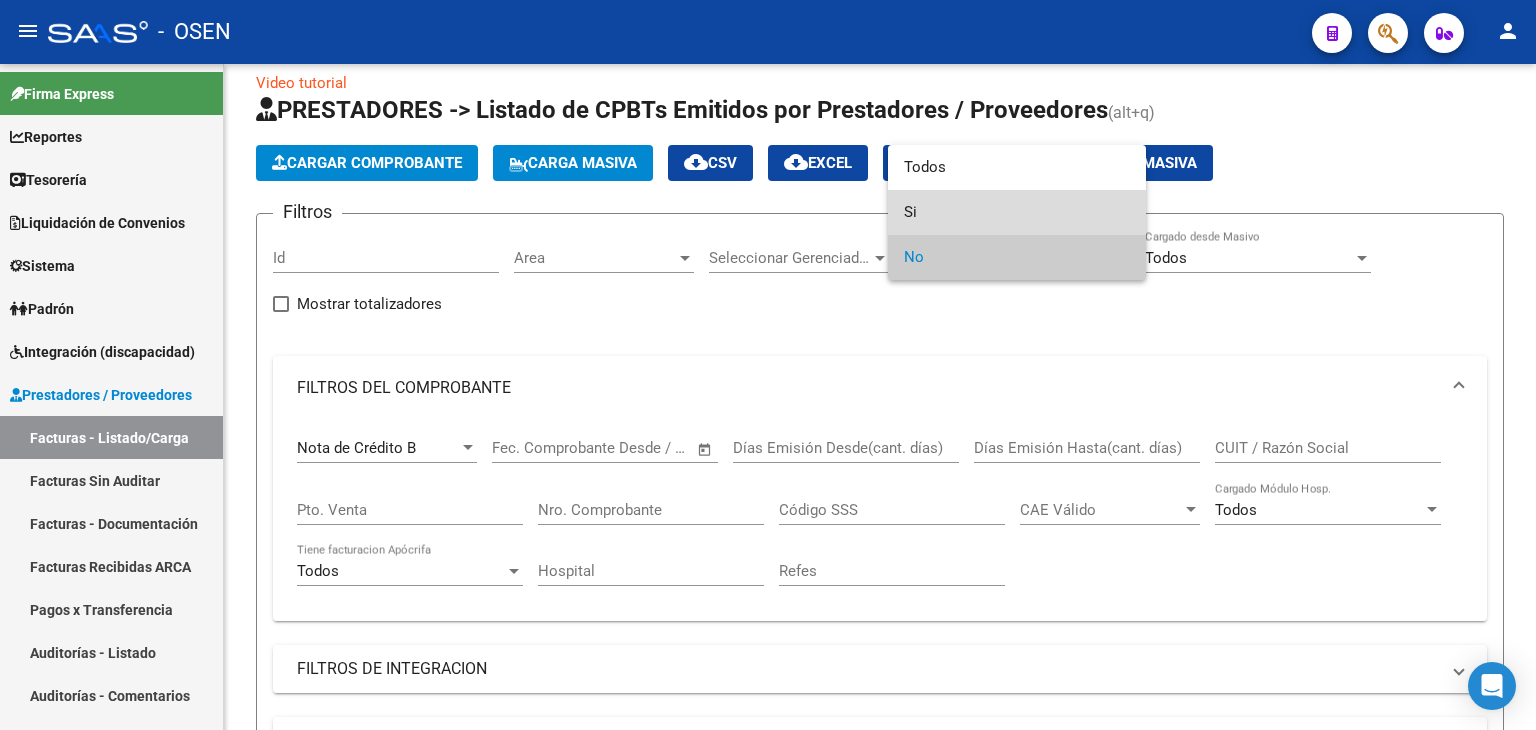 click on "Si" at bounding box center (1017, 212) 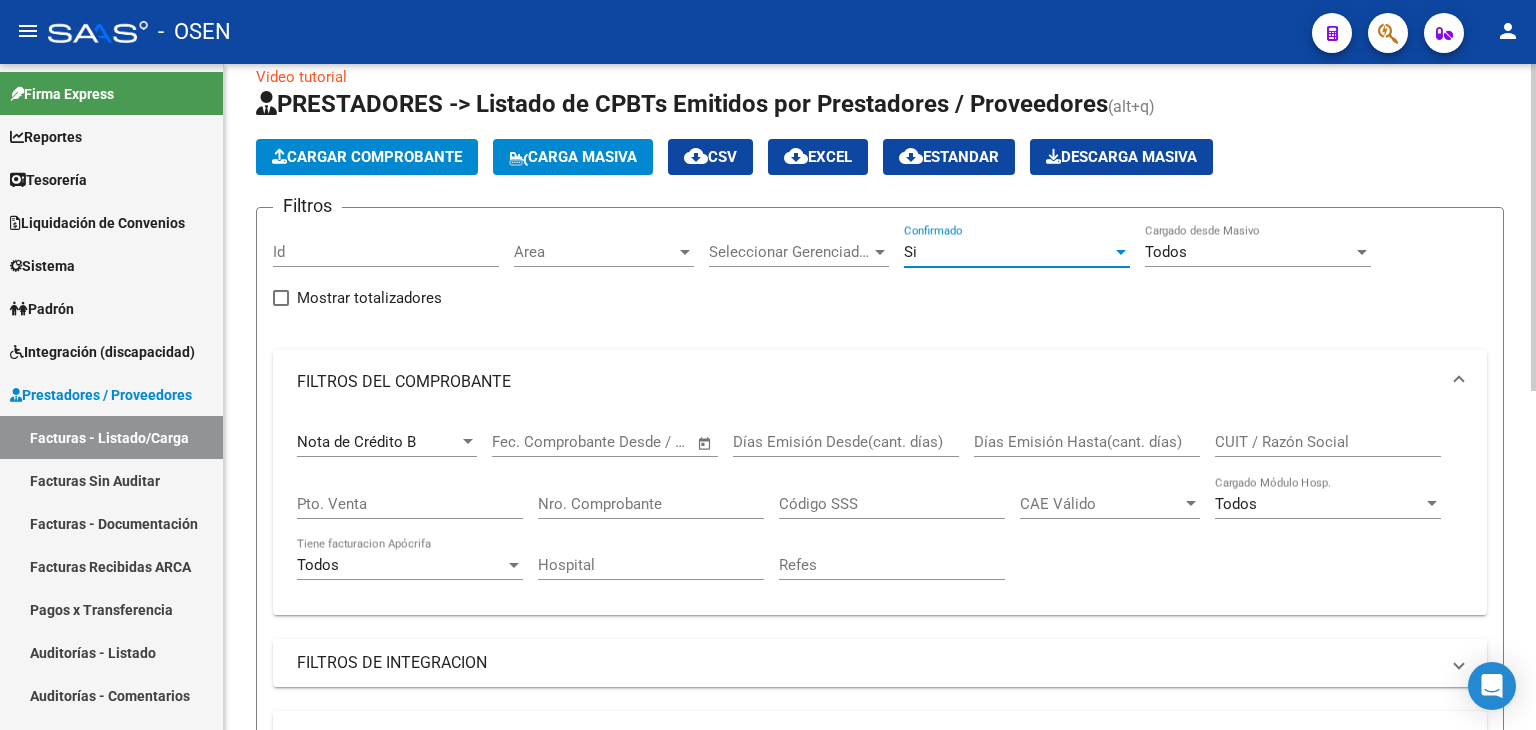 scroll, scrollTop: 24, scrollLeft: 0, axis: vertical 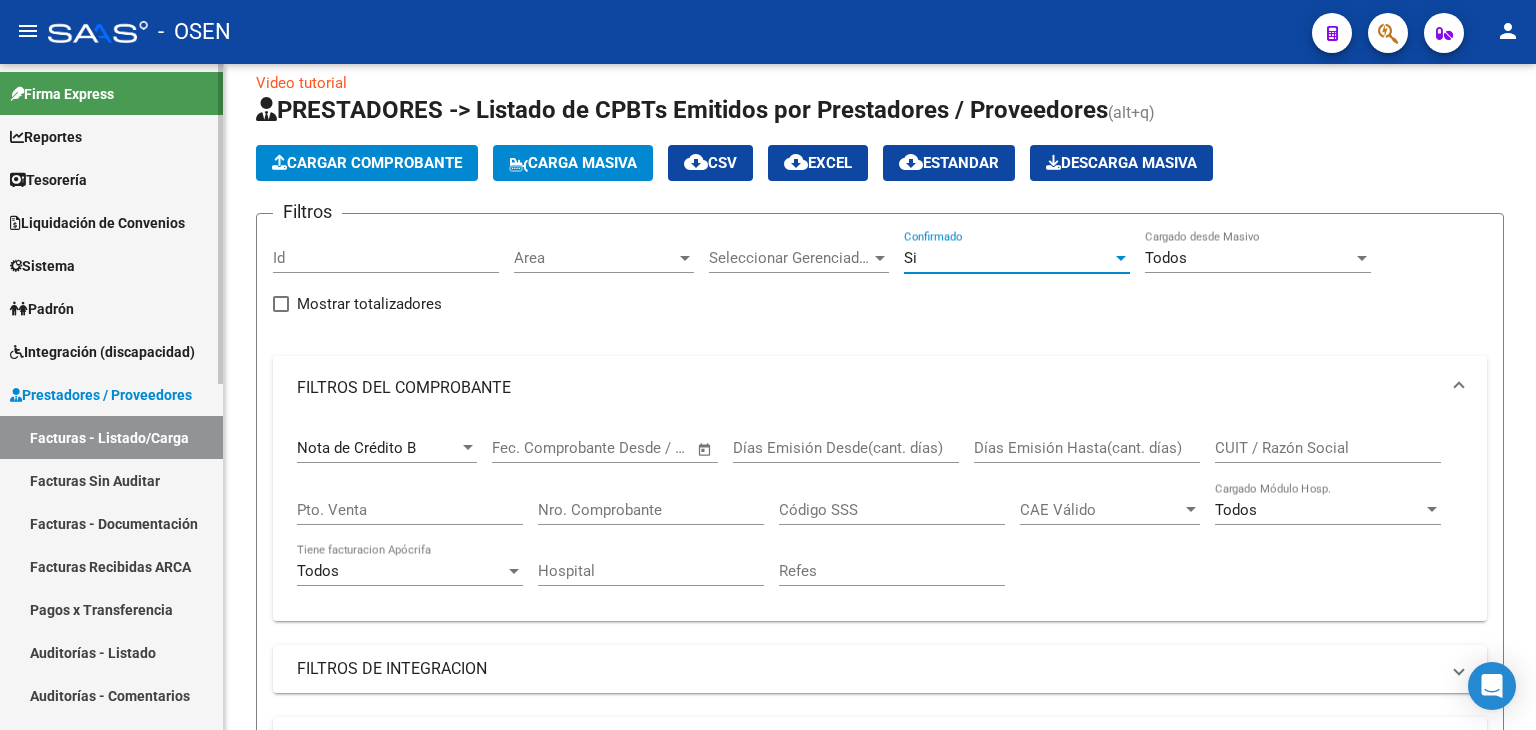 click on "Facturas Sin Auditar" at bounding box center (111, 480) 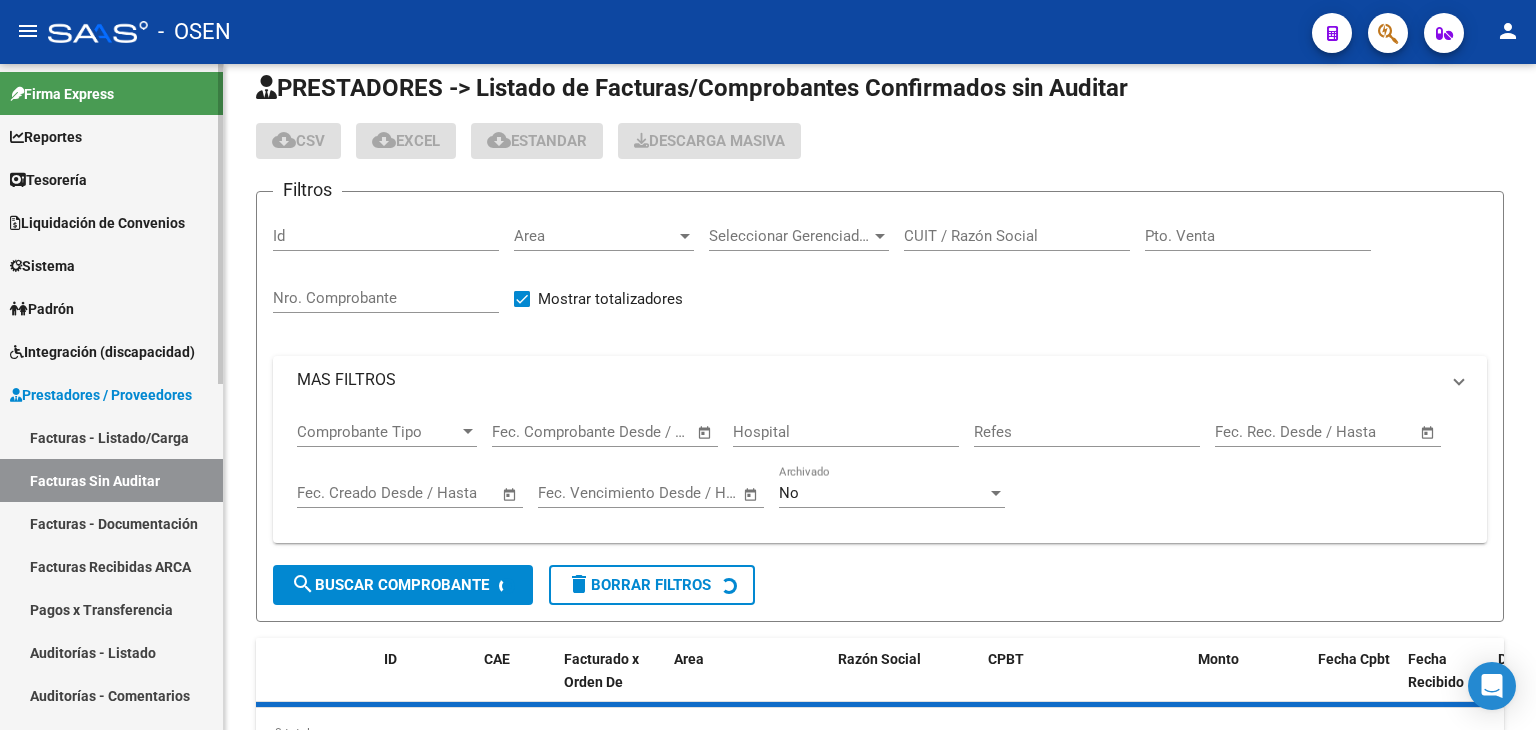 scroll, scrollTop: 0, scrollLeft: 0, axis: both 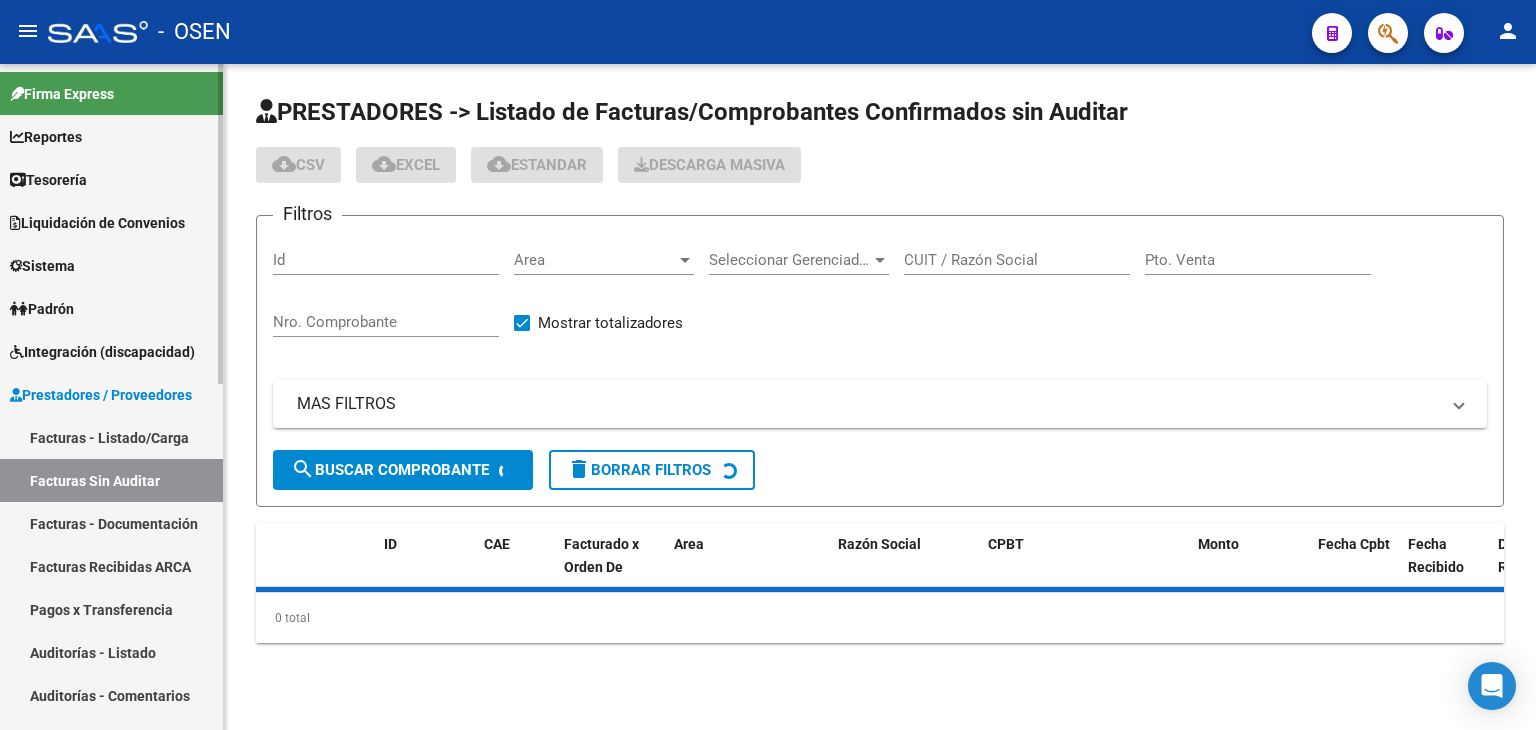 click on "Facturas - Listado/Carga" at bounding box center [111, 437] 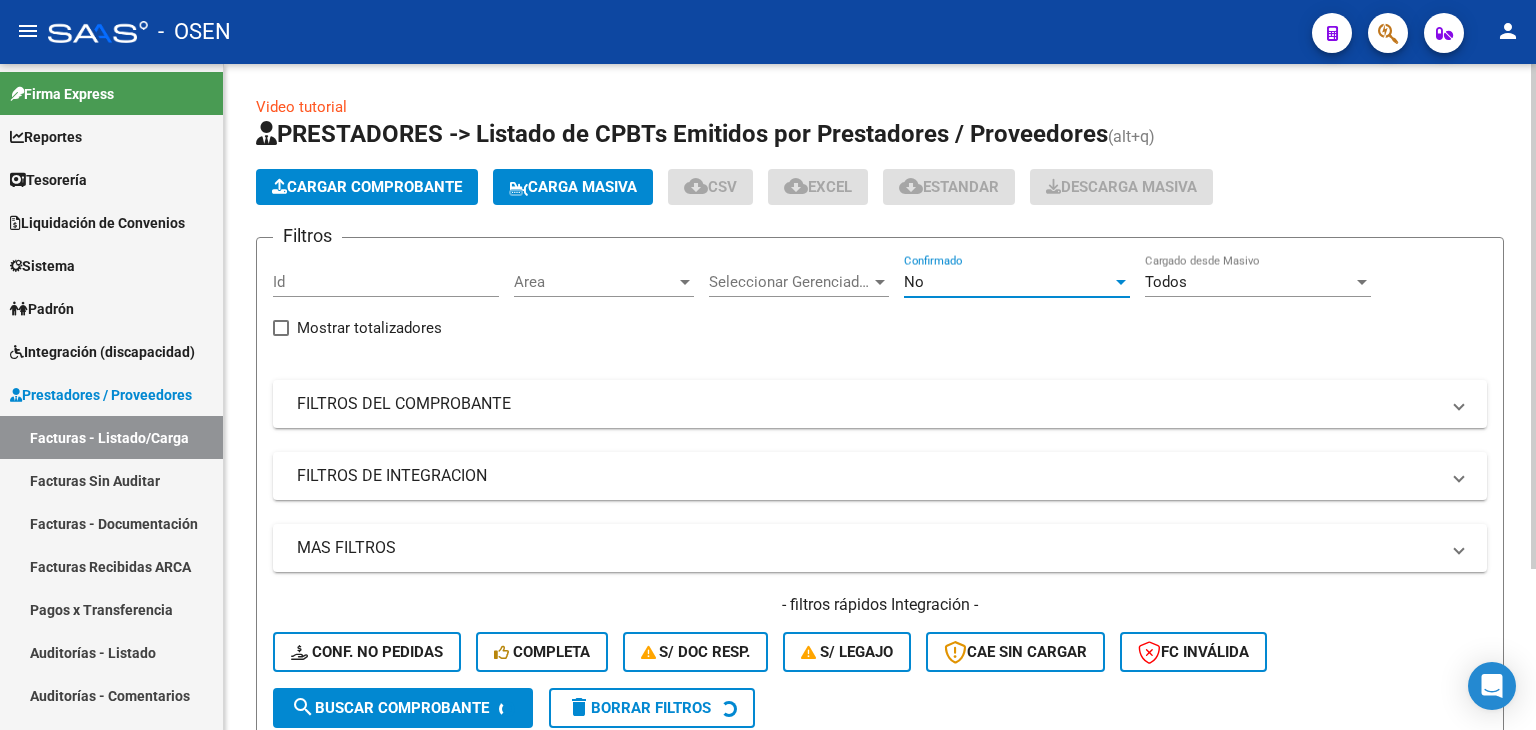 click on "No" at bounding box center [1008, 282] 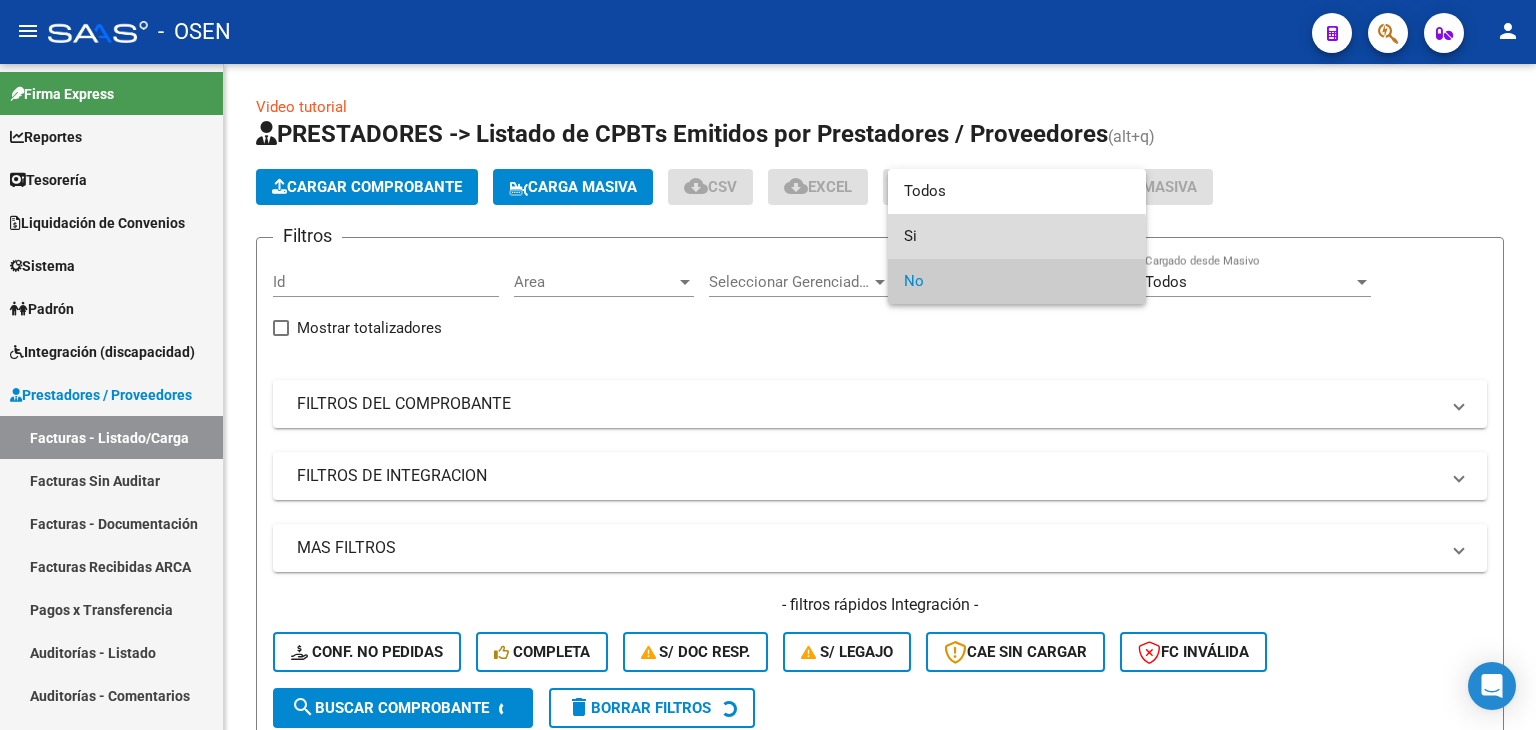 click on "Si" at bounding box center [1017, 236] 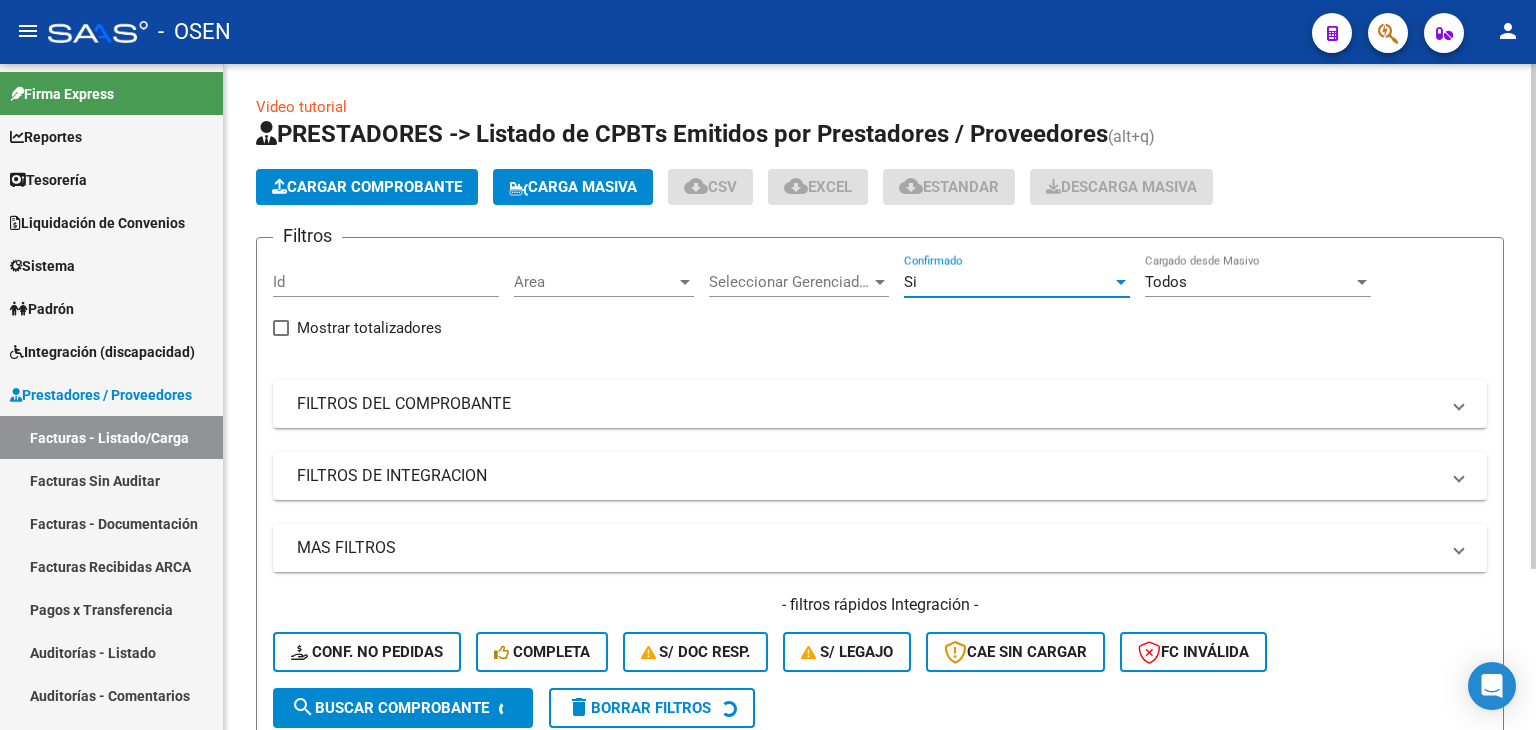 click on "MAS FILTROS" at bounding box center [880, 548] 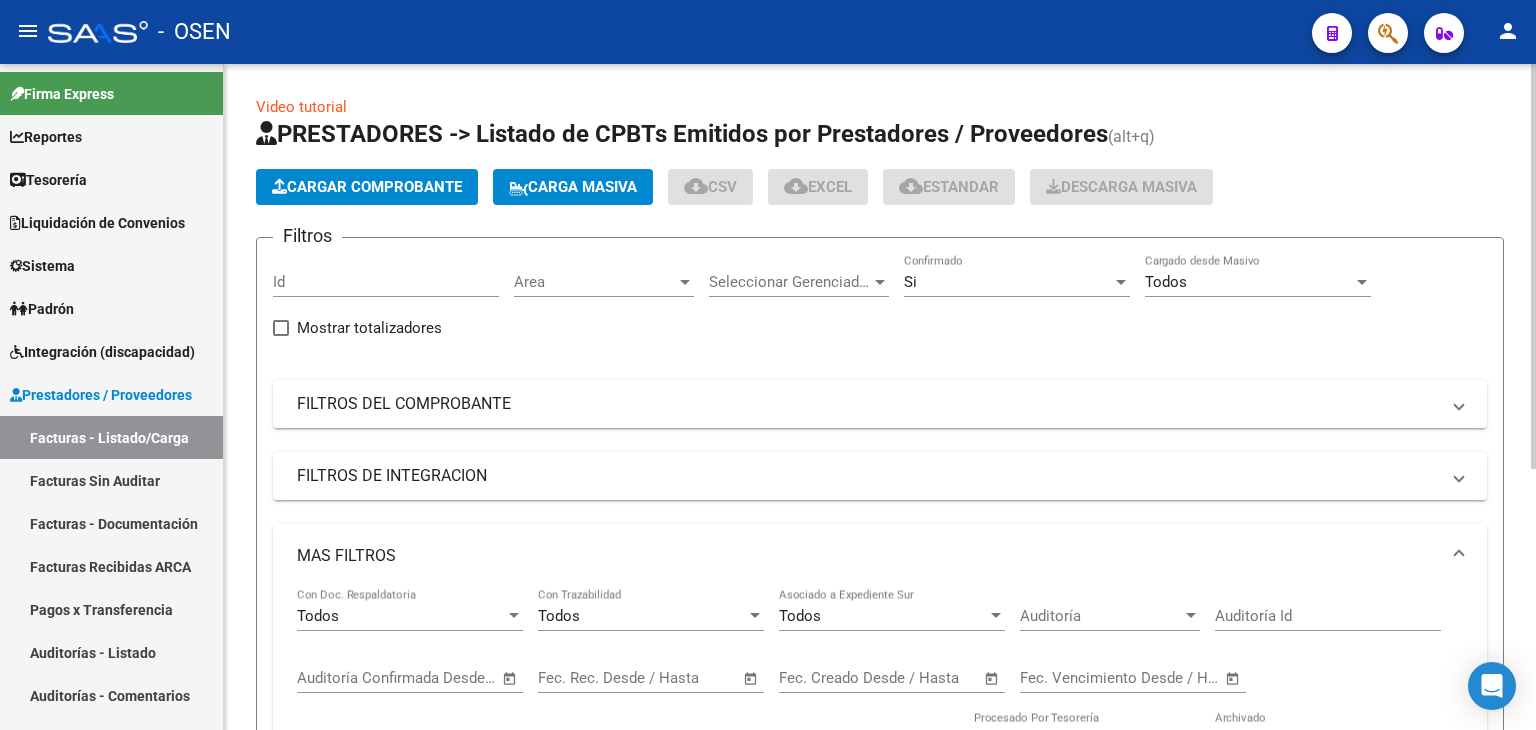 scroll, scrollTop: 333, scrollLeft: 0, axis: vertical 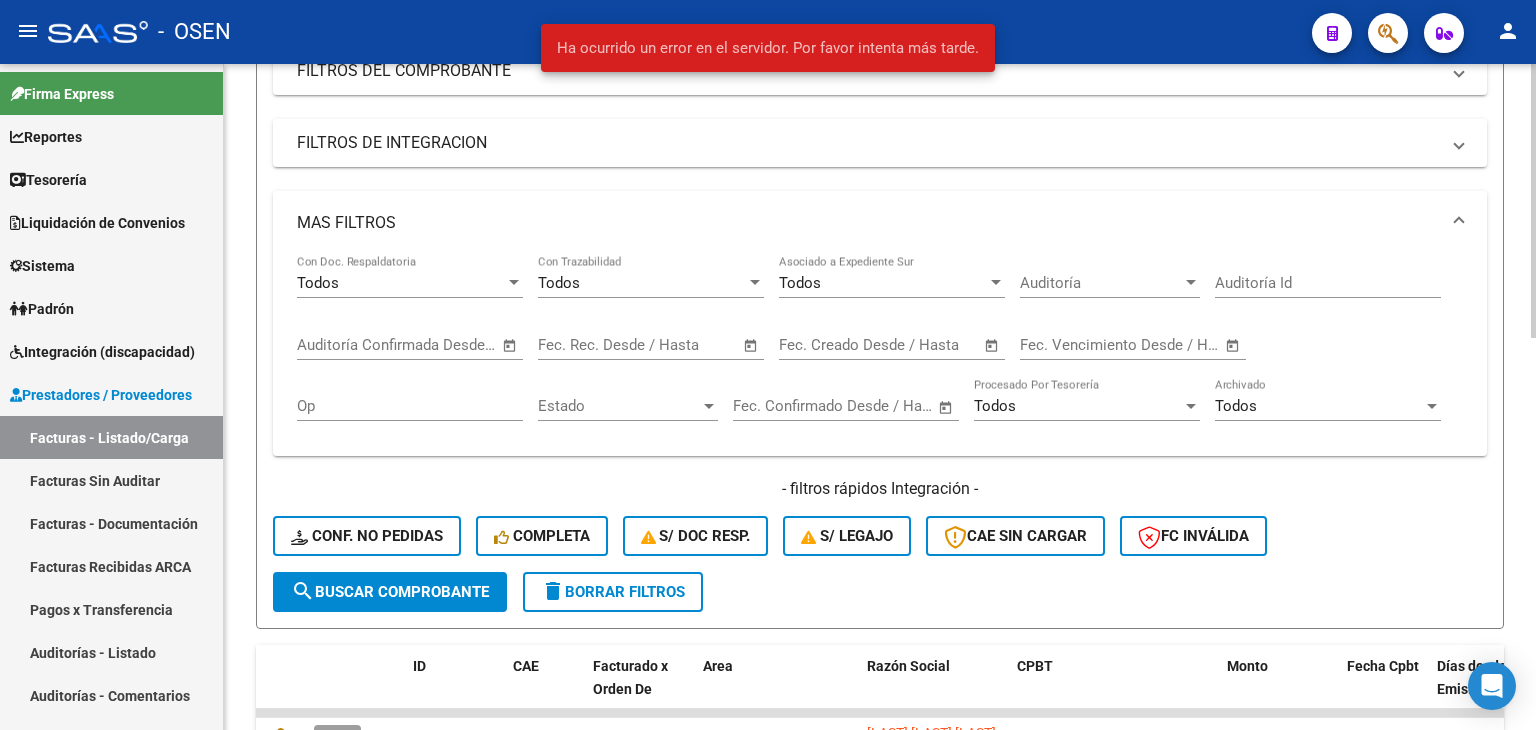 click 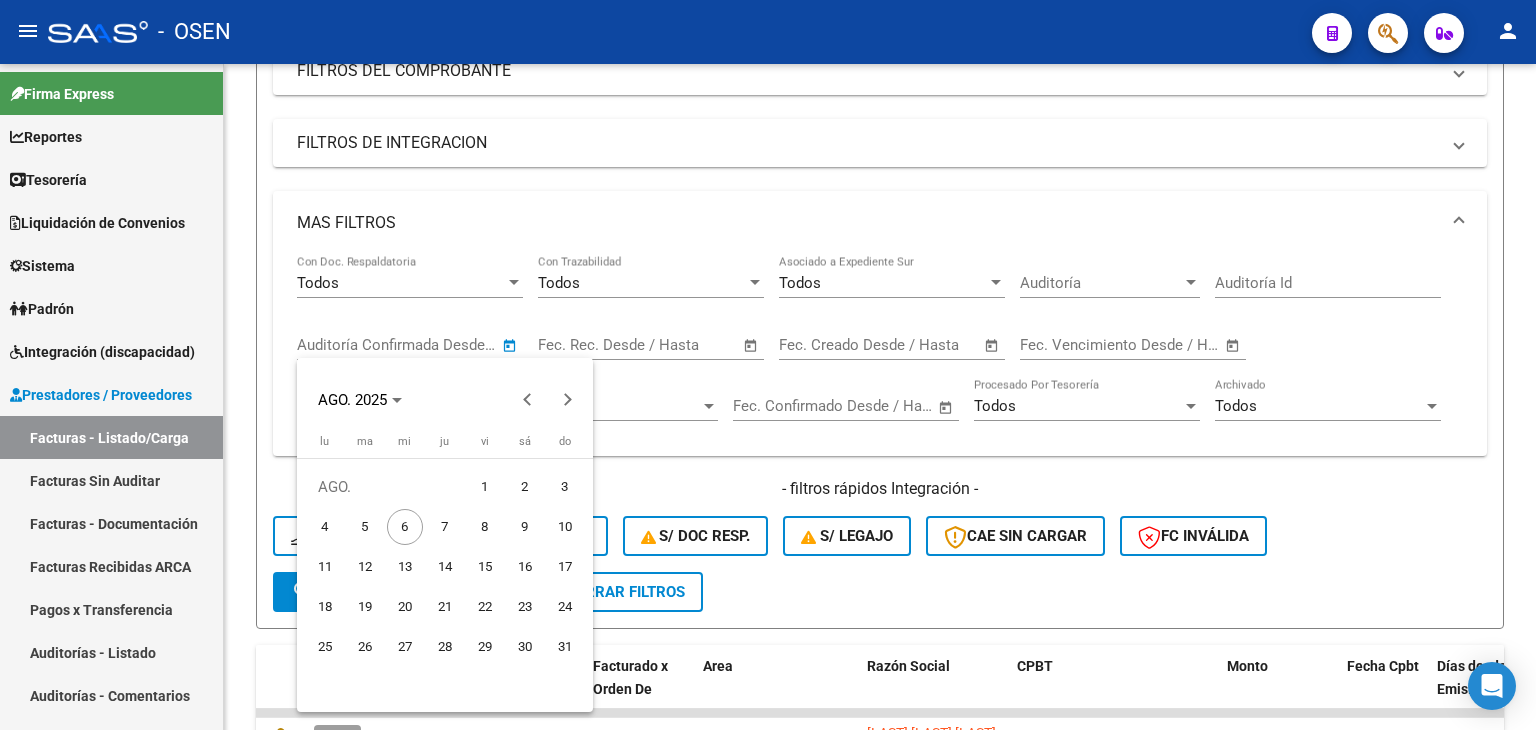 click on "5" at bounding box center (365, 527) 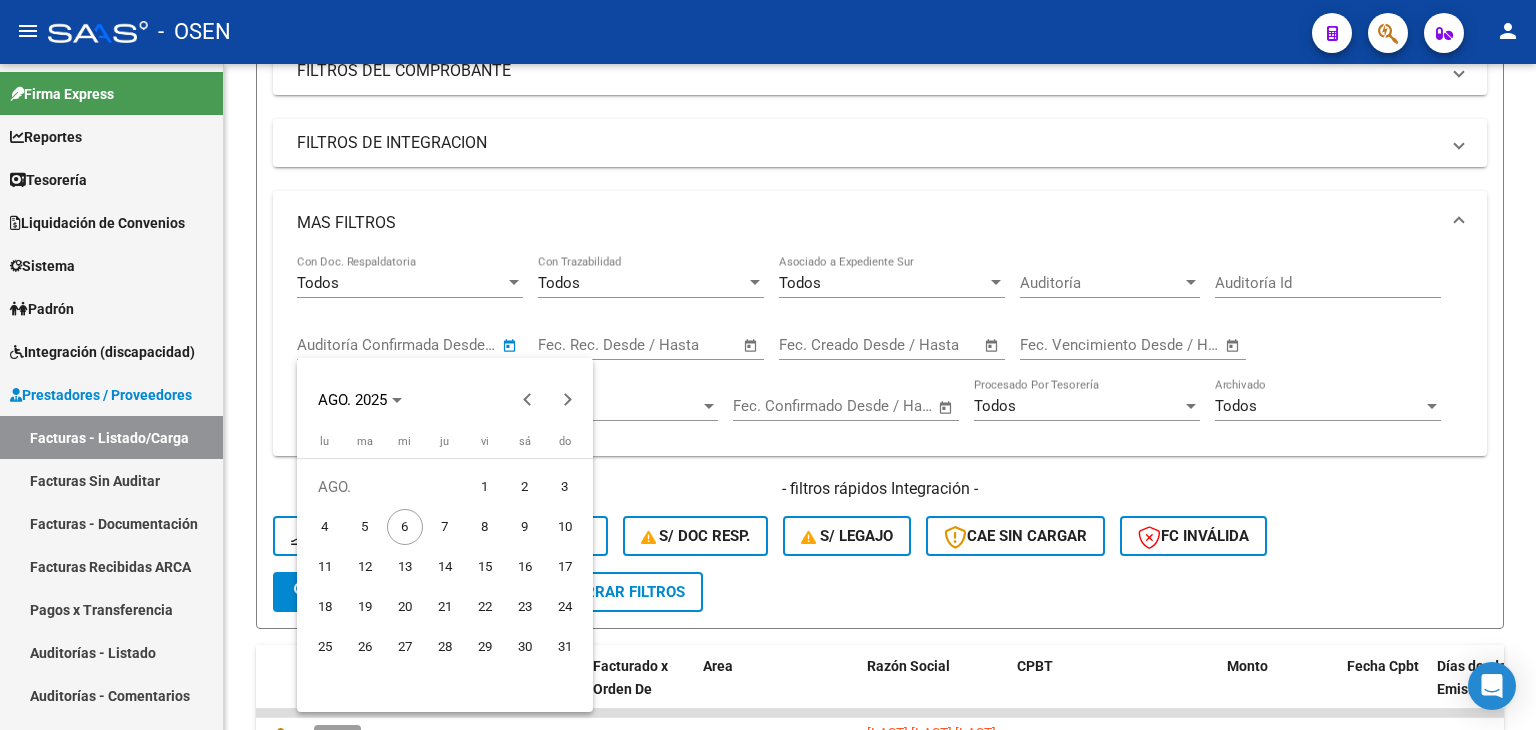 type on "5/8/2025" 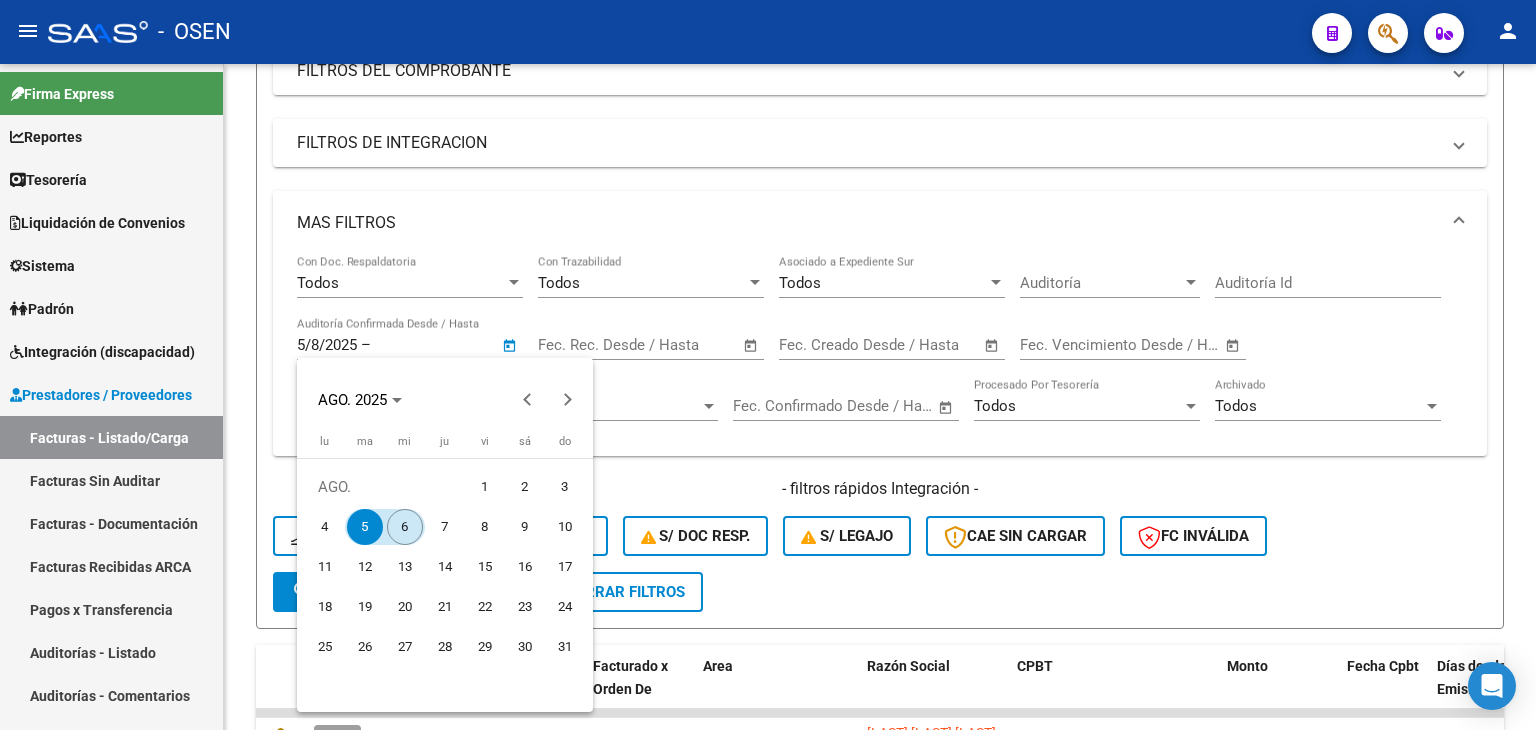 click on "6" at bounding box center [405, 527] 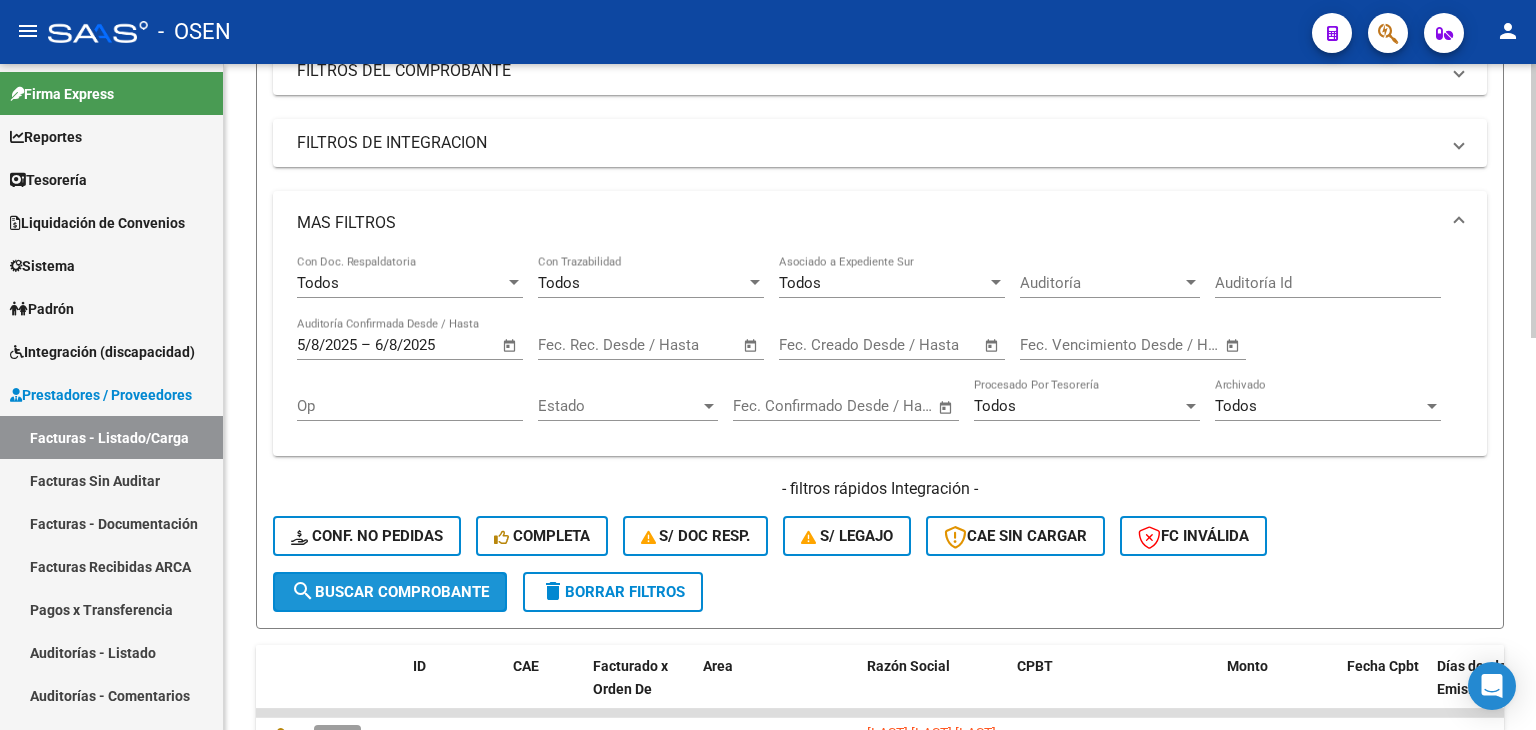 click on "search  Buscar Comprobante" 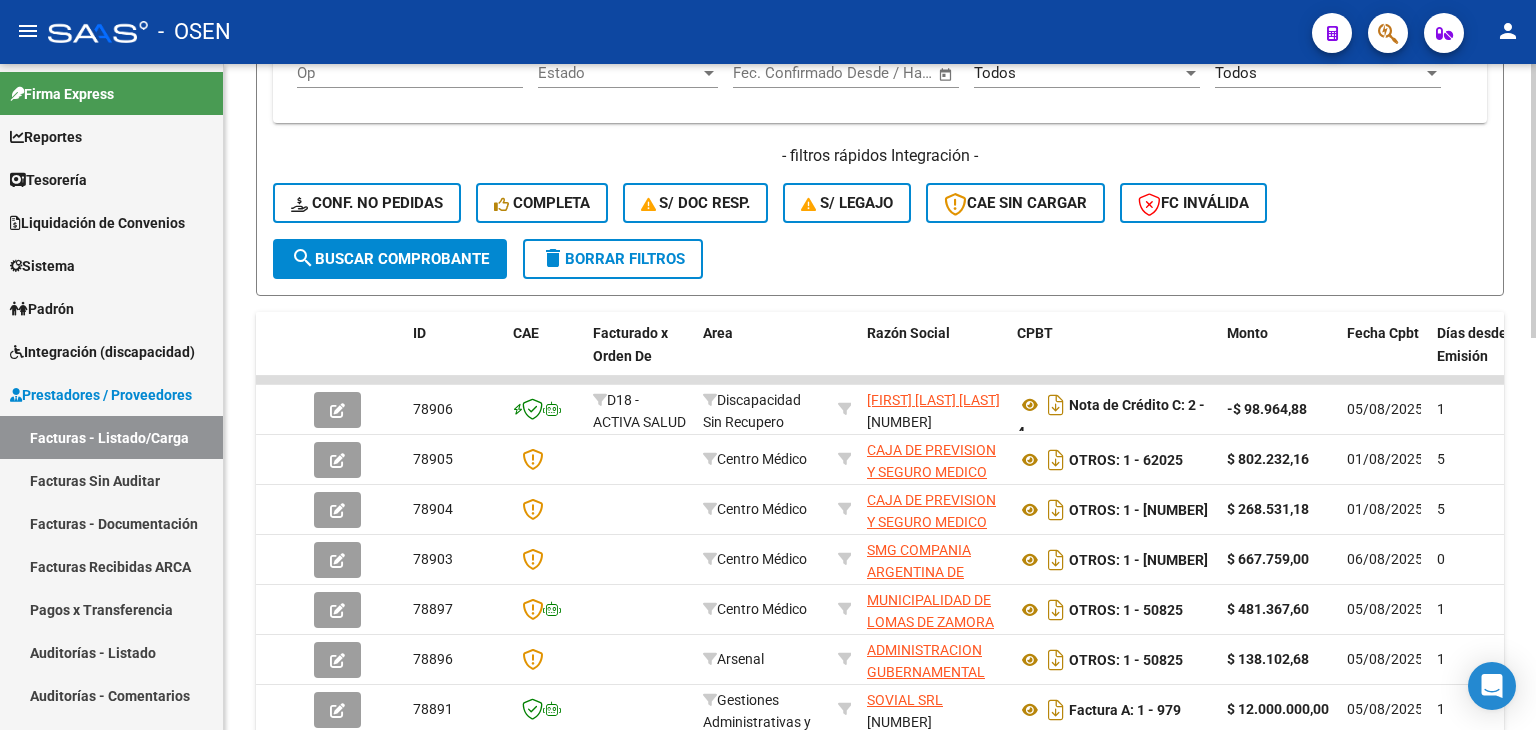scroll, scrollTop: 0, scrollLeft: 0, axis: both 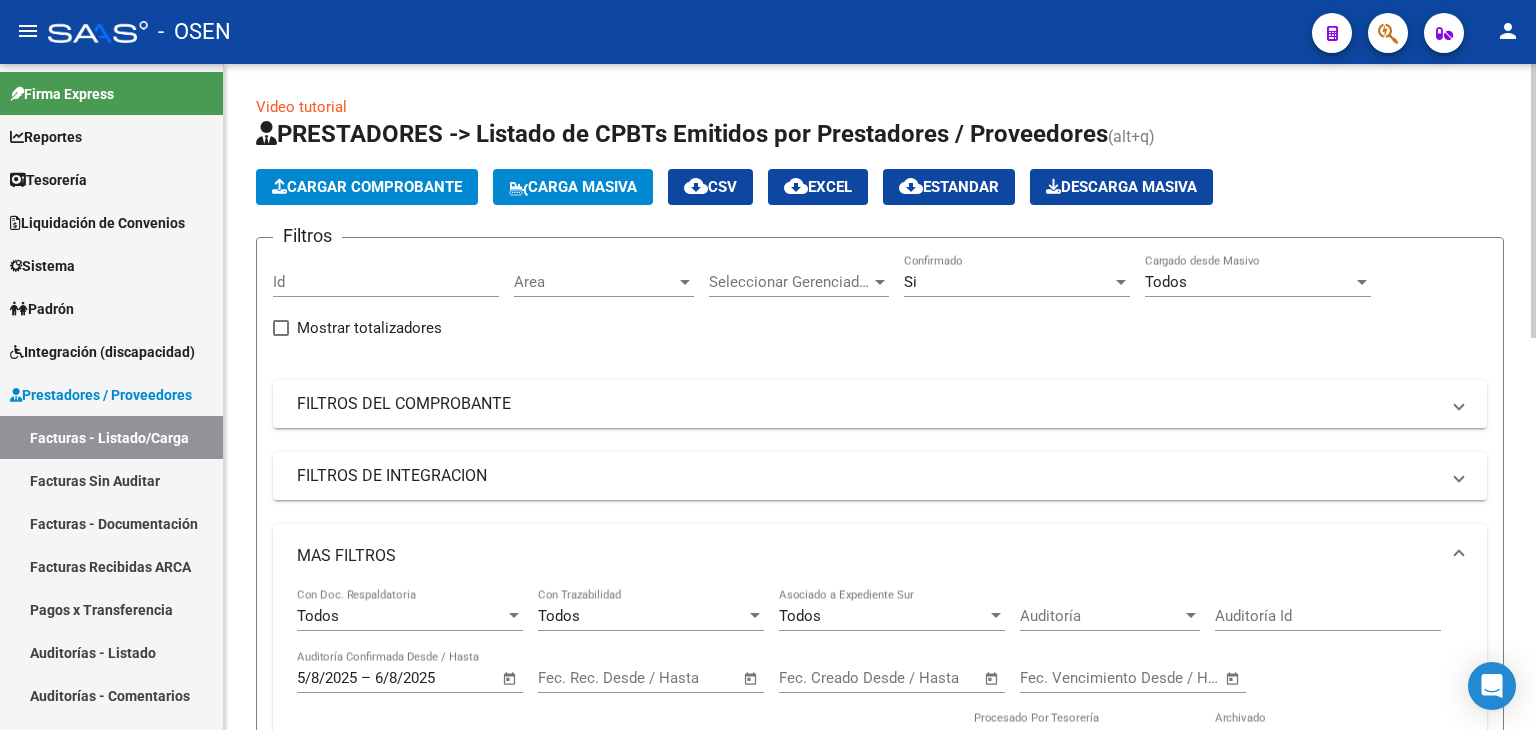 click on "cloud_download  CSV" 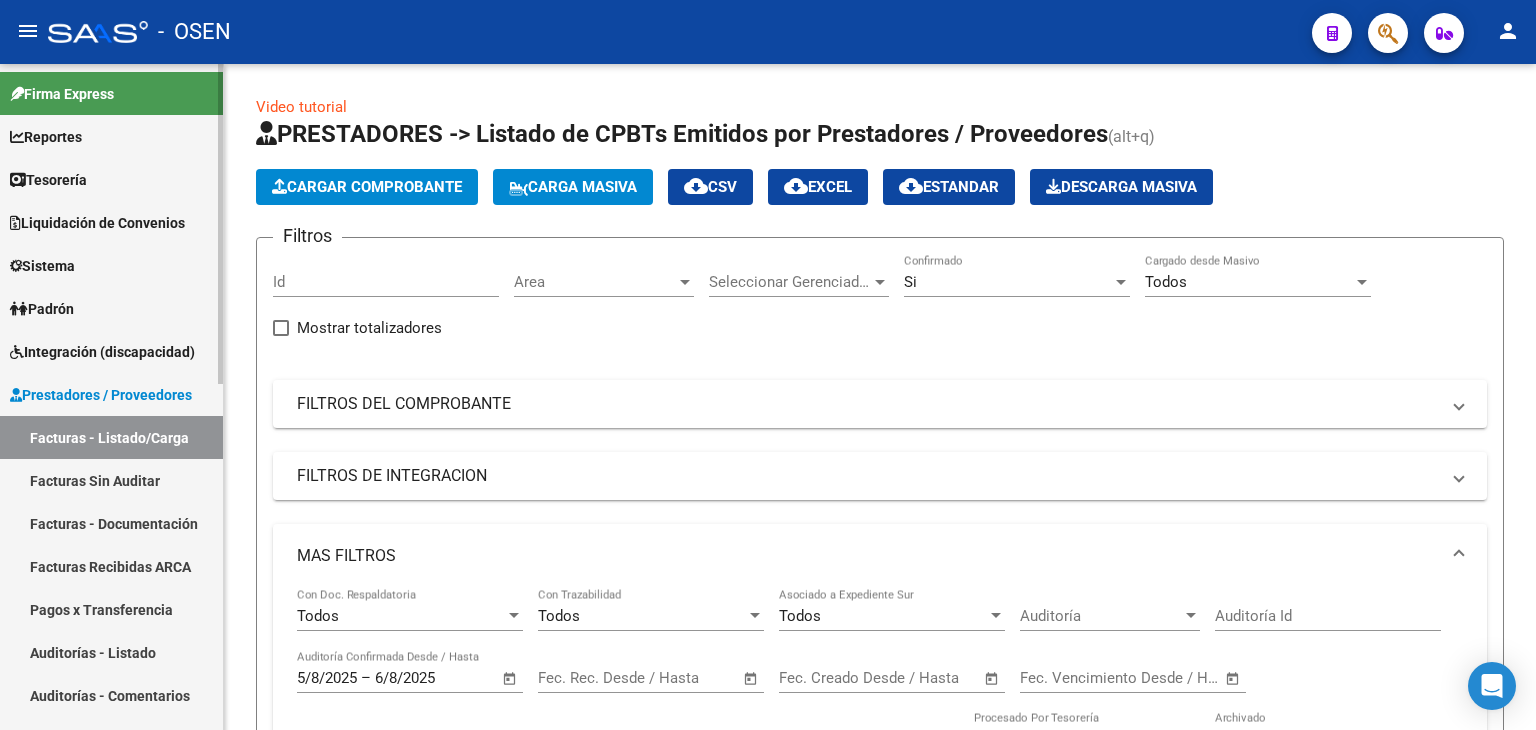 click on "Tesorería" at bounding box center (111, 179) 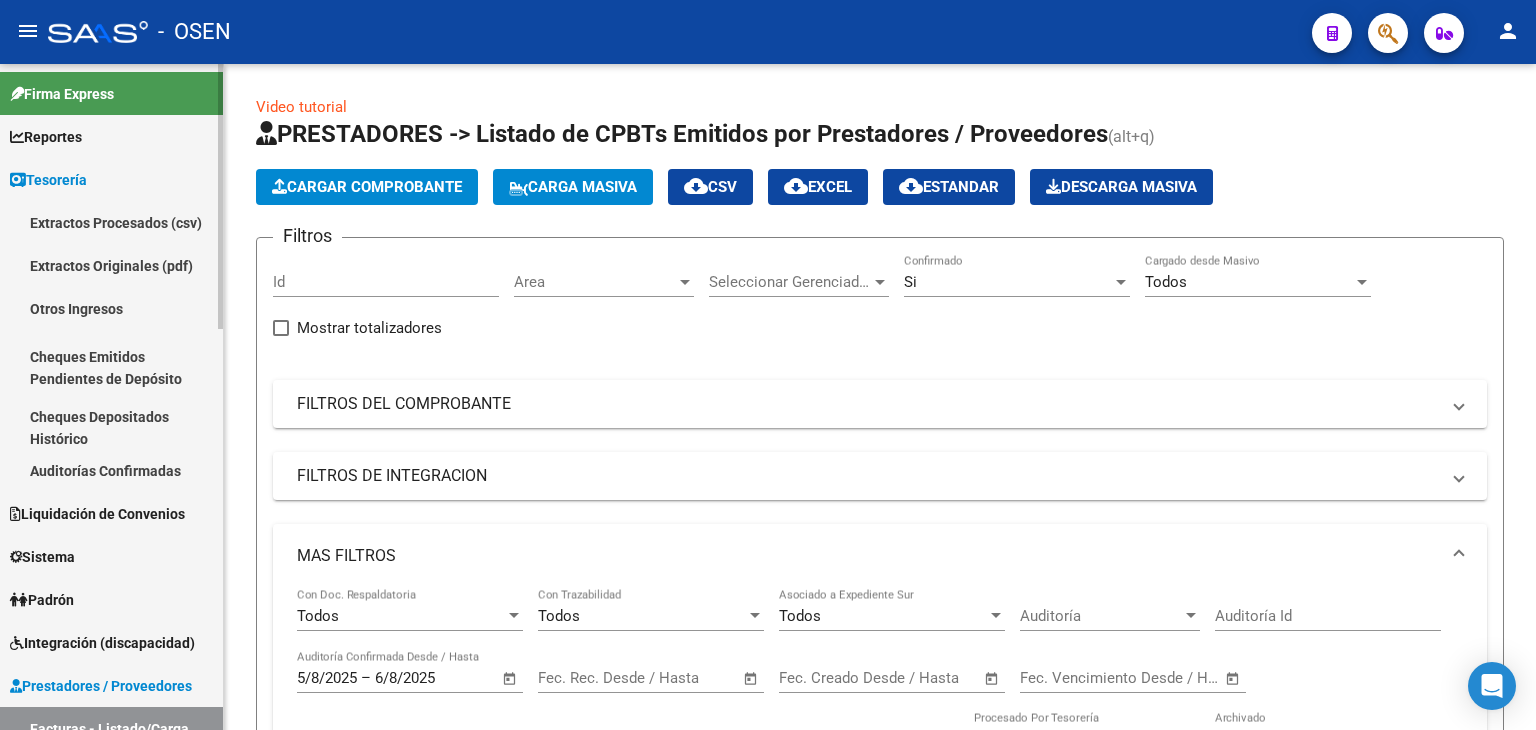 click on "Auditorías Confirmadas" at bounding box center (111, 470) 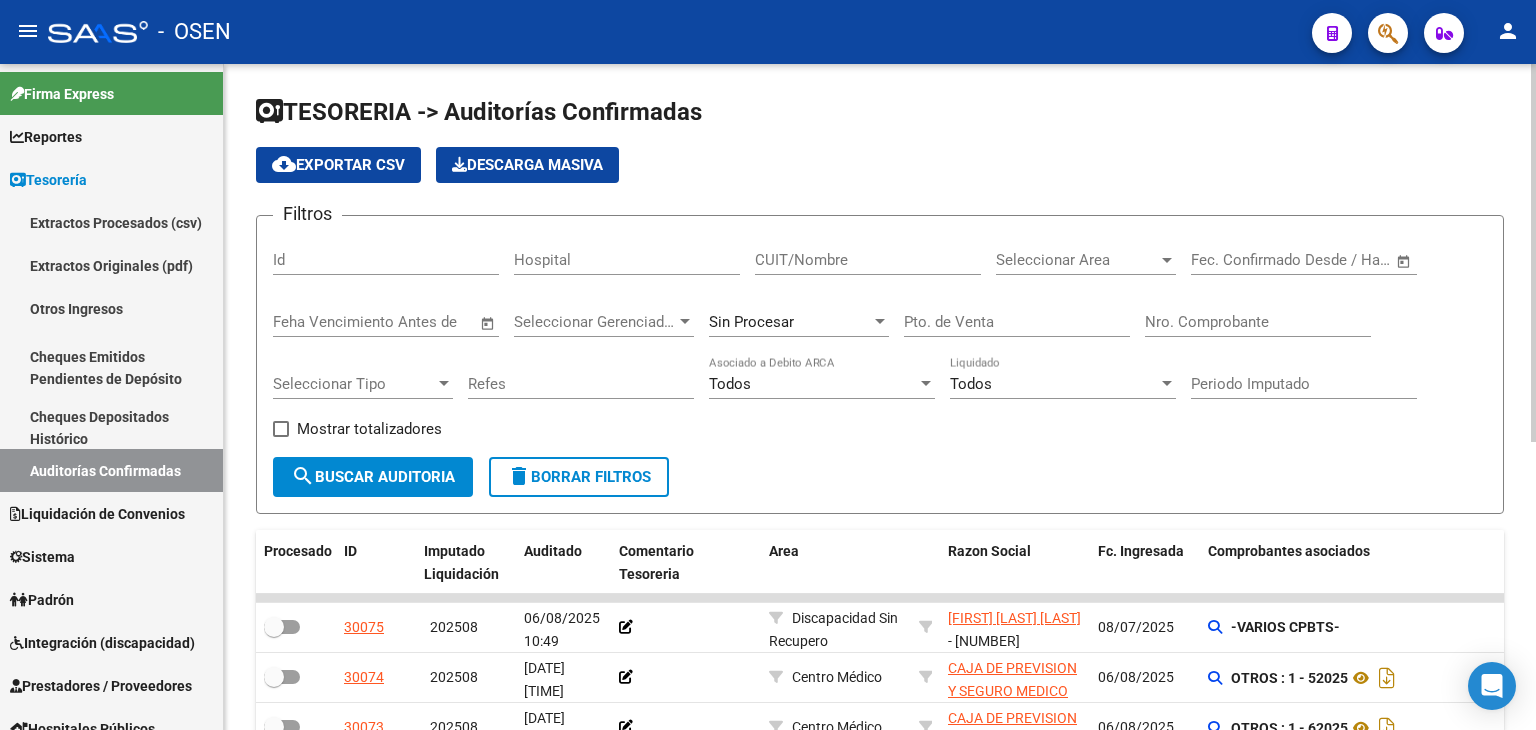 drag, startPoint x: 1223, startPoint y: 293, endPoint x: 1228, endPoint y: 319, distance: 26.476404 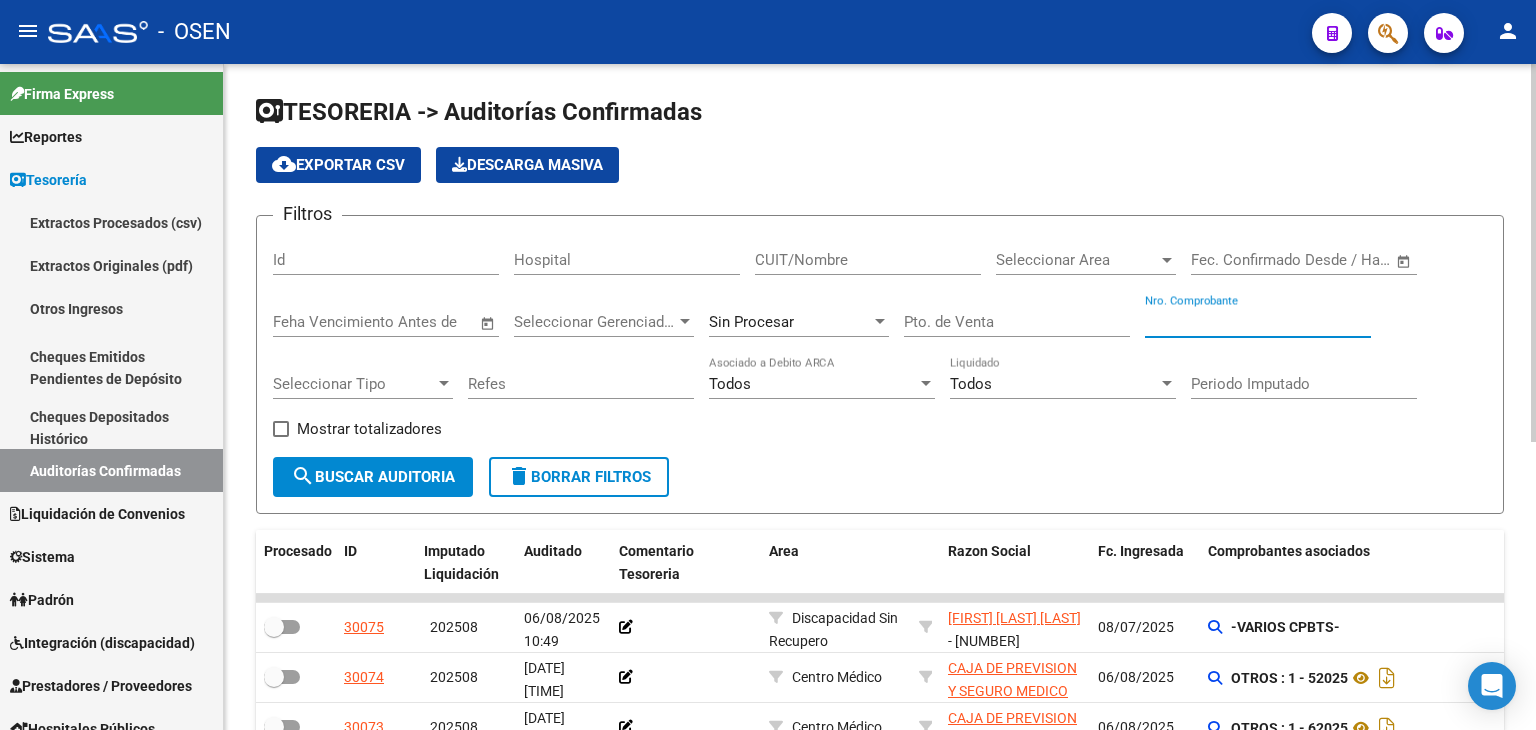 click on "Nro. Comprobante" at bounding box center (1258, 322) 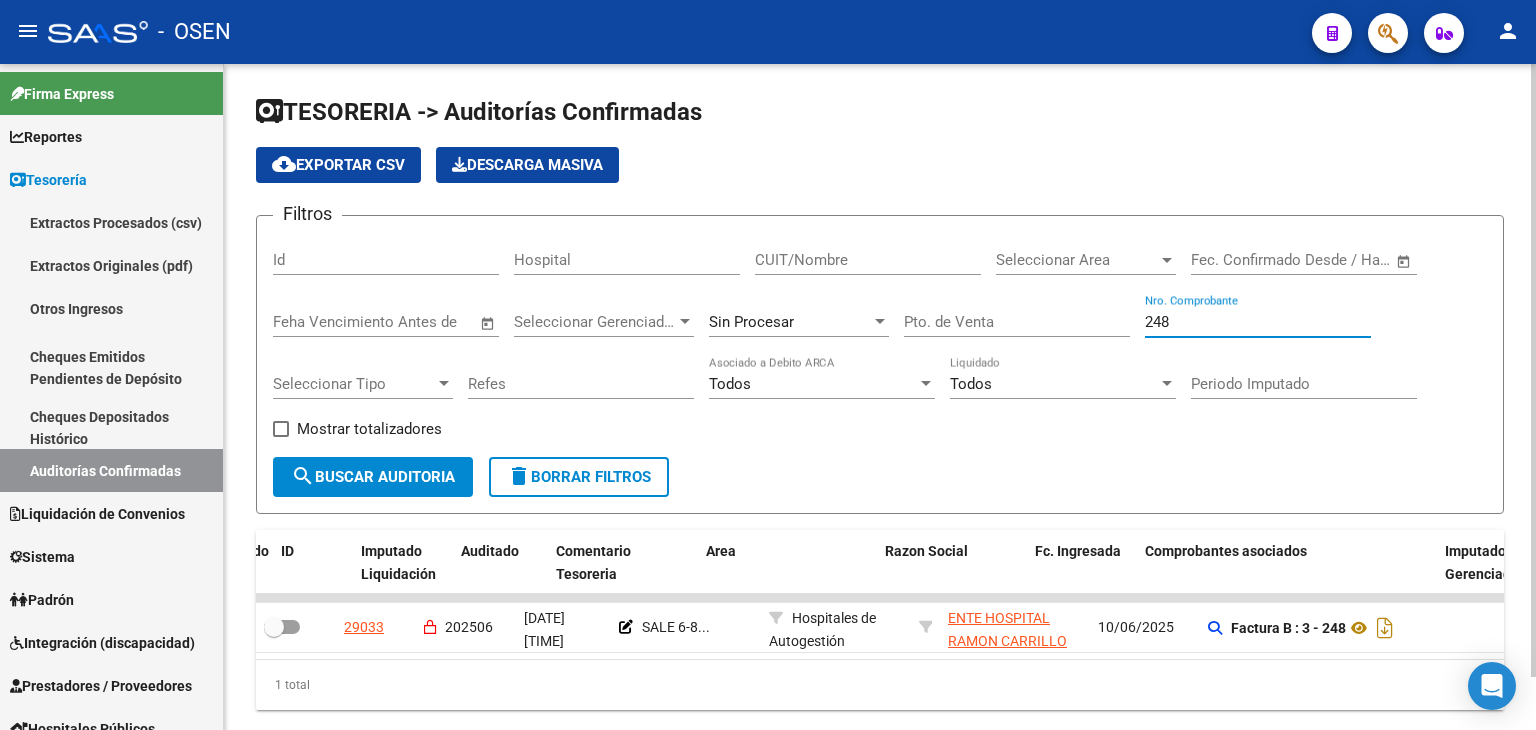 scroll, scrollTop: 0, scrollLeft: 190, axis: horizontal 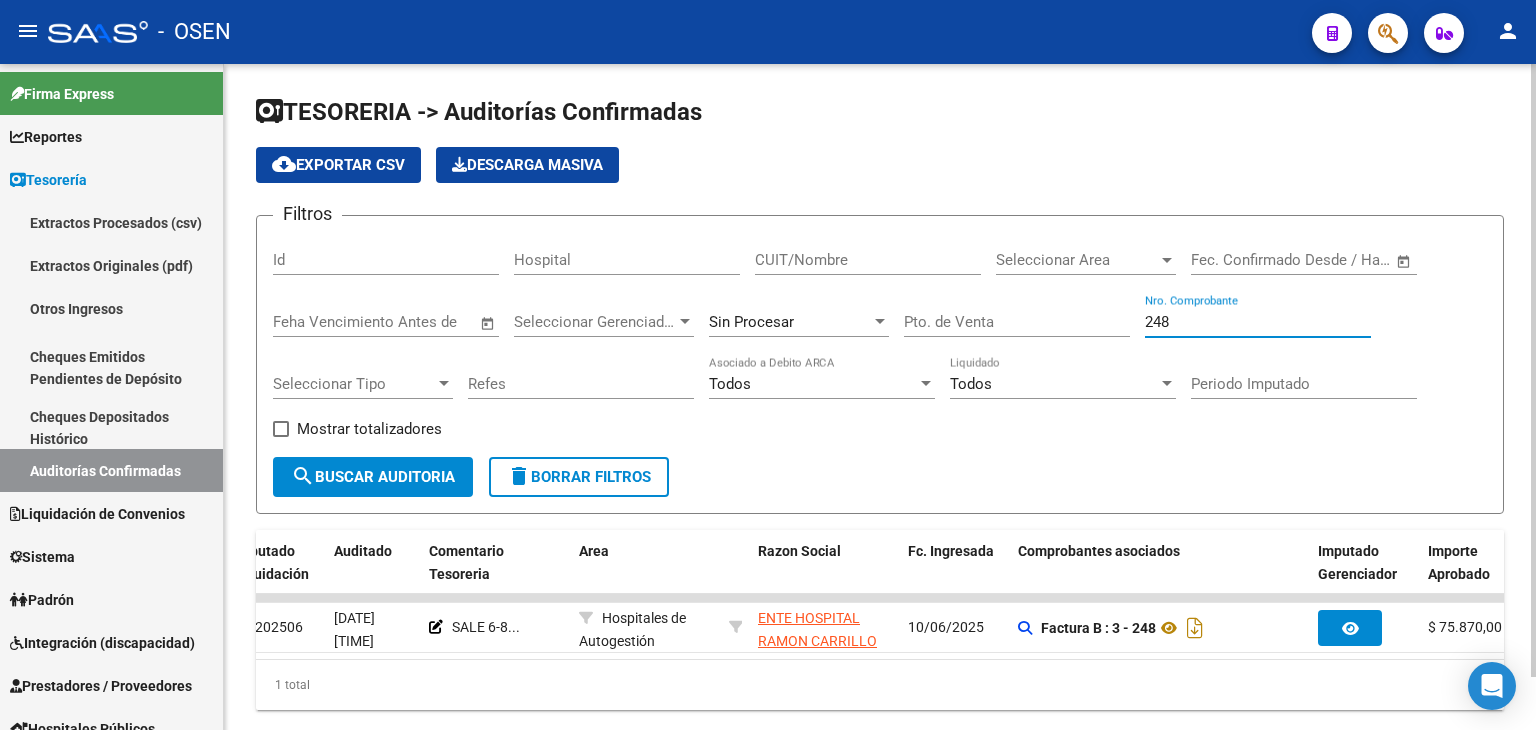 type on "248" 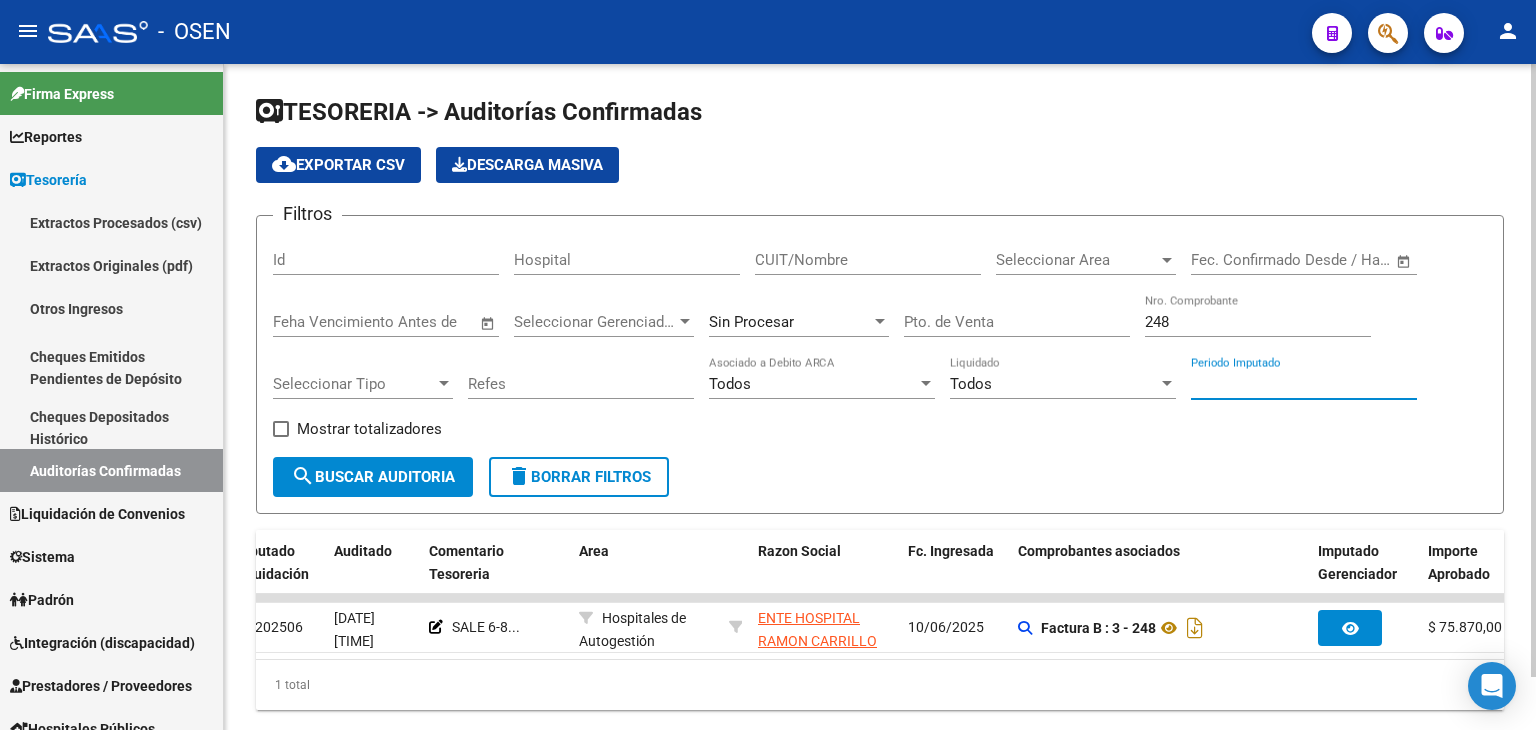 drag, startPoint x: 1407, startPoint y: 389, endPoint x: 1300, endPoint y: 475, distance: 137.2771 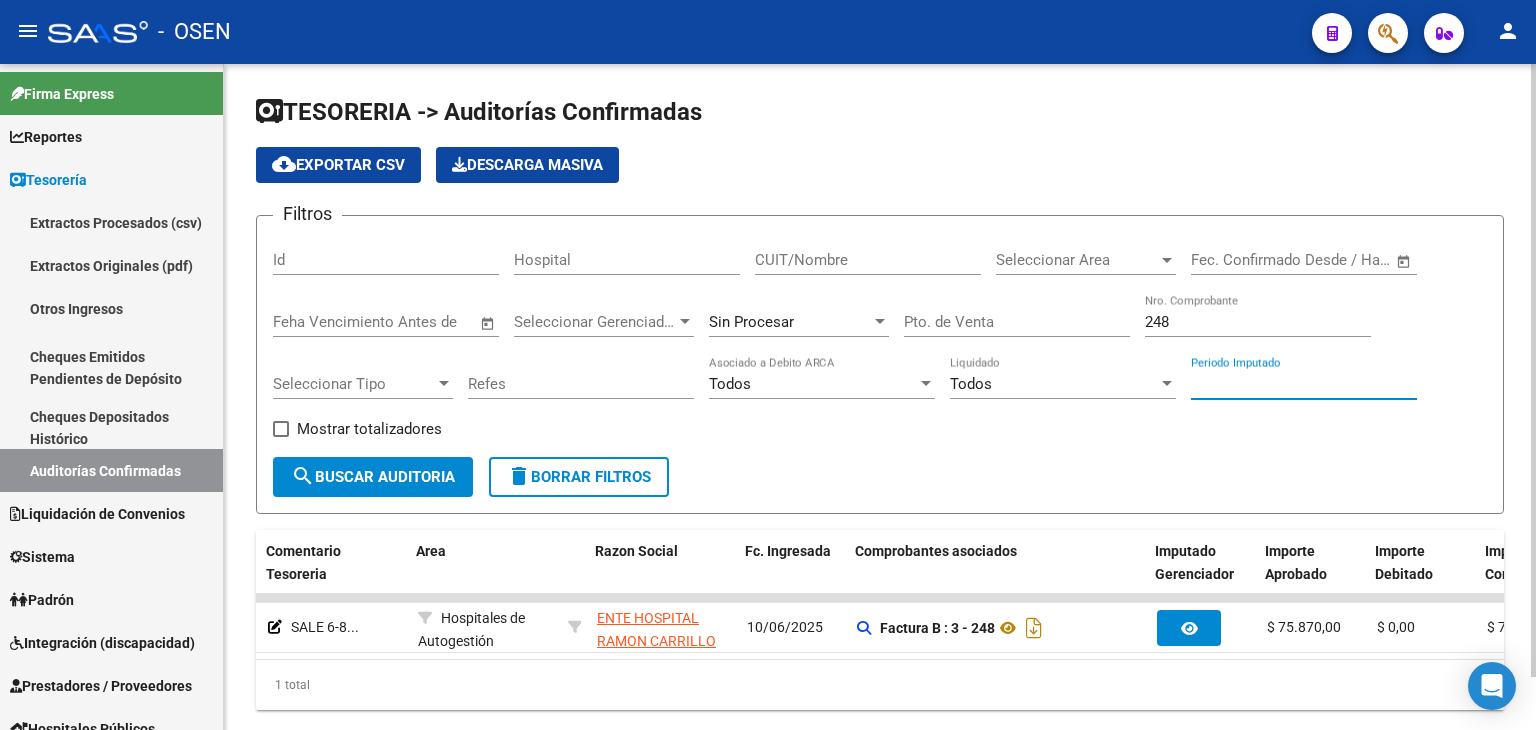 scroll, scrollTop: 0, scrollLeft: 0, axis: both 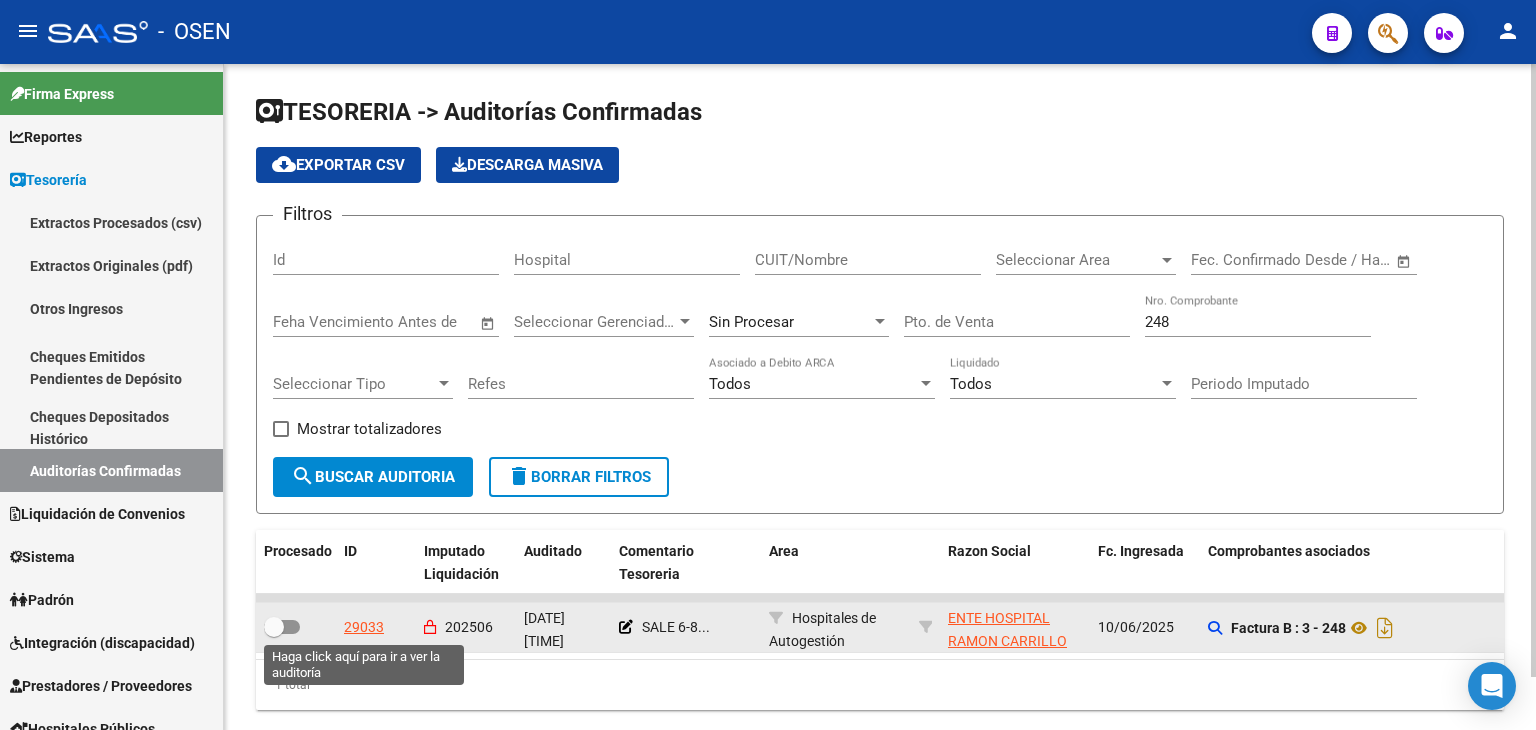 click on "29033" 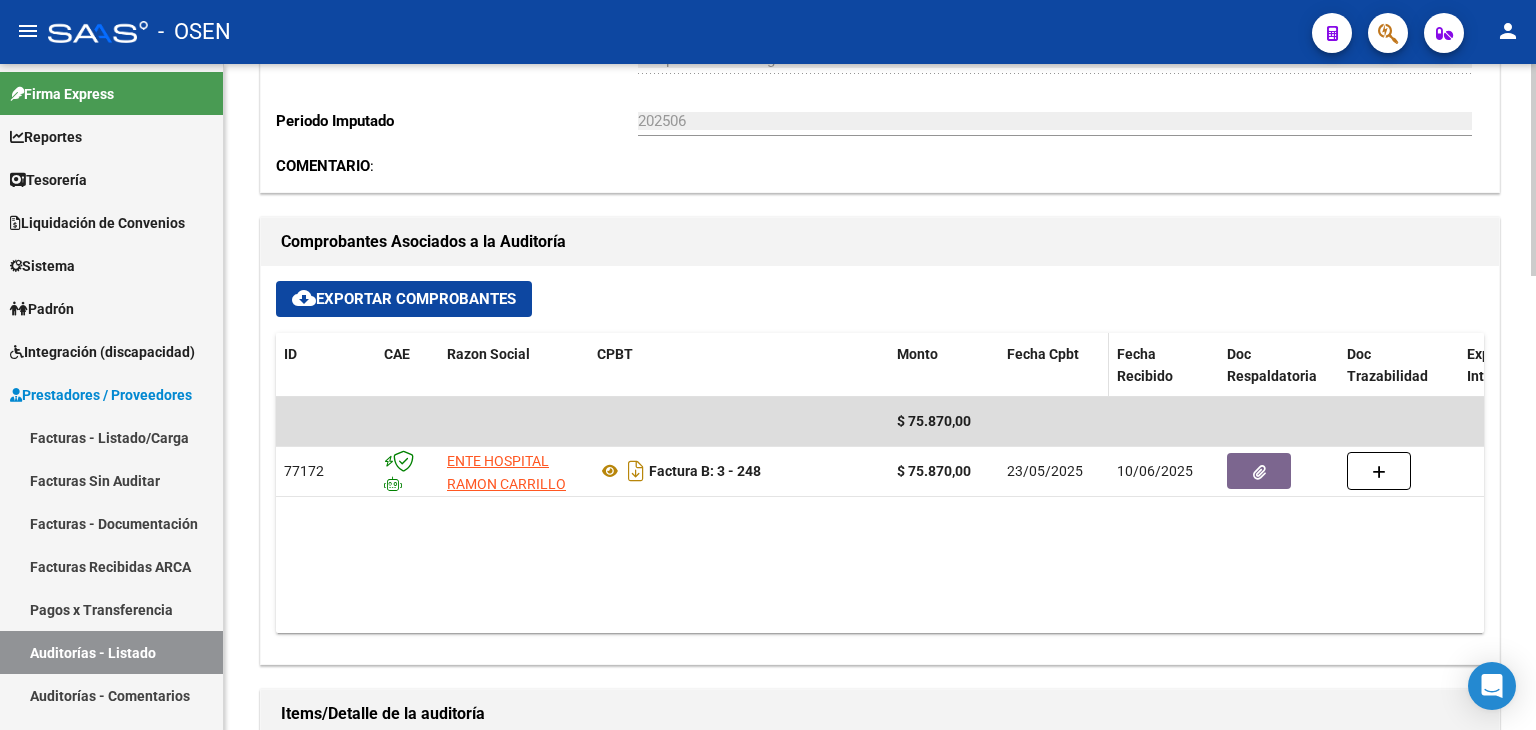 scroll, scrollTop: 1000, scrollLeft: 0, axis: vertical 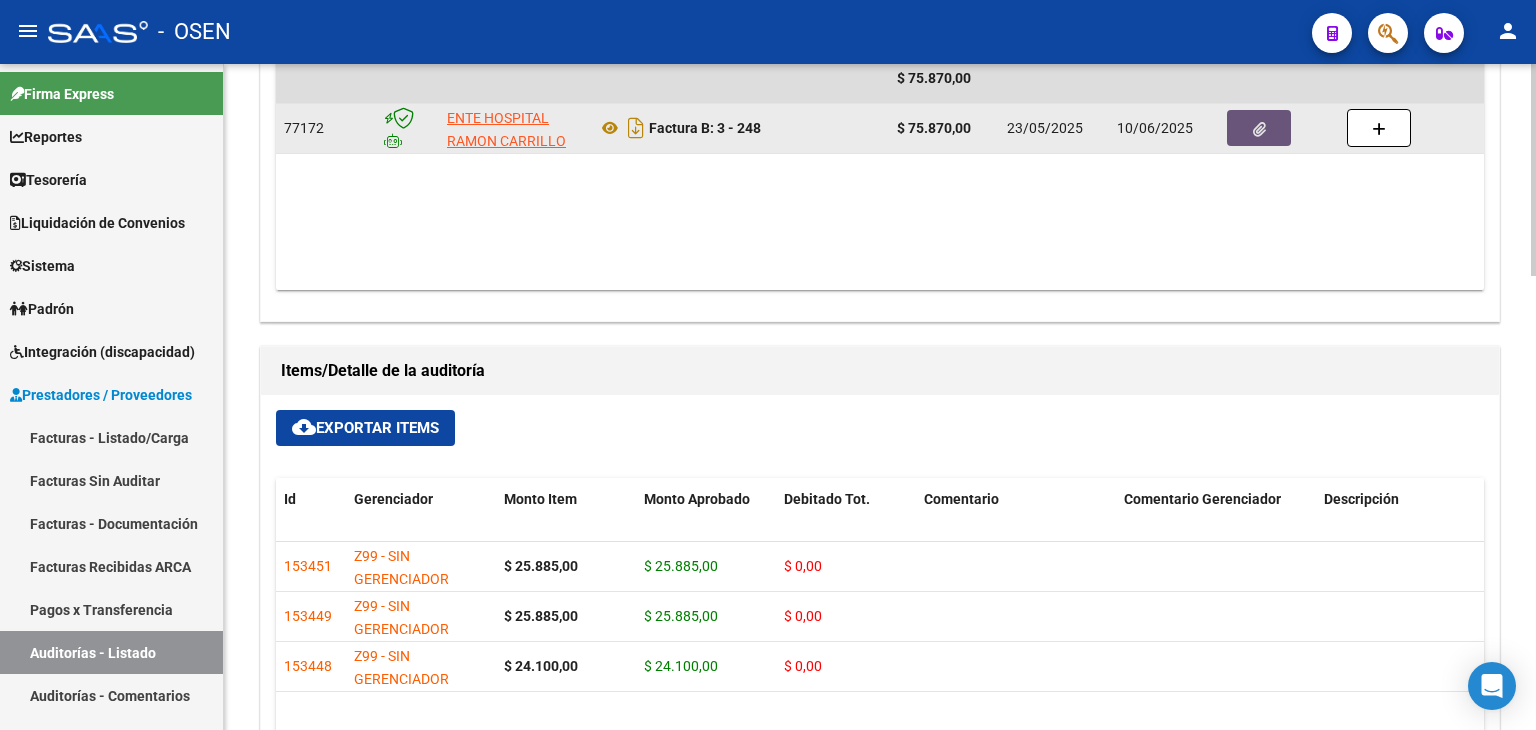 click 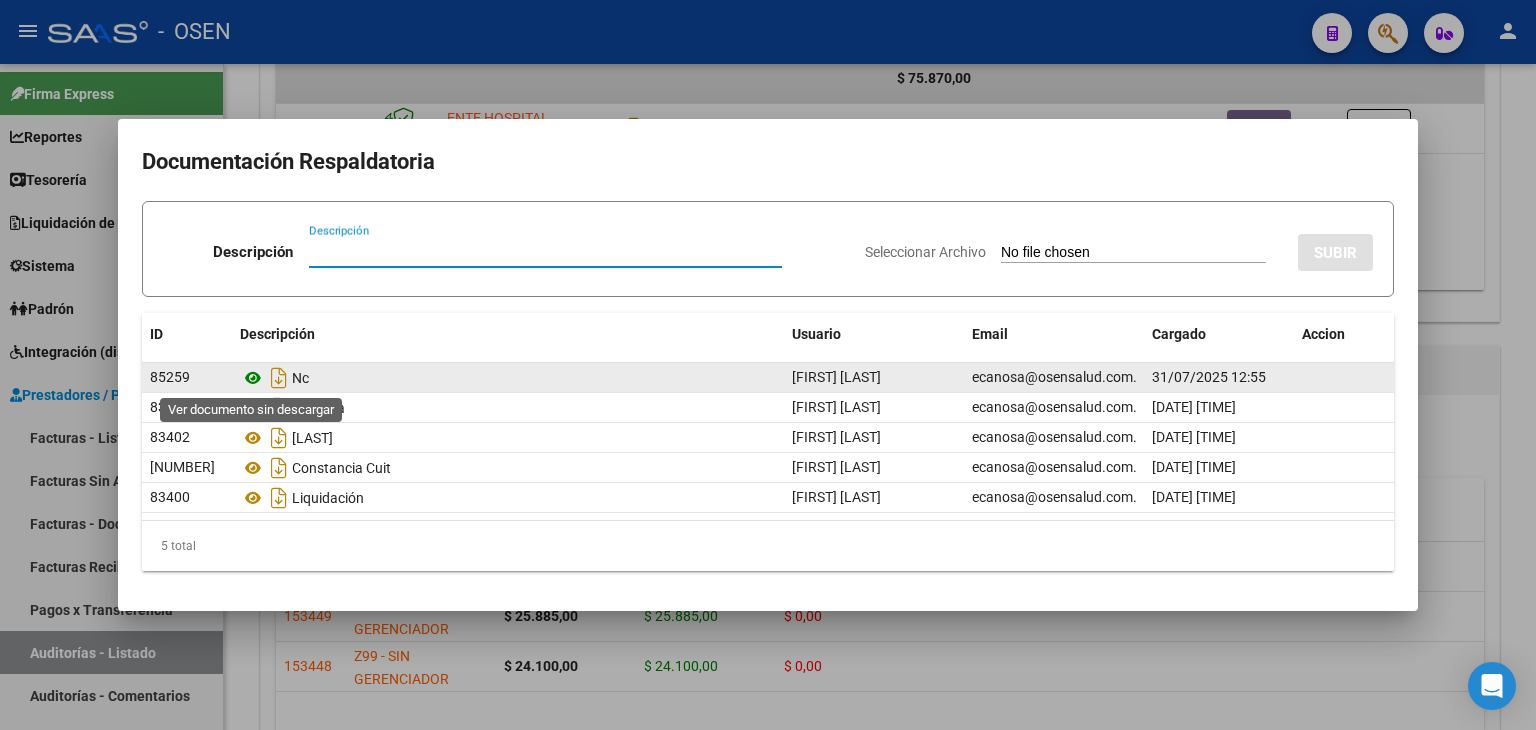 click 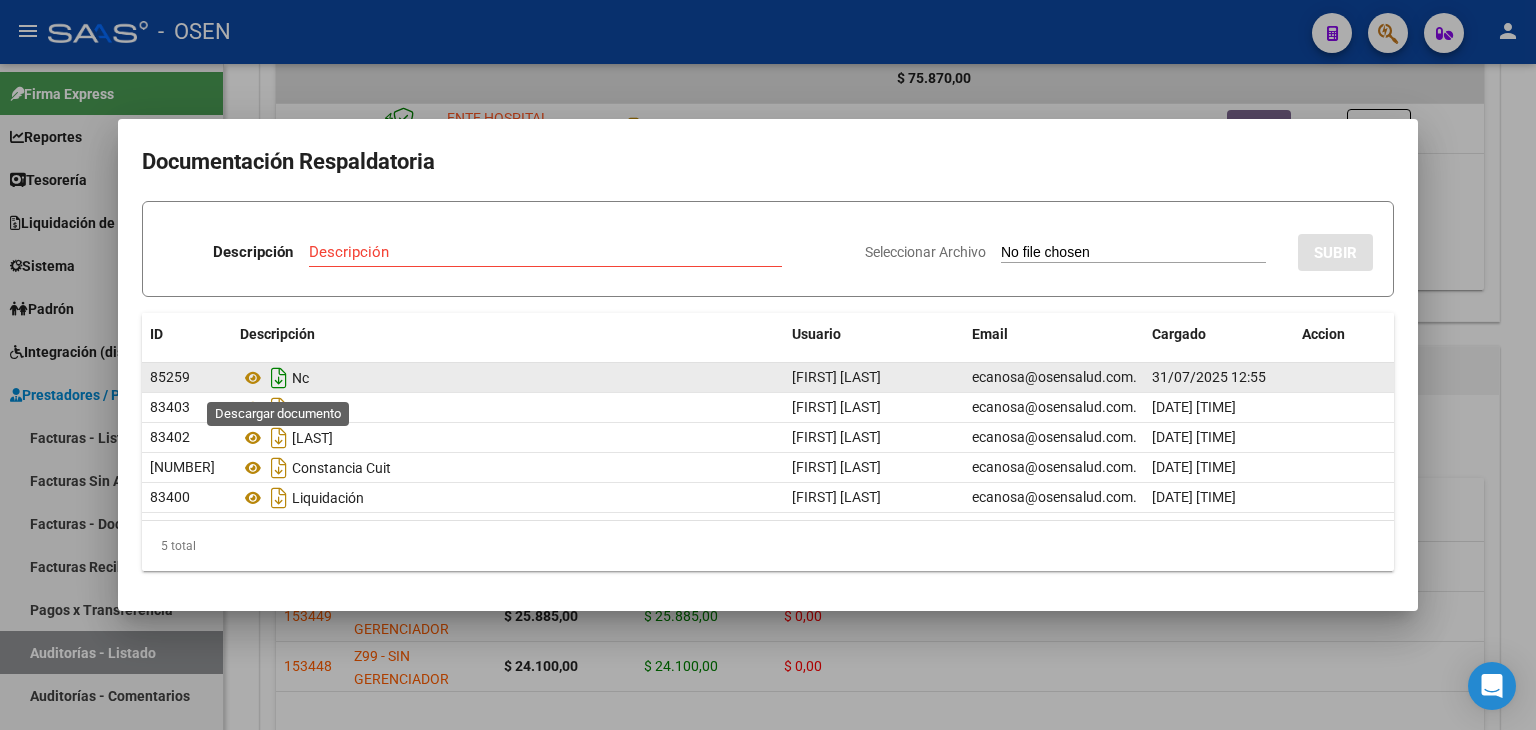 click 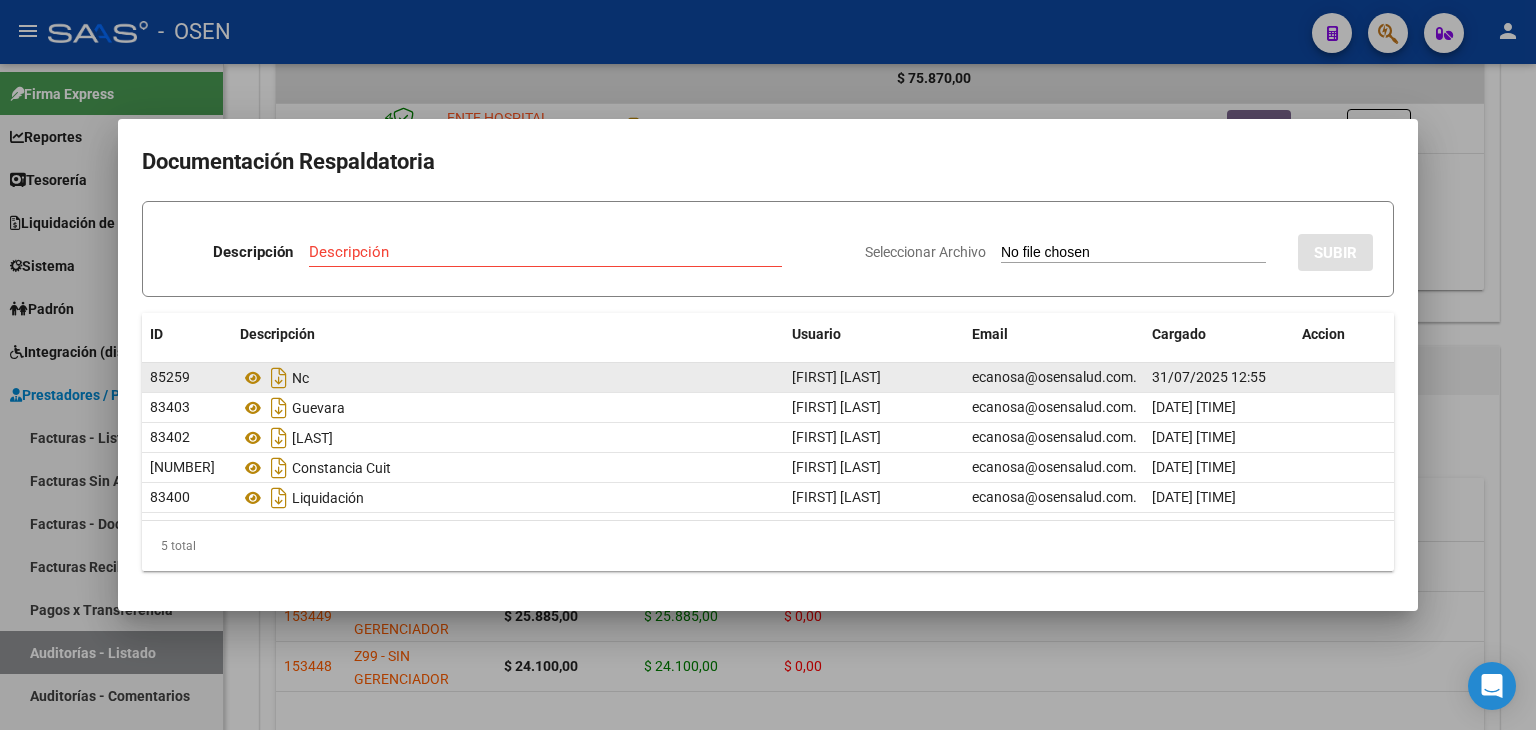 click at bounding box center (768, 365) 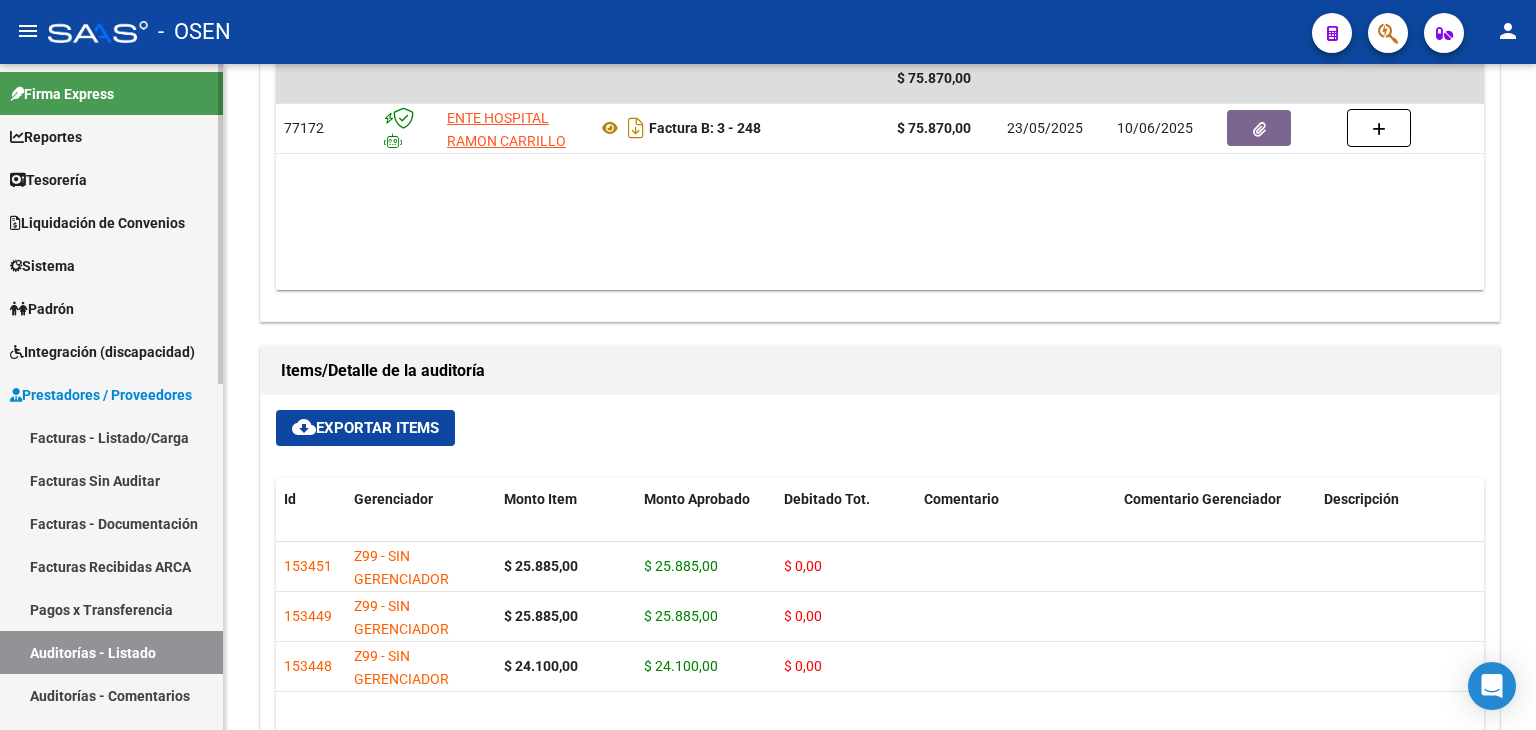 click on "Tesorería" at bounding box center [111, 179] 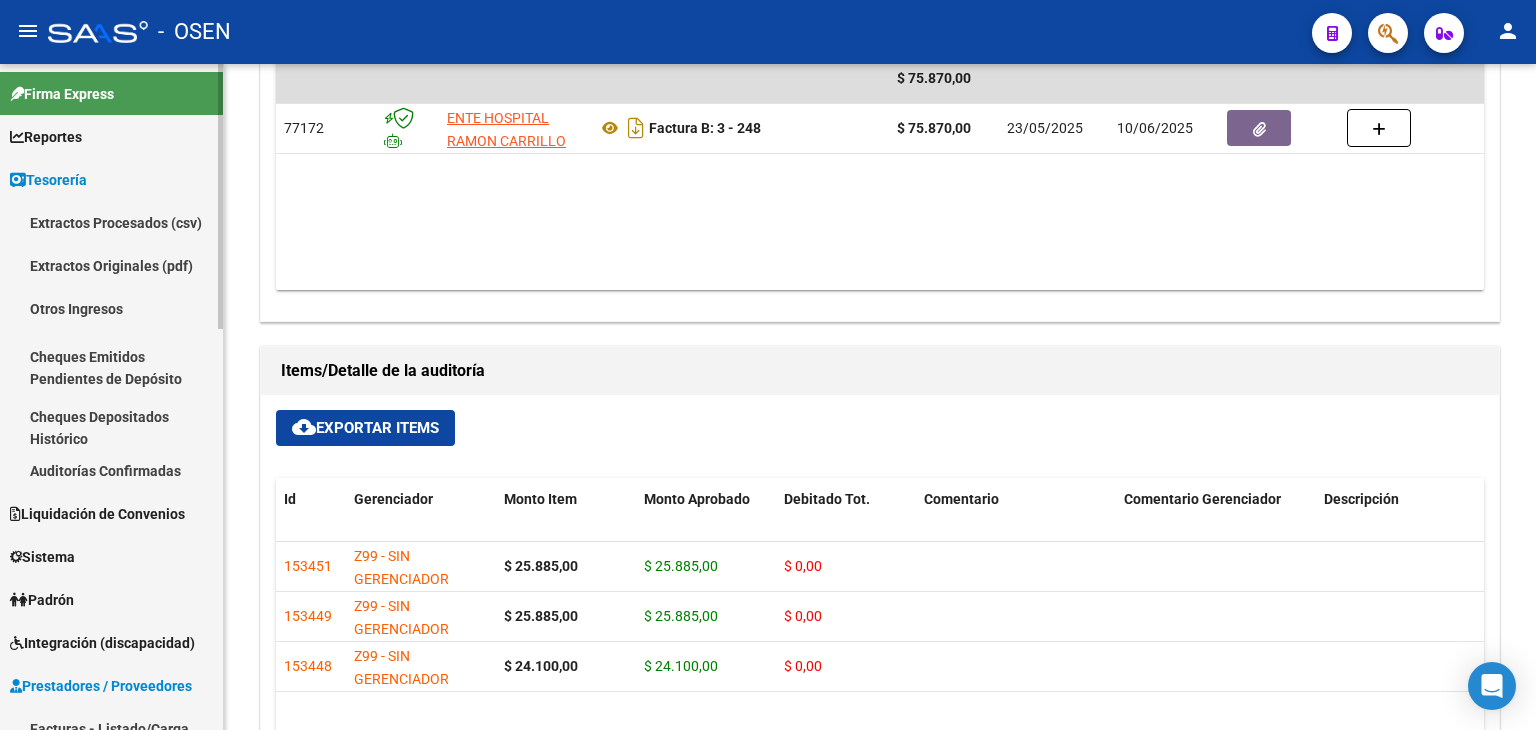 click on "Auditorías Confirmadas" at bounding box center [111, 470] 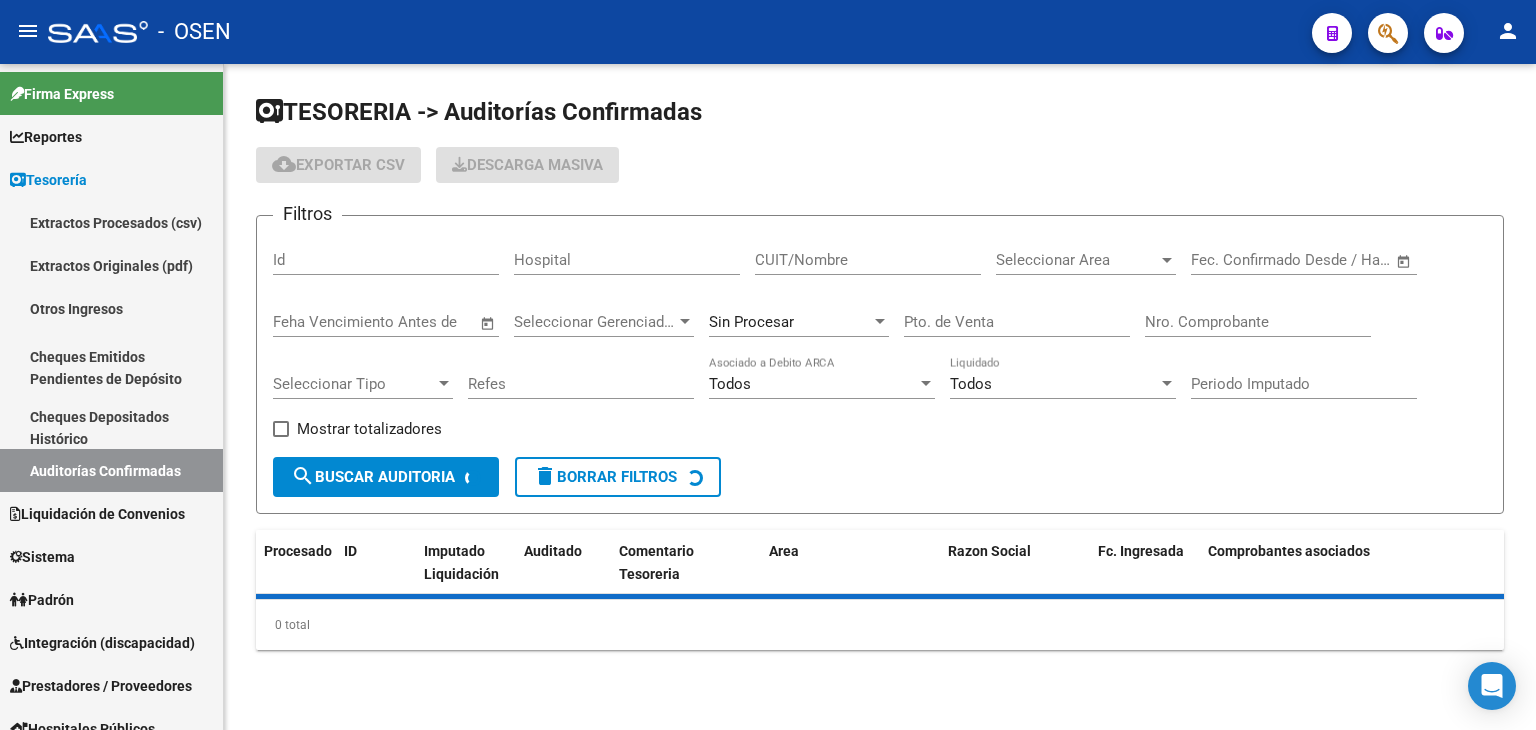 scroll, scrollTop: 0, scrollLeft: 0, axis: both 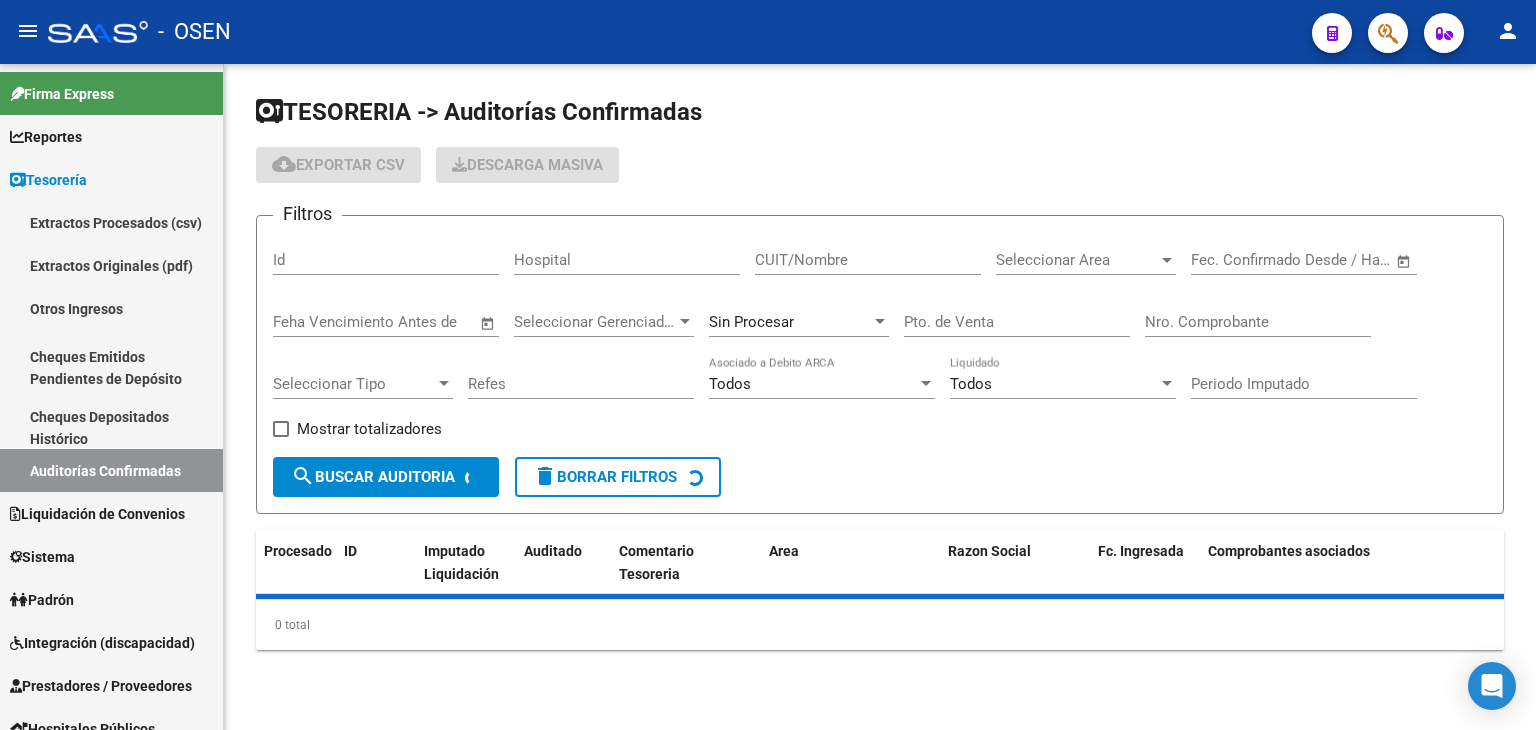 click on "Nro. Comprobante" at bounding box center [1258, 322] 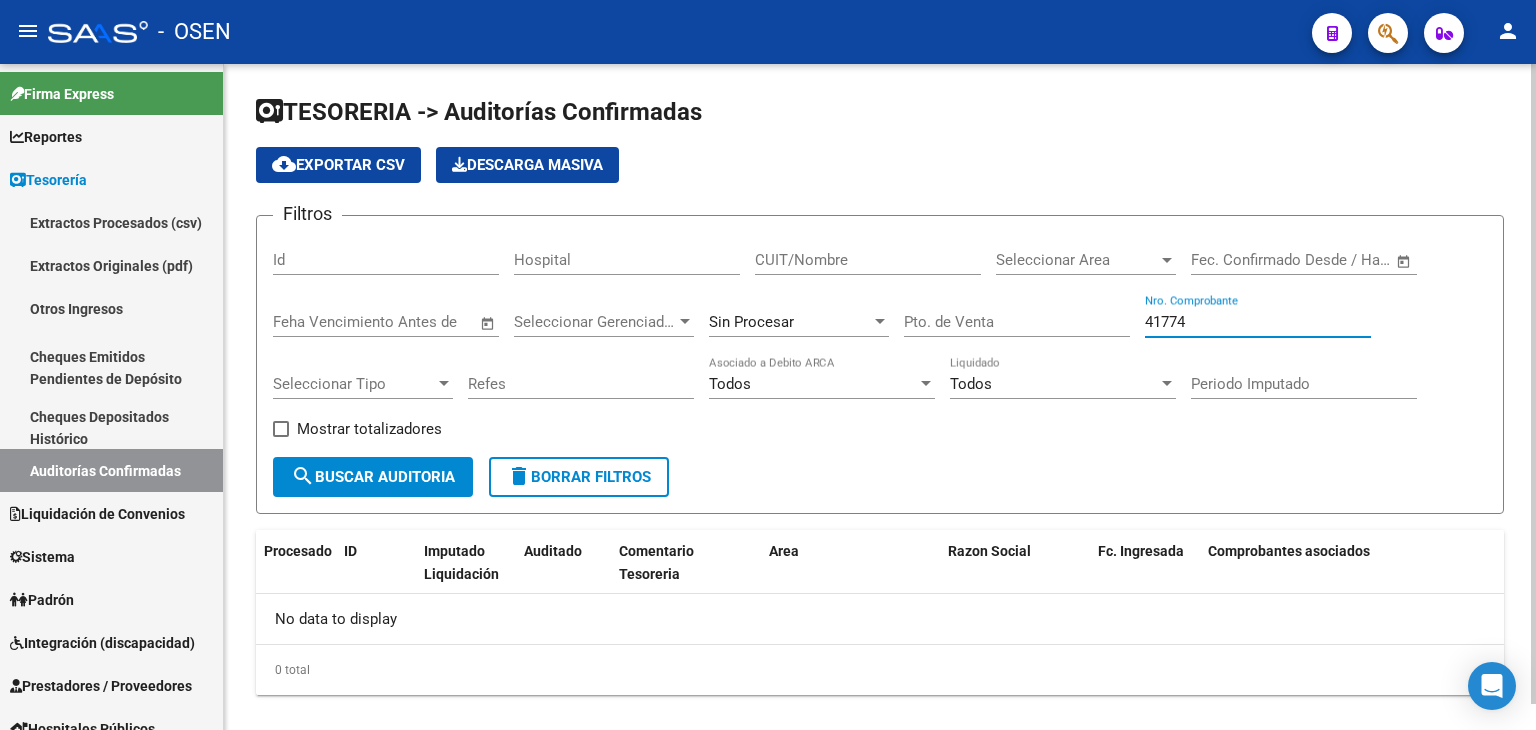 type on "41774" 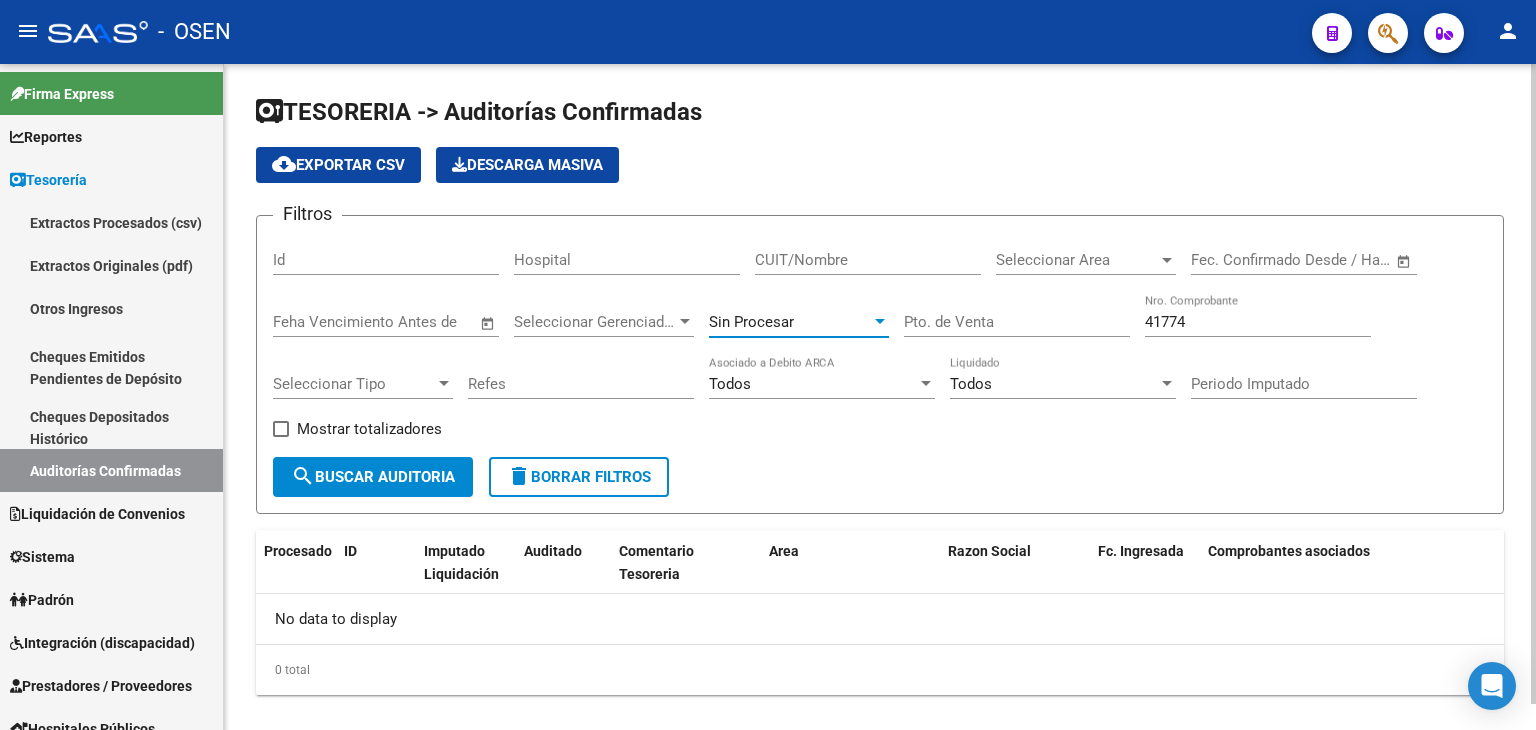 click on "Sin Procesar" at bounding box center [790, 322] 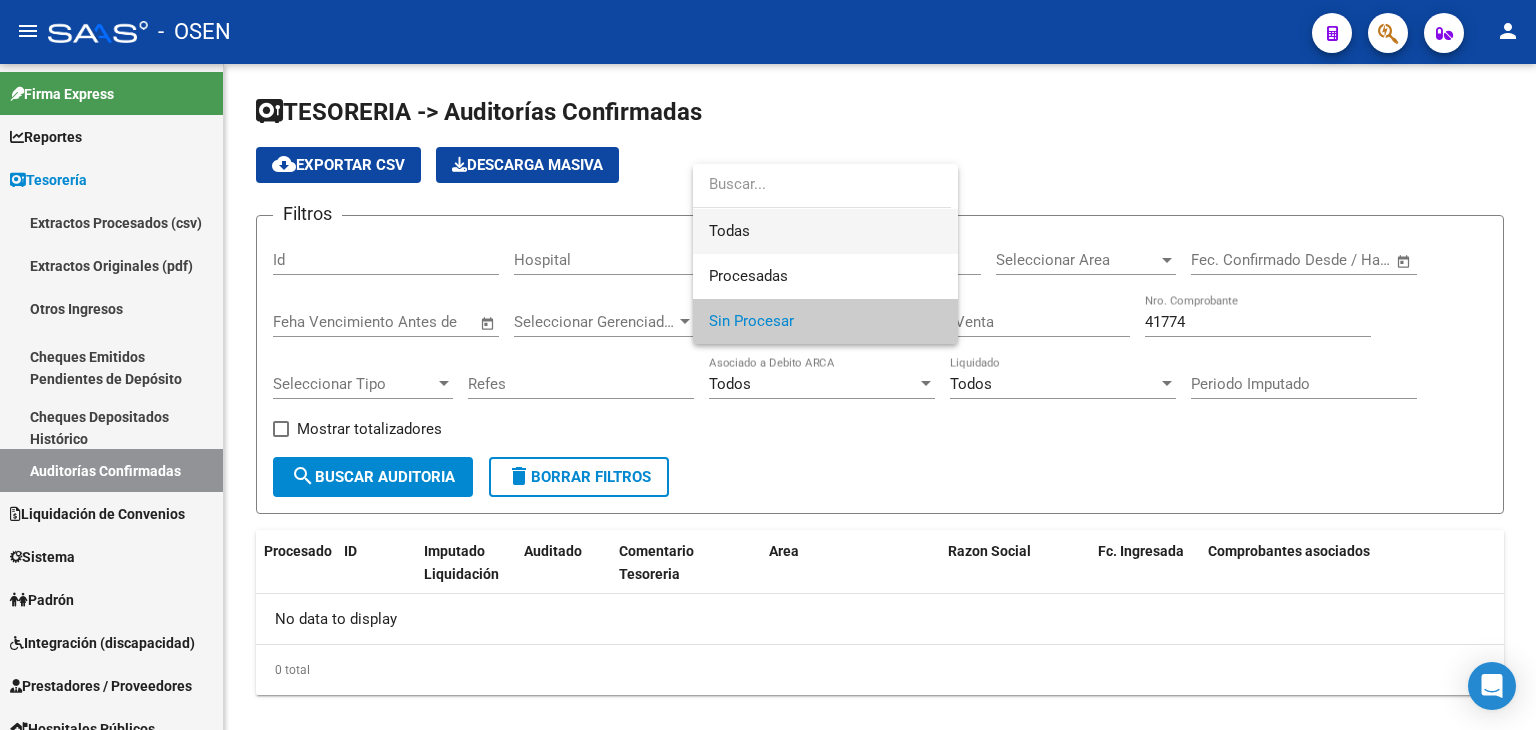 click on "Todas" at bounding box center [825, 231] 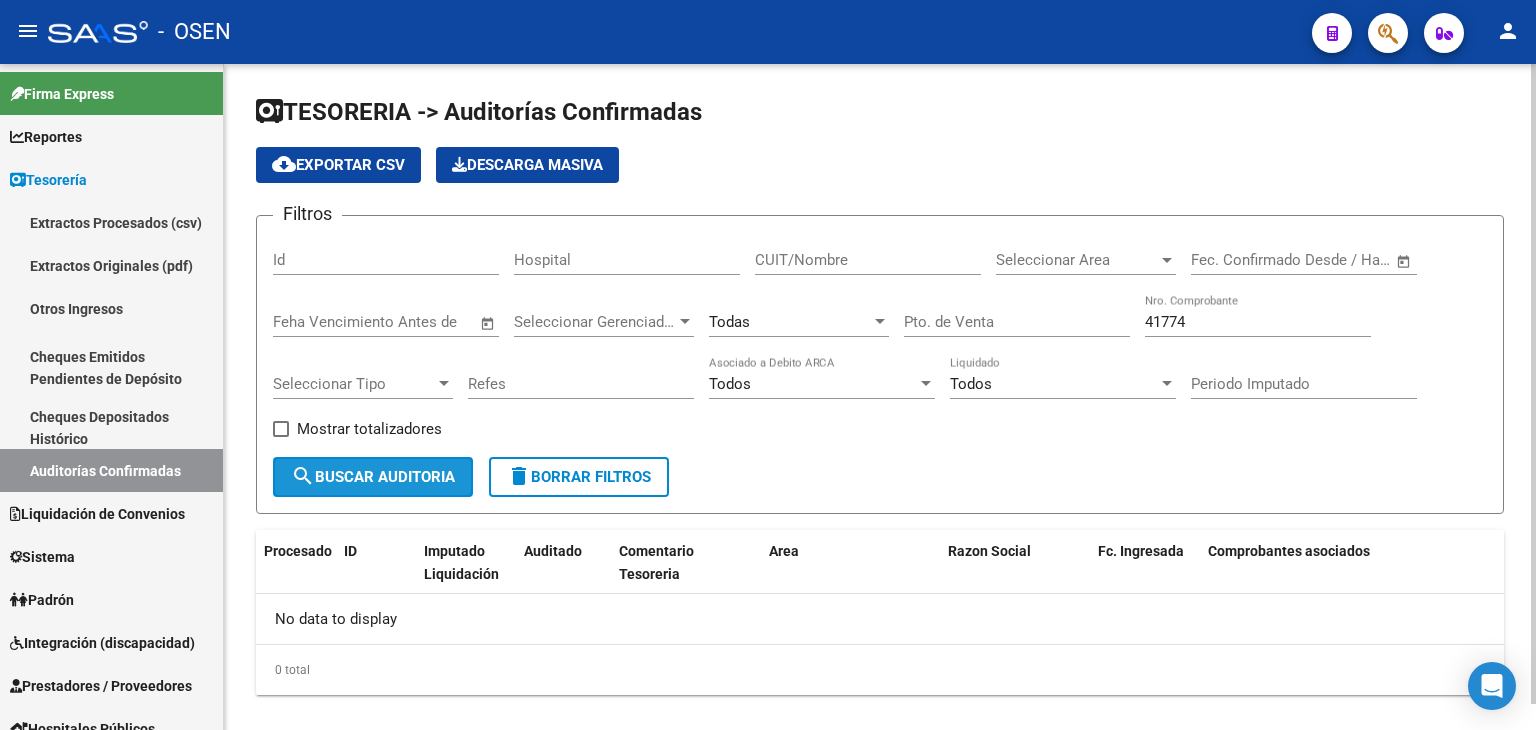 click on "search  Buscar Auditoria" 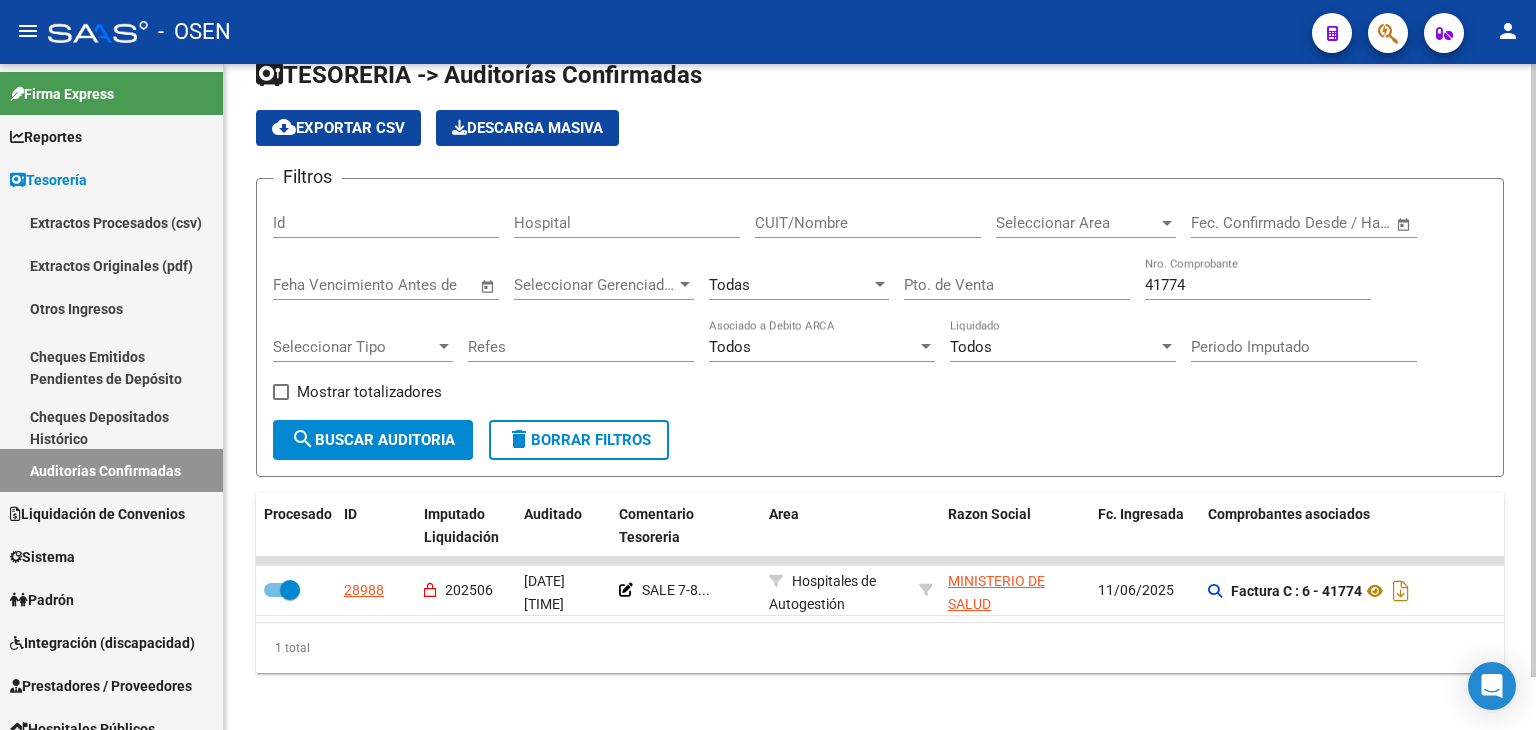 scroll, scrollTop: 56, scrollLeft: 0, axis: vertical 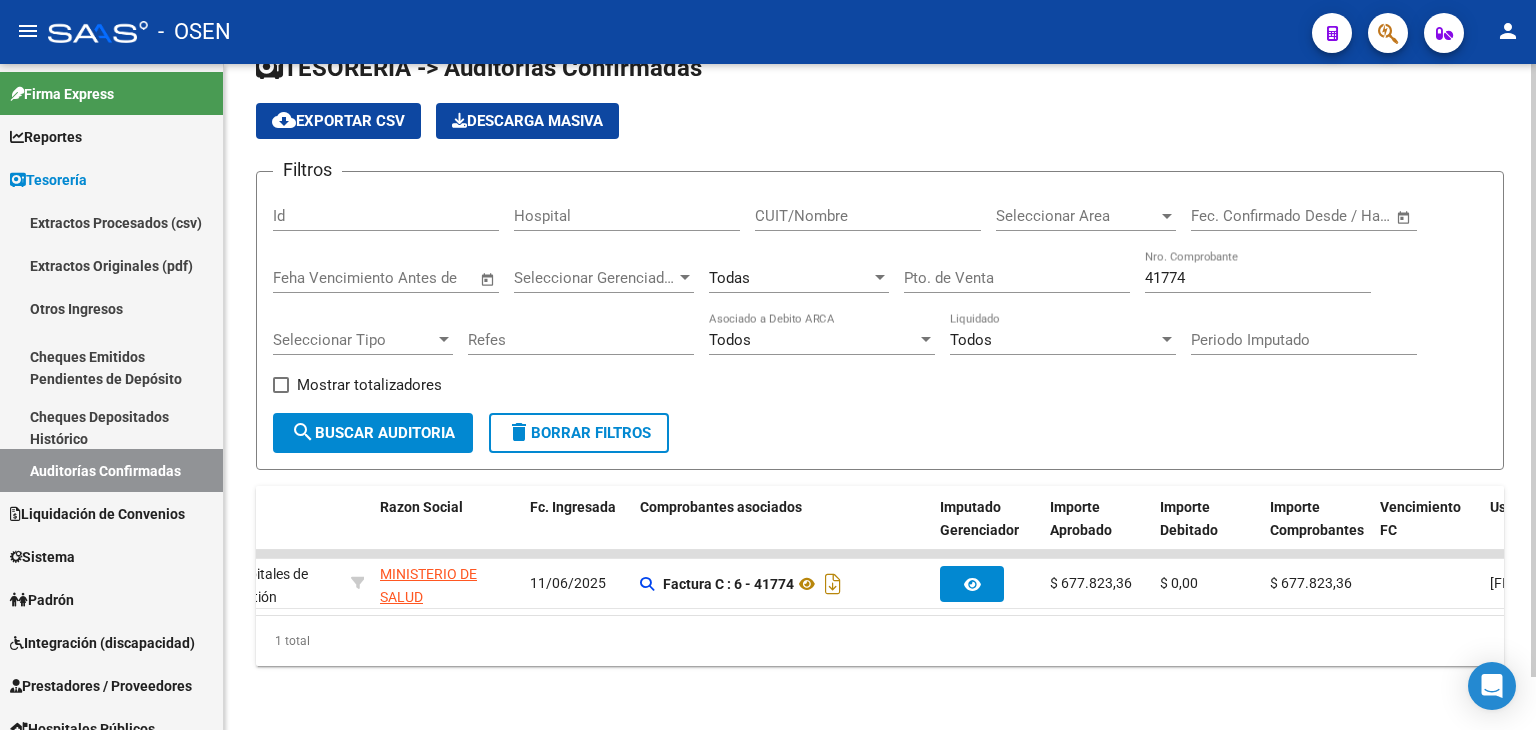 click on "Filtros Id Hospital CUIT/Nombre Seleccionar Area Seleccionar Area Start date – End date Fec. Confirmado Desde / Hasta Feha Vencimiento Antes de Seleccionar Gerenciador Seleccionar Gerenciador Todas Pto. de Venta [NUMBER] Nro. Comprobante Seleccionar Tipo Seleccionar Tipo Refes Todos Asociado a Debito ARCA Todos Liquidado Periodo Imputado    Mostrar totalizadores" 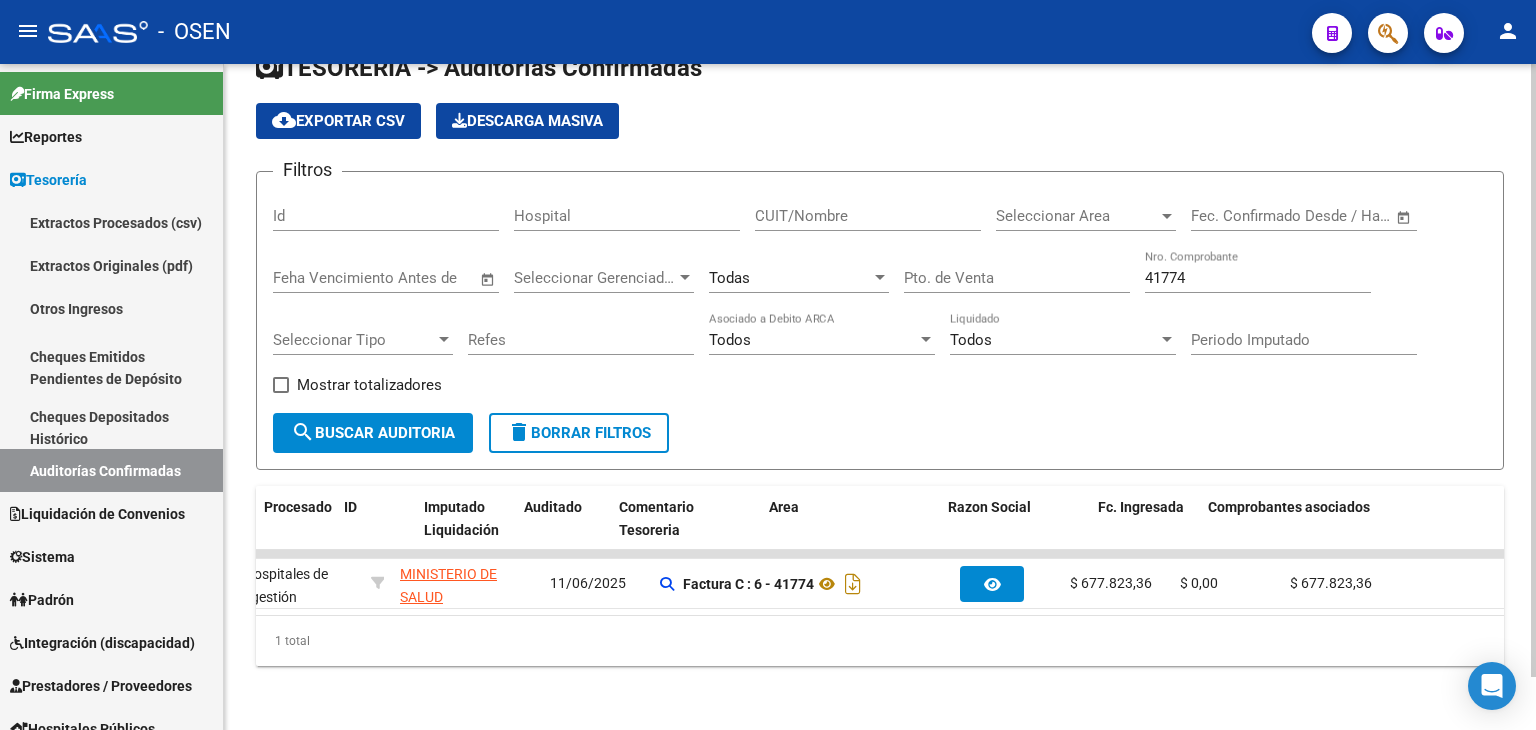 scroll, scrollTop: 0, scrollLeft: 0, axis: both 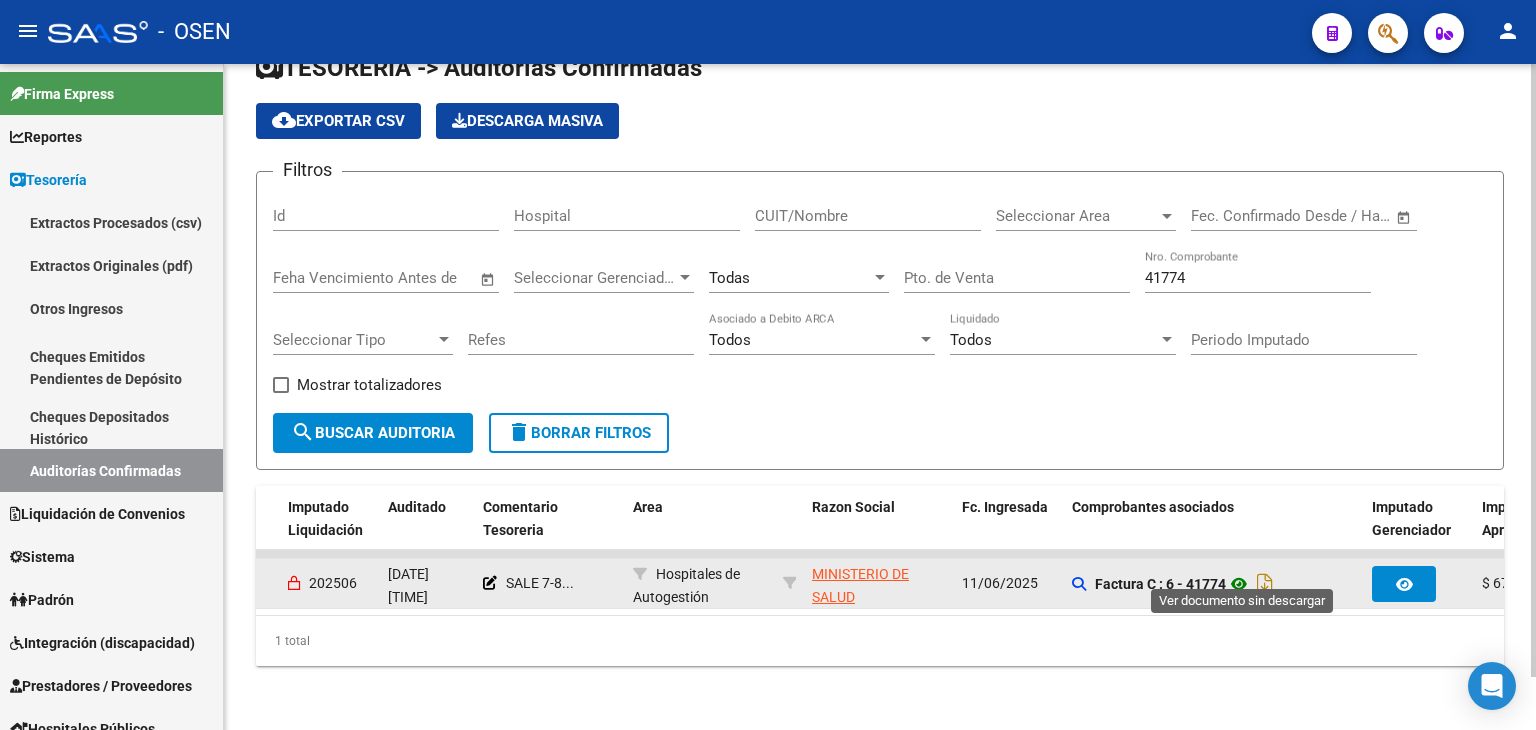click 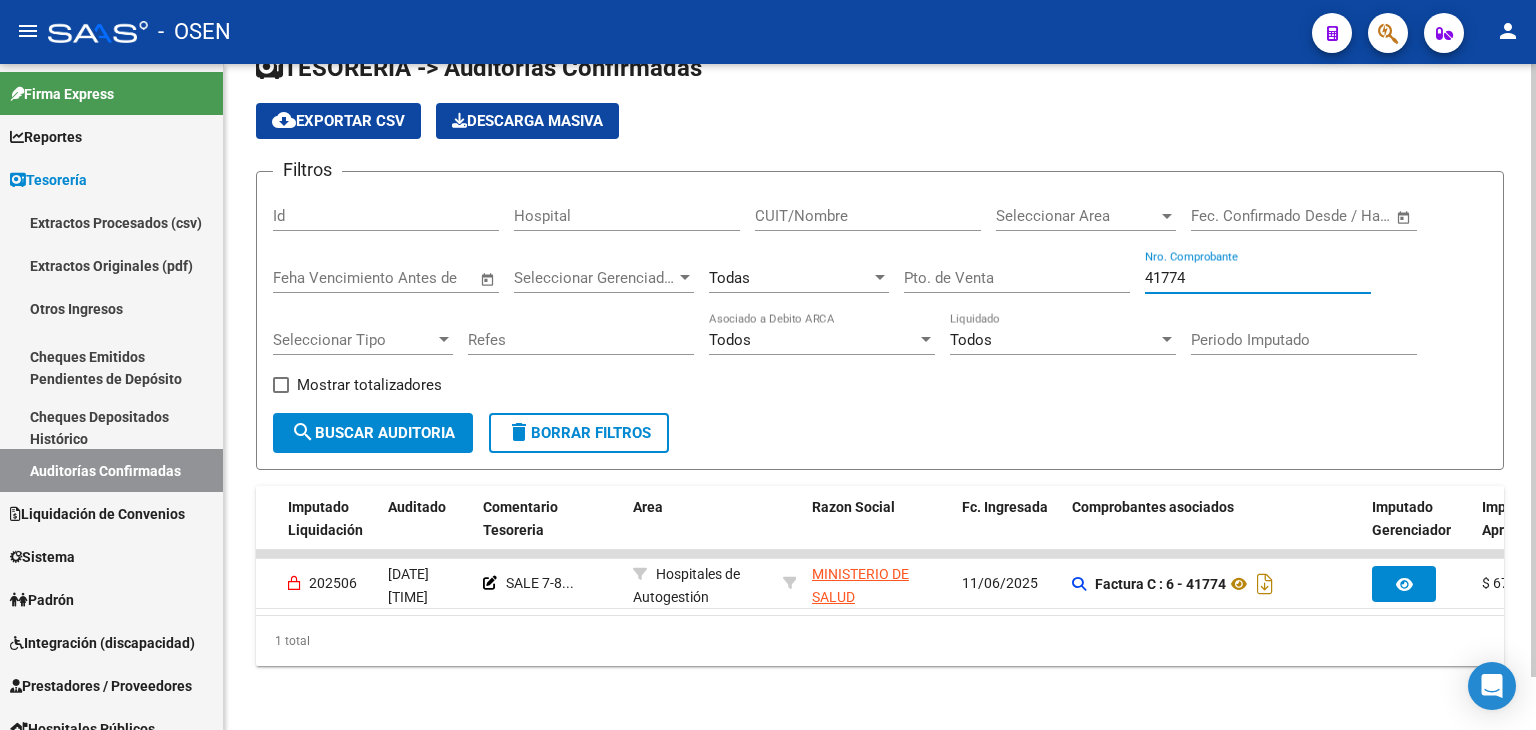 drag, startPoint x: 1210, startPoint y: 267, endPoint x: 990, endPoint y: 240, distance: 221.65062 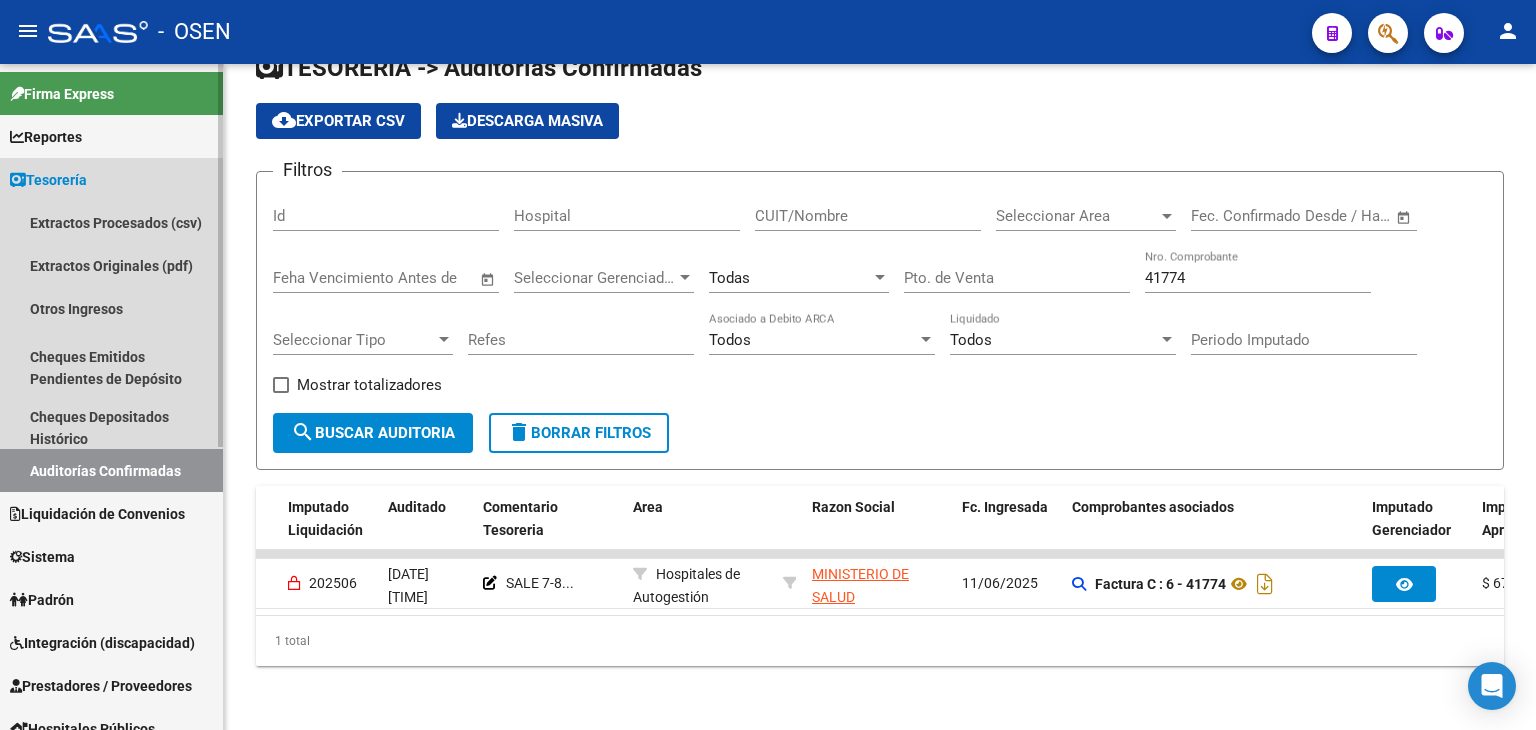 click on "Tesorería" at bounding box center (111, 179) 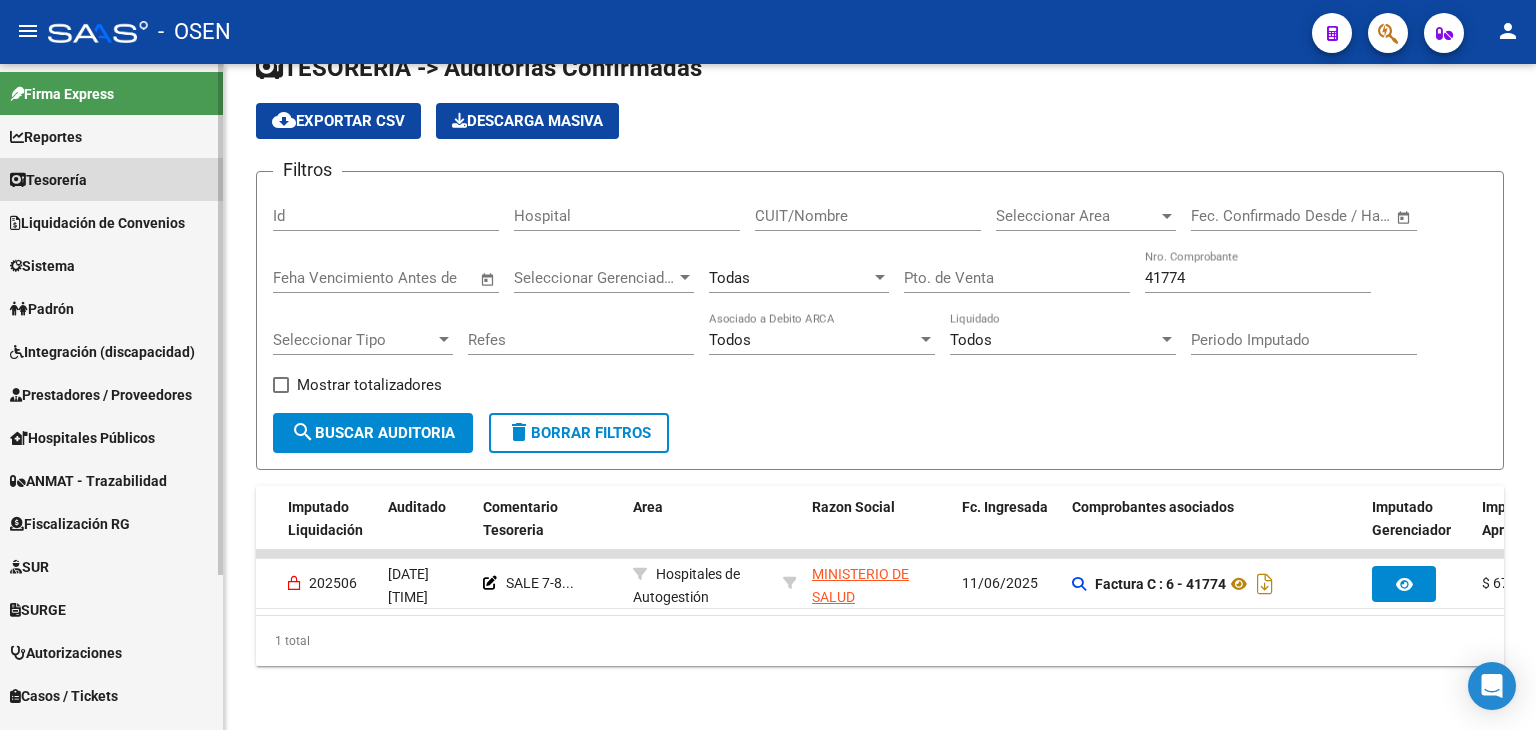 click on "Tesorería" at bounding box center (111, 179) 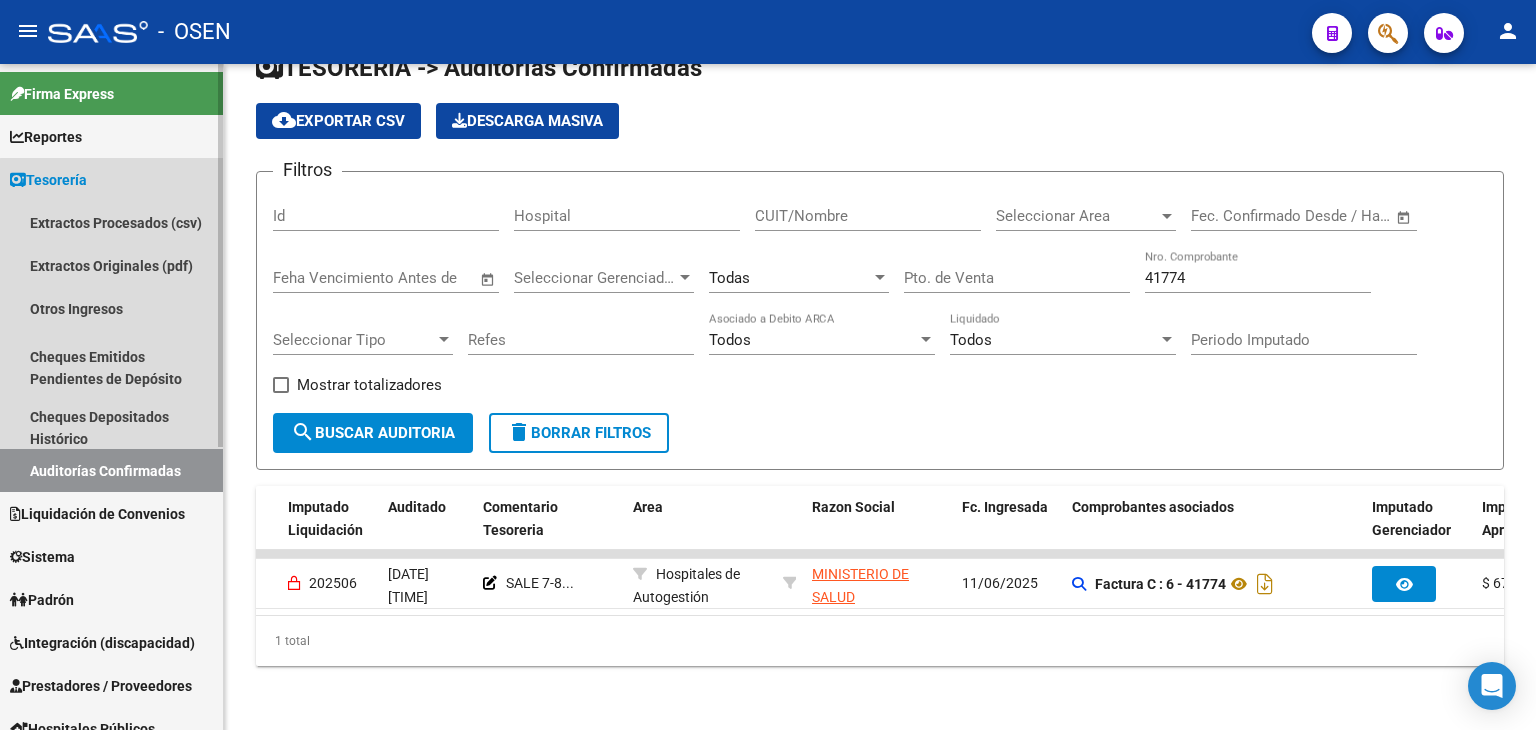 click on "Auditorías Confirmadas" at bounding box center [111, 470] 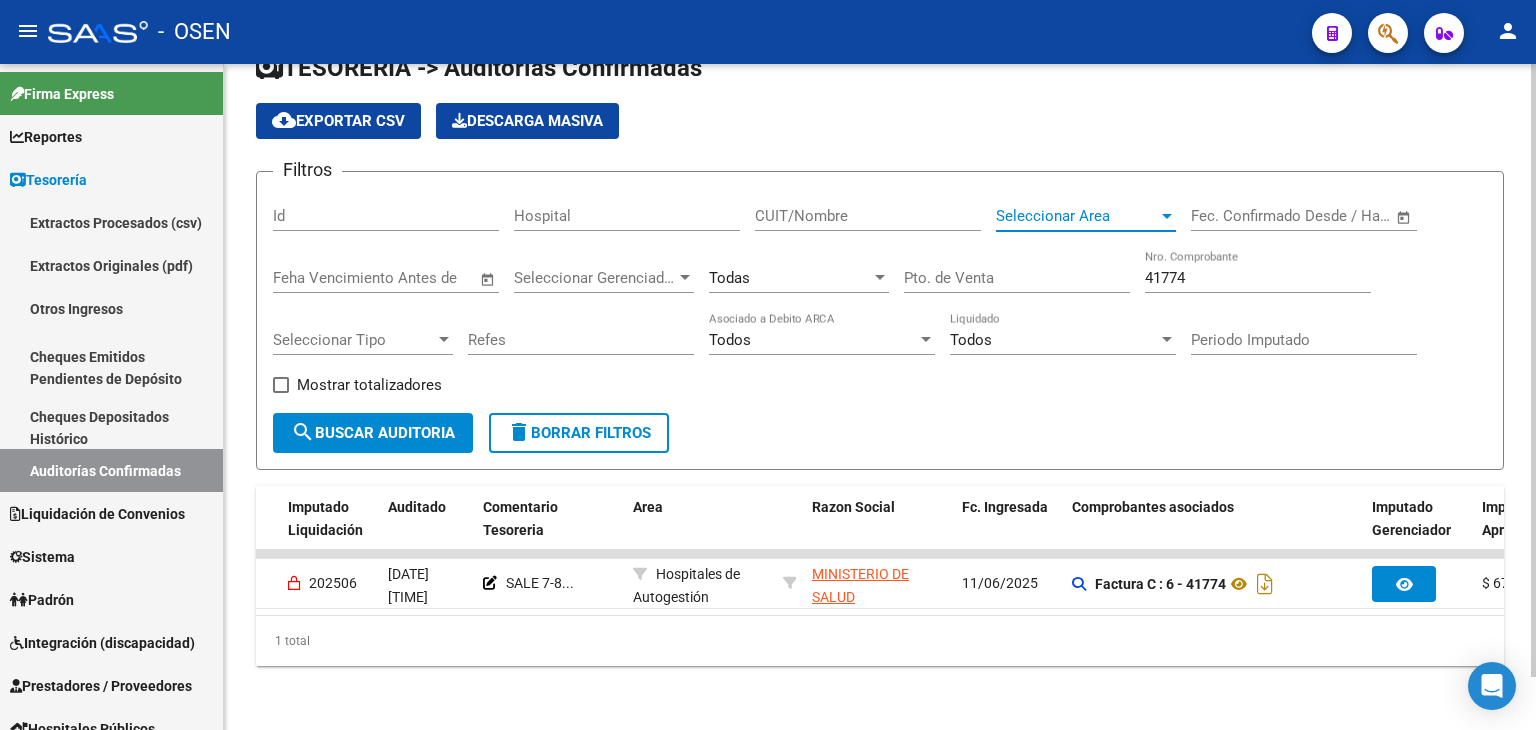 click on "Seleccionar Area" at bounding box center [1077, 216] 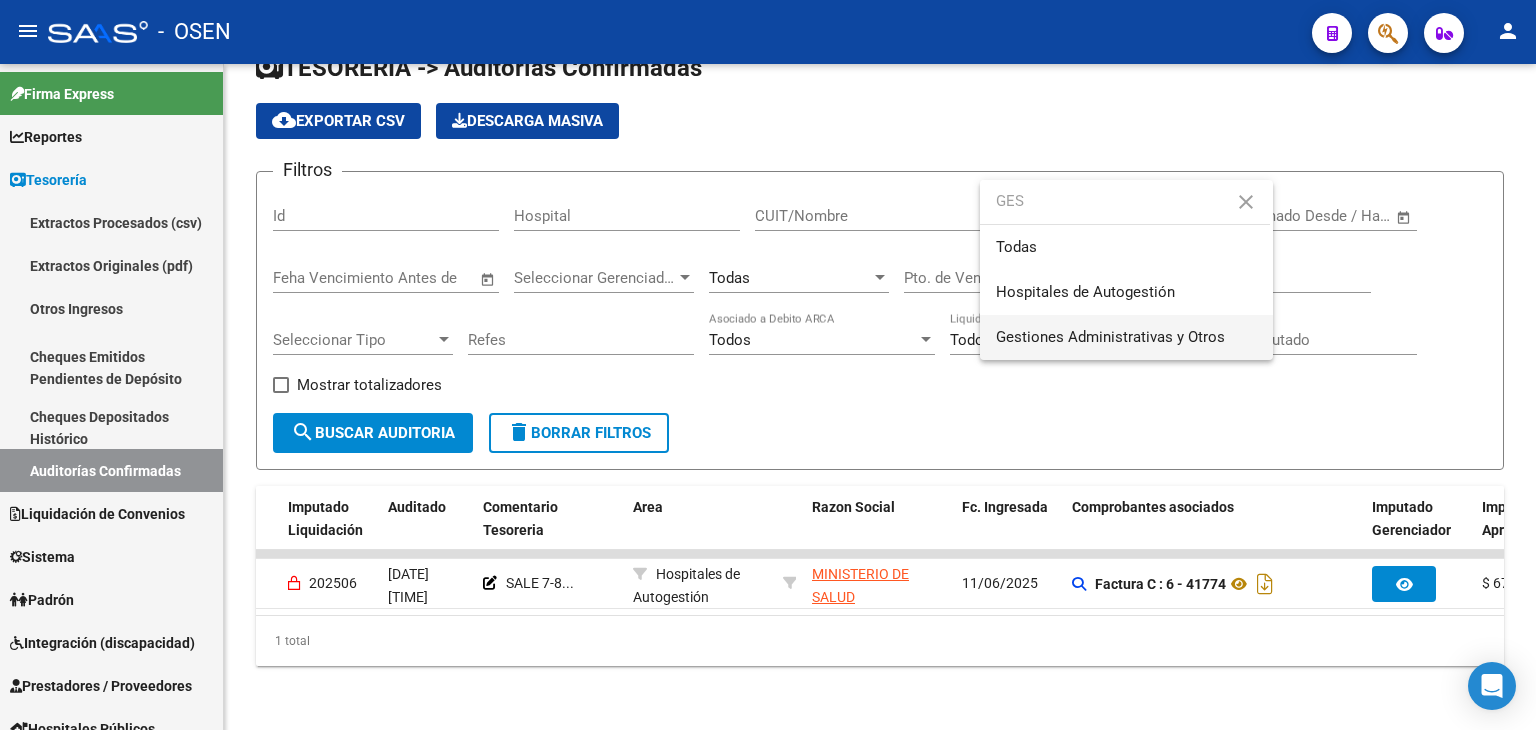type on "GES" 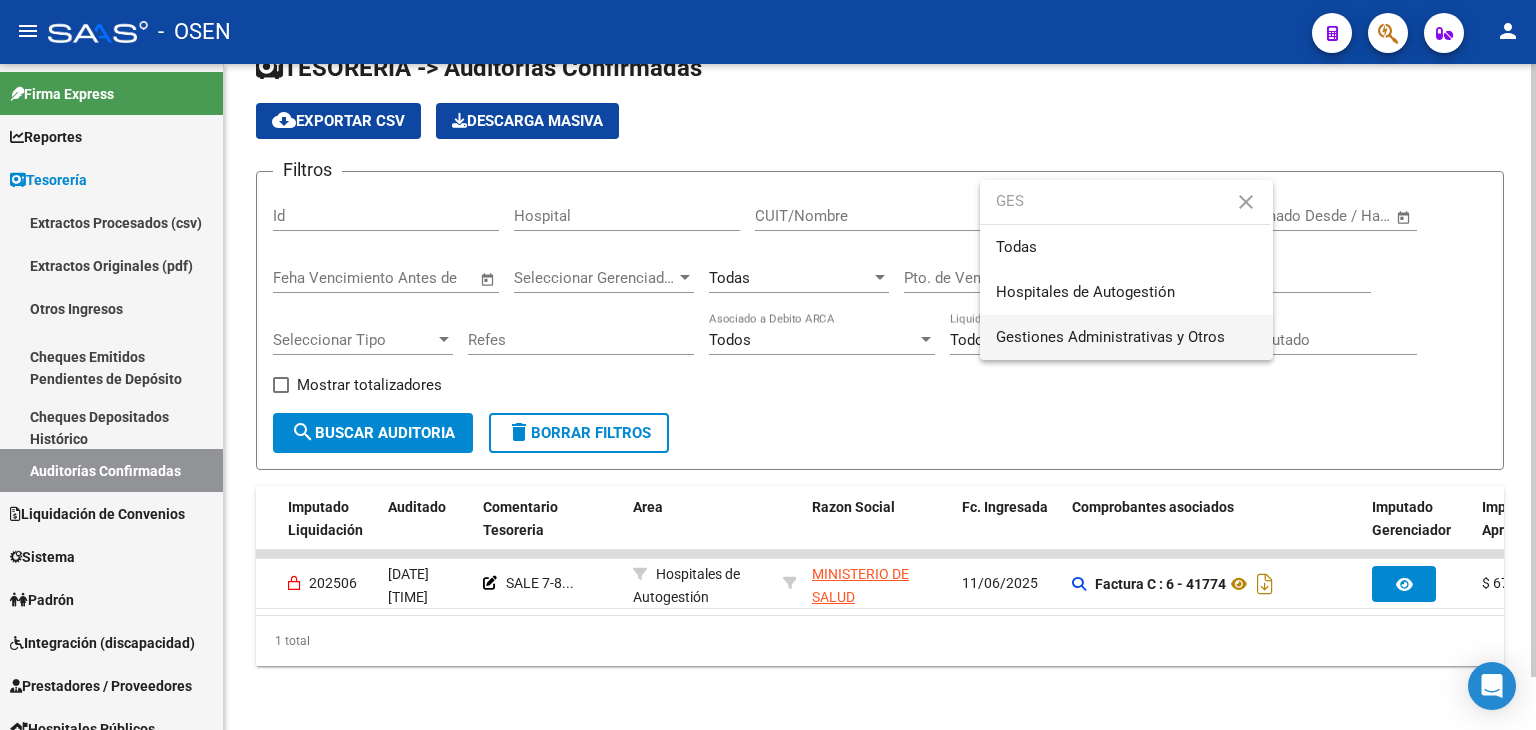 click on "Gestiones Administrativas y Otros" at bounding box center (1126, 337) 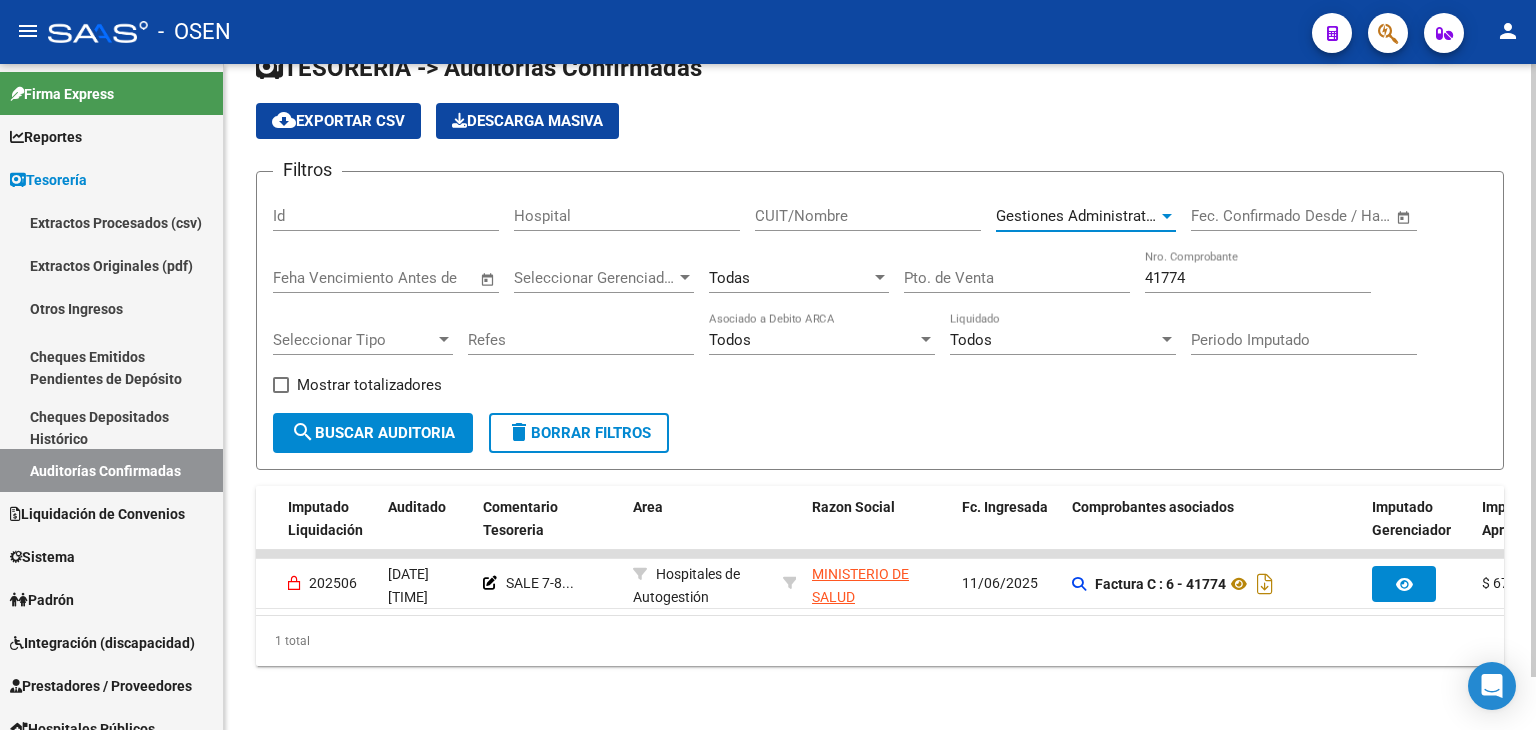 click on "search  Buscar Auditoria" 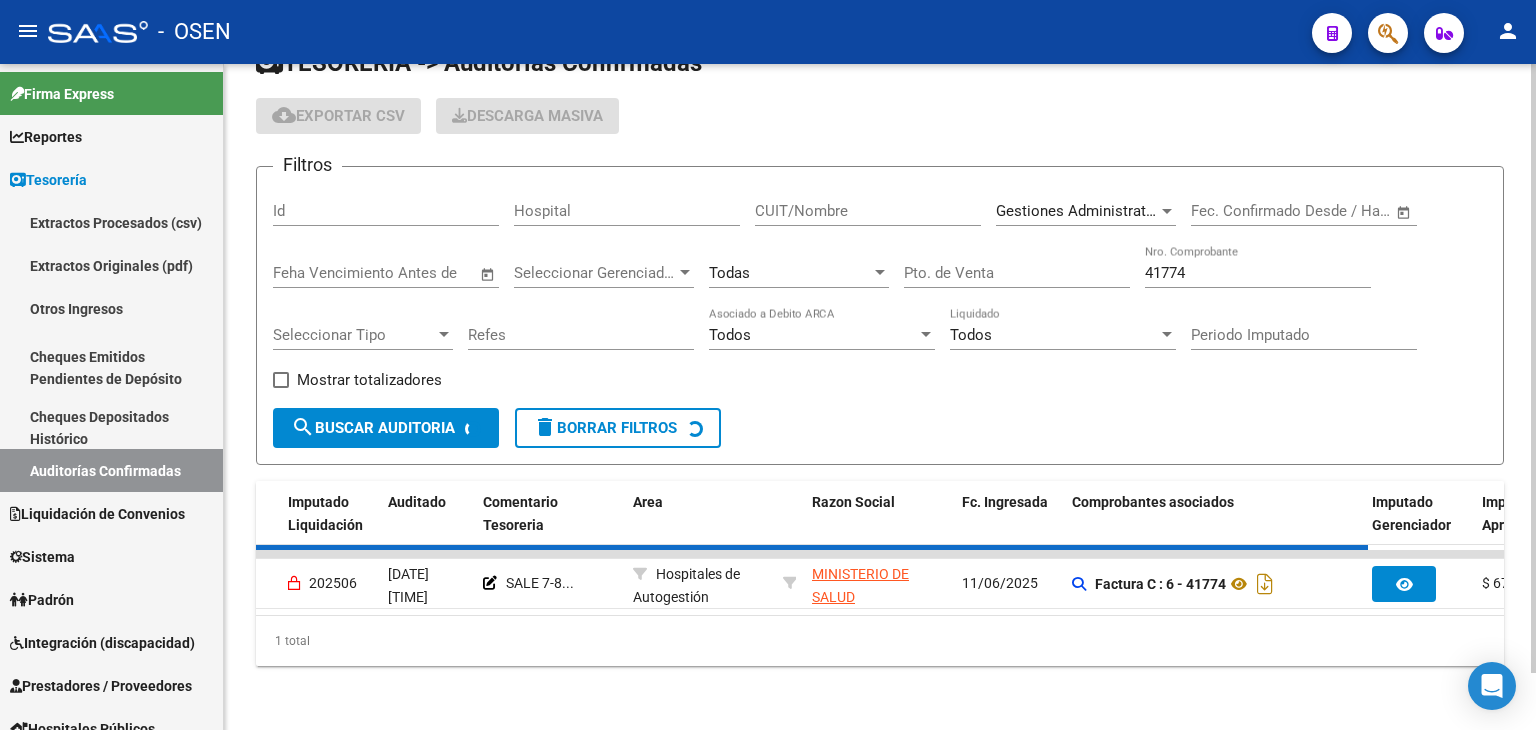scroll, scrollTop: 0, scrollLeft: 0, axis: both 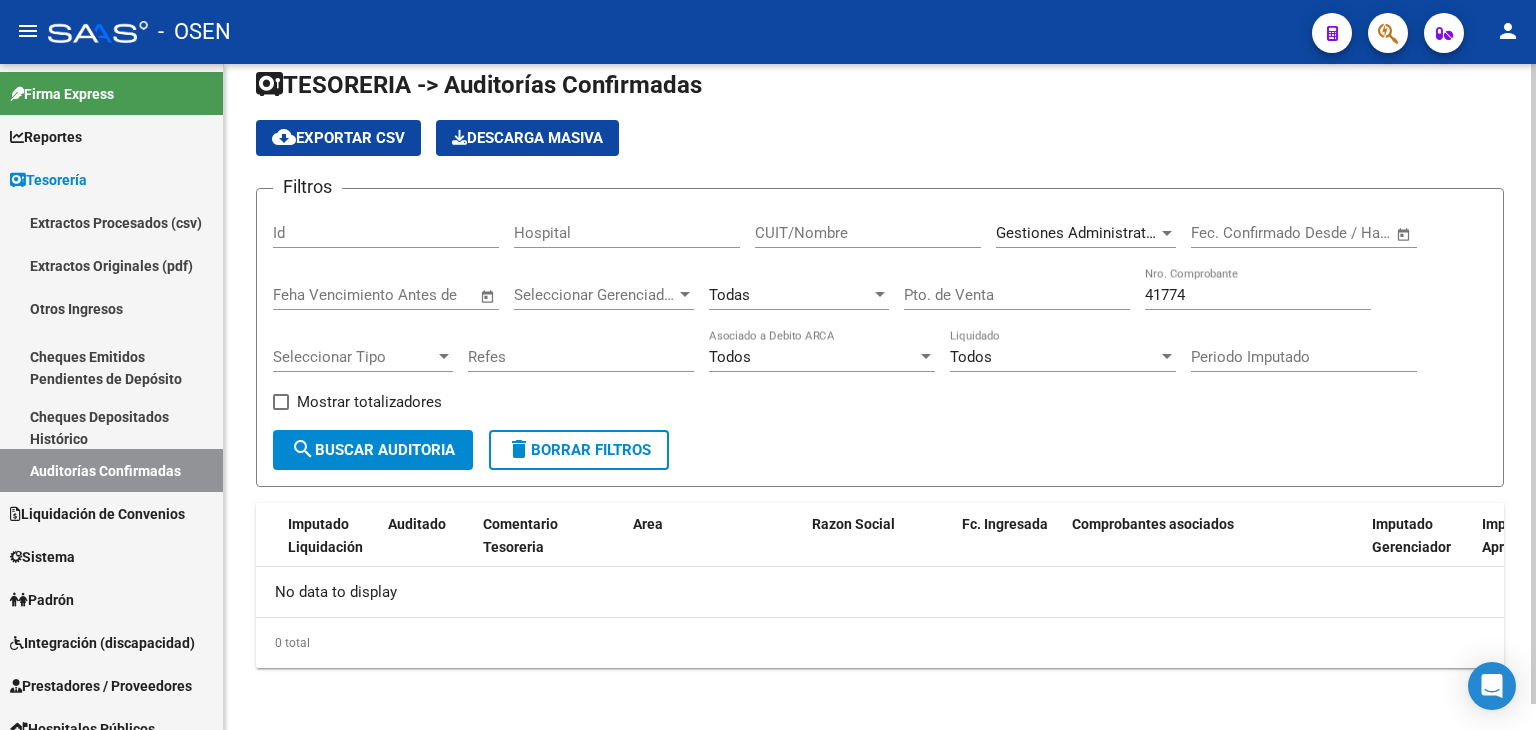 drag, startPoint x: 1281, startPoint y: 267, endPoint x: 985, endPoint y: 274, distance: 296.08276 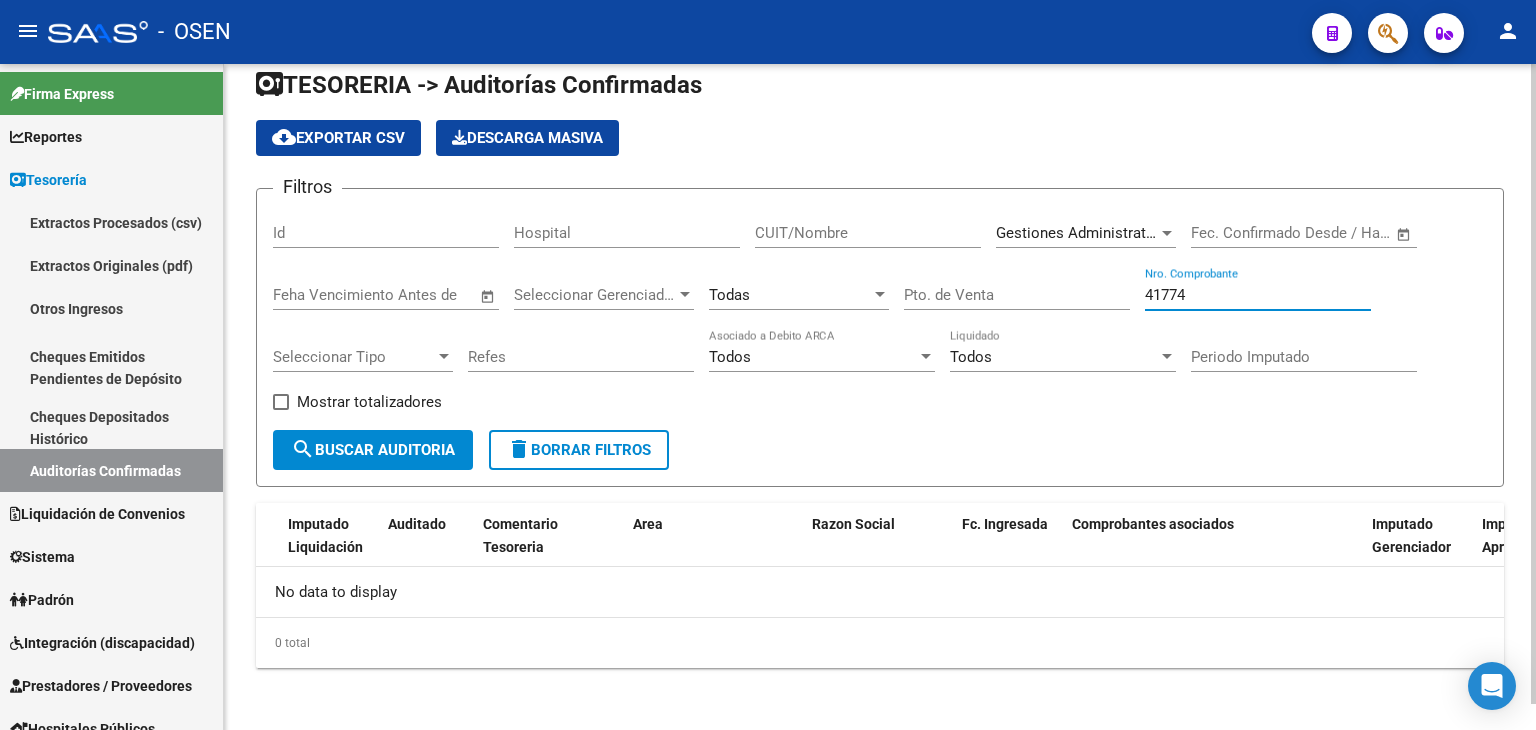 drag, startPoint x: 1217, startPoint y: 297, endPoint x: 1041, endPoint y: 297, distance: 176 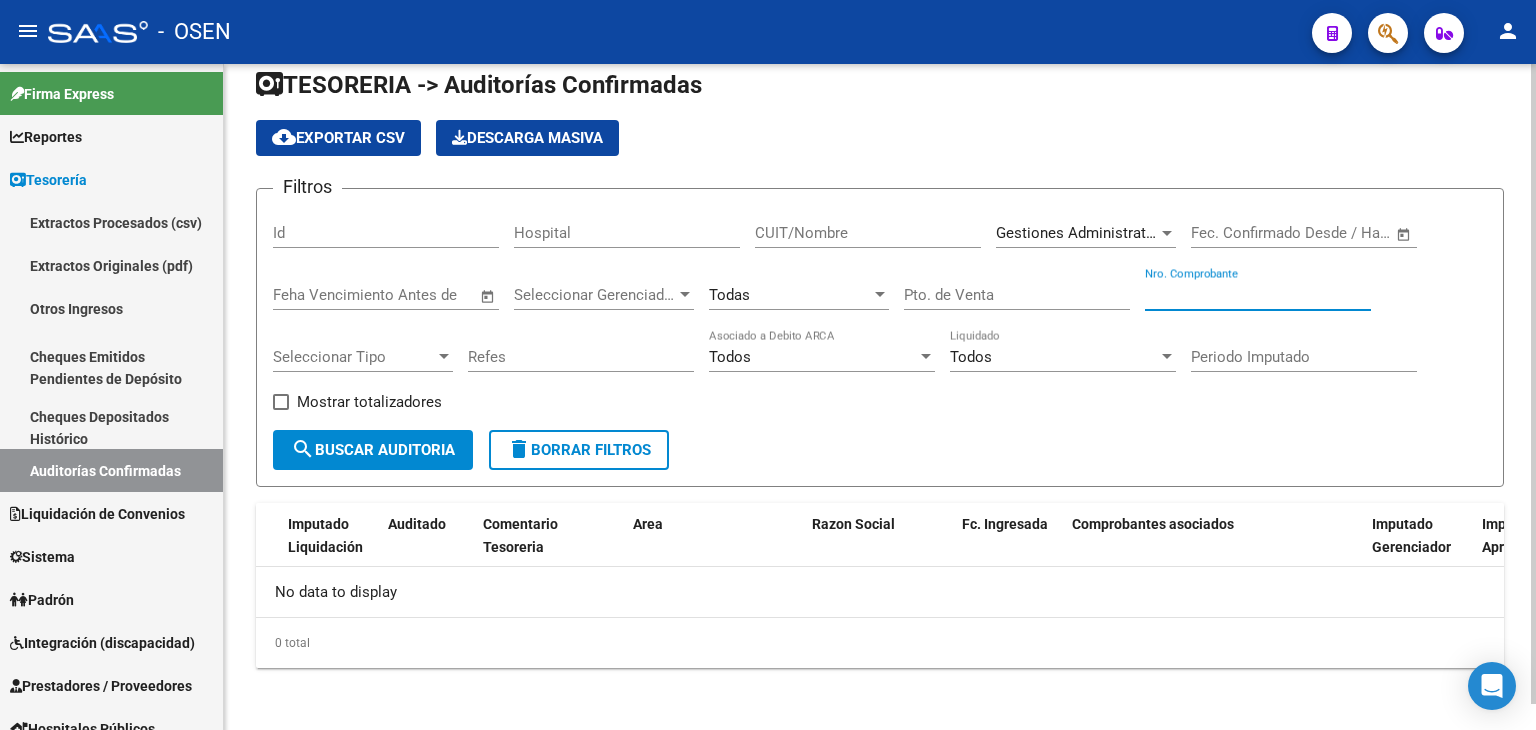type 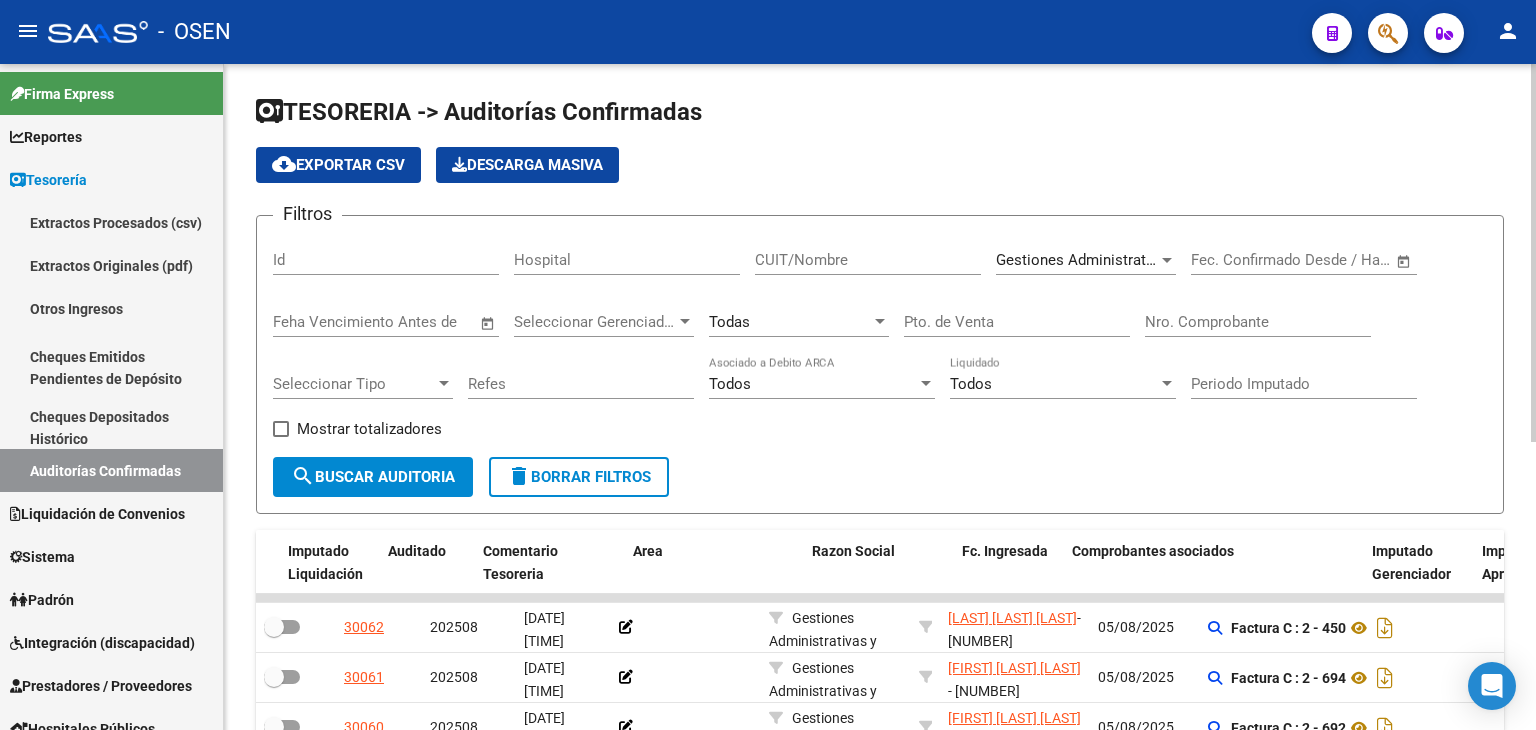 scroll, scrollTop: 333, scrollLeft: 0, axis: vertical 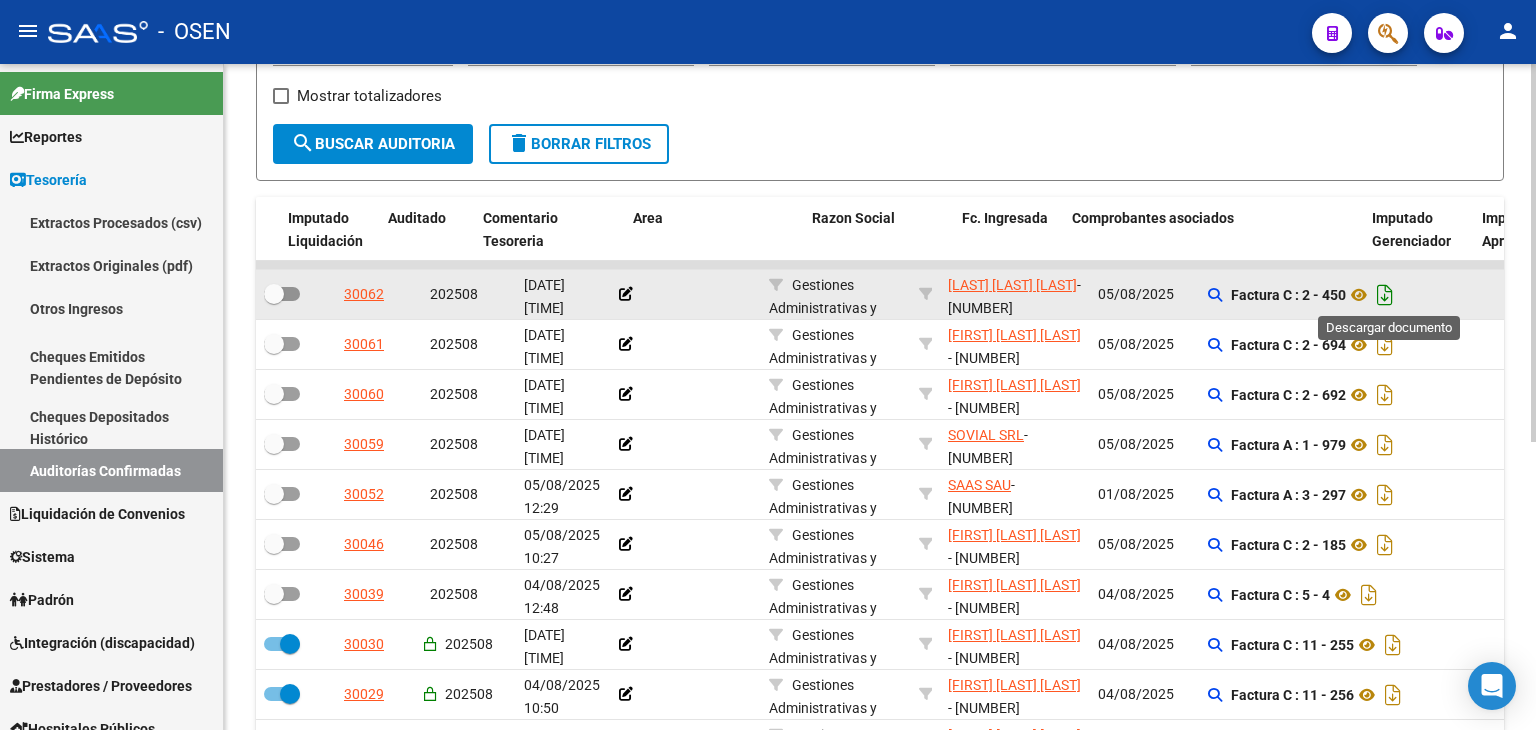 click 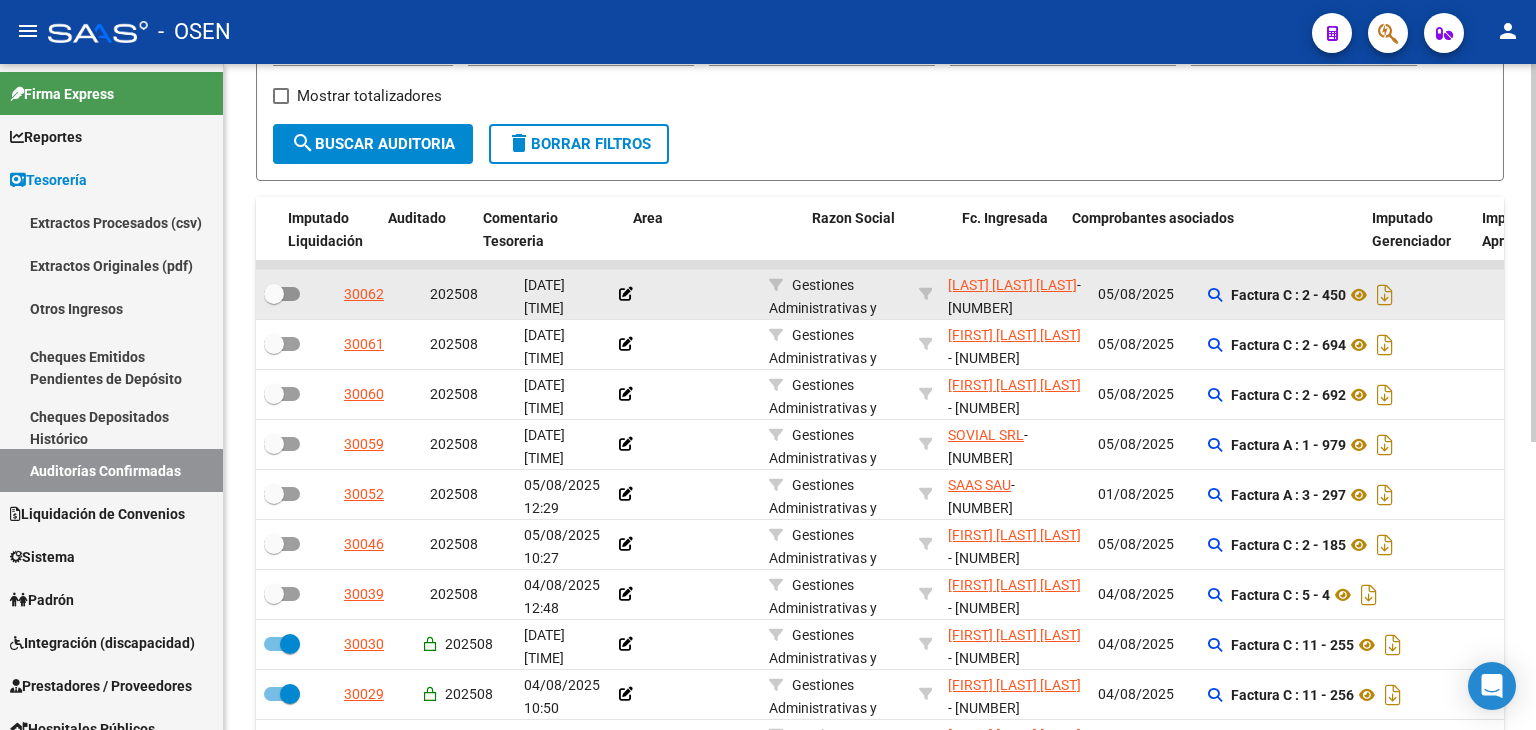 click on "Filtros Id Hospital CUIT/Nombre Gestiones Administrativas y Otros Seleccionar Area Start date – End date Fec. Confirmado Desde / Hasta Feha Vencimiento Antes de Seleccionar Gerenciador Seleccionar Gerenciador Todas Pto. de Venta Nro. Comprobante Seleccionar Tipo Seleccionar Tipo Refes Todos Asociado a Debito ARCA Todos Liquidado Periodo Imputado    Mostrar totalizadores" 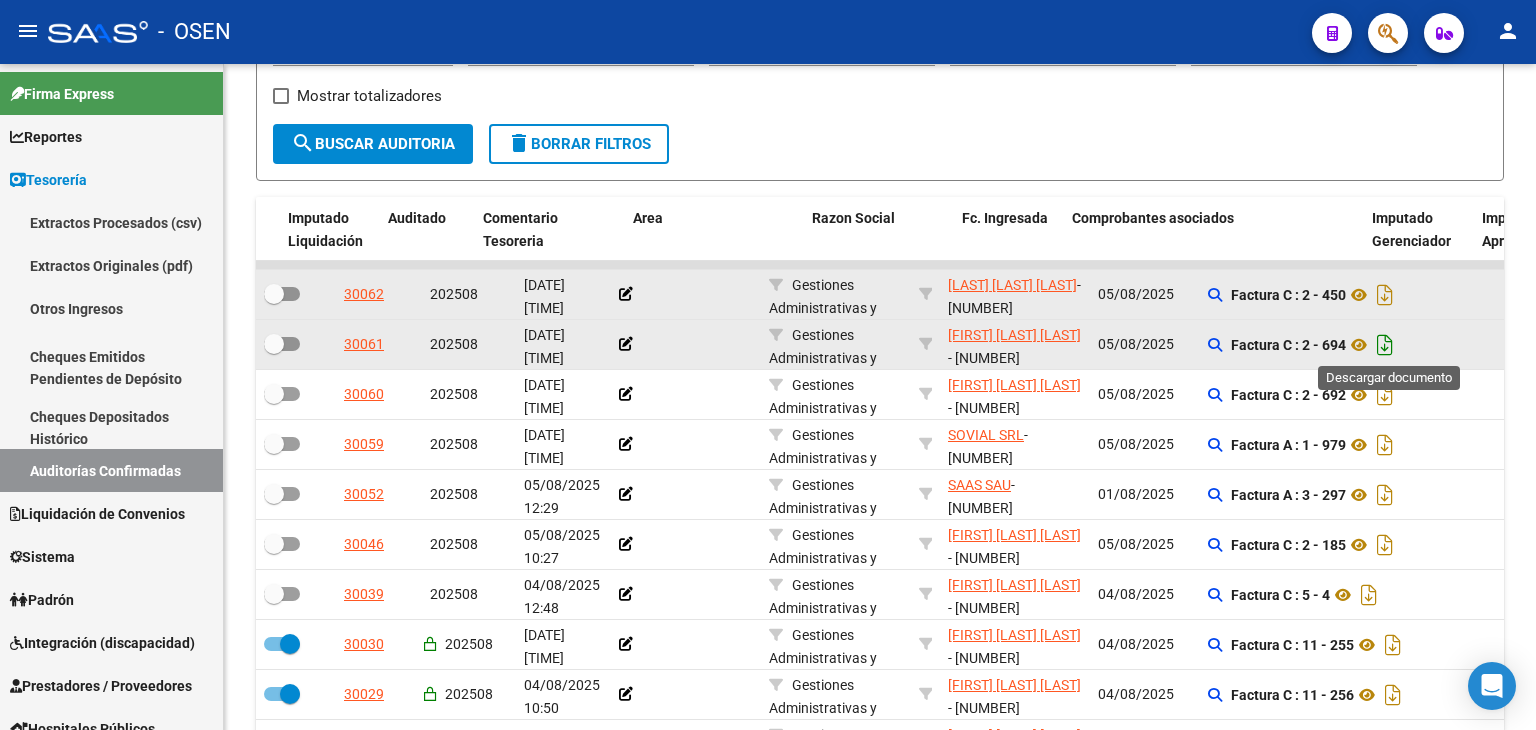 click 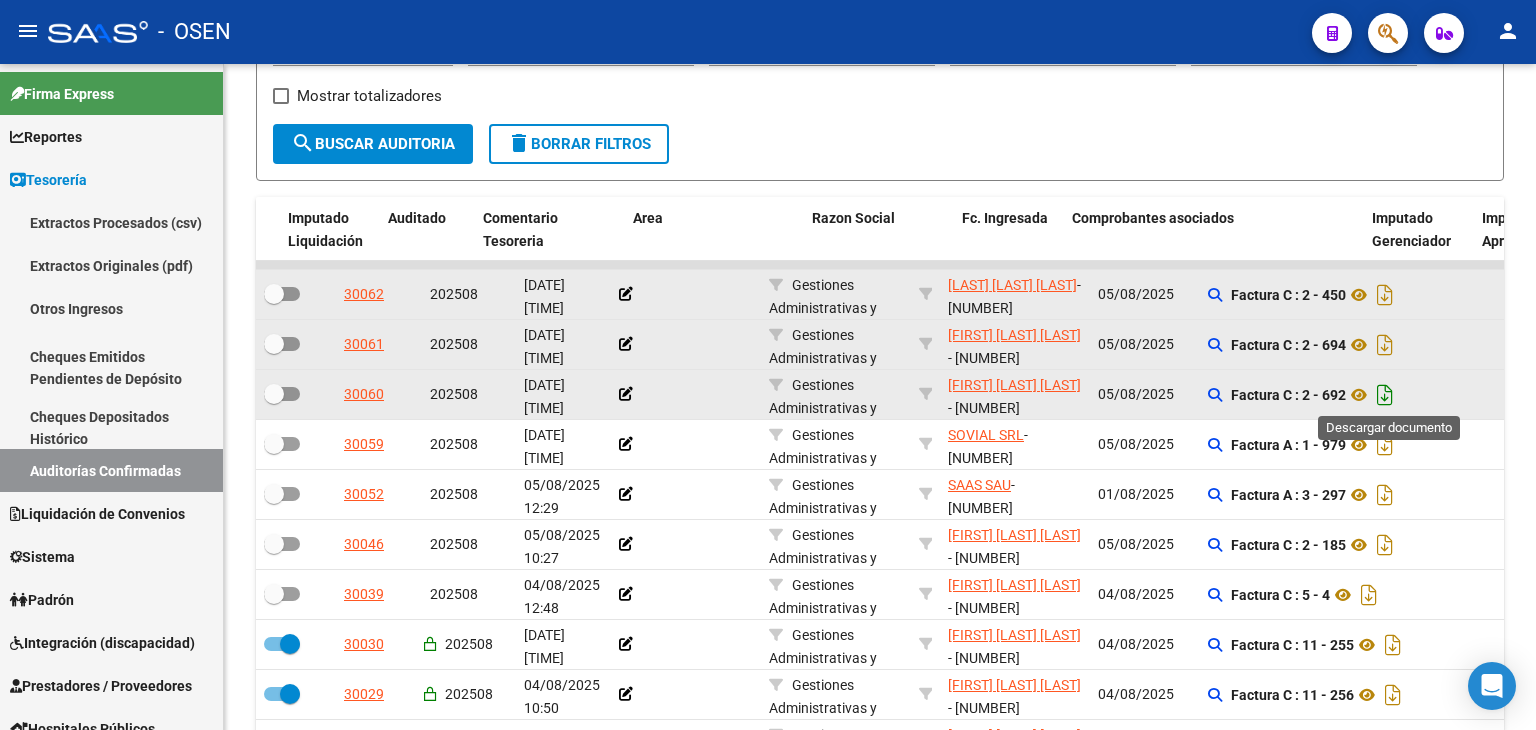 click 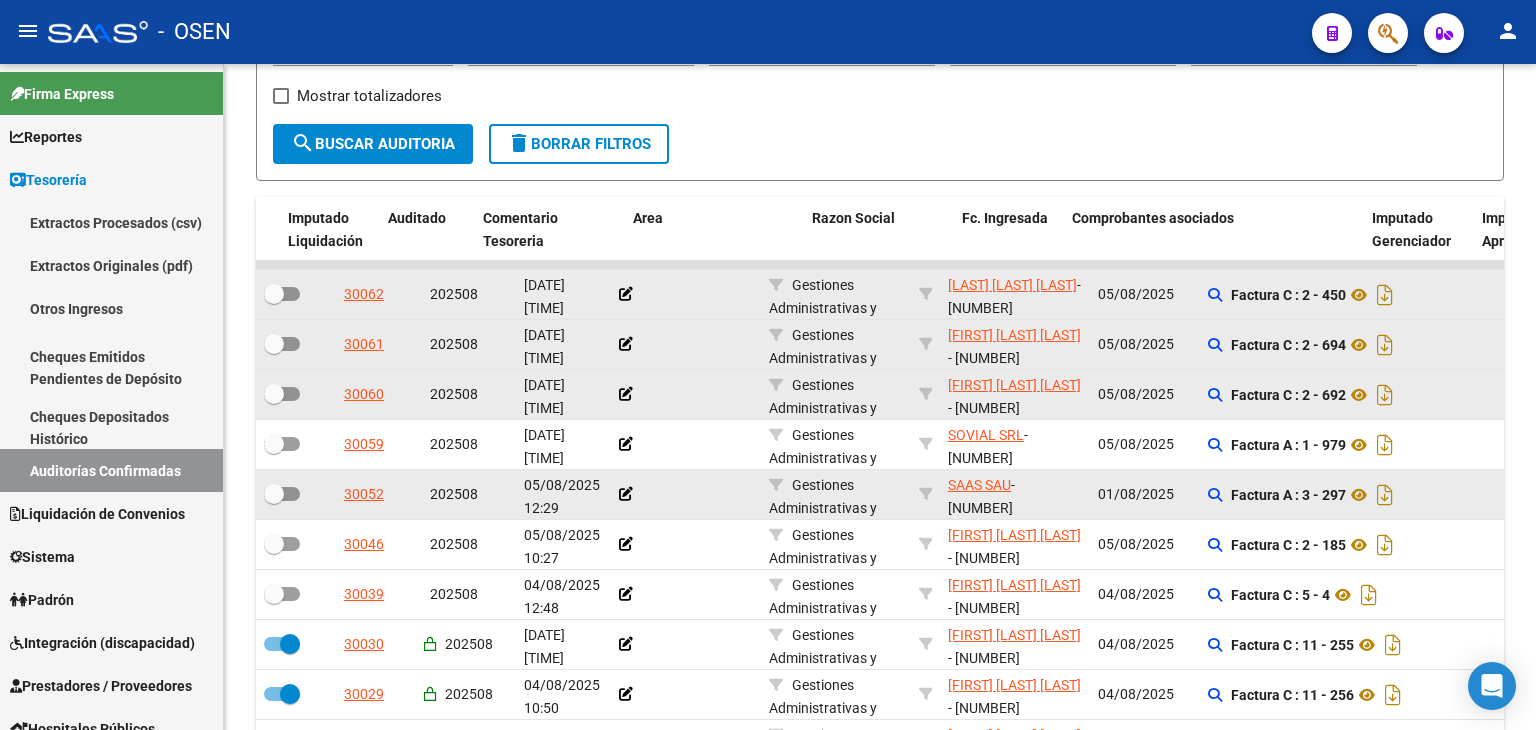click on "Factura A : 3 - 297" 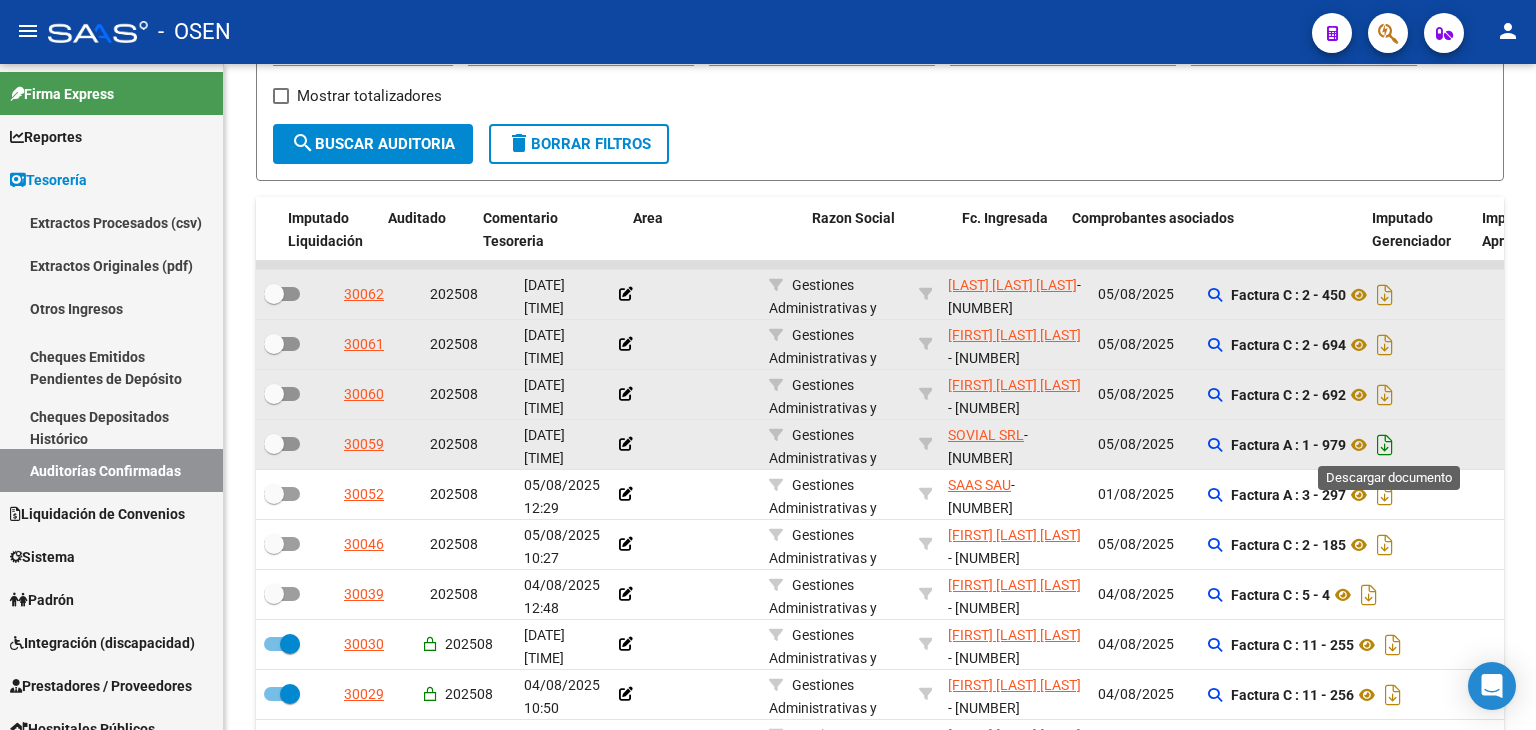 click 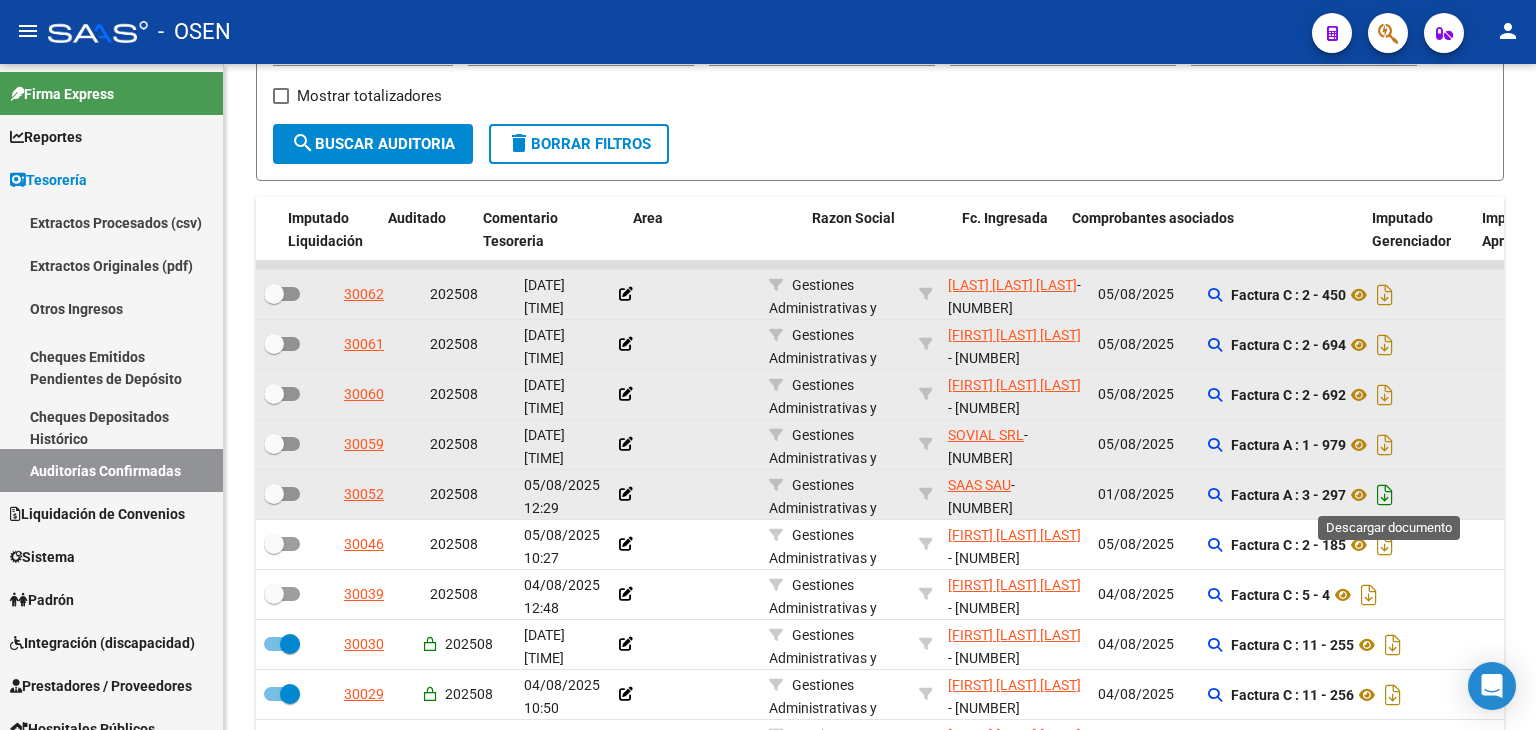 click 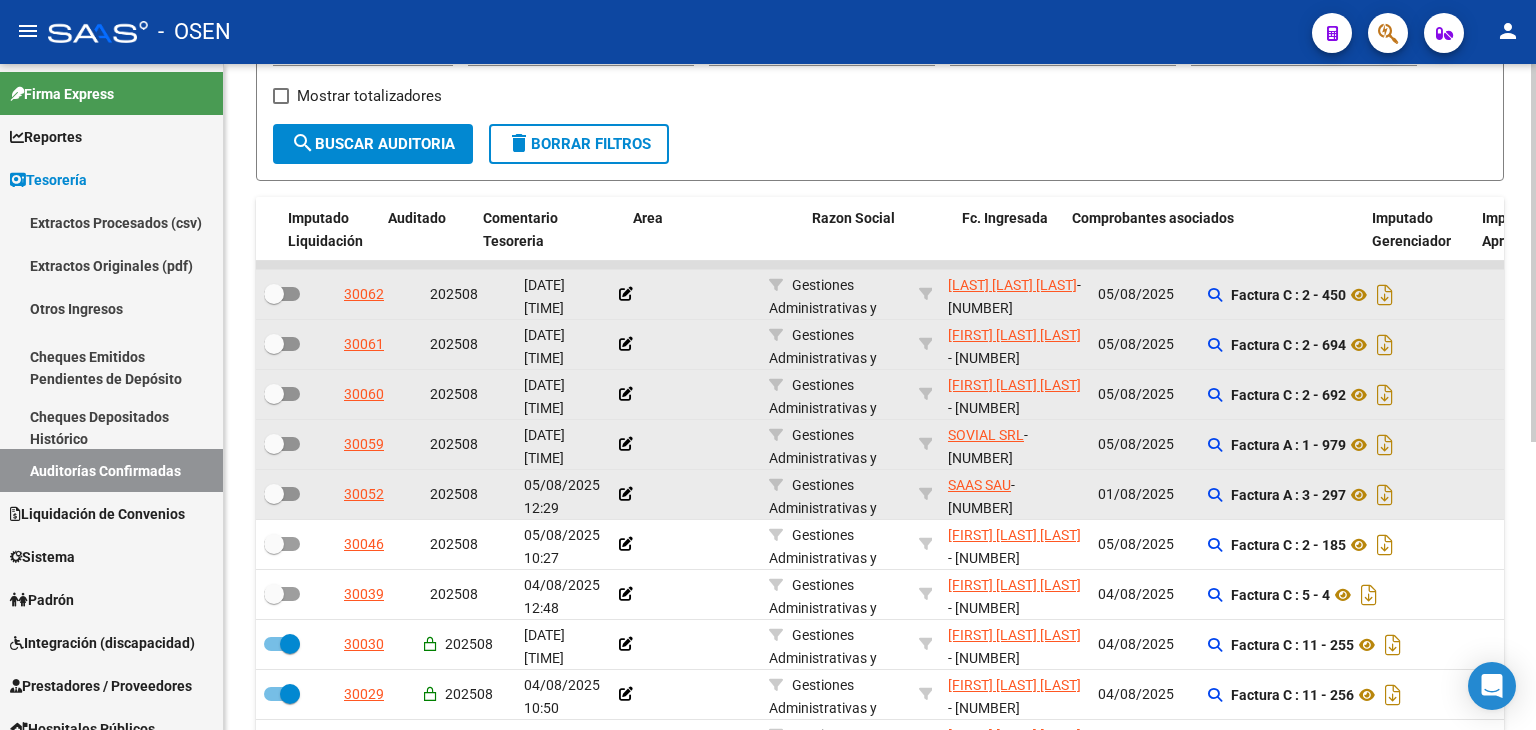 scroll, scrollTop: 0, scrollLeft: 0, axis: both 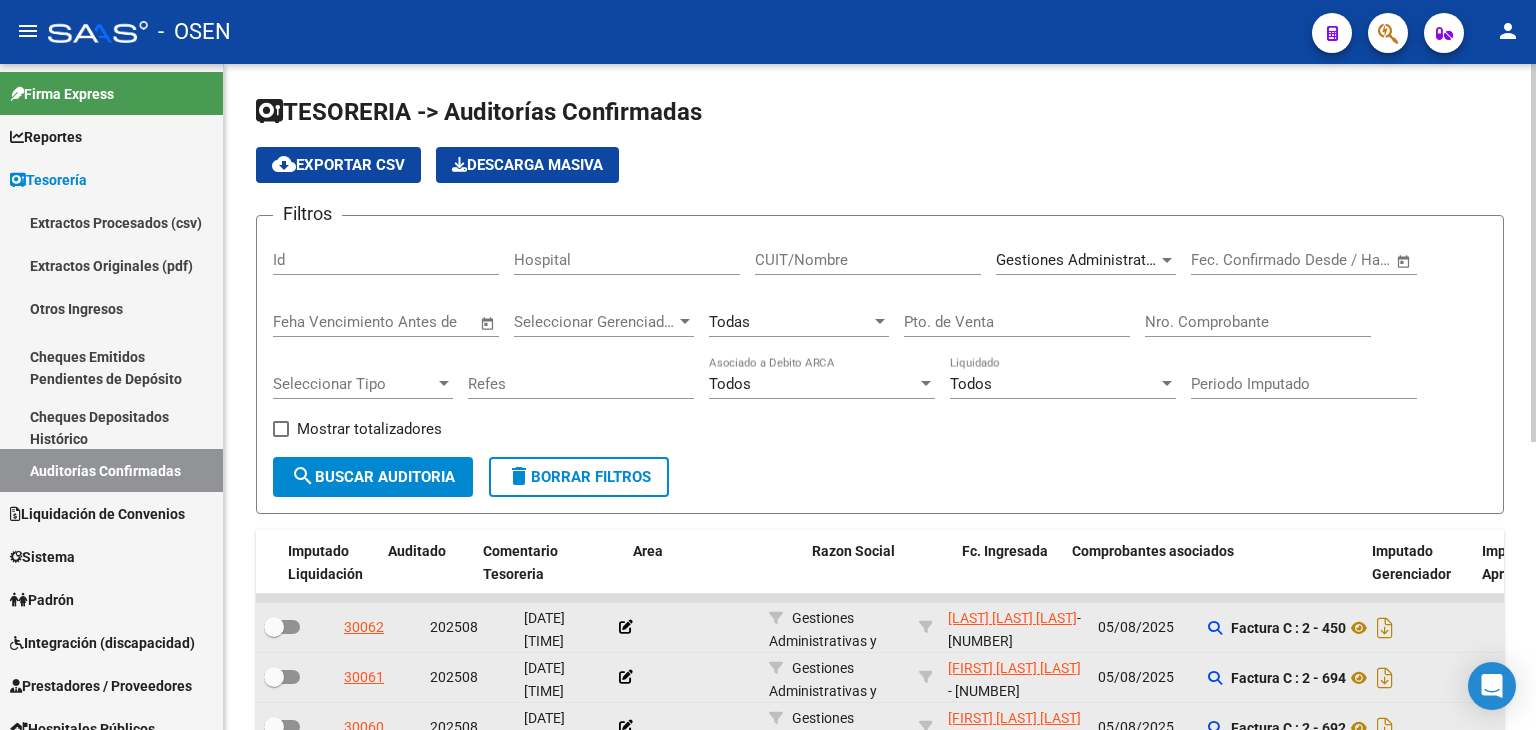 click on "Gestiones Administrativas y Otros Seleccionar Area" 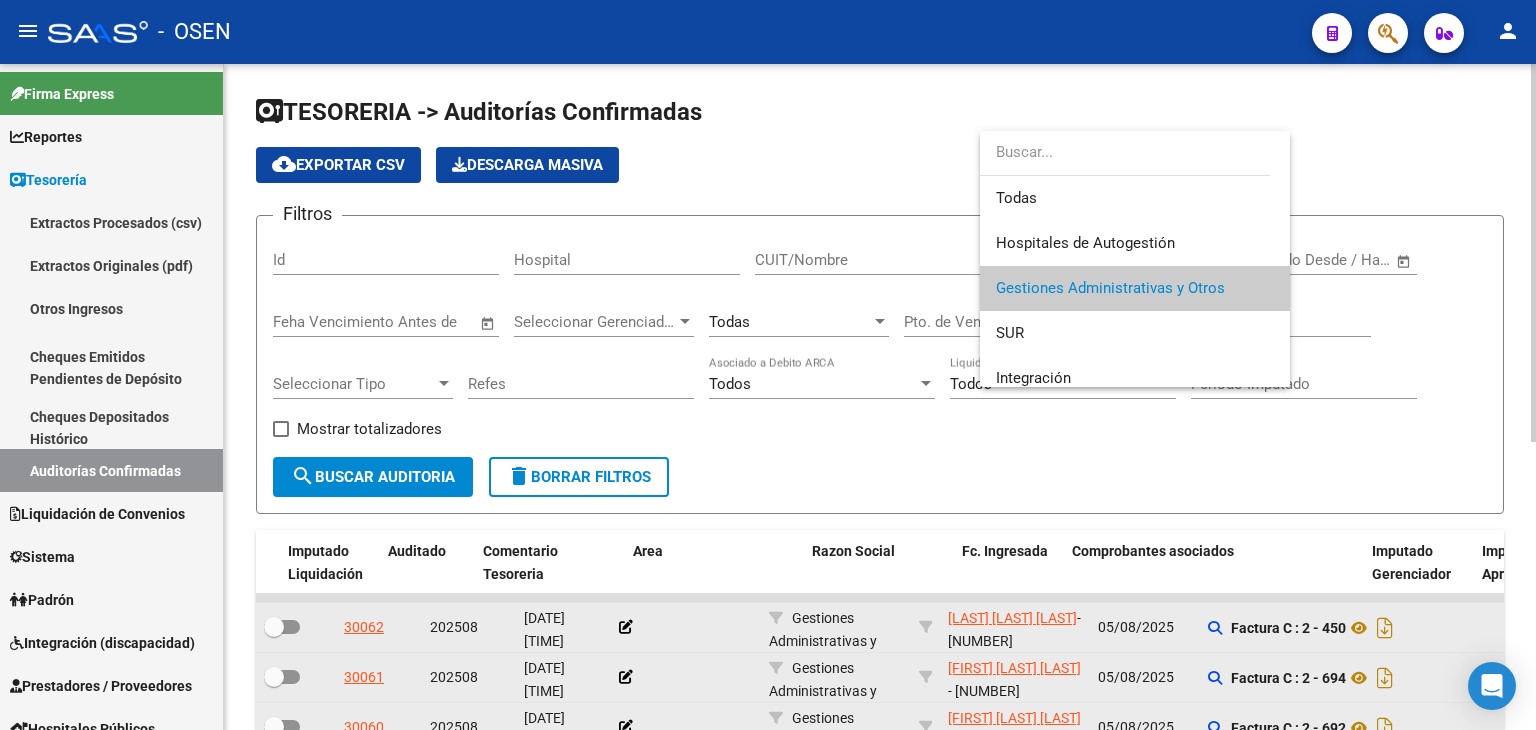 type on "E" 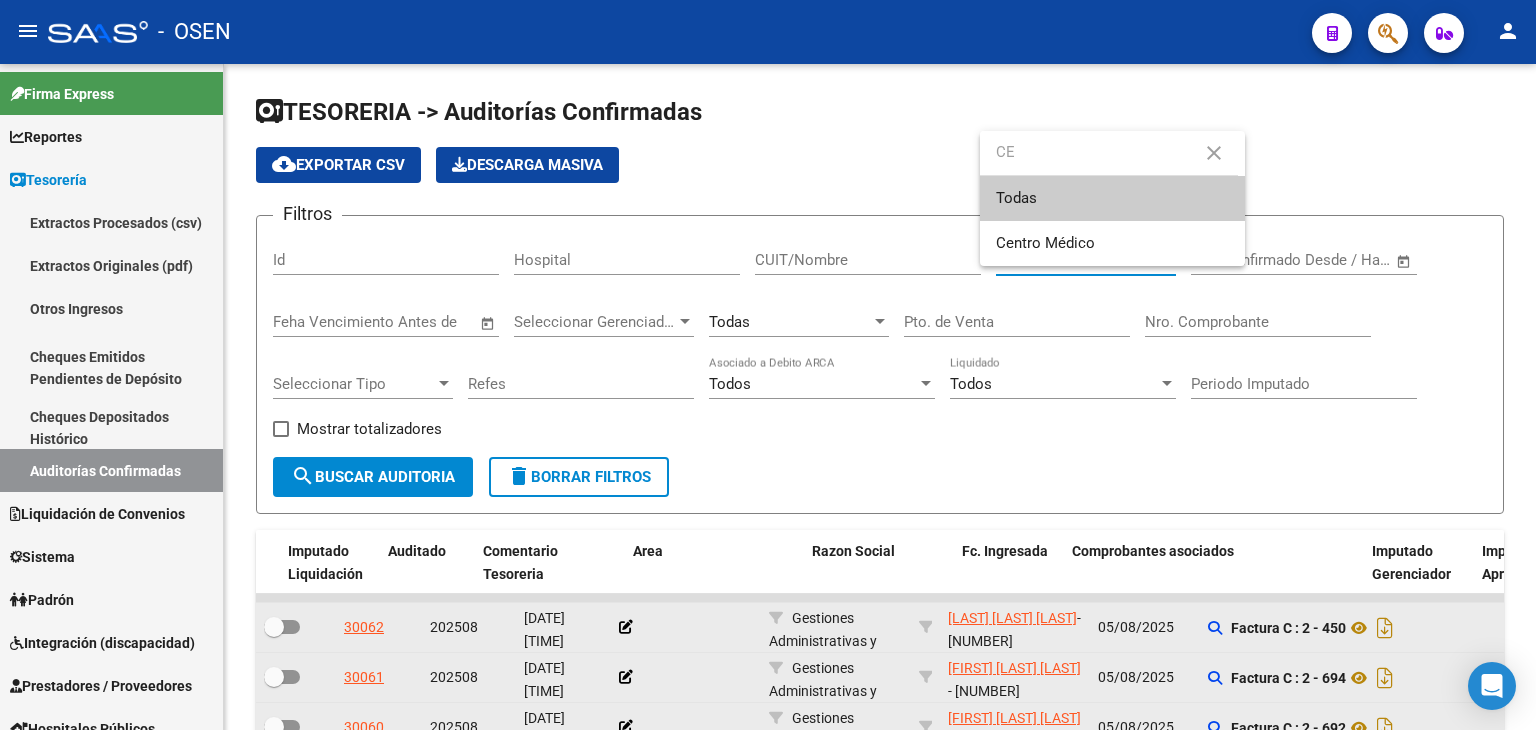 scroll, scrollTop: 0, scrollLeft: 0, axis: both 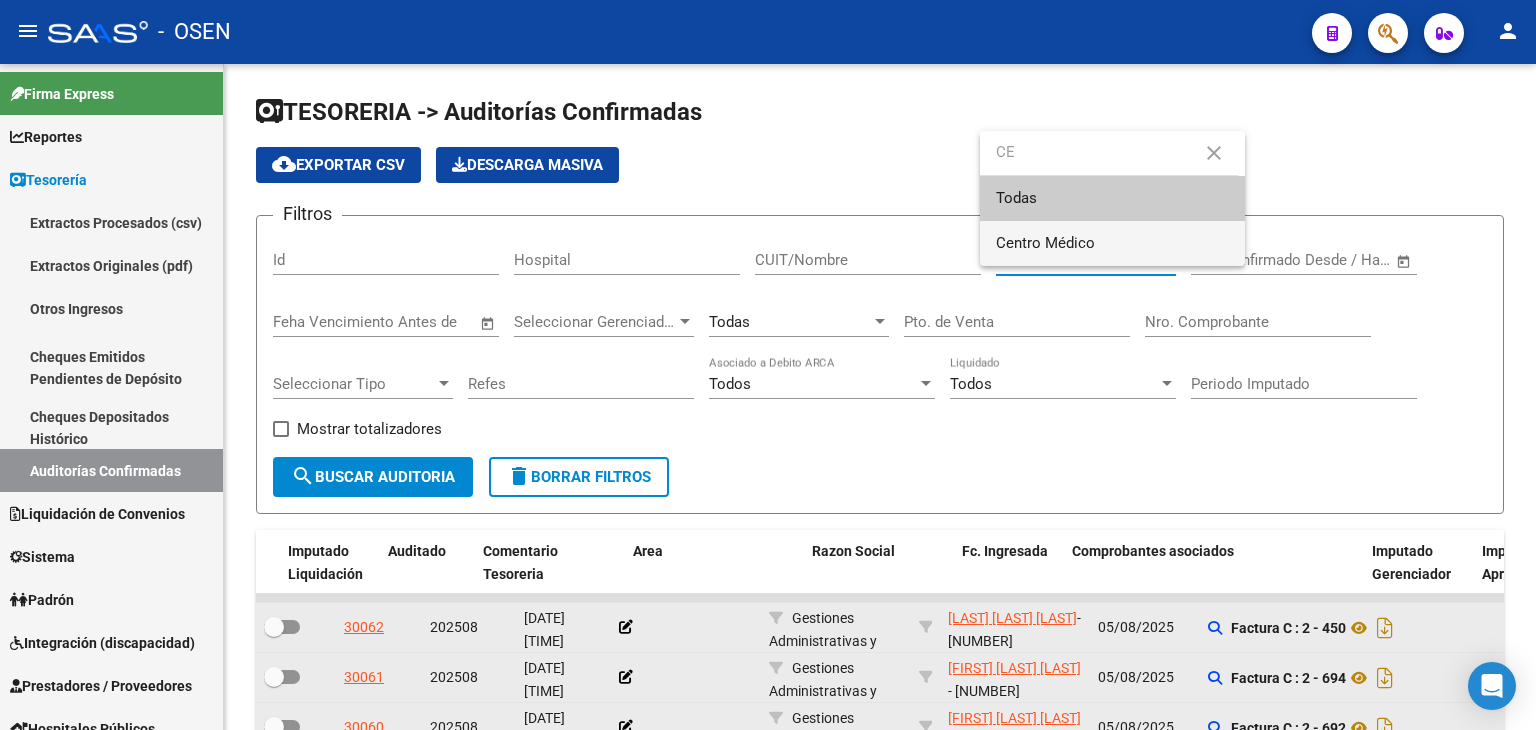 click on "Centro Médico" at bounding box center (1112, 243) 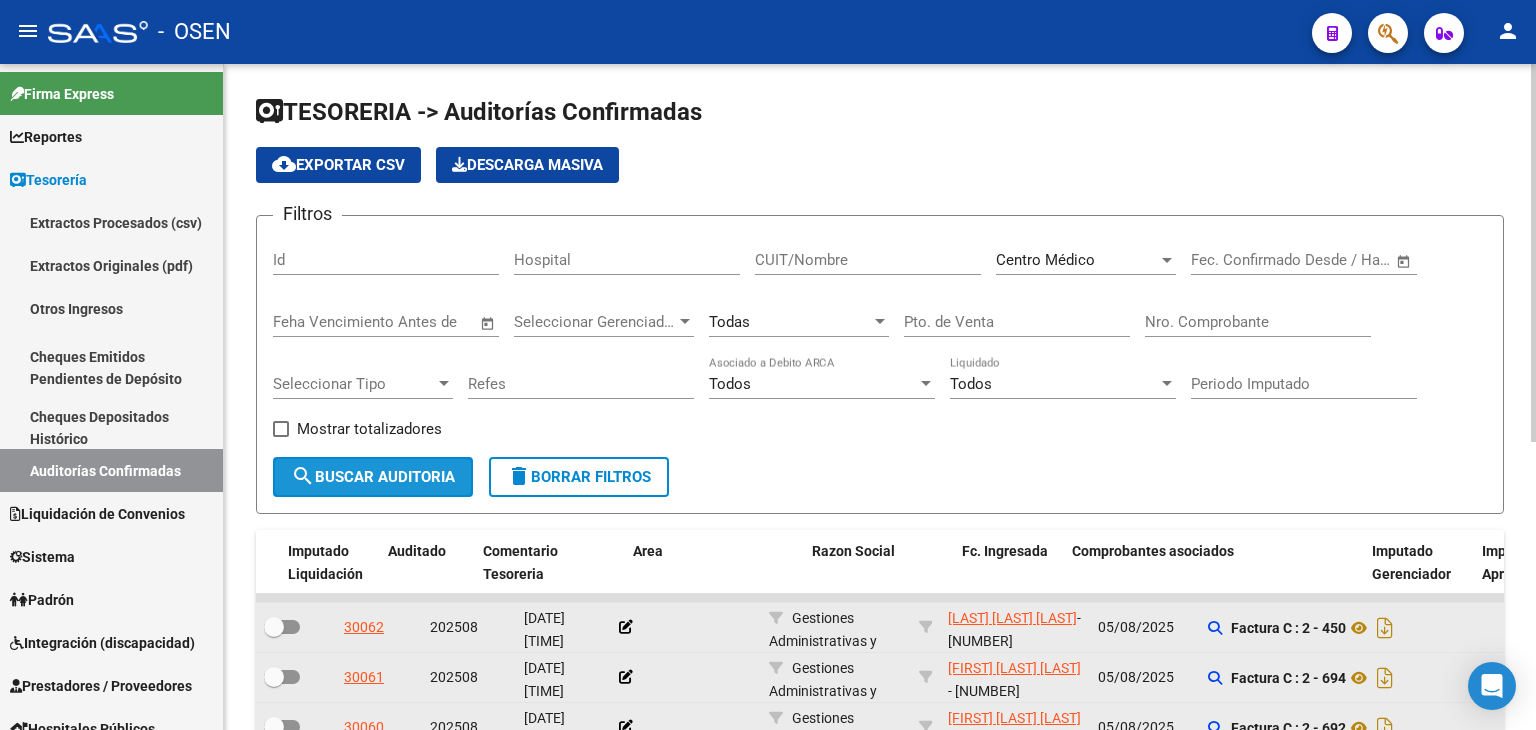 click on "search  Buscar Auditoria" 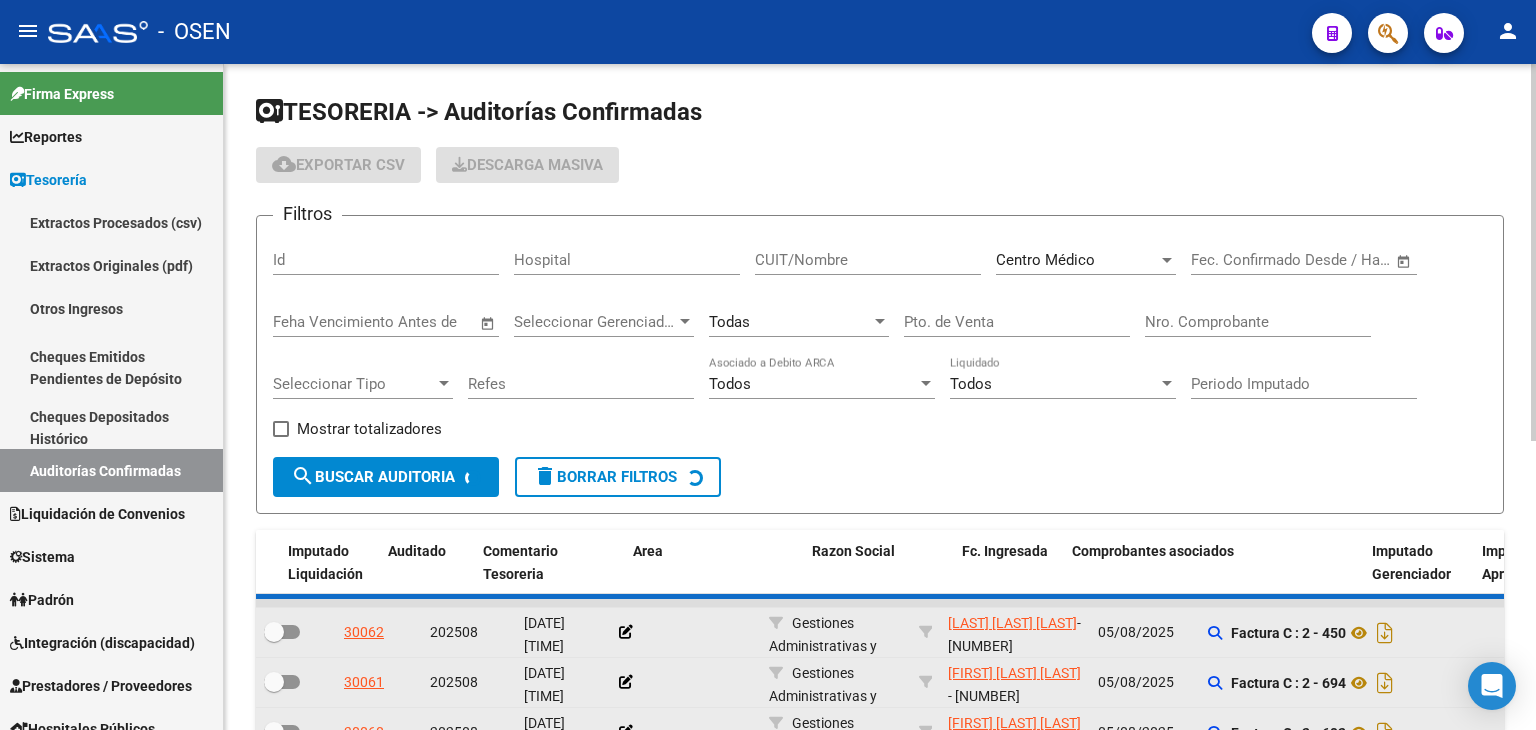 checkbox on "true" 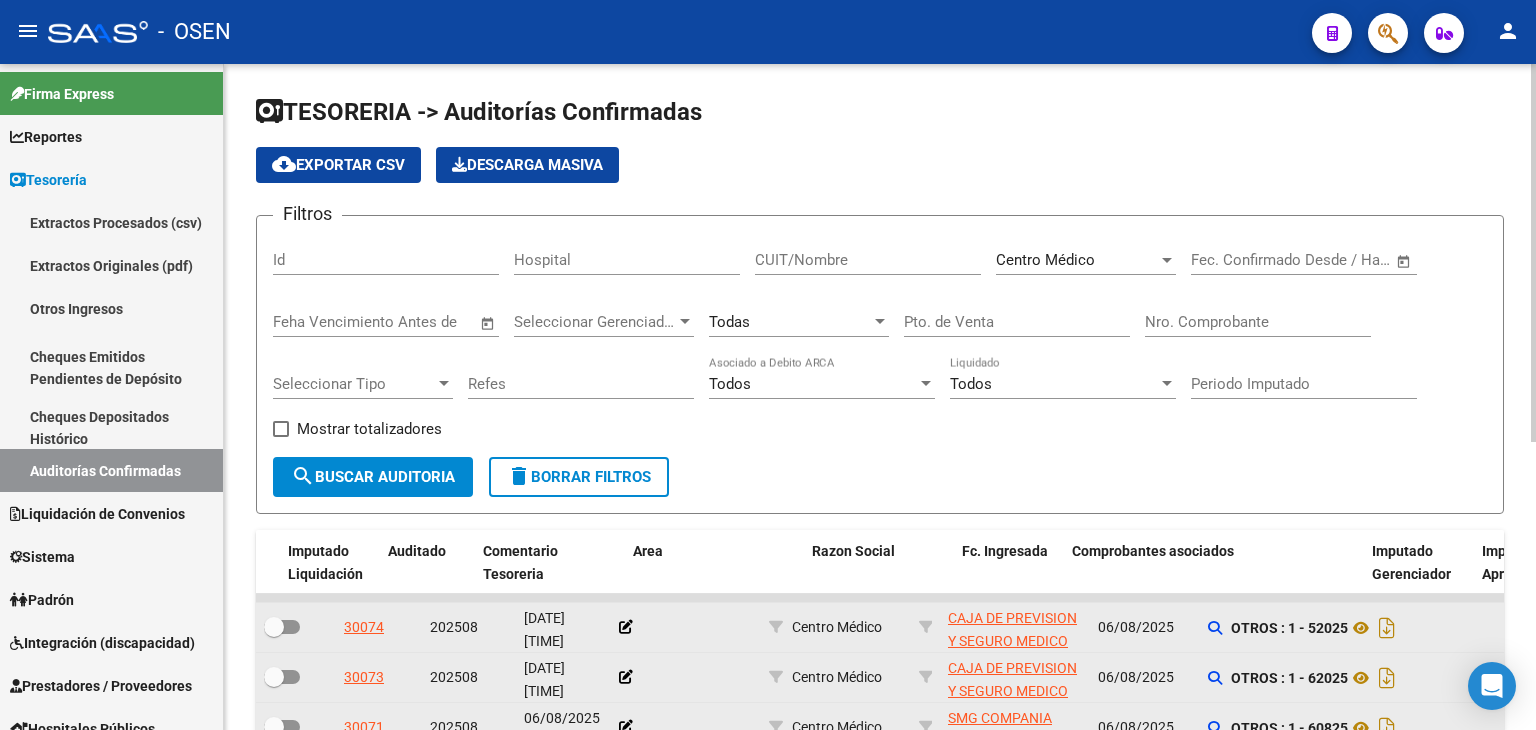 scroll, scrollTop: 333, scrollLeft: 0, axis: vertical 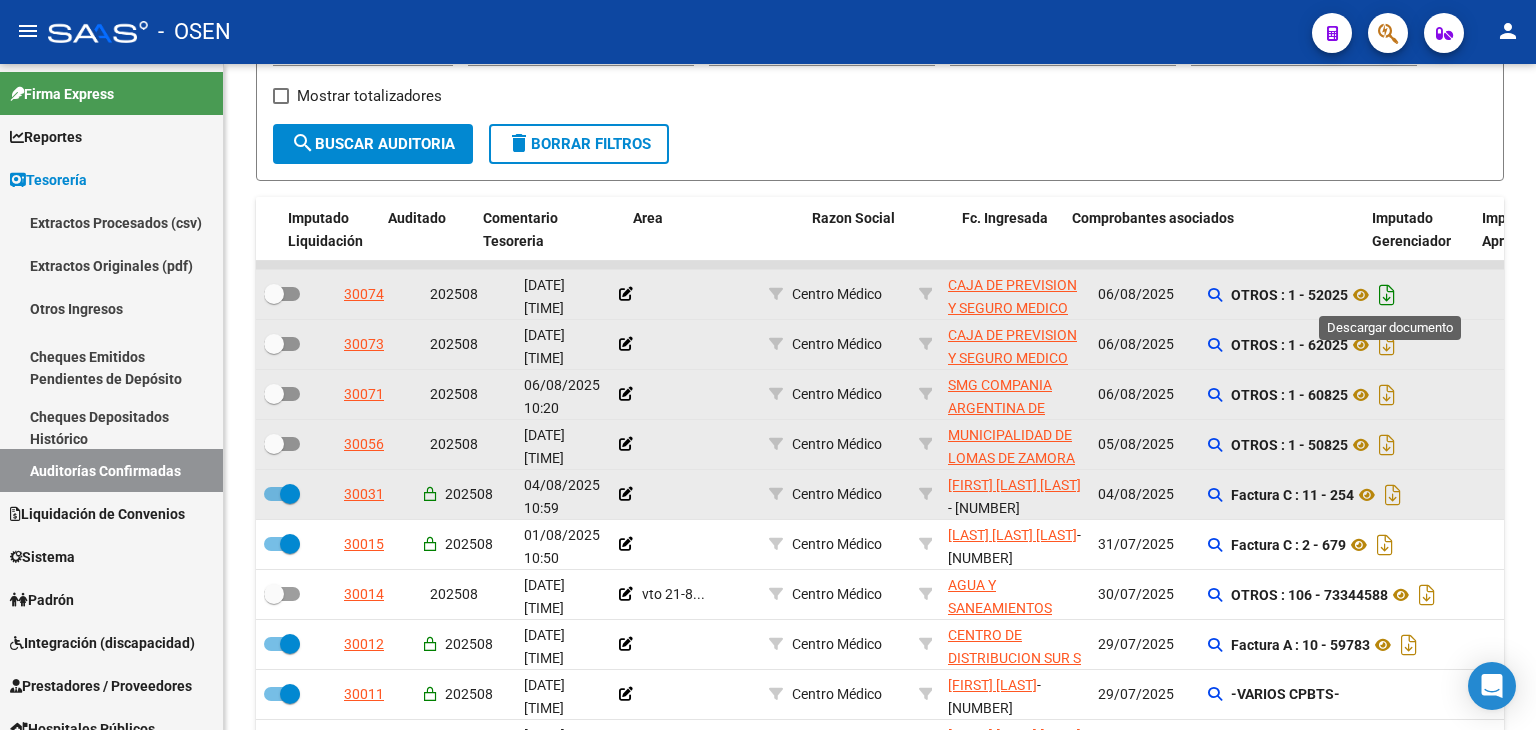 click 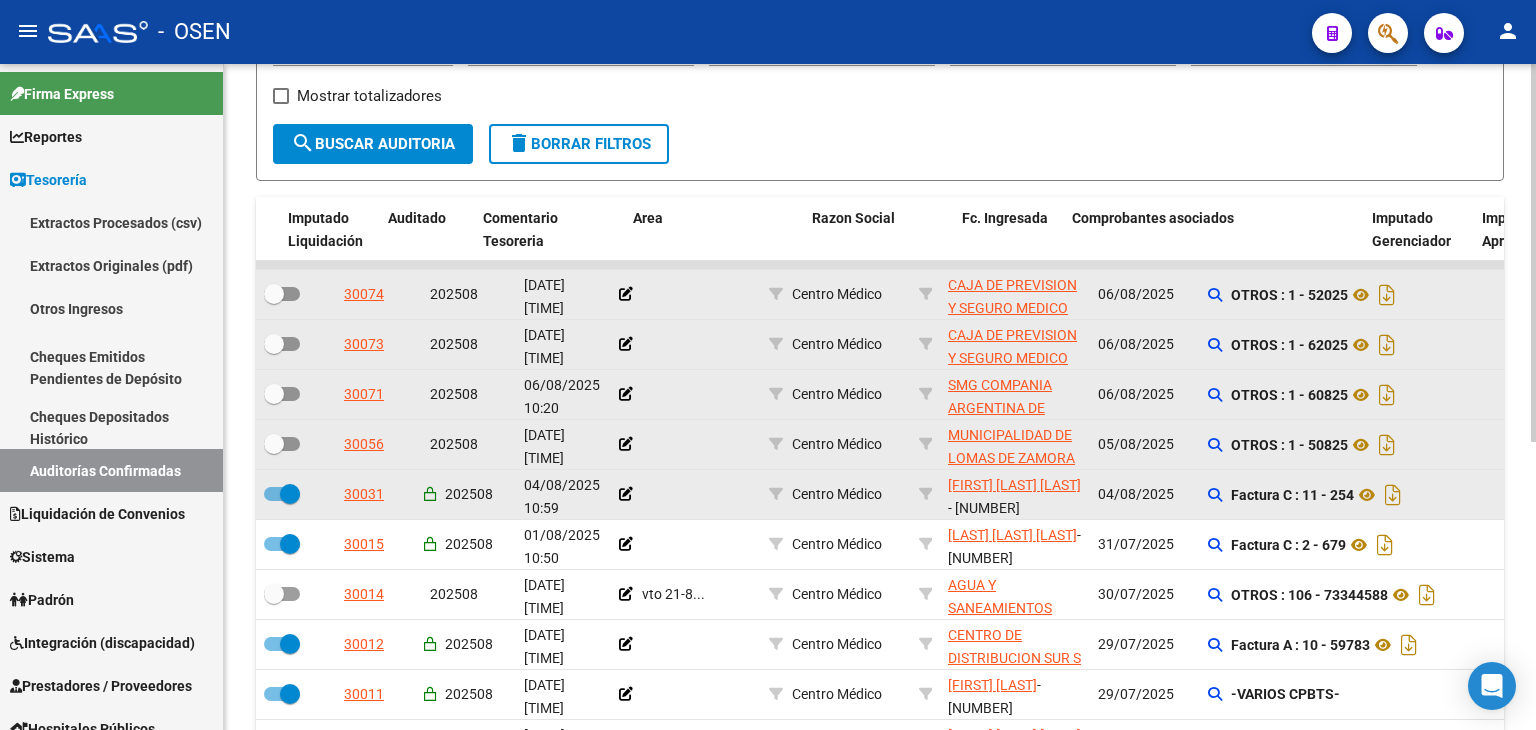 click on "Filtros Id Hospital CUIT/Nombre Centro Médico Seleccionar Area Start date – End date Fec. Confirmado Desde / Hasta Feha Vencimiento Antes de Seleccionar Gerenciador Seleccionar Gerenciador Todas Pto. de Venta Nro. Comprobante Seleccionar Tipo Seleccionar Tipo Refes Todos Asociado a Debito ARCA Todos Liquidado Periodo Imputado    Mostrar totalizadores search  Buscar Auditoria  delete  Borrar Filtros" 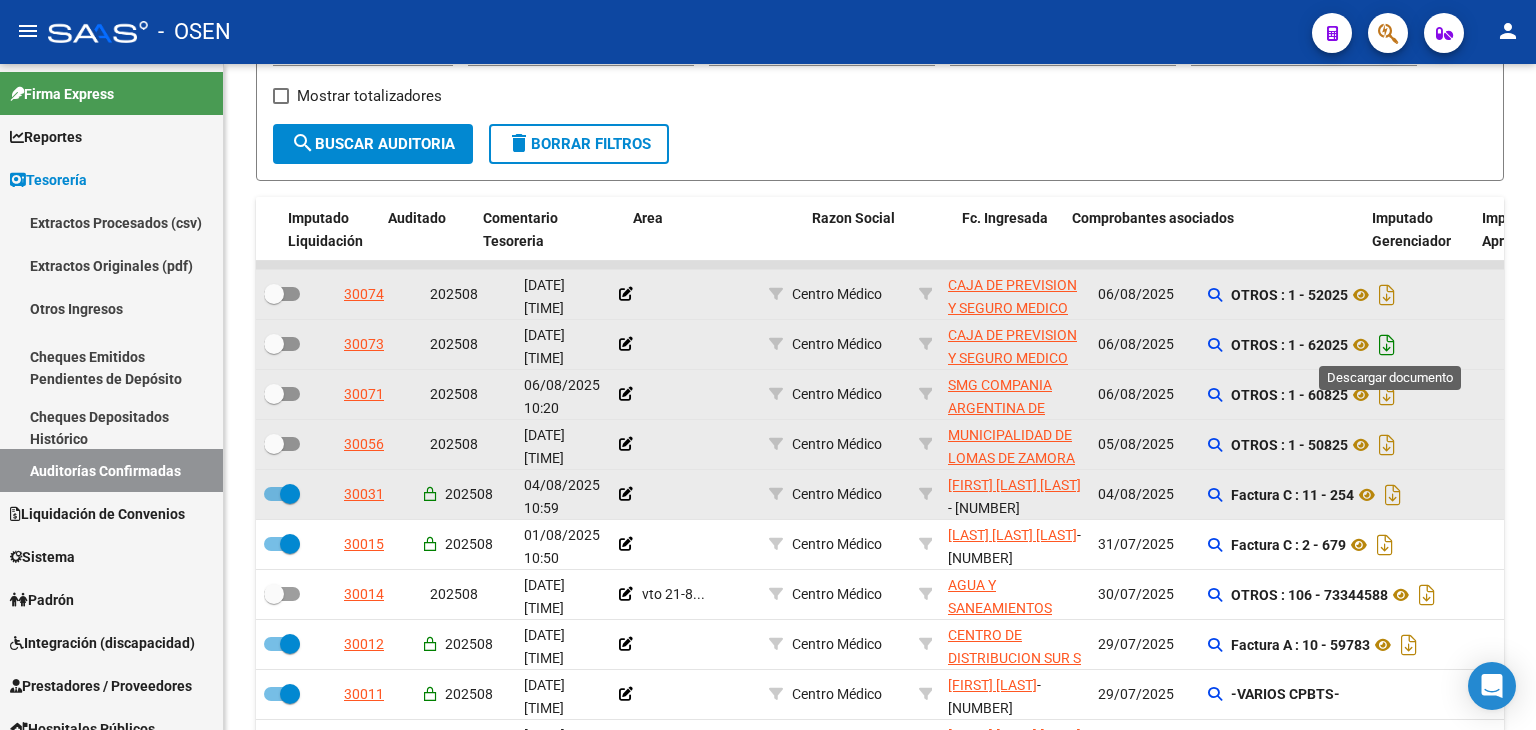 click 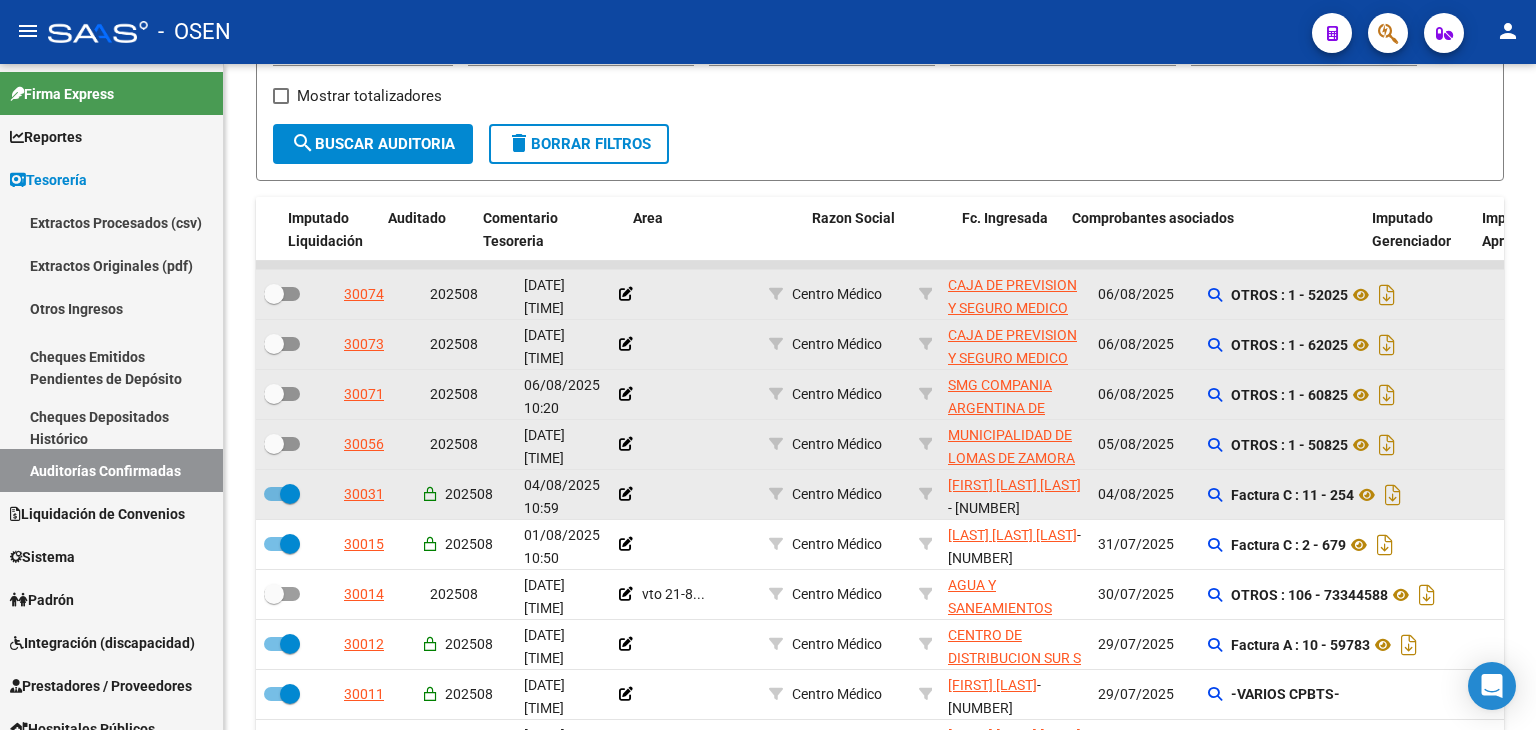 scroll, scrollTop: 0, scrollLeft: 0, axis: both 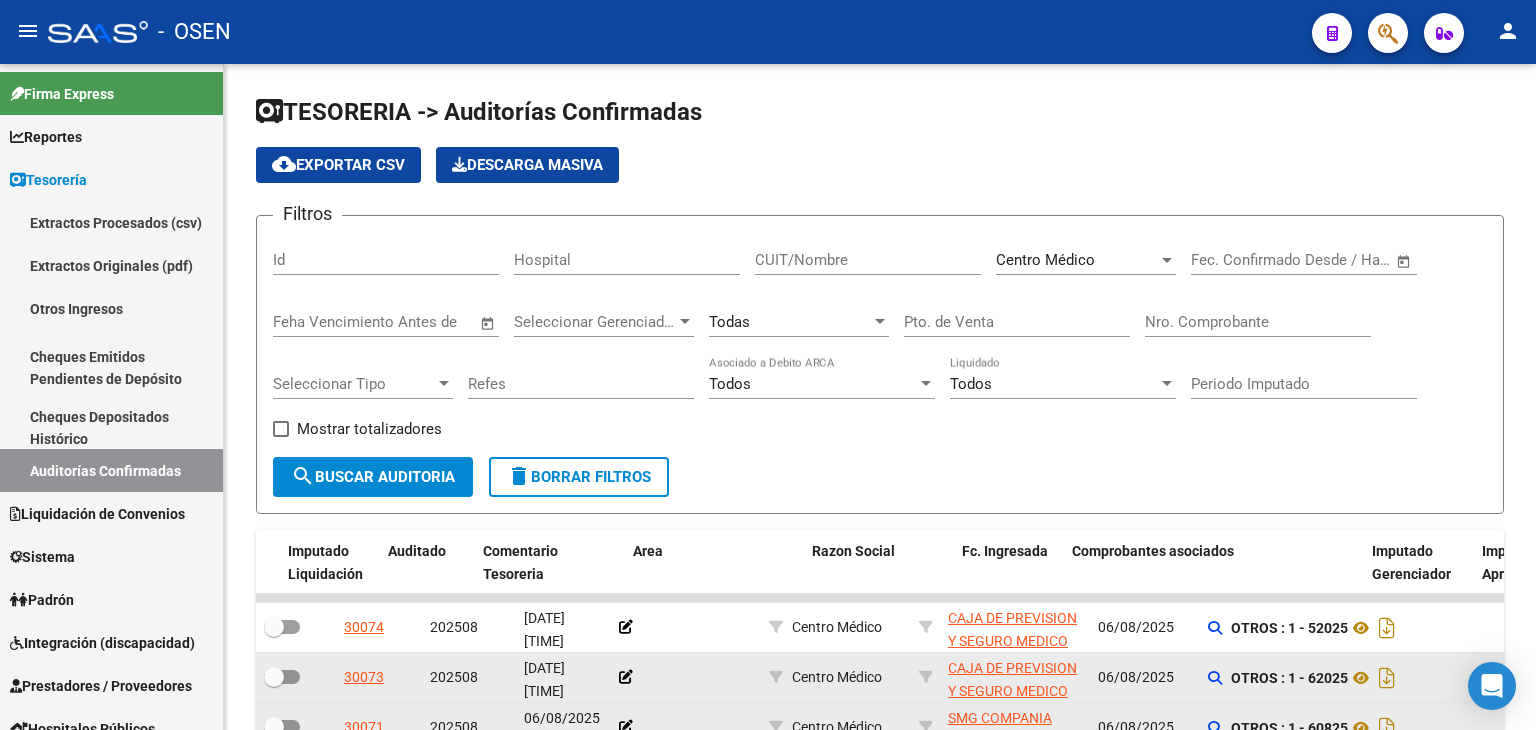 click on "Centro Médico Seleccionar Area" 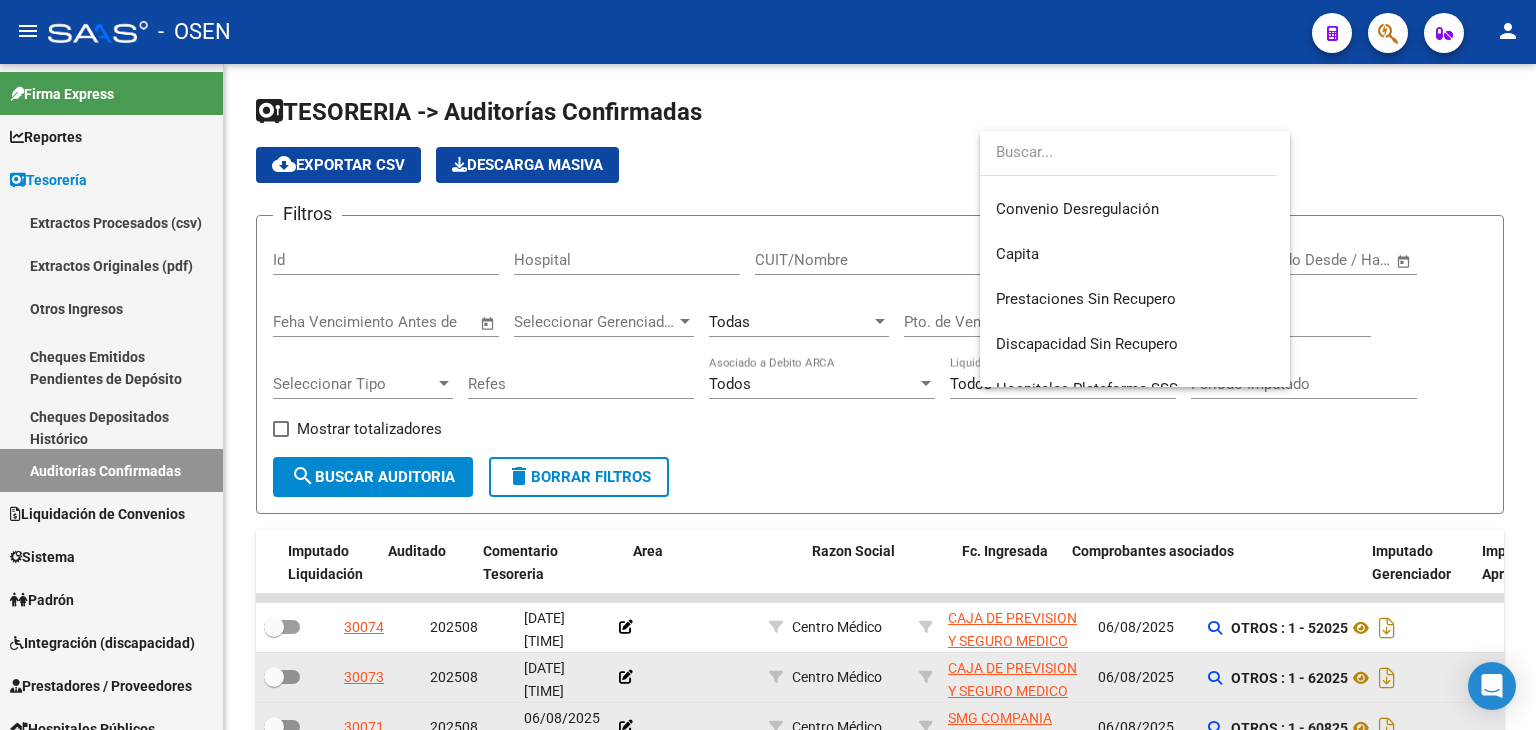 scroll, scrollTop: 0, scrollLeft: 0, axis: both 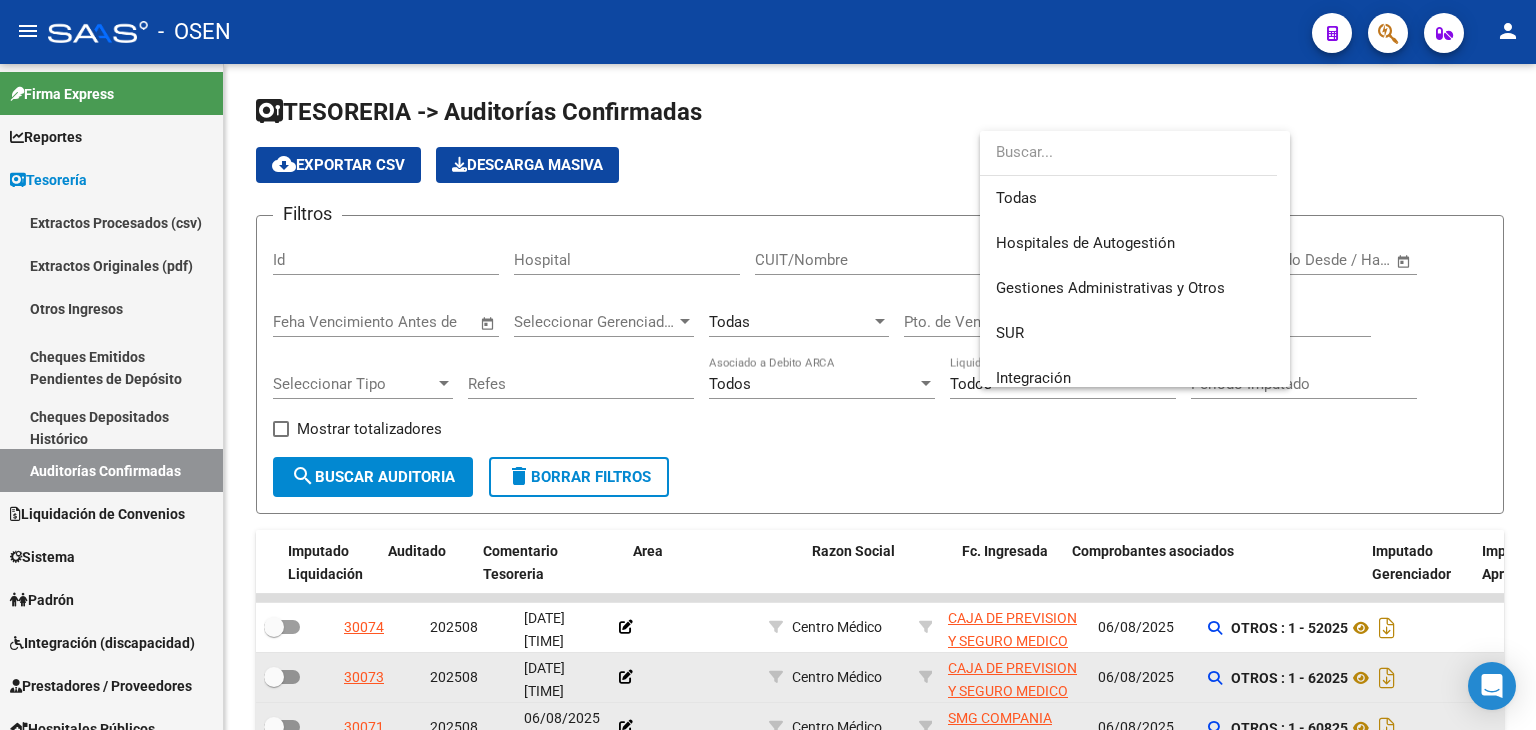 click at bounding box center [768, 365] 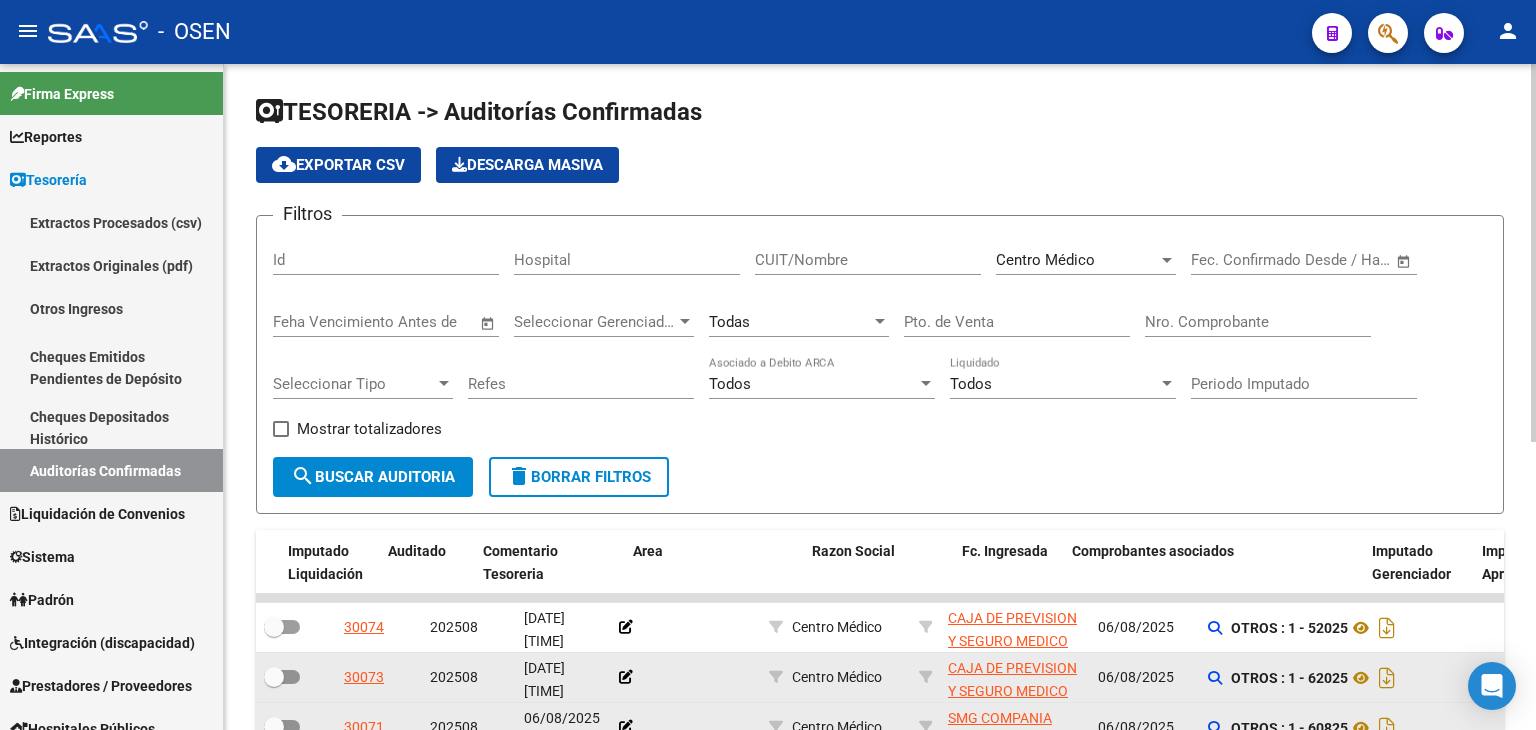 click on "Todas" 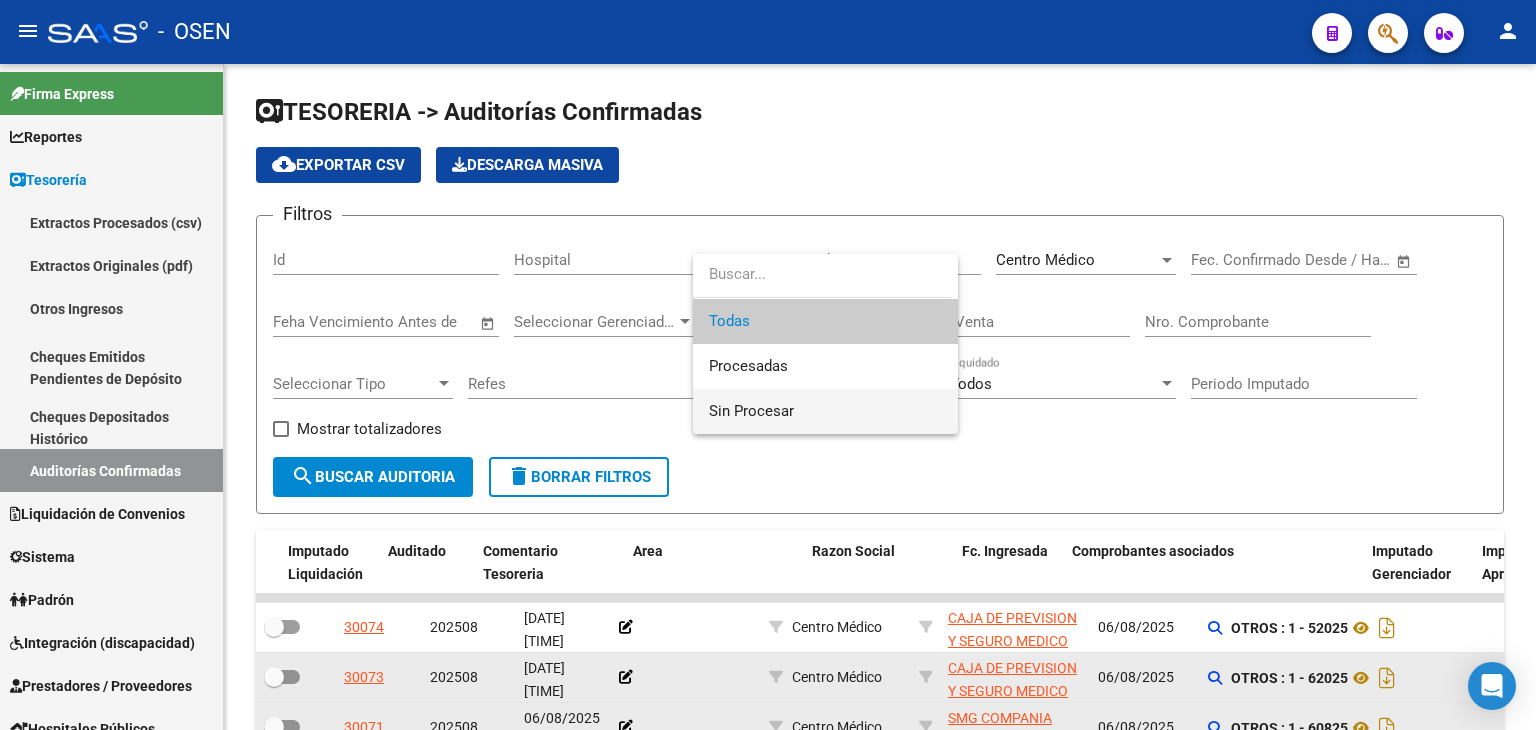 click on "Sin Procesar" at bounding box center (825, 411) 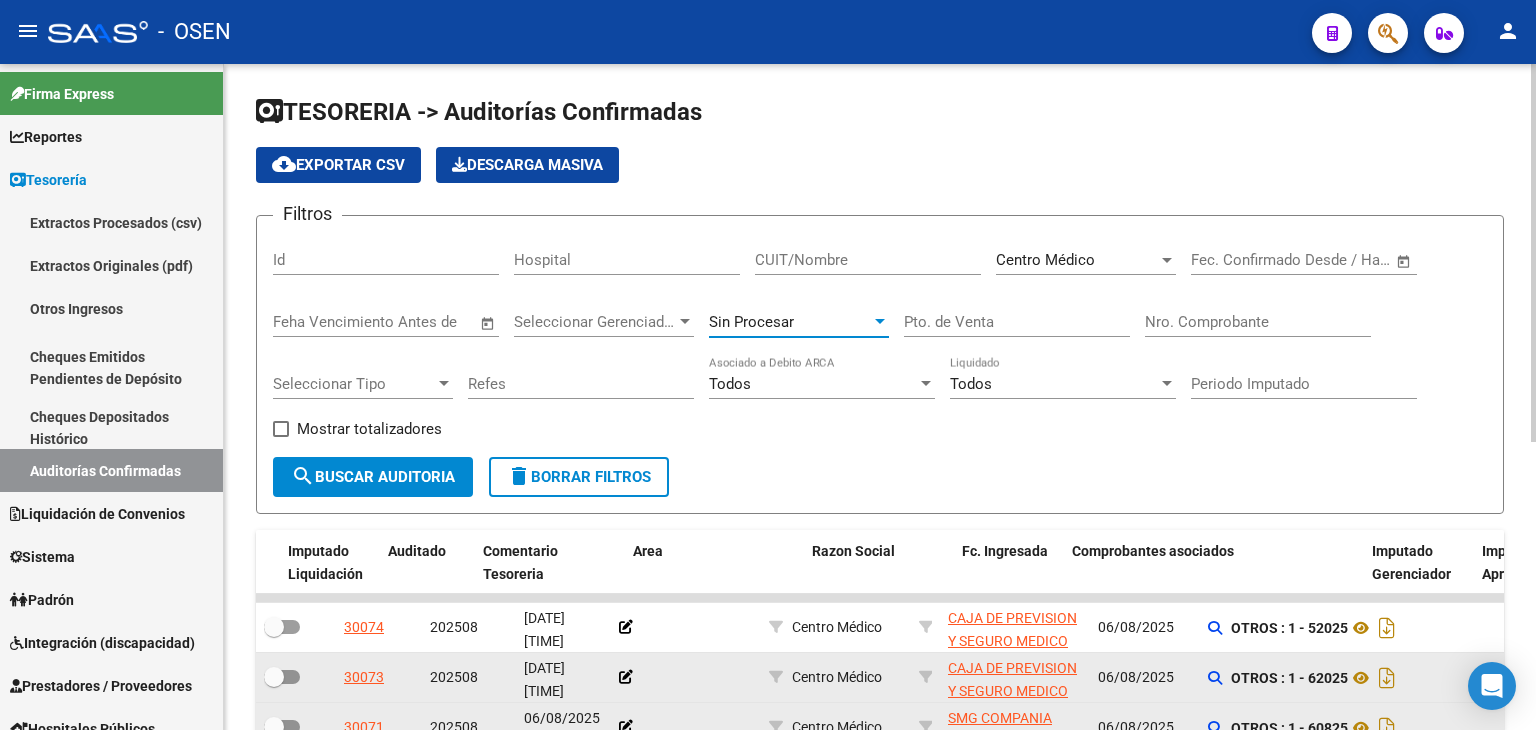 click on "search  Buscar Auditoria" 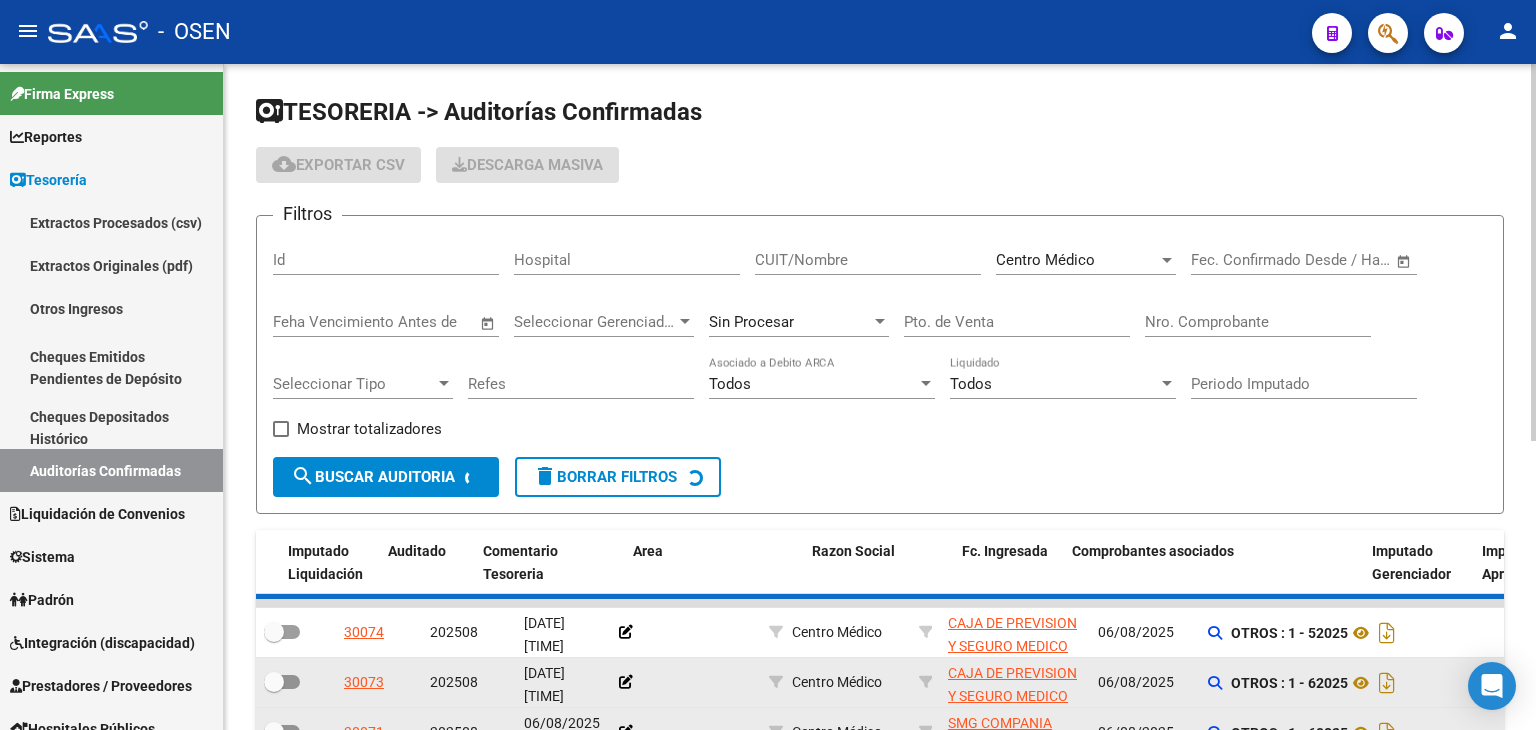 checkbox on "false" 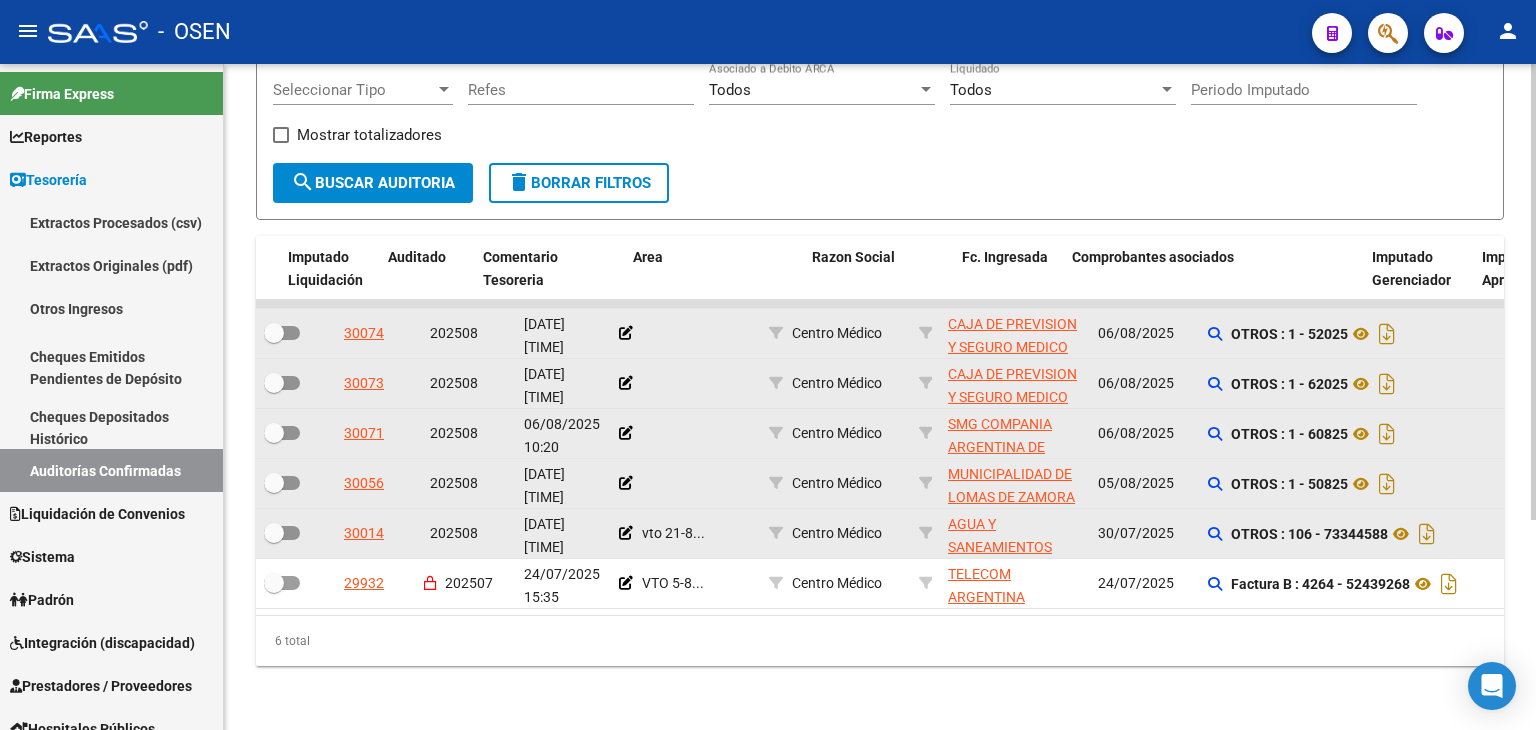scroll, scrollTop: 0, scrollLeft: 0, axis: both 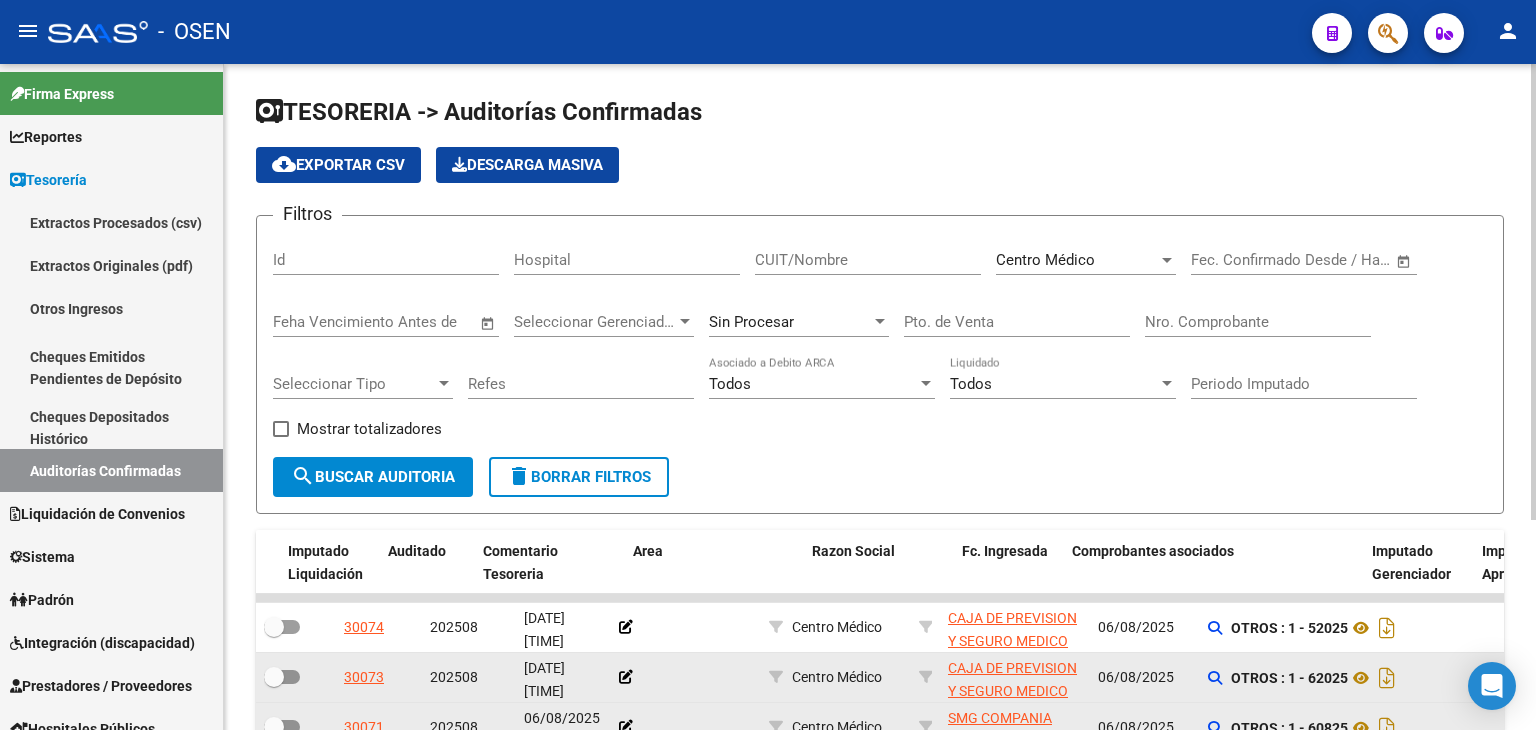 click on "Centro Médico Seleccionar Area" 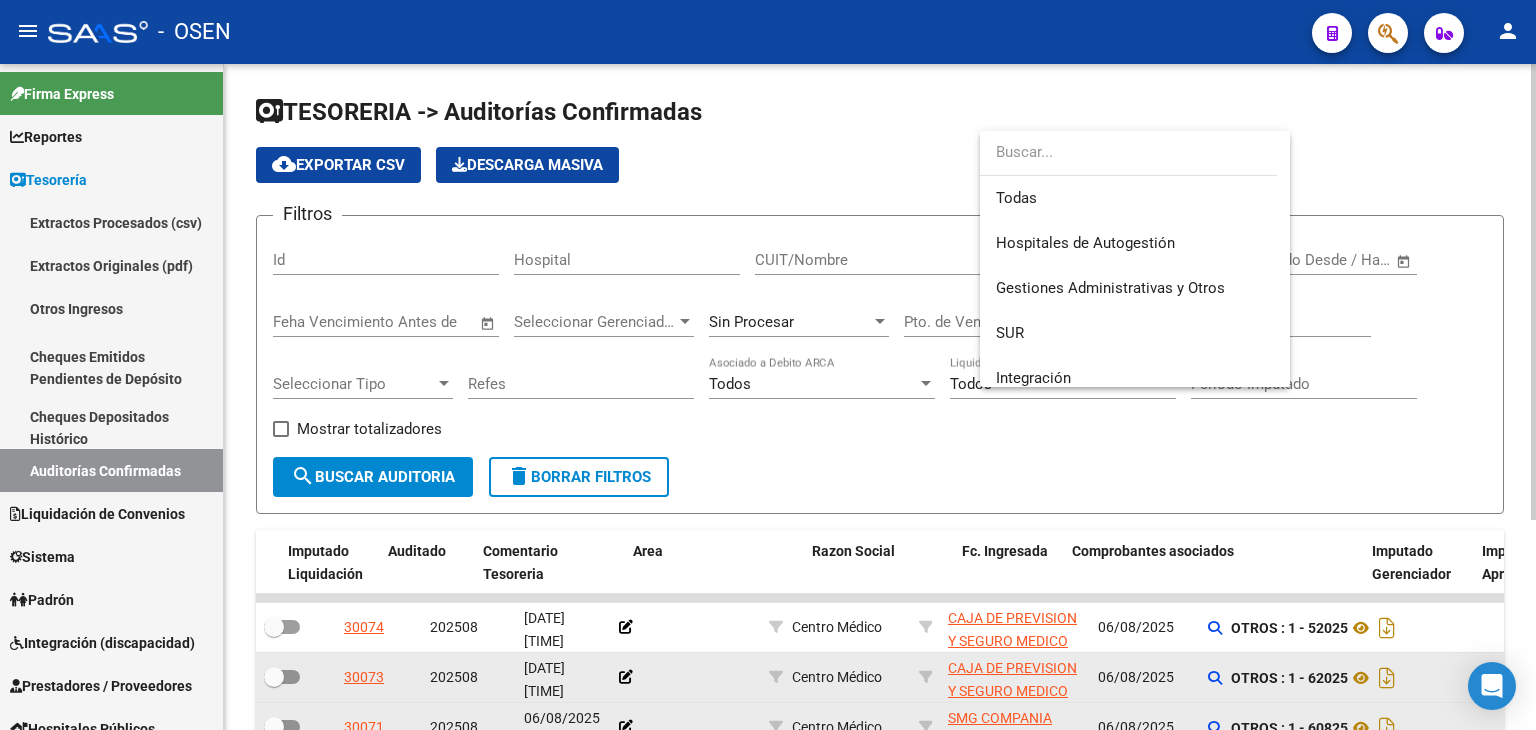 scroll, scrollTop: 0, scrollLeft: 0, axis: both 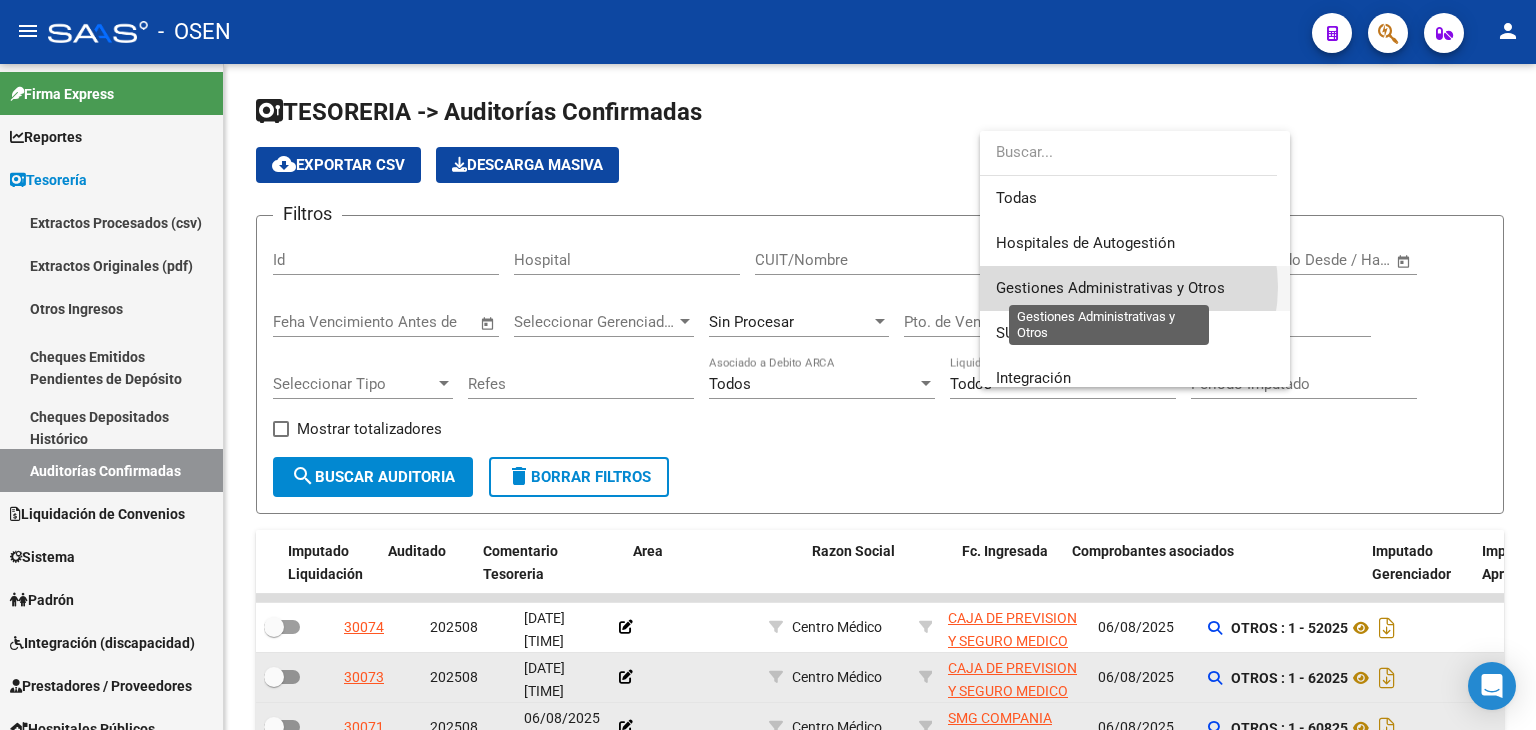 click on "Gestiones Administrativas y Otros" at bounding box center (1110, 288) 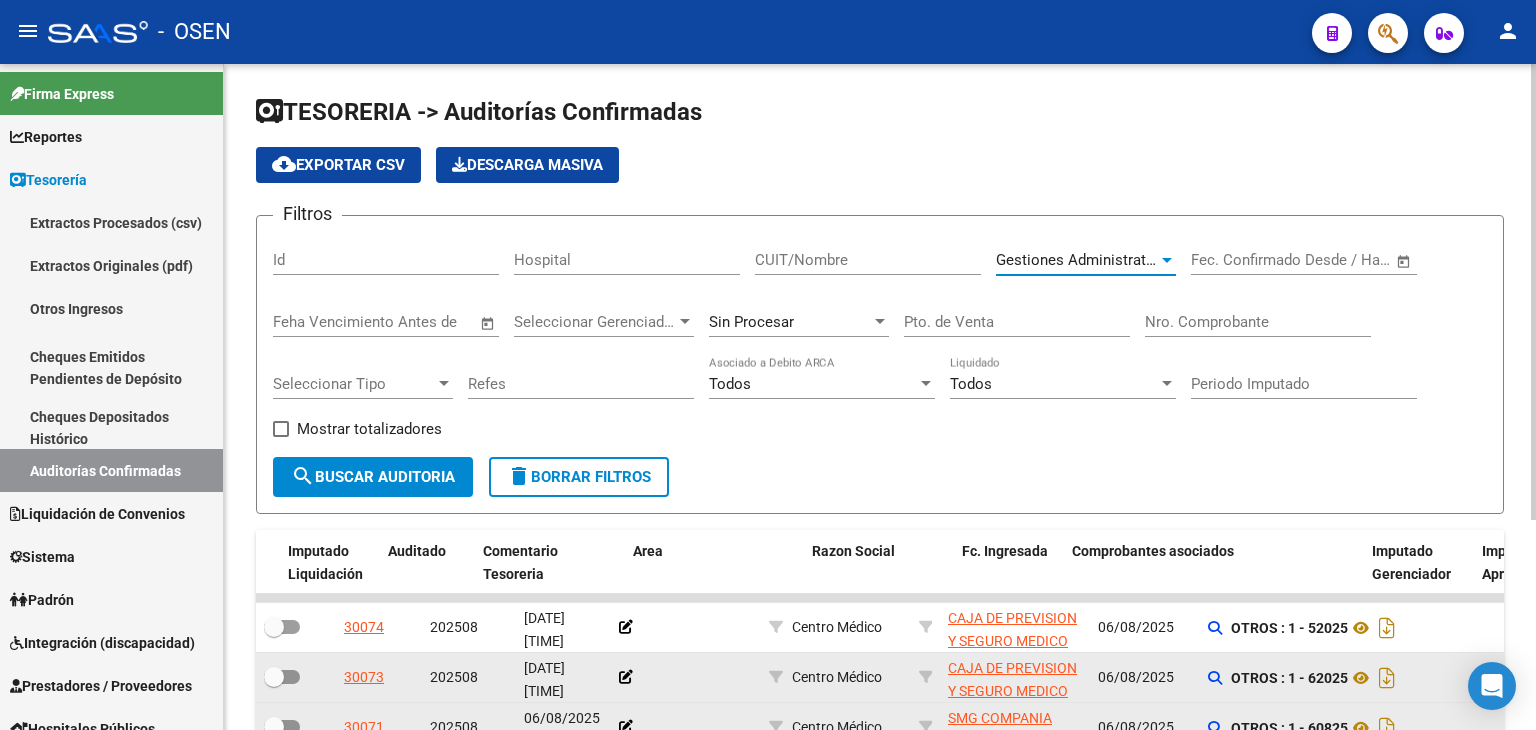 click on "search  Buscar Auditoria" 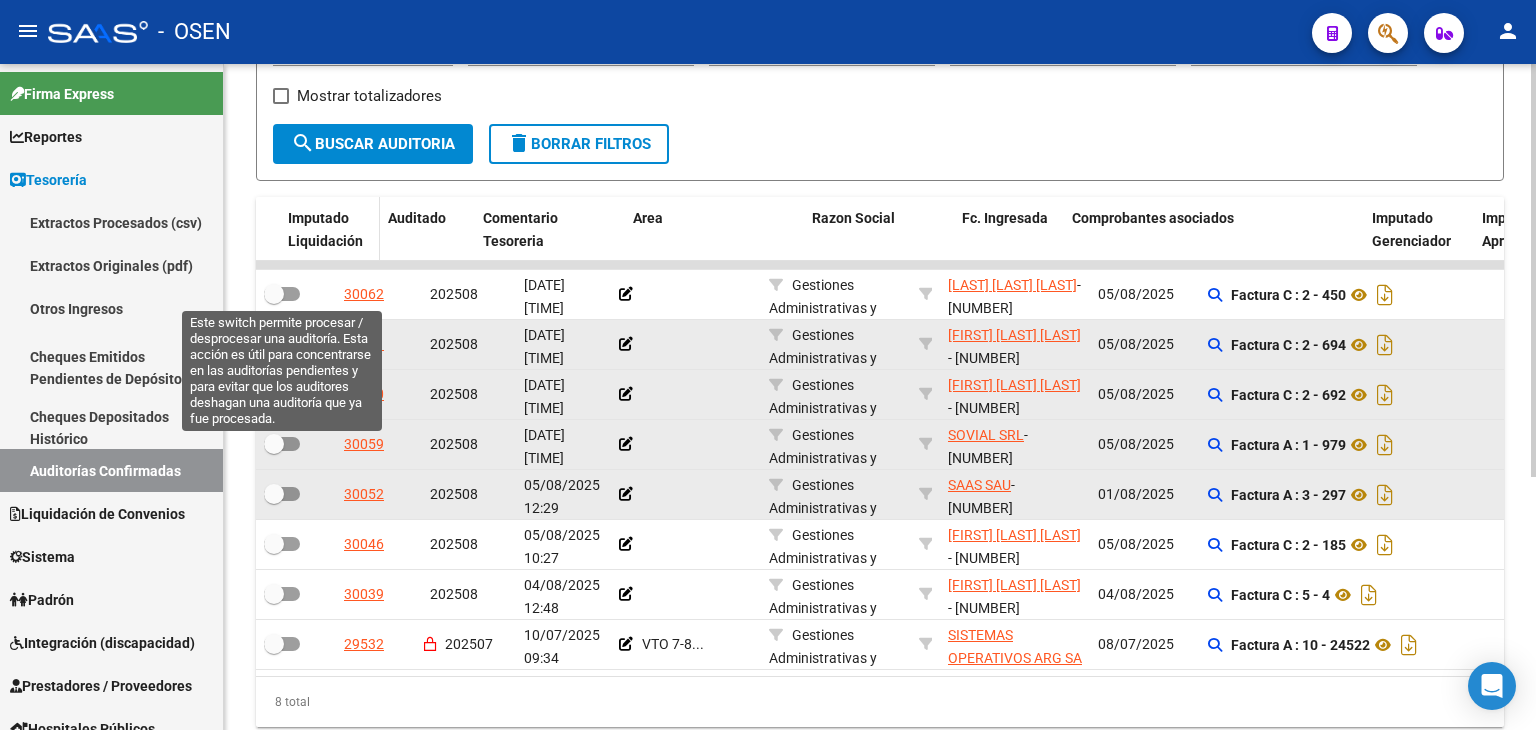 scroll, scrollTop: 0, scrollLeft: 0, axis: both 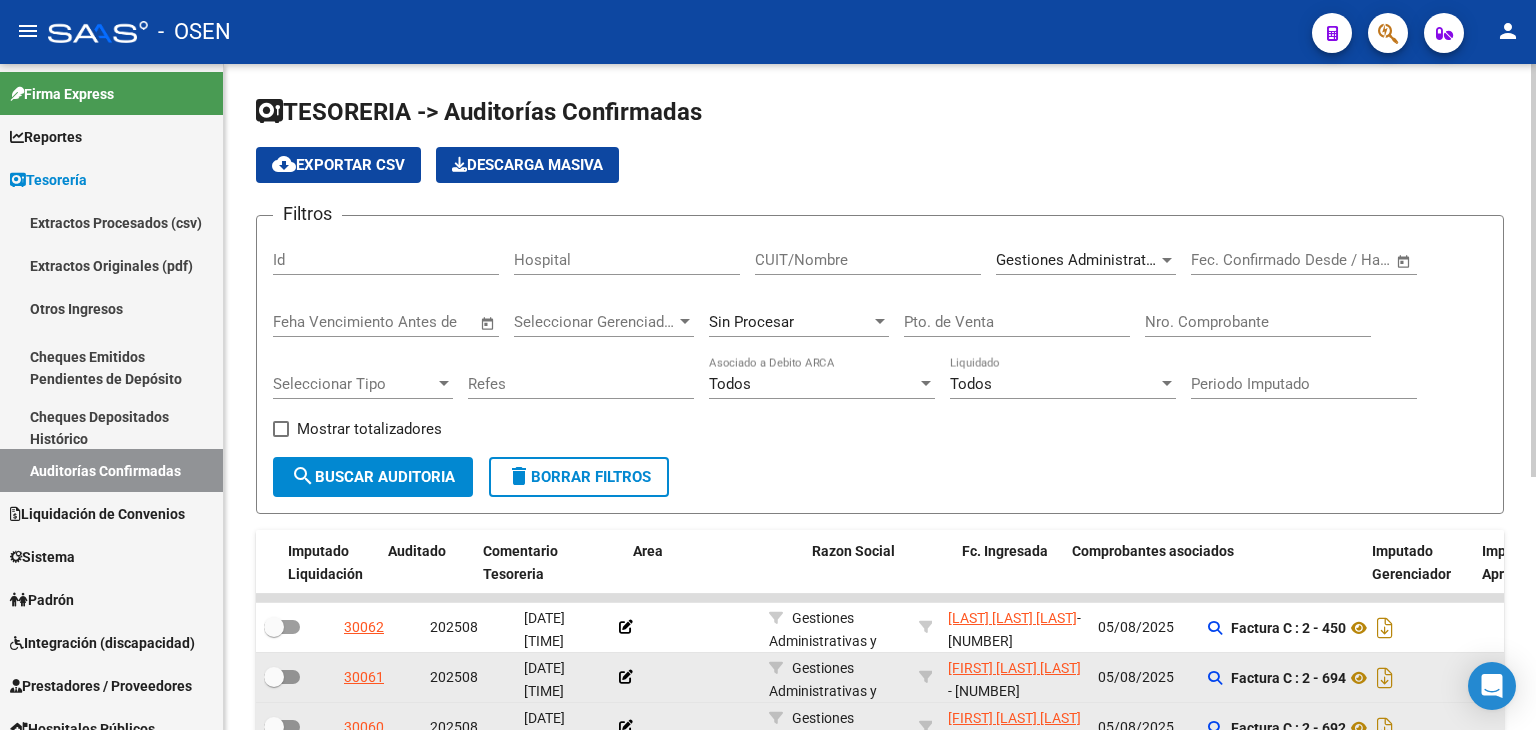 click on "Nro. Comprobante" at bounding box center [1258, 322] 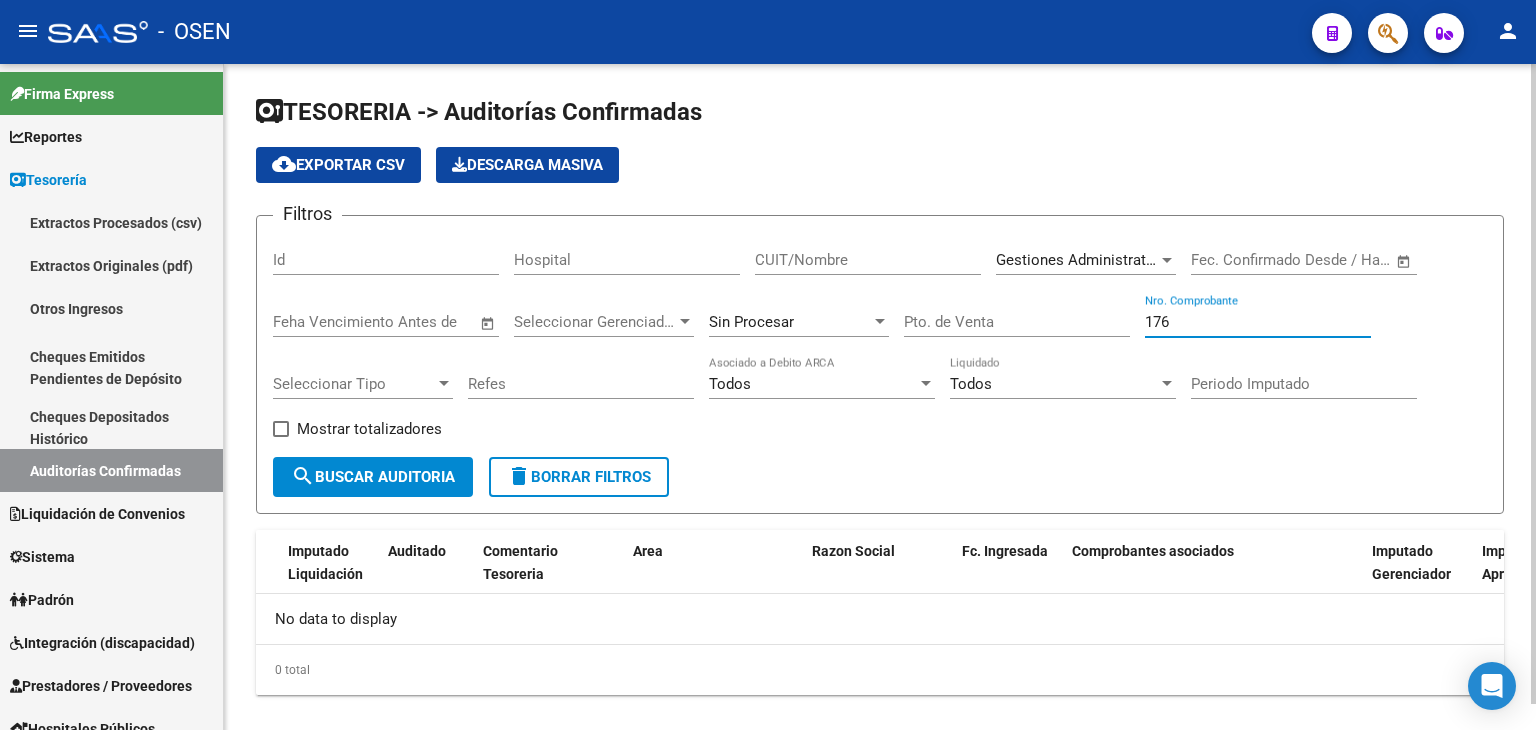 type on "176" 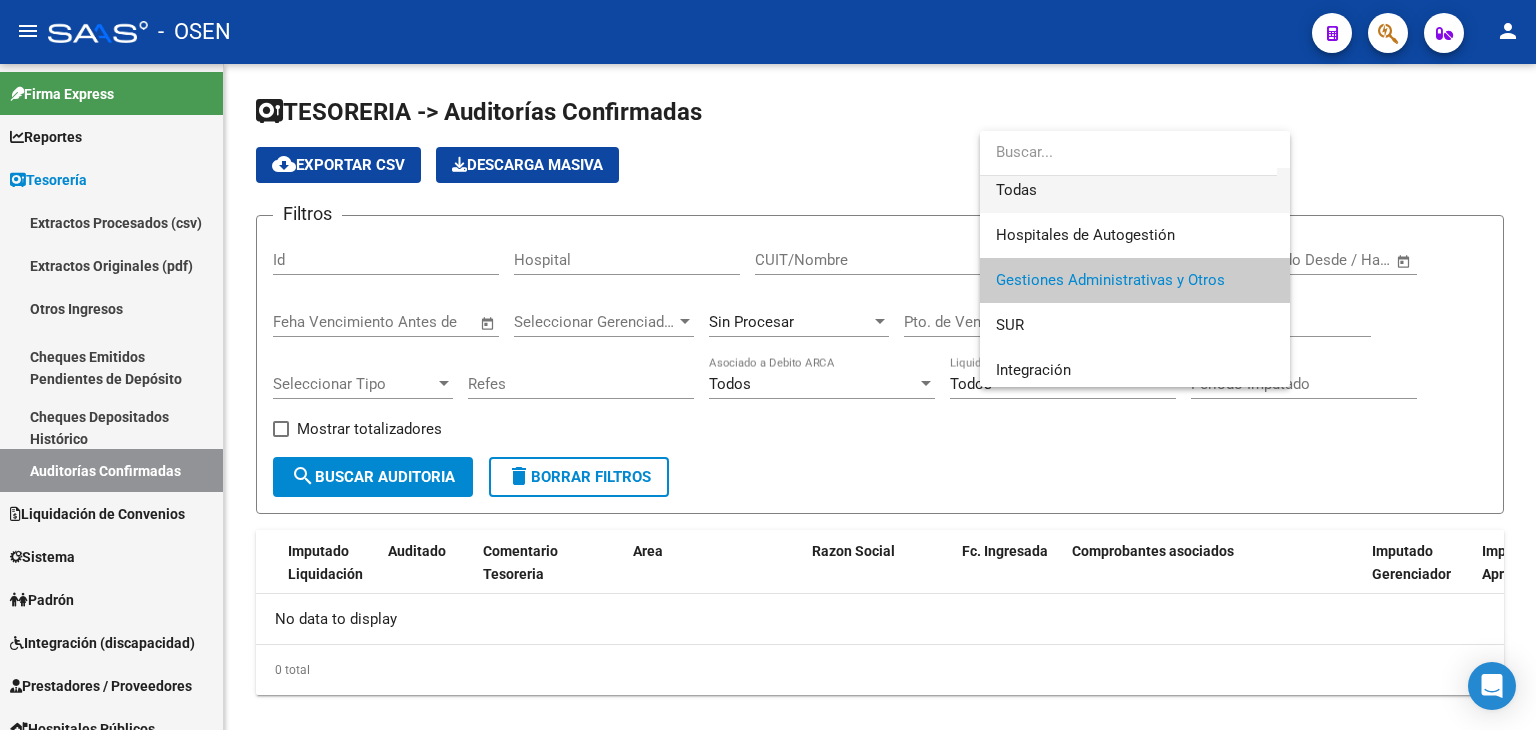 scroll, scrollTop: 0, scrollLeft: 0, axis: both 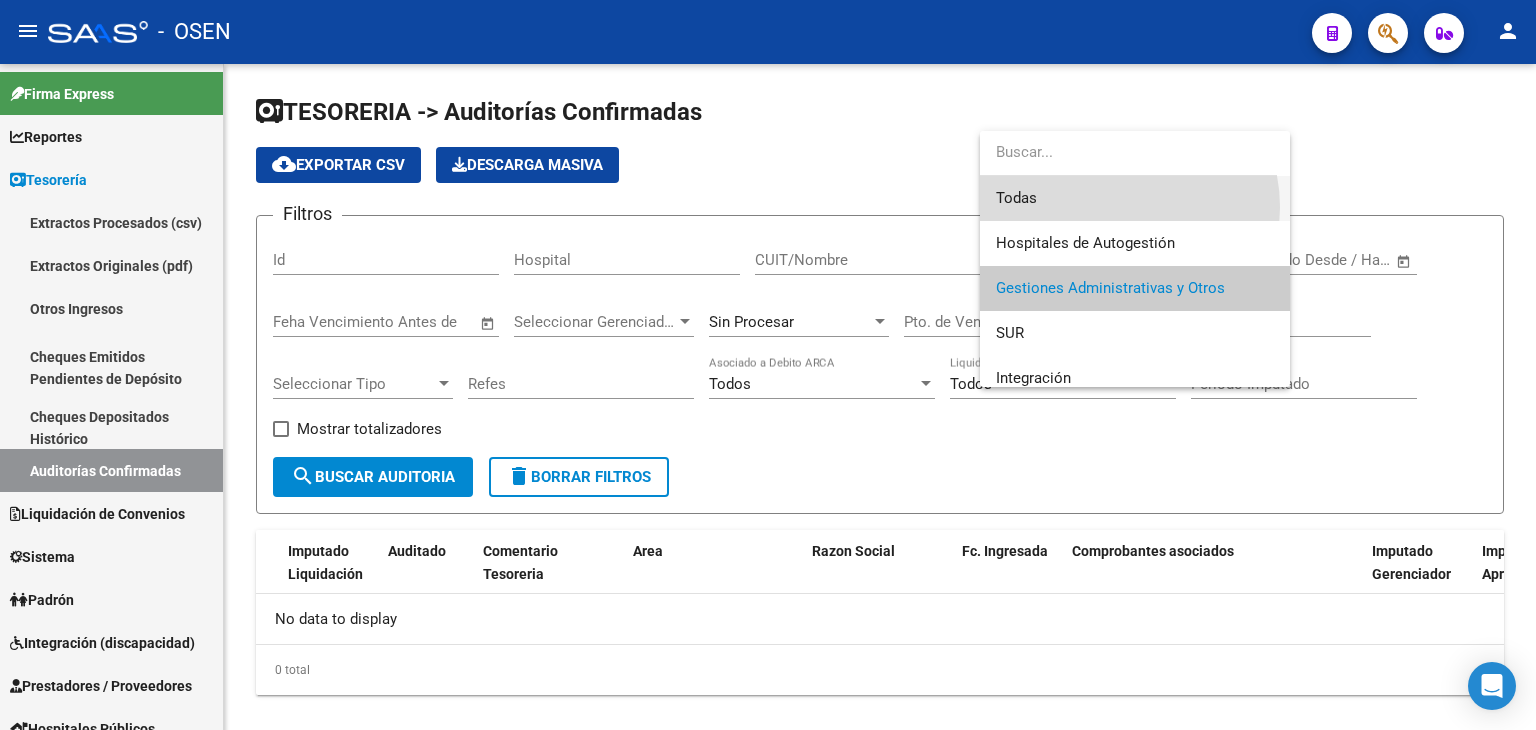 drag, startPoint x: 1116, startPoint y: 207, endPoint x: 654, endPoint y: 386, distance: 495.46442 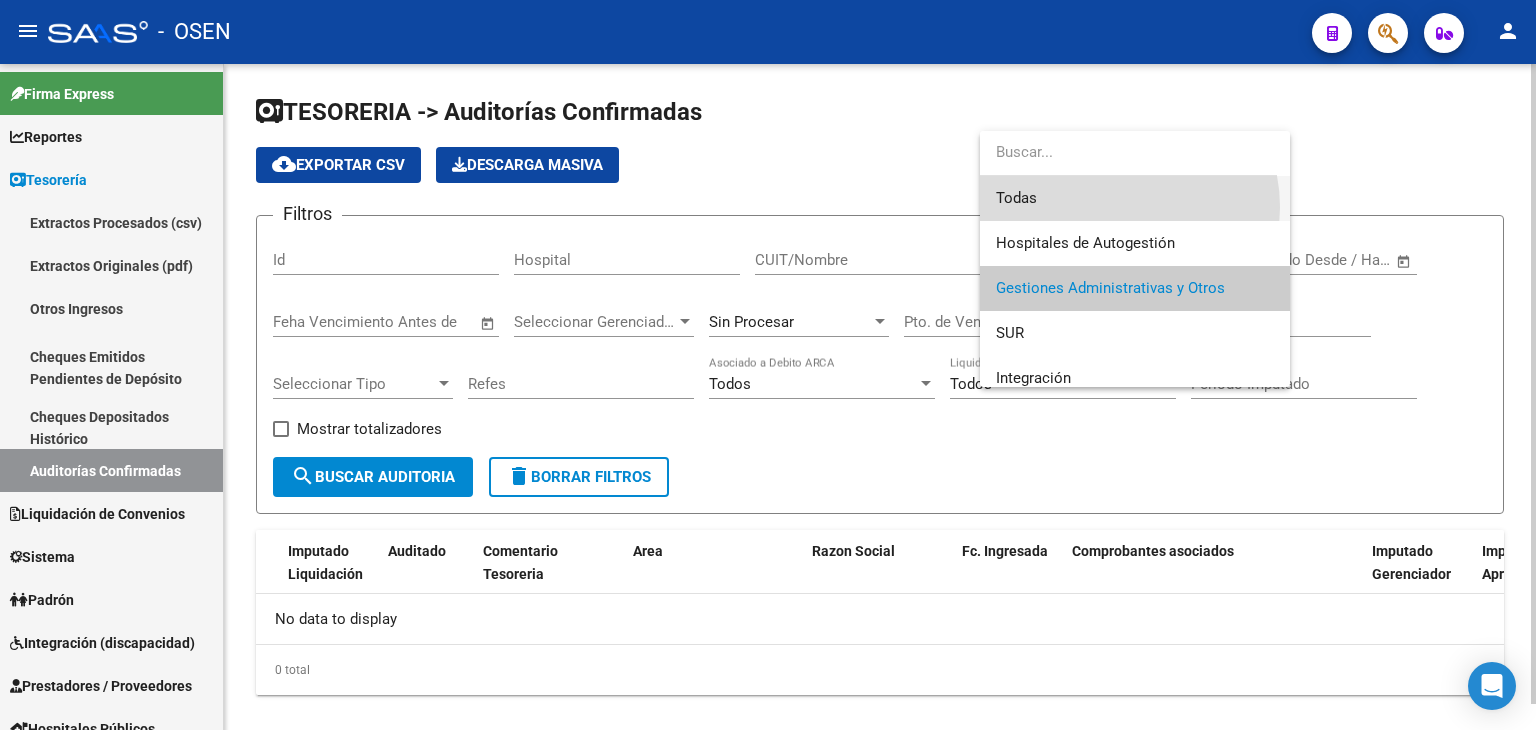 click on "Todas" at bounding box center (1135, 198) 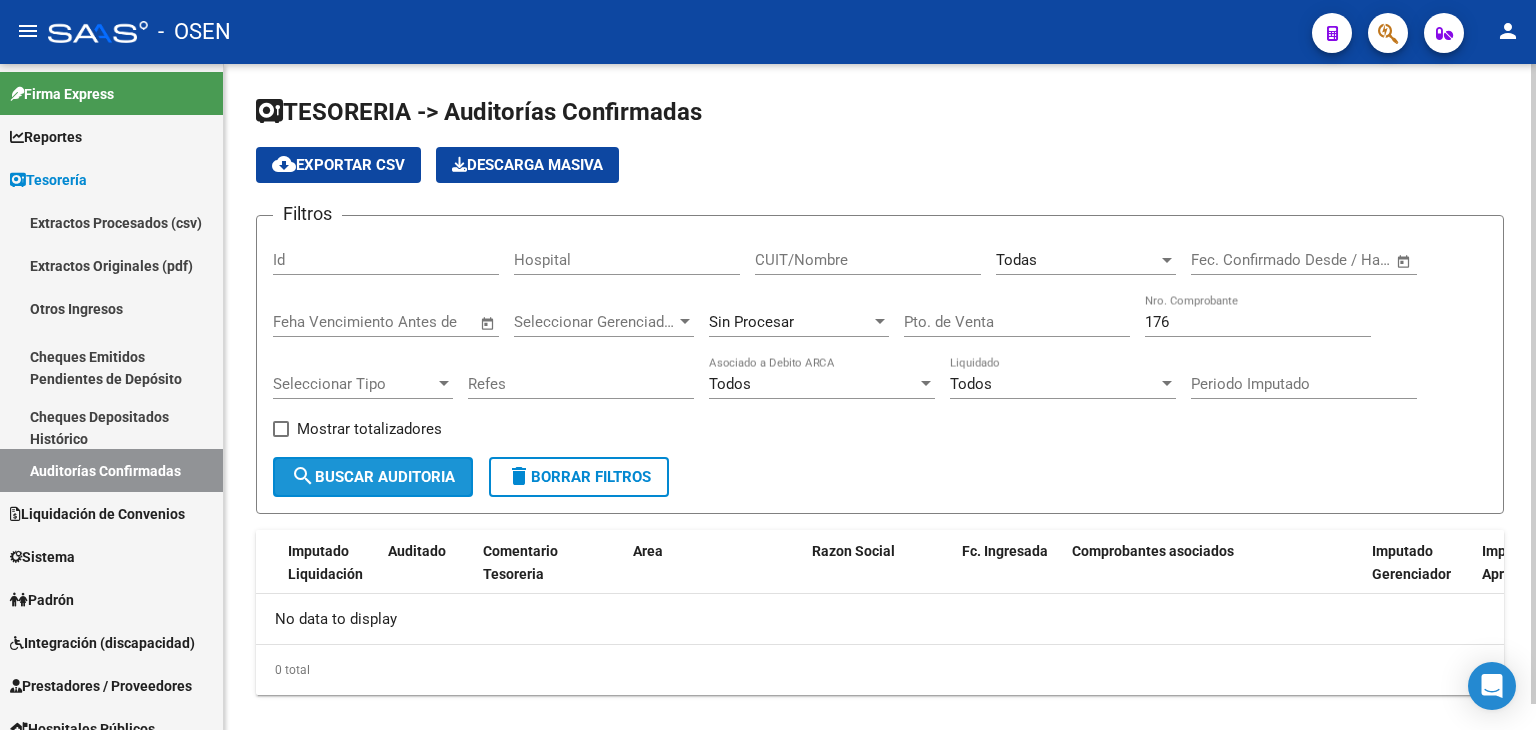 click on "search  Buscar Auditoria" 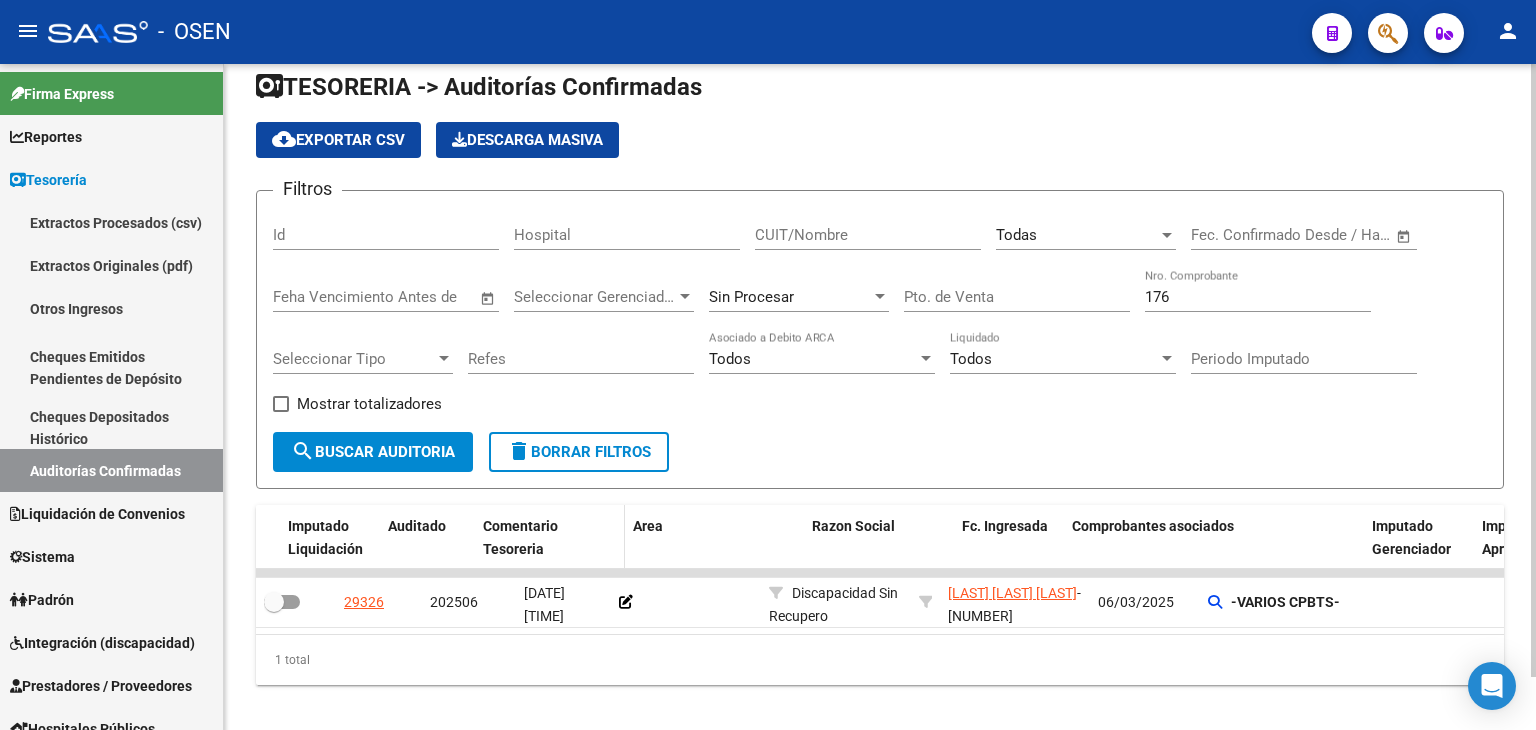 scroll, scrollTop: 0, scrollLeft: 0, axis: both 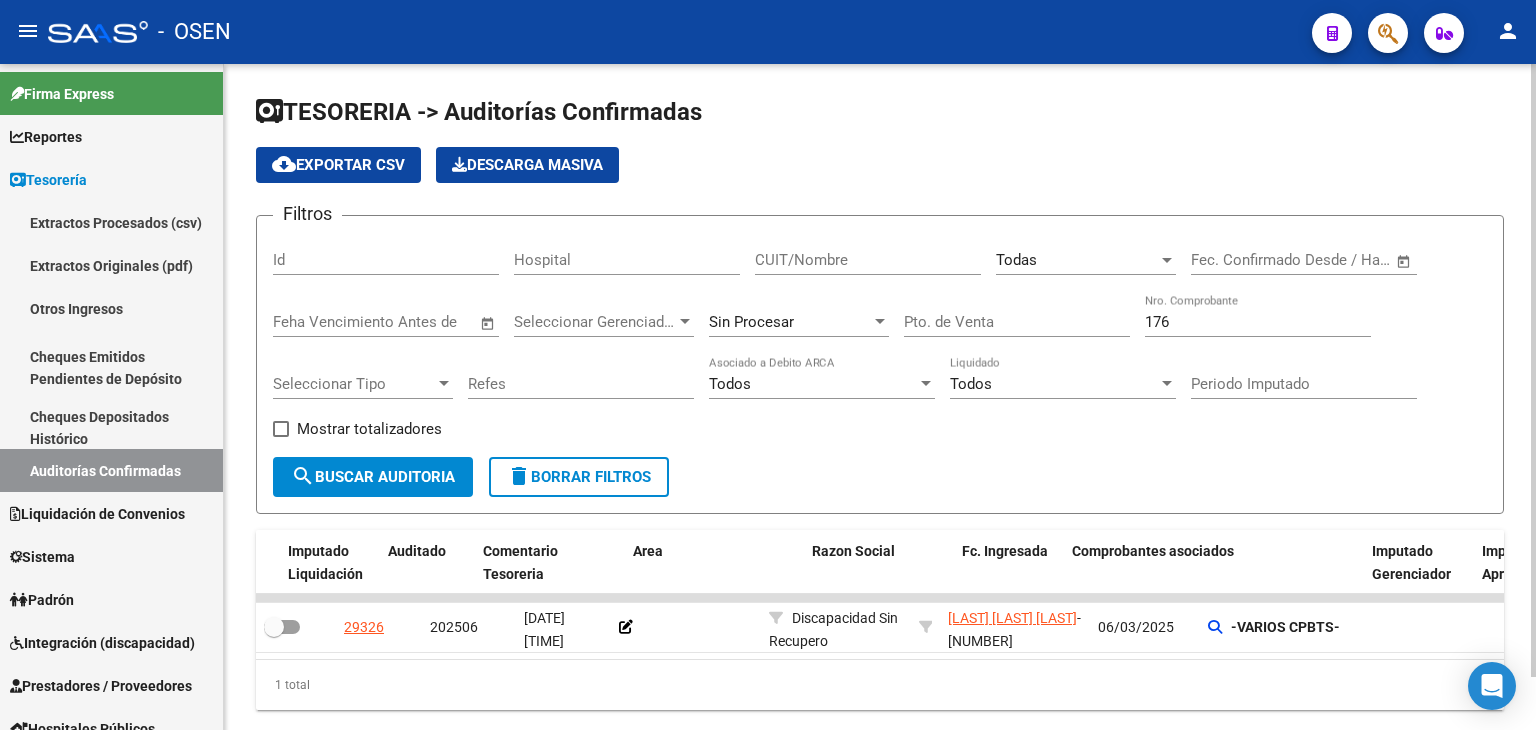 click on "Sin Procesar" at bounding box center [790, 322] 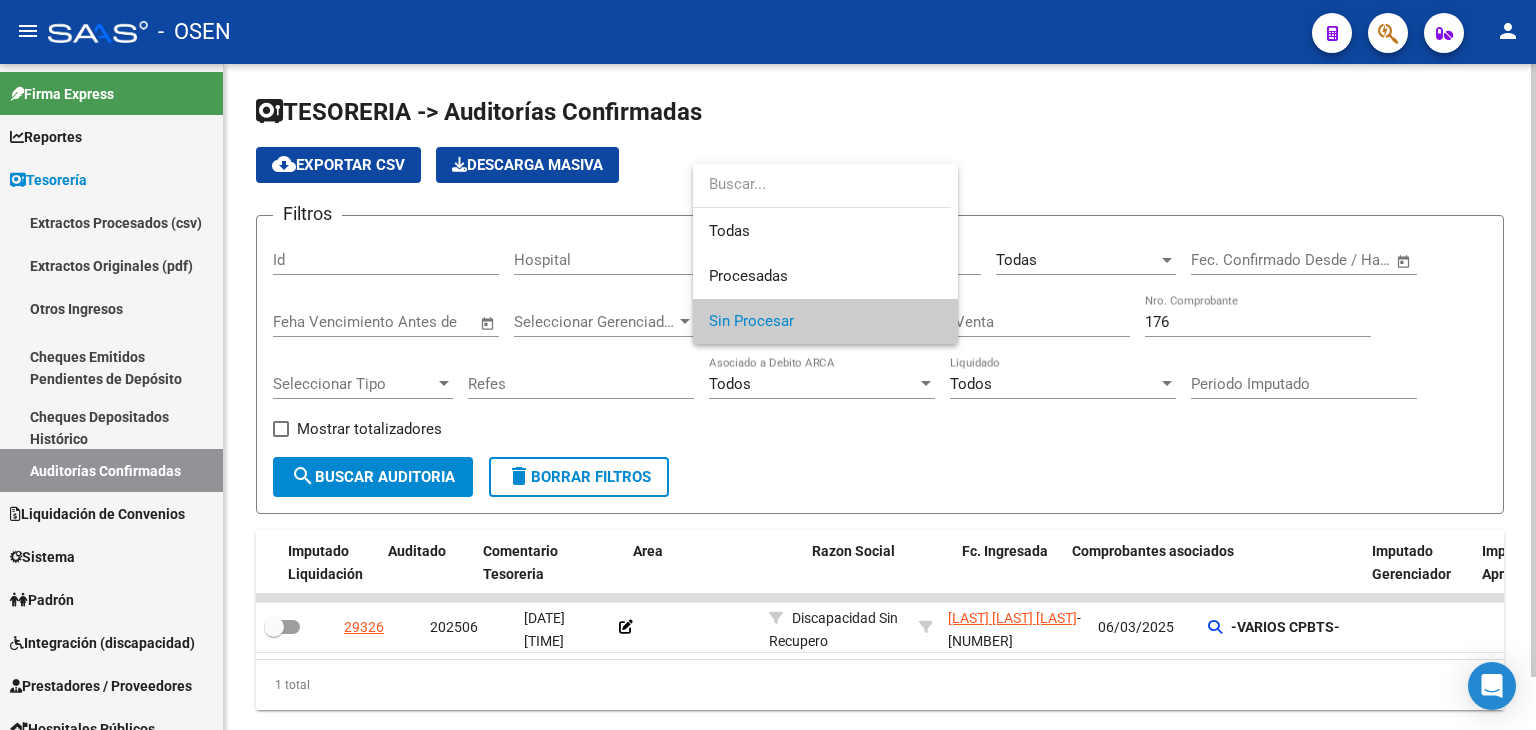 click at bounding box center (768, 365) 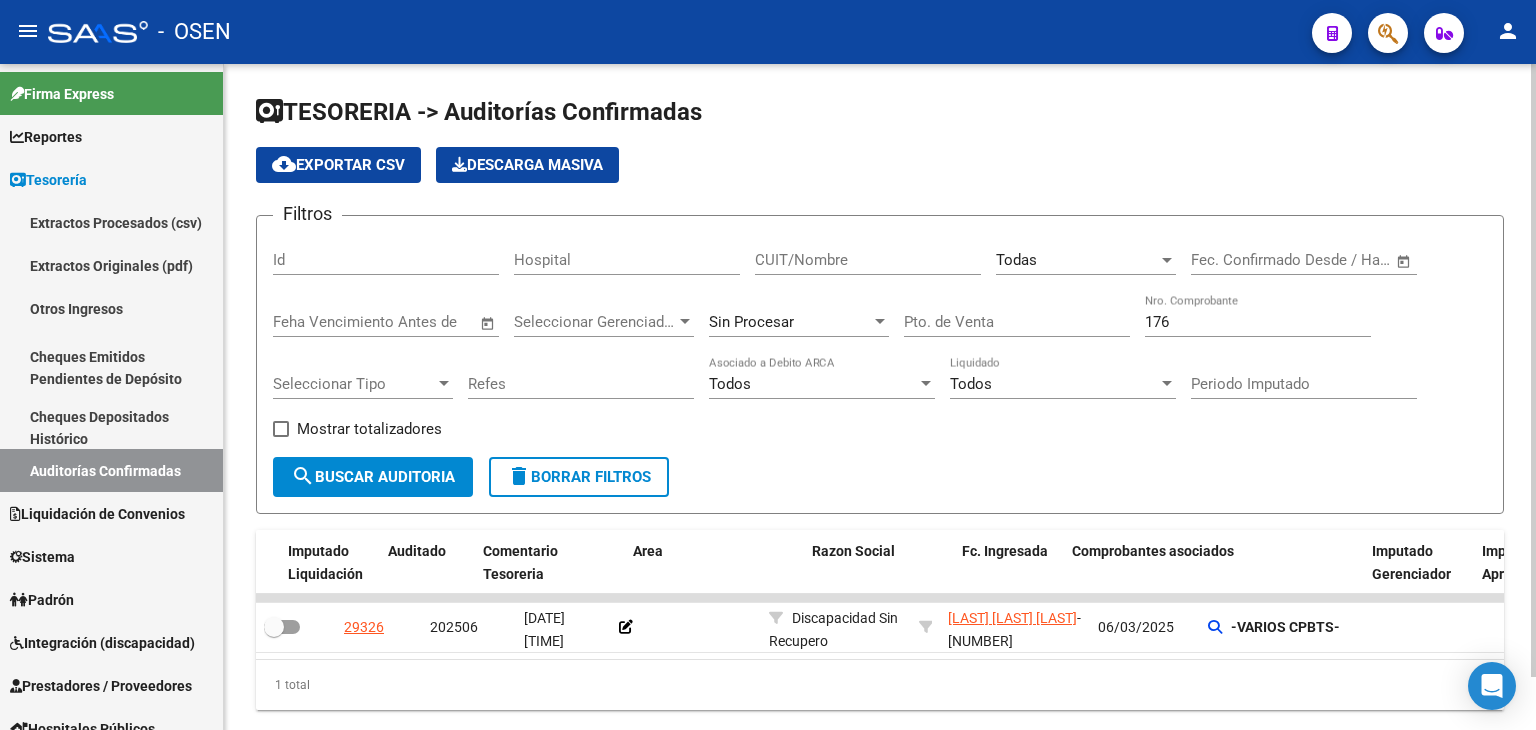 click on "Filtros Id Hospital CUIT/Nombre Todas Seleccionar Area Start date – End date Fec. Confirmado Desde / Hasta Feha Vencimiento Antes de Seleccionar Gerenciador Seleccionar Gerenciador Sin Procesar Pto. de Venta 176 Nro. Comprobante Seleccionar Tipo Seleccionar Tipo Refes Todos Asociado a Debito ARCA Todos Liquidado Periodo Imputado    Mostrar totalizadores search  Buscar Auditoria  delete  Borrar Filtros" 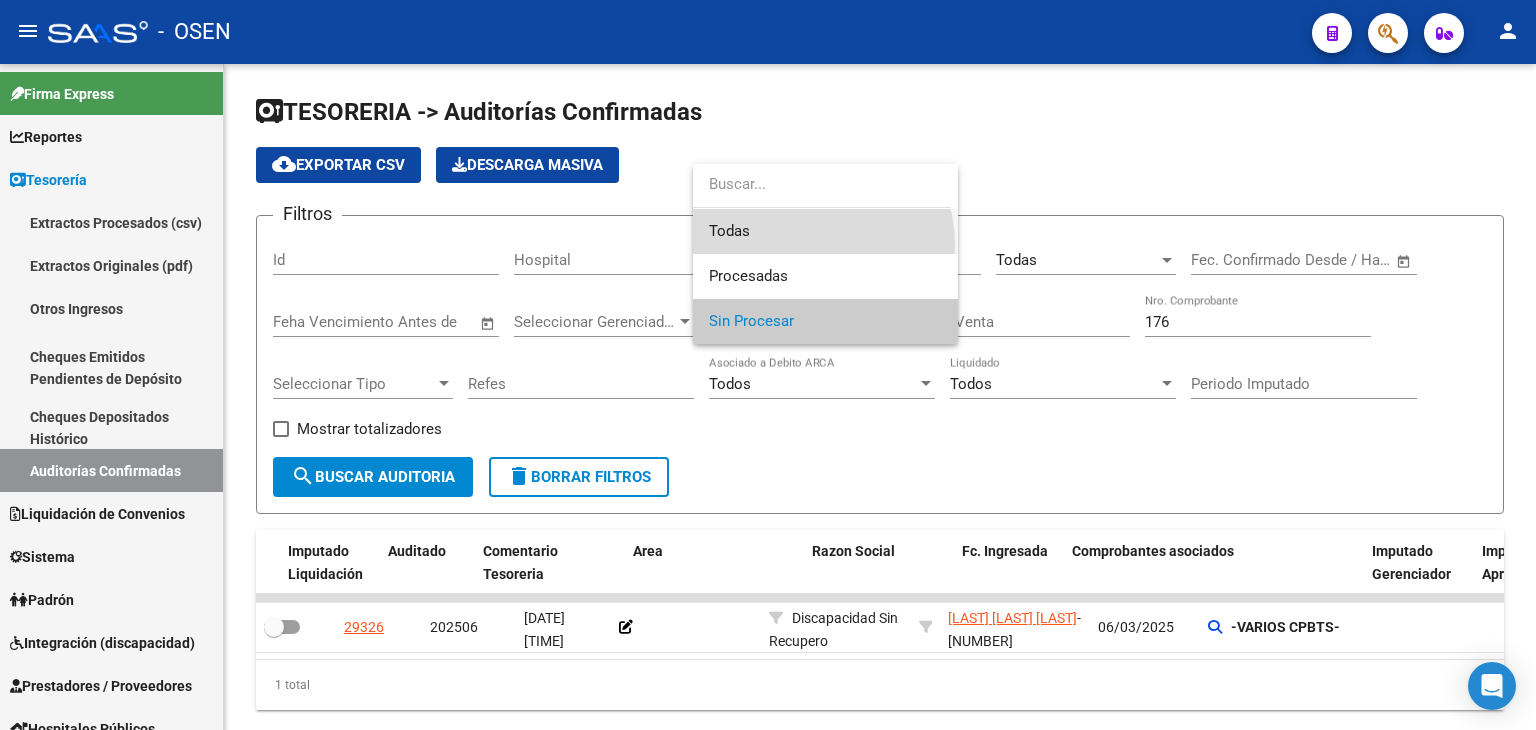 click on "Todas" at bounding box center (825, 231) 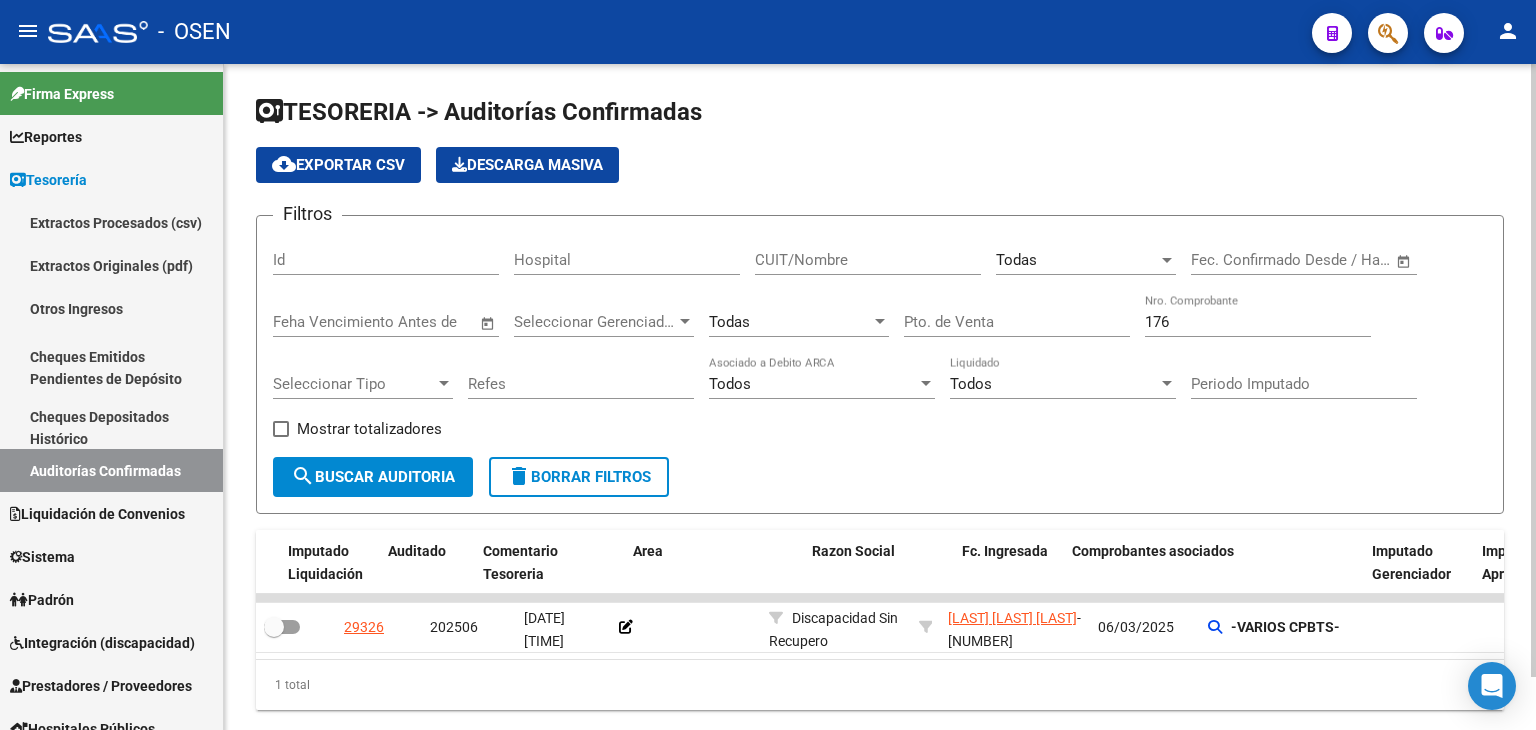 click on "176 Nro. Comprobante" 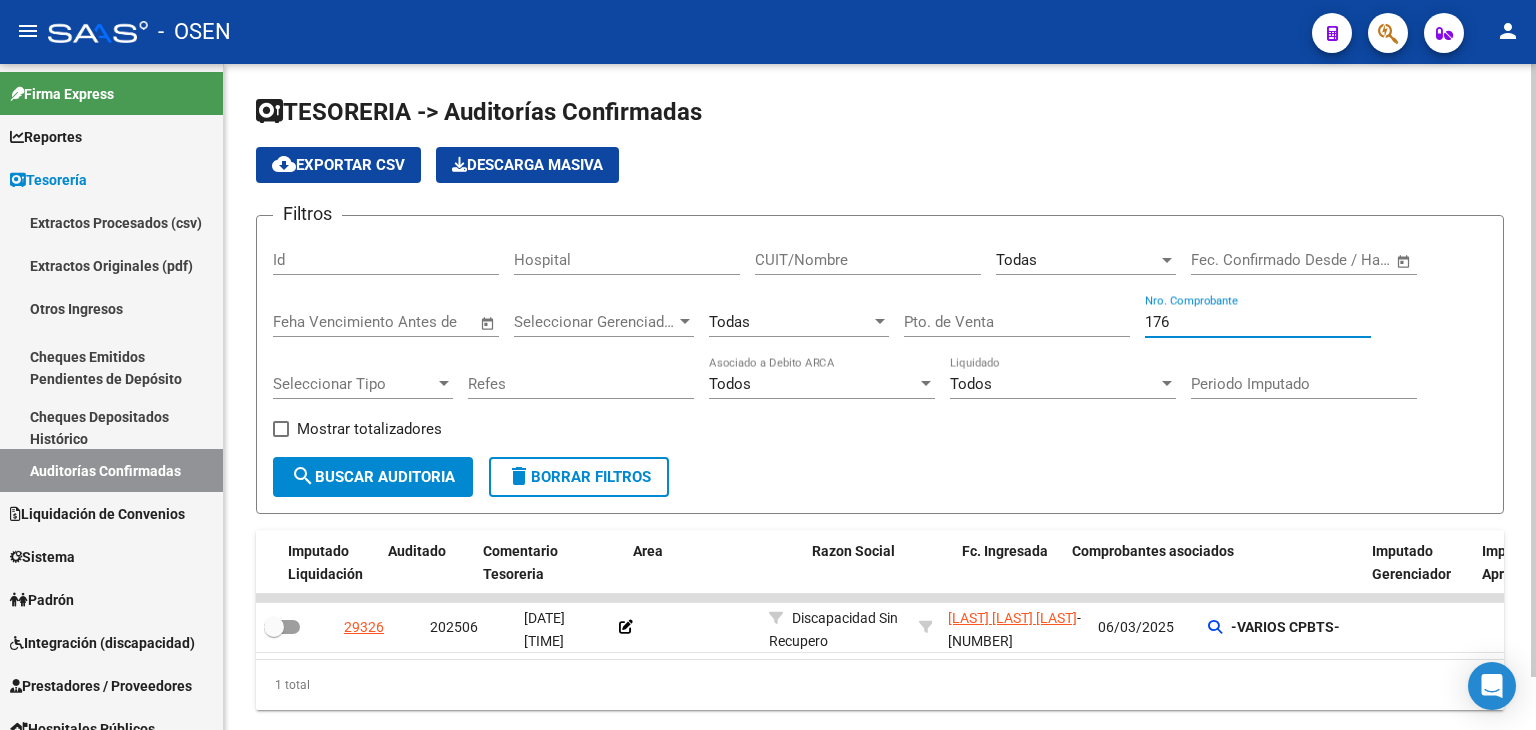 drag, startPoint x: 1148, startPoint y: 317, endPoint x: 908, endPoint y: 309, distance: 240.1333 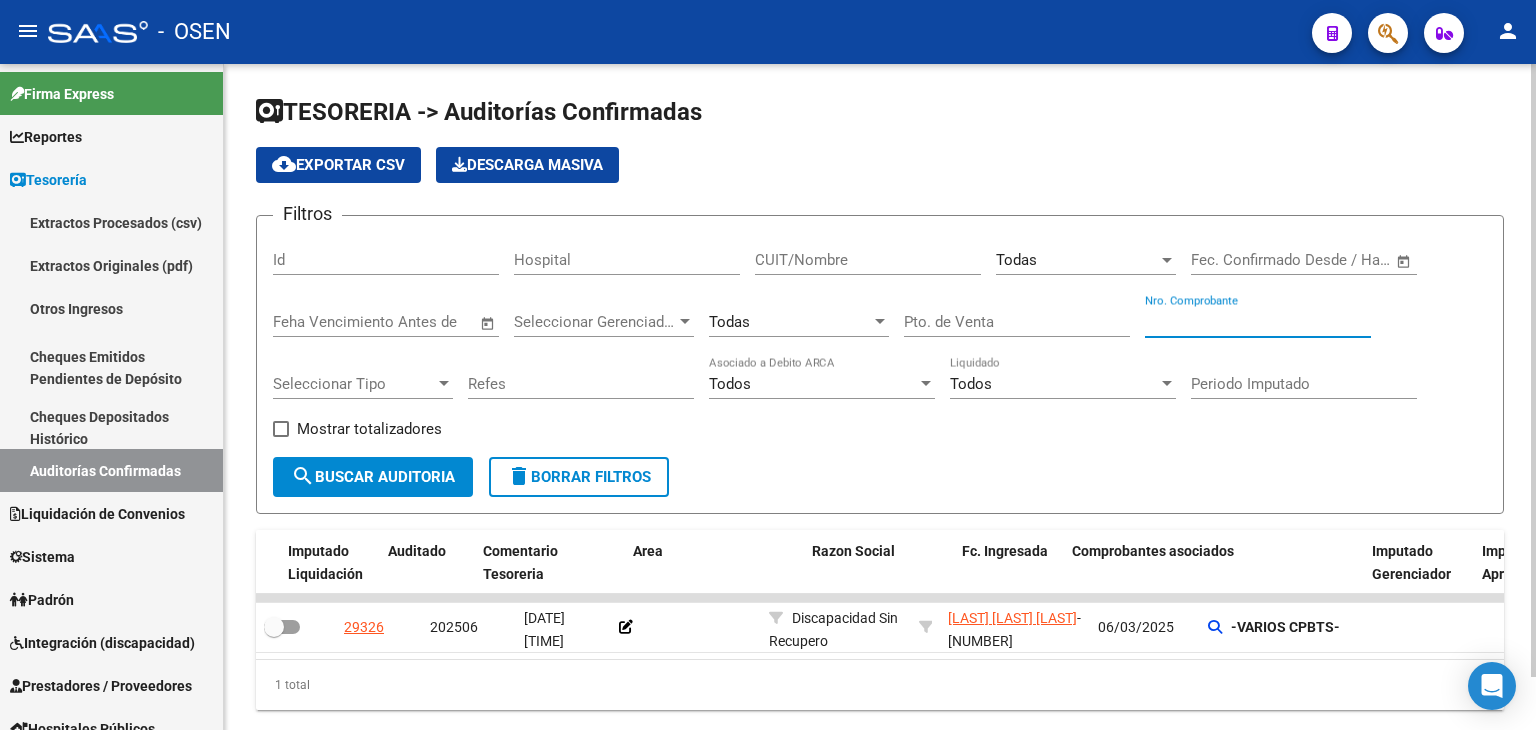 type 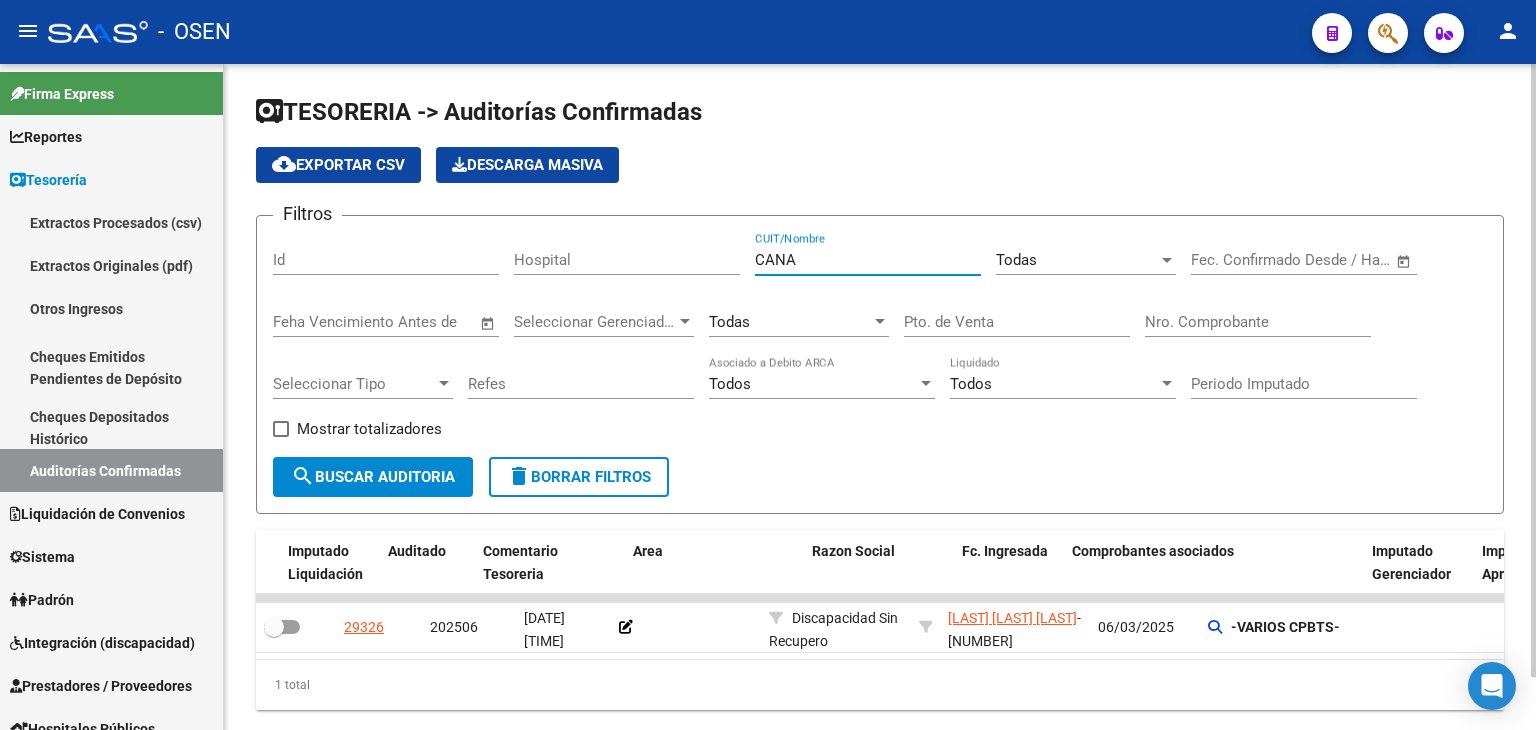 type on "CANAV" 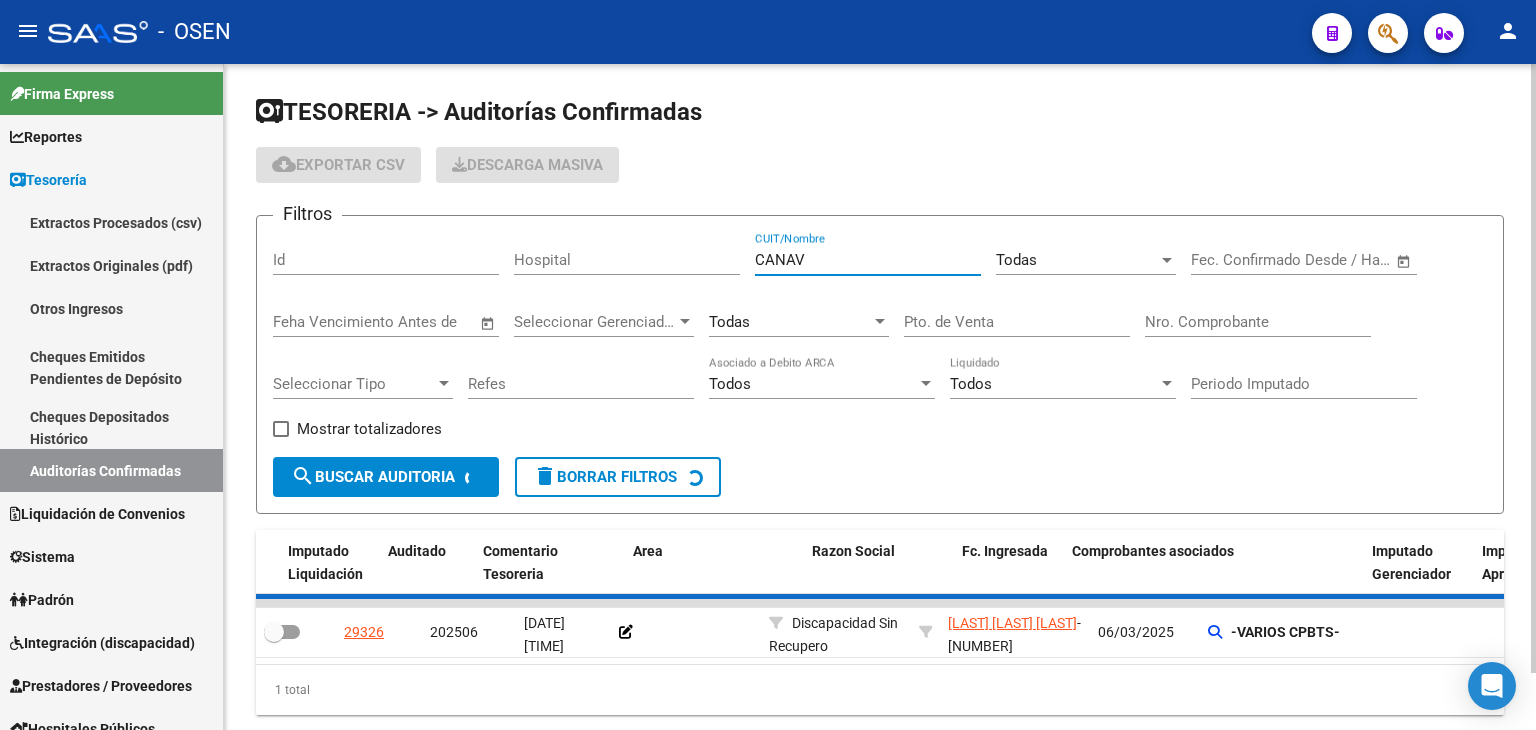 checkbox on "true" 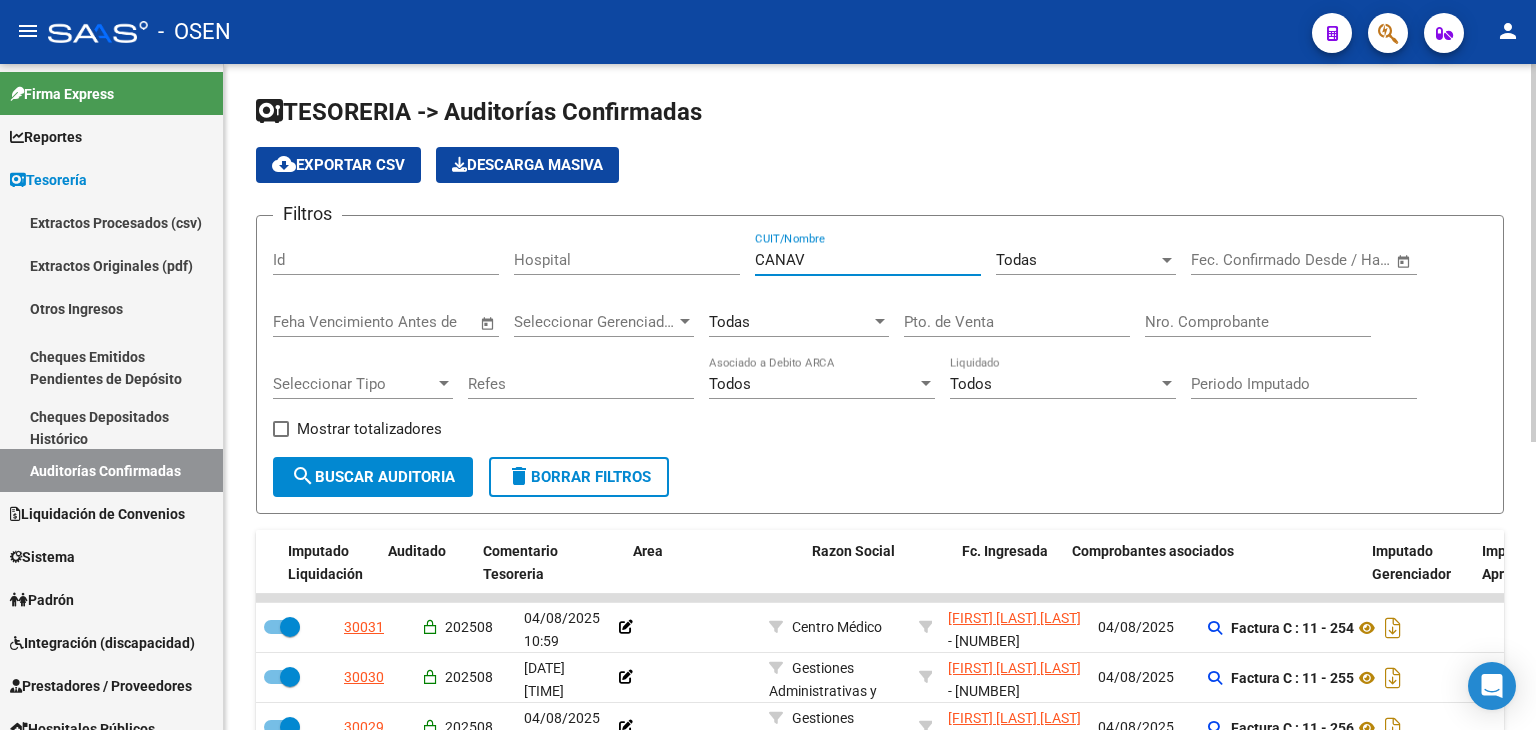 type on "CANAV" 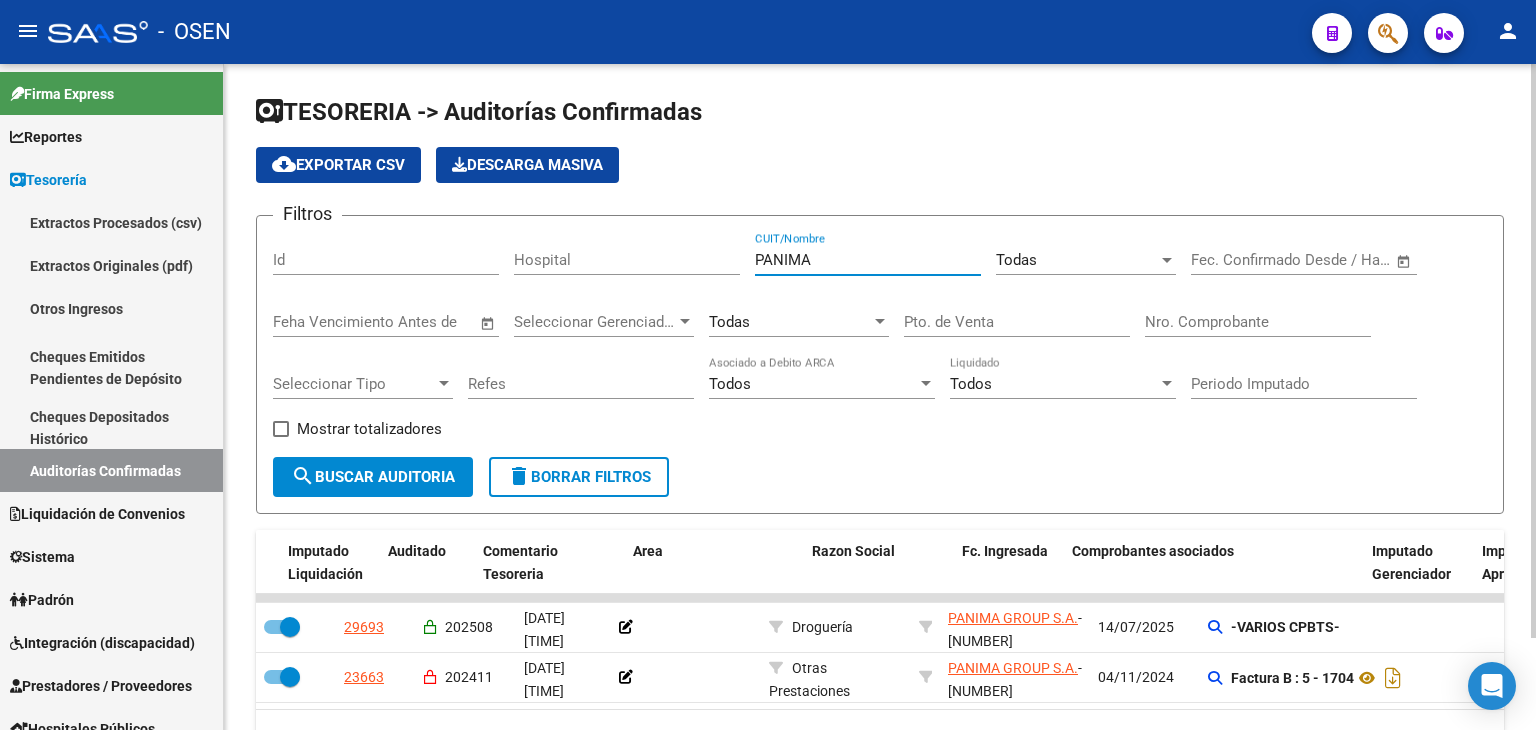 drag, startPoint x: 812, startPoint y: 249, endPoint x: 698, endPoint y: 232, distance: 115.260574 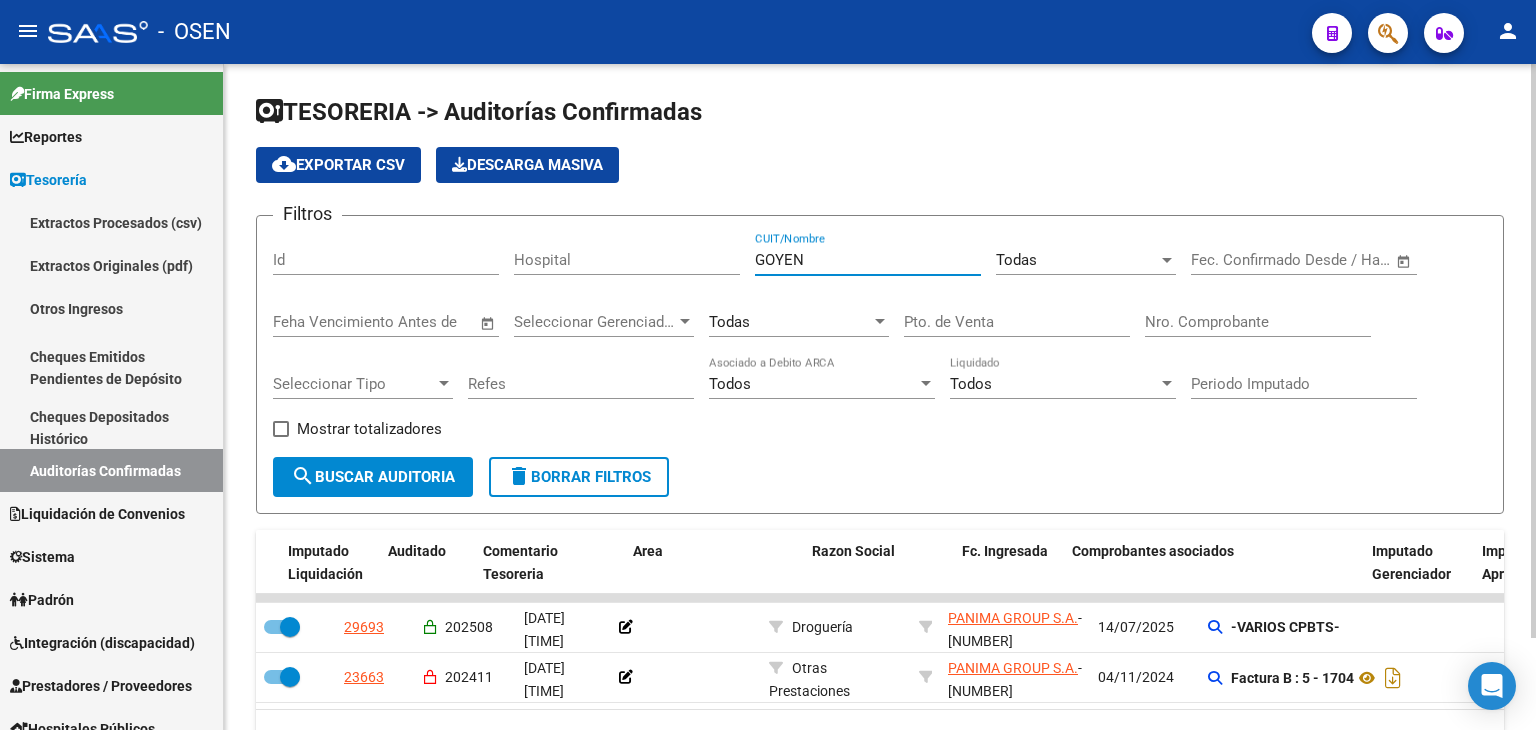 type on "[LAST]" 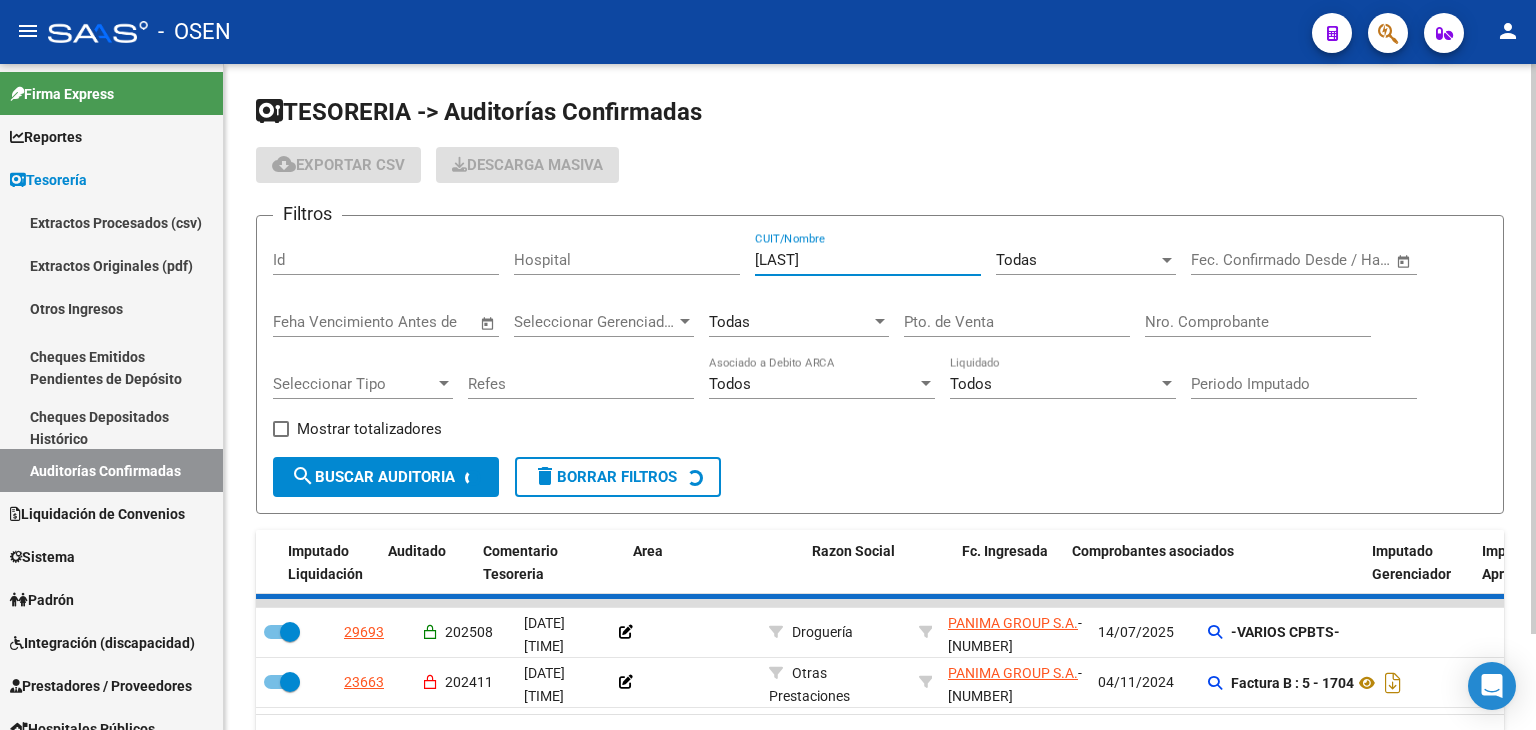 checkbox on "false" 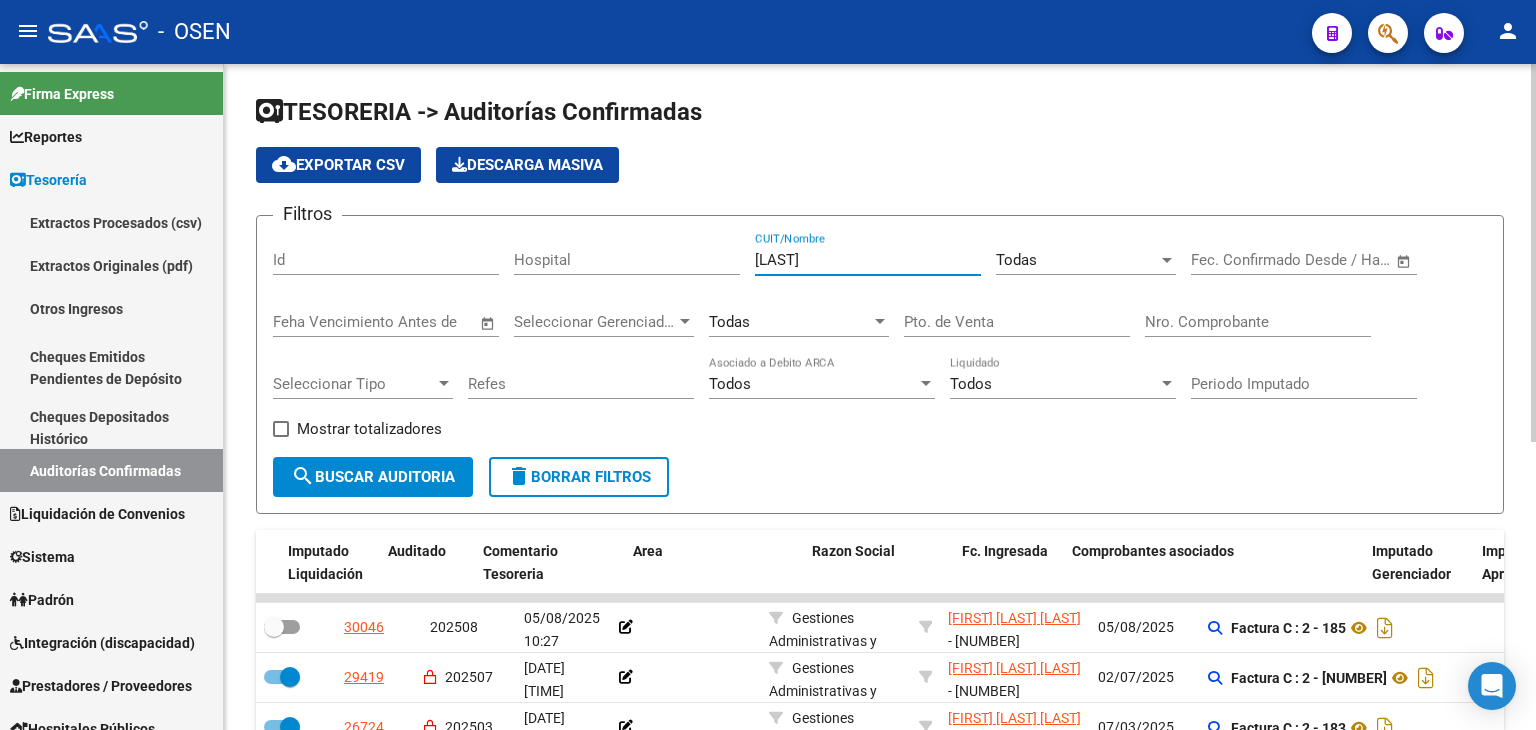 scroll, scrollTop: 333, scrollLeft: 0, axis: vertical 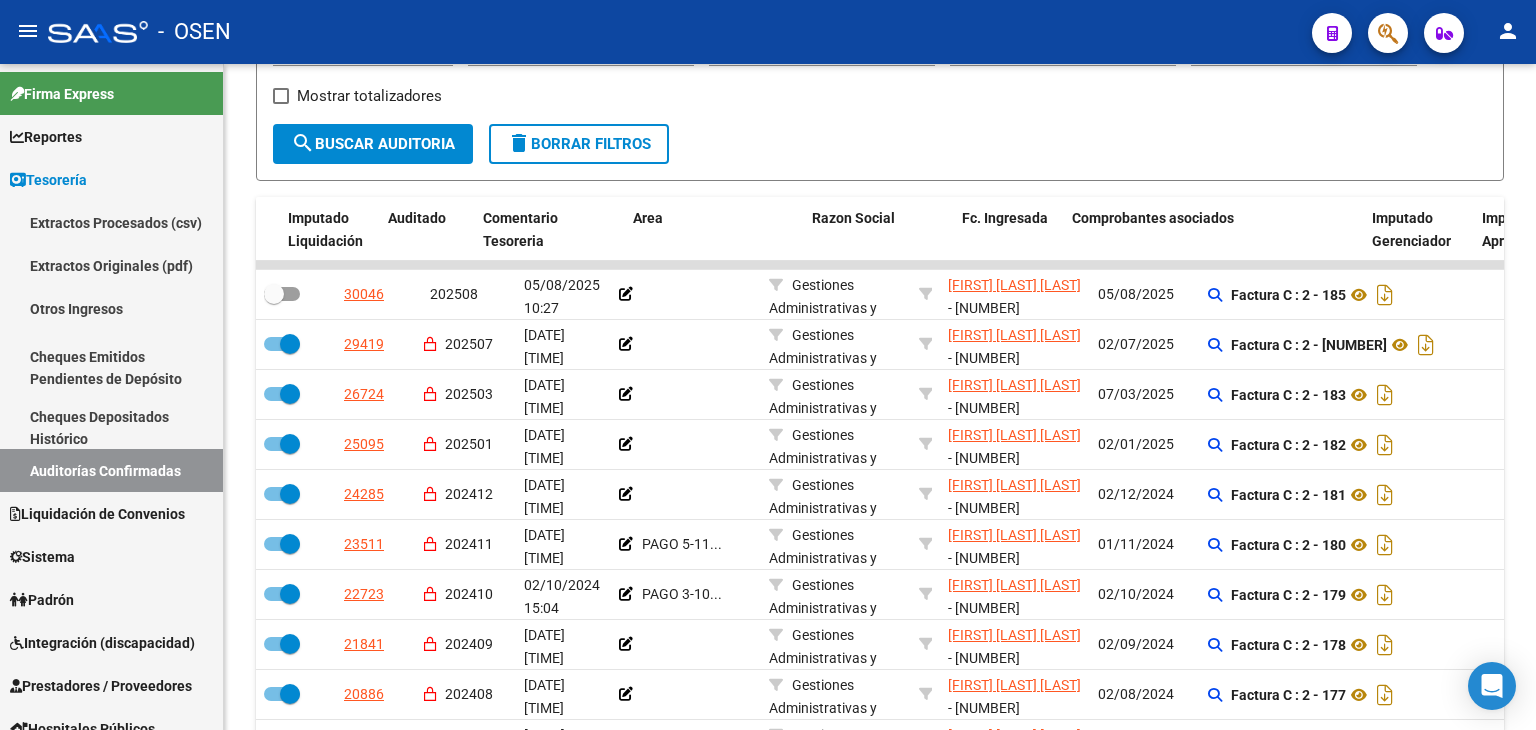 type on "[LAST]" 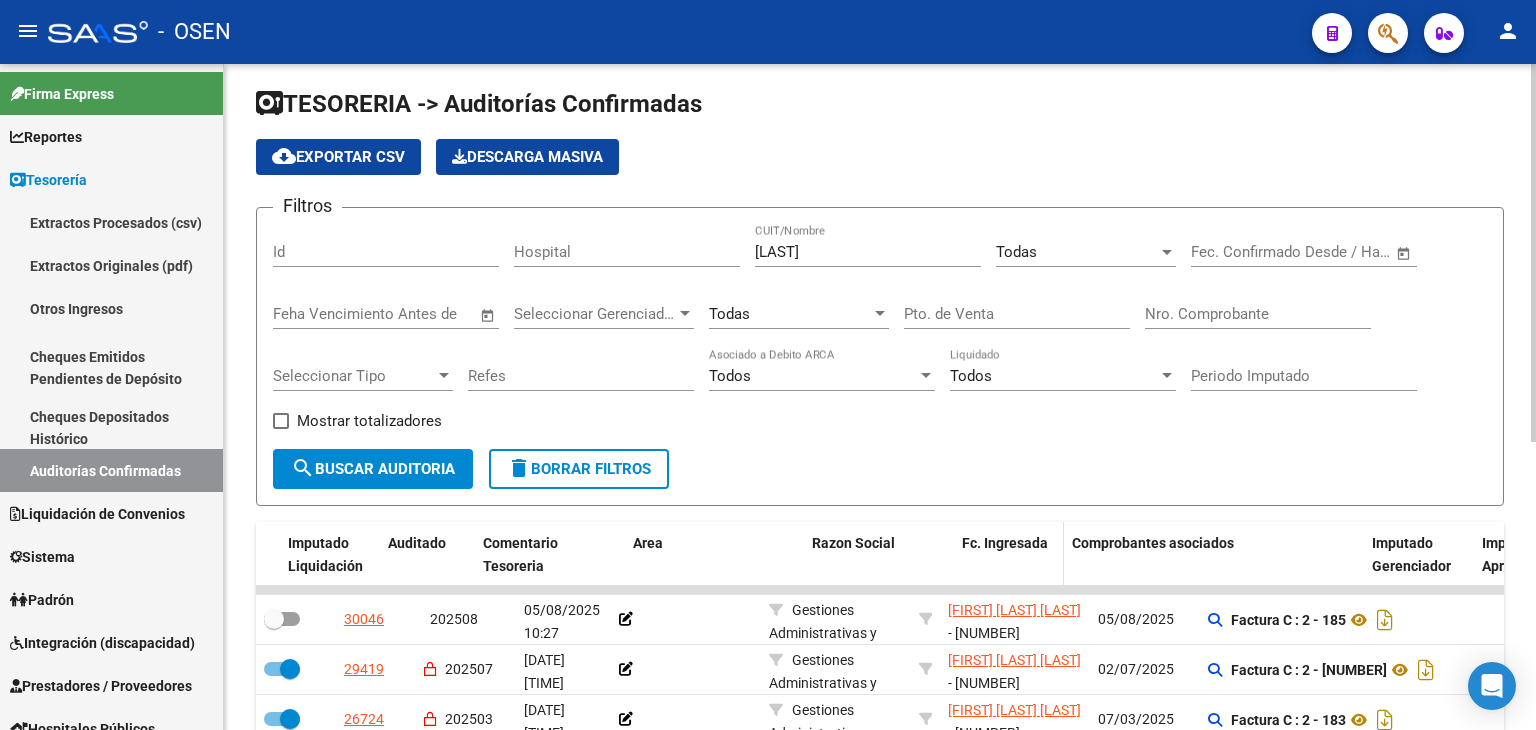 scroll, scrollTop: 0, scrollLeft: 0, axis: both 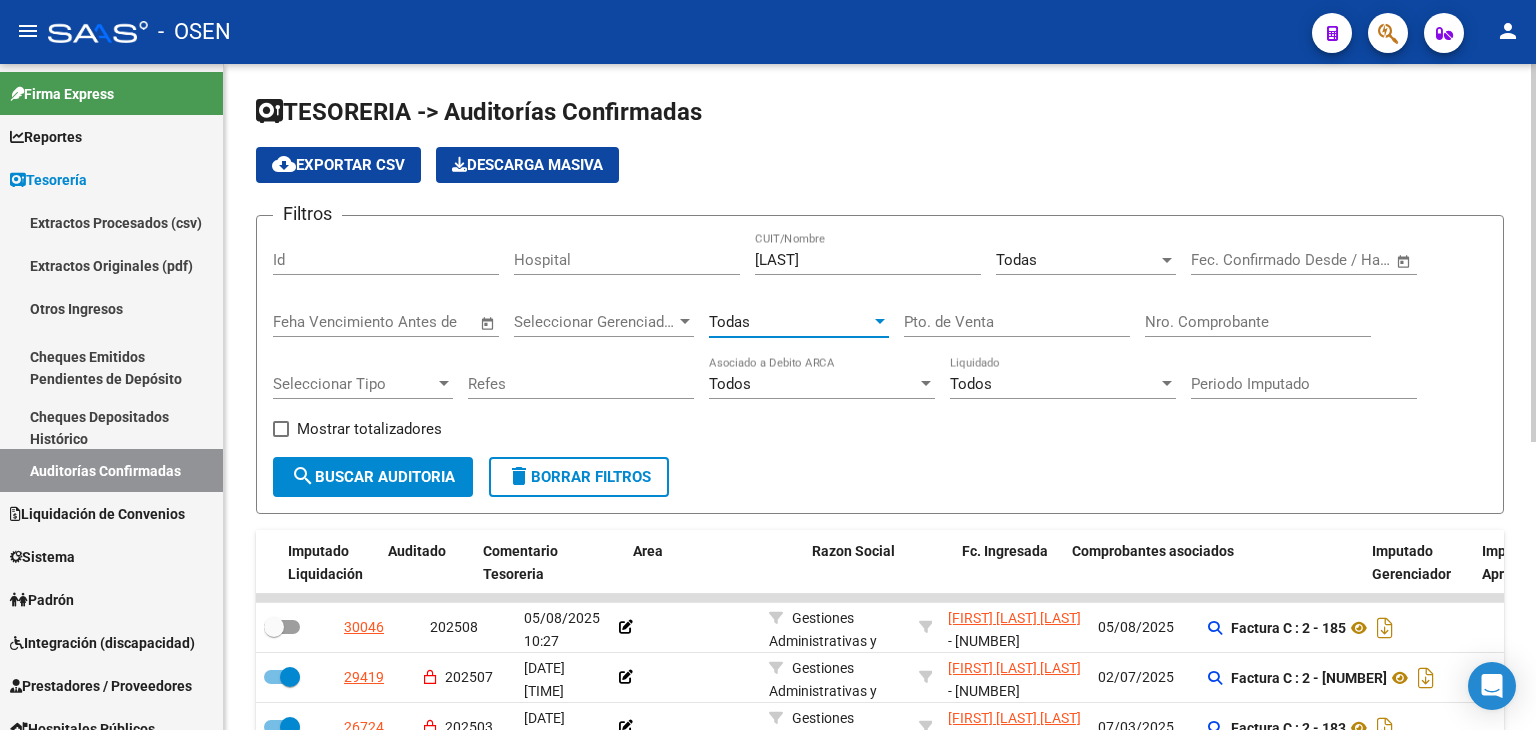 click at bounding box center (880, 322) 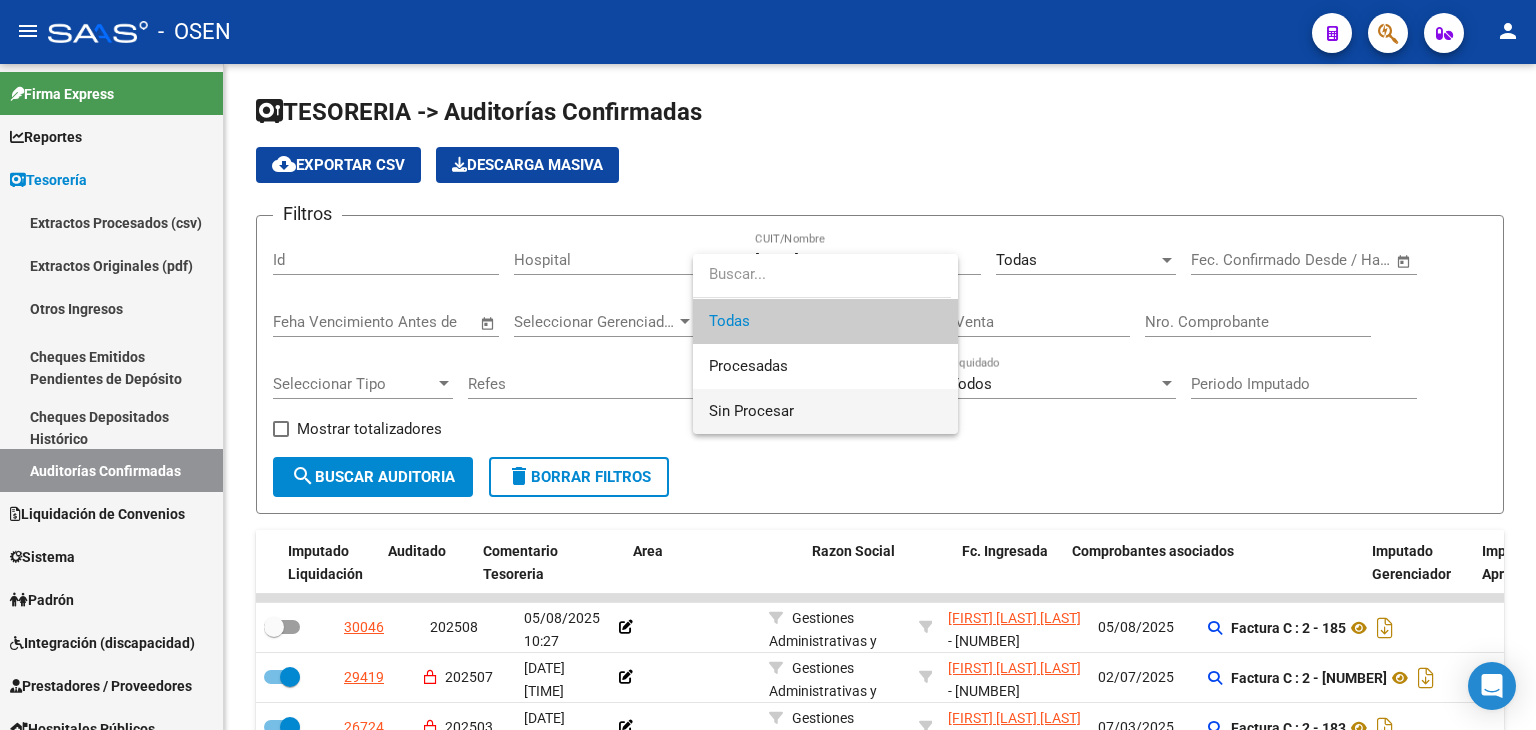 click on "Sin Procesar" at bounding box center (825, 411) 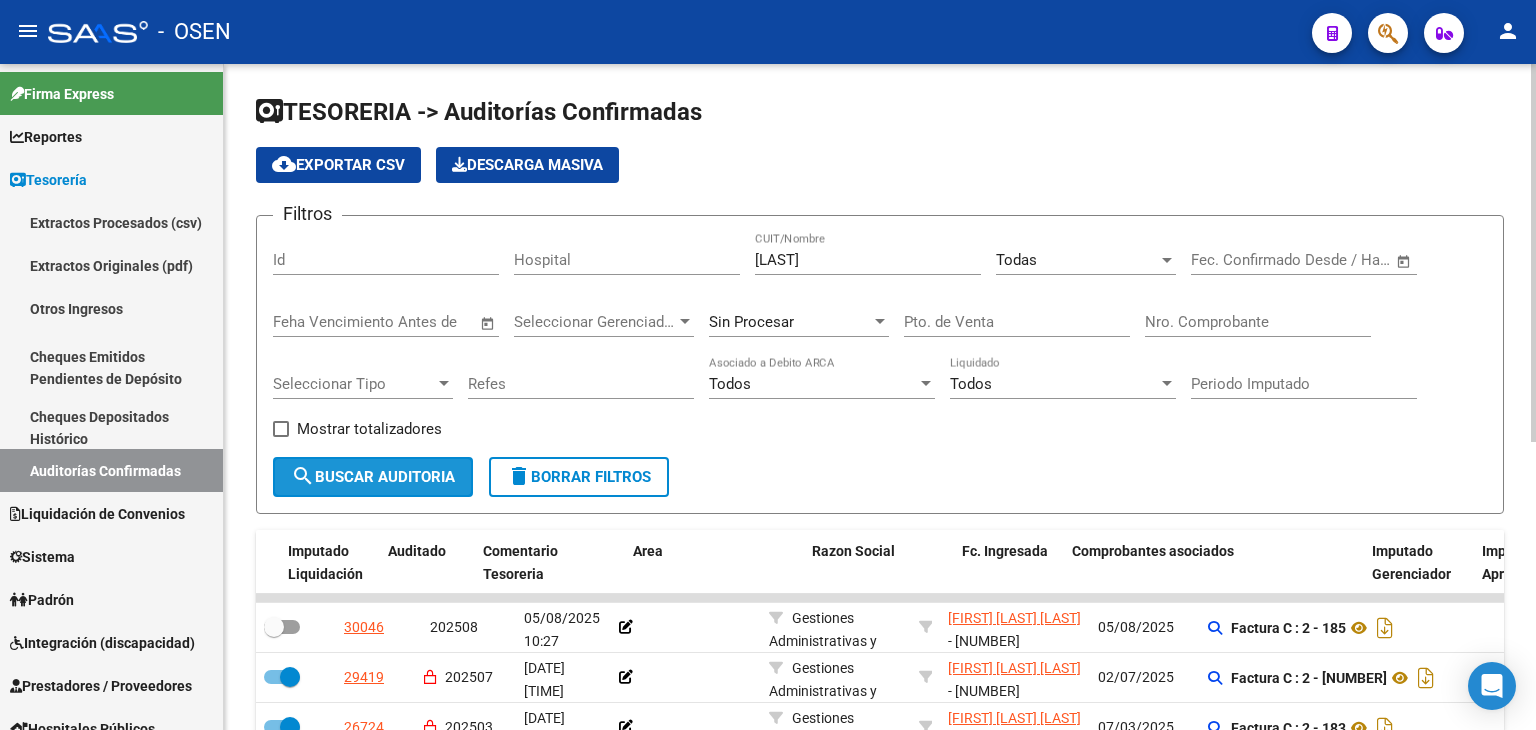 drag, startPoint x: 436, startPoint y: 483, endPoint x: 776, endPoint y: 463, distance: 340.58774 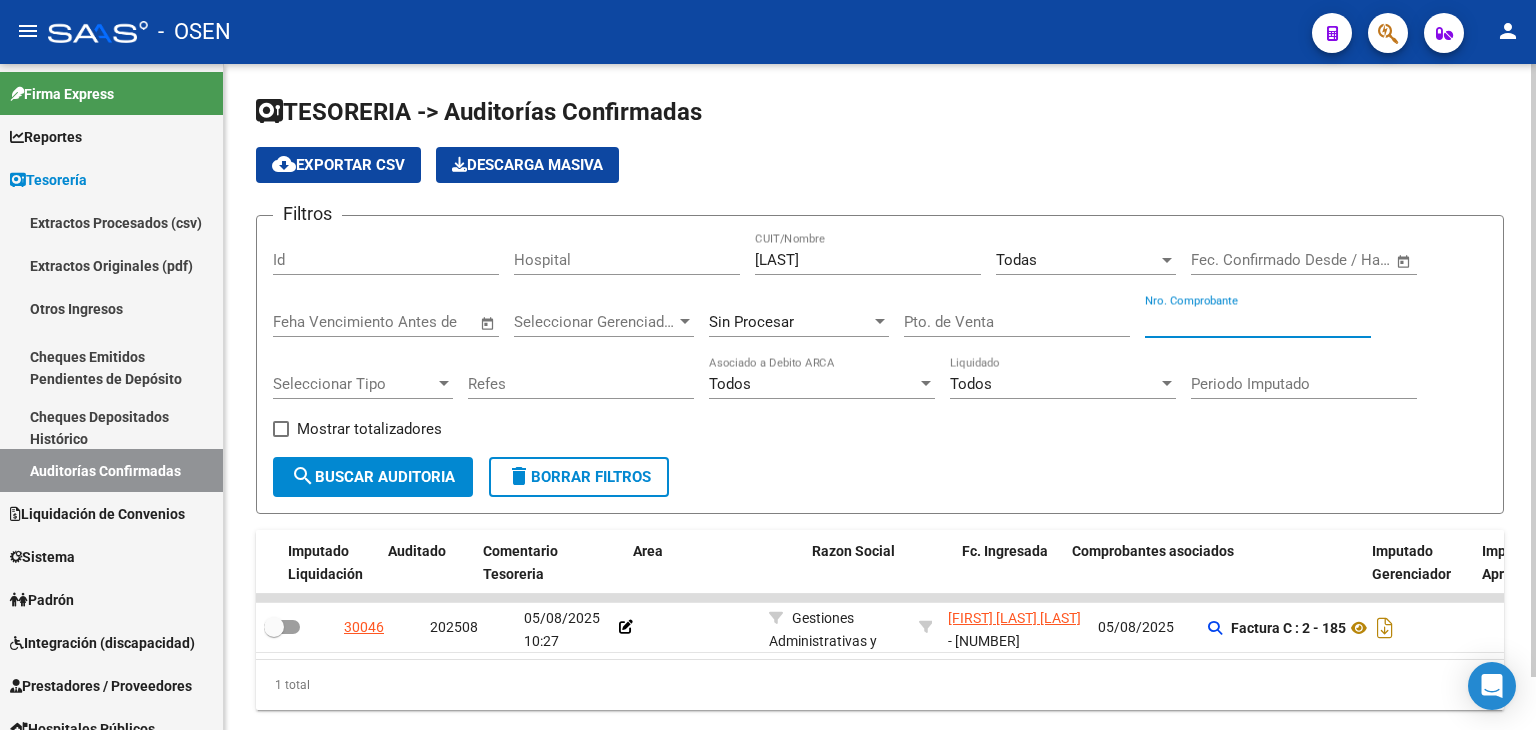 click on "Nro. Comprobante" at bounding box center (1258, 322) 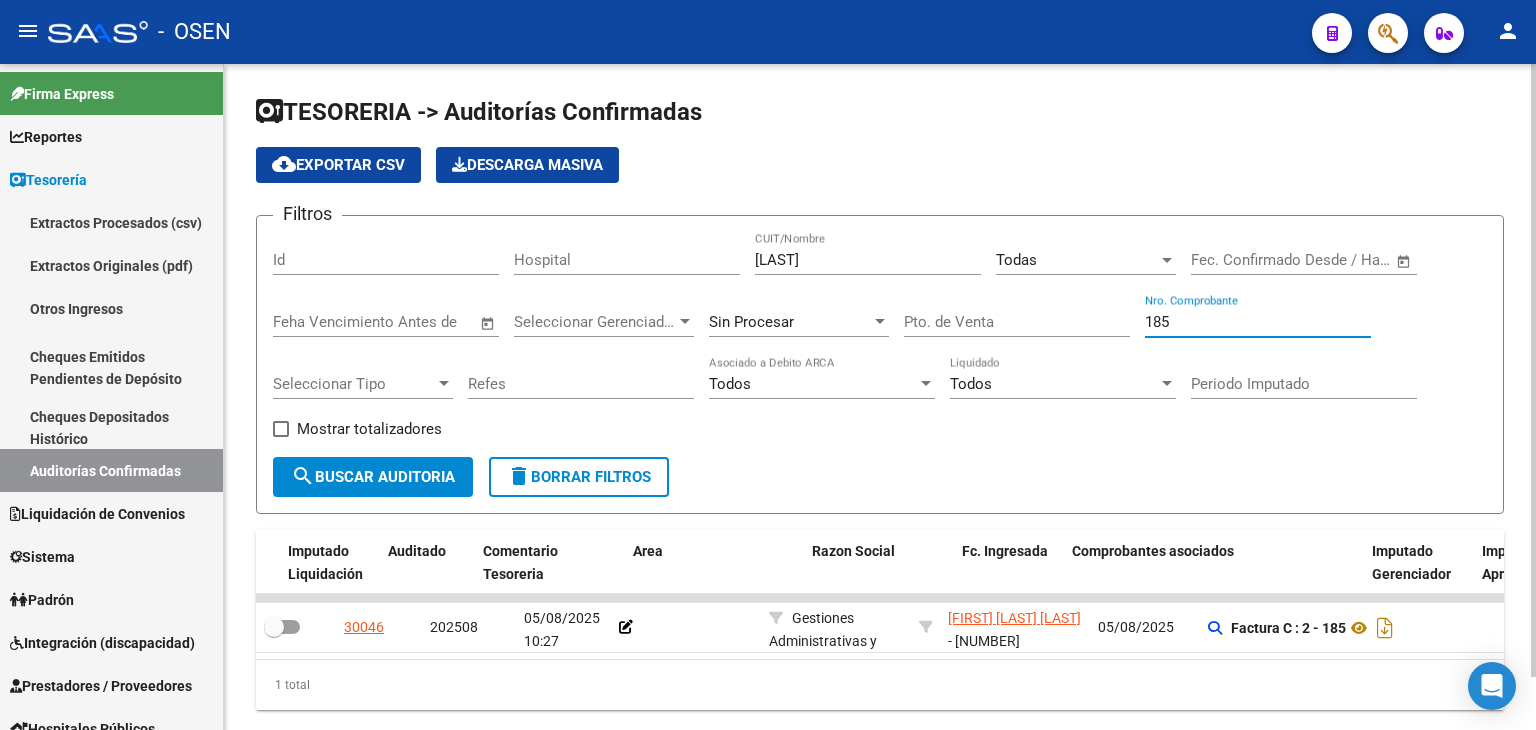 type on "185" 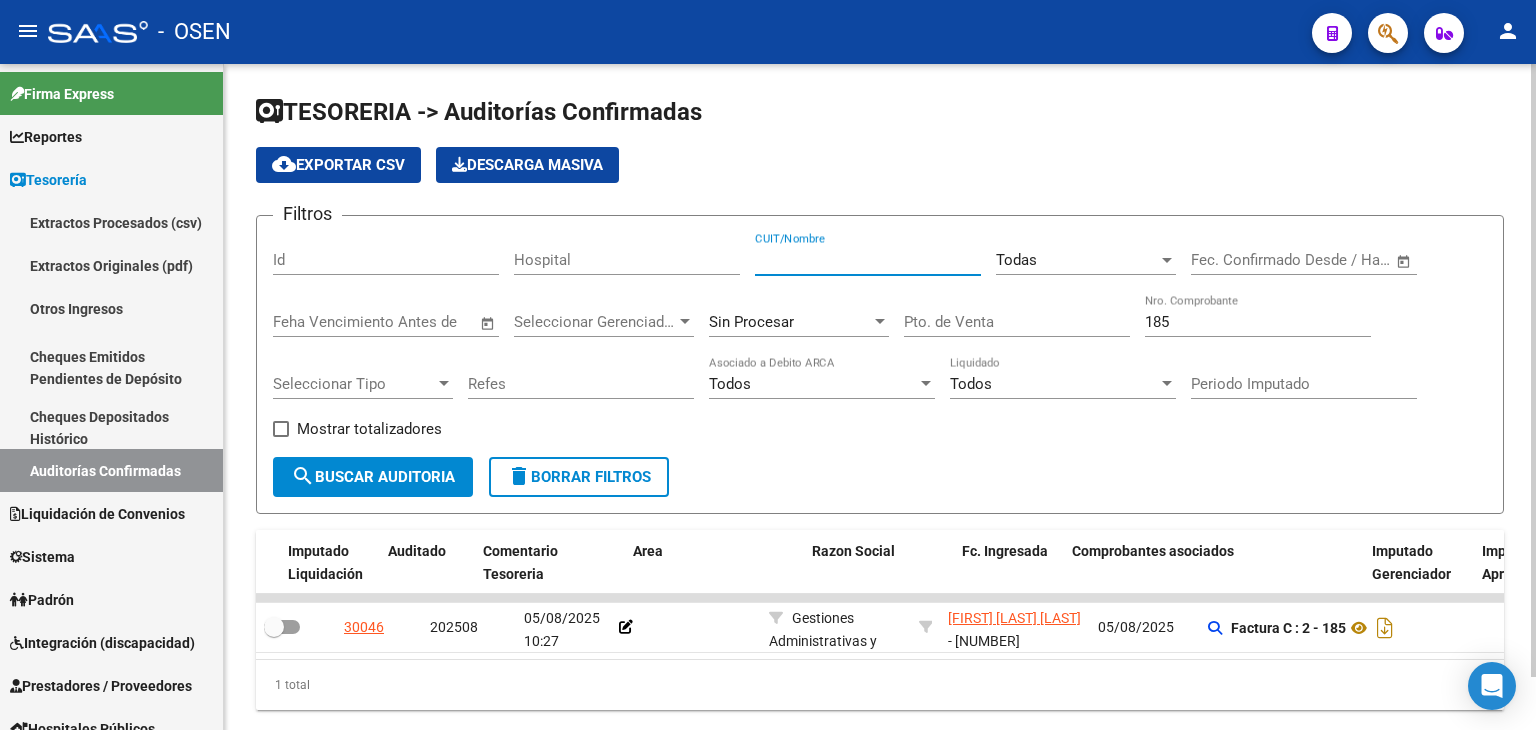 type 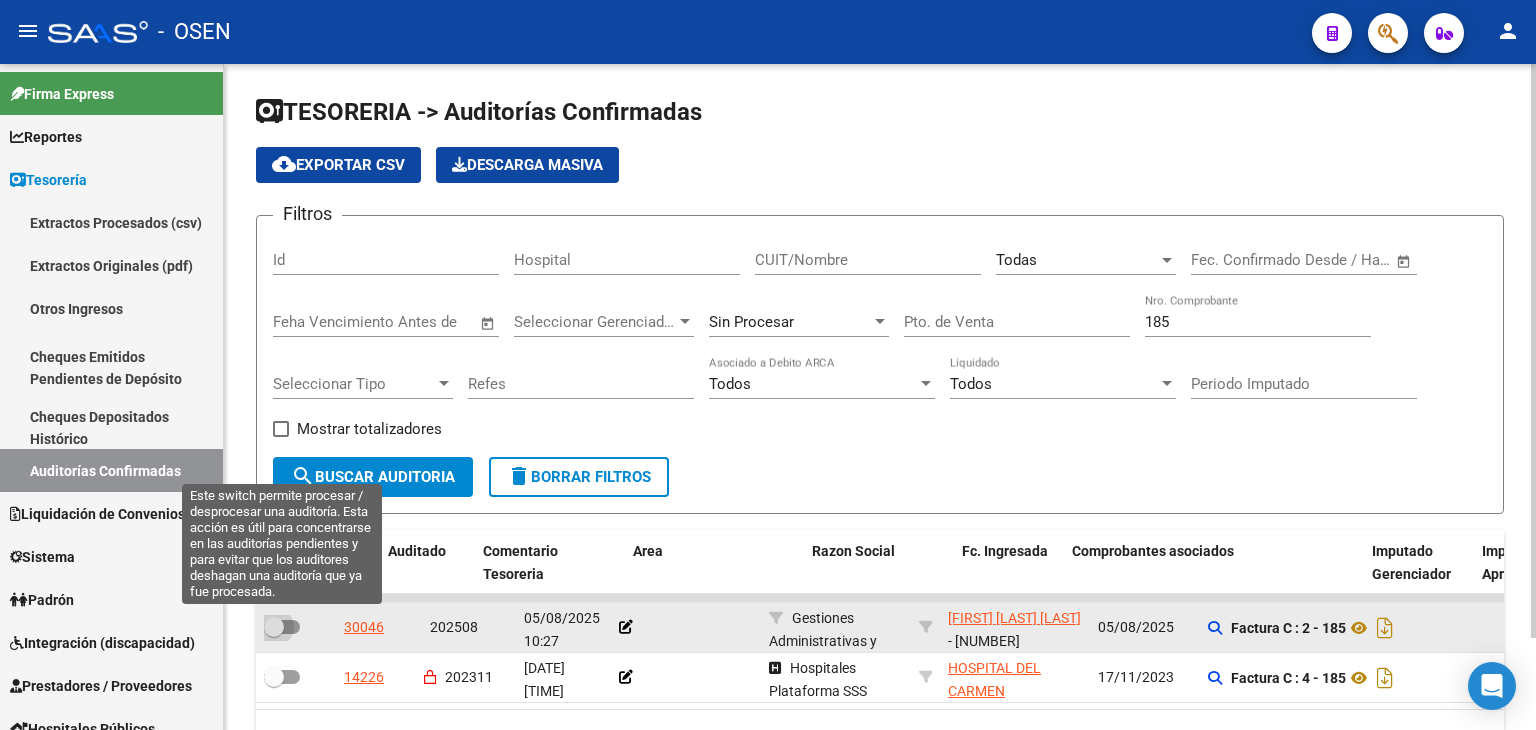 click at bounding box center (274, 627) 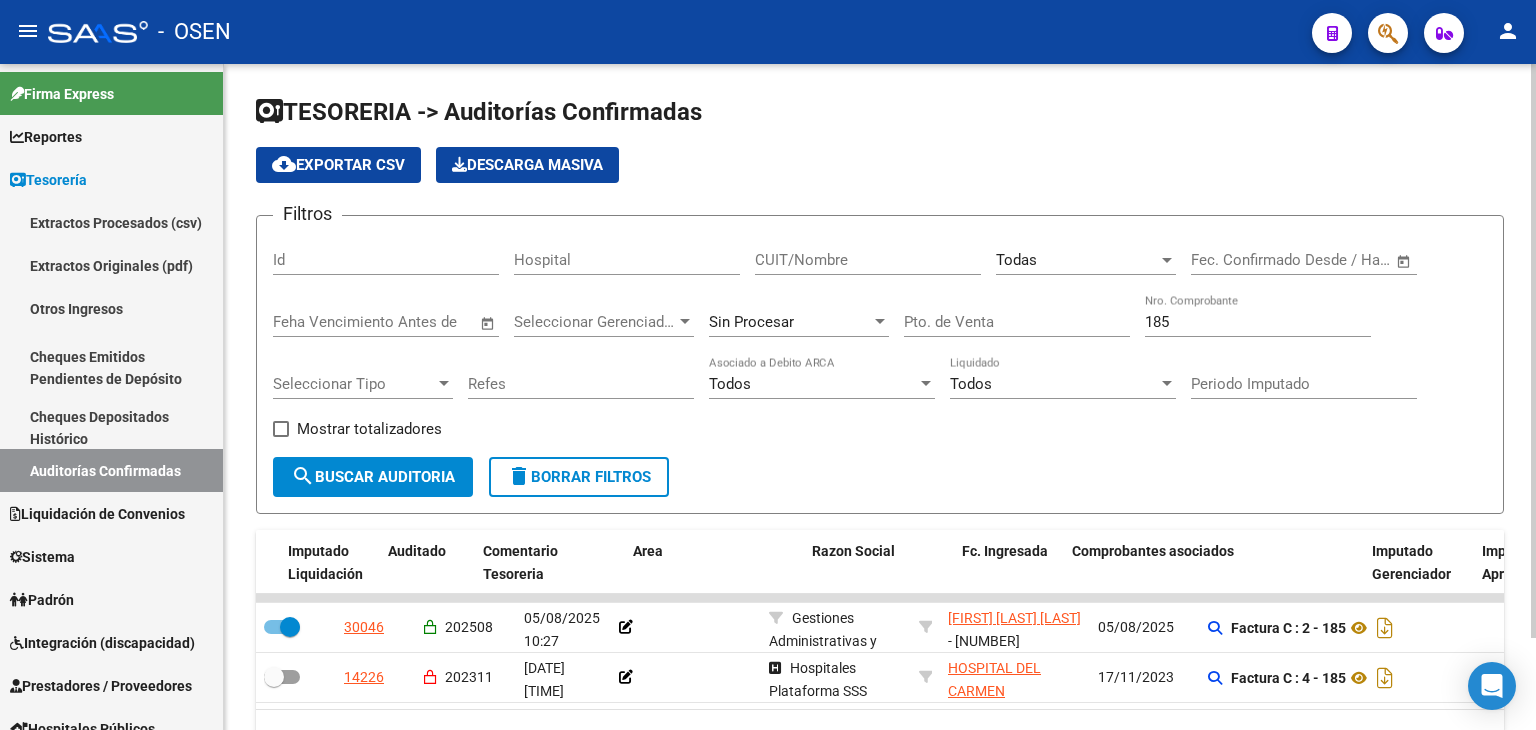 drag, startPoint x: 1229, startPoint y: 311, endPoint x: 1220, endPoint y: 317, distance: 10.816654 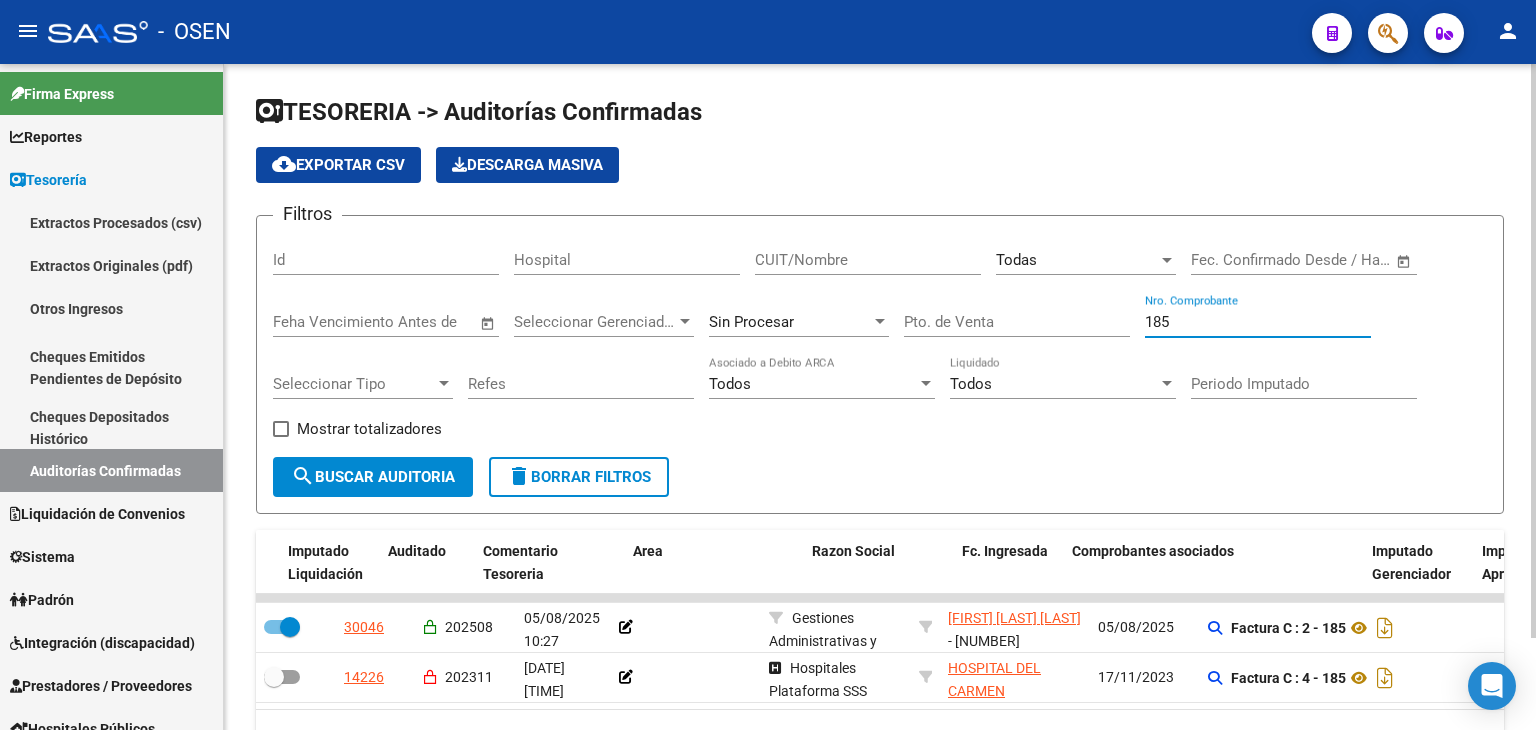 drag, startPoint x: 1220, startPoint y: 317, endPoint x: 985, endPoint y: 312, distance: 235.05319 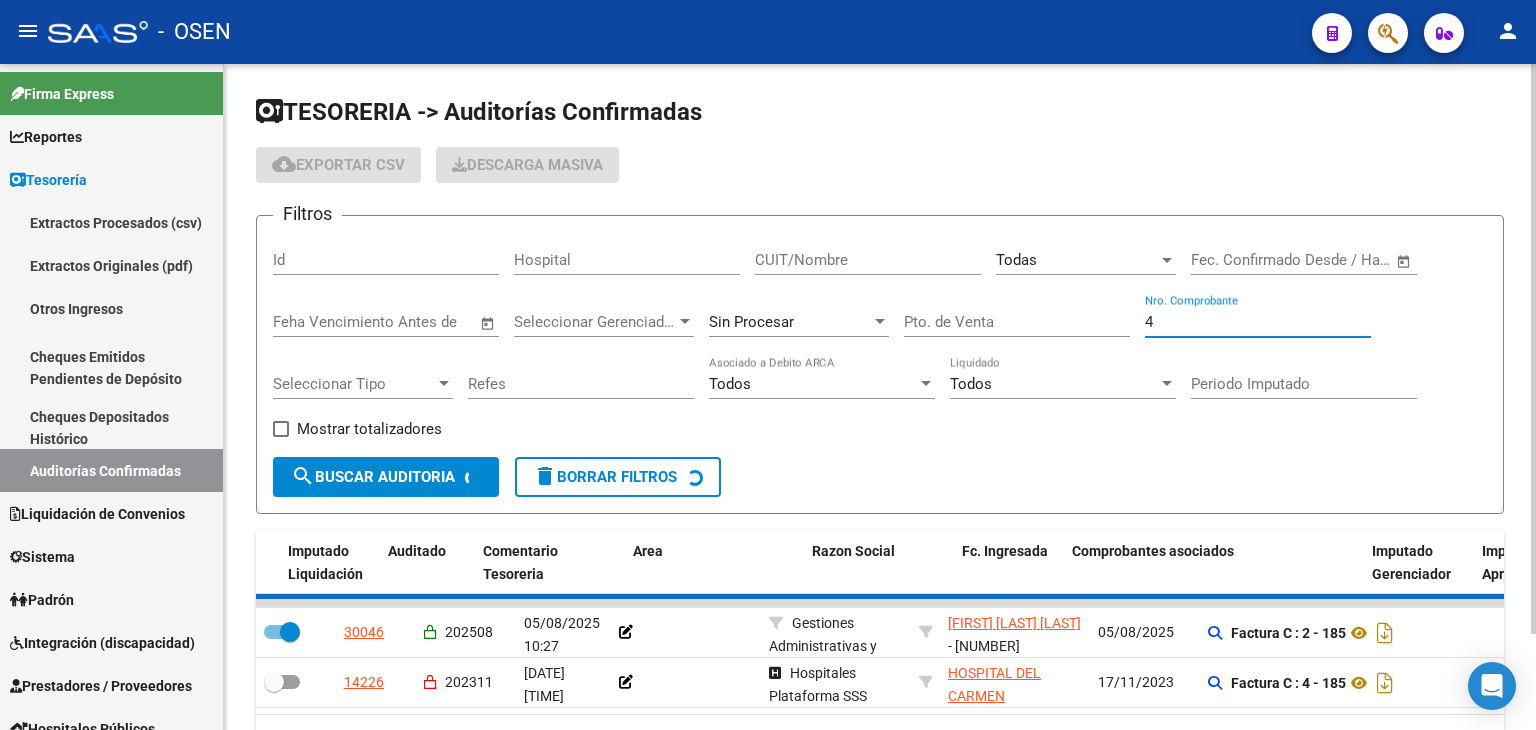 checkbox on "false" 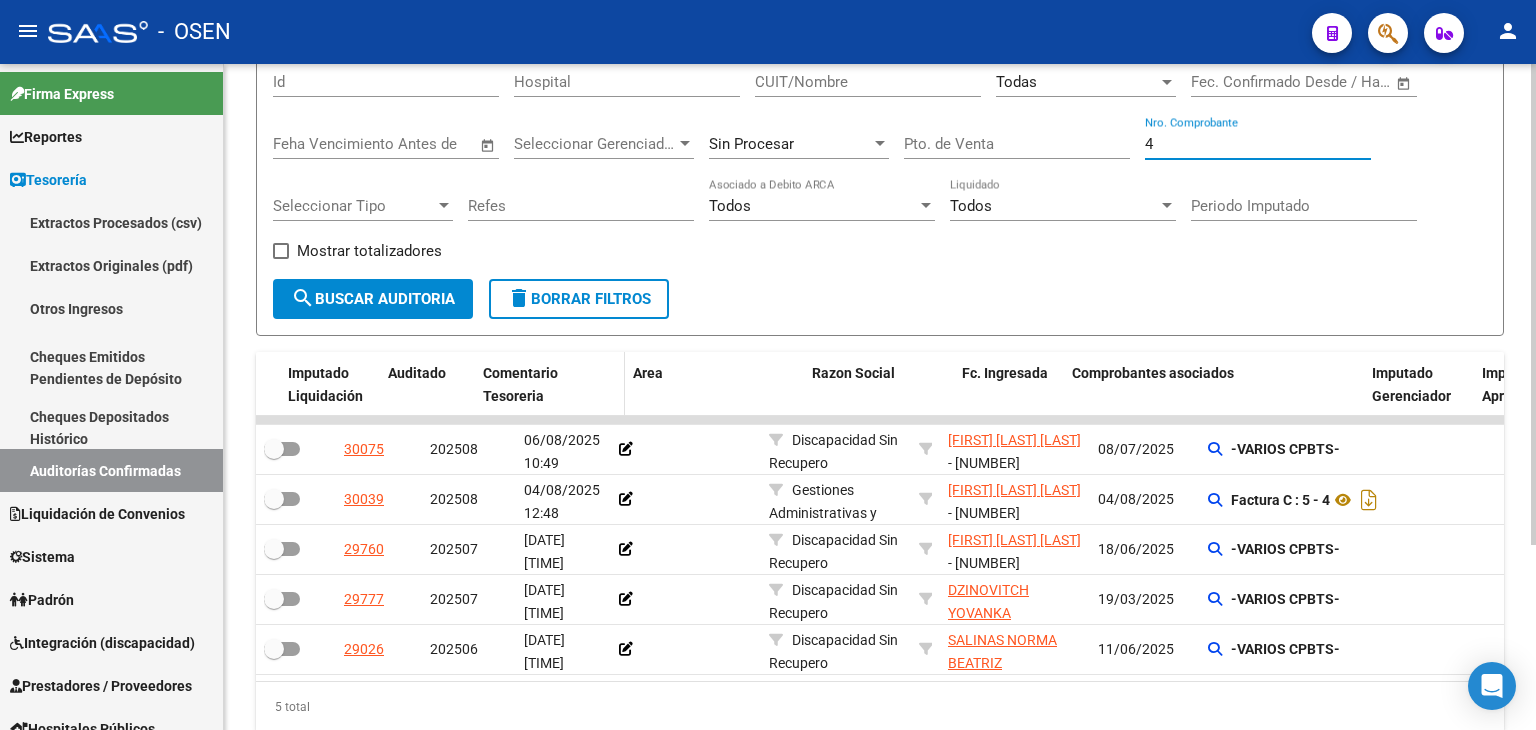 scroll, scrollTop: 256, scrollLeft: 0, axis: vertical 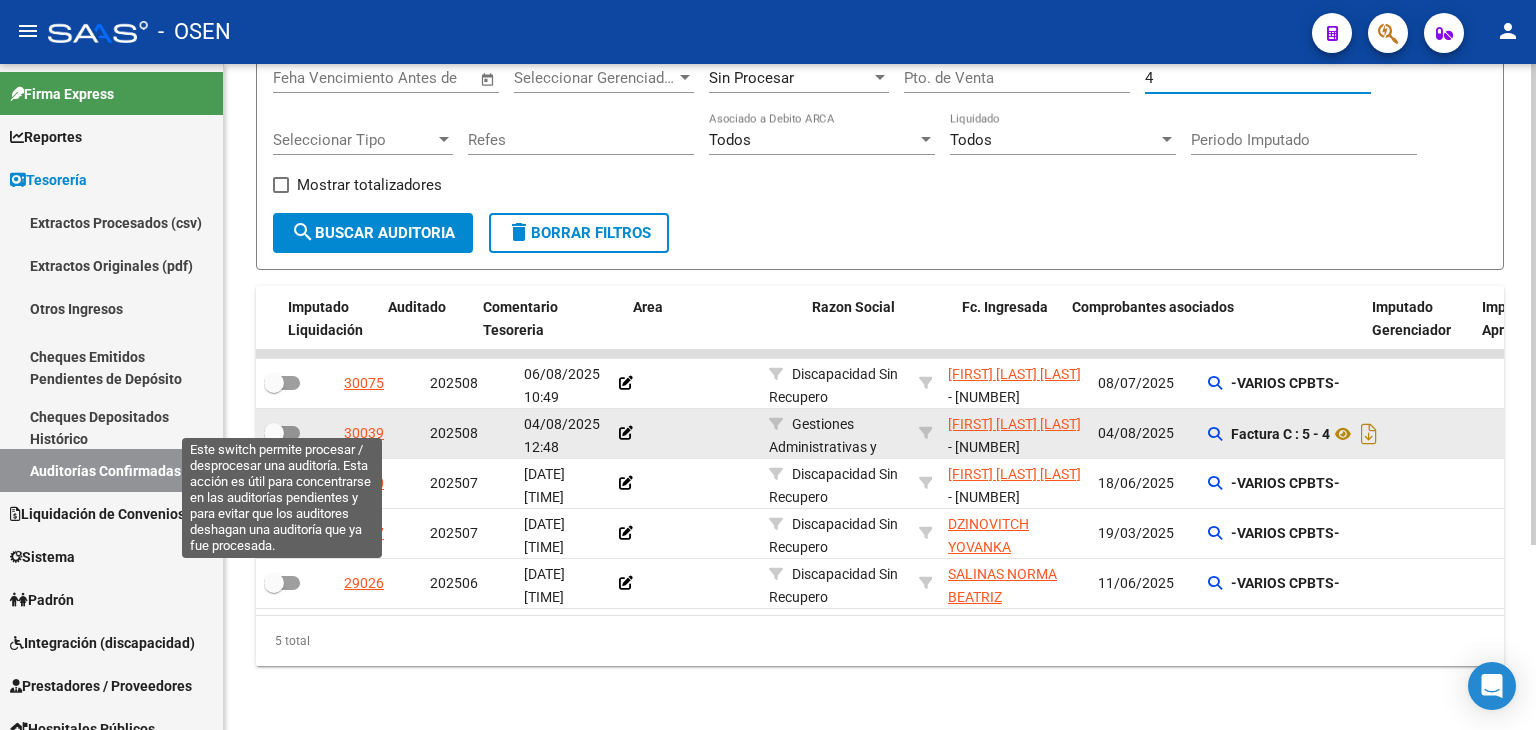 type on "4" 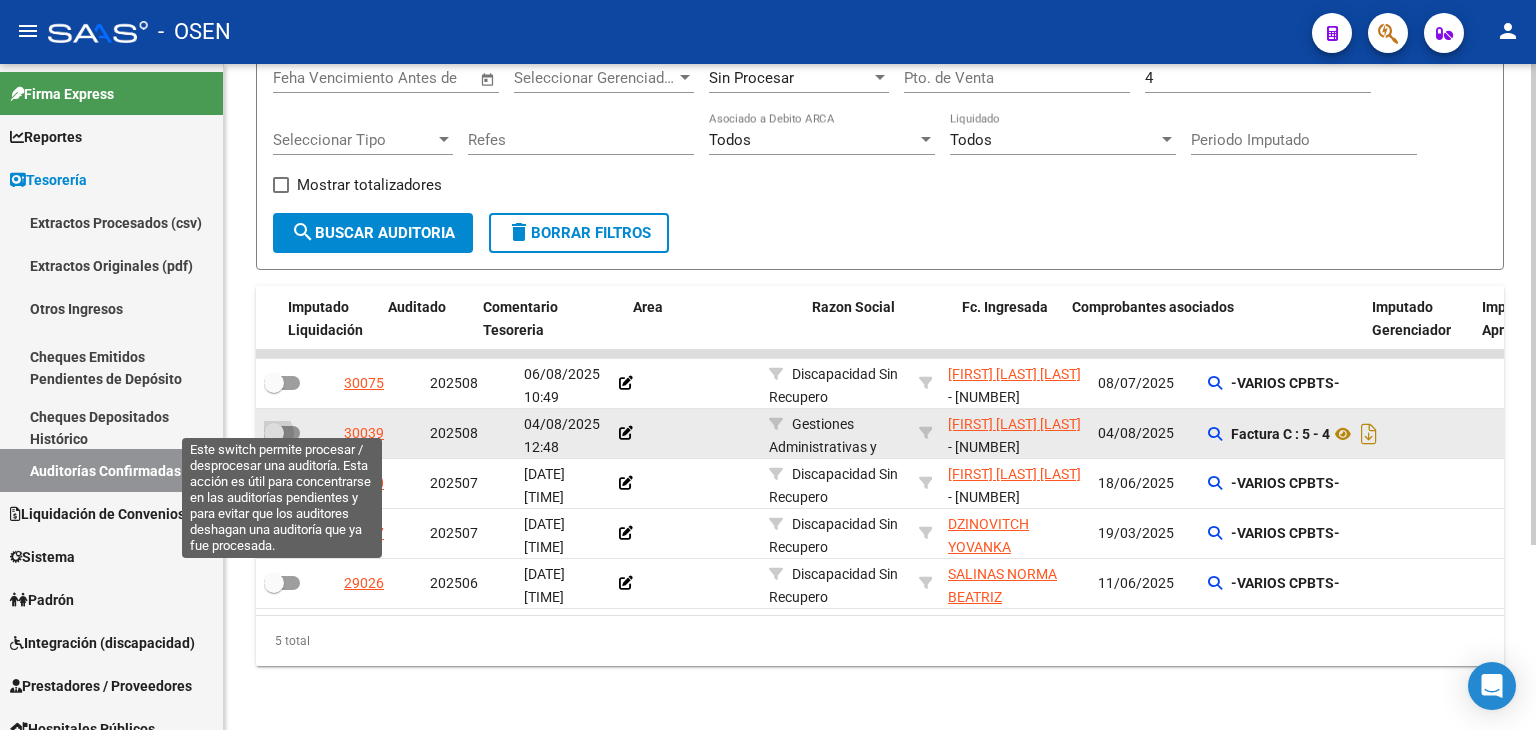 click at bounding box center (274, 433) 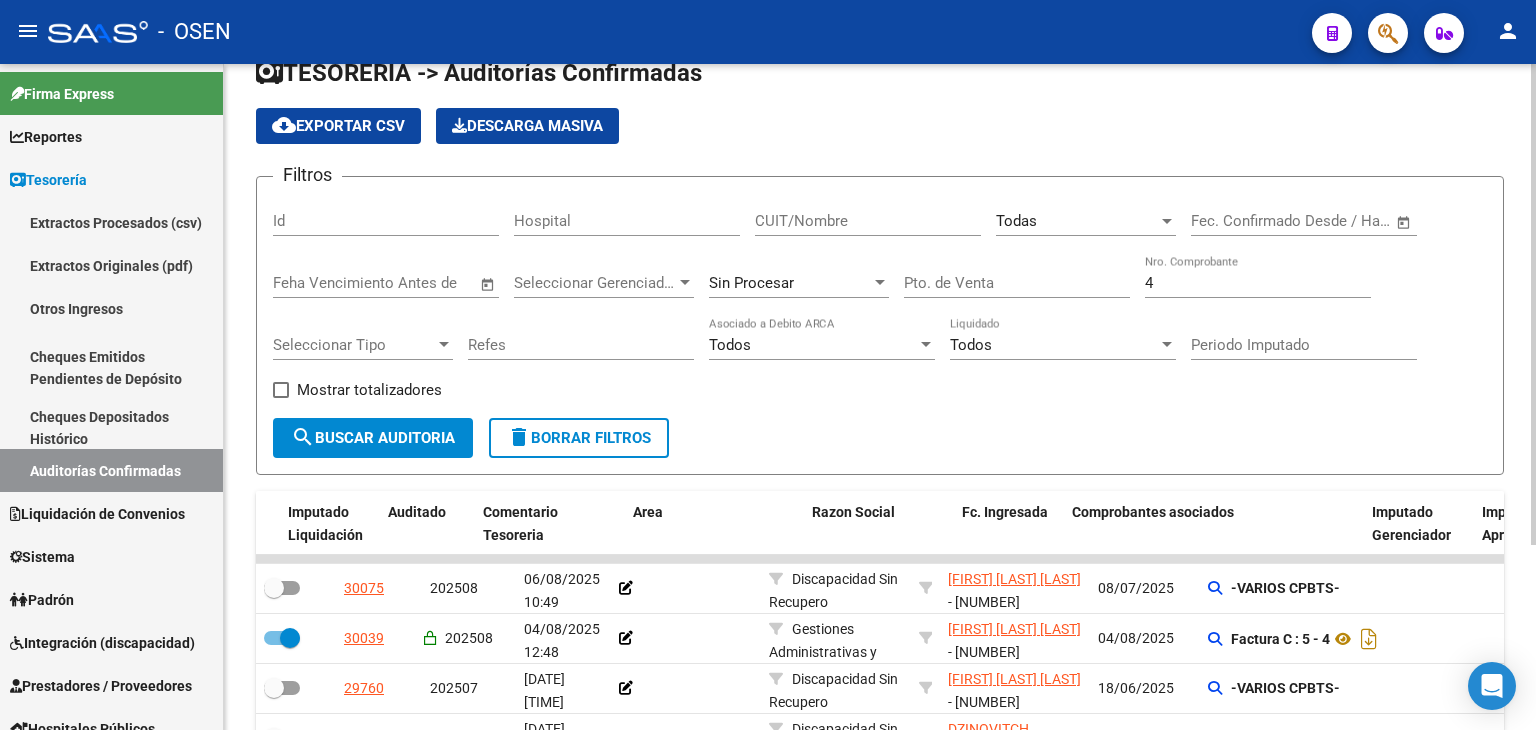 scroll, scrollTop: 0, scrollLeft: 0, axis: both 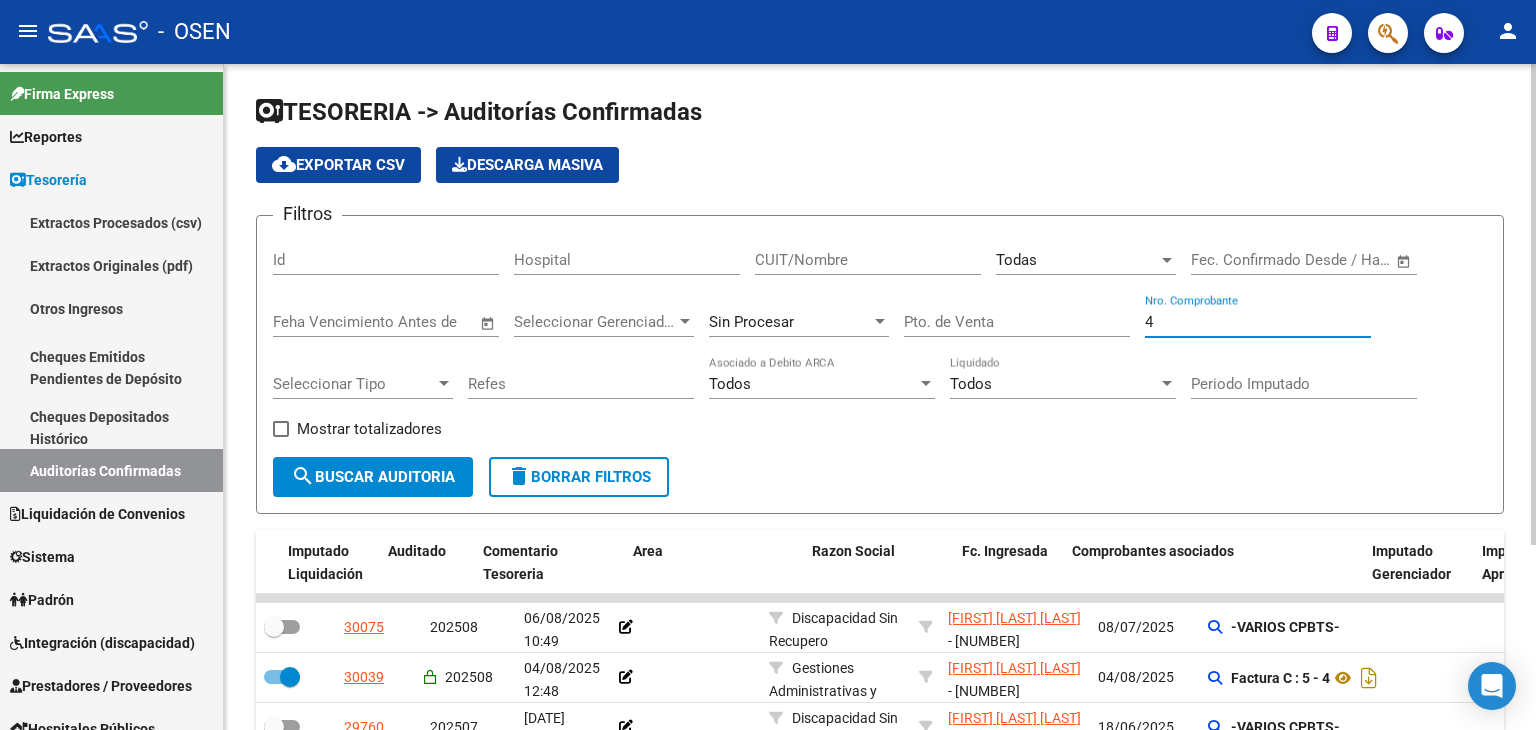 drag, startPoint x: 1189, startPoint y: 321, endPoint x: 1075, endPoint y: 299, distance: 116.1034 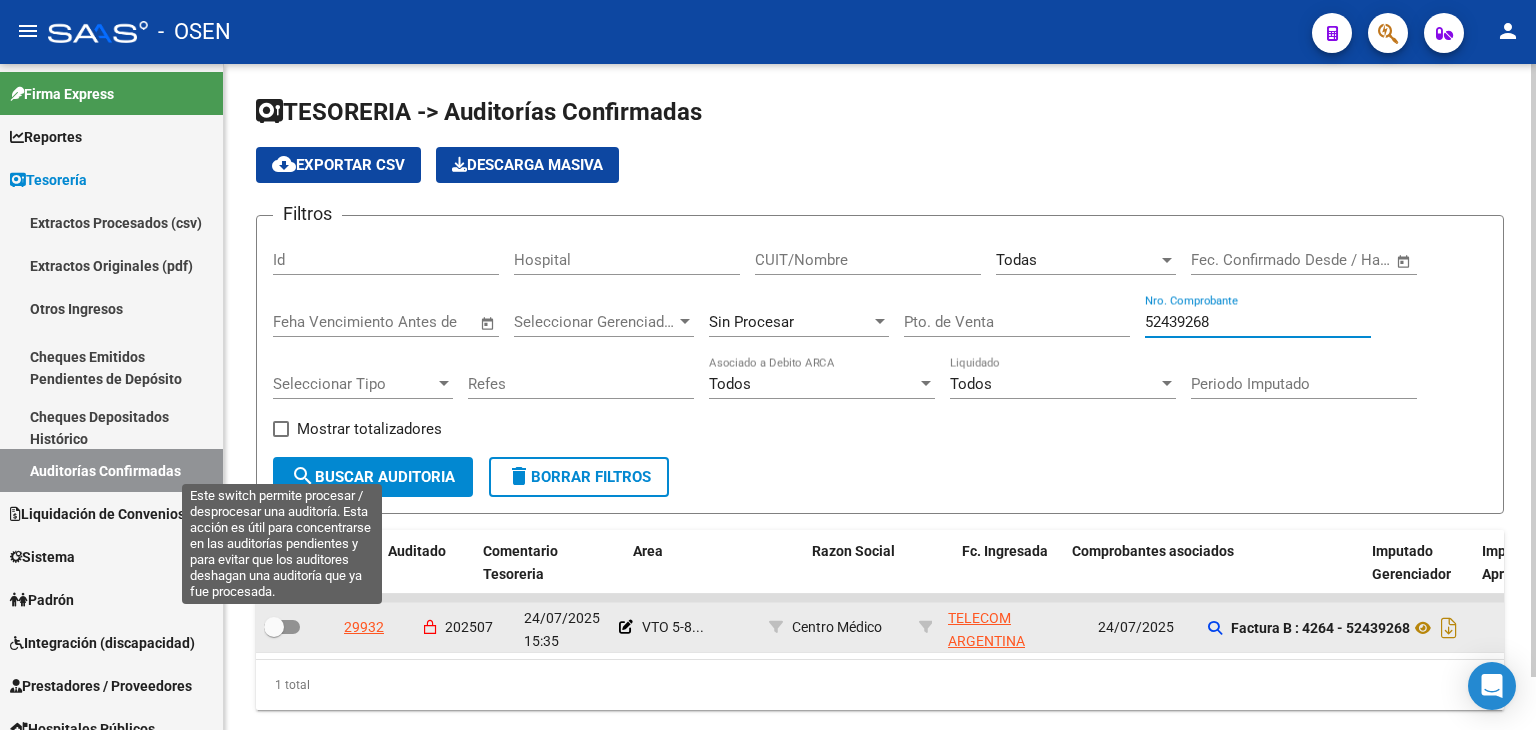 type on "52439268" 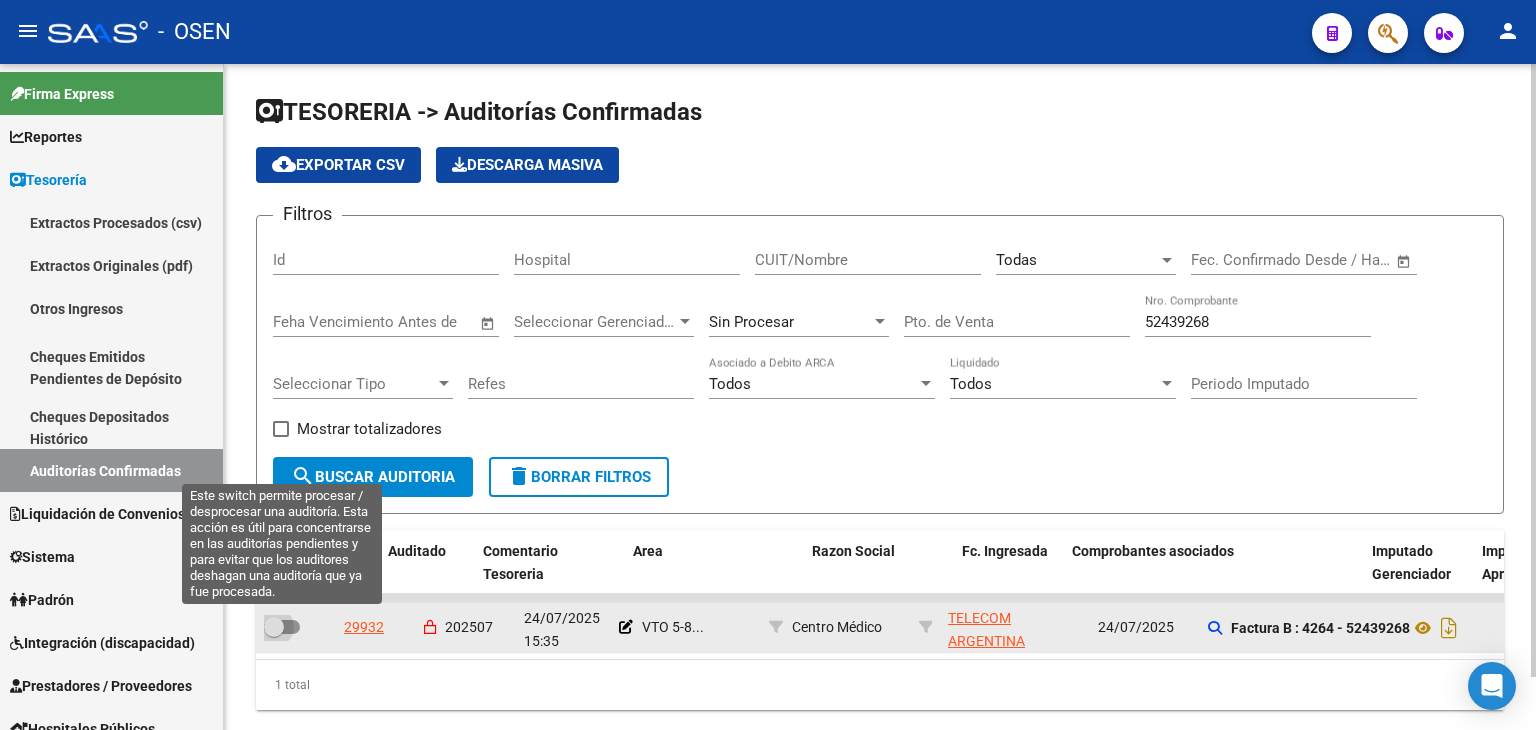 click at bounding box center [274, 627] 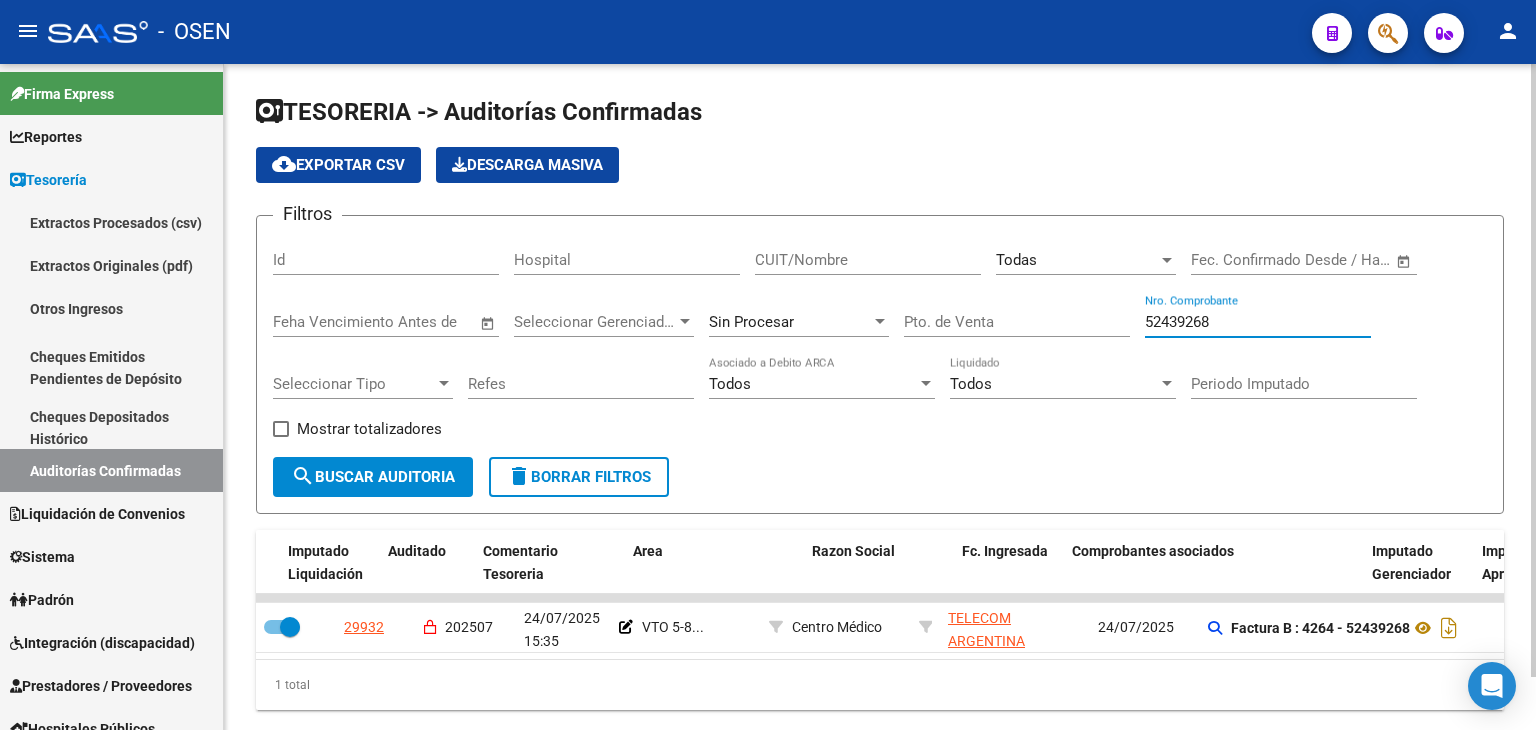 drag, startPoint x: 1260, startPoint y: 325, endPoint x: 1073, endPoint y: 320, distance: 187.06683 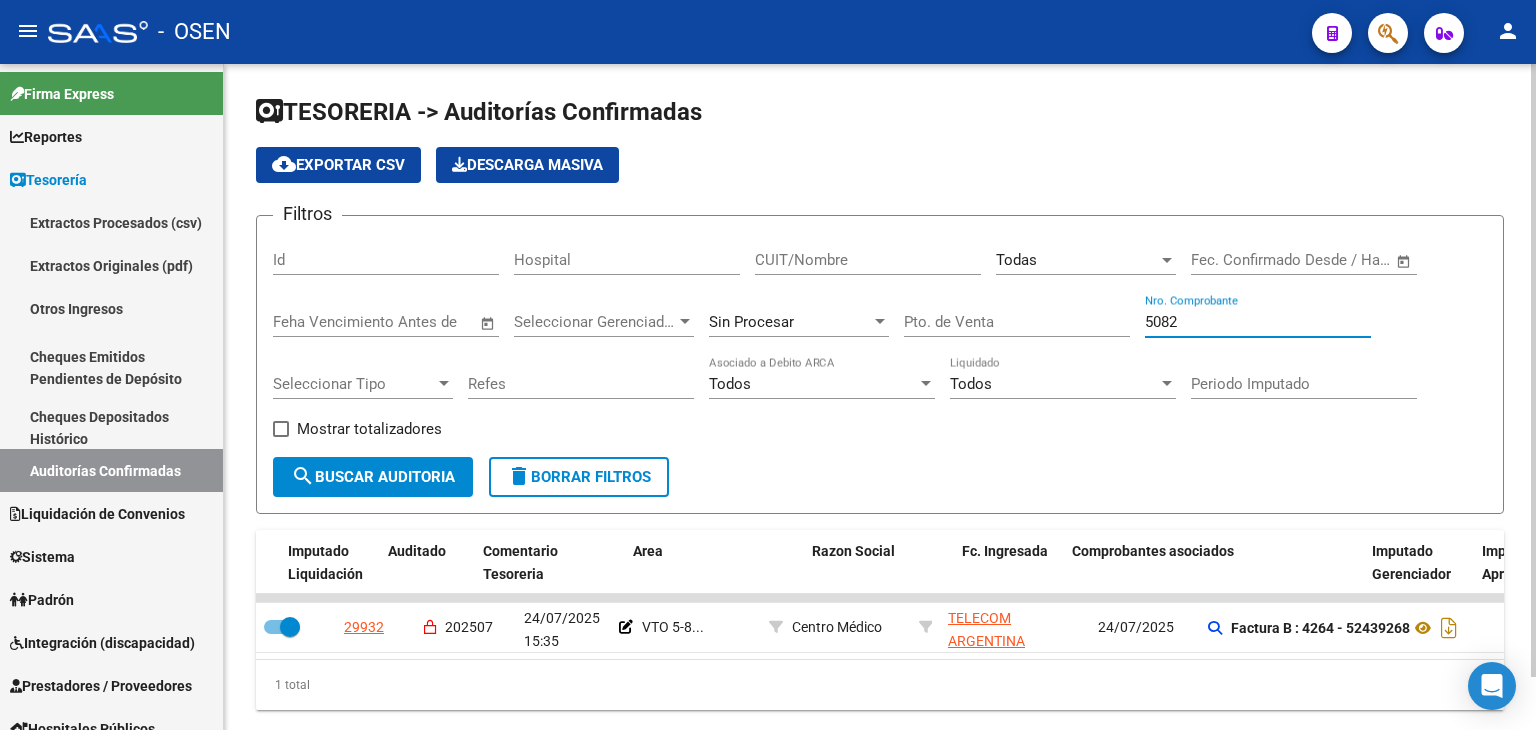 type on "50825" 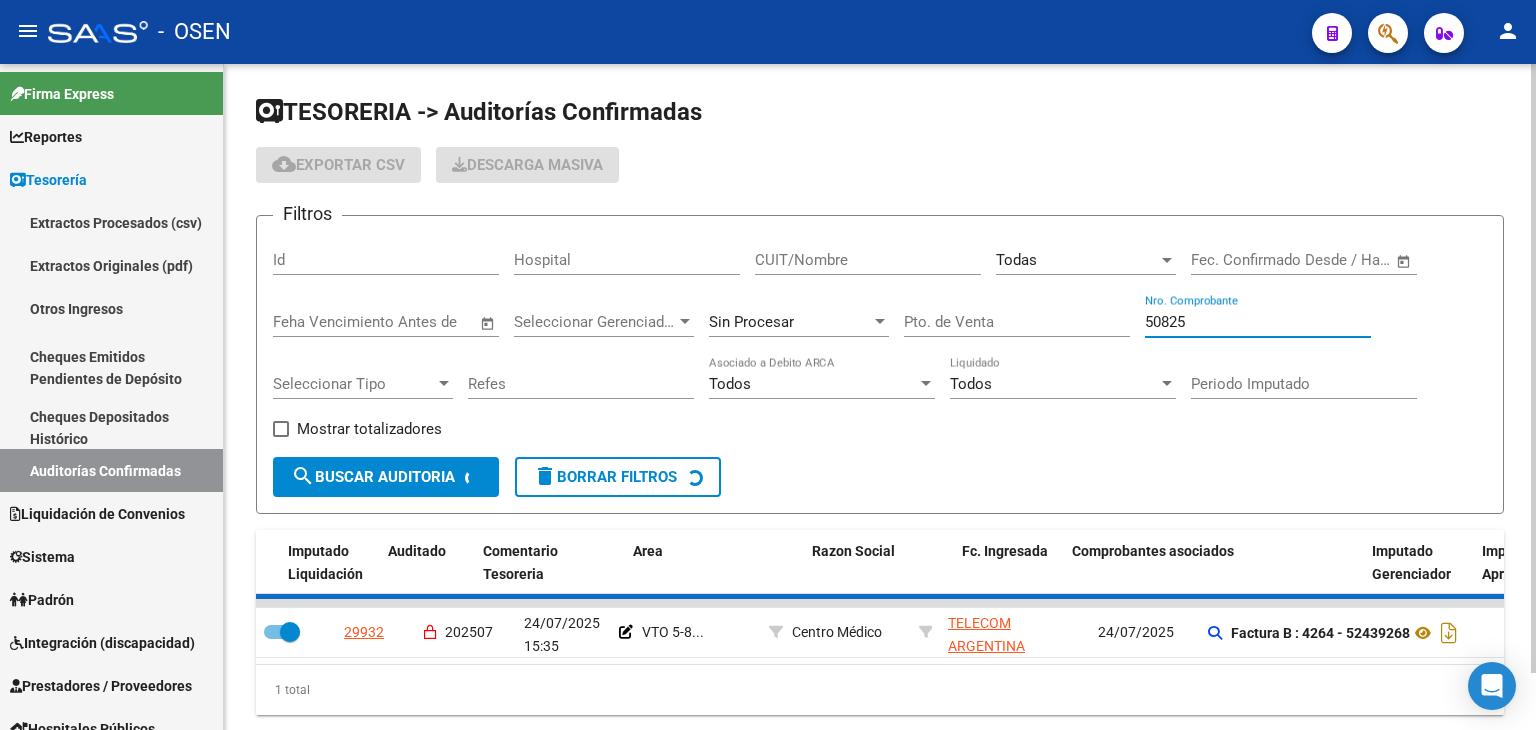 checkbox on "false" 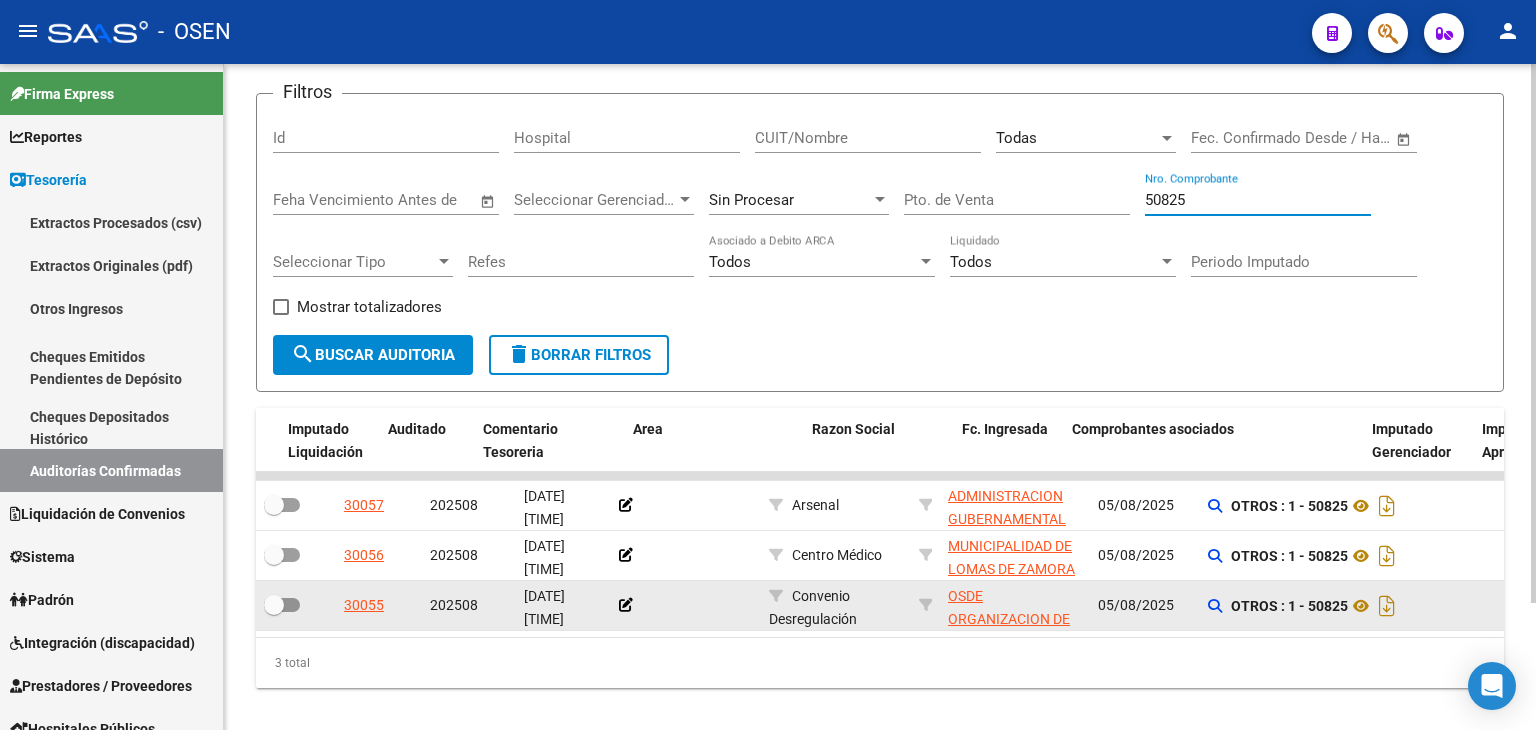 scroll, scrollTop: 156, scrollLeft: 0, axis: vertical 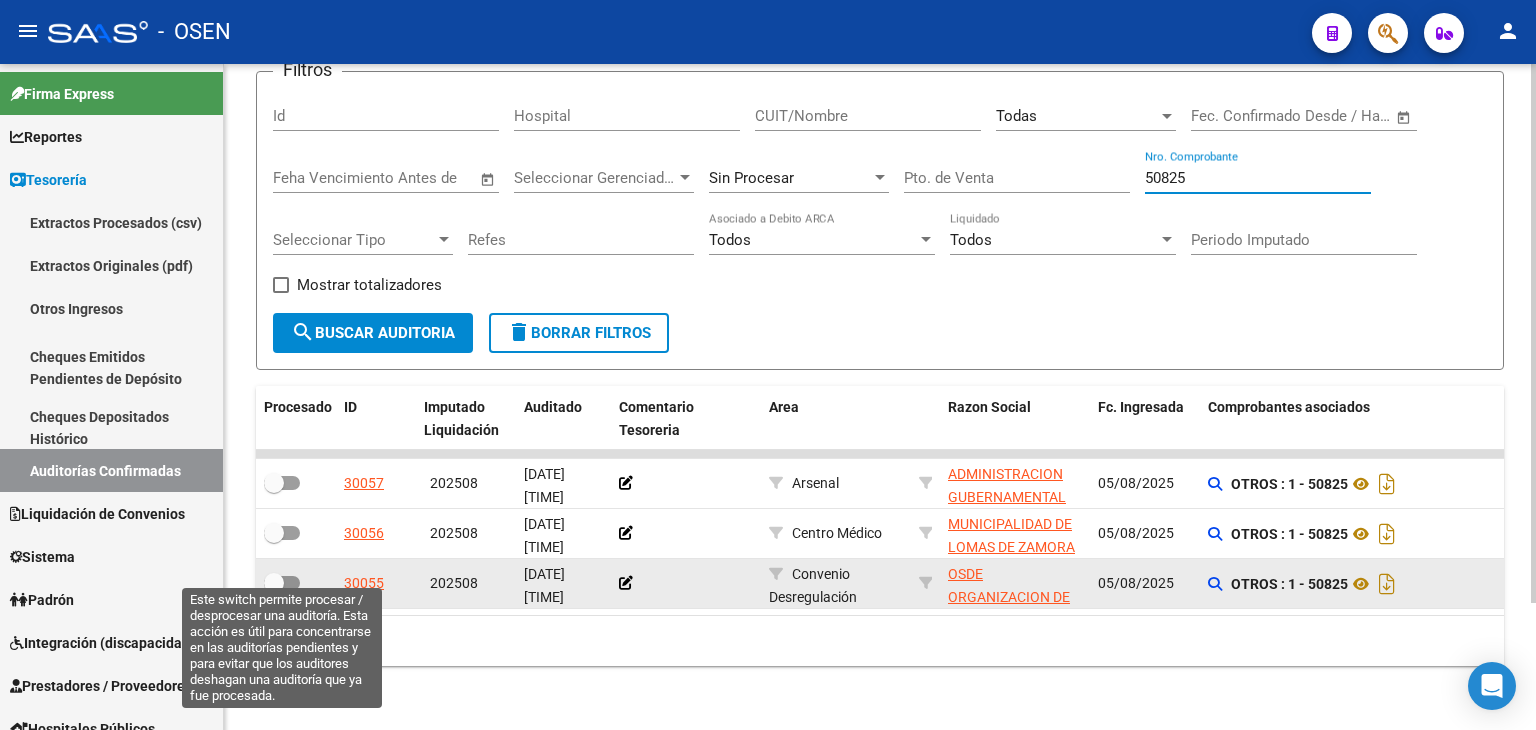 type on "50825" 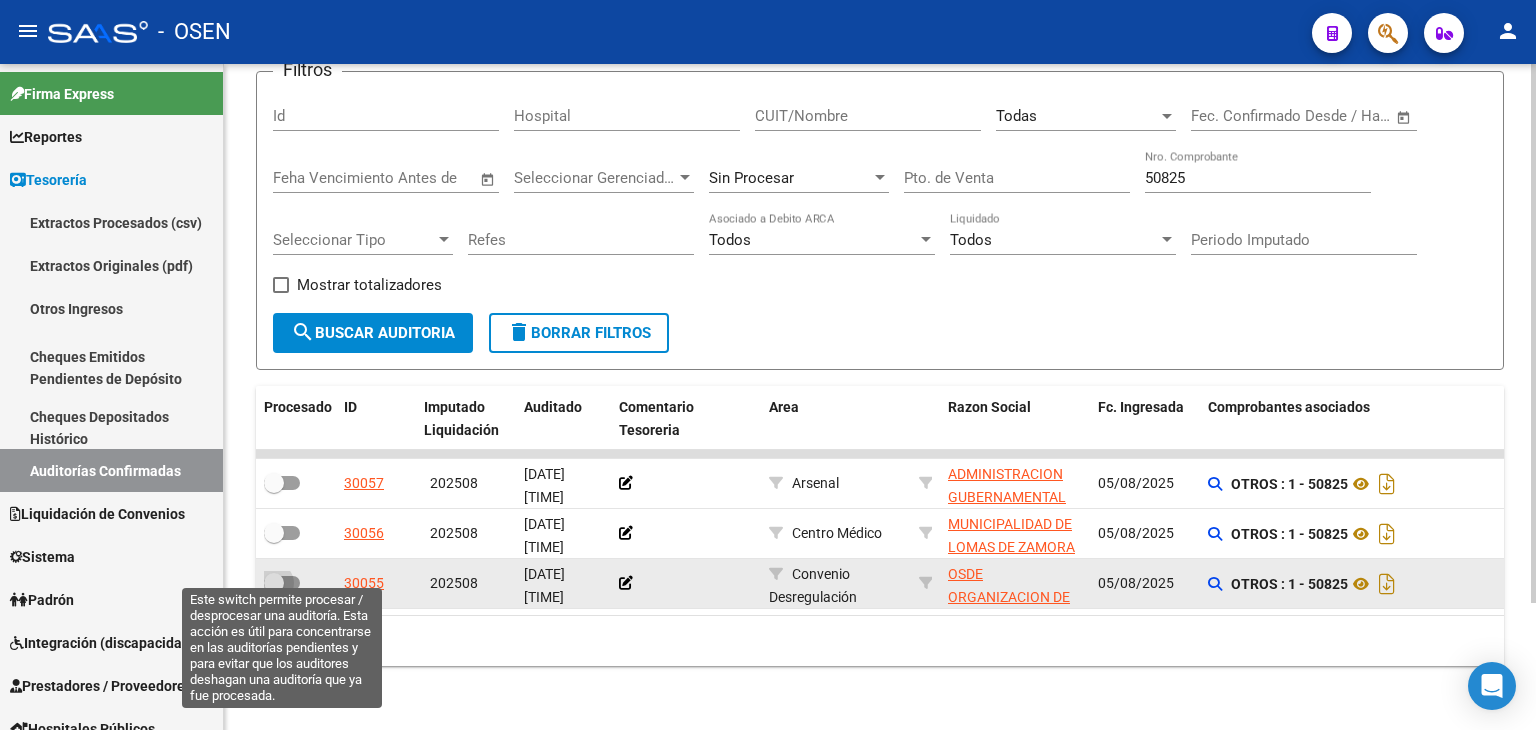 click at bounding box center (274, 583) 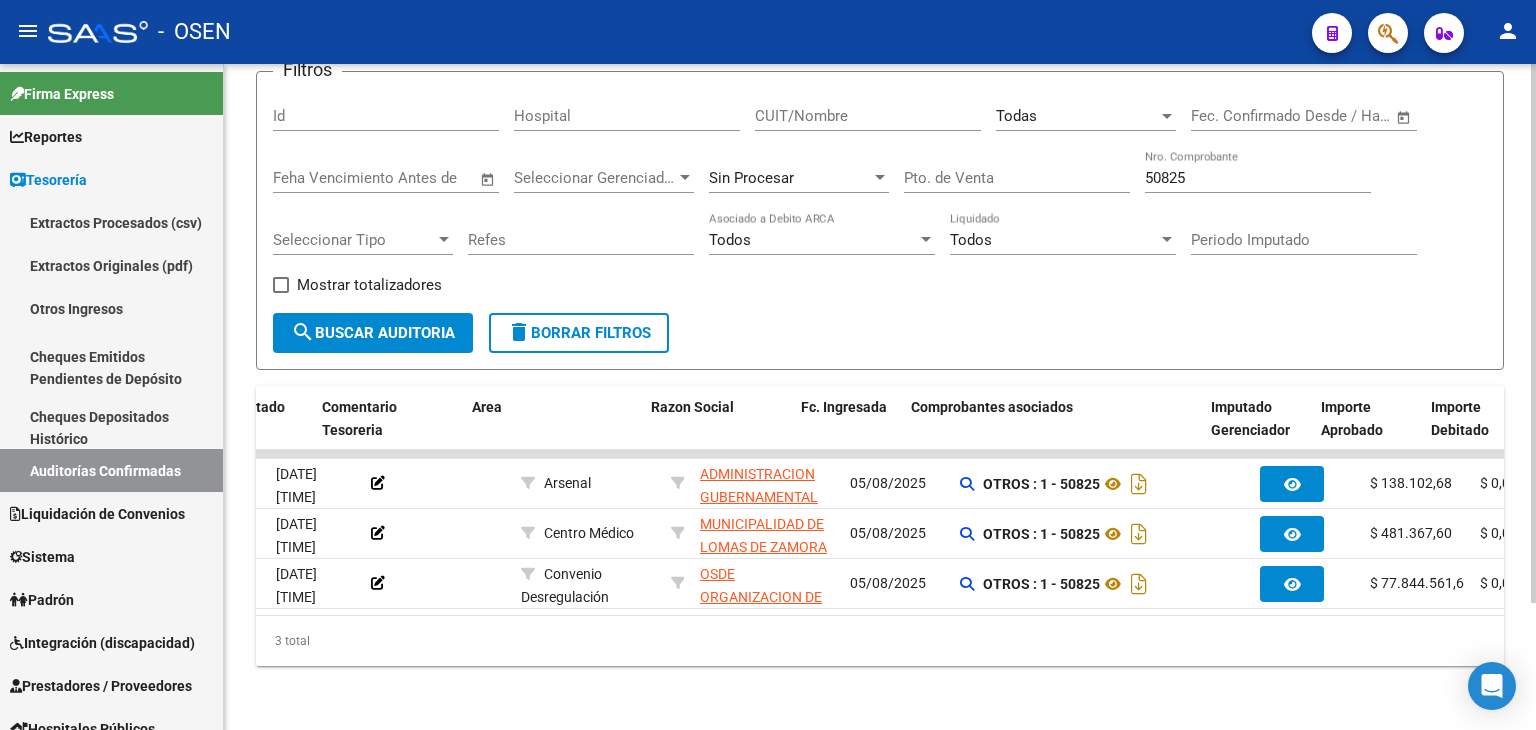 scroll, scrollTop: 0, scrollLeft: 424, axis: horizontal 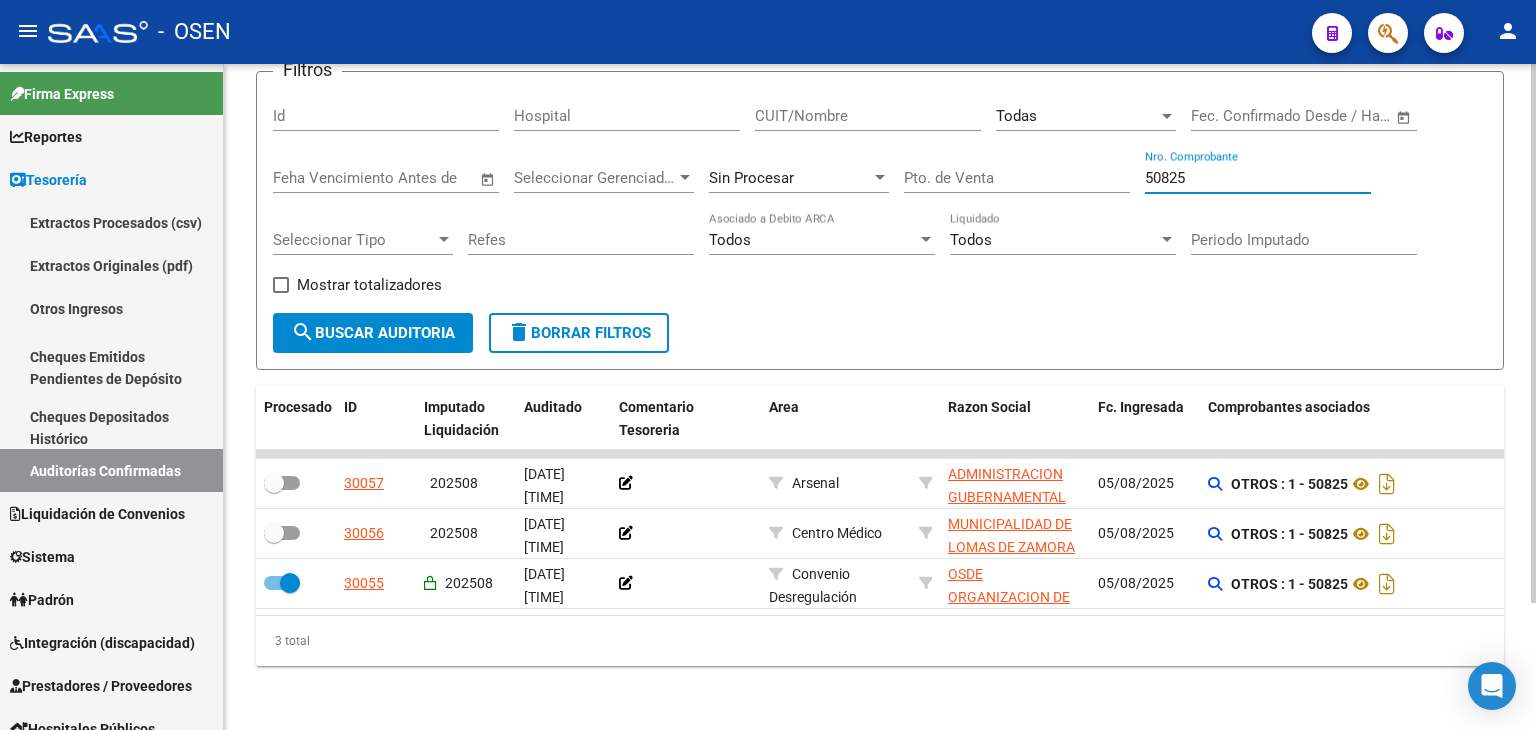 drag, startPoint x: 1206, startPoint y: 169, endPoint x: 996, endPoint y: 168, distance: 210.00238 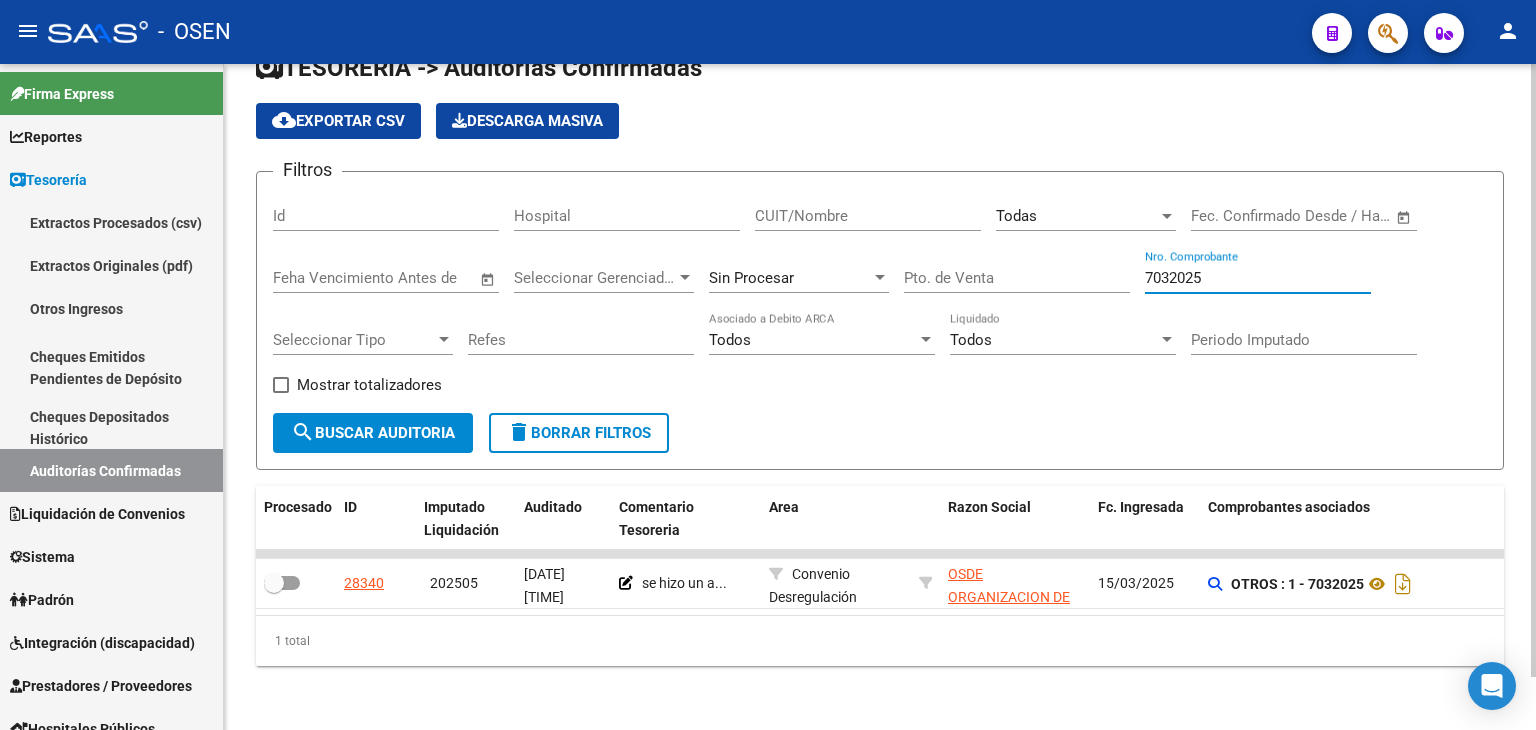 scroll, scrollTop: 56, scrollLeft: 0, axis: vertical 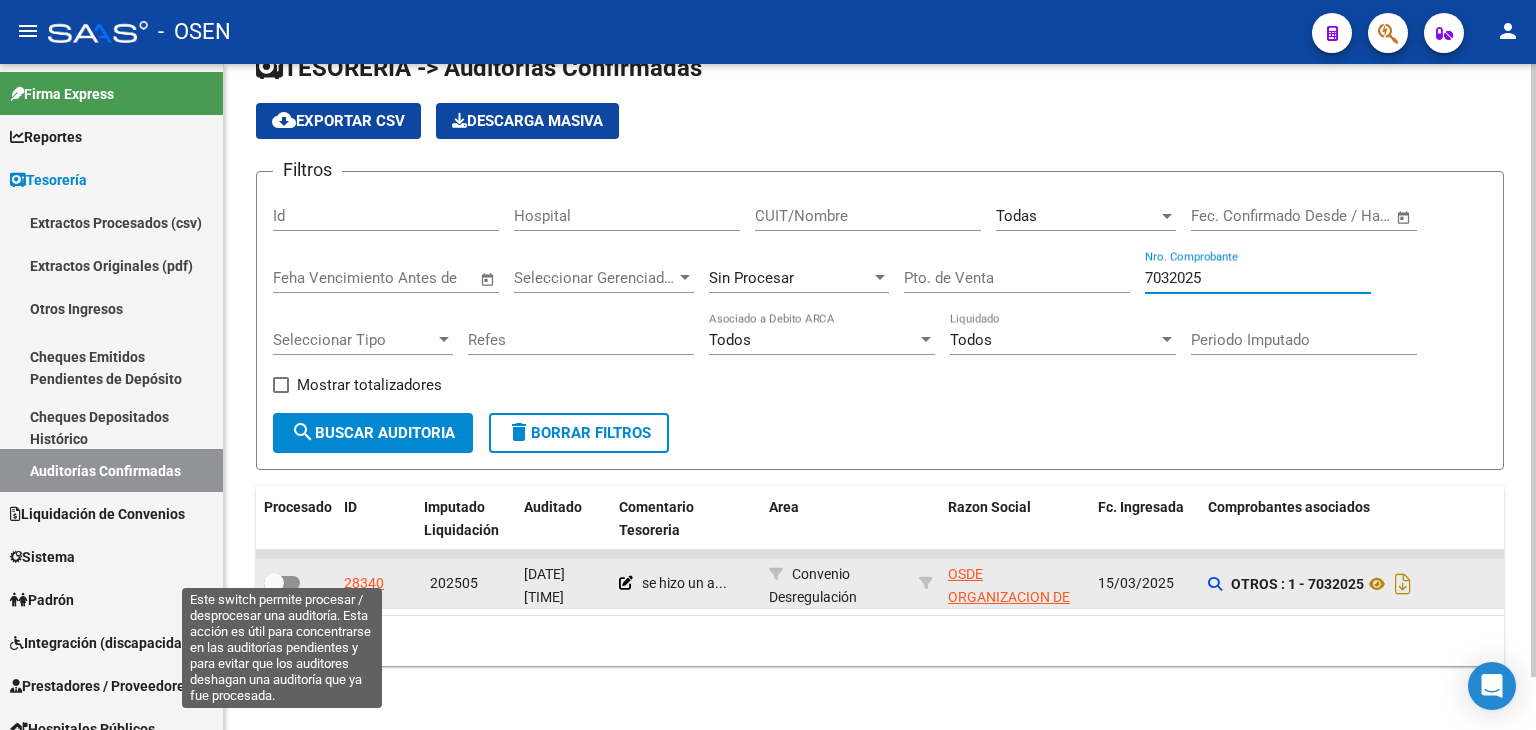 type on "7032025" 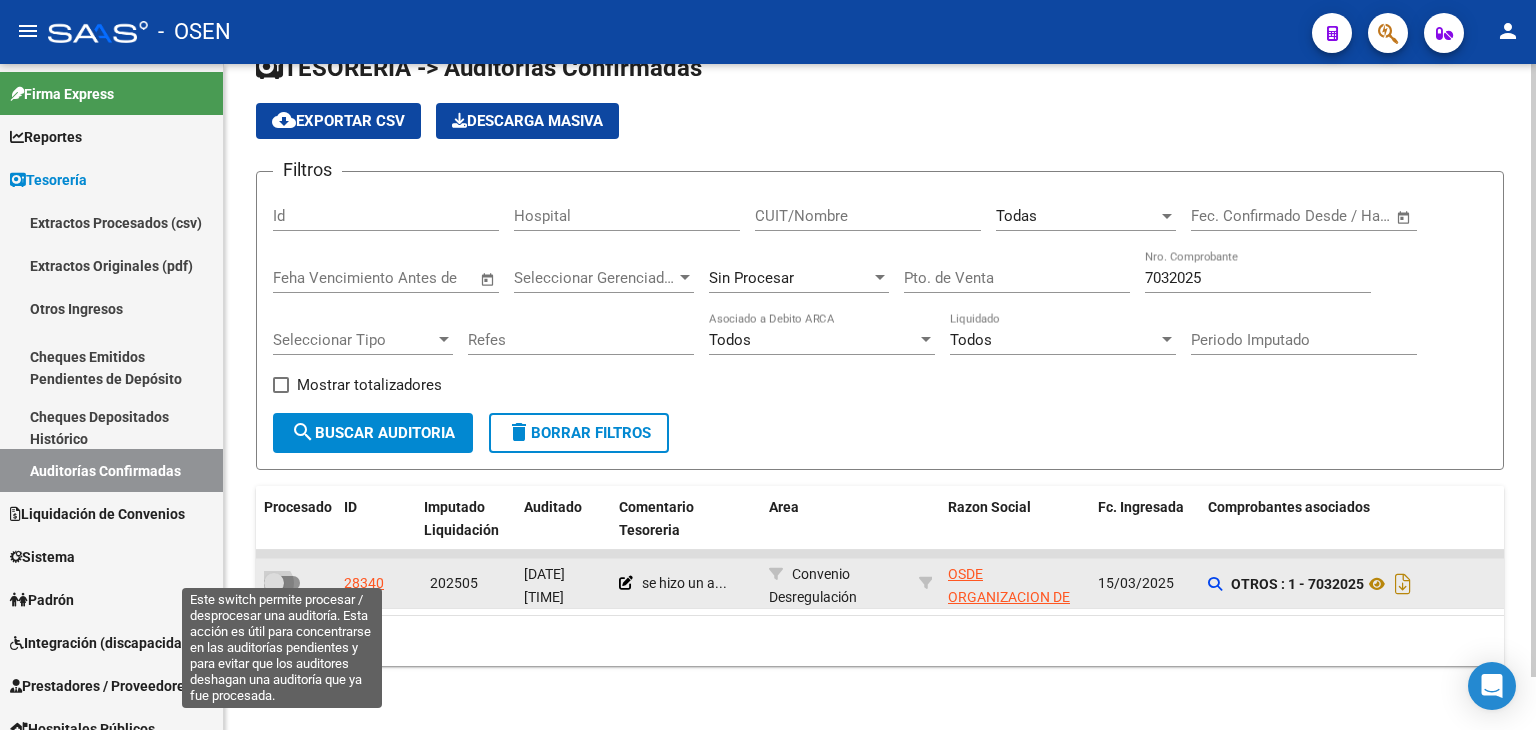 click at bounding box center [274, 583] 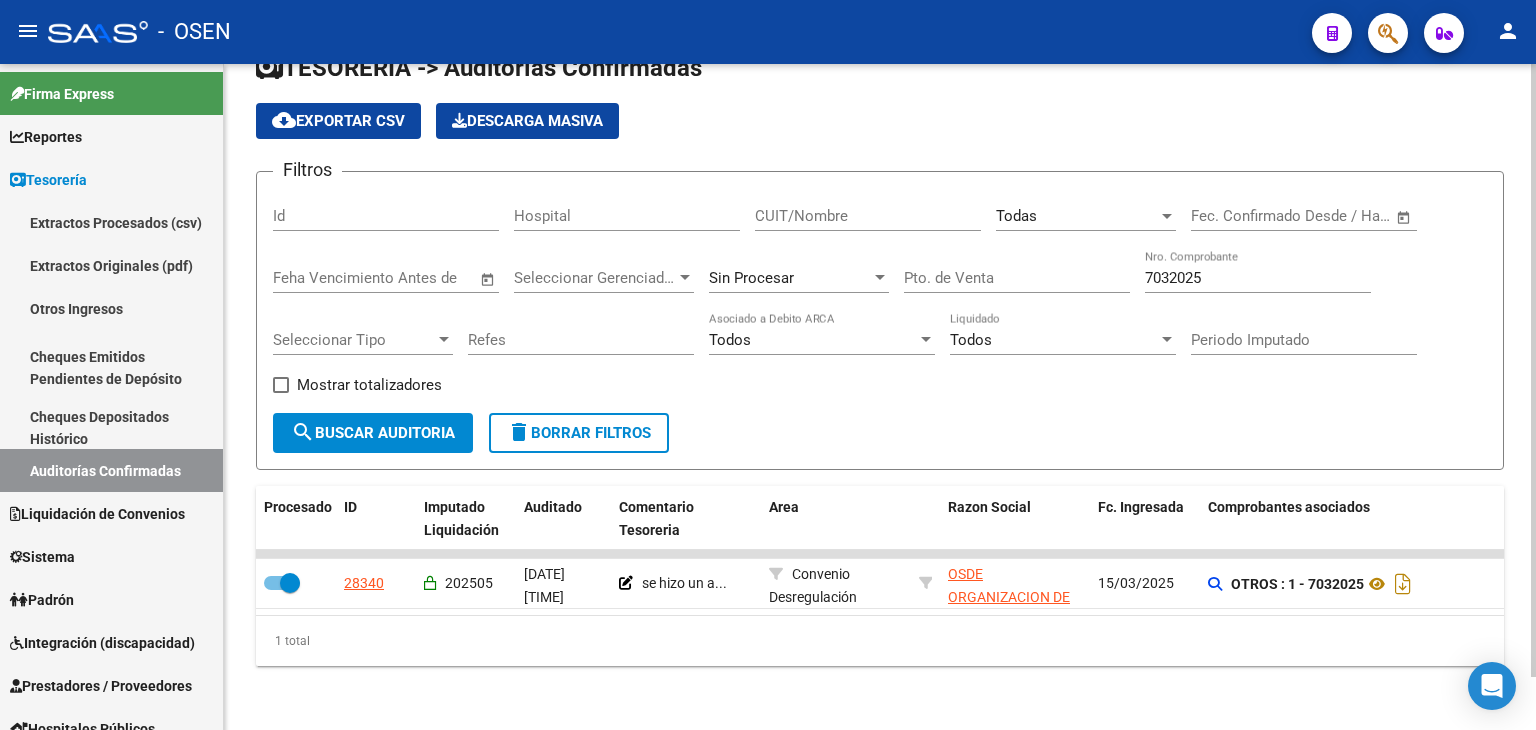 drag, startPoint x: 1259, startPoint y: 273, endPoint x: 1196, endPoint y: 259, distance: 64.53681 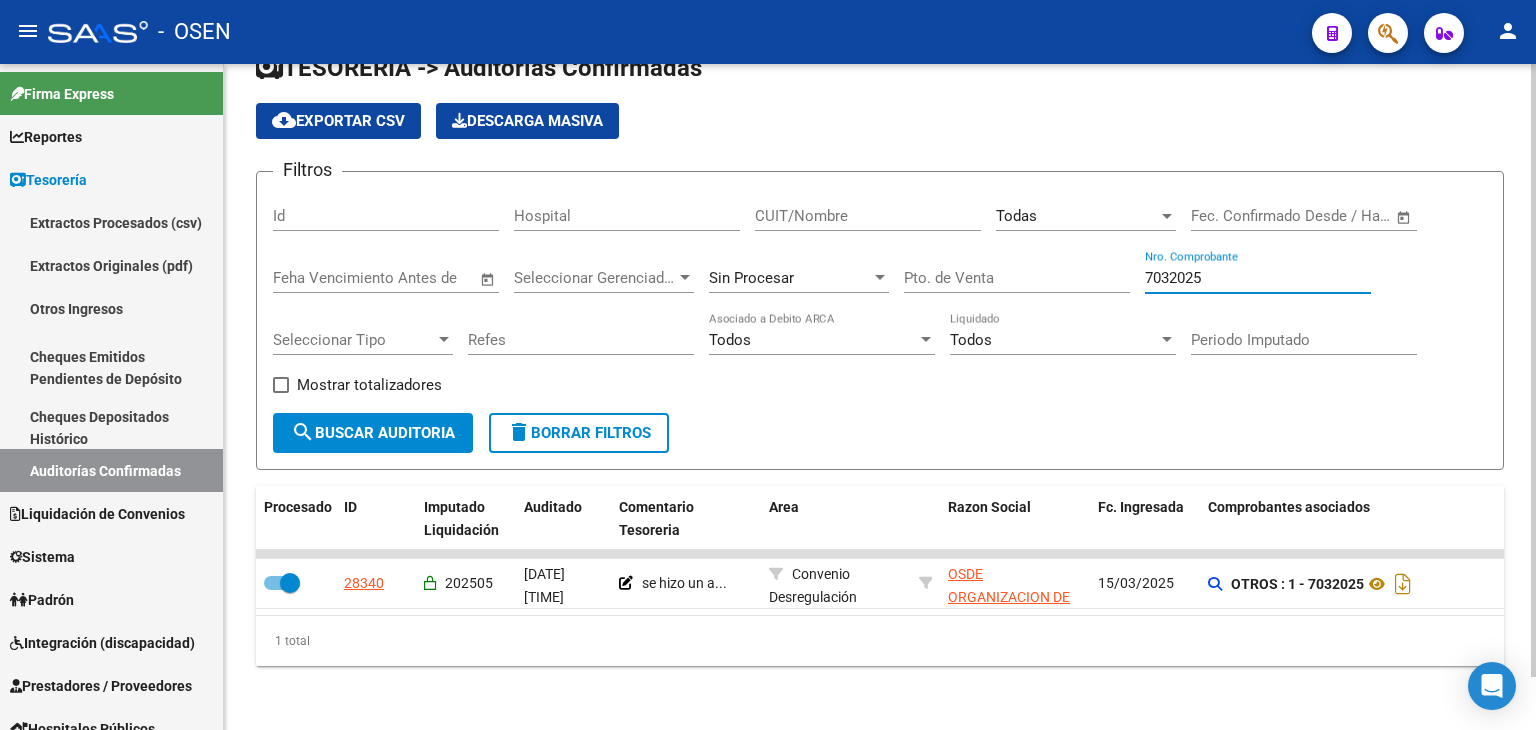 drag, startPoint x: 1202, startPoint y: 259, endPoint x: 1096, endPoint y: 262, distance: 106.04244 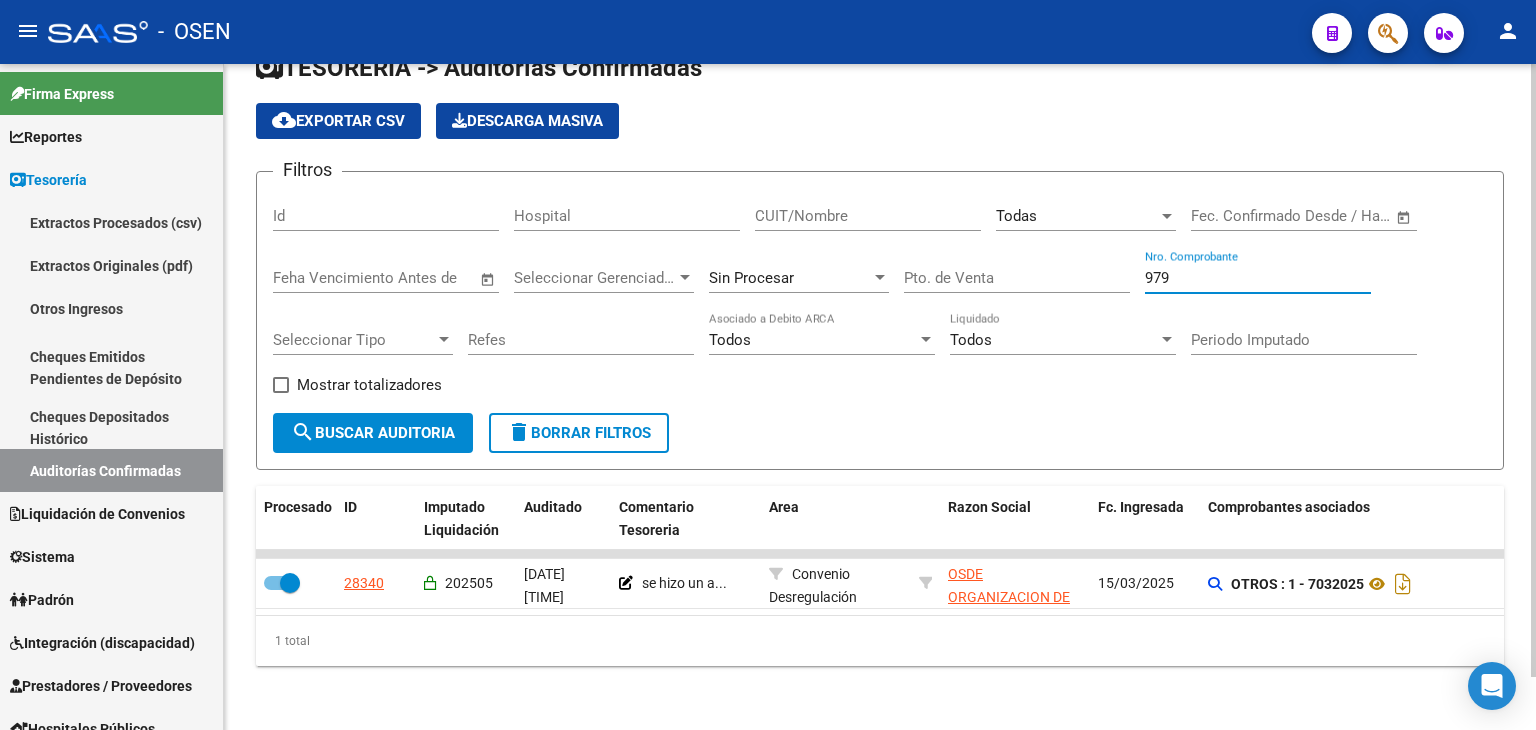 type on "9792" 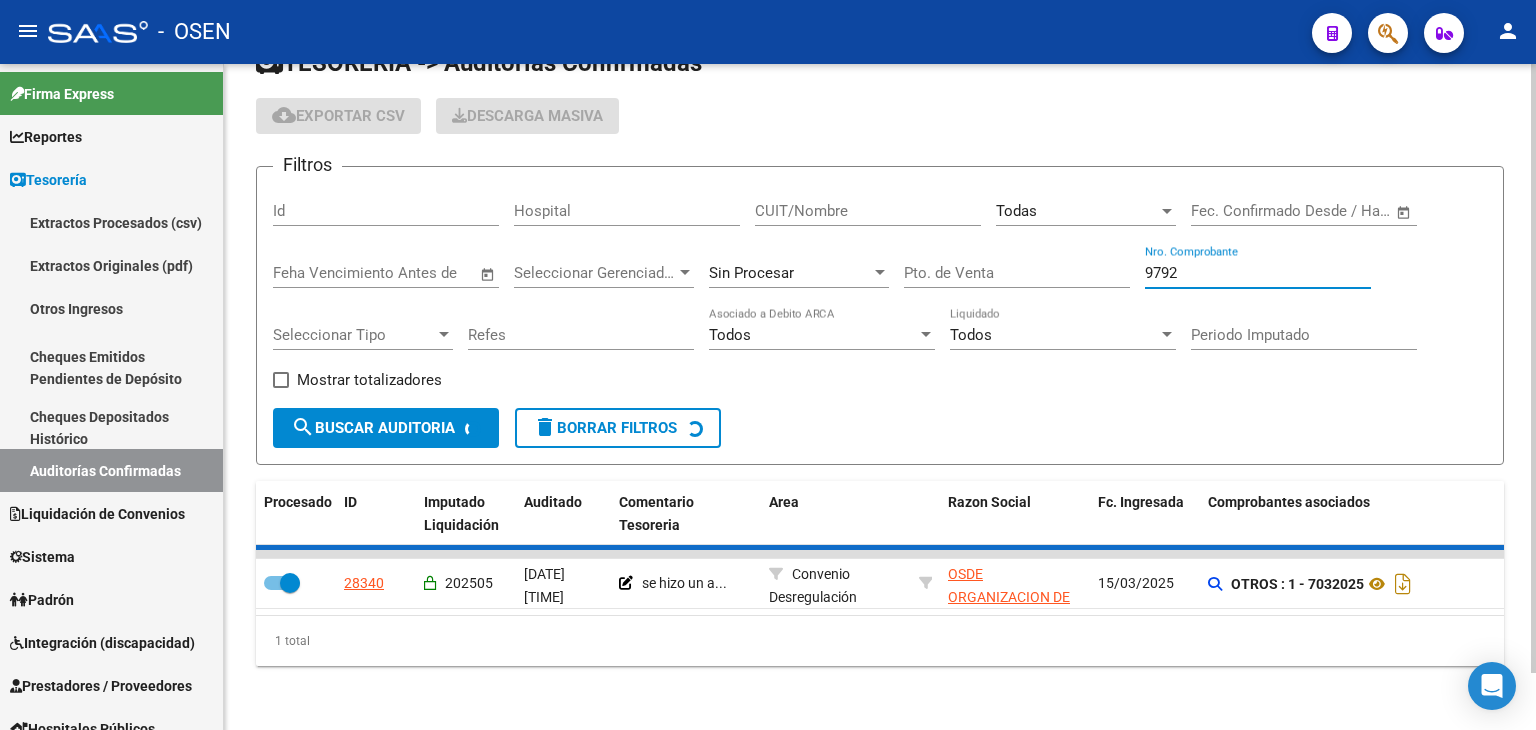 checkbox on "false" 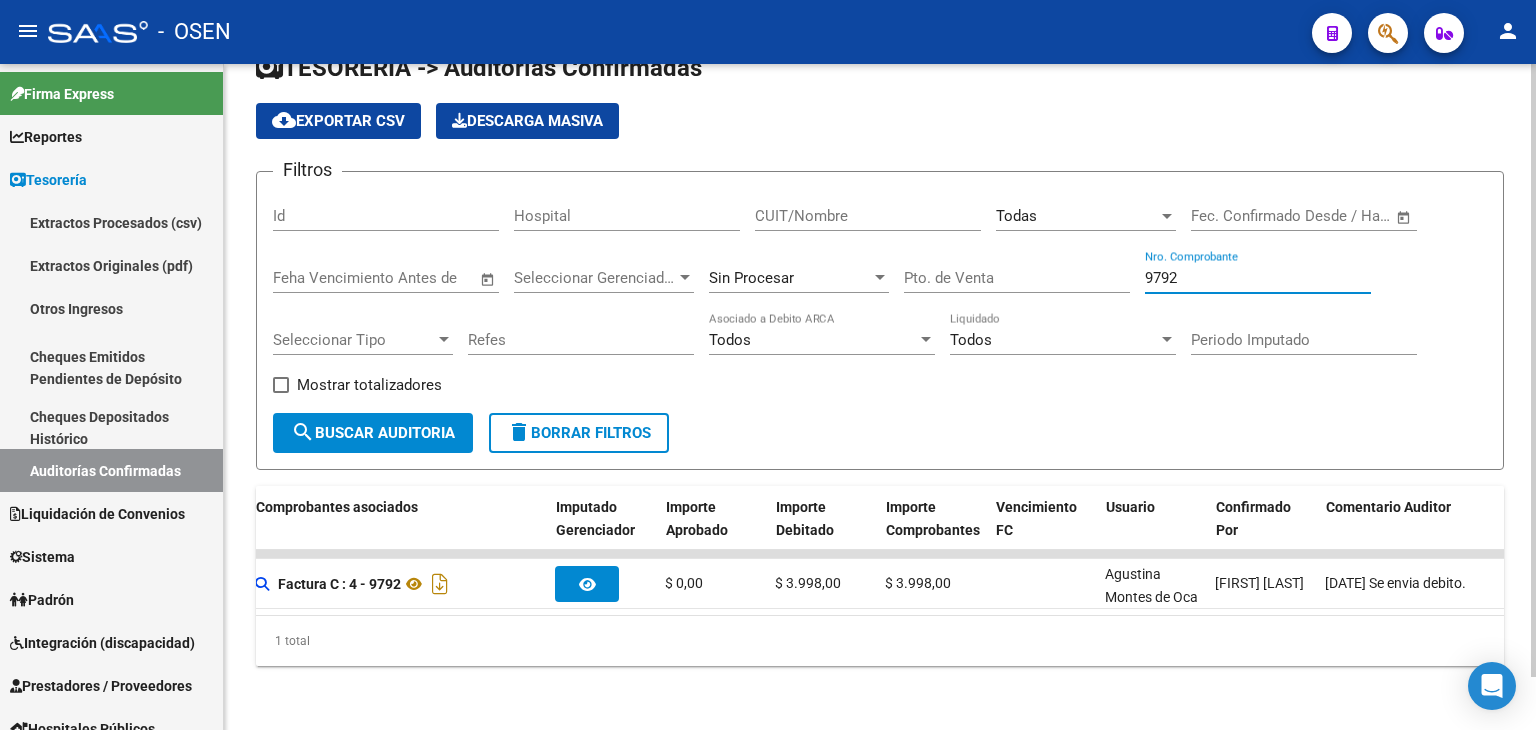 scroll, scrollTop: 0, scrollLeft: 0, axis: both 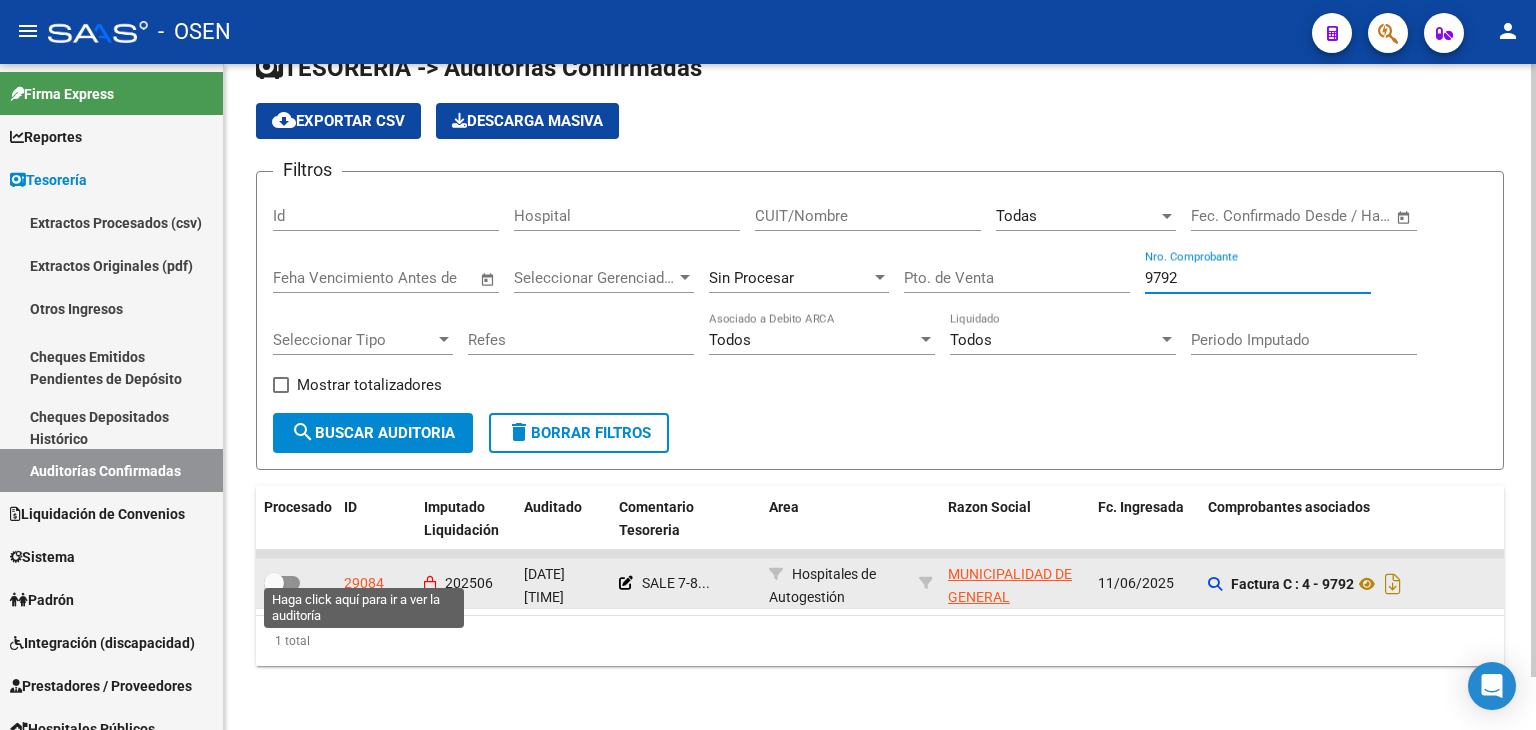 type on "9792" 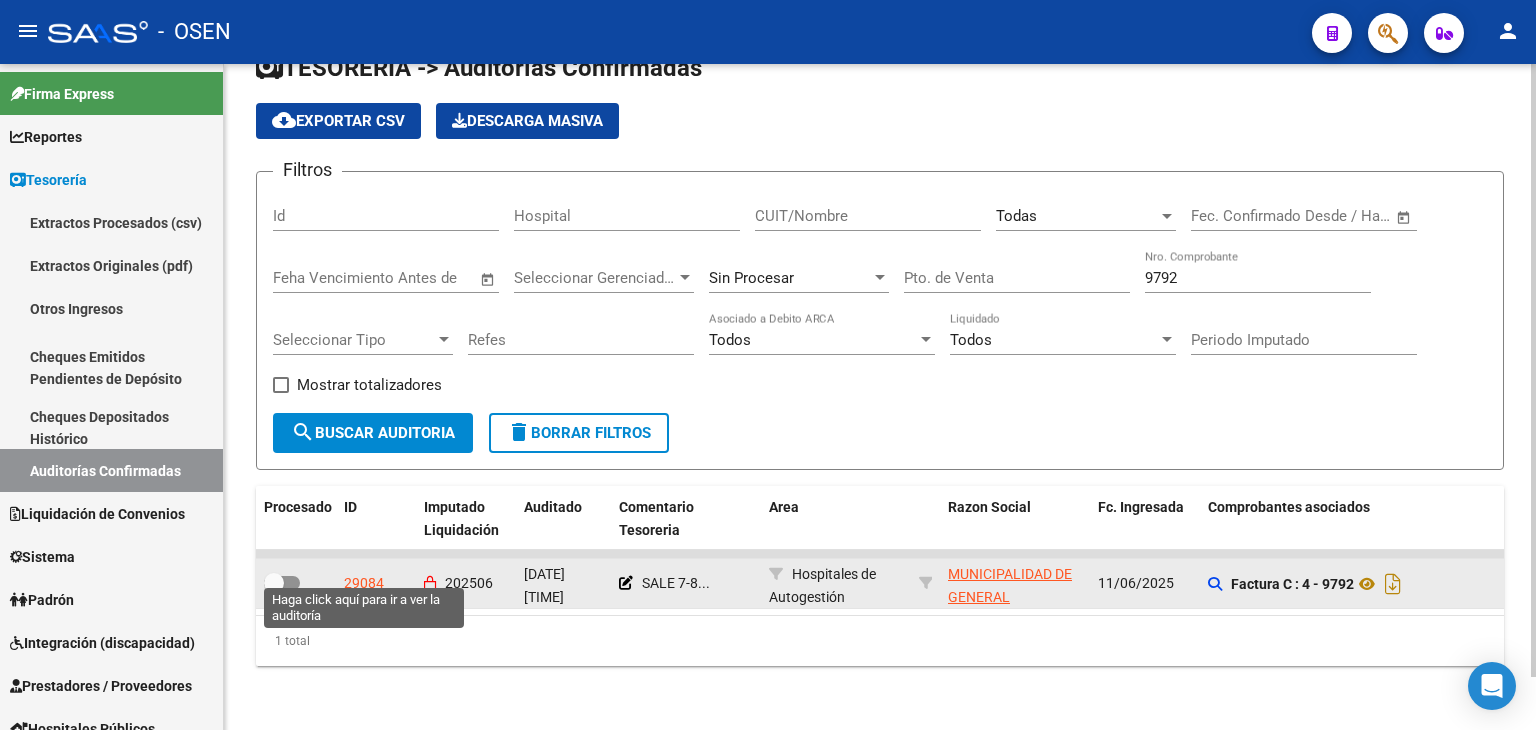 click on "29084" 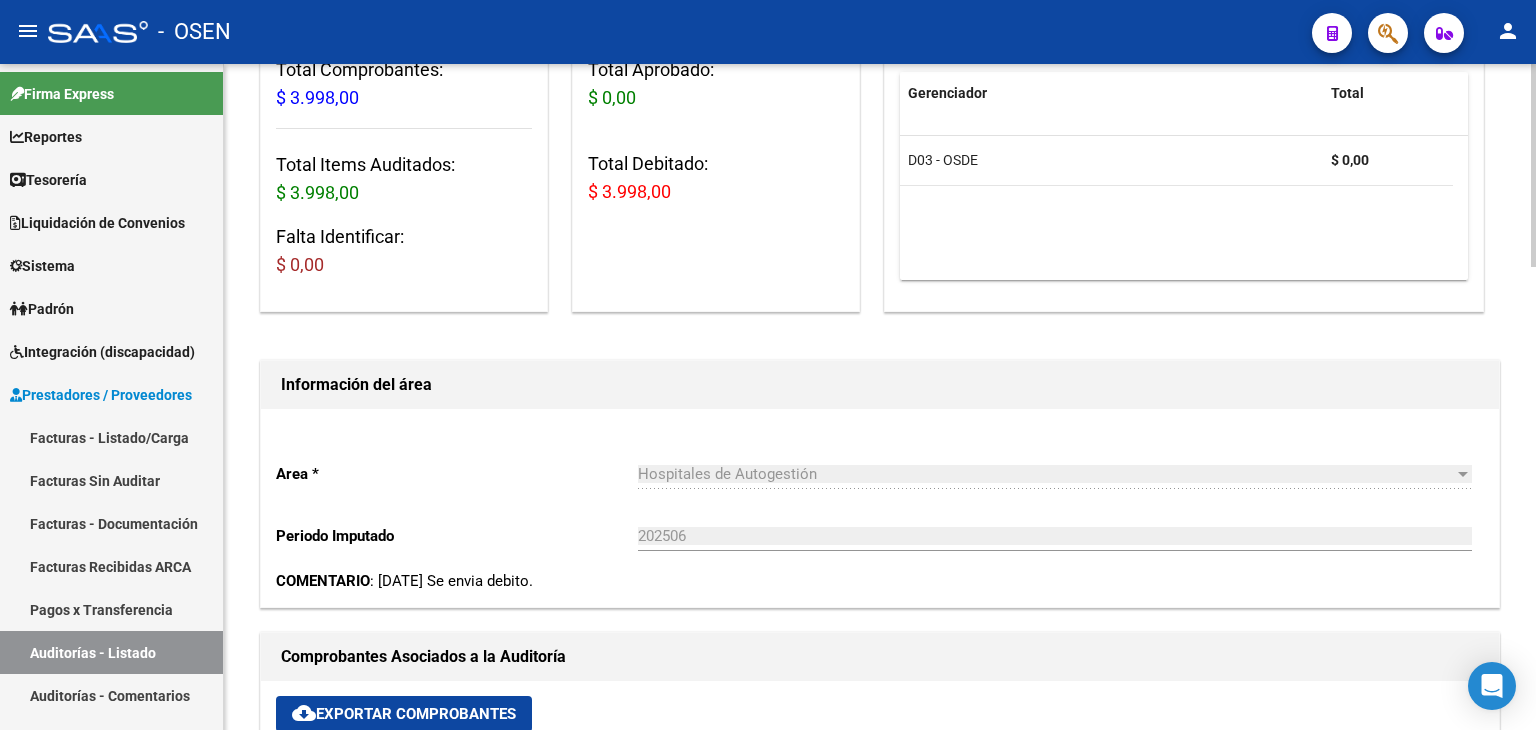 scroll, scrollTop: 666, scrollLeft: 0, axis: vertical 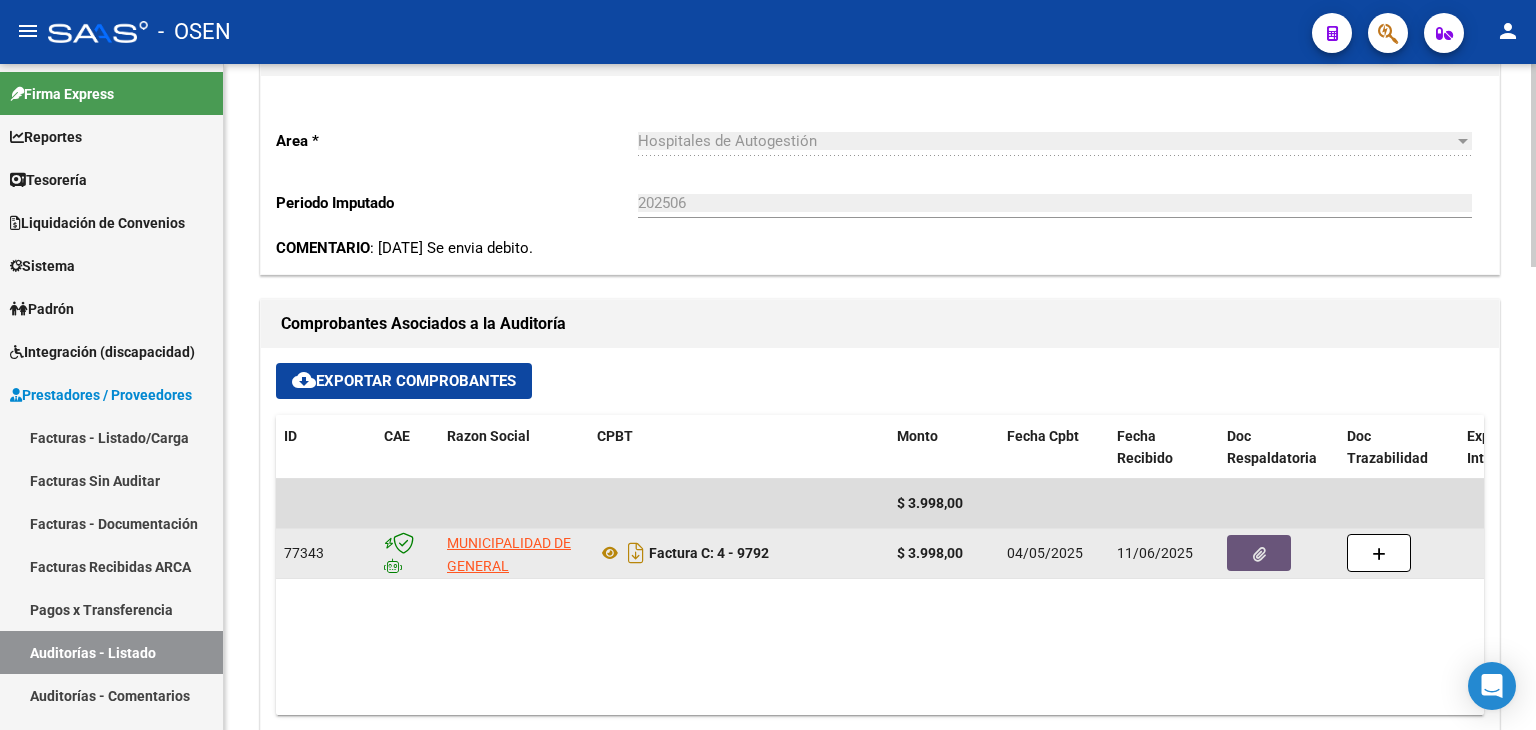click 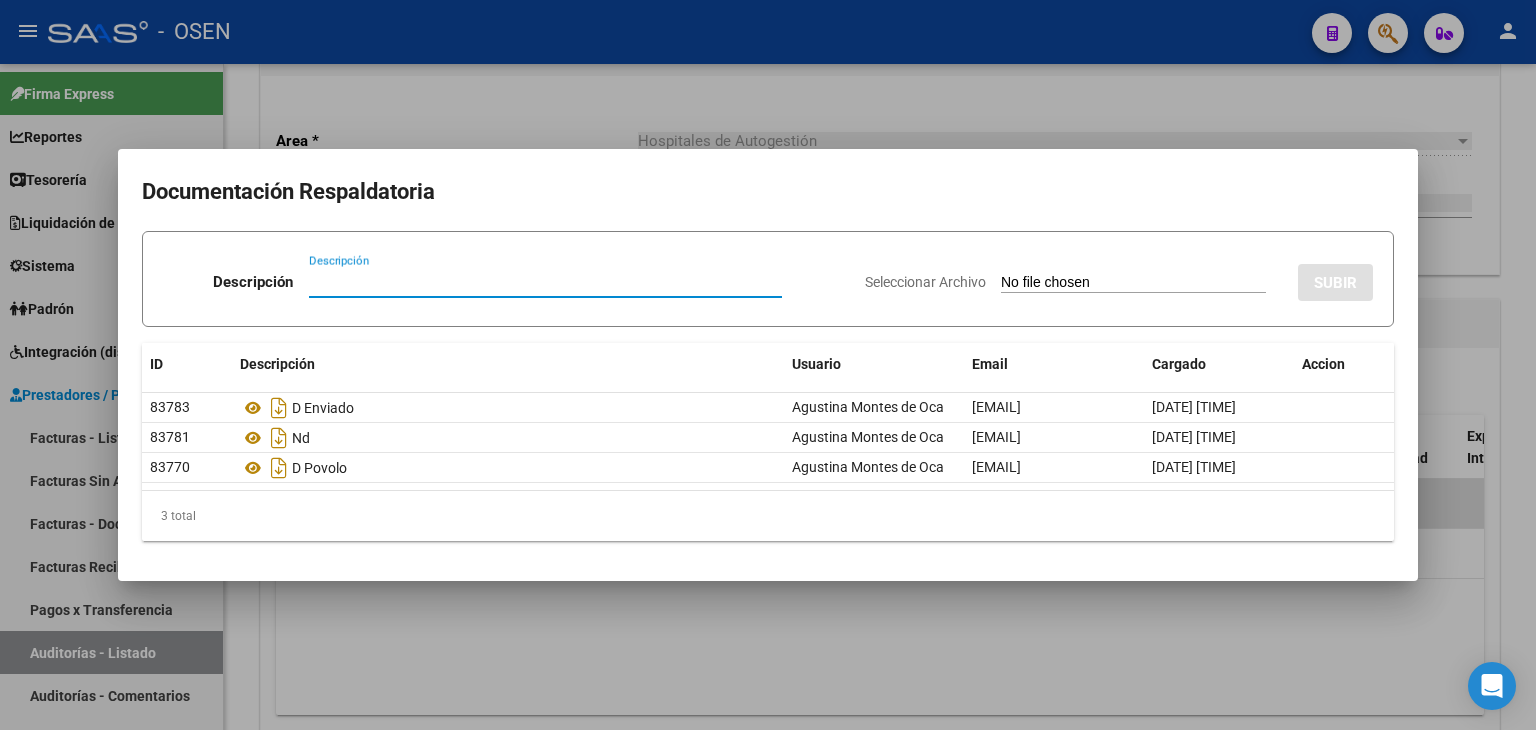 type 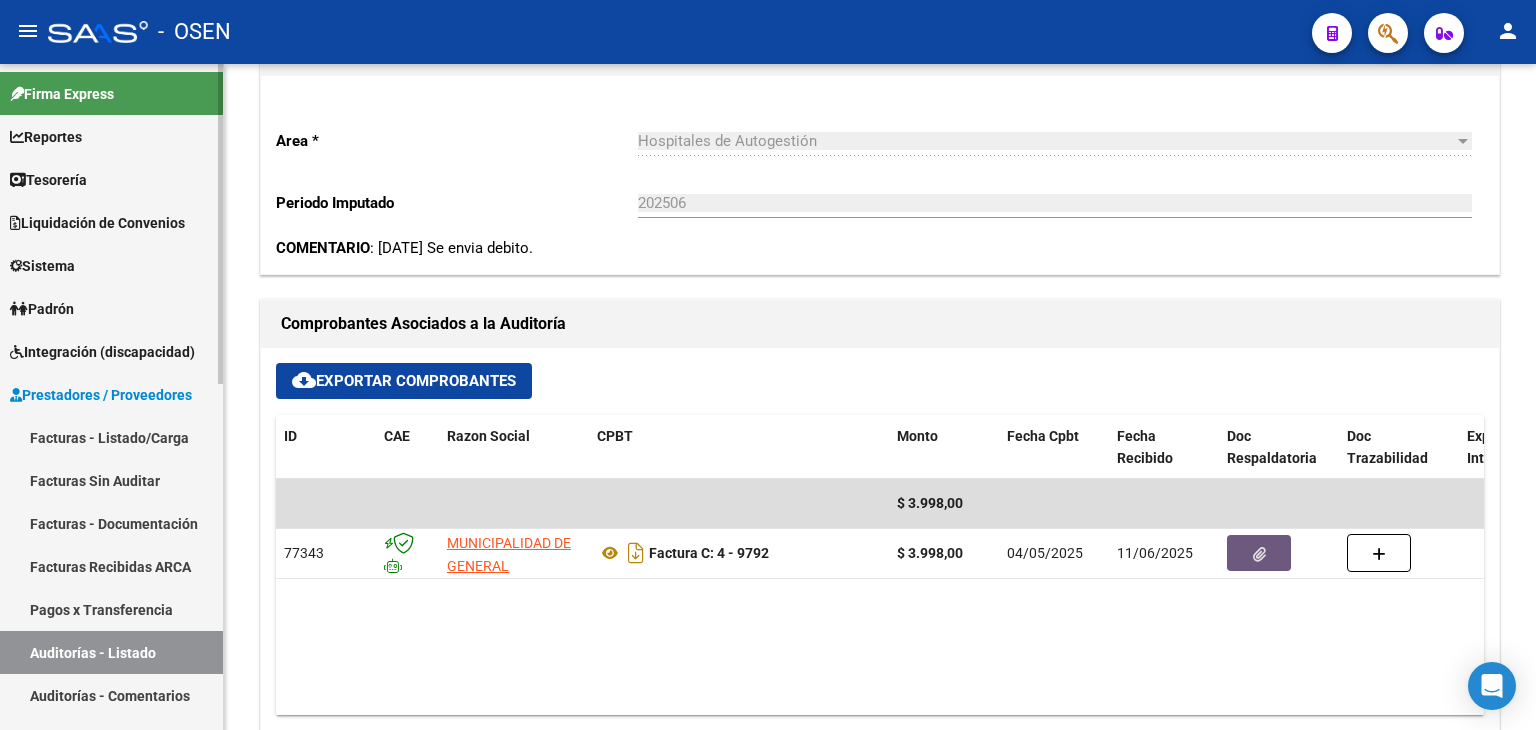 click on "Facturas - Listado/Carga" at bounding box center (111, 437) 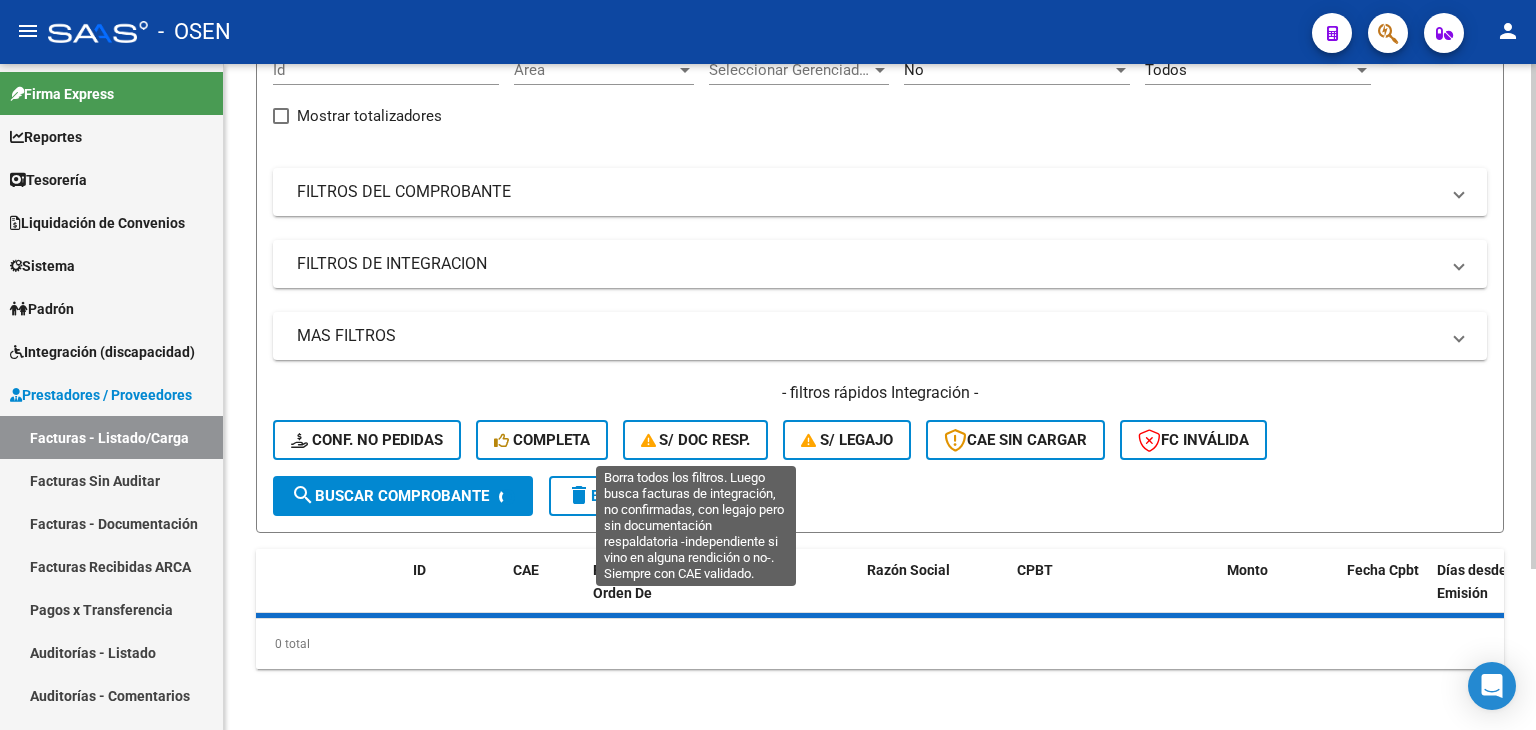 scroll, scrollTop: 0, scrollLeft: 0, axis: both 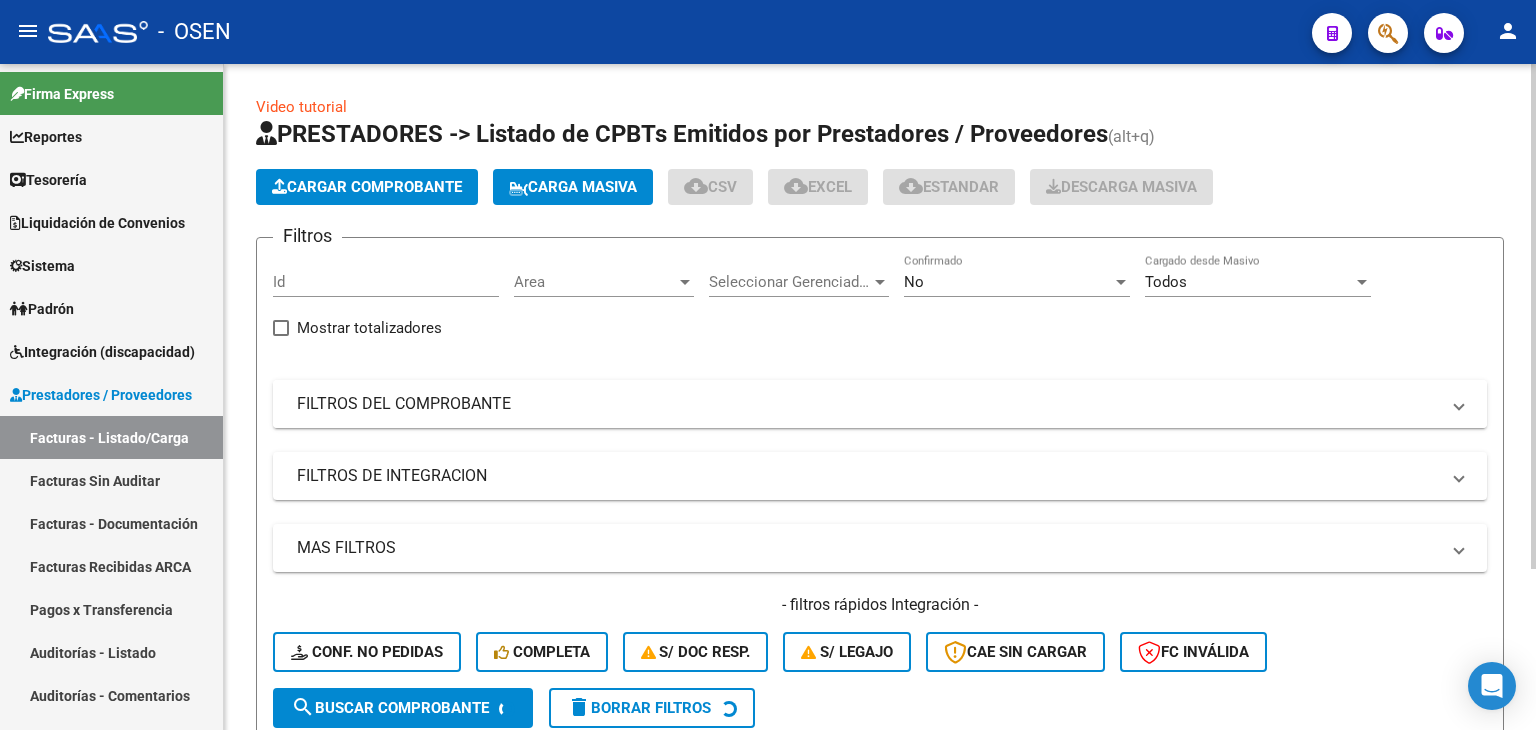 click on "FILTROS DEL COMPROBANTE" at bounding box center (868, 404) 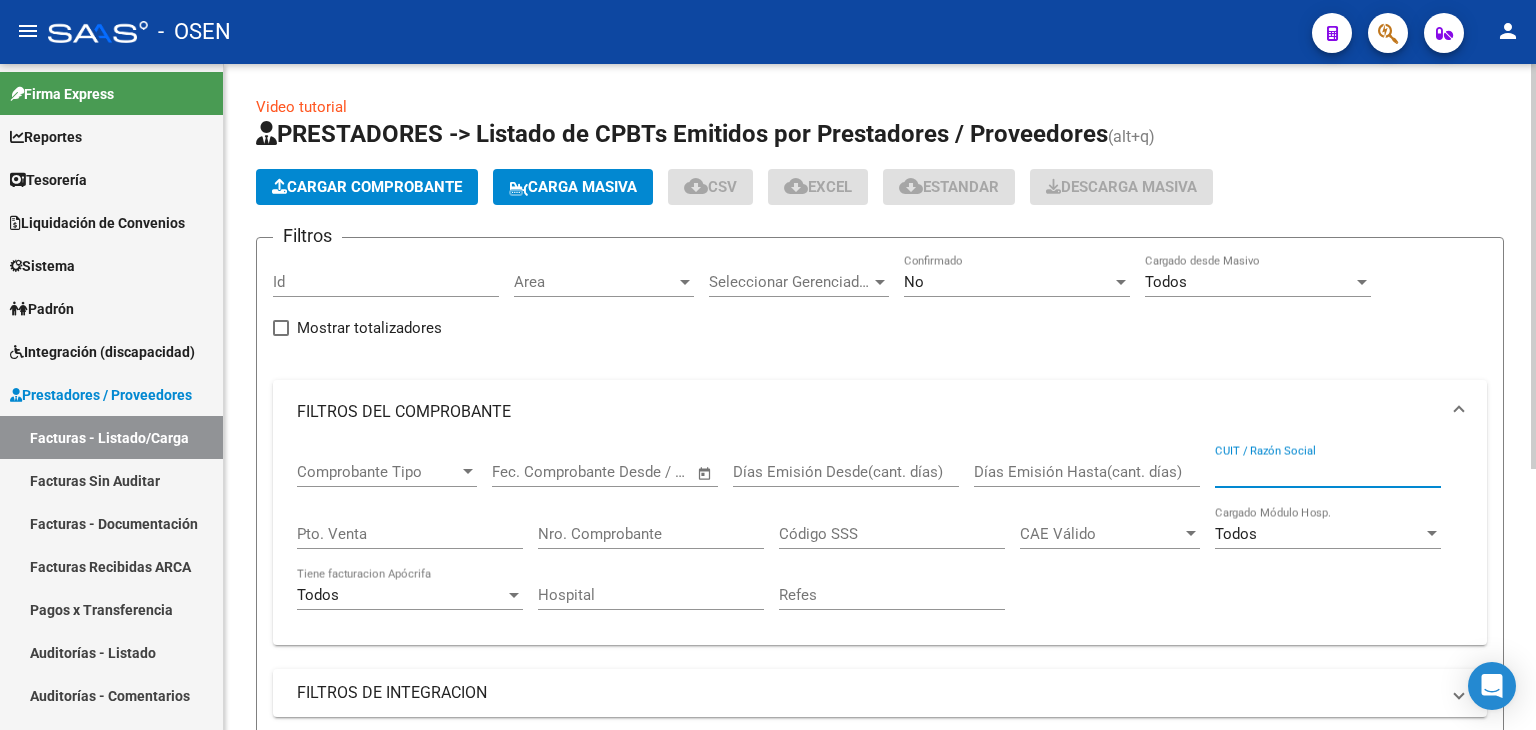 click on "CUIT / Razón Social" at bounding box center [1328, 472] 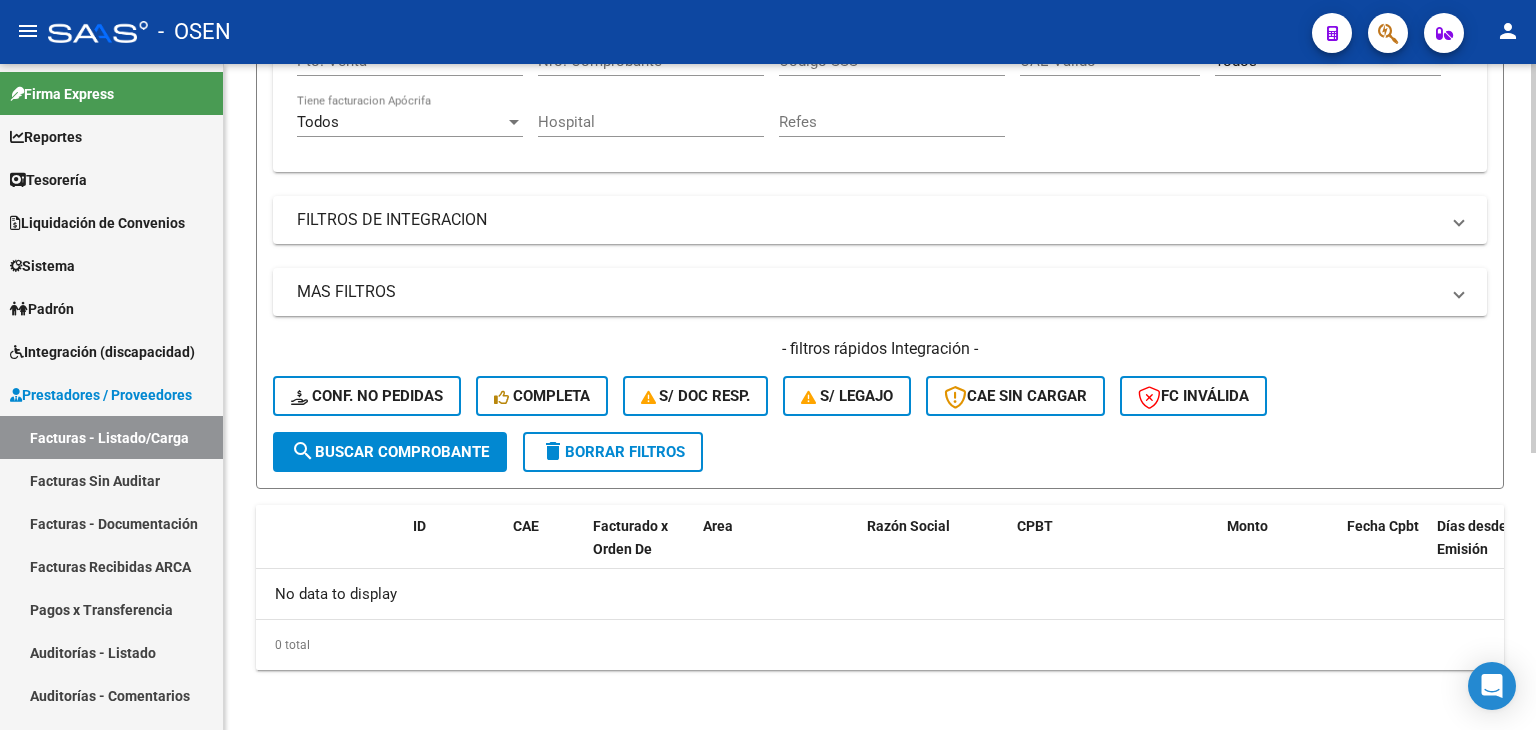 scroll, scrollTop: 0, scrollLeft: 0, axis: both 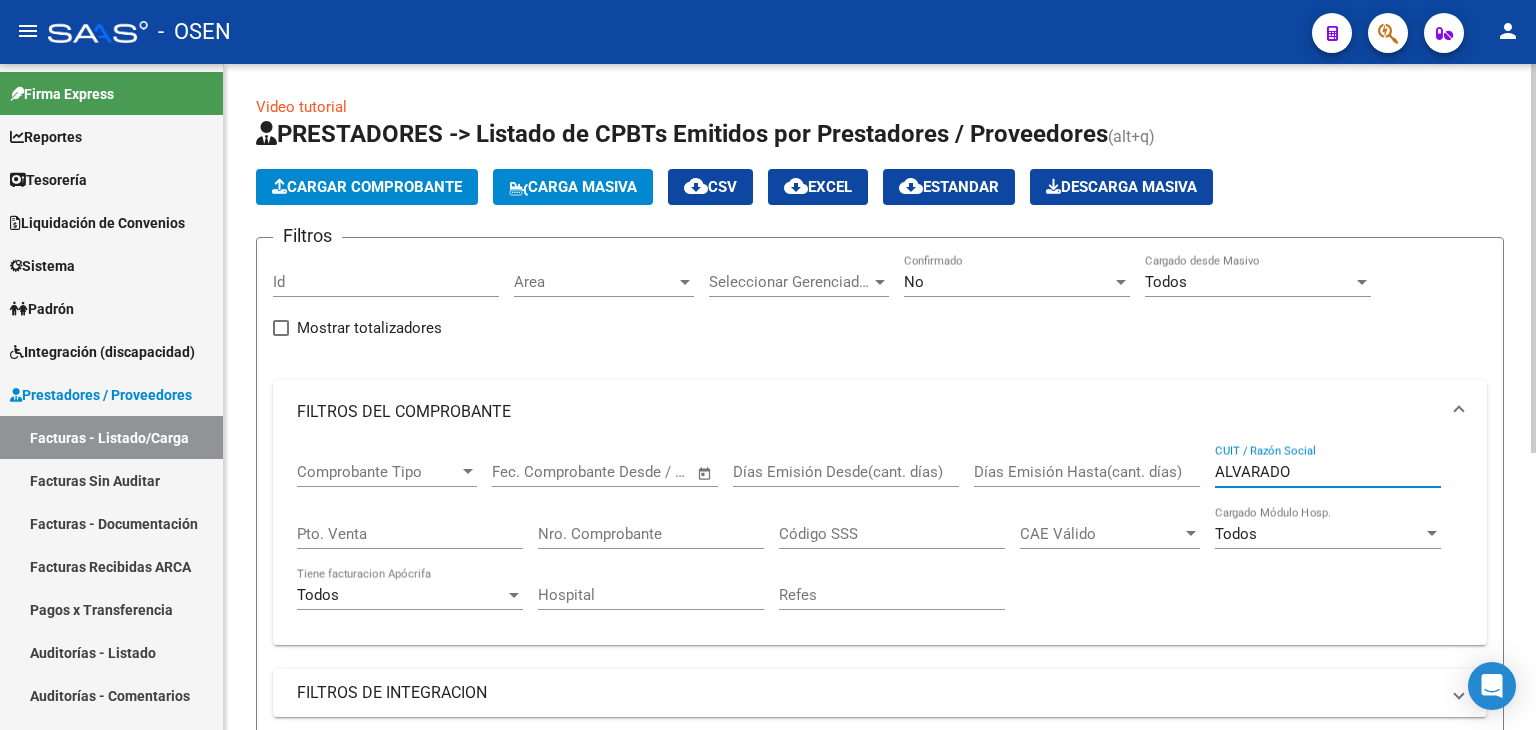 click on "No" at bounding box center [1008, 282] 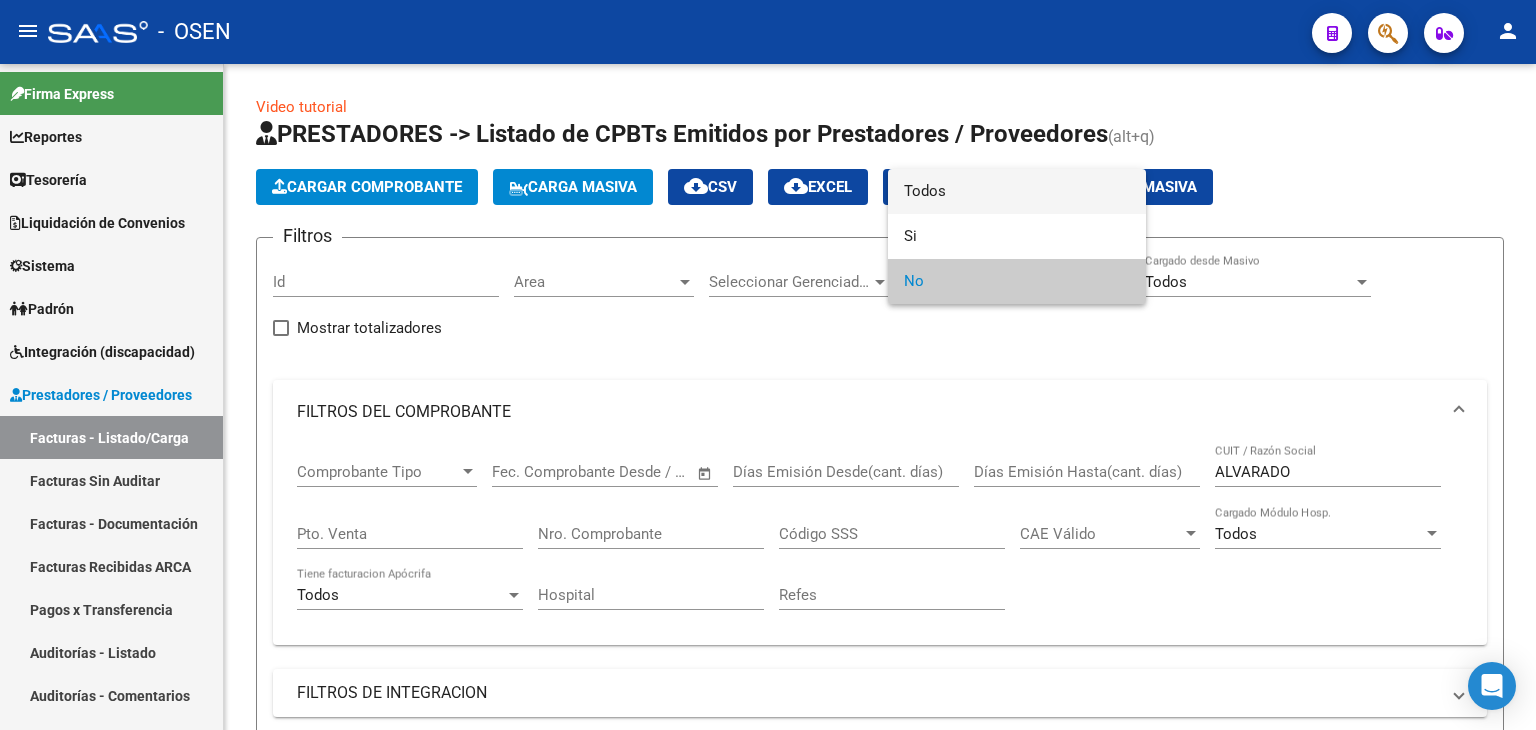 click on "Todos" at bounding box center [1017, 191] 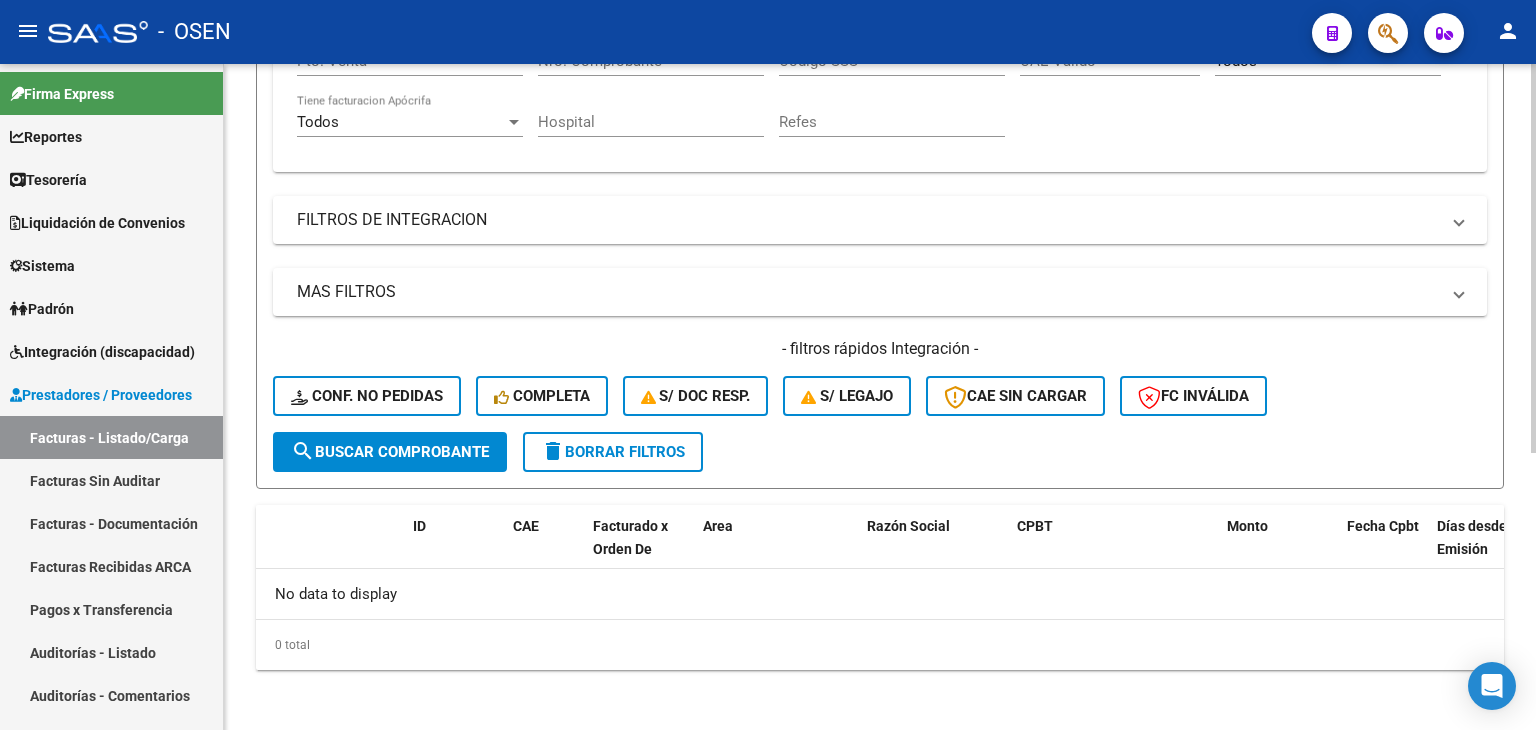 click on "search  Buscar Comprobante" 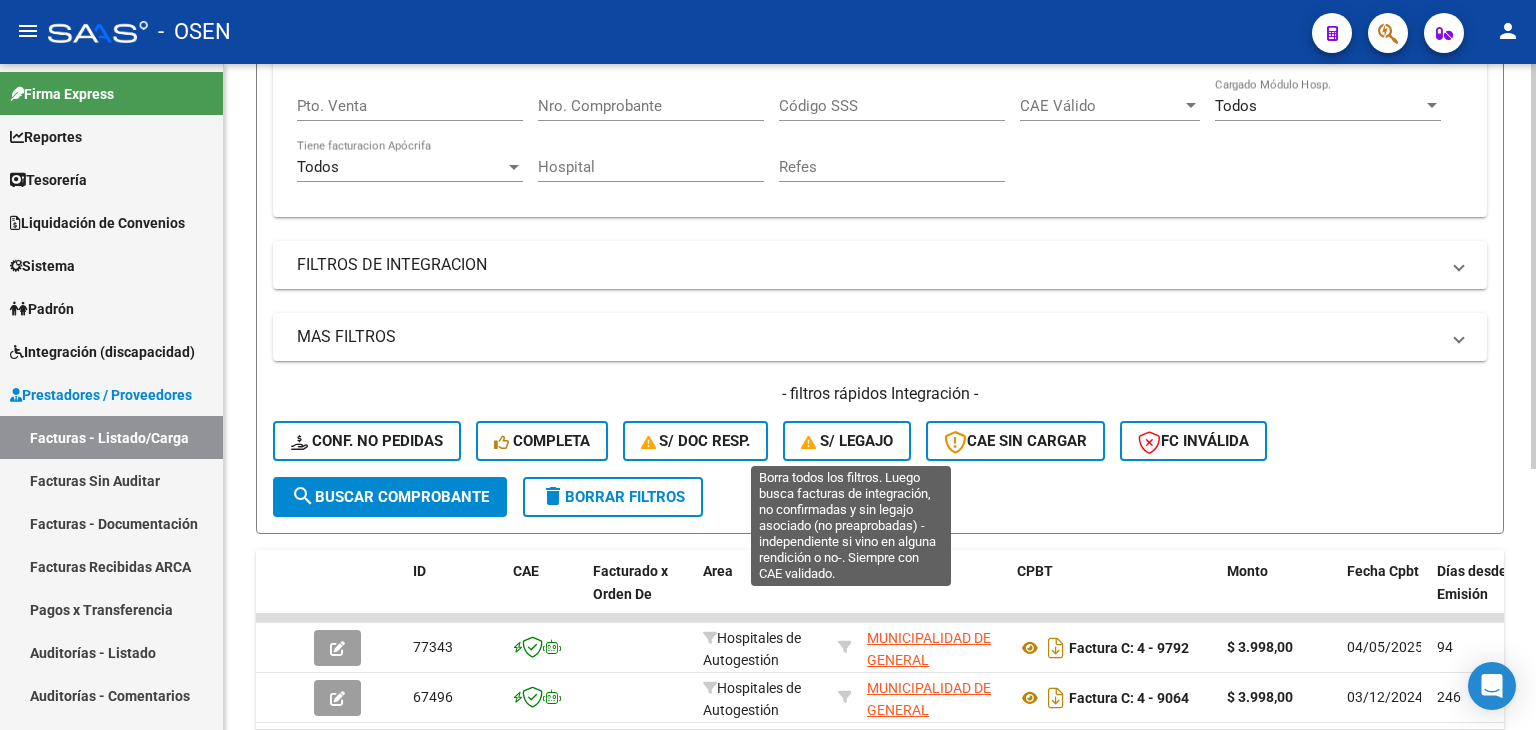 scroll, scrollTop: 473, scrollLeft: 0, axis: vertical 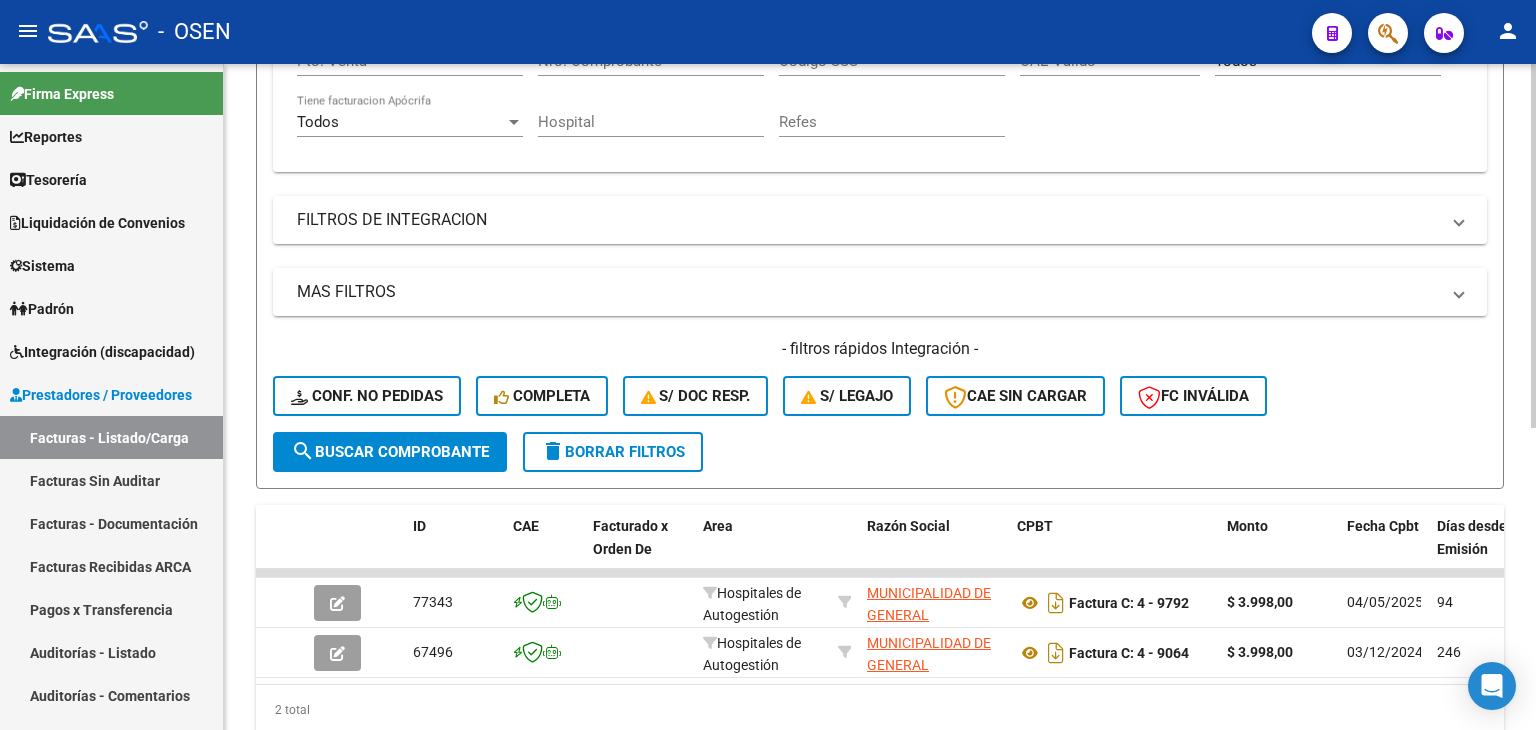click on "- filtros rápidos Integración -    Conf. no pedidas    Completa    S/ Doc Resp.    S/ legajo  CAE SIN CARGAR  FC Inválida" 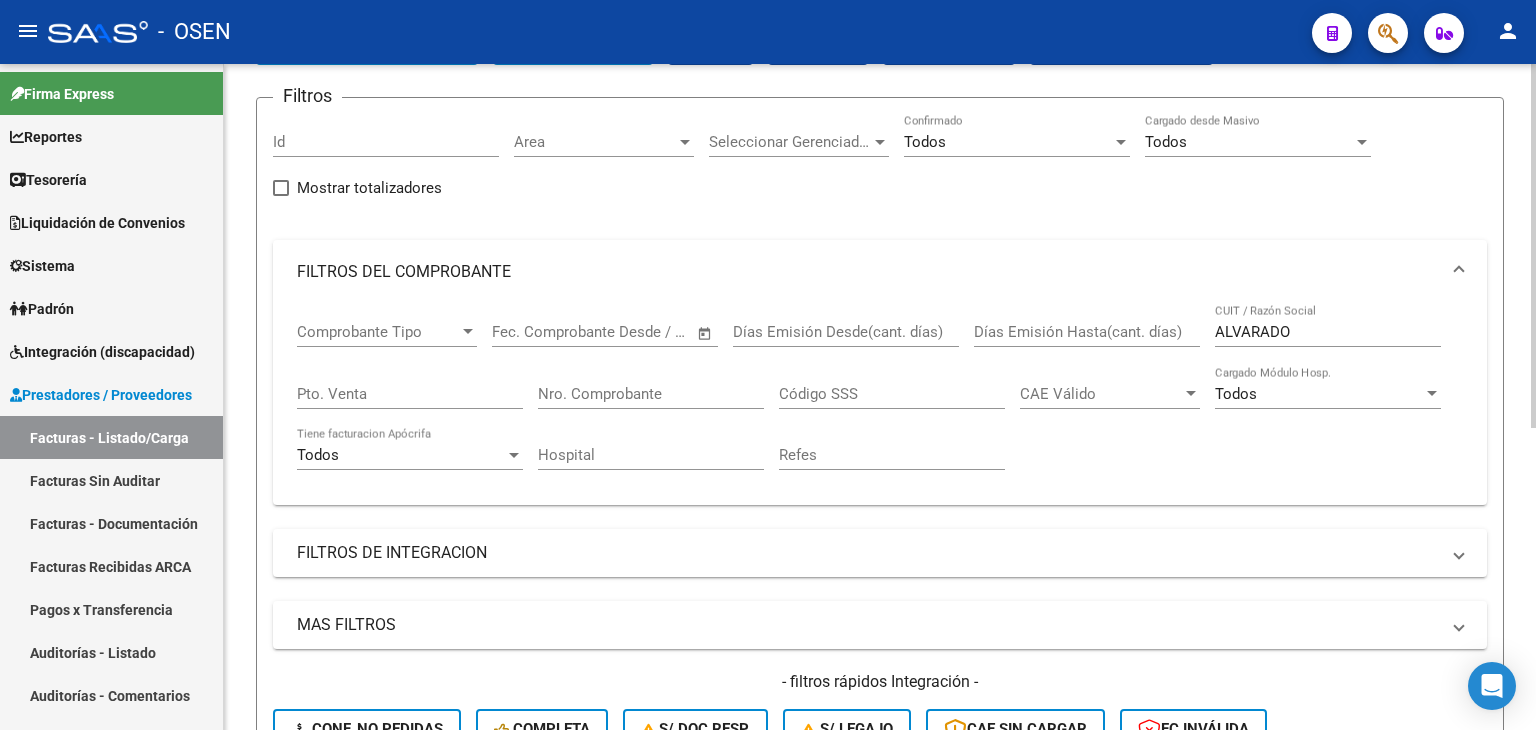 scroll, scrollTop: 0, scrollLeft: 0, axis: both 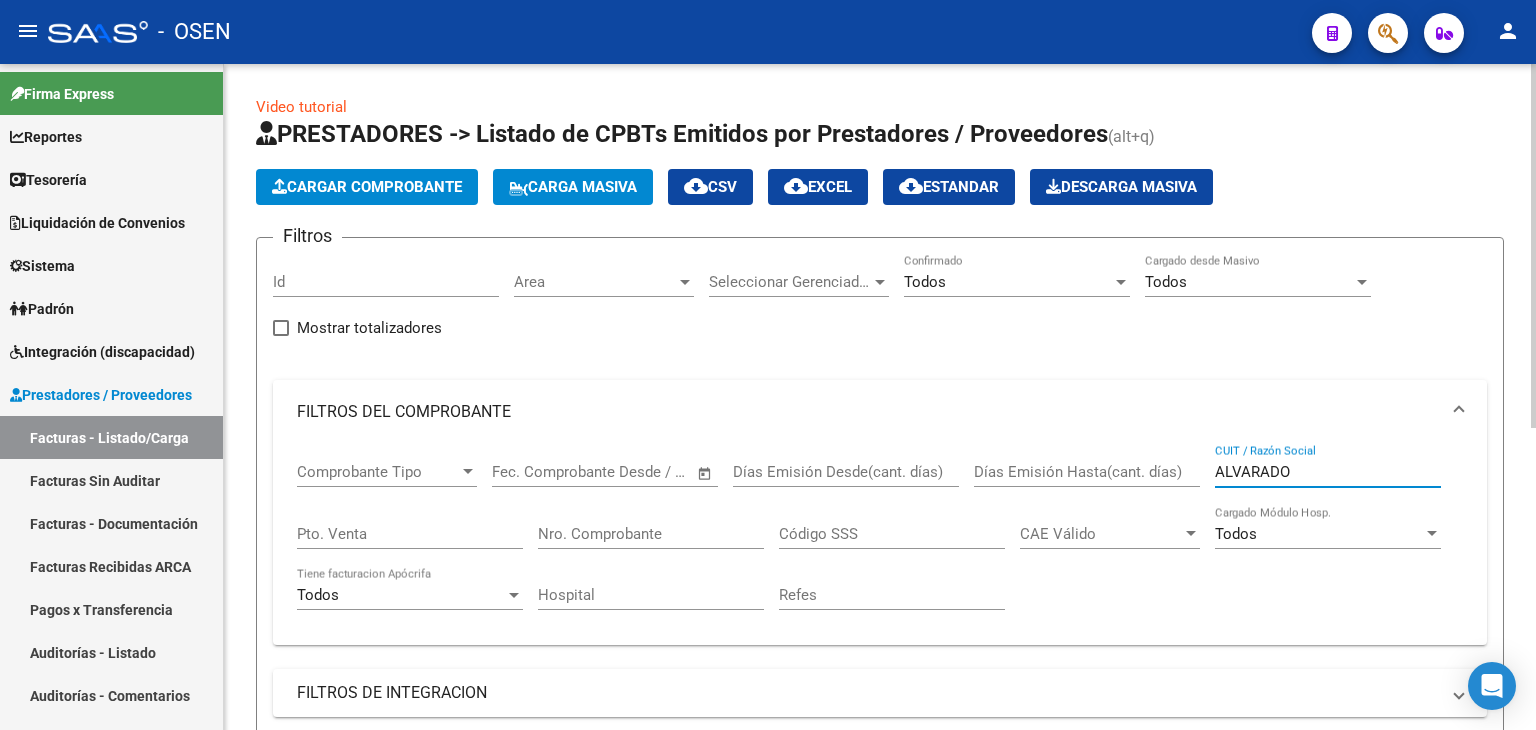 drag, startPoint x: 1301, startPoint y: 473, endPoint x: 1037, endPoint y: 451, distance: 264.91507 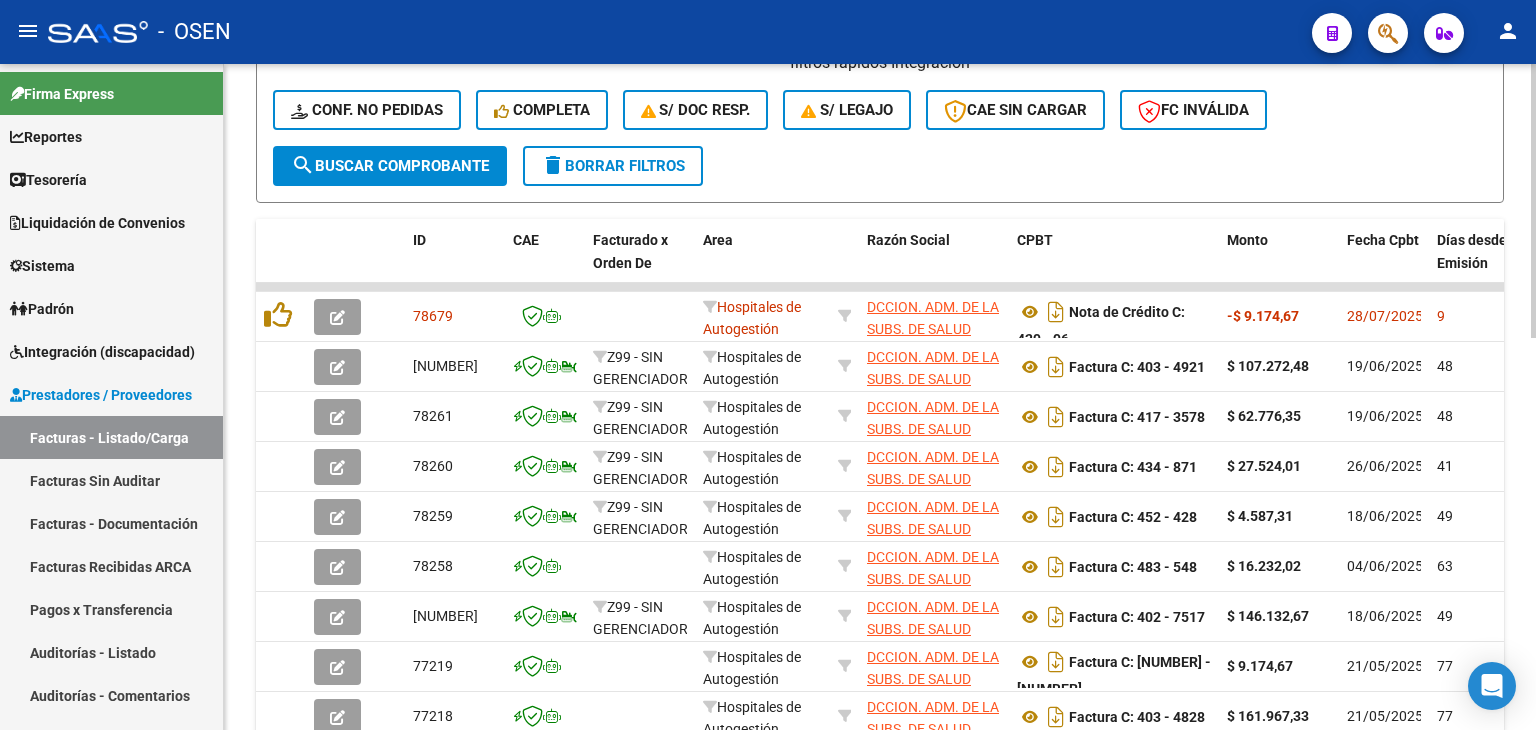 scroll, scrollTop: 762, scrollLeft: 0, axis: vertical 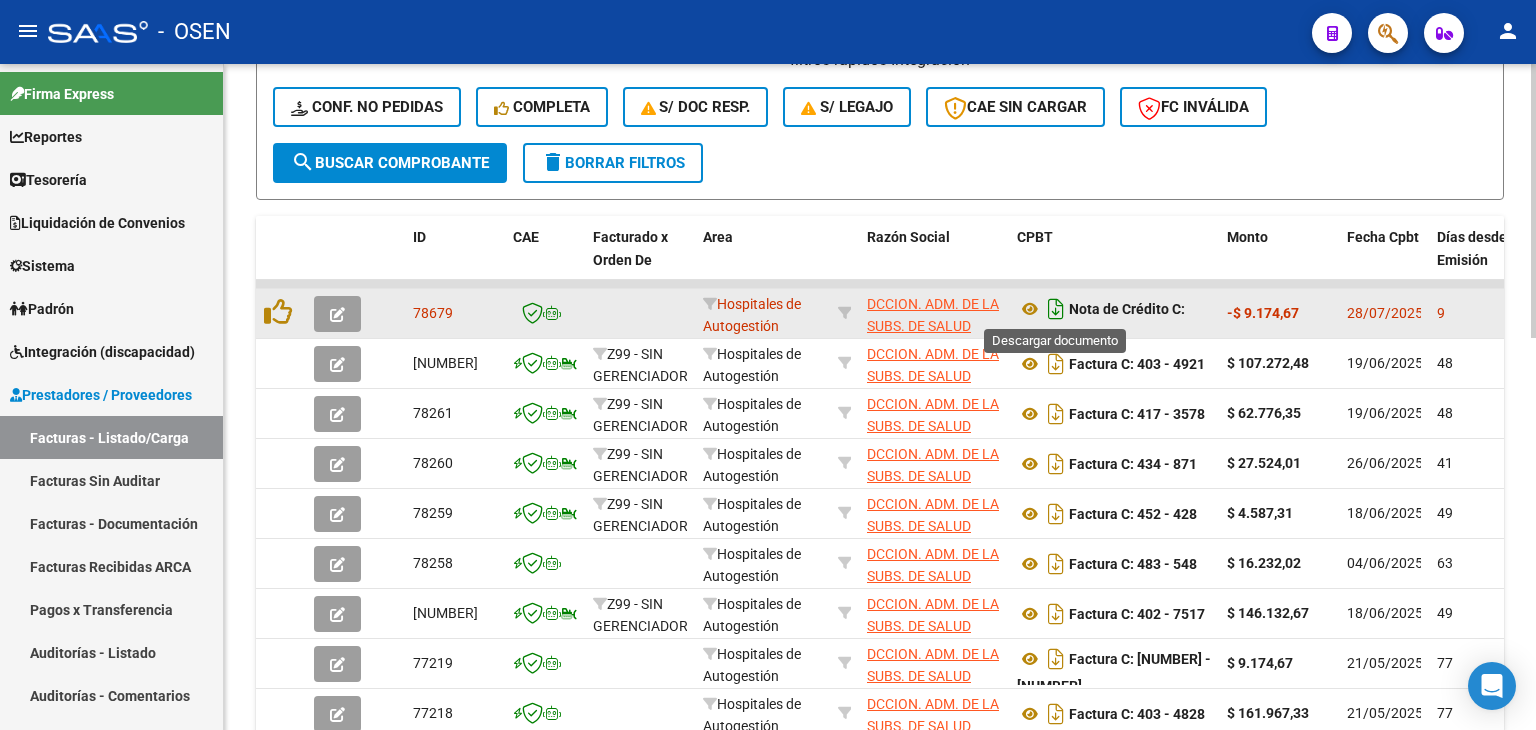 type on "NEUQUEN" 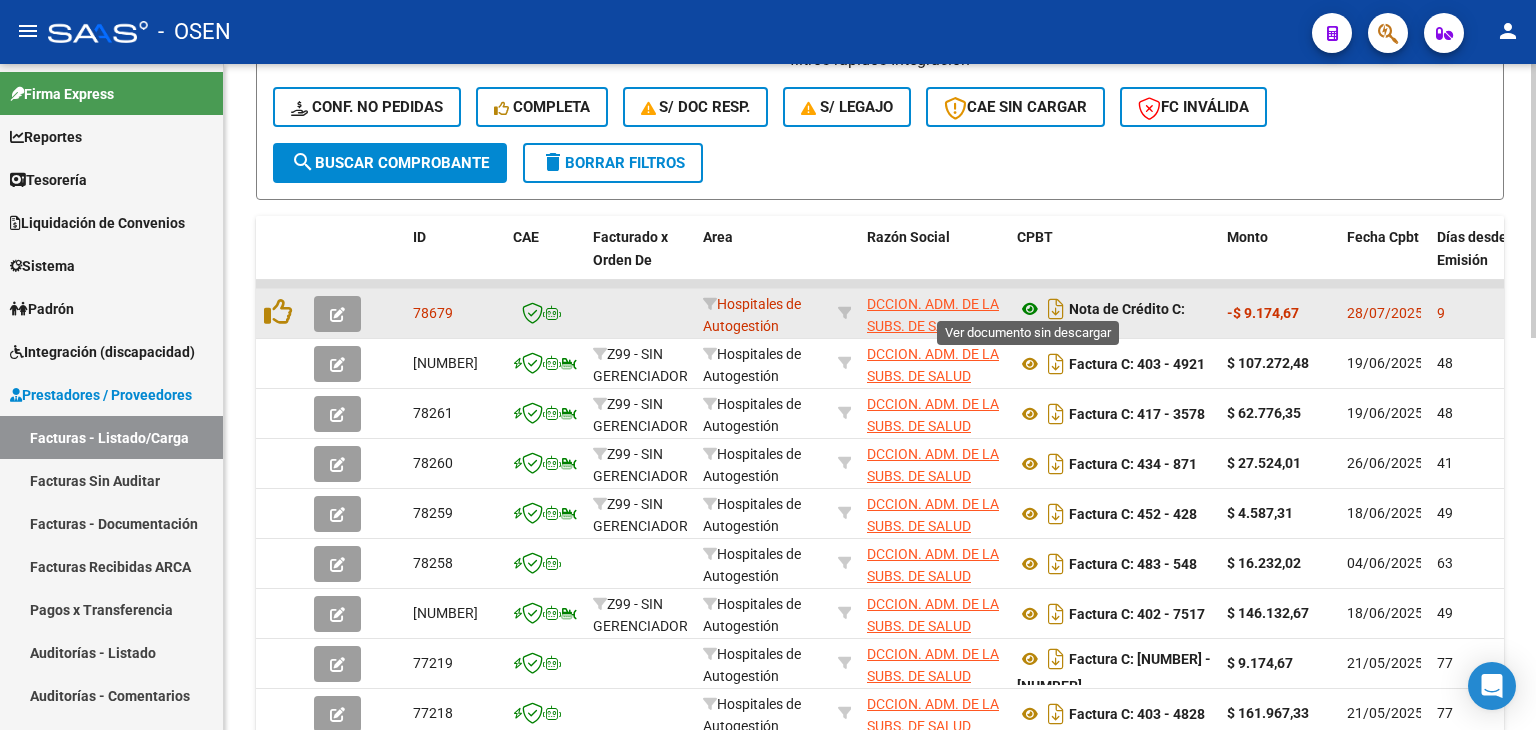 click 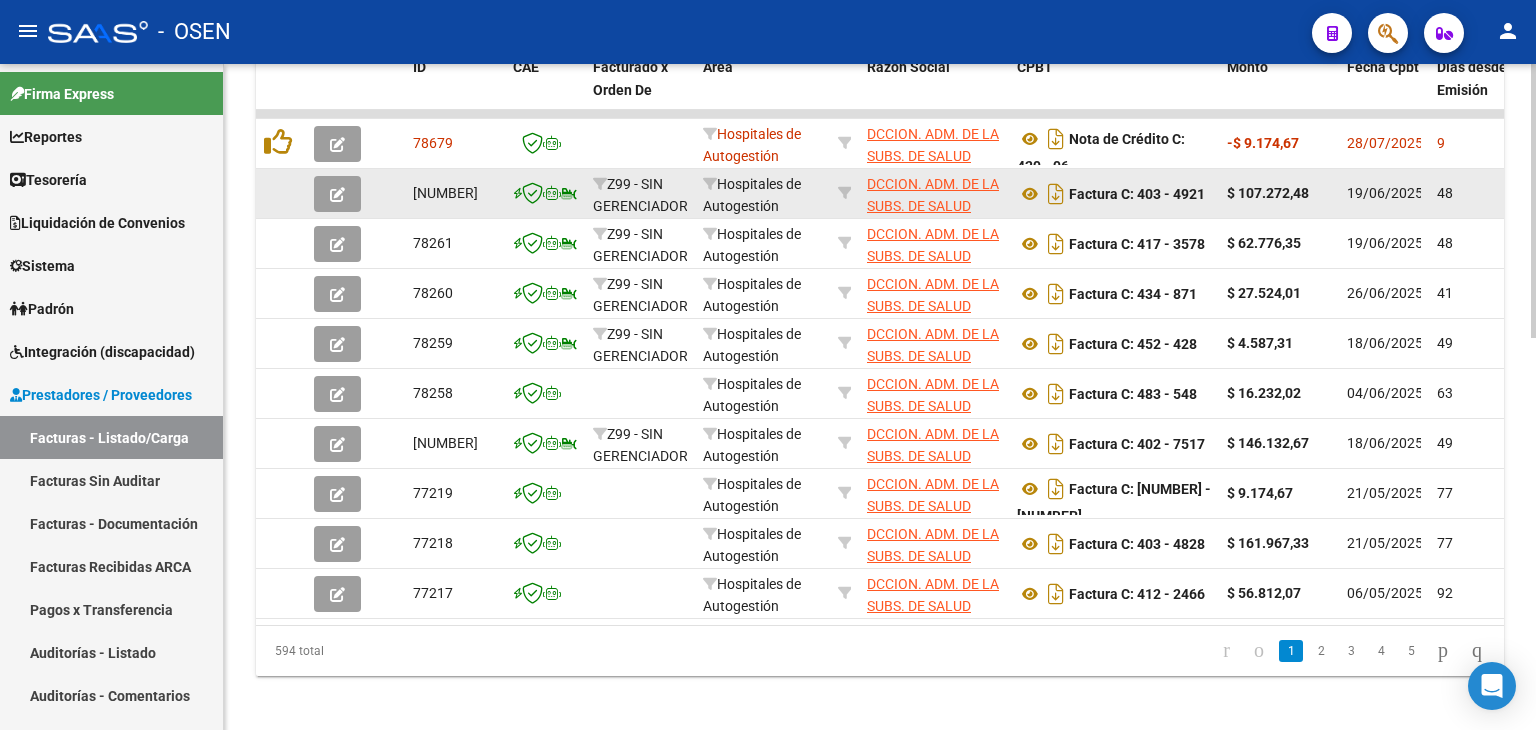 scroll, scrollTop: 953, scrollLeft: 0, axis: vertical 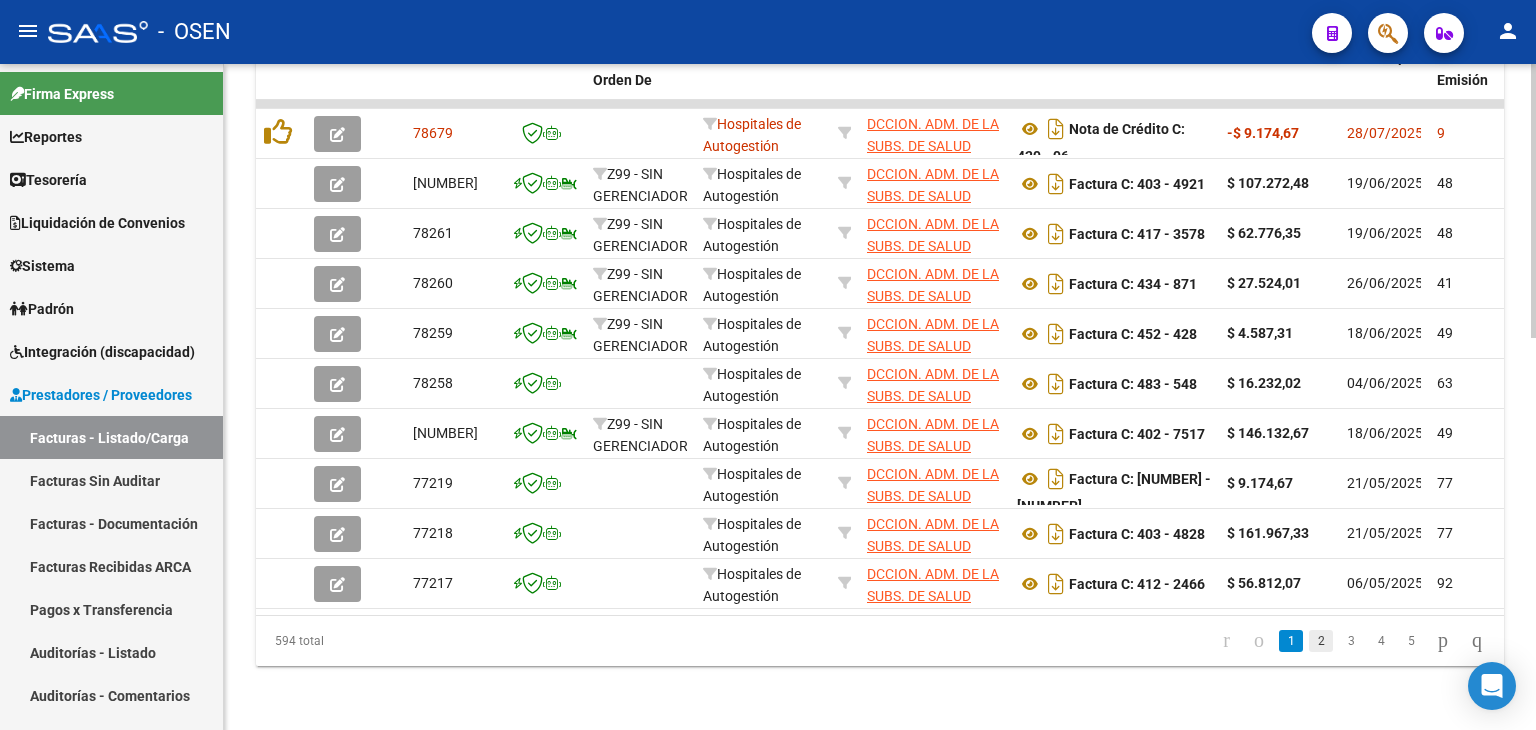 click on "2" 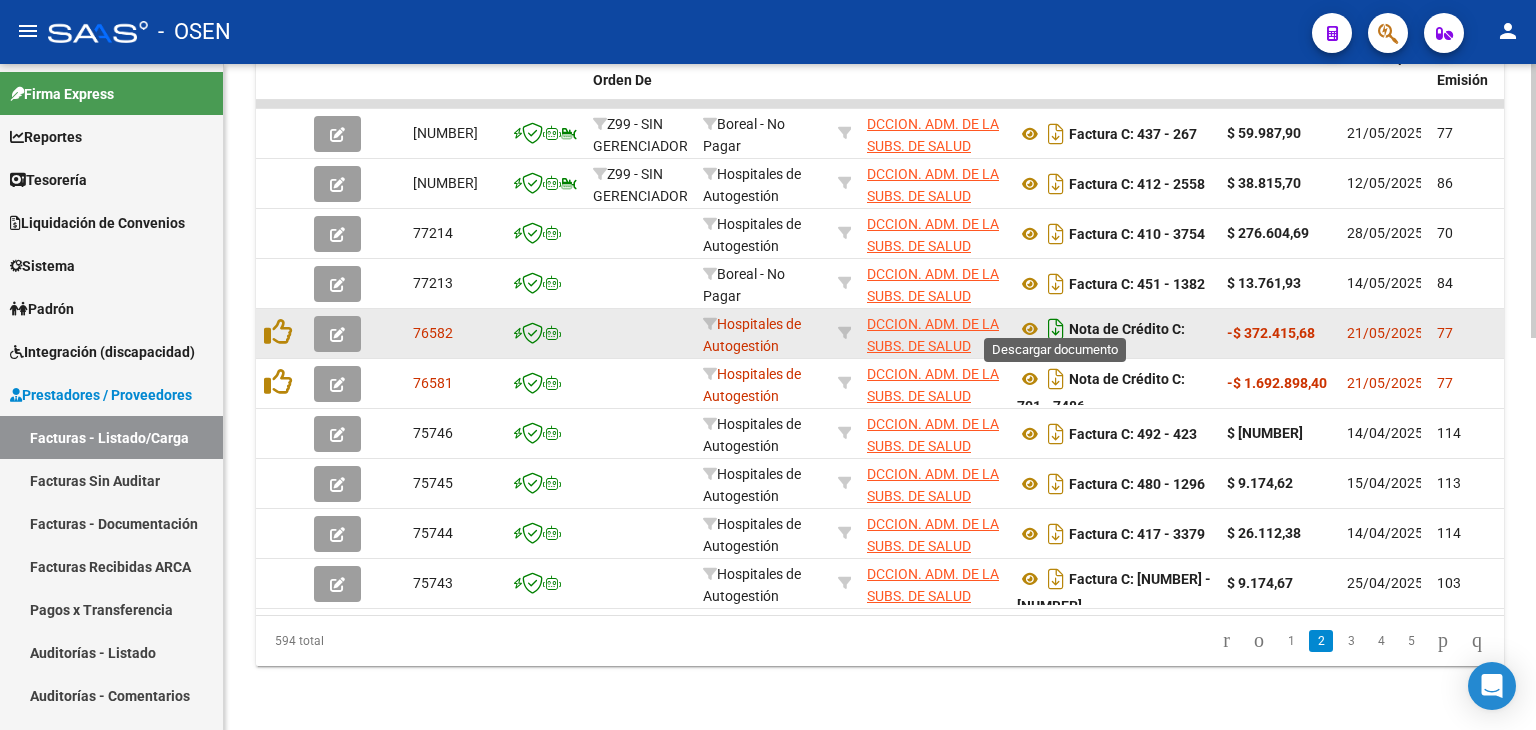 click 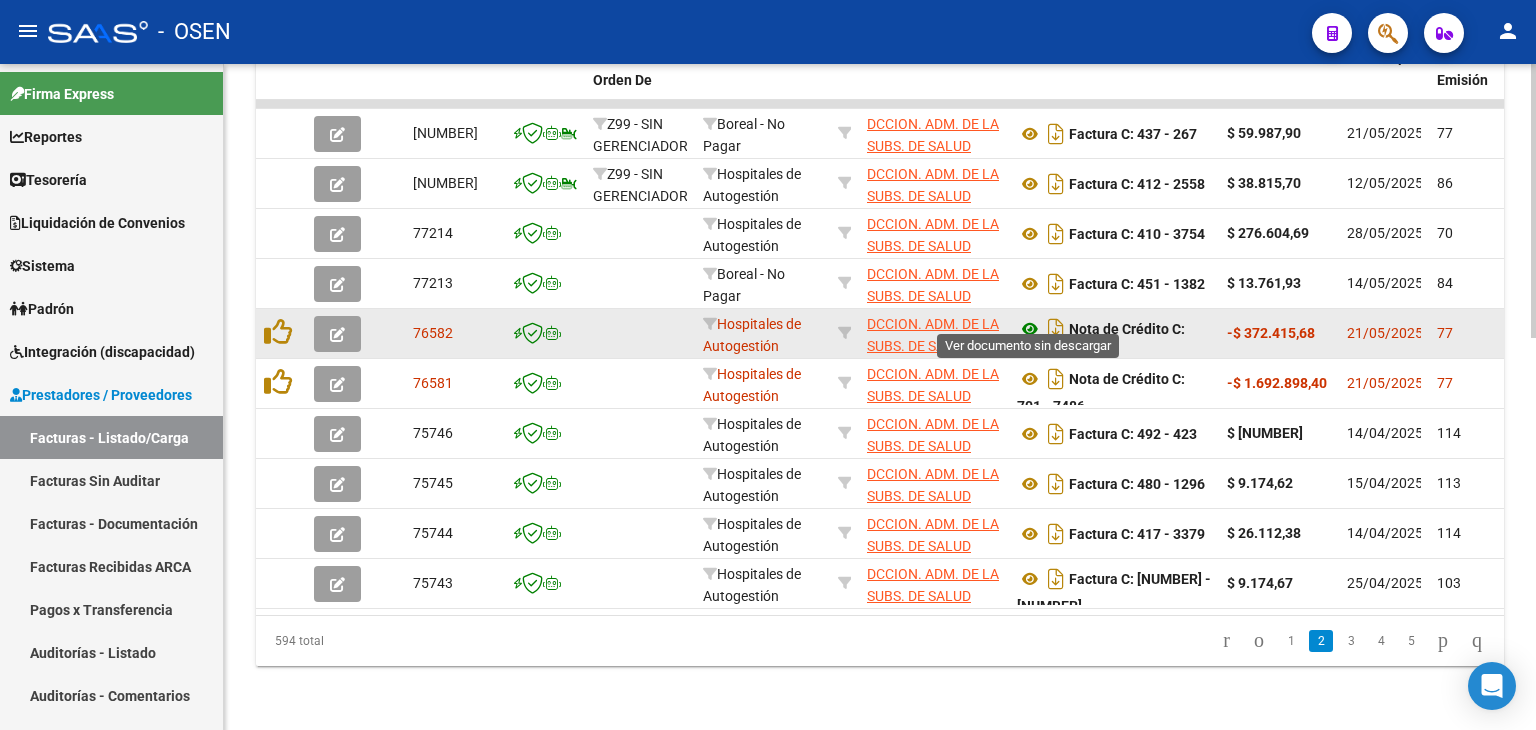 click 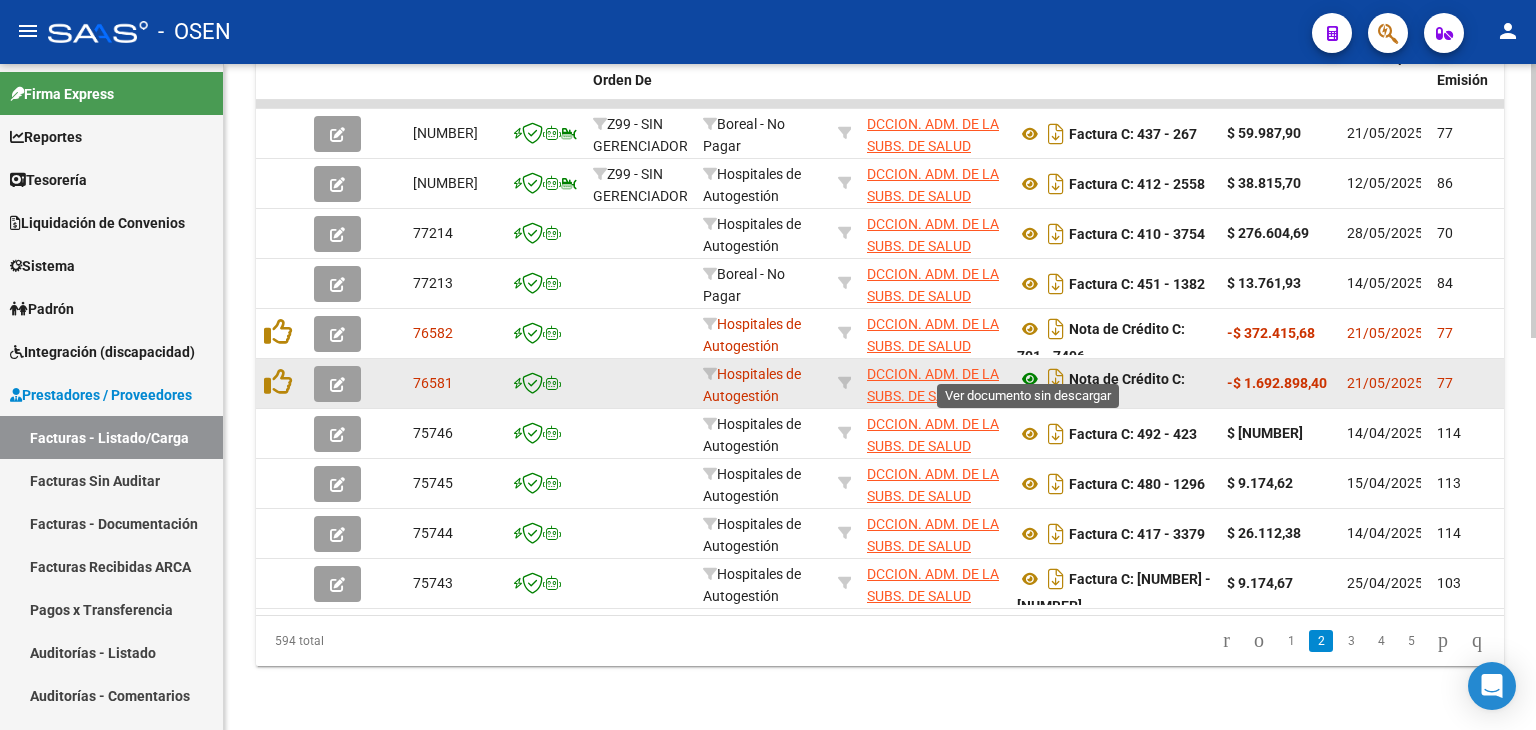 click 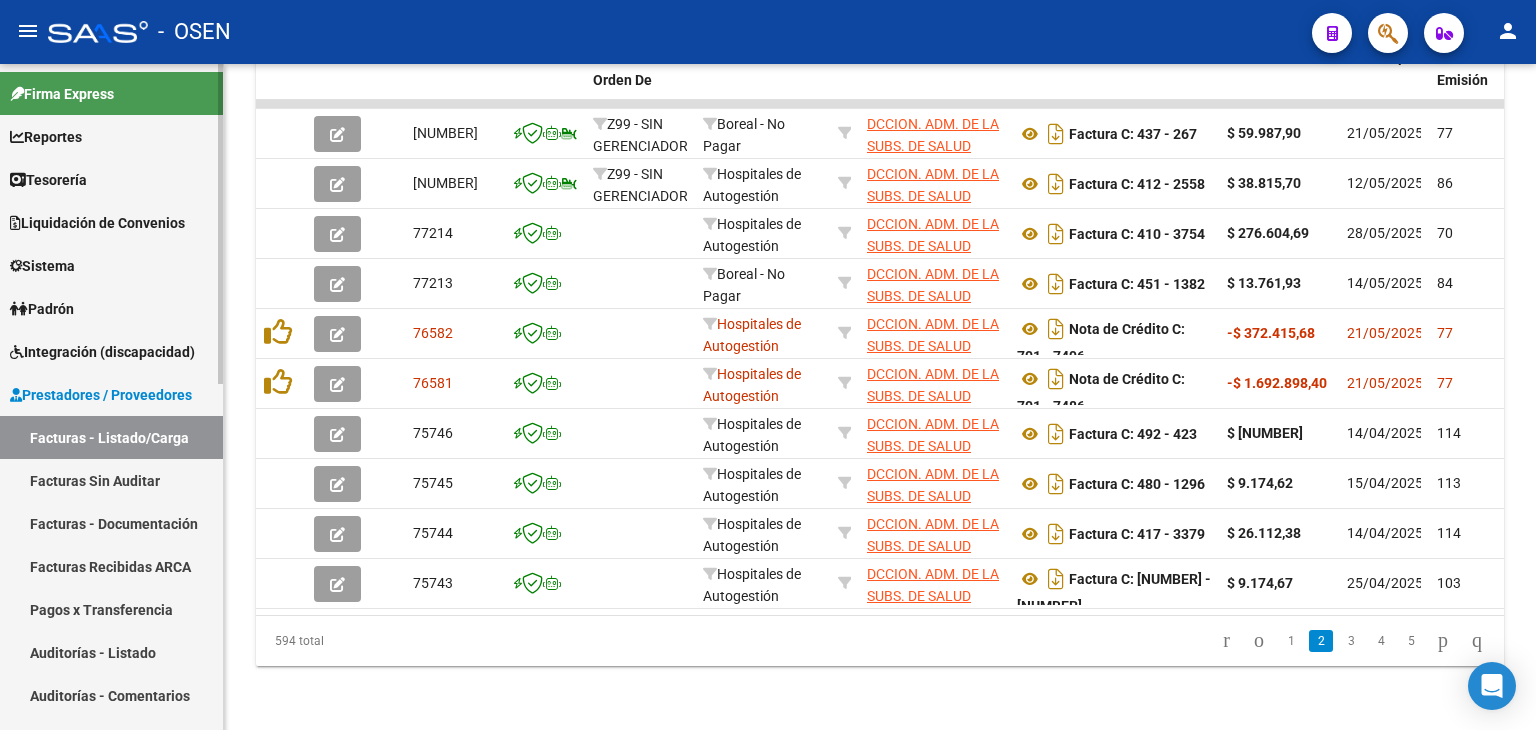 click on "Tesorería" at bounding box center (111, 179) 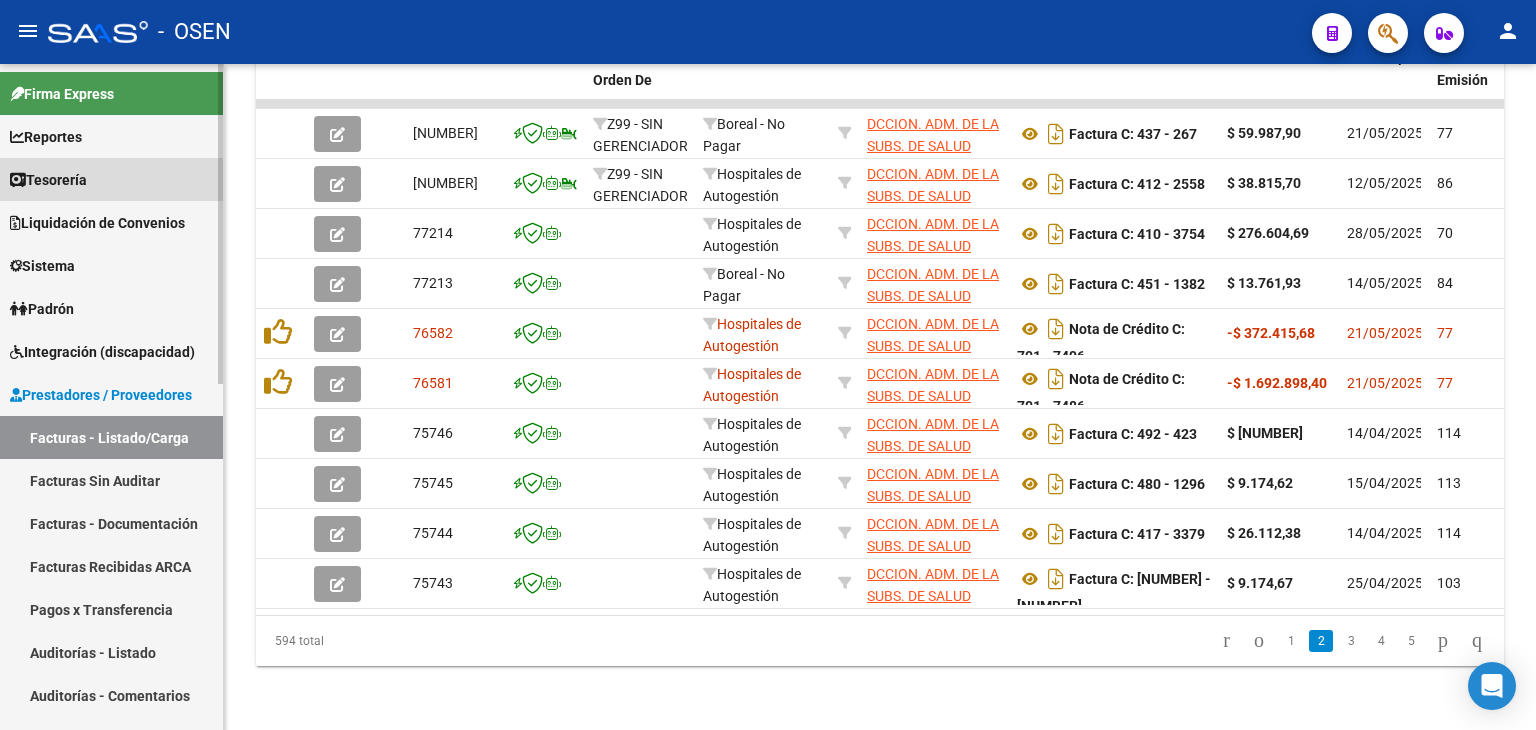 drag, startPoint x: 104, startPoint y: 189, endPoint x: 108, endPoint y: 239, distance: 50.159744 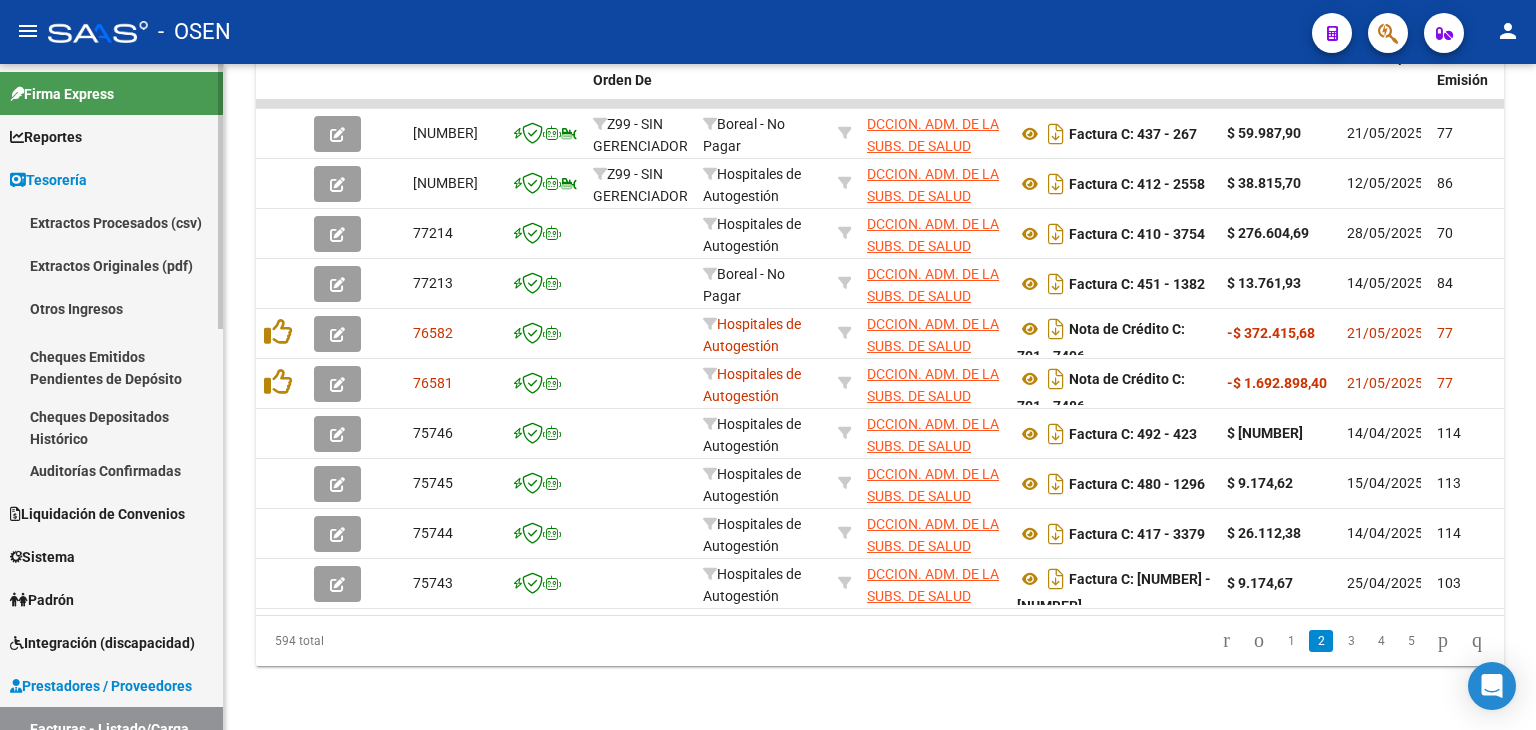 click on "Auditorías Confirmadas" at bounding box center [111, 470] 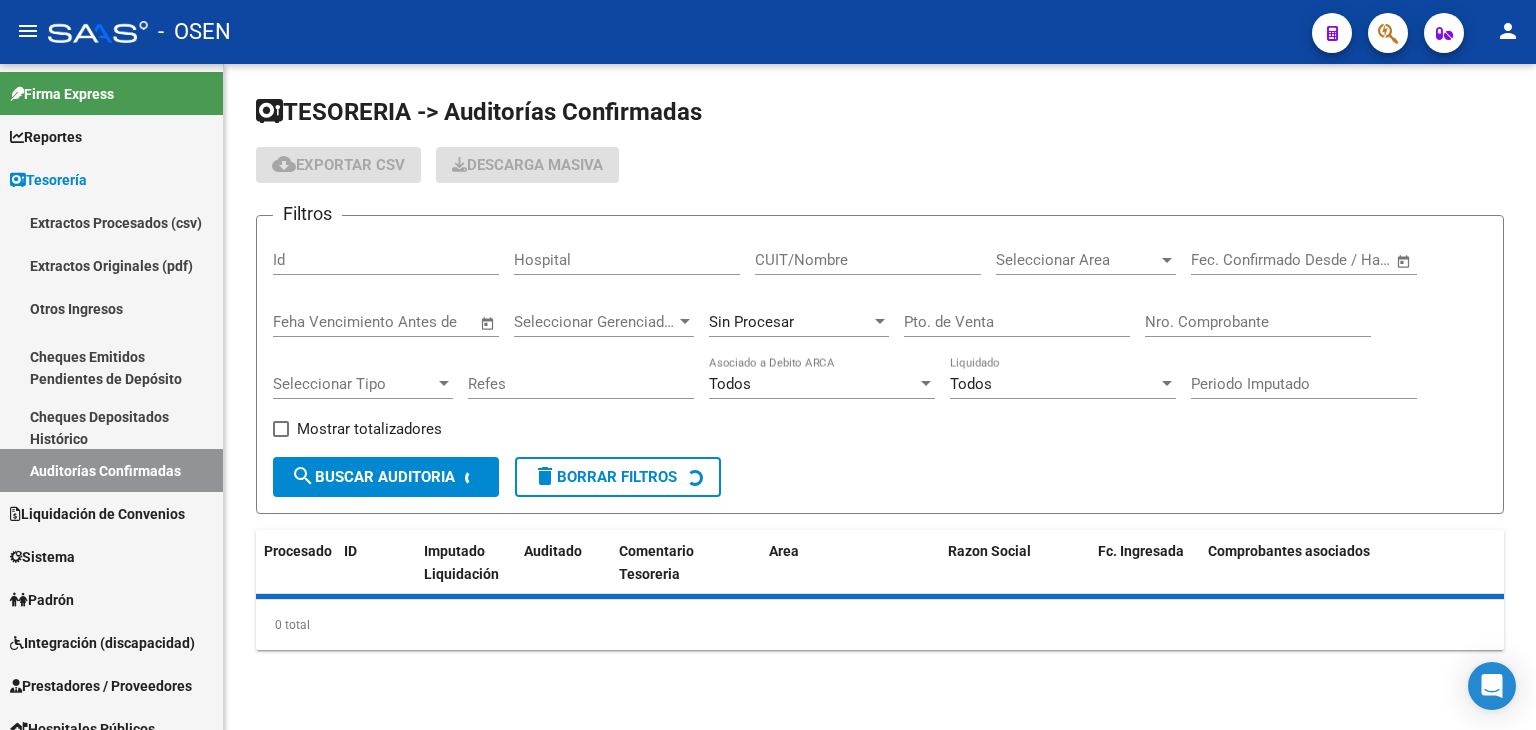 scroll, scrollTop: 0, scrollLeft: 0, axis: both 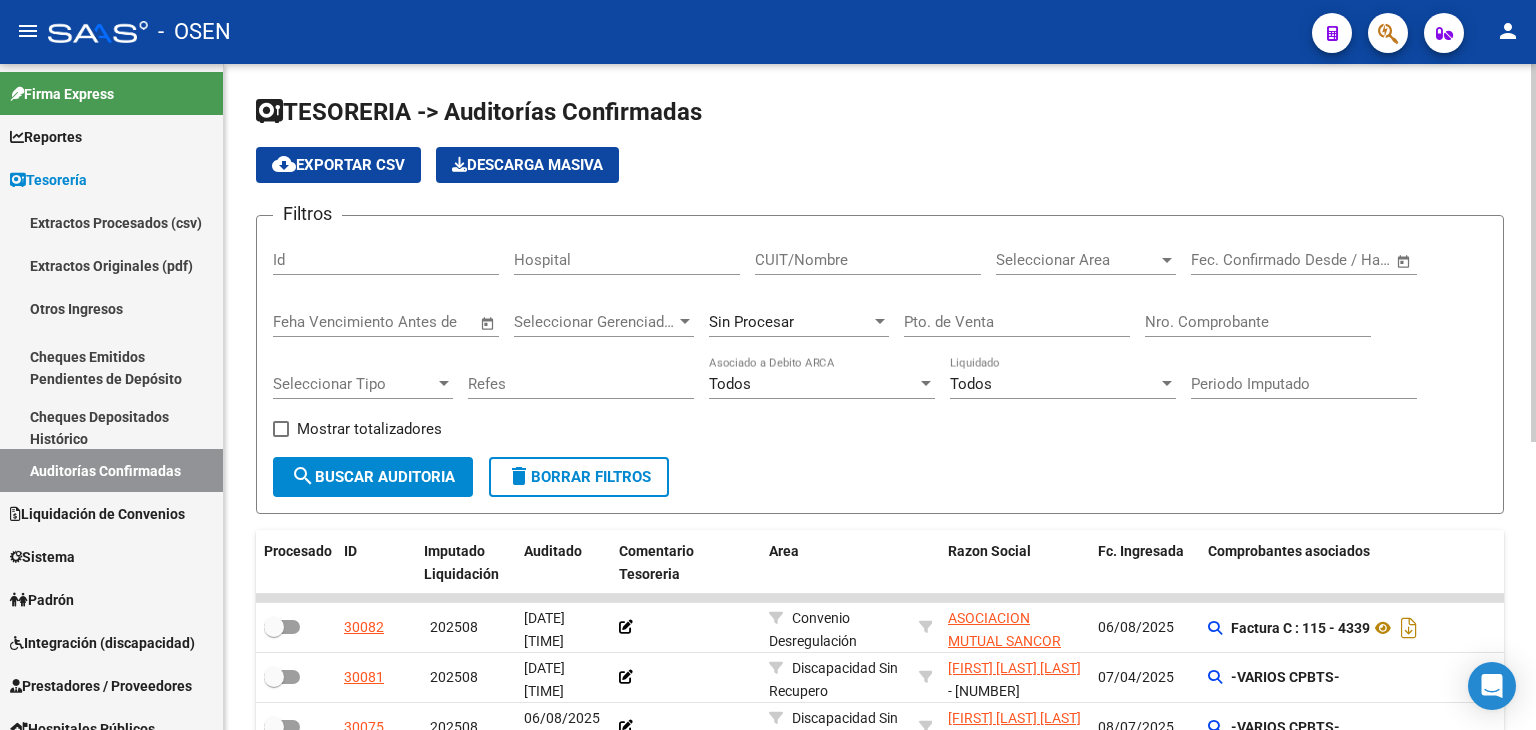 click on "Nro. Comprobante" 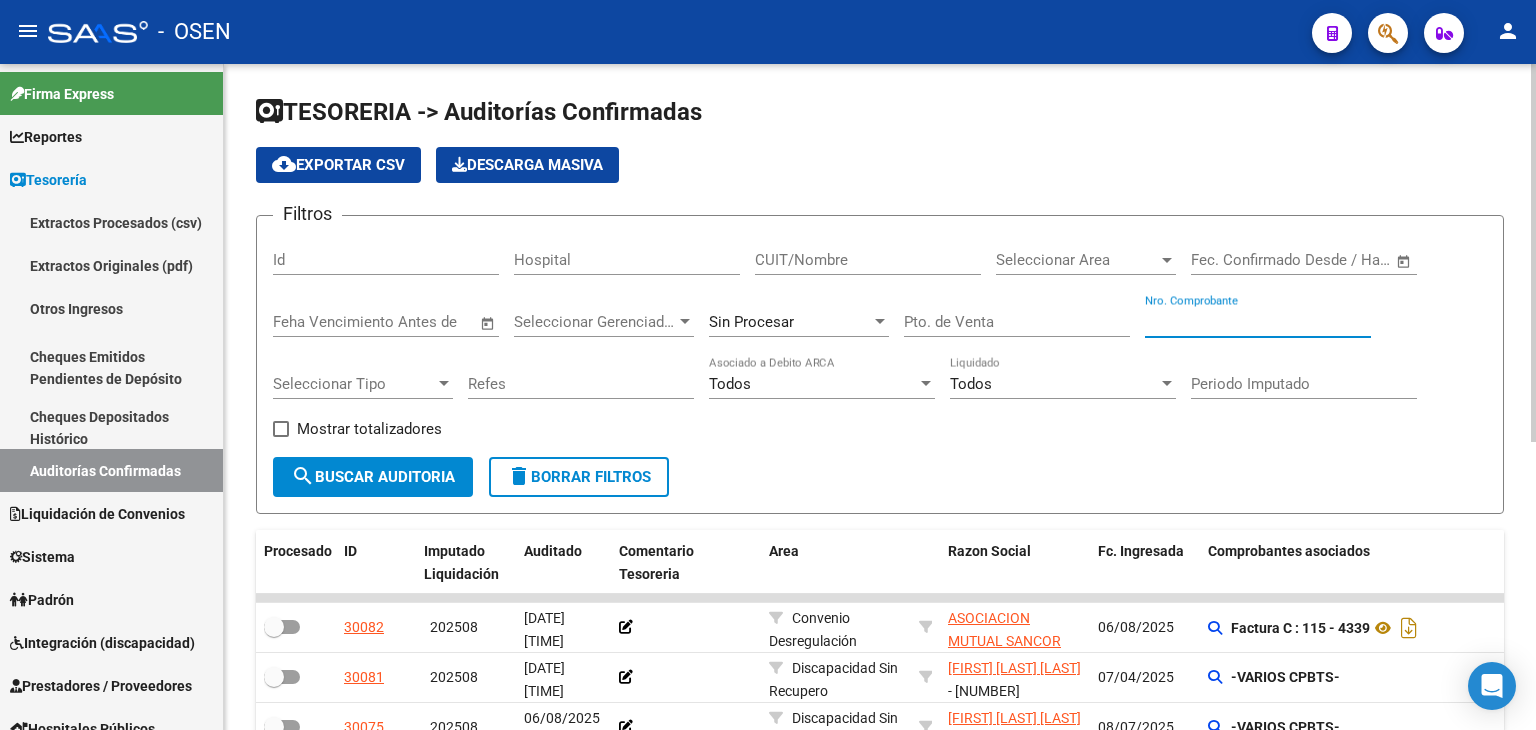 click on "Nro. Comprobante" at bounding box center (1258, 322) 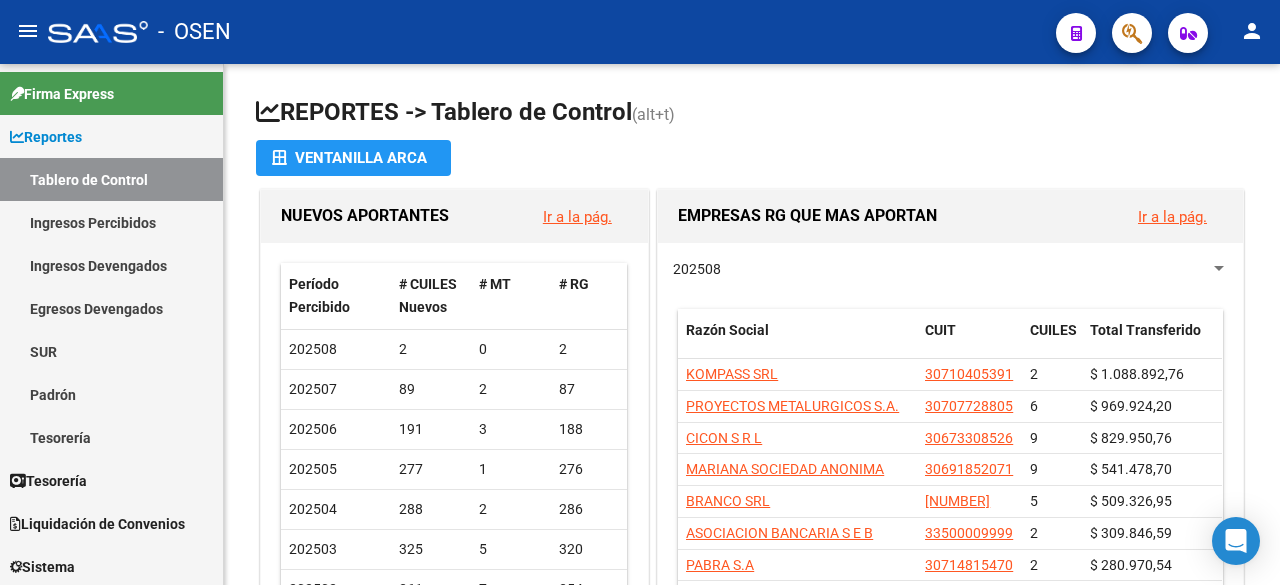 scroll, scrollTop: 0, scrollLeft: 0, axis: both 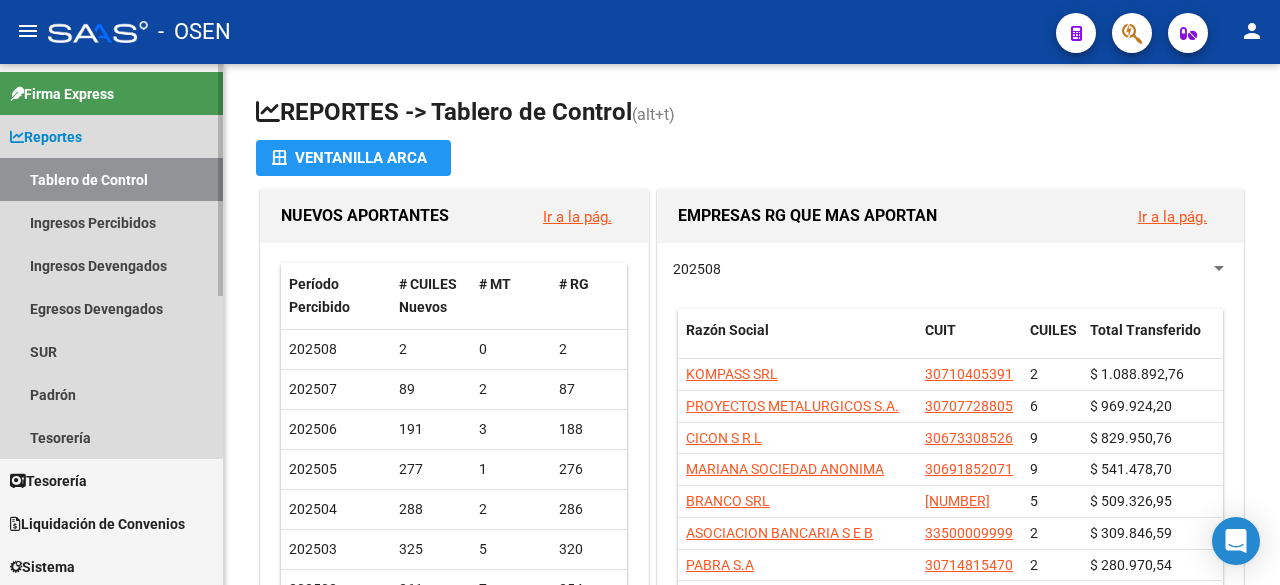 click on "Reportes" at bounding box center (111, 136) 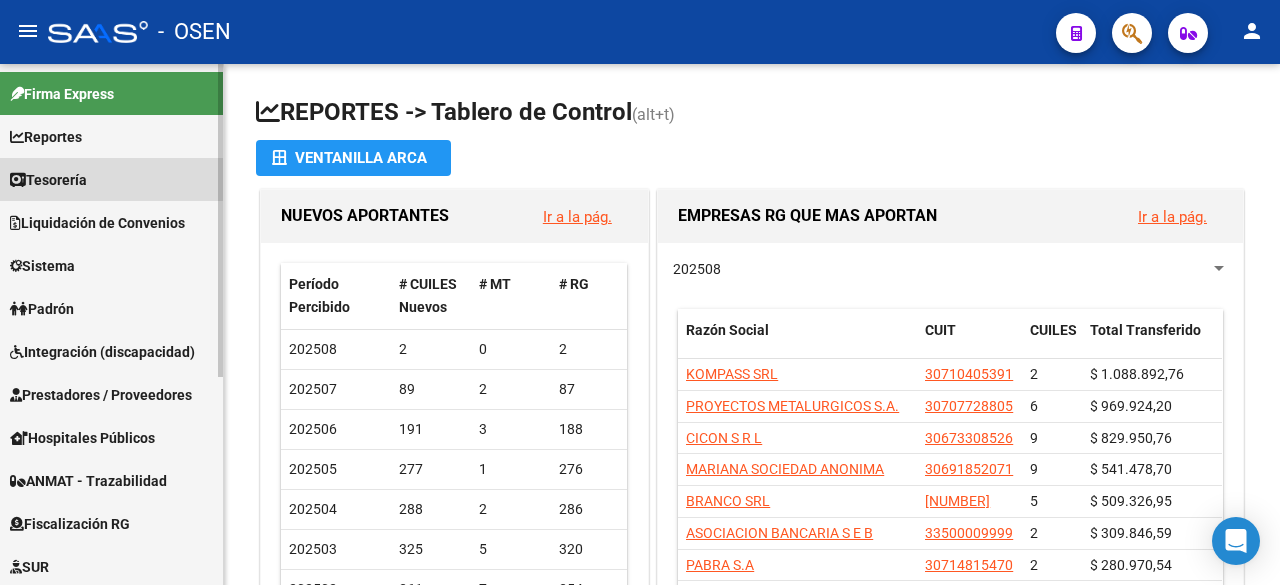 click on "Tesorería" at bounding box center [48, 180] 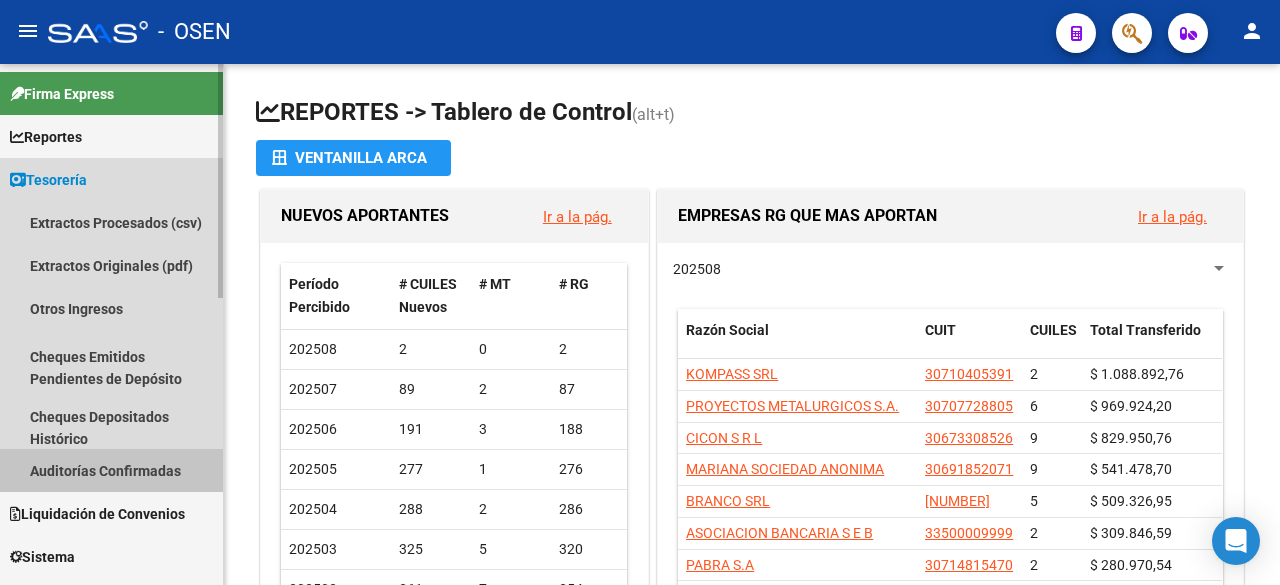 click on "Auditorías Confirmadas" at bounding box center (111, 470) 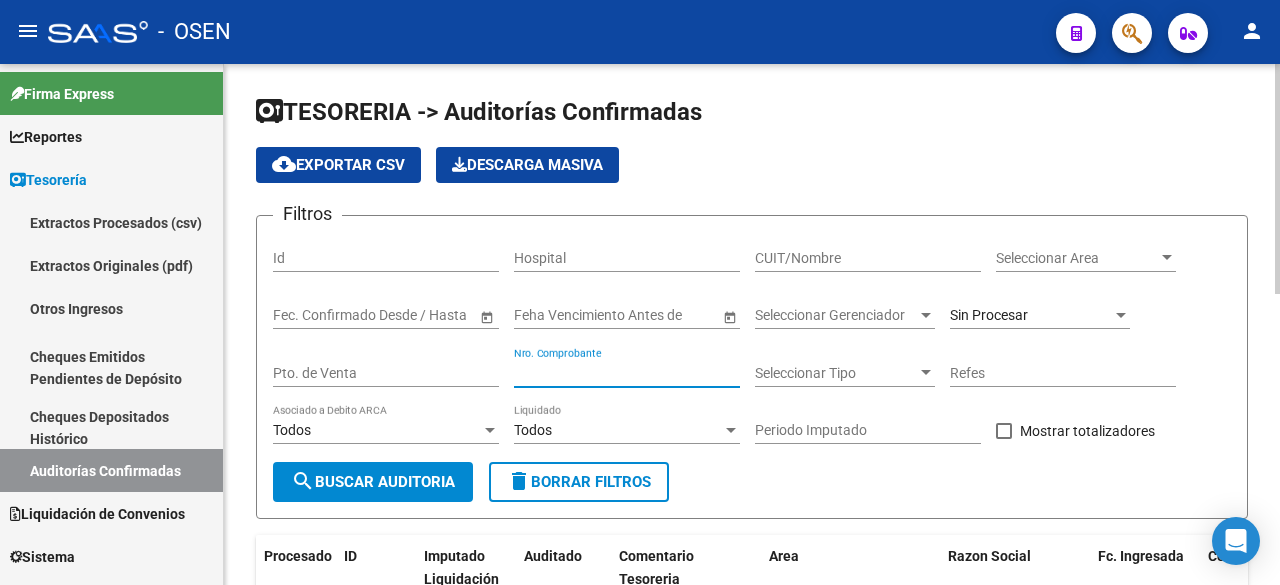click on "Nro. Comprobante" at bounding box center [627, 373] 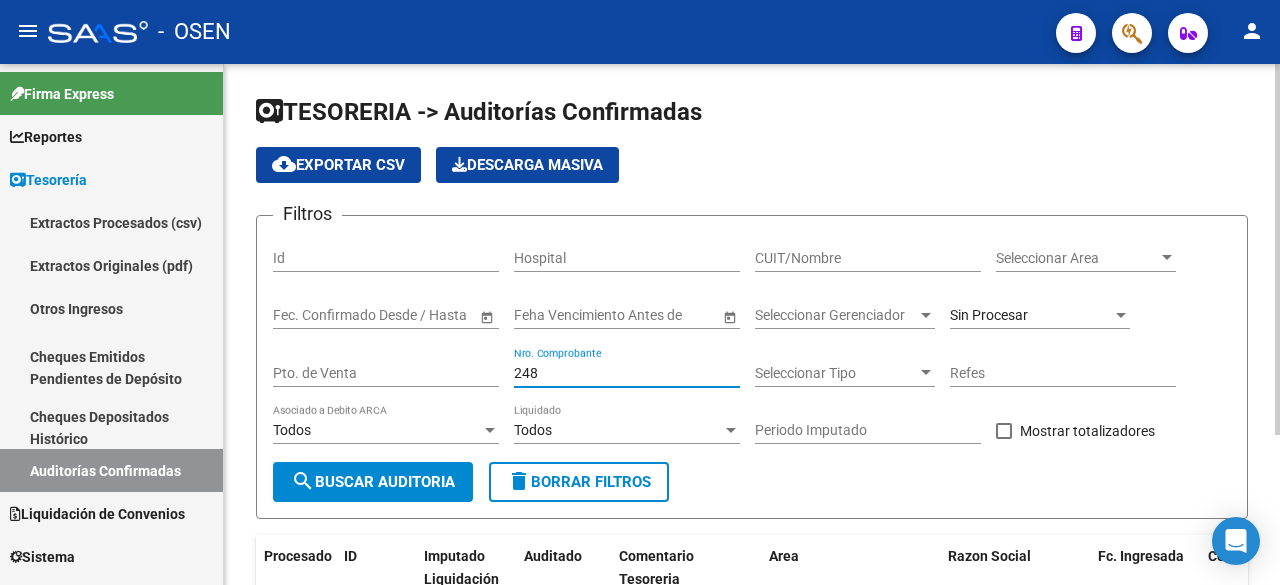 scroll, scrollTop: 210, scrollLeft: 0, axis: vertical 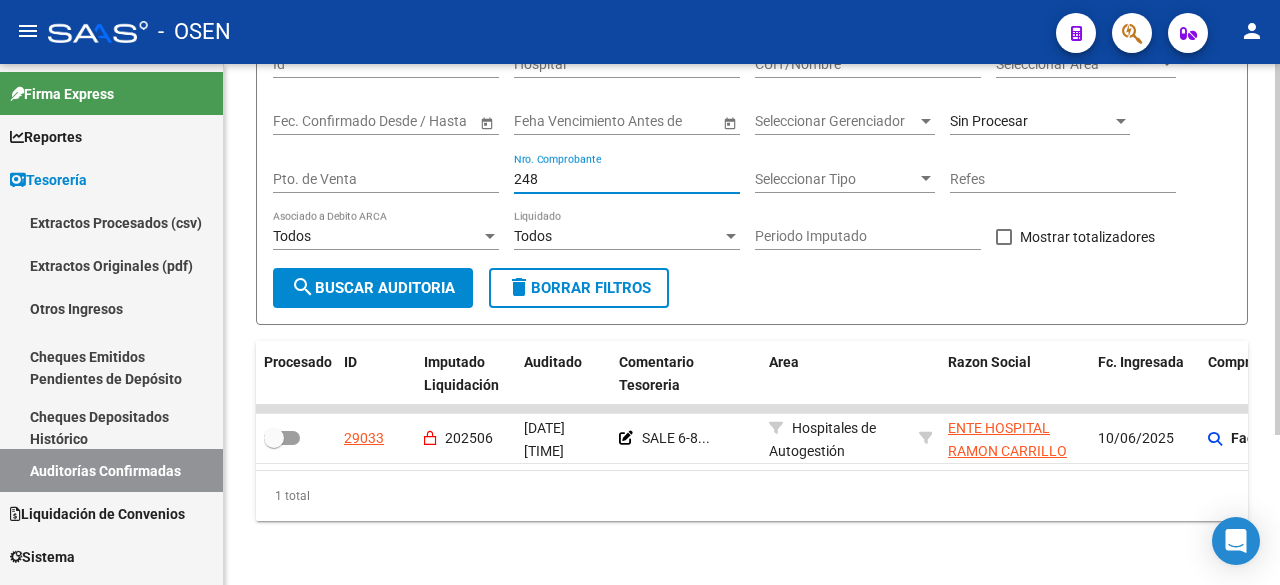 drag, startPoint x: 553, startPoint y: 158, endPoint x: 503, endPoint y: 125, distance: 59.908264 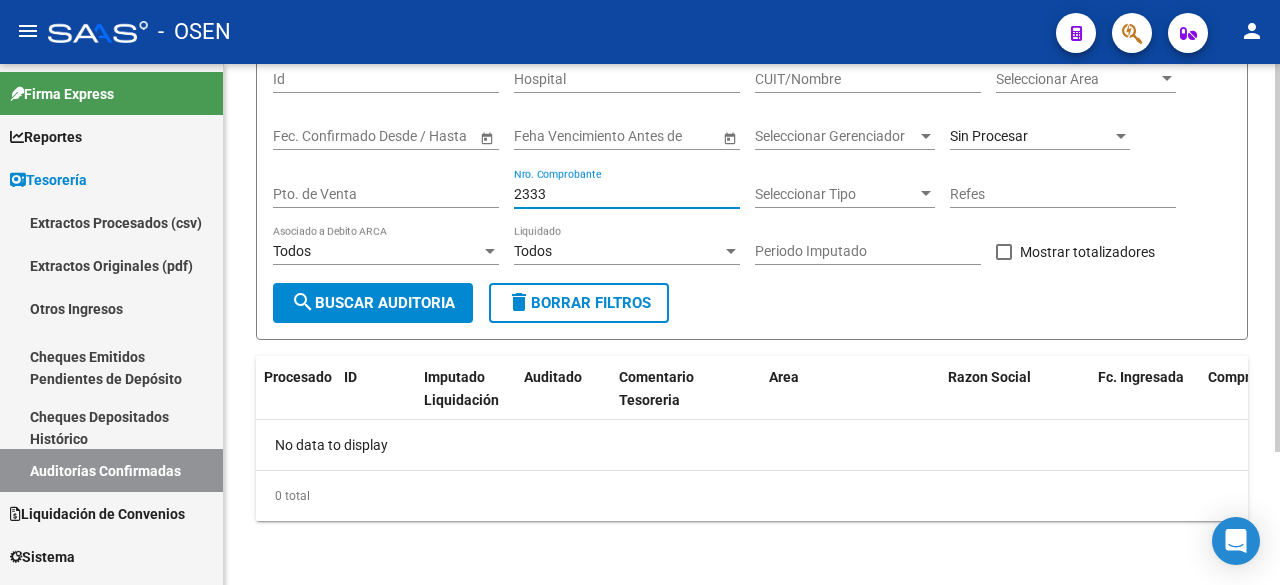 scroll, scrollTop: 179, scrollLeft: 0, axis: vertical 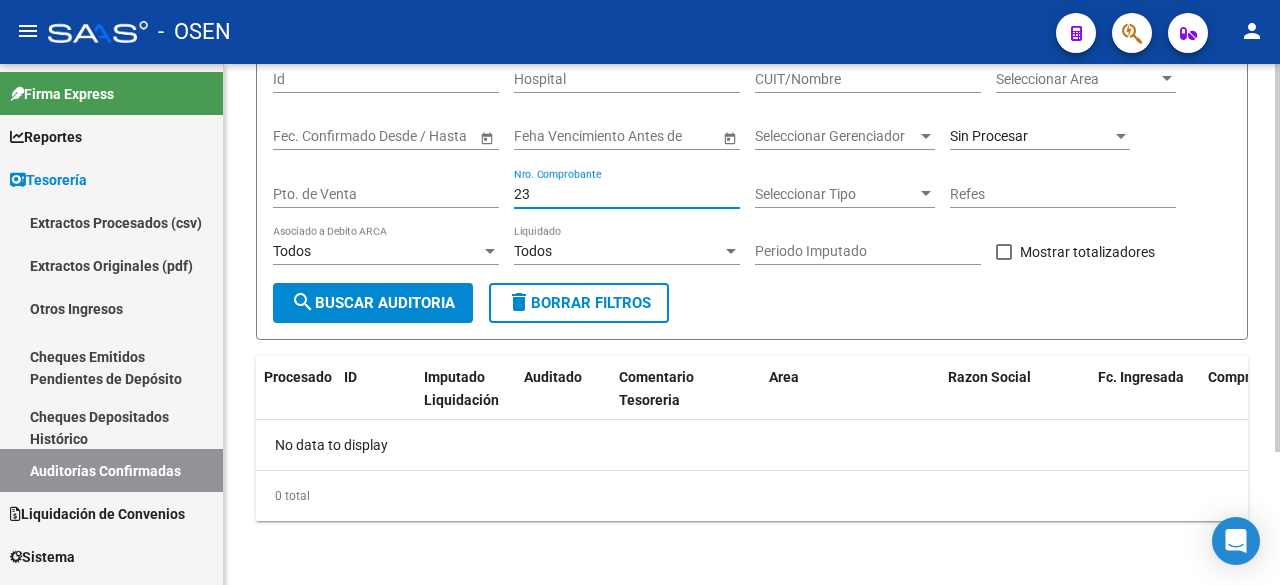 type on "2" 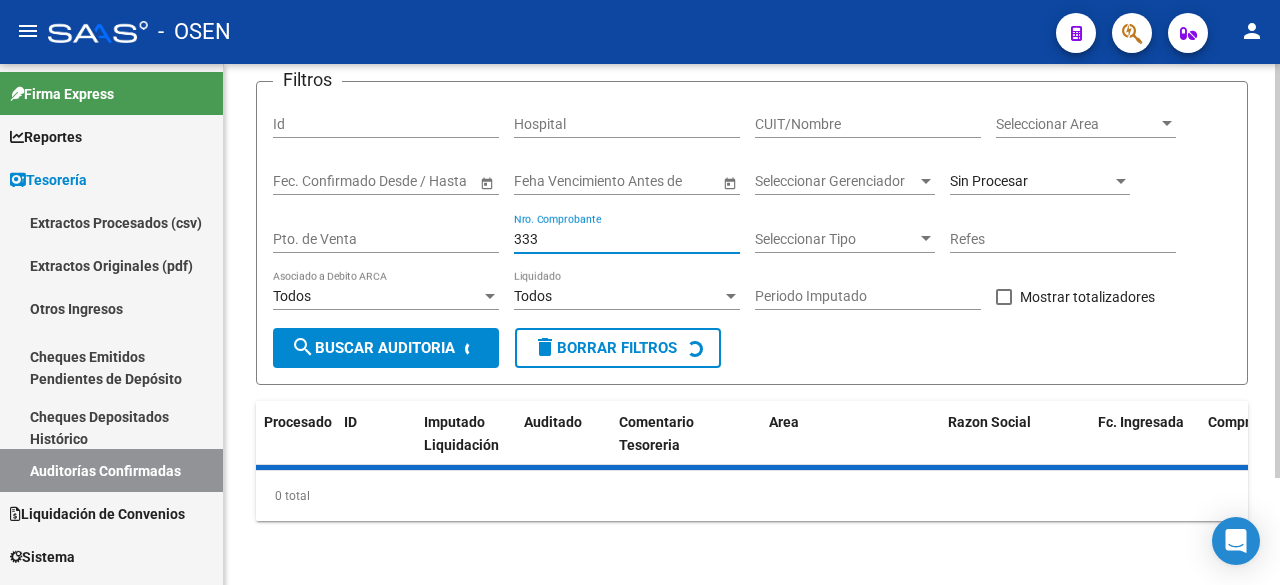 scroll, scrollTop: 210, scrollLeft: 0, axis: vertical 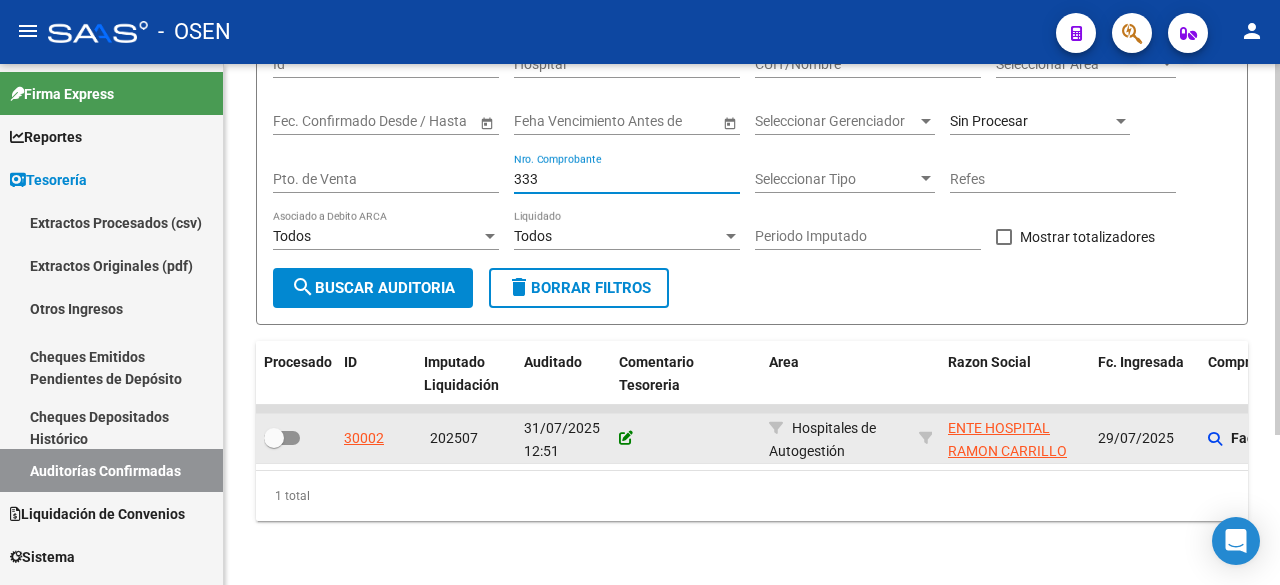 type on "333" 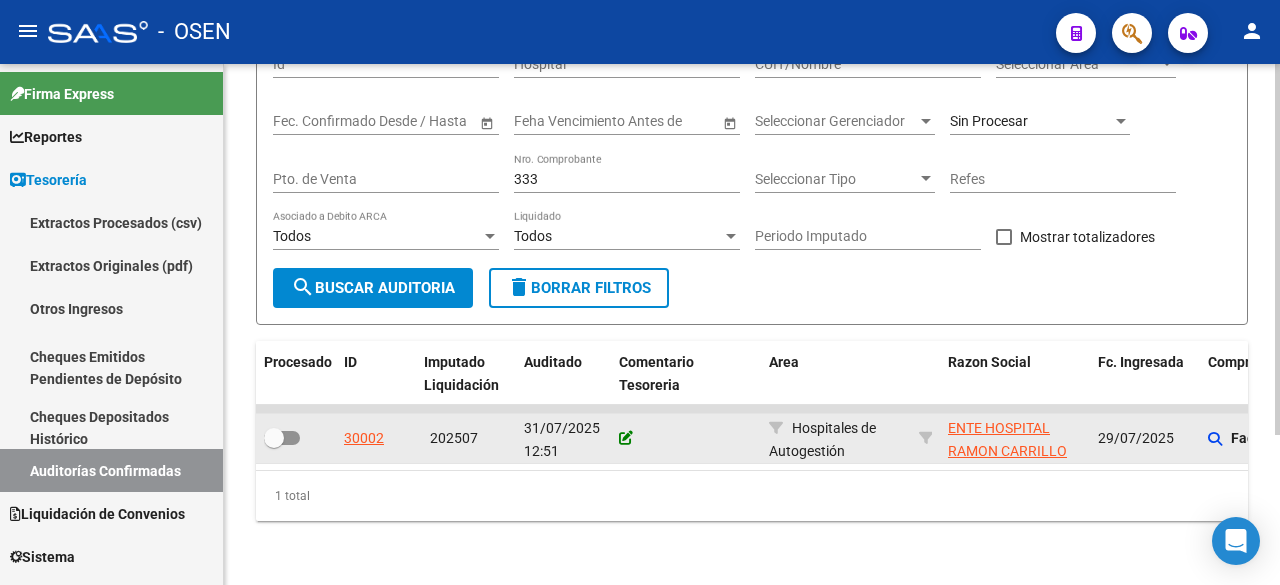 click 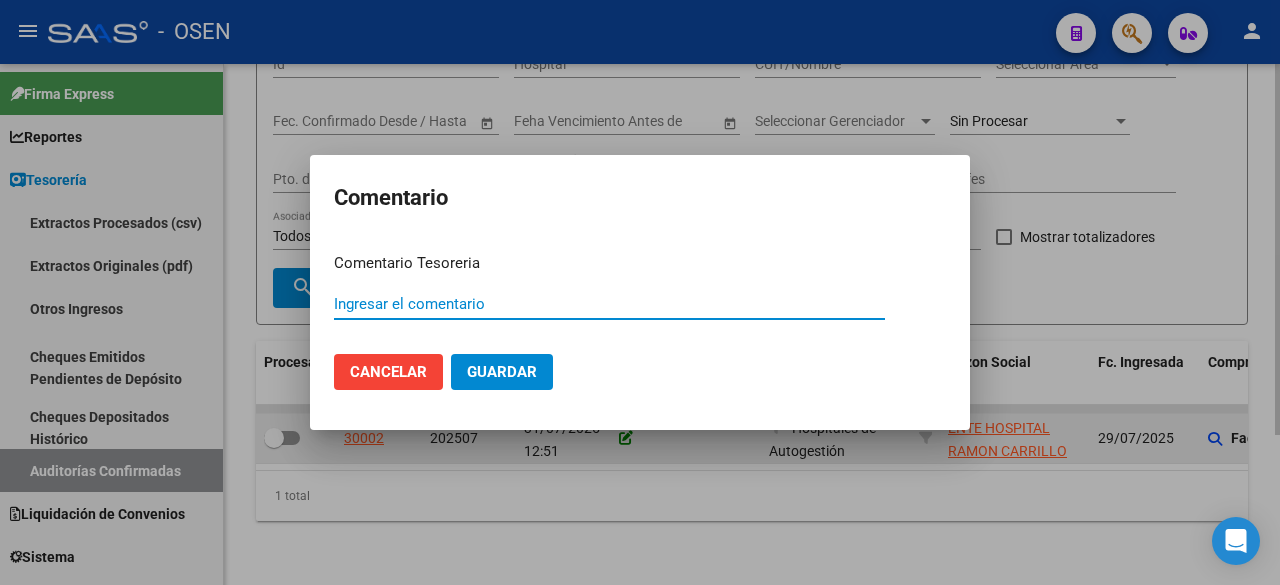 type on "N" 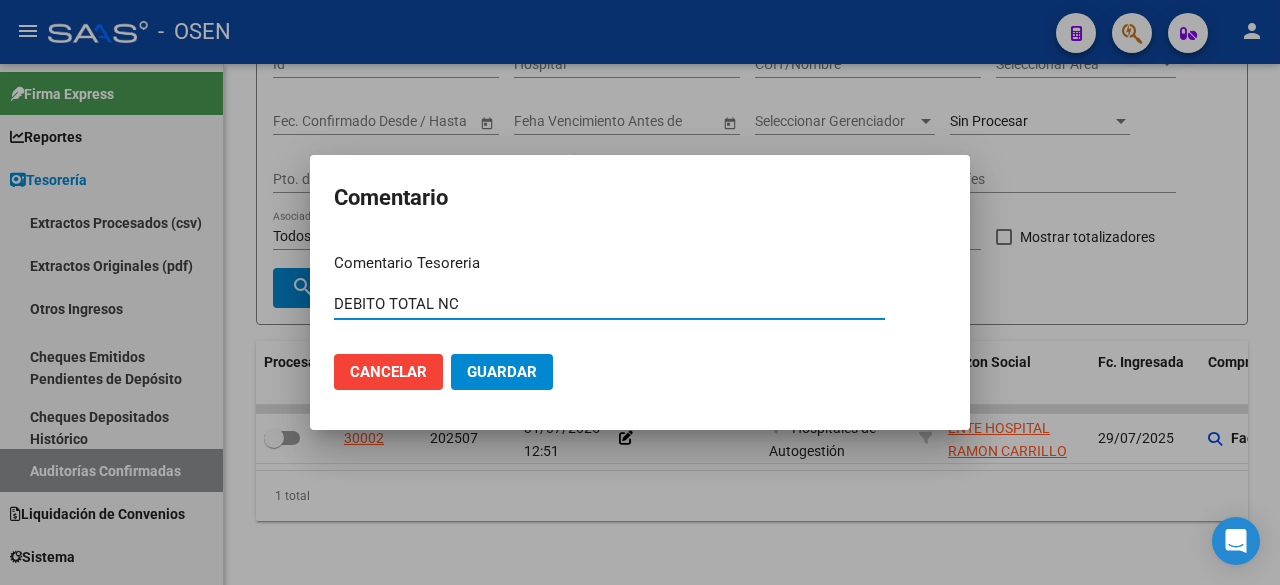 type on "DEBITO TOTAL NC" 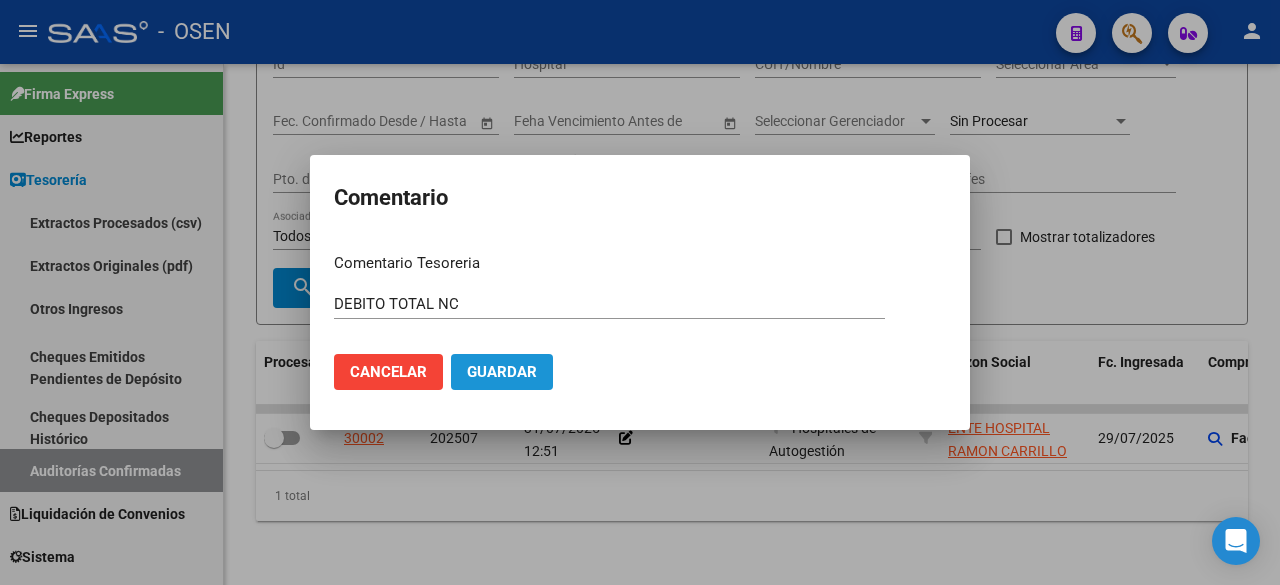 click on "Guardar" 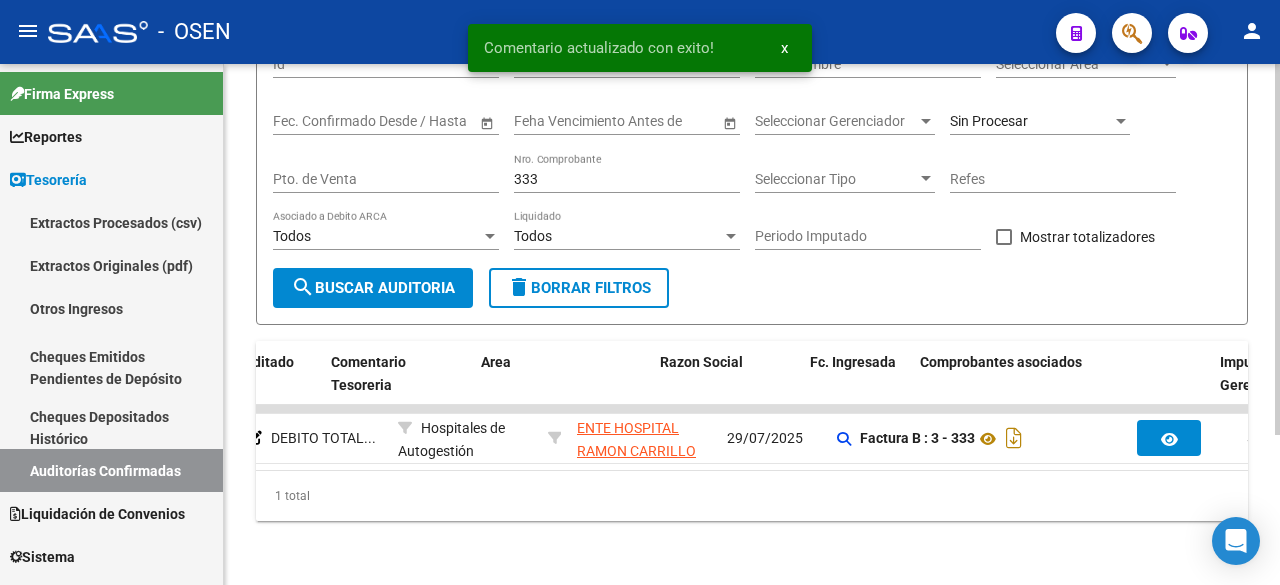 scroll, scrollTop: 0, scrollLeft: 0, axis: both 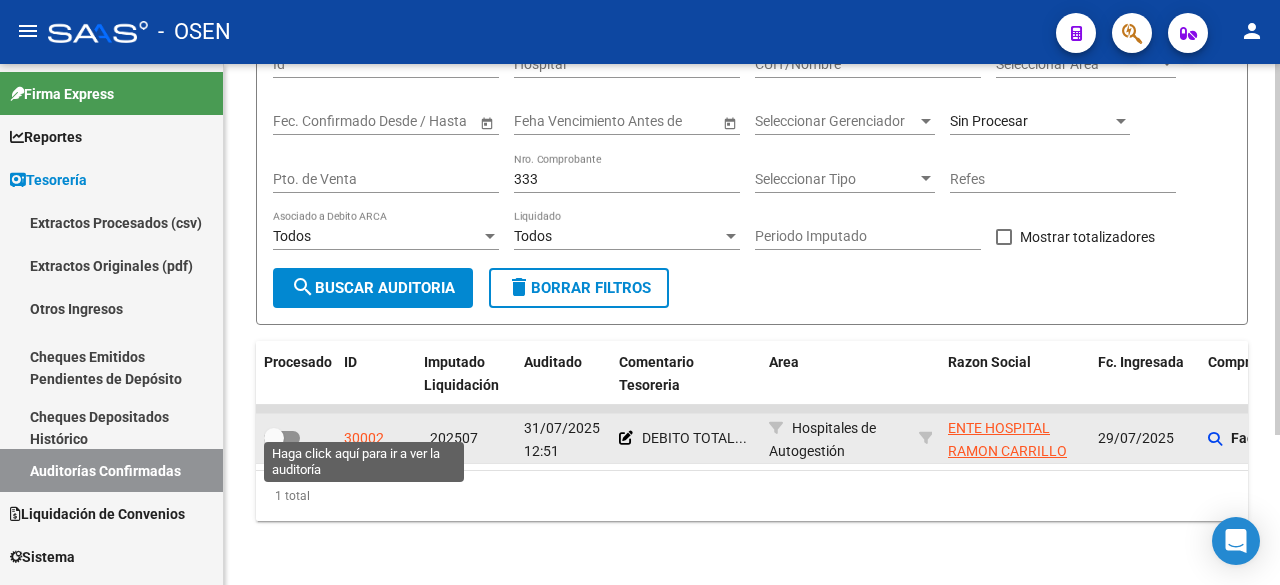 click on "30002" 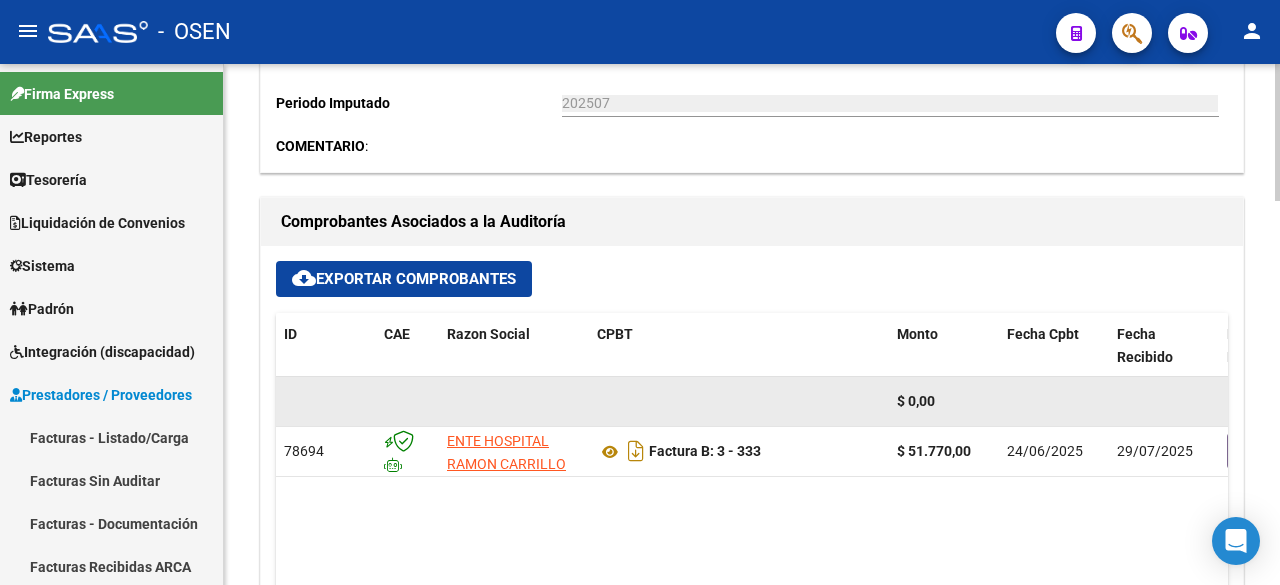 scroll, scrollTop: 1000, scrollLeft: 0, axis: vertical 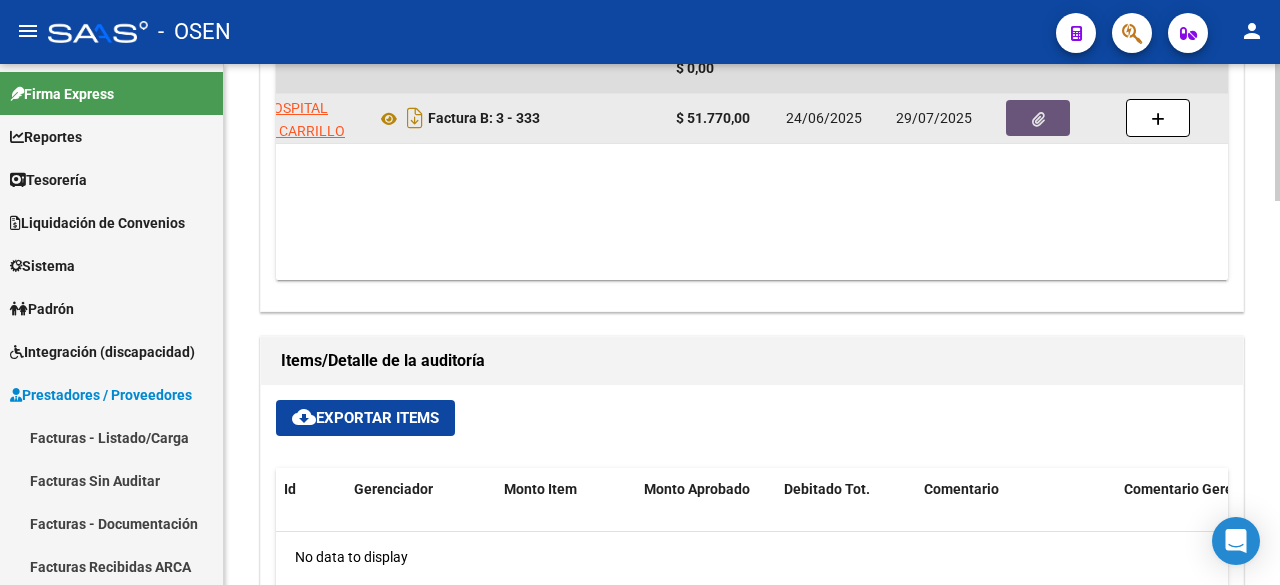 click 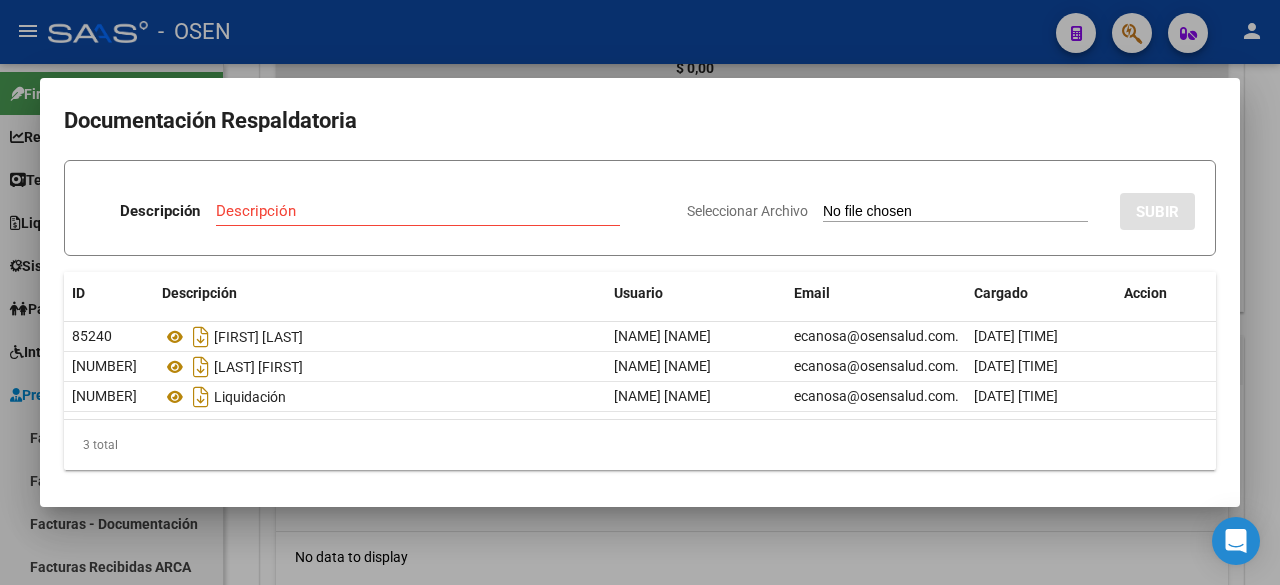 click on "Descripción Descripción Seleccionar Archivo SUBIR" at bounding box center (640, 208) 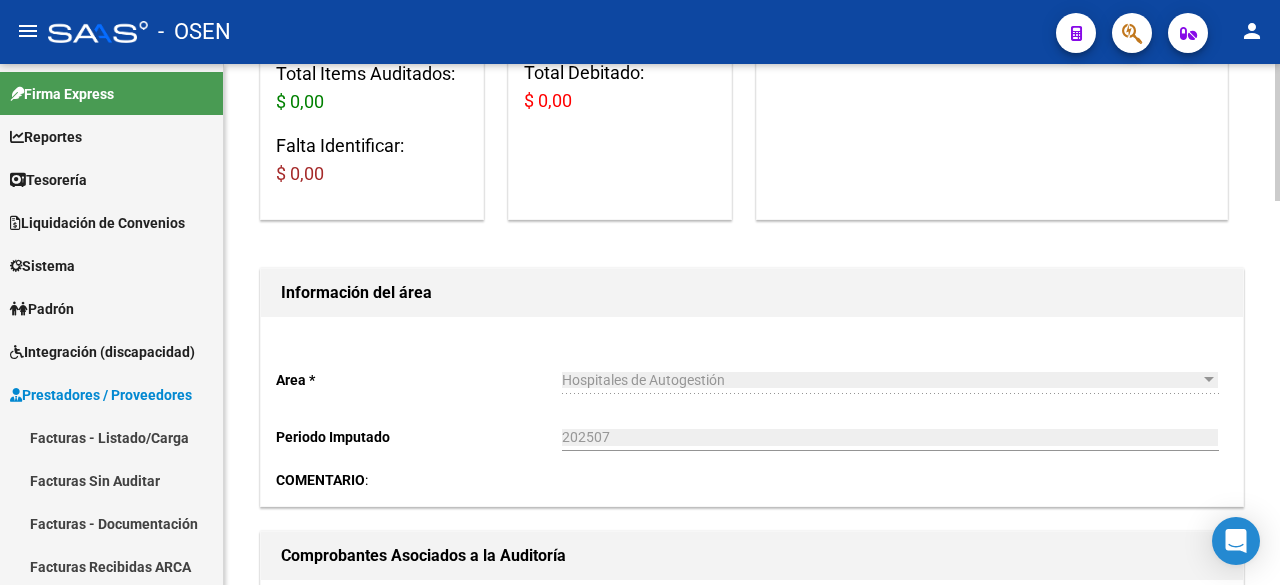 scroll, scrollTop: 0, scrollLeft: 0, axis: both 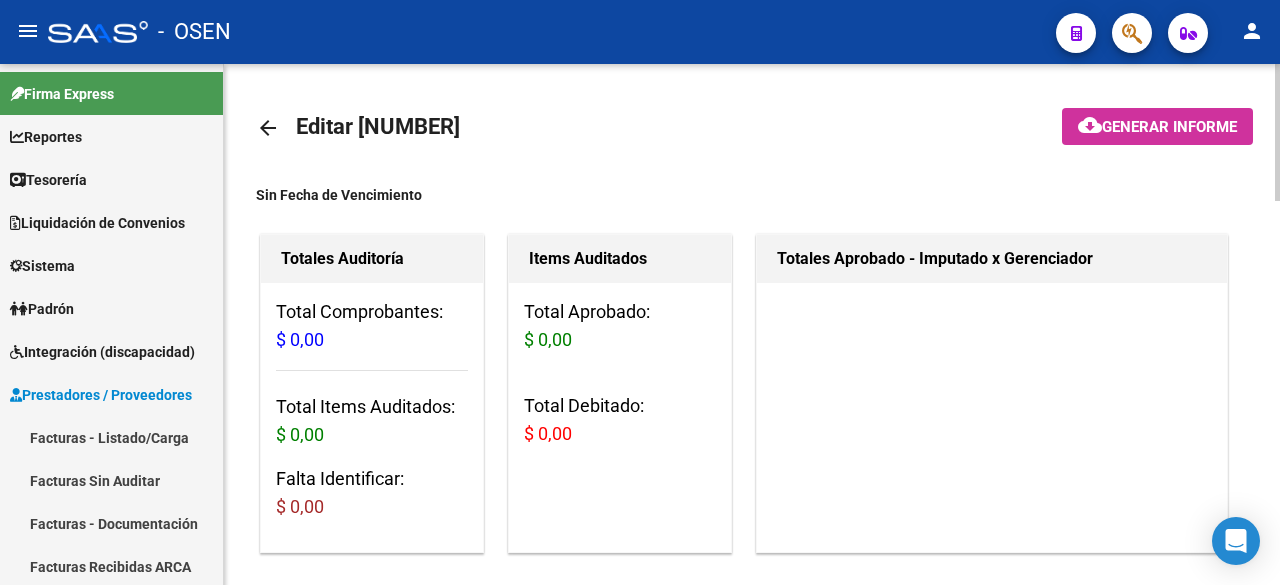 click on "arrow_back" 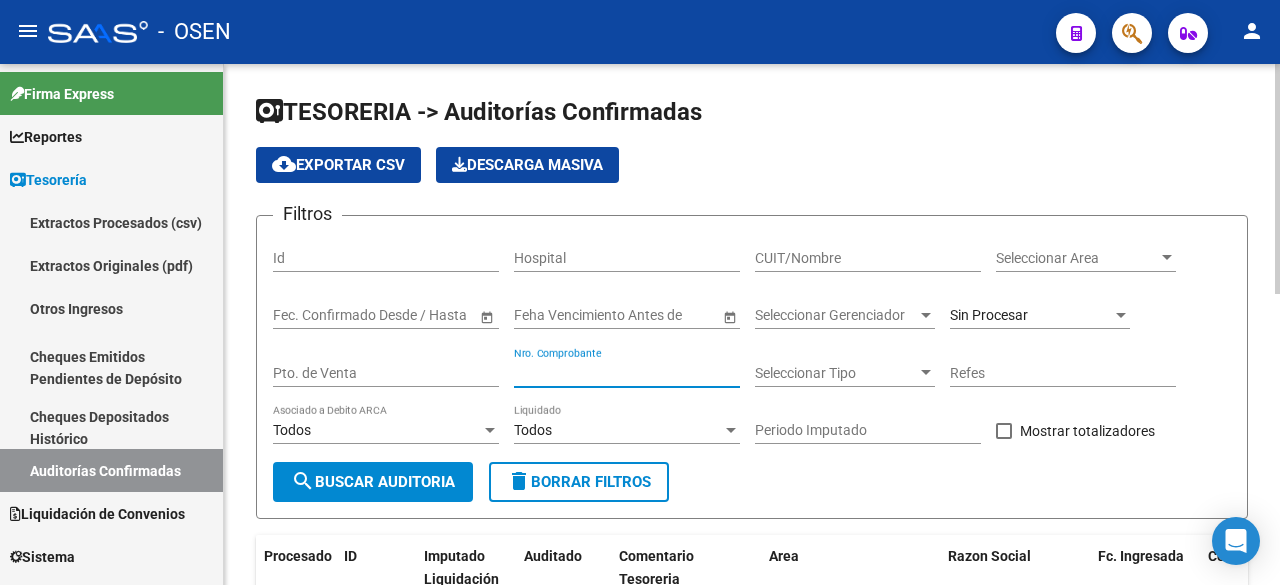 click on "Nro. Comprobante" at bounding box center (627, 373) 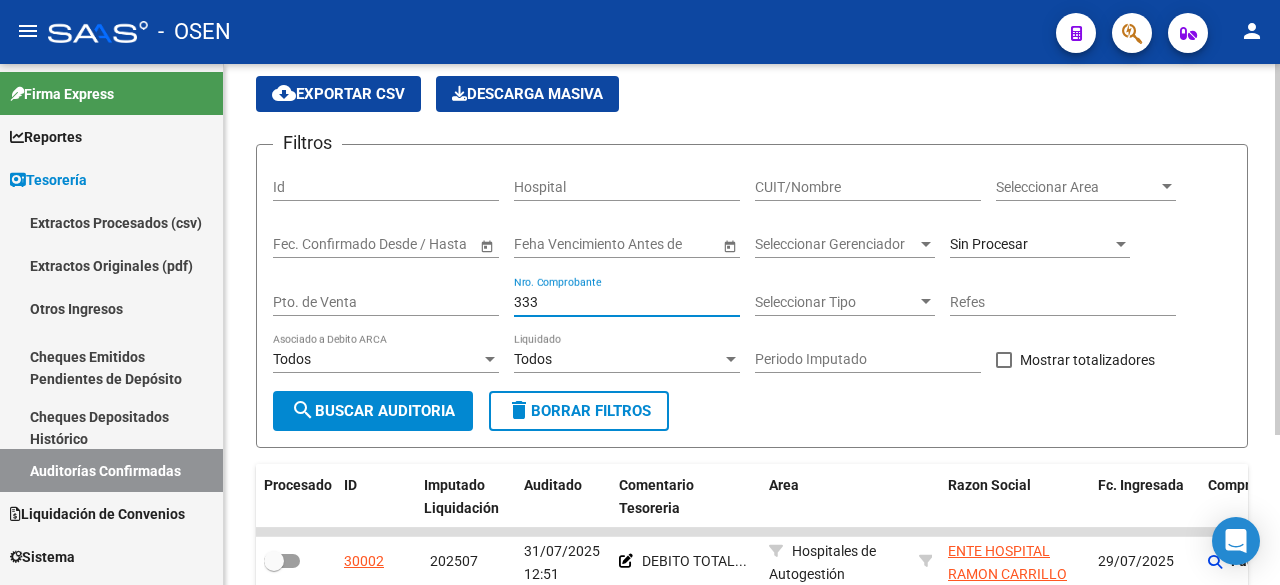 scroll, scrollTop: 210, scrollLeft: 0, axis: vertical 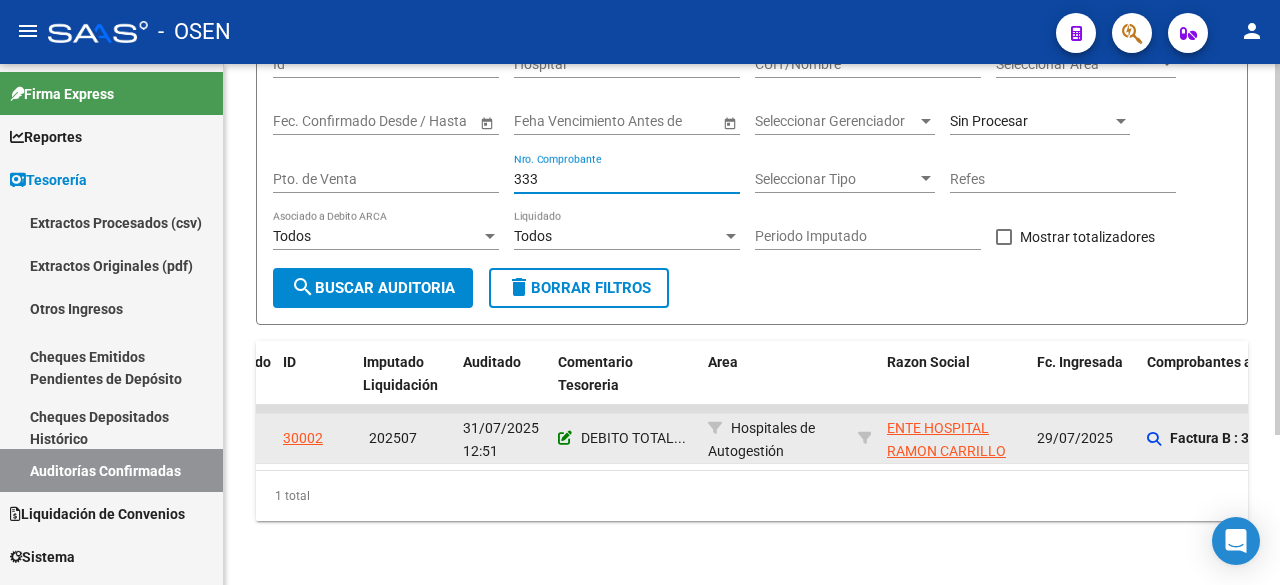 type on "333" 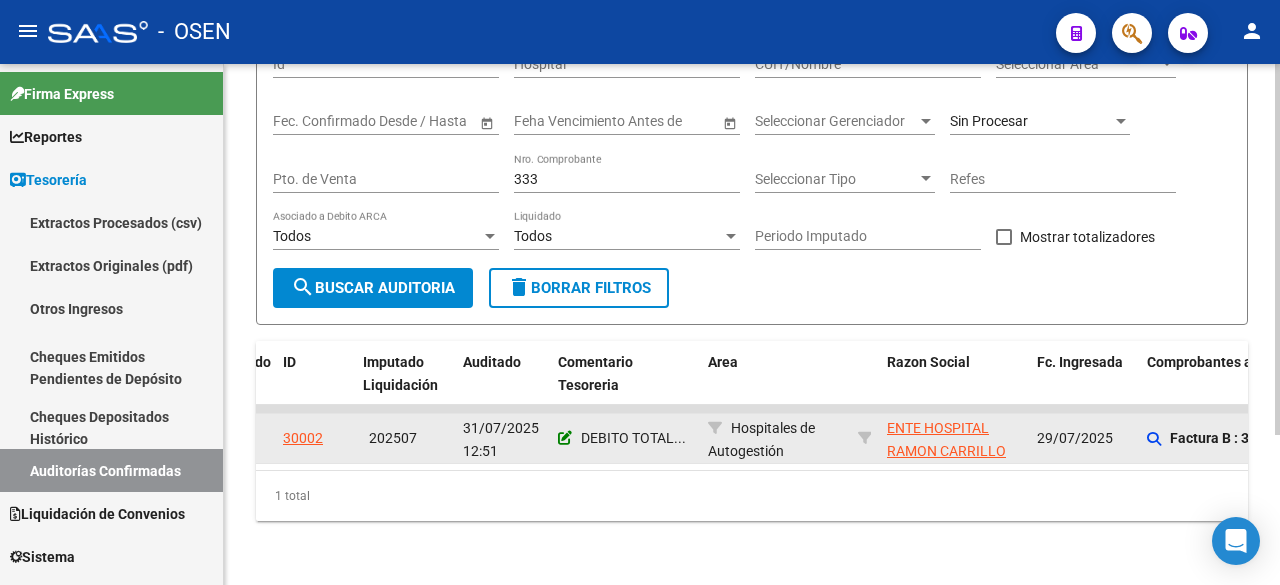 click 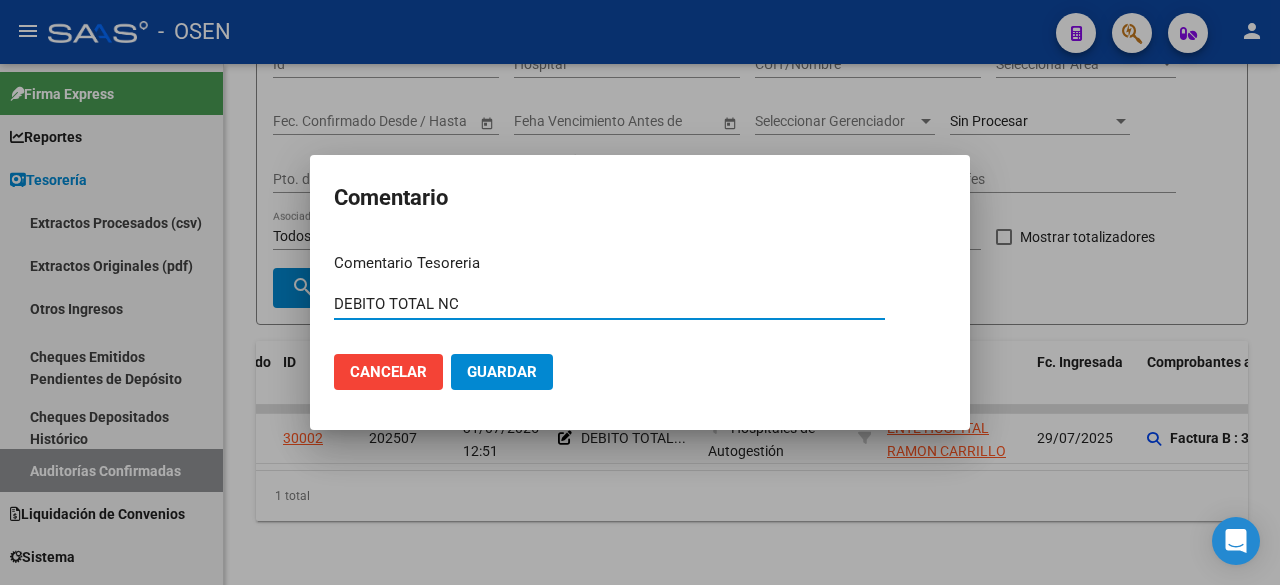 drag, startPoint x: 467, startPoint y: 299, endPoint x: 82, endPoint y: 296, distance: 385.0117 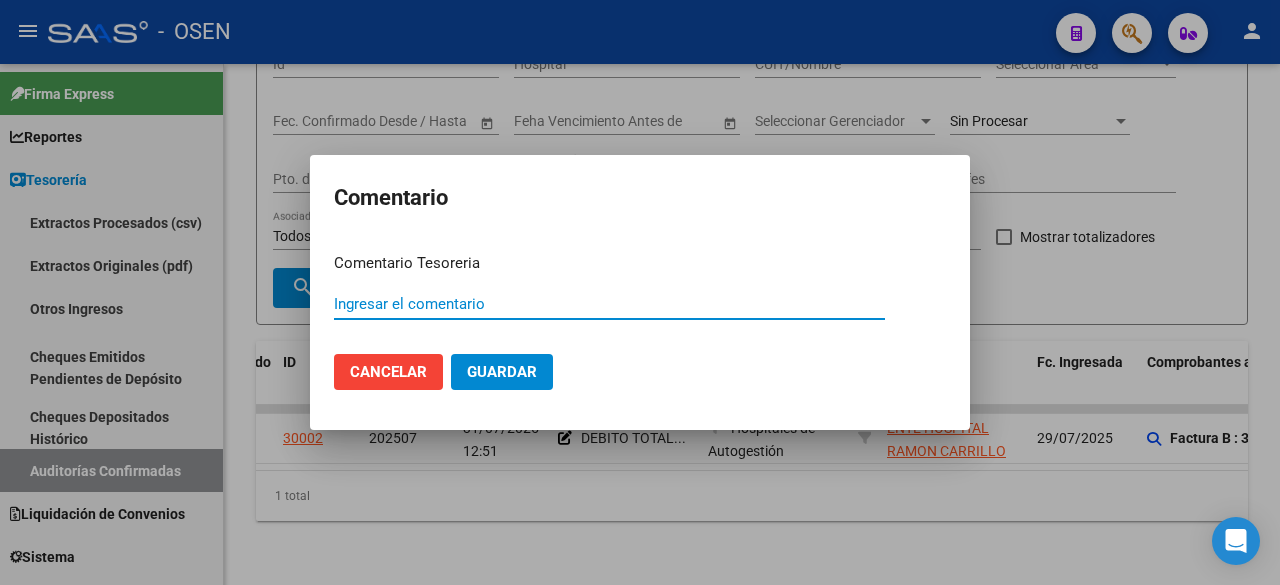 type 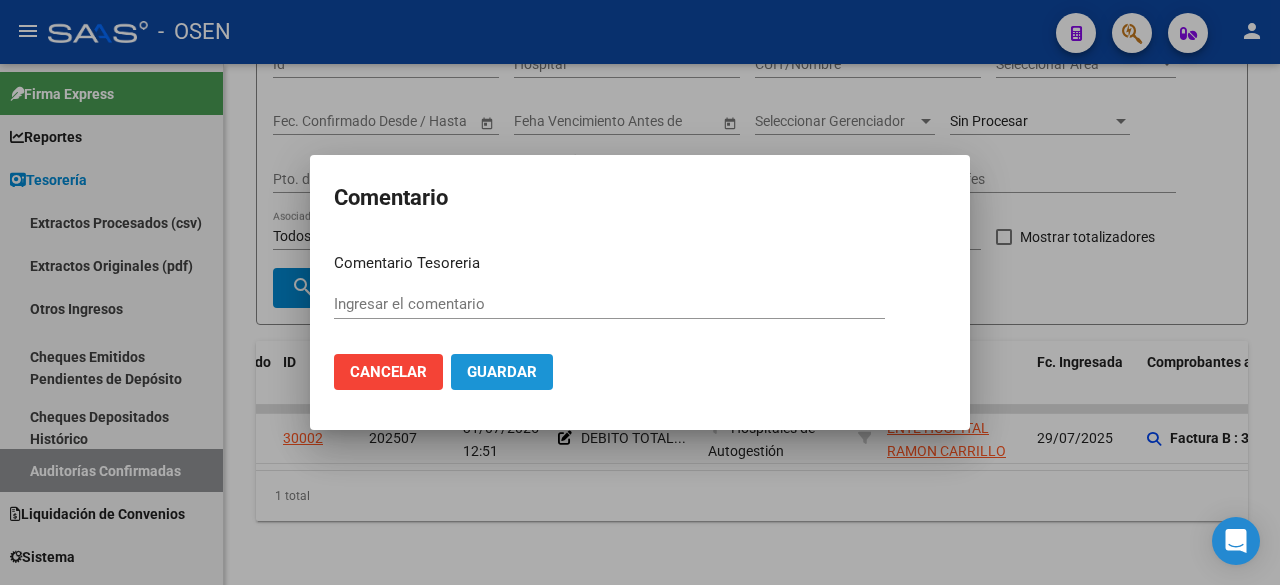 click on "Guardar" 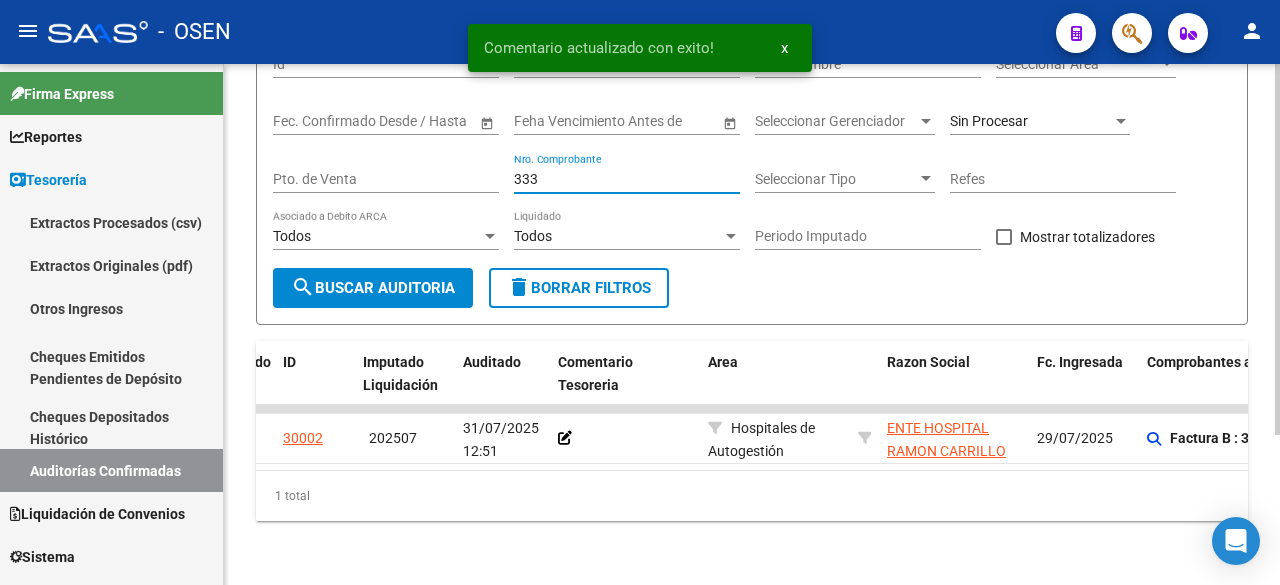 drag, startPoint x: 576, startPoint y: 165, endPoint x: 458, endPoint y: 164, distance: 118.004234 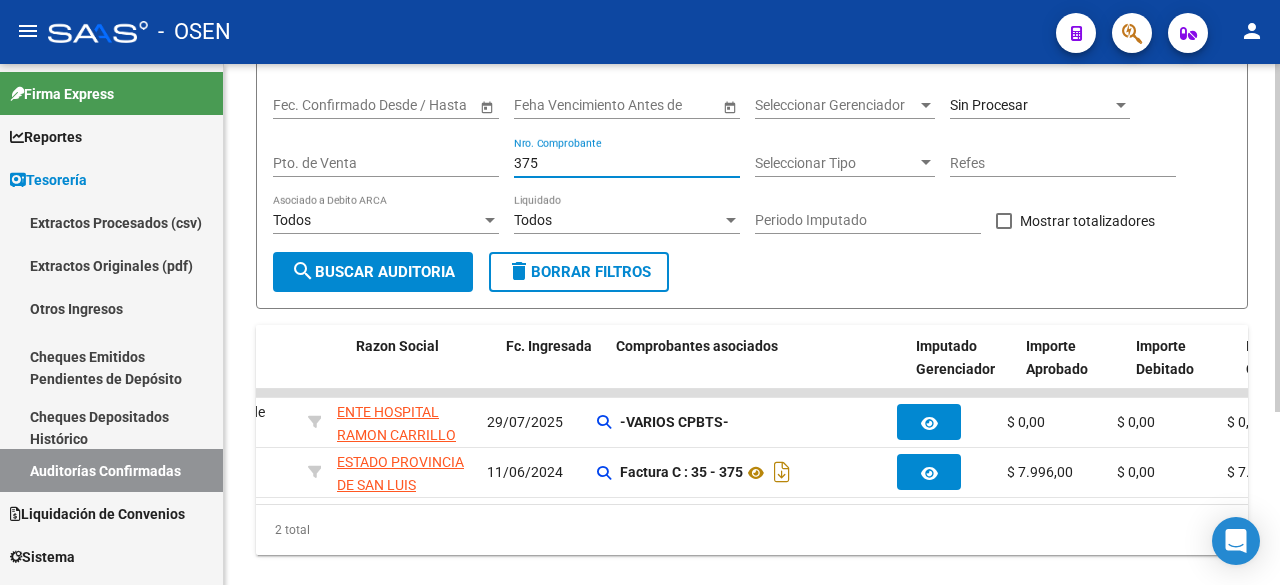 scroll, scrollTop: 0, scrollLeft: 545, axis: horizontal 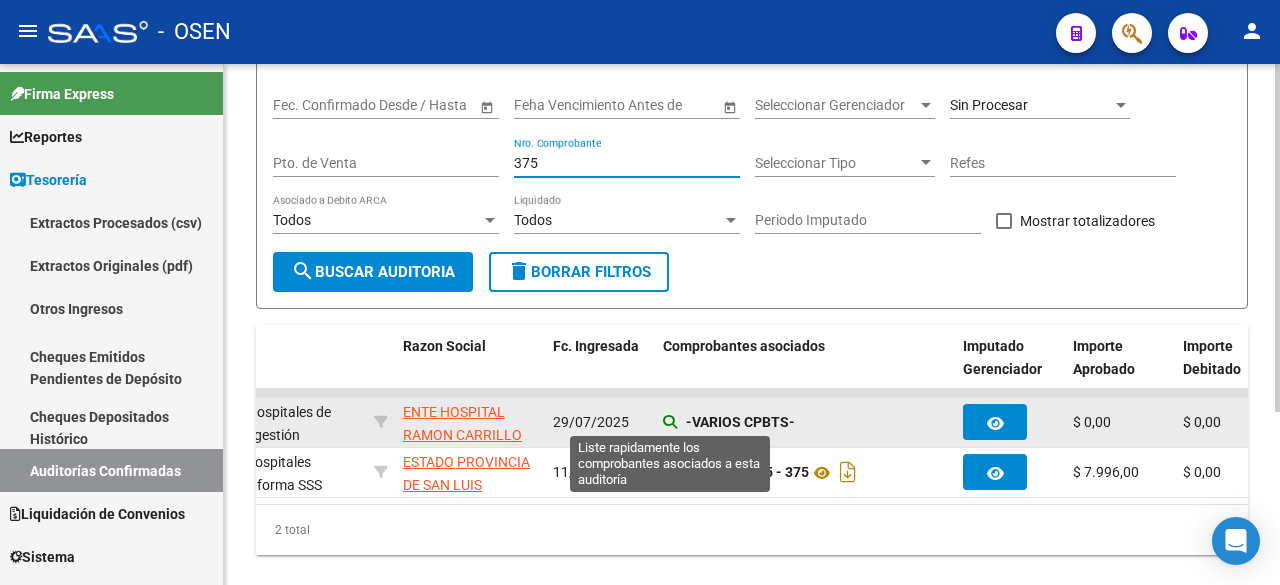 type on "375" 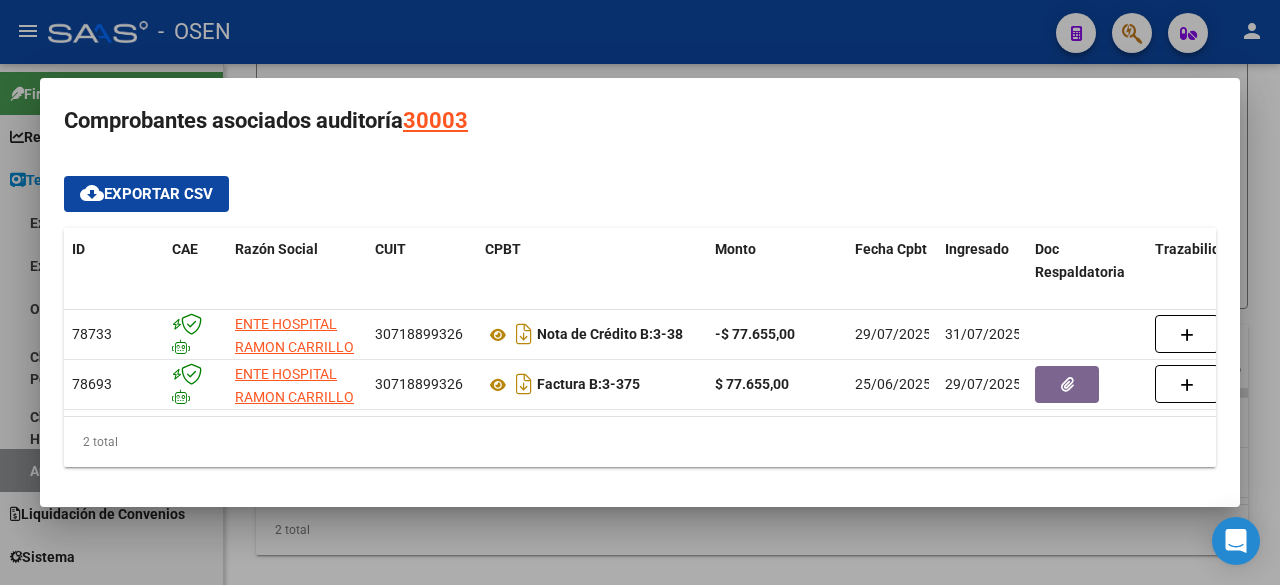 click at bounding box center [640, 292] 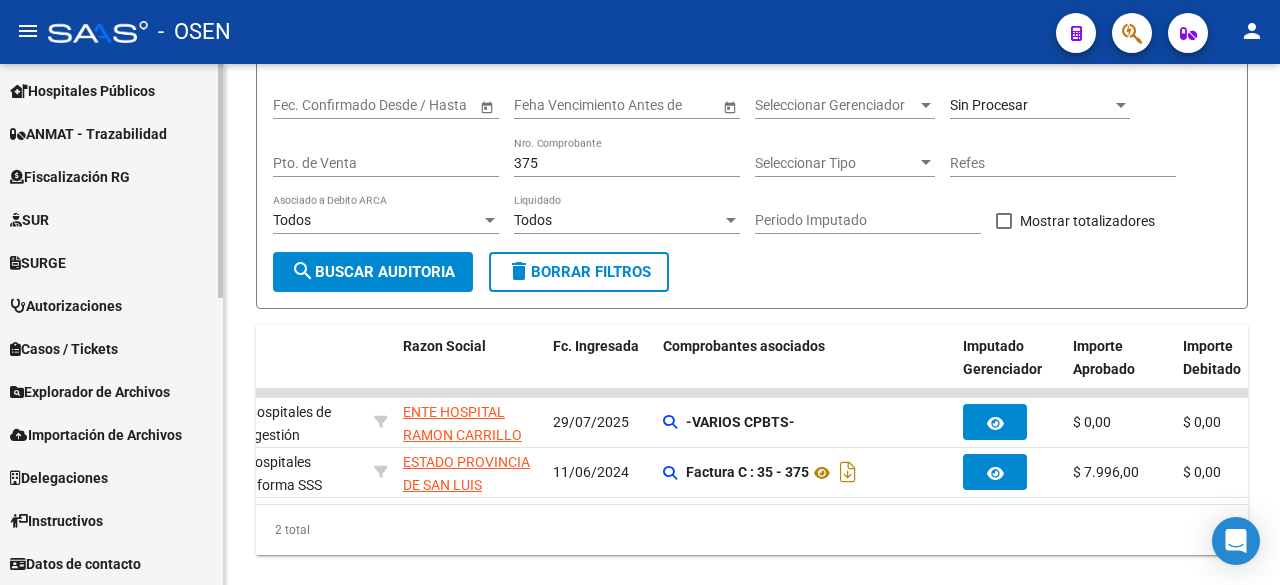 scroll, scrollTop: 305, scrollLeft: 0, axis: vertical 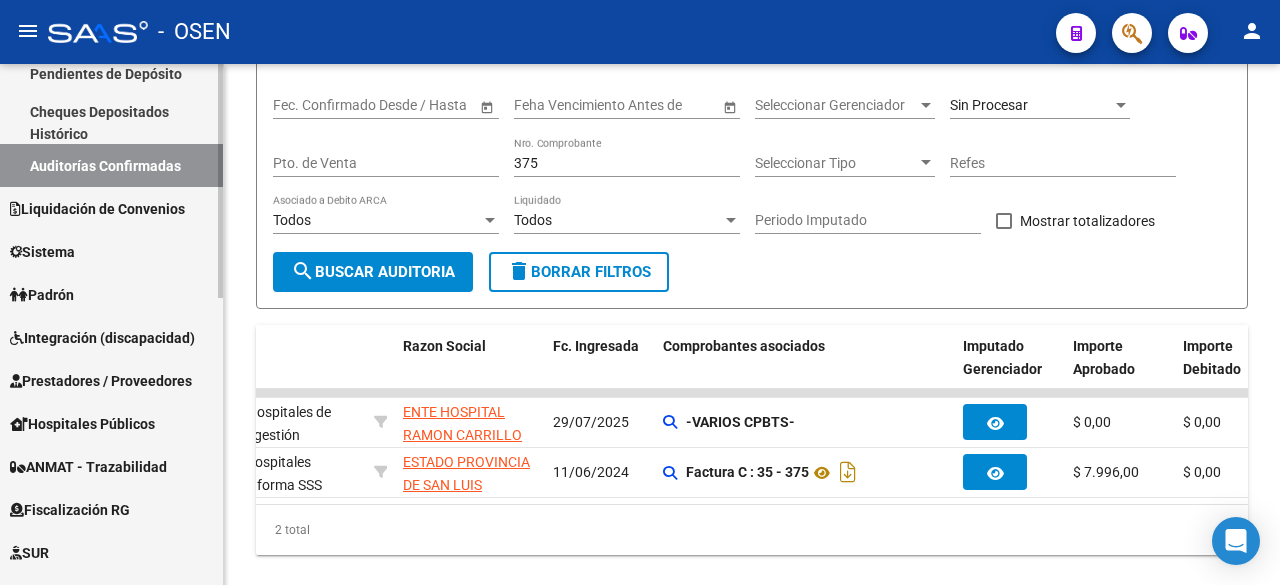 click on "Prestadores / Proveedores" at bounding box center [101, 381] 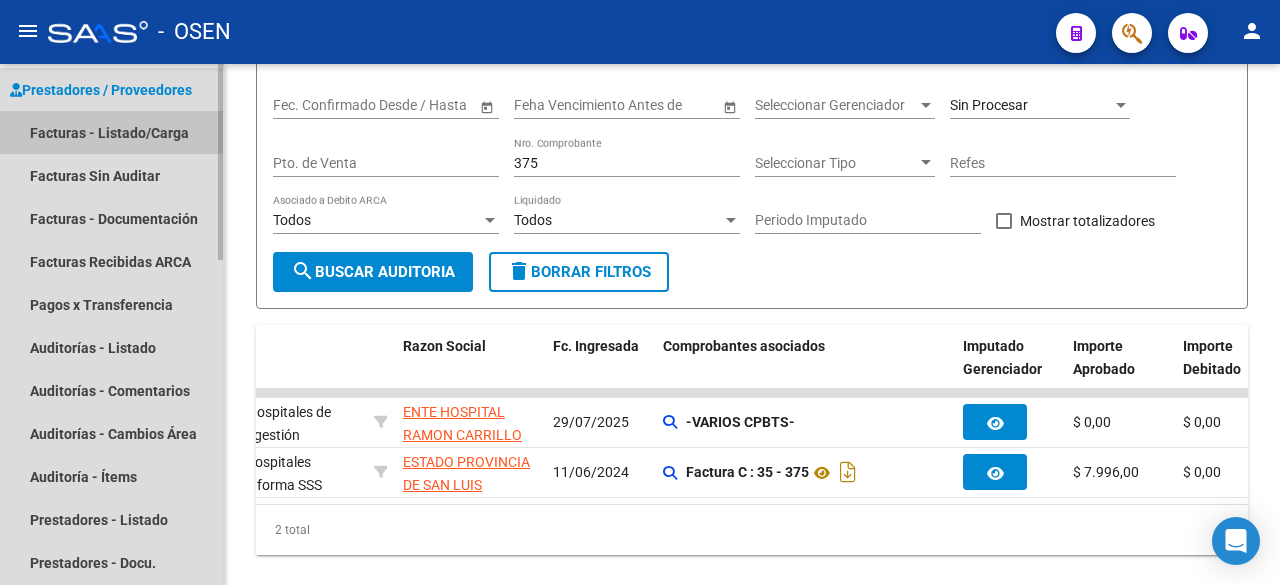 click on "Facturas - Listado/Carga" at bounding box center (111, 132) 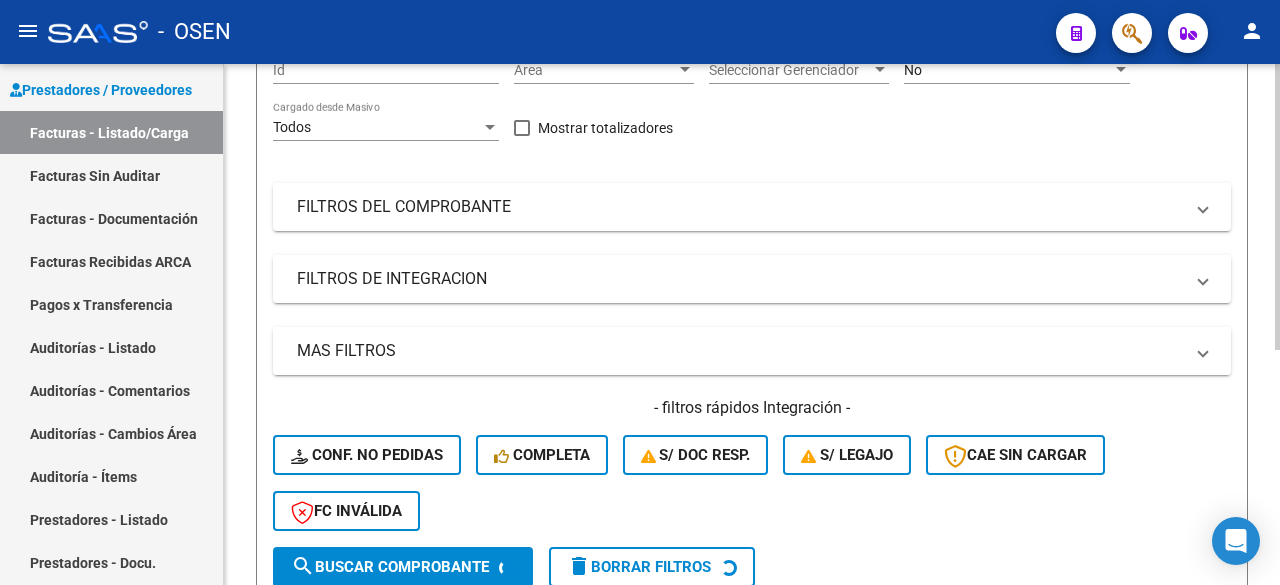 click on "MAS FILTROS" at bounding box center (740, 351) 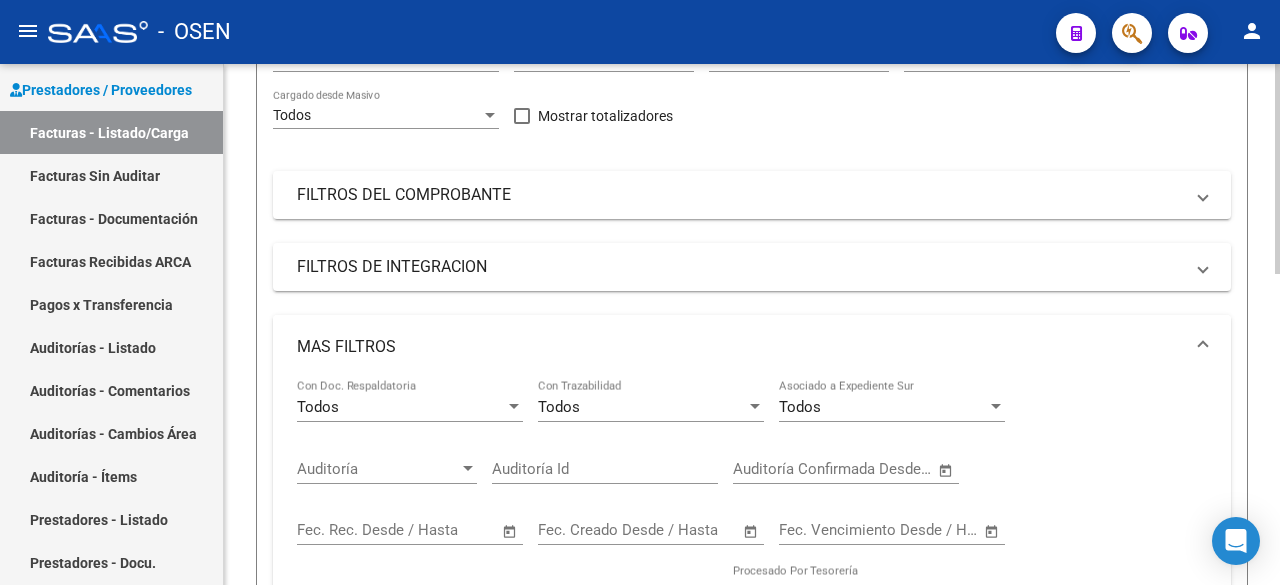 scroll, scrollTop: 210, scrollLeft: 0, axis: vertical 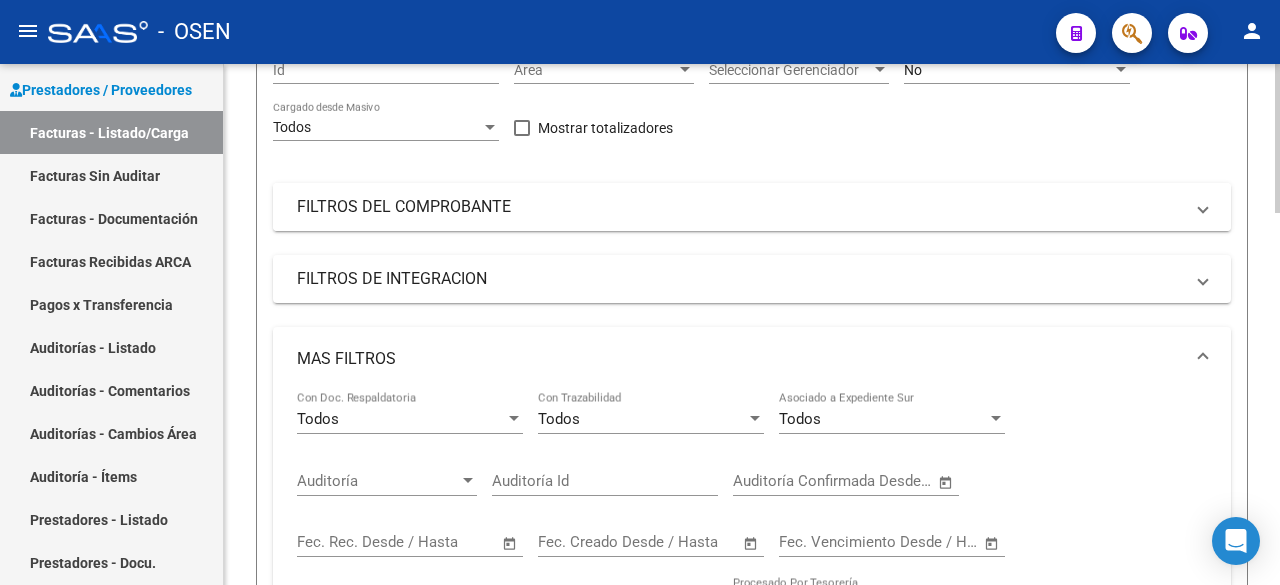click on "FILTROS DEL COMPROBANTE" at bounding box center (740, 207) 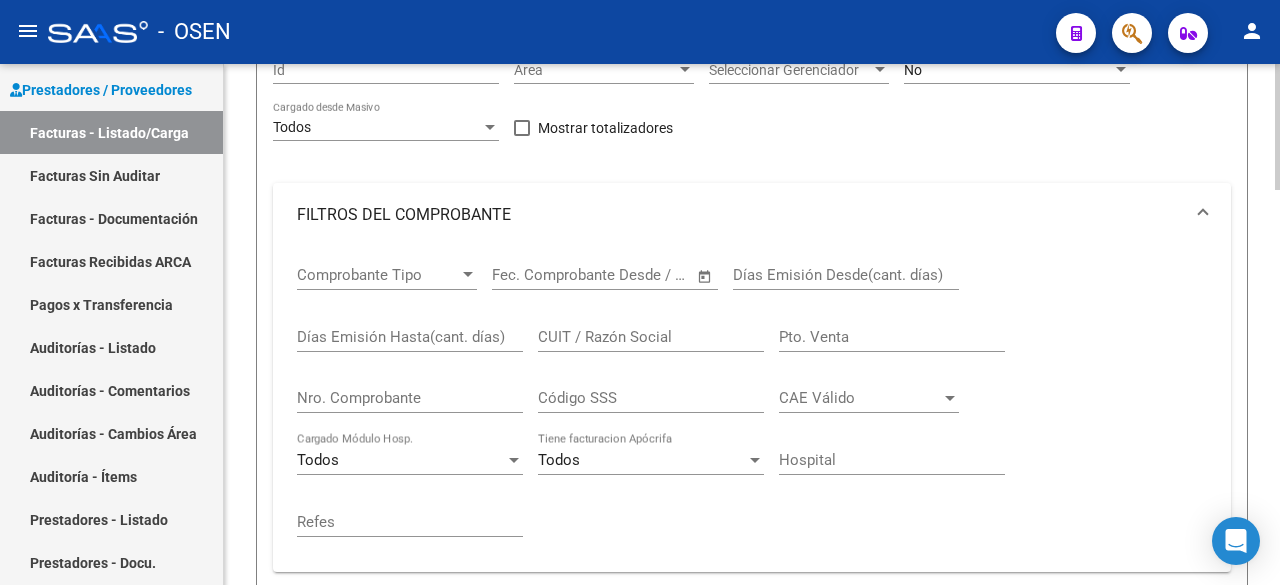 click on "Nro. Comprobante" at bounding box center (410, 398) 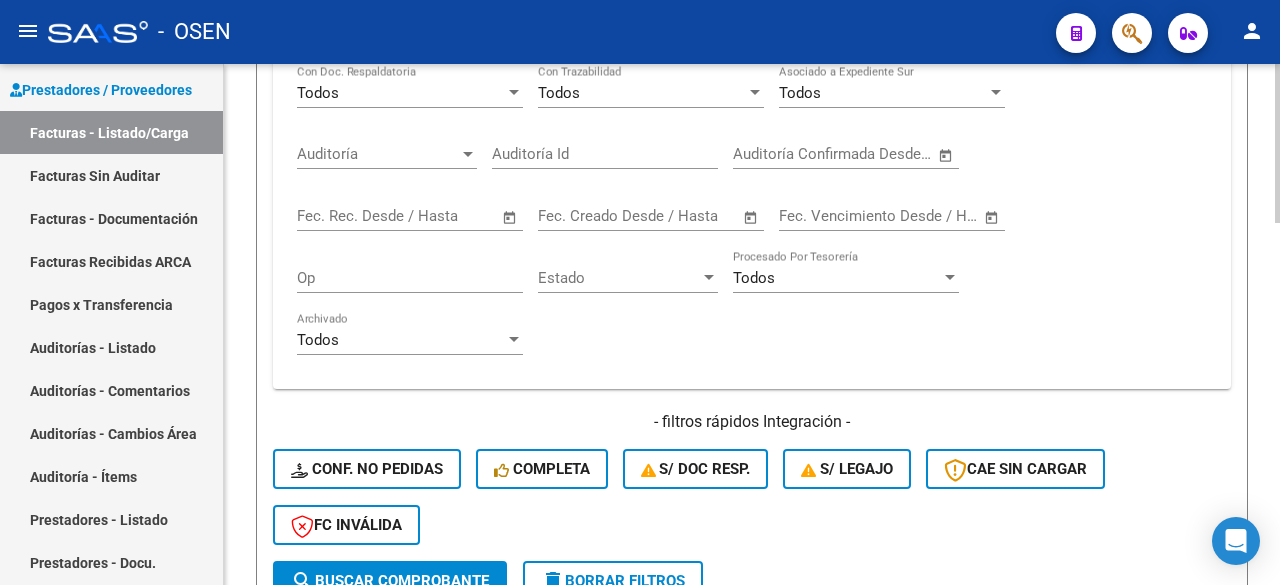 scroll, scrollTop: 1186, scrollLeft: 0, axis: vertical 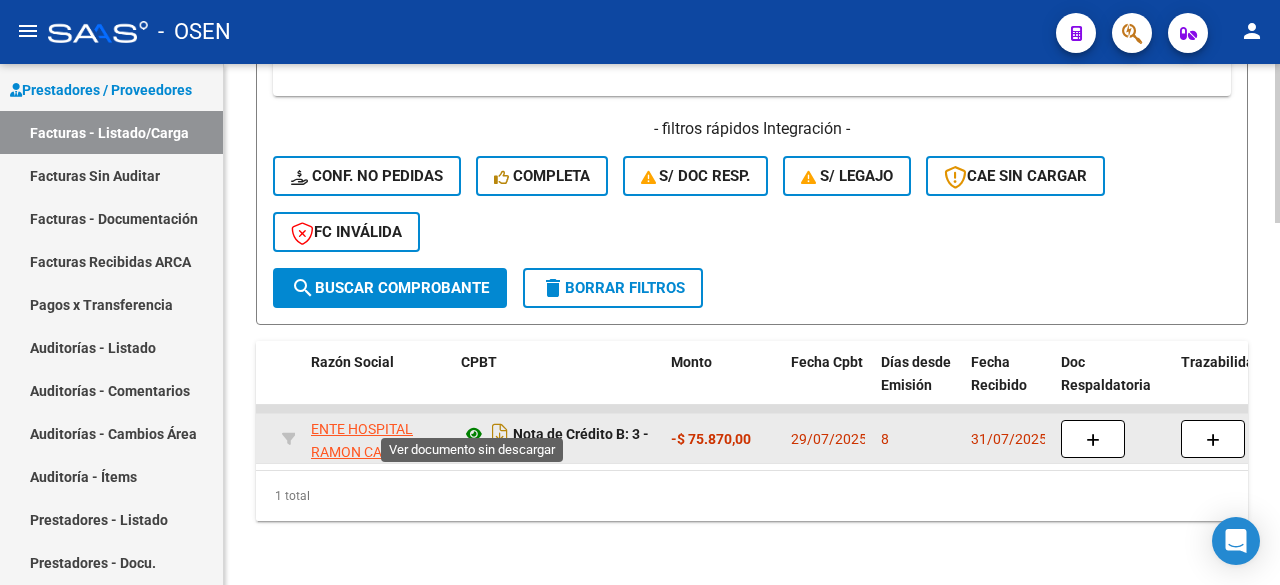 click 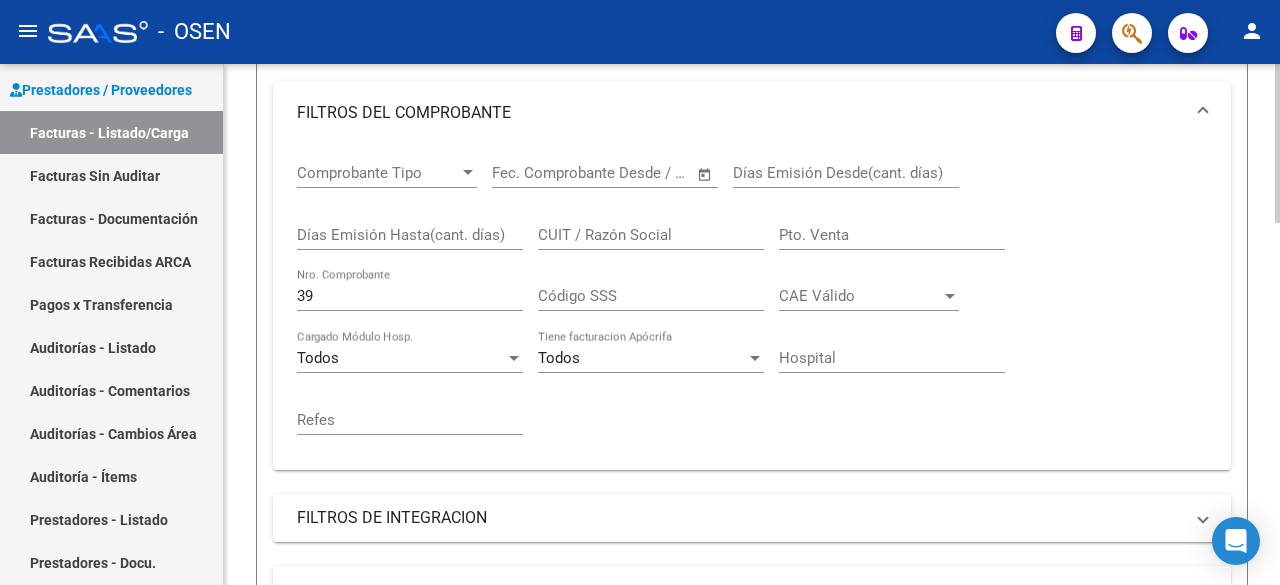 scroll, scrollTop: 303, scrollLeft: 0, axis: vertical 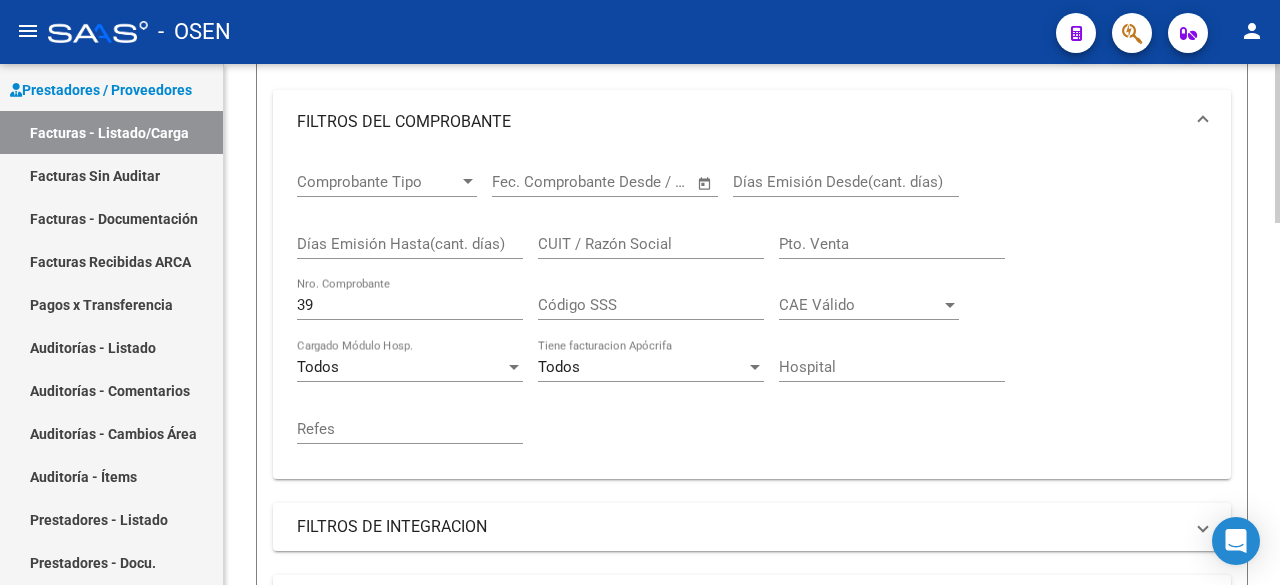 click 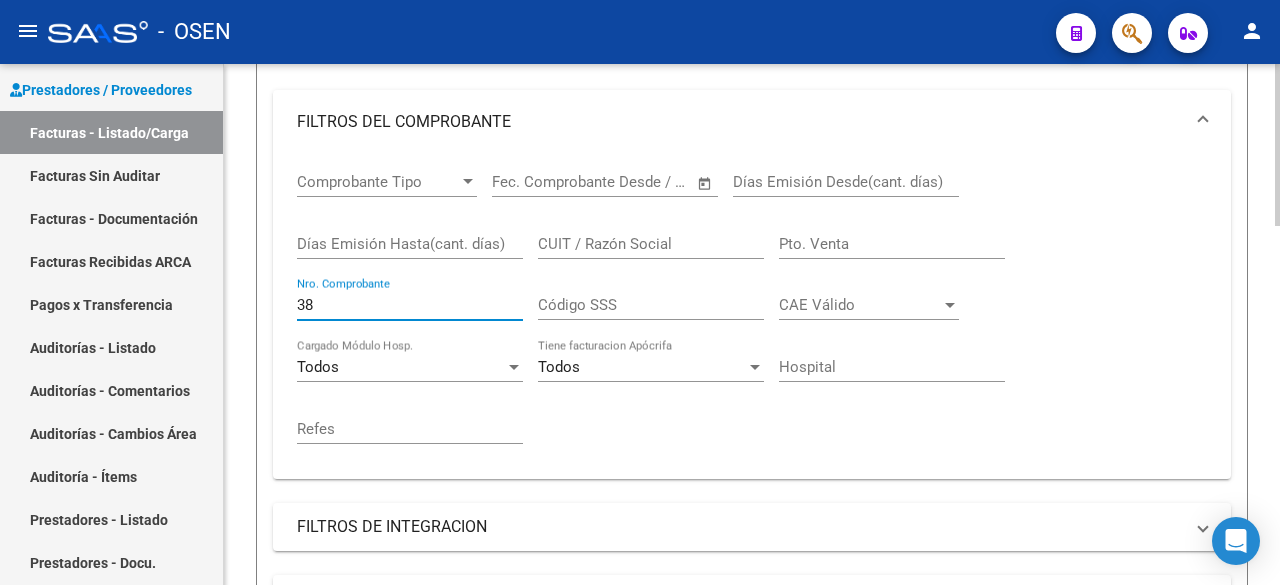 scroll, scrollTop: 0, scrollLeft: 0, axis: both 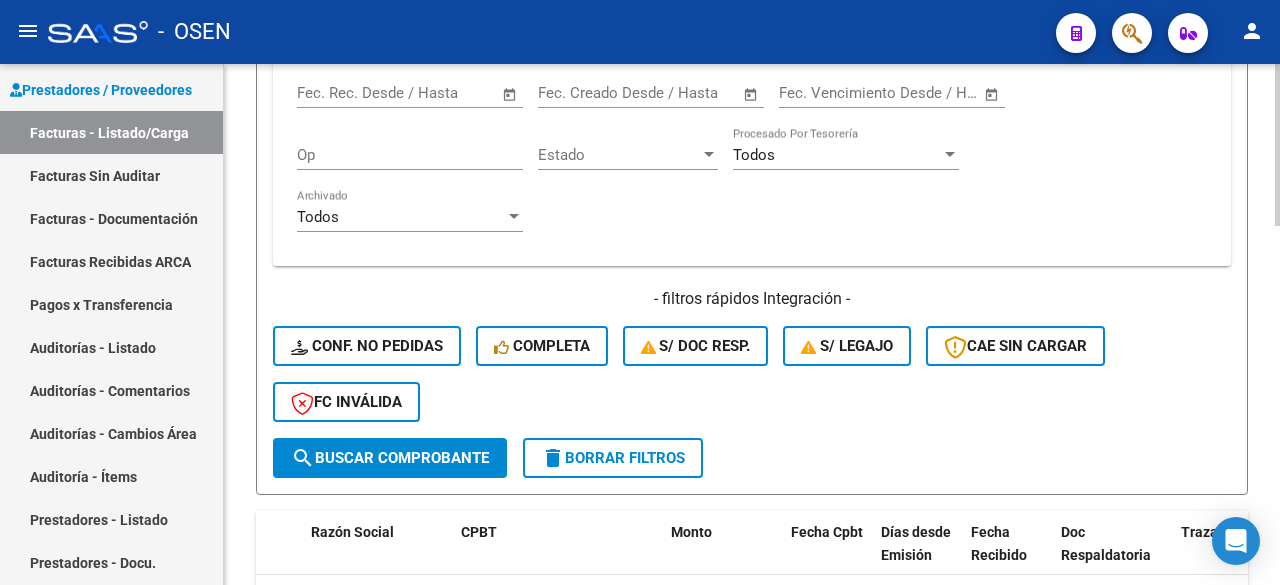 click on "search  Buscar Comprobante" 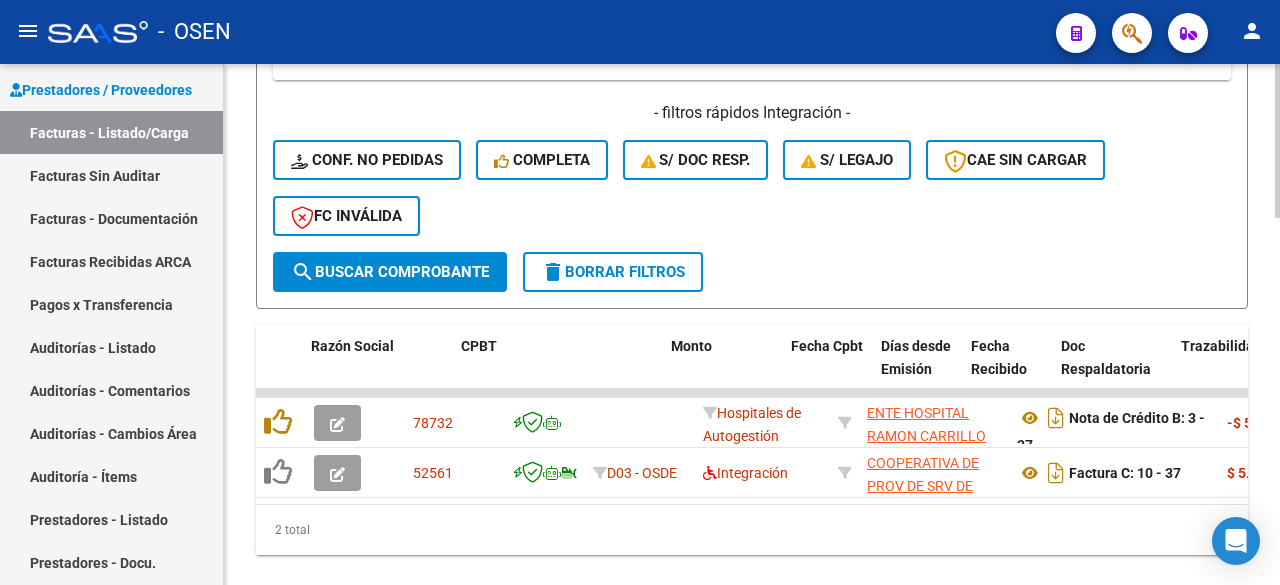 scroll, scrollTop: 1236, scrollLeft: 0, axis: vertical 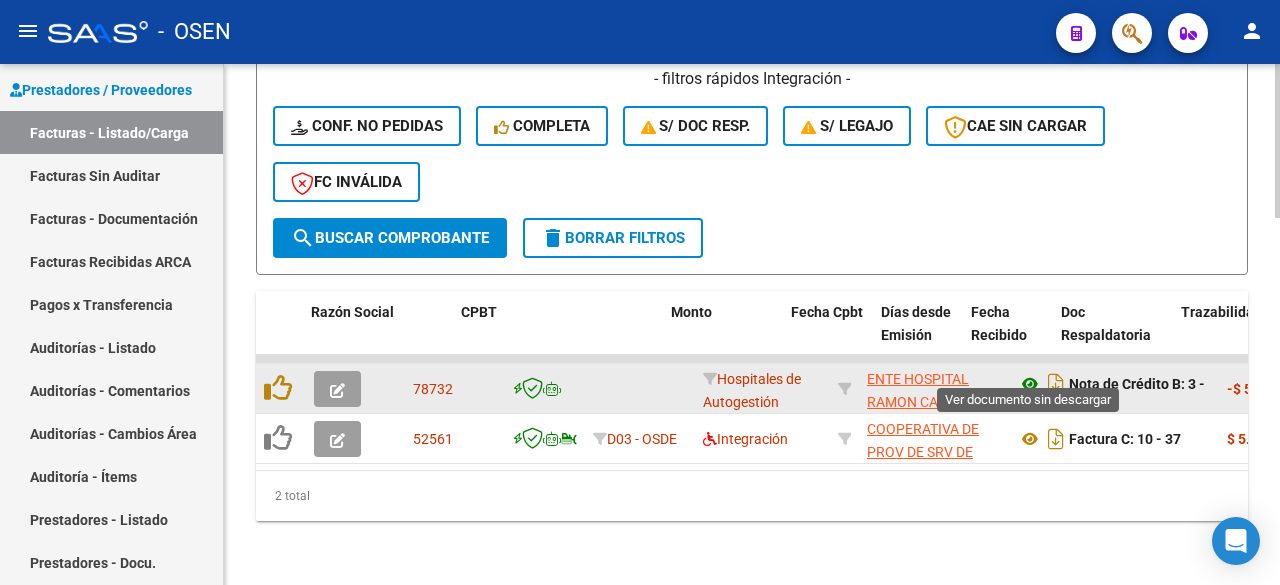 click 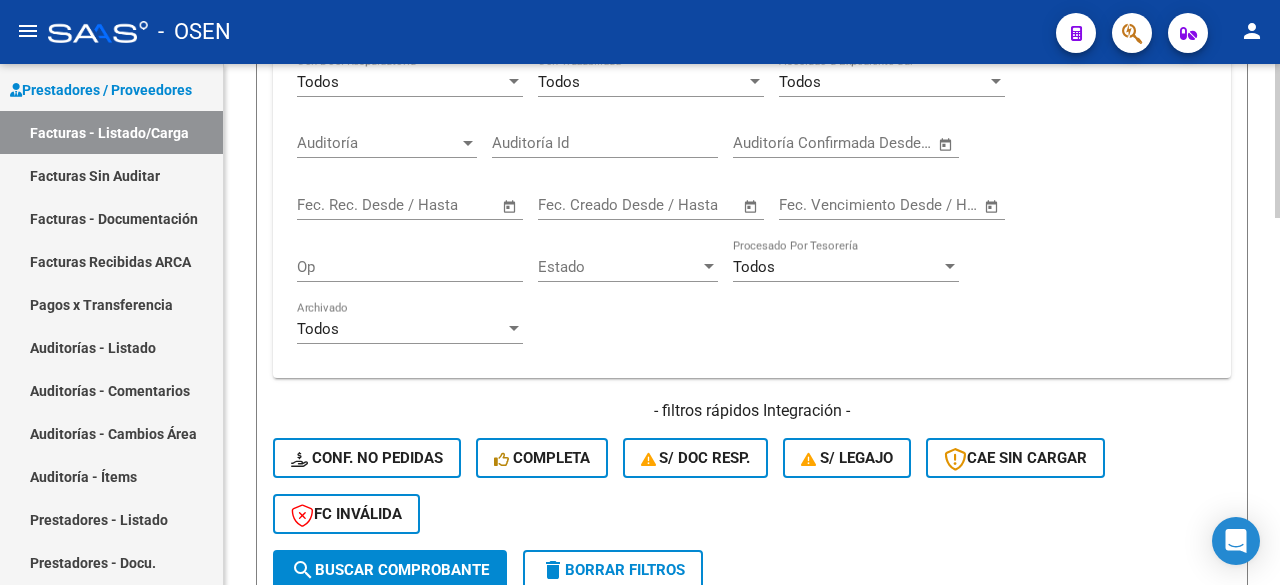 scroll, scrollTop: 903, scrollLeft: 0, axis: vertical 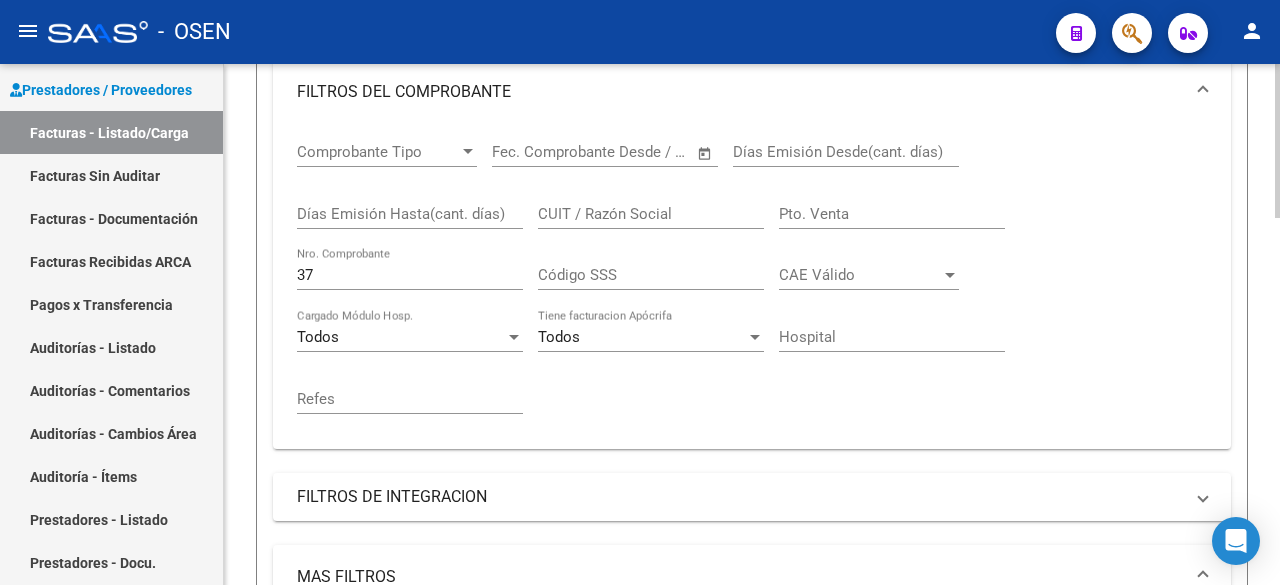 click on "Video tutorial   PRESTADORES -> Listado de CPBTs Emitidos por Prestadores / Proveedores (alt+q)   Cargar Comprobante
Carga Masiva  cloud_download  CSV  cloud_download  EXCEL  cloud_download  Estandar   Descarga Masiva
Filtros Id Area Area Seleccionar Gerenciador Seleccionar Gerenciador No Confirmado Todos Cargado desde Masivo   Mostrar totalizadores   FILTROS DEL COMPROBANTE  Comprobante Tipo Comprobante Tipo Start date – End date Fec. Comprobante Desde / Hasta Días Emisión Desde(cant. días) Días Emisión Hasta(cant. días) CUIT / Razón Social Pto. Venta 37 Nro. Comprobante Código SSS CAE Válido CAE Válido Todos Cargado Módulo Hosp. Todos Tiene facturacion Apócrifa Hospital Refes  FILTROS DE INTEGRACION  Todos Cargado en Para Enviar SSS Período De Prestación Campos del Archivo de Rendición Devuelto x SSS (dr_envio) Todos Rendido x SSS (dr_envio) Tipo de Registro Tipo de Registro Período Presentación Período Presentación Campos del Legajo Asociado (preaprobación) Todos  MAS FILTROS" 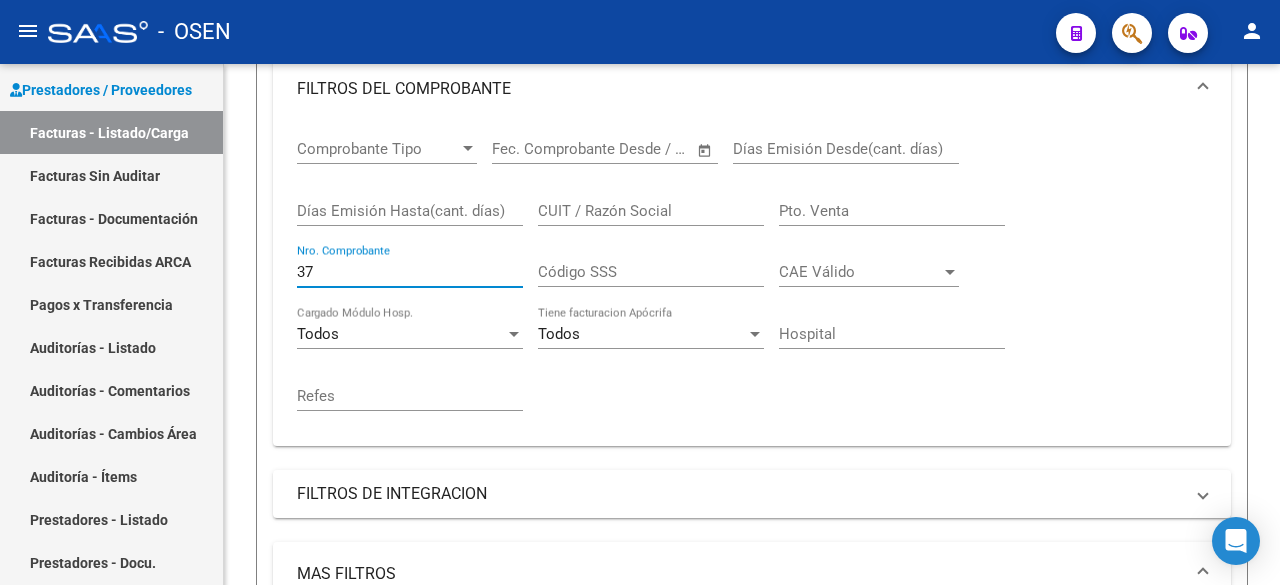 drag, startPoint x: 466, startPoint y: 277, endPoint x: -46, endPoint y: 249, distance: 512.7651 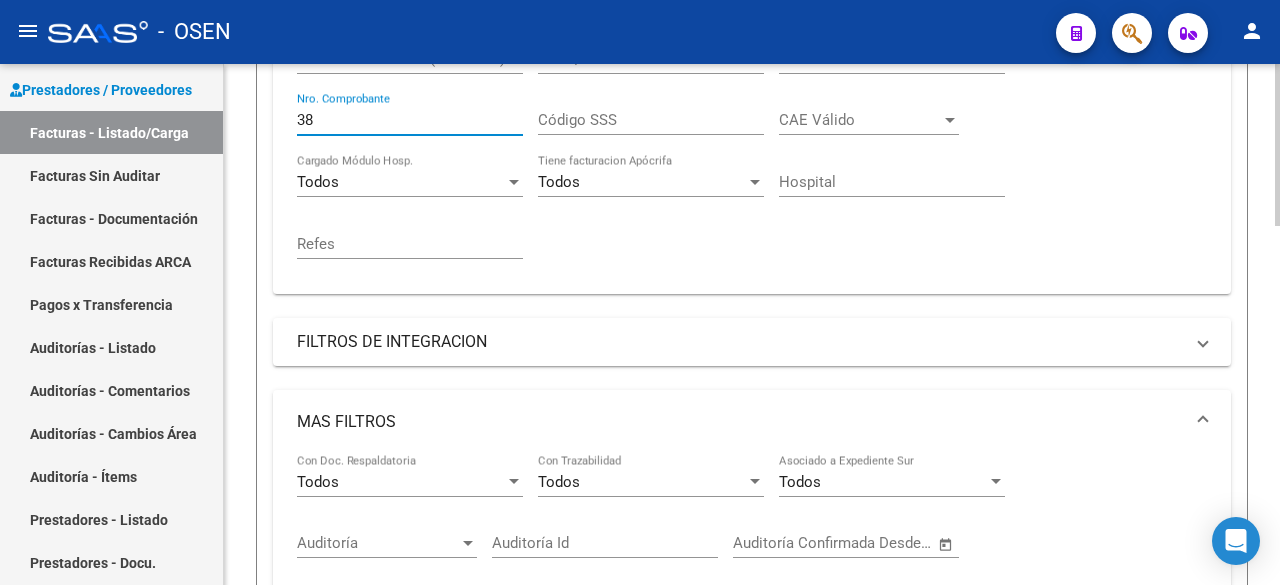 scroll, scrollTop: 0, scrollLeft: 0, axis: both 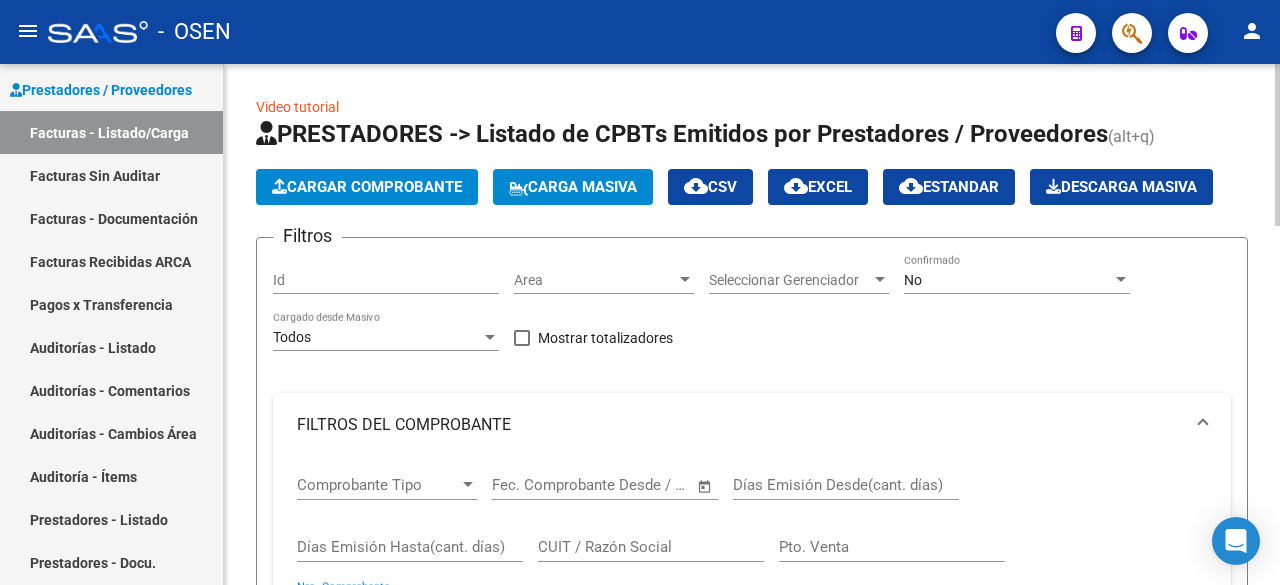 type on "38" 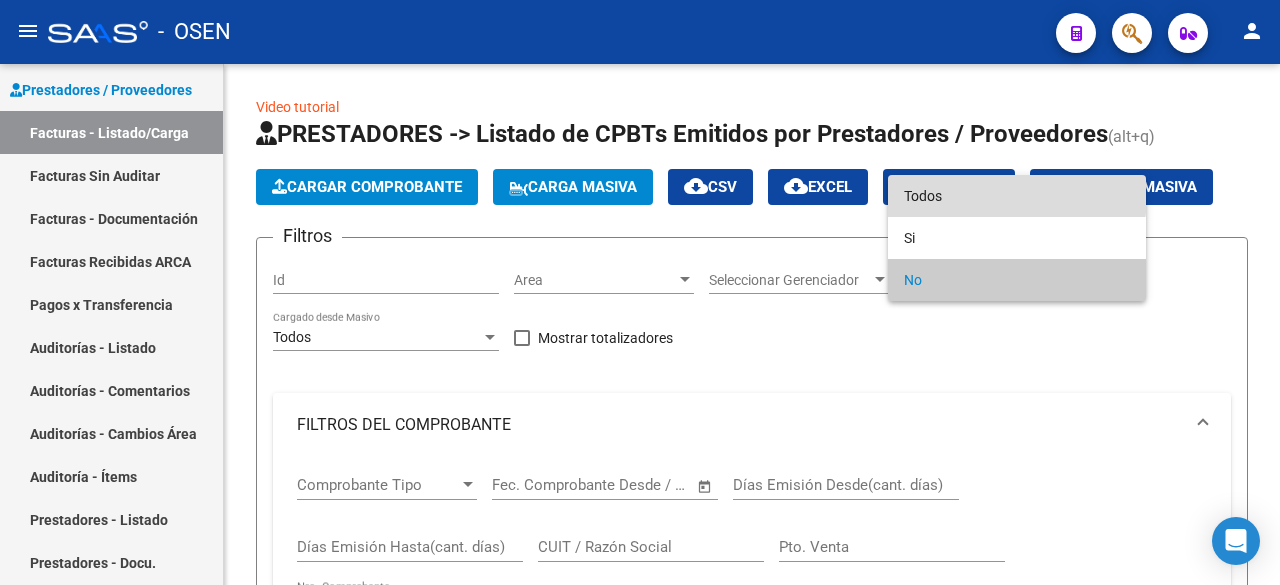 click on "Todos" at bounding box center (1017, 196) 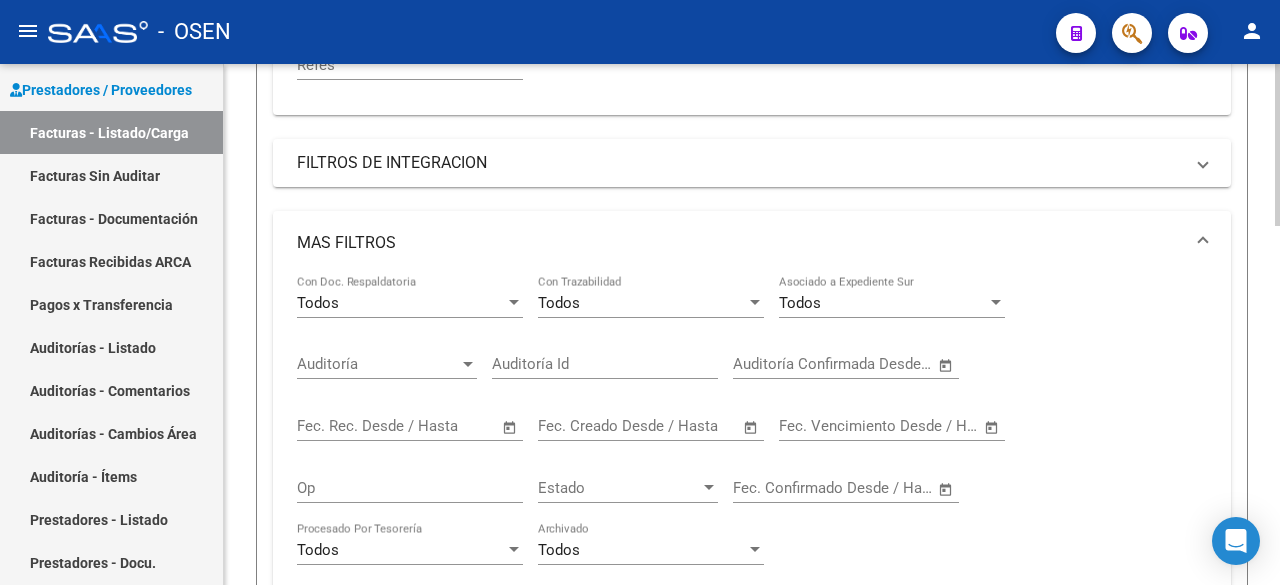 scroll, scrollTop: 1000, scrollLeft: 0, axis: vertical 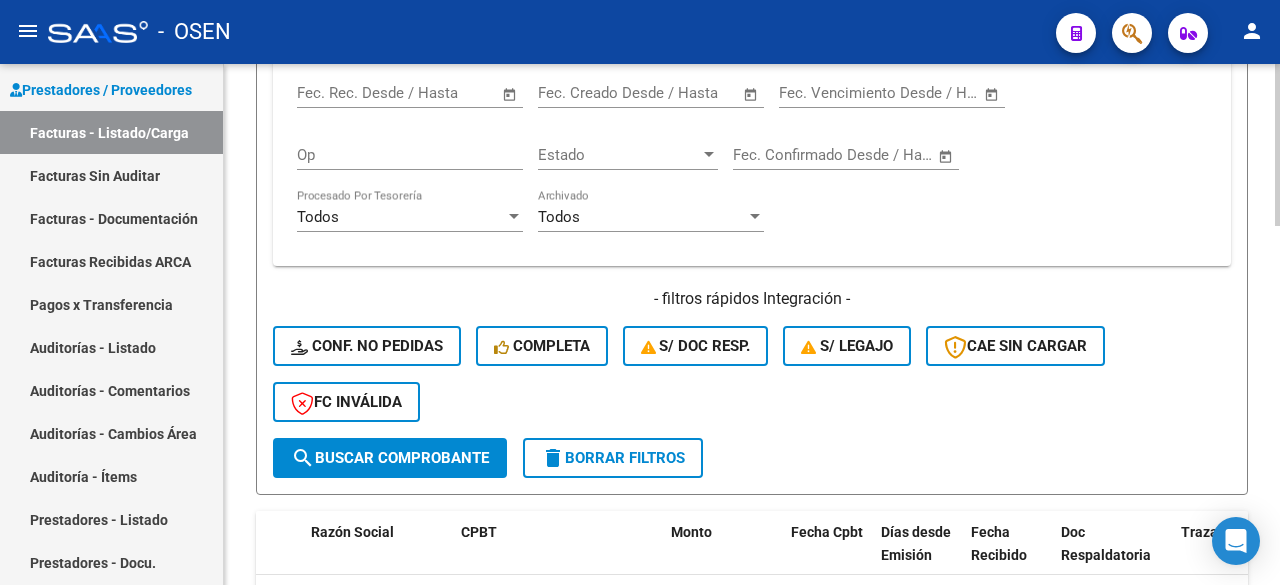 click on "search  Buscar Comprobante" 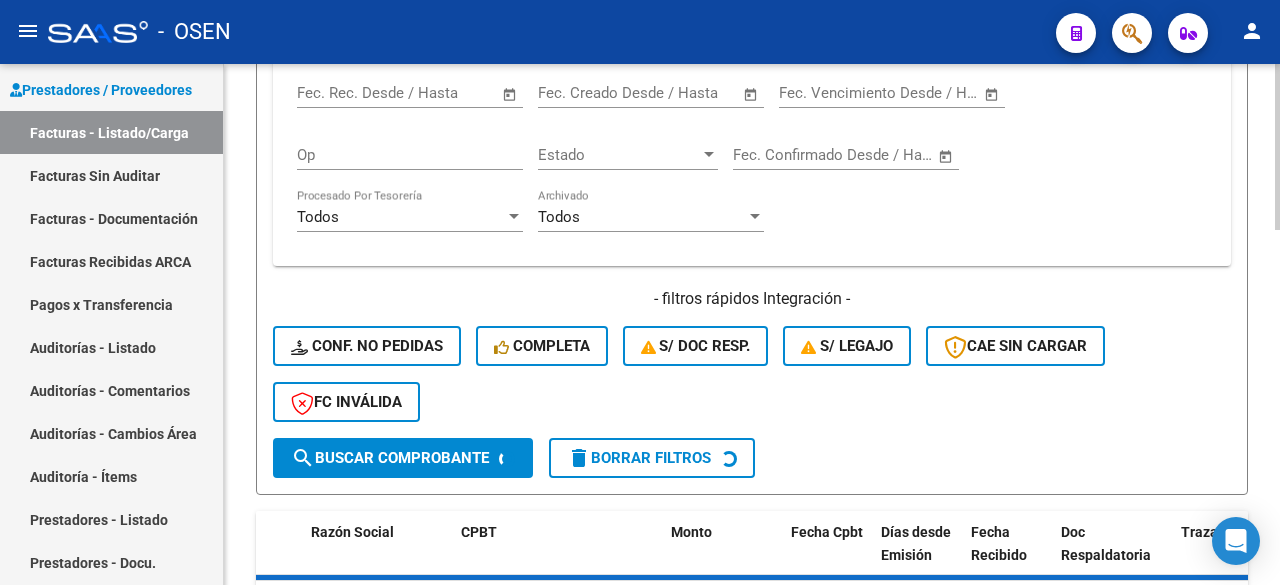 scroll, scrollTop: 1110, scrollLeft: 0, axis: vertical 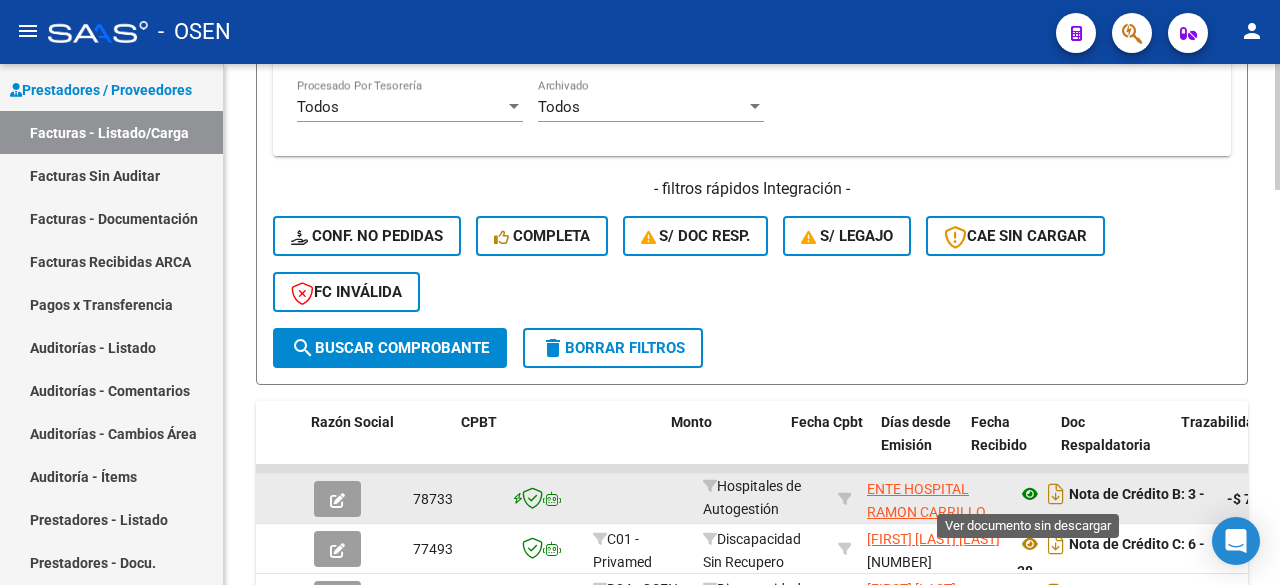 click 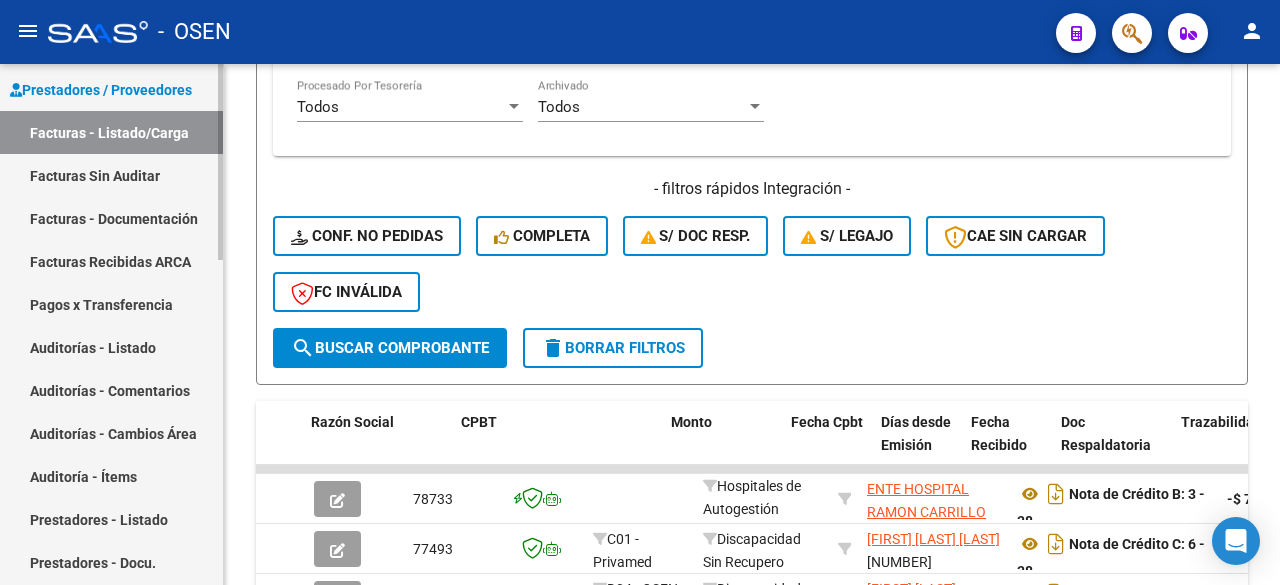 scroll, scrollTop: 0, scrollLeft: 0, axis: both 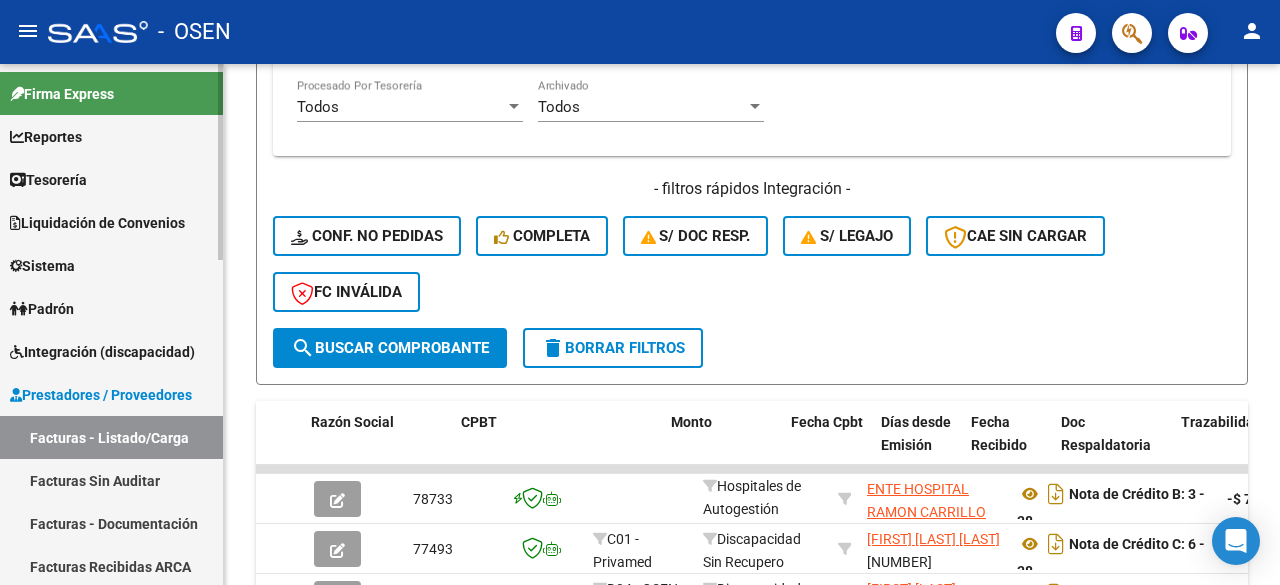 click on "Tesorería" at bounding box center [111, 179] 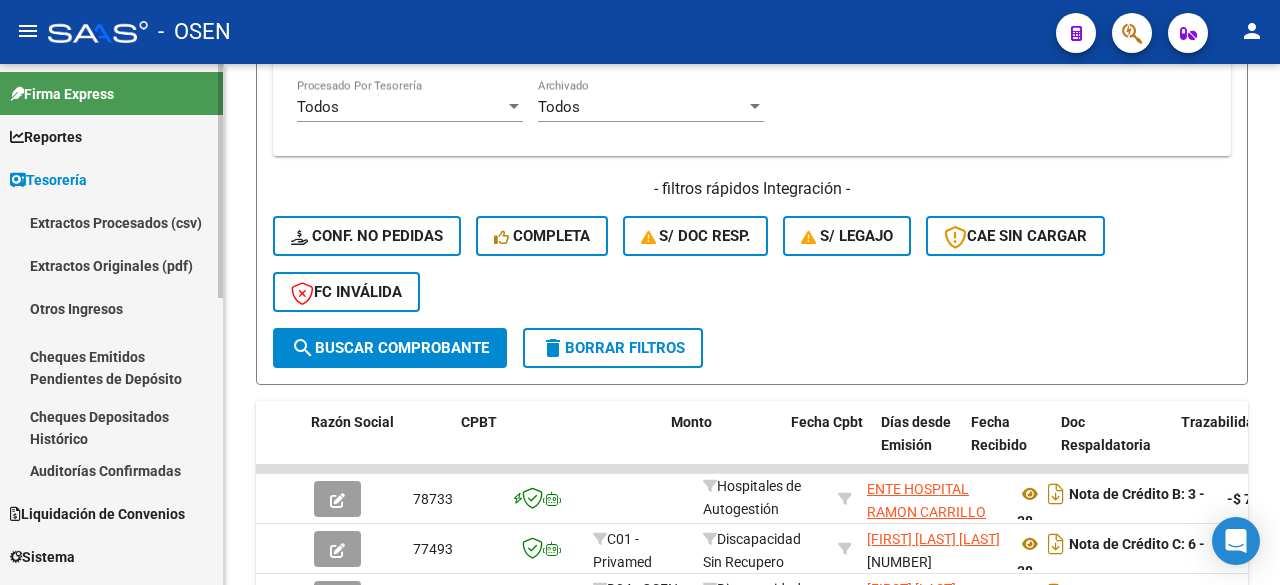 click on "Auditorías Confirmadas" at bounding box center [111, 470] 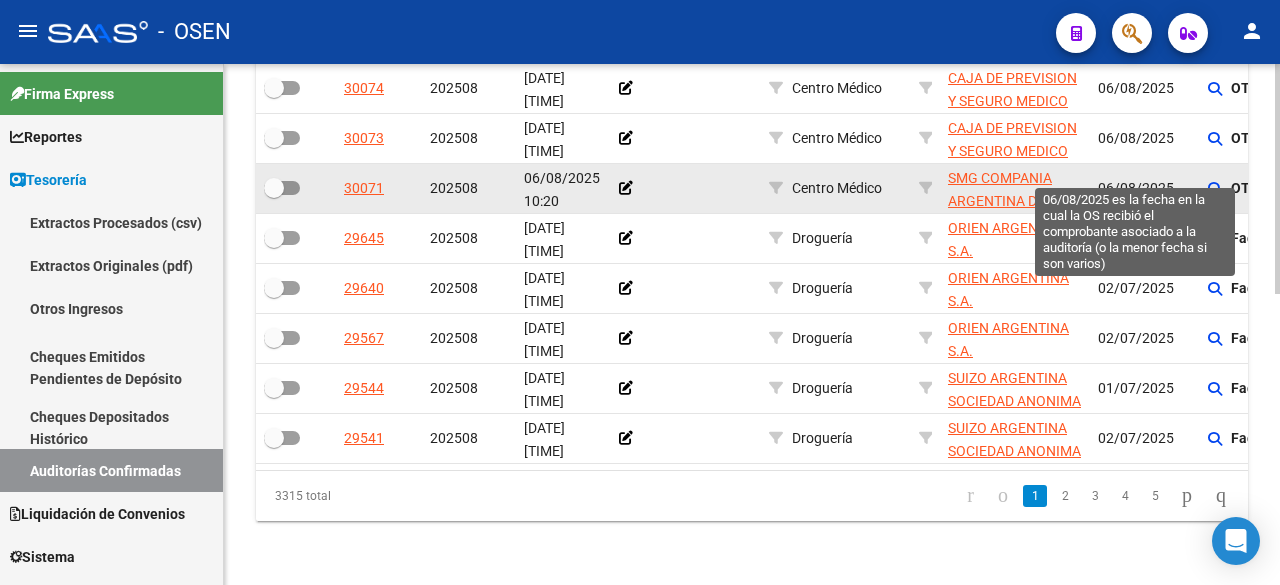 scroll, scrollTop: 327, scrollLeft: 0, axis: vertical 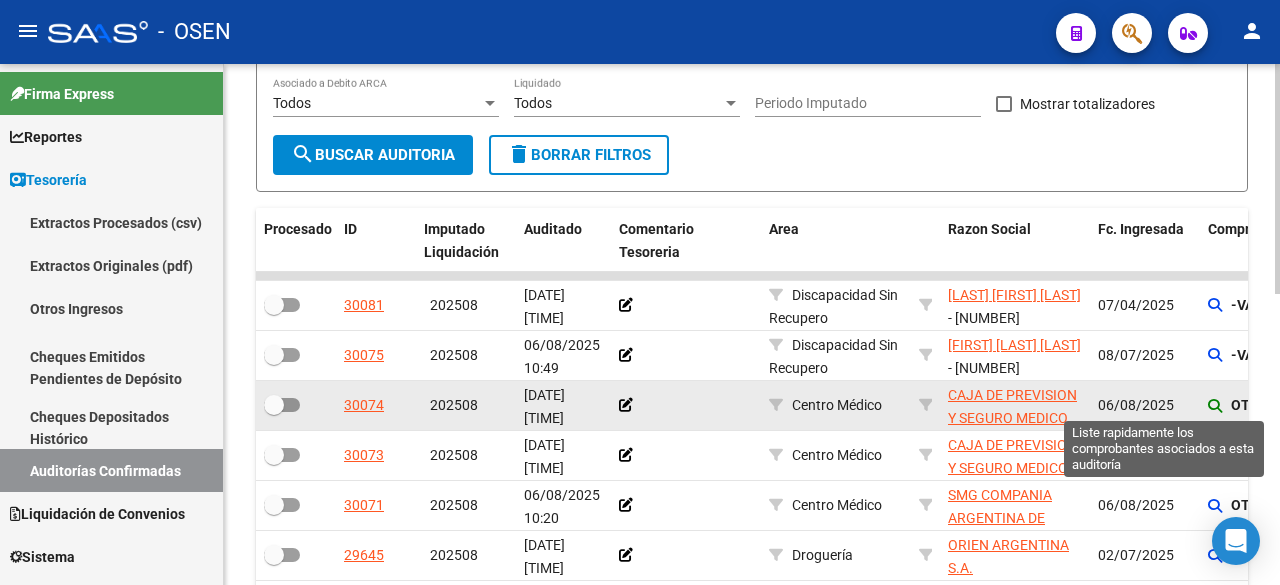 click 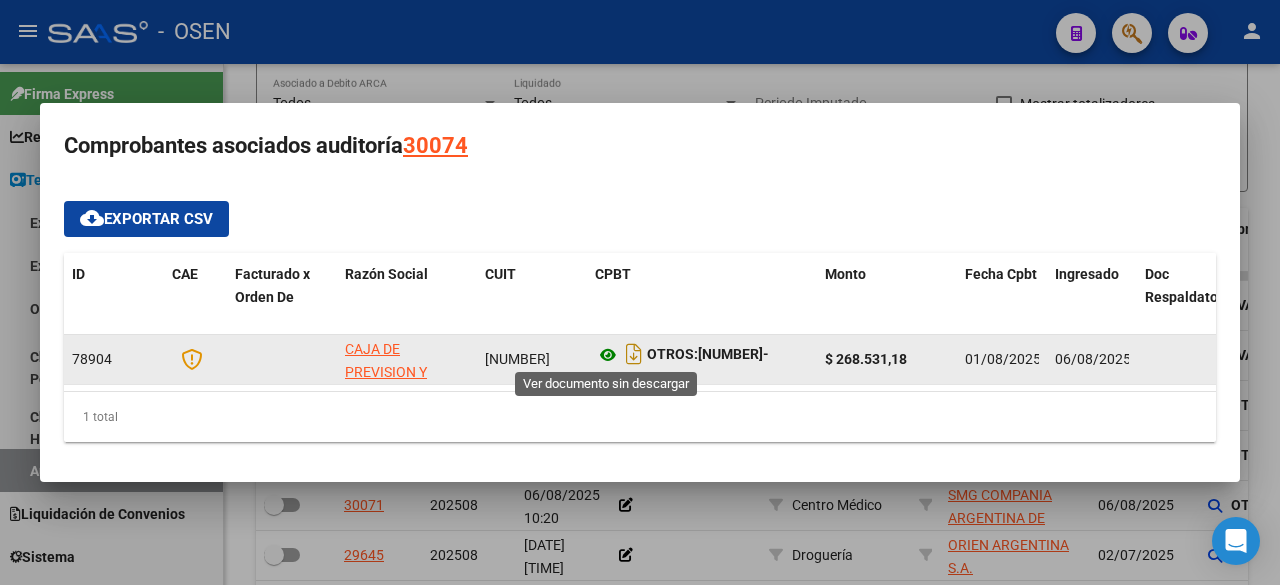 click 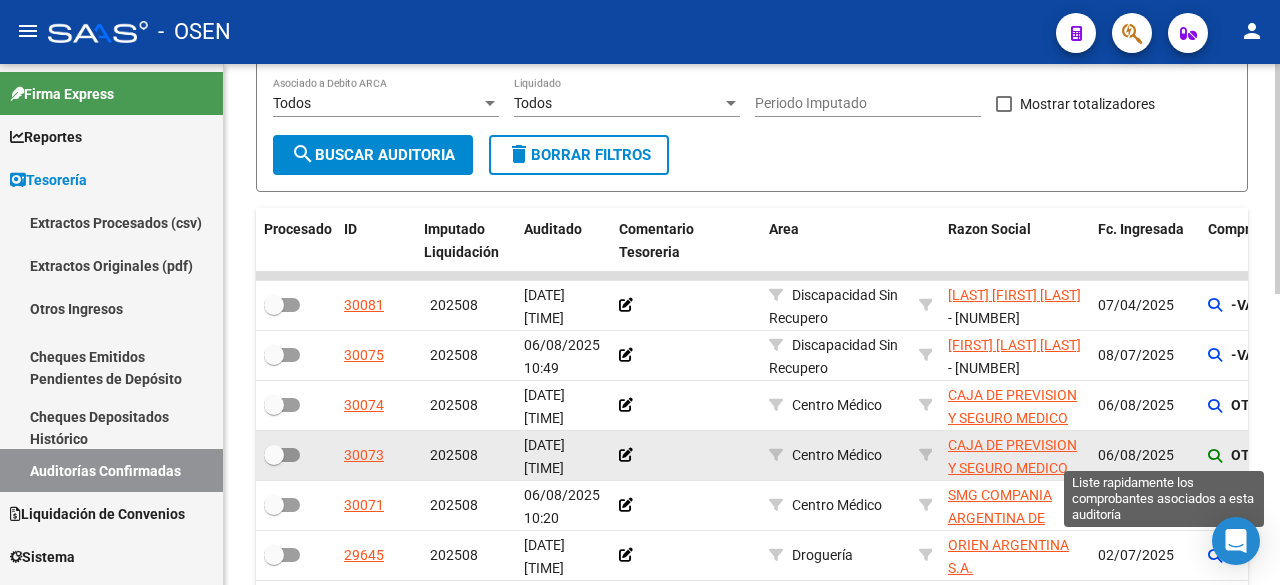 click 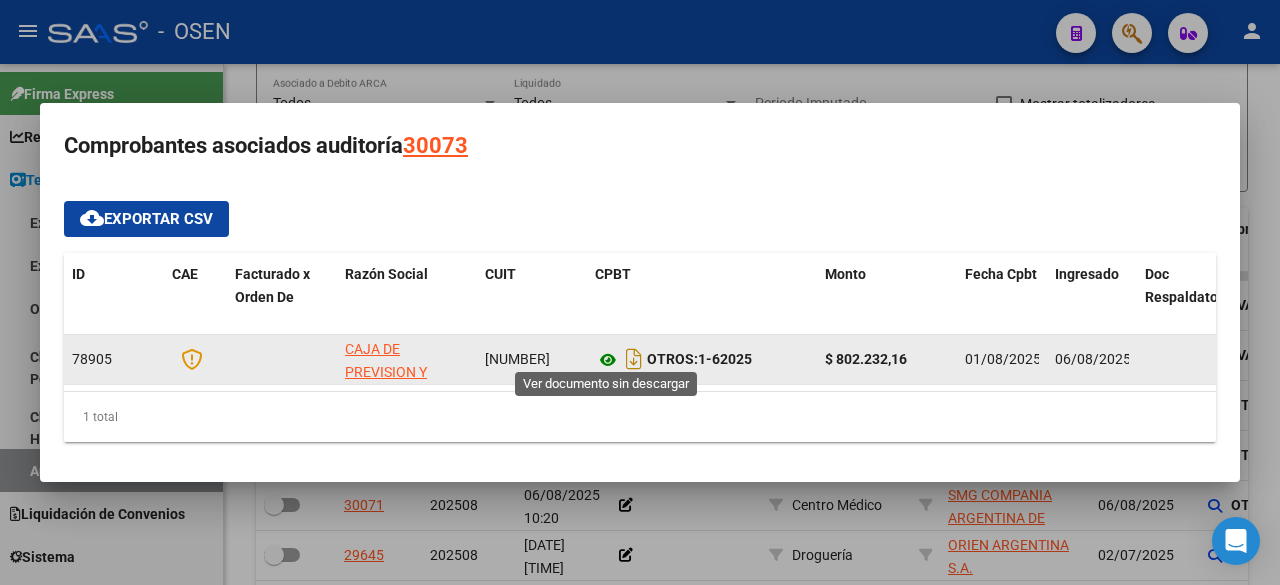 click 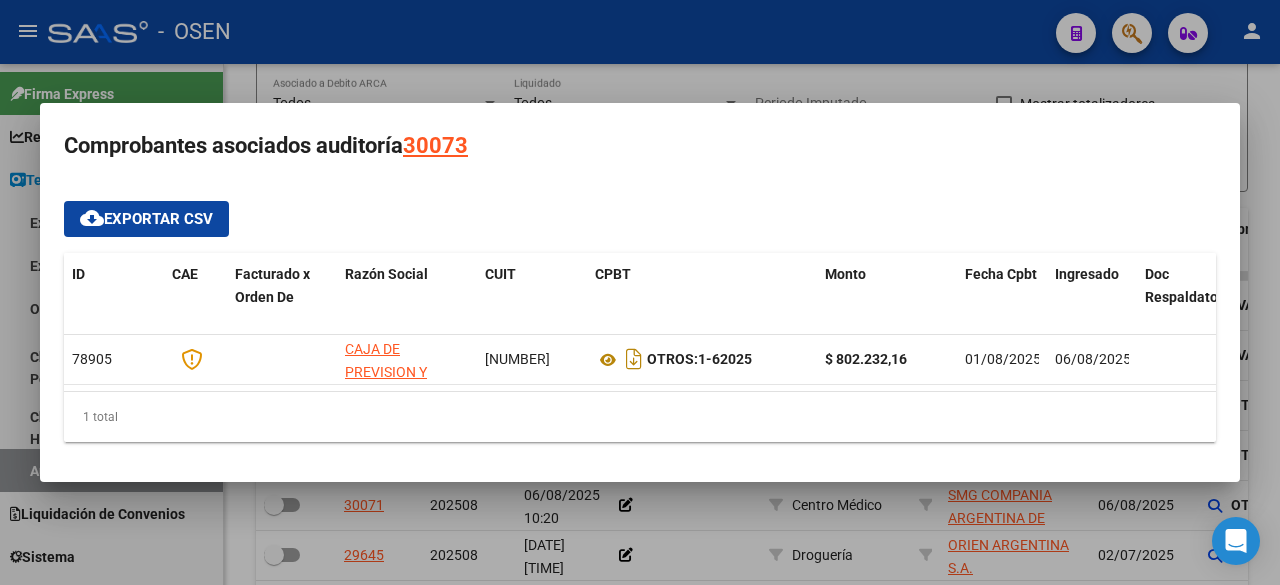 click at bounding box center (640, 292) 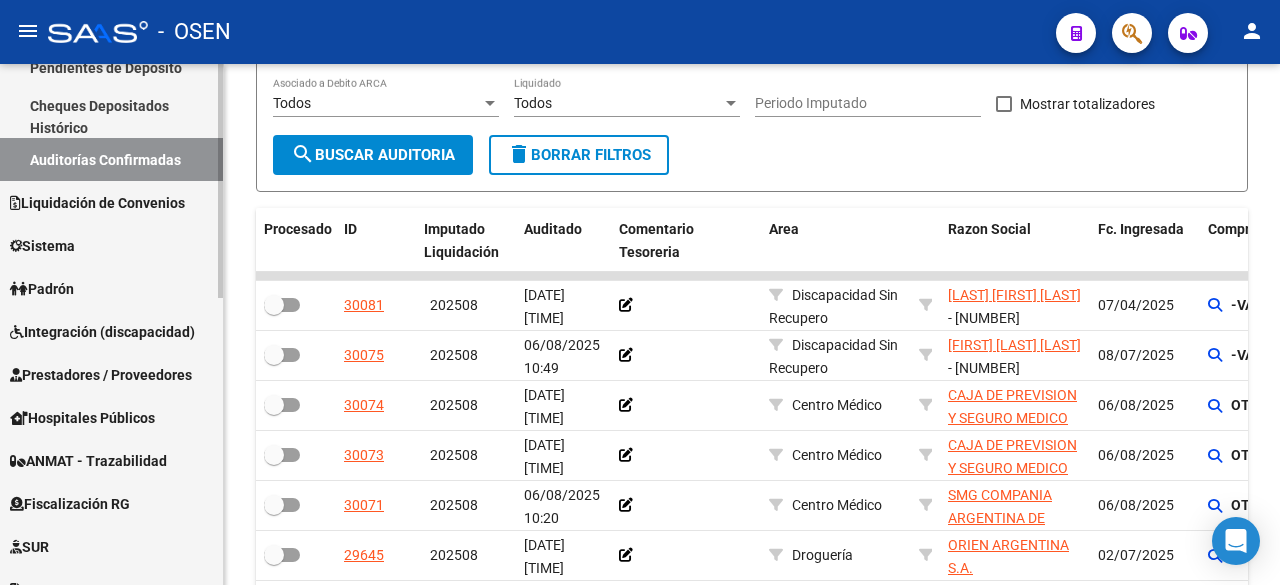 scroll, scrollTop: 333, scrollLeft: 0, axis: vertical 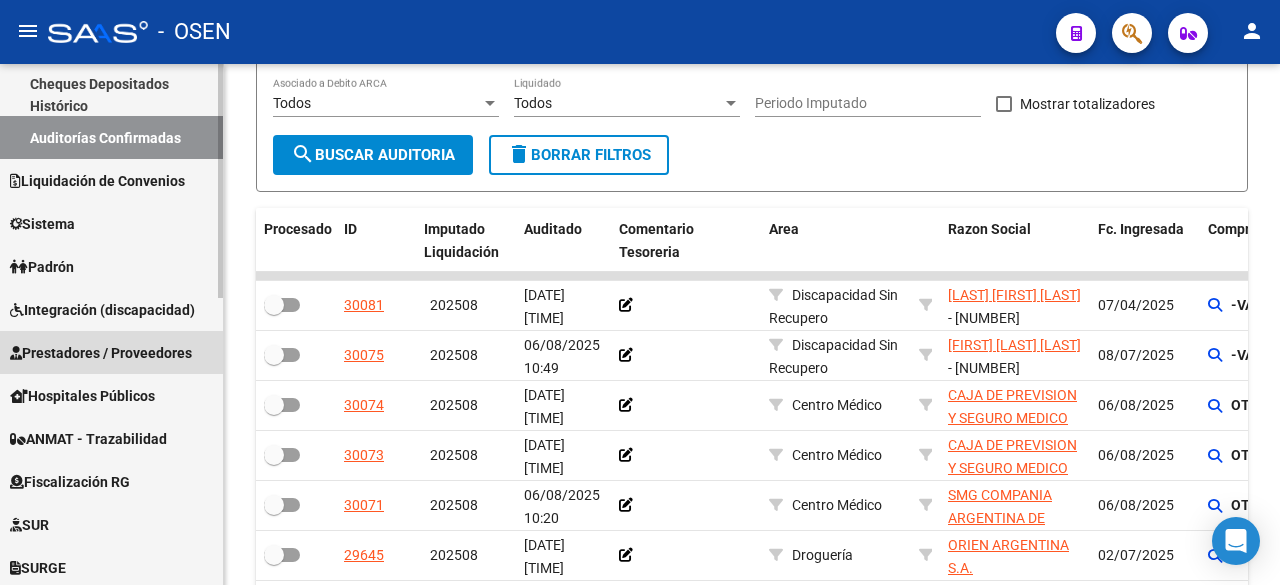 click on "Prestadores / Proveedores" at bounding box center (101, 353) 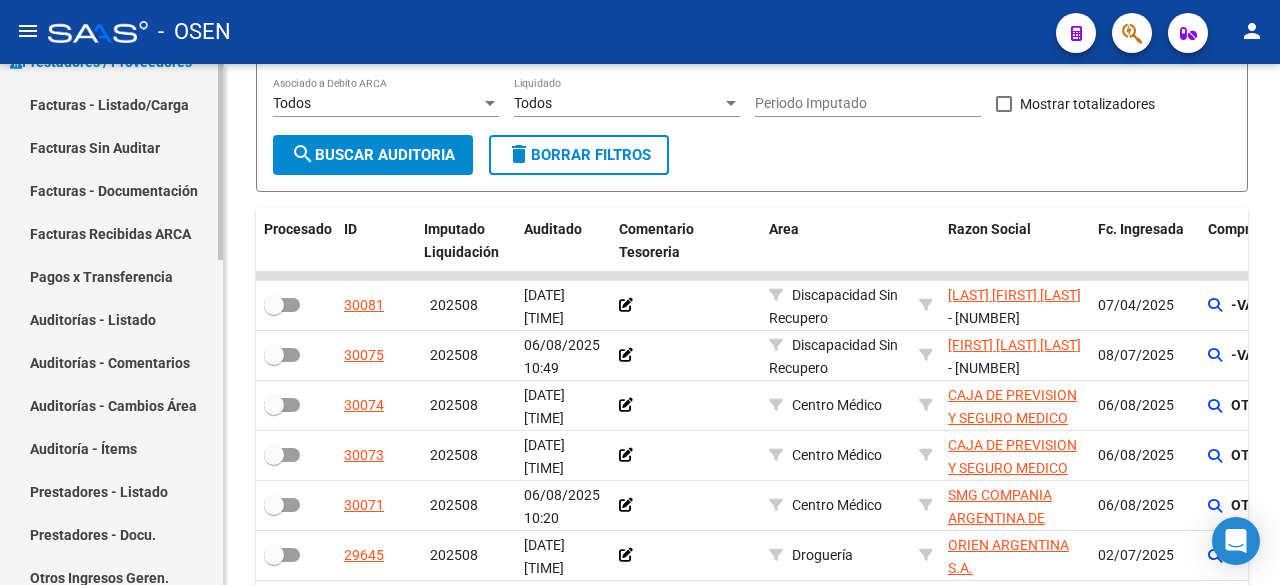 click on "Facturas - Listado/Carga" at bounding box center (111, 104) 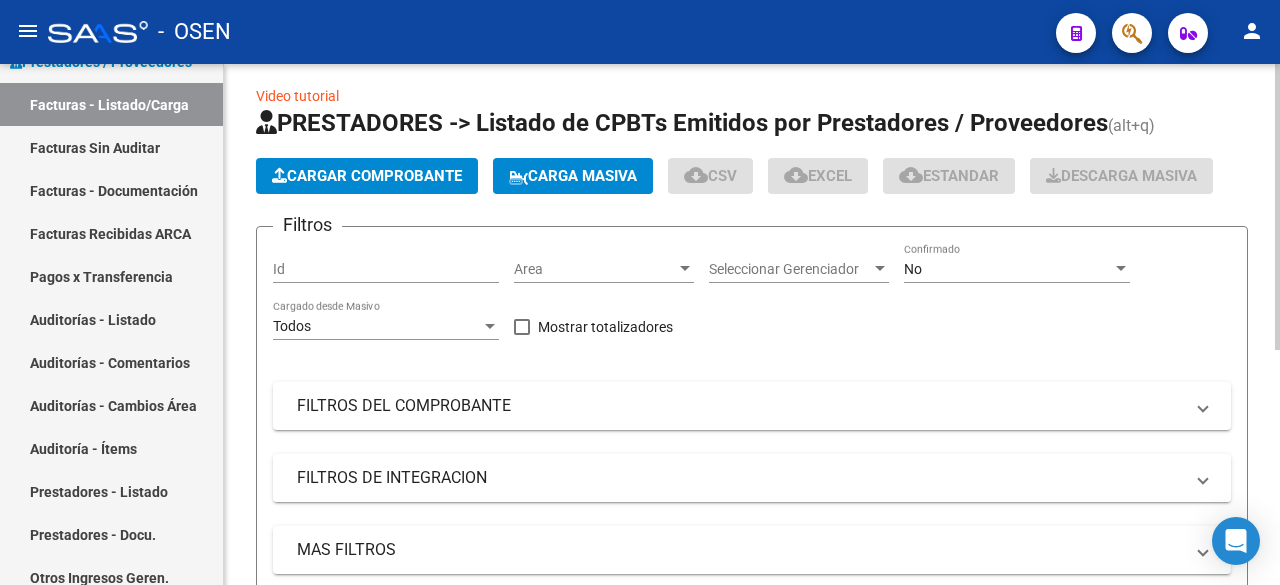 scroll, scrollTop: 0, scrollLeft: 0, axis: both 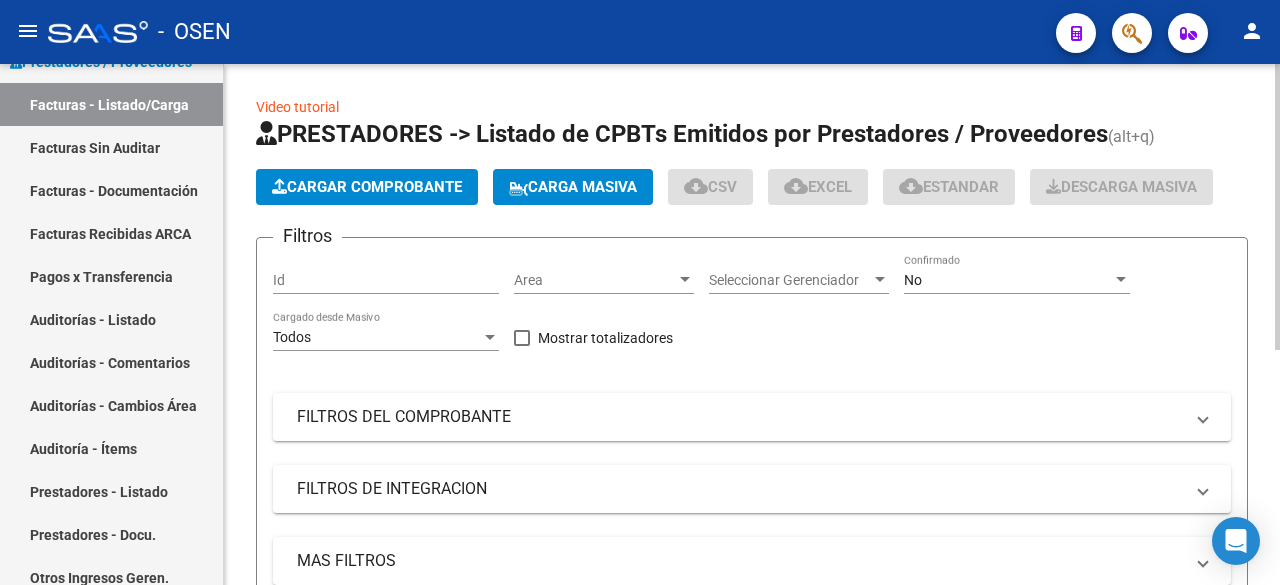 click on "Cargar Comprobante" 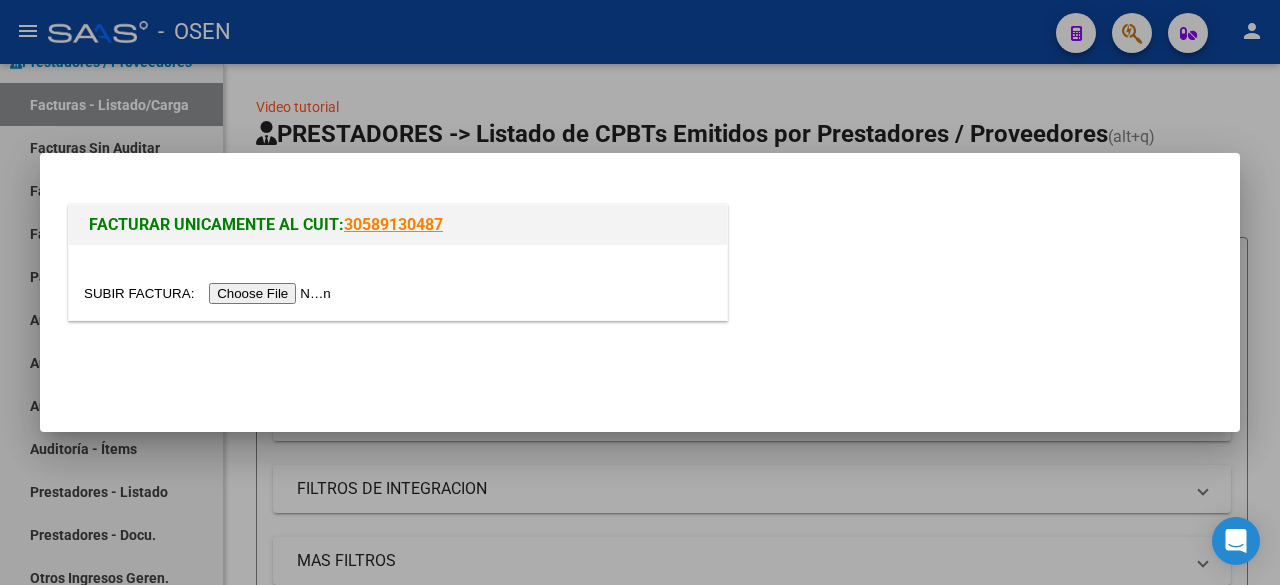 click at bounding box center (210, 293) 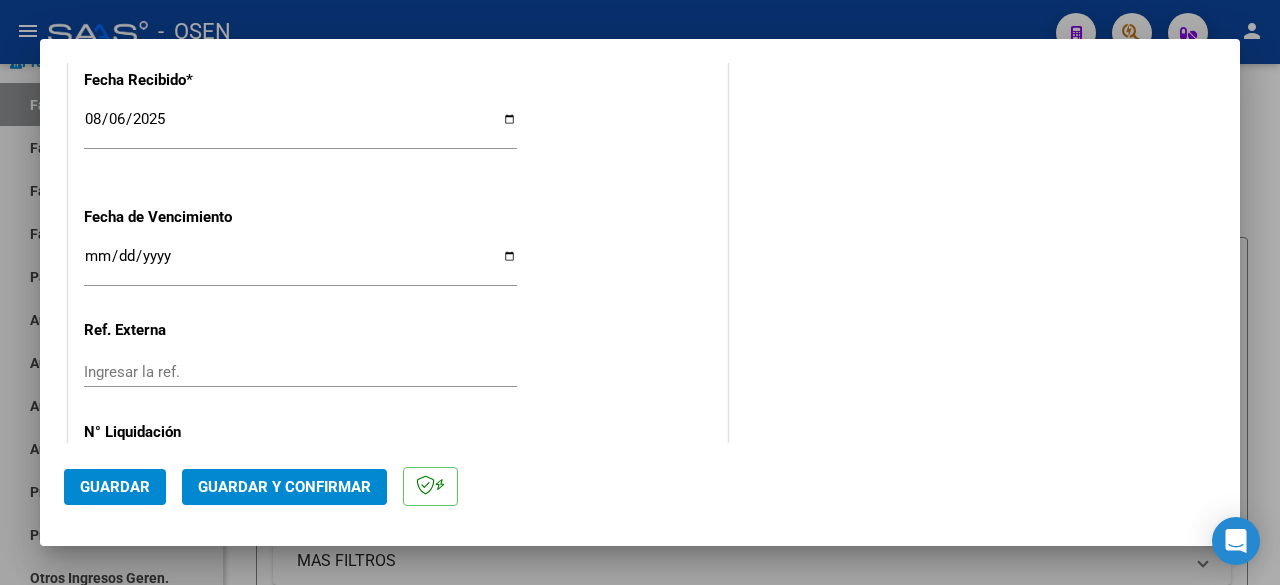 scroll, scrollTop: 1417, scrollLeft: 0, axis: vertical 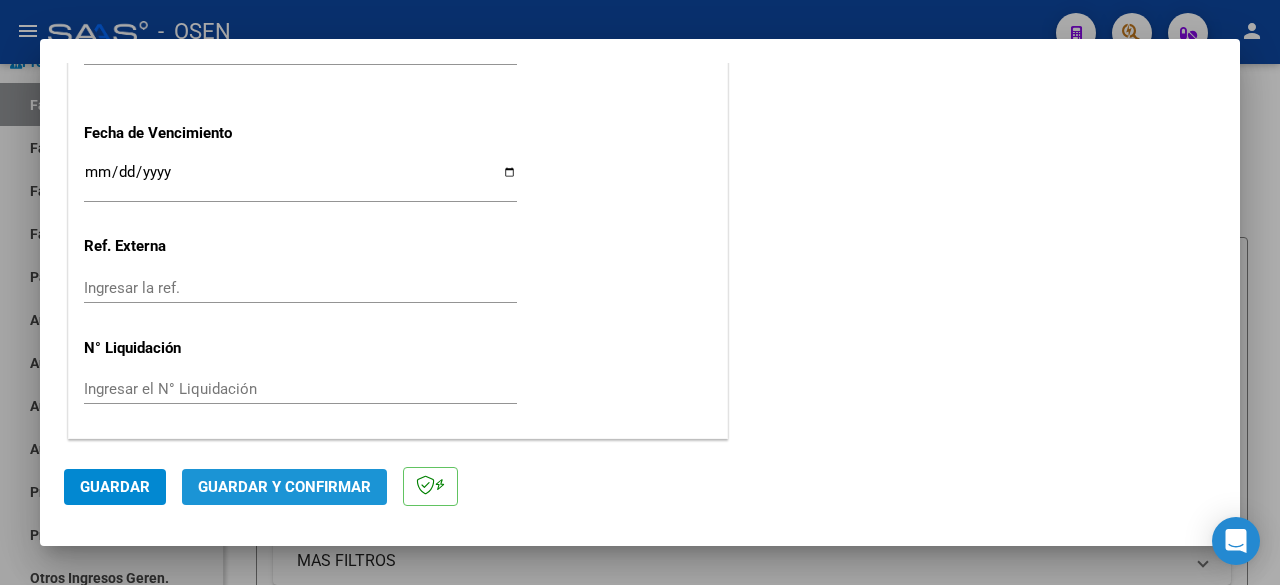 click on "Guardar y Confirmar" 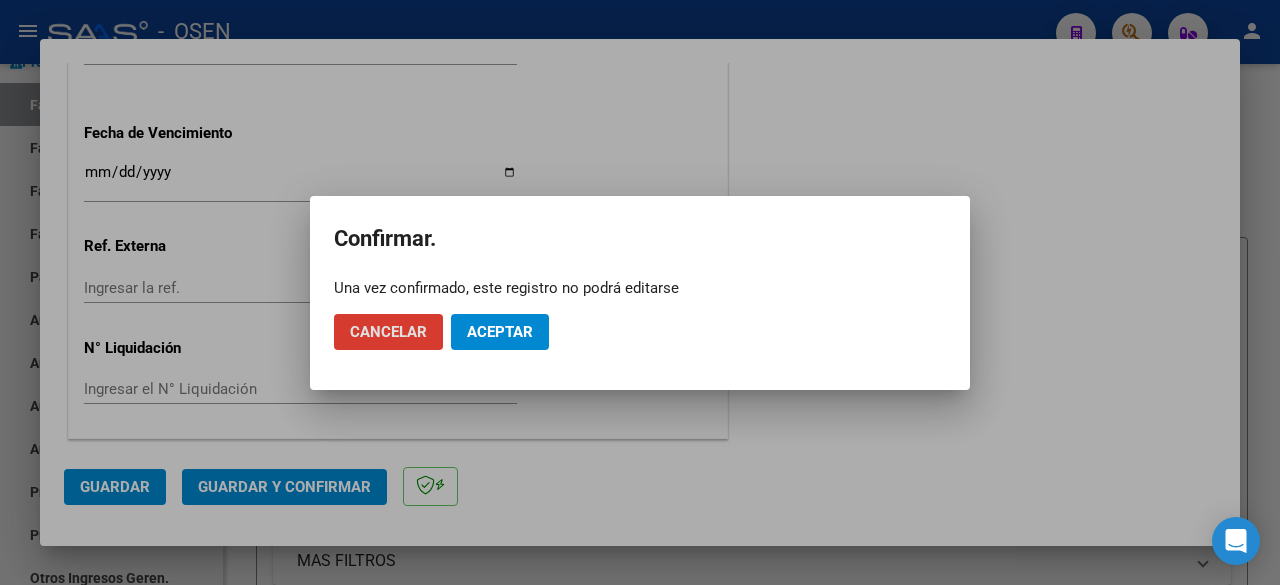 drag, startPoint x: 541, startPoint y: 340, endPoint x: 573, endPoint y: 342, distance: 32.06244 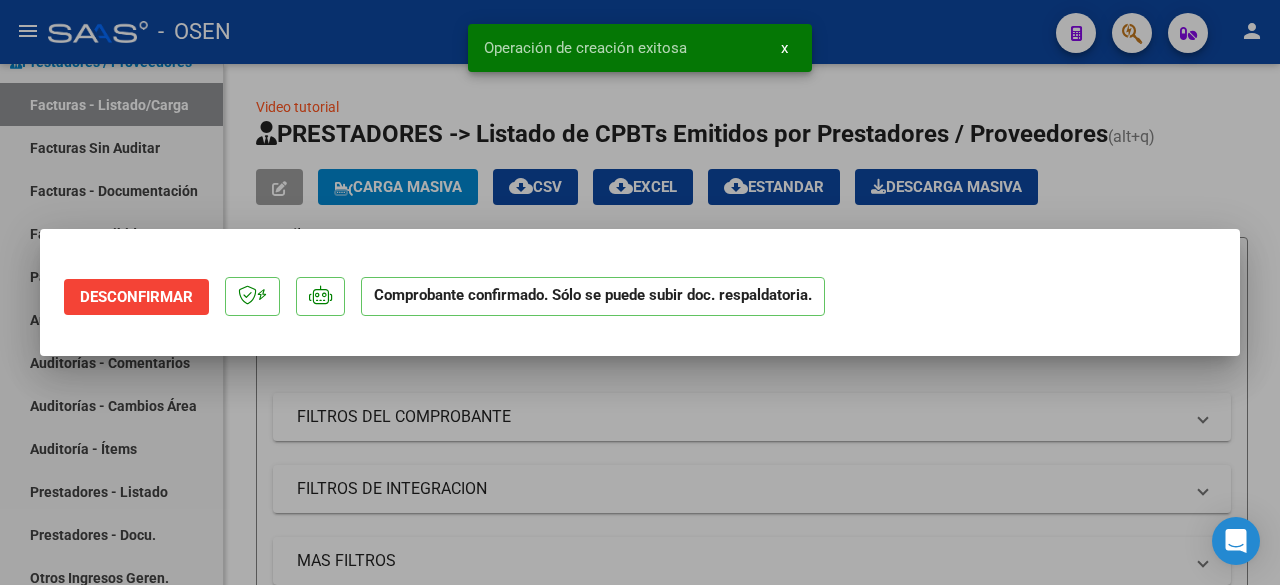 scroll, scrollTop: 0, scrollLeft: 0, axis: both 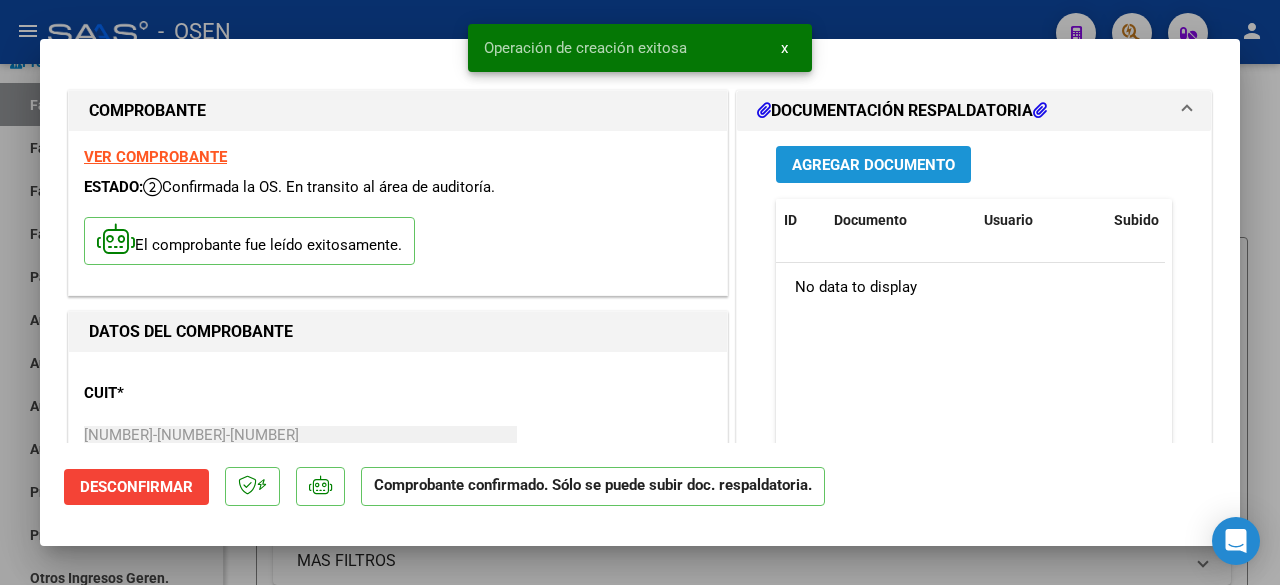 click on "Agregar Documento" at bounding box center (873, 165) 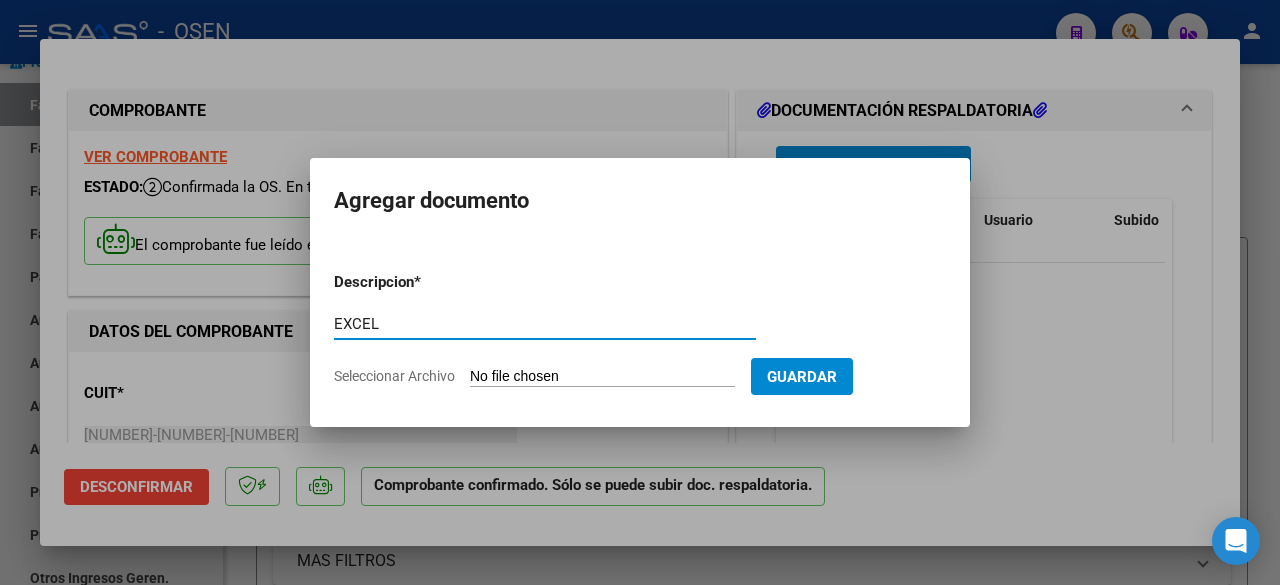 type on "EXCEL" 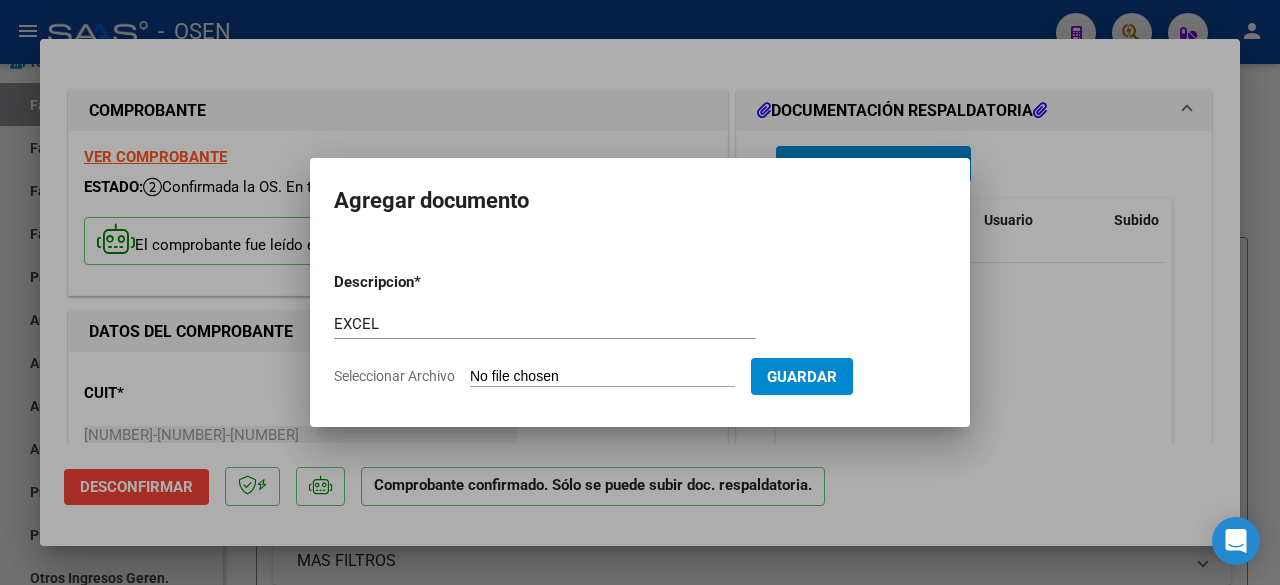 type on "C:\fakepath\Liquidación OSEN 07.25.xlsx" 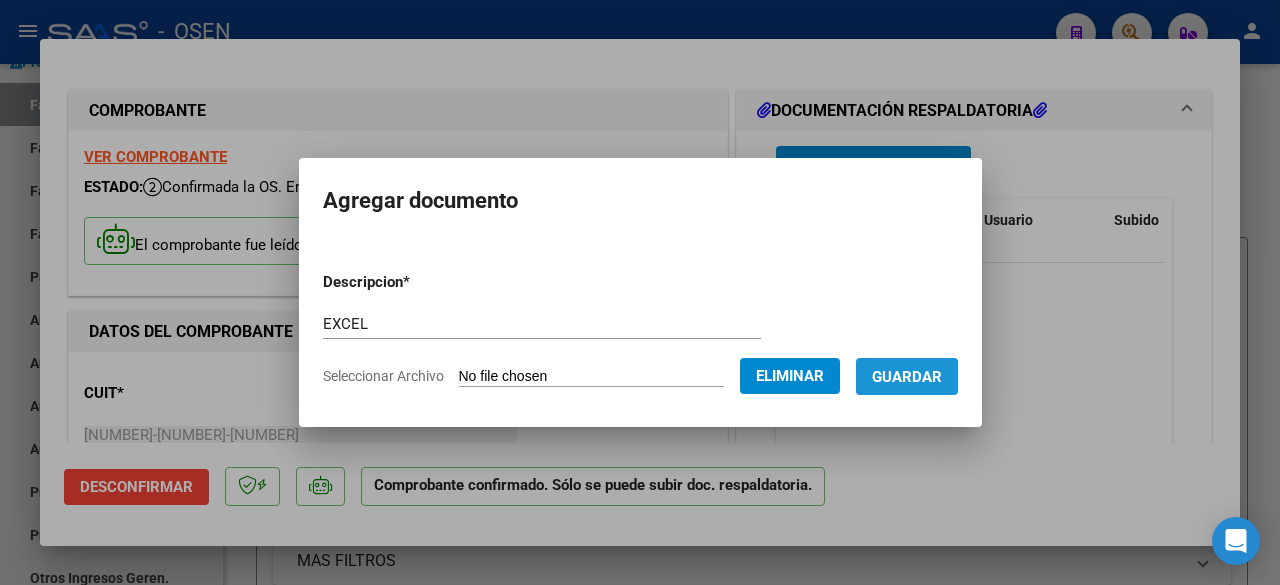 click on "Guardar" at bounding box center [907, 377] 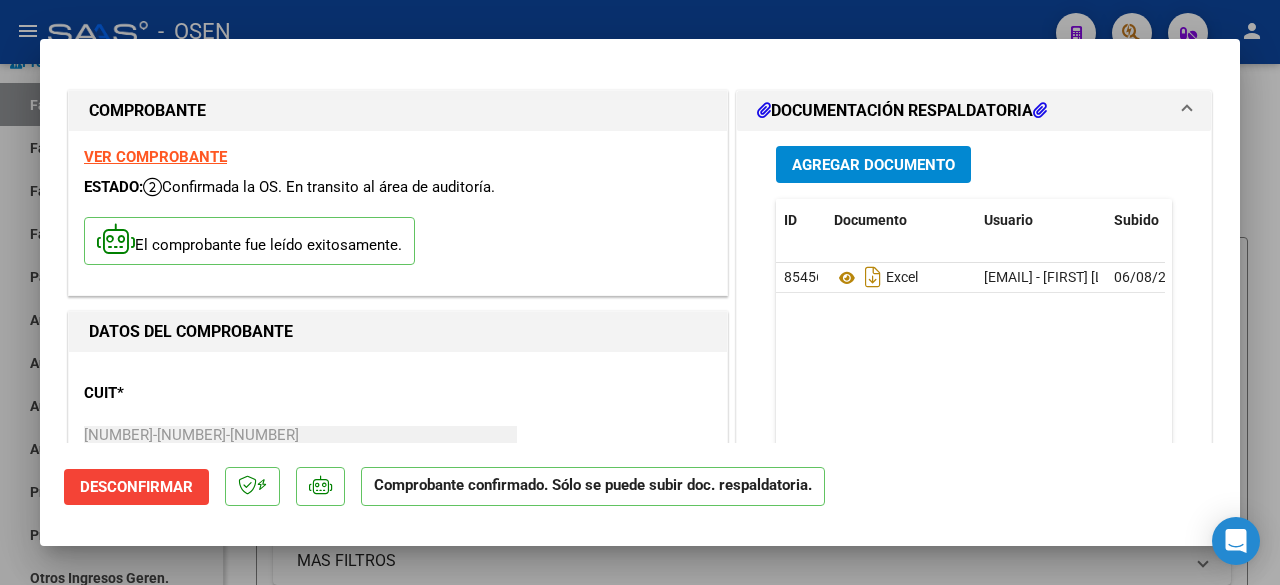 click at bounding box center [640, 292] 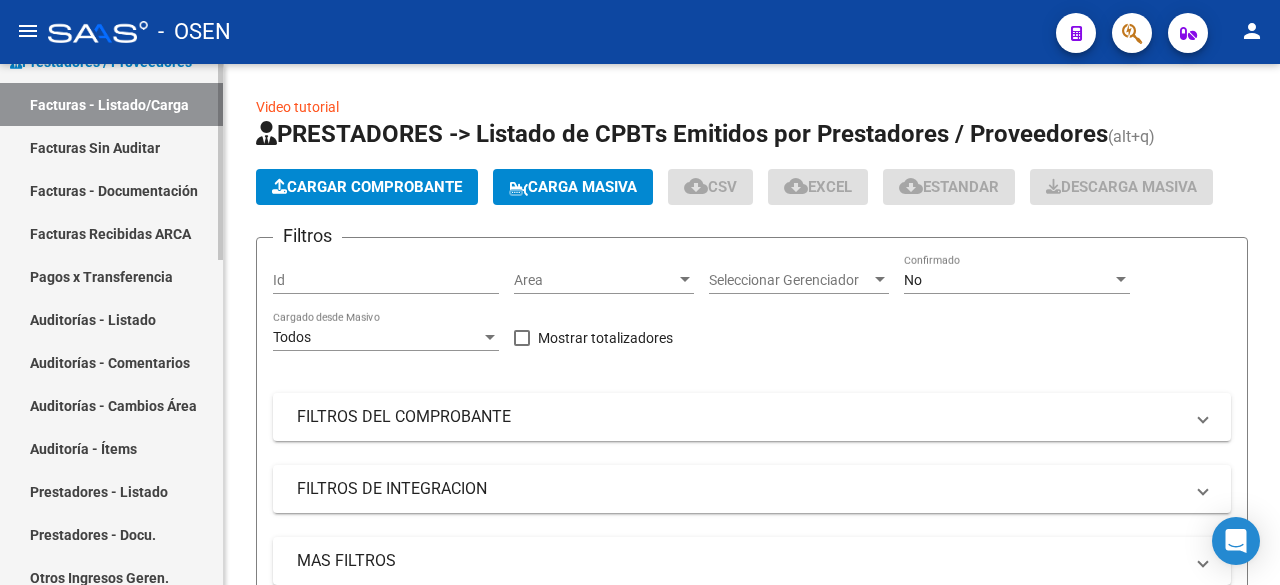 click on "Auditorías - Listado" at bounding box center [111, 319] 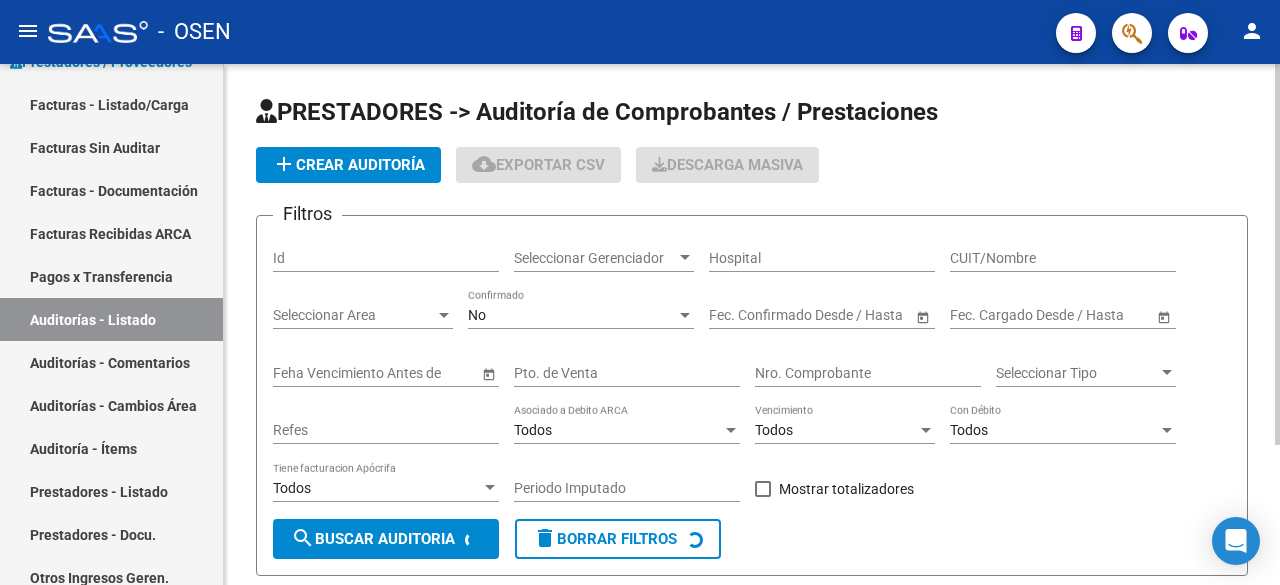 drag, startPoint x: 398, startPoint y: 185, endPoint x: 396, endPoint y: 173, distance: 12.165525 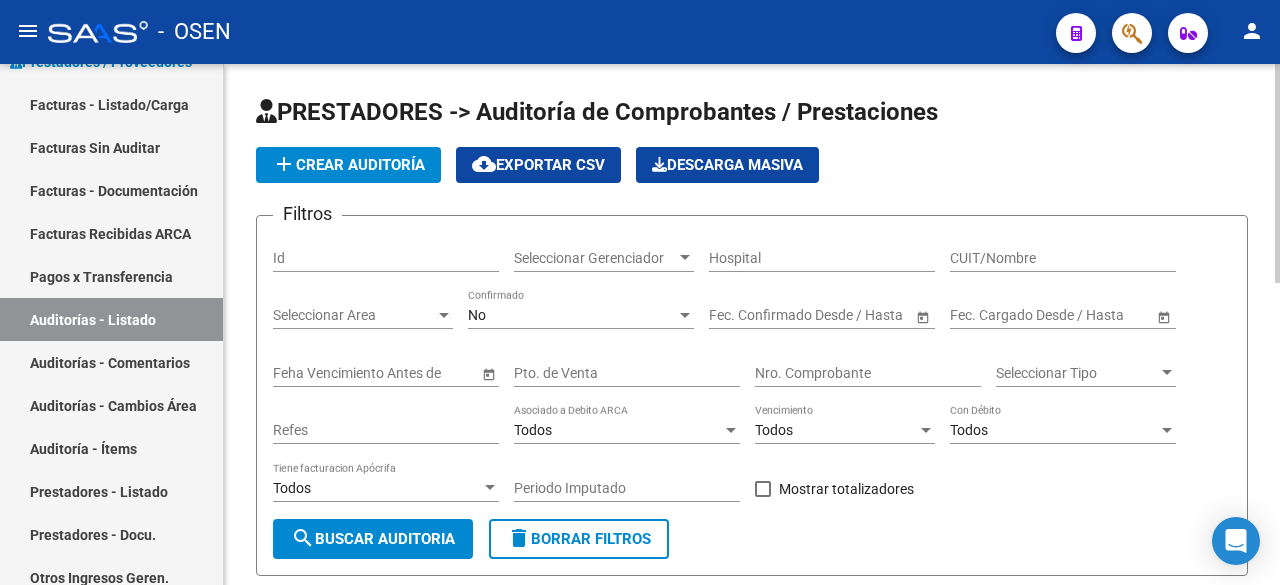click on "add  Crear Auditoría" 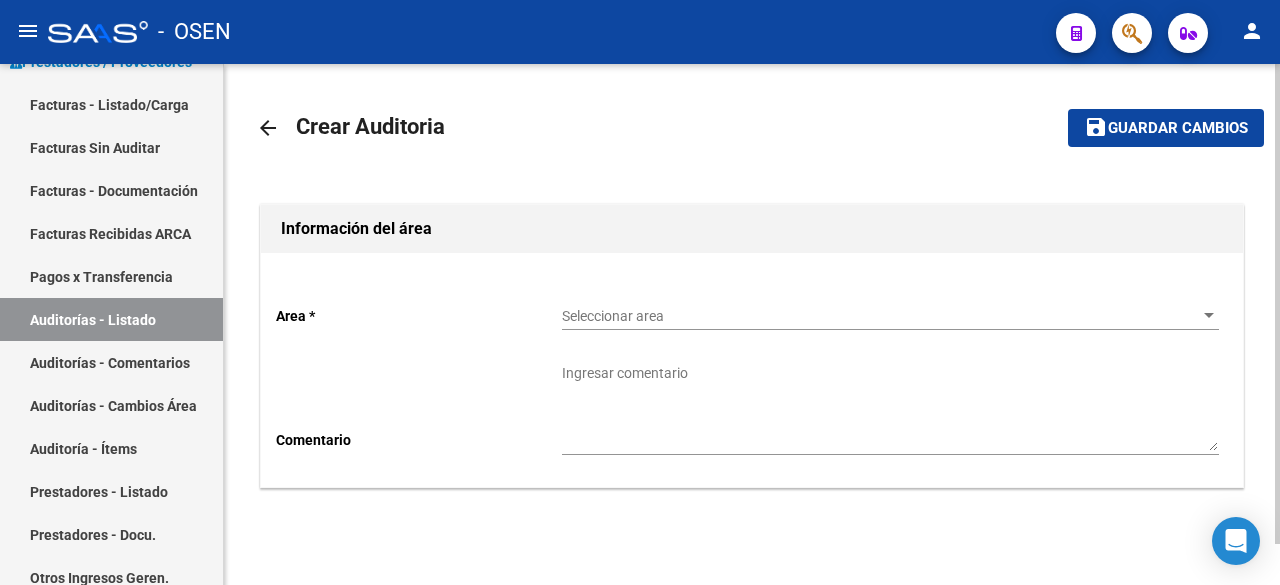 click on "Seleccionar area Seleccionar area" 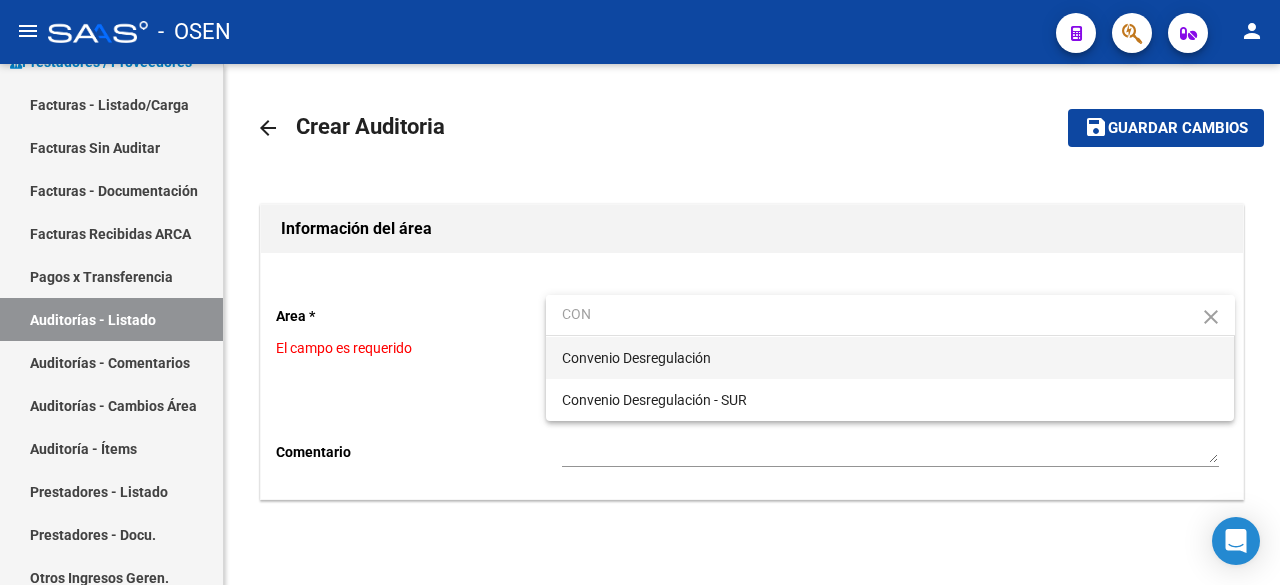type on "CON" 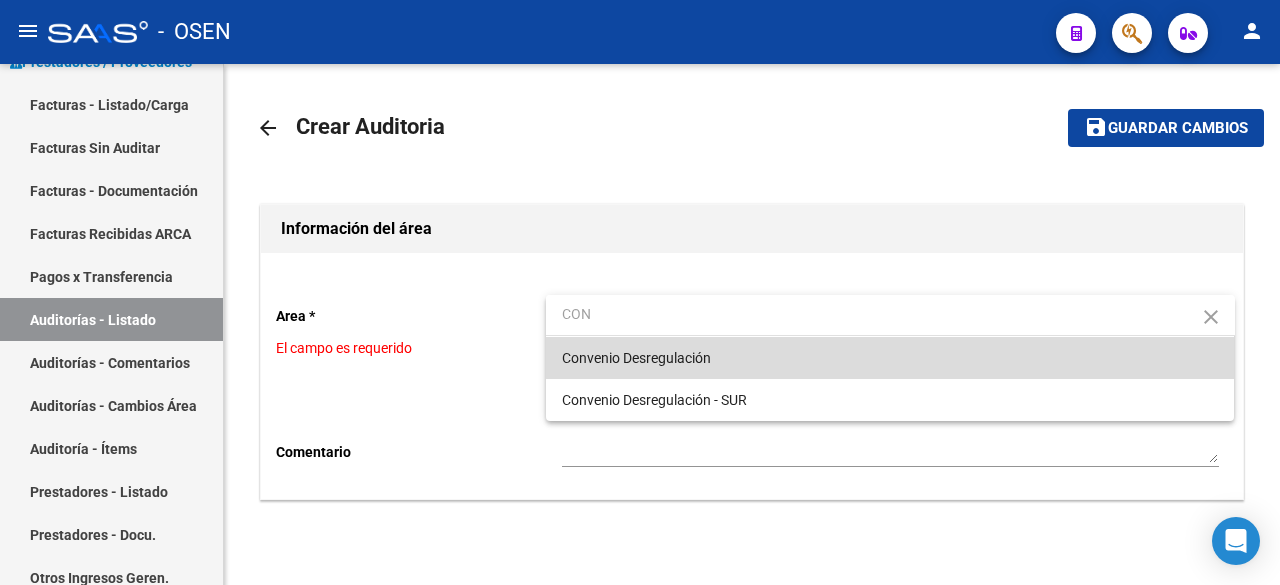 click on "Convenio Desregulación" at bounding box center [890, 358] 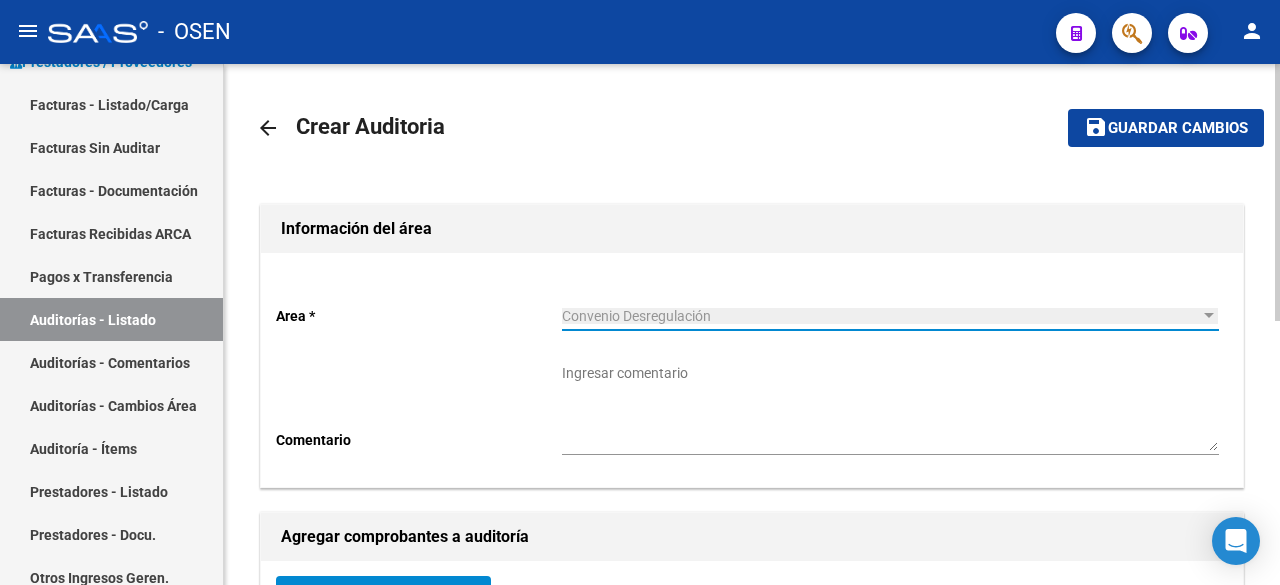scroll, scrollTop: 333, scrollLeft: 0, axis: vertical 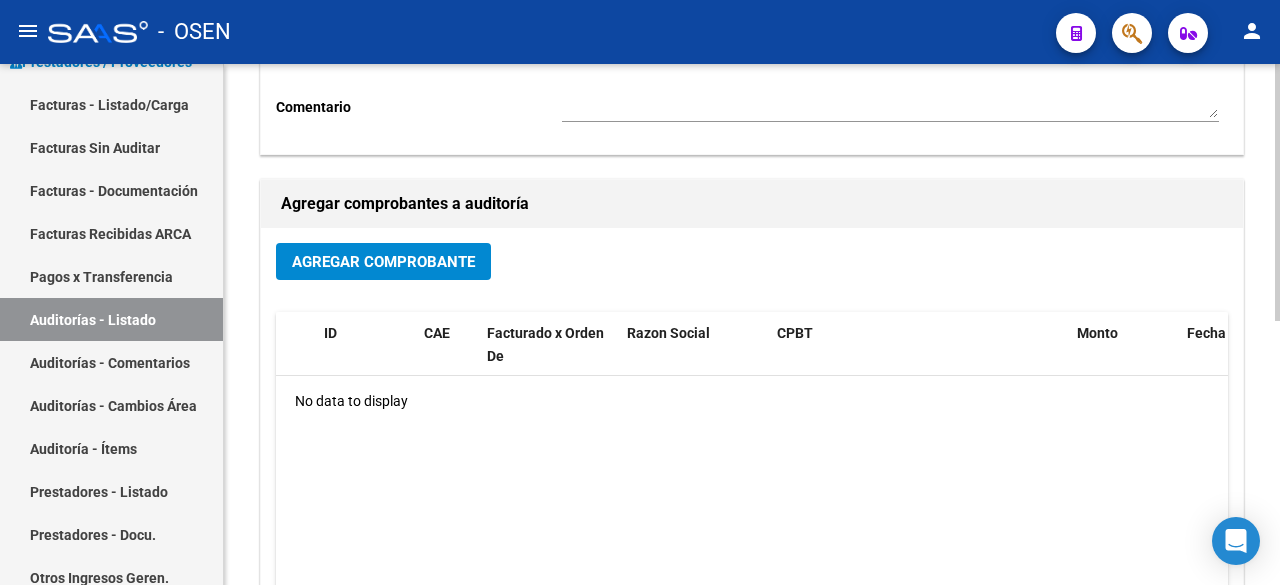 click on "Agregar Comprobante ID CAE Facturado x Orden De Razon Social CPBT Monto Fecha Cpbt Fecha Recibido Doc Respaldatoria Expte. Interno Creado Usuario No data to display" 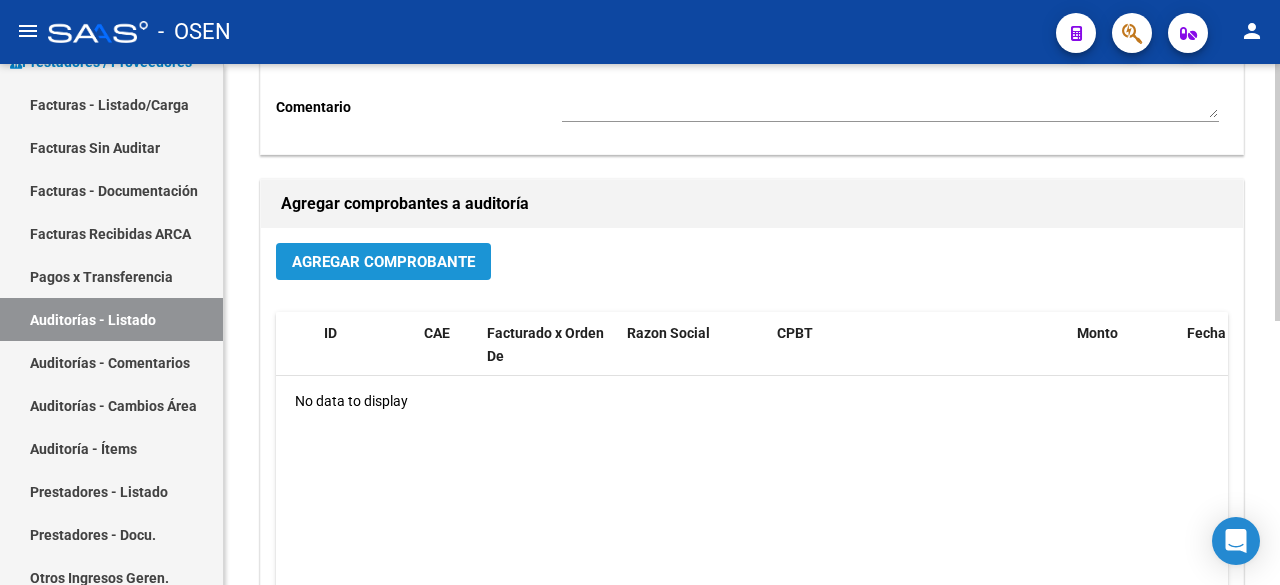 click on "Agregar Comprobante" 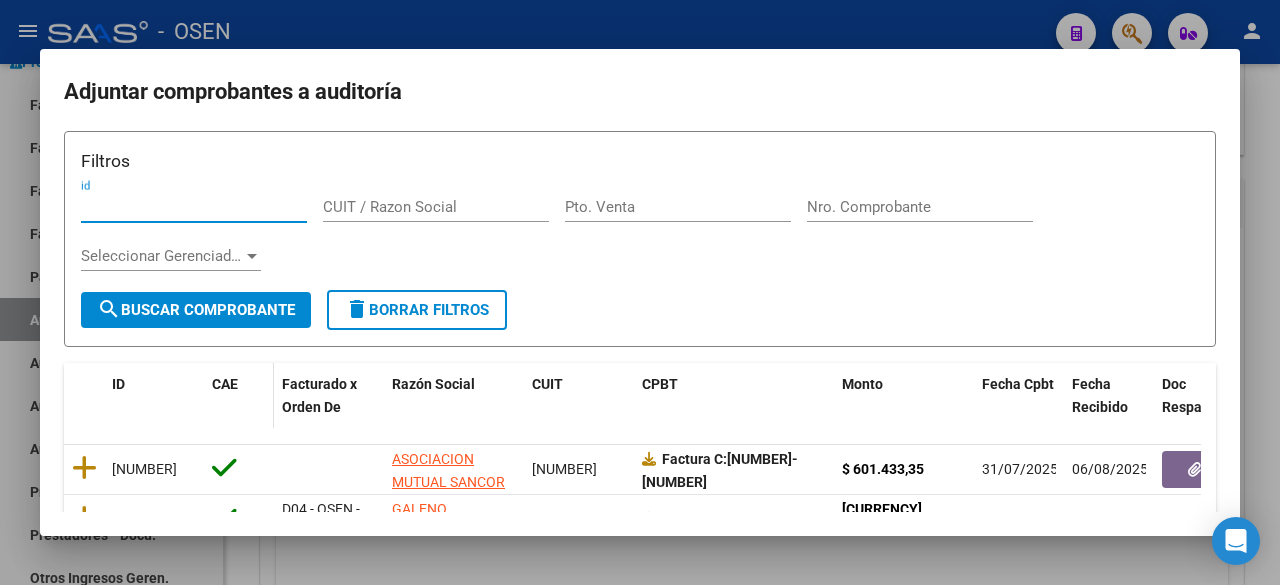 scroll, scrollTop: 25, scrollLeft: 0, axis: vertical 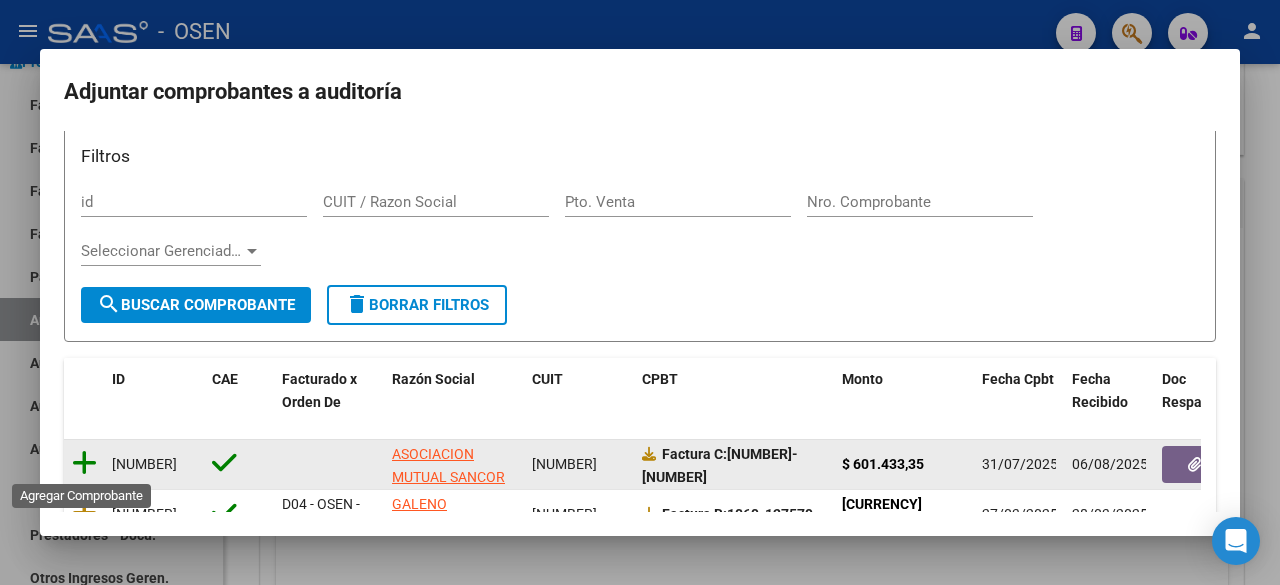 click 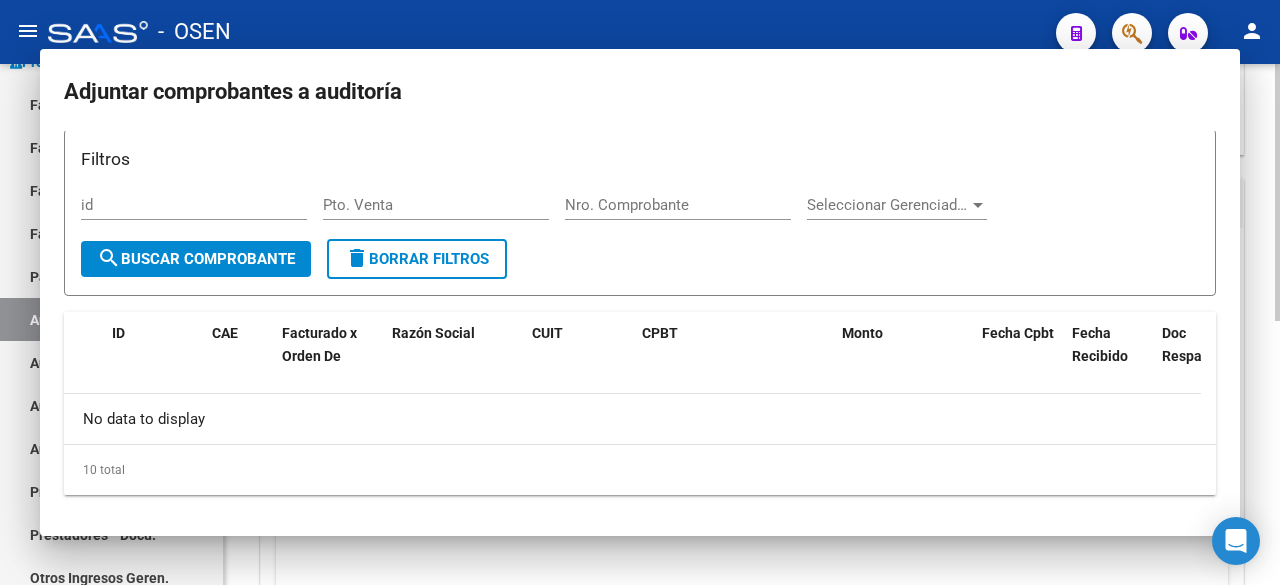 scroll, scrollTop: 0, scrollLeft: 0, axis: both 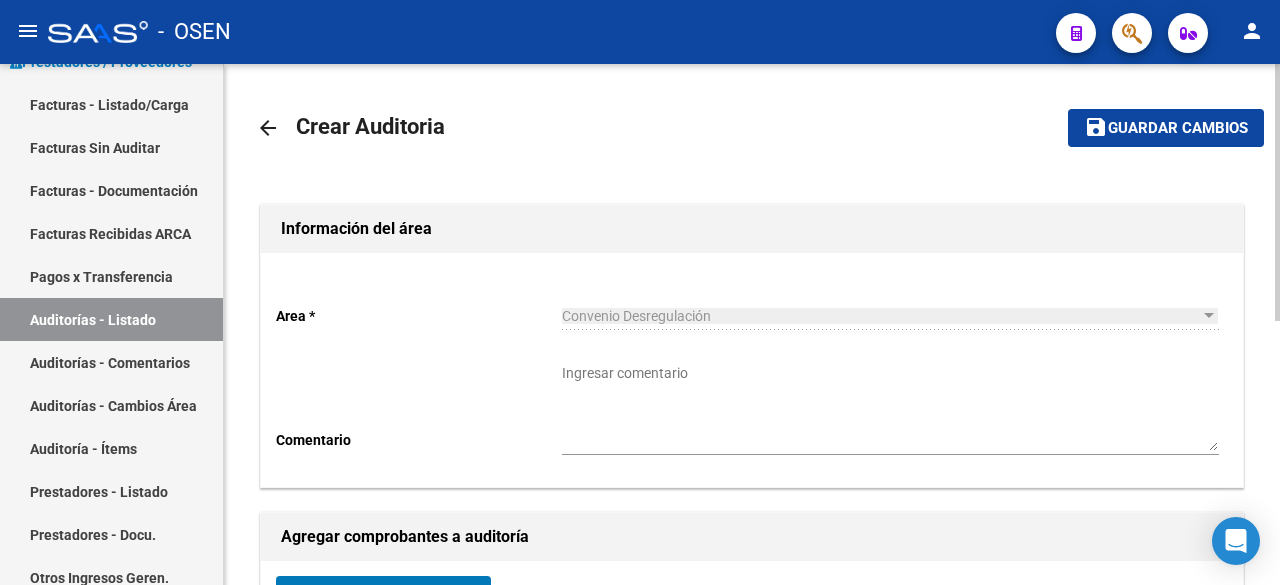 click on "Guardar cambios" 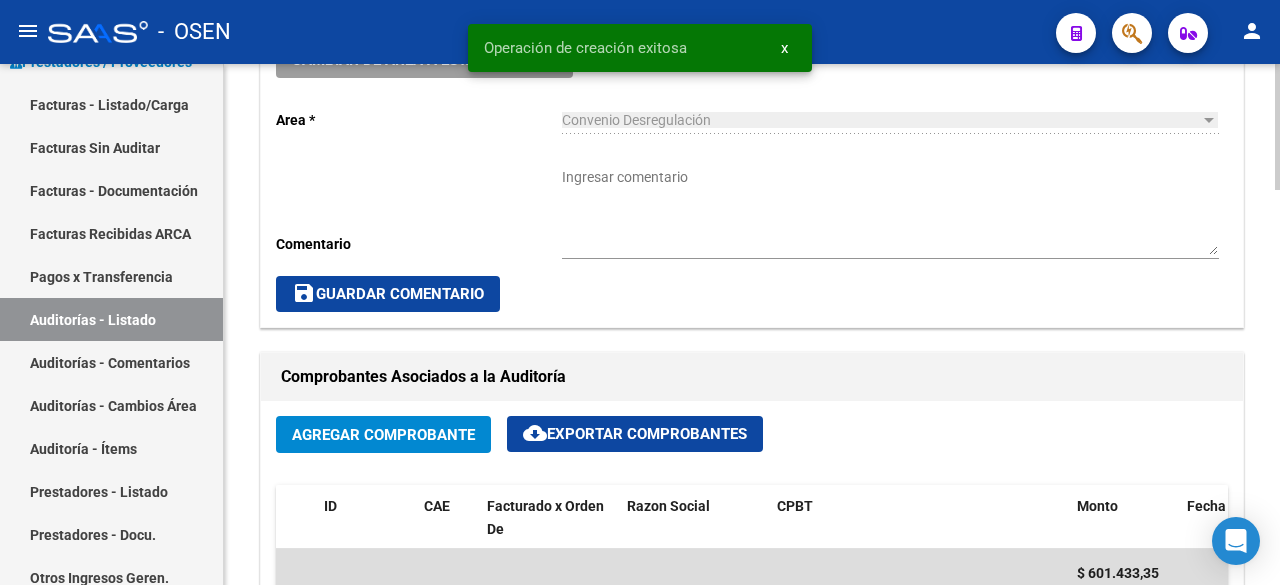 scroll, scrollTop: 1333, scrollLeft: 0, axis: vertical 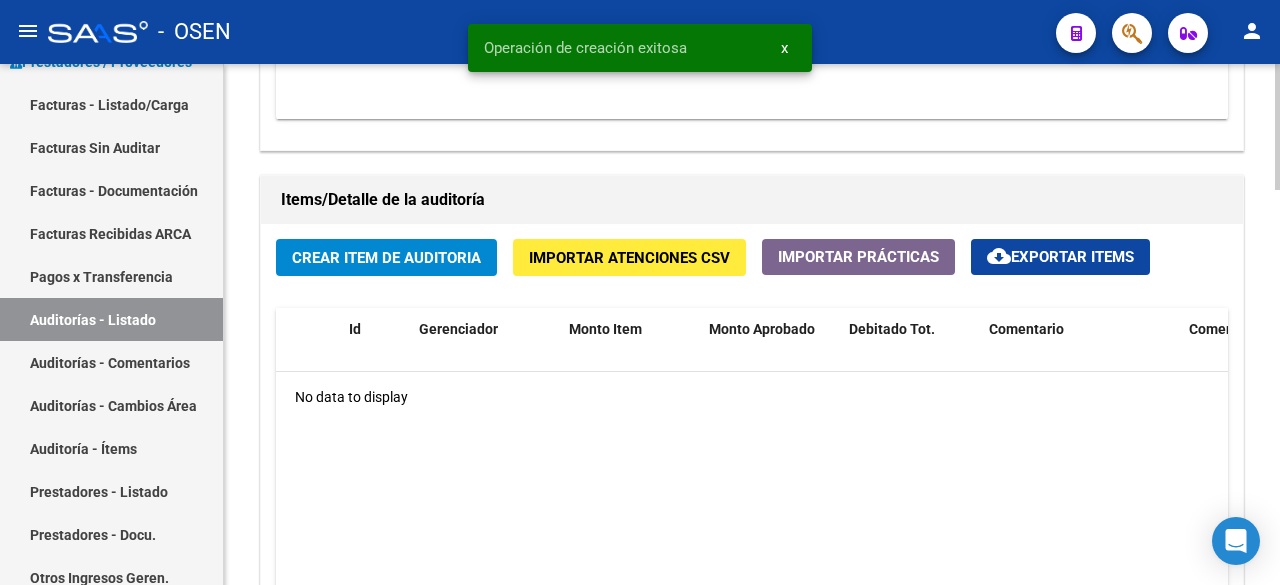 click on "Crear Item de Auditoria Importar Atenciones CSV  Importar Prácticas
cloud_download  Exportar Items  Id Gerenciador Monto Item Monto Aprobado Debitado Tot. Comentario Comentario Gerenciador Descripción Afiliado Estado CUIL Documento Nombre Completo Fec. Prestación Atencion Tipo Nomenclador Código Nomenclador Nombre Usuario Creado Area Creado Area Modificado No data to display  0 total   1" 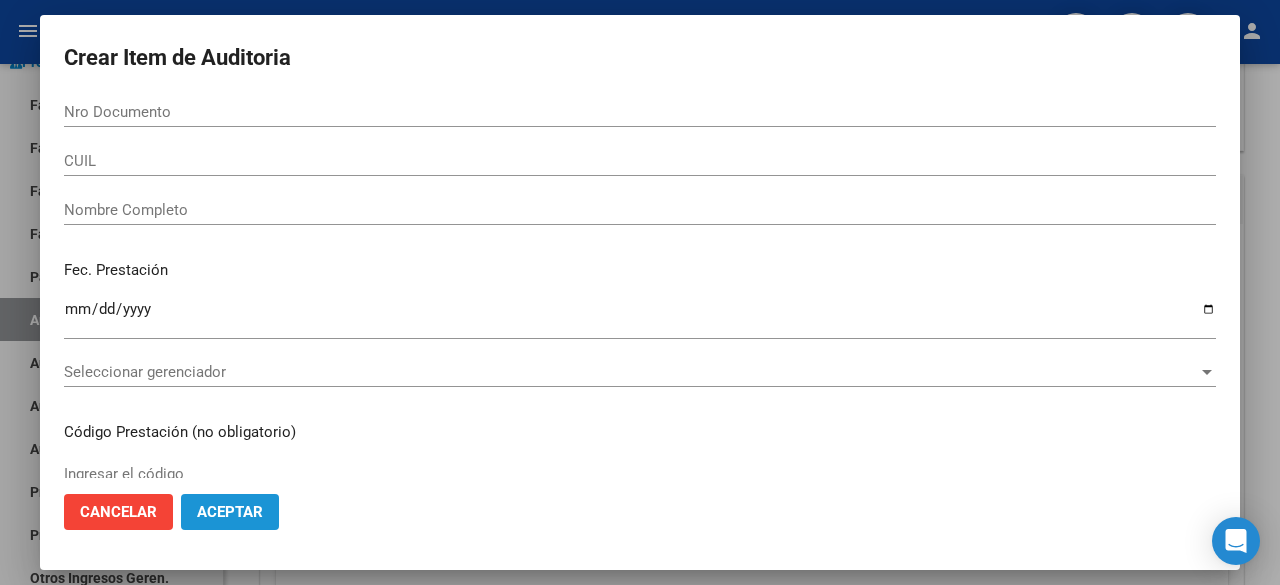 click on "Aceptar" 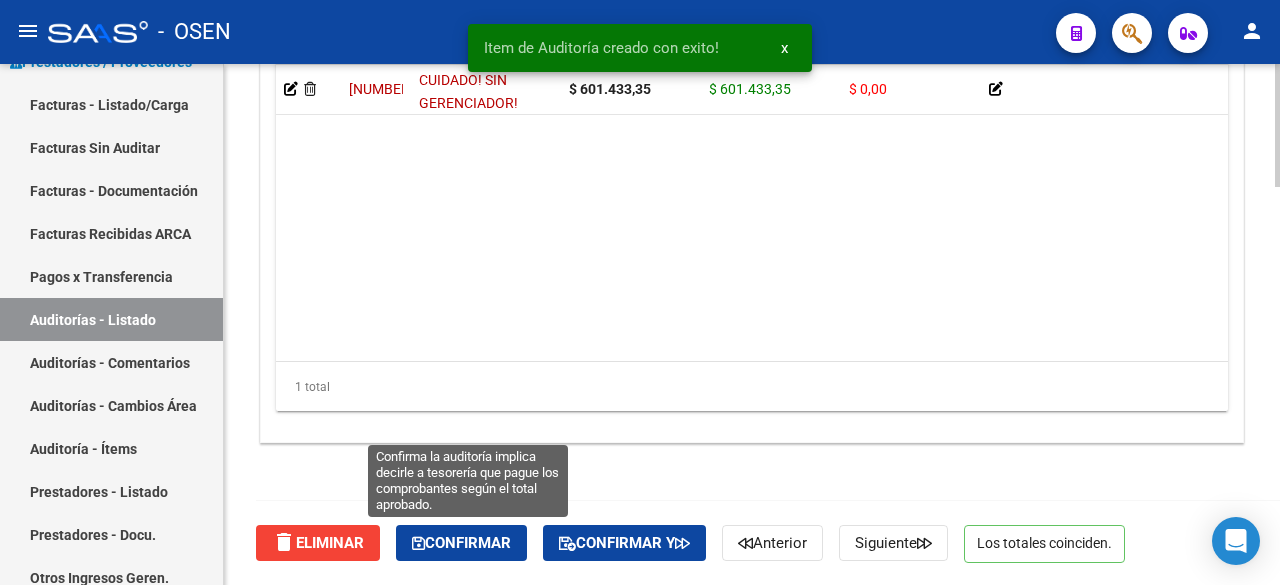 click on "Confirmar" 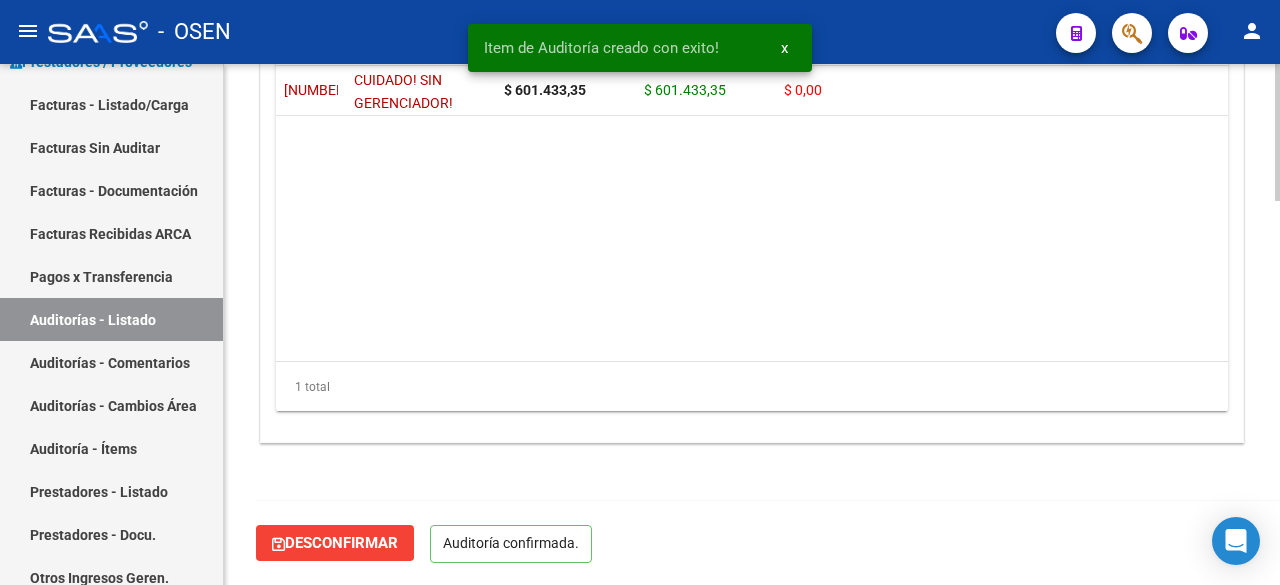 scroll, scrollTop: 1467, scrollLeft: 0, axis: vertical 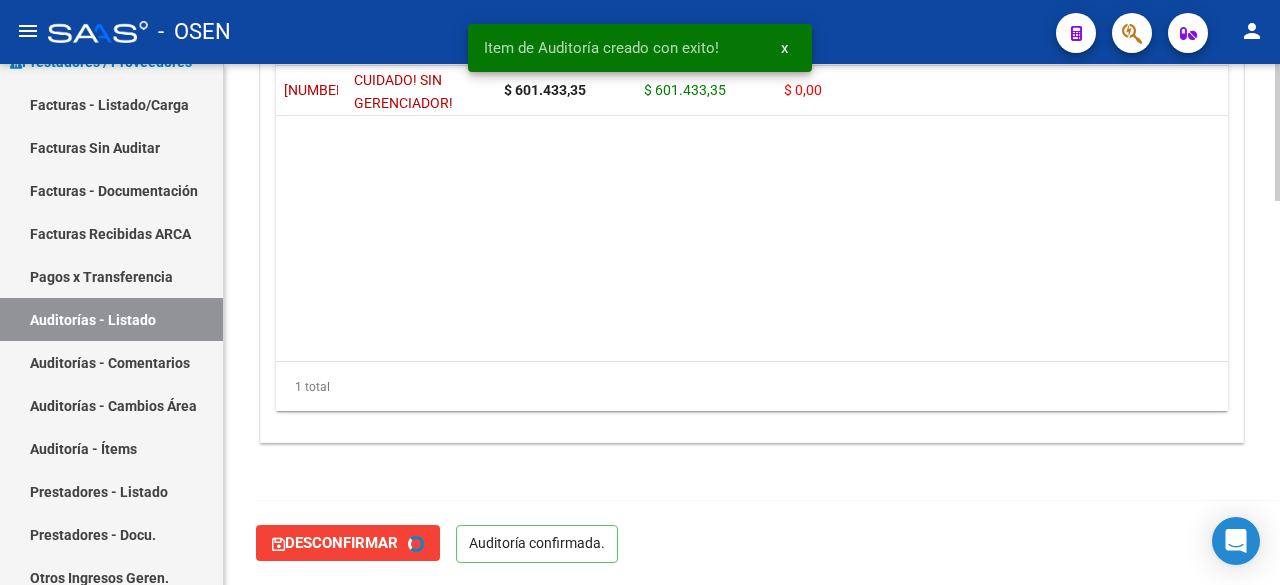 type on "202508" 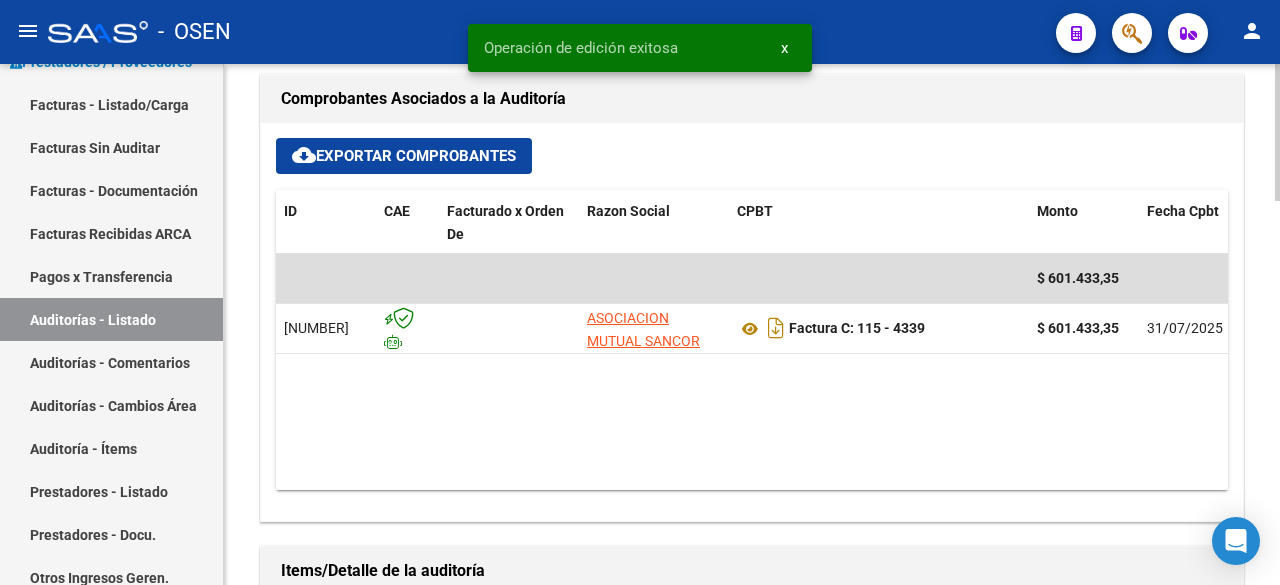 scroll, scrollTop: 467, scrollLeft: 0, axis: vertical 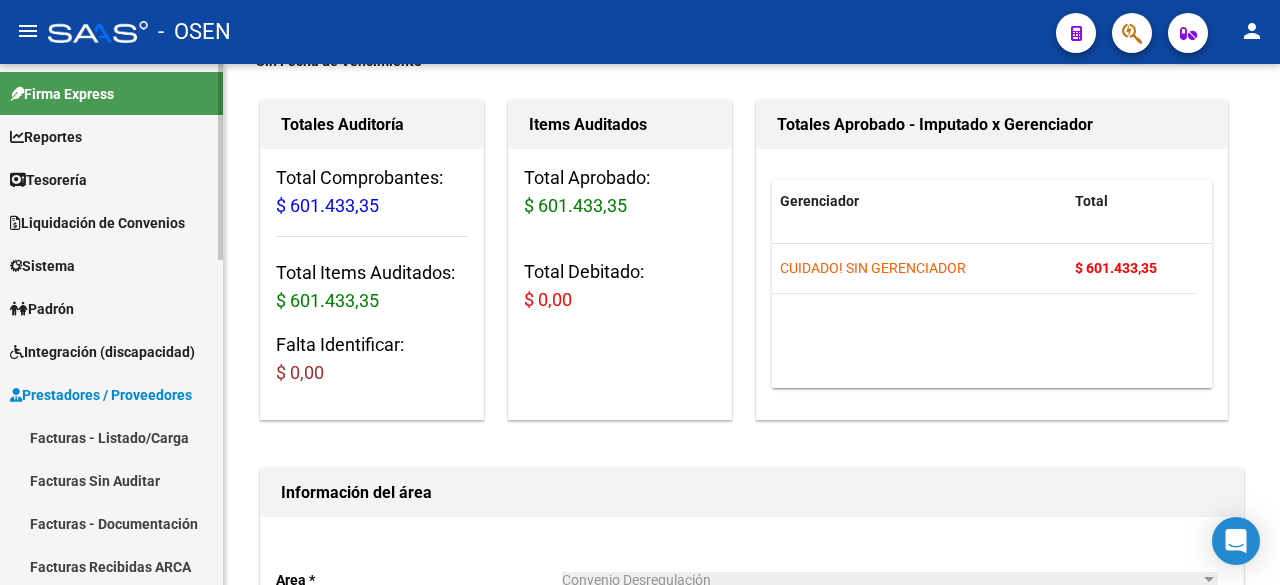 click on "Tesorería" at bounding box center [111, 179] 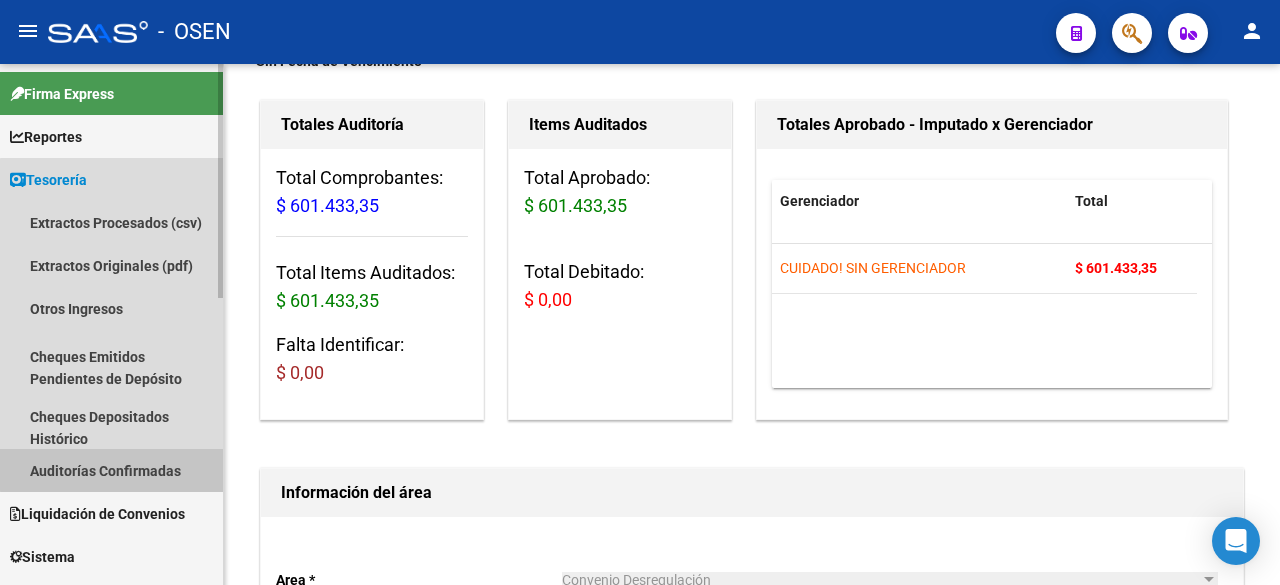 click on "Auditorías Confirmadas" at bounding box center [111, 470] 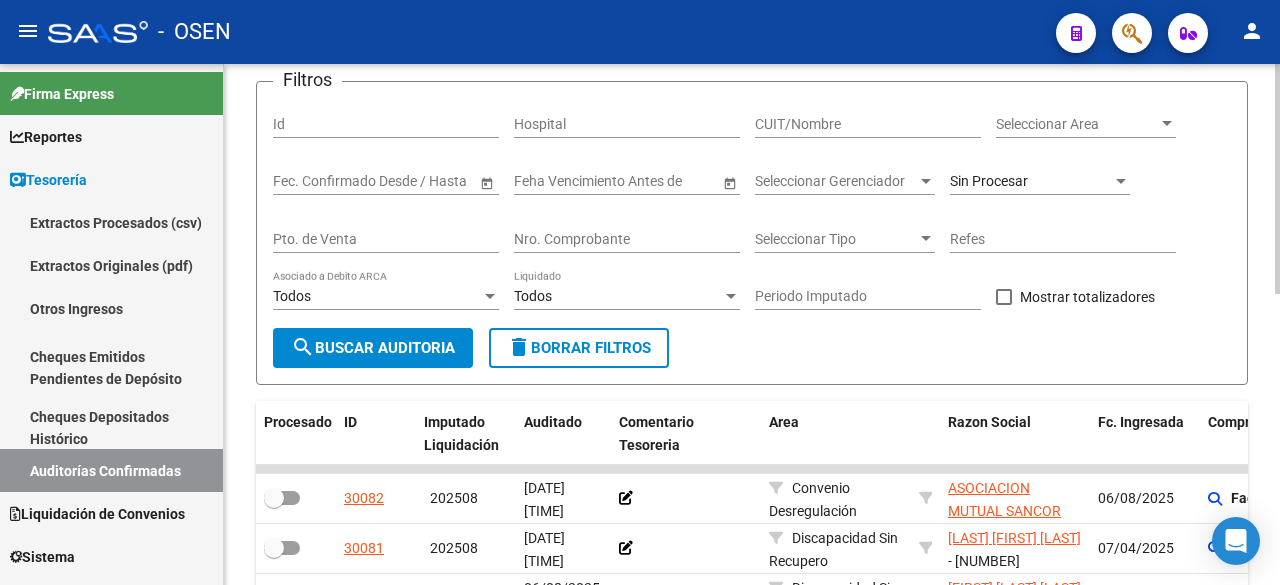 click on "Nro. Comprobante" at bounding box center (627, 239) 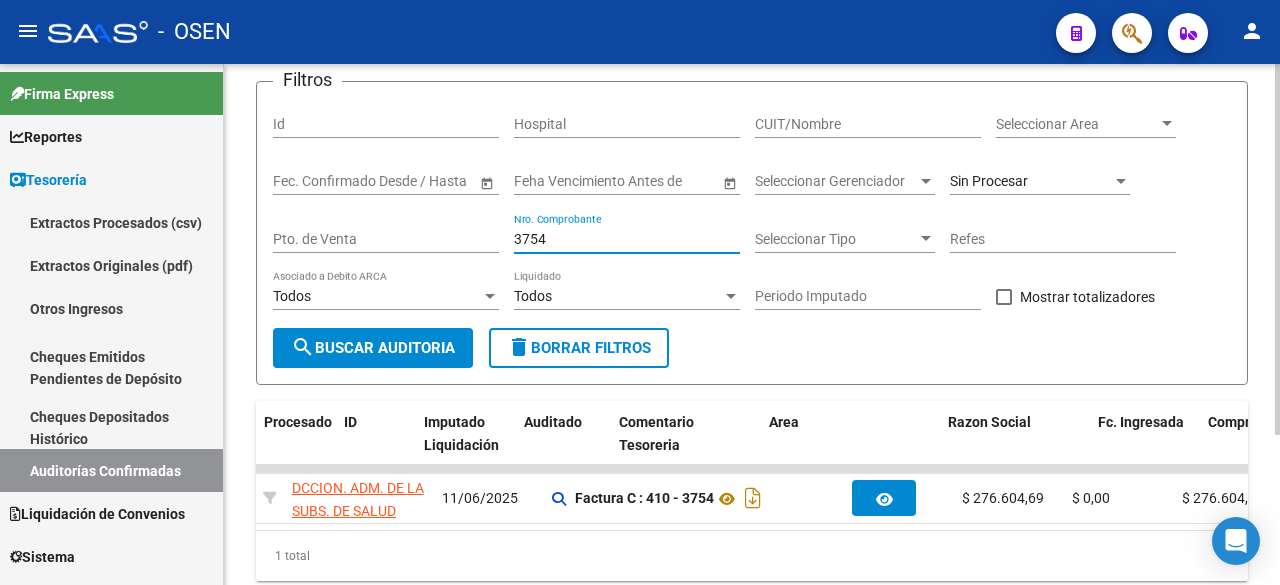 scroll, scrollTop: 0, scrollLeft: 0, axis: both 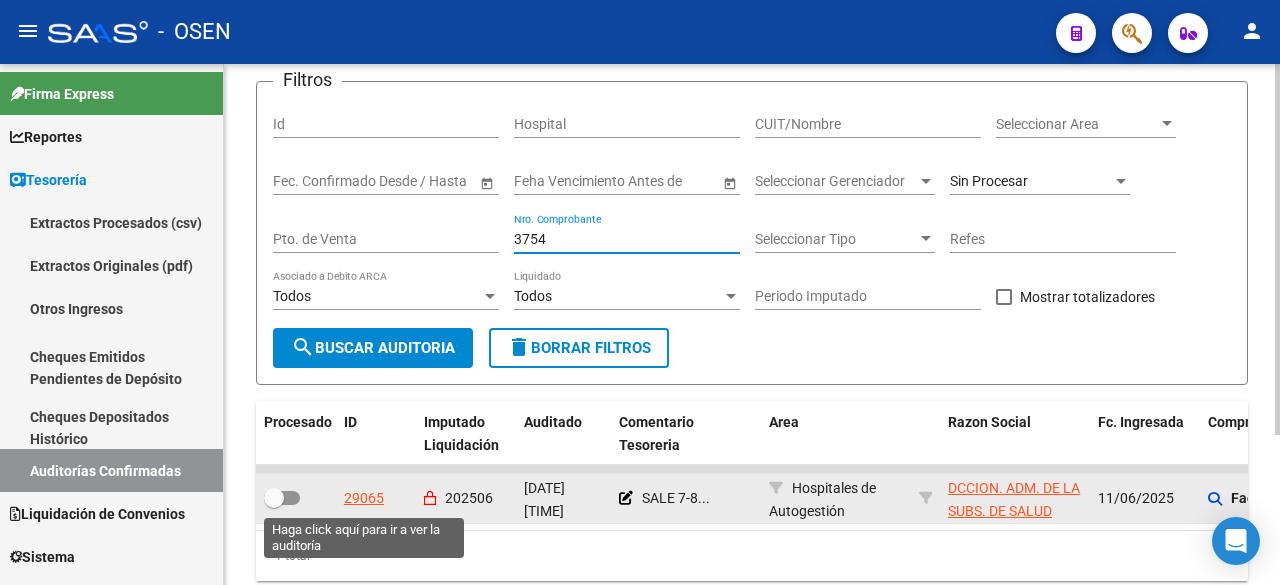 type on "3754" 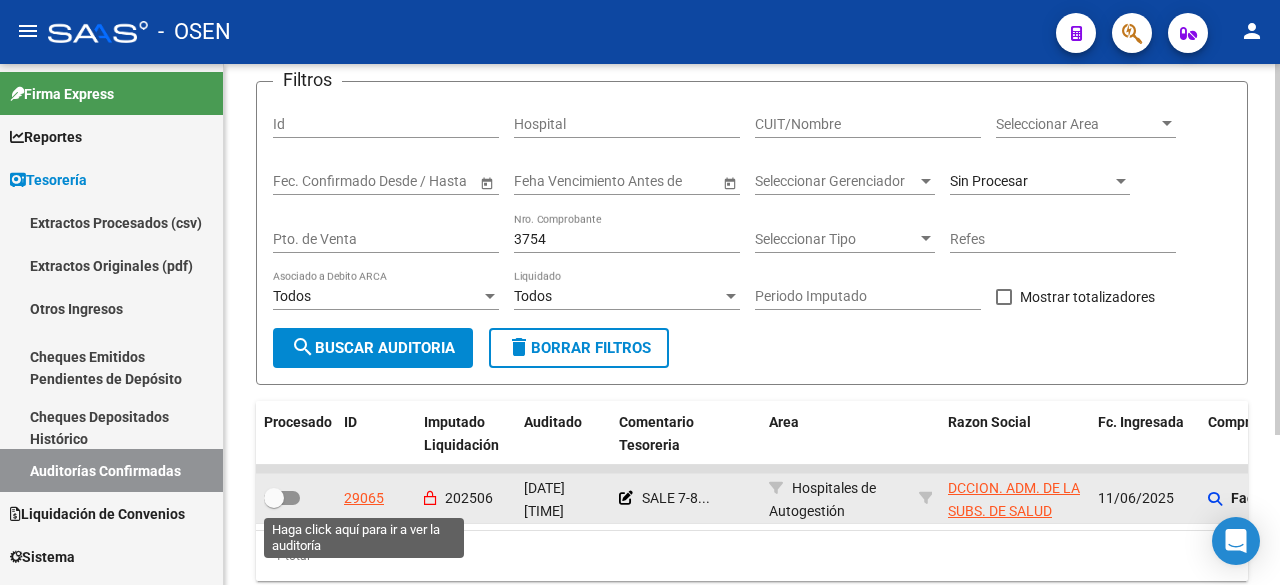 click on "29065" 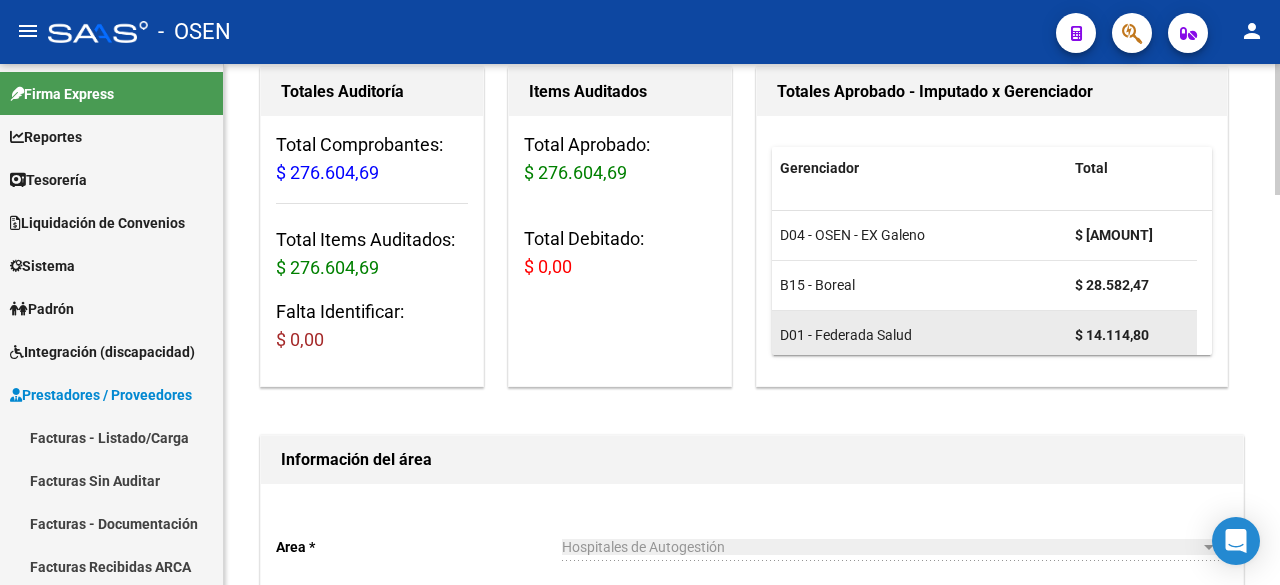 scroll, scrollTop: 333, scrollLeft: 0, axis: vertical 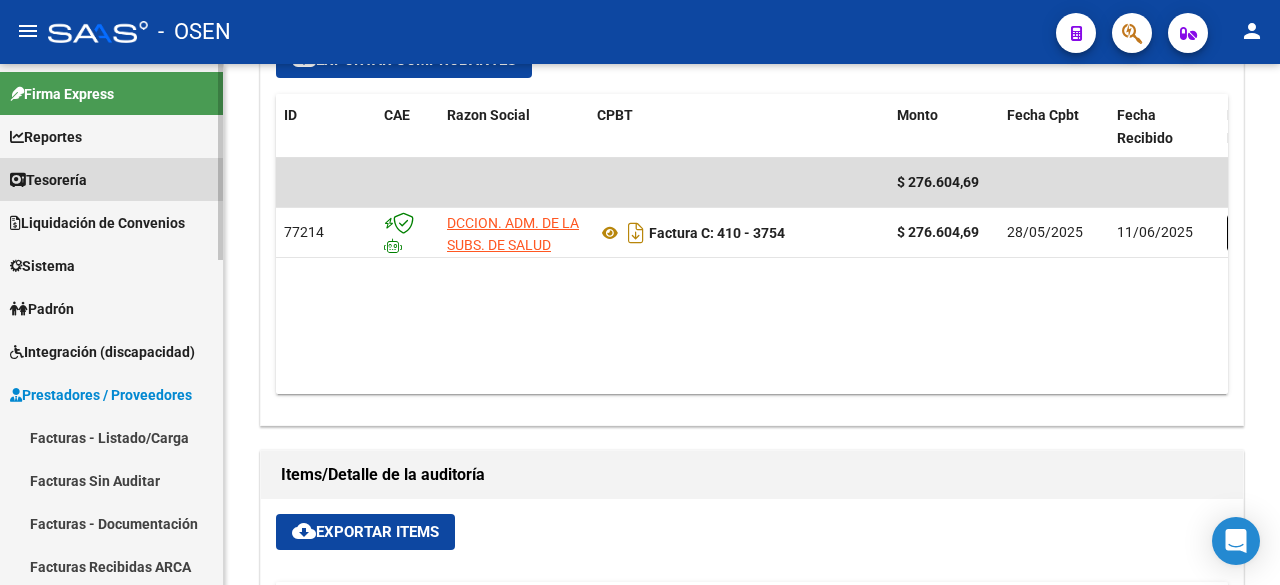 click on "Tesorería" at bounding box center (111, 179) 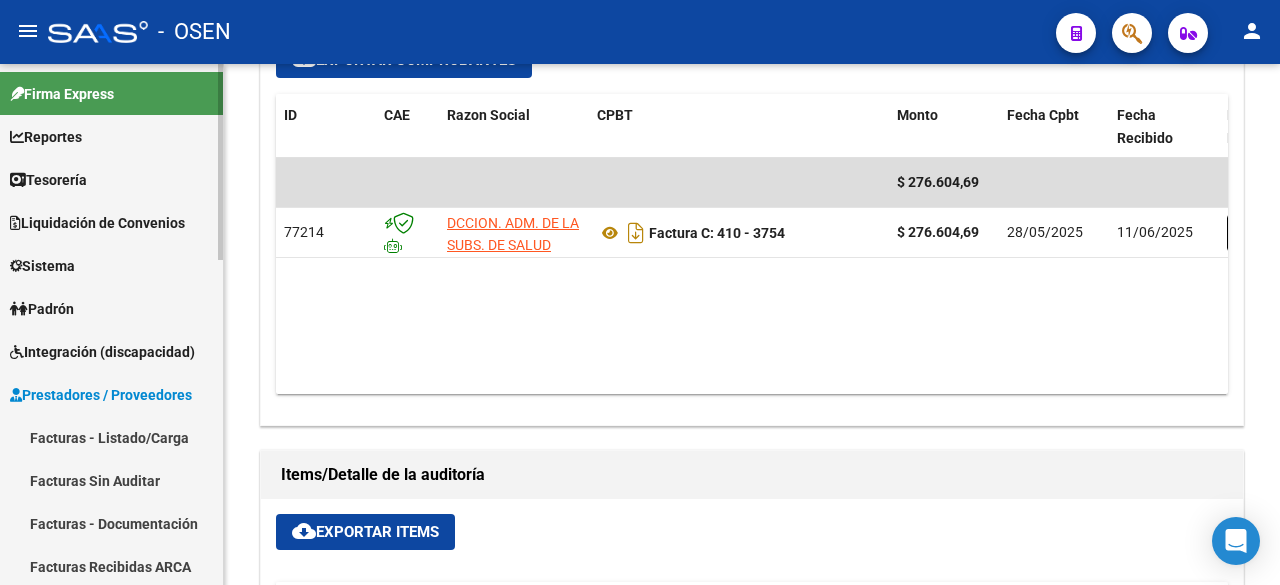 click on "Tesorería" at bounding box center (111, 179) 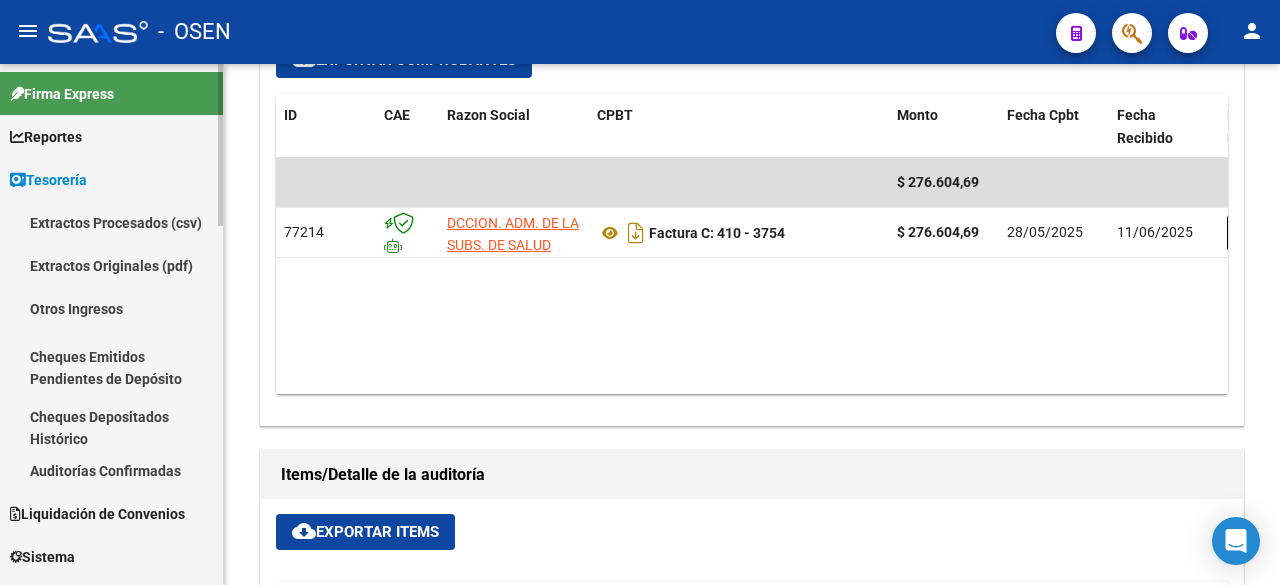 click on "Tesorería" at bounding box center [111, 179] 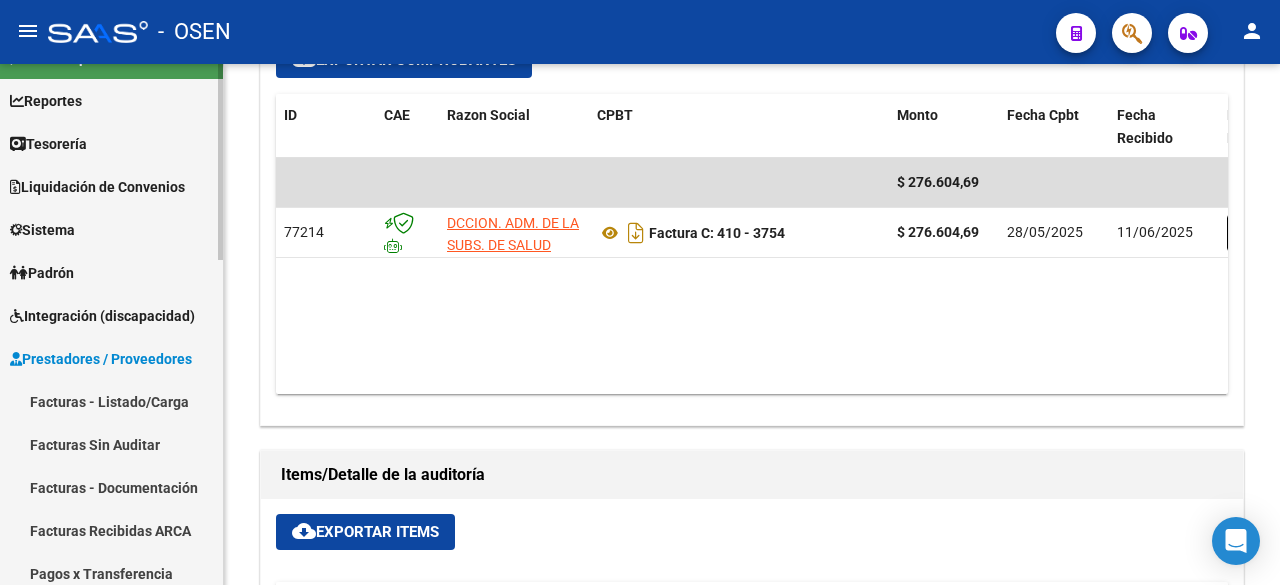 scroll, scrollTop: 0, scrollLeft: 0, axis: both 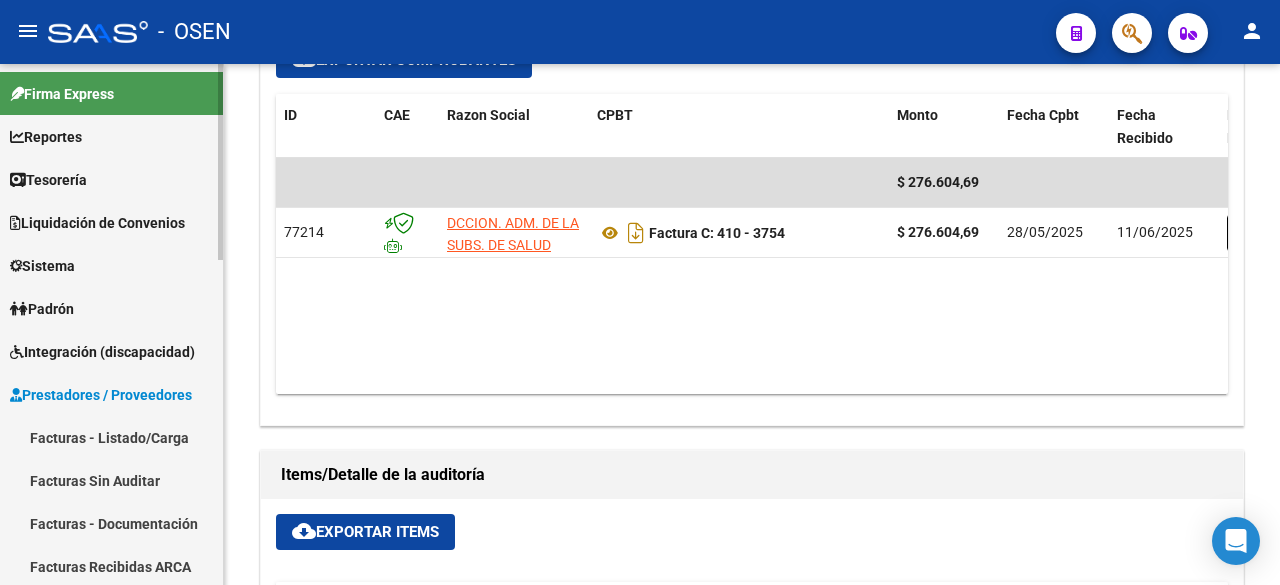 click on "Facturas - Listado/Carga" at bounding box center (111, 437) 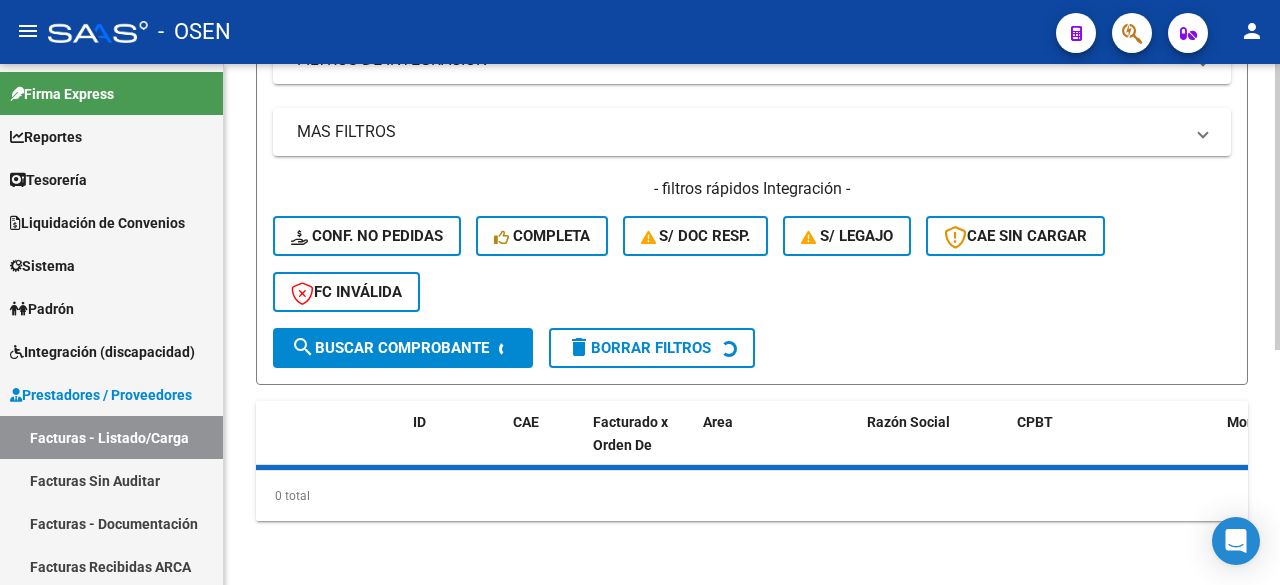 scroll, scrollTop: 96, scrollLeft: 0, axis: vertical 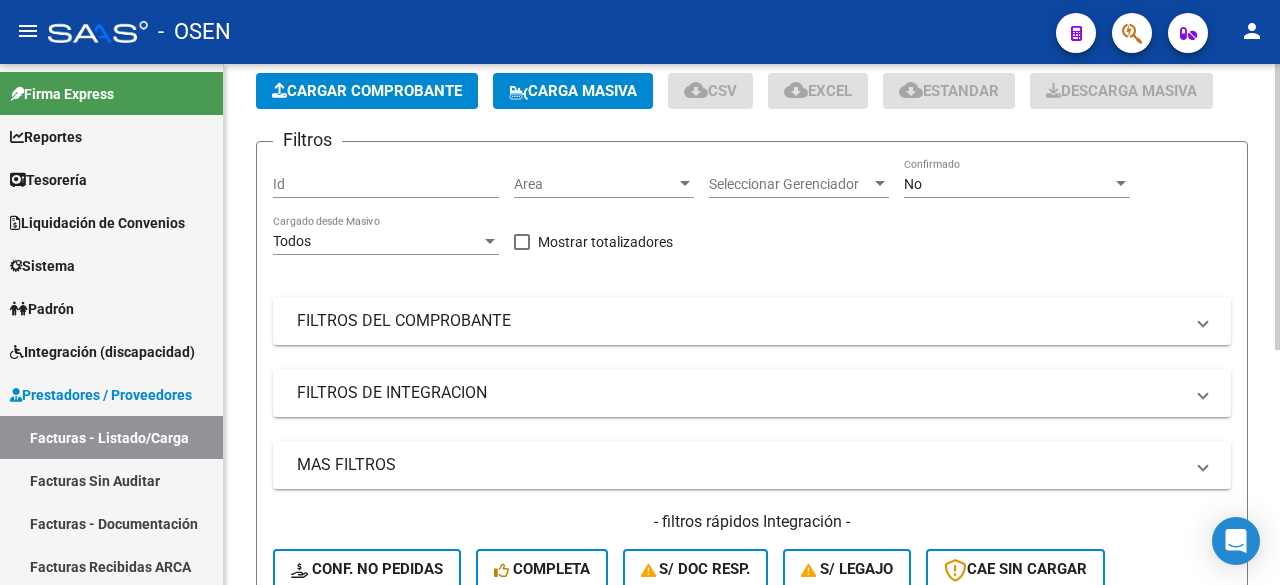 click on "FILTROS DEL COMPROBANTE" at bounding box center (740, 321) 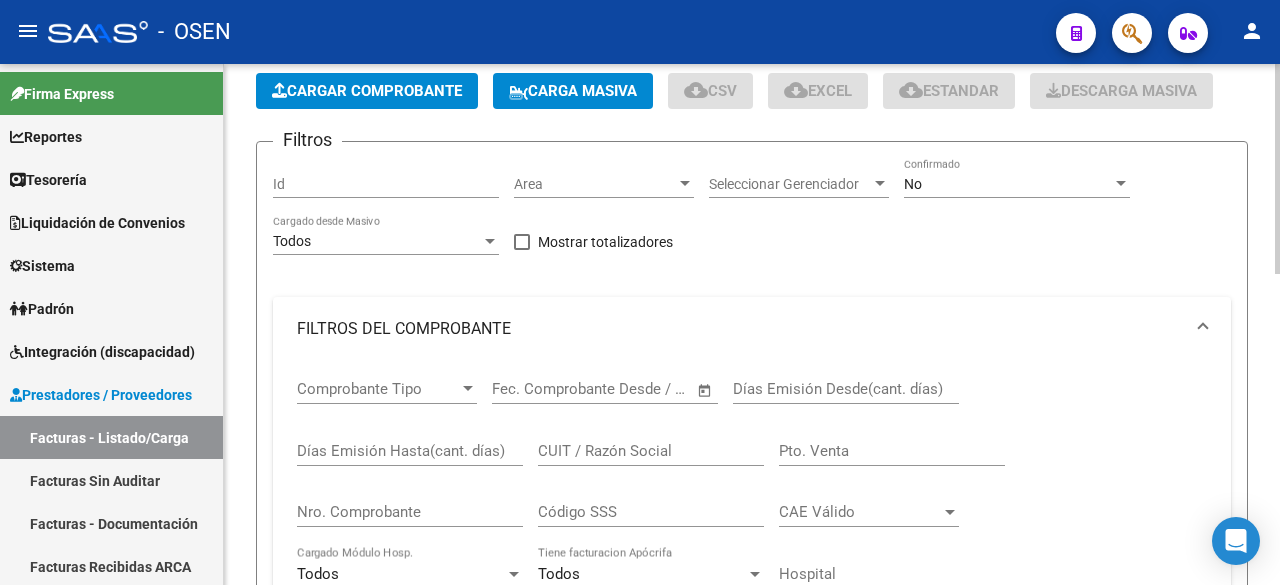 click on "CUIT / Razón Social" 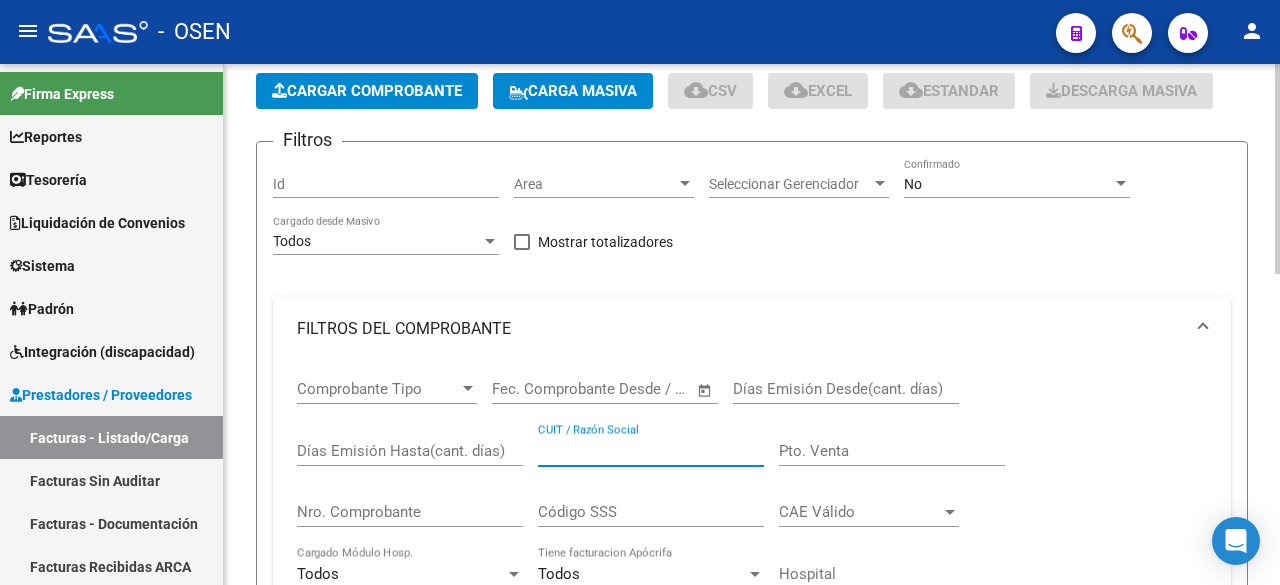 click on "CUIT / Razón Social" at bounding box center (651, 451) 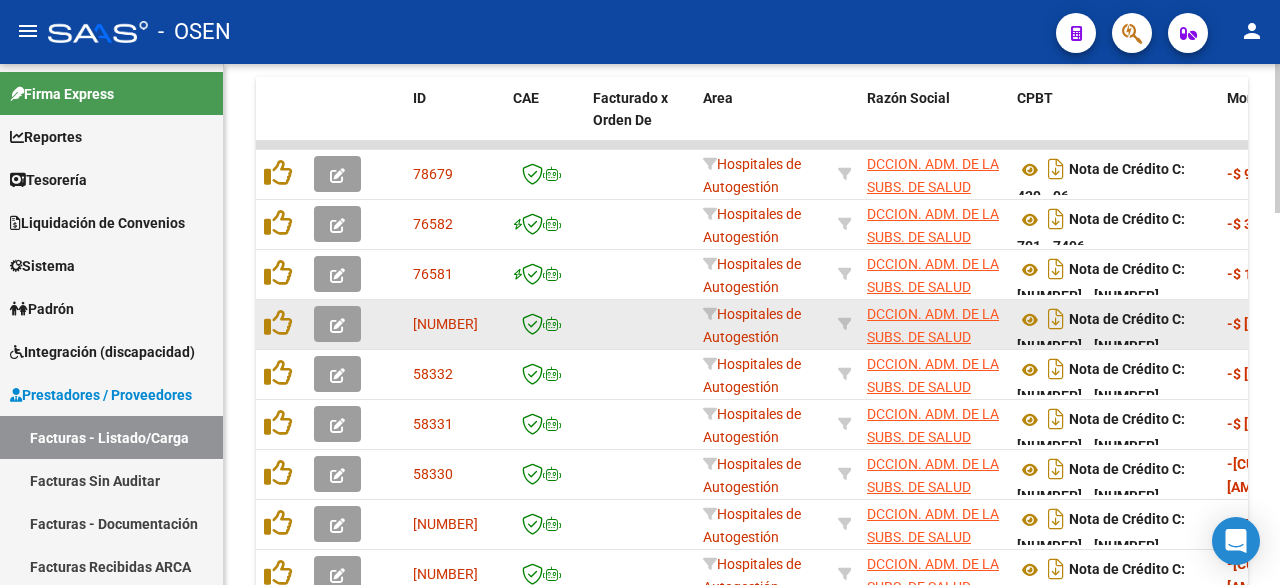 scroll, scrollTop: 1096, scrollLeft: 0, axis: vertical 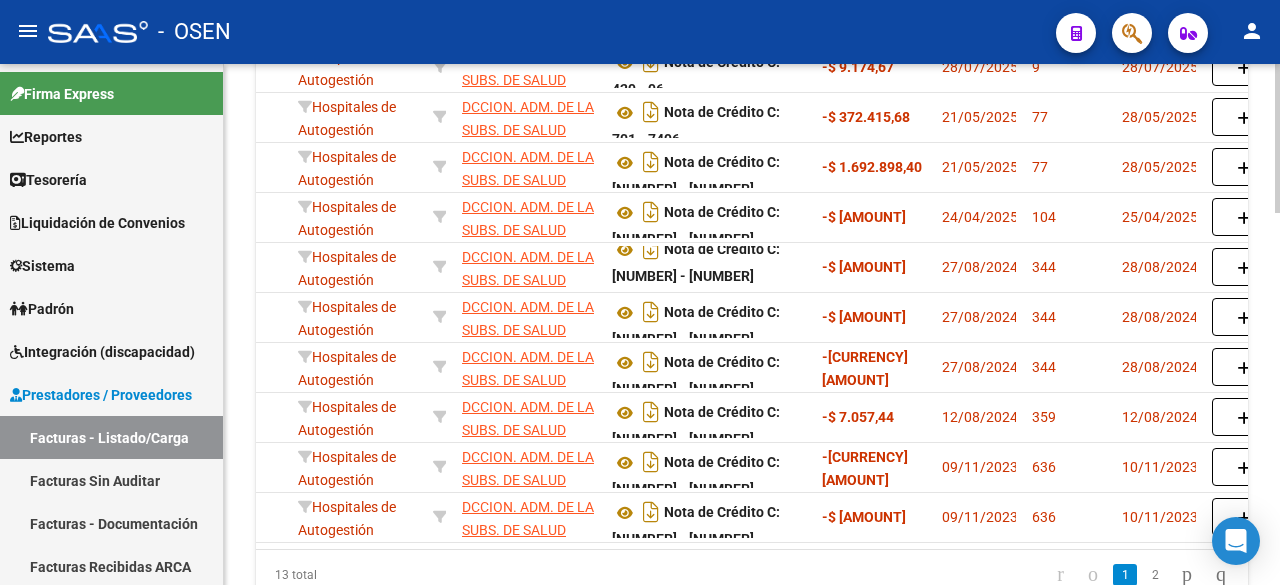 click 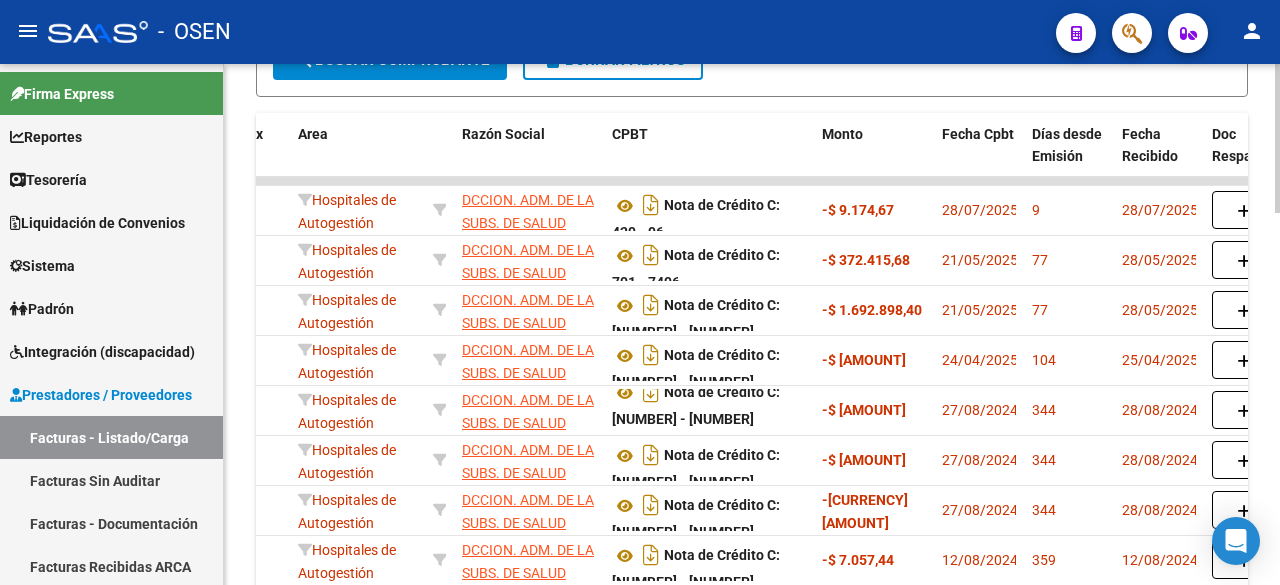 scroll, scrollTop: 1027, scrollLeft: 0, axis: vertical 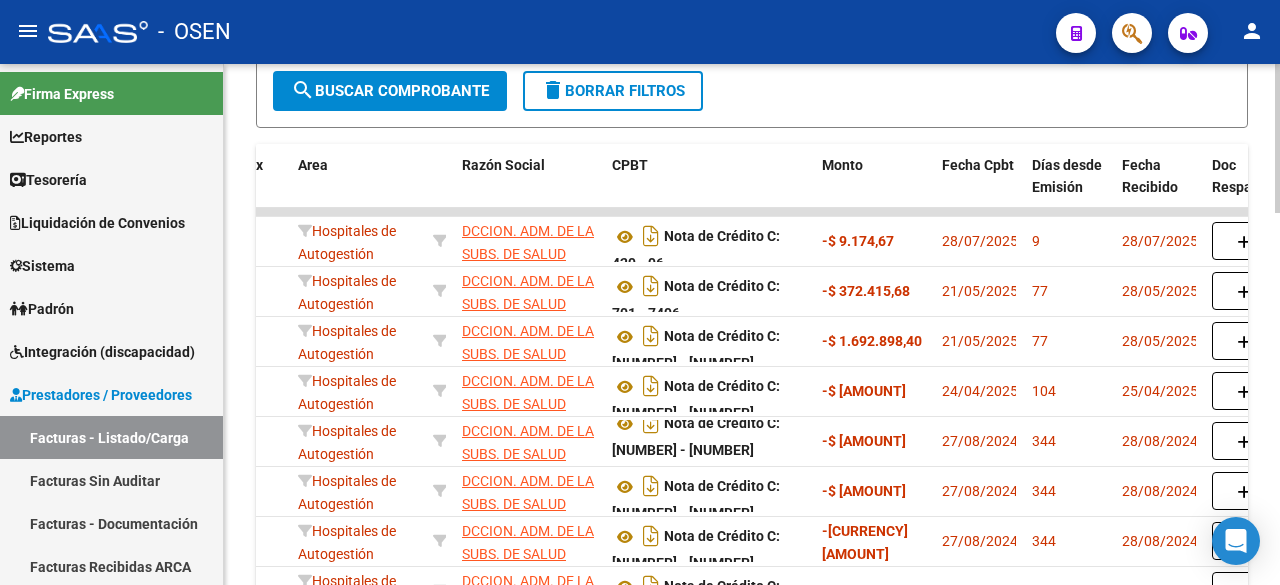 click 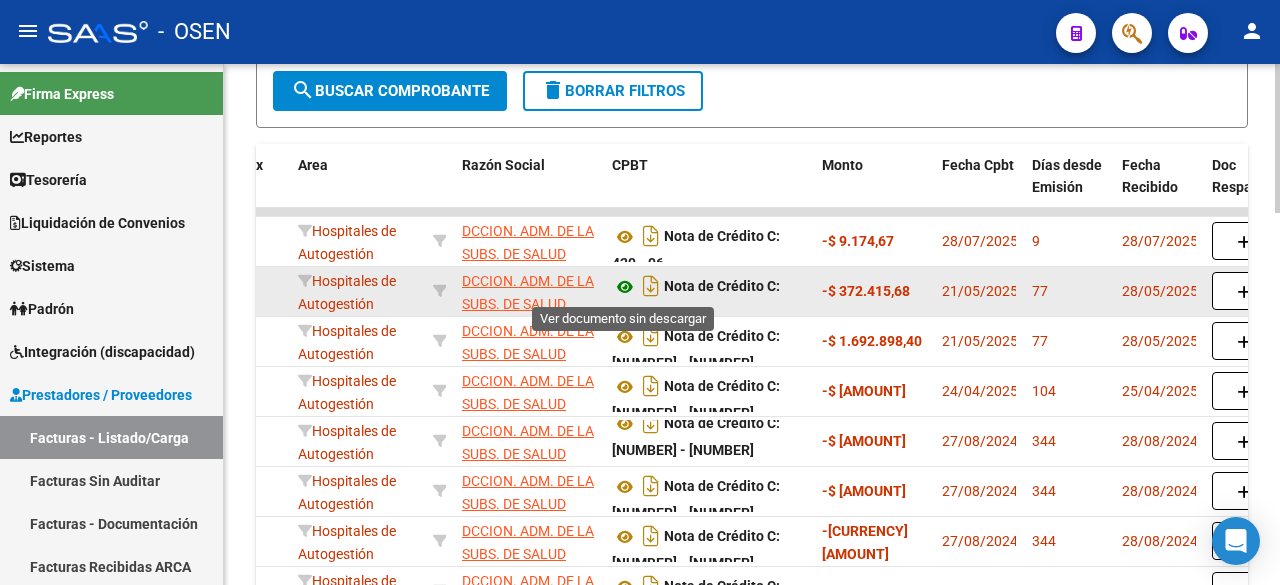 type on "NEUQUEN" 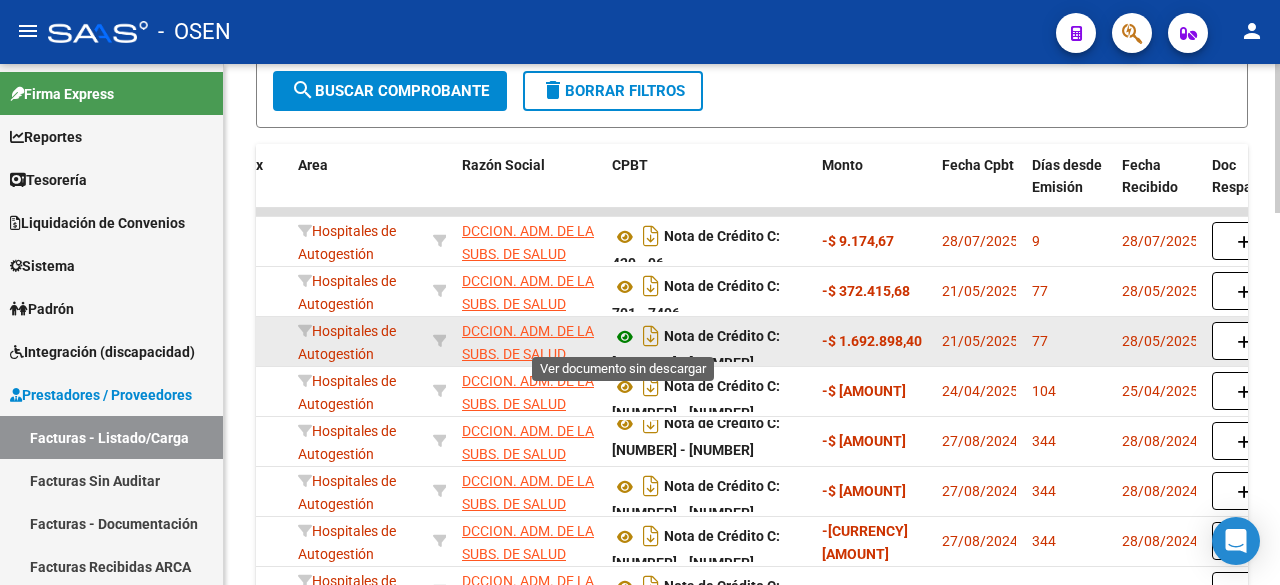 click 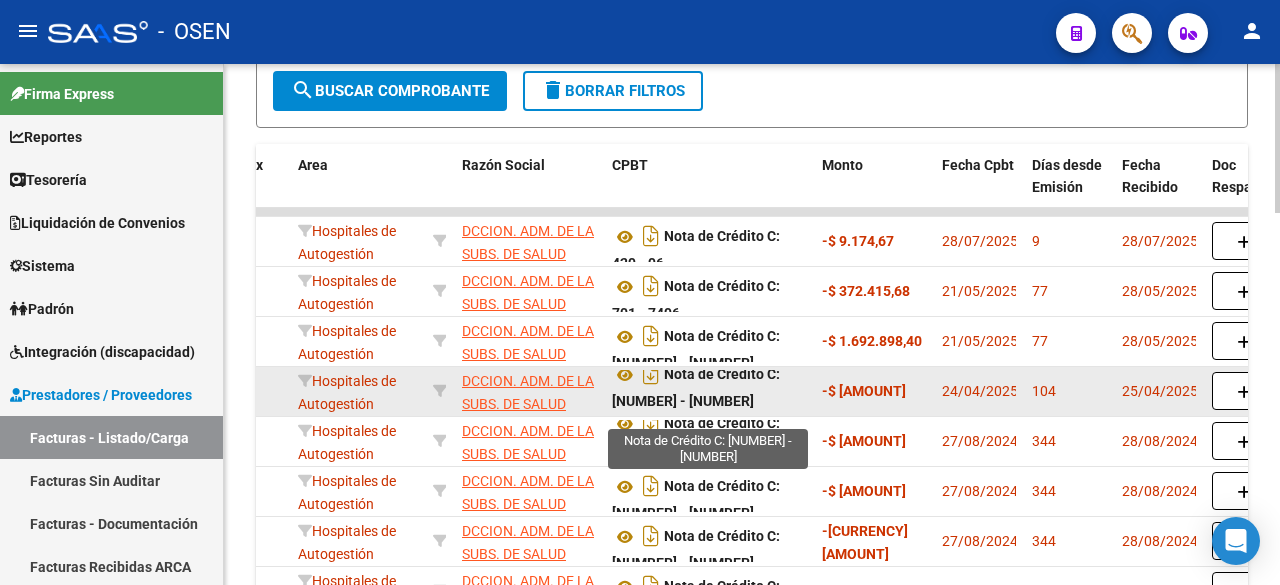 scroll, scrollTop: 13, scrollLeft: 0, axis: vertical 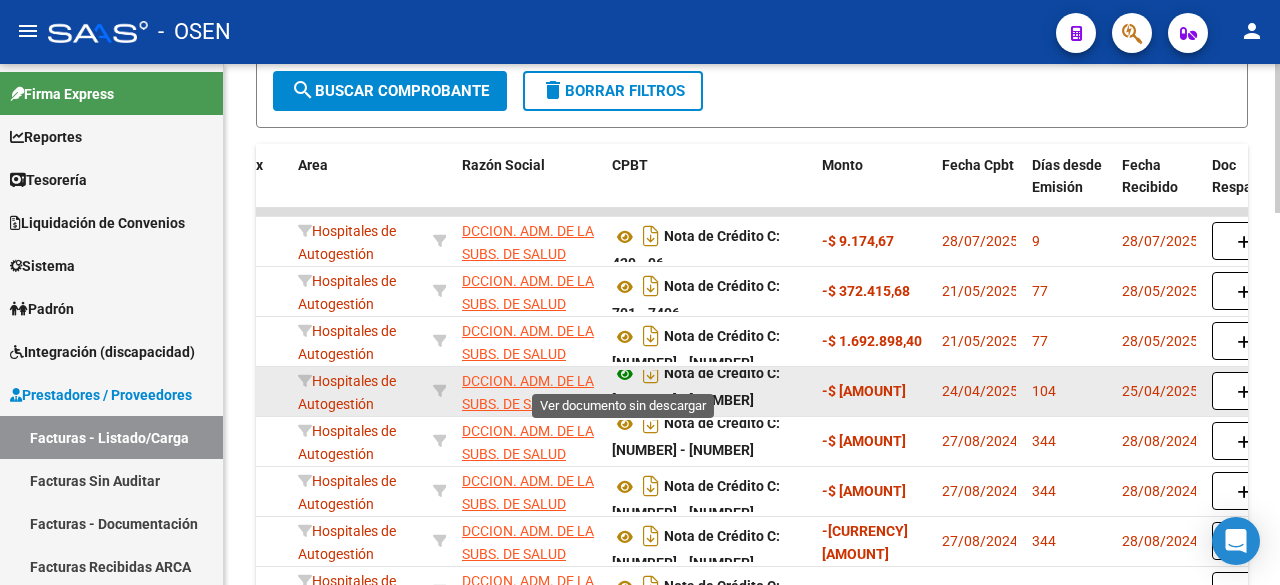 click 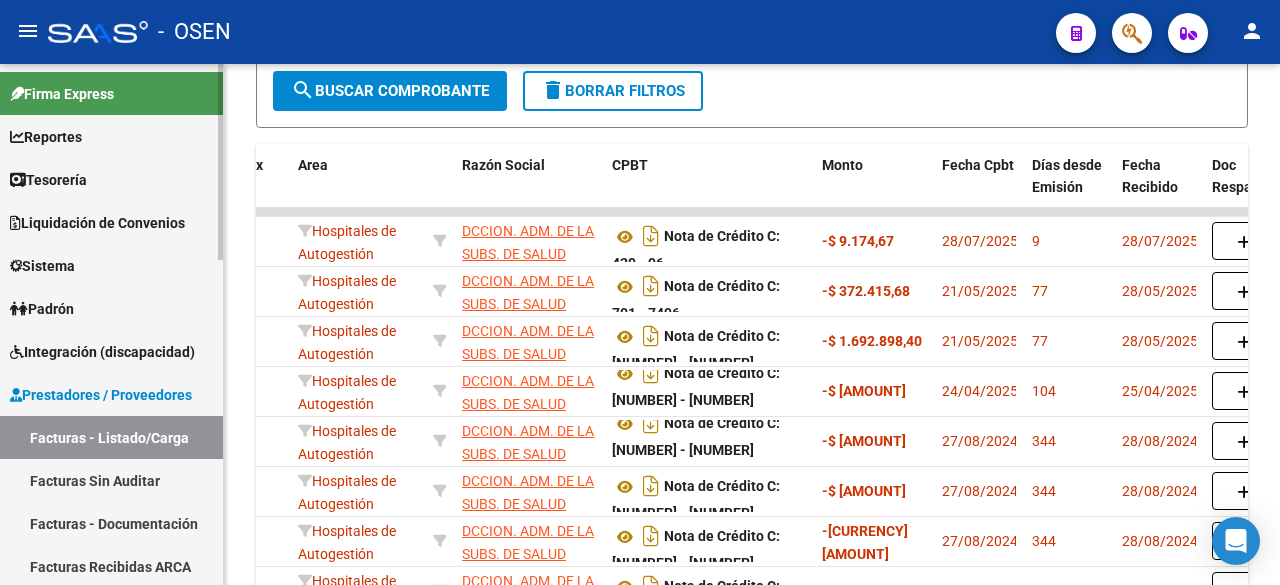 click on "Tesorería" at bounding box center (111, 179) 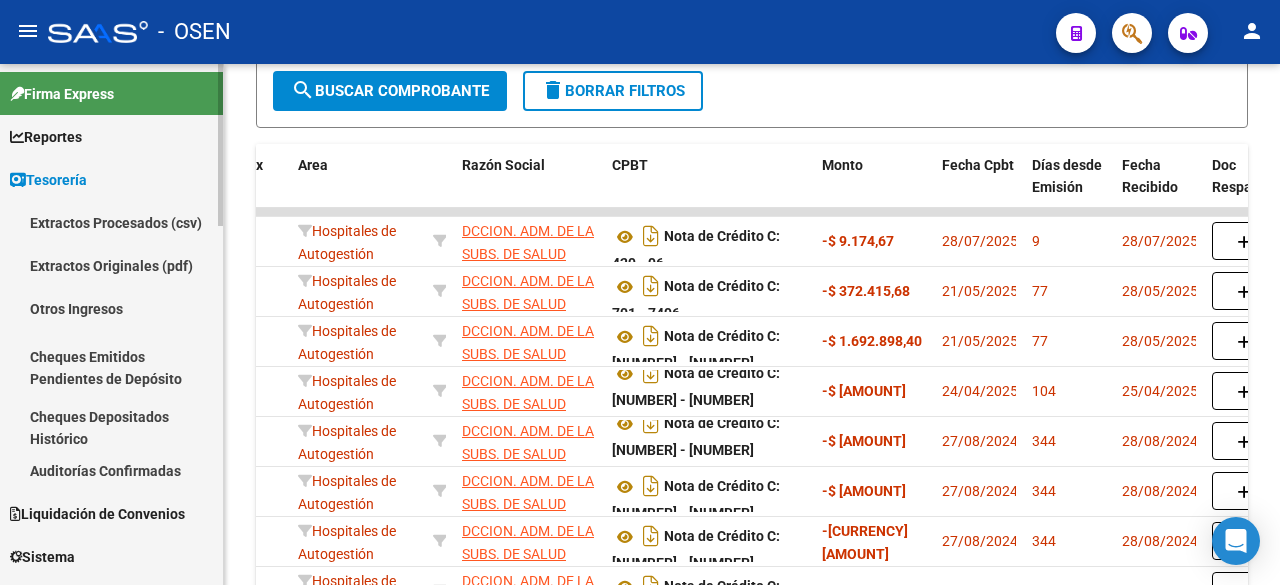 click on "Auditorías Confirmadas" at bounding box center (111, 470) 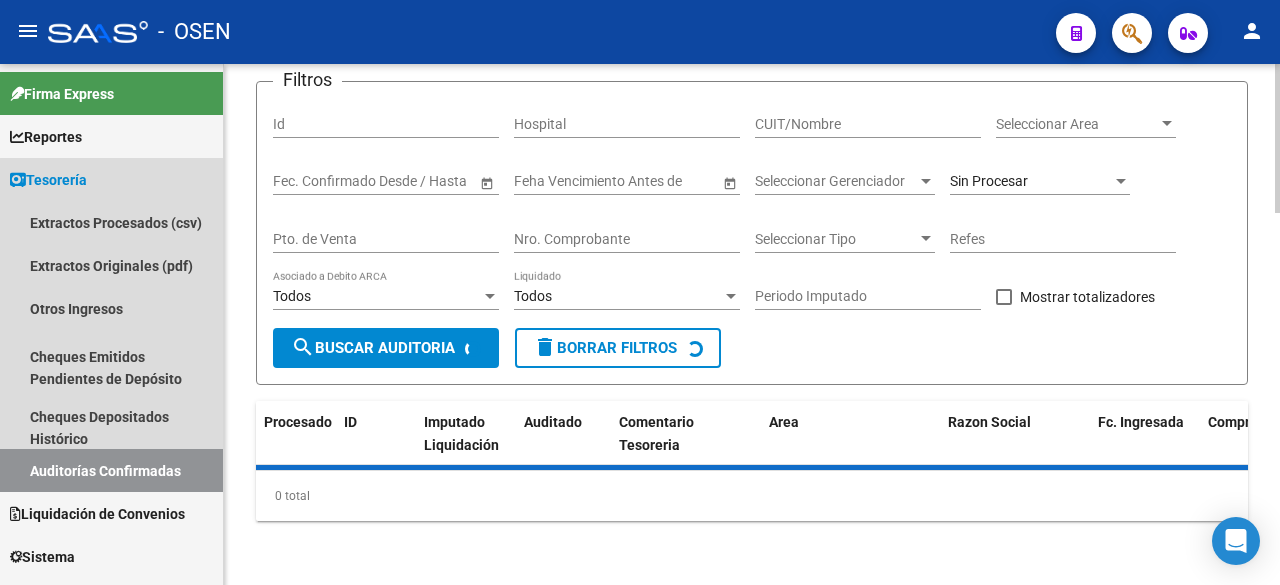 scroll, scrollTop: 134, scrollLeft: 0, axis: vertical 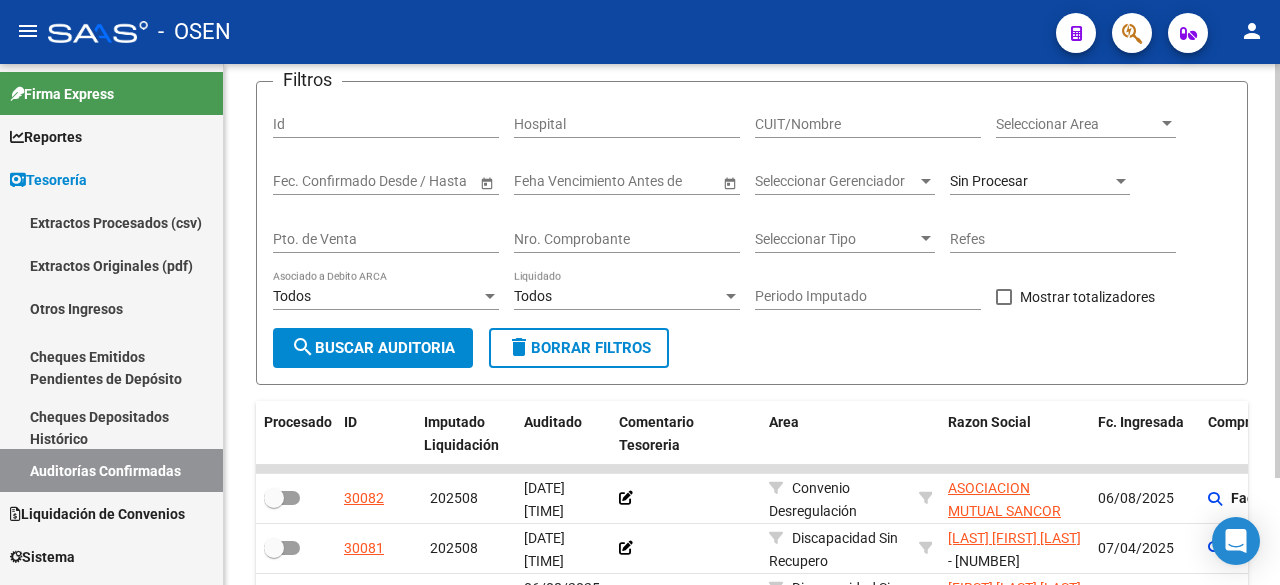 click 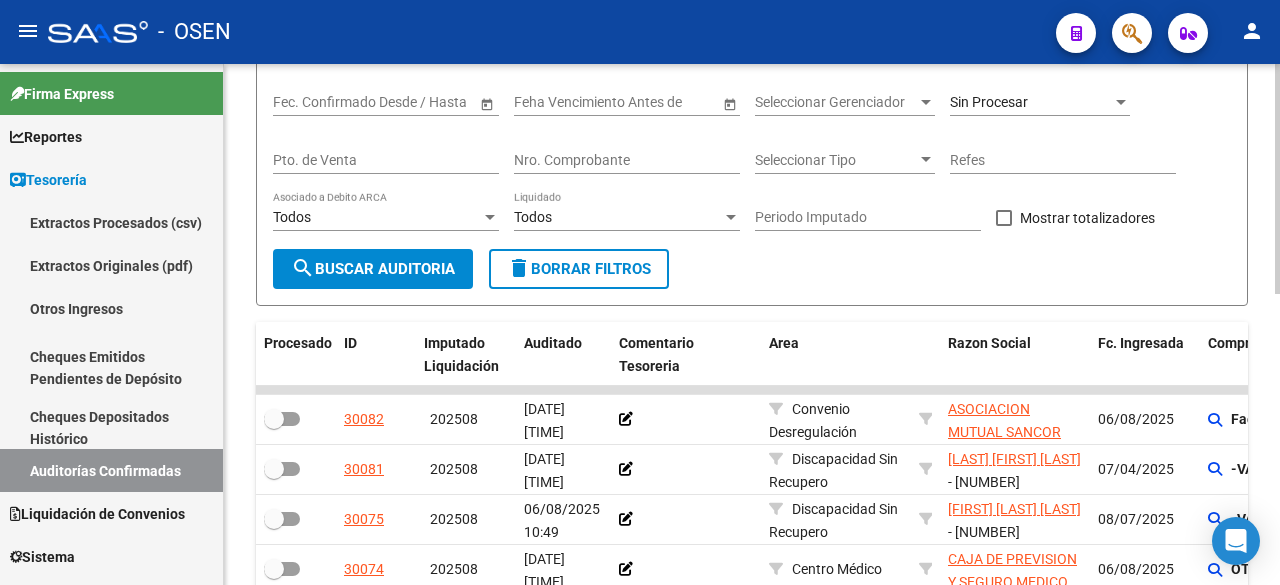 scroll, scrollTop: 0, scrollLeft: 0, axis: both 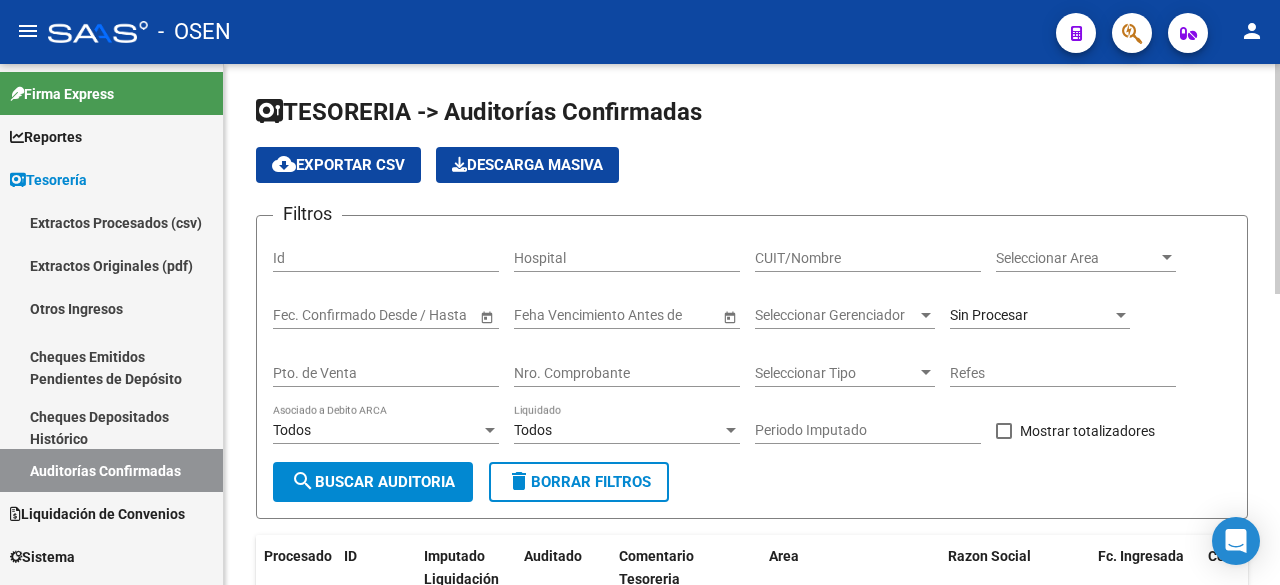 click on "Nro. Comprobante" 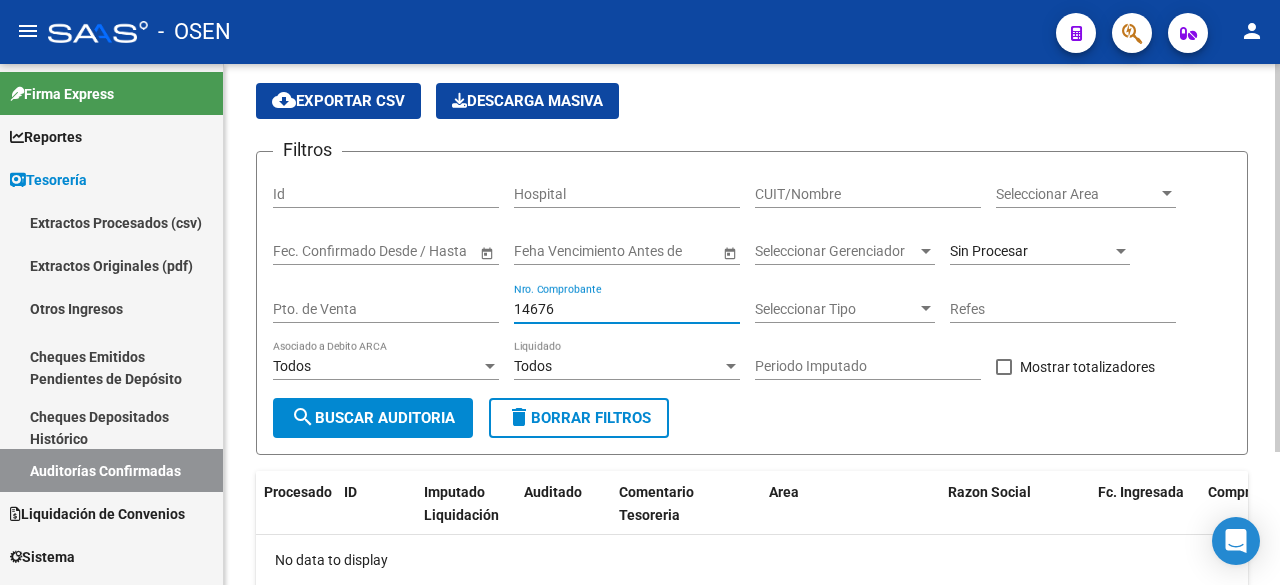 scroll, scrollTop: 0, scrollLeft: 0, axis: both 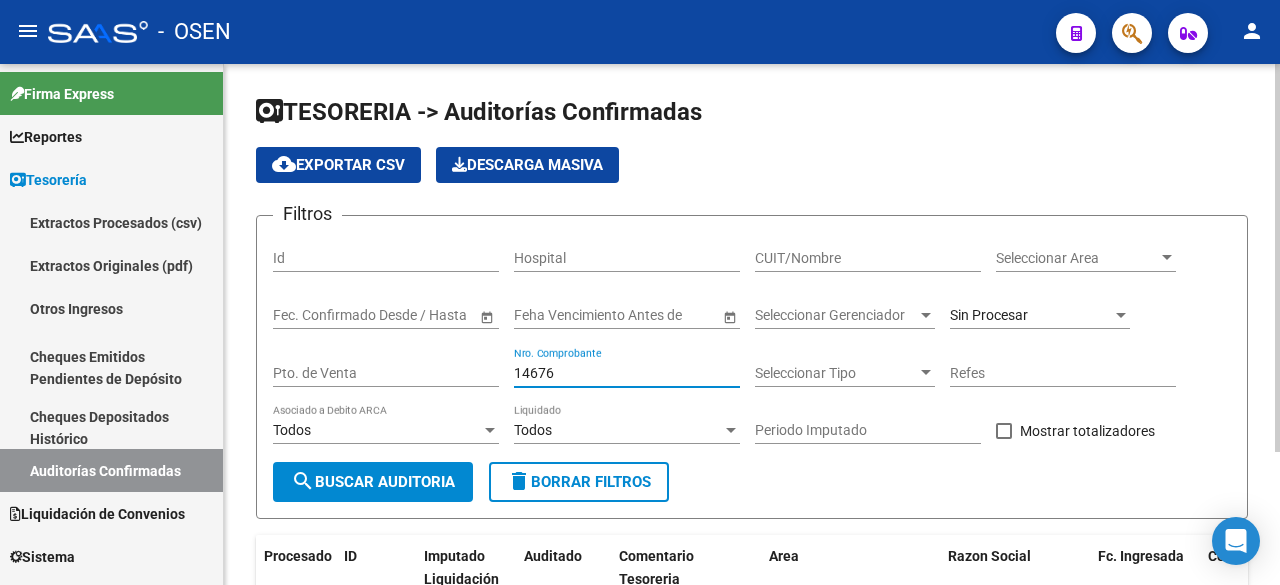 type on "14676" 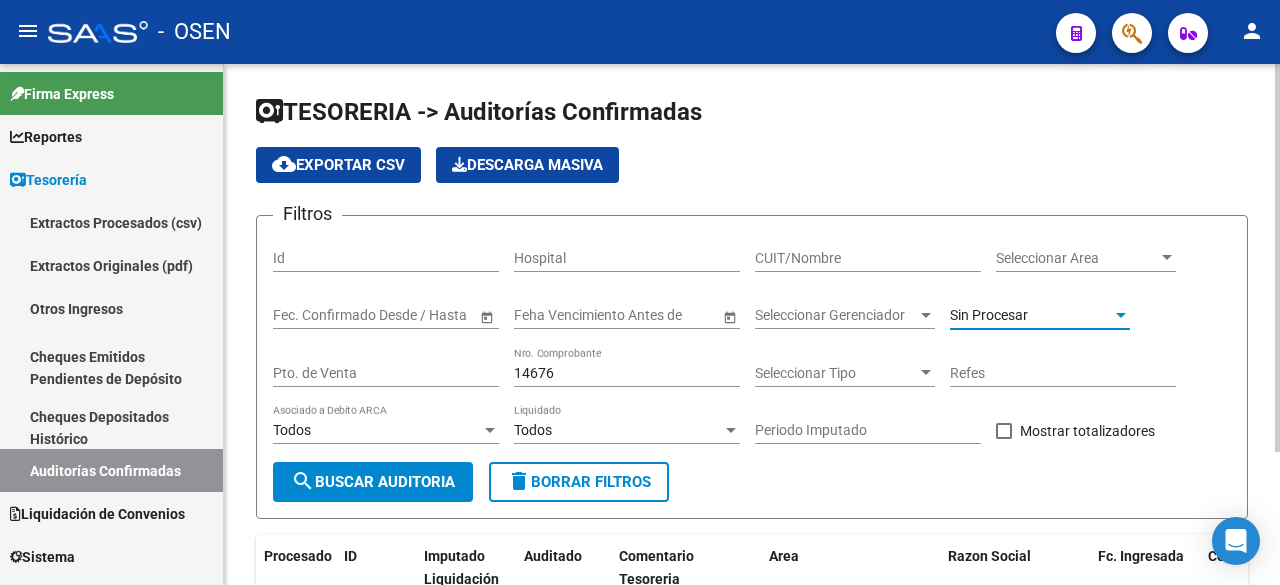click on "Sin Procesar" at bounding box center [989, 315] 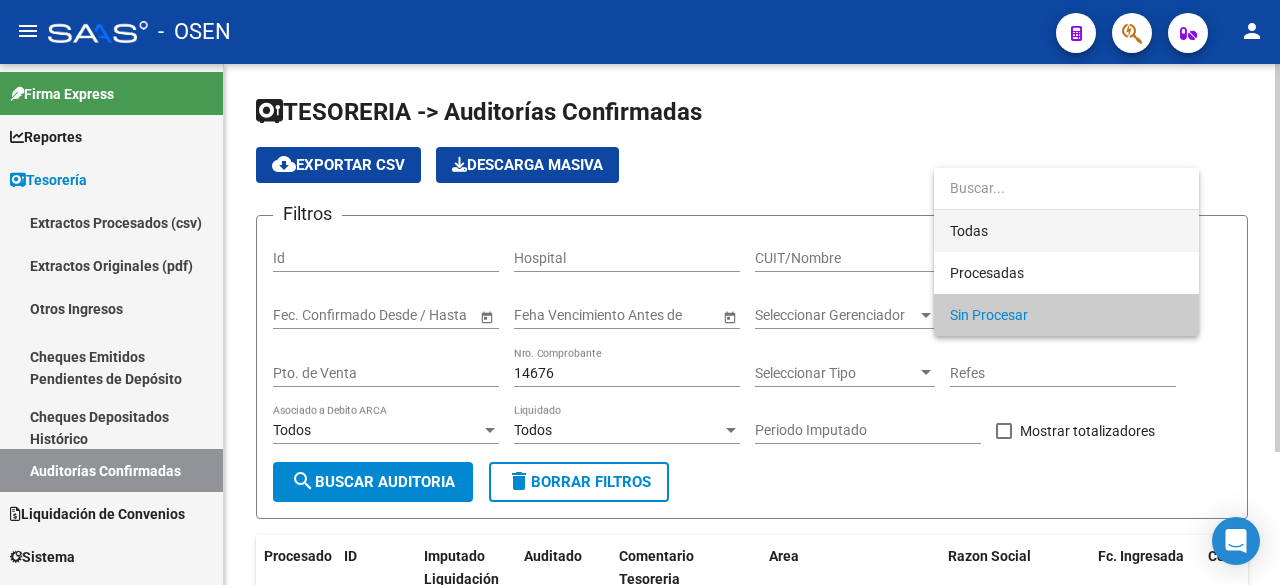 drag, startPoint x: 997, startPoint y: 234, endPoint x: 957, endPoint y: 245, distance: 41.484936 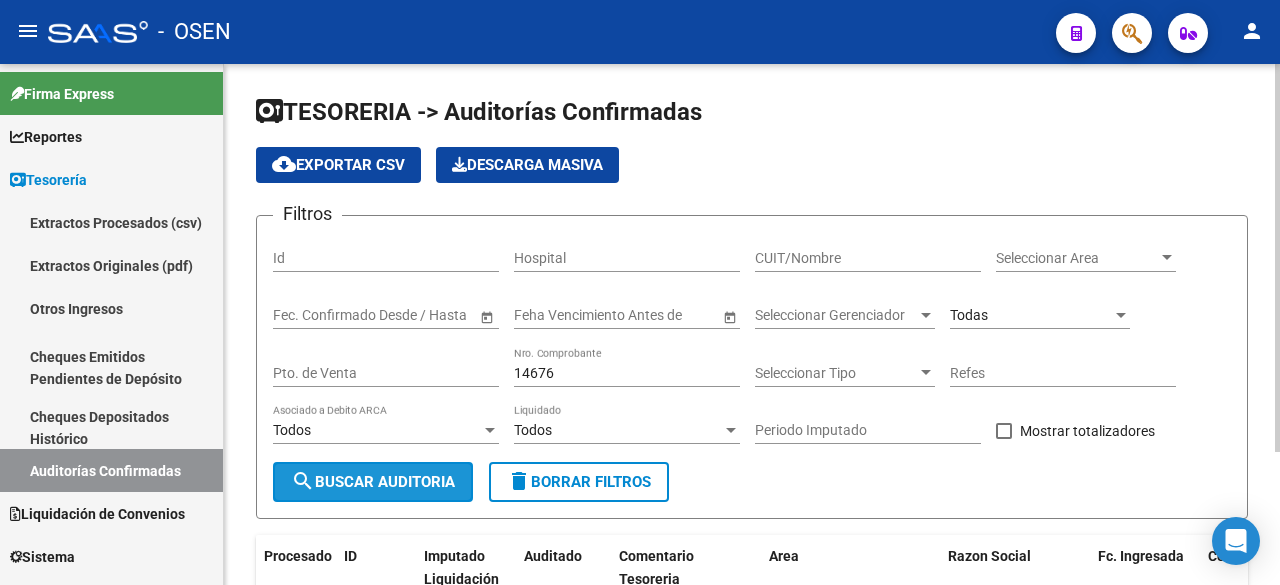 click on "search  Buscar Auditoria" 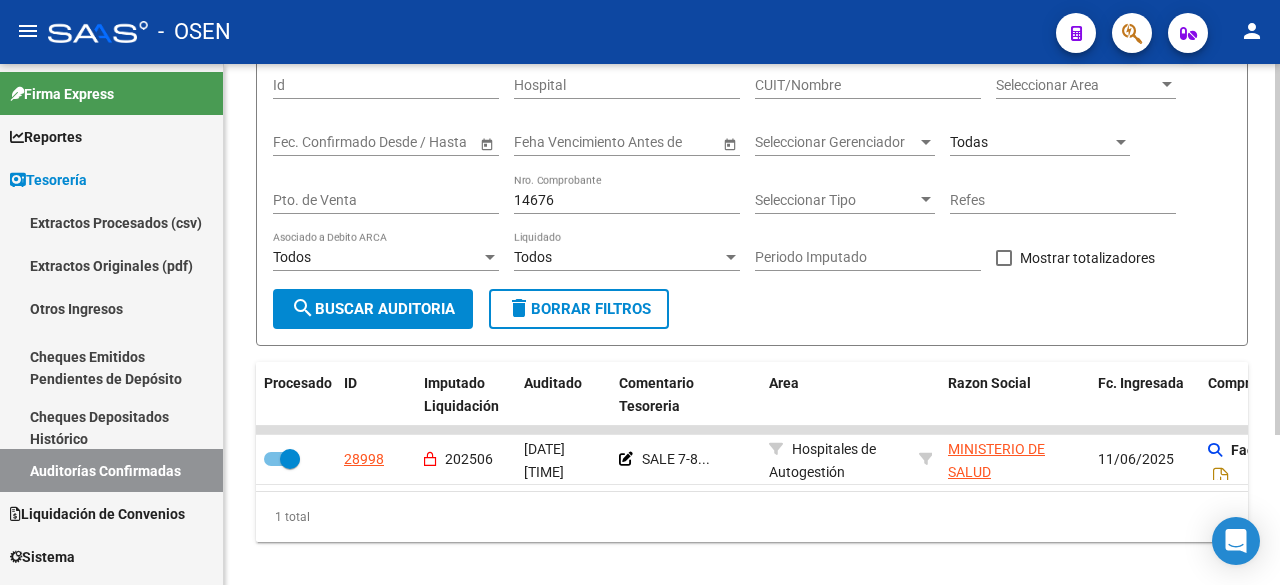 scroll, scrollTop: 210, scrollLeft: 0, axis: vertical 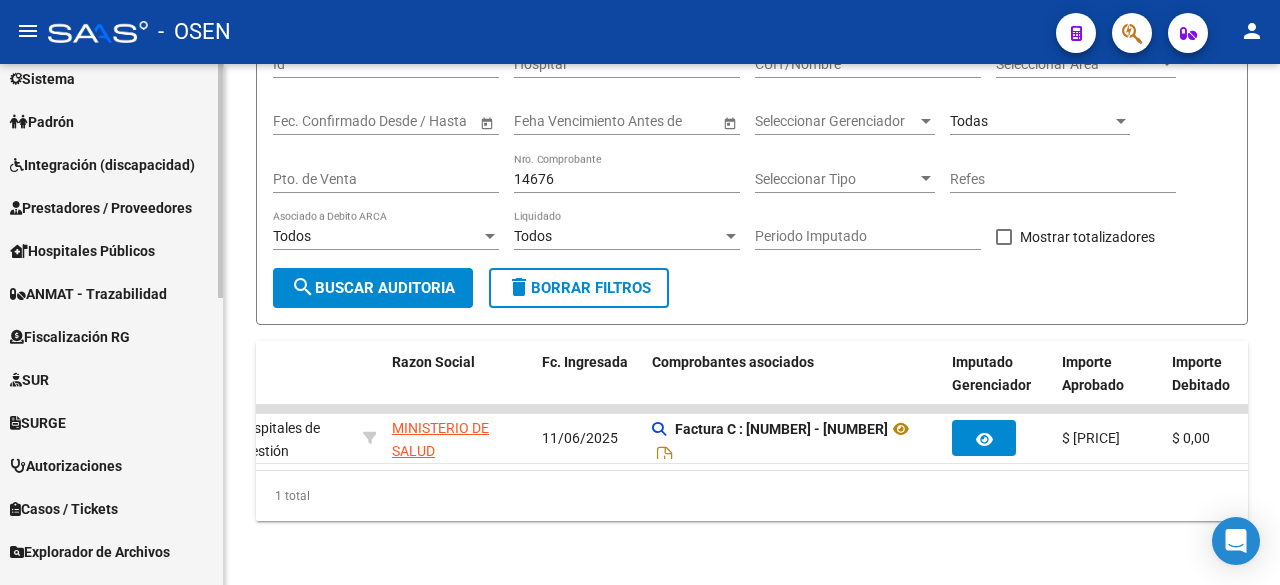 click on "Firma Express     Reportes Tablero de Control Ingresos Percibidos Análisis de todos los conceptos (histórico) Análisis de todos los conceptos detalle (mensual) Apertura de Transferencias Reales (histórico) Análisis Ingresos RG por CUIT (mensual) Imputación de Códigos Ingresos Devengados Análisis Histórico Detalles Transferencias RG sin DDJJ Detalles por CUIL RG Detalles - MT/PD MT morosos Egresos Devengados Comprobantes Recibidos Facturación Apócrifa Auditorías x Área Auditorías x Usuario Ítems de Auditorías x Usuario SUR Expedientes Internos Movimiento de Expte. SSS Padrón Traspasos x O.S. Traspasos x Gerenciador Traspasos x Provincia Nuevos Aportantes Métricas - Padrón SSS Métricas - Crecimiento Población Tesorería Cheques Emitidos Transferencias Bancarias Realizadas    Tesorería Extractos Procesados (csv) Extractos Originales (pdf) Otros Ingresos Cheques Emitidos Pendientes de Depósito Cheques Depositados Histórico Auditorías Confirmadas    Liquidación de Convenios Bancos" 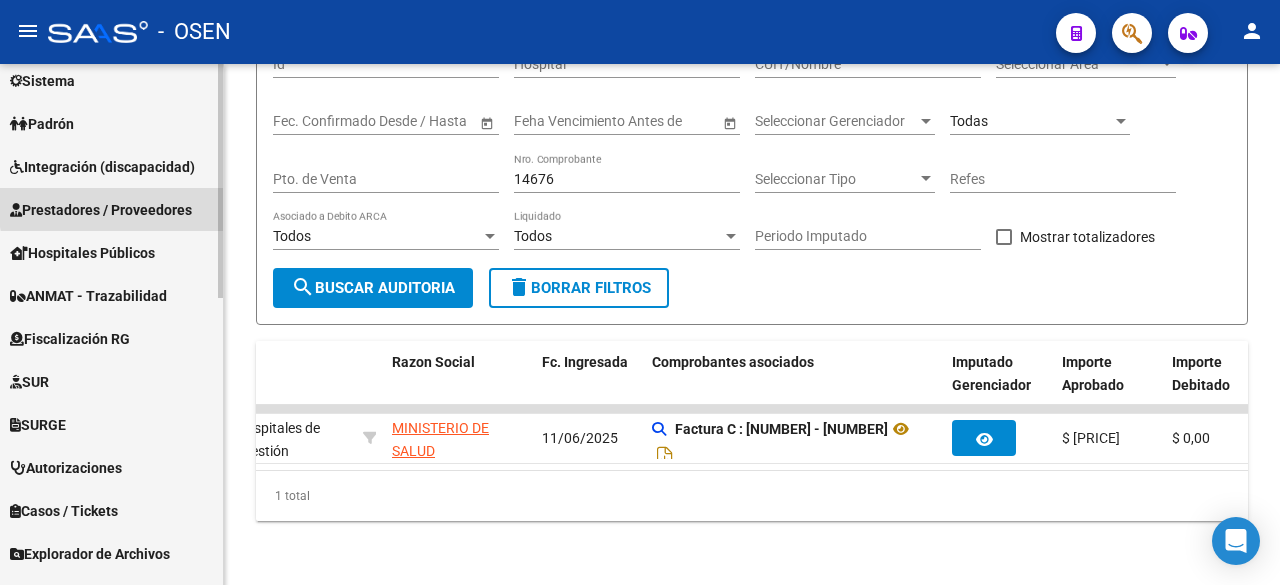 click on "Prestadores / Proveedores" at bounding box center [101, 210] 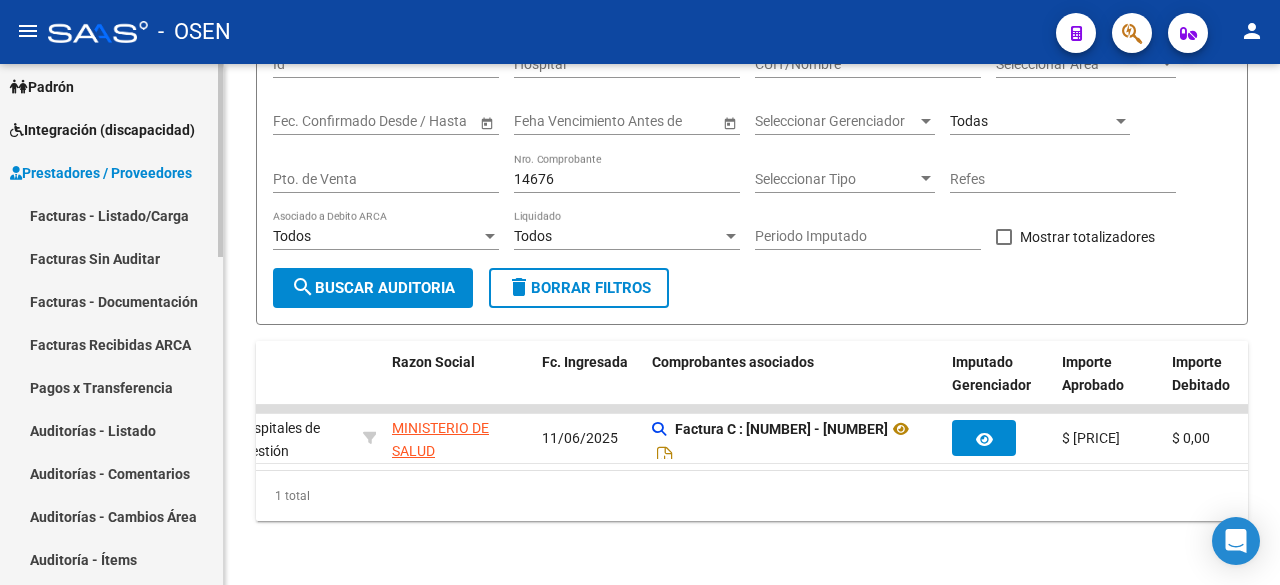 scroll, scrollTop: 185, scrollLeft: 0, axis: vertical 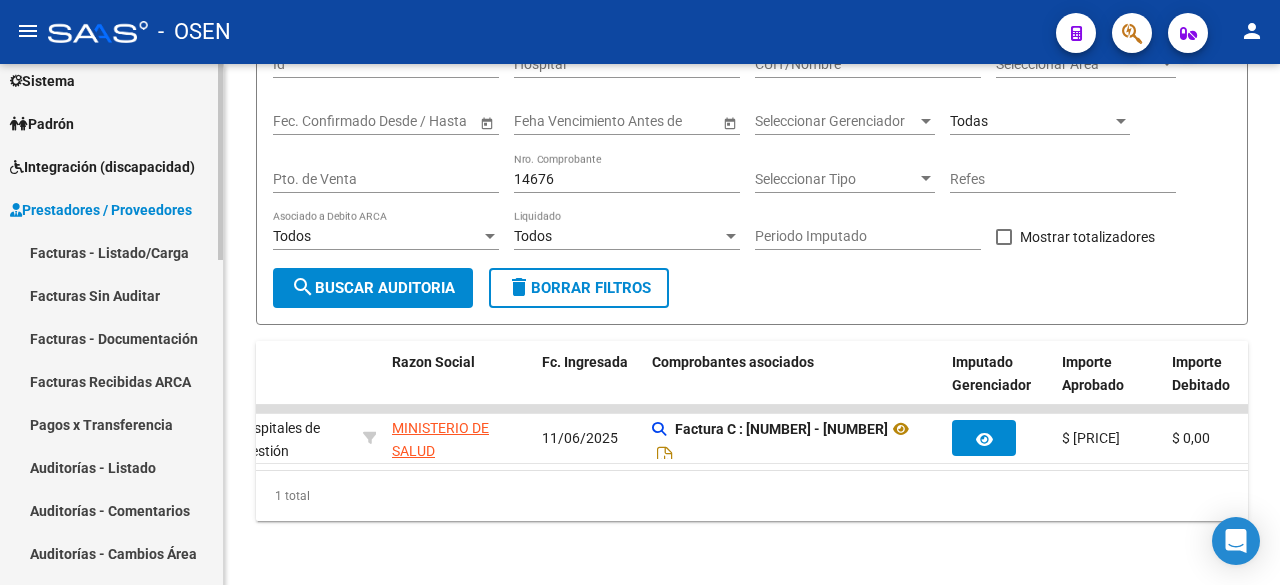 click on "Facturas - Listado/Carga" at bounding box center (111, 252) 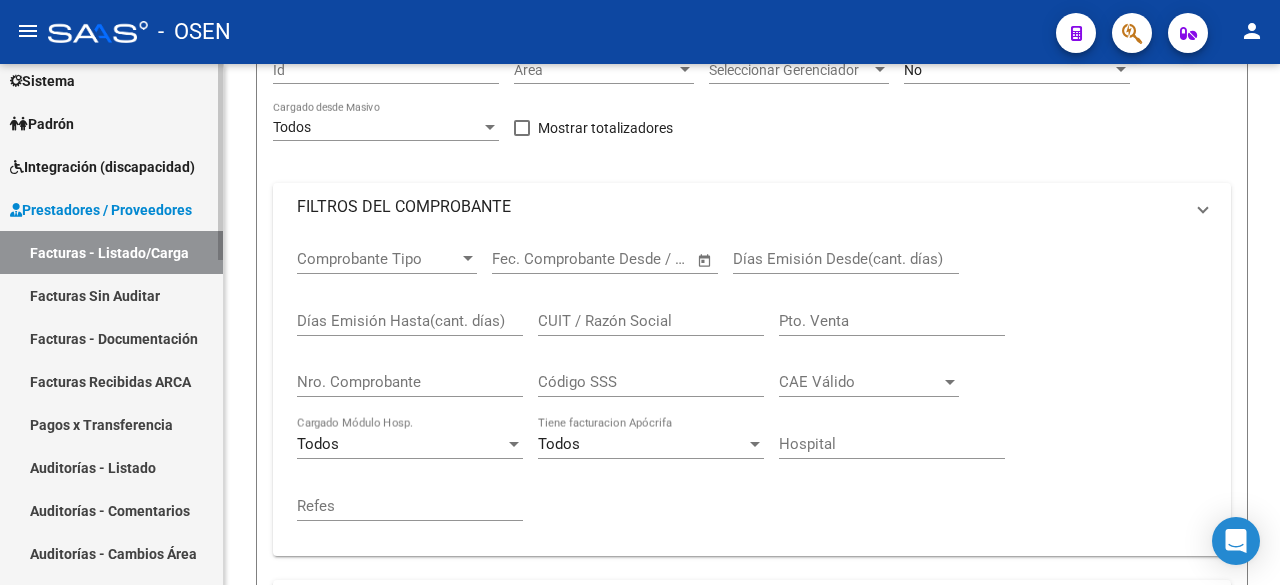 scroll, scrollTop: 0, scrollLeft: 0, axis: both 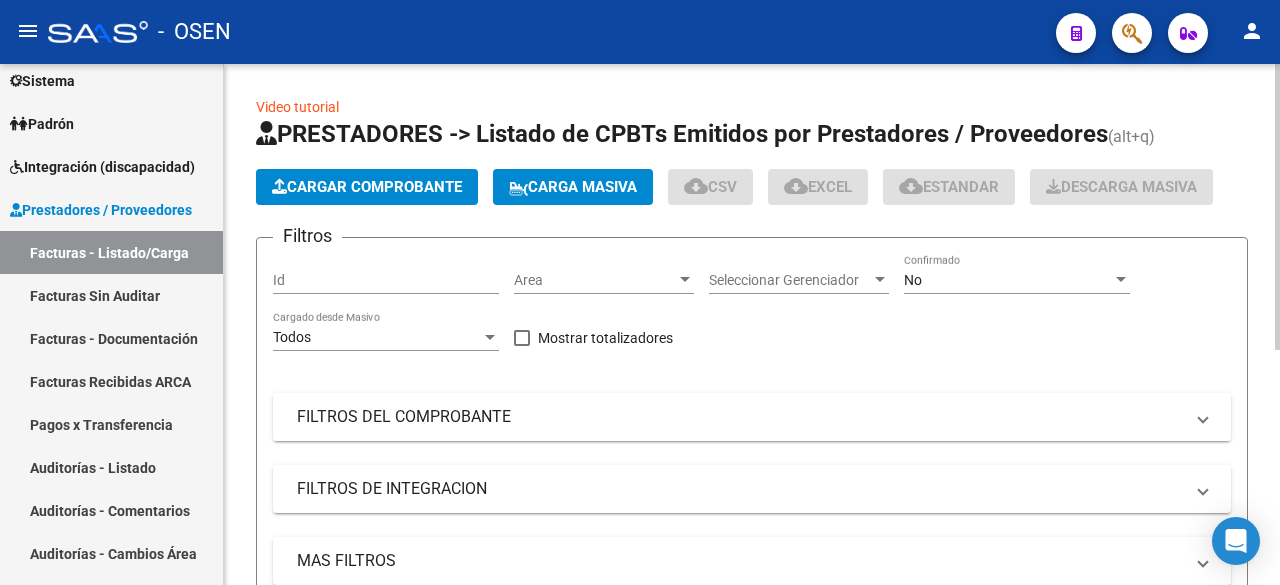 click on "FILTROS DEL COMPROBANTE" at bounding box center (752, 417) 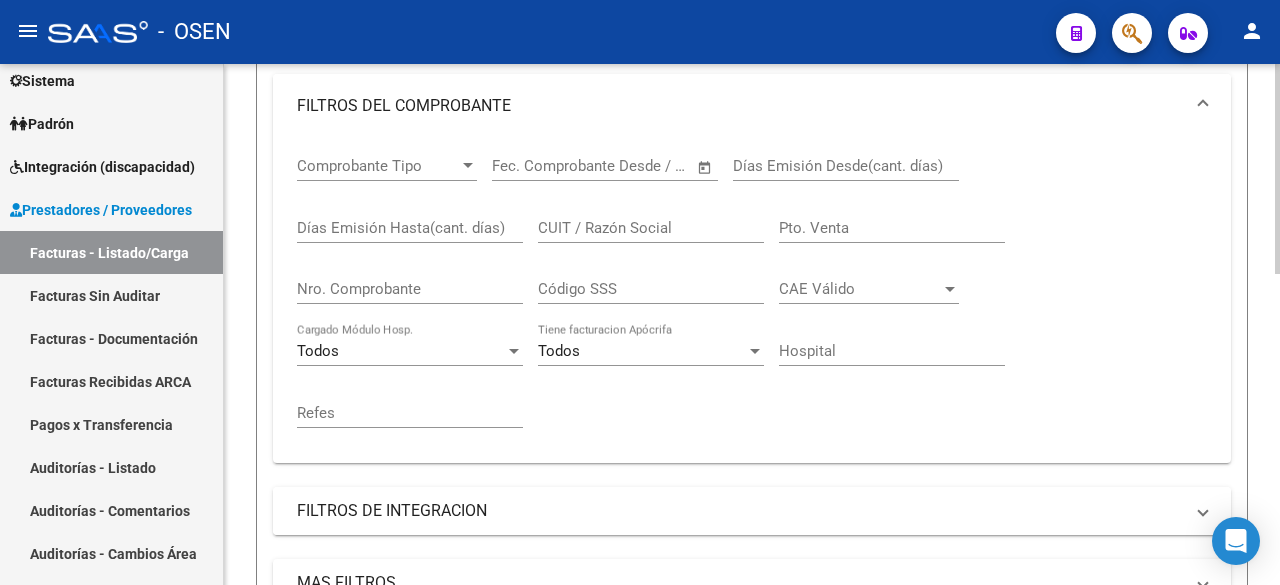 scroll, scrollTop: 333, scrollLeft: 0, axis: vertical 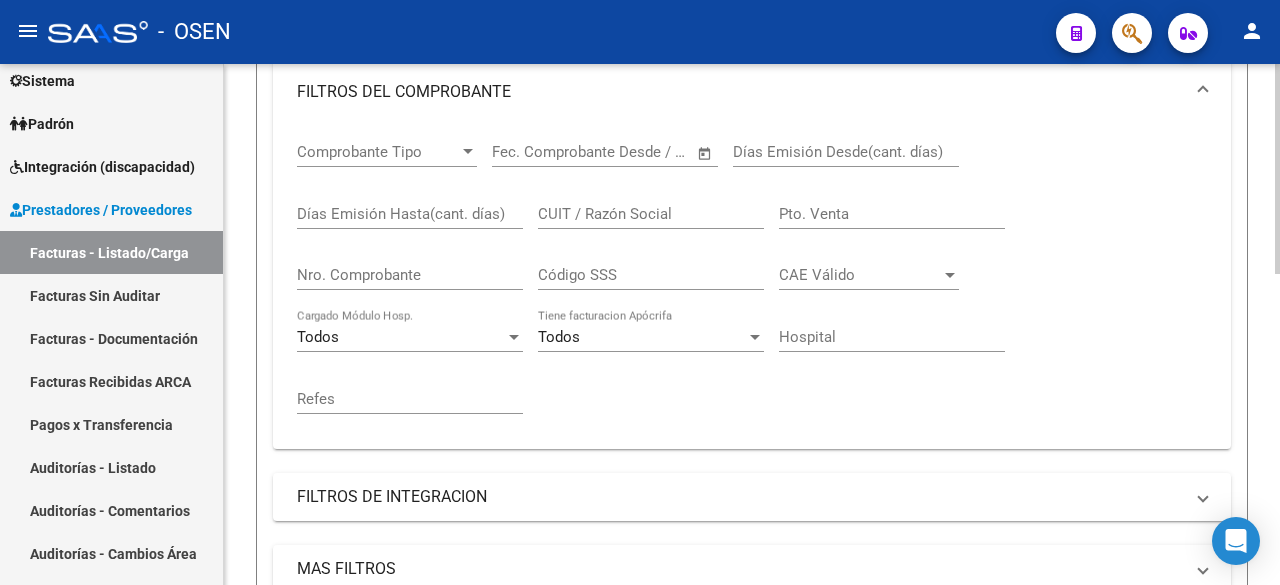 click on "Nro. Comprobante" at bounding box center [410, 275] 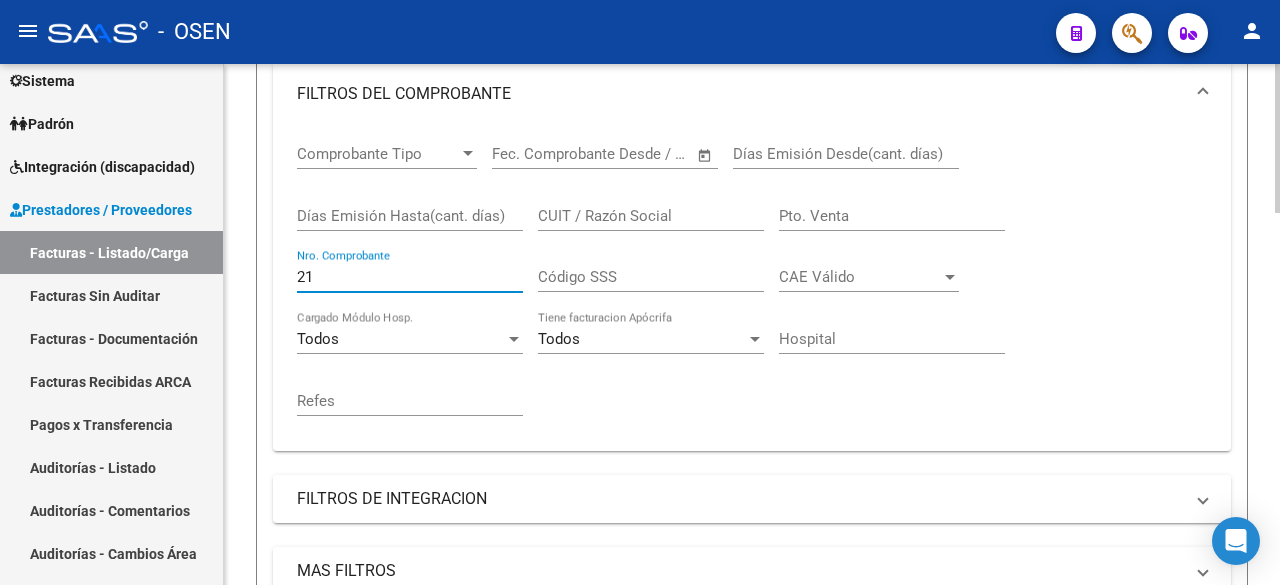 scroll, scrollTop: 333, scrollLeft: 0, axis: vertical 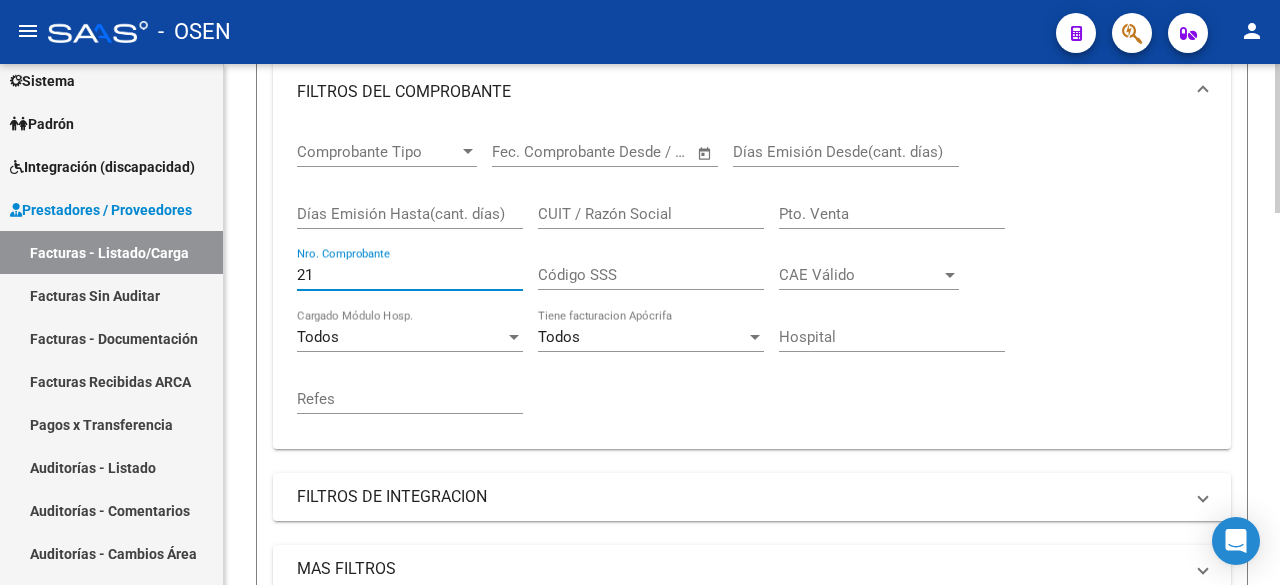 type on "21" 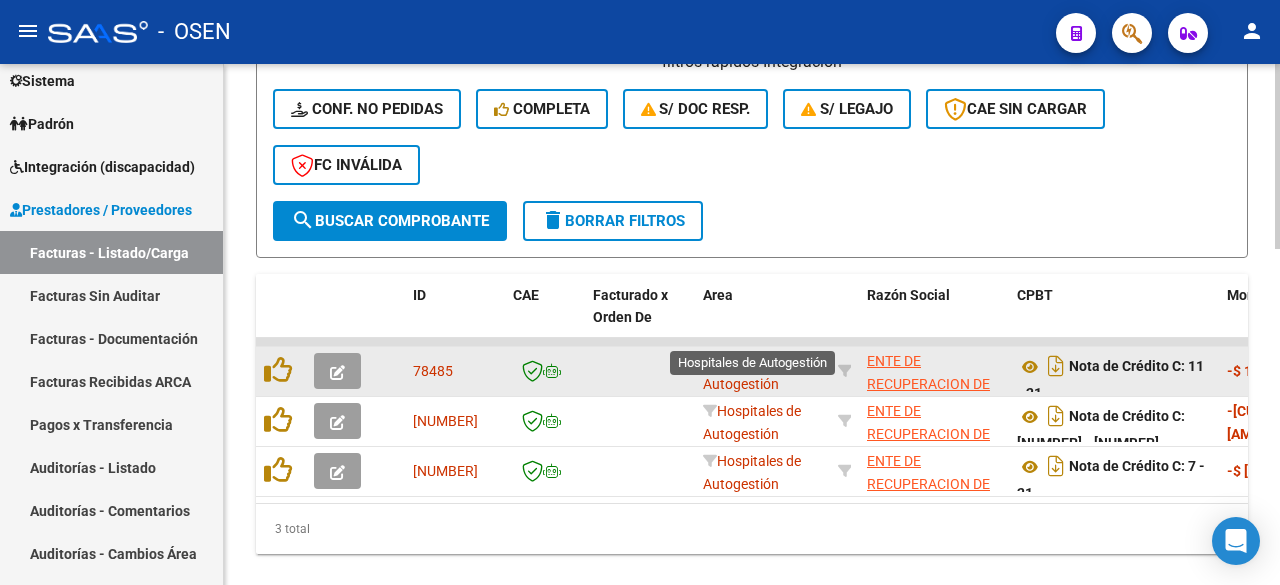 scroll, scrollTop: 946, scrollLeft: 0, axis: vertical 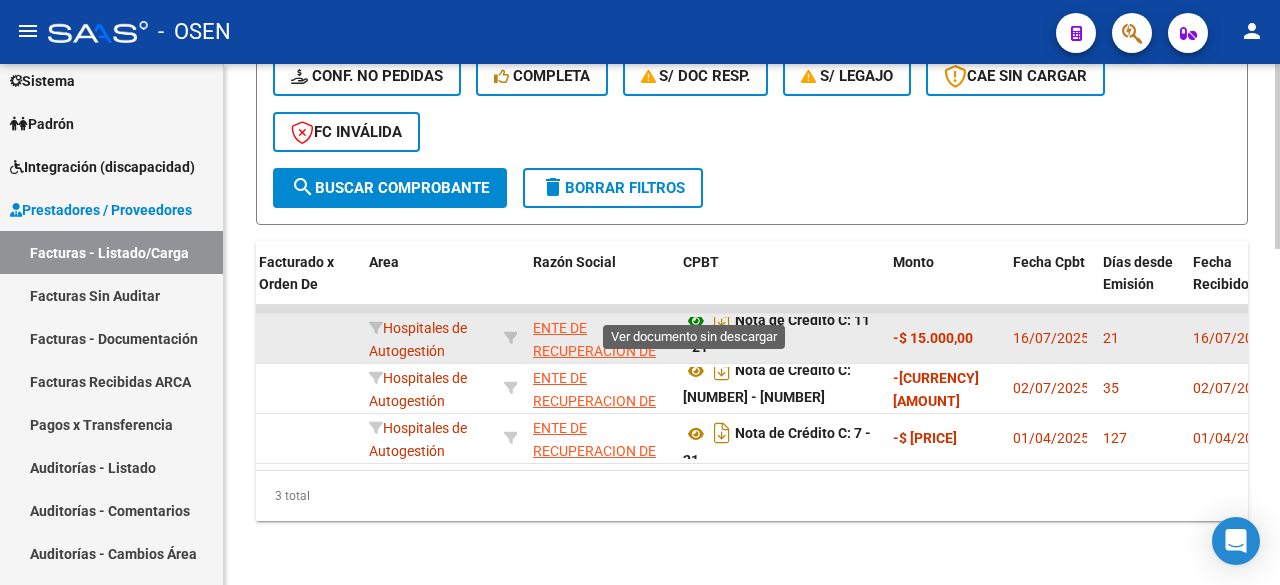 type on "ENTE" 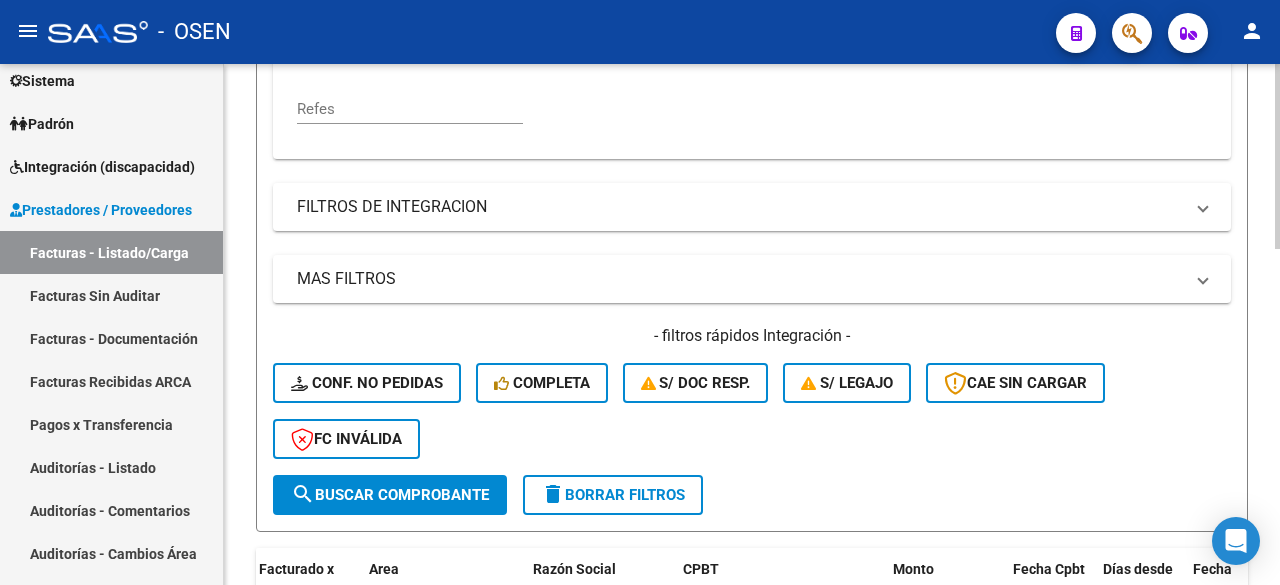 scroll, scrollTop: 279, scrollLeft: 0, axis: vertical 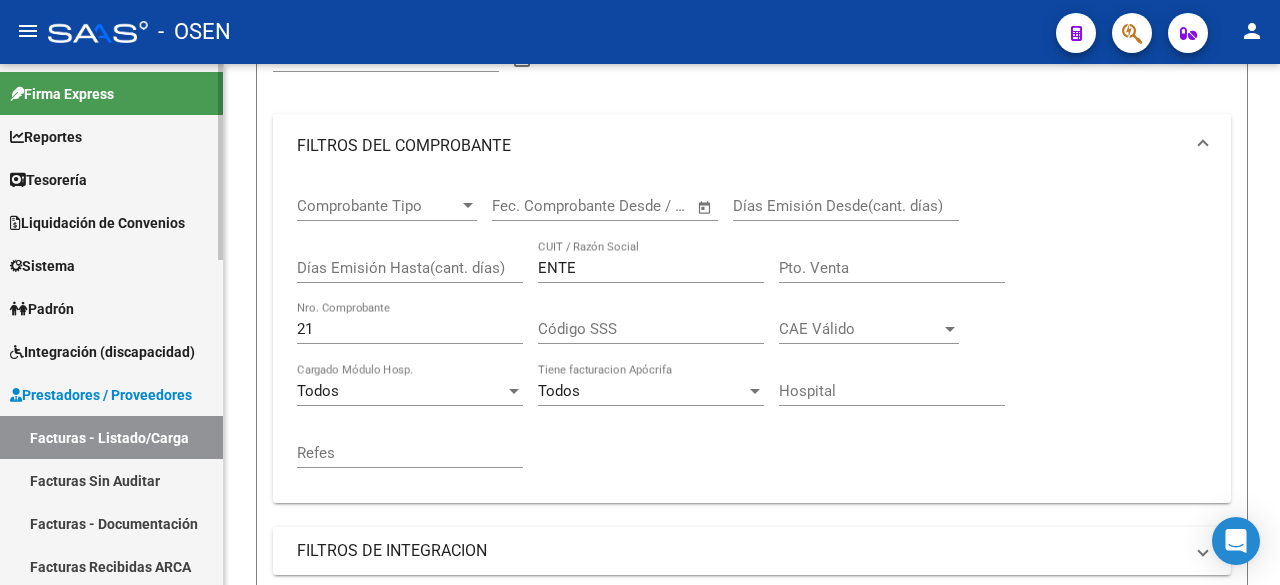 click on "Tesorería" at bounding box center (111, 179) 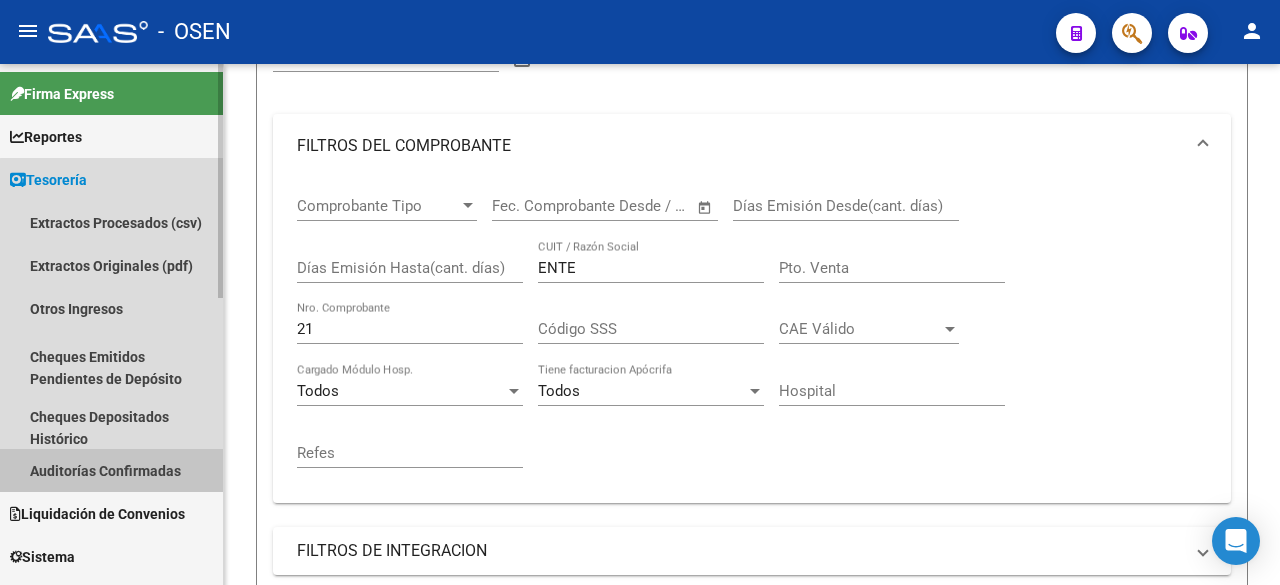 click on "Auditorías Confirmadas" at bounding box center (111, 470) 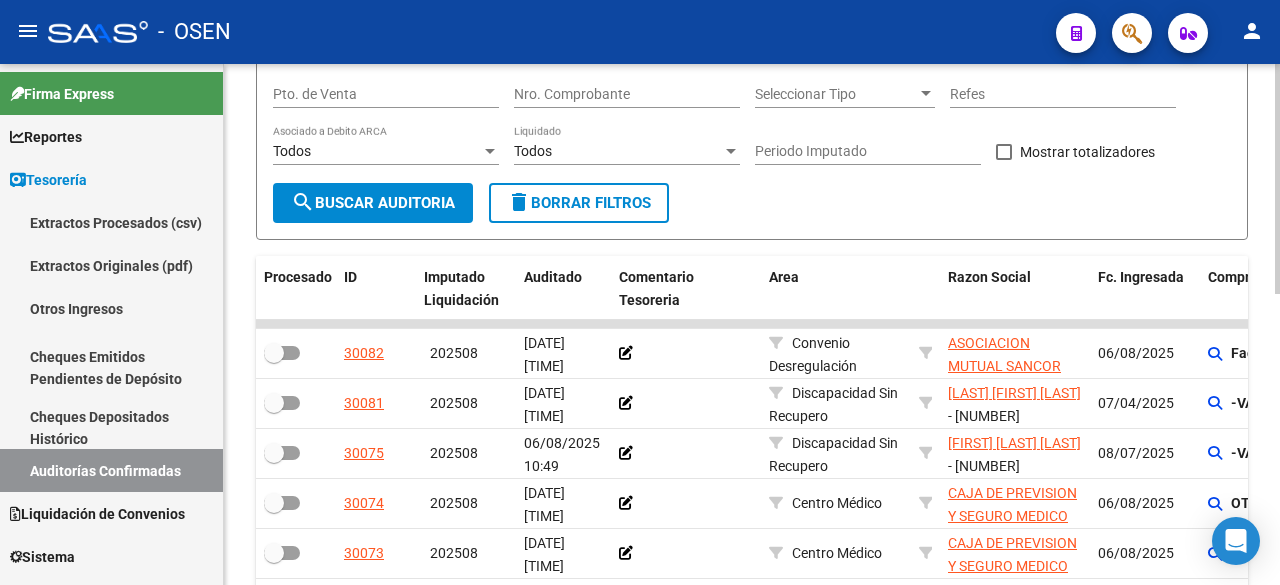 click on "Filtros Id Hospital CUIT/Nombre Seleccionar Area Seleccionar Area Start date – End date Fec. Confirmado Desde / Hasta Feha Vencimiento Antes de Seleccionar Gerenciador Seleccionar Gerenciador Sin Procesar Pto. de Venta Nro. Comprobante Seleccionar Tipo Seleccionar Tipo Refes Todos Asociado a Debito ARCA Todos Liquidado Periodo Imputado    Mostrar totalizadores search  Buscar Auditoria  delete  Borrar Filtros" 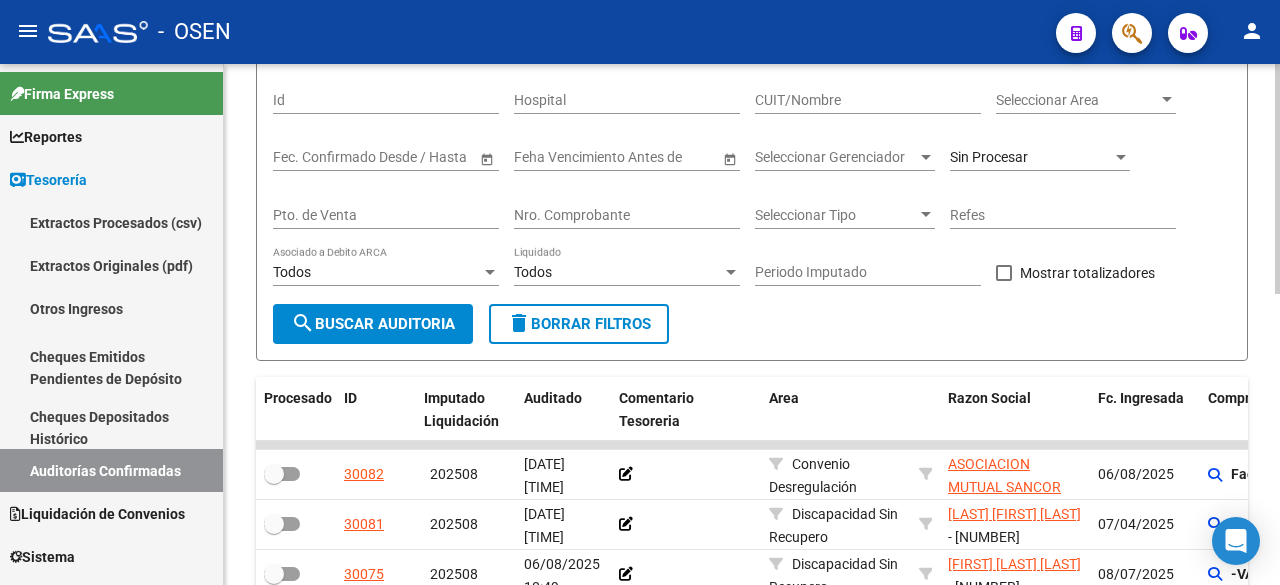 scroll, scrollTop: 0, scrollLeft: 0, axis: both 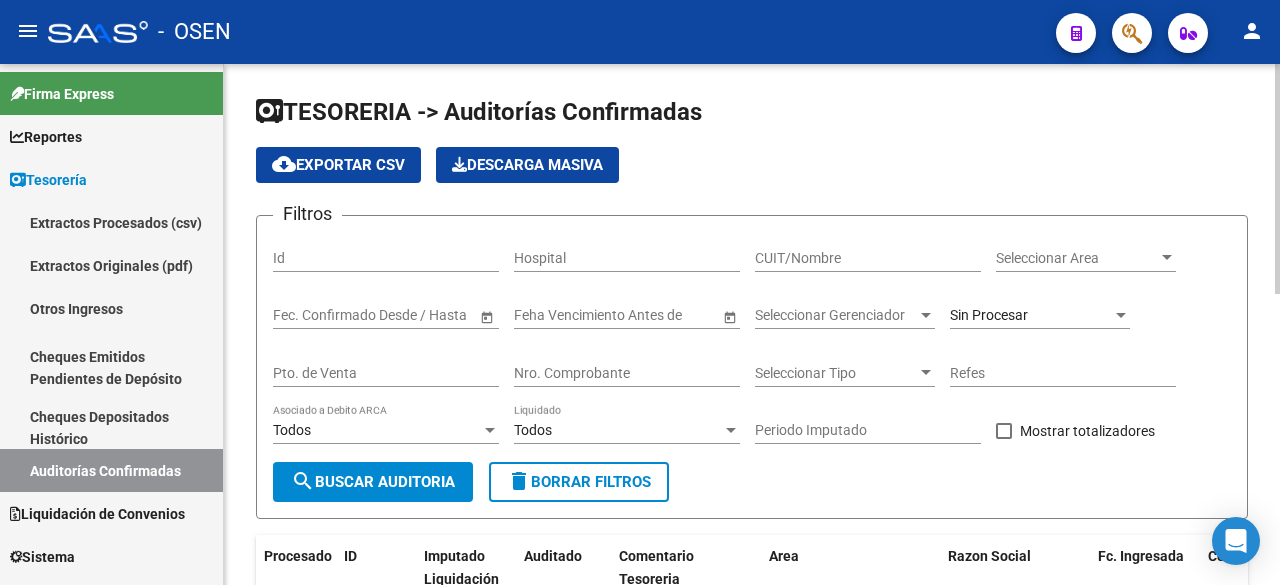 click on "Nro. Comprobante" 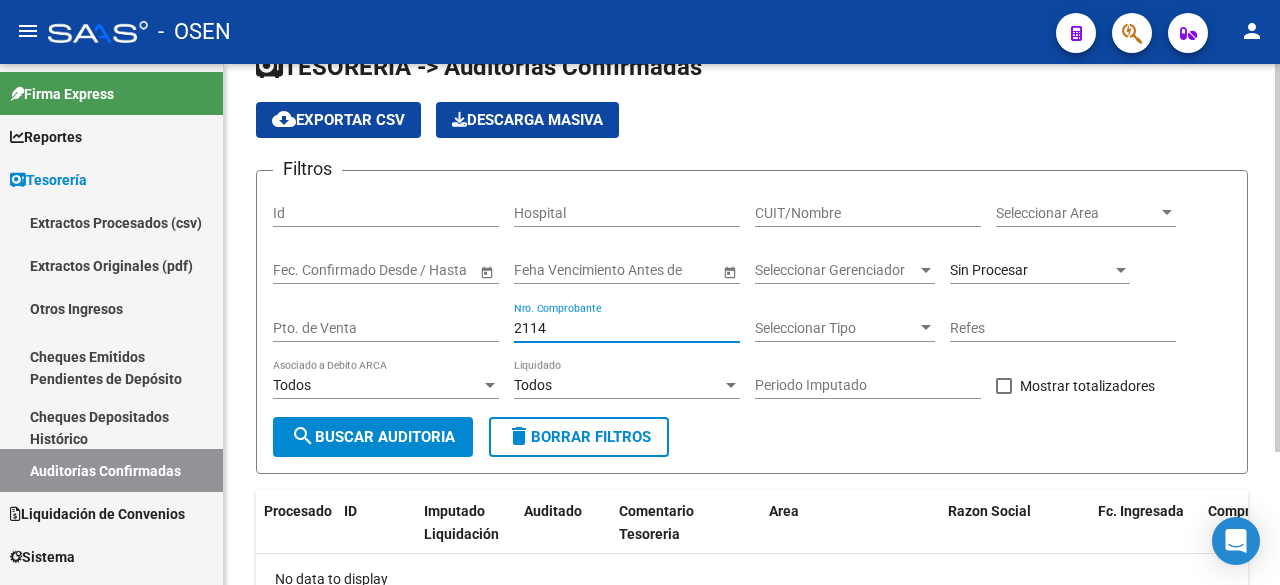 scroll, scrollTop: 0, scrollLeft: 0, axis: both 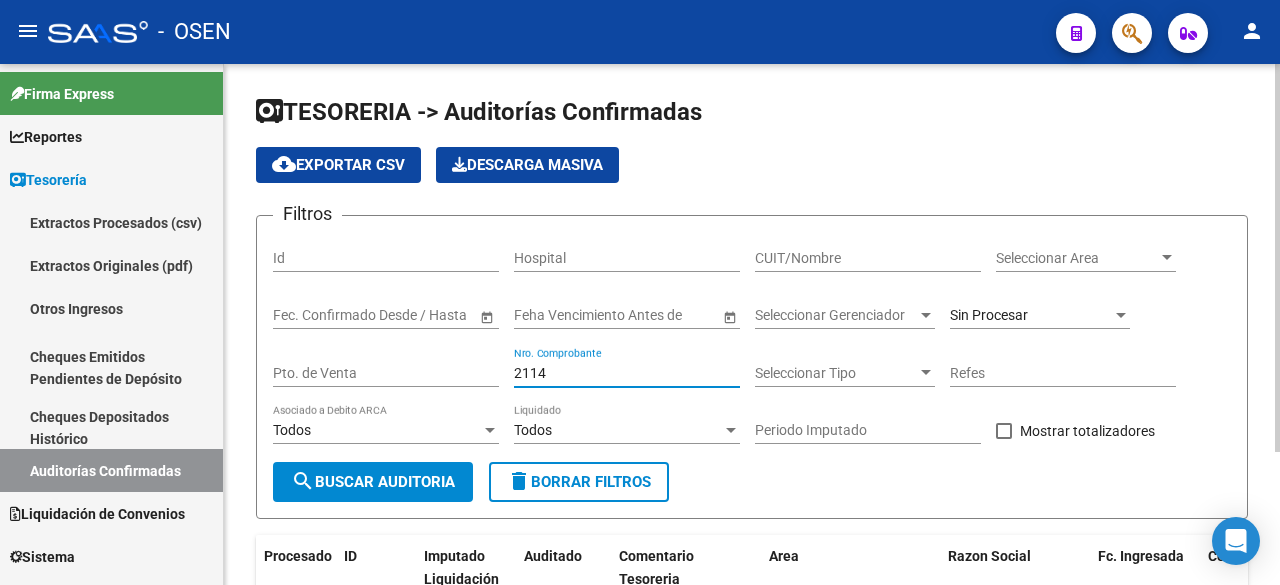 click on "Sin Procesar" at bounding box center [989, 315] 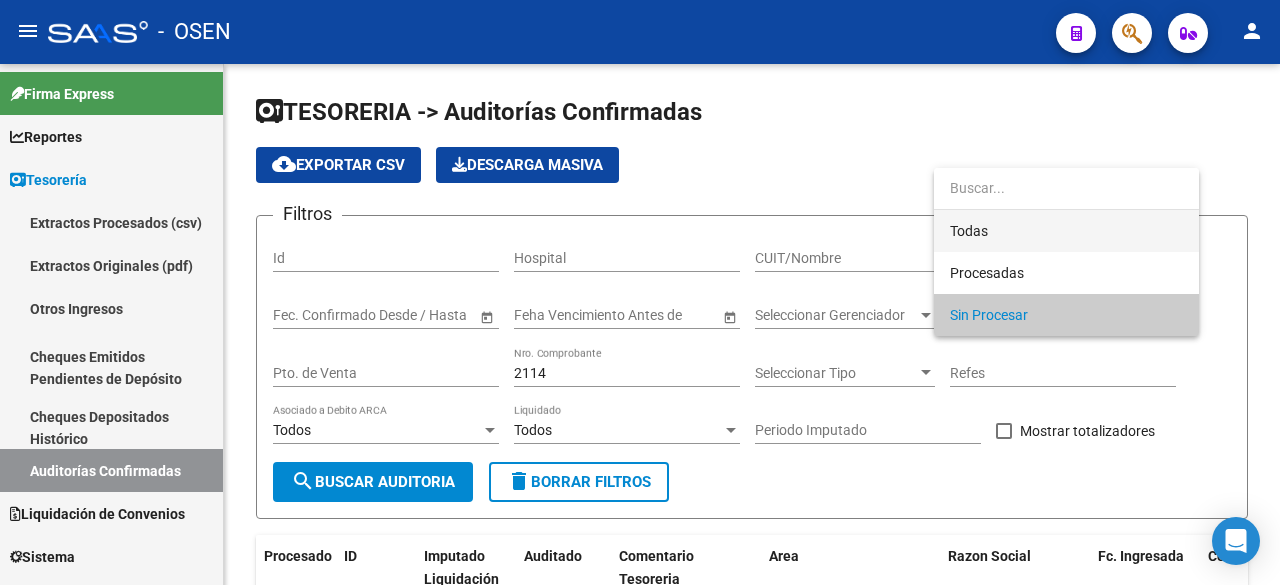 drag, startPoint x: 995, startPoint y: 237, endPoint x: 672, endPoint y: 372, distance: 350.07715 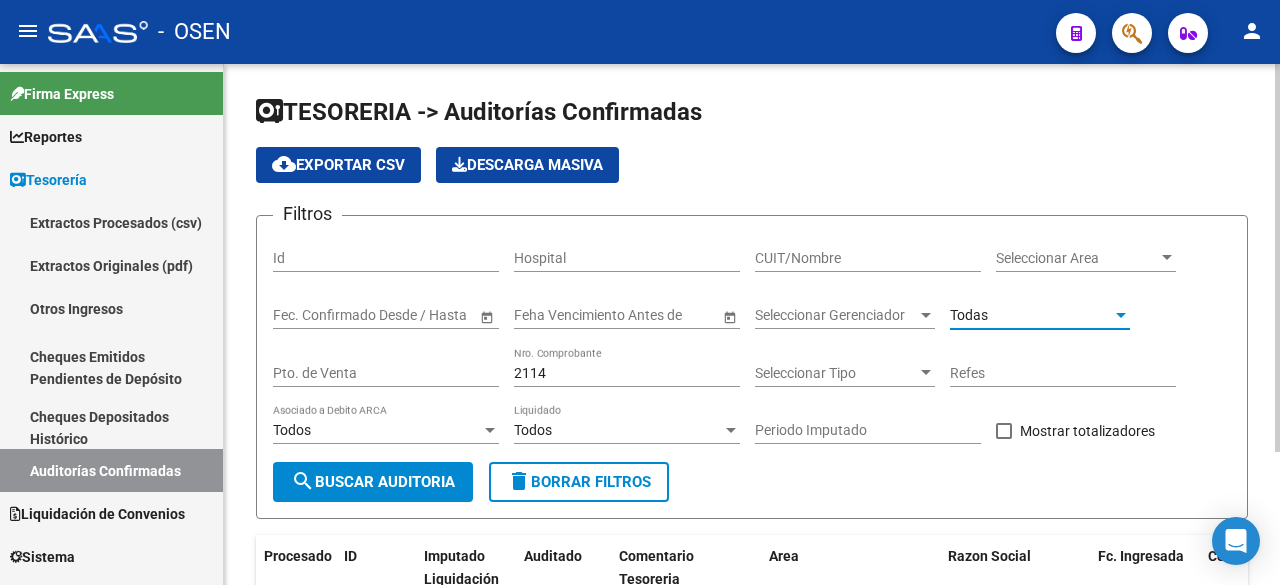 click on "search  Buscar Auditoria" 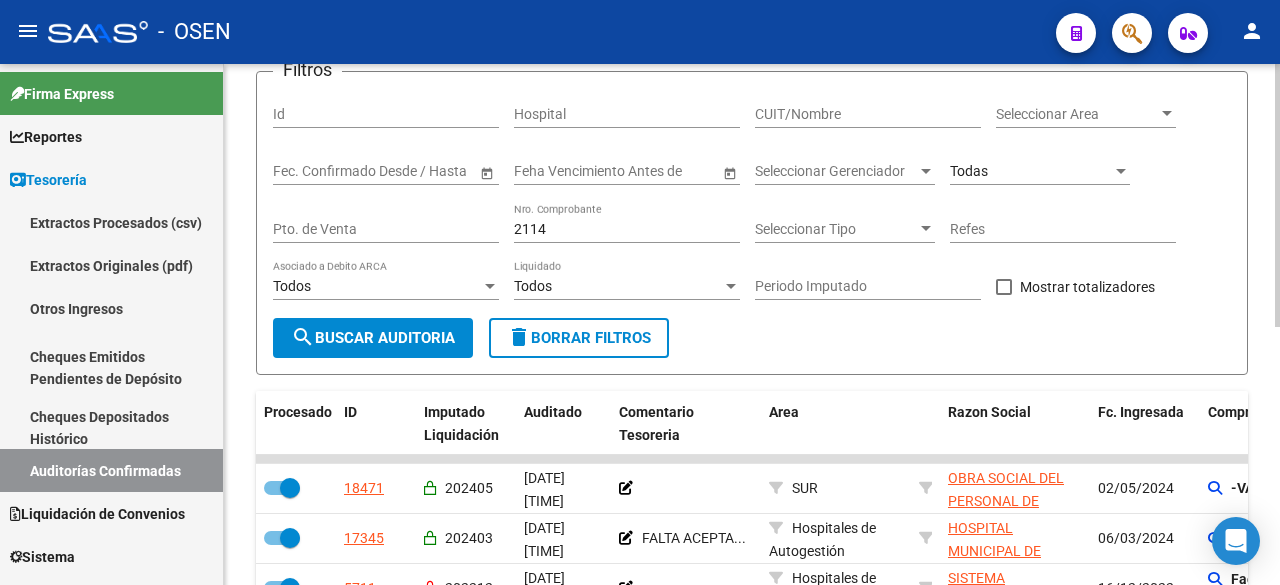 scroll, scrollTop: 134, scrollLeft: 0, axis: vertical 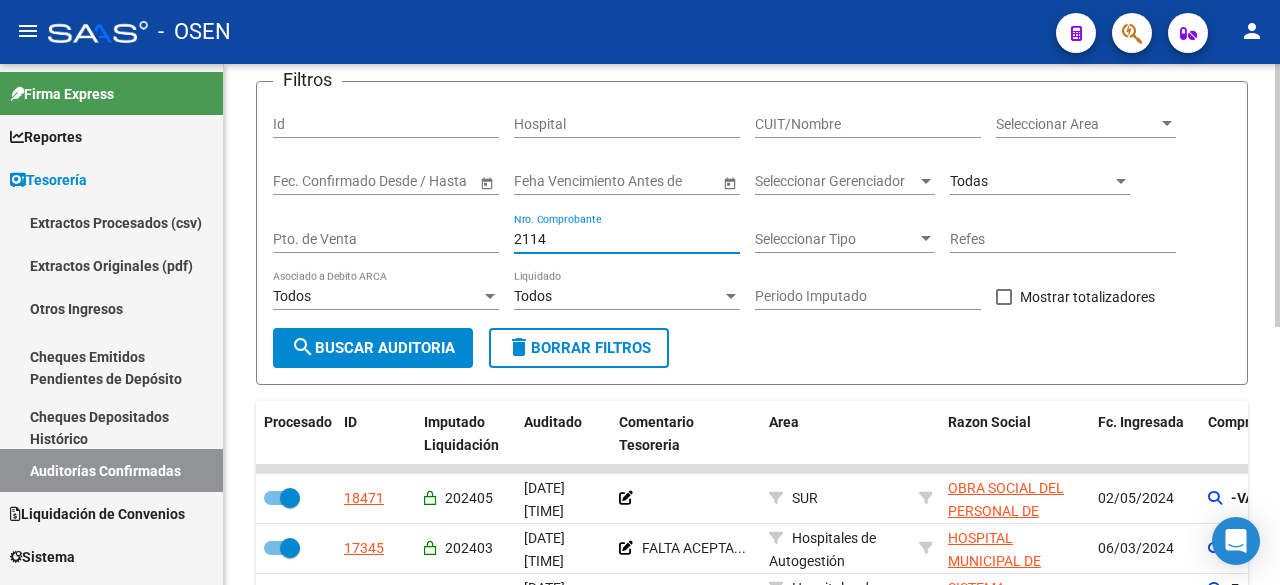 drag, startPoint x: 598, startPoint y: 233, endPoint x: 233, endPoint y: 231, distance: 365.0055 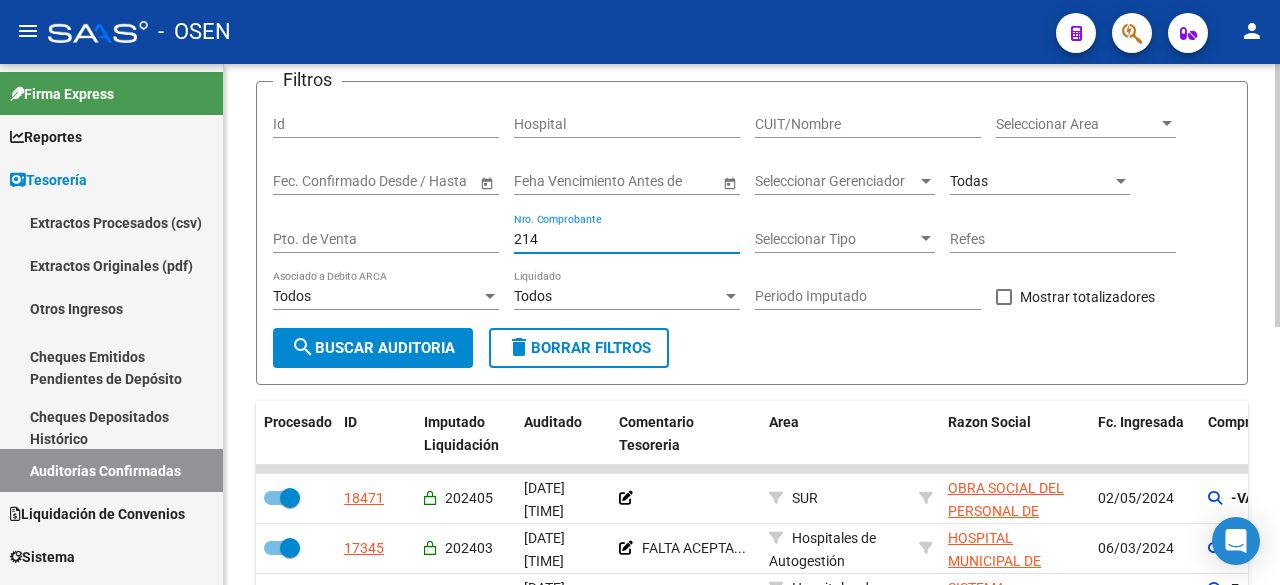 type on "2144" 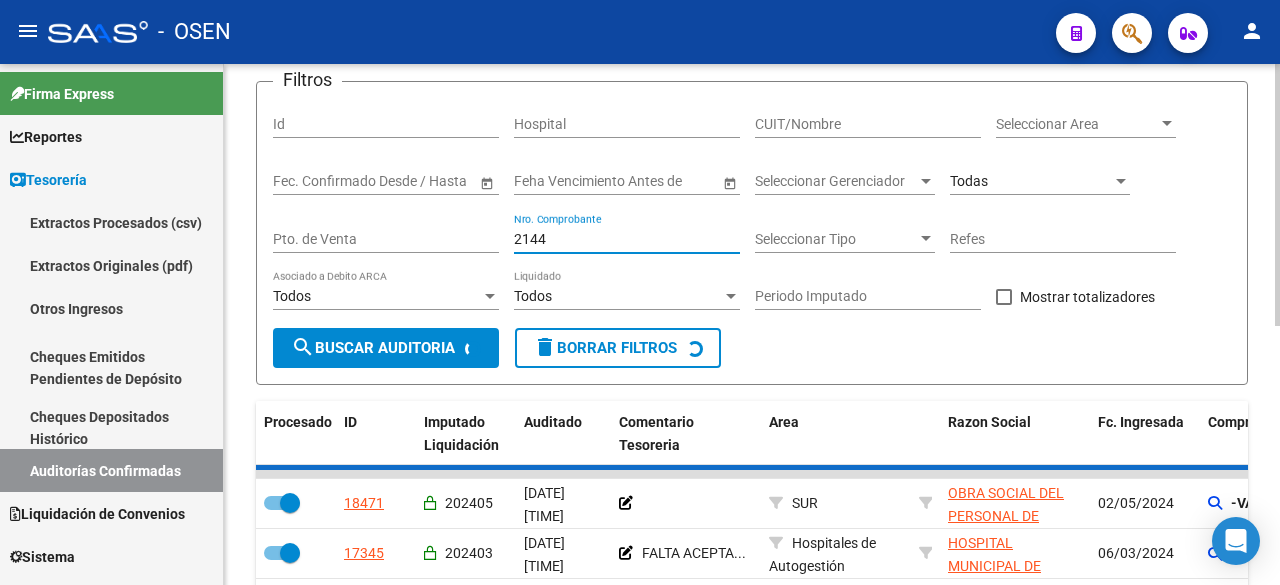 checkbox on "false" 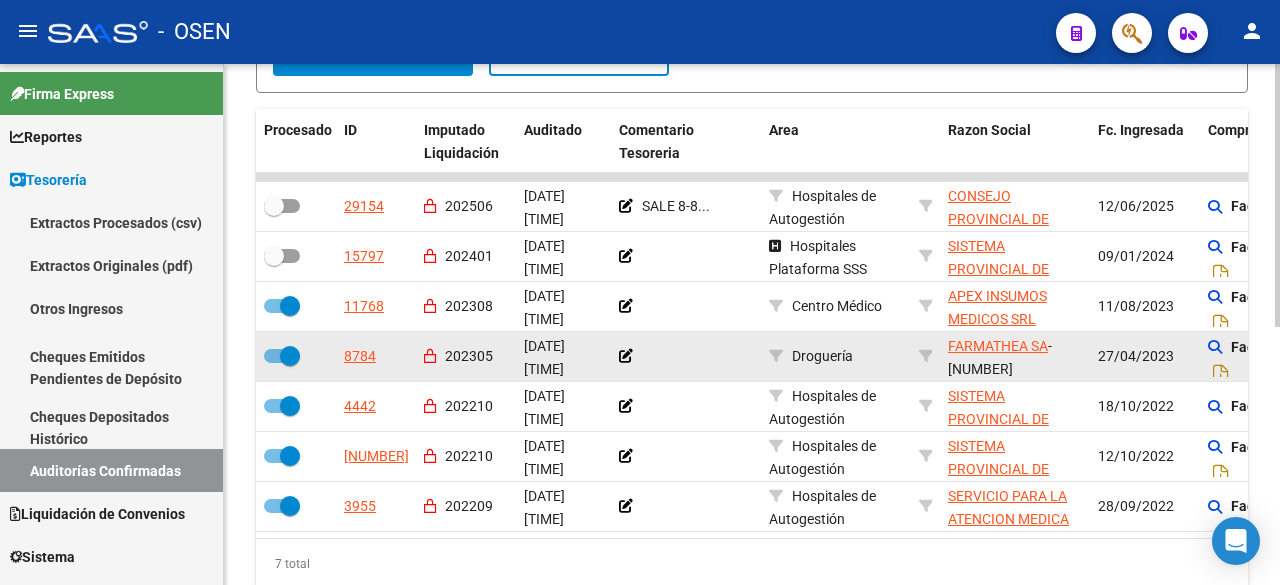 scroll, scrollTop: 467, scrollLeft: 0, axis: vertical 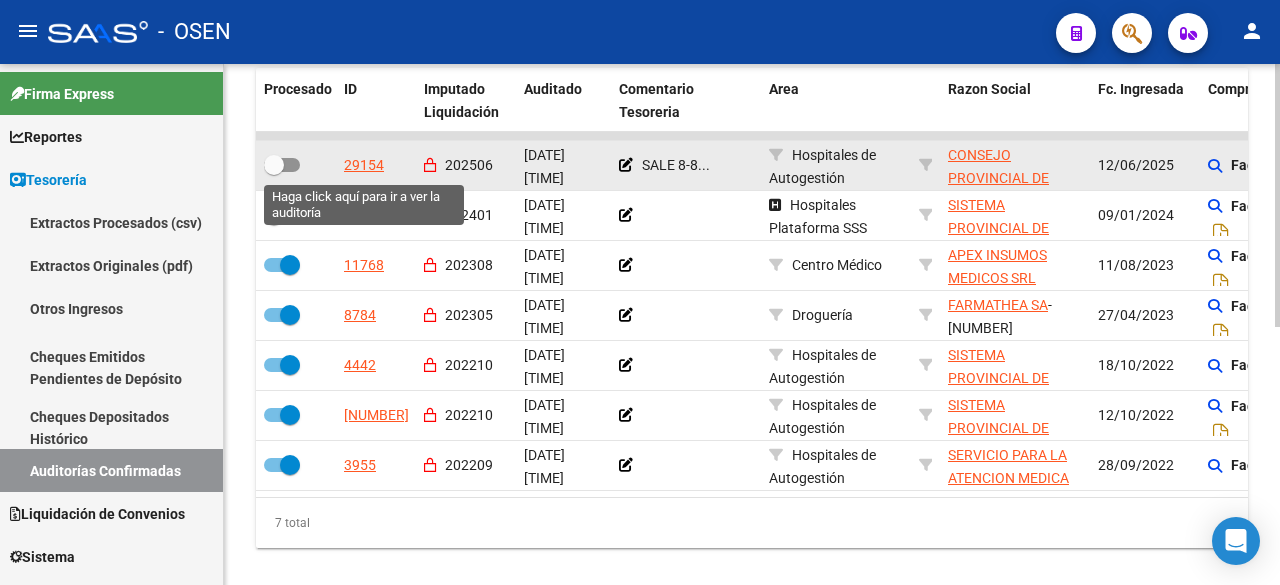 type on "2144" 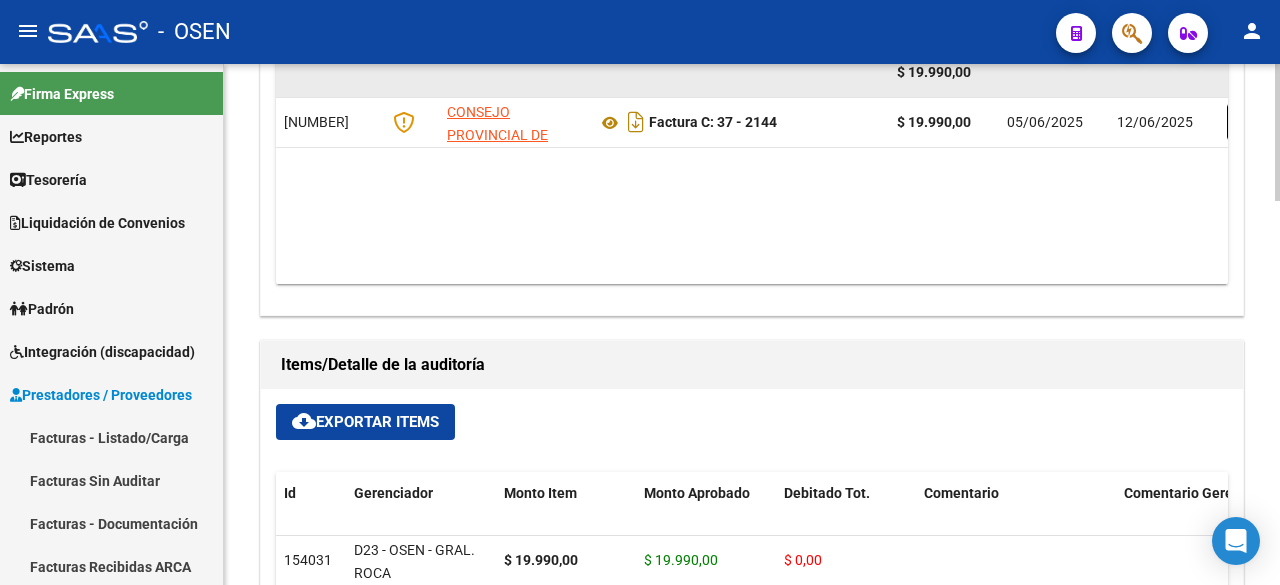 scroll, scrollTop: 1000, scrollLeft: 0, axis: vertical 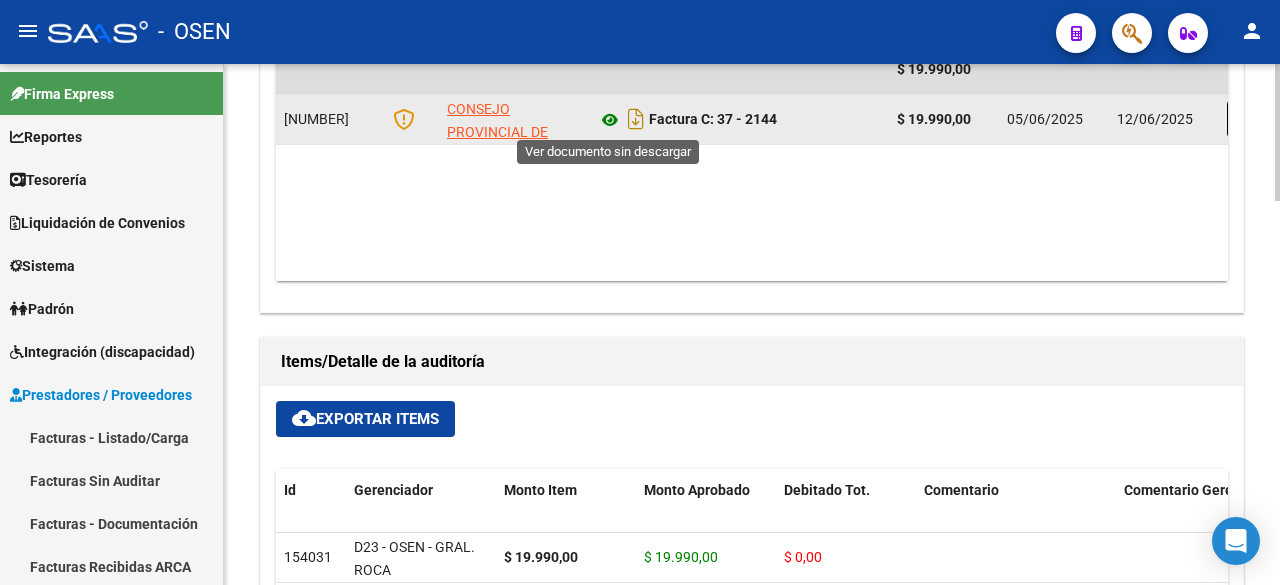 click 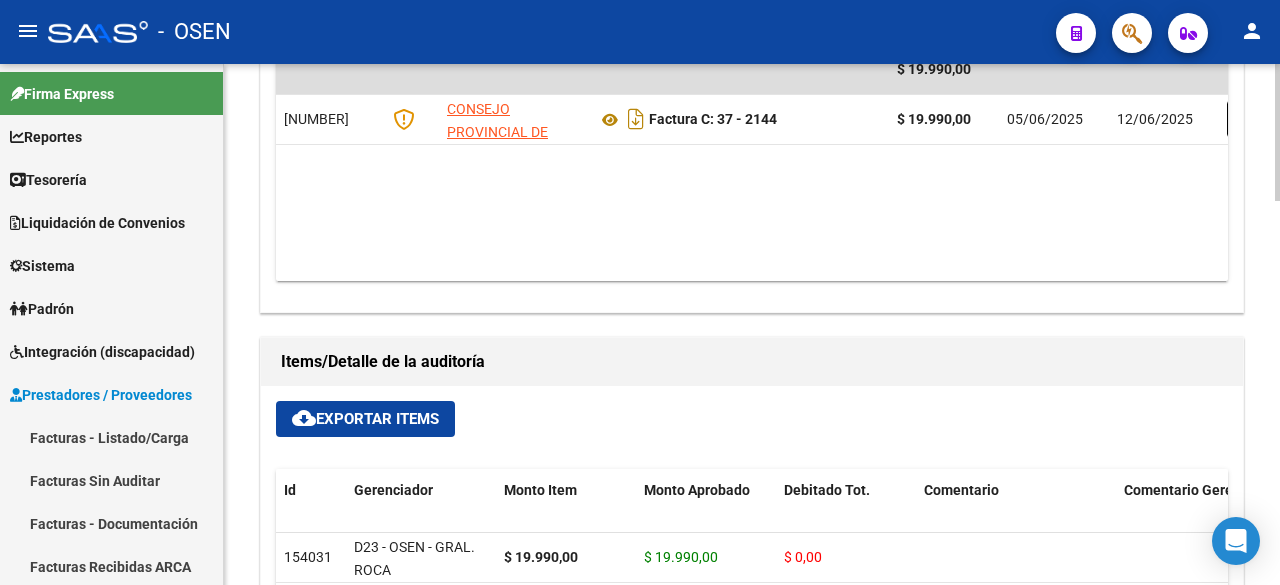 scroll, scrollTop: 333, scrollLeft: 0, axis: vertical 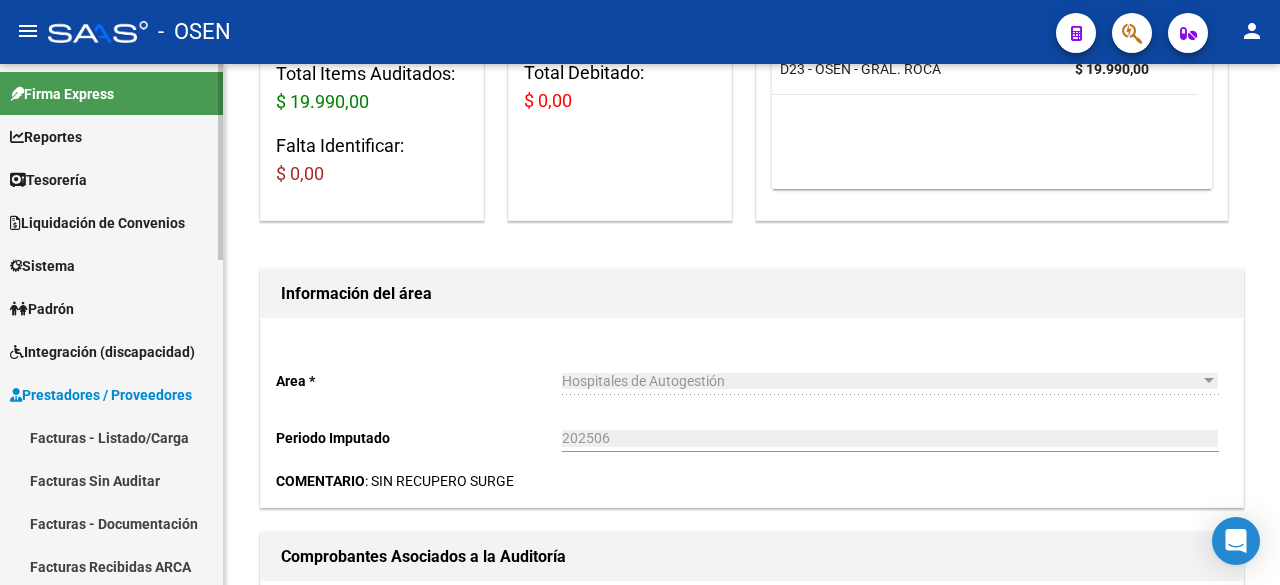 click on "Tesorería" at bounding box center [111, 179] 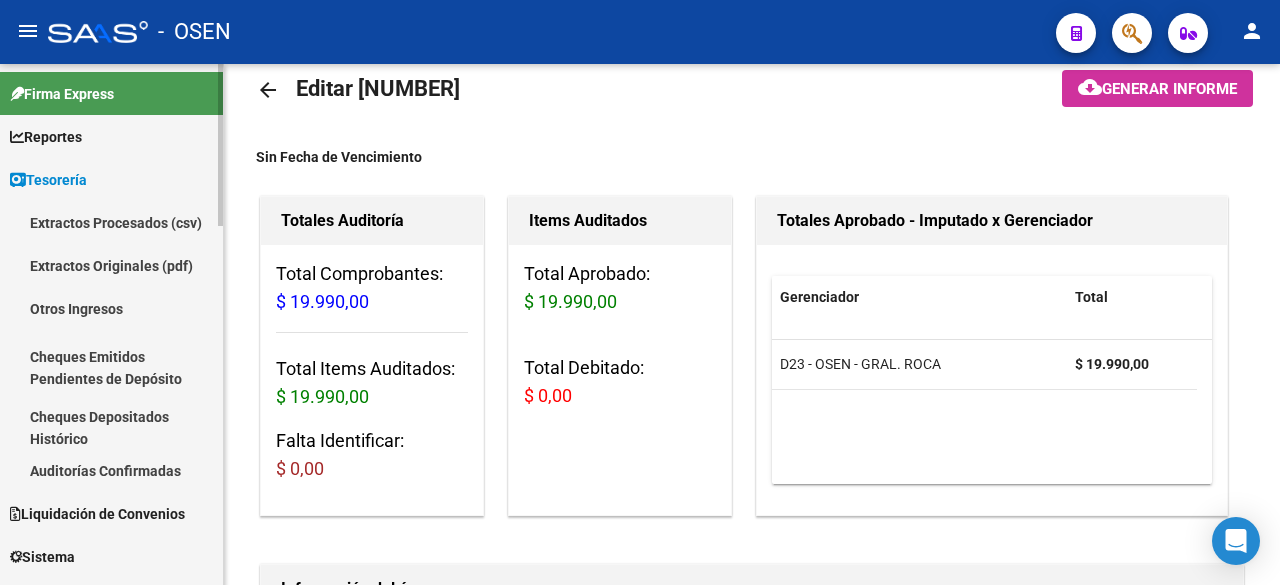 scroll, scrollTop: 0, scrollLeft: 0, axis: both 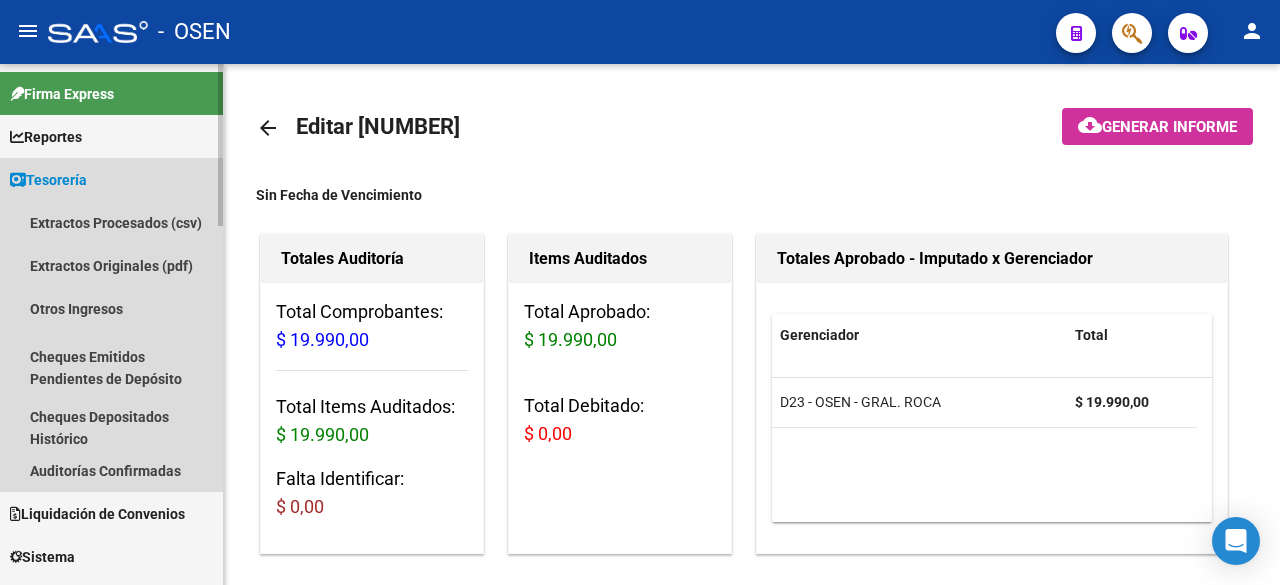 click on "Tesorería" at bounding box center (111, 179) 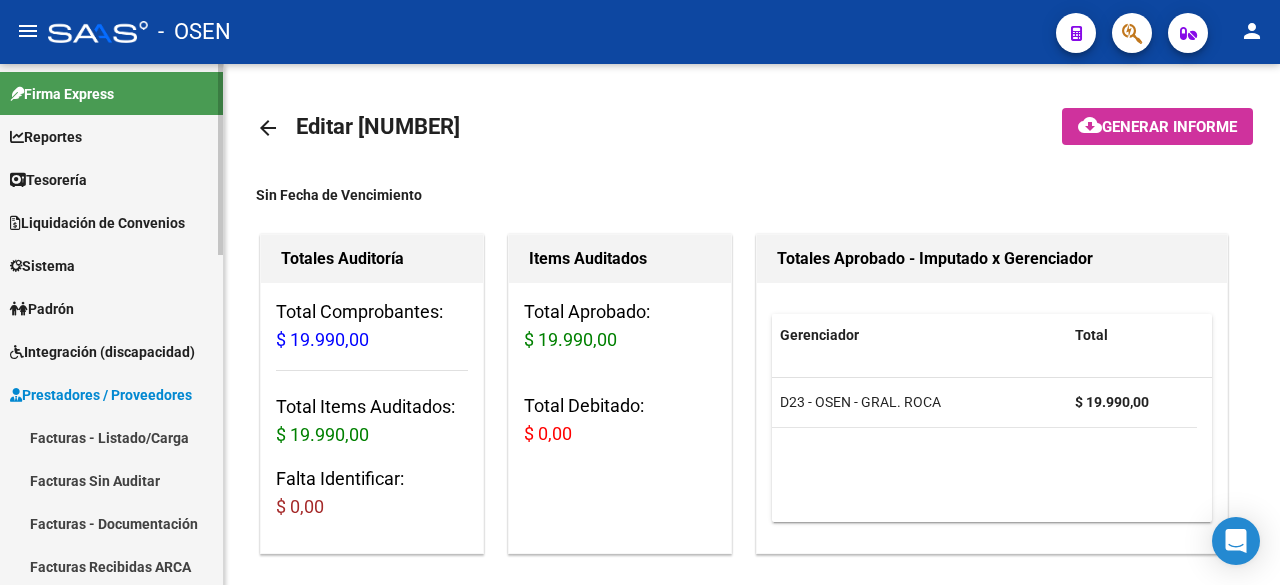 click on "Tesorería" at bounding box center [111, 179] 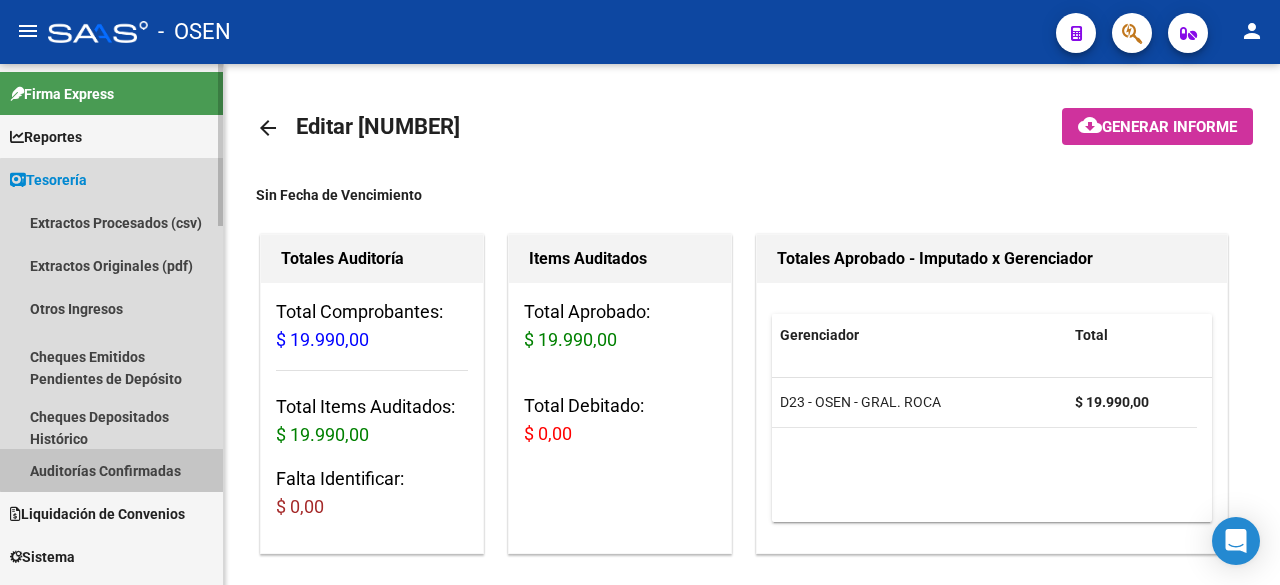 click on "Auditorías Confirmadas" at bounding box center [111, 470] 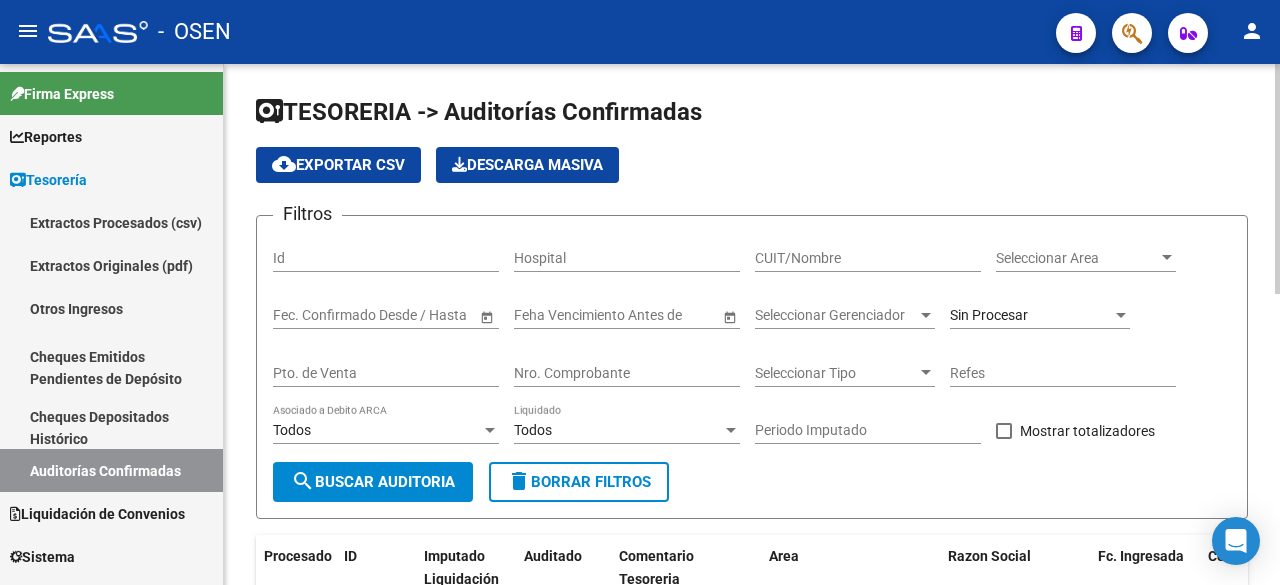 click on "Nro. Comprobante" 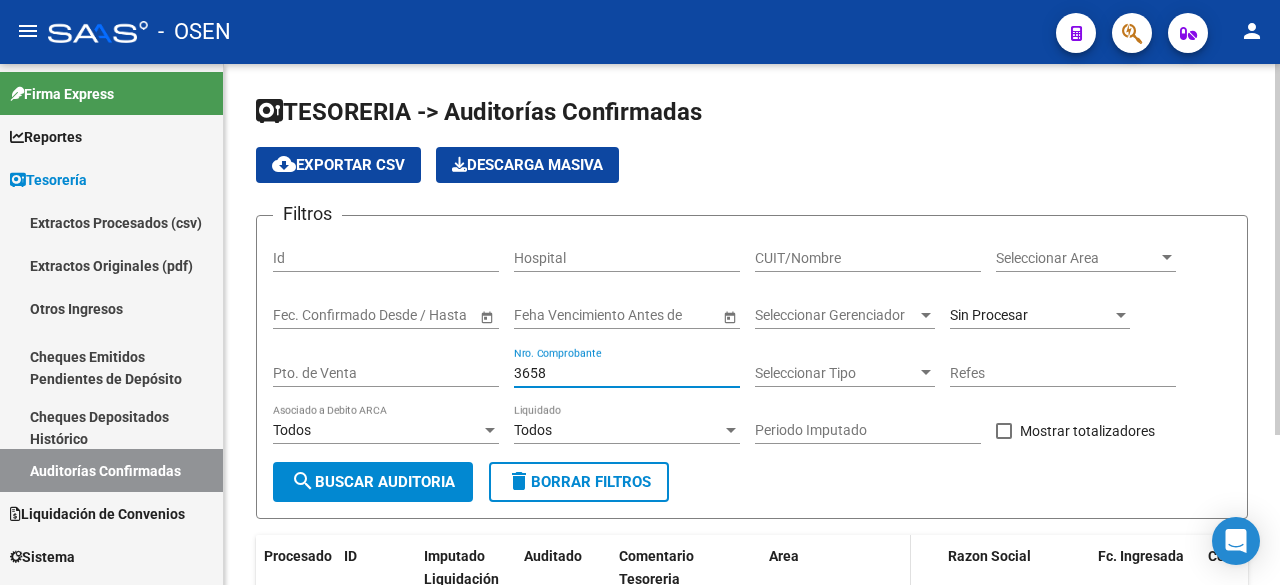 scroll, scrollTop: 210, scrollLeft: 0, axis: vertical 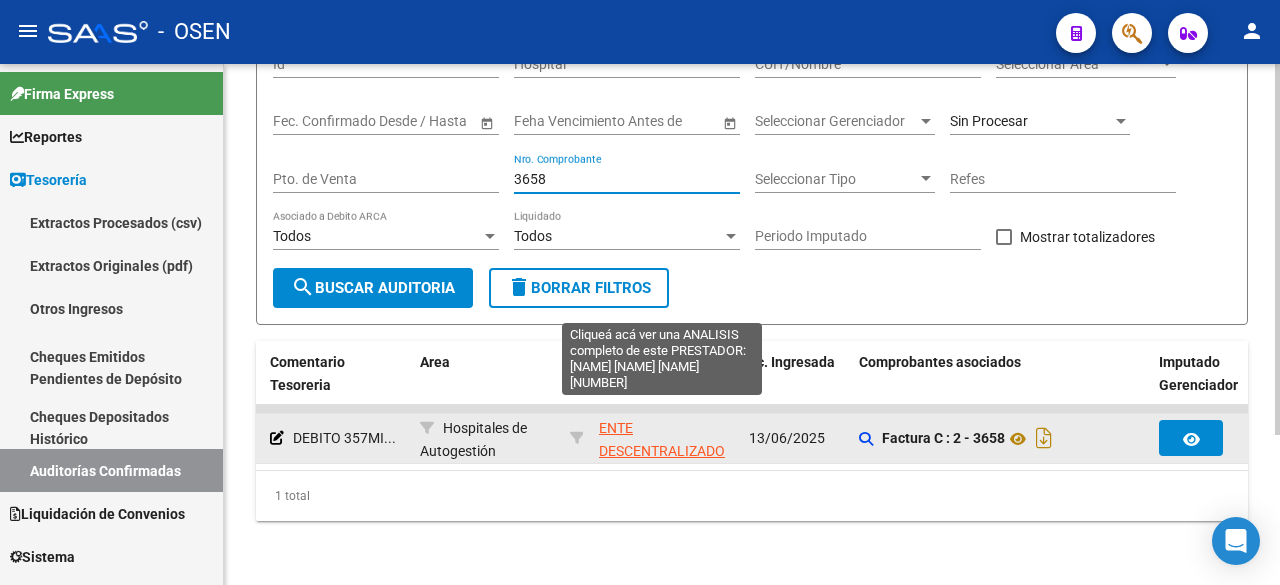 type on "3658" 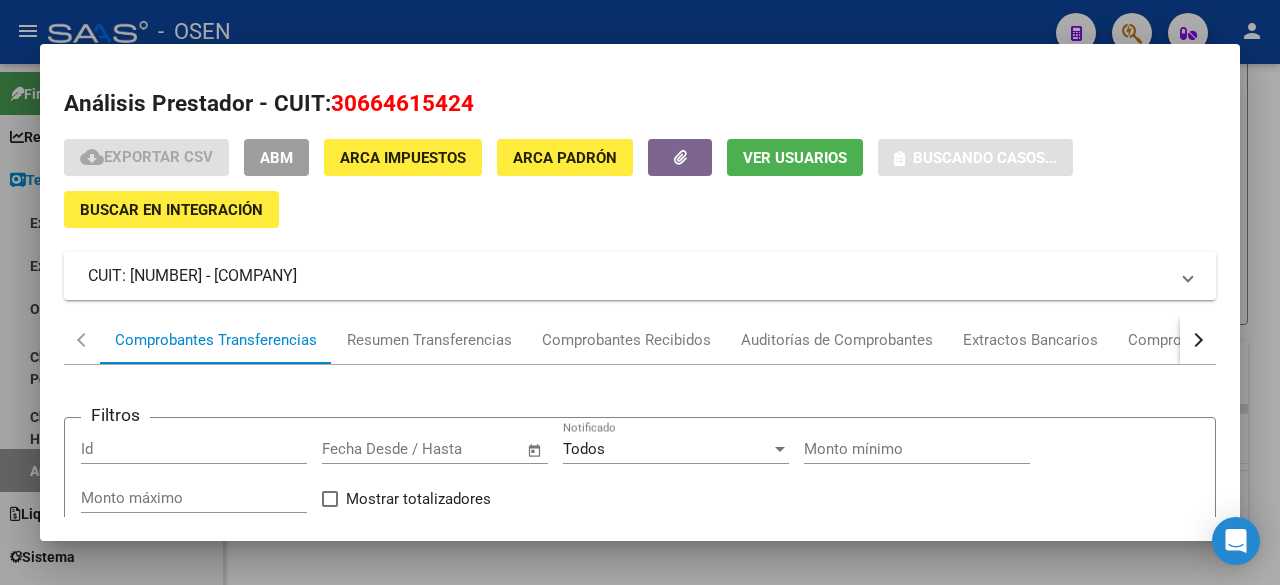 drag, startPoint x: 334, startPoint y: 100, endPoint x: 634, endPoint y: 109, distance: 300.13498 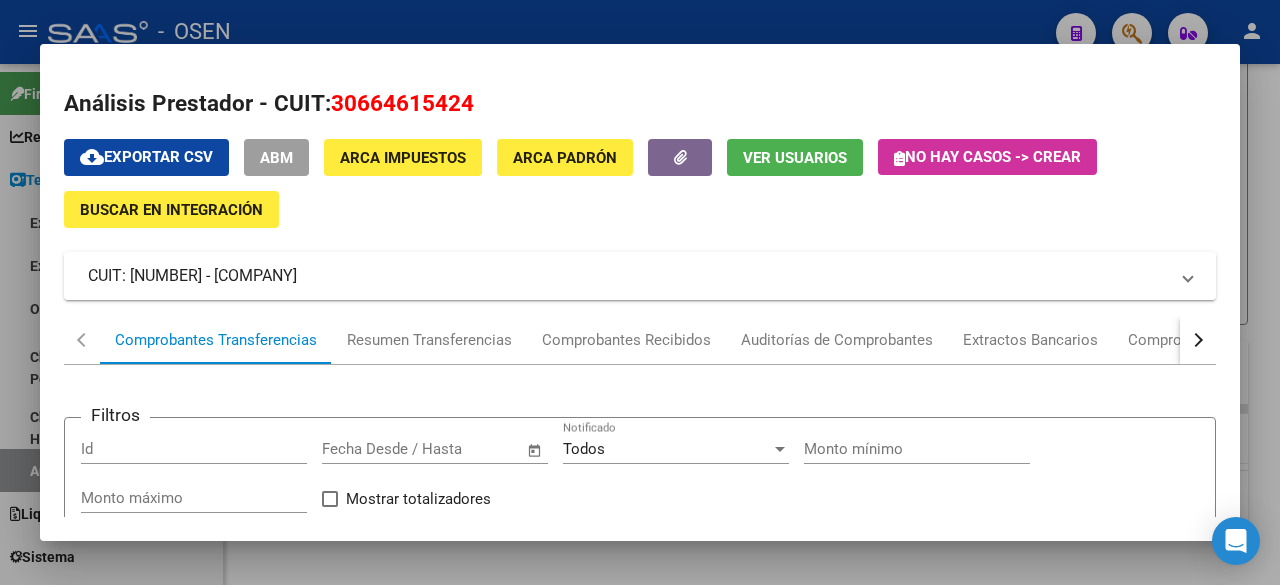click at bounding box center (640, 292) 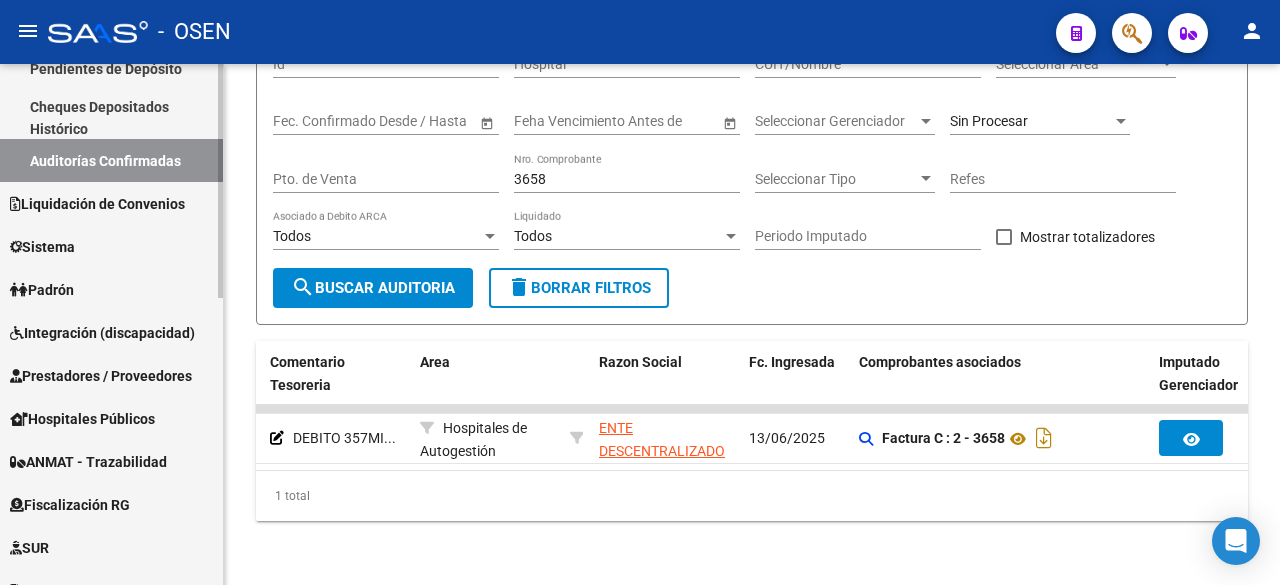 scroll, scrollTop: 305, scrollLeft: 0, axis: vertical 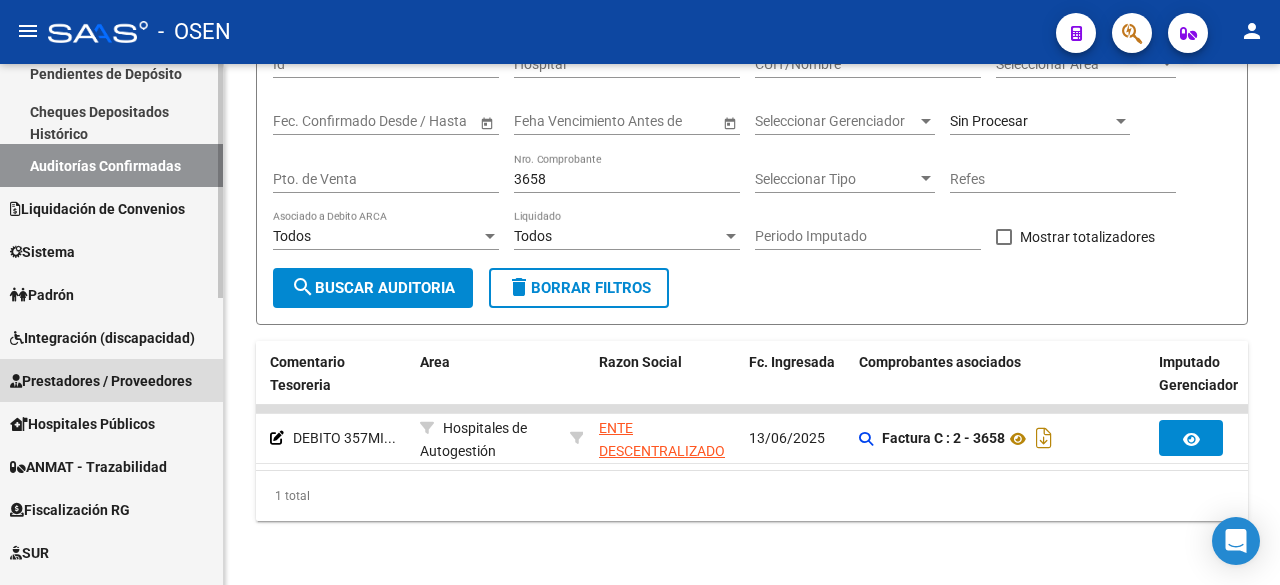 click on "Prestadores / Proveedores" at bounding box center [101, 381] 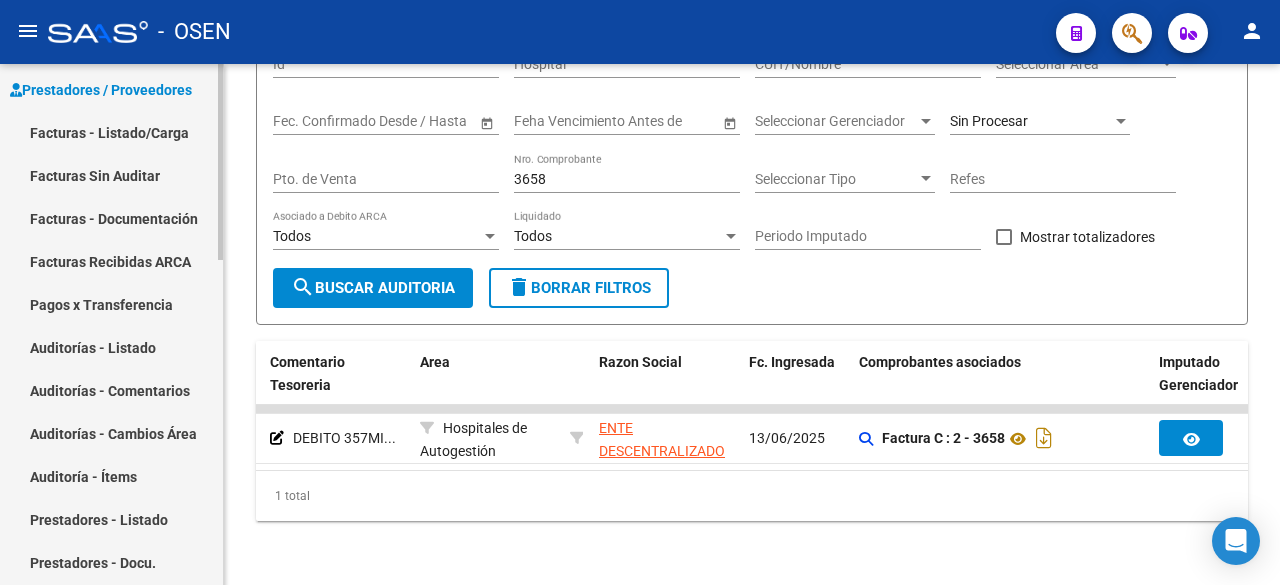 click on "Facturas - Listado/Carga" at bounding box center [111, 132] 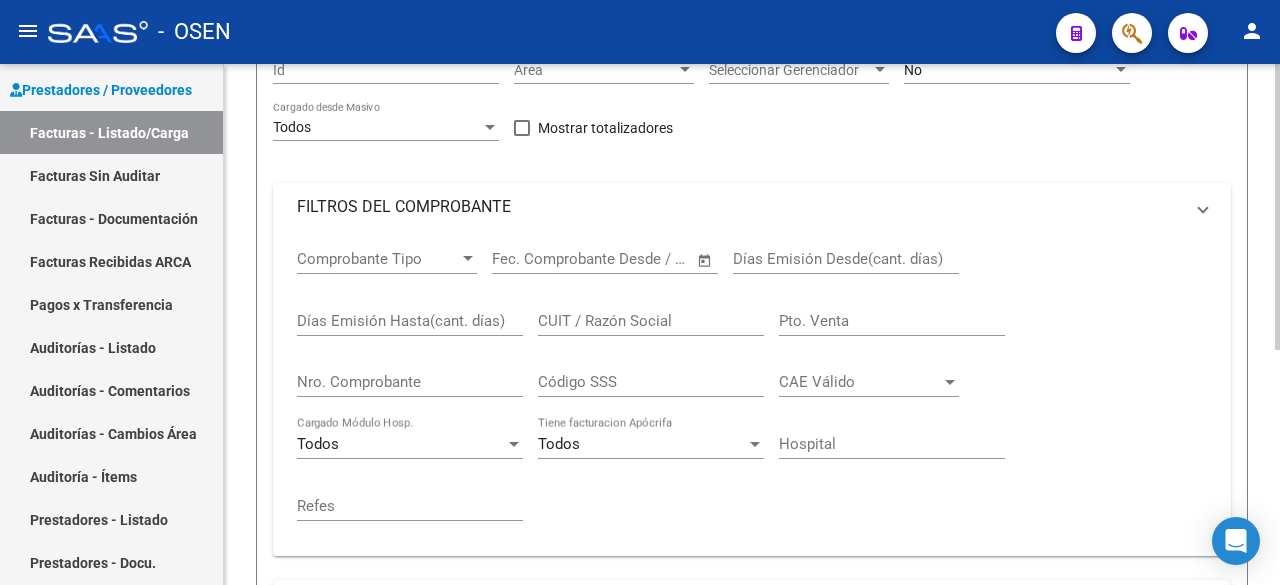 scroll, scrollTop: 0, scrollLeft: 0, axis: both 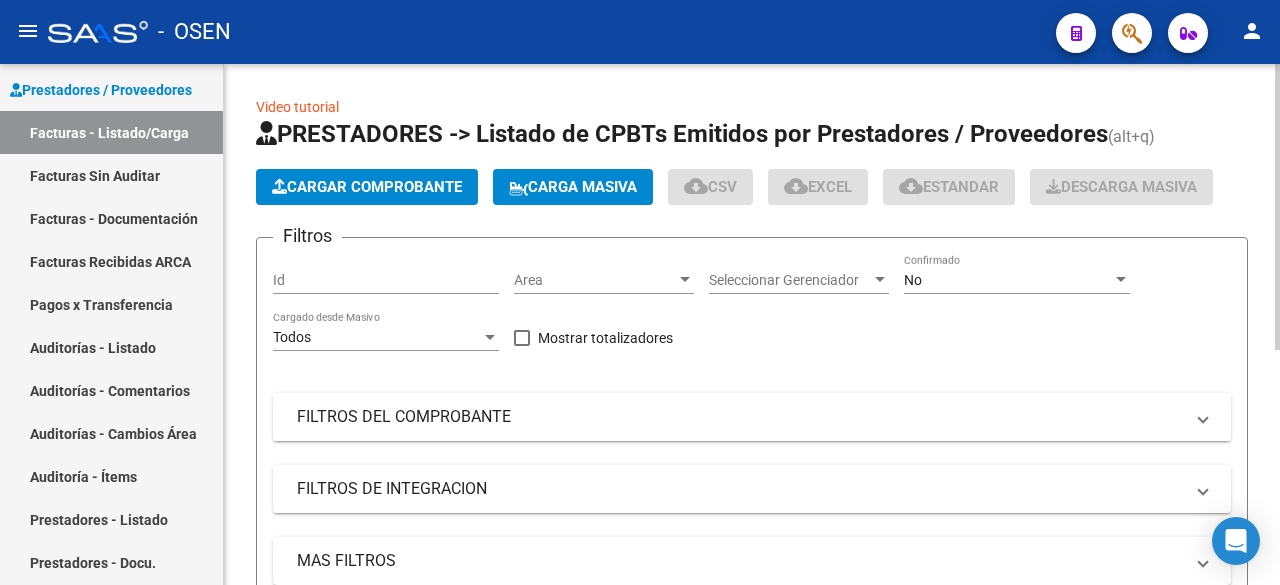 click on "FILTROS DEL COMPROBANTE" at bounding box center [740, 417] 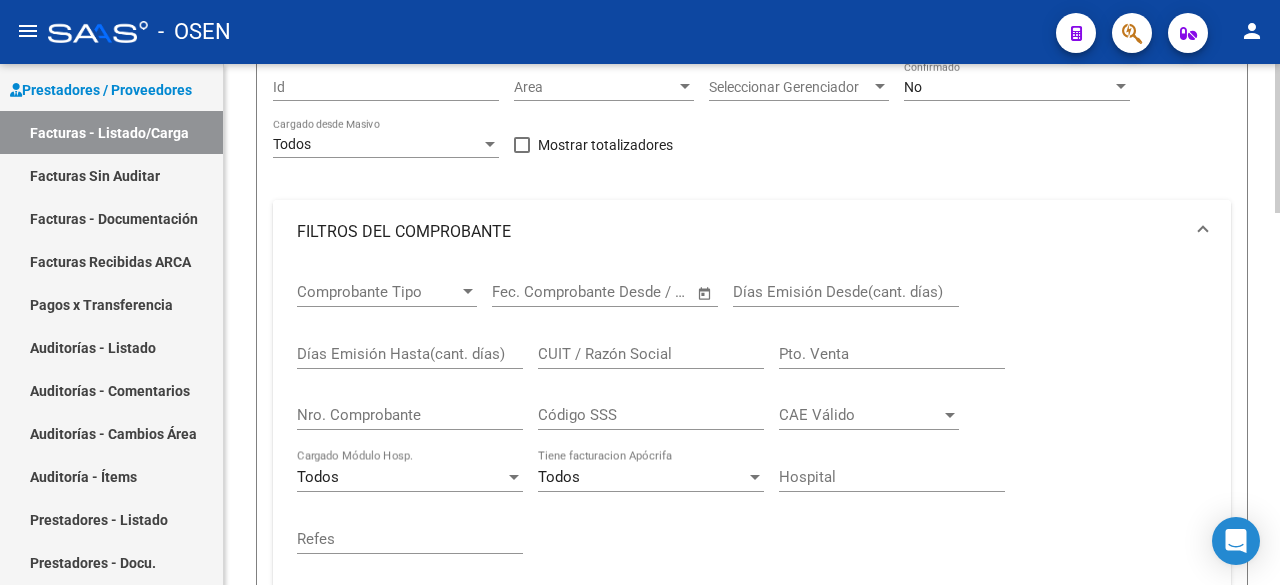 scroll, scrollTop: 225, scrollLeft: 0, axis: vertical 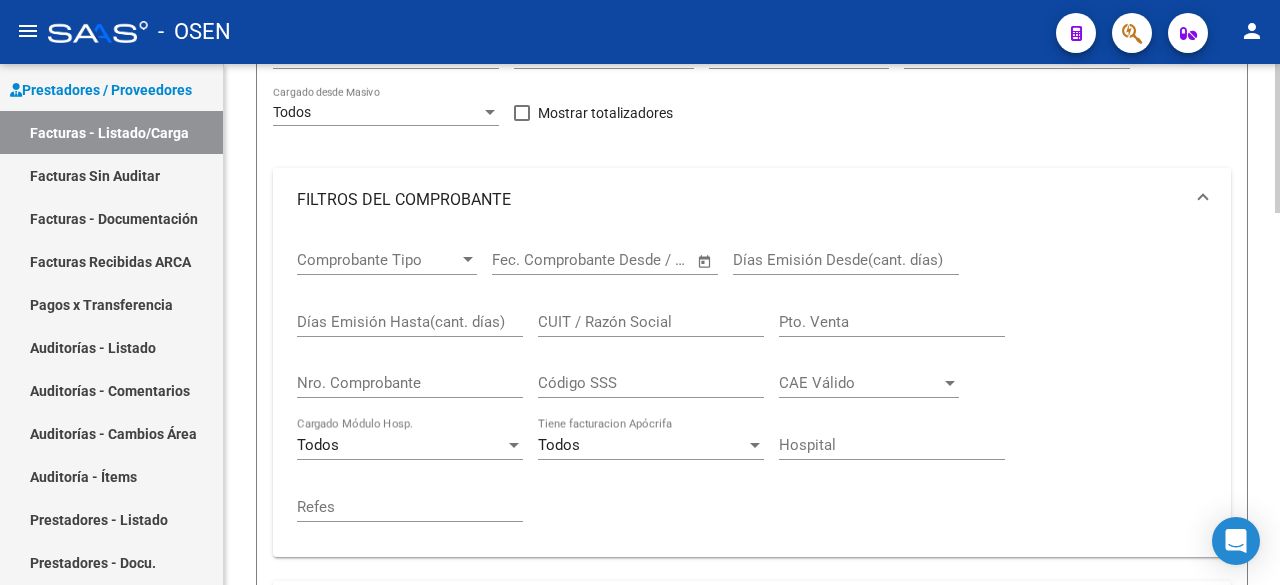 click on "Video tutorial   PRESTADORES -> Listado de CPBTs Emitidos por Prestadores / Proveedores (alt+q)   Cargar Comprobante
Carga Masiva  cloud_download  CSV  cloud_download  EXCEL  cloud_download  Estandar   Descarga Masiva
Filtros Id Area Area Seleccionar Gerenciador Seleccionar Gerenciador No Confirmado Todos Cargado desde Masivo   Mostrar totalizadores   FILTROS DEL COMPROBANTE  Comprobante Tipo Comprobante Tipo Start date – End date Fec. Comprobante Desde / Hasta Días Emisión Desde(cant. días) Días Emisión Hasta(cant. días) CUIT / Razón Social Pto. Venta Nro. Comprobante Código SSS CAE Válido CAE Válido Todos Cargado Módulo Hosp. Todos Tiene facturacion Apócrifa Hospital Refes  FILTROS DE INTEGRACION  Todos Cargado en Para Enviar SSS Período De Prestación Campos del Archivo de Rendición Devuelto x SSS (dr_envio) Todos Rendido x SSS (dr_envio) Tipo de Registro Tipo de Registro Período Presentación Período Presentación Campos del Legajo Asociado (preaprobación) Todos  MAS FILTROS  Op" 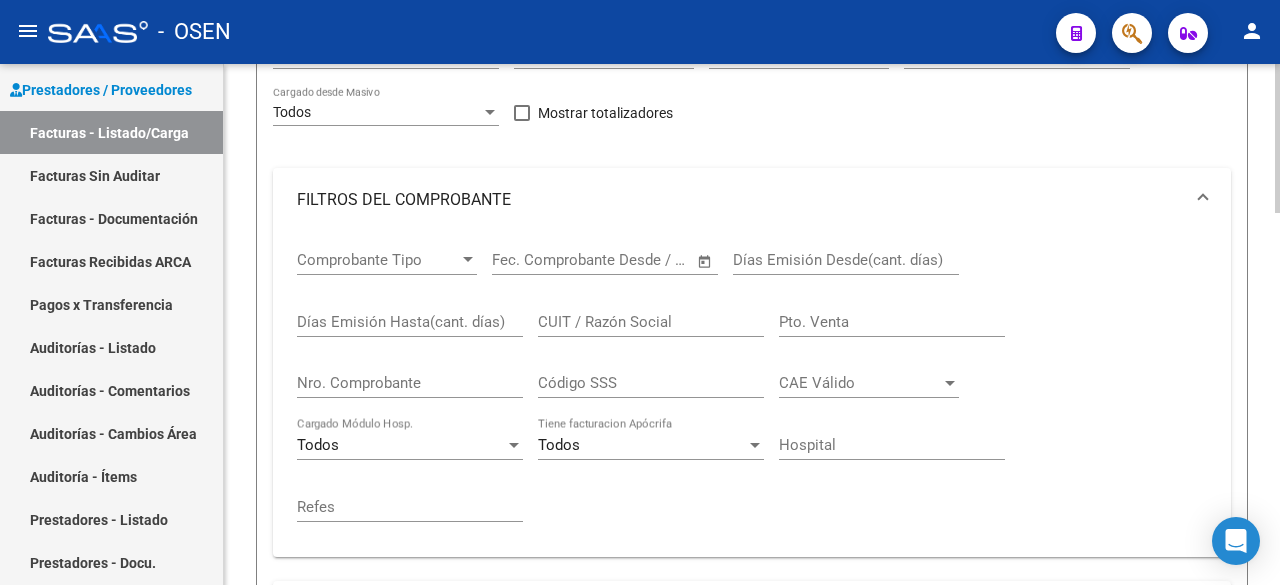 click on "CUIT / Razón Social" at bounding box center (651, 322) 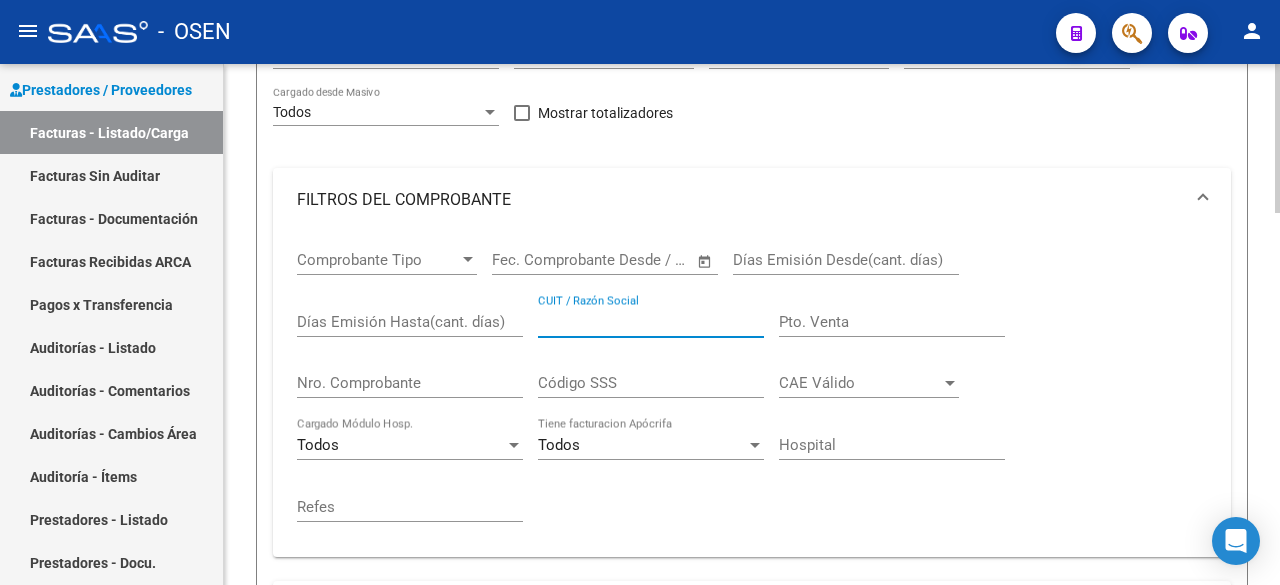 paste on "30664615424" 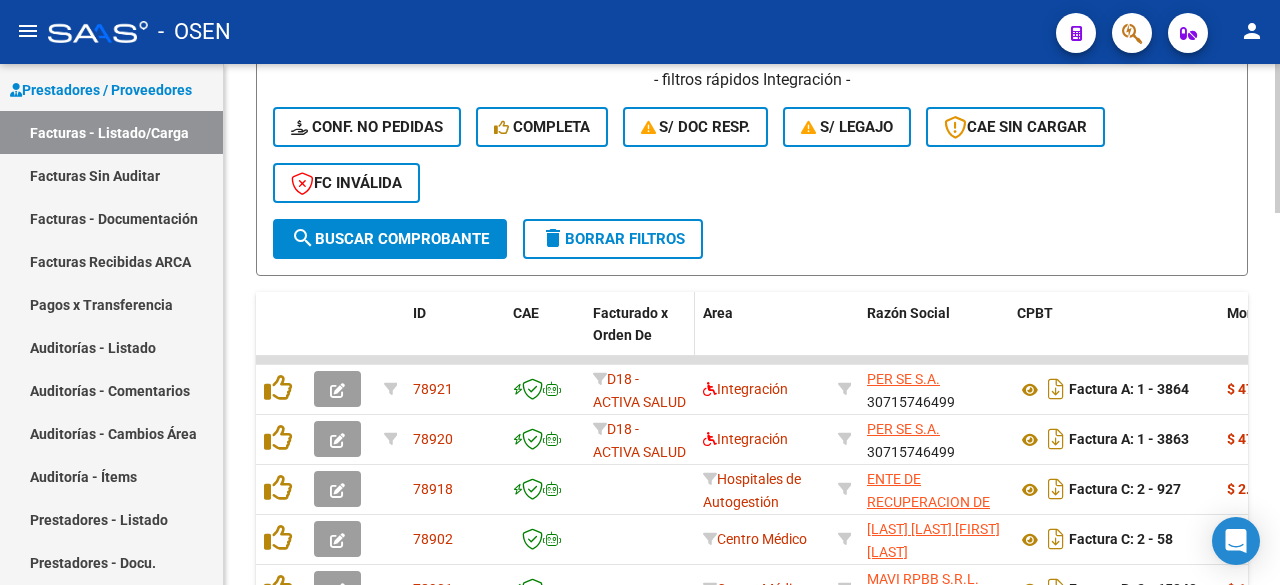 scroll, scrollTop: 892, scrollLeft: 0, axis: vertical 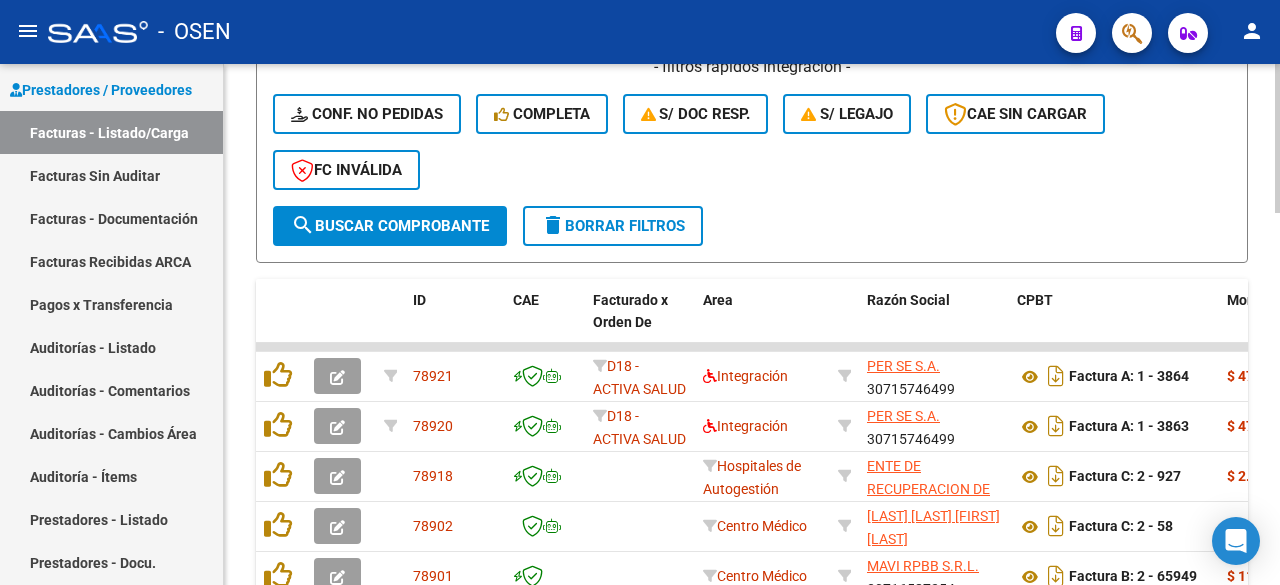 type on "30664615424" 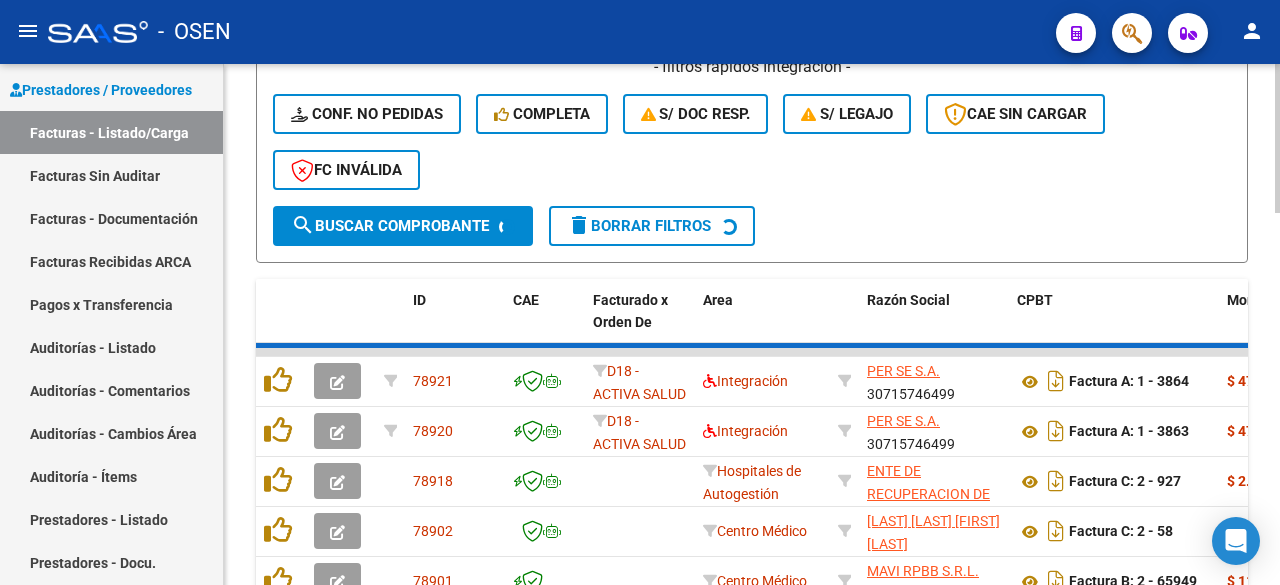 scroll, scrollTop: 846, scrollLeft: 0, axis: vertical 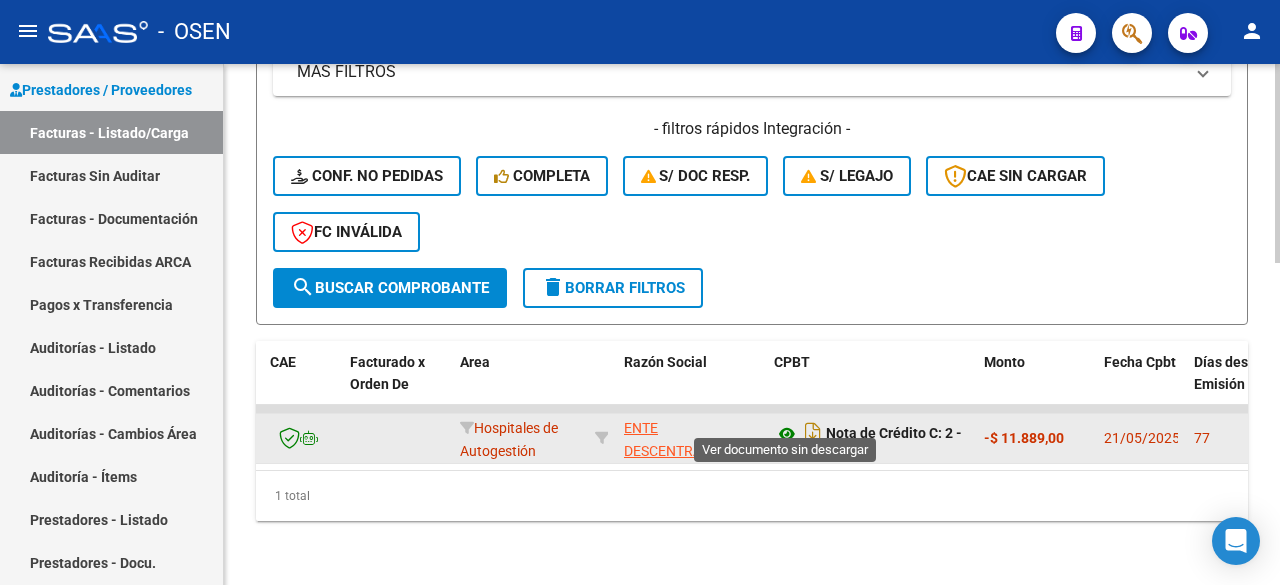 click 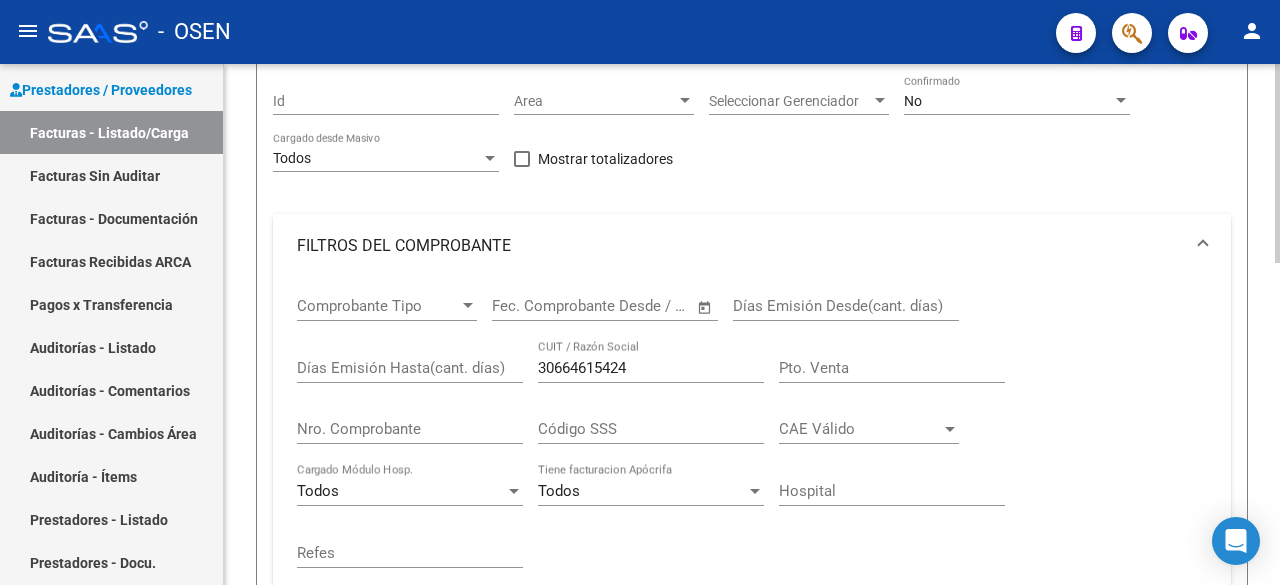 scroll, scrollTop: 0, scrollLeft: 0, axis: both 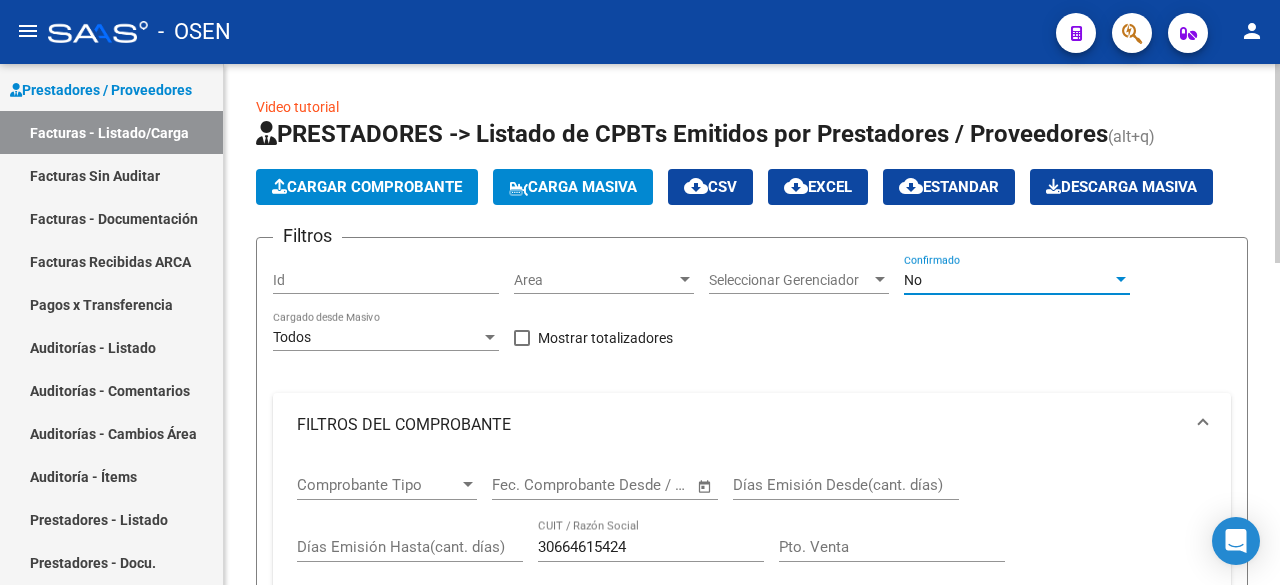 click on "No" at bounding box center [1008, 280] 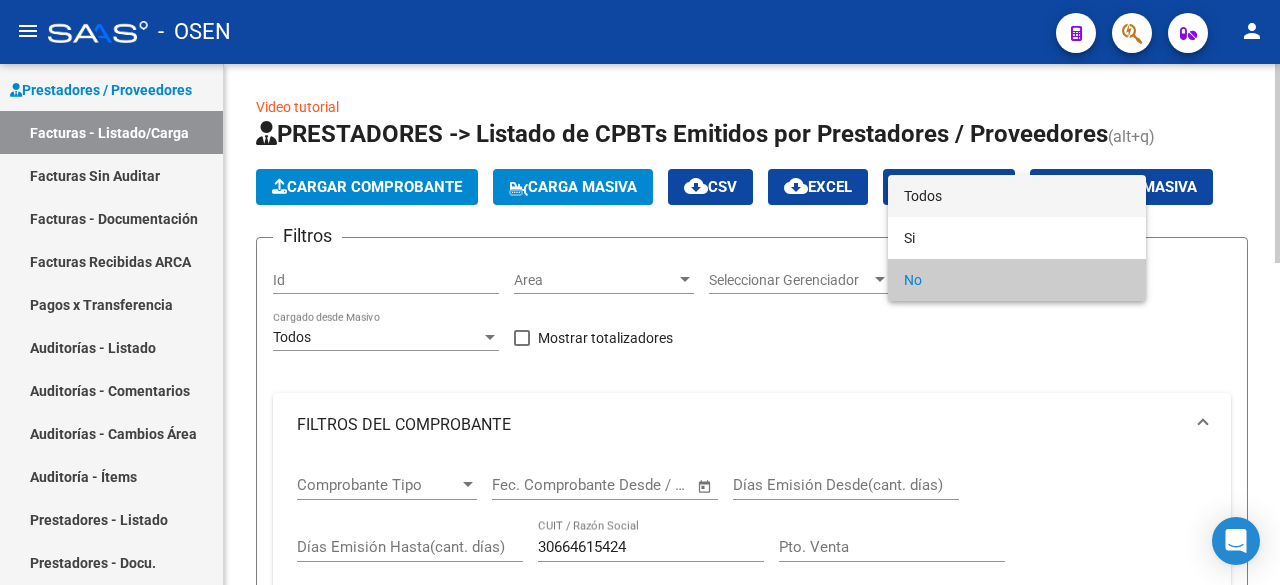 click on "Todos" at bounding box center (1017, 196) 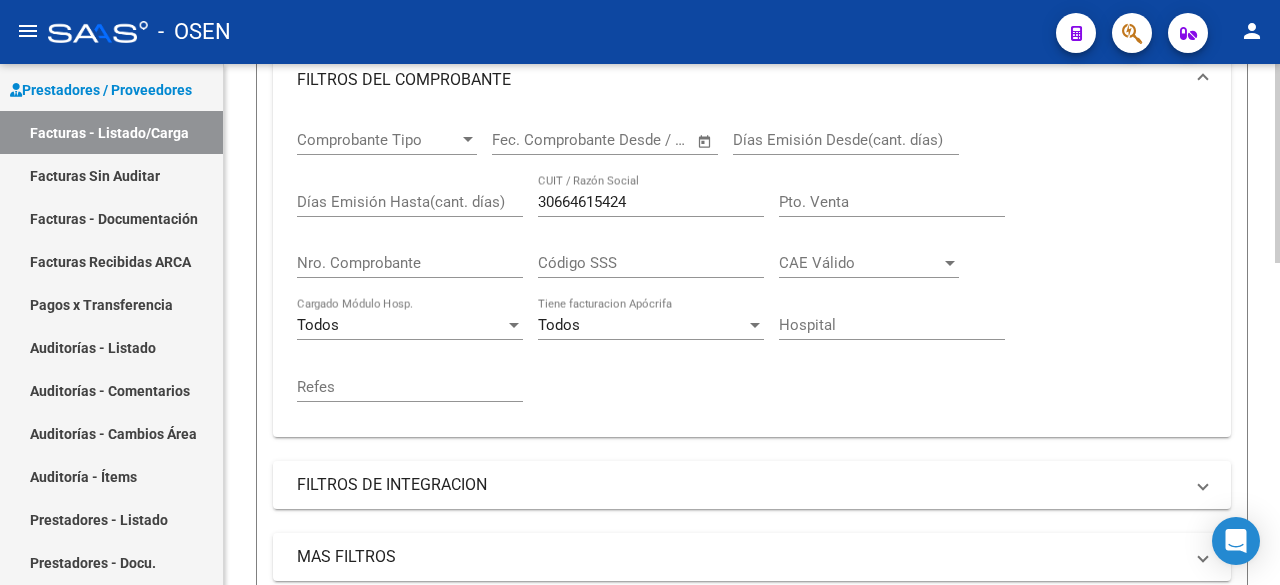scroll, scrollTop: 667, scrollLeft: 0, axis: vertical 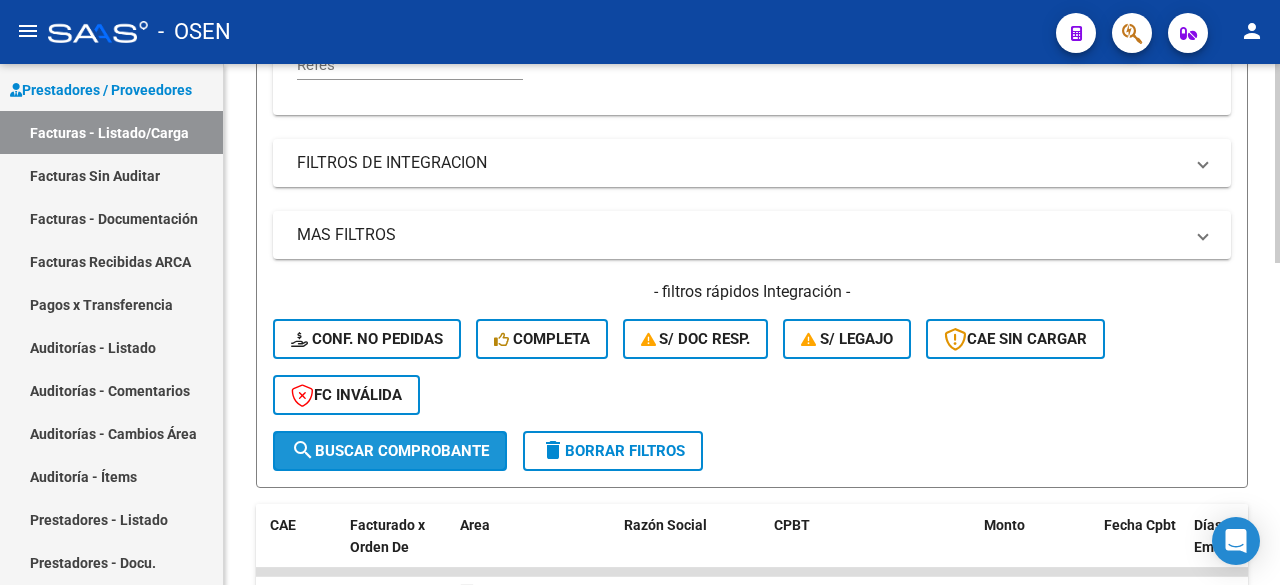 drag, startPoint x: 416, startPoint y: 447, endPoint x: 427, endPoint y: 447, distance: 11 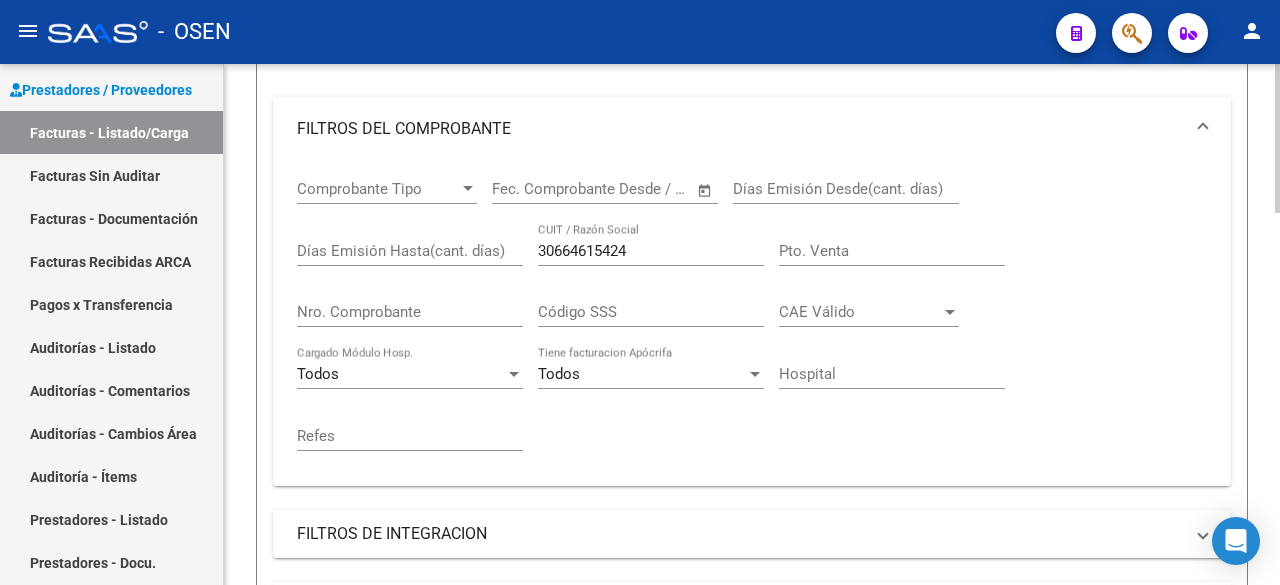 scroll, scrollTop: 0, scrollLeft: 0, axis: both 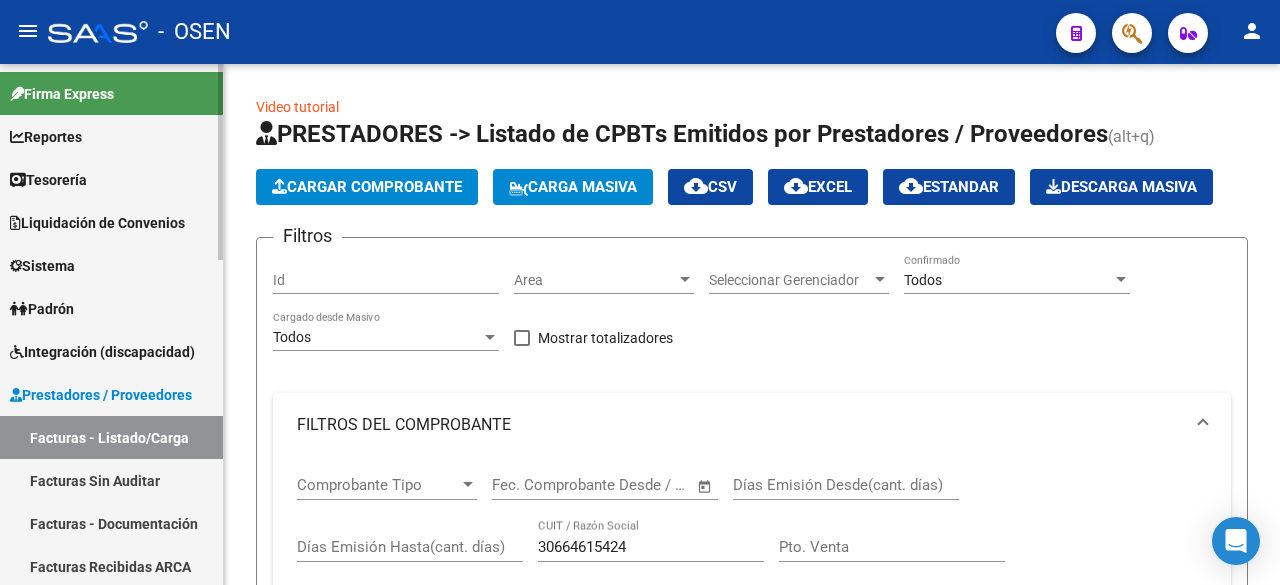 click on "Tesorería" at bounding box center (111, 179) 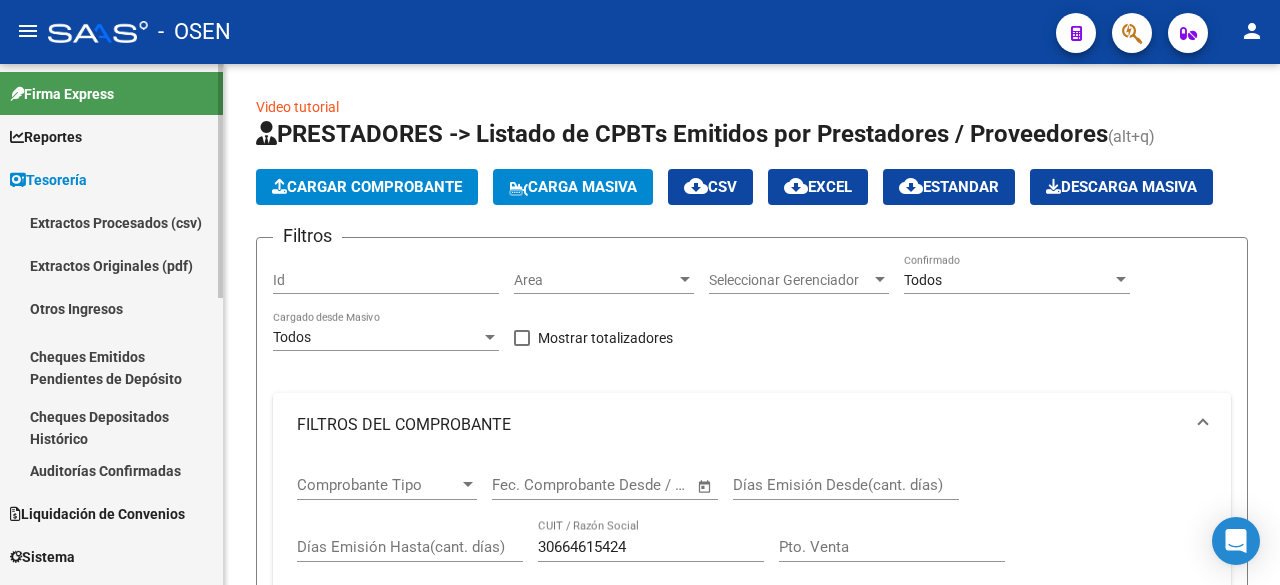 click on "Auditorías Confirmadas" at bounding box center [111, 470] 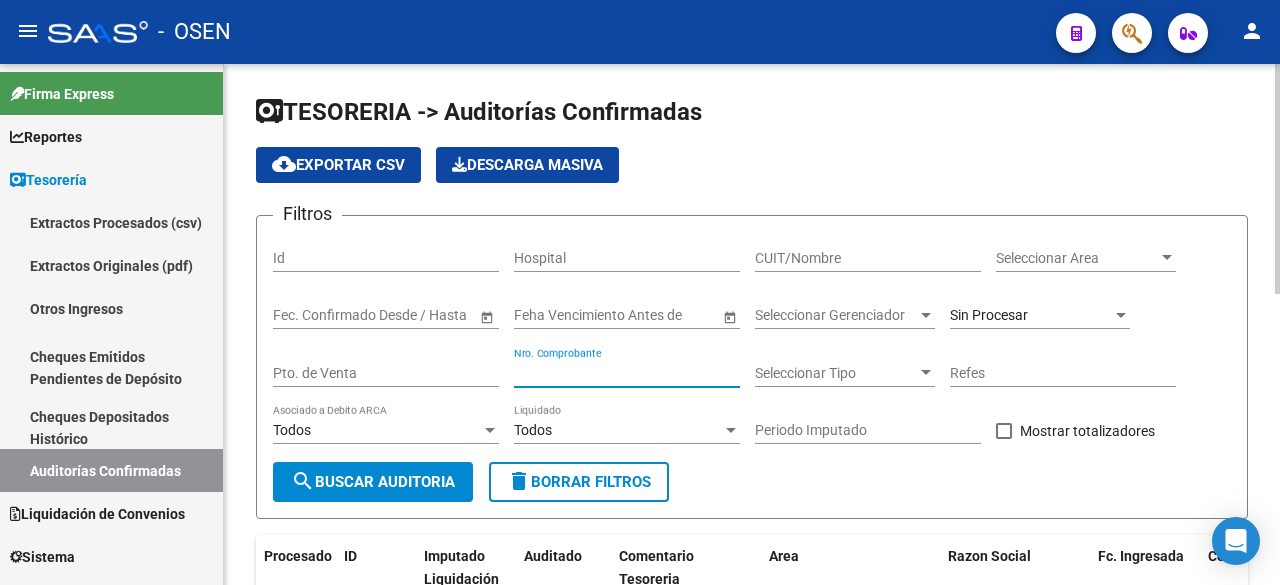 click on "Nro. Comprobante" at bounding box center [627, 373] 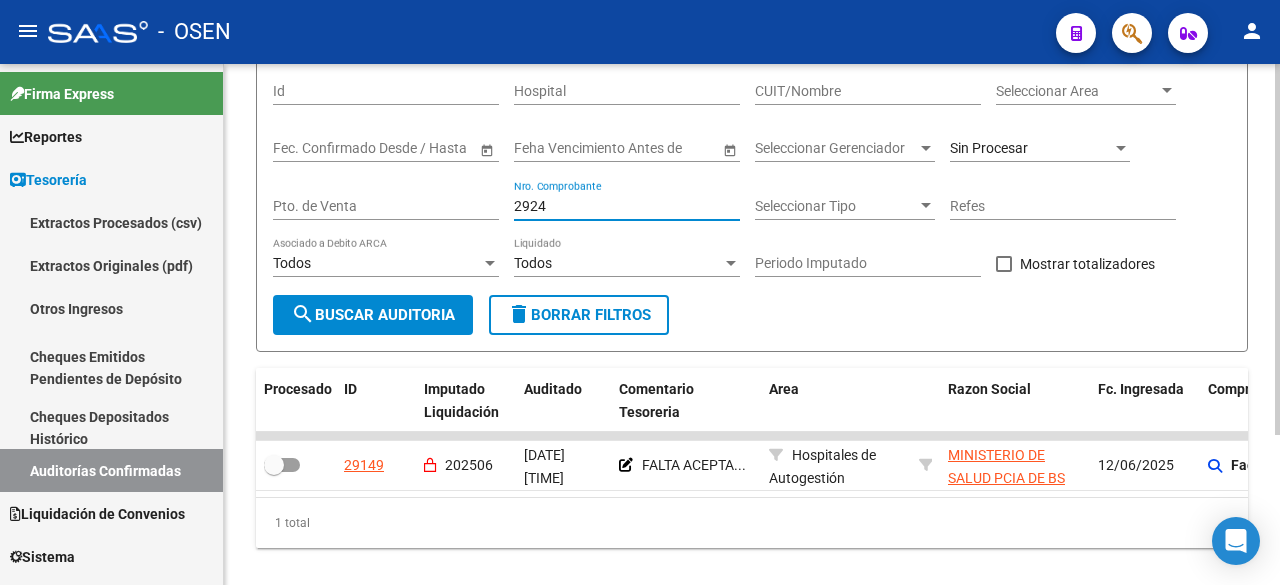 scroll, scrollTop: 210, scrollLeft: 0, axis: vertical 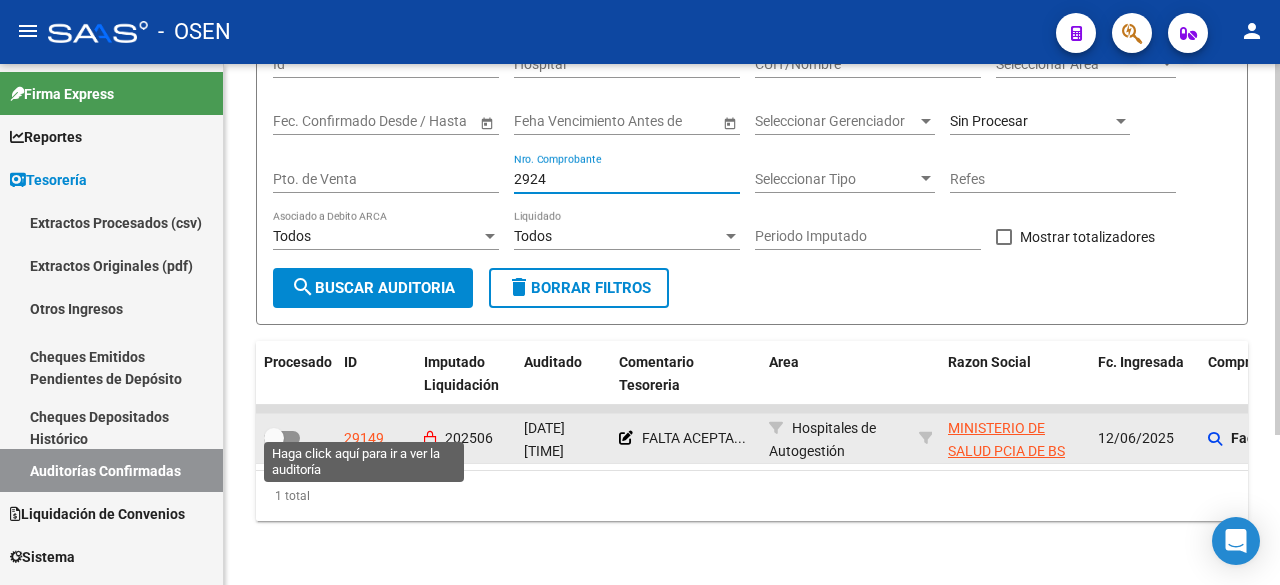 type on "2924" 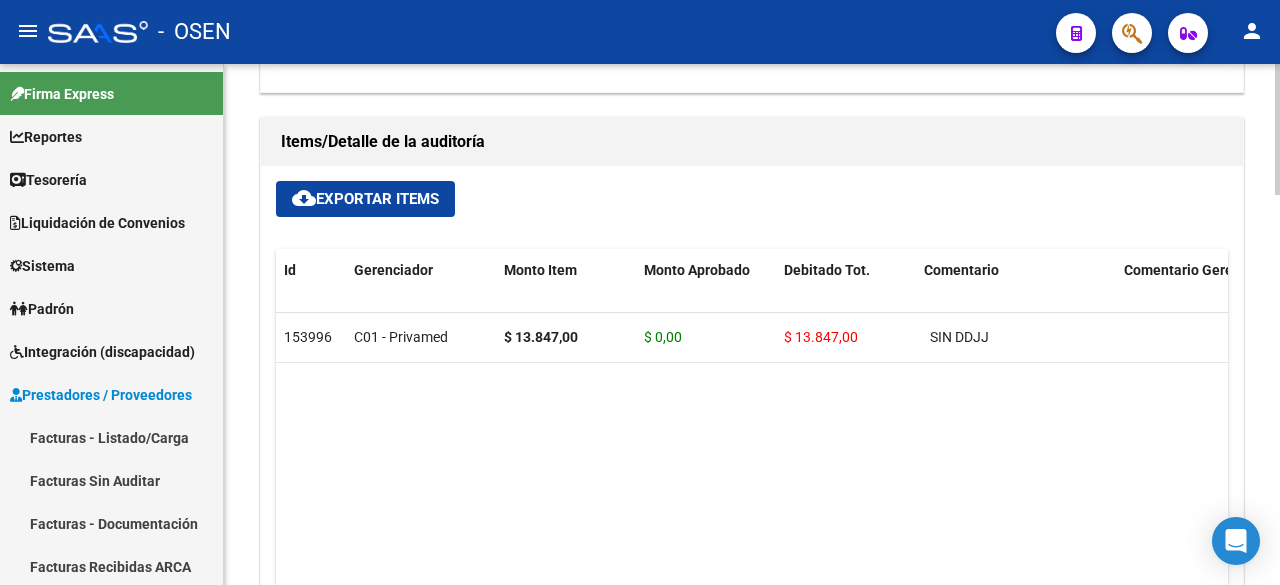 scroll, scrollTop: 1000, scrollLeft: 0, axis: vertical 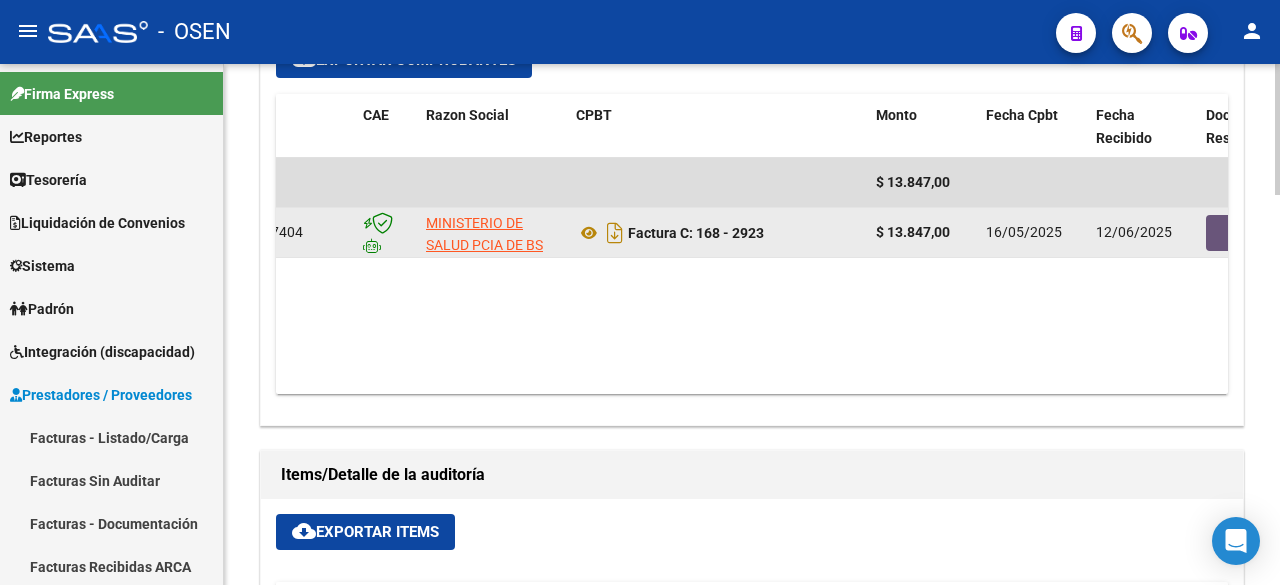 click 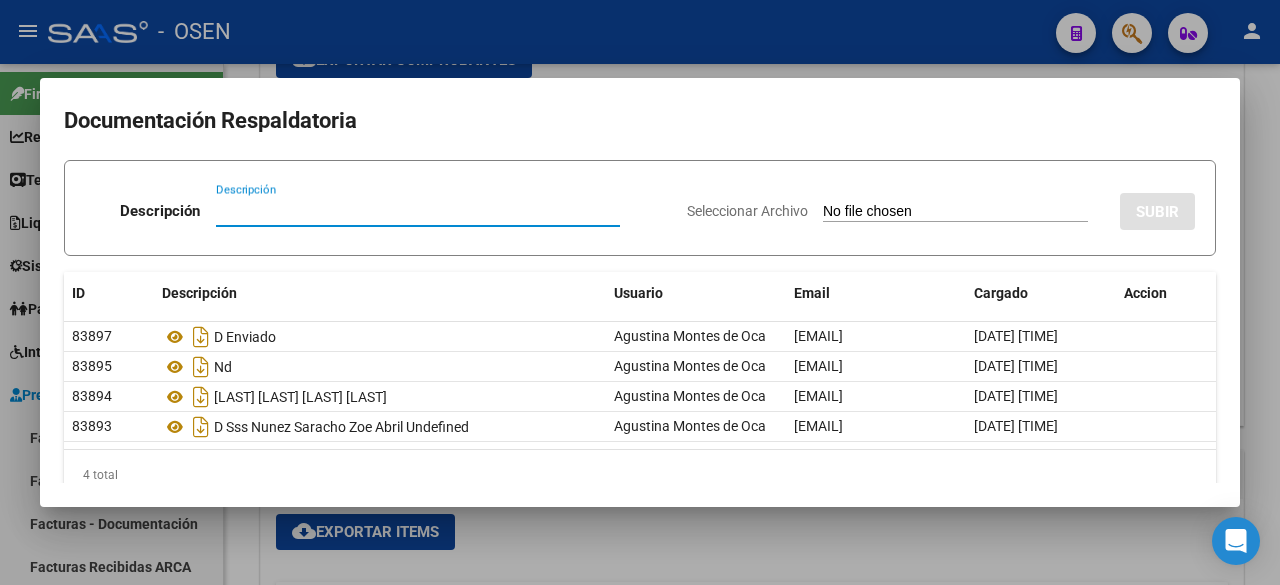 click on "menu -   OSEN  person    Firma Express     Reportes Tablero de Control Ingresos Percibidos Análisis de todos los conceptos (histórico) Análisis de todos los conceptos detalle (mensual) Apertura de Transferencias Reales (histórico) Análisis Ingresos RG por CUIT (mensual) Imputación de Códigos Ingresos Devengados Análisis Histórico Detalles Transferencias RG sin DDJJ Detalles por CUIL RG Detalles - MT/PD MT morosos Egresos Devengados Comprobantes Recibidos Facturación Apócrifa Auditorías x Área Auditorías x Usuario Ítems de Auditorías x Usuario SUR Expedientes Internos Movimiento de Expte. SSS Padrón Traspasos x O.S. Traspasos x Gerenciador Traspasos x Provincia Nuevos Aportantes Métricas - Padrón SSS Métricas - Crecimiento Población Tesorería Cheques Emitidos Transferencias Bancarias Realizadas    Tesorería Extractos Procesados (csv) Extractos Originales (pdf) Otros Ingresos Cheques Emitidos Pendientes de Depósito Cheques Depositados Histórico Auditorías Confirmadas SSS - Sur" at bounding box center [640, 292] 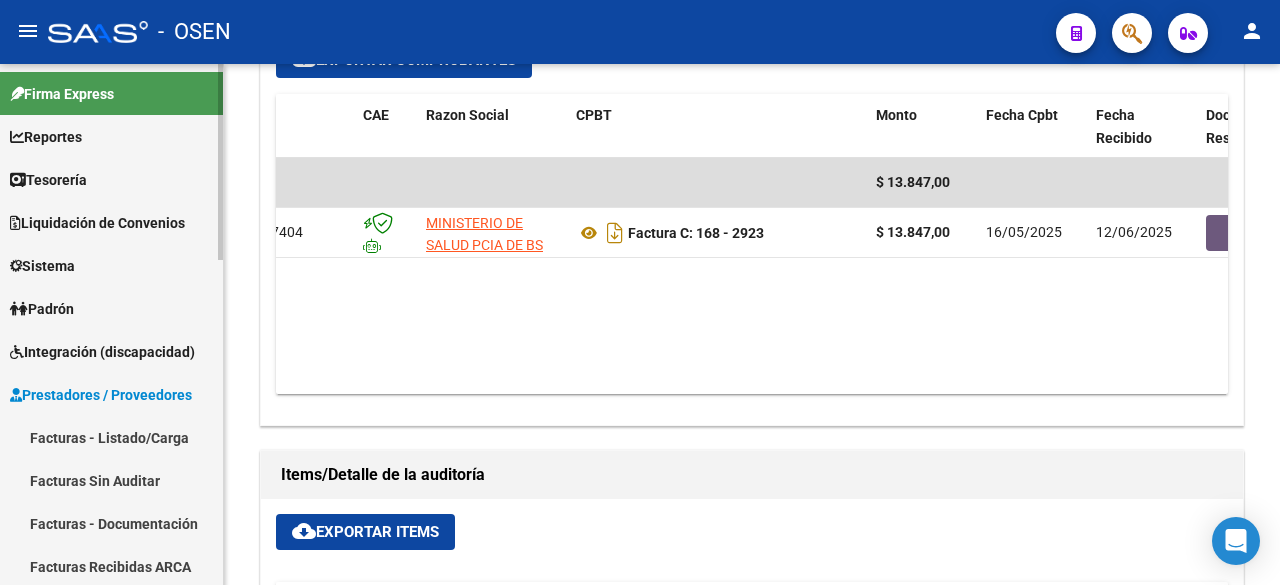 click on "Tesorería" at bounding box center [111, 179] 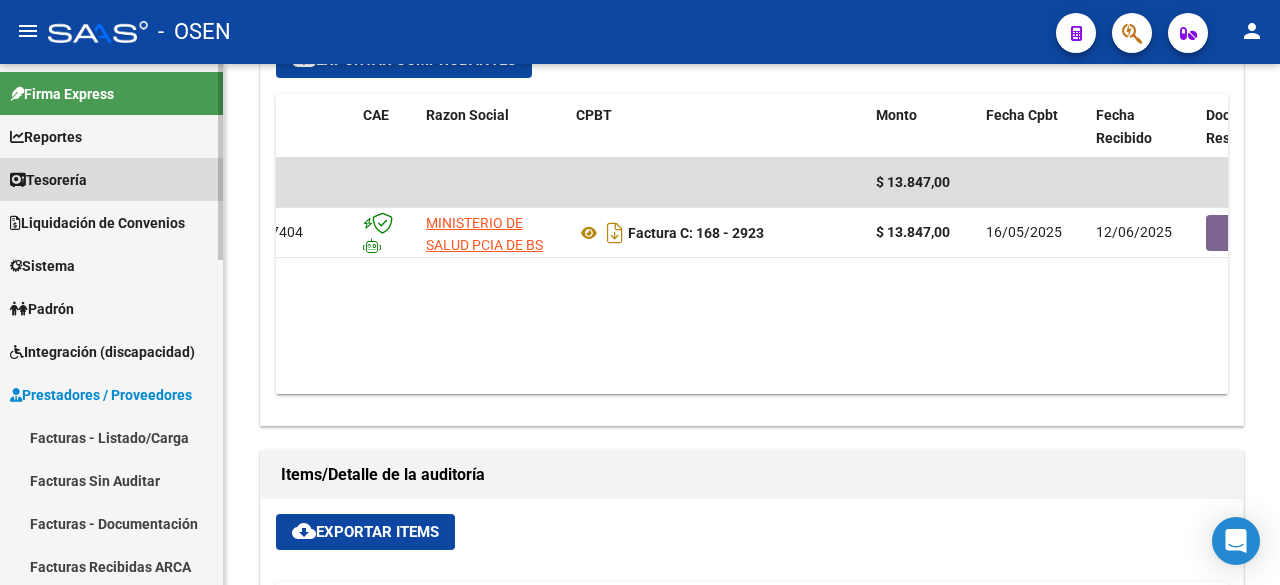 click on "Tesorería" at bounding box center (111, 179) 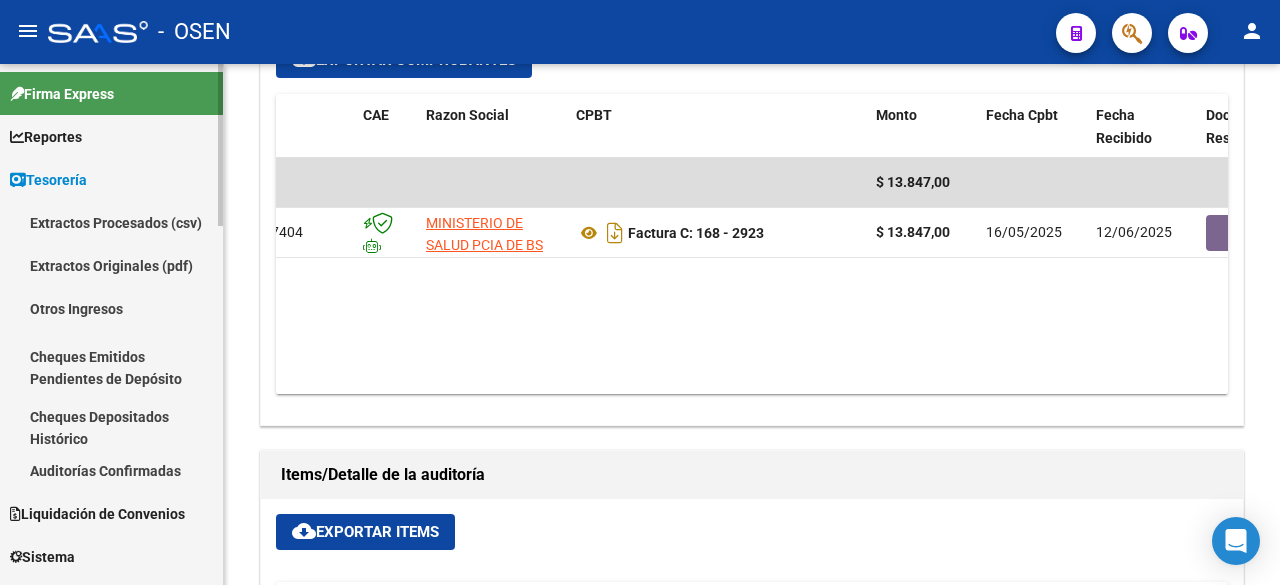 click on "Auditorías Confirmadas" at bounding box center (111, 470) 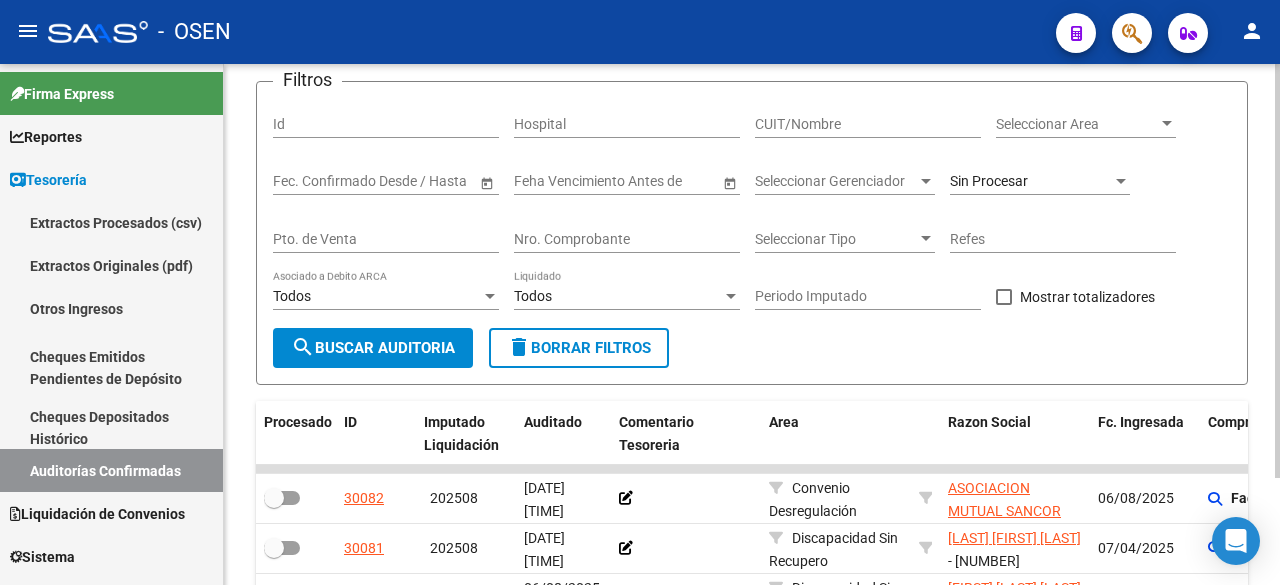 scroll, scrollTop: 660, scrollLeft: 0, axis: vertical 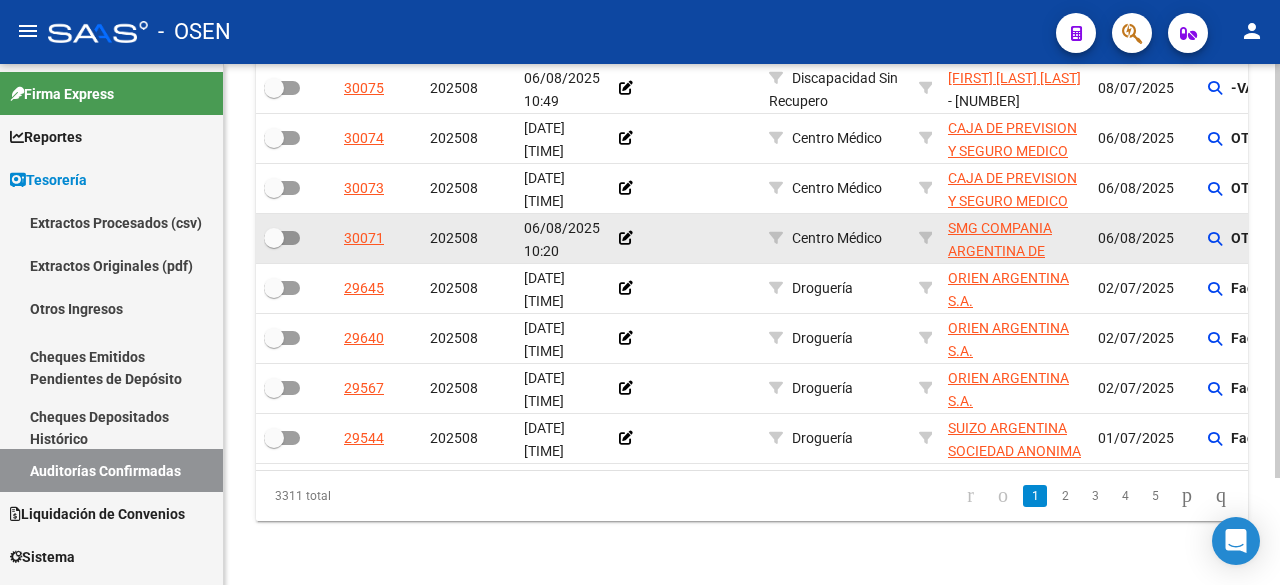 click on "06/08/2025 10:20" 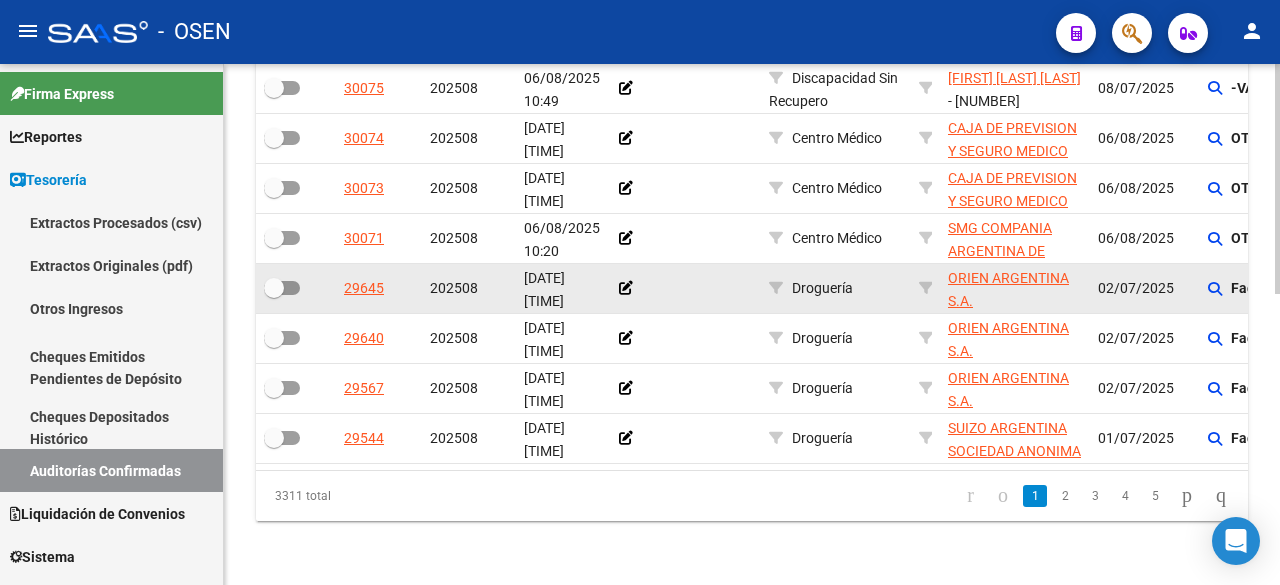 scroll, scrollTop: 0, scrollLeft: 0, axis: both 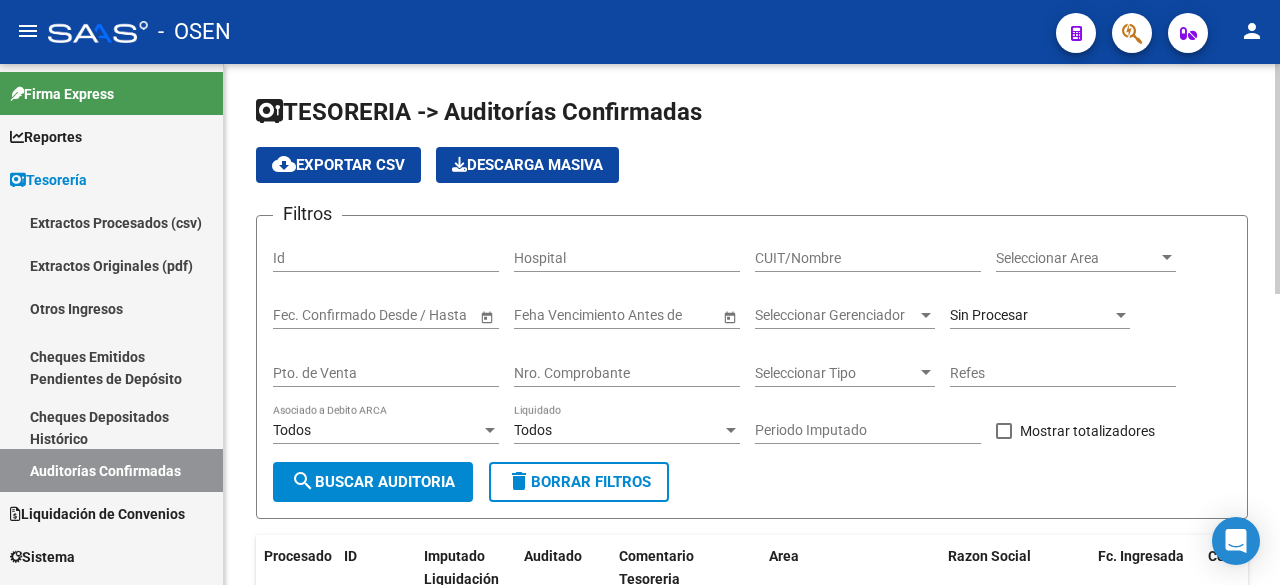 click on "Nro. Comprobante" at bounding box center (627, 373) 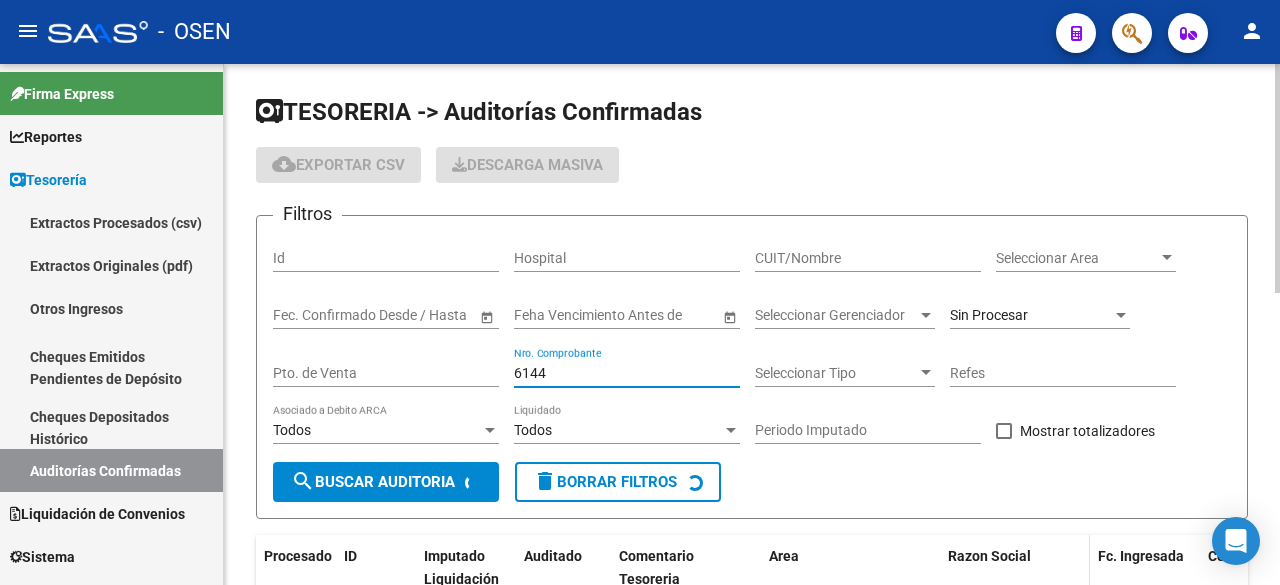 scroll, scrollTop: 210, scrollLeft: 0, axis: vertical 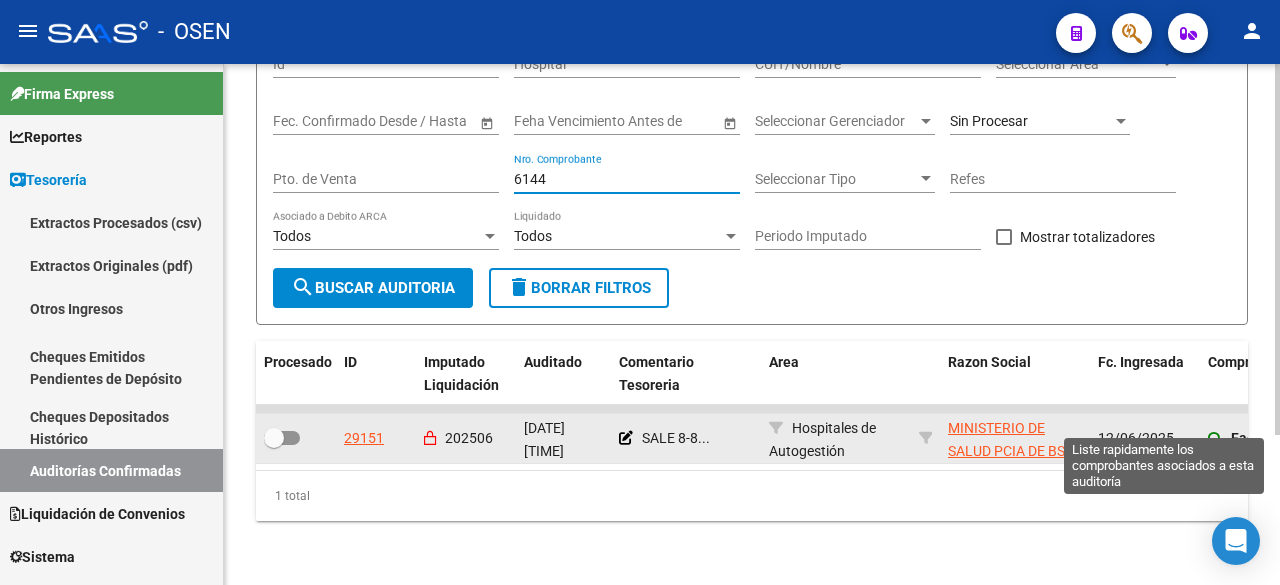 type on "6144" 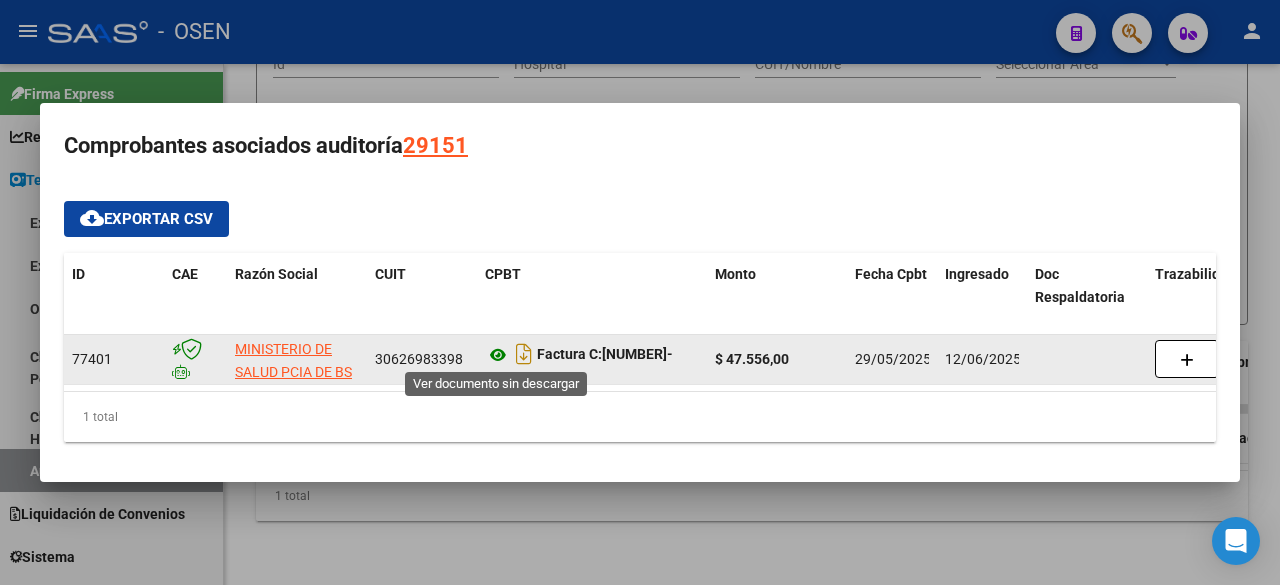 click 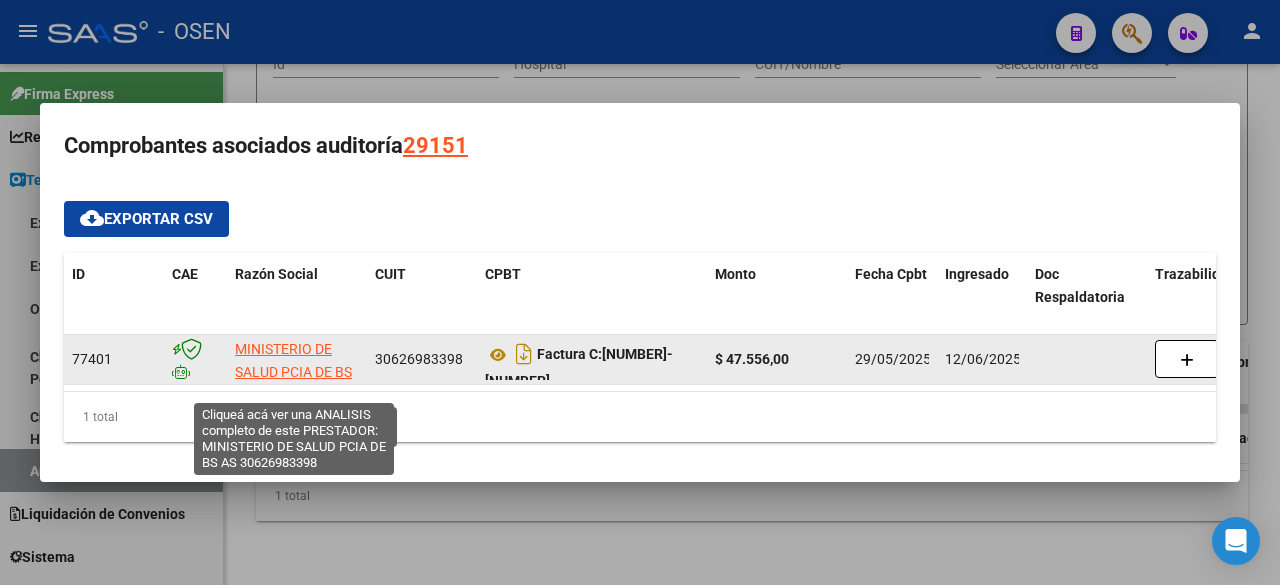 click on "MINISTERIO DE SALUD PCIA DE BS AS" 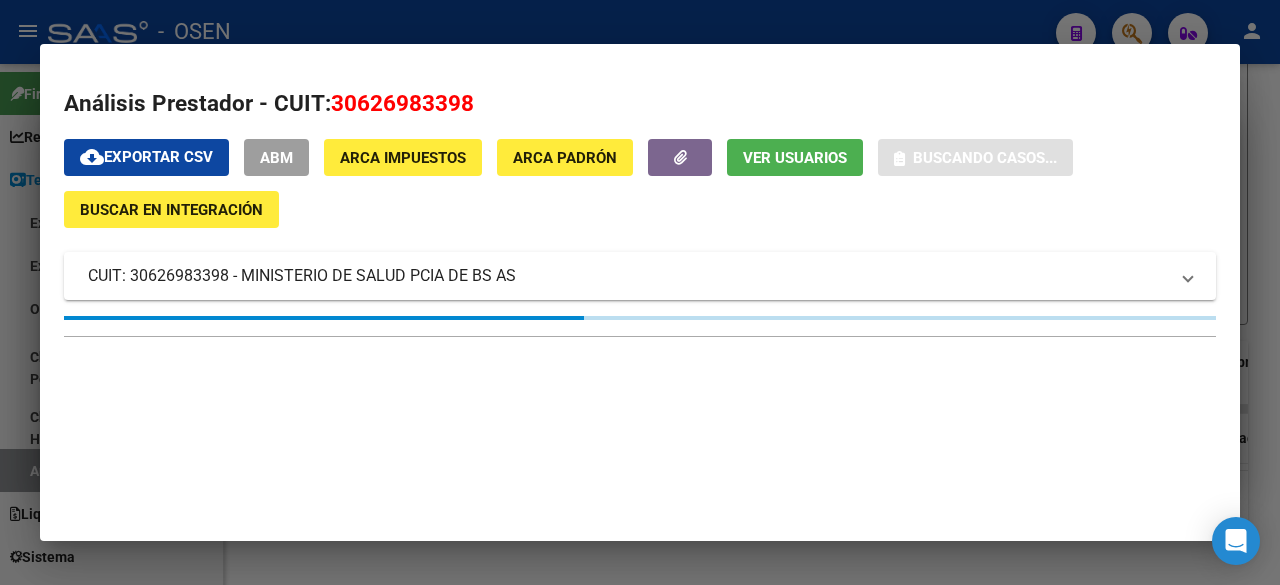 drag, startPoint x: 331, startPoint y: 101, endPoint x: 633, endPoint y: 115, distance: 302.32434 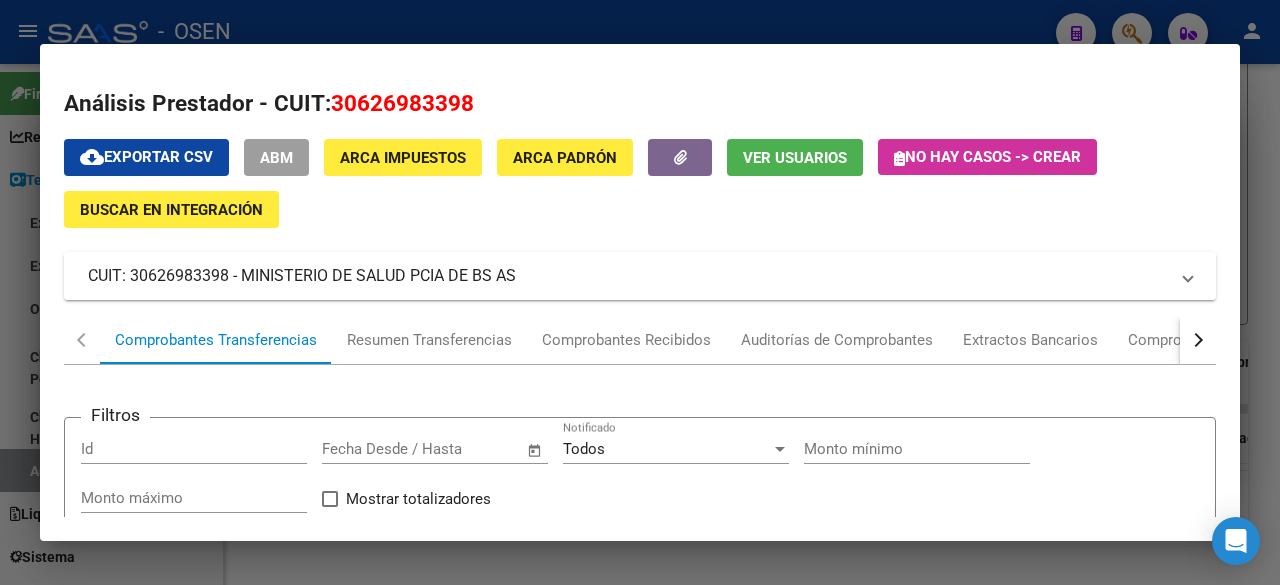 click at bounding box center [640, 292] 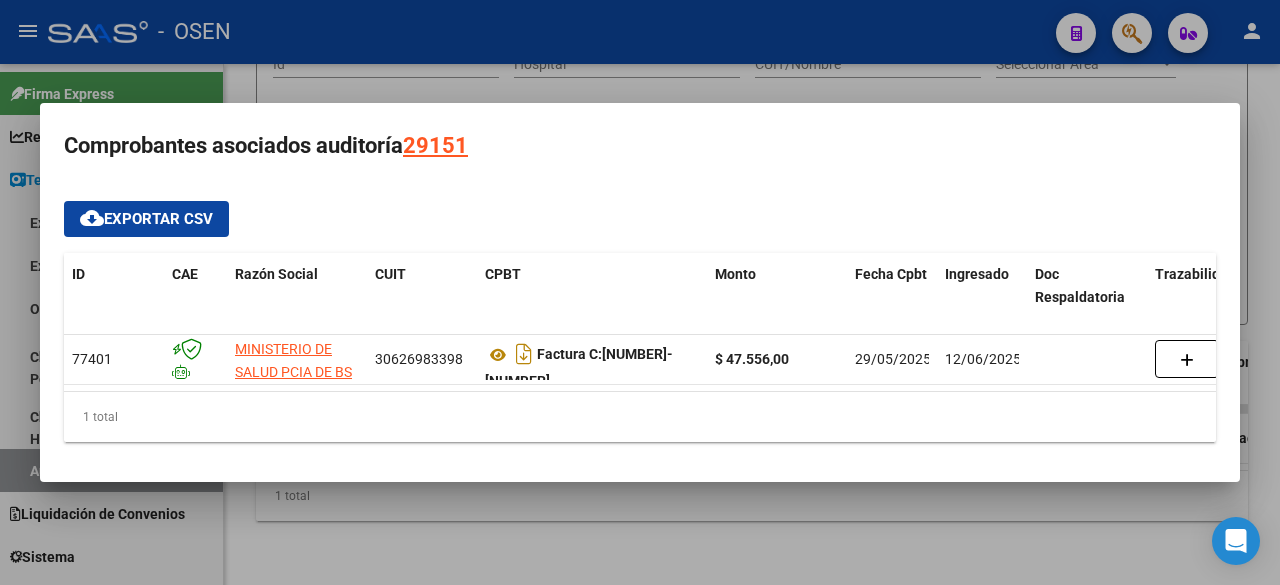 click at bounding box center (640, 292) 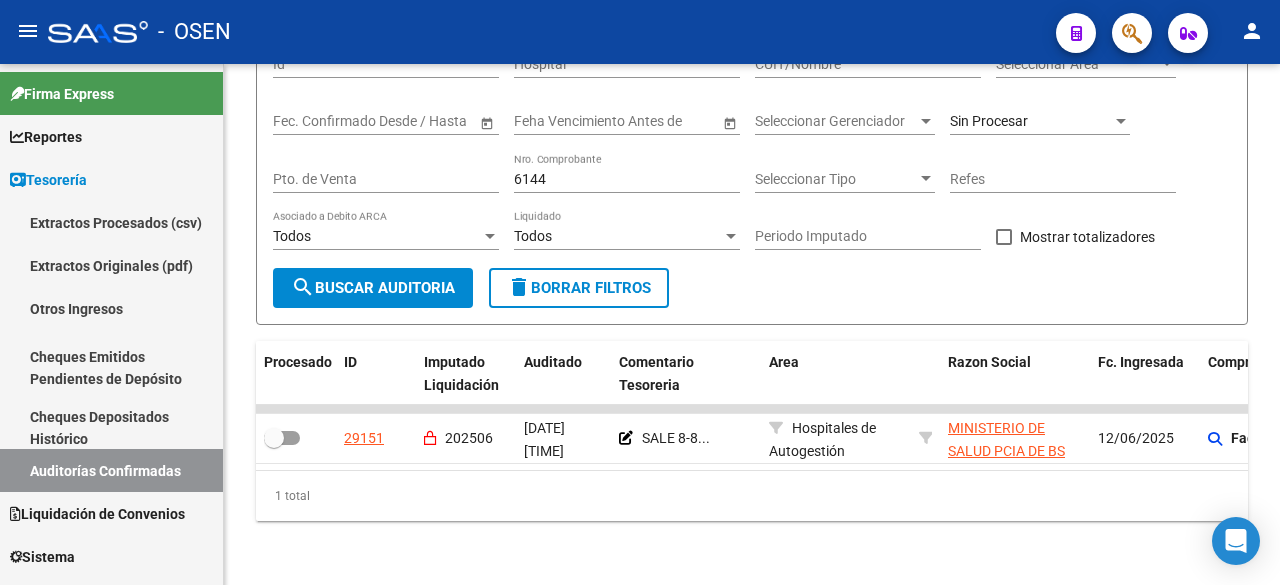 click on "Tesorería" at bounding box center [48, 180] 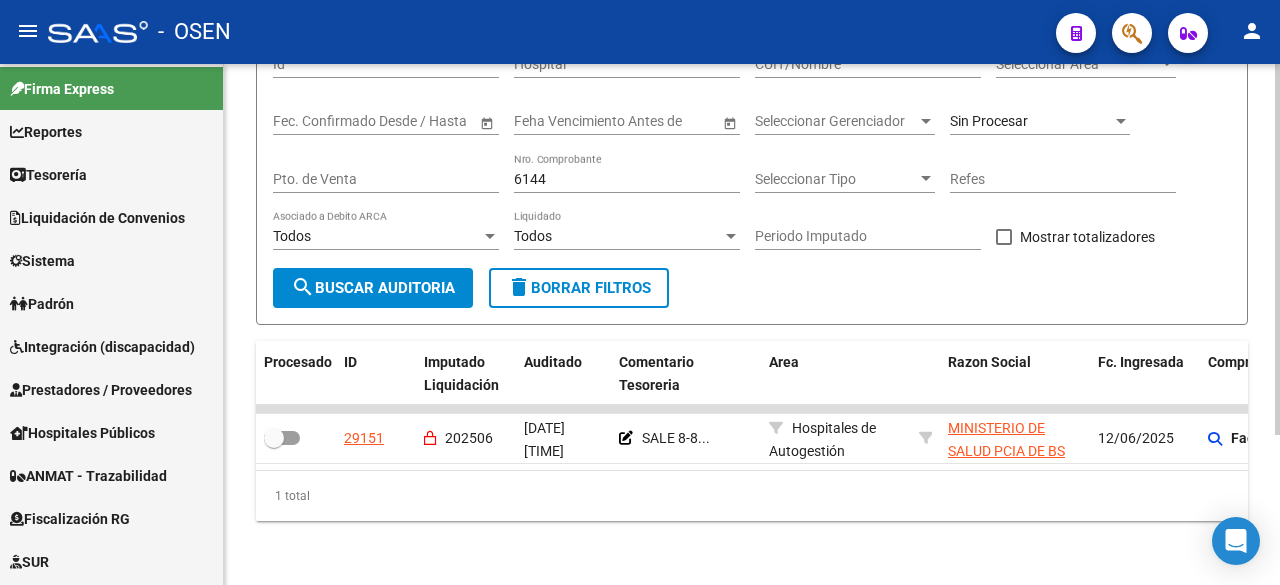 scroll, scrollTop: 0, scrollLeft: 0, axis: both 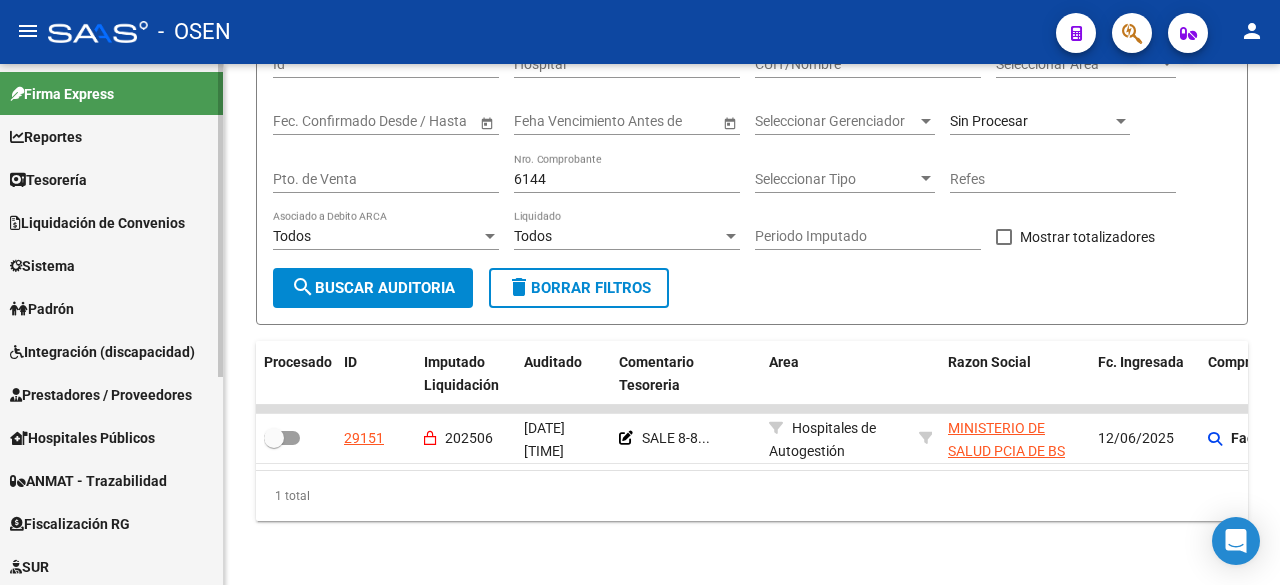 click on "Prestadores / Proveedores" at bounding box center (111, 394) 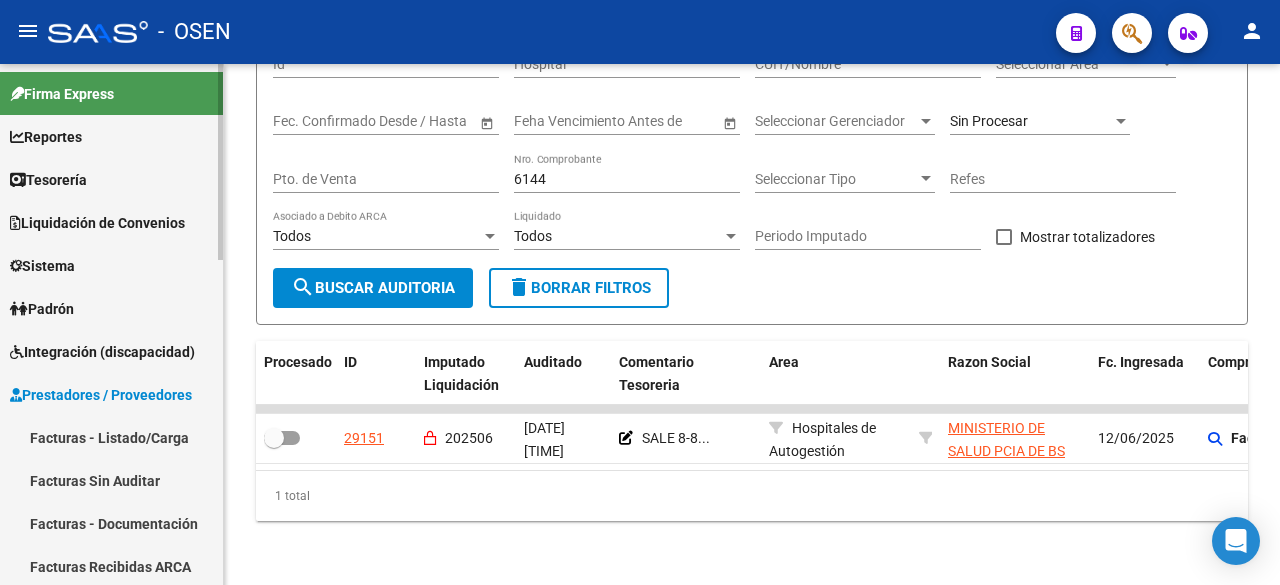 click on "Facturas - Listado/Carga" at bounding box center (111, 437) 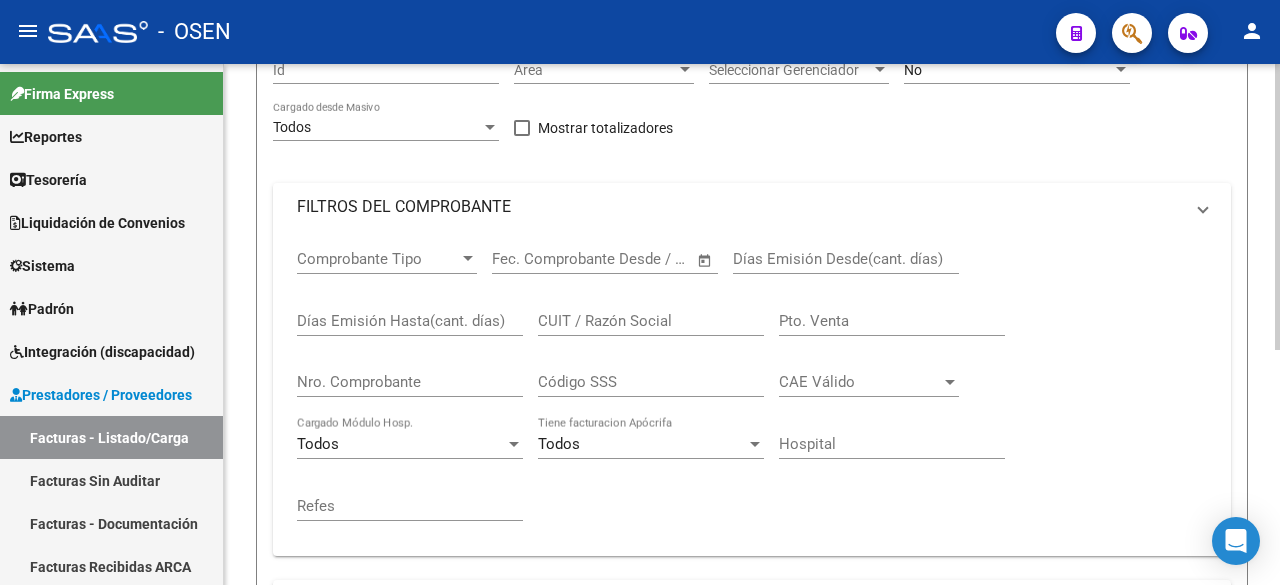 scroll, scrollTop: 0, scrollLeft: 0, axis: both 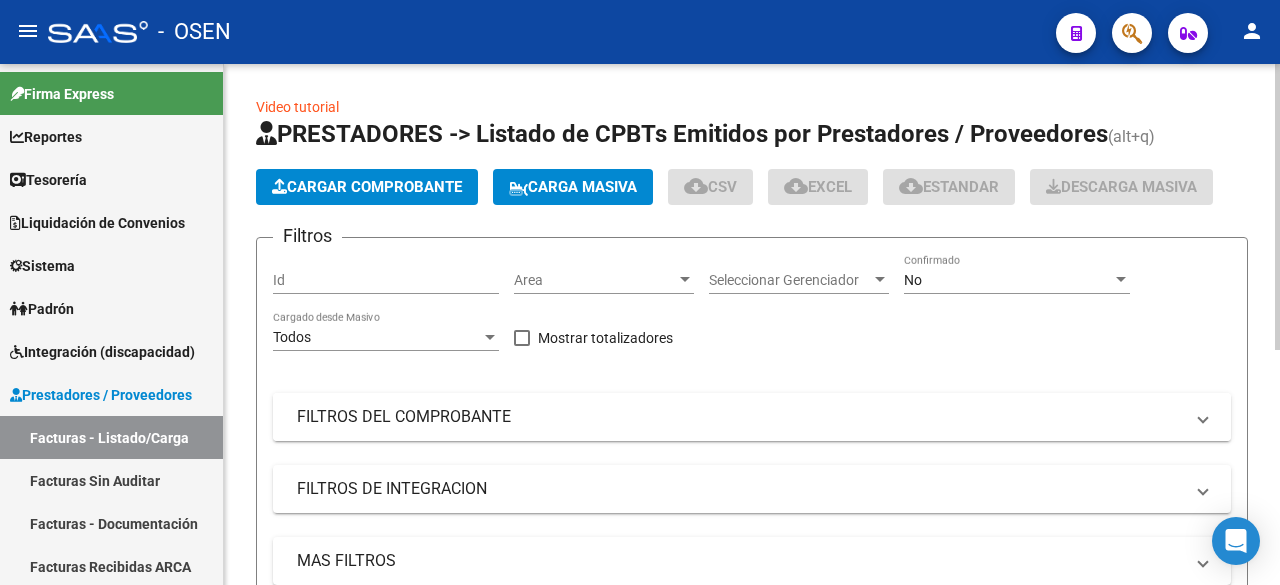click on "FILTROS DEL COMPROBANTE" at bounding box center [740, 417] 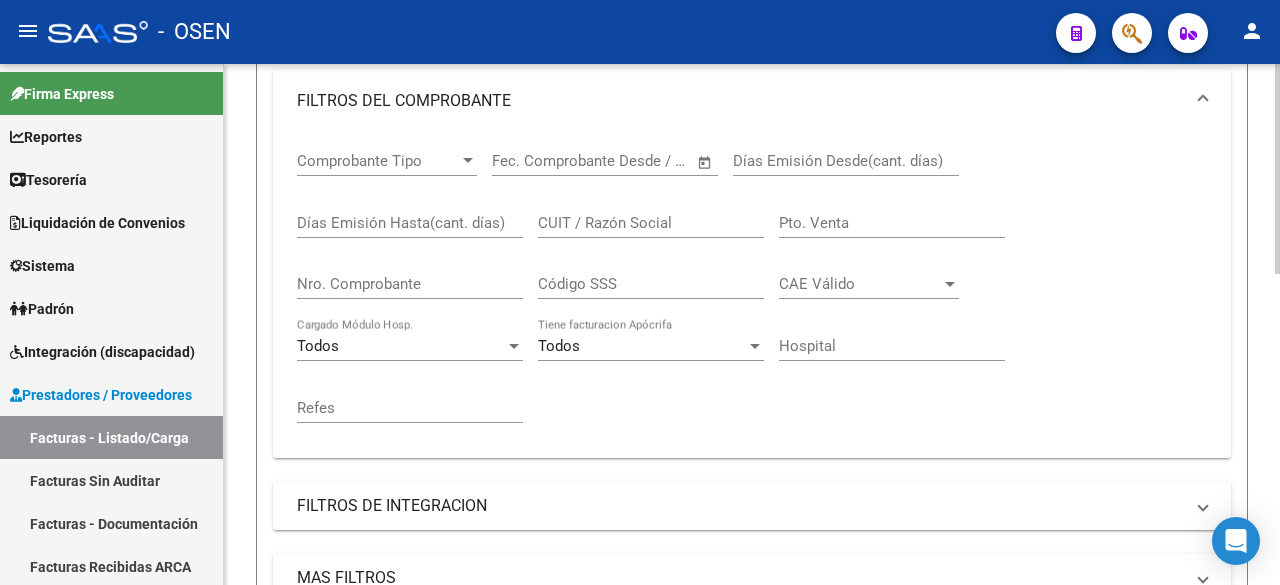 scroll, scrollTop: 333, scrollLeft: 0, axis: vertical 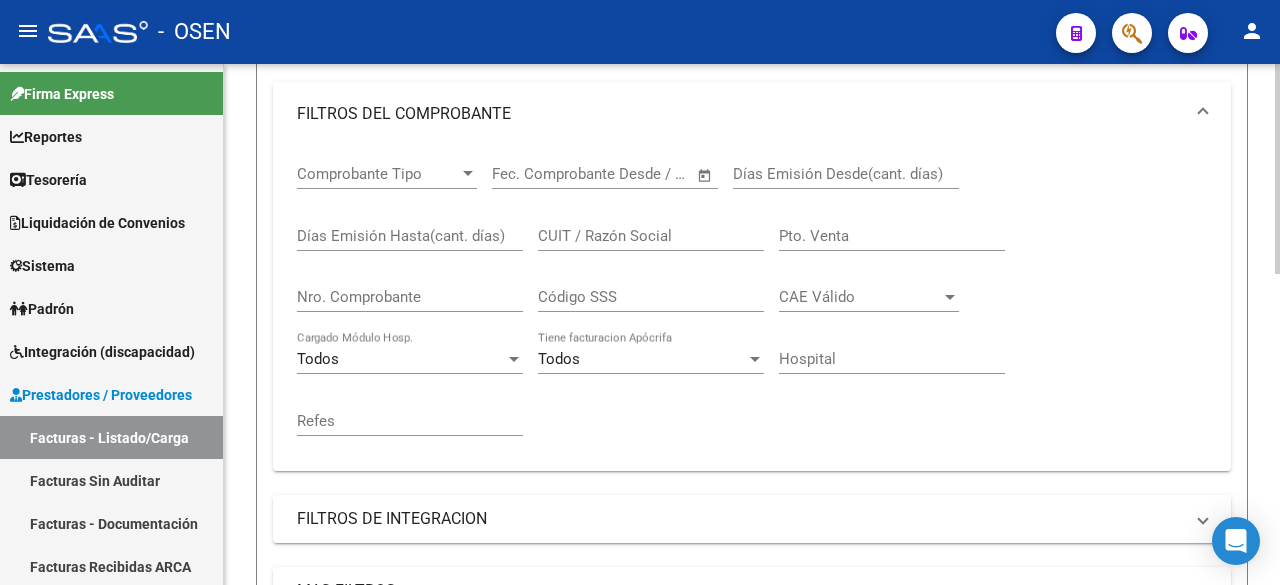 click on "Video tutorial   PRESTADORES -> Listado de CPBTs Emitidos por Prestadores / Proveedores (alt+q)   Cargar Comprobante
Carga Masiva  cloud_download  CSV  cloud_download  EXCEL  cloud_download  Estandar   Descarga Masiva
Filtros Id Area Area Seleccionar Gerenciador Seleccionar Gerenciador No Confirmado Todos Cargado desde Masivo   Mostrar totalizadores   FILTROS DEL COMPROBANTE  Comprobante Tipo Comprobante Tipo Start date – End date Fec. Comprobante Desde / Hasta Días Emisión Desde(cant. días) Días Emisión Hasta(cant. días) CUIT / Razón Social Pto. Venta Nro. Comprobante Código SSS CAE Válido CAE Válido Todos Cargado Módulo Hosp. Todos Tiene facturacion Apócrifa Hospital Refes  FILTROS DE INTEGRACION  Todos Cargado en Para Enviar SSS Período De Prestación Campos del Archivo de Rendición Devuelto x SSS (dr_envio) Todos Rendido x SSS (dr_envio) Tipo de Registro Tipo de Registro Período Presentación Período Presentación Campos del Legajo Asociado (preaprobación) Todos  MAS FILTROS  Op" 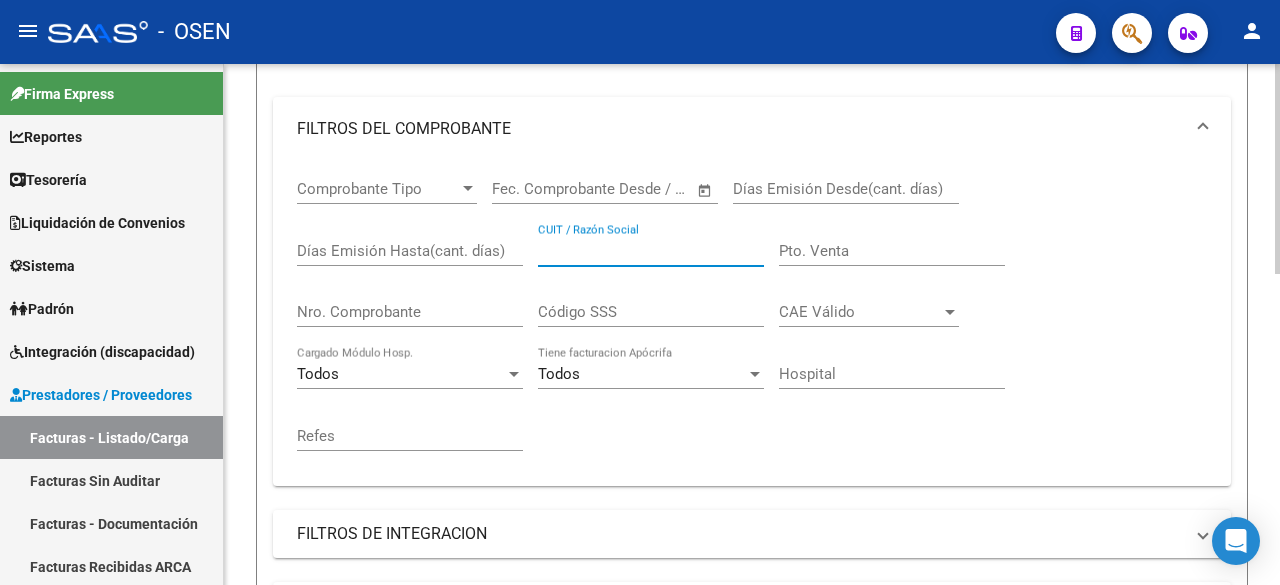 click on "CUIT / Razón Social" at bounding box center (651, 251) 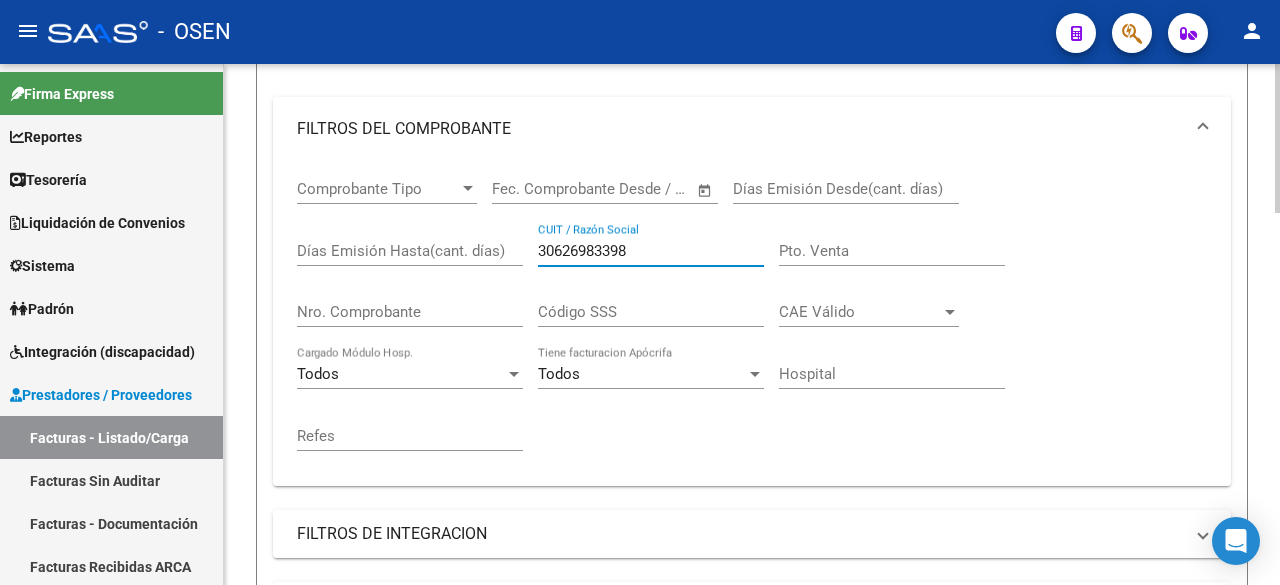 scroll, scrollTop: 630, scrollLeft: 0, axis: vertical 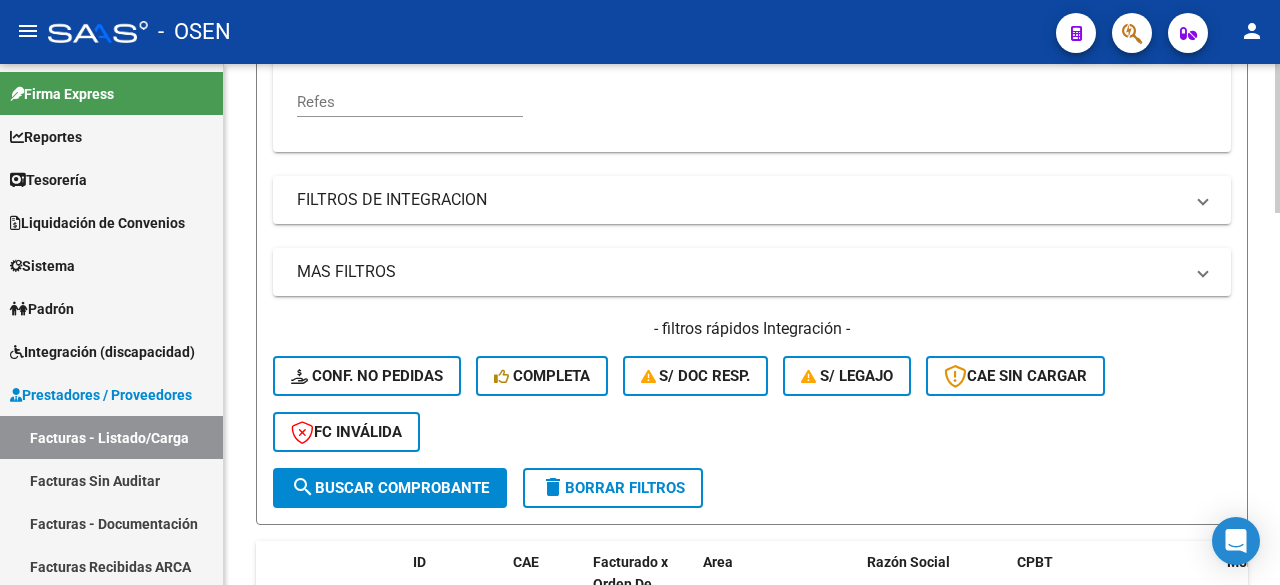 type on "30626983398" 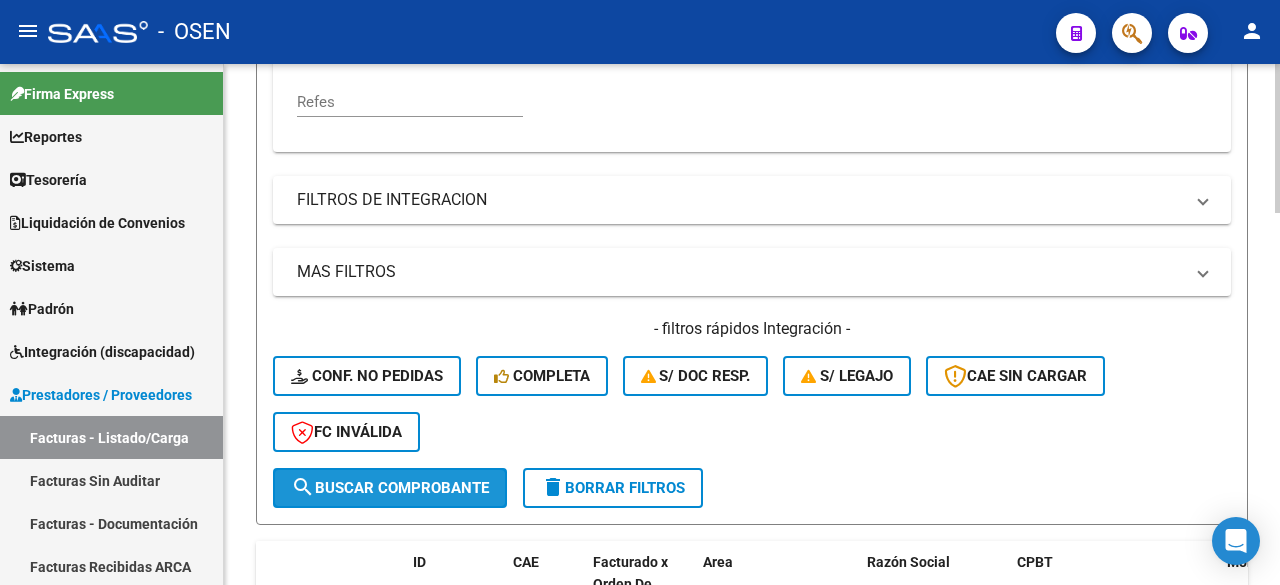 click on "search  Buscar Comprobante" 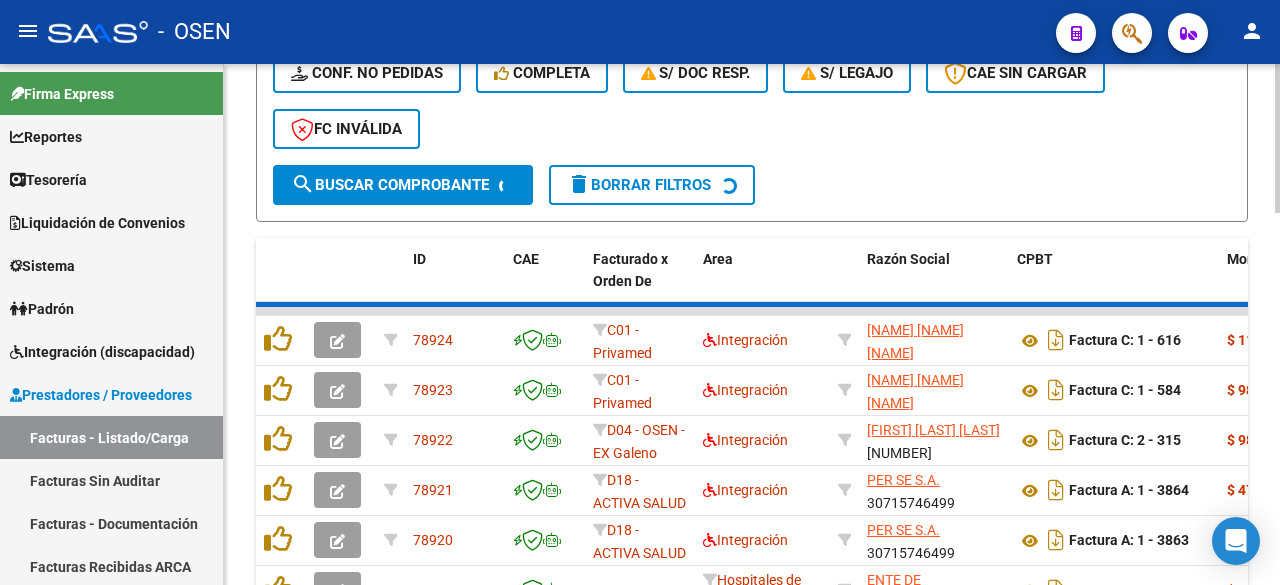 scroll, scrollTop: 963, scrollLeft: 0, axis: vertical 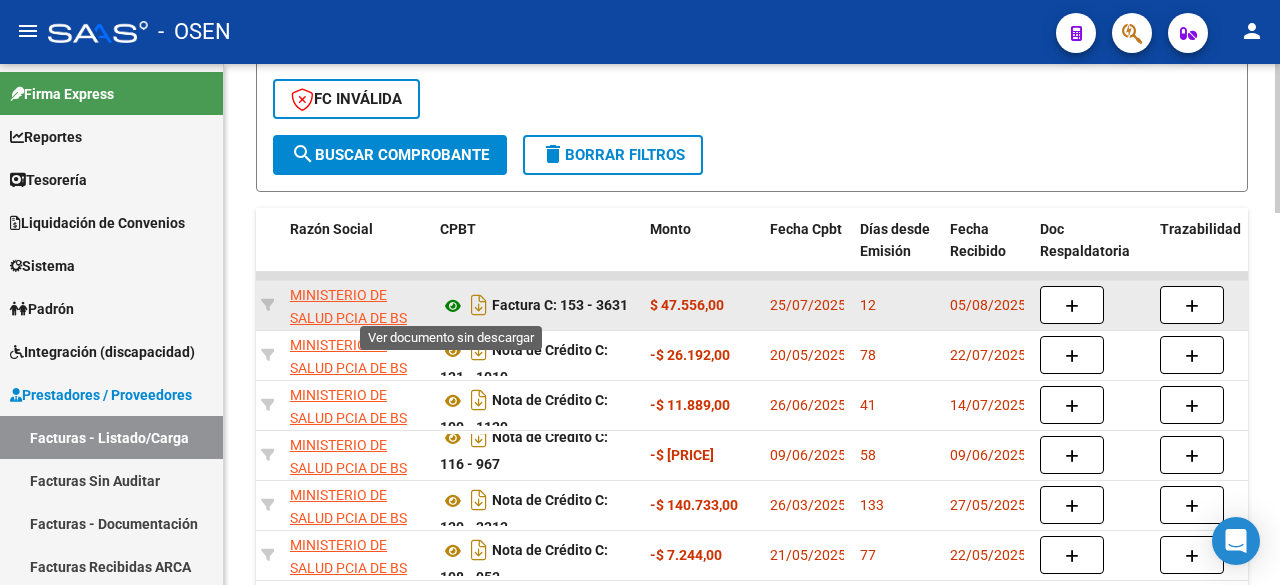 click 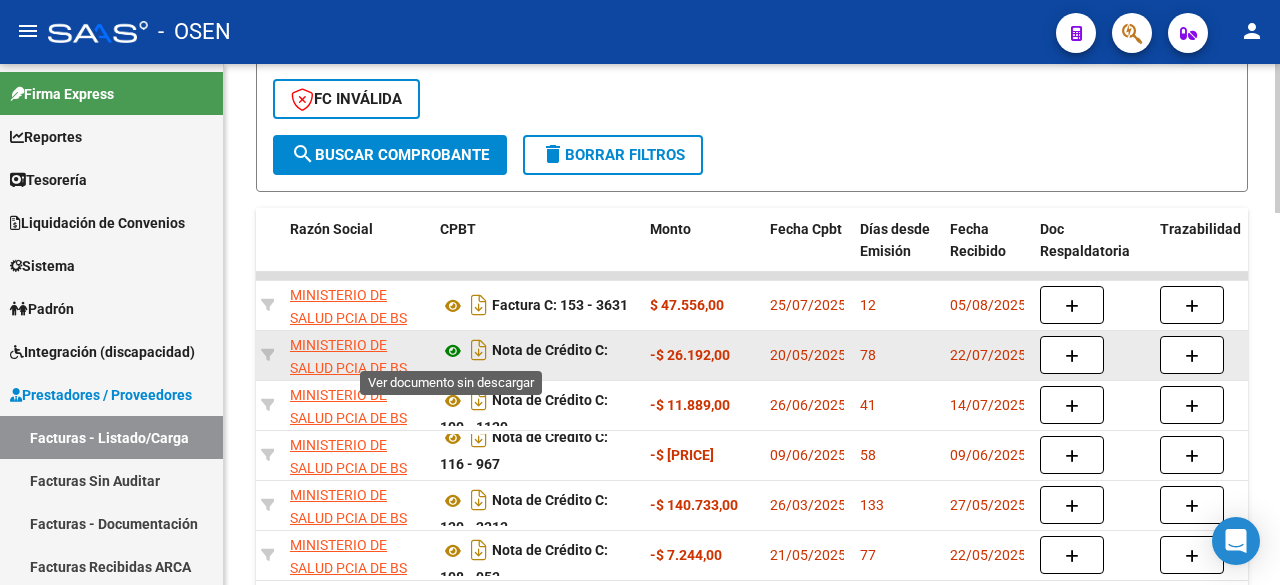click 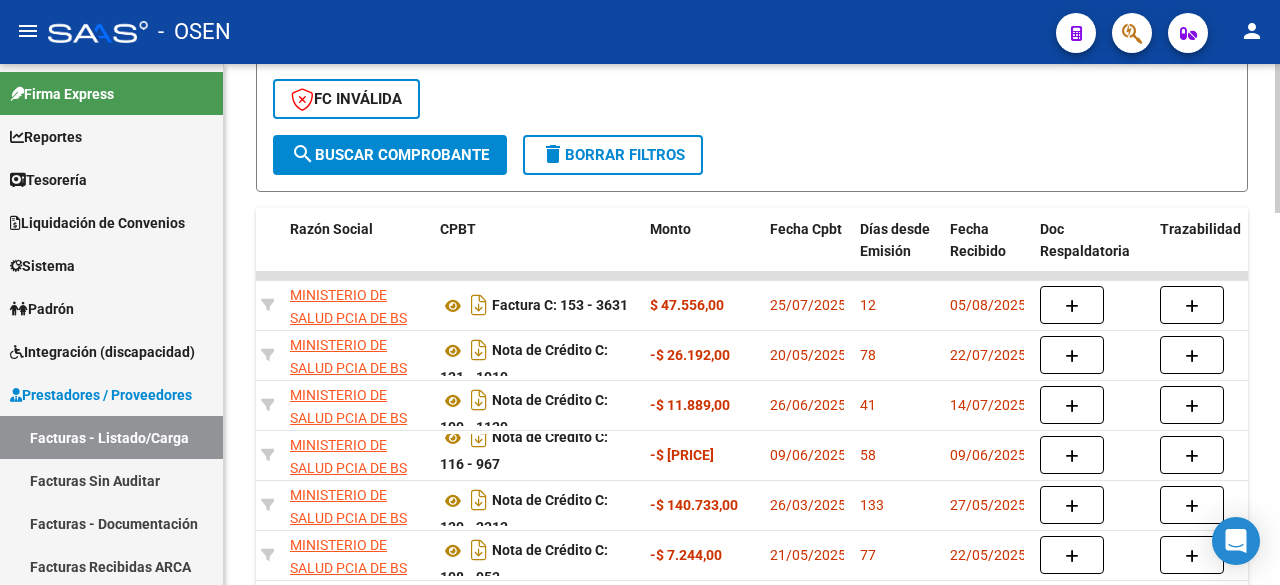 scroll, scrollTop: 629, scrollLeft: 0, axis: vertical 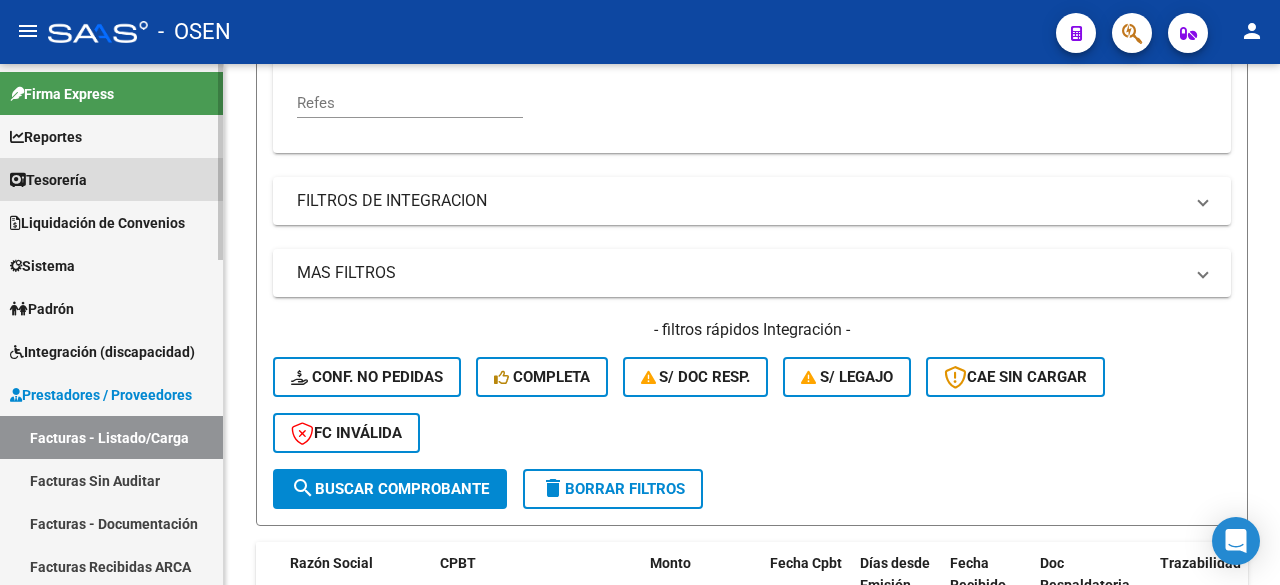click on "Tesorería" at bounding box center (48, 180) 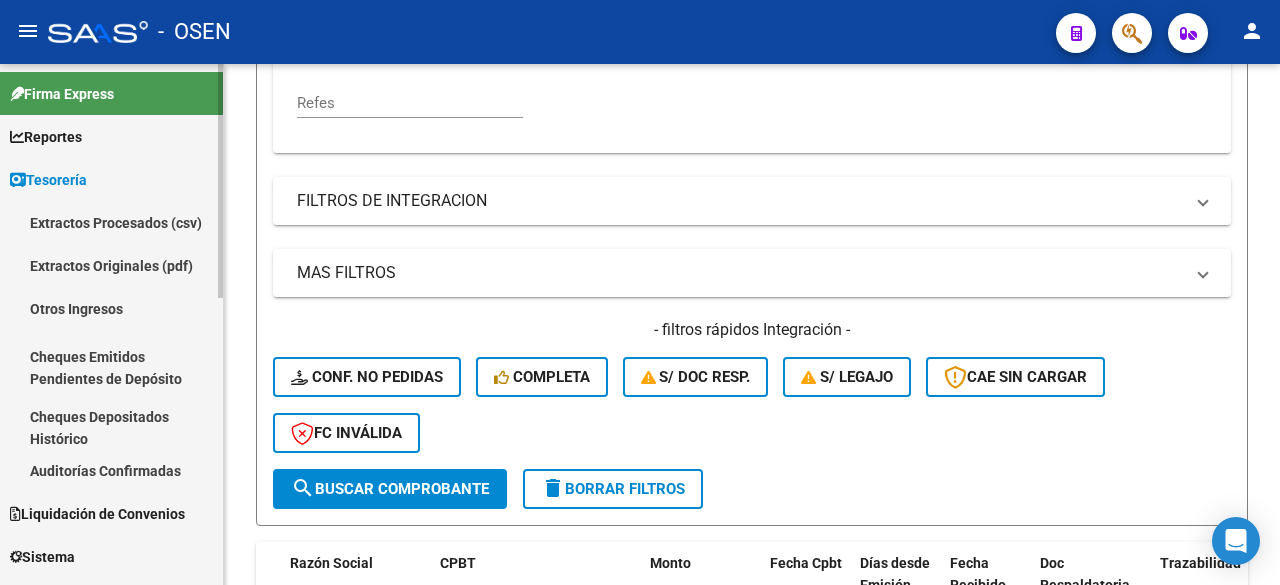 click on "Auditorías Confirmadas" at bounding box center [111, 470] 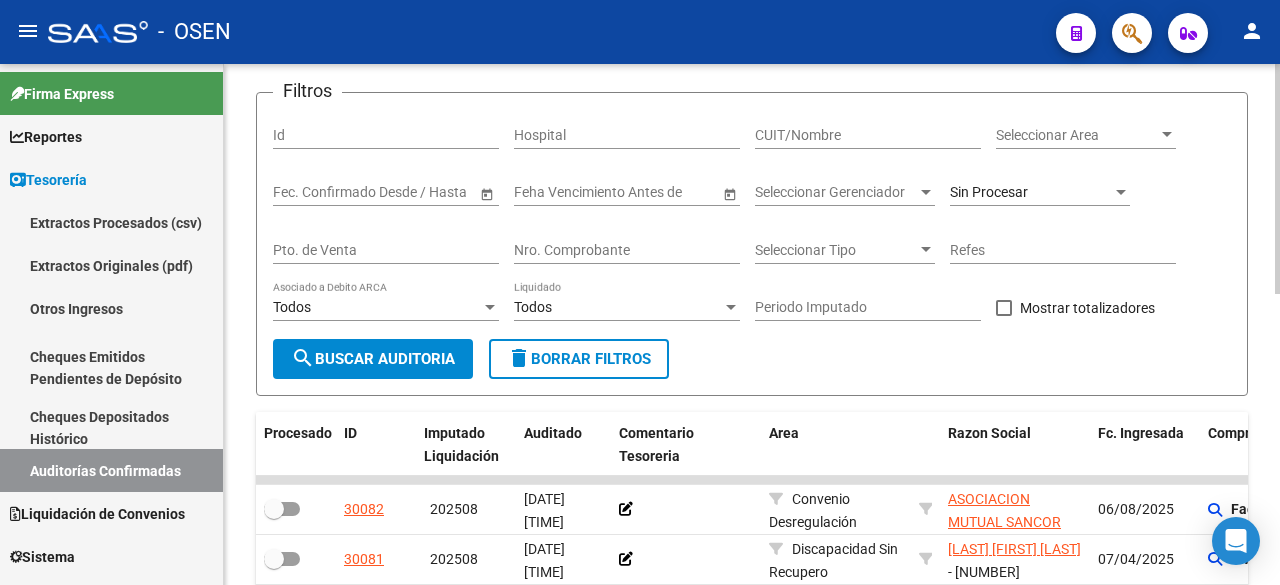 scroll, scrollTop: 0, scrollLeft: 0, axis: both 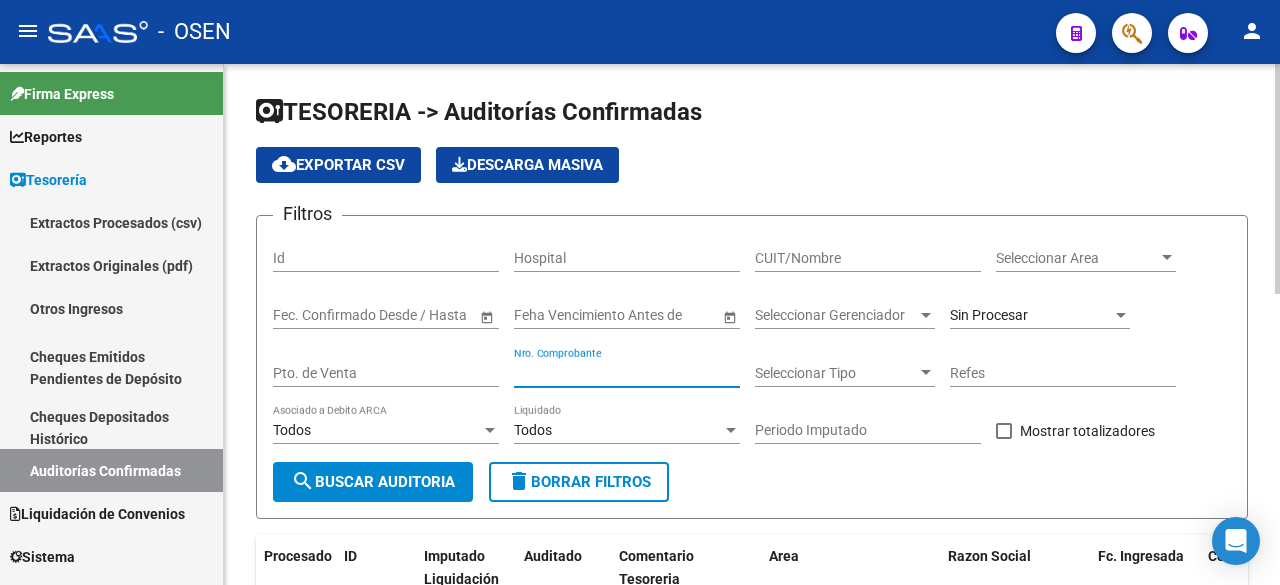 click on "Nro. Comprobante" at bounding box center (627, 373) 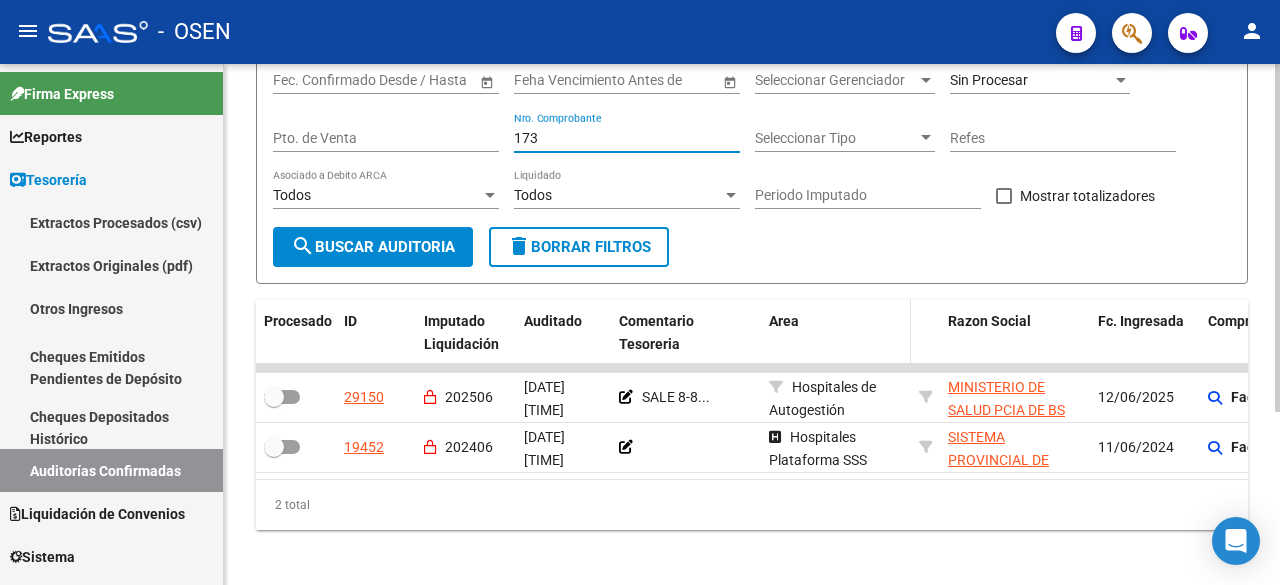 scroll, scrollTop: 260, scrollLeft: 0, axis: vertical 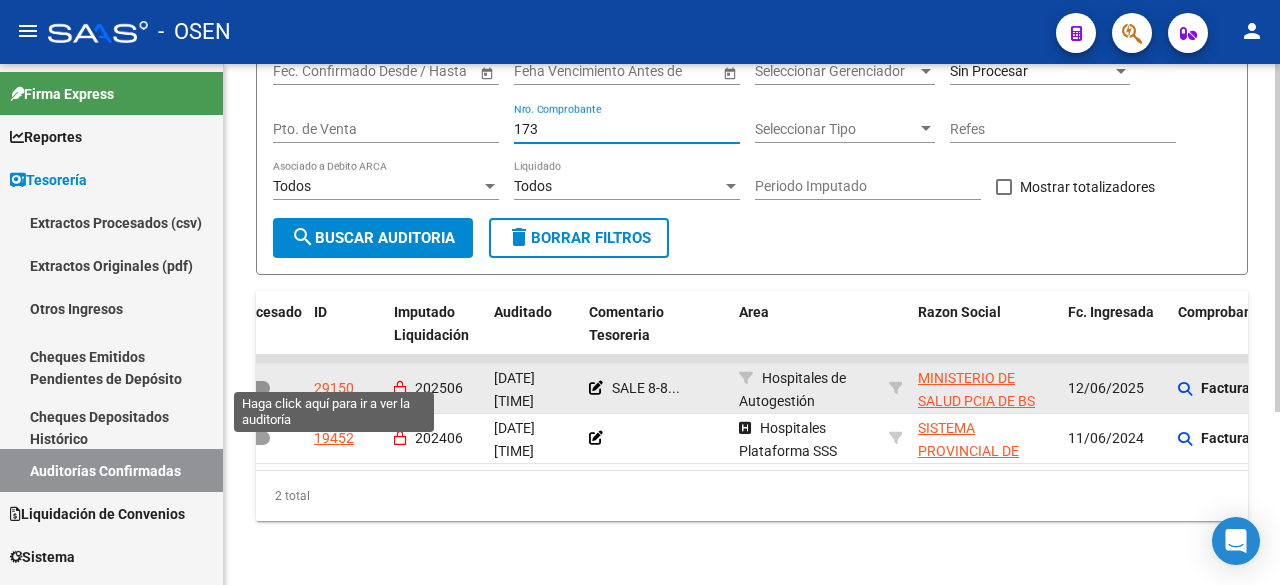 type on "173" 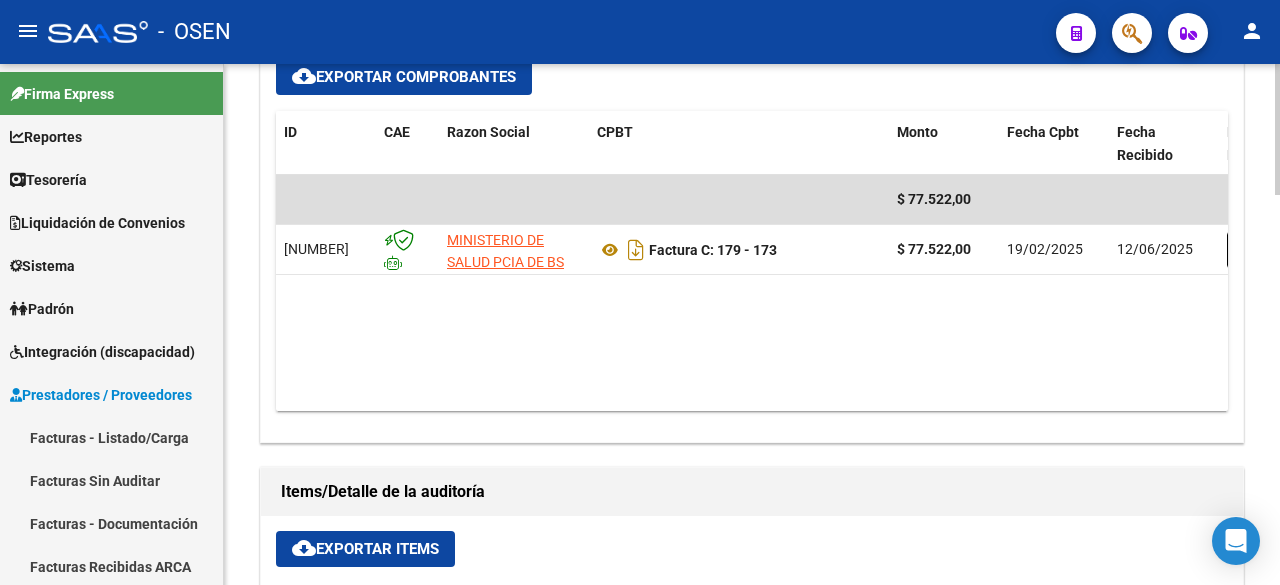 scroll, scrollTop: 1000, scrollLeft: 0, axis: vertical 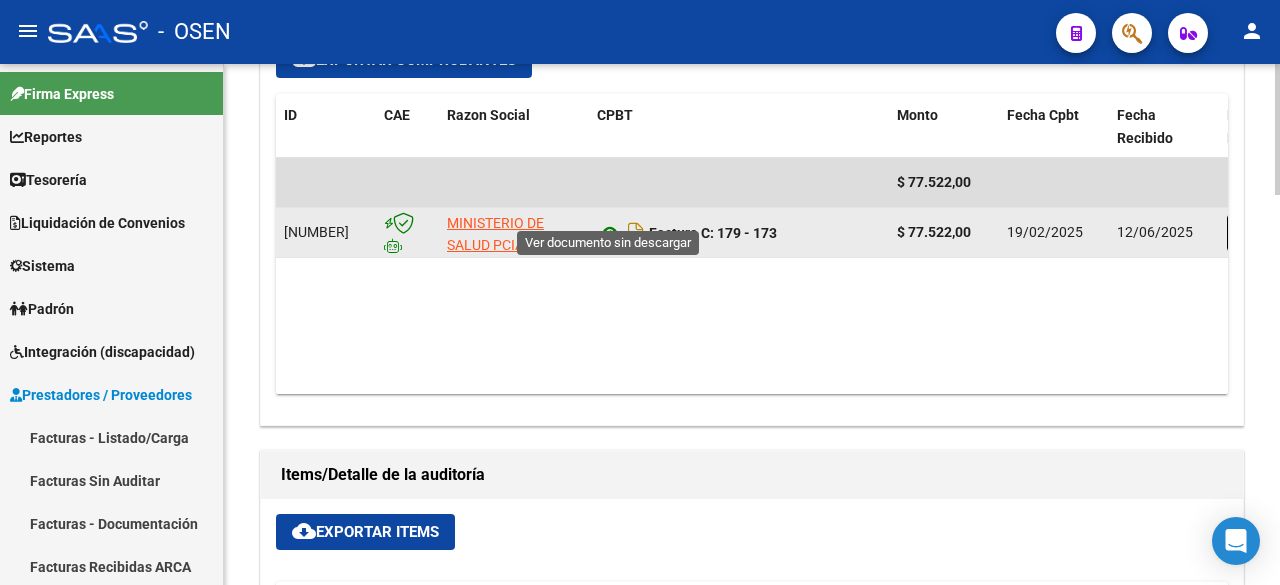 click 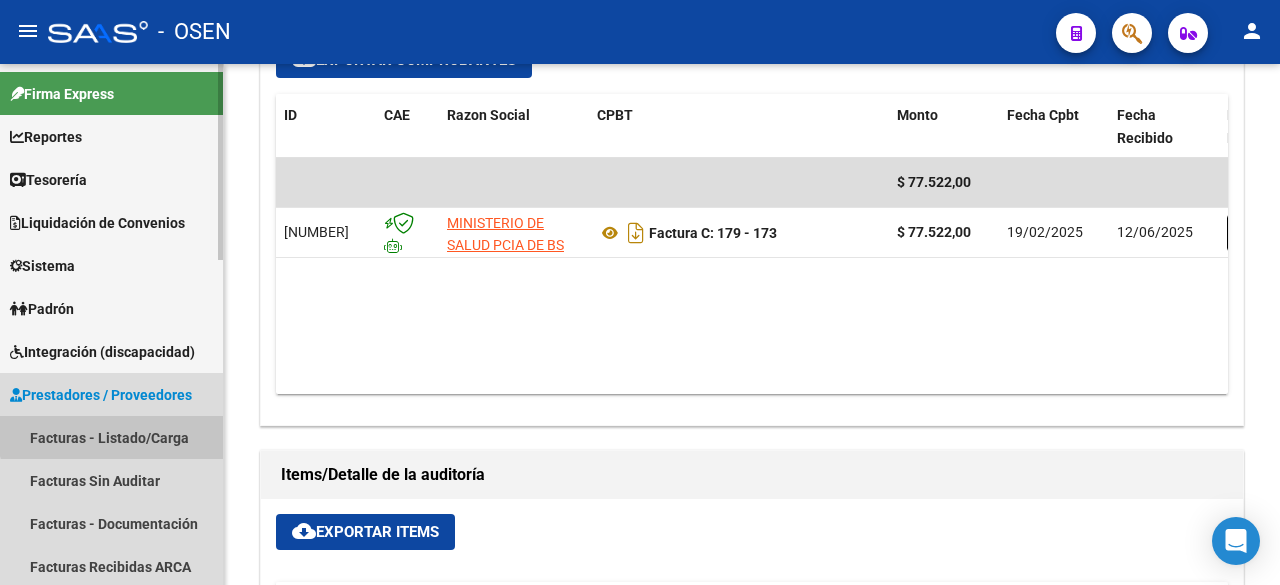 click on "Facturas - Listado/Carga" at bounding box center (111, 437) 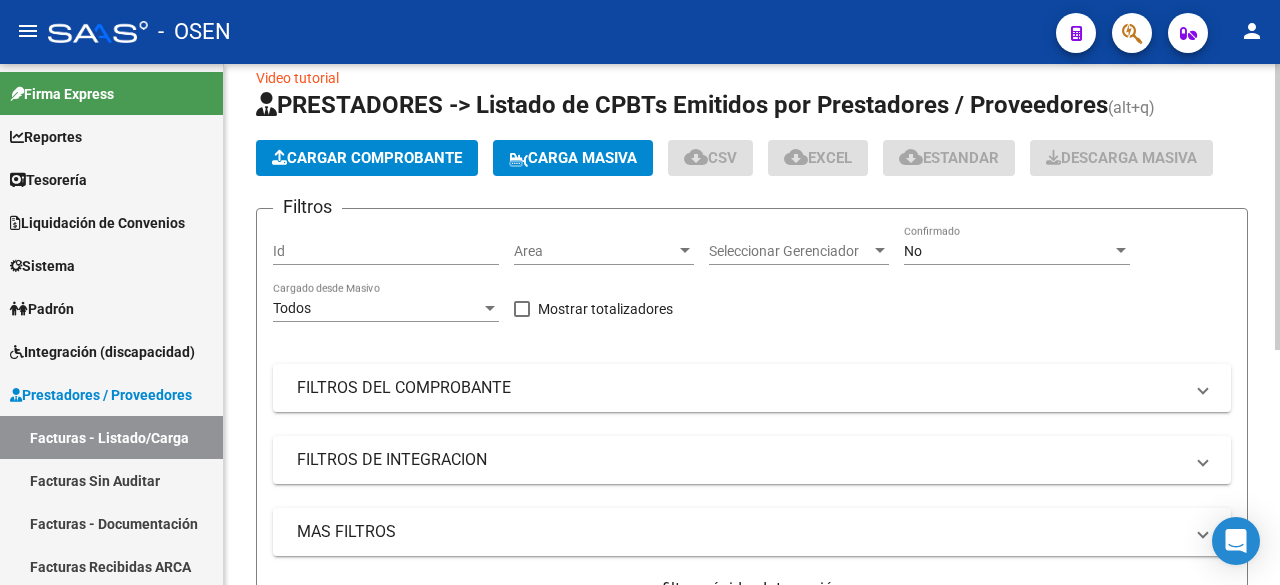 scroll, scrollTop: 0, scrollLeft: 0, axis: both 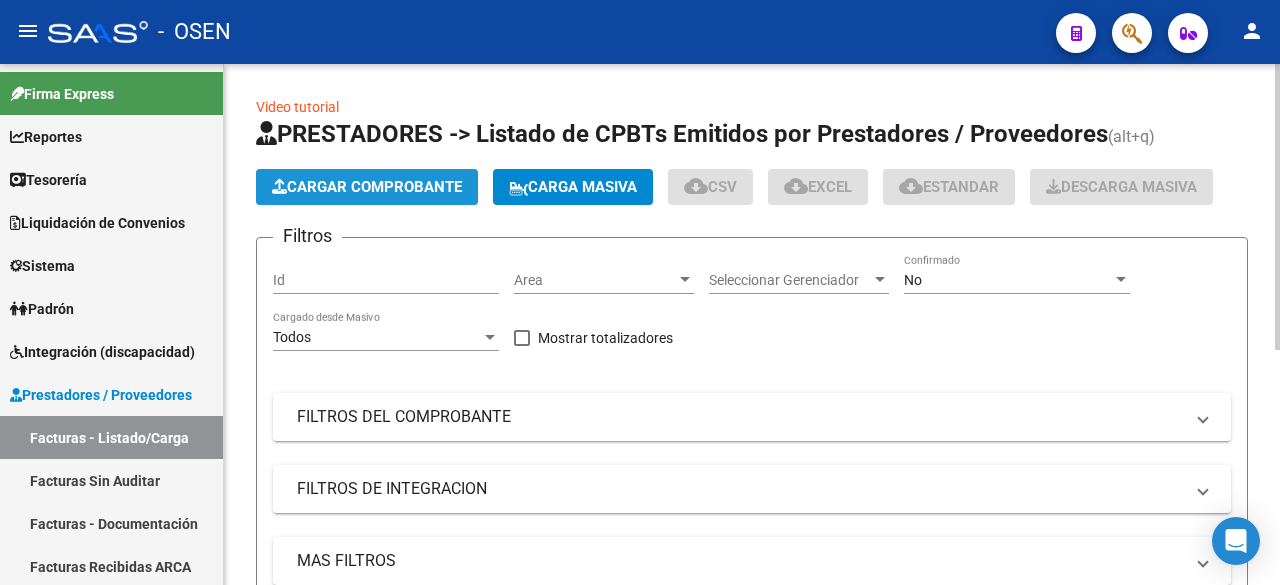 click on "Cargar Comprobante" 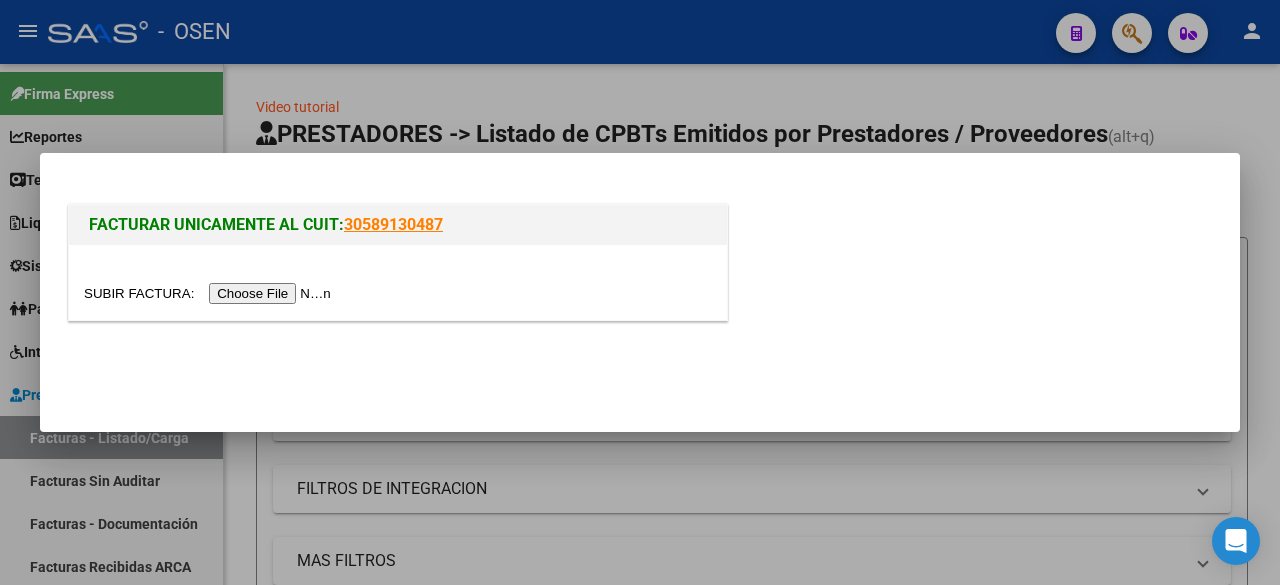 click at bounding box center (210, 293) 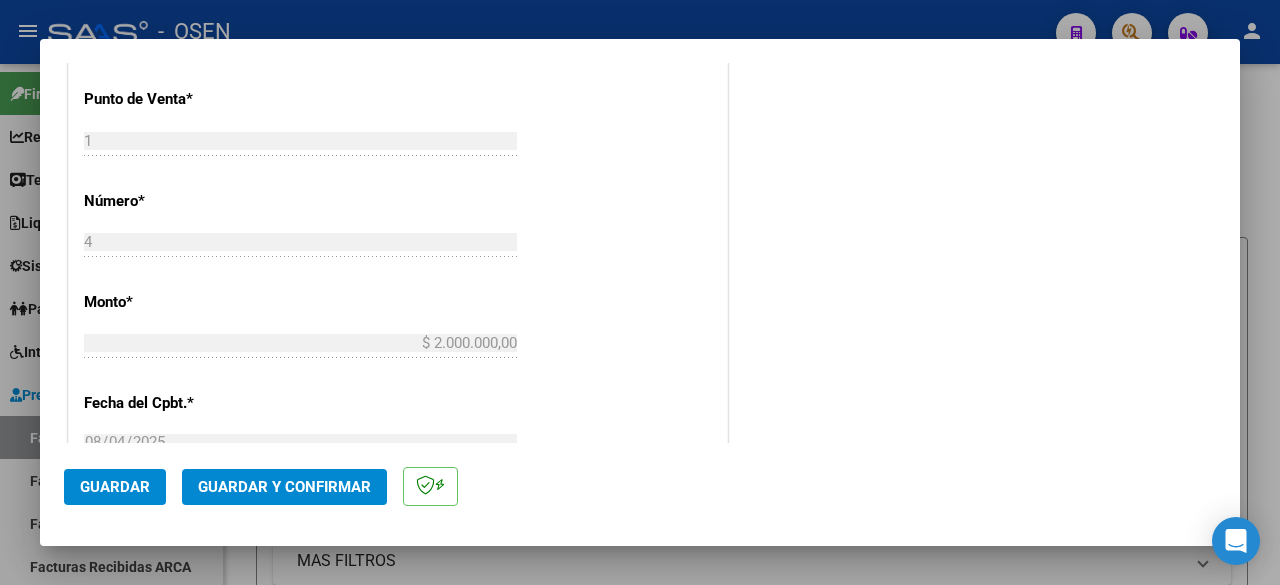 scroll, scrollTop: 316, scrollLeft: 0, axis: vertical 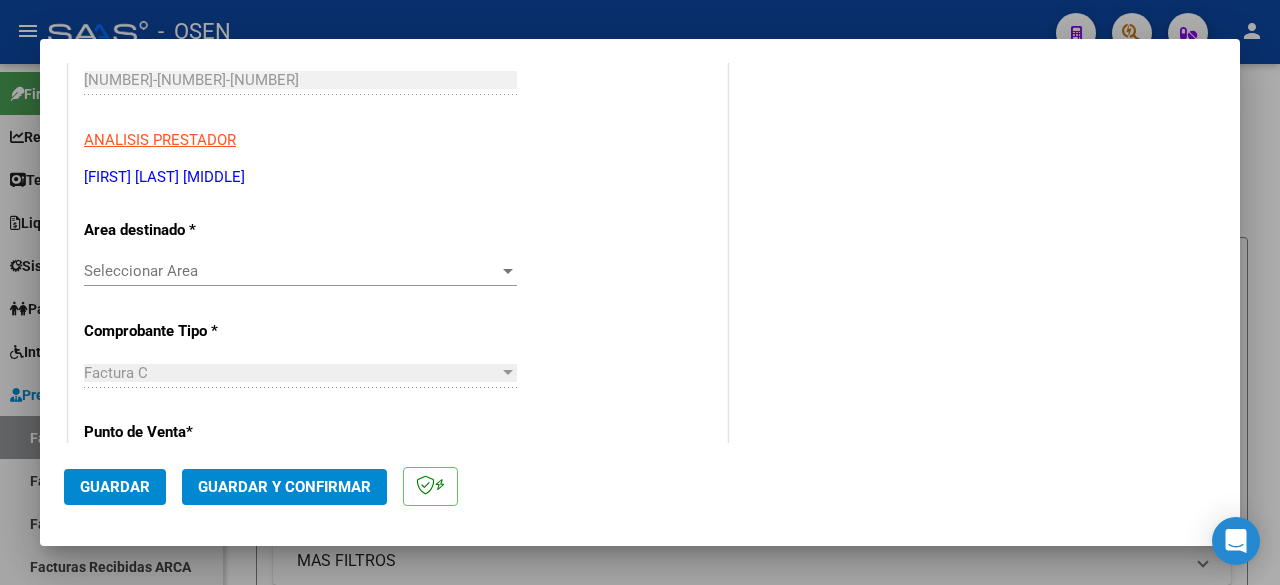 click on "Seleccionar Area Seleccionar Area" at bounding box center (300, 271) 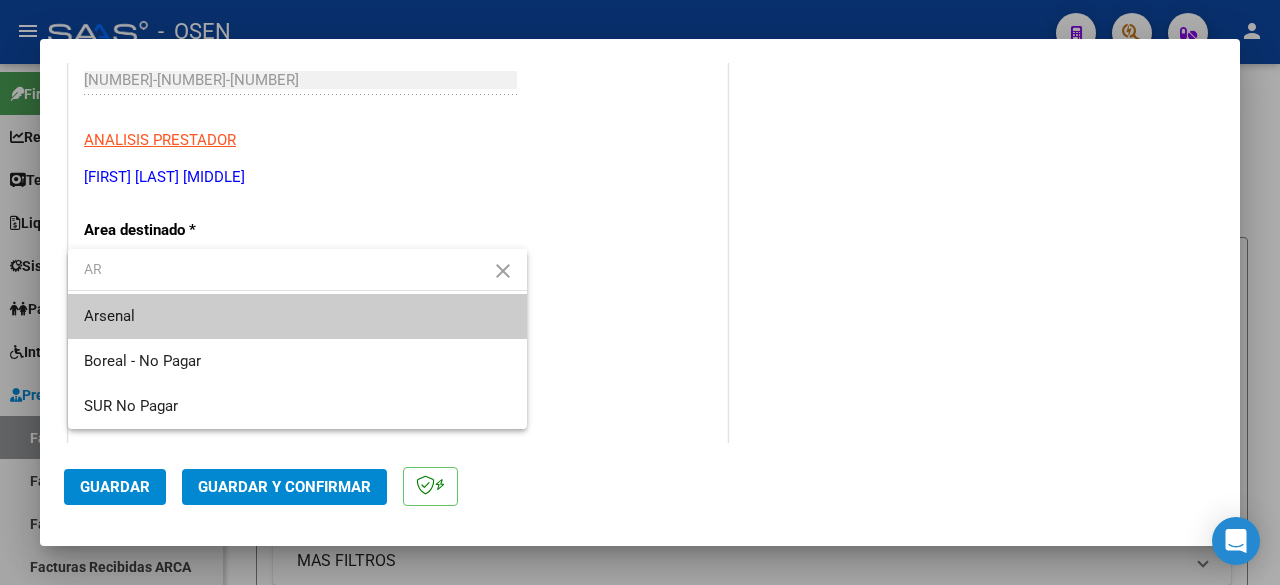 type on "AR" 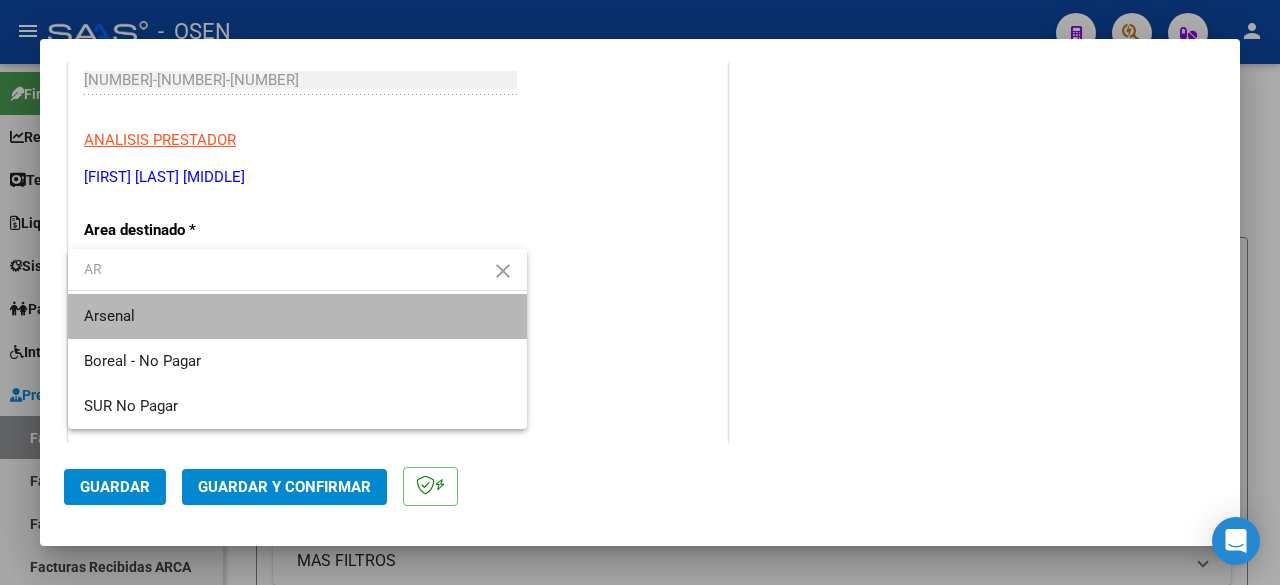 click on "Arsenal" at bounding box center (297, 316) 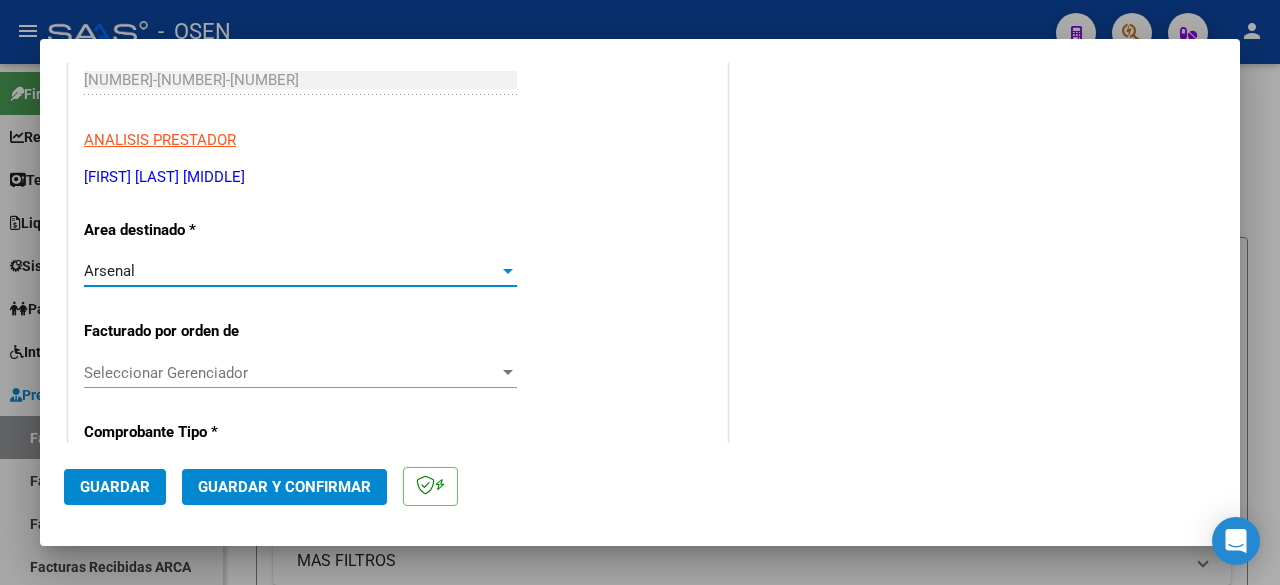 click on "Guardar y Confirmar" 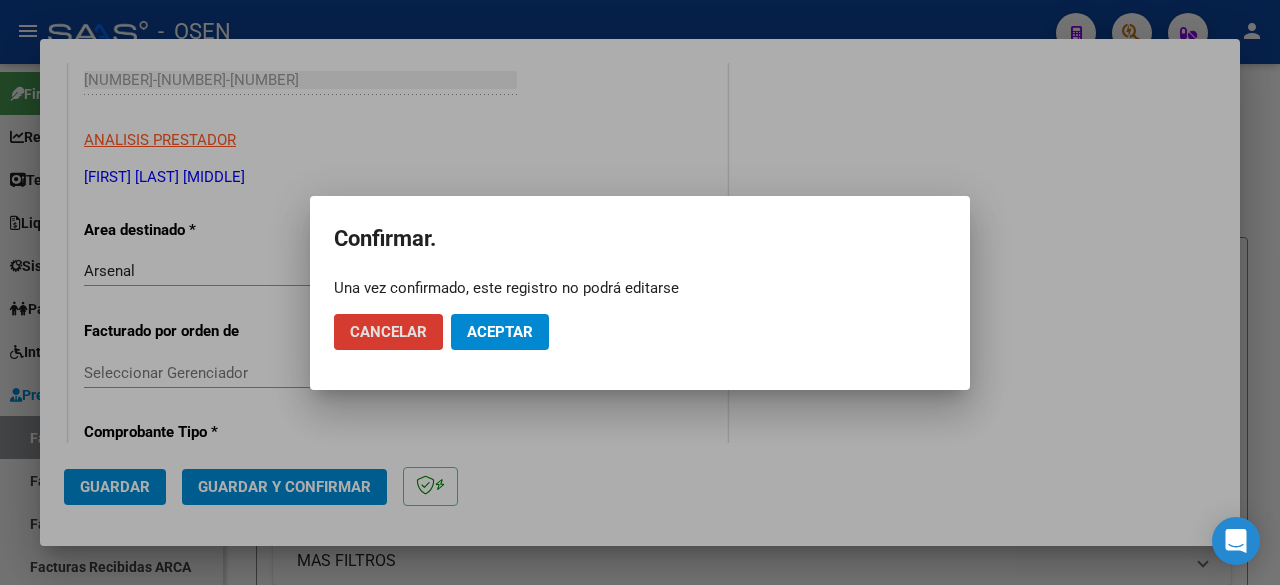 click on "Aceptar" 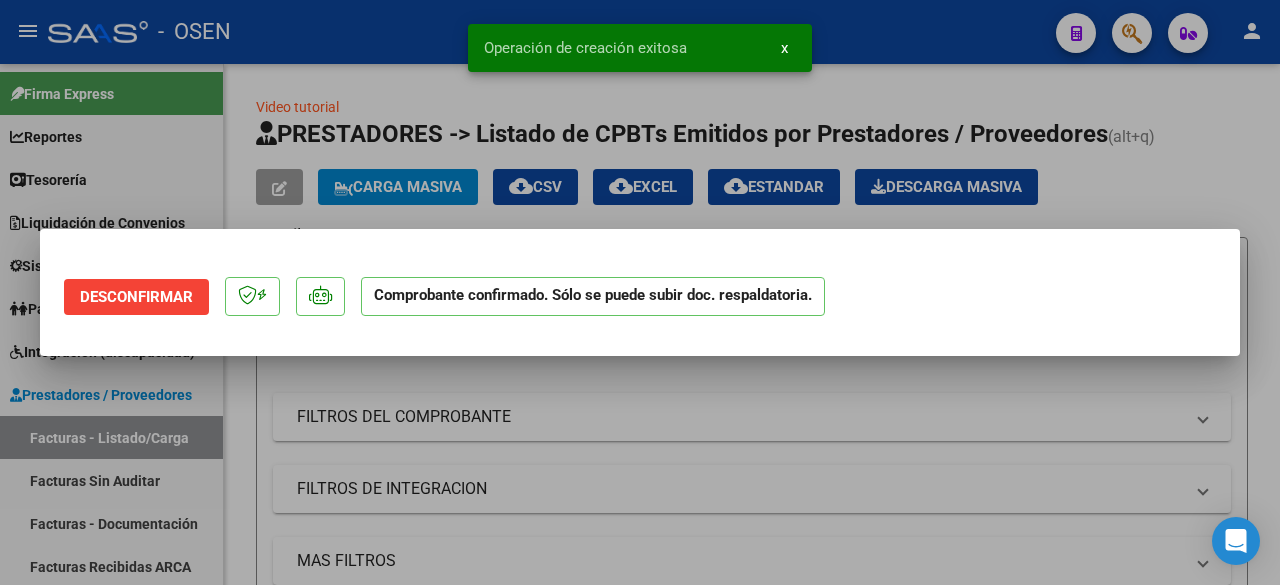 scroll, scrollTop: 0, scrollLeft: 0, axis: both 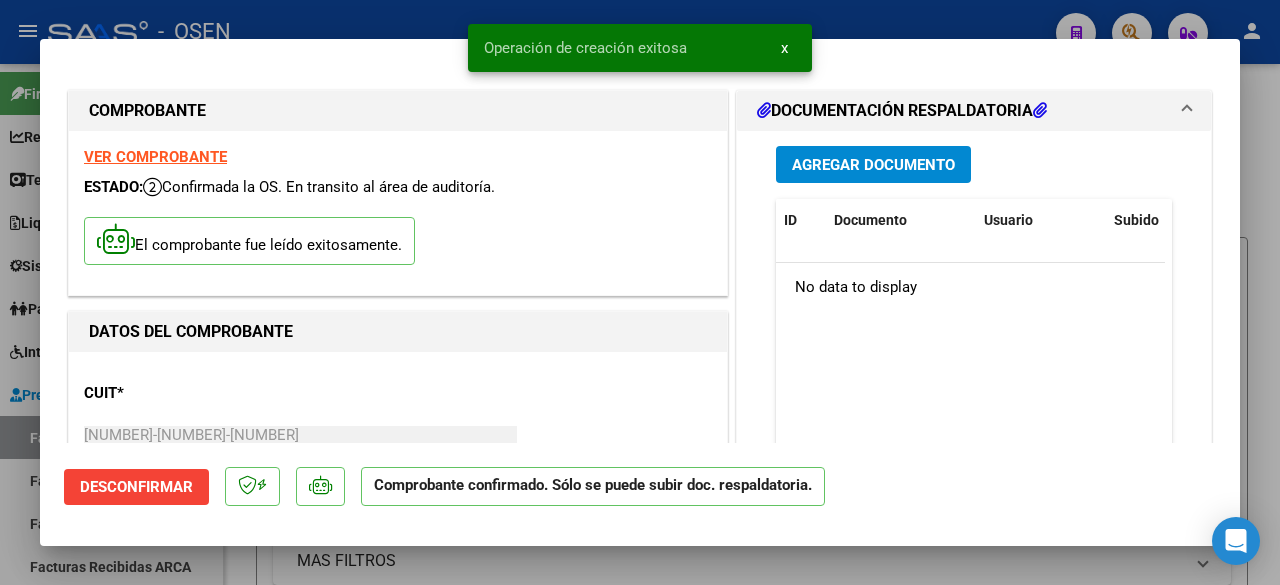 click at bounding box center [640, 292] 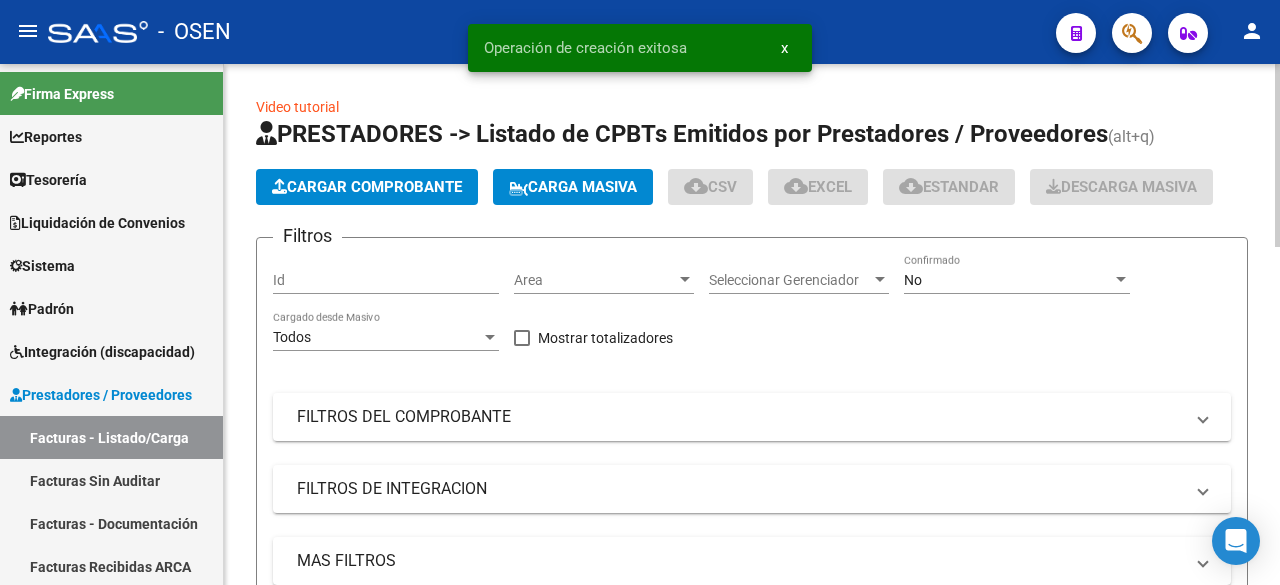 click on "Cargar Comprobante" 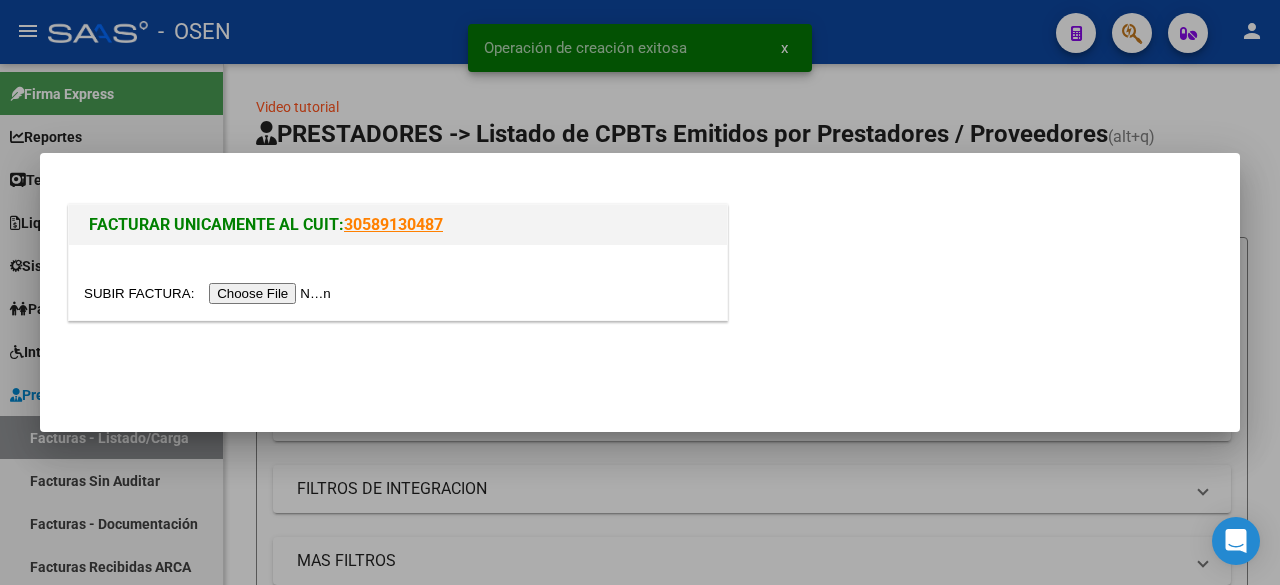 click at bounding box center [210, 293] 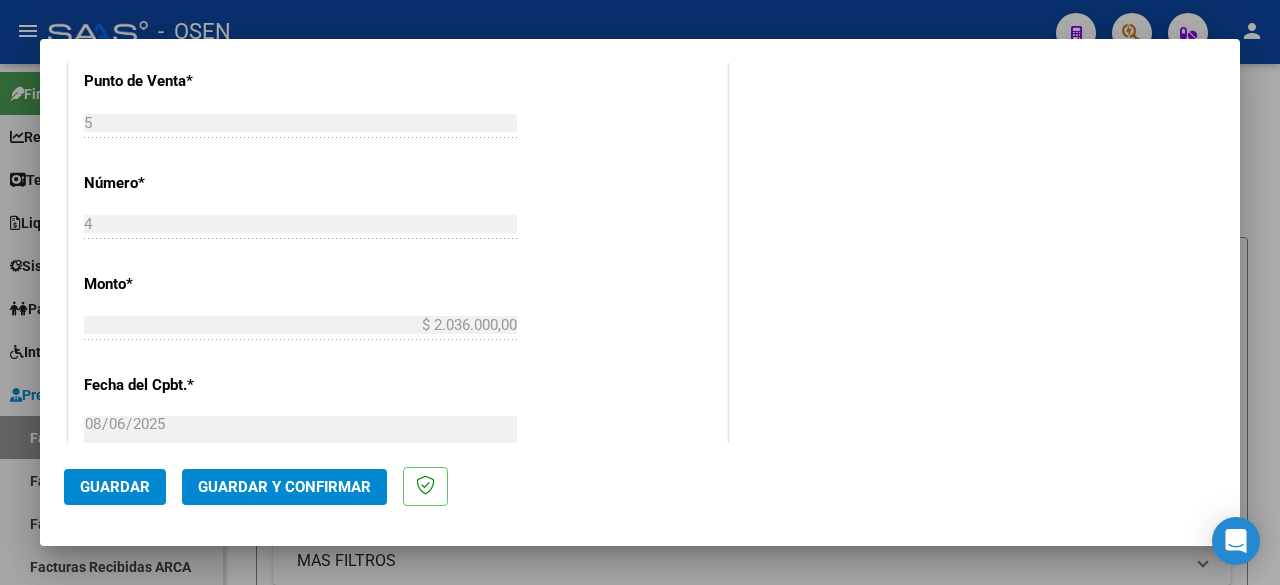 scroll, scrollTop: 333, scrollLeft: 0, axis: vertical 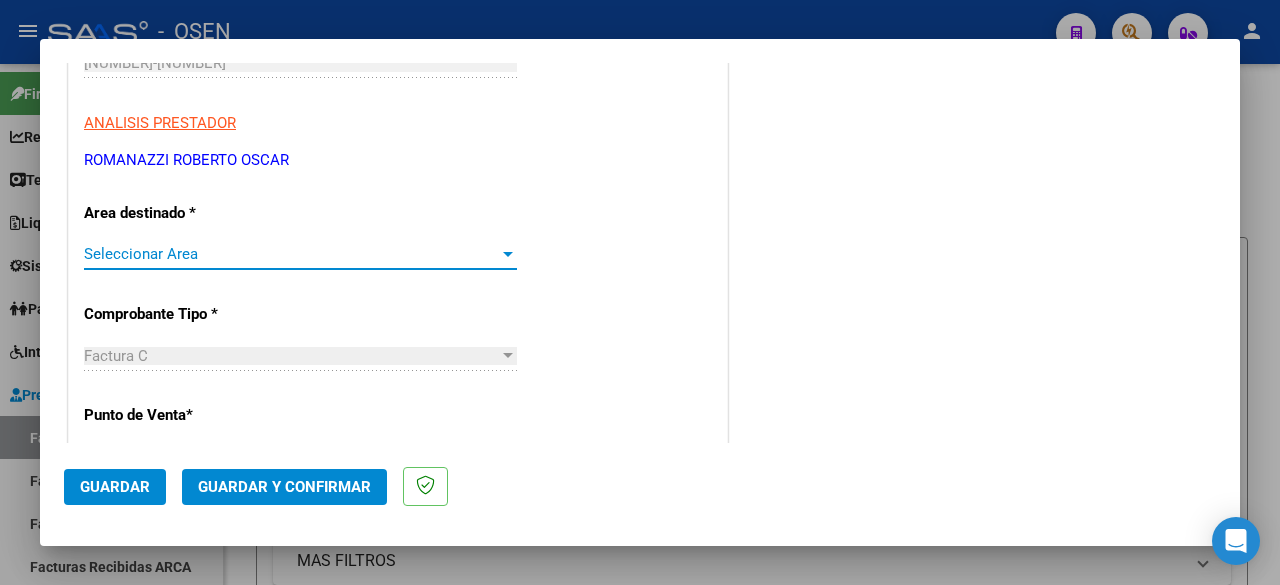 click on "Seleccionar Area" at bounding box center (291, 254) 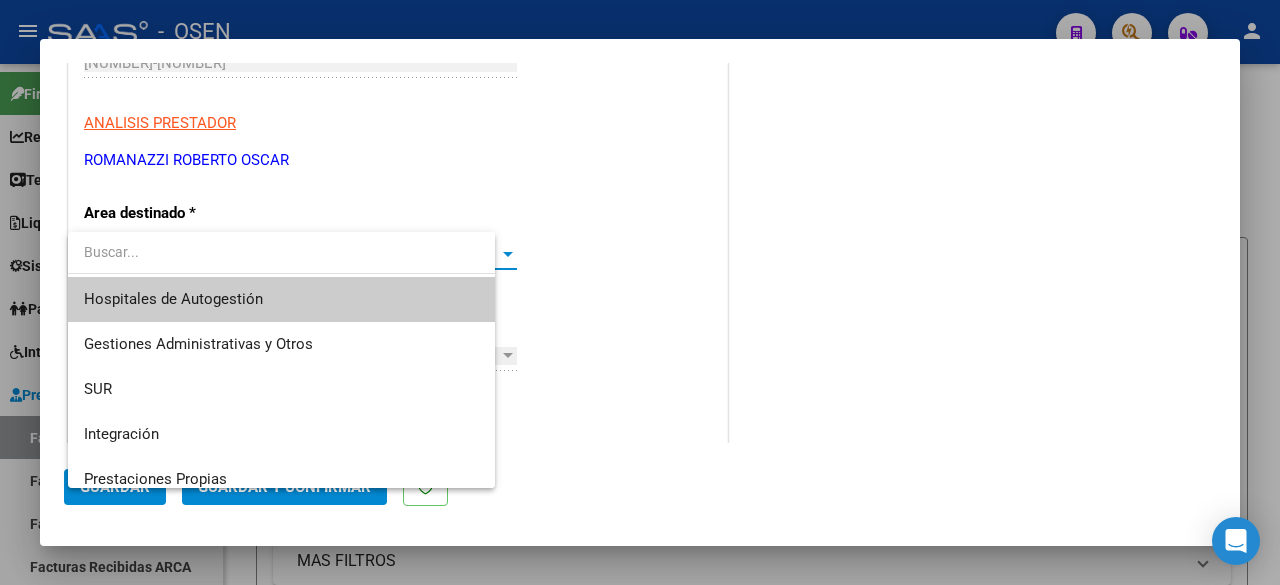 type on "R" 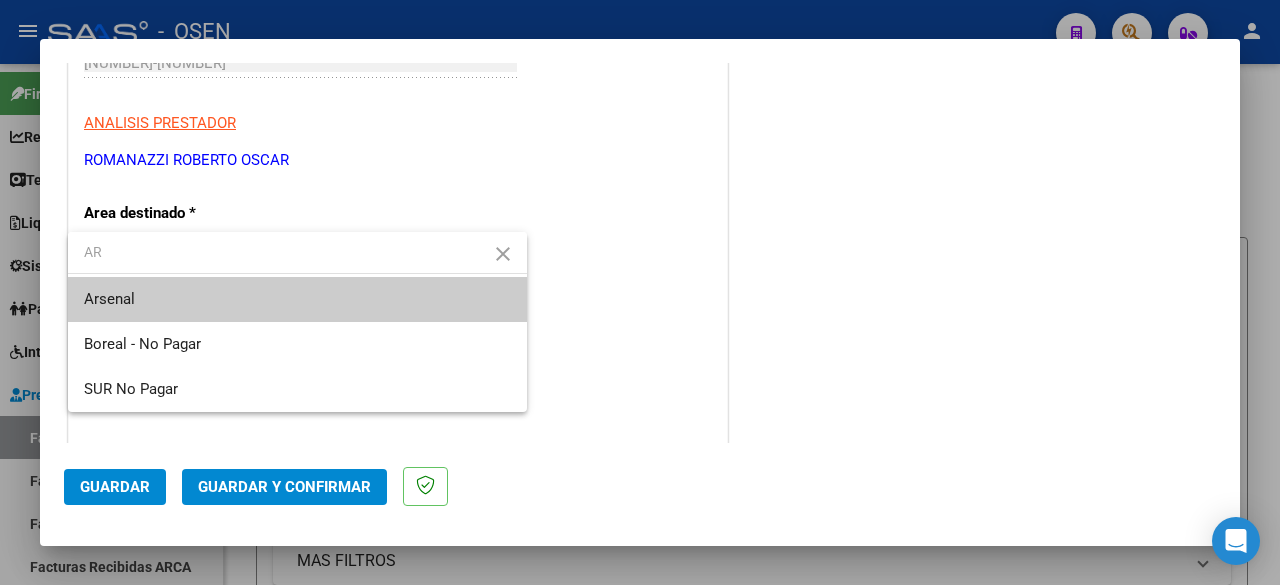 type on "AR" 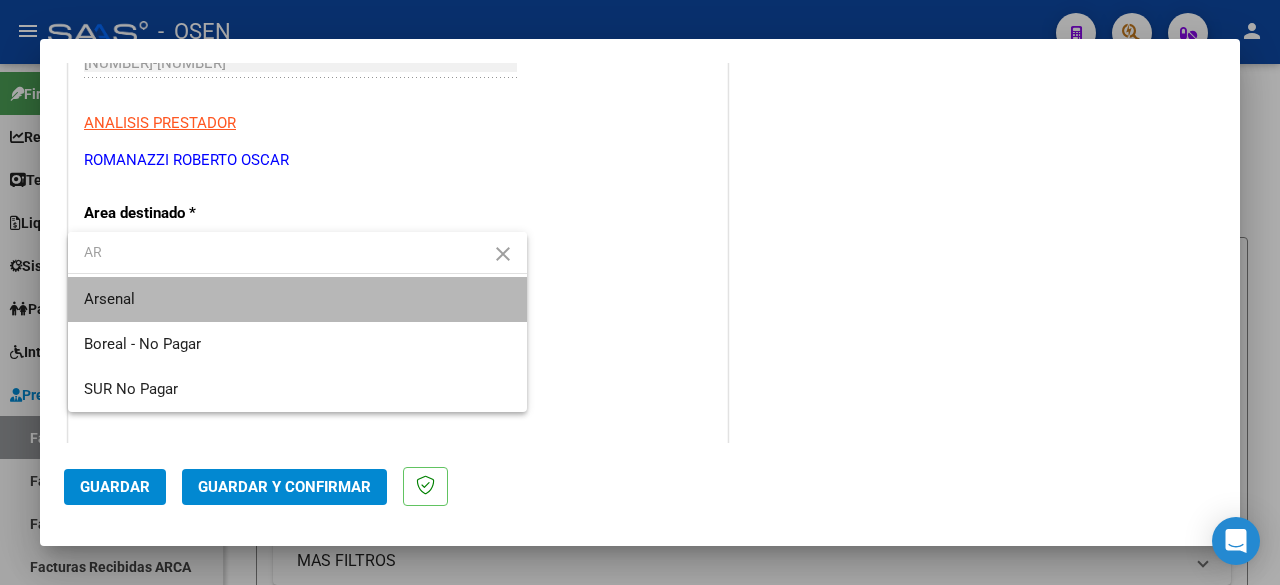 click on "Arsenal" at bounding box center [297, 299] 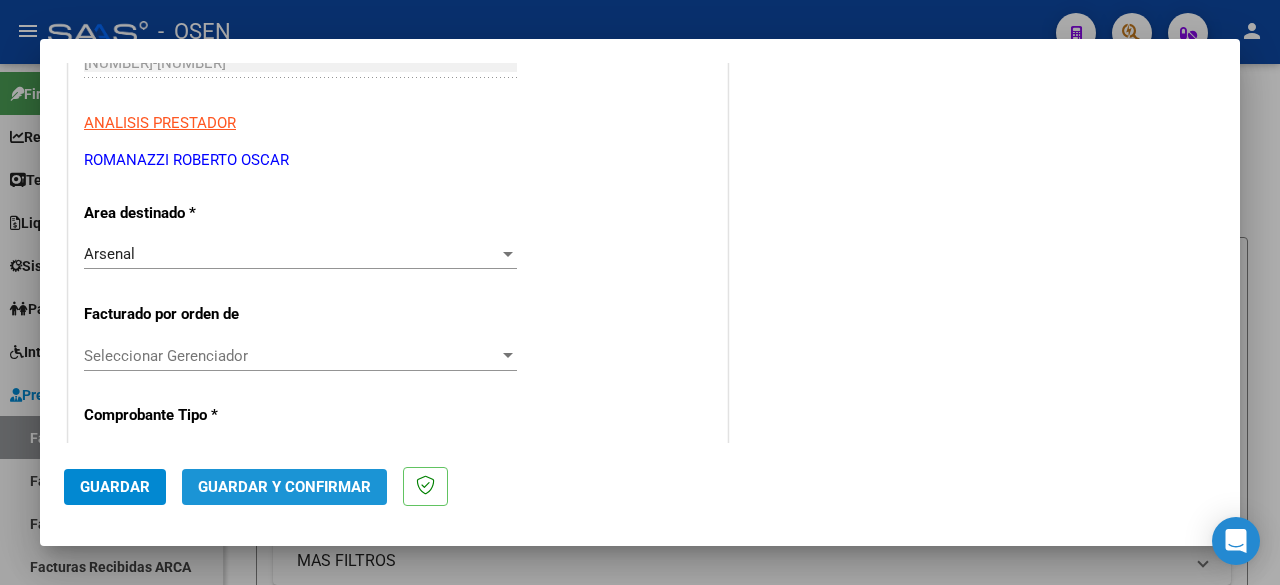 click on "Guardar y Confirmar" 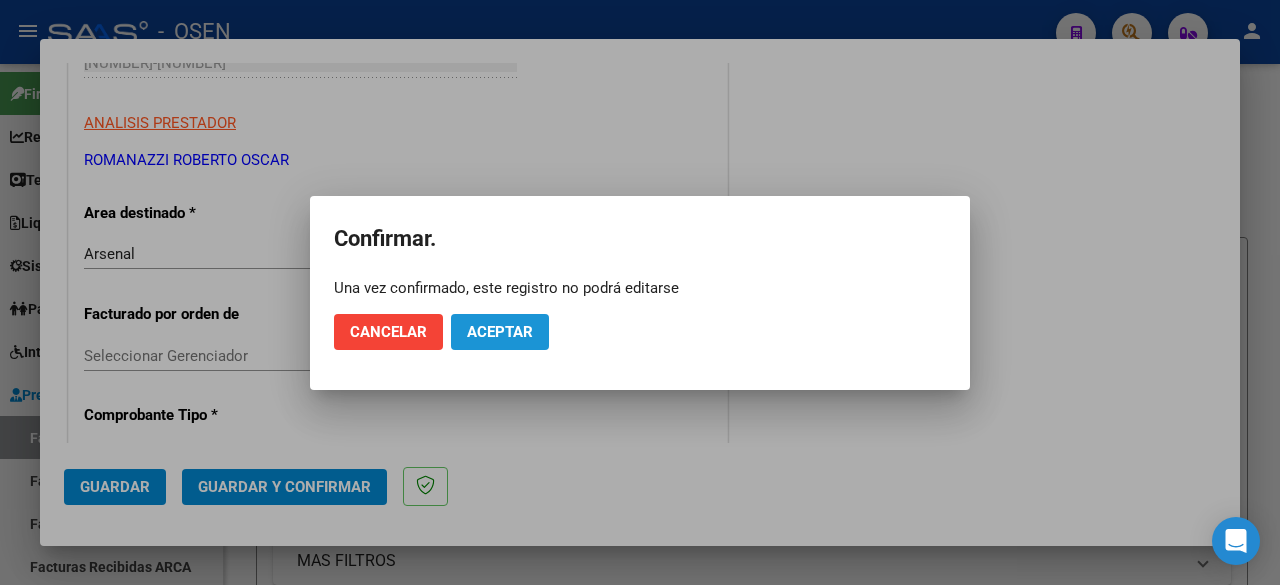 click on "Aceptar" 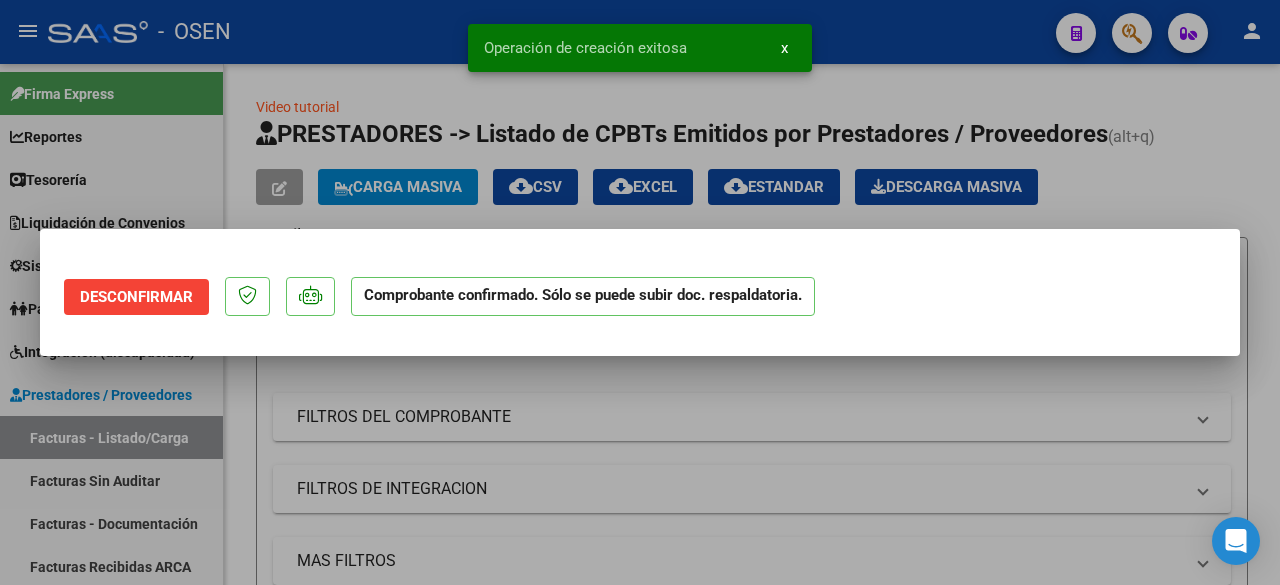 scroll, scrollTop: 0, scrollLeft: 0, axis: both 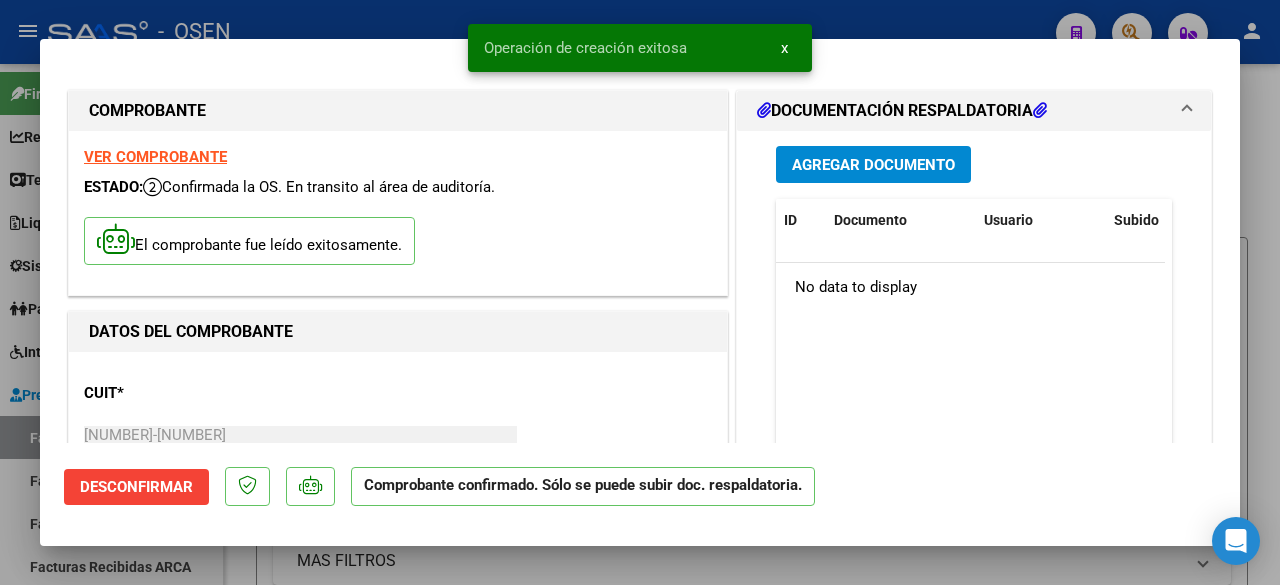 click at bounding box center [640, 292] 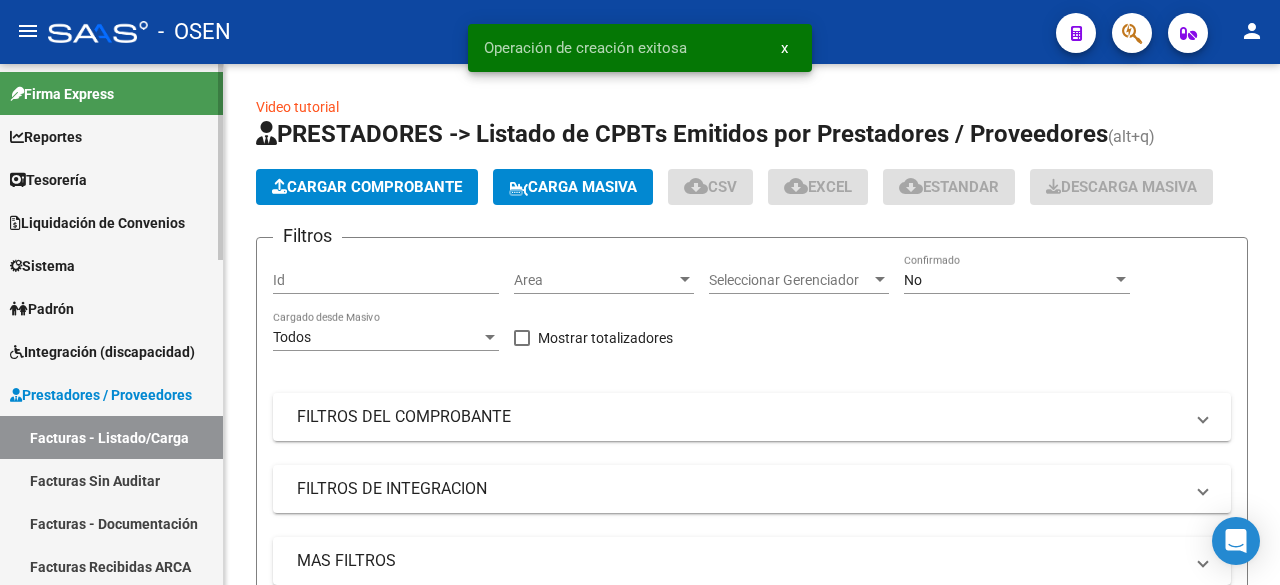 scroll, scrollTop: 333, scrollLeft: 0, axis: vertical 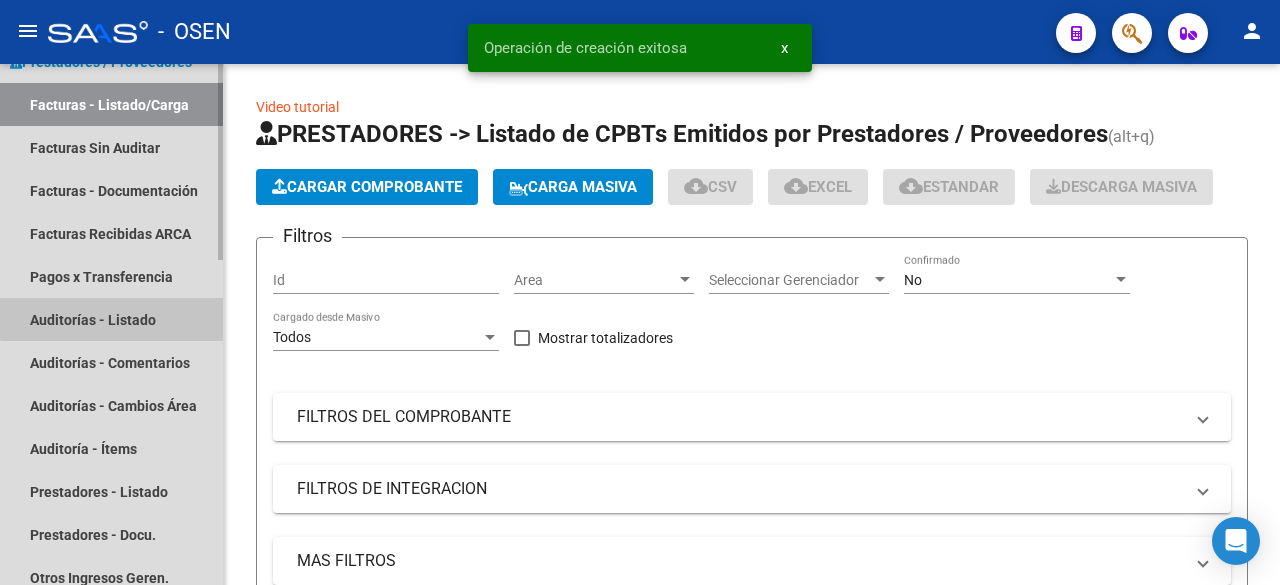 click on "Auditorías - Listado" at bounding box center (111, 319) 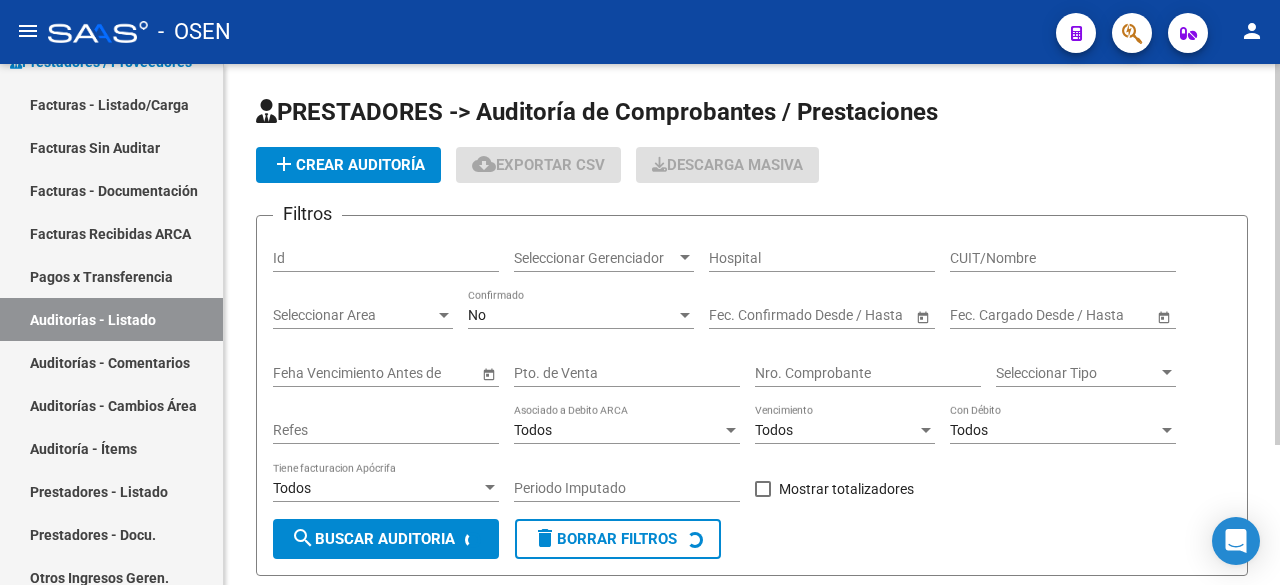 click on "add  Crear Auditoría" 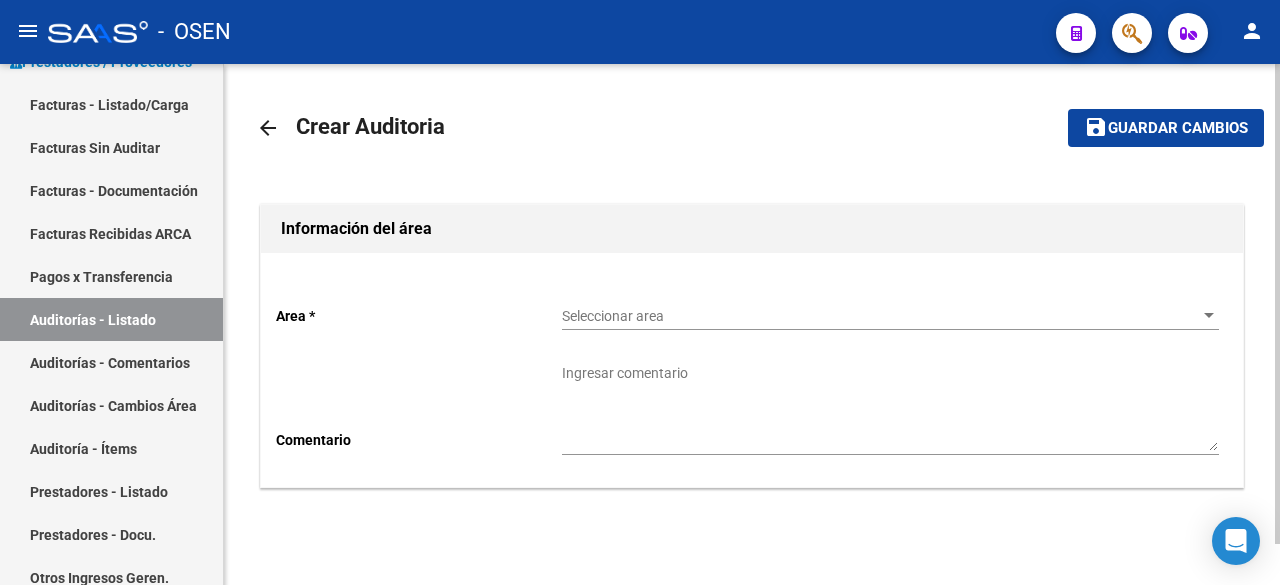 click on "Seleccionar area" at bounding box center (881, 316) 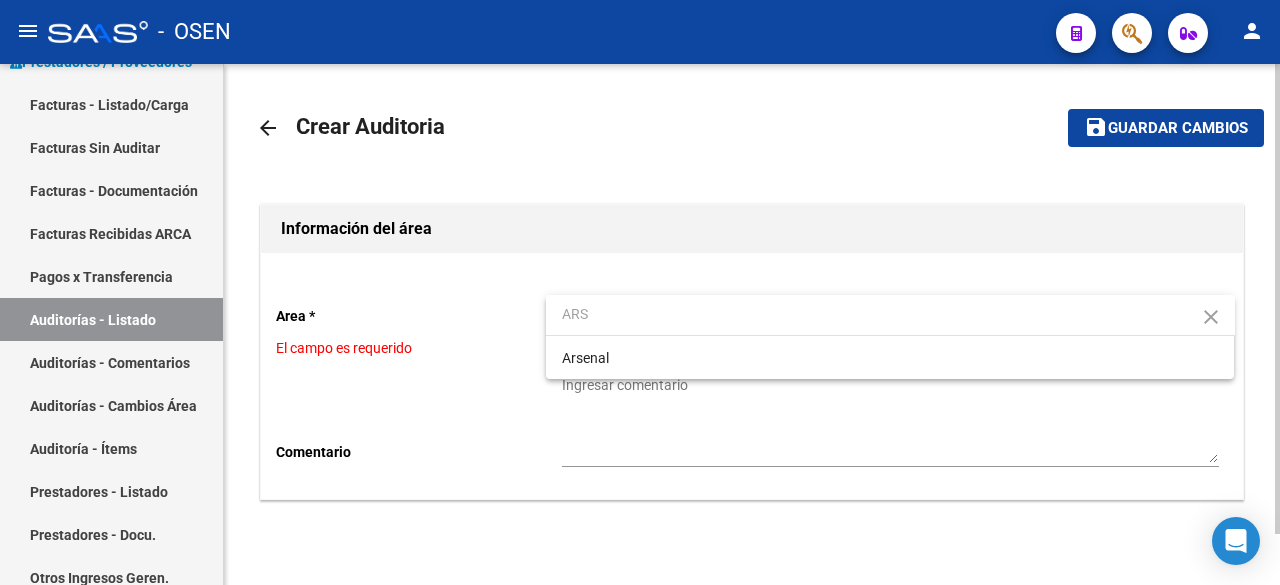 type on "ARS" 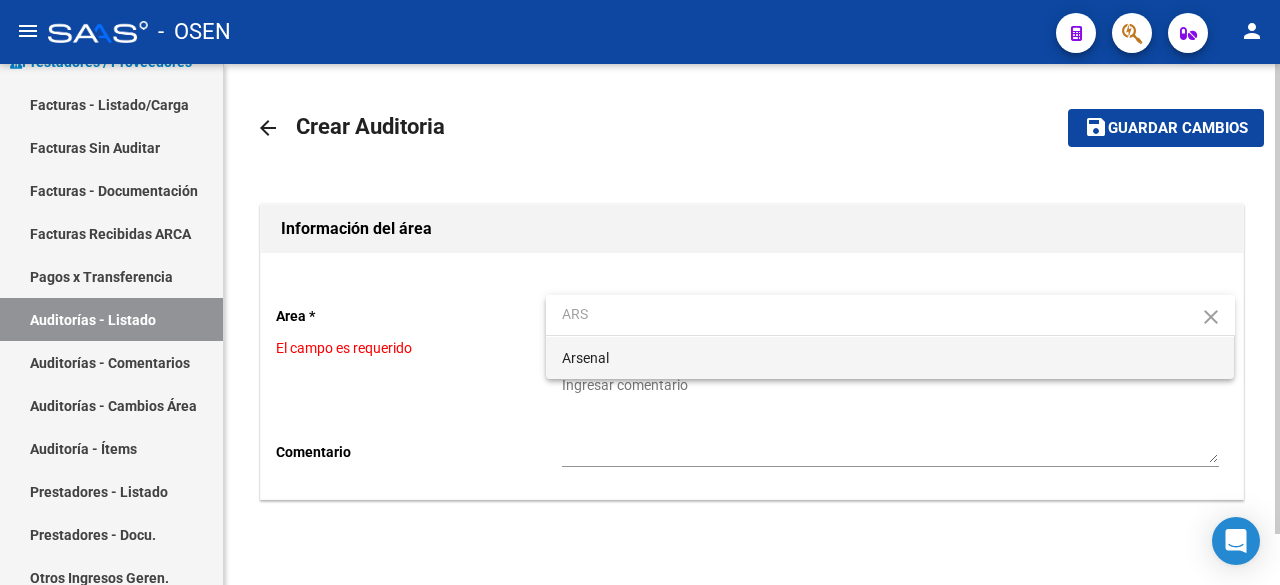 click on "Arsenal" at bounding box center [890, 358] 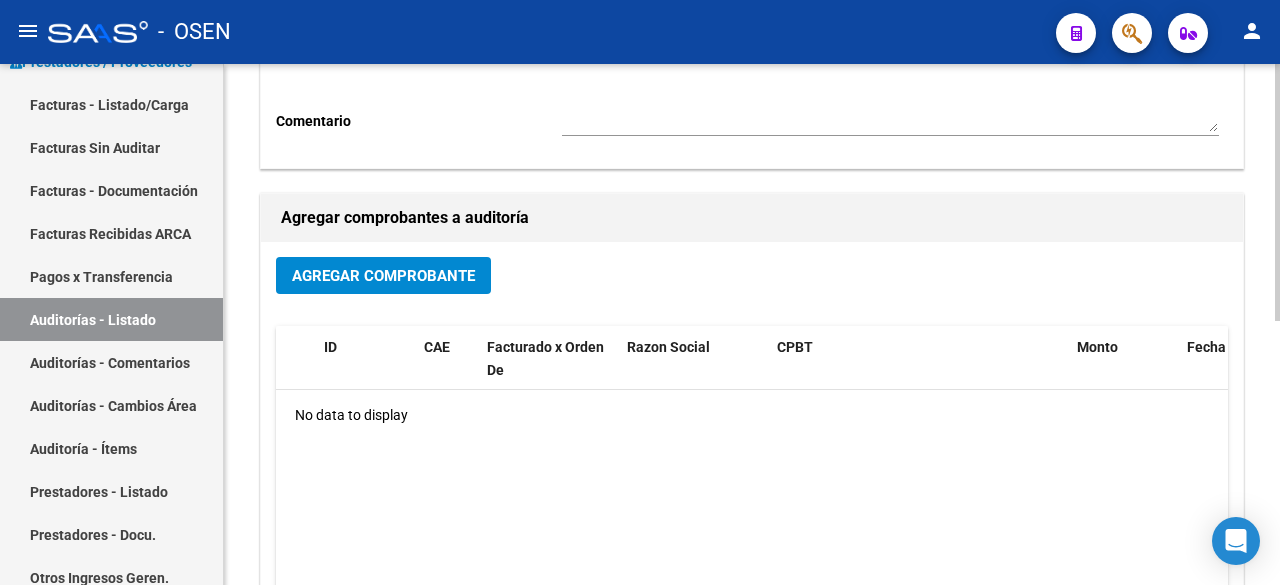 scroll, scrollTop: 333, scrollLeft: 0, axis: vertical 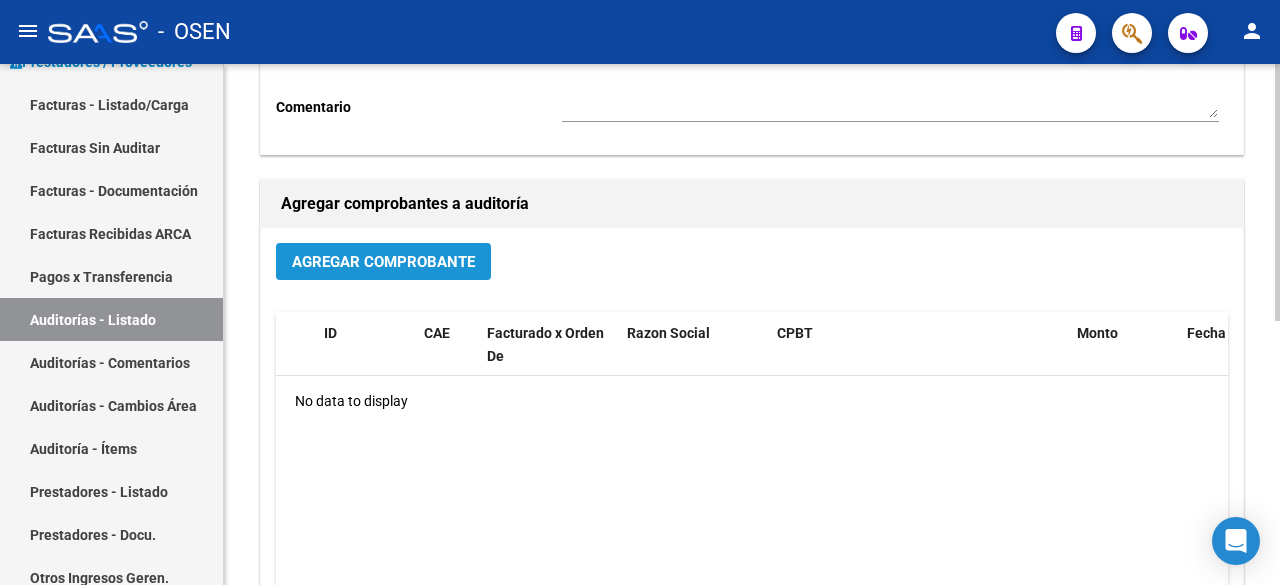click on "Agregar Comprobante" 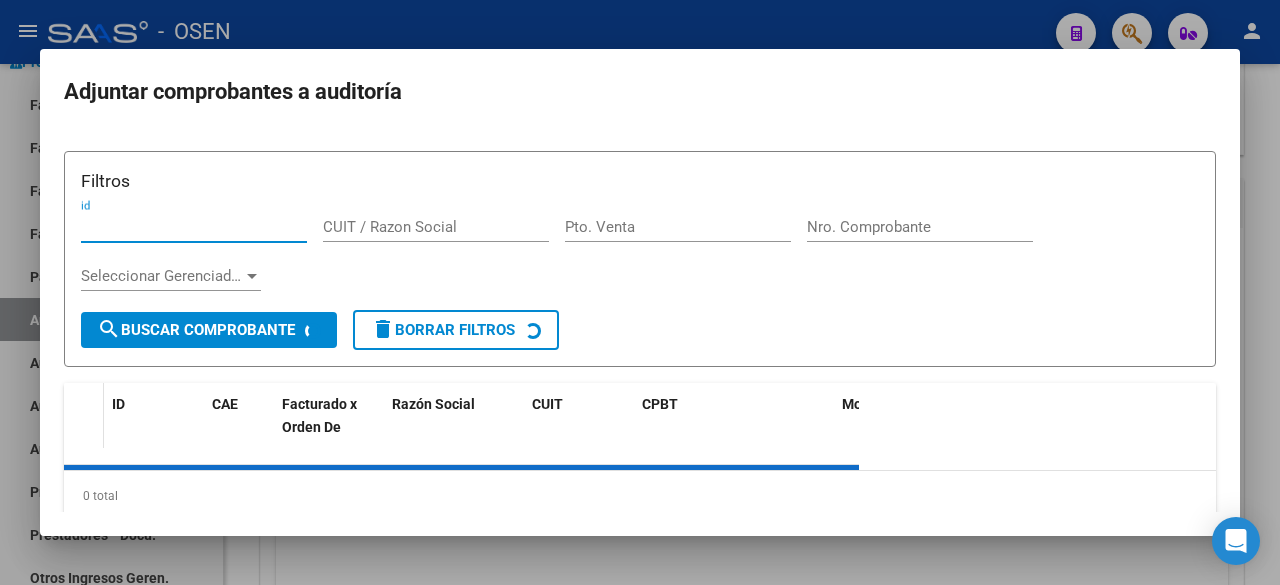 scroll, scrollTop: 25, scrollLeft: 0, axis: vertical 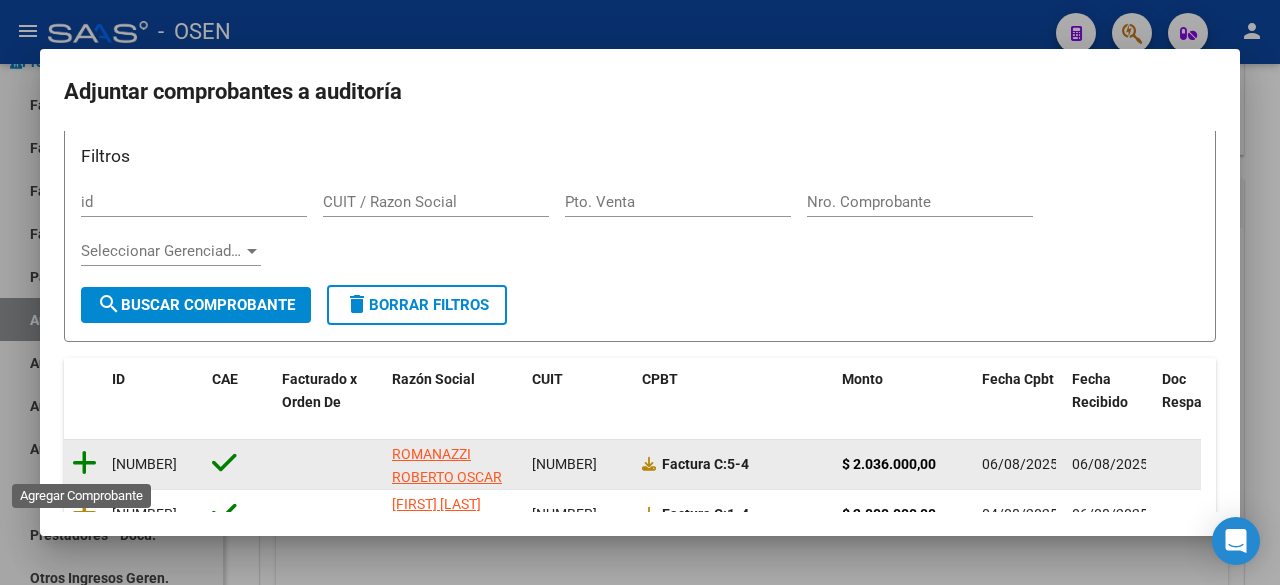 click 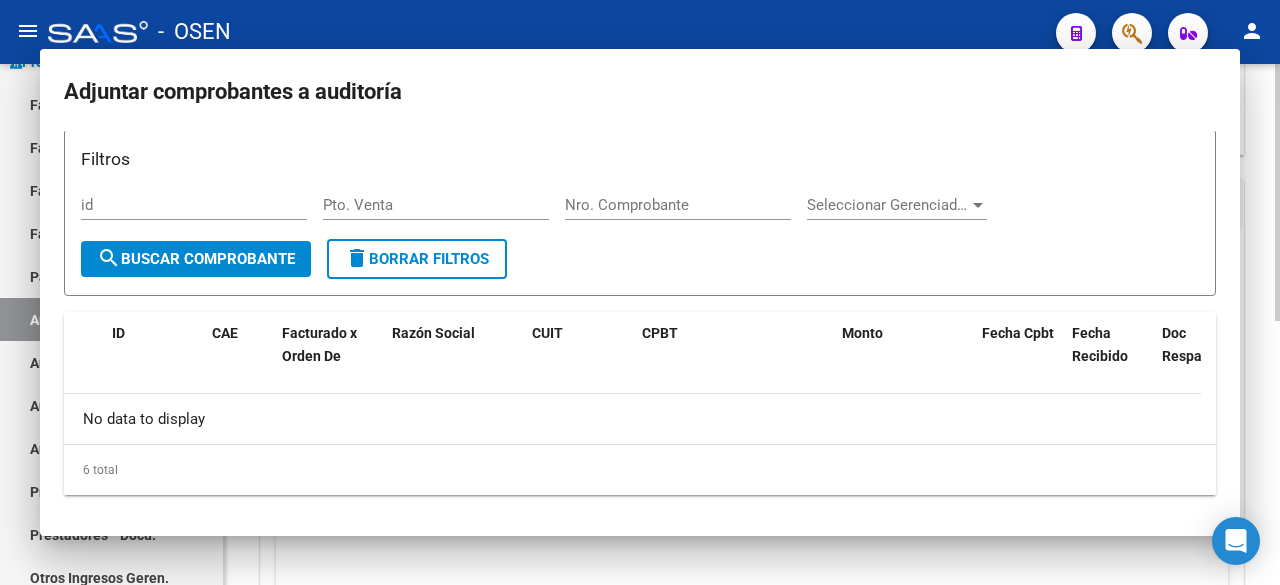 scroll, scrollTop: 0, scrollLeft: 0, axis: both 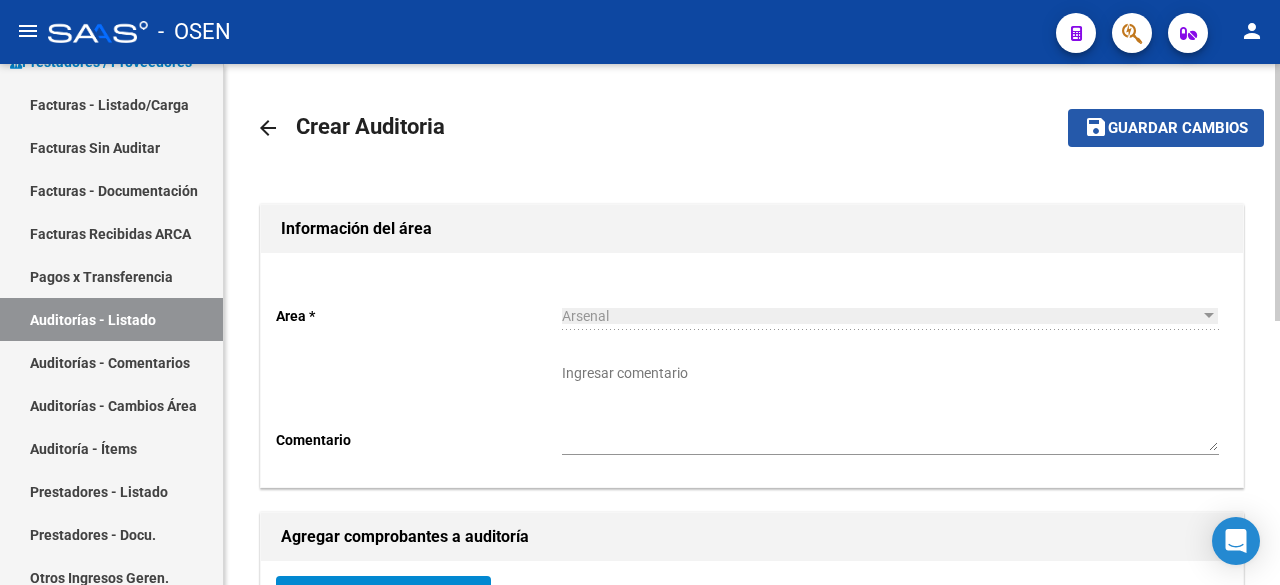 click on "Guardar cambios" 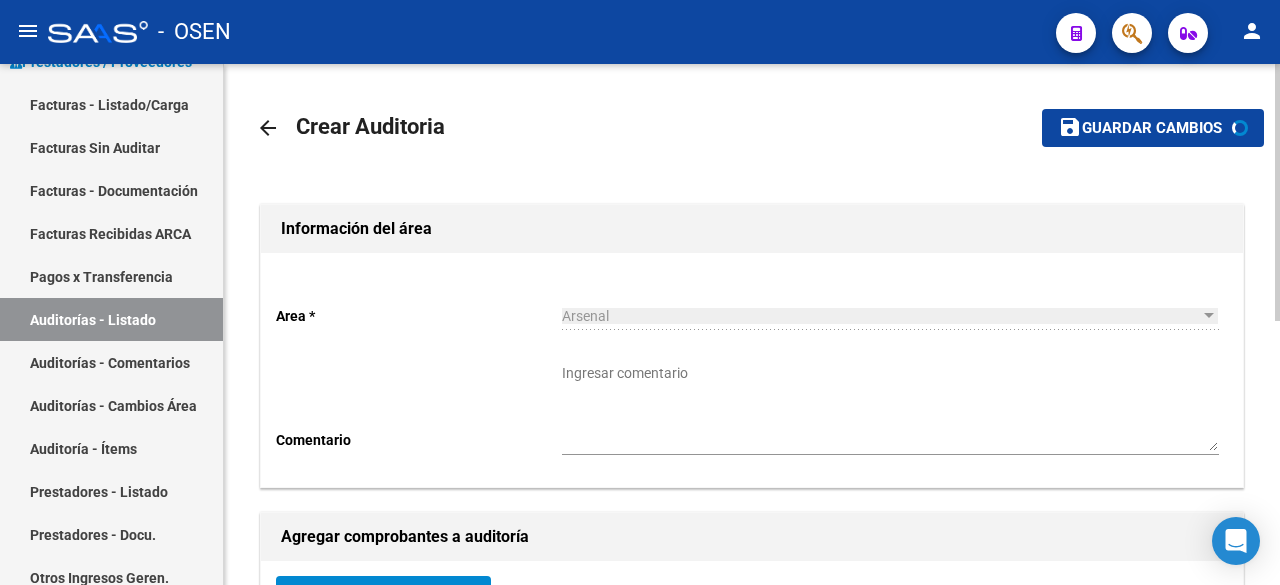 scroll, scrollTop: 534, scrollLeft: 0, axis: vertical 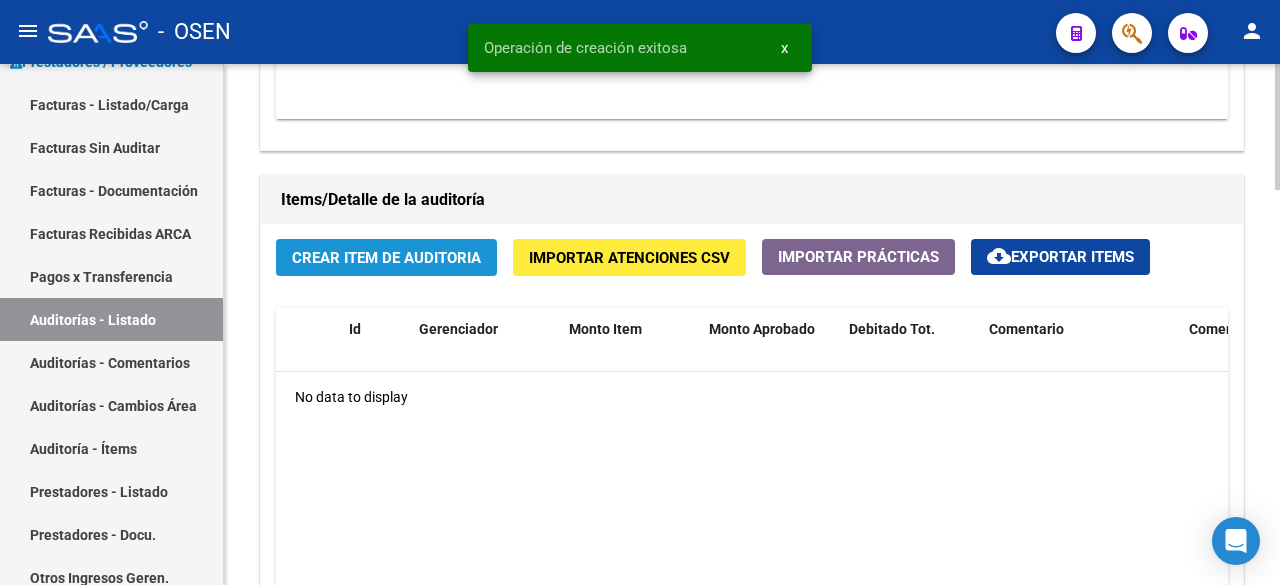 click on "Crear Item de Auditoria" 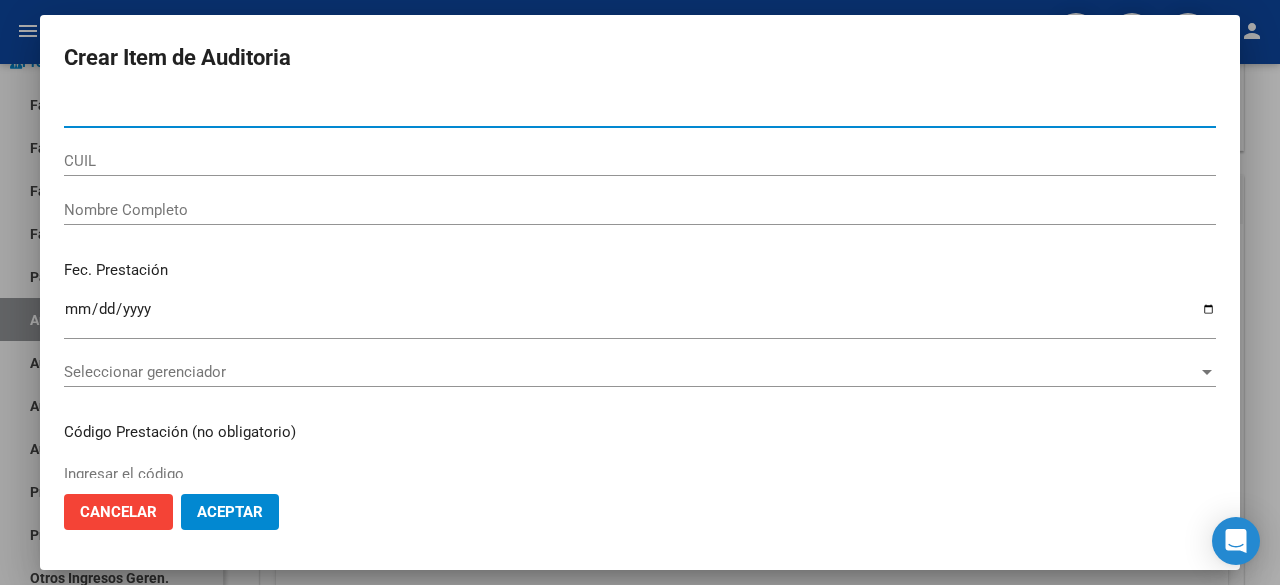 click on "Aceptar" 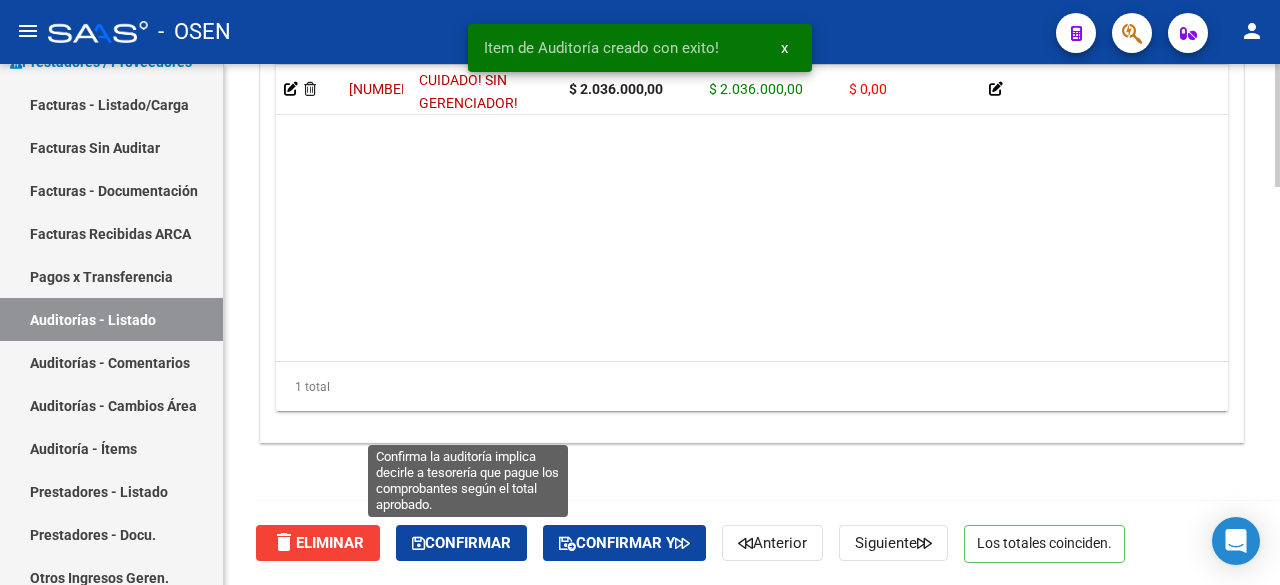 click on "Confirmar" 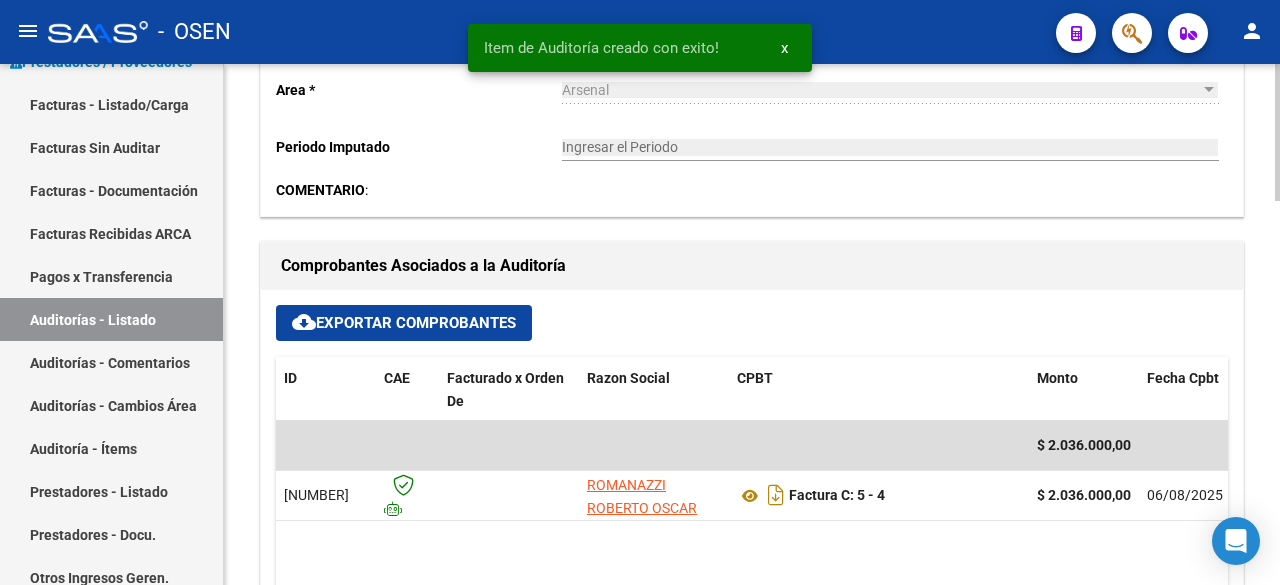 scroll, scrollTop: 467, scrollLeft: 0, axis: vertical 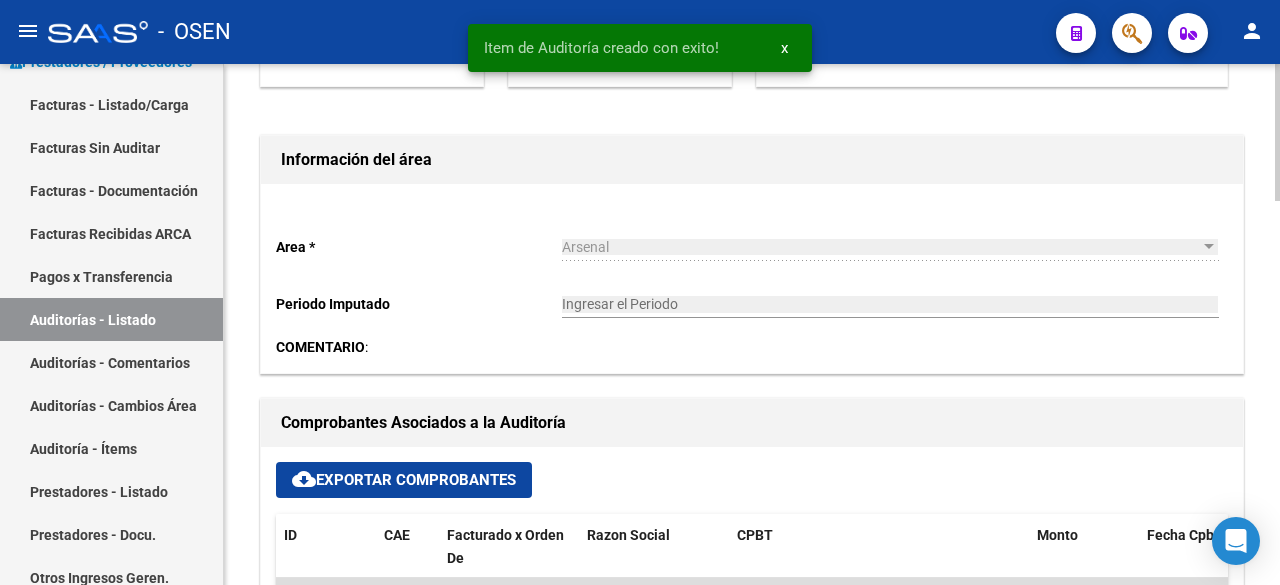 type on "202508" 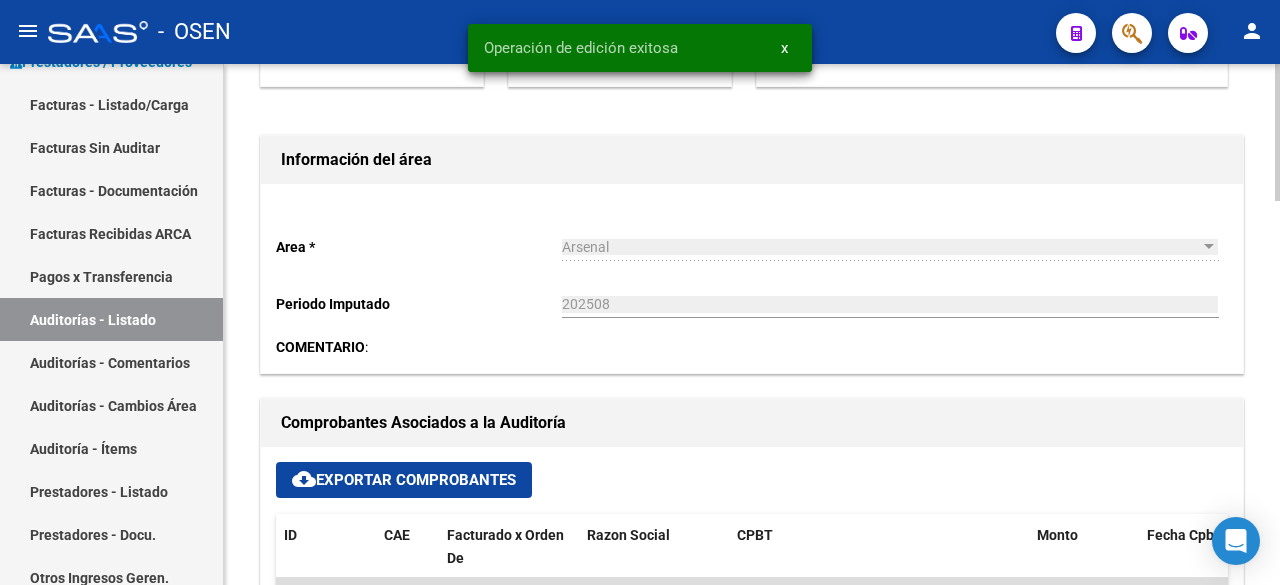 scroll, scrollTop: 0, scrollLeft: 0, axis: both 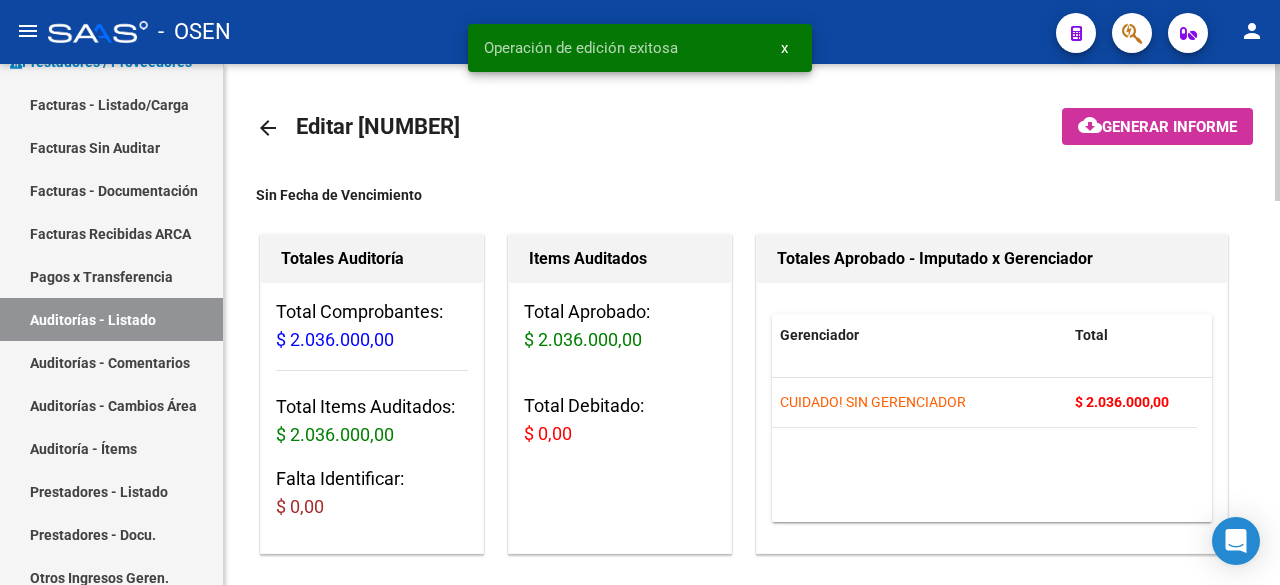 click on "arrow_back" 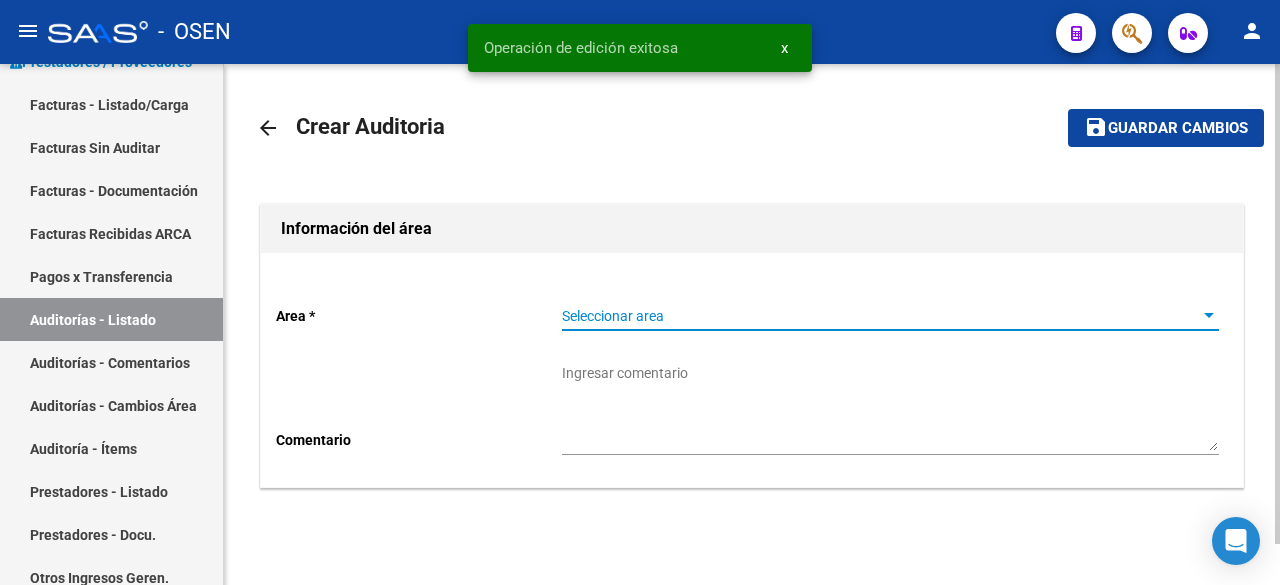 click on "Seleccionar area" at bounding box center [881, 316] 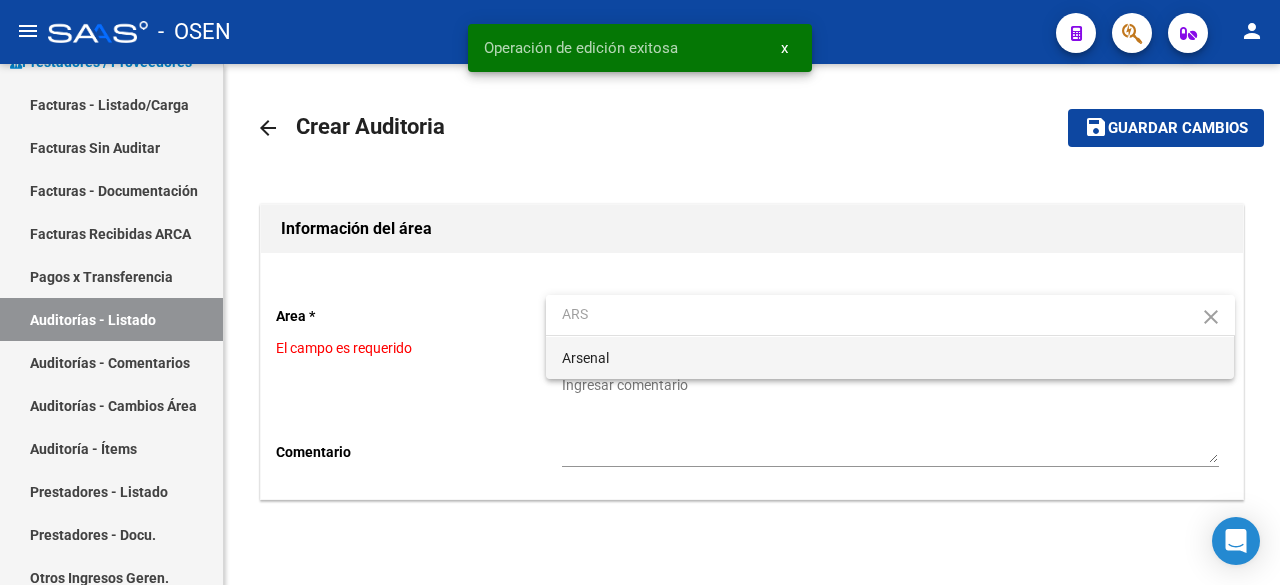 type on "ARS" 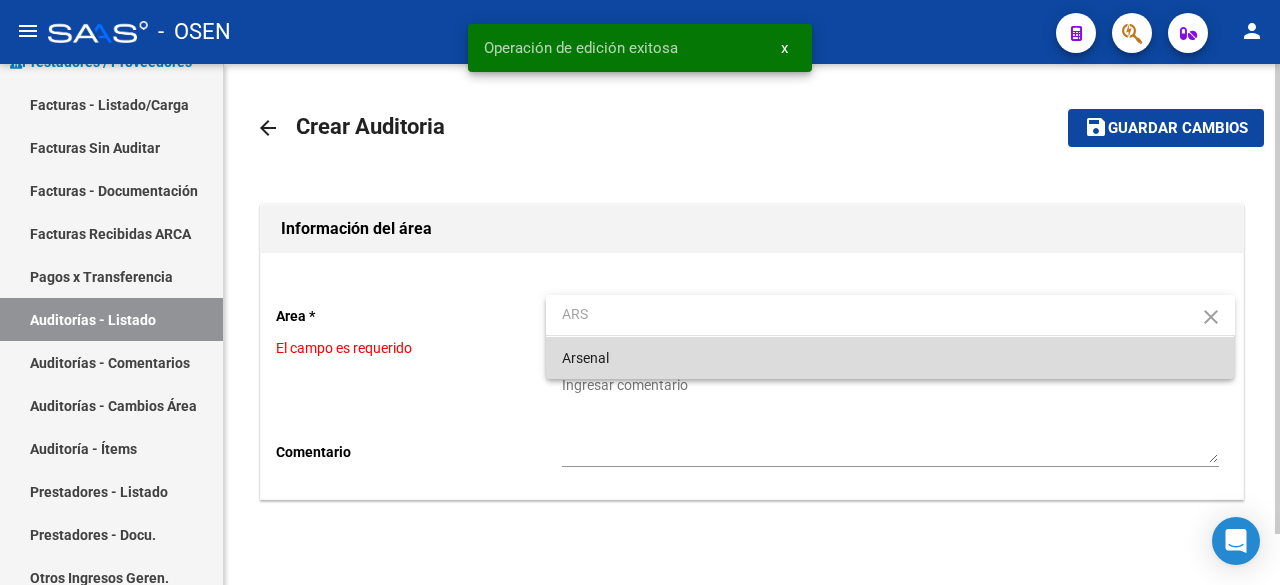 click on "Arsenal" at bounding box center [890, 358] 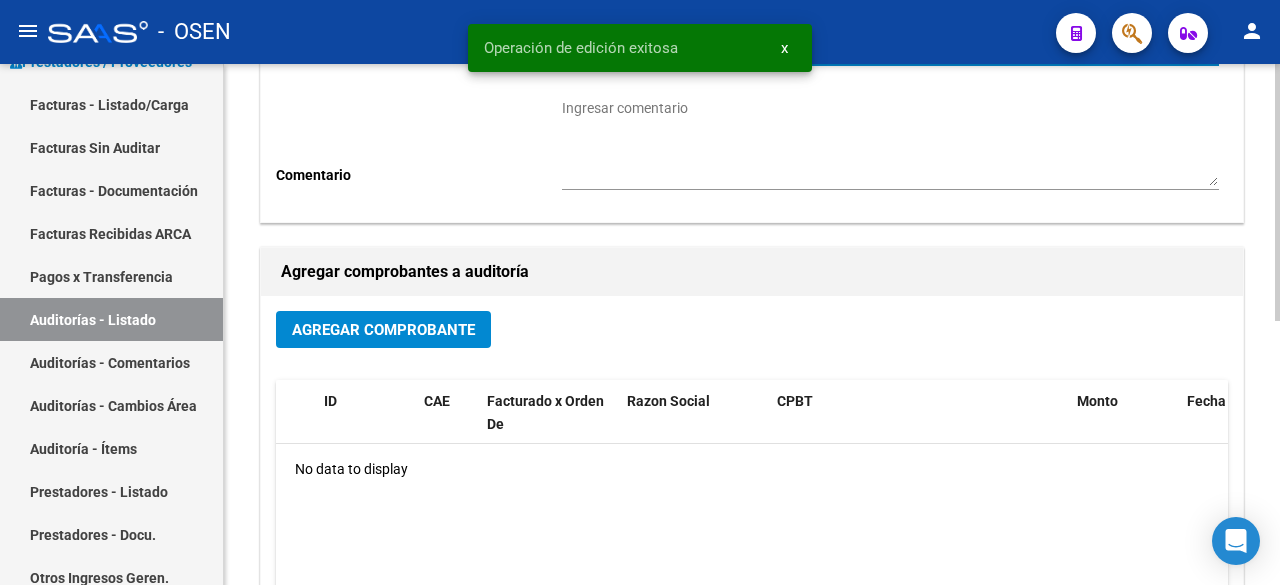 scroll, scrollTop: 534, scrollLeft: 0, axis: vertical 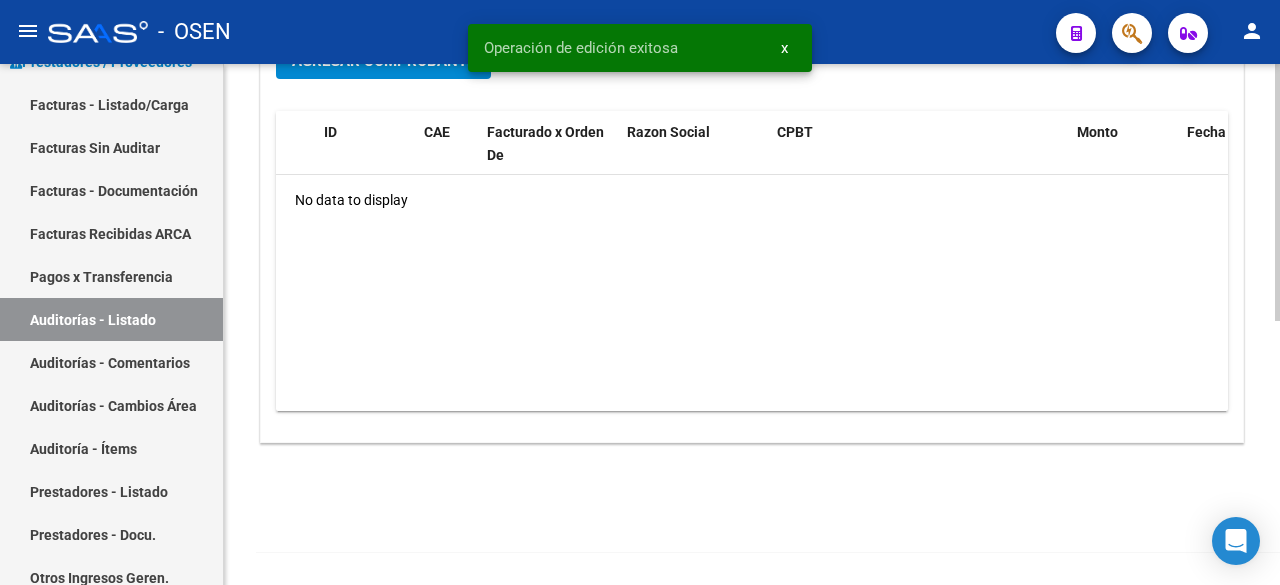 click on "Agregar Comprobante" 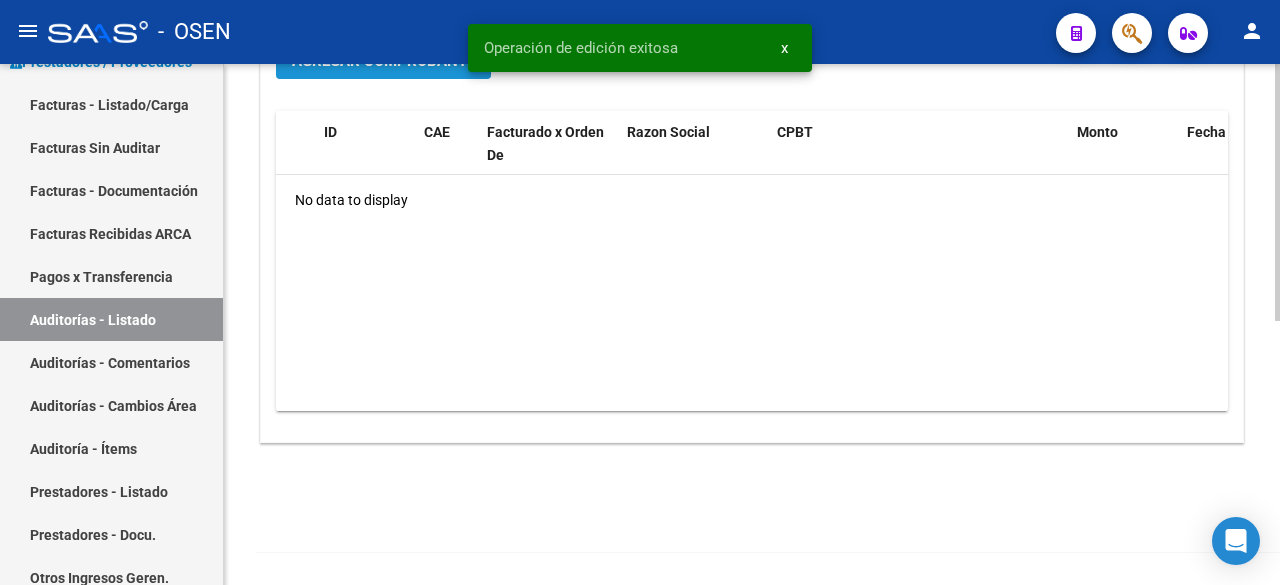 click on "Agregar Comprobante" 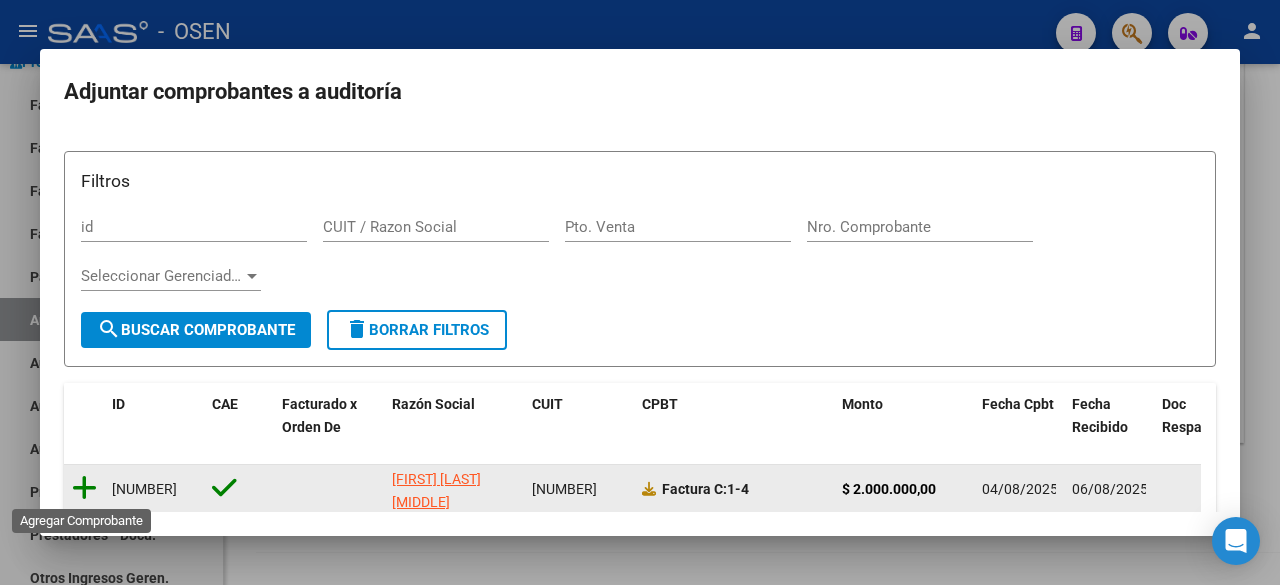 click 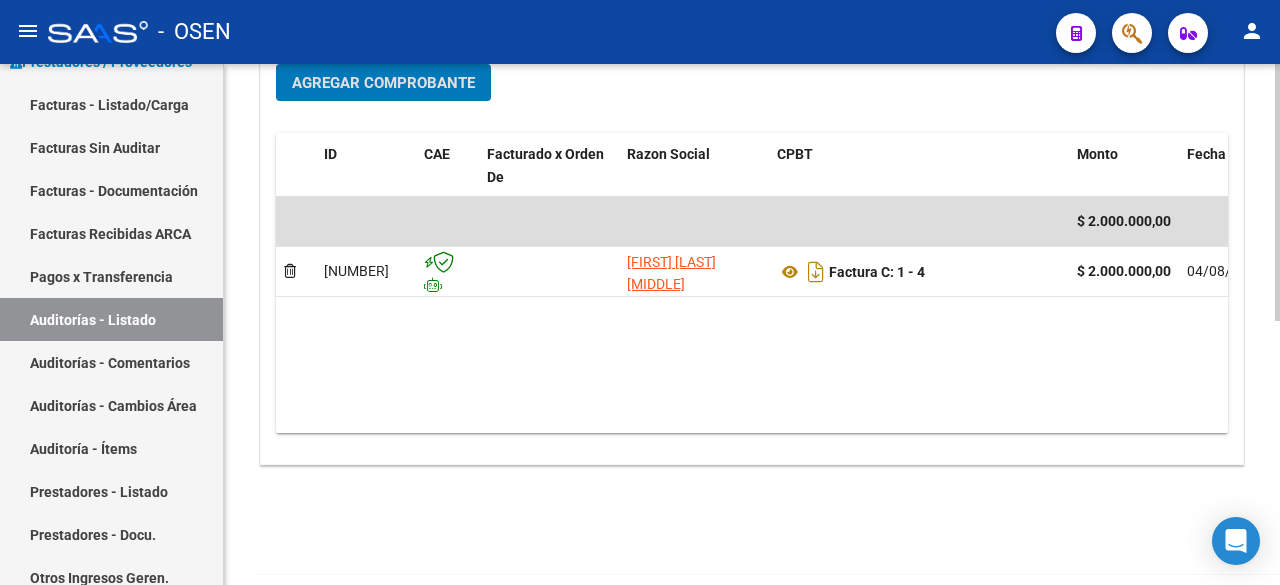 scroll, scrollTop: 0, scrollLeft: 0, axis: both 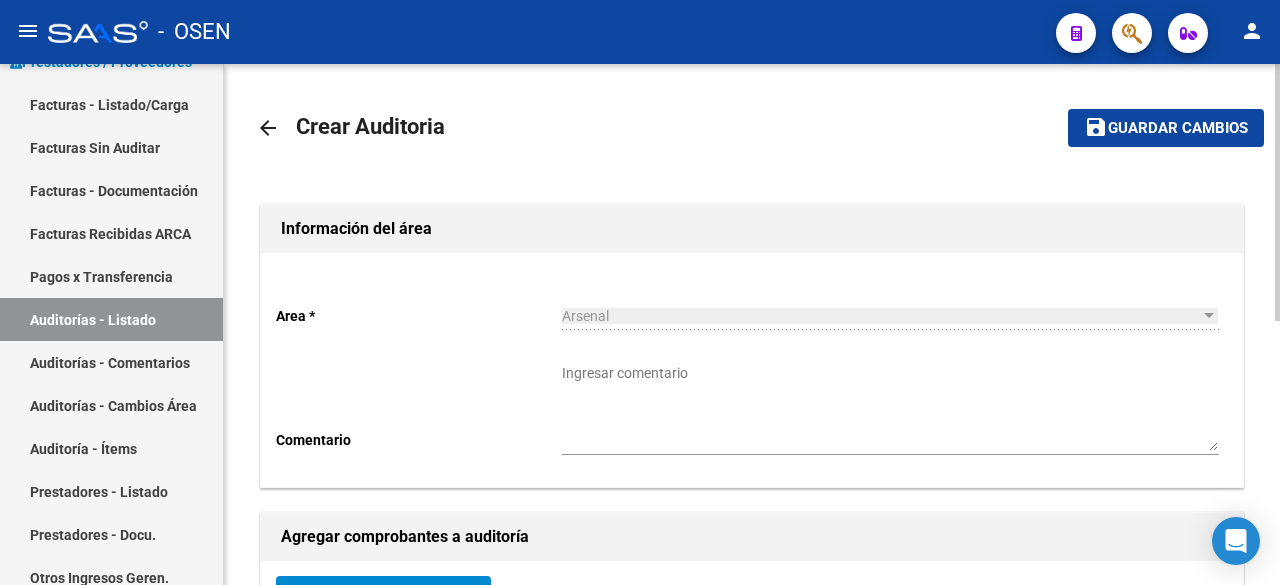 click on "save Guardar cambios" 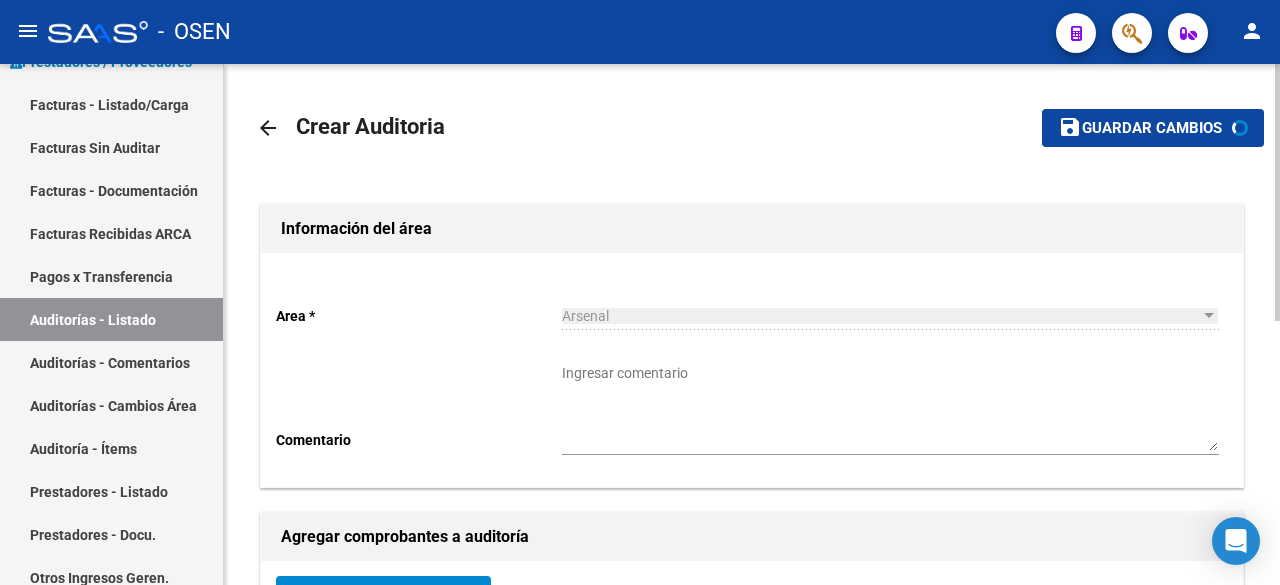 scroll, scrollTop: 524, scrollLeft: 0, axis: vertical 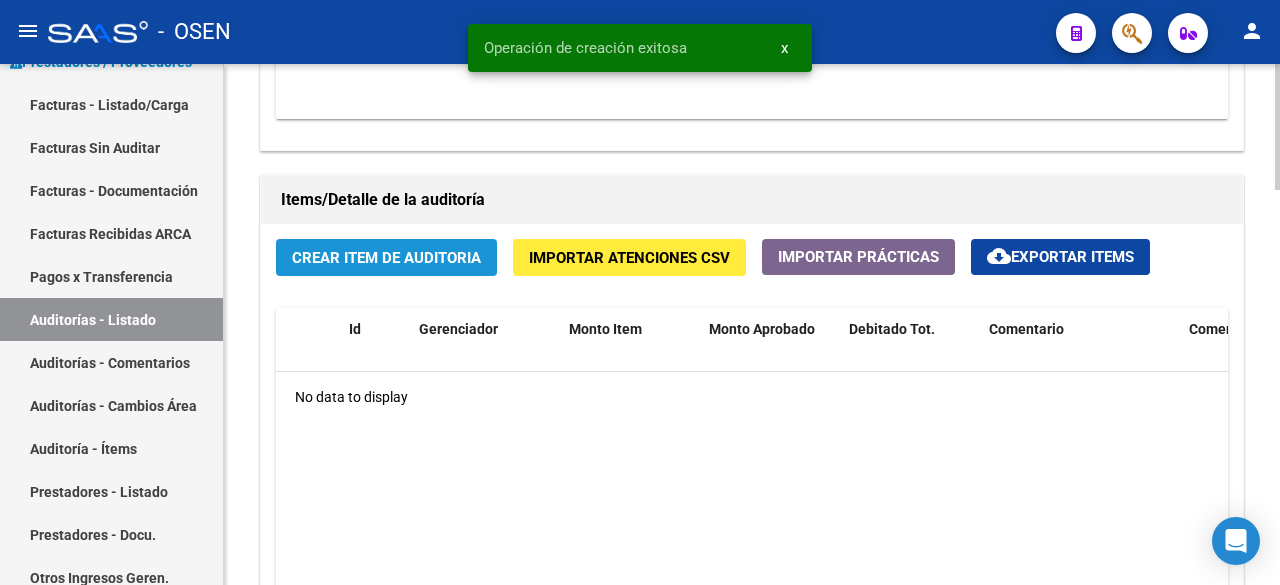 click on "Crear Item de Auditoria" 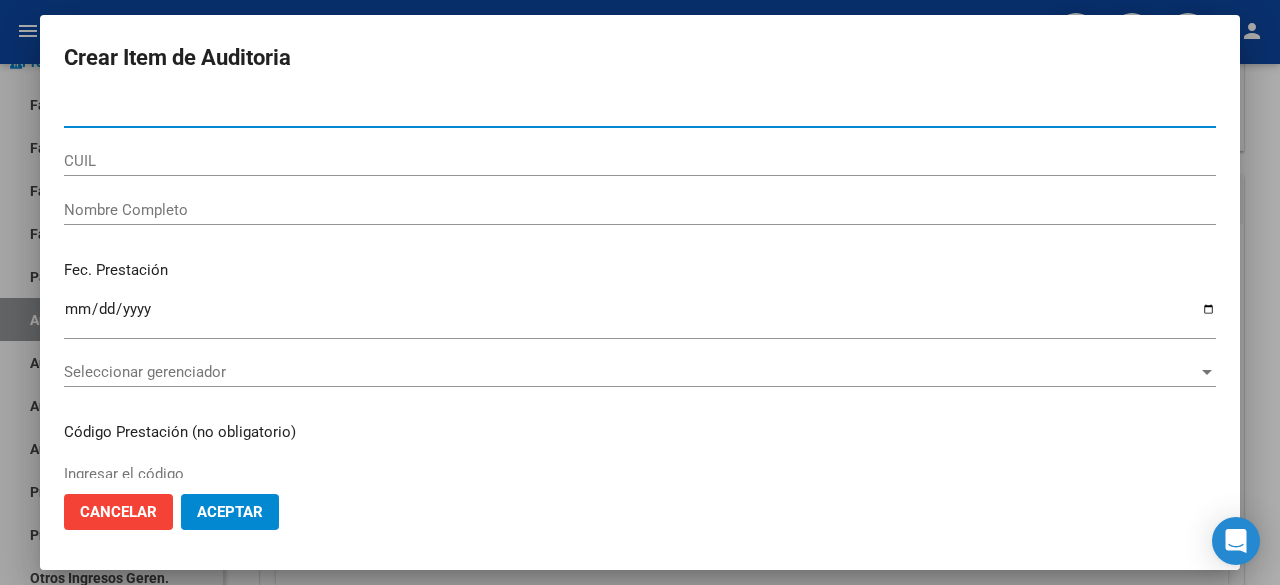 click on "Aceptar" 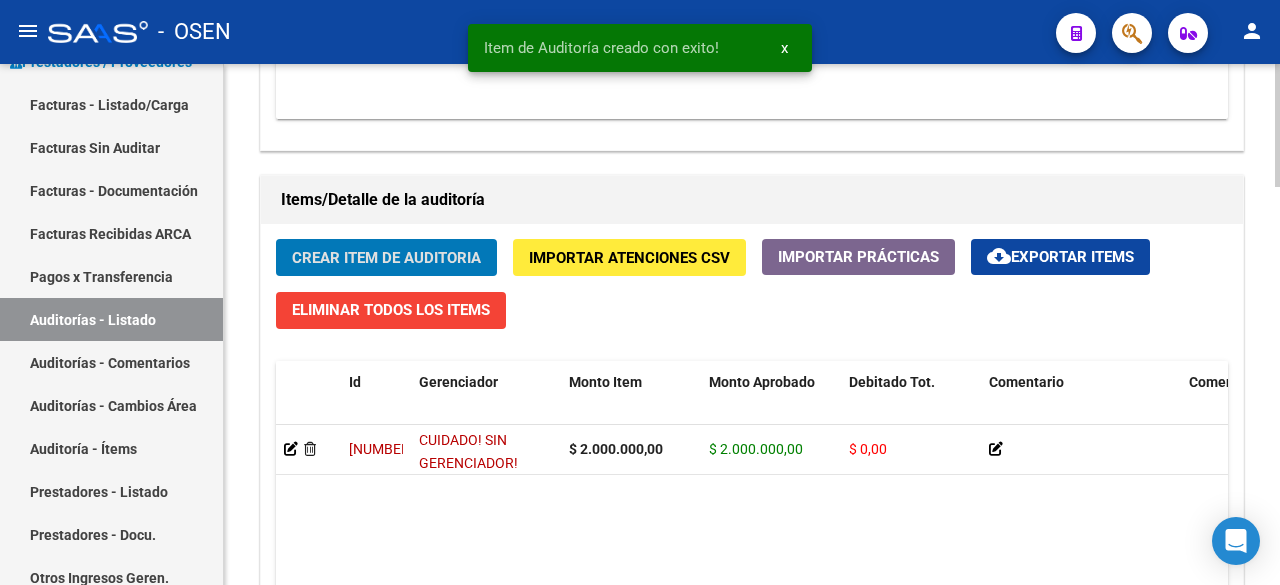 scroll, scrollTop: 1668, scrollLeft: 0, axis: vertical 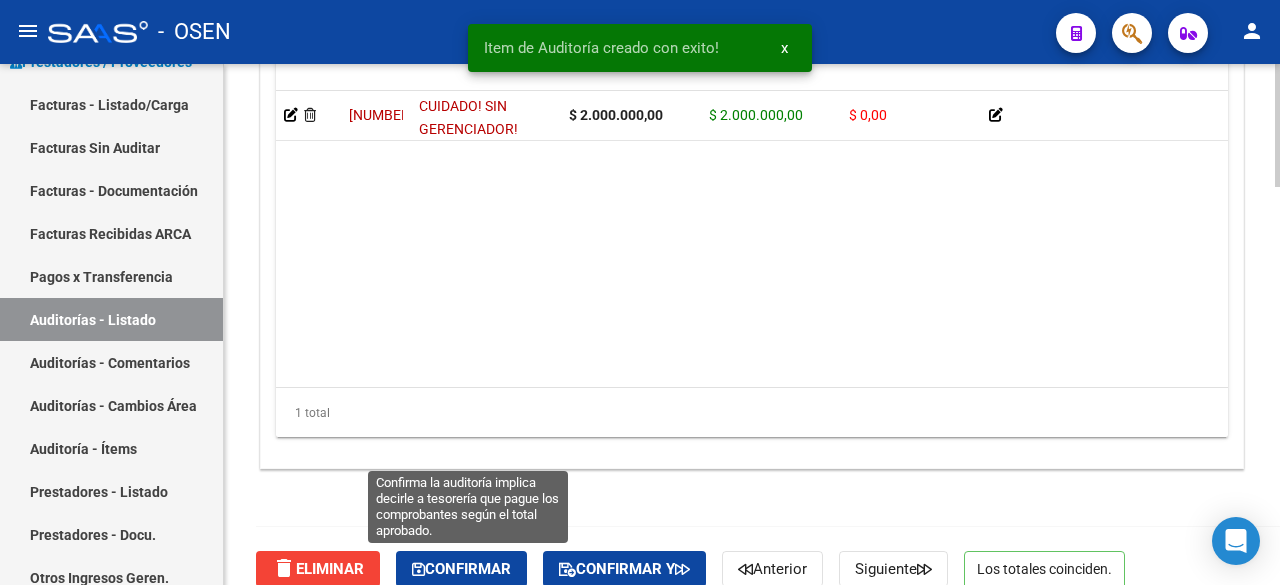 drag, startPoint x: 473, startPoint y: 570, endPoint x: 450, endPoint y: 547, distance: 32.526913 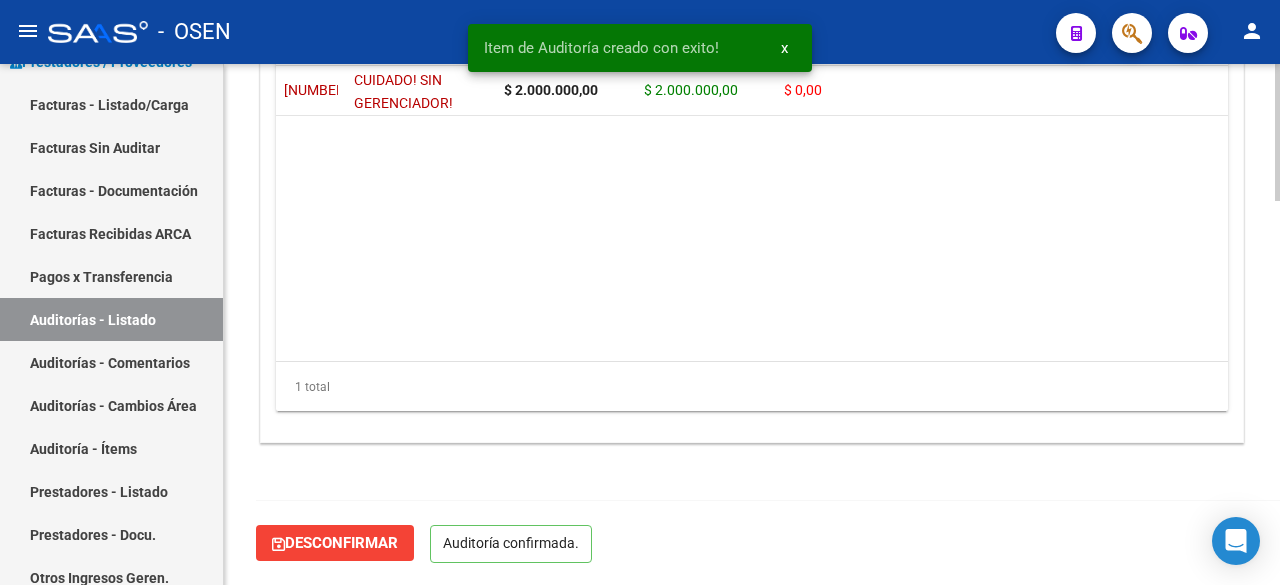 scroll, scrollTop: 1442, scrollLeft: 0, axis: vertical 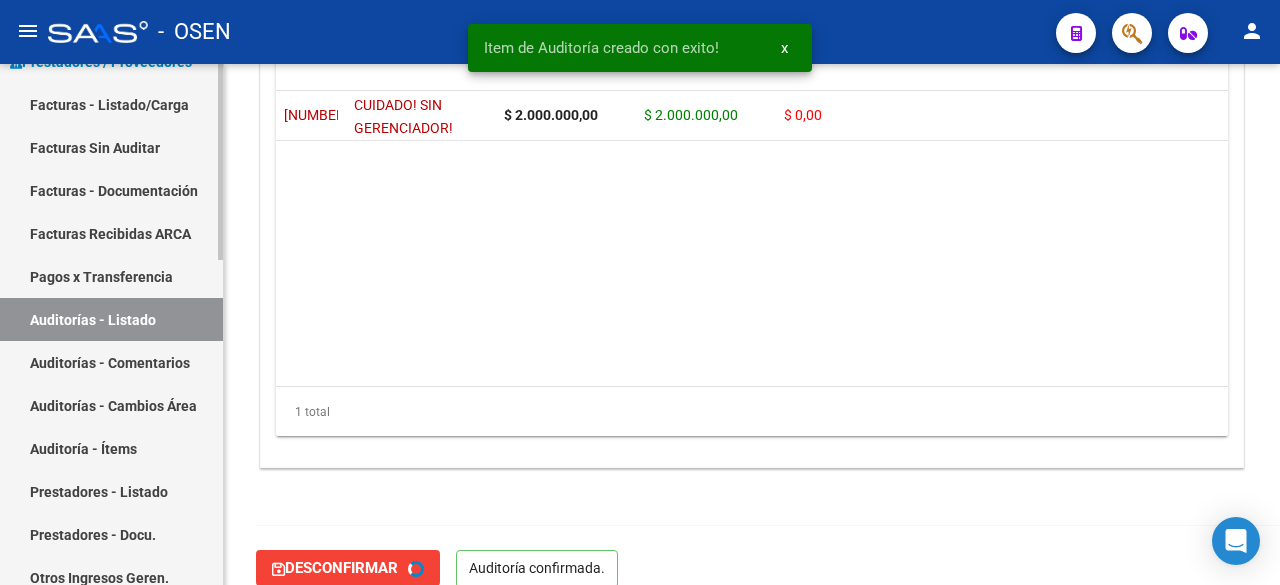 type on "202508" 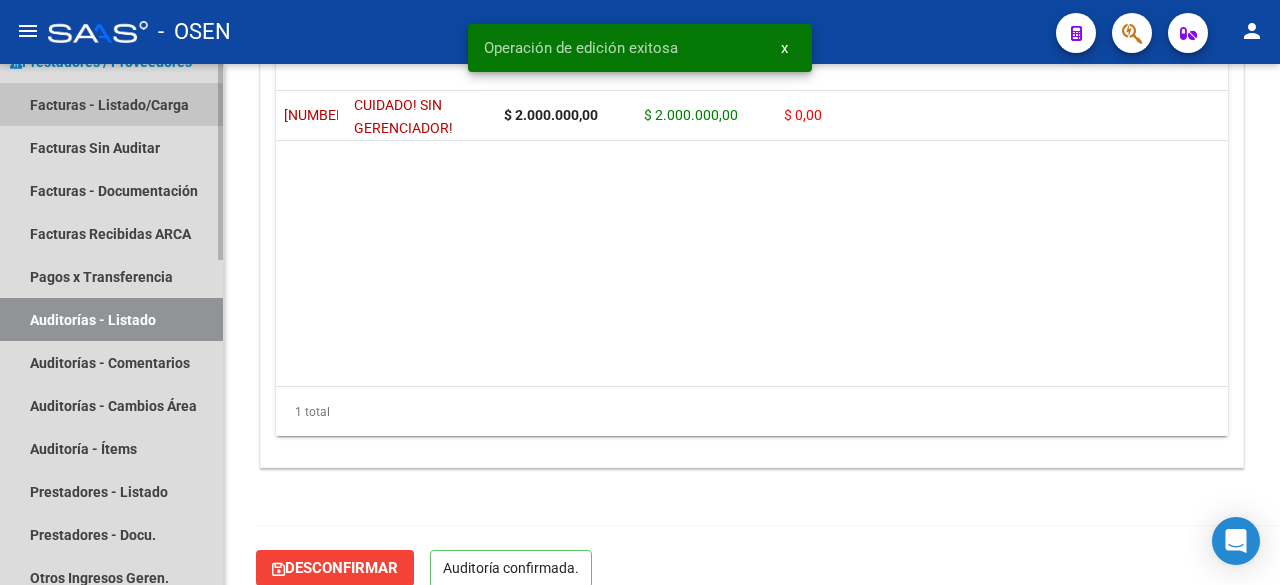 click on "Facturas - Listado/Carga" at bounding box center (111, 104) 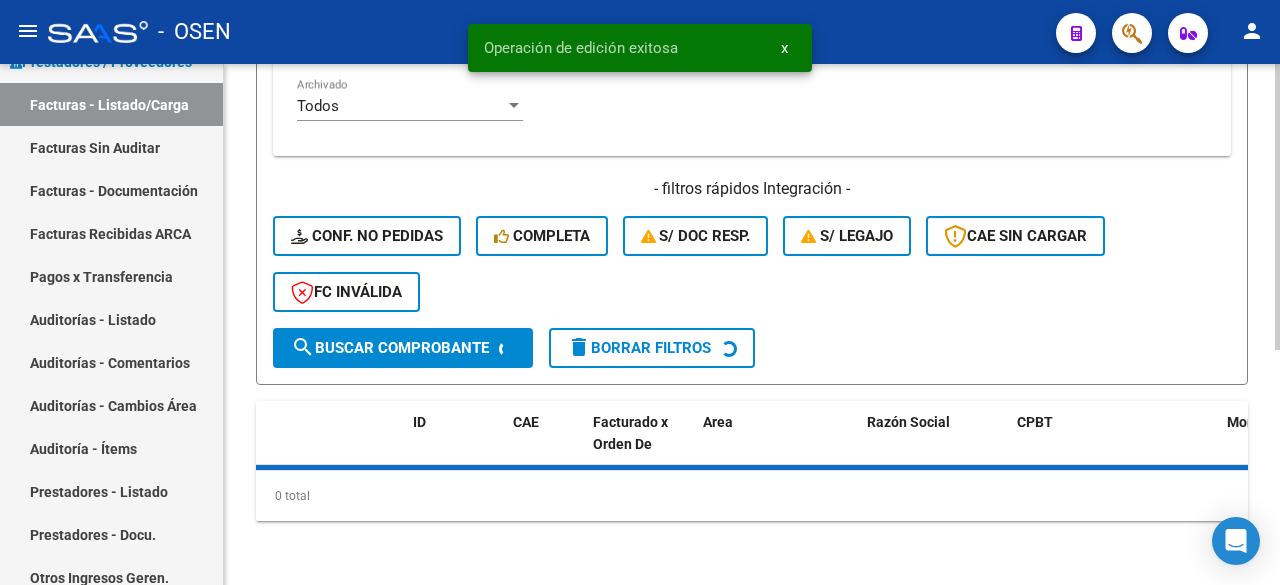 scroll, scrollTop: 0, scrollLeft: 0, axis: both 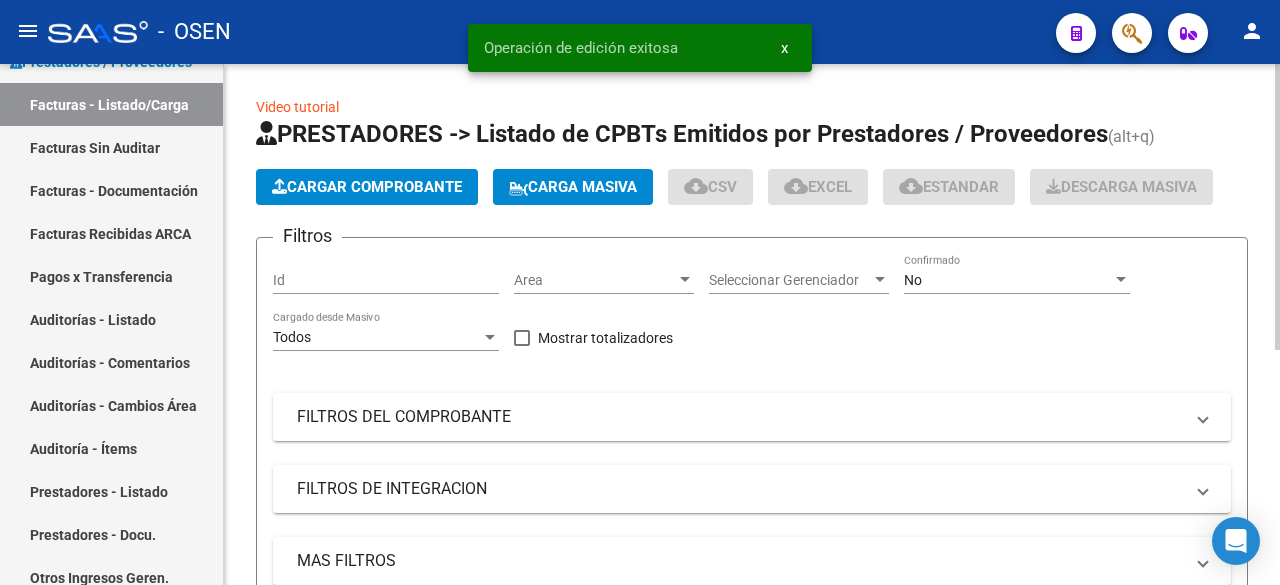 click on "Area Area" 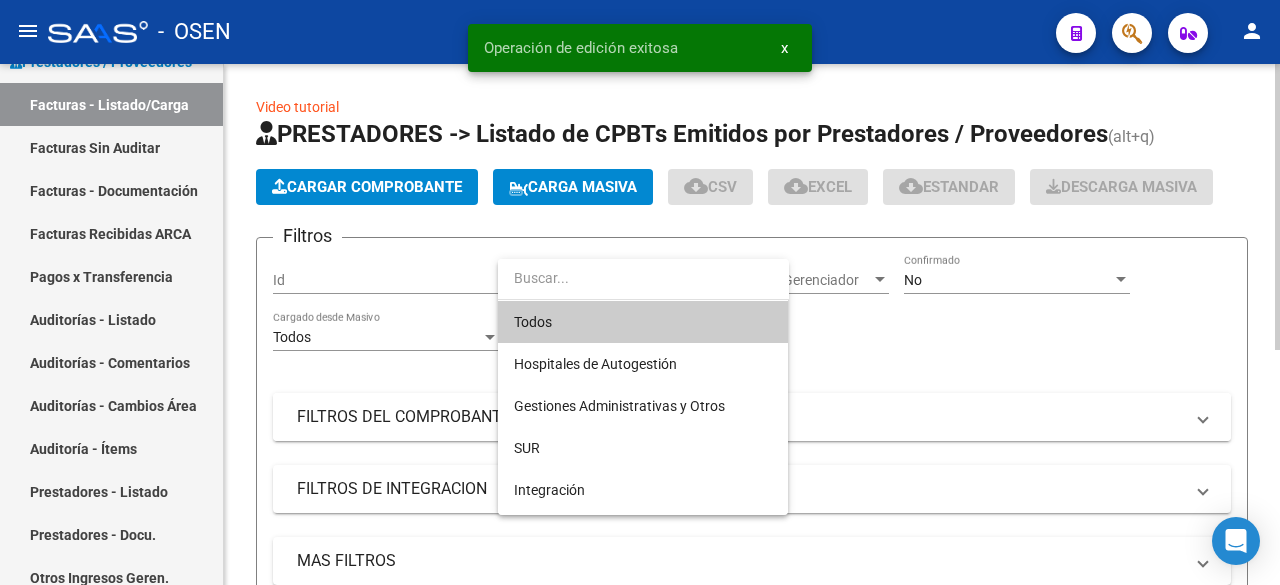 click at bounding box center [640, 292] 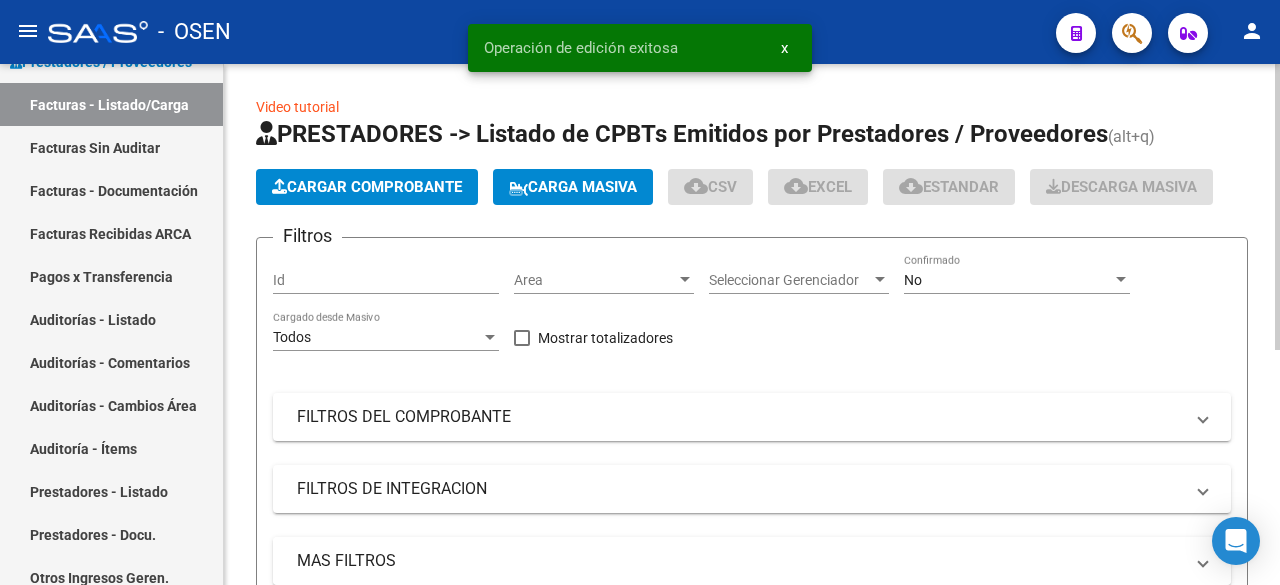 click on "MAS FILTROS" at bounding box center [740, 561] 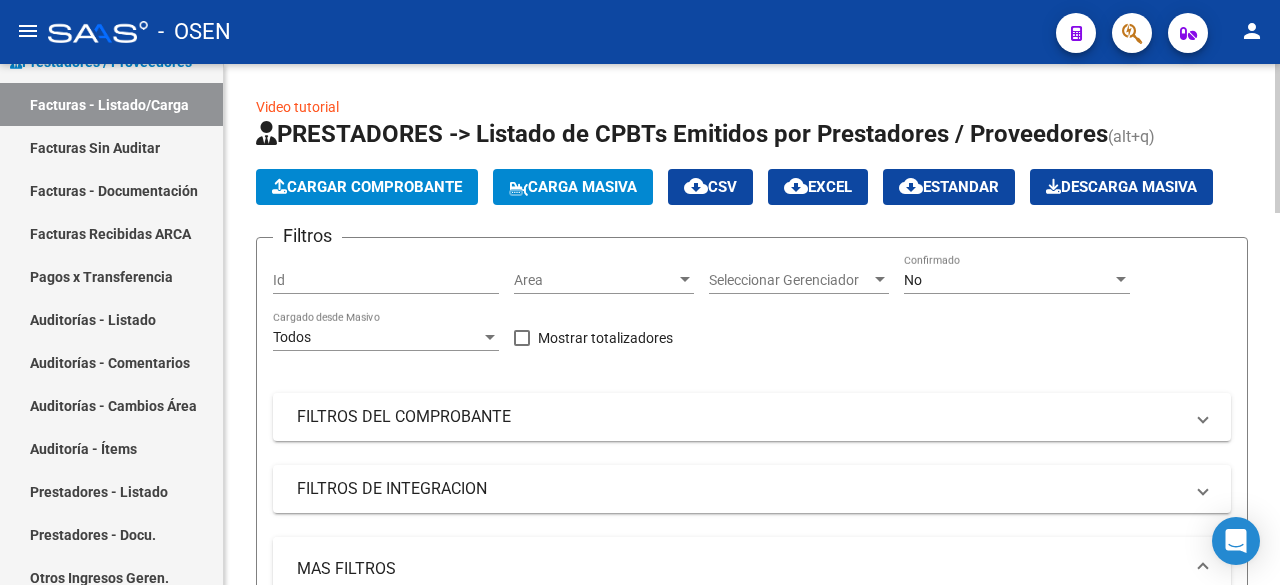 scroll, scrollTop: 333, scrollLeft: 0, axis: vertical 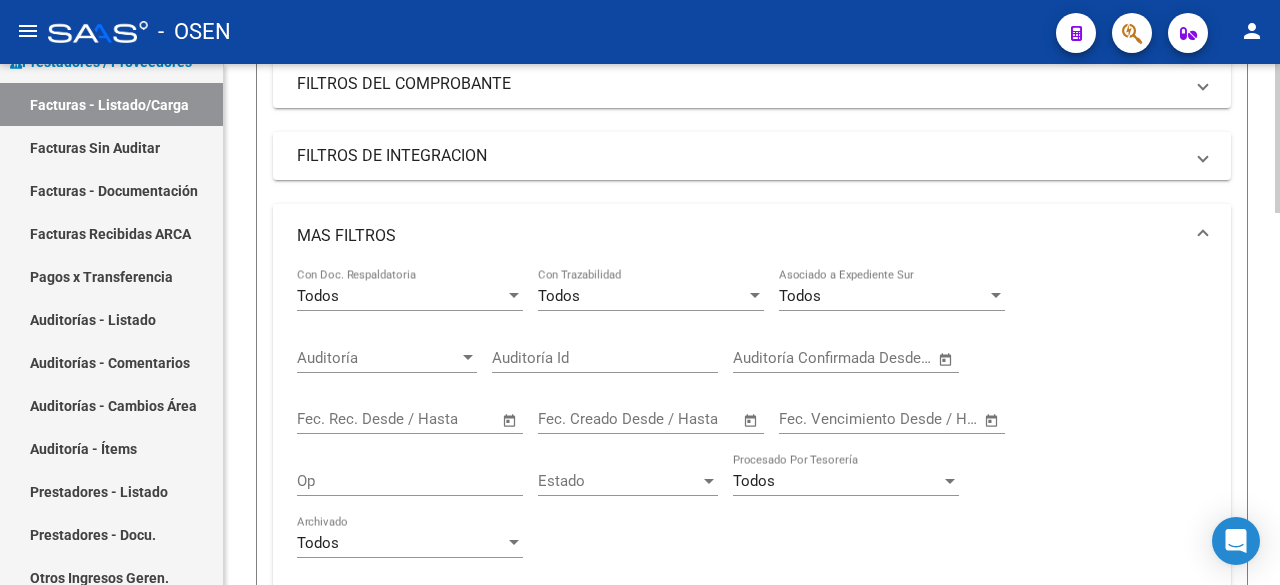click 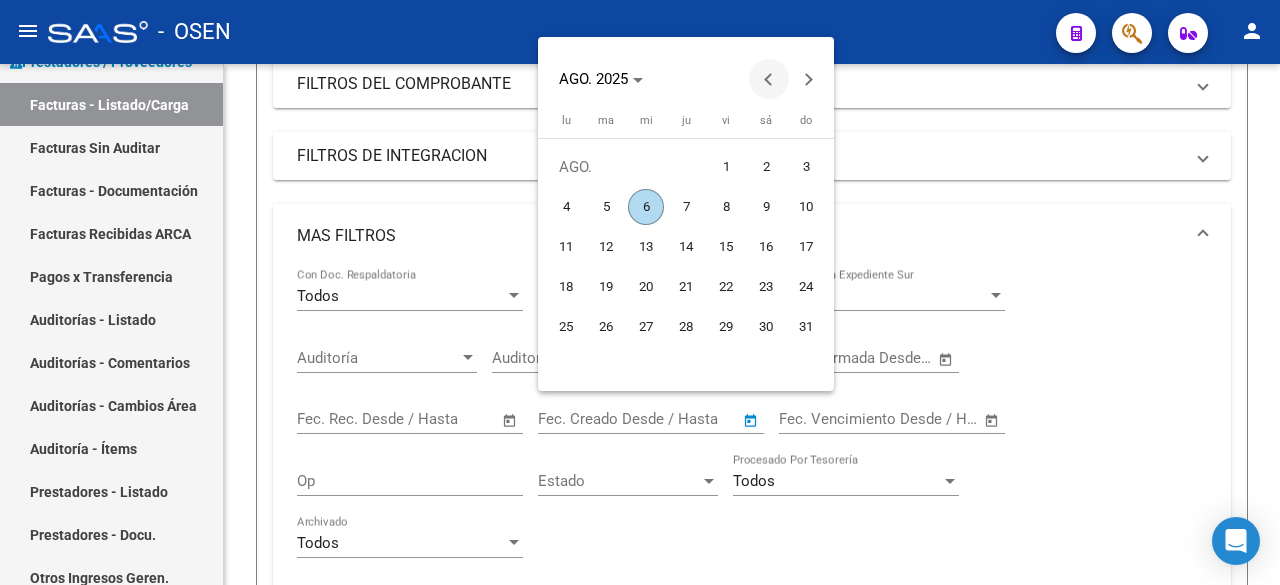 click at bounding box center [769, 79] 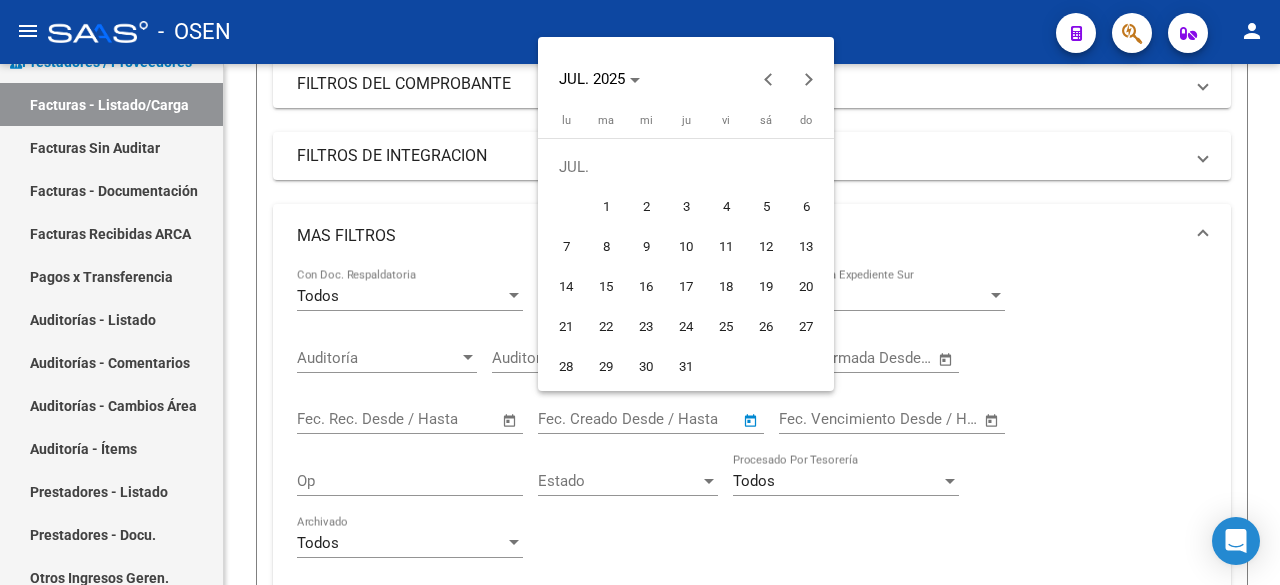 click on "21" at bounding box center (566, 327) 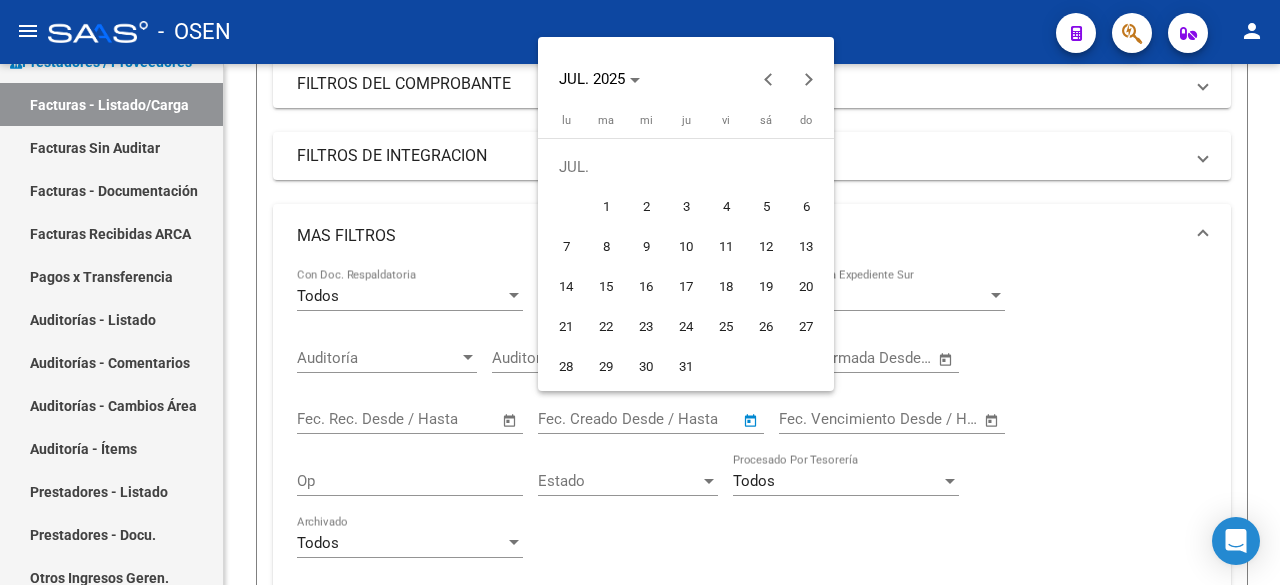 type on "21/7/2025" 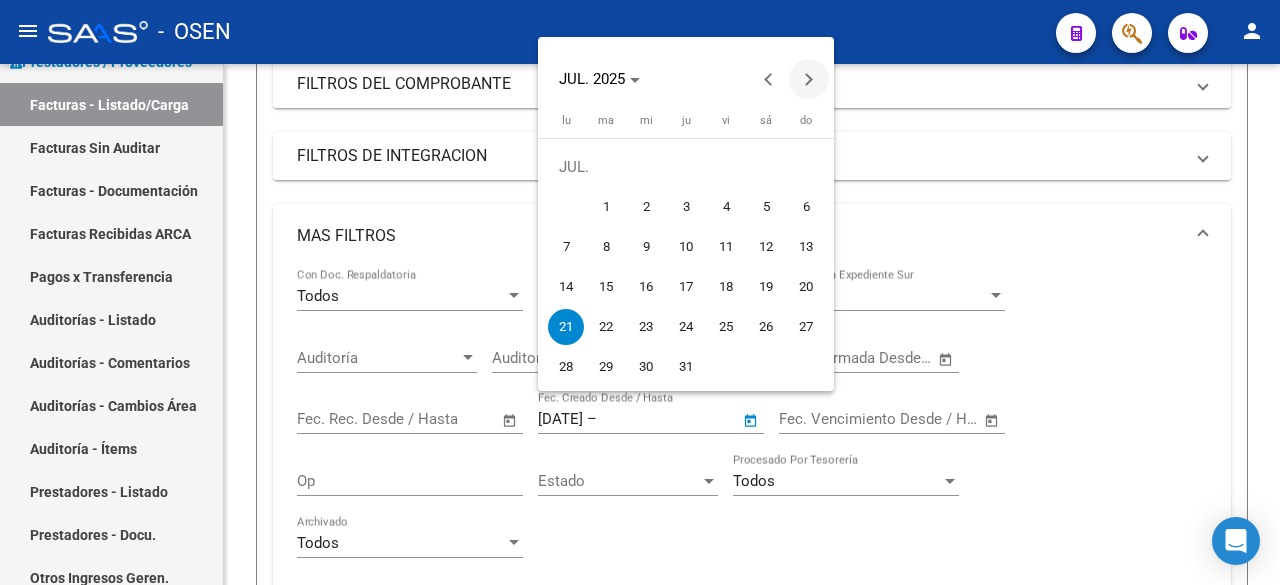 click at bounding box center [809, 79] 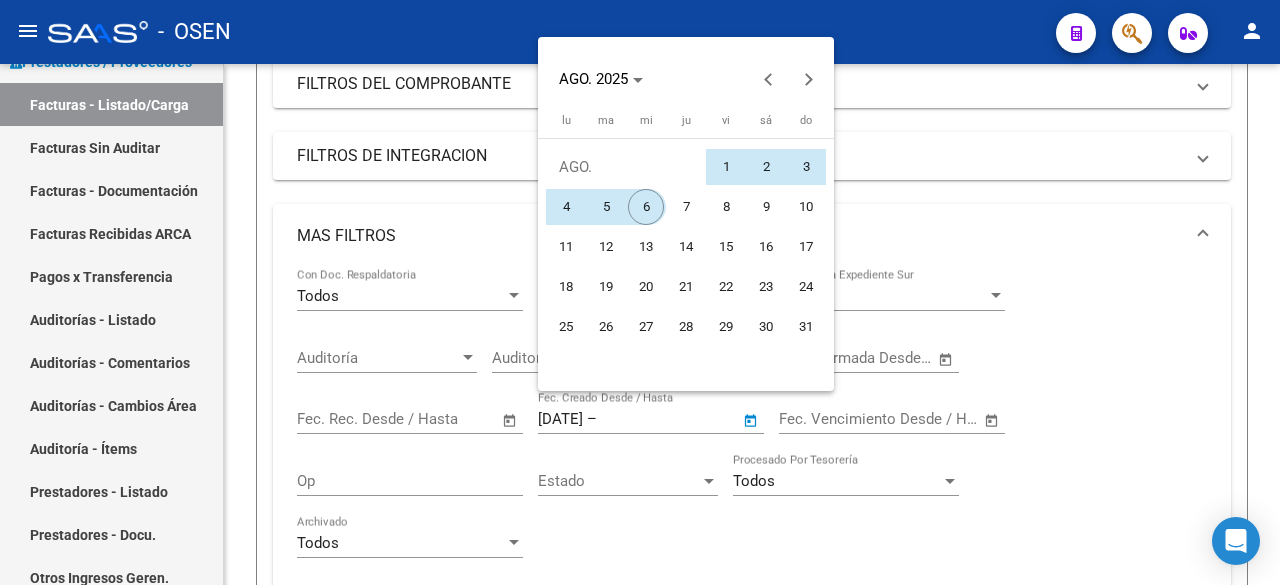 click on "6" at bounding box center (646, 207) 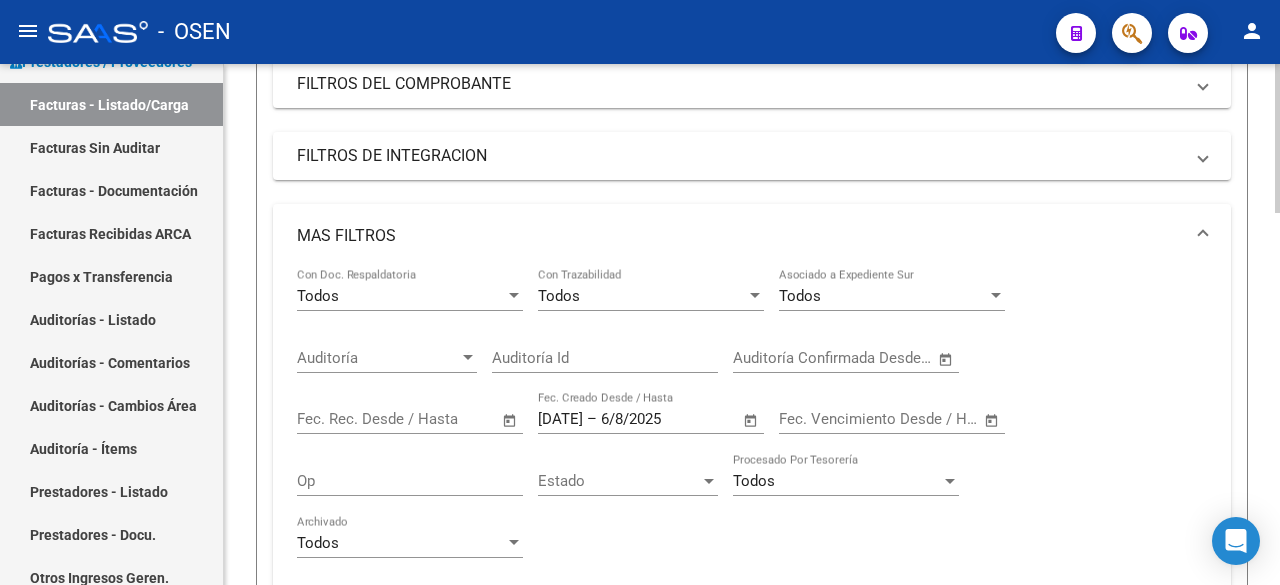 scroll, scrollTop: 0, scrollLeft: 0, axis: both 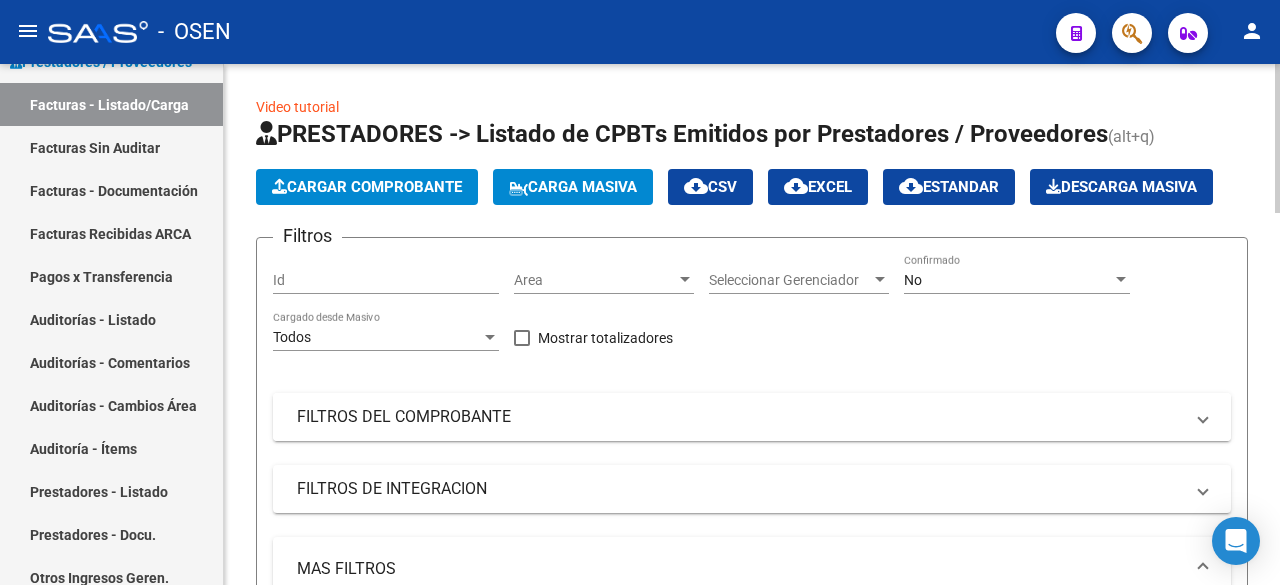 click on "FILTROS DEL COMPROBANTE" at bounding box center [740, 417] 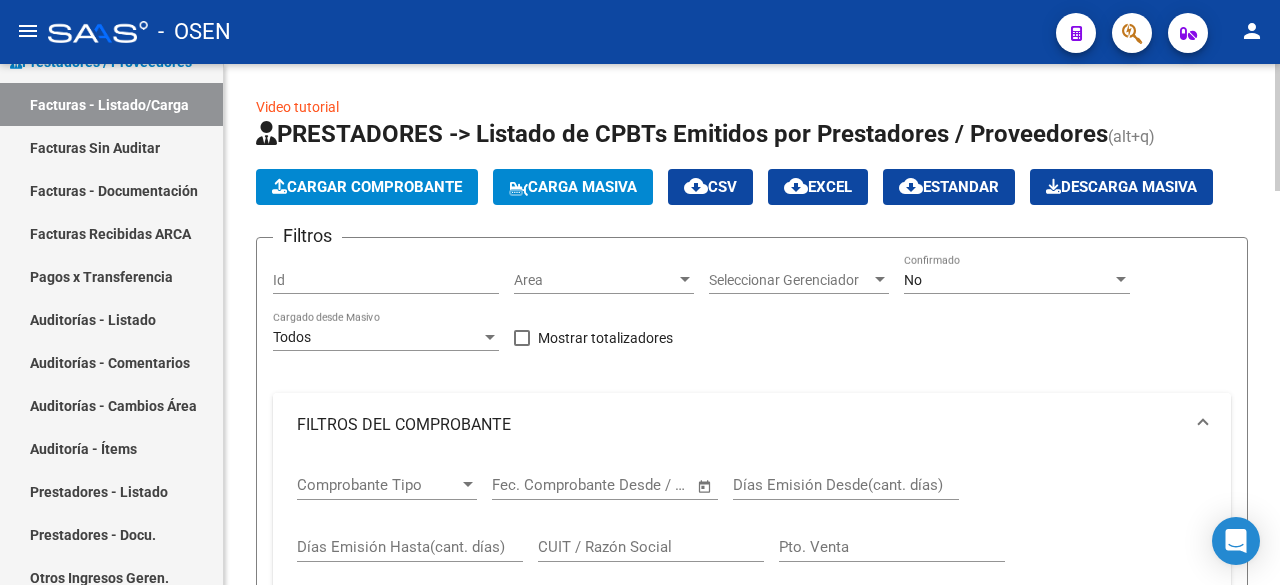 scroll, scrollTop: 333, scrollLeft: 0, axis: vertical 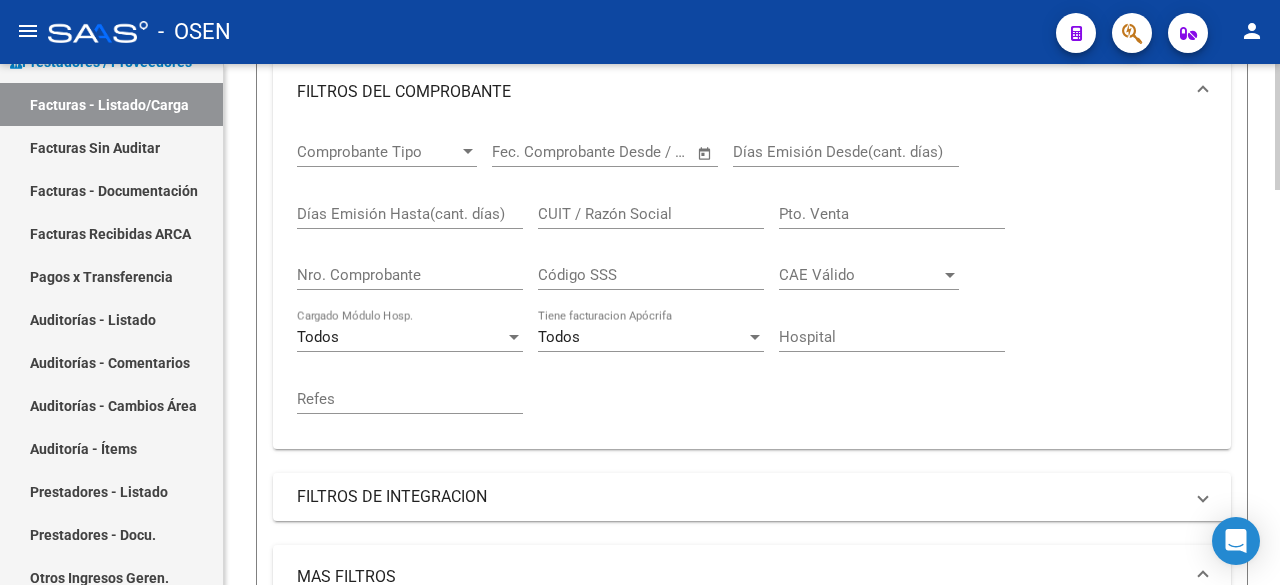 click on "Comprobante Tipo" at bounding box center (378, 152) 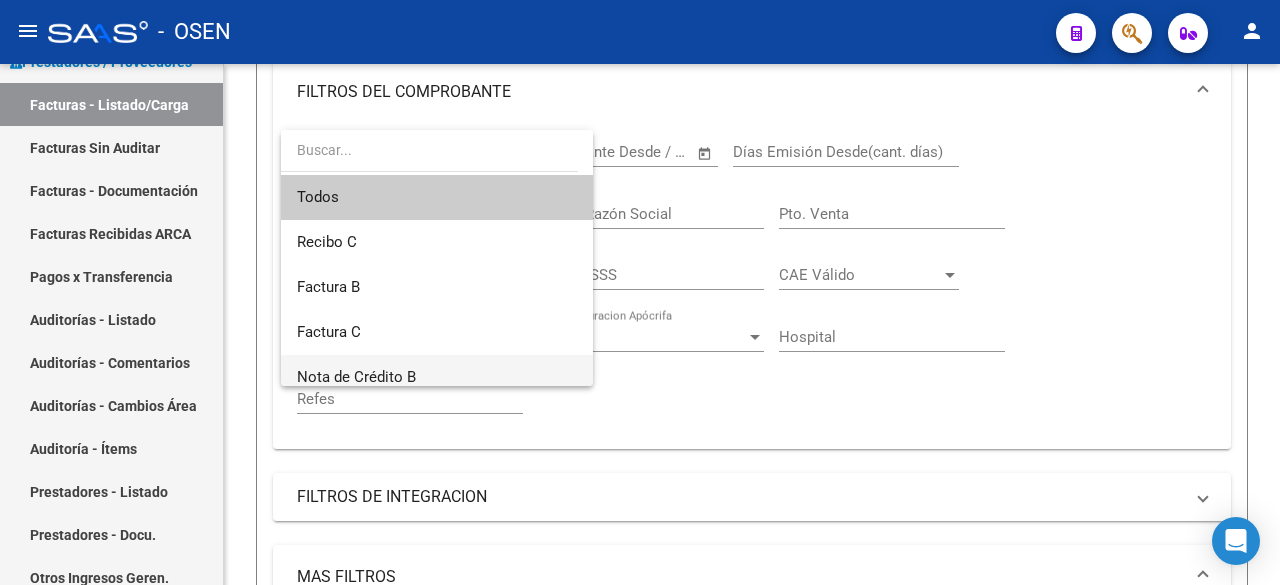 click on "Nota de Crédito B" at bounding box center (437, 377) 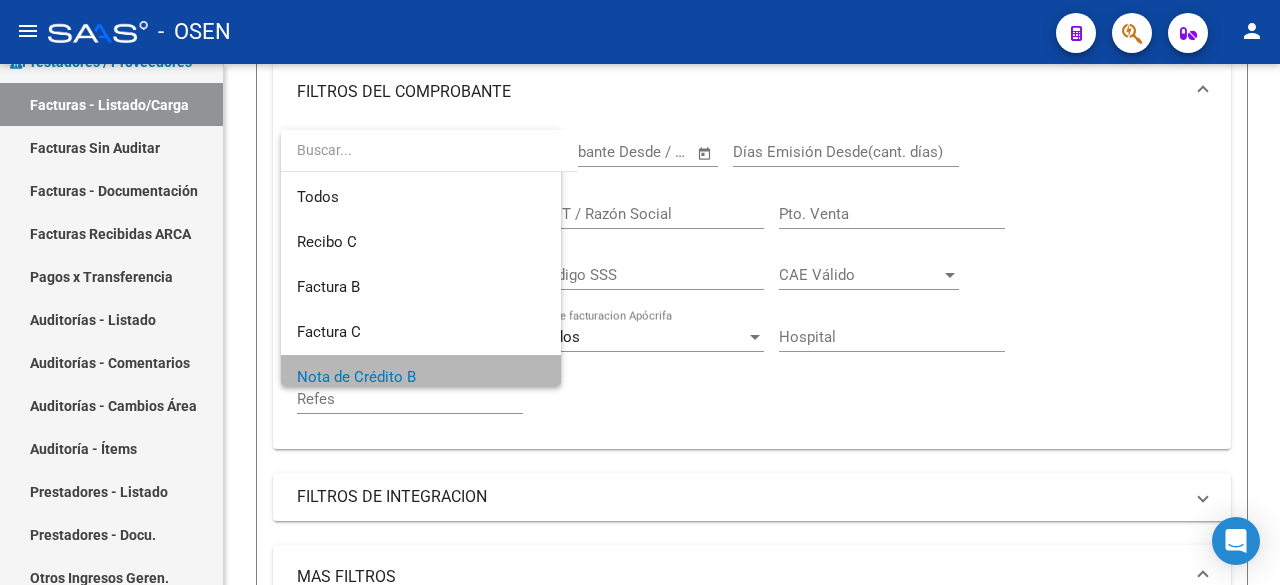 scroll, scrollTop: 11, scrollLeft: 0, axis: vertical 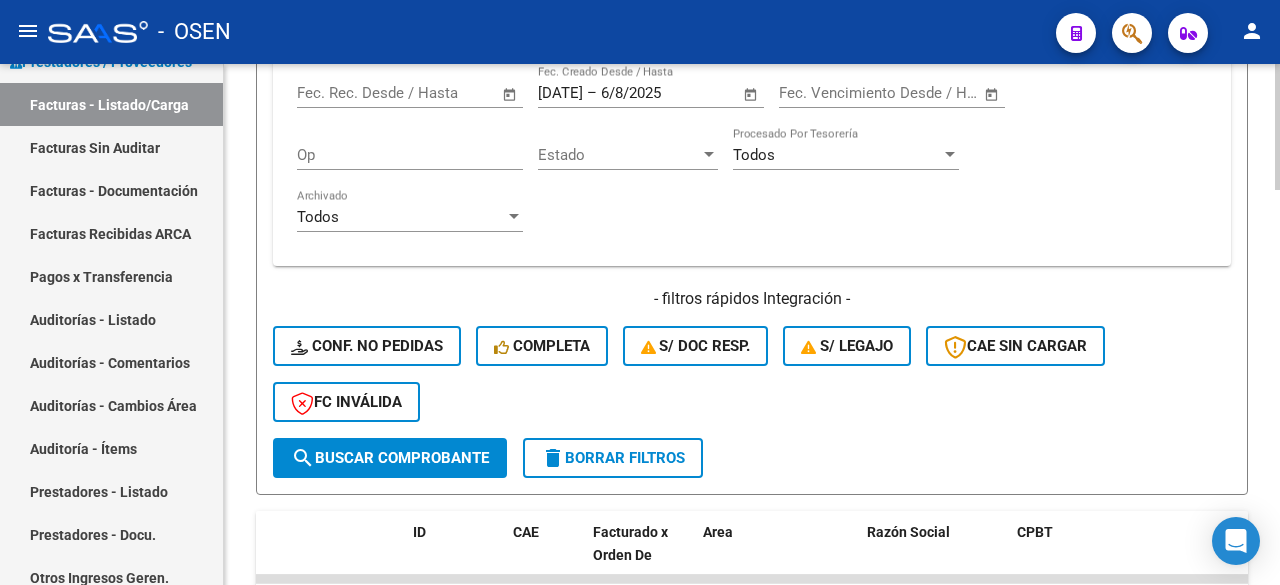 click on "search  Buscar Comprobante" 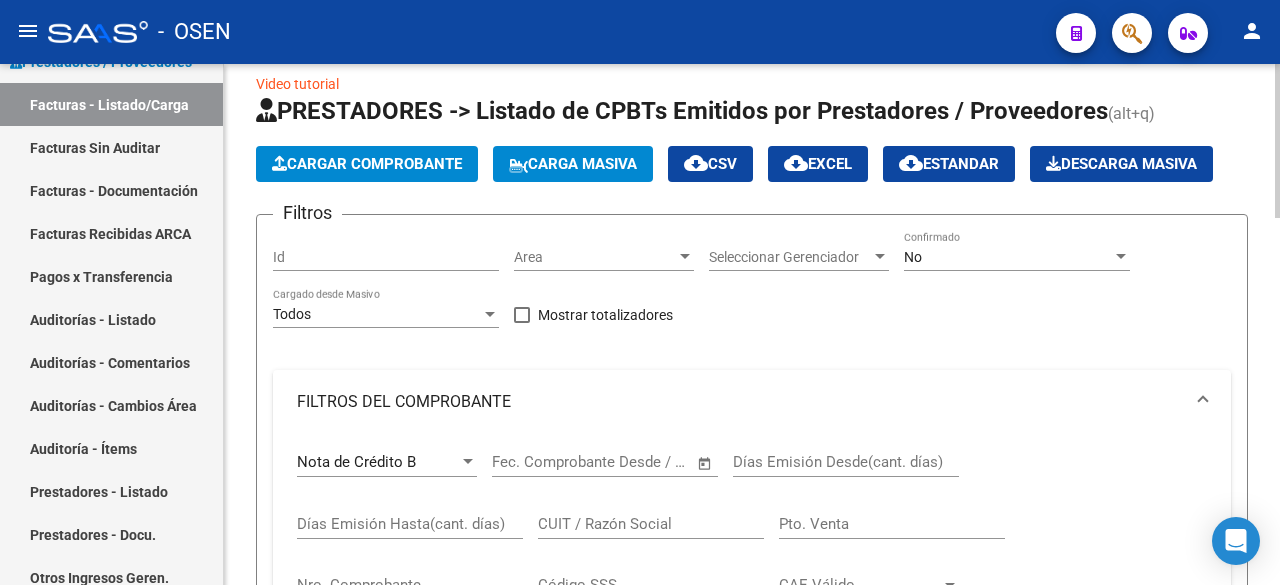 scroll, scrollTop: 0, scrollLeft: 0, axis: both 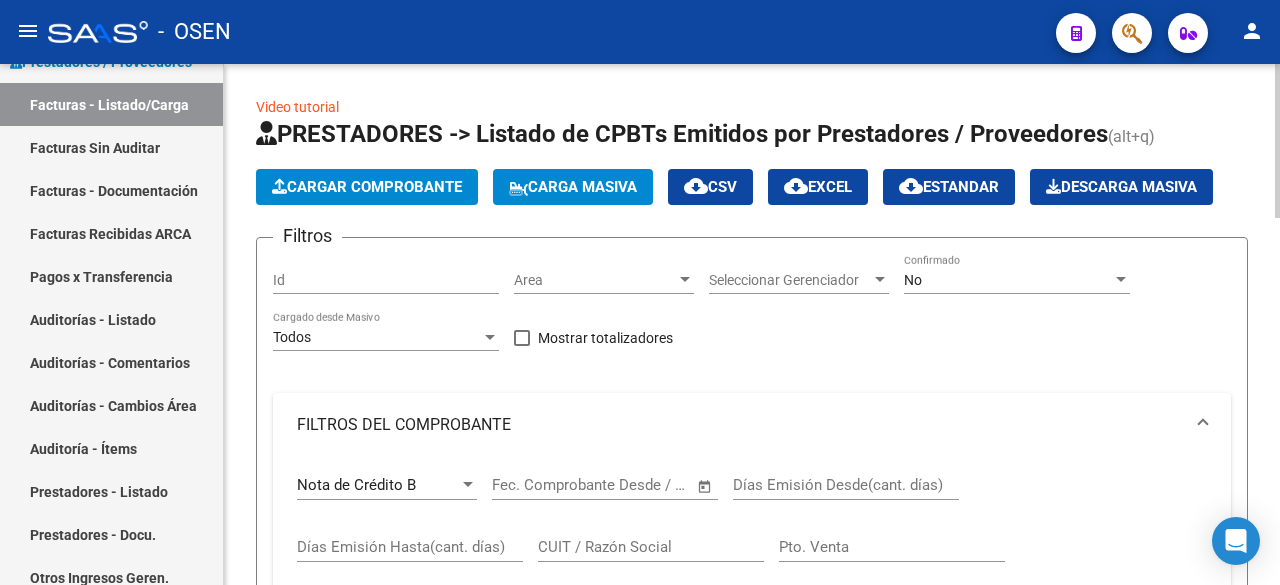 click on "cloud_download" 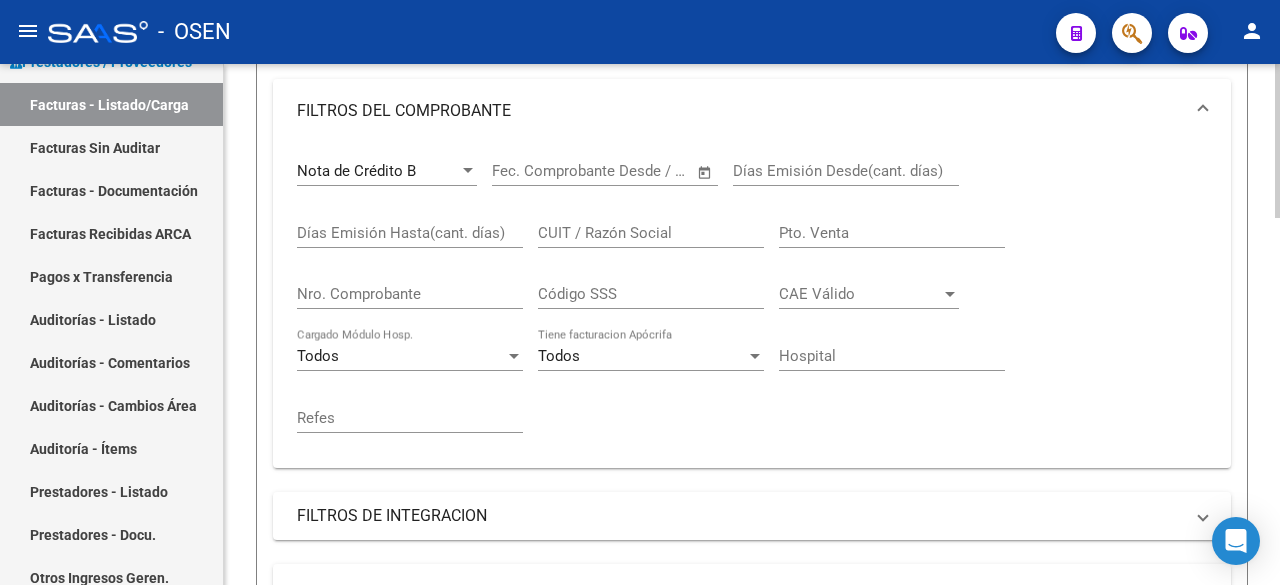 scroll, scrollTop: 333, scrollLeft: 0, axis: vertical 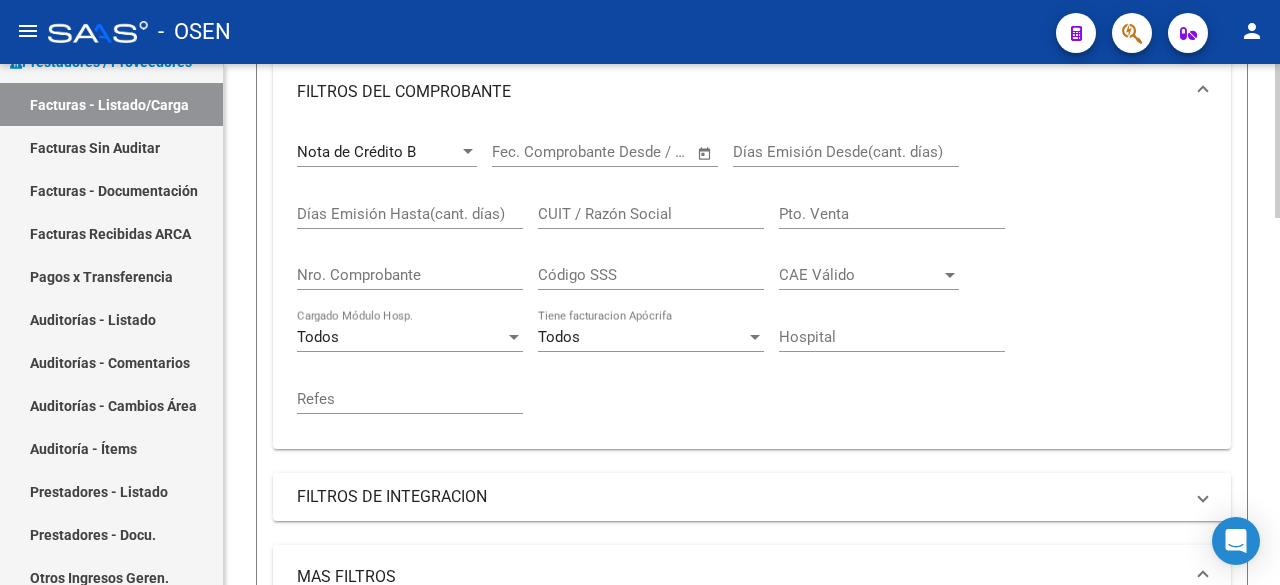 click on "Nota de Crédito B" at bounding box center (387, 152) 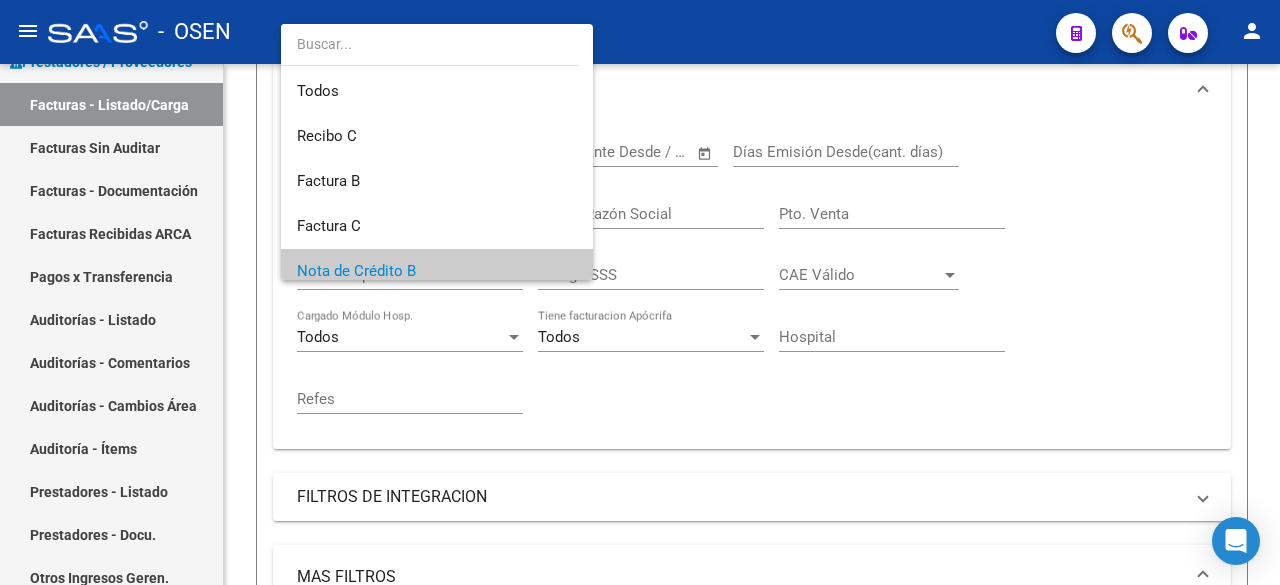 scroll, scrollTop: 120, scrollLeft: 0, axis: vertical 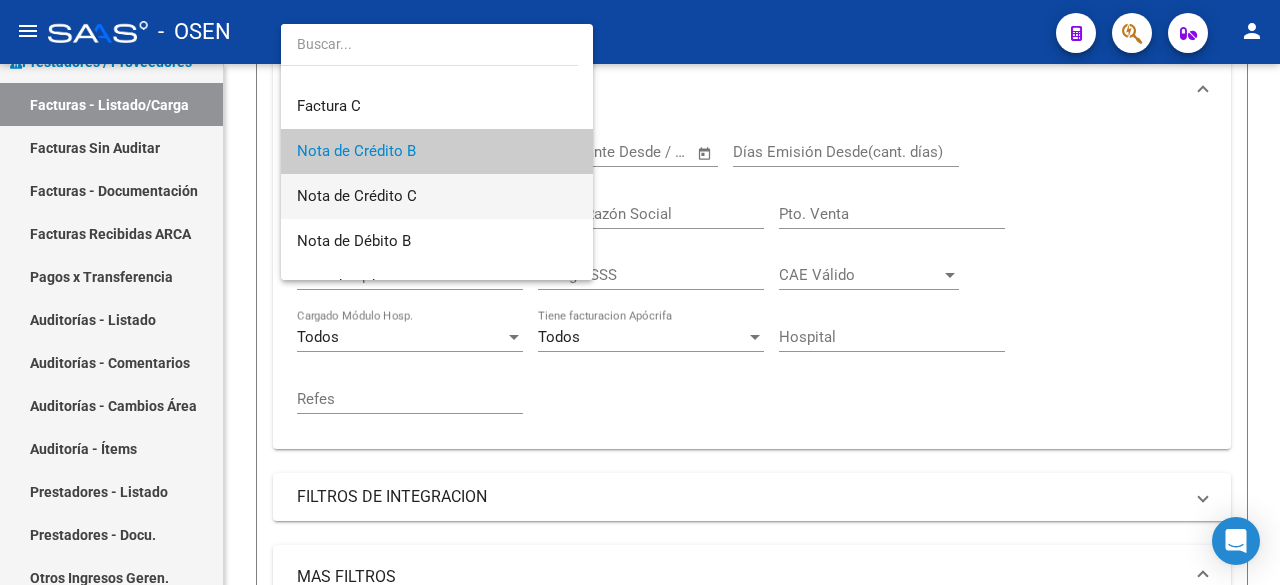 click on "Nota de Crédito C" at bounding box center [437, 196] 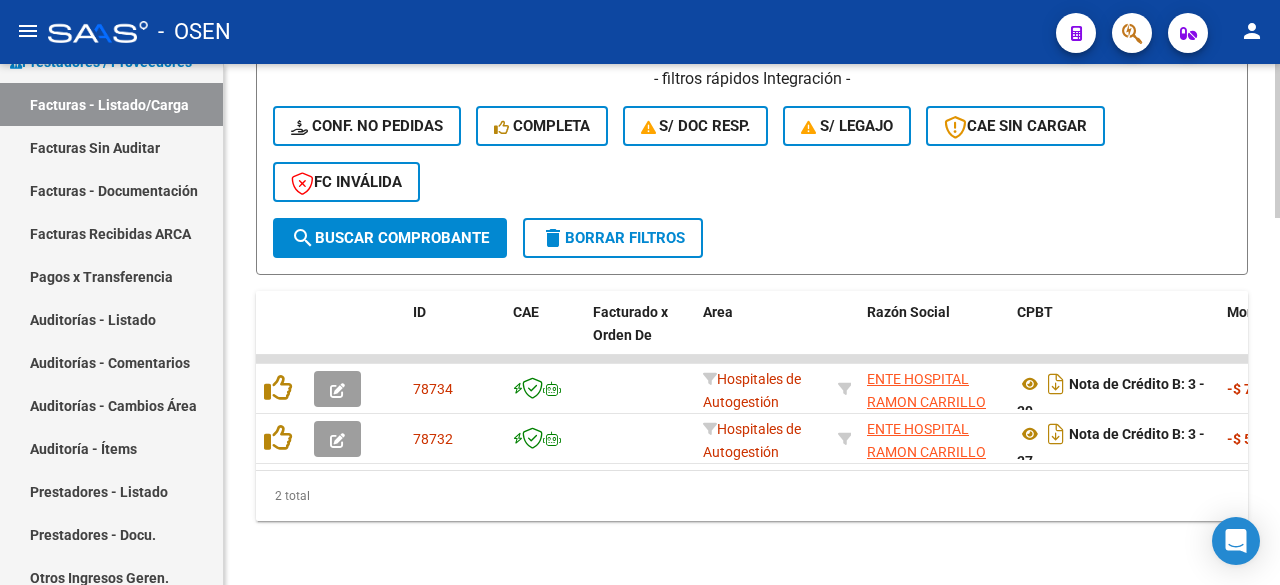 scroll, scrollTop: 1236, scrollLeft: 0, axis: vertical 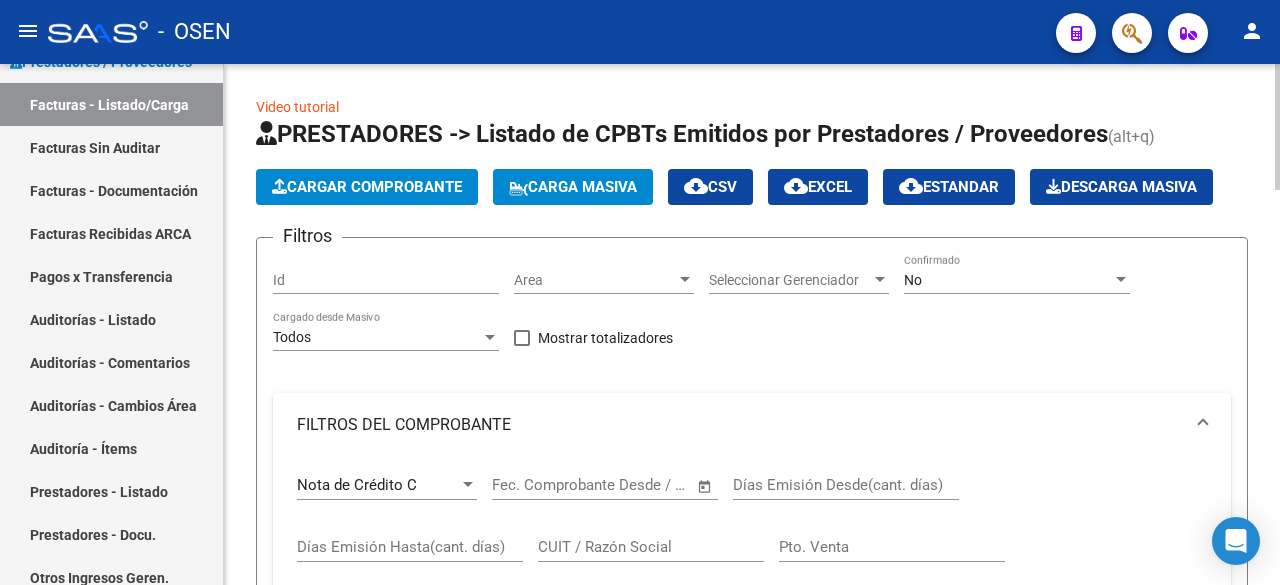 click on "cloud_download" 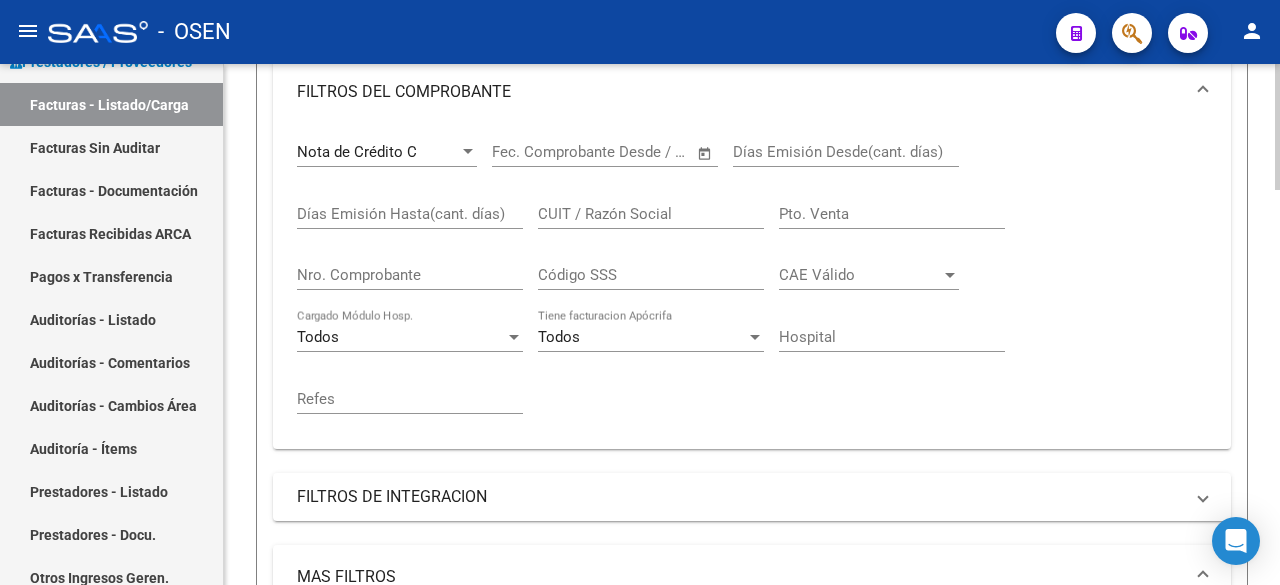 scroll, scrollTop: 0, scrollLeft: 0, axis: both 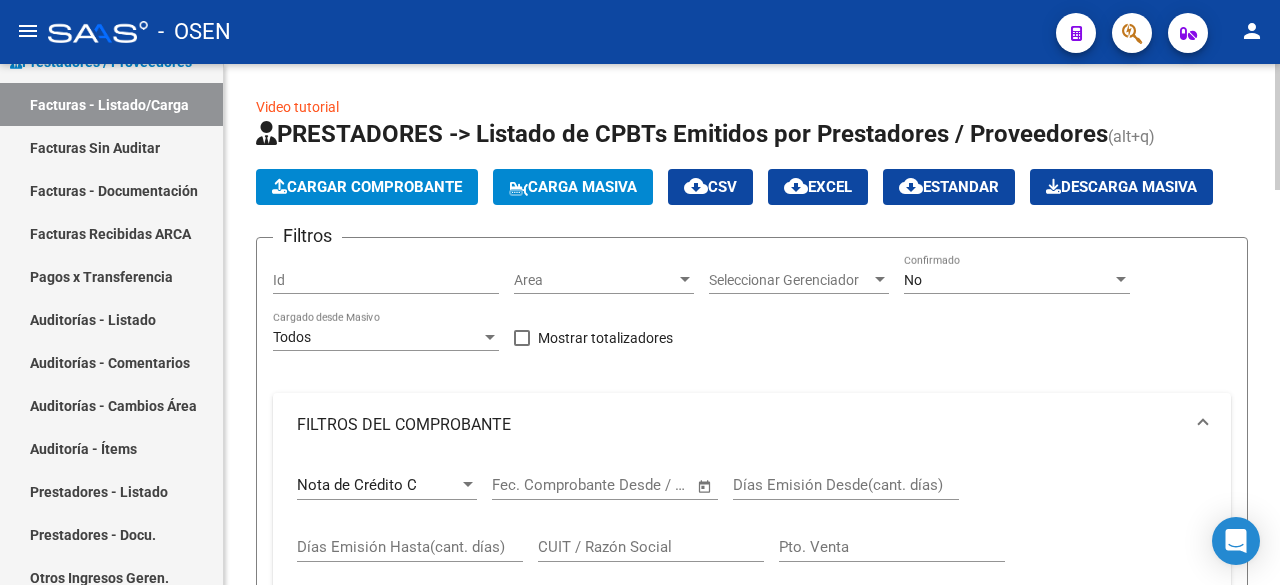 click on "Nota de Crédito C" at bounding box center (378, 485) 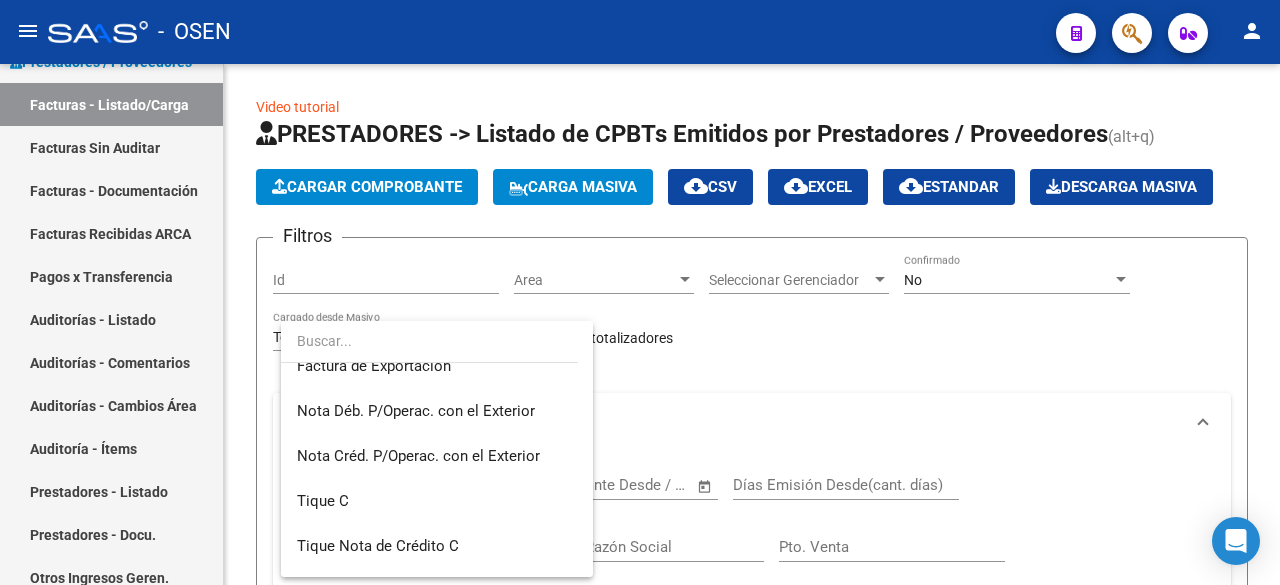 scroll, scrollTop: 796, scrollLeft: 0, axis: vertical 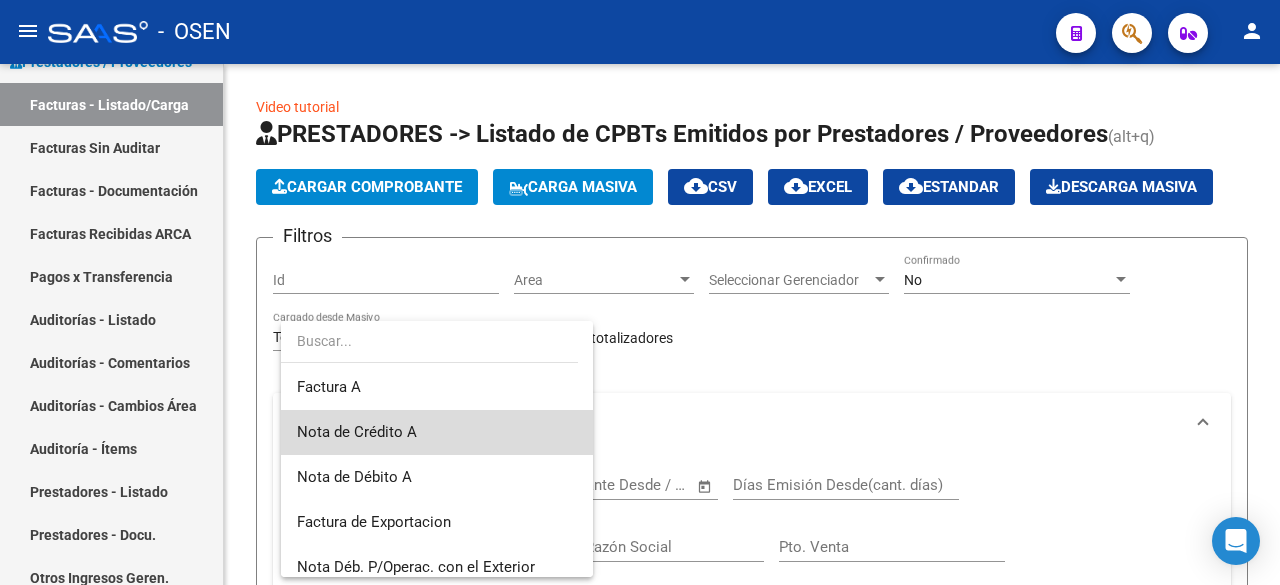 click on "Nota de Crédito A" at bounding box center [437, 432] 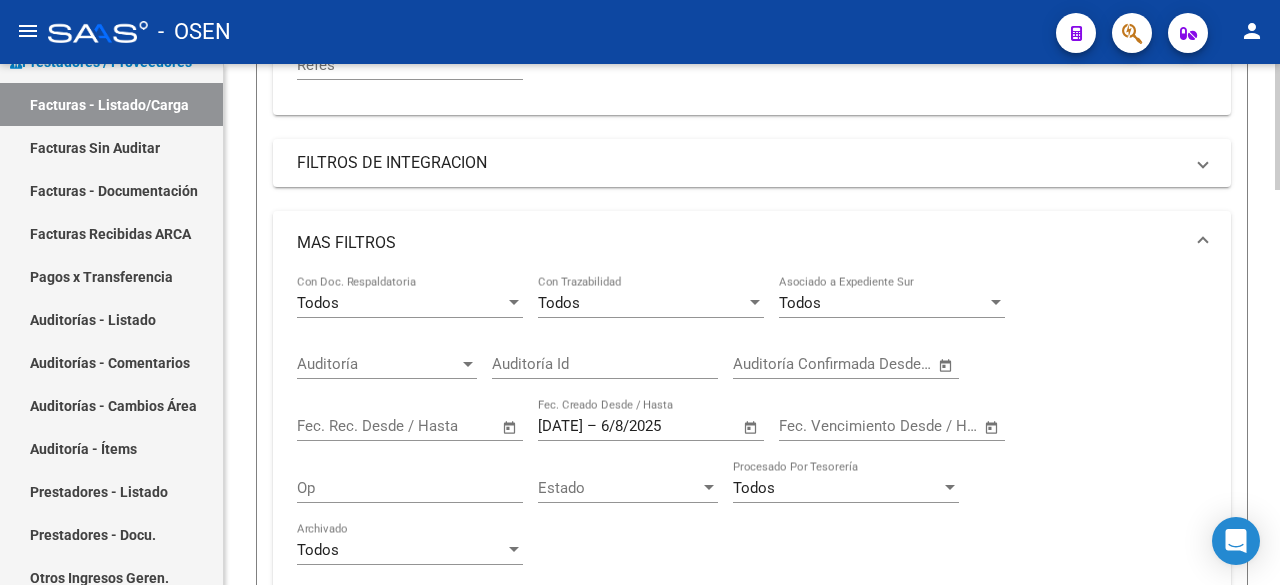 scroll, scrollTop: 1000, scrollLeft: 0, axis: vertical 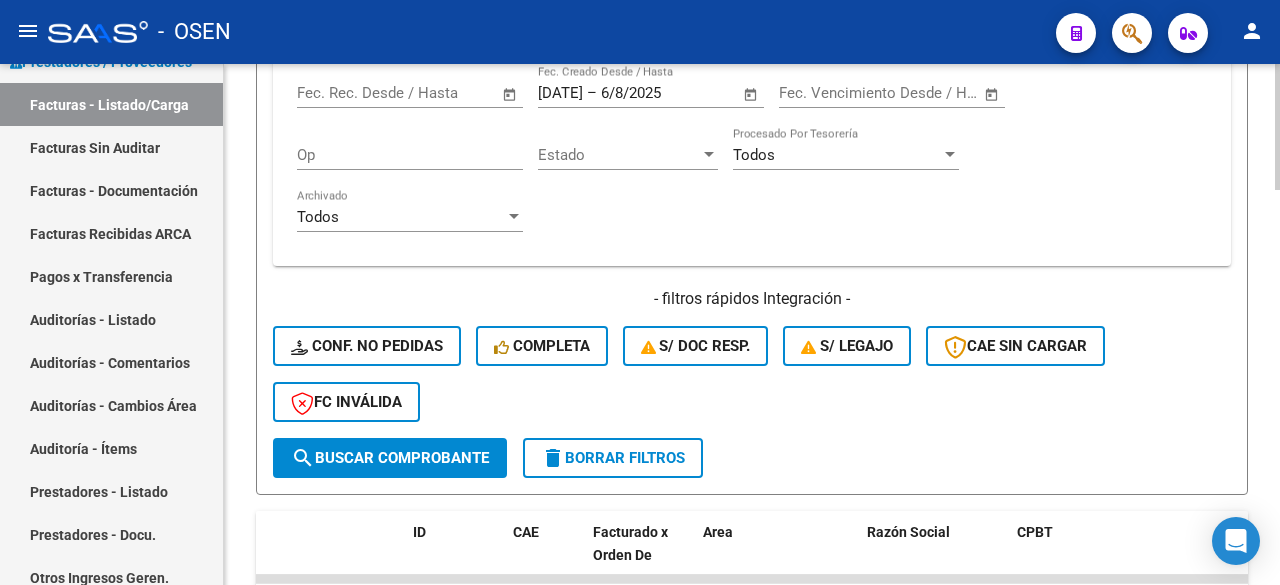 click on "search  Buscar Comprobante" 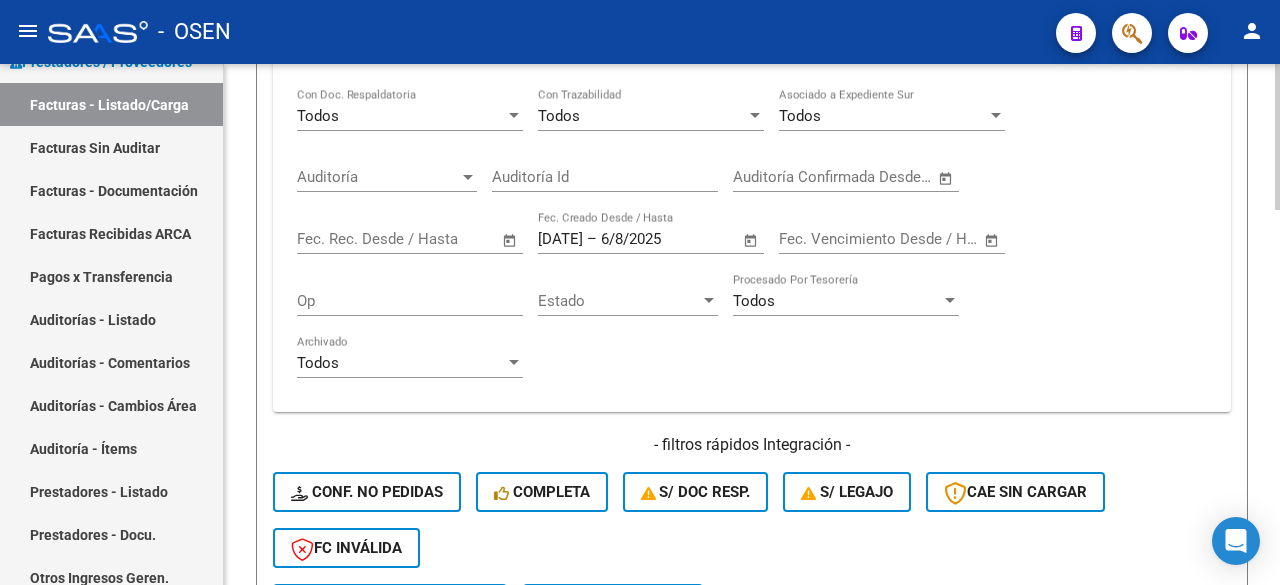 scroll, scrollTop: 0, scrollLeft: 0, axis: both 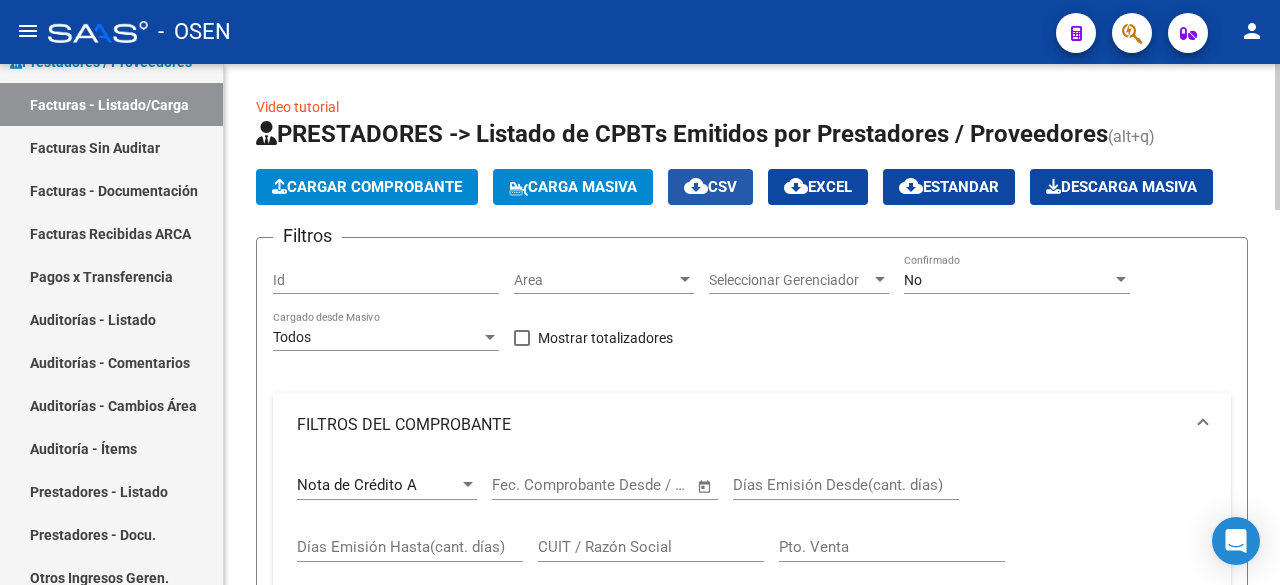 click on "cloud_download  CSV" 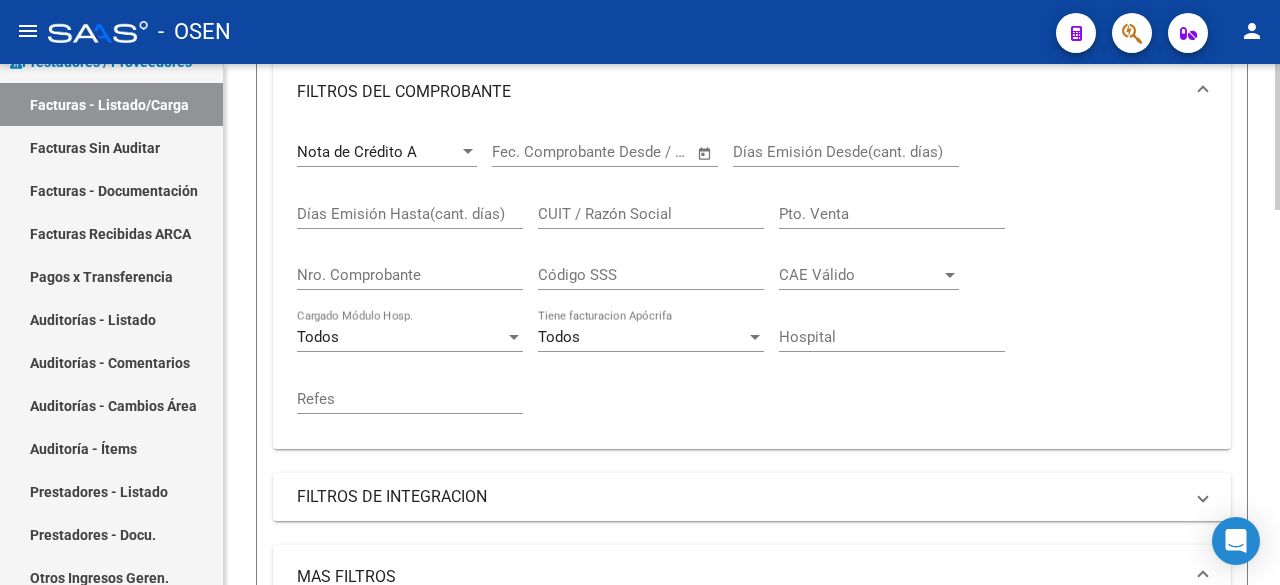scroll, scrollTop: 0, scrollLeft: 0, axis: both 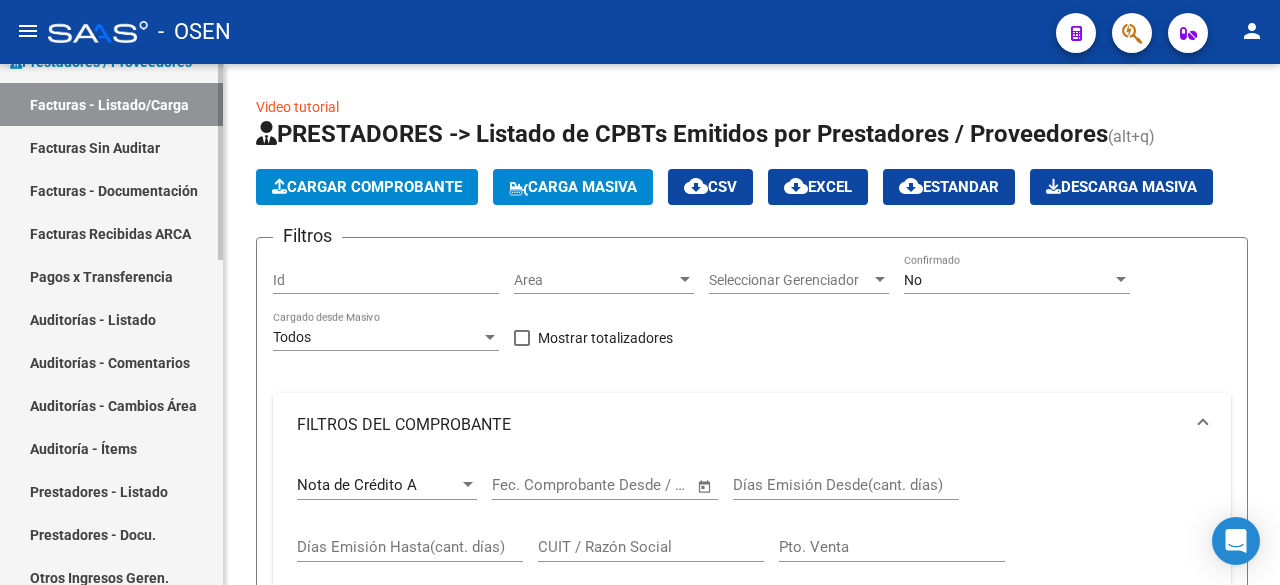 drag, startPoint x: 134, startPoint y: 135, endPoint x: 143, endPoint y: 111, distance: 25.632011 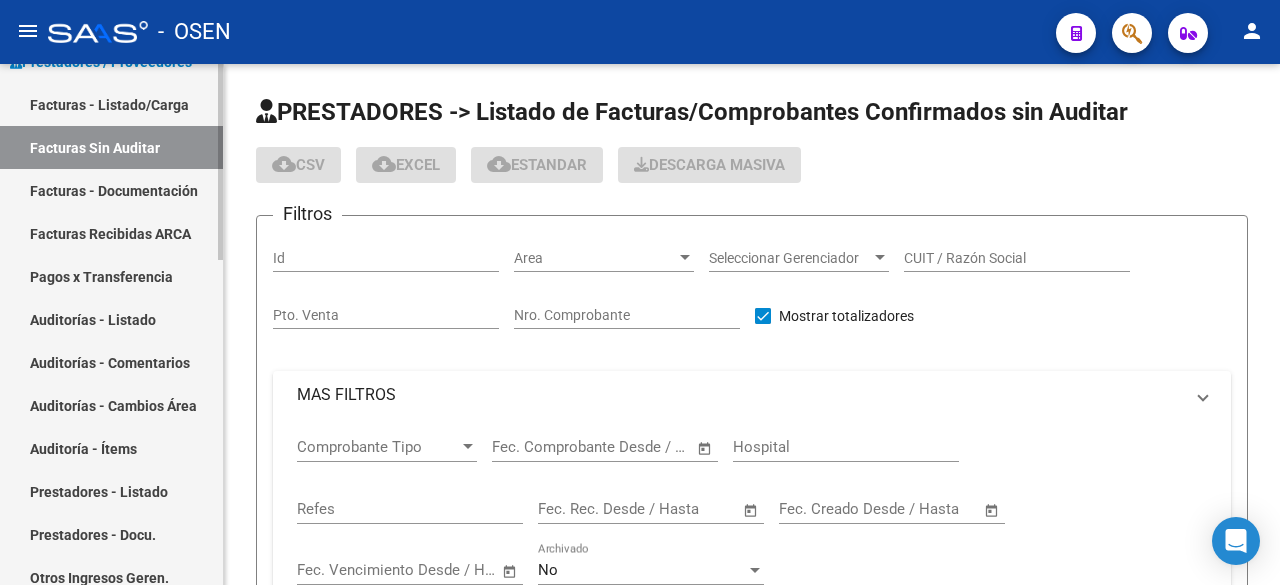 click on "Facturas - Listado/Carga" at bounding box center (111, 104) 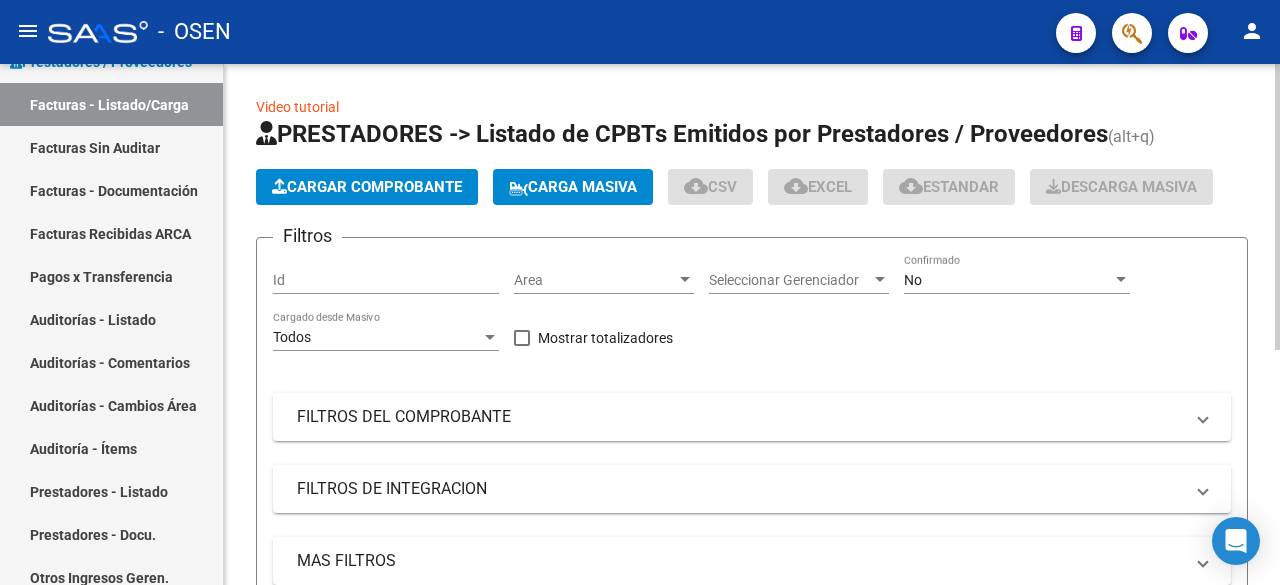 click on "Area" at bounding box center [595, 280] 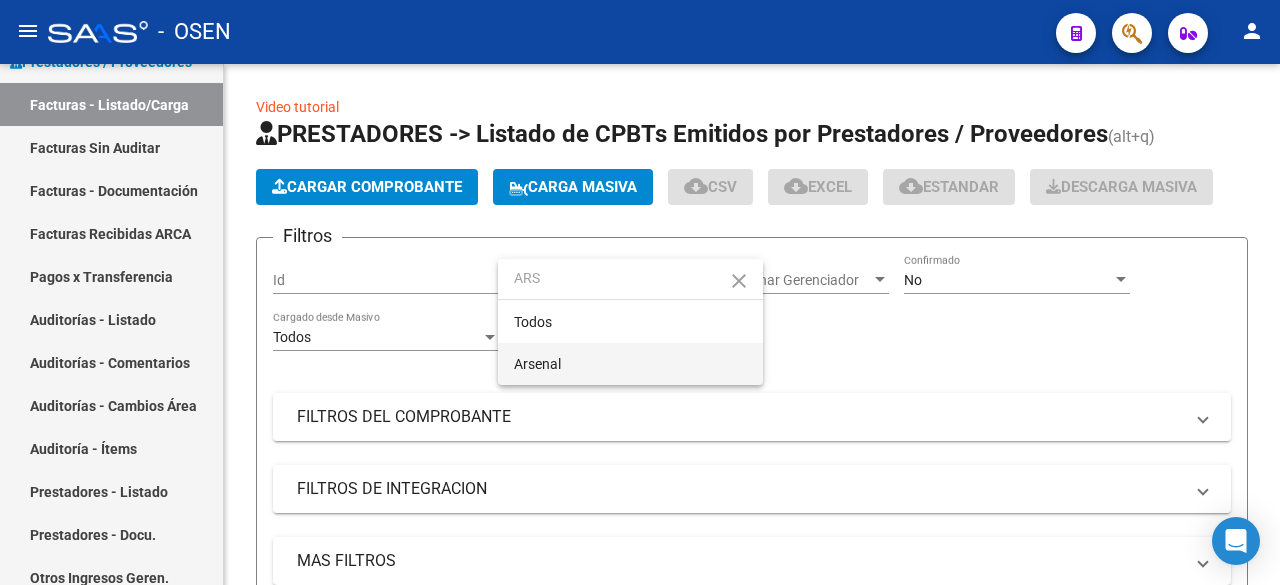 type on "ARS" 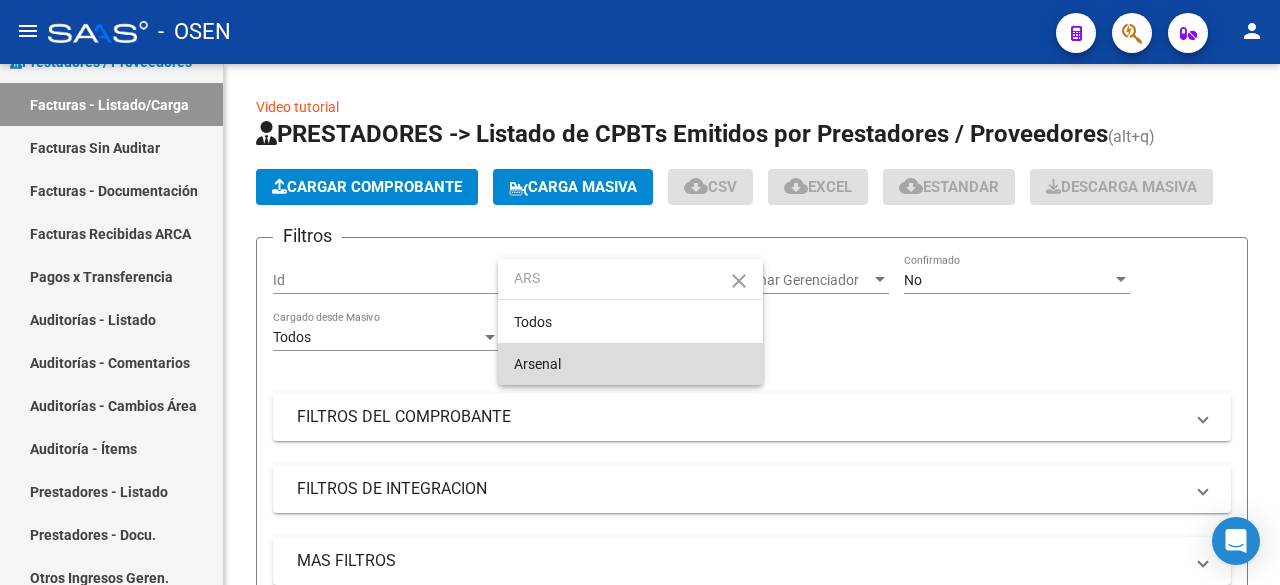 click on "Arsenal" at bounding box center [630, 364] 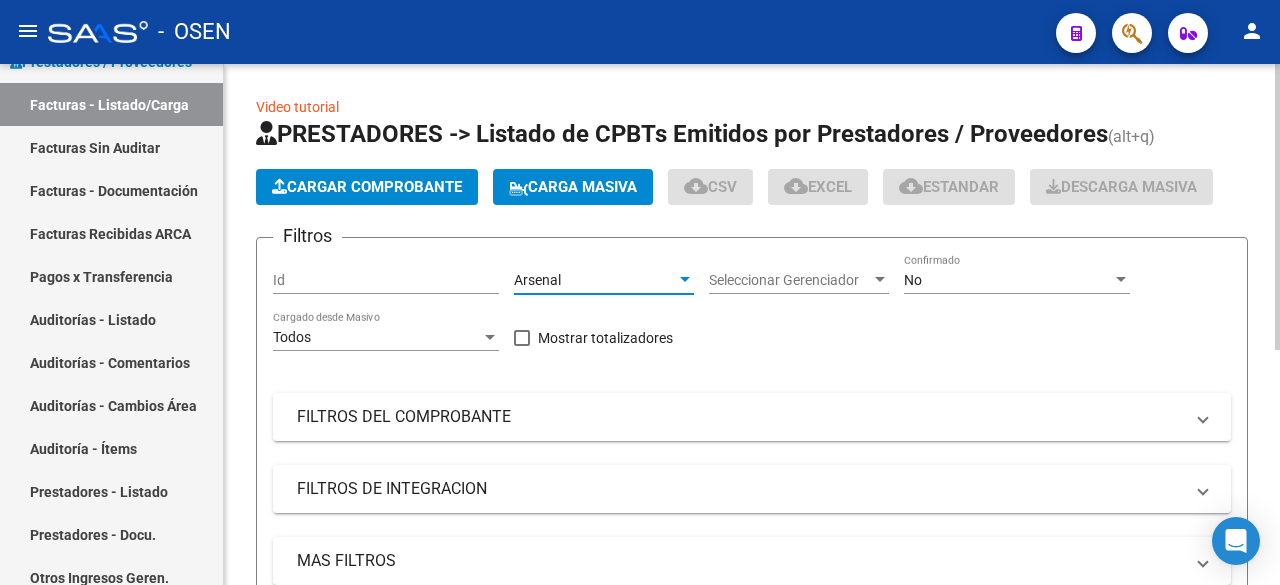 click on "No" at bounding box center [1008, 280] 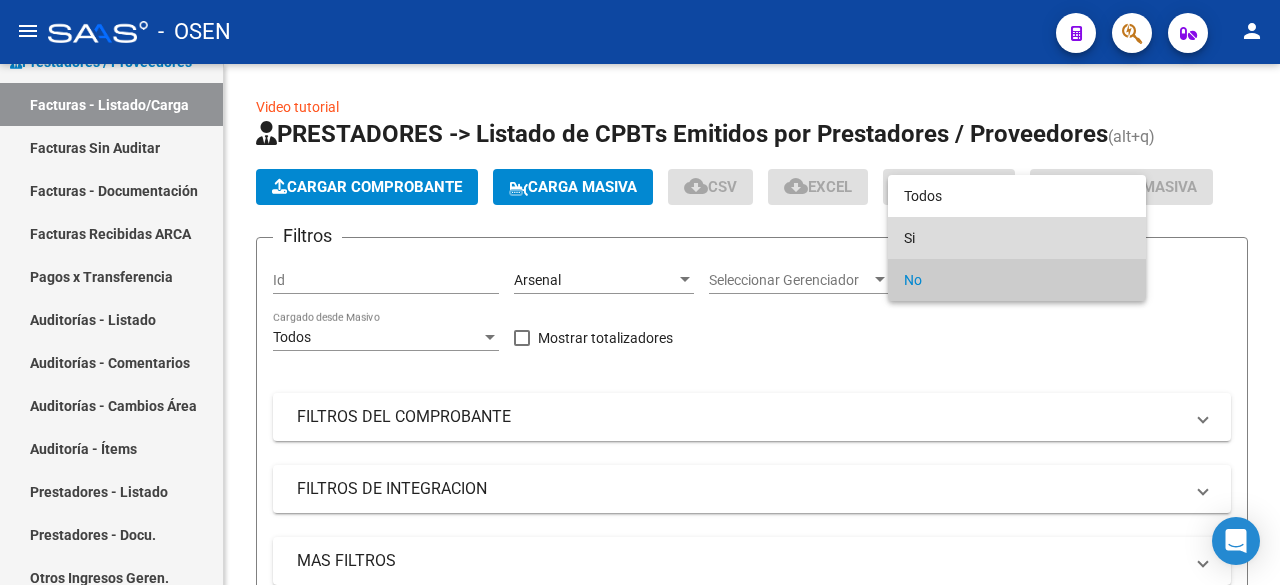 click on "Si" at bounding box center [1017, 238] 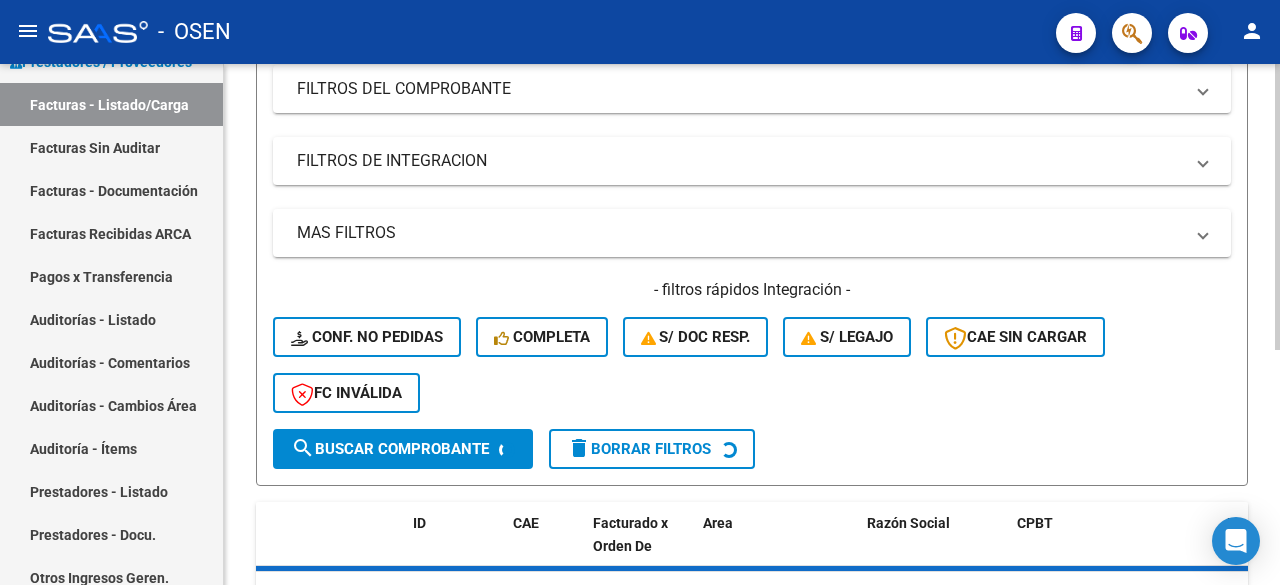 scroll, scrollTop: 333, scrollLeft: 0, axis: vertical 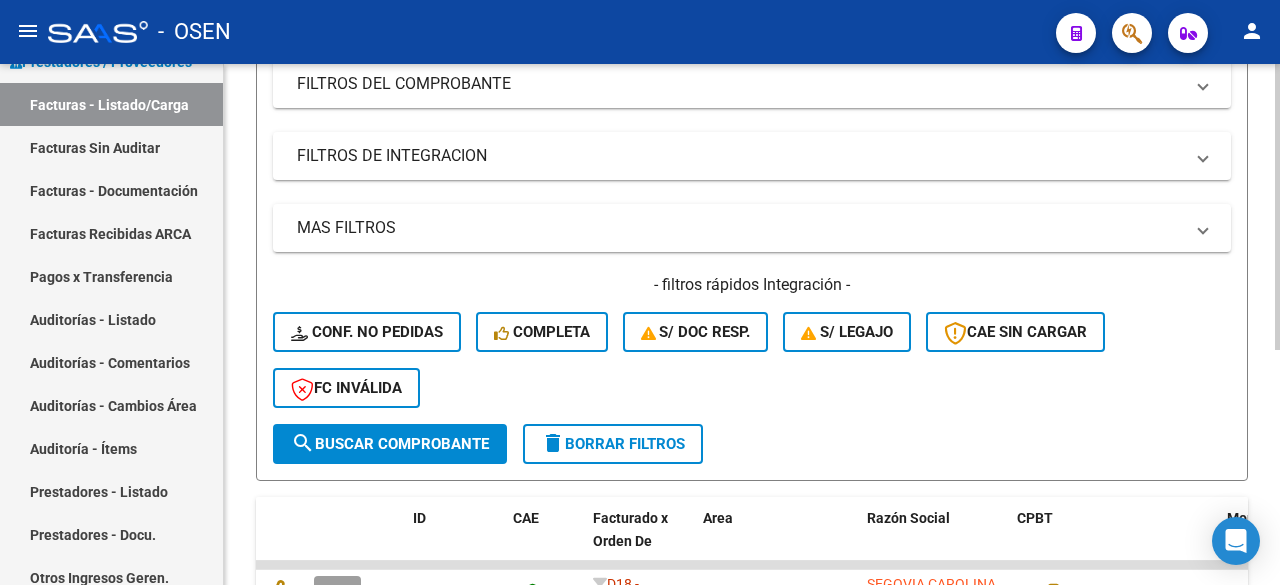 click on "MAS FILTROS  Todos Con Doc. Respaldatoria Todos Con Trazabilidad Todos Asociado a Expediente Sur Auditoría Auditoría Auditoría Id Start date – End date Auditoría Confirmada Desde / Hasta Start date – End date Fec. Rec. Desde / Hasta Start date – End date Fec. Creado Desde / Hasta Start date – End date Fec. Vencimiento  Desde / Hasta Op Estado Estado Start date – End date Fec. Confirmado Desde / Hasta Todos Procesado Por Tesorería Todos Archivado - filtros rápidos Integración -    Conf. no pedidas    Completa    S/ Doc Resp.    S/ legajo  CAE SIN CARGAR  FC Inválida" 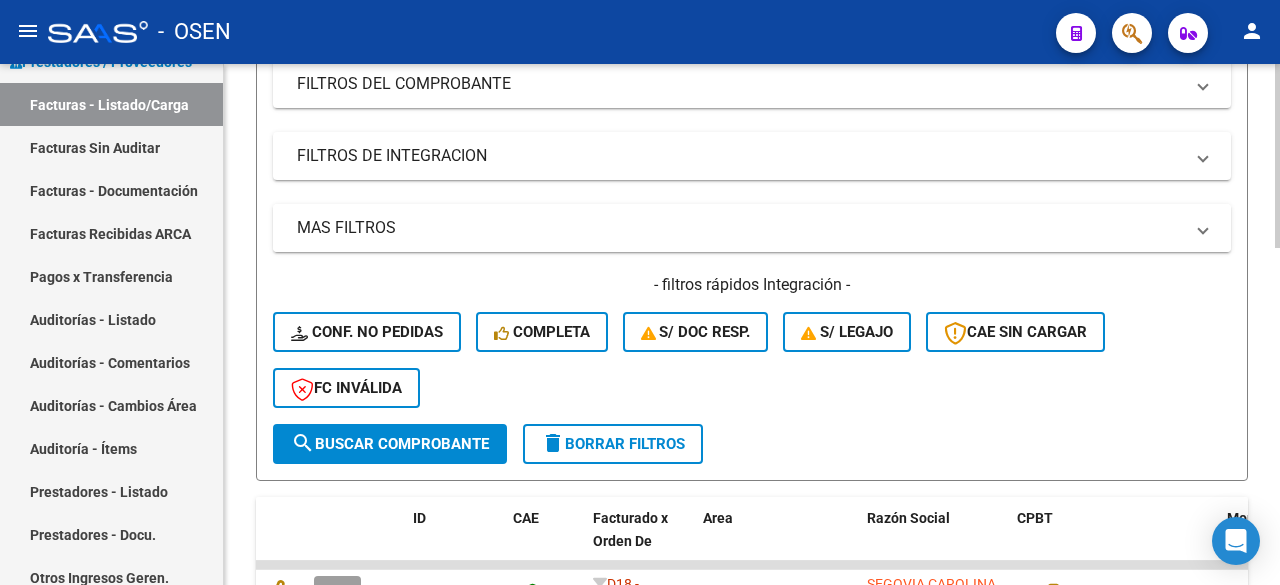 click on "MAS FILTROS" at bounding box center (752, 228) 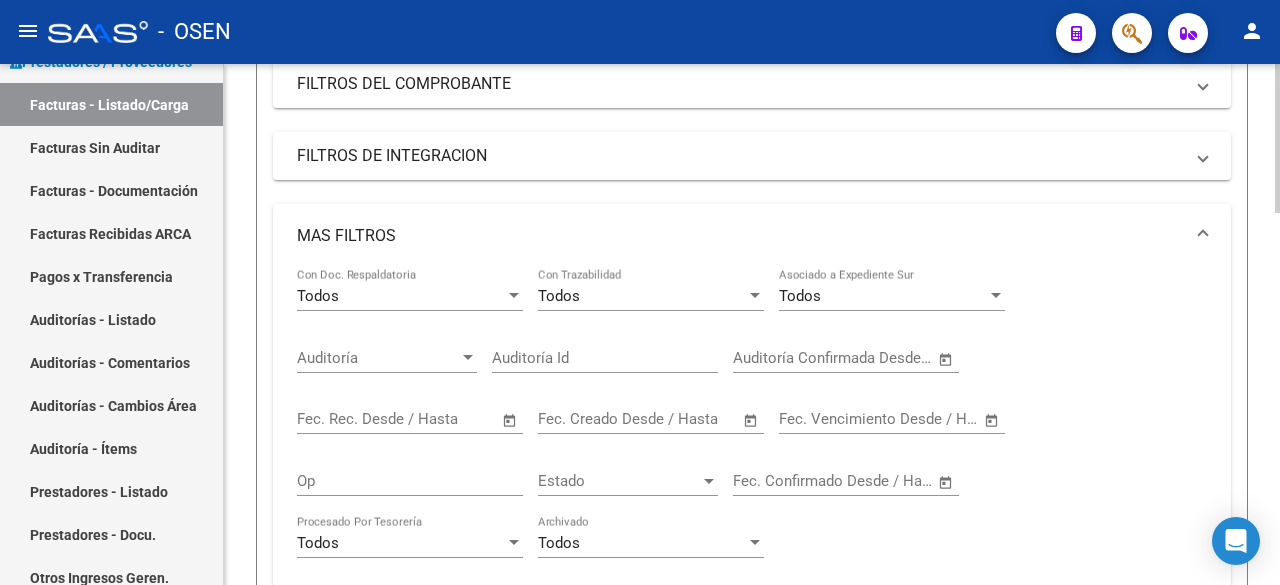 click 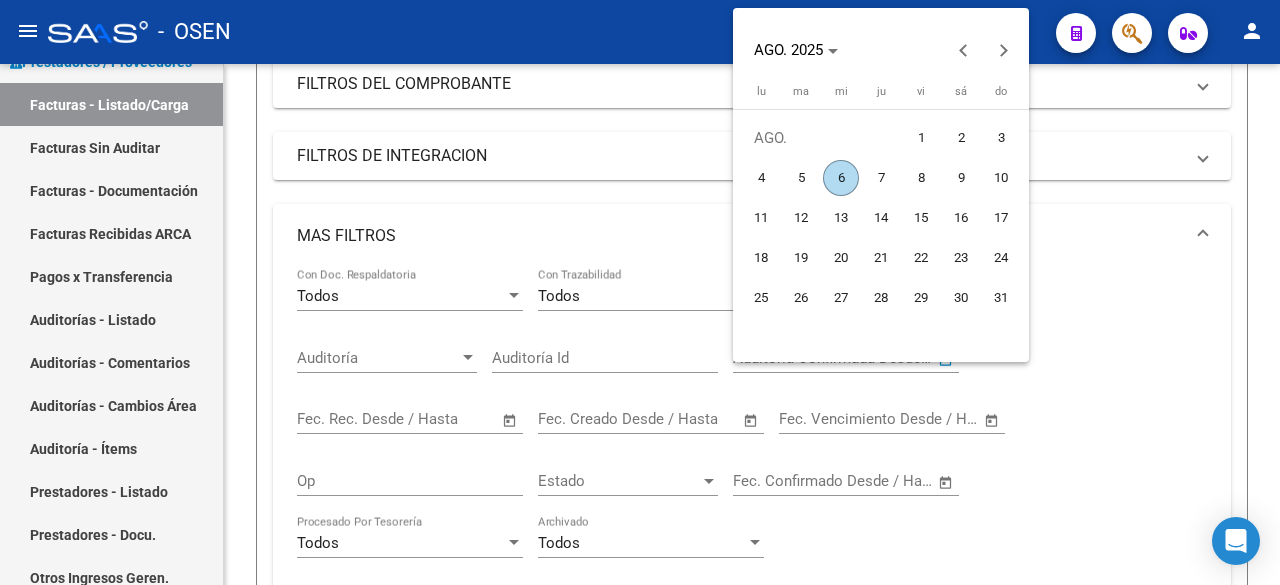 click on "6" at bounding box center [841, 178] 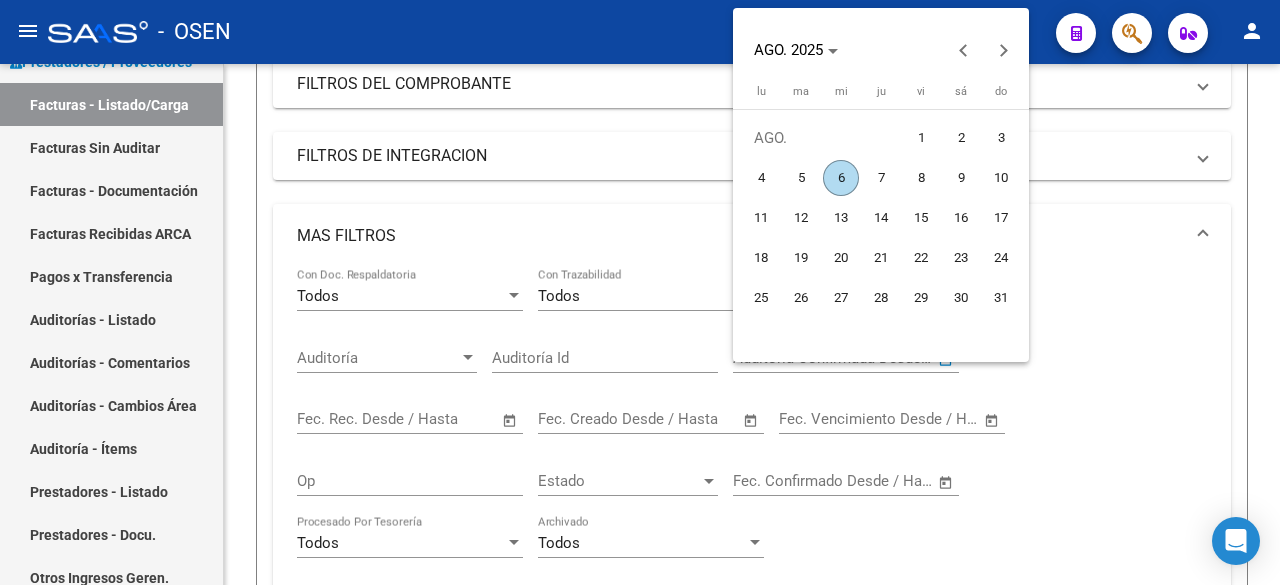 type on "6/8/2025" 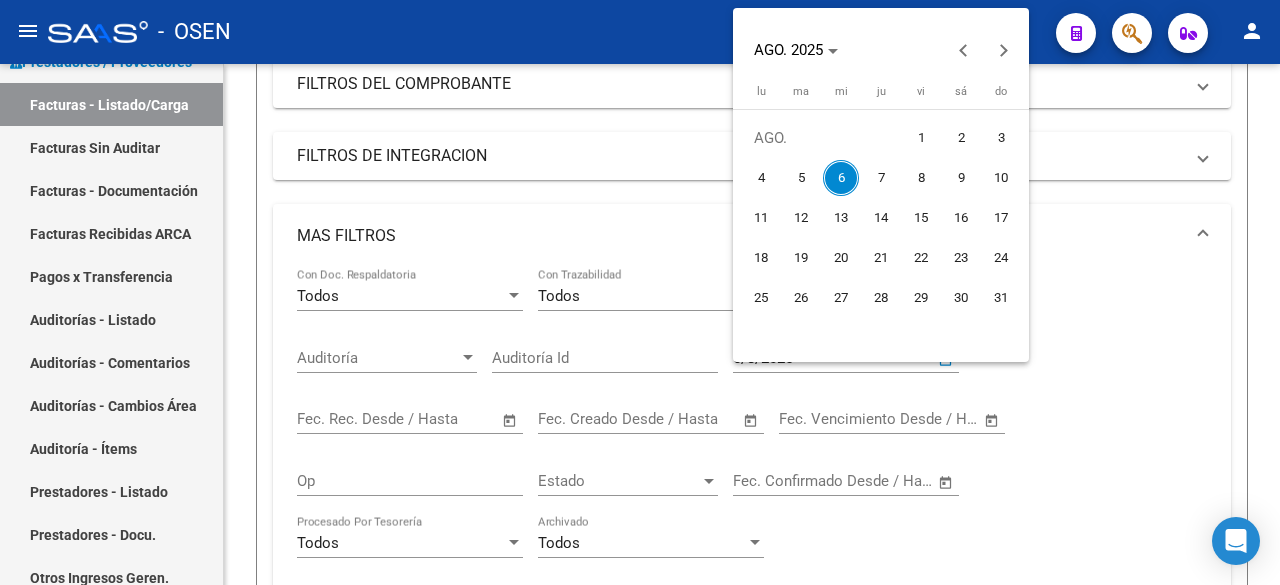 drag, startPoint x: 841, startPoint y: 177, endPoint x: 789, endPoint y: 233, distance: 76.41989 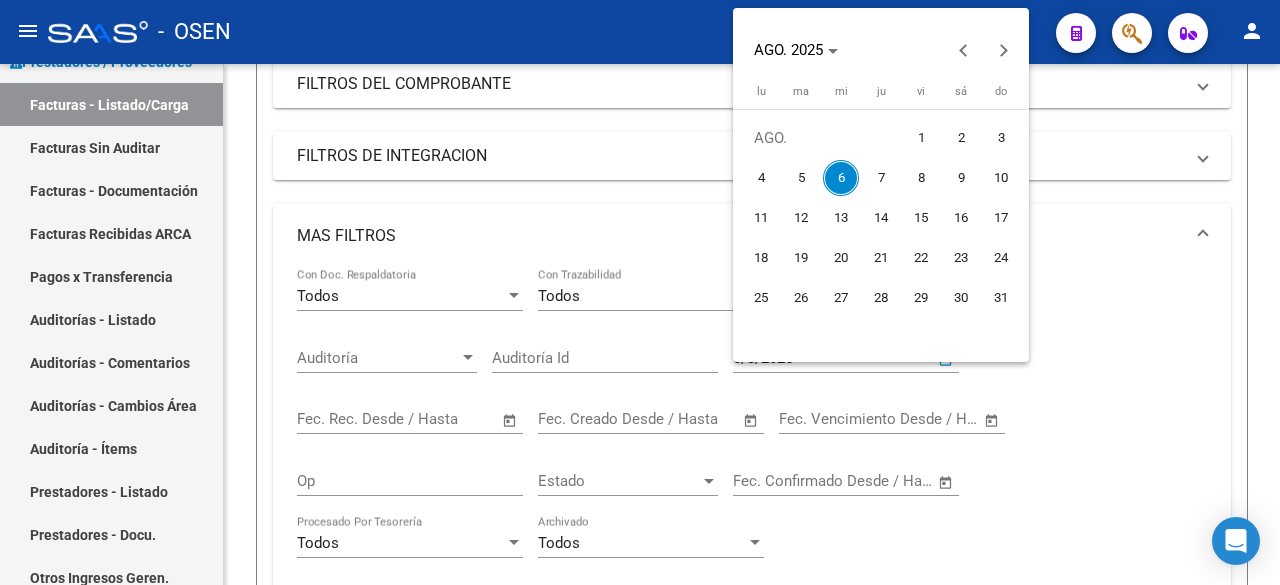 click on "6" at bounding box center (841, 178) 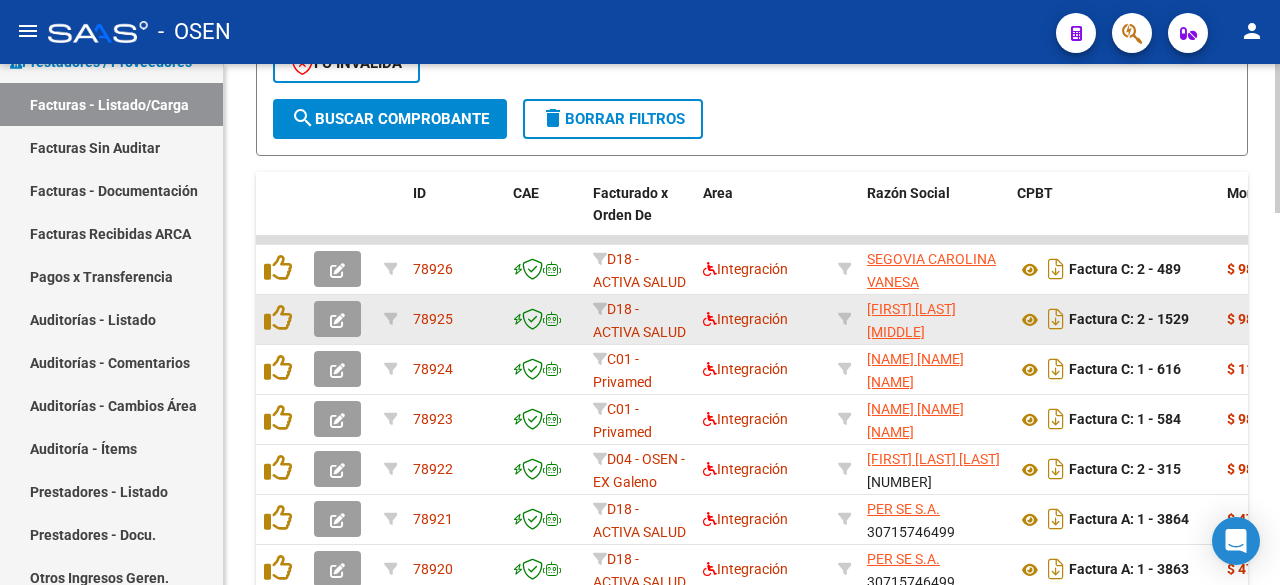 scroll, scrollTop: 1000, scrollLeft: 0, axis: vertical 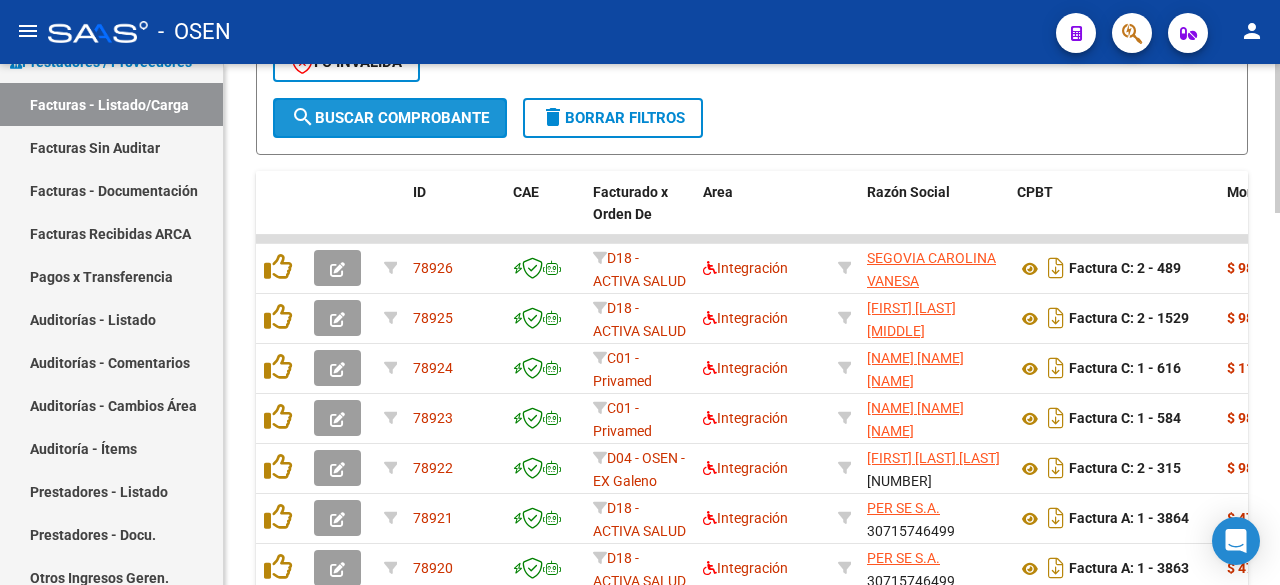 click on "search  Buscar Comprobante" 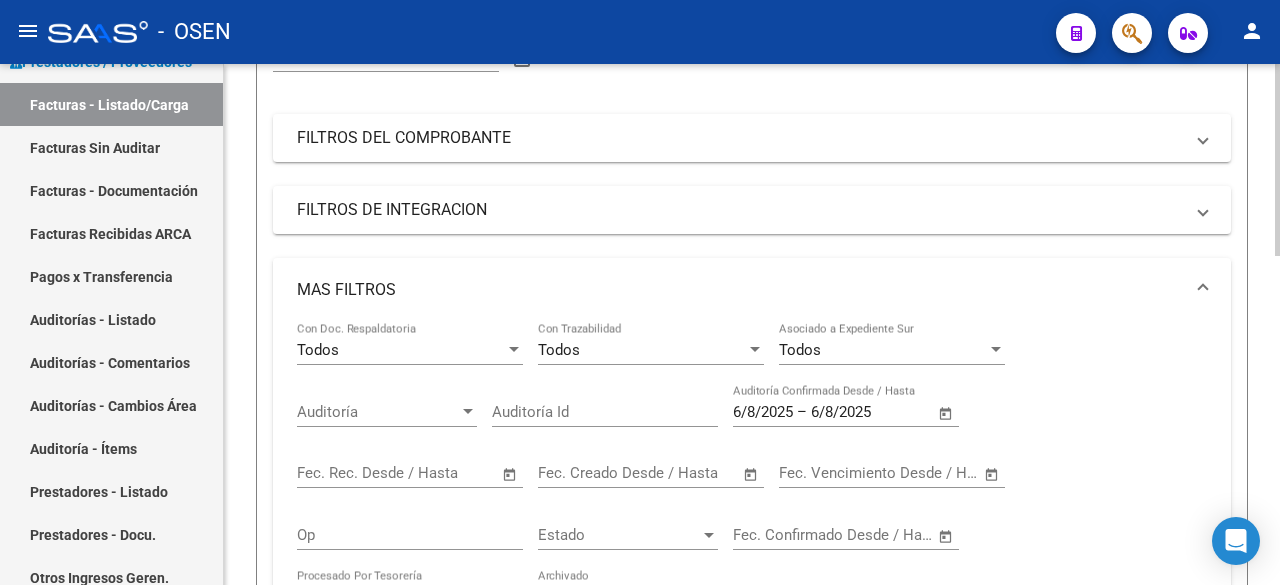 scroll, scrollTop: 0, scrollLeft: 0, axis: both 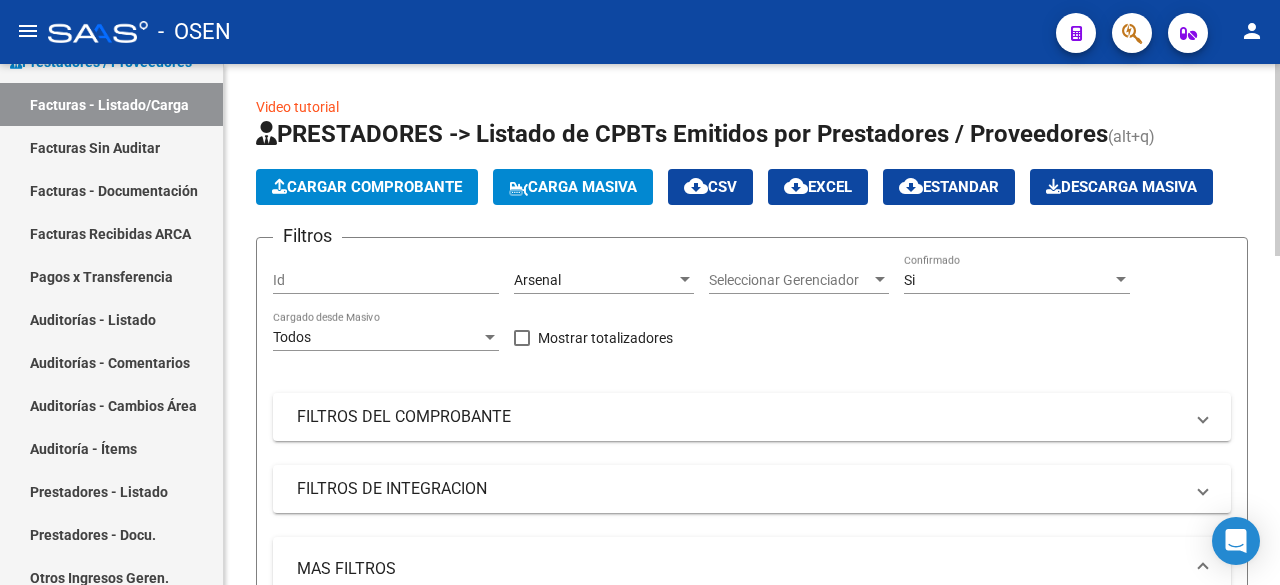 click on "cloud_download  CSV" 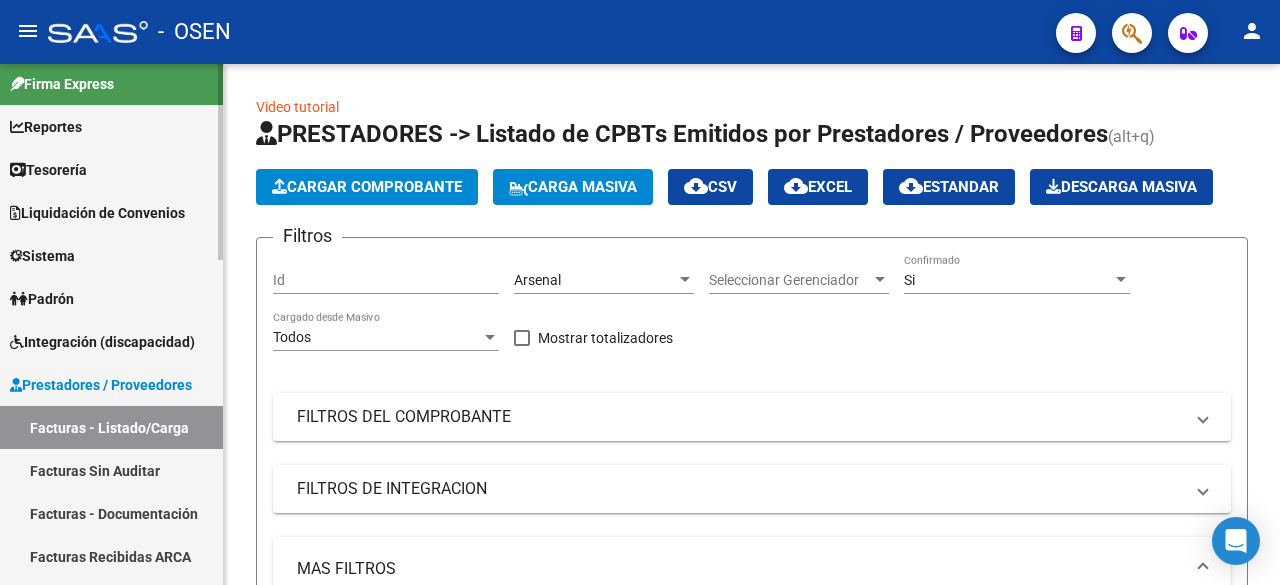 scroll, scrollTop: 0, scrollLeft: 0, axis: both 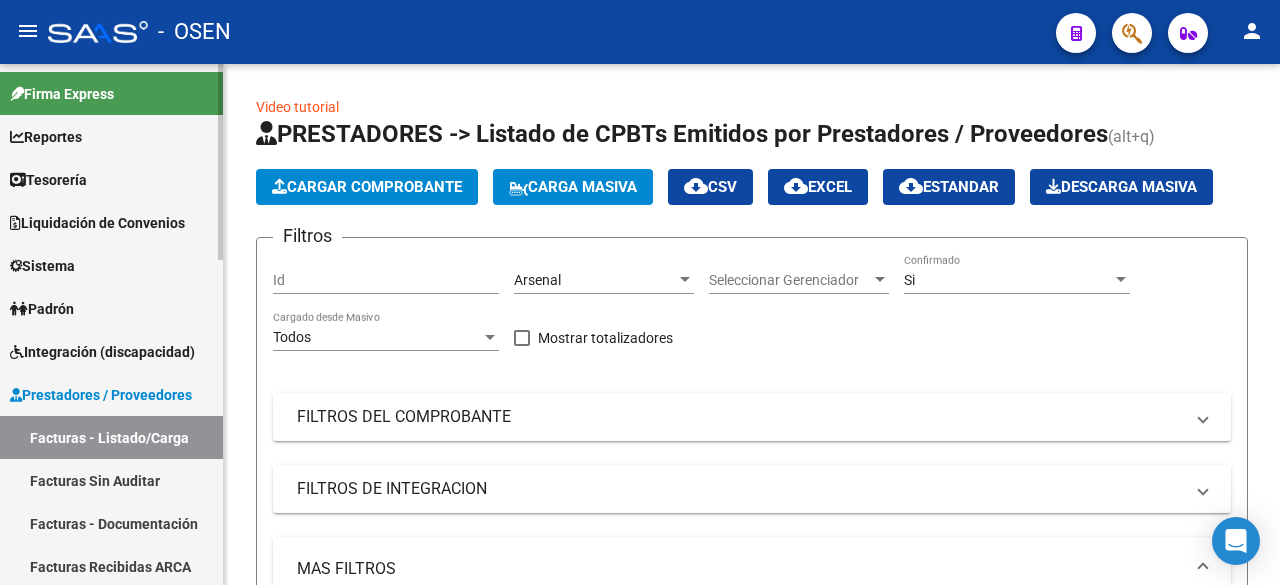 drag, startPoint x: 128, startPoint y: 186, endPoint x: 130, endPoint y: 203, distance: 17.117243 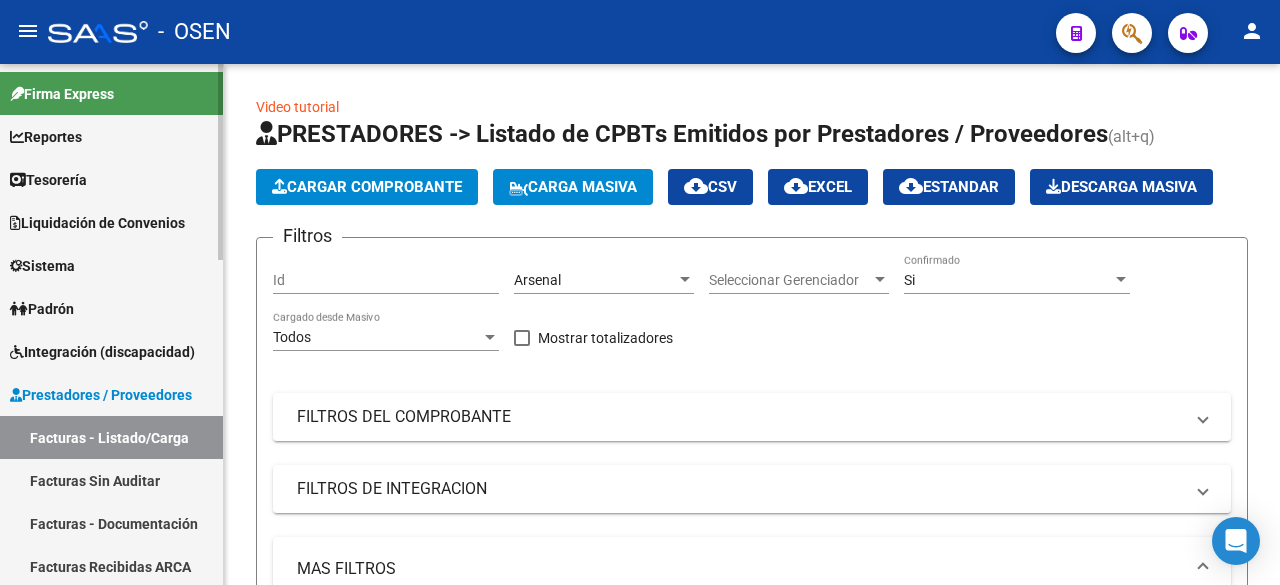 click on "Tesorería" at bounding box center [111, 179] 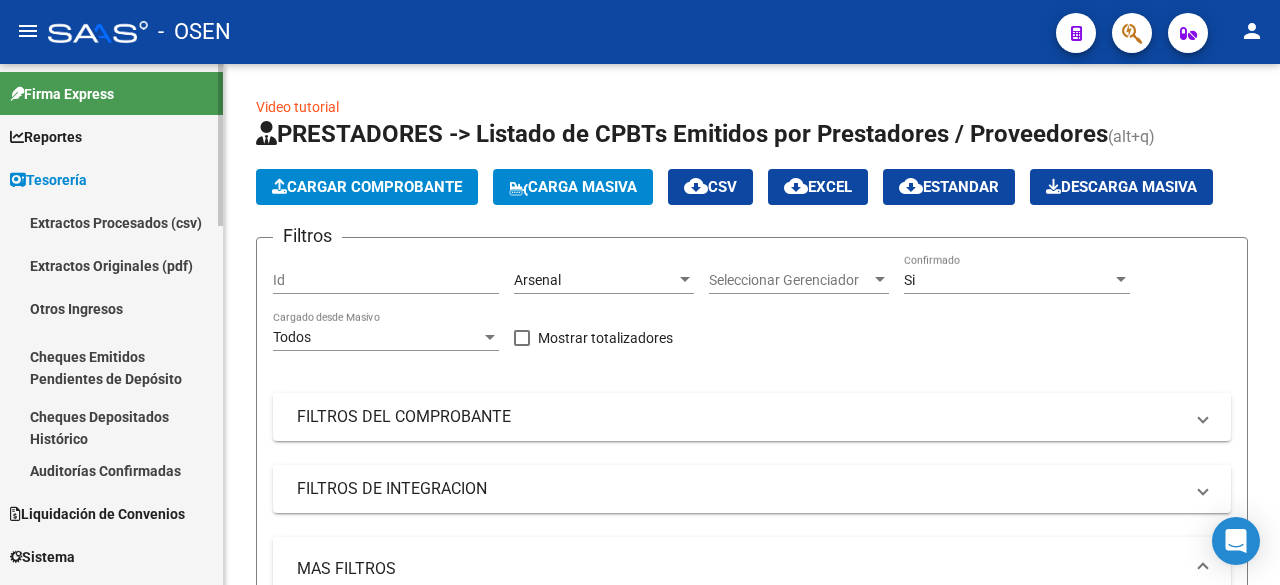 click on "Auditorías Confirmadas" at bounding box center [111, 470] 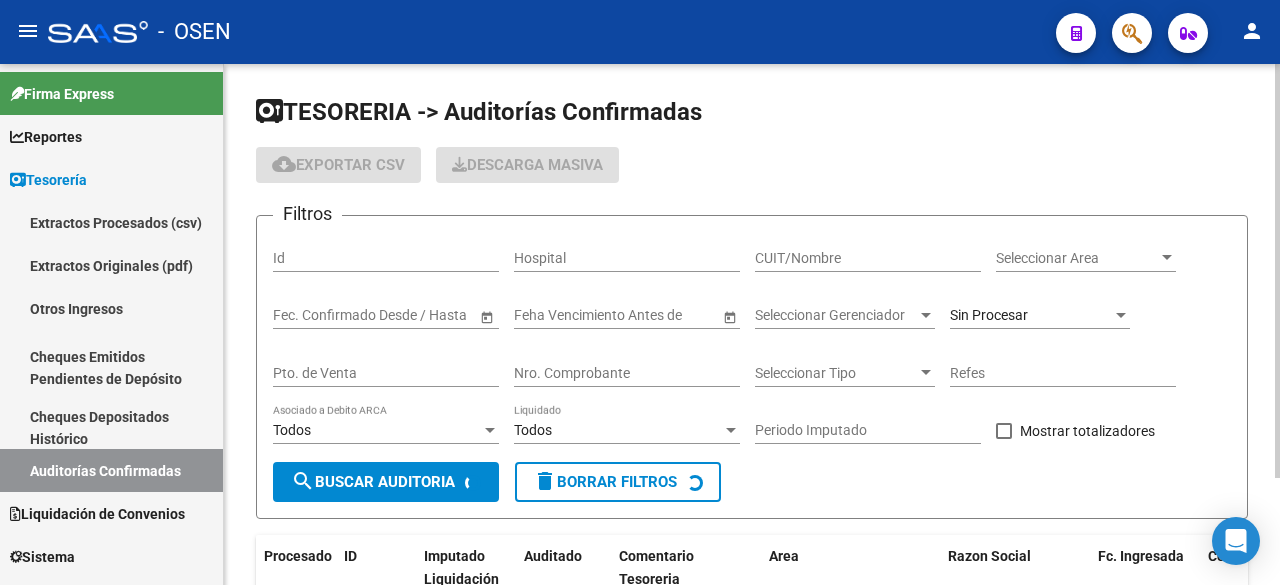 click on "CUIT/Nombre" 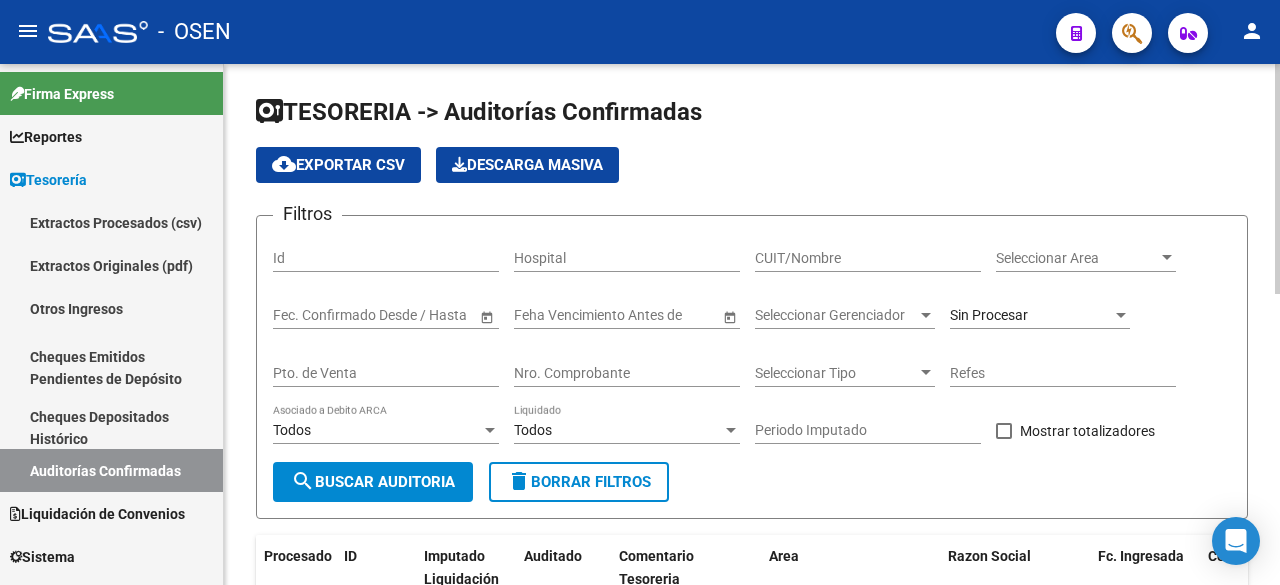 drag, startPoint x: 1106, startPoint y: 230, endPoint x: 1116, endPoint y: 253, distance: 25.079872 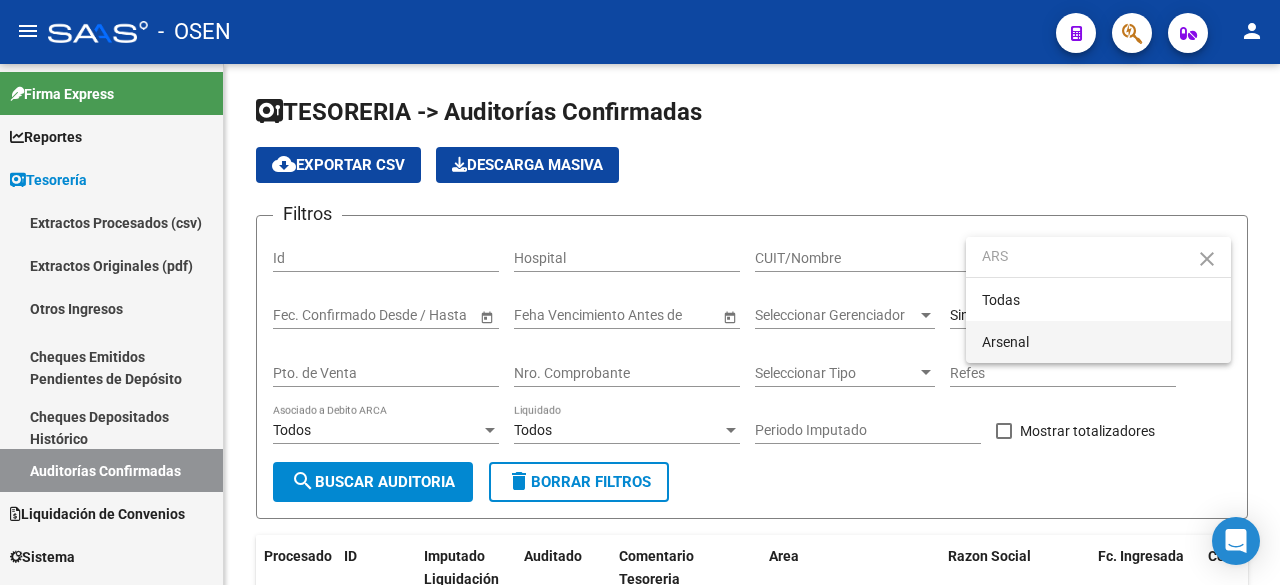 type on "ARS" 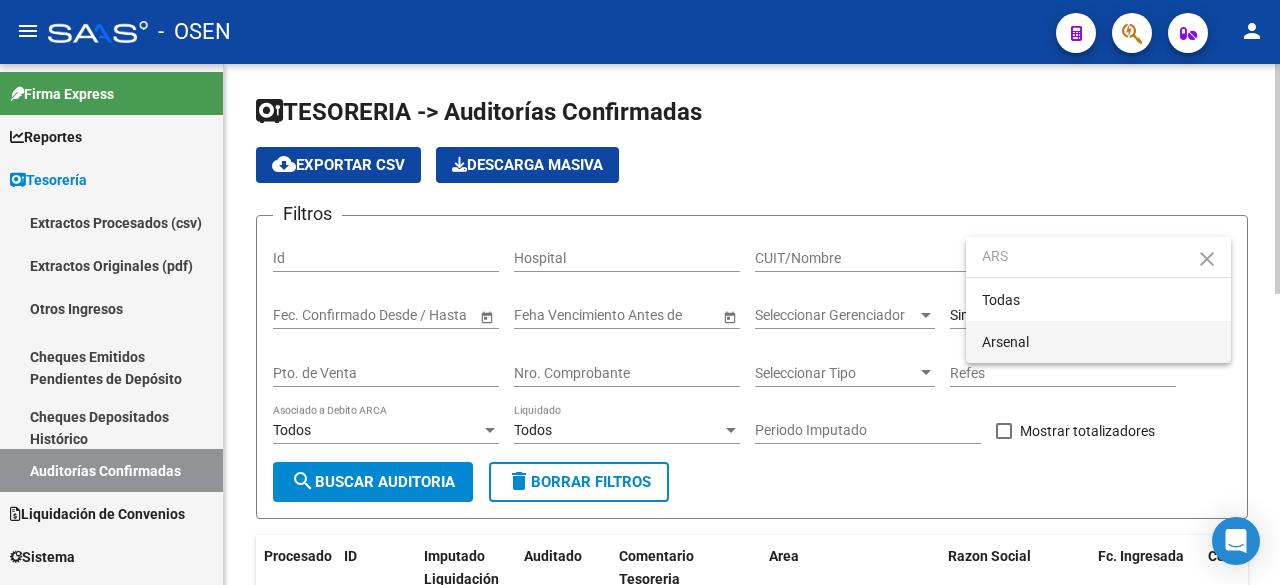 click on "Arsenal" at bounding box center (1098, 342) 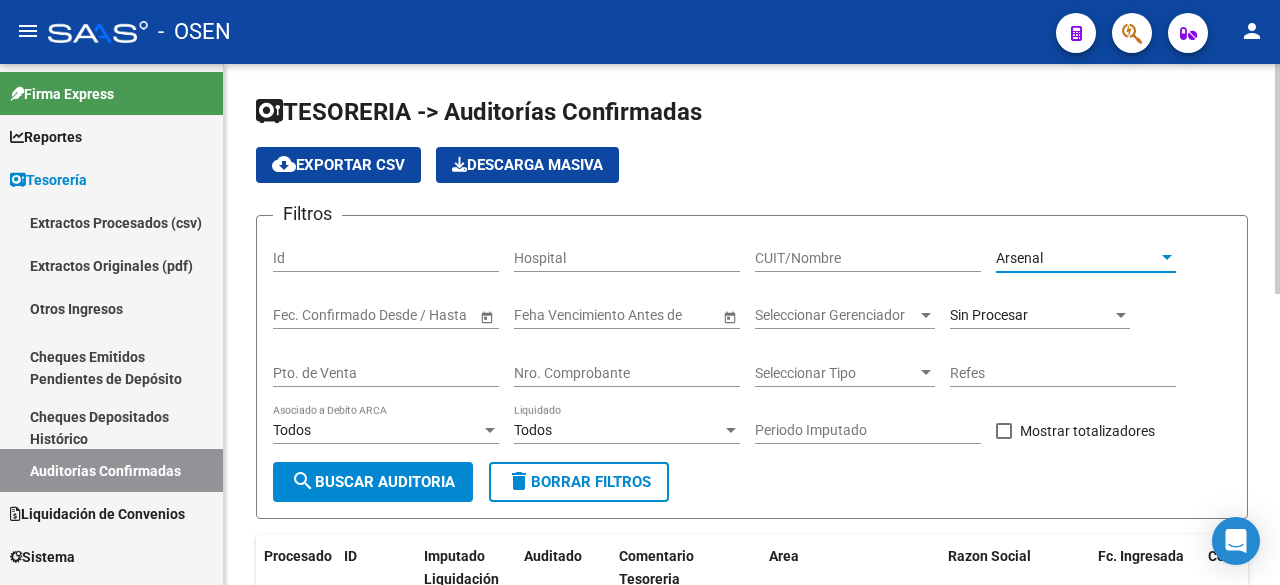 click on "search  Buscar Auditoria" 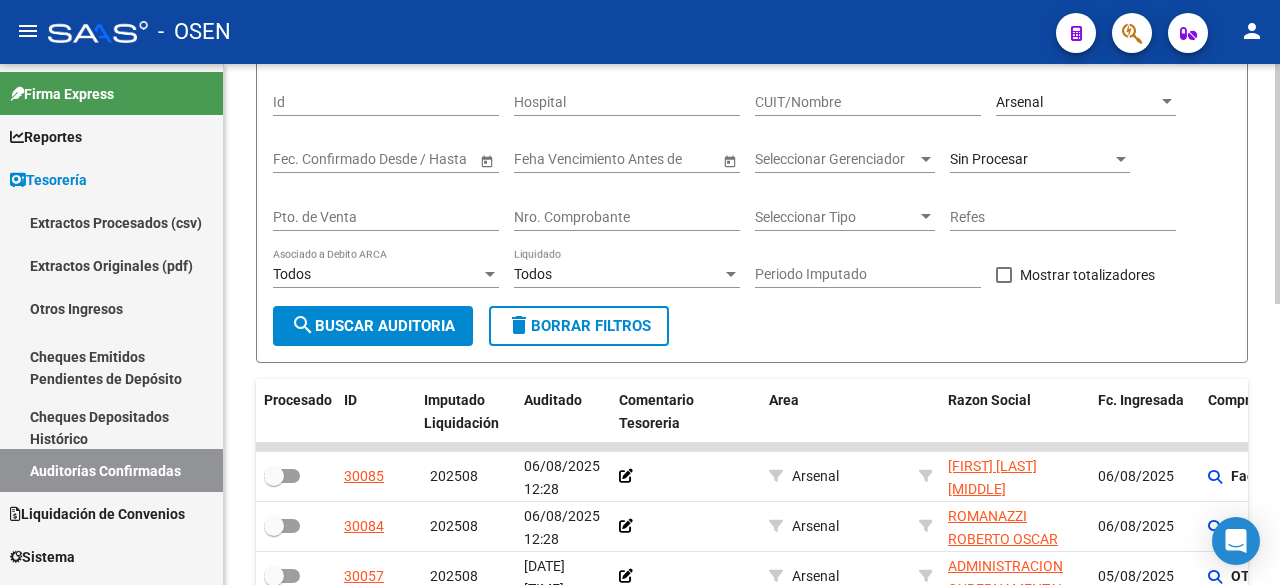 scroll, scrollTop: 333, scrollLeft: 0, axis: vertical 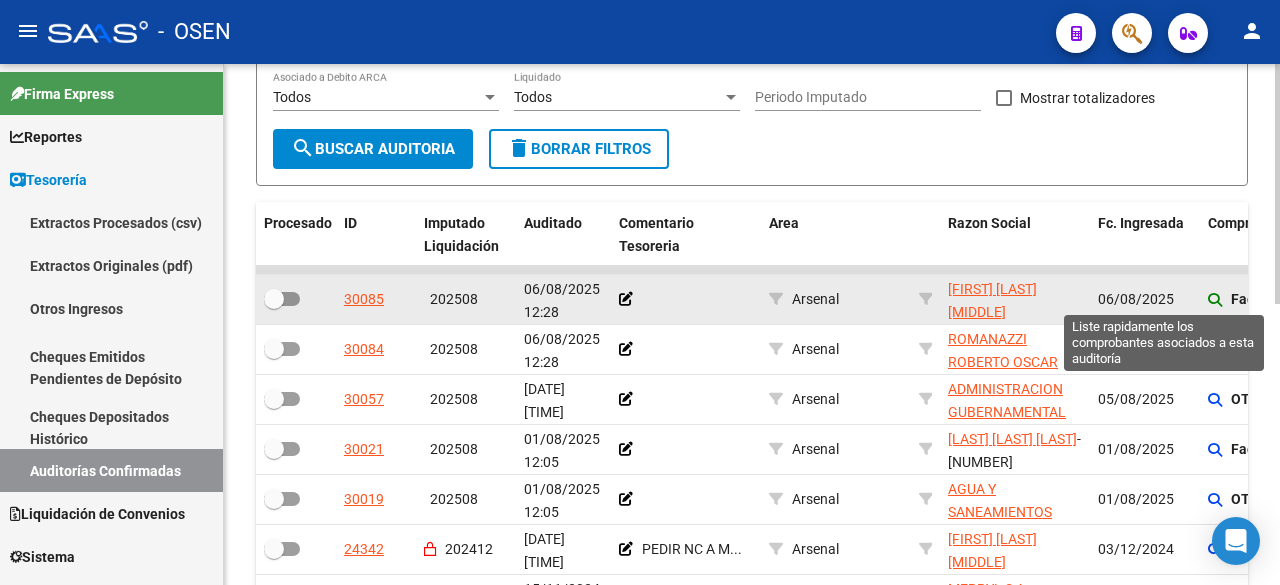 click 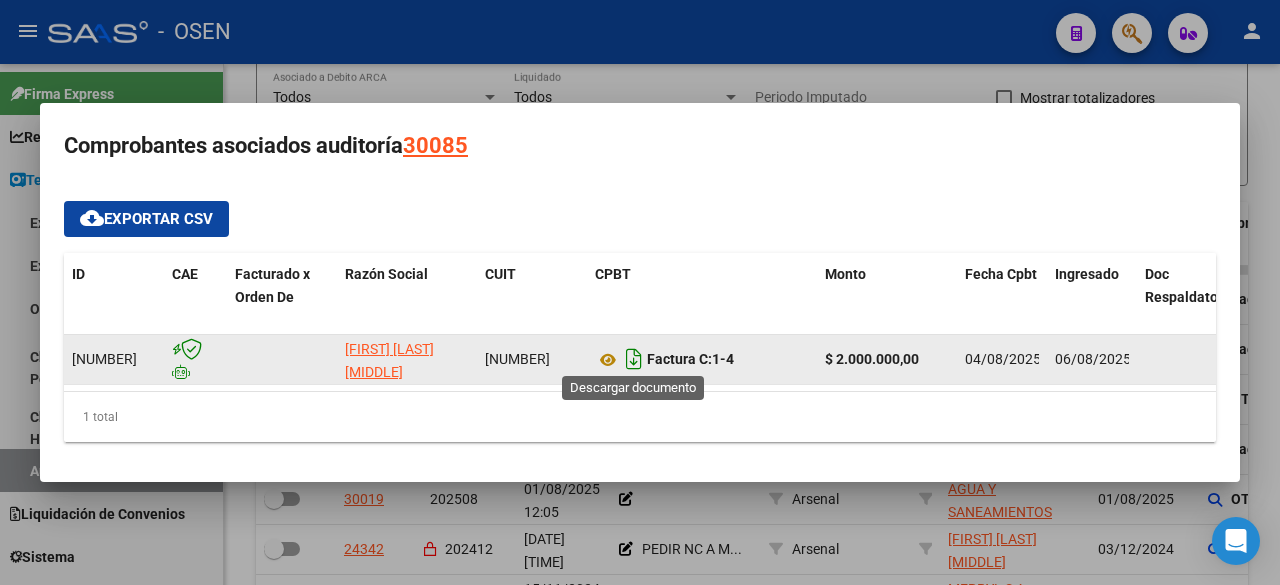 click 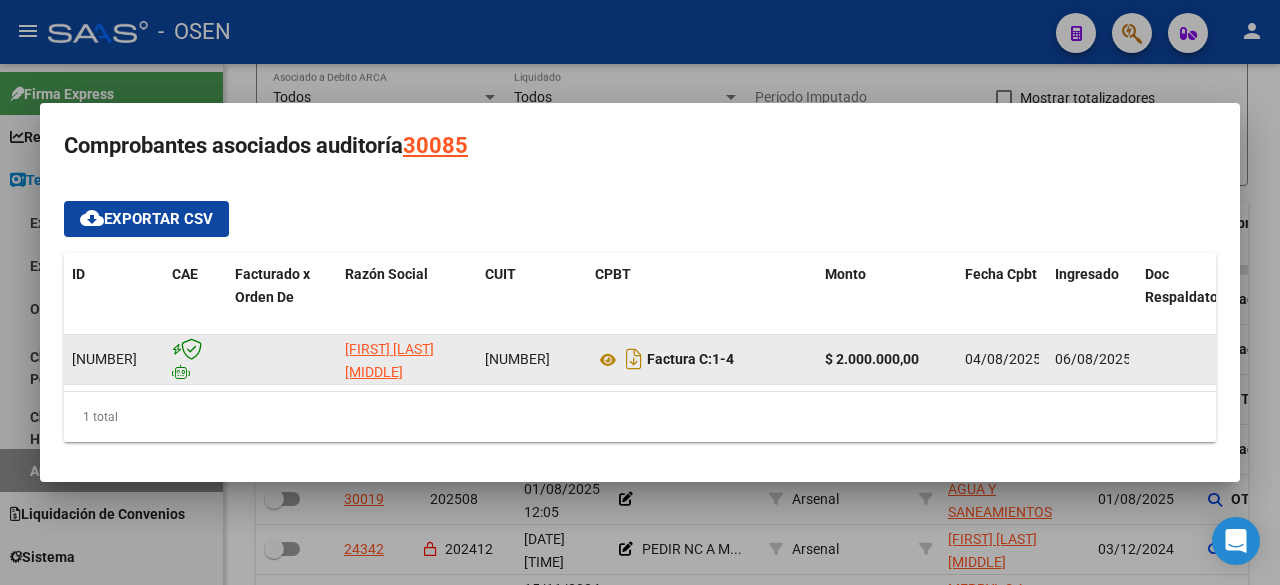 click at bounding box center [640, 292] 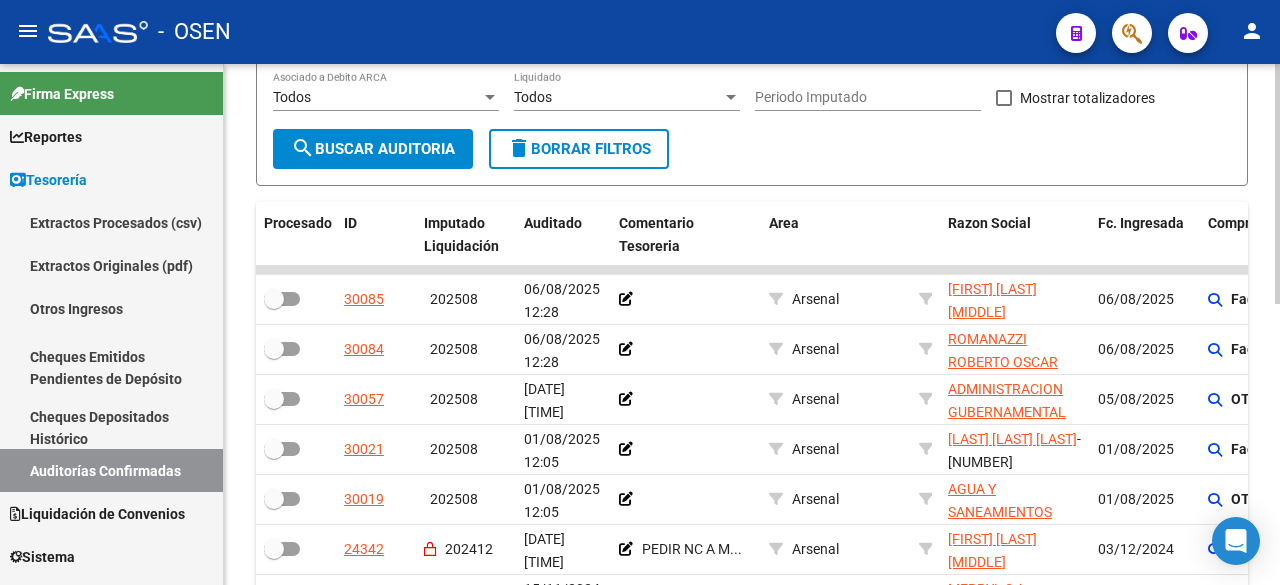click on "Filtros Id Hospital CUIT/Nombre Arsenal Seleccionar Area Start date – End date Fec. Confirmado Desde / Hasta Feha Vencimiento Antes de Seleccionar Gerenciador Seleccionar Gerenciador Sin Procesar Pto. de Venta Nro. Comprobante Seleccionar Tipo Seleccionar Tipo Refes Todos Asociado a Debito ARCA Todos Liquidado Periodo Imputado    Mostrar totalizadores search  Buscar Auditoria  delete  Borrar Filtros" 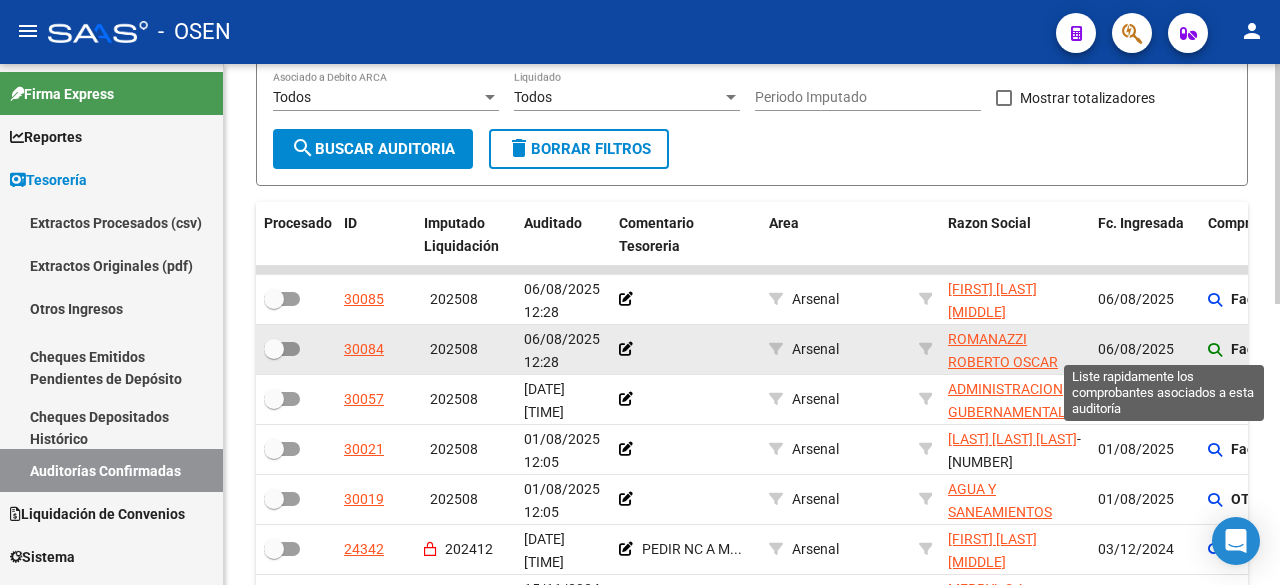 click 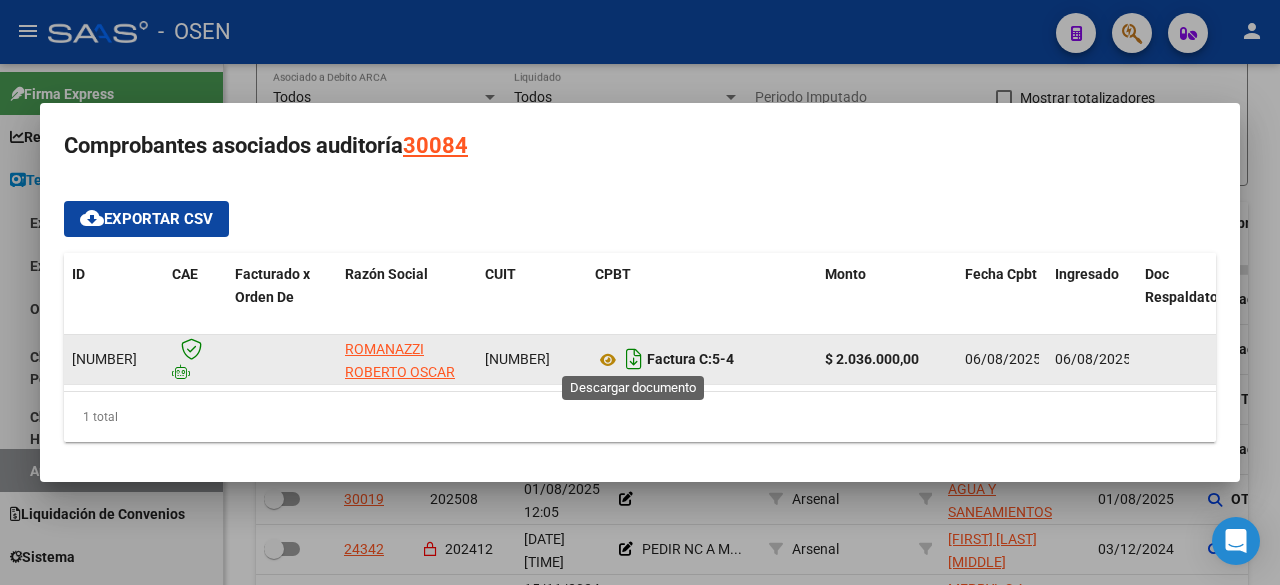 click 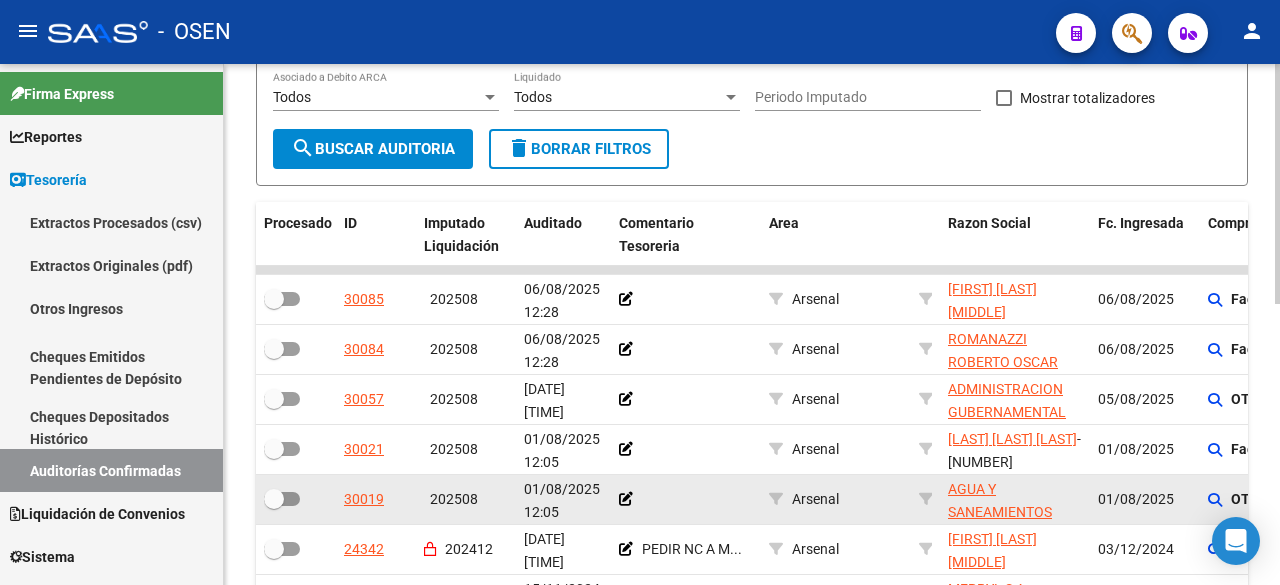 scroll, scrollTop: 610, scrollLeft: 0, axis: vertical 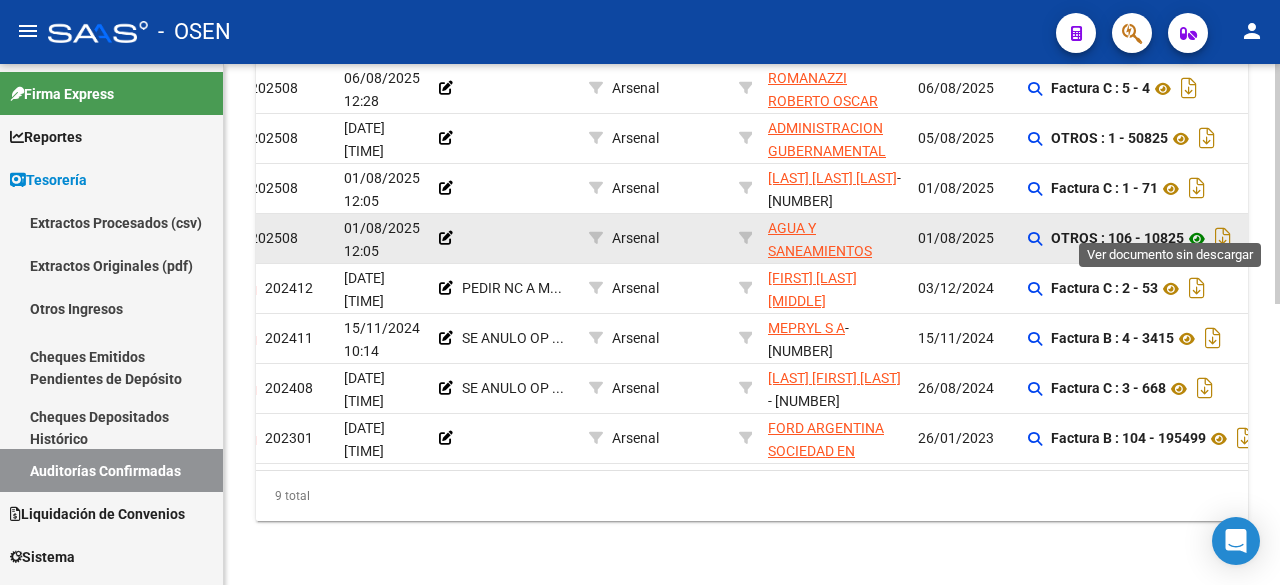 click 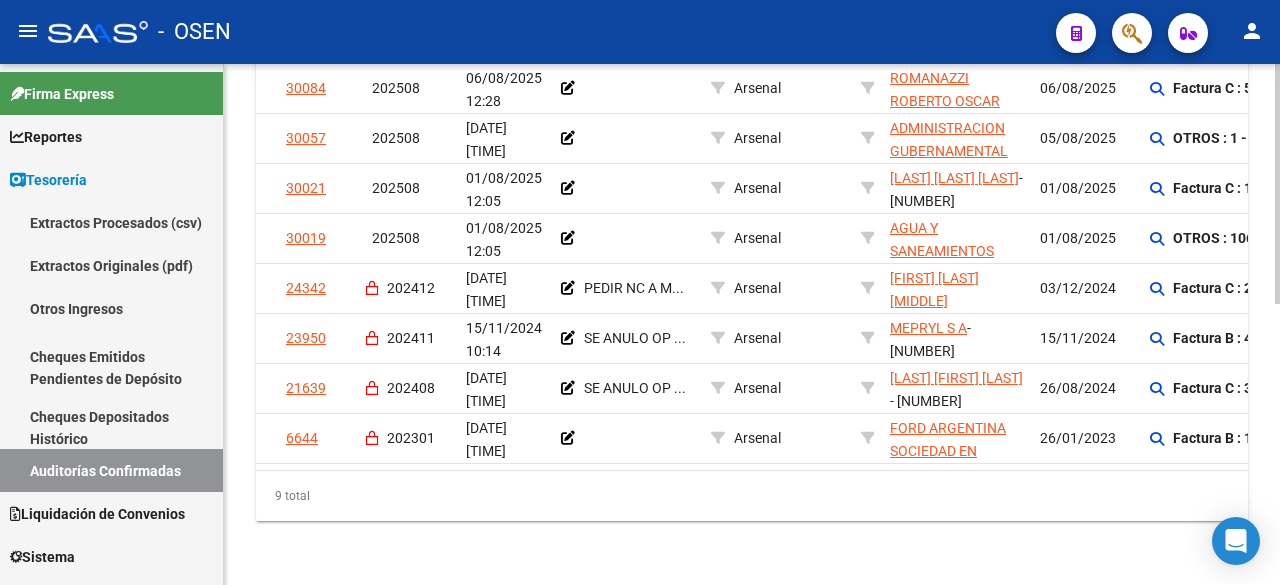 scroll, scrollTop: 0, scrollLeft: 30, axis: horizontal 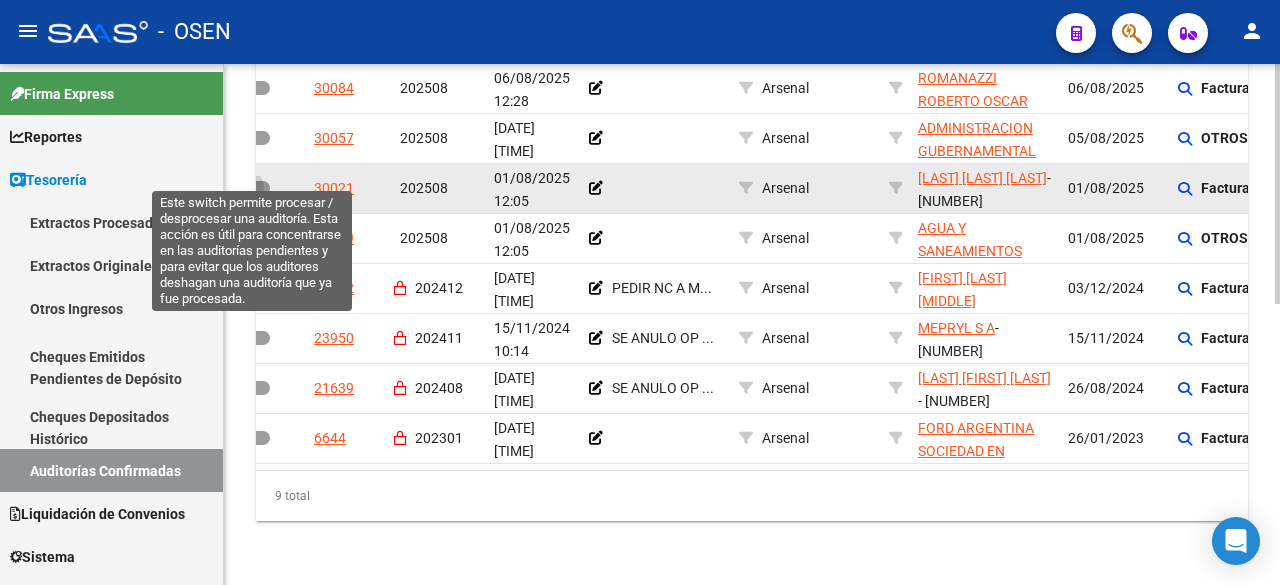 click at bounding box center (252, 188) 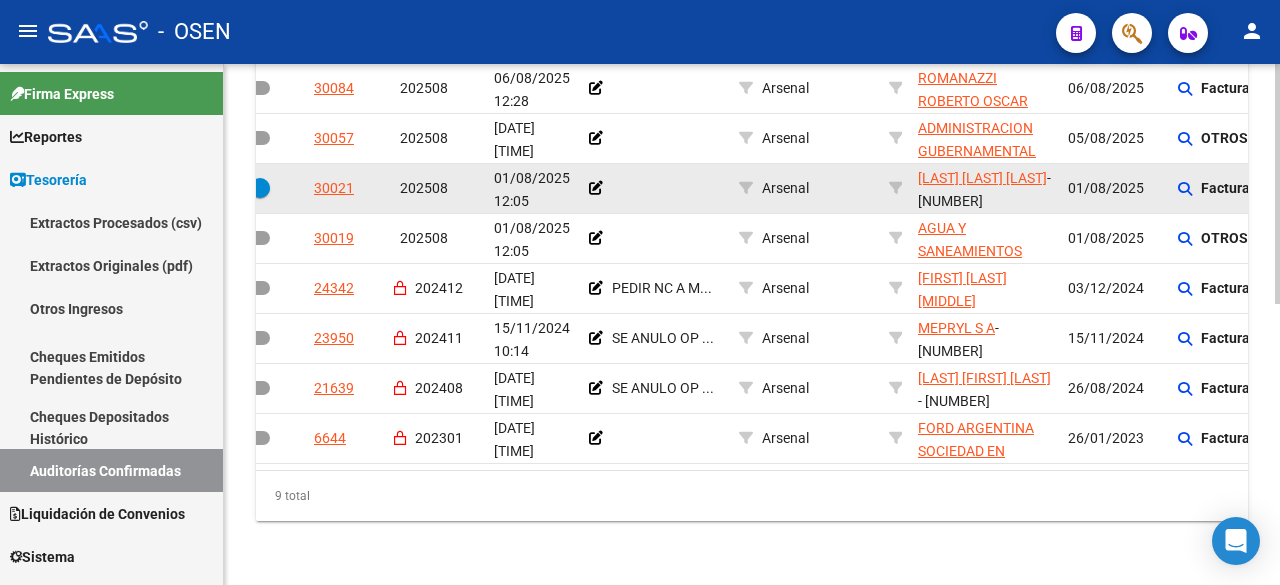 scroll, scrollTop: 0, scrollLeft: 0, axis: both 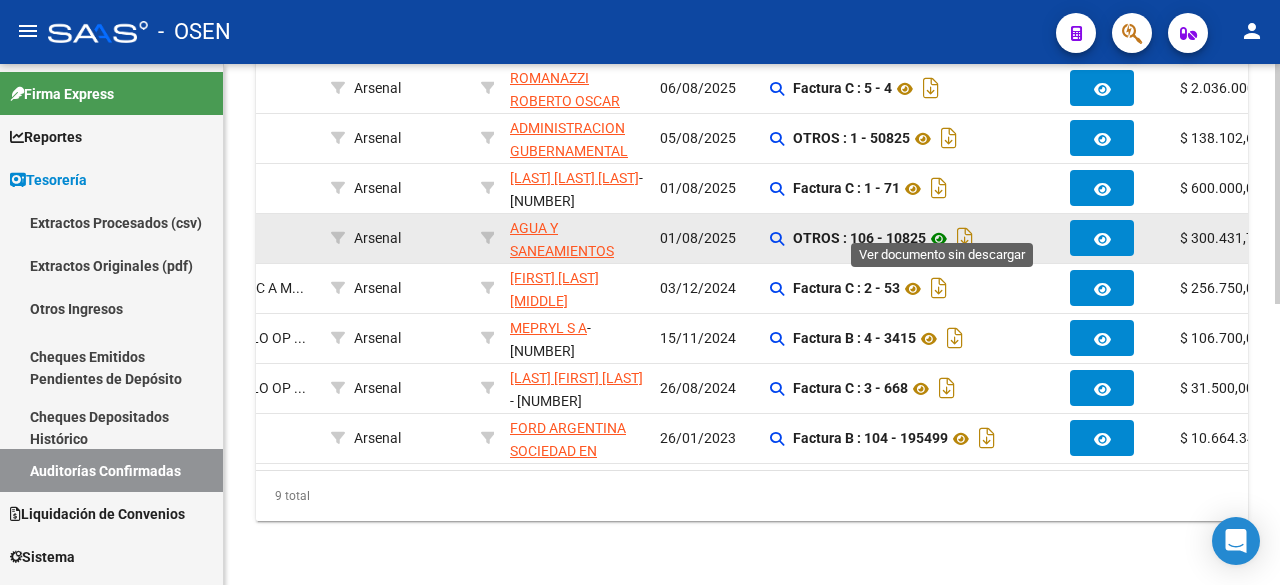 click 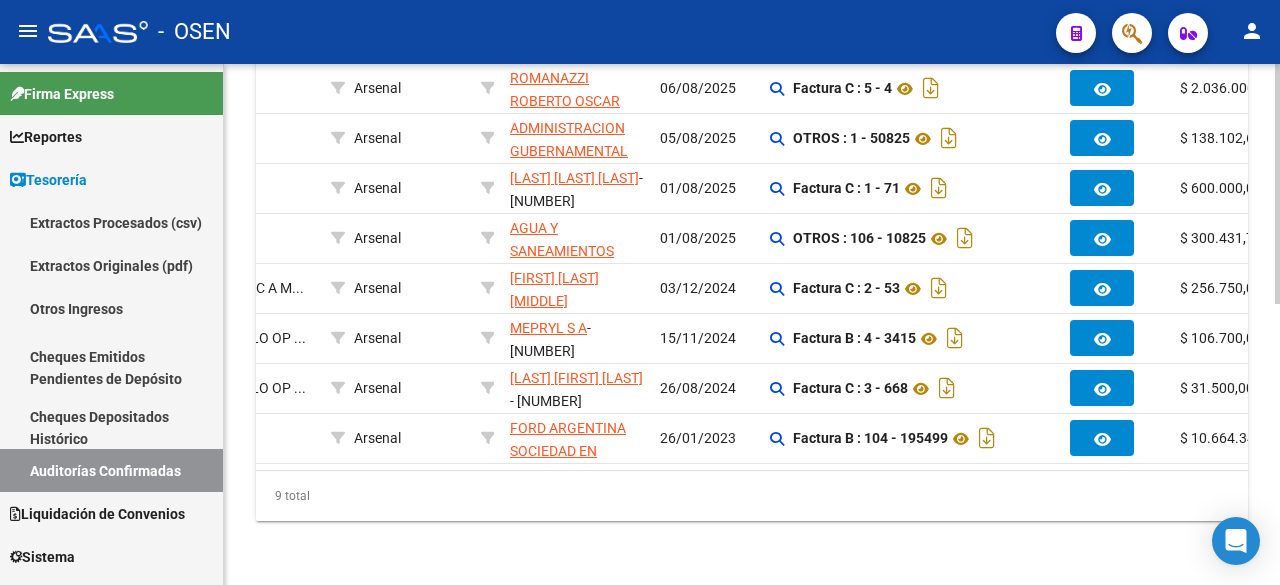 scroll, scrollTop: 0, scrollLeft: 0, axis: both 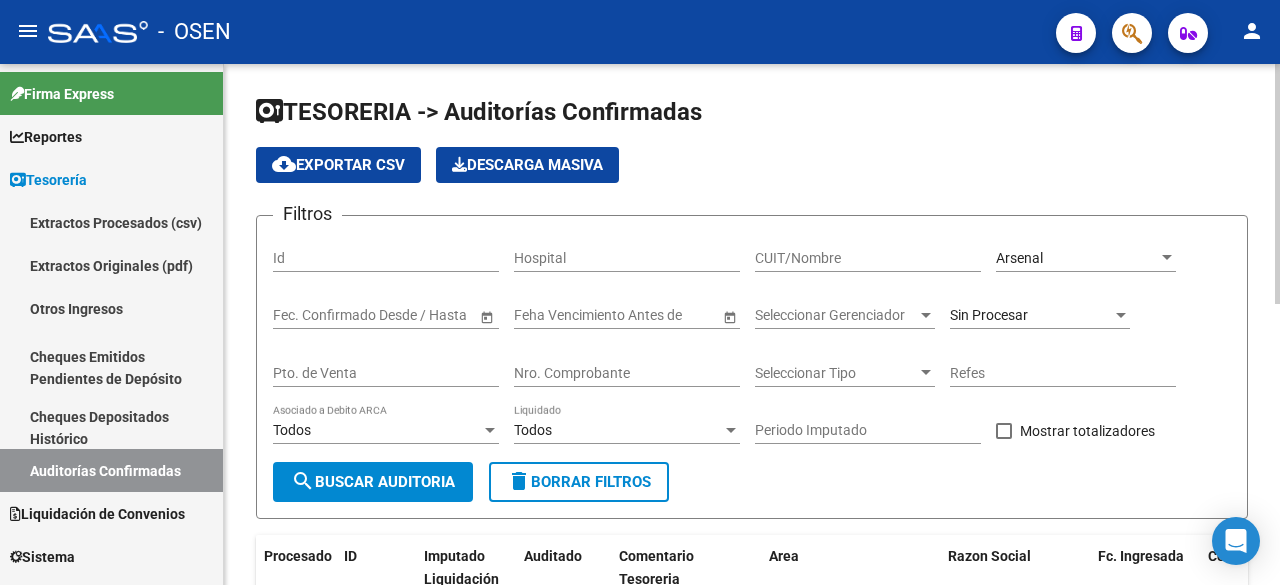 click on "search  Buscar Auditoria" 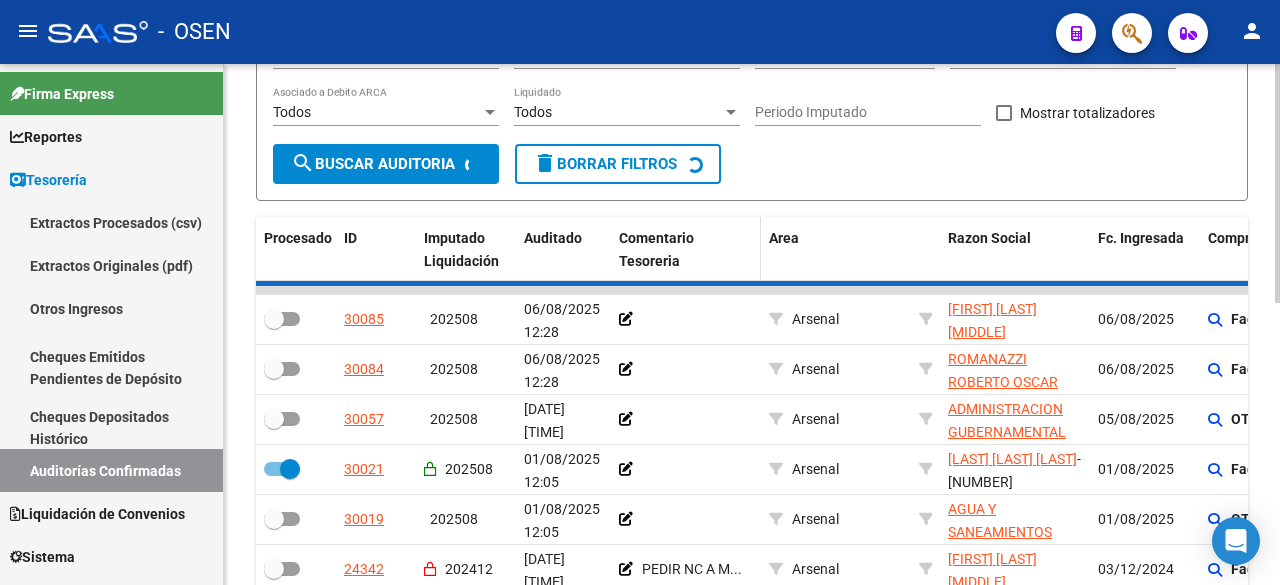 checkbox on "false" 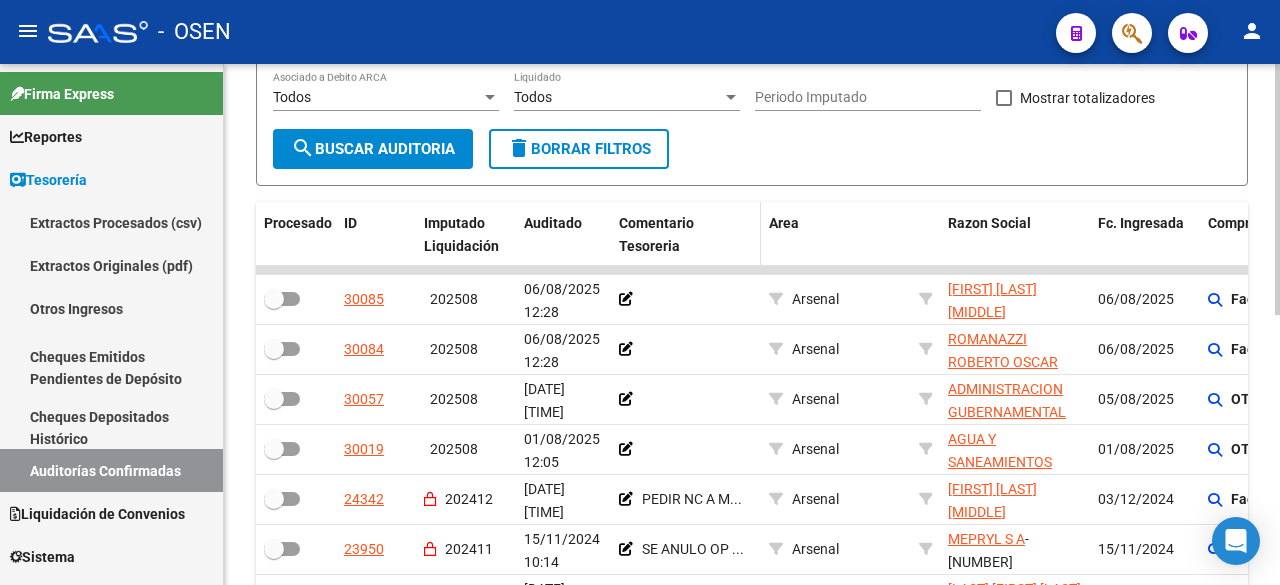 scroll, scrollTop: 560, scrollLeft: 0, axis: vertical 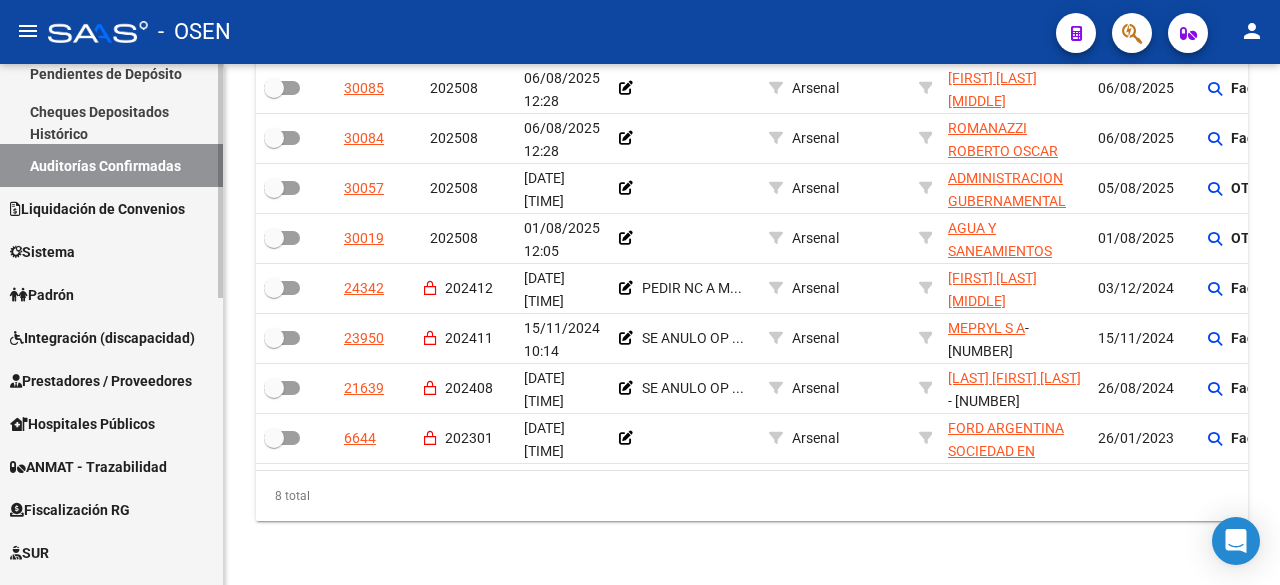 click on "Prestadores / Proveedores" at bounding box center [101, 381] 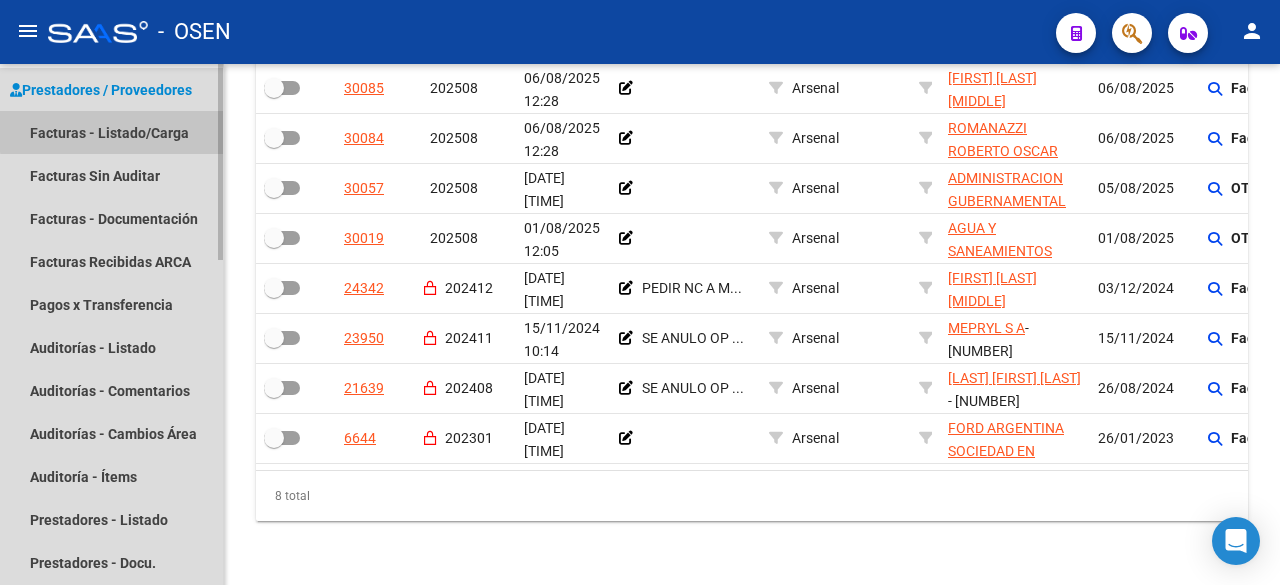click on "Facturas - Listado/Carga" at bounding box center (111, 132) 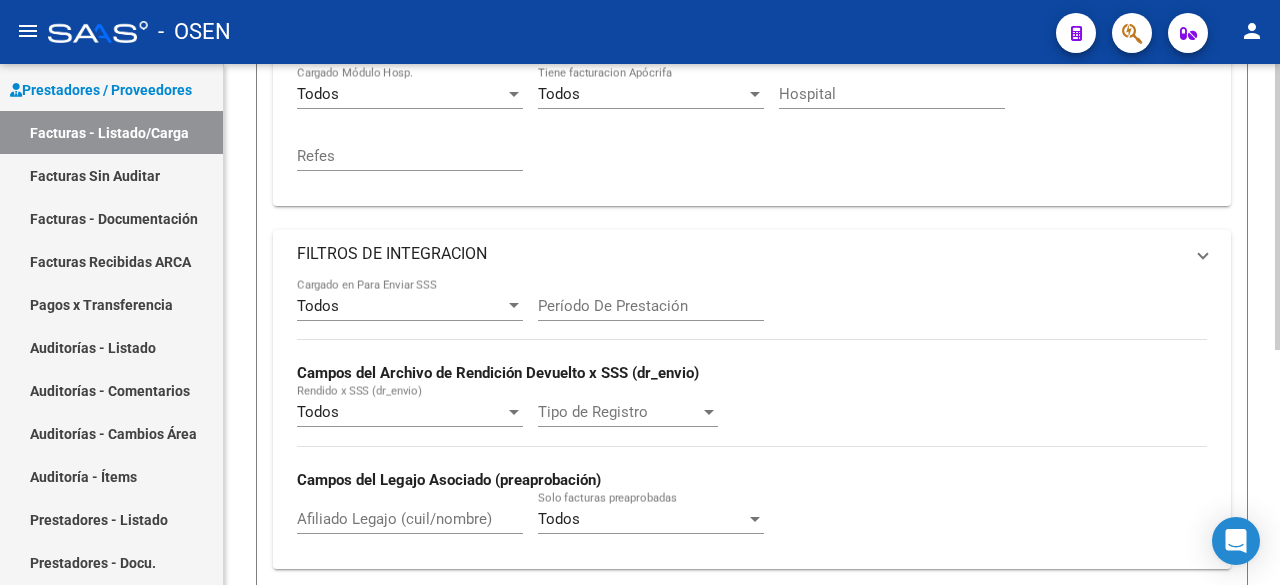 scroll, scrollTop: 0, scrollLeft: 0, axis: both 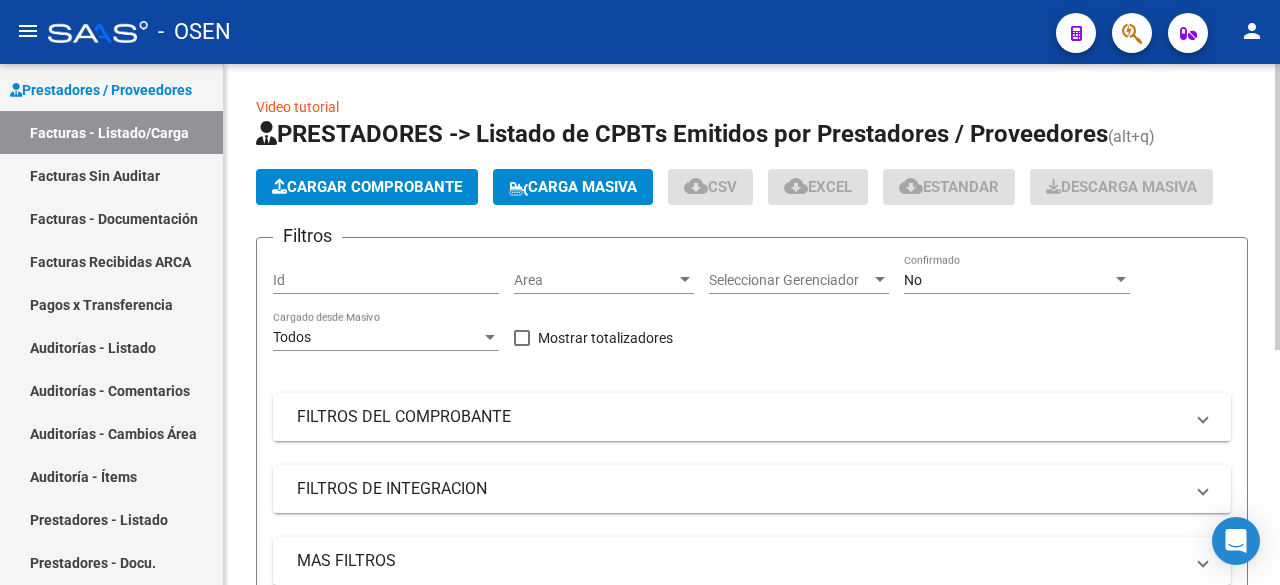 click on "FILTROS DEL COMPROBANTE" at bounding box center (752, 417) 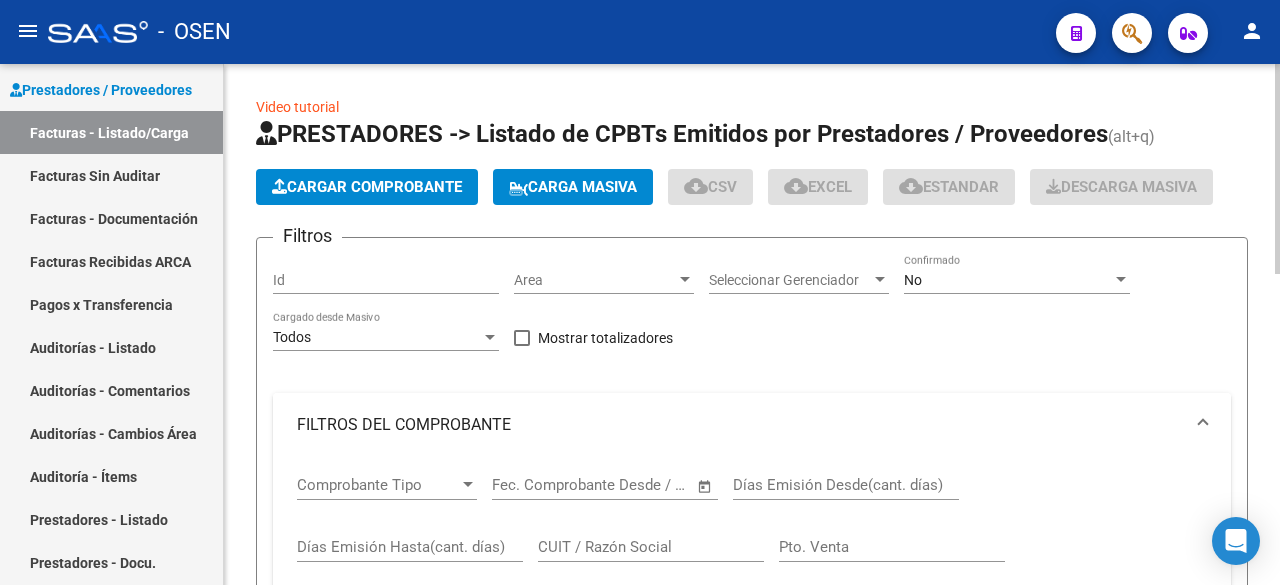 scroll, scrollTop: 333, scrollLeft: 0, axis: vertical 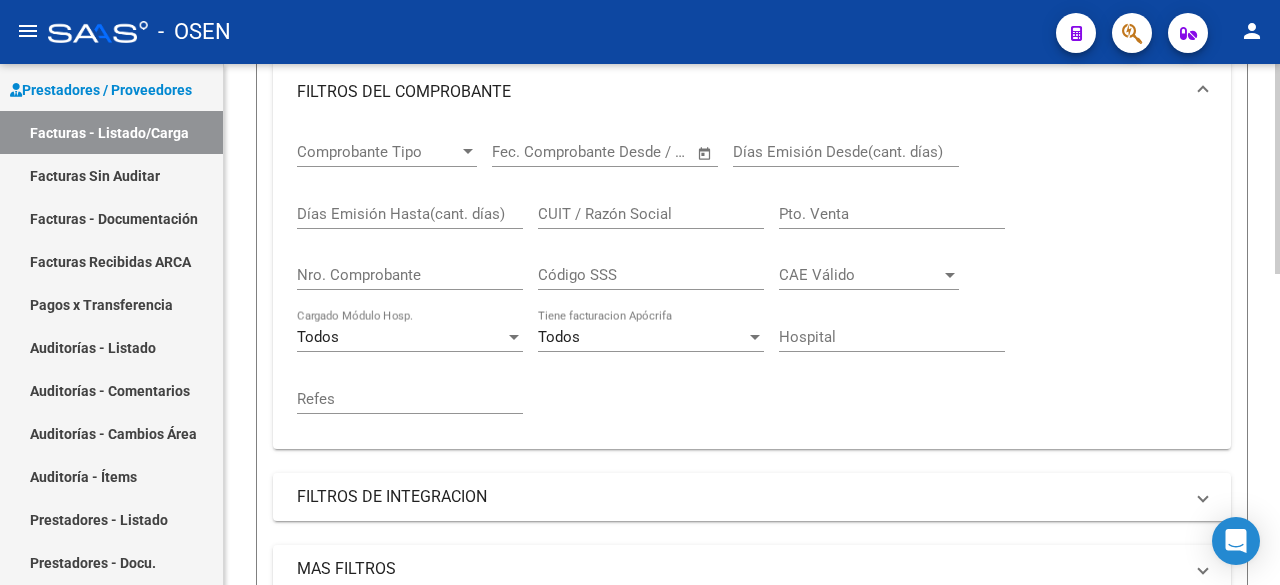 click on "Nro. Comprobante" at bounding box center [410, 275] 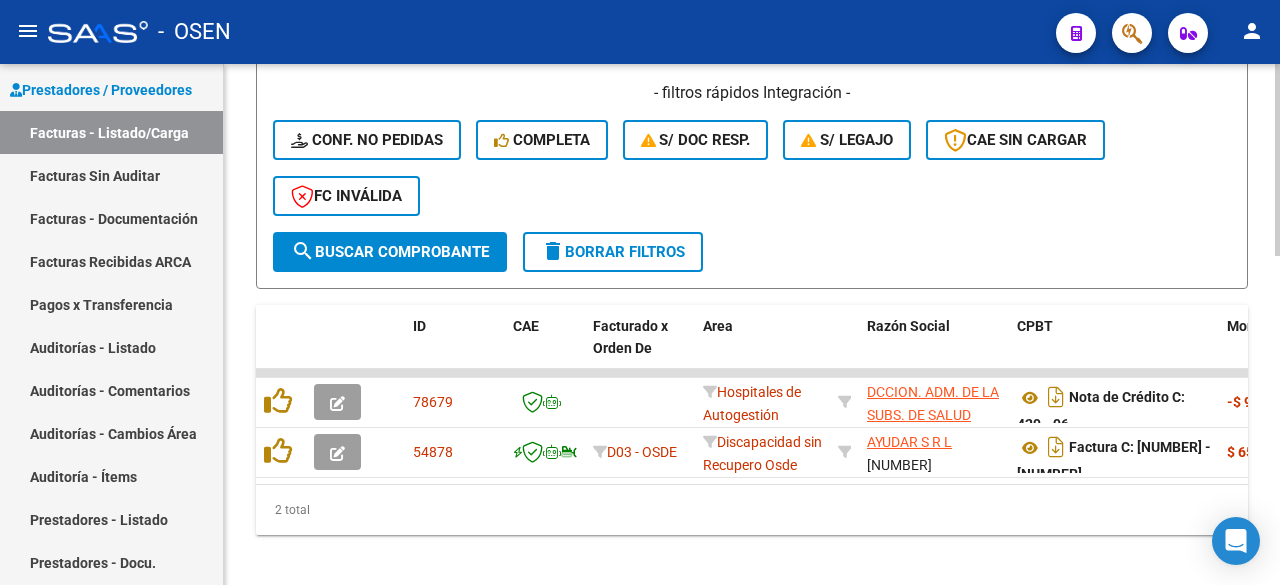 scroll, scrollTop: 896, scrollLeft: 0, axis: vertical 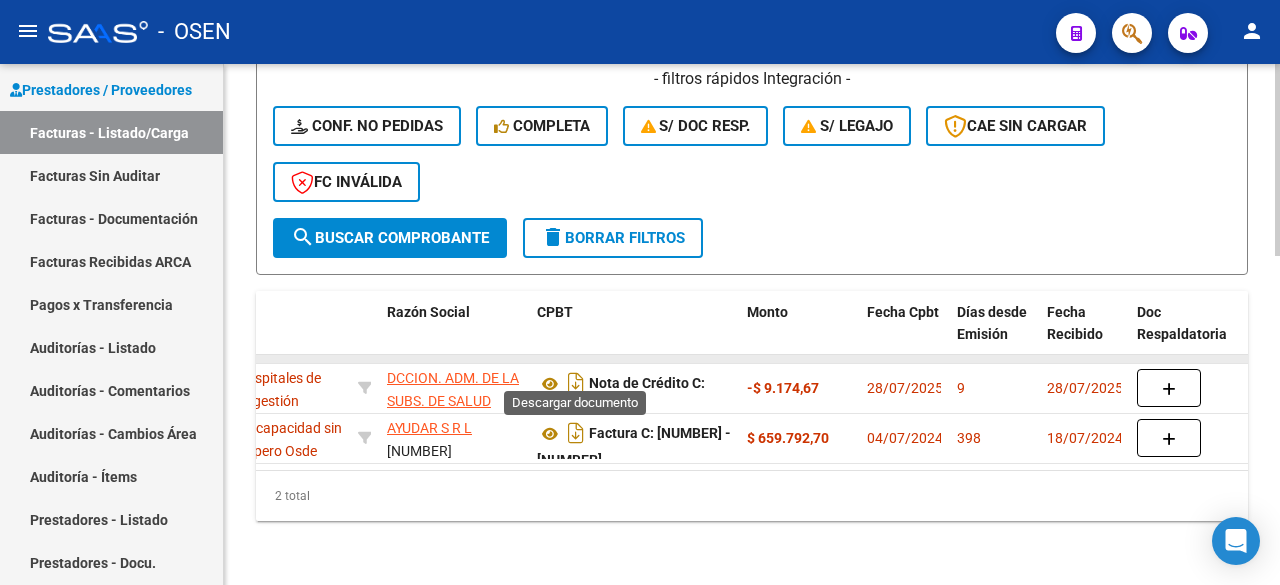 type on "96" 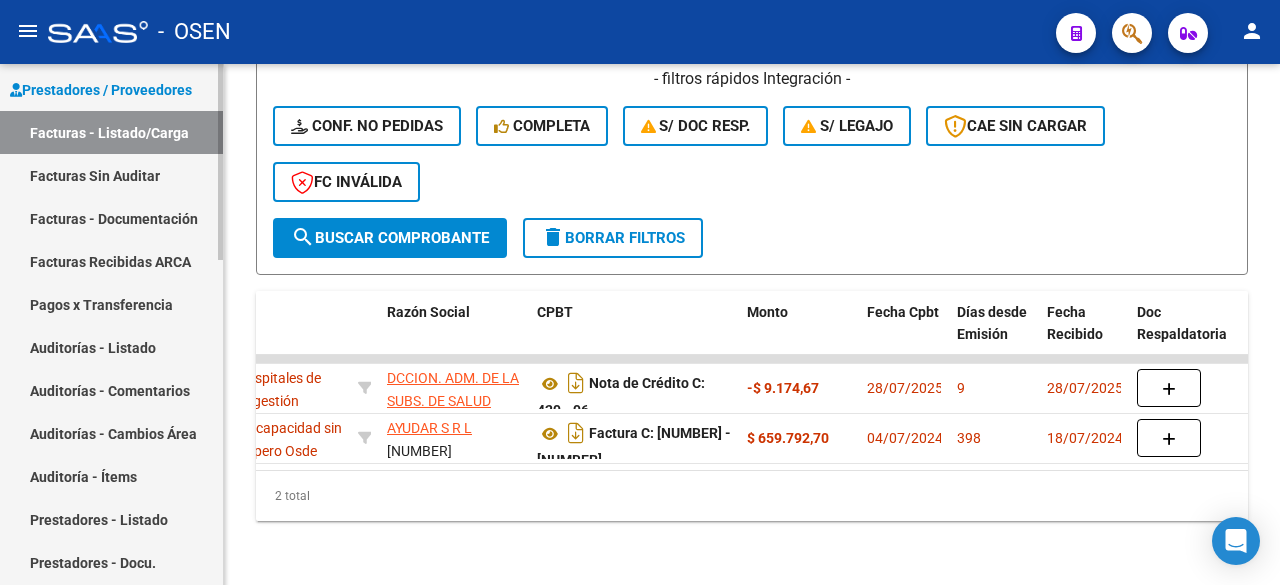scroll, scrollTop: 0, scrollLeft: 0, axis: both 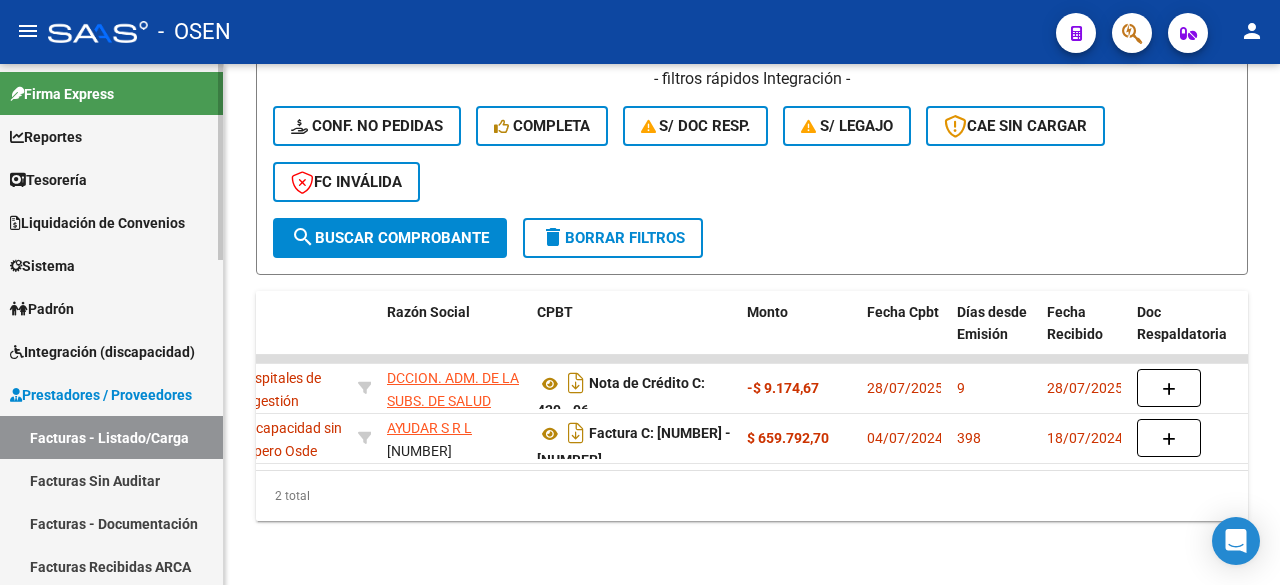 click on "Tesorería" at bounding box center (111, 179) 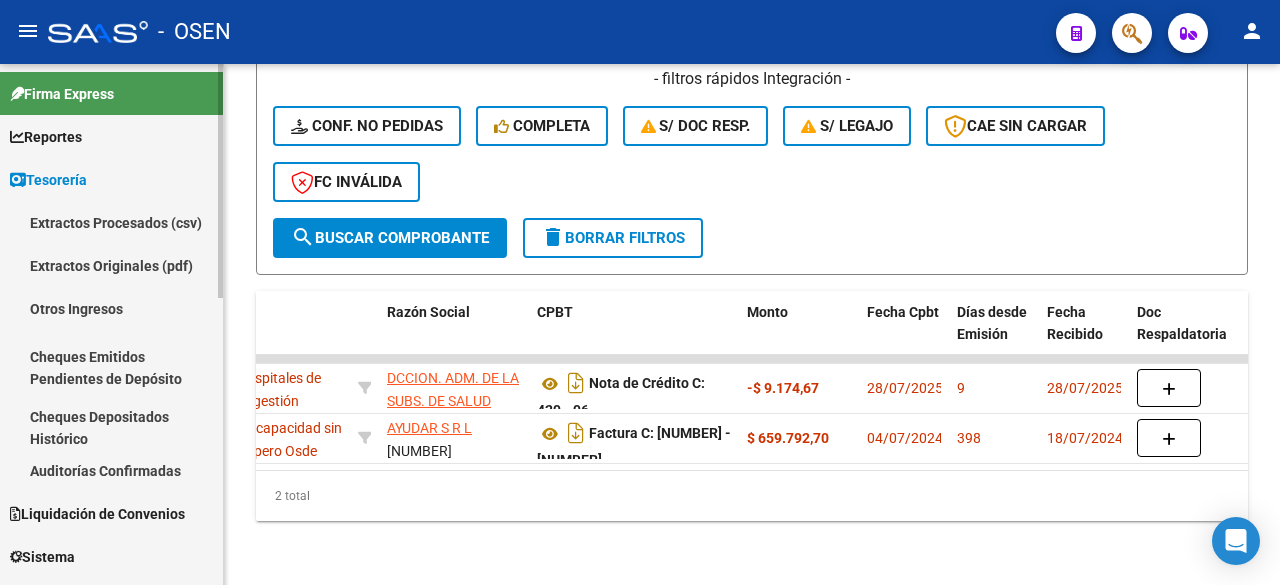 click on "Auditorías Confirmadas" at bounding box center (111, 470) 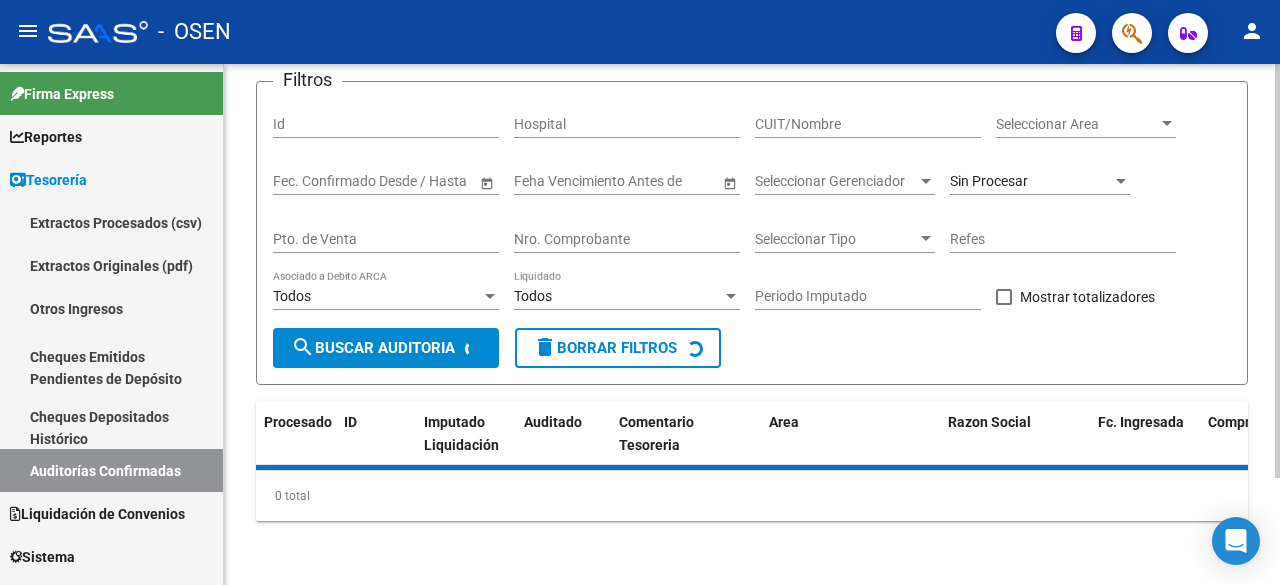scroll, scrollTop: 0, scrollLeft: 0, axis: both 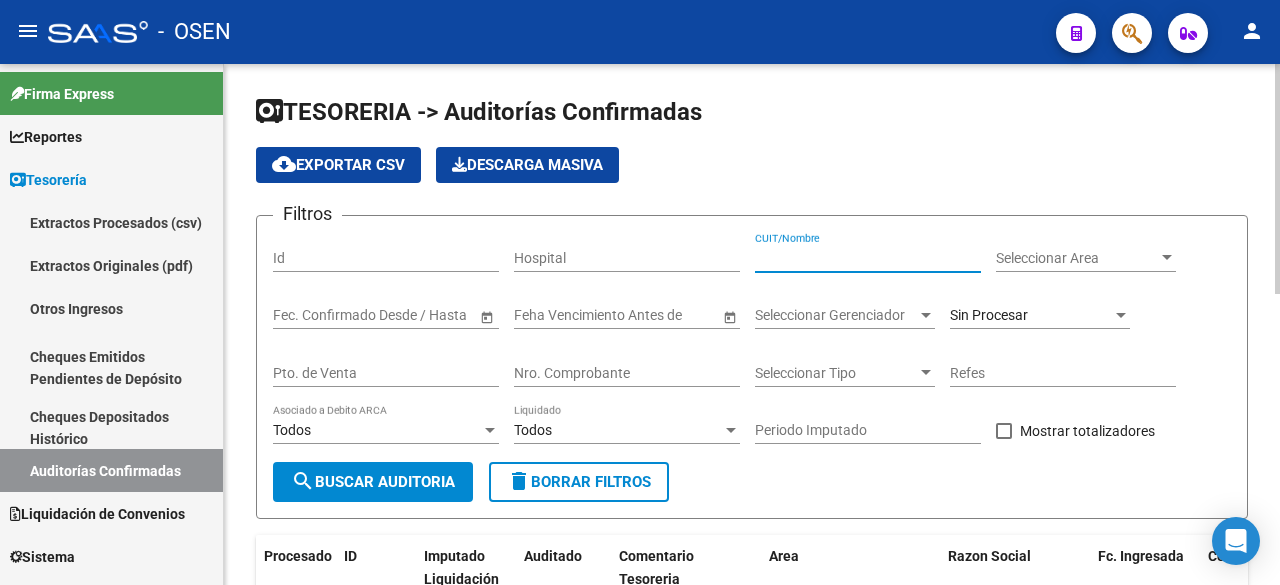 click on "CUIT/Nombre" at bounding box center [868, 258] 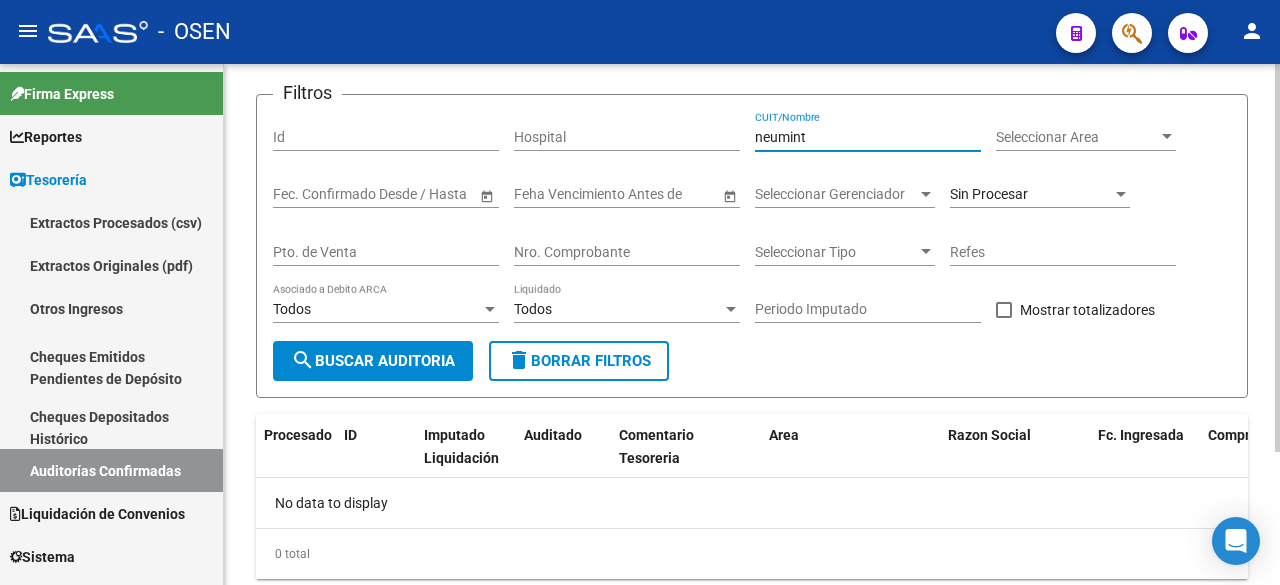 scroll, scrollTop: 0, scrollLeft: 0, axis: both 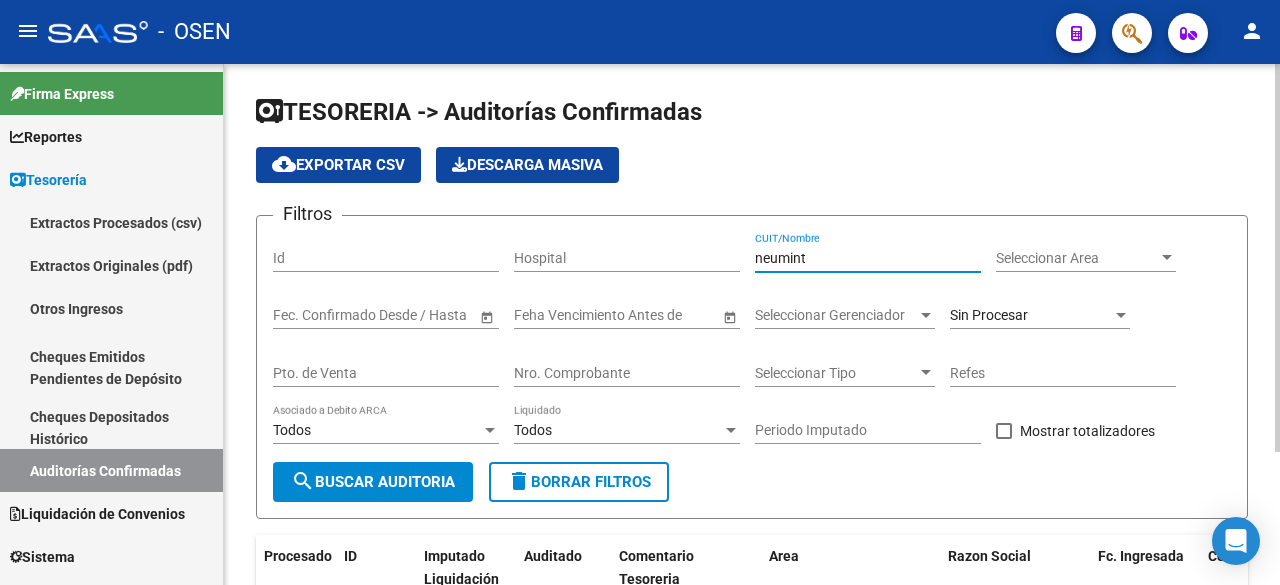 type on "neumint" 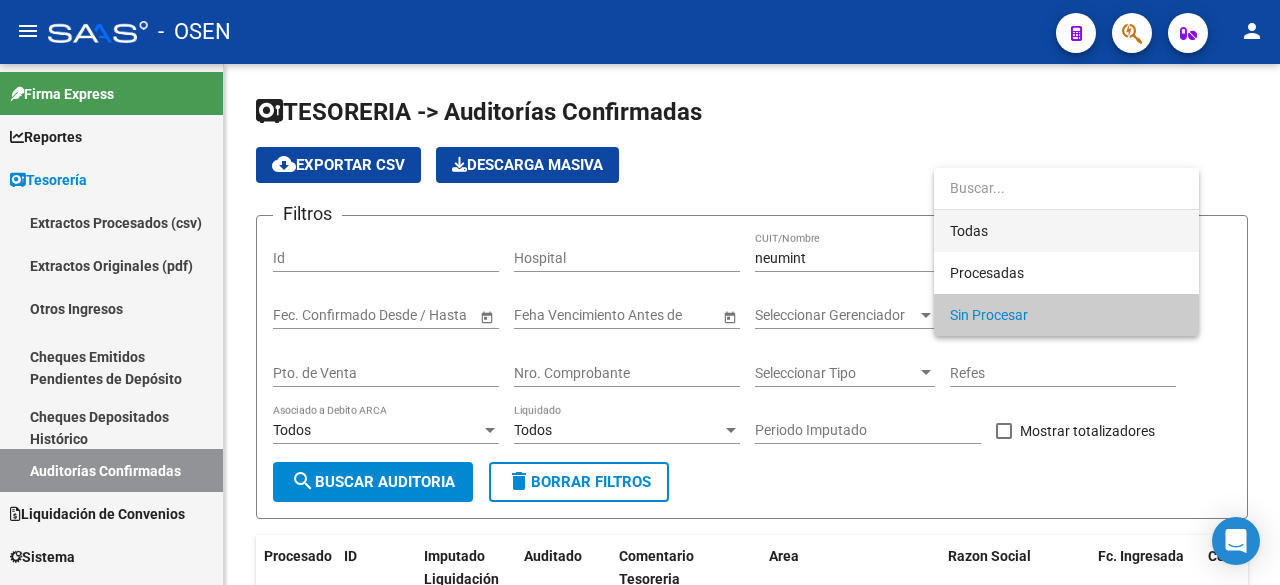 click on "Todas" at bounding box center [1066, 231] 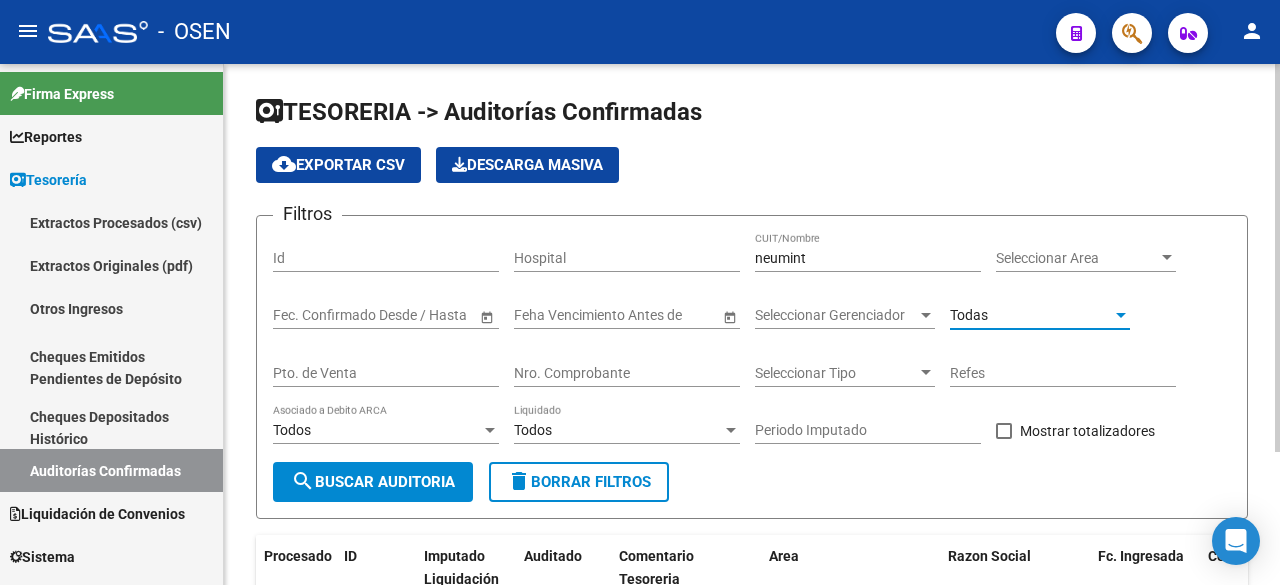 click on "search  Buscar Auditoria" 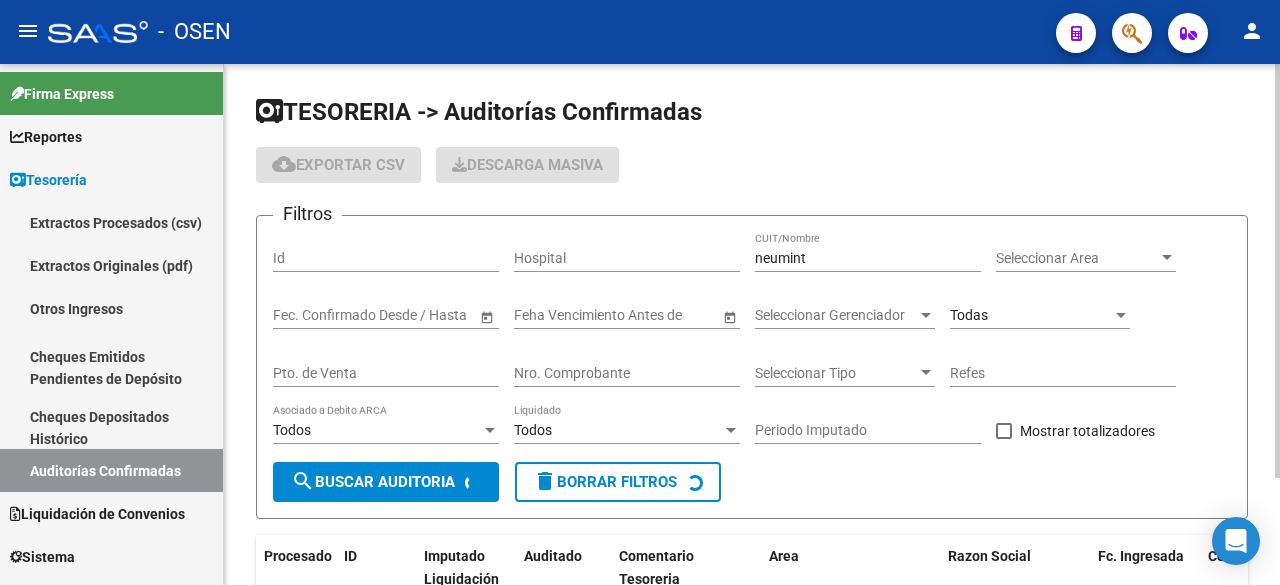scroll, scrollTop: 134, scrollLeft: 0, axis: vertical 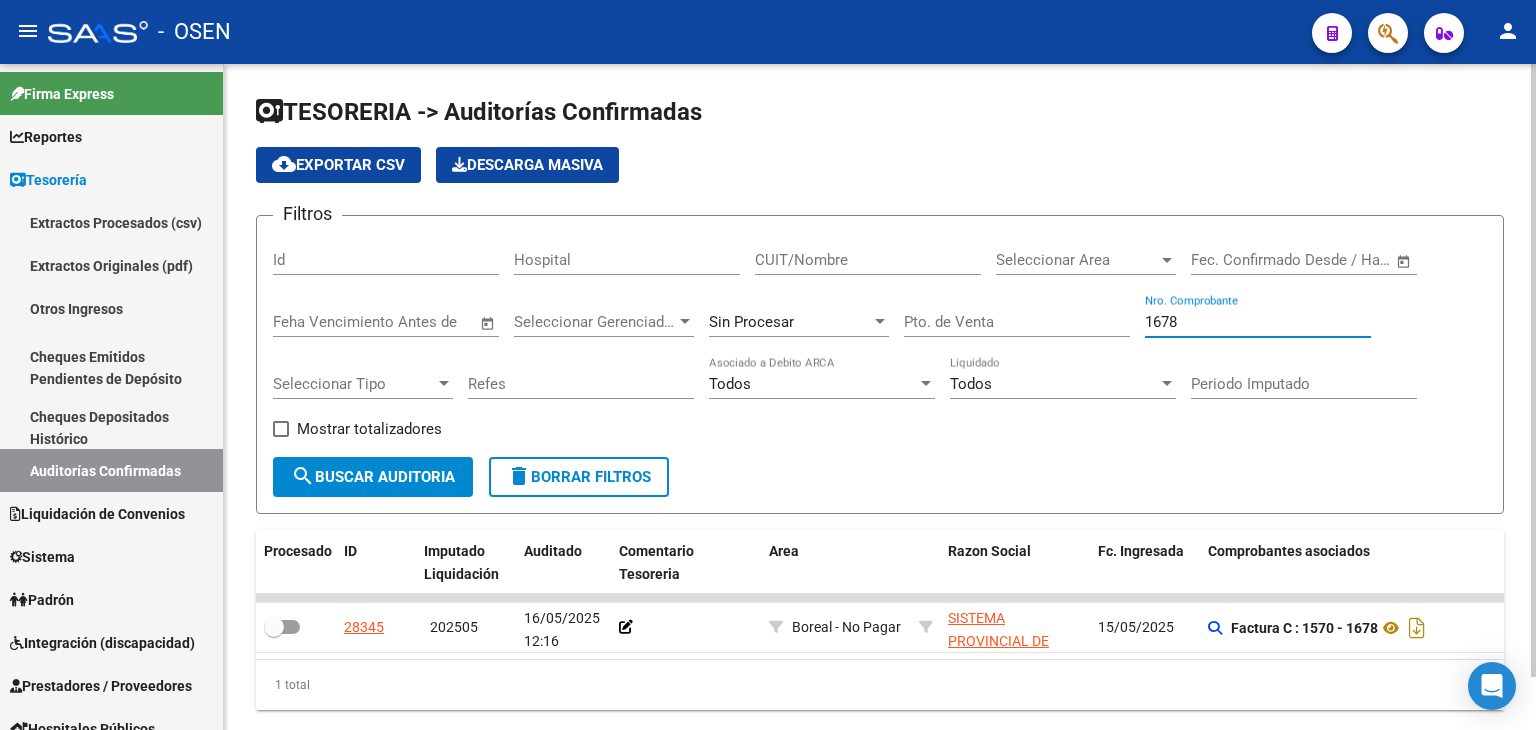 click on "Sin Procesar" at bounding box center [751, 322] 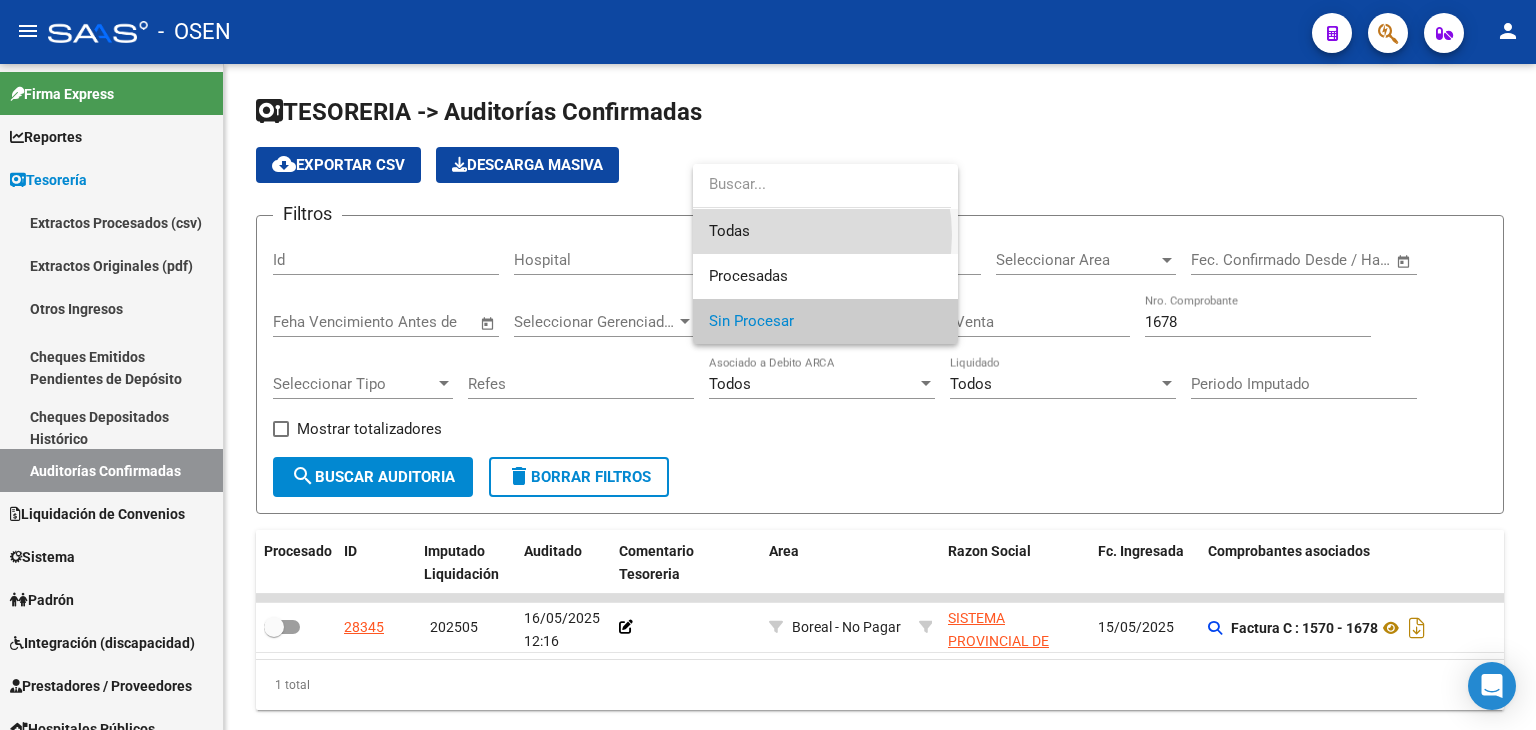 click on "Todas" at bounding box center [825, 231] 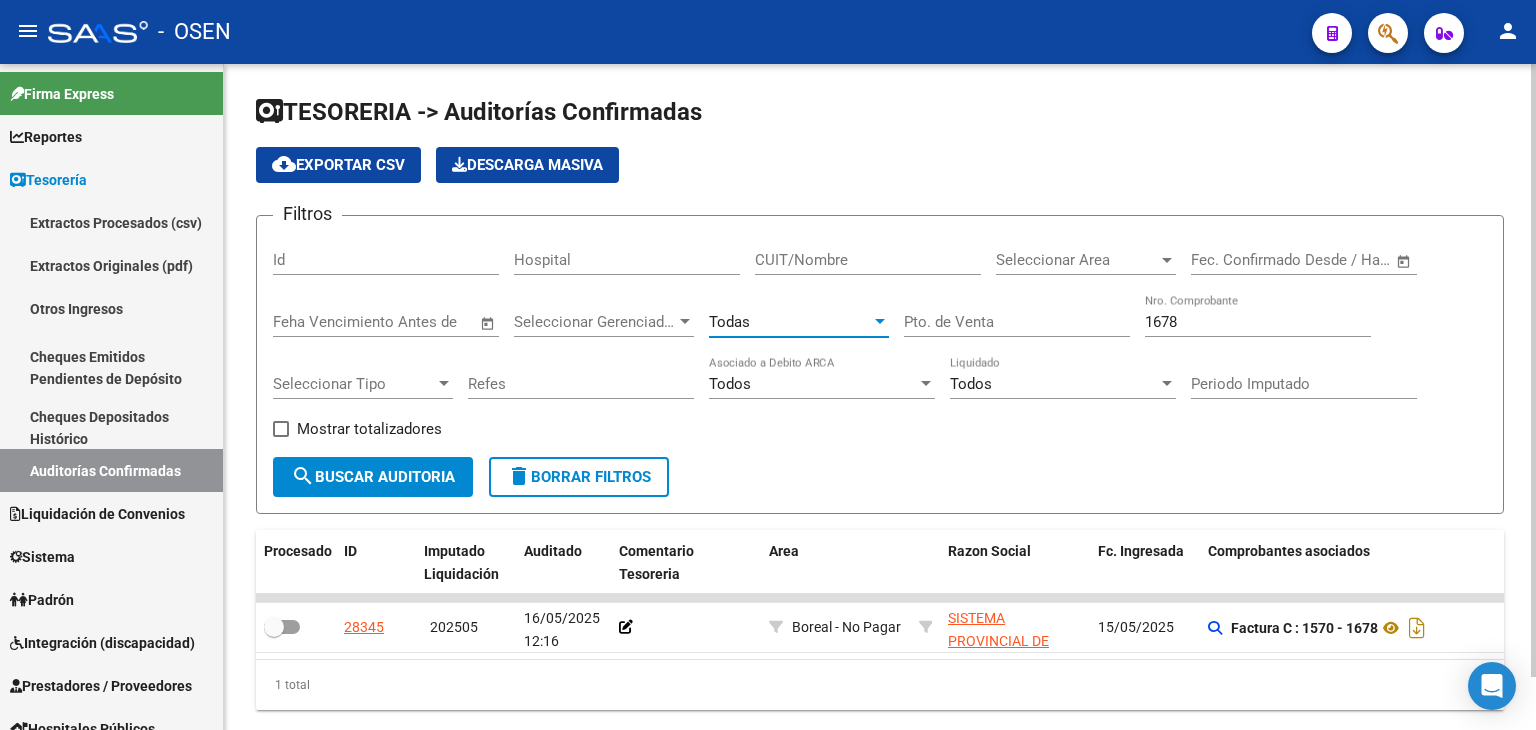 click on "search  Buscar Auditoria" 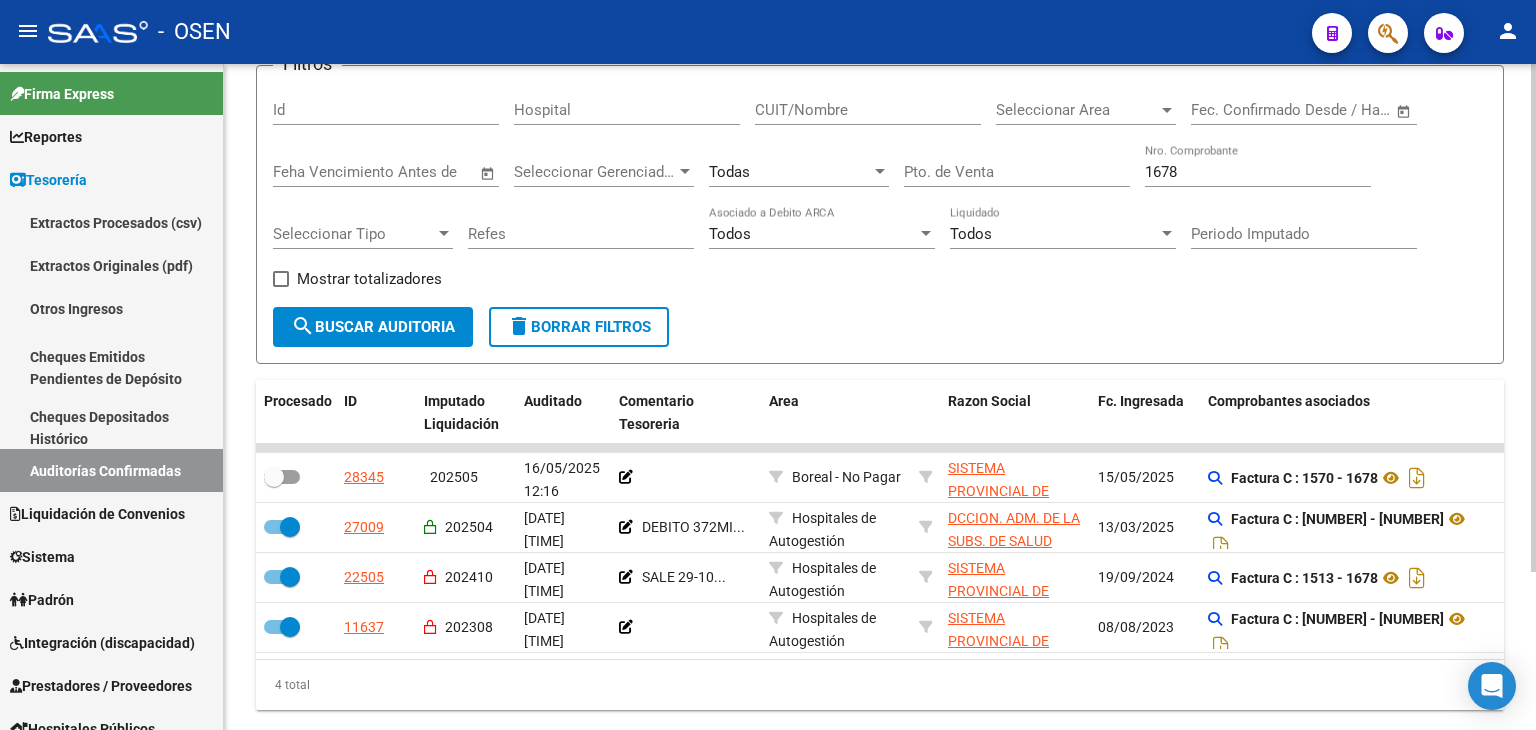 scroll, scrollTop: 207, scrollLeft: 0, axis: vertical 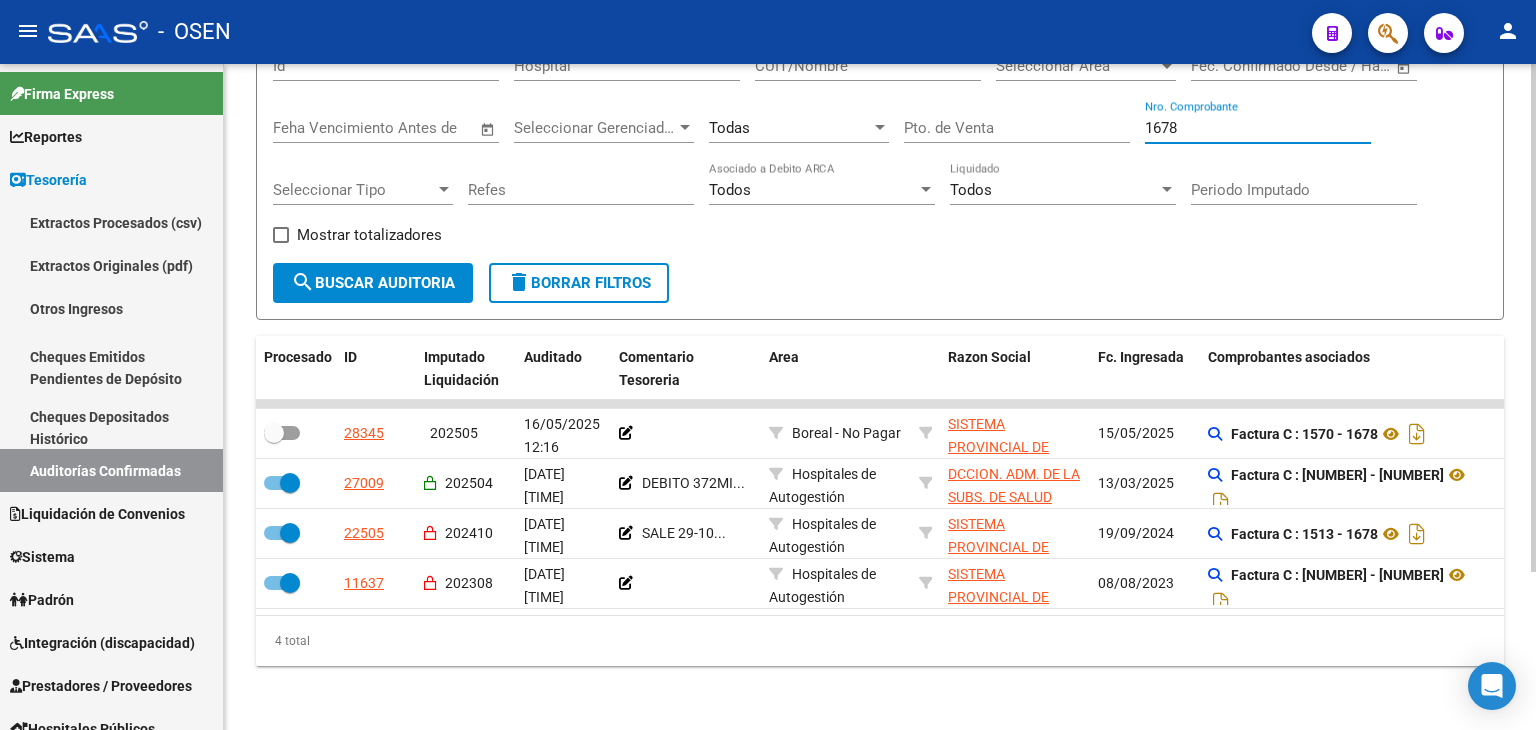 drag, startPoint x: 1204, startPoint y: 108, endPoint x: 1065, endPoint y: 109, distance: 139.0036 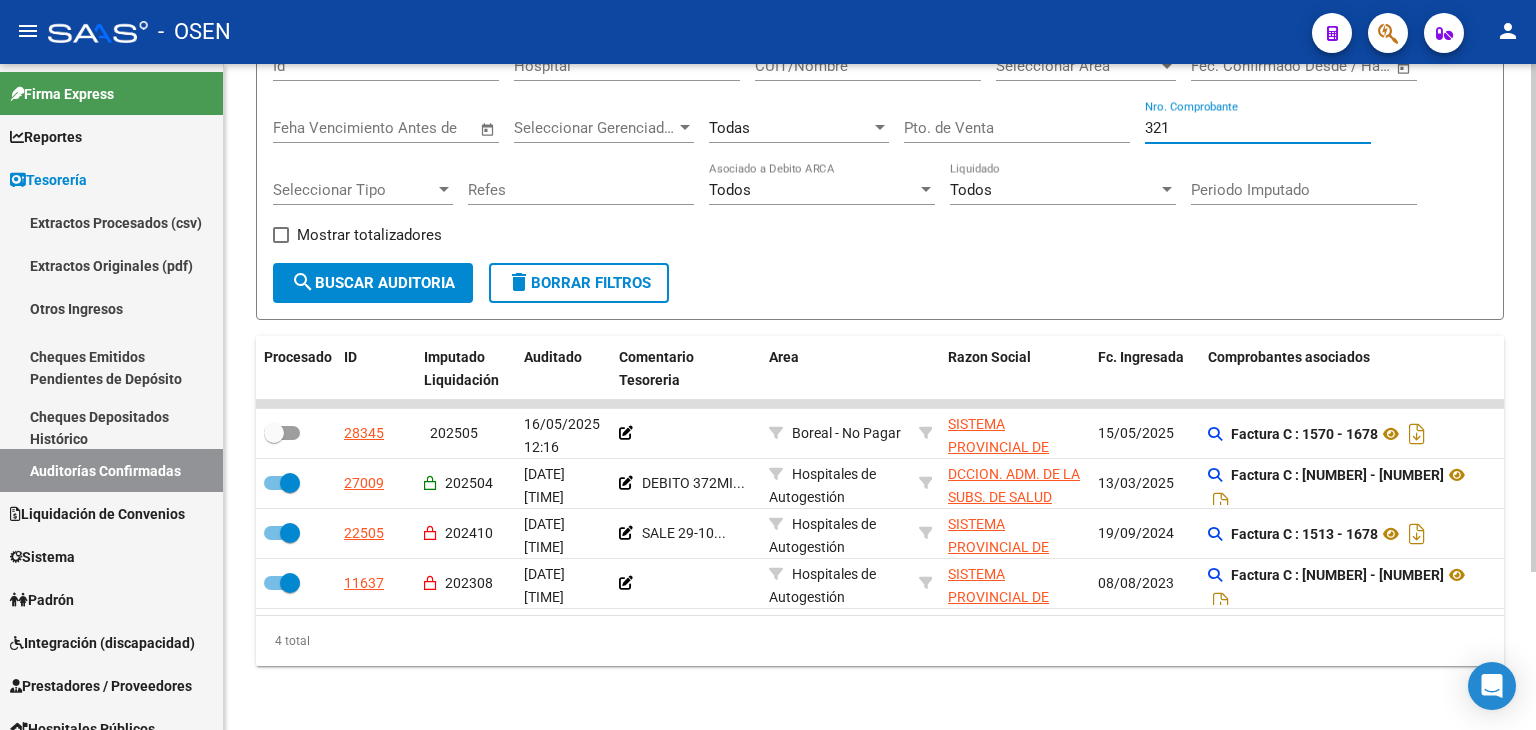 type on "3219" 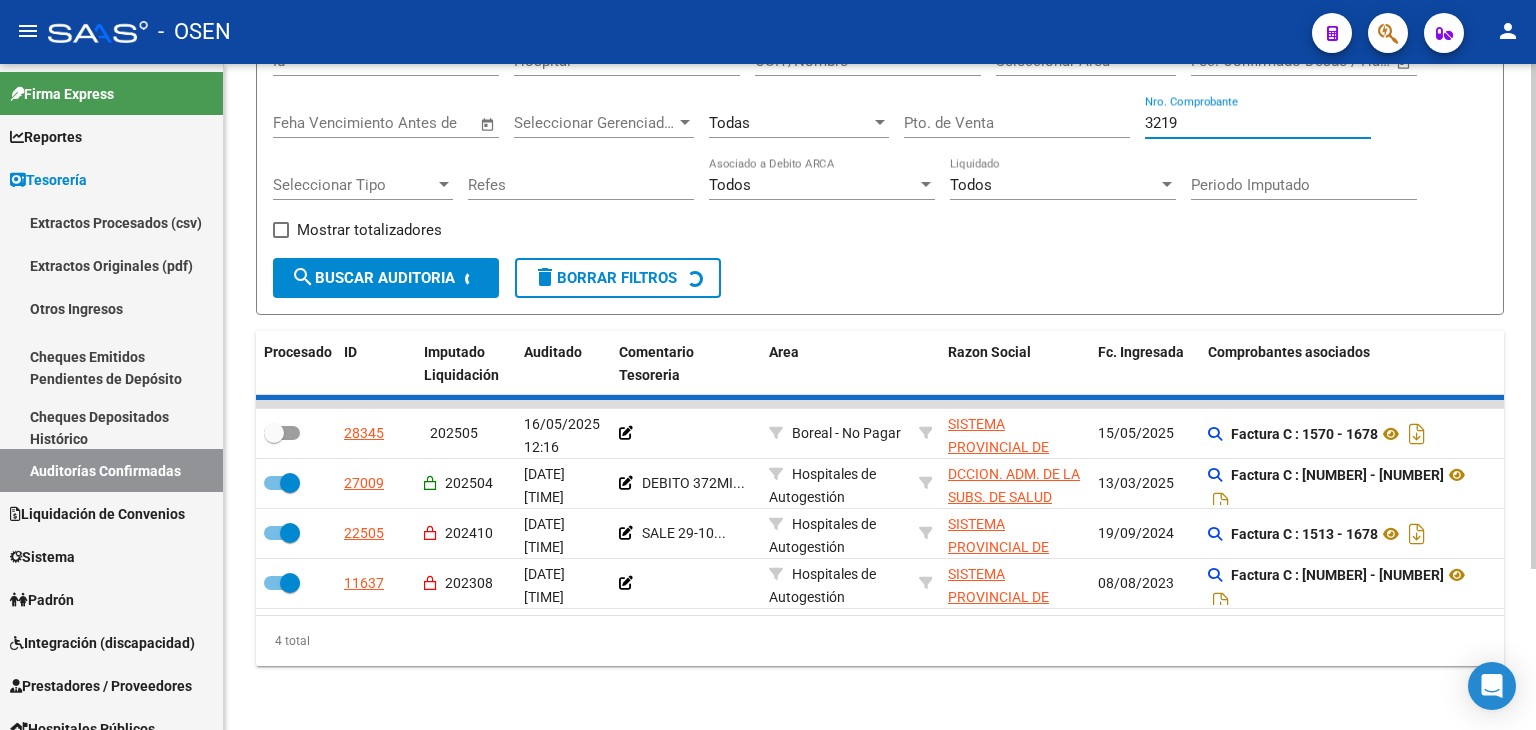 checkbox on "true" 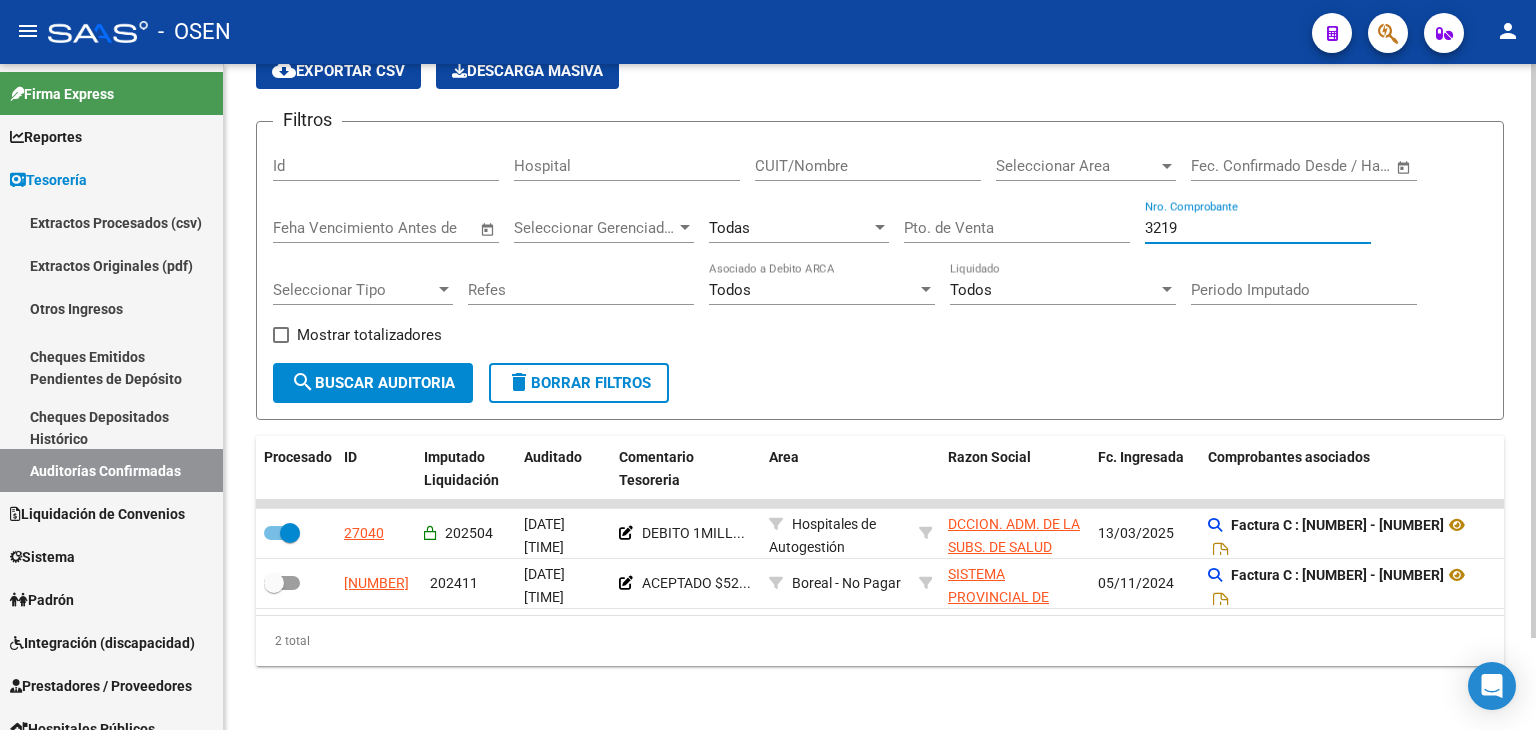 scroll, scrollTop: 107, scrollLeft: 0, axis: vertical 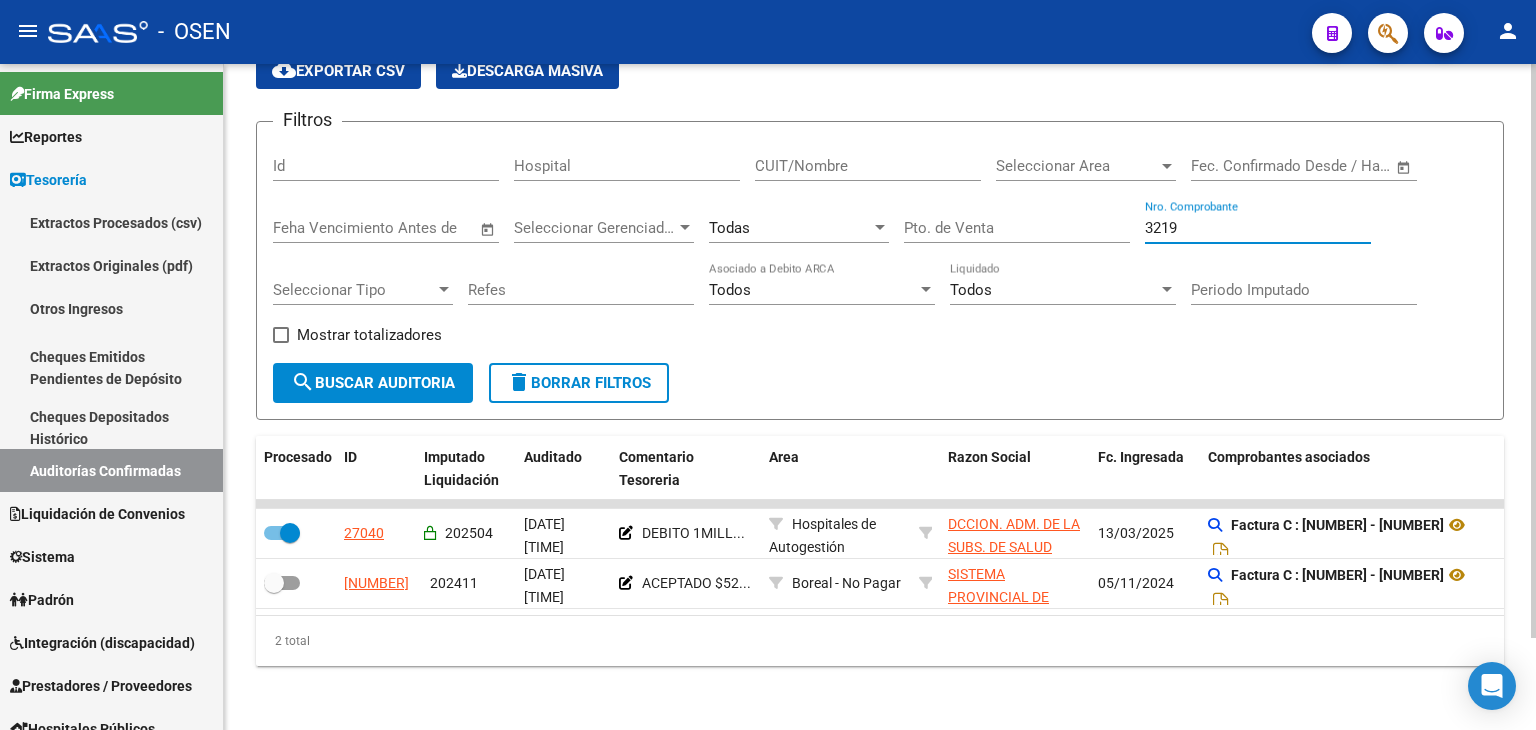 drag, startPoint x: 1223, startPoint y: 208, endPoint x: 976, endPoint y: 207, distance: 247.00203 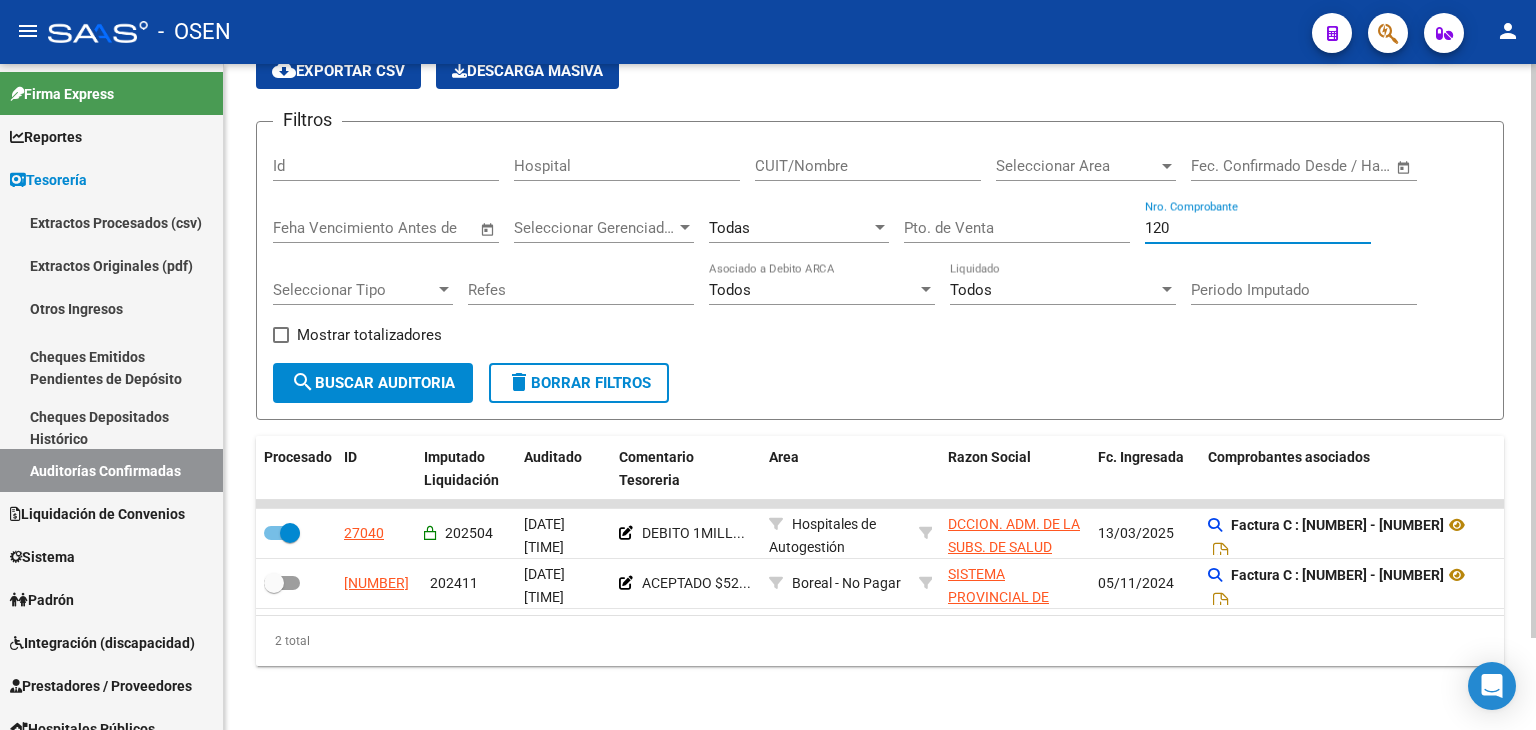 type on "1209" 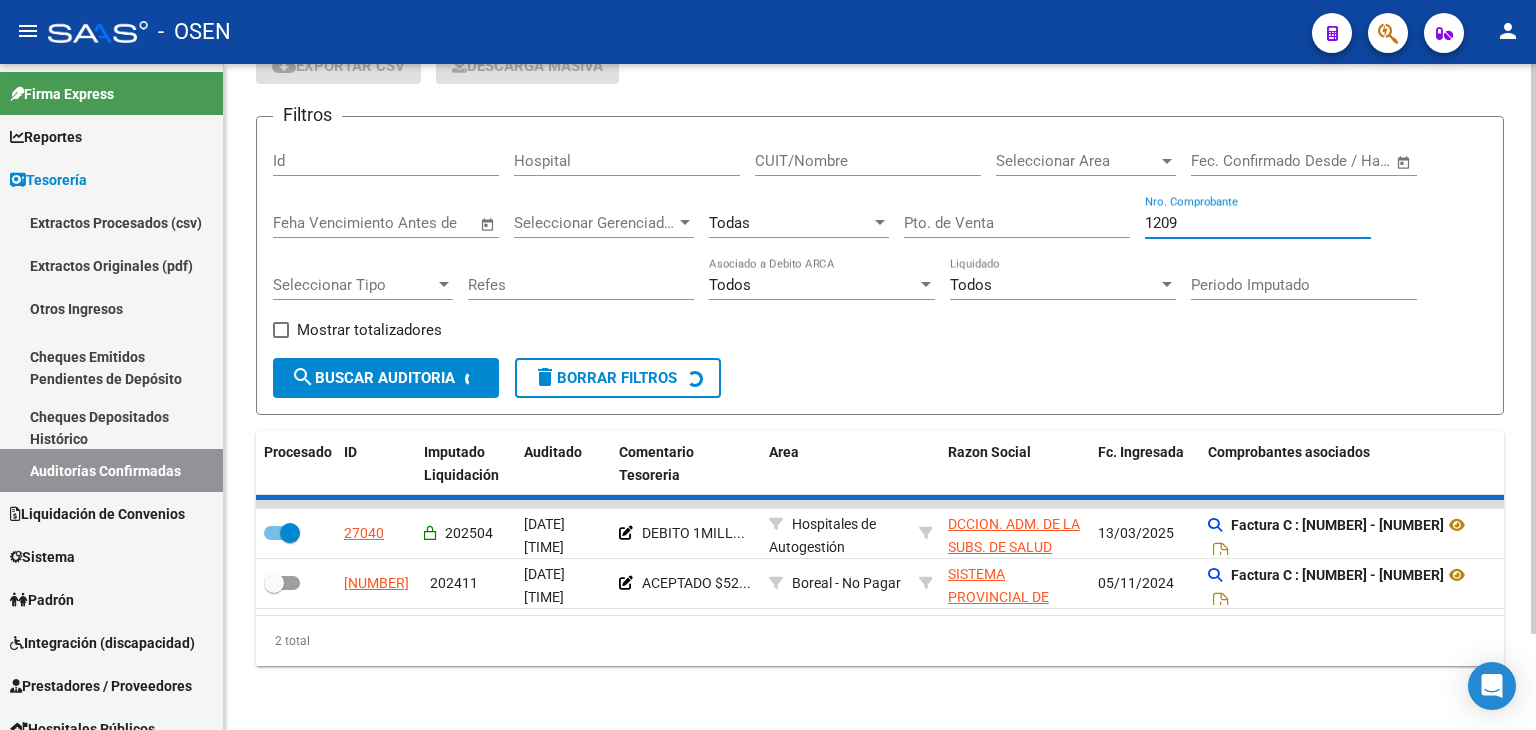 checkbox on "true" 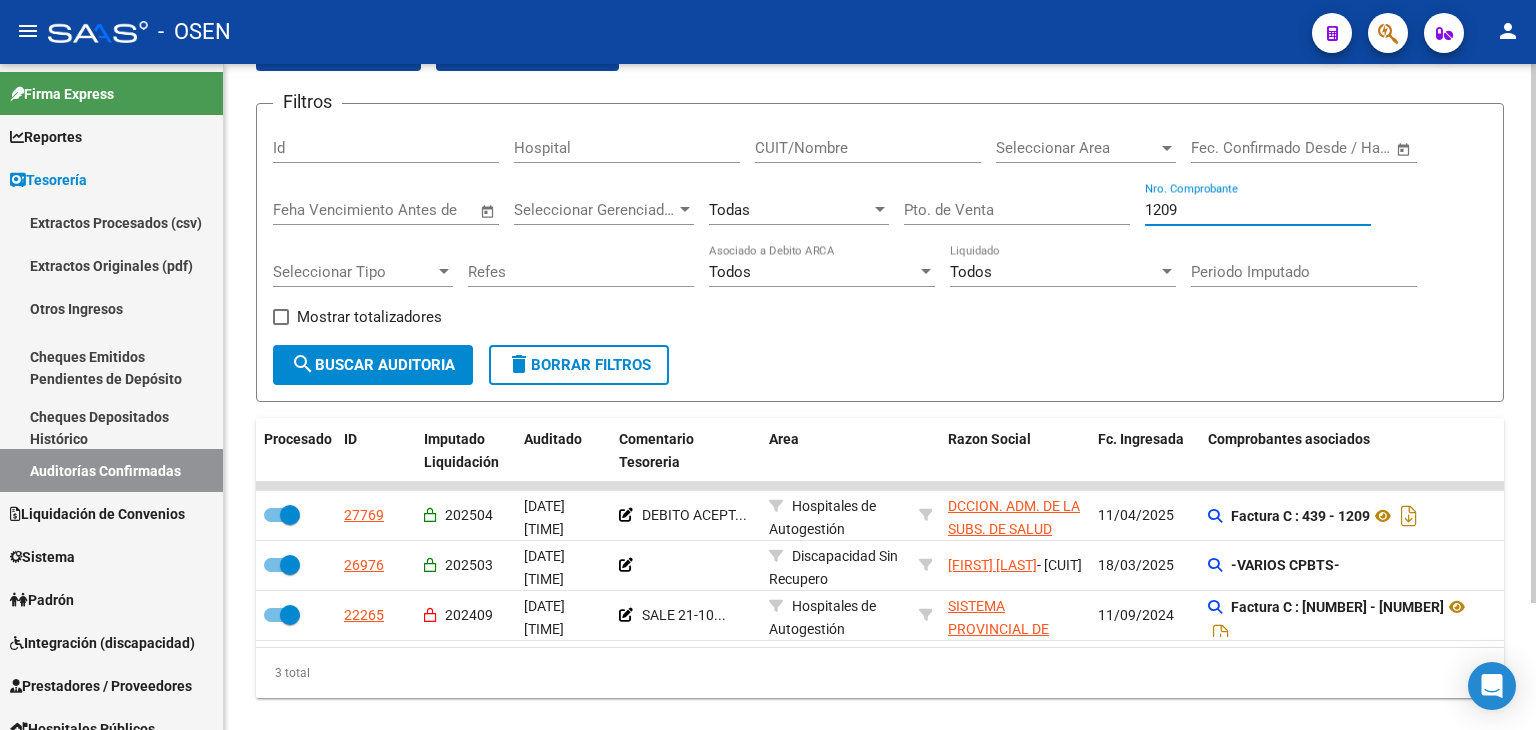 scroll, scrollTop: 156, scrollLeft: 0, axis: vertical 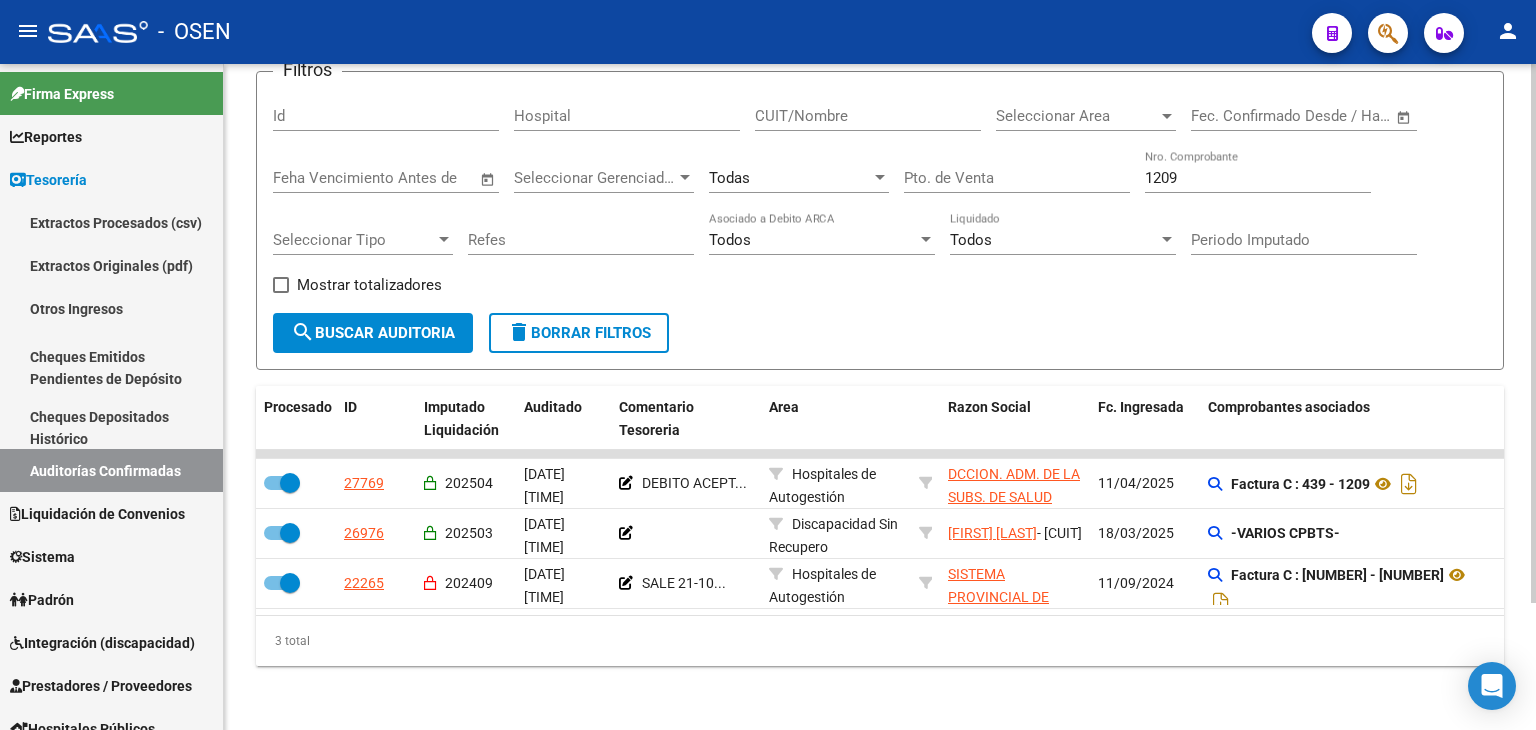 click on "Periodo Imputado" 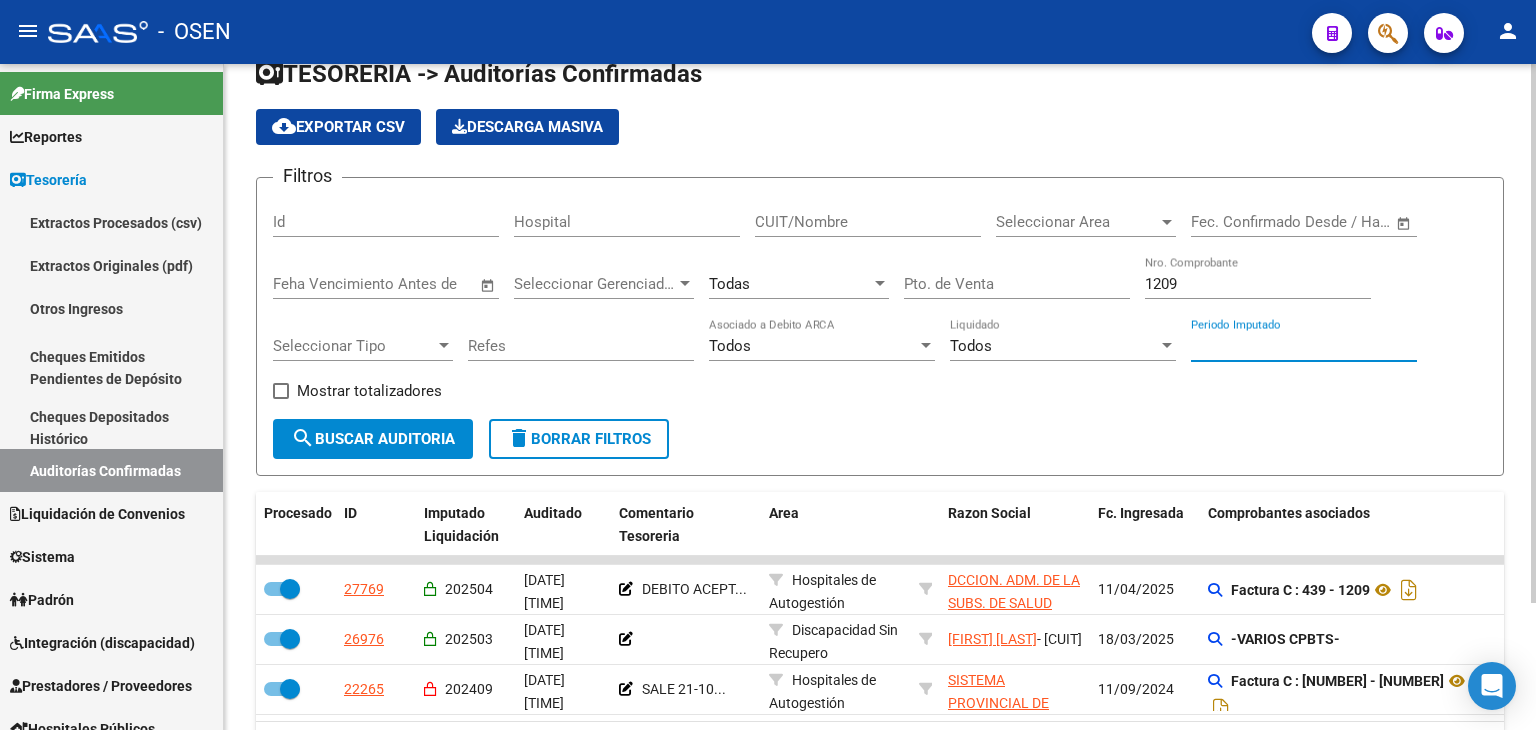 scroll, scrollTop: 0, scrollLeft: 0, axis: both 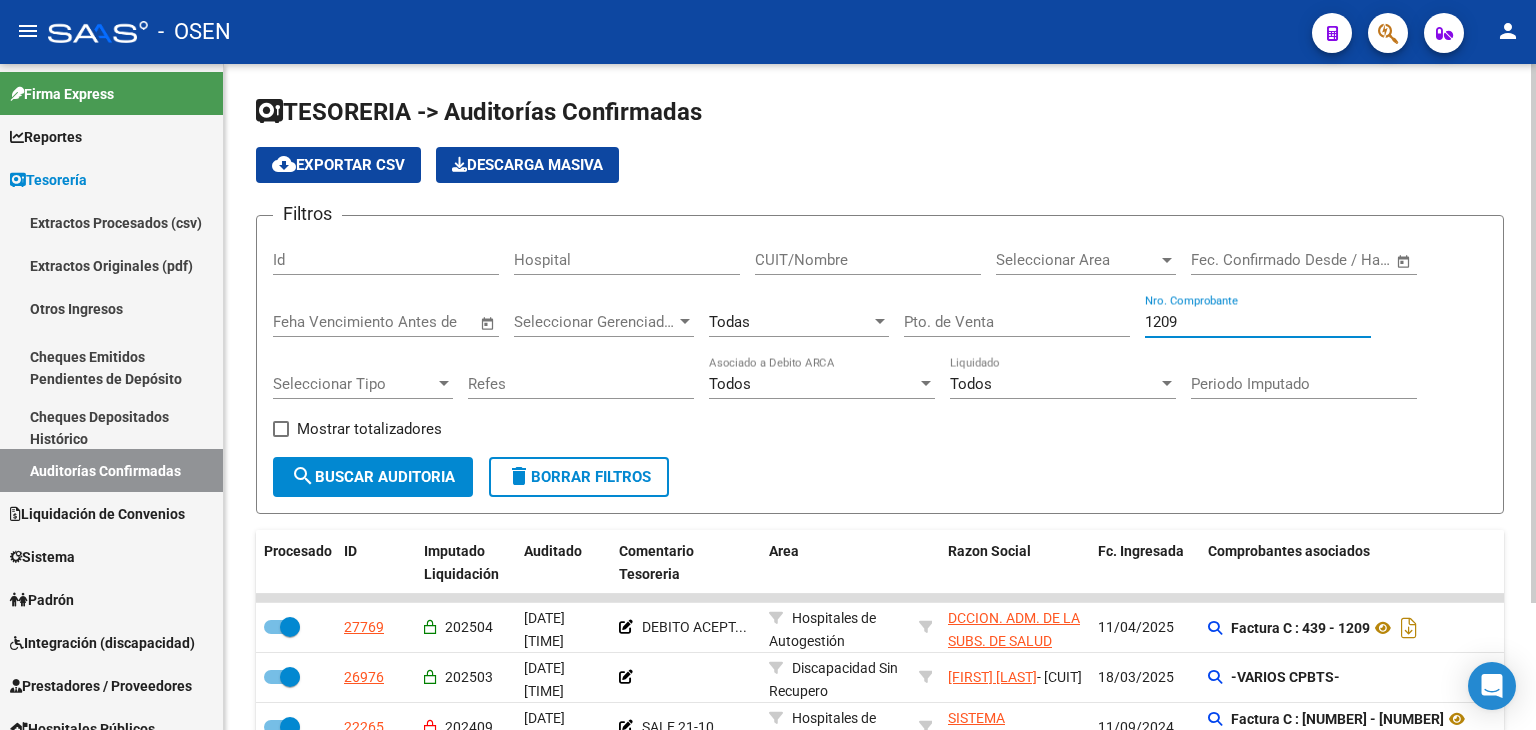 drag, startPoint x: 1212, startPoint y: 318, endPoint x: 1082, endPoint y: 289, distance: 133.19534 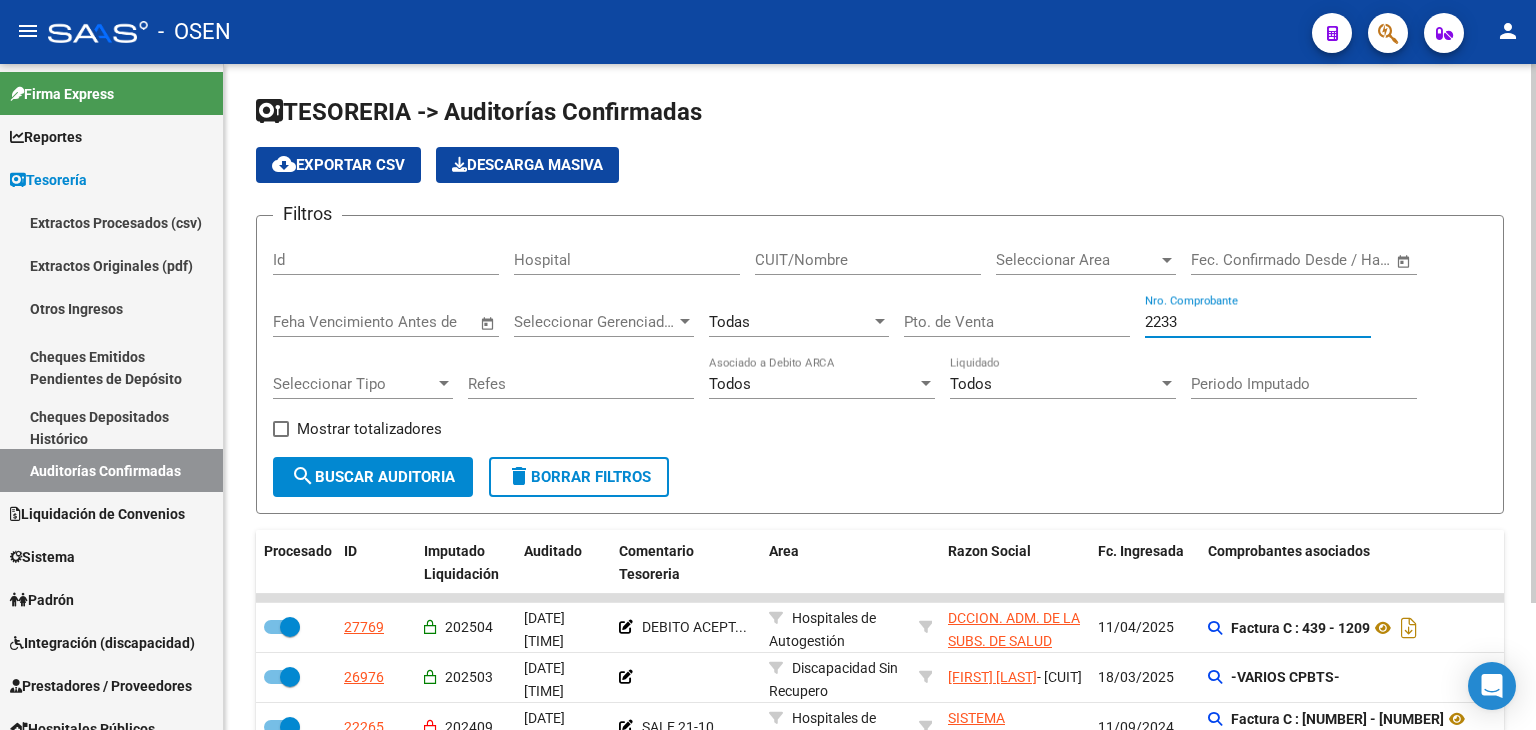 type on "22330" 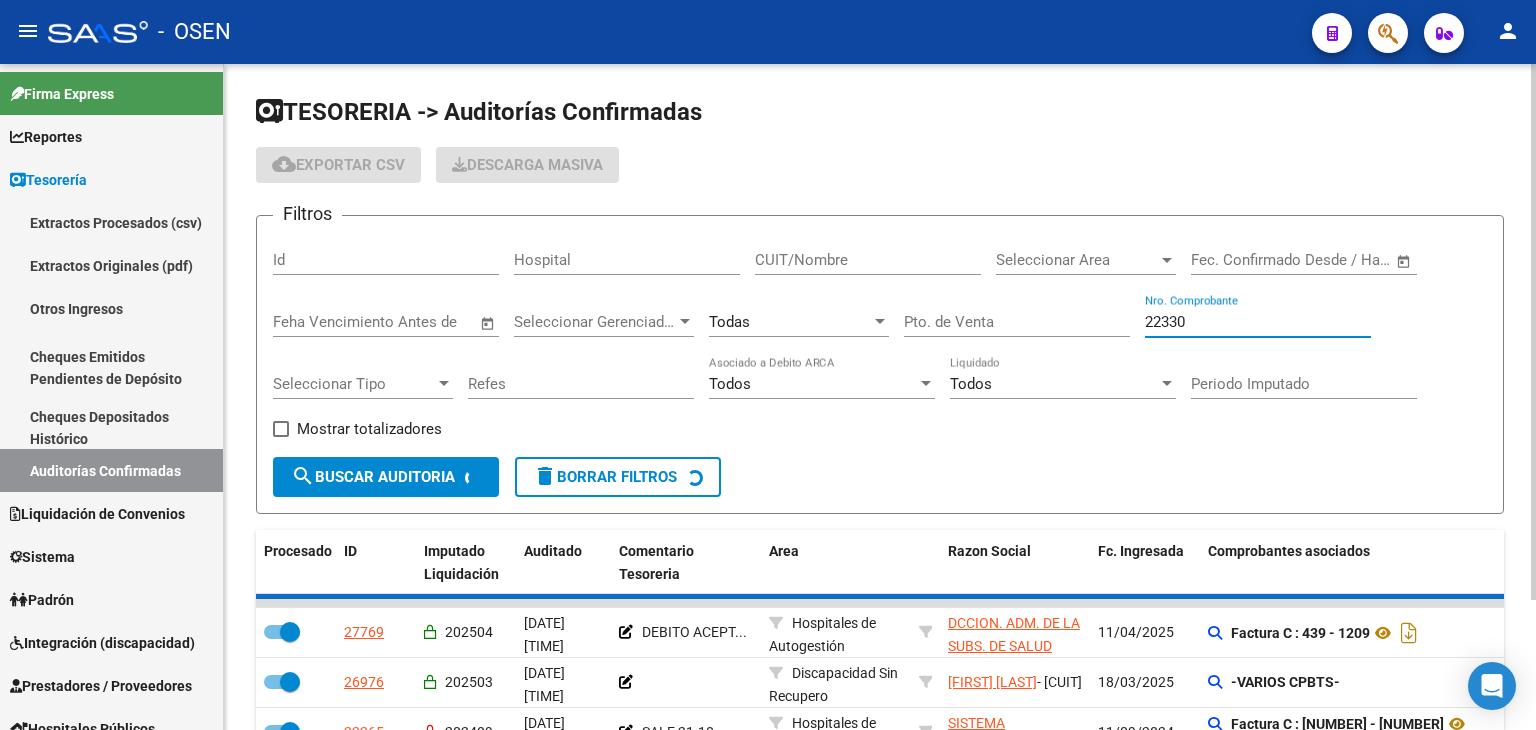 checkbox on "false" 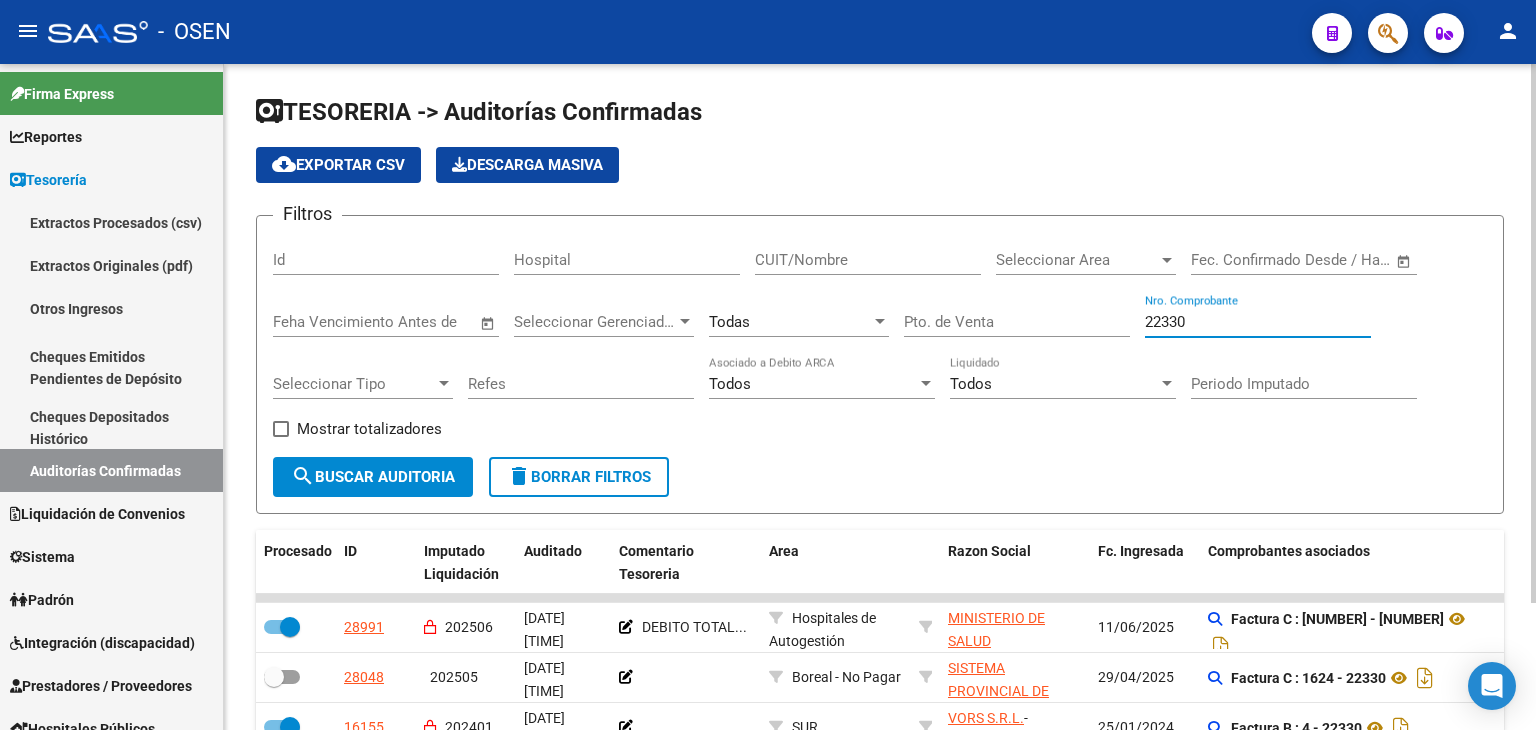 drag, startPoint x: 1226, startPoint y: 321, endPoint x: 1108, endPoint y: 317, distance: 118.06778 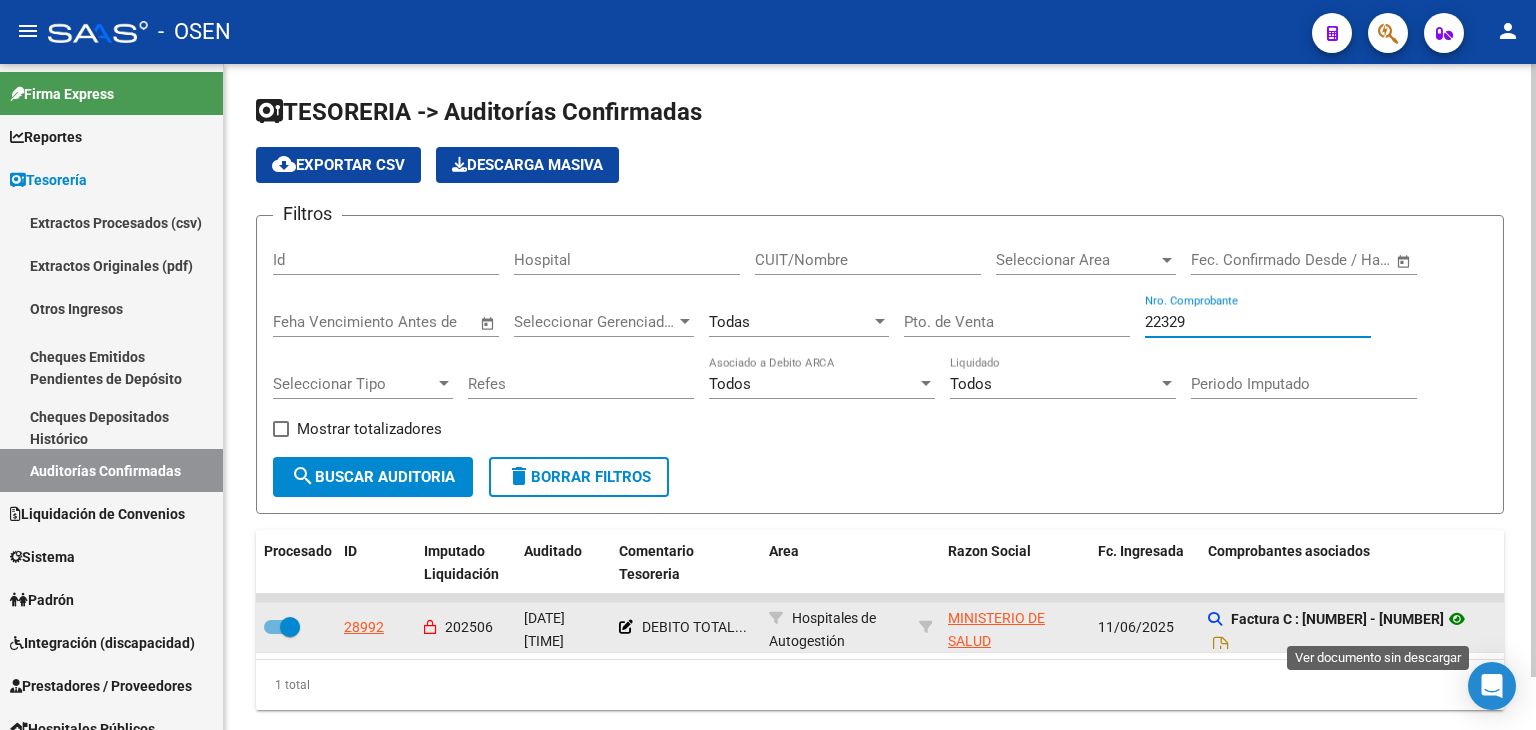 click 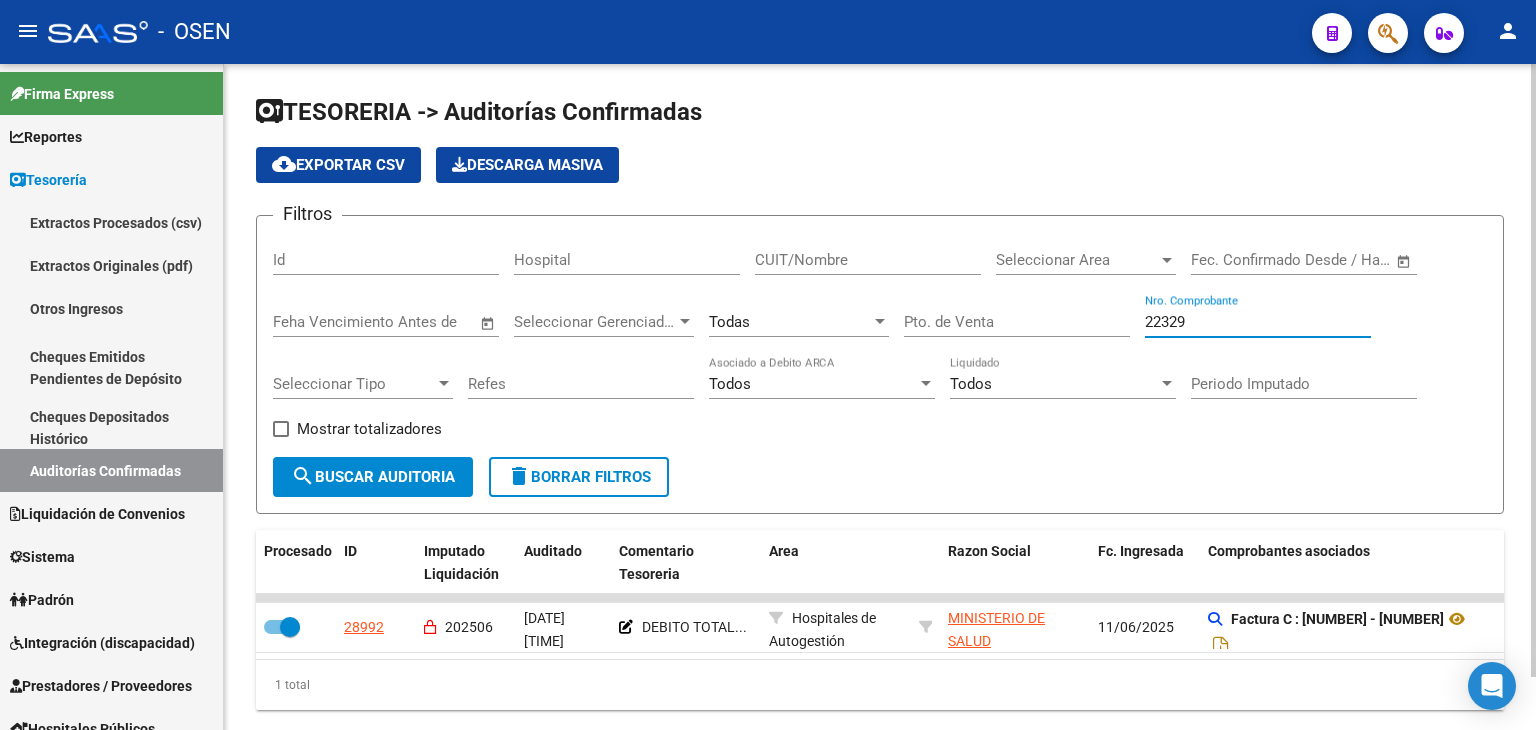 drag, startPoint x: 1207, startPoint y: 325, endPoint x: 652, endPoint y: 273, distance: 557.4307 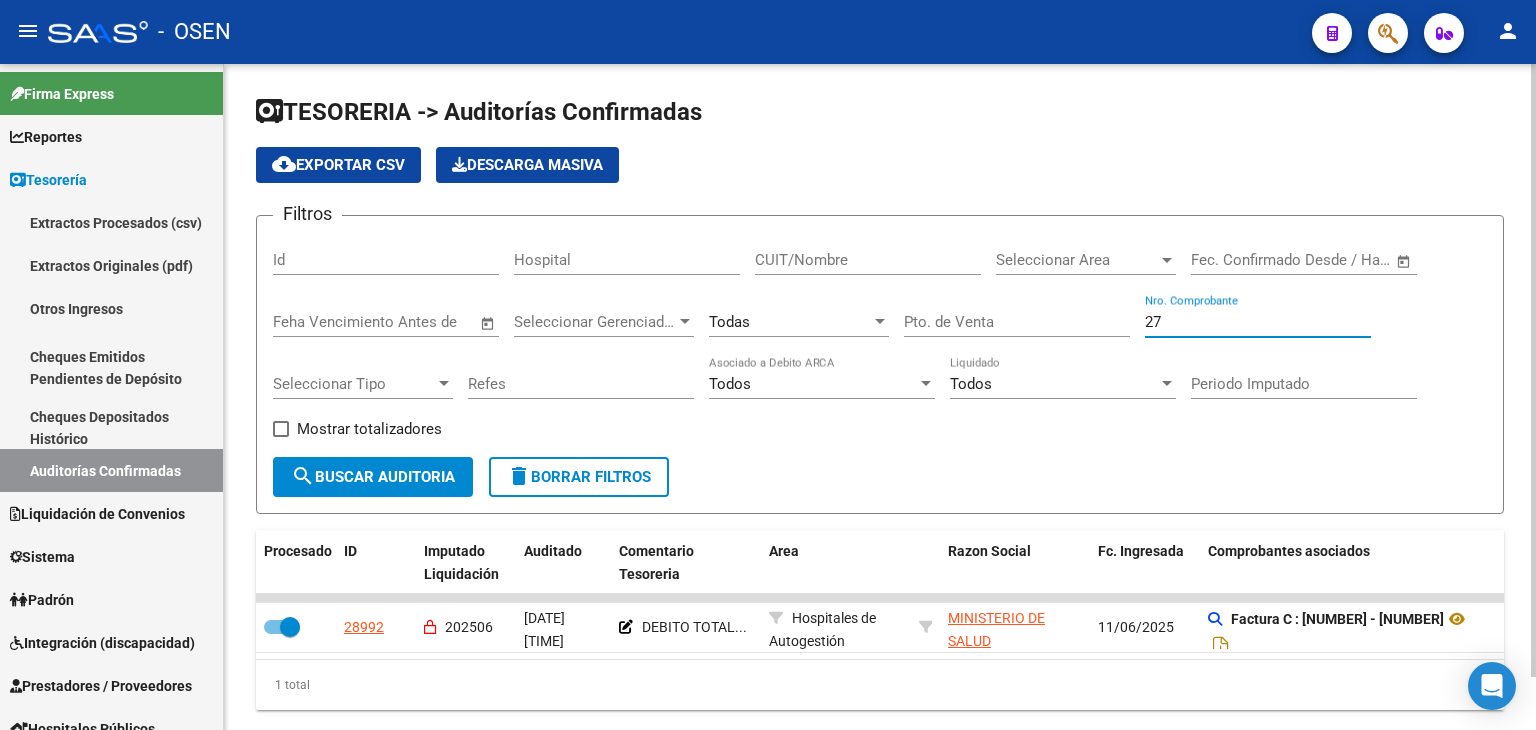 type on "272" 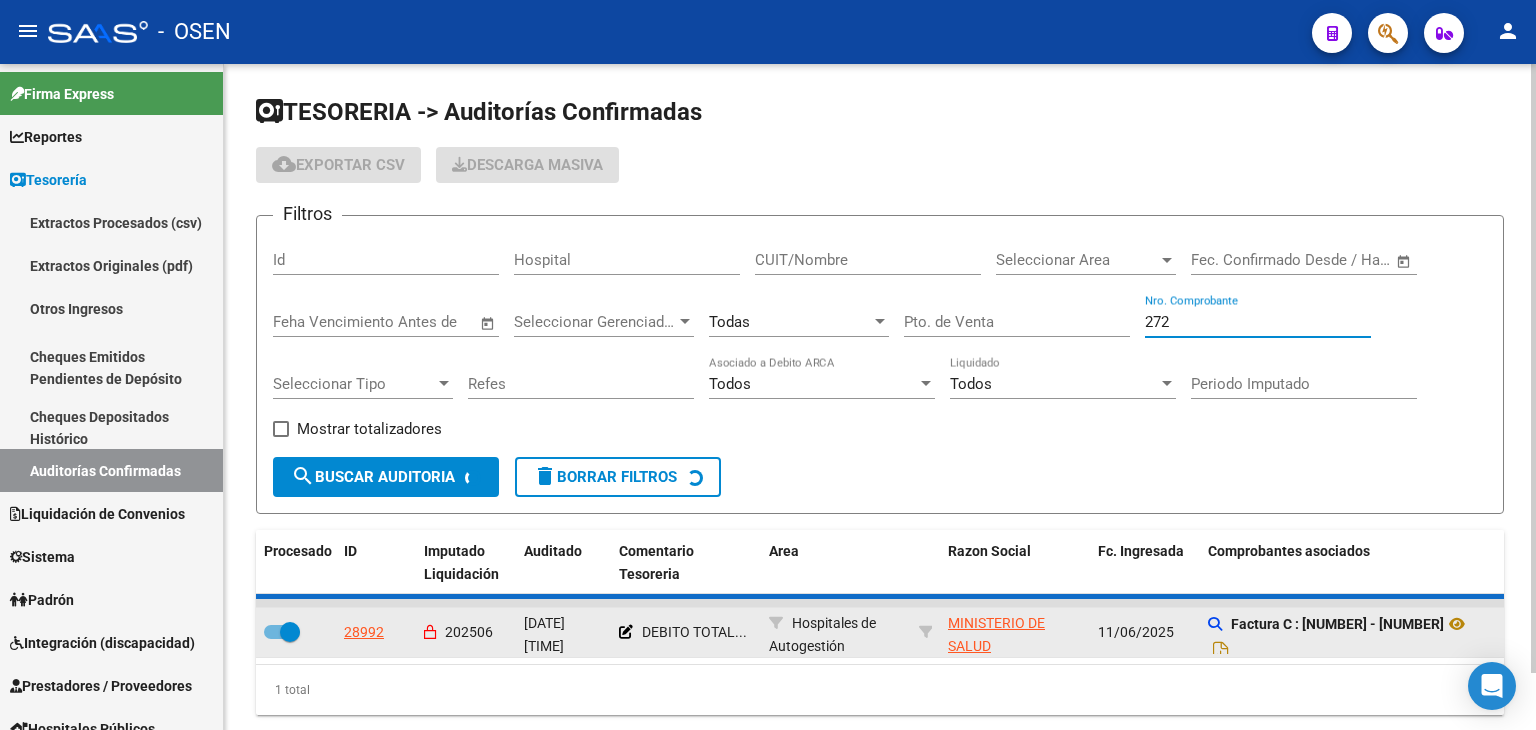 checkbox on "false" 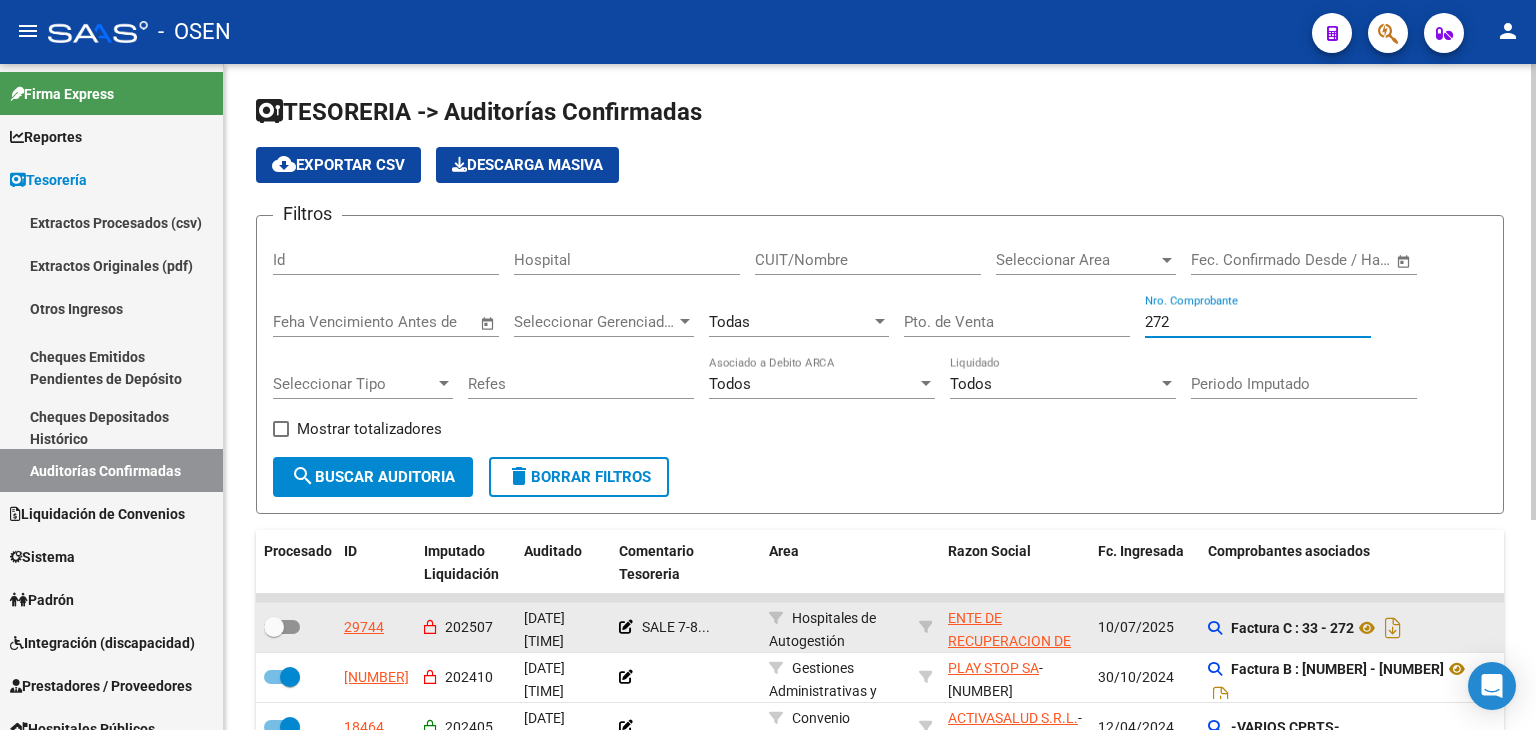 scroll, scrollTop: 307, scrollLeft: 0, axis: vertical 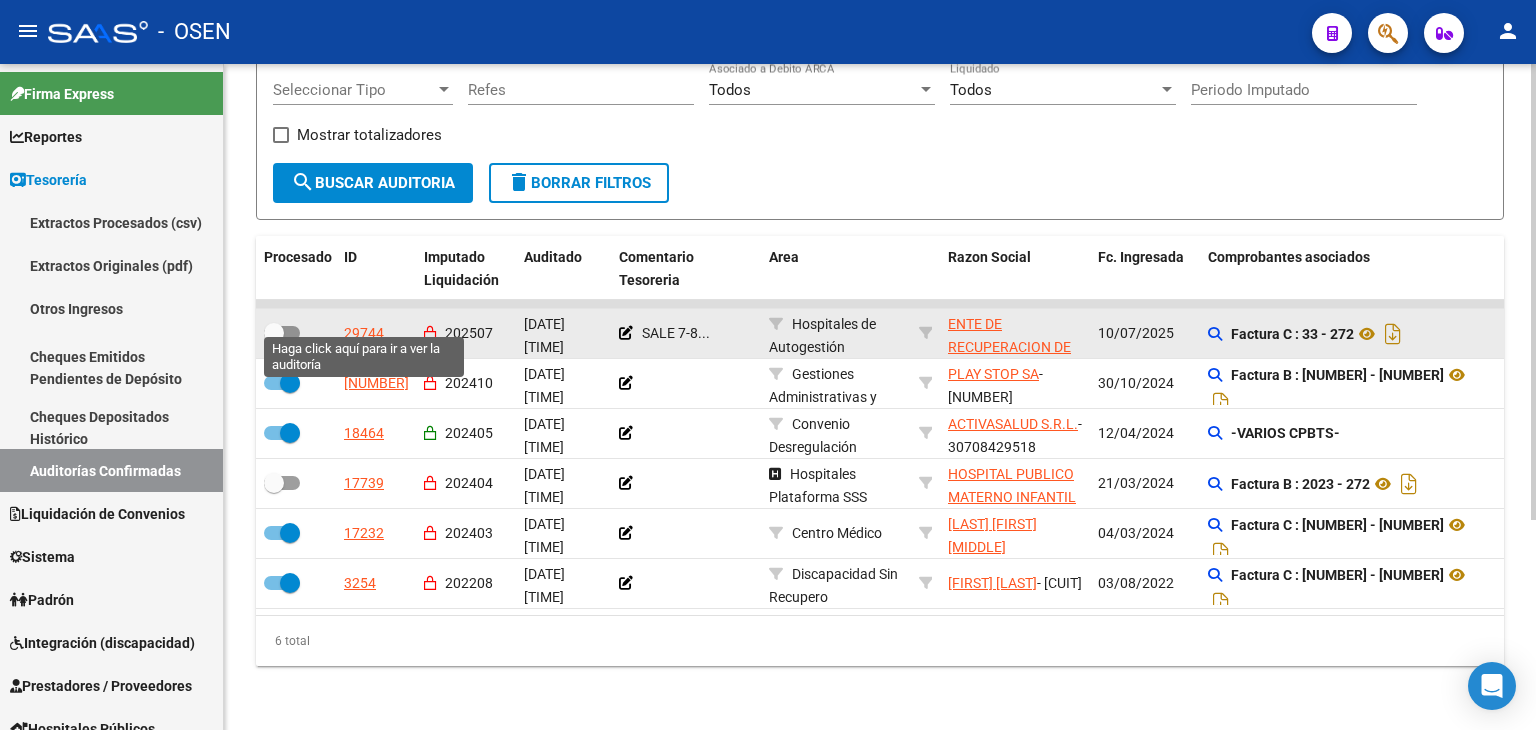 type on "272" 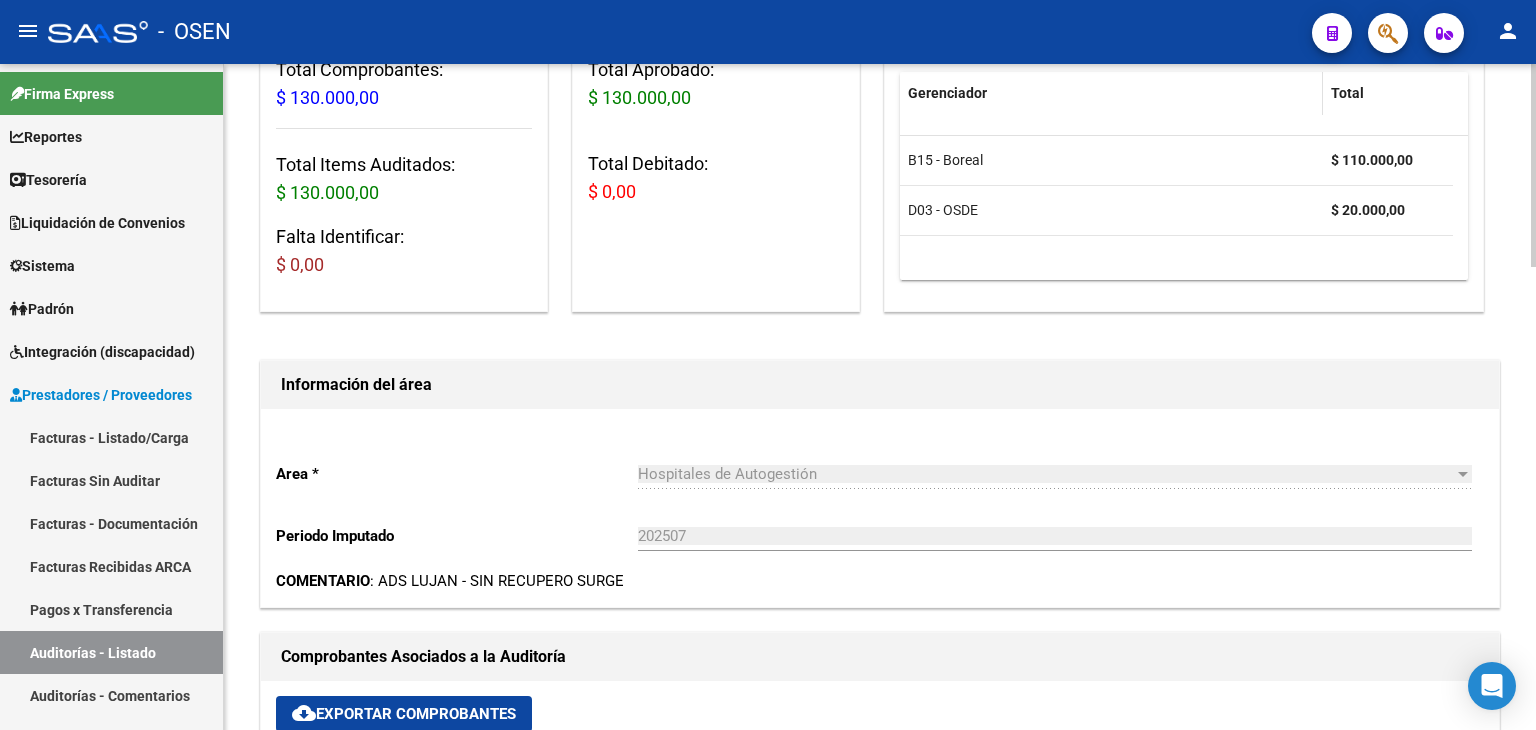 scroll, scrollTop: 666, scrollLeft: 0, axis: vertical 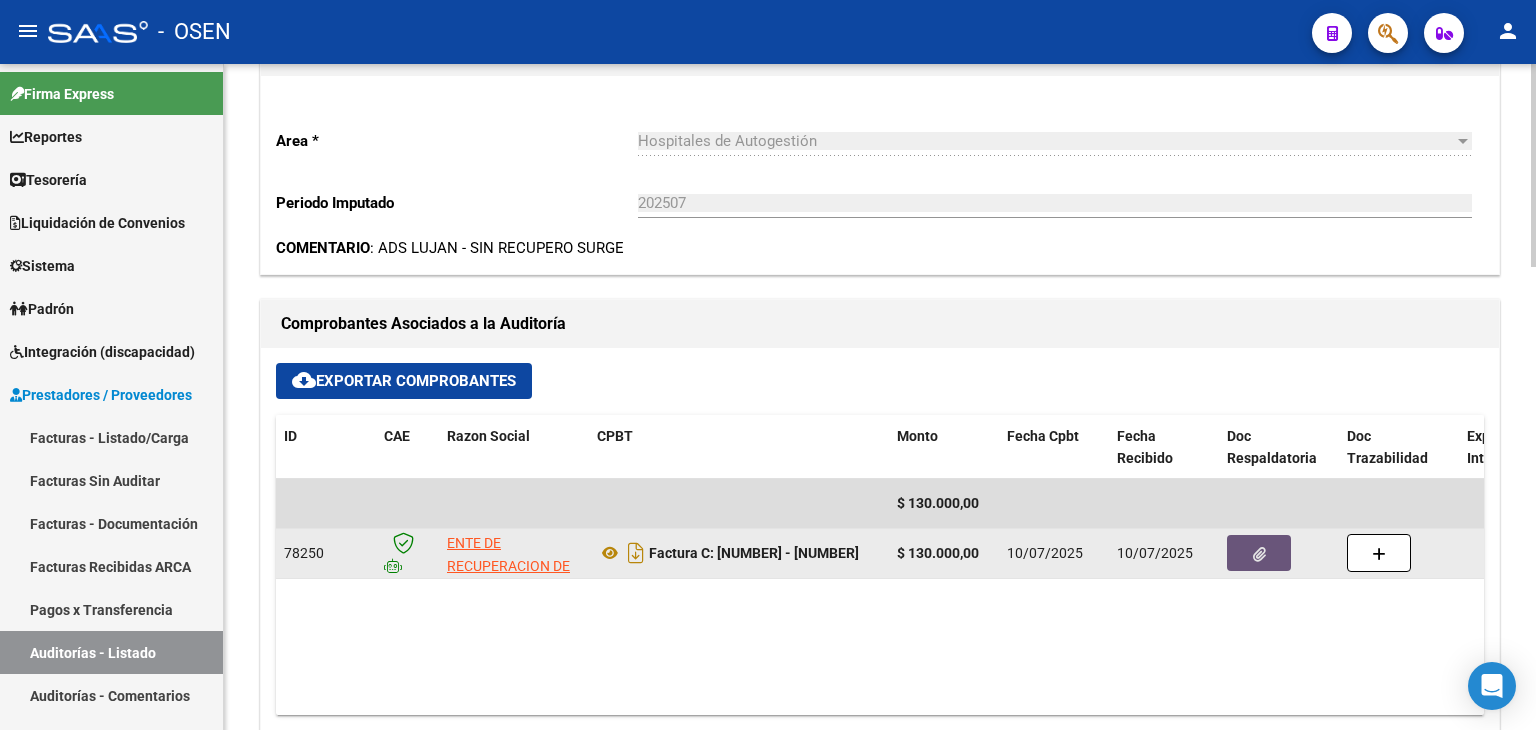 click 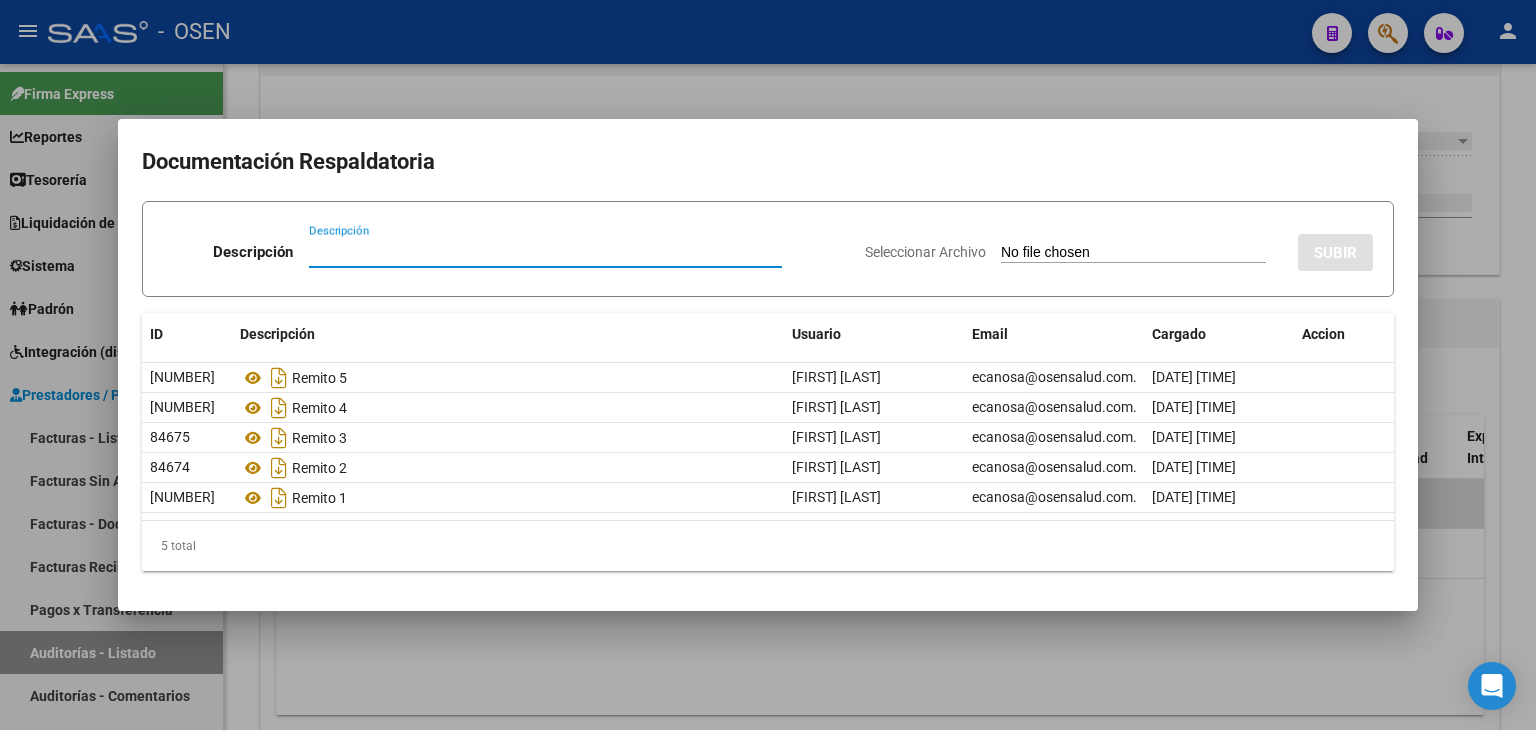 click on "menu -   OSEN  person    Firma Express     Reportes Tablero de Control Ingresos Percibidos Análisis de todos los conceptos (histórico) Análisis de todos los conceptos detalle (mensual) Apertura de Transferencias Reales (histórico) Análisis Ingresos RG por CUIT (mensual) Imputación de Códigos Ingresos Devengados Análisis Histórico Detalles Transferencias RG sin DDJJ Detalles por CUIL RG Detalles - MT/PD MT morosos Egresos Devengados Comprobantes Recibidos Facturación Apócrifa Auditorías x Área Auditorías x Usuario Ítems de Auditorías x Usuario SUR Expedientes Internos Movimiento de Expte. SSS Padrón Traspasos x O.S. Traspasos x Gerenciador Traspasos x Provincia Nuevos Aportantes Métricas - Padrón SSS Métricas - Crecimiento Población Tesorería Cheques Emitidos Transferencias Bancarias Realizadas    Tesorería Extractos Procesados (csv) Extractos Originales (pdf) Otros Ingresos Cheques Emitidos Pendientes de Depósito Cheques Depositados Histórico Auditorías Confirmadas SSS - Sur" at bounding box center [768, 365] 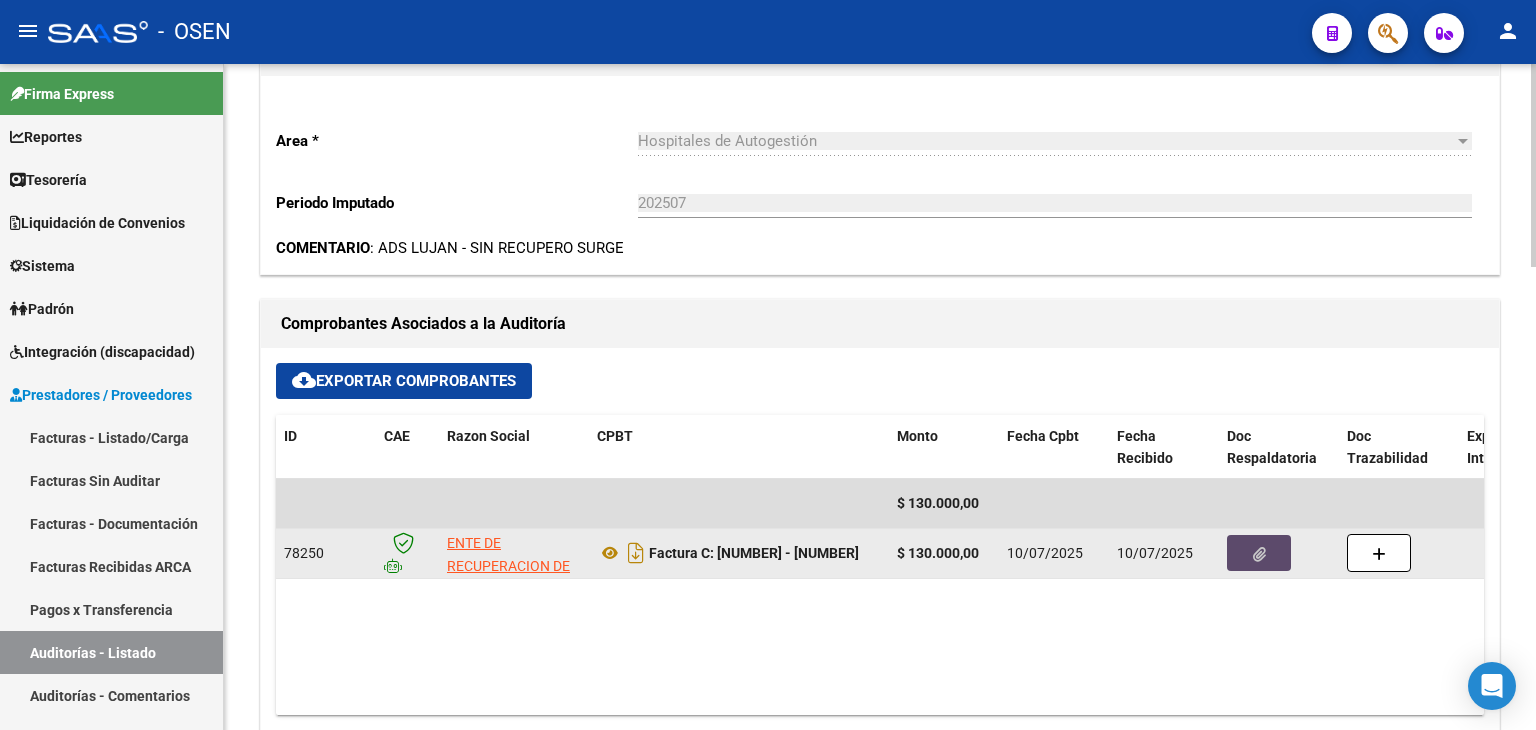 click 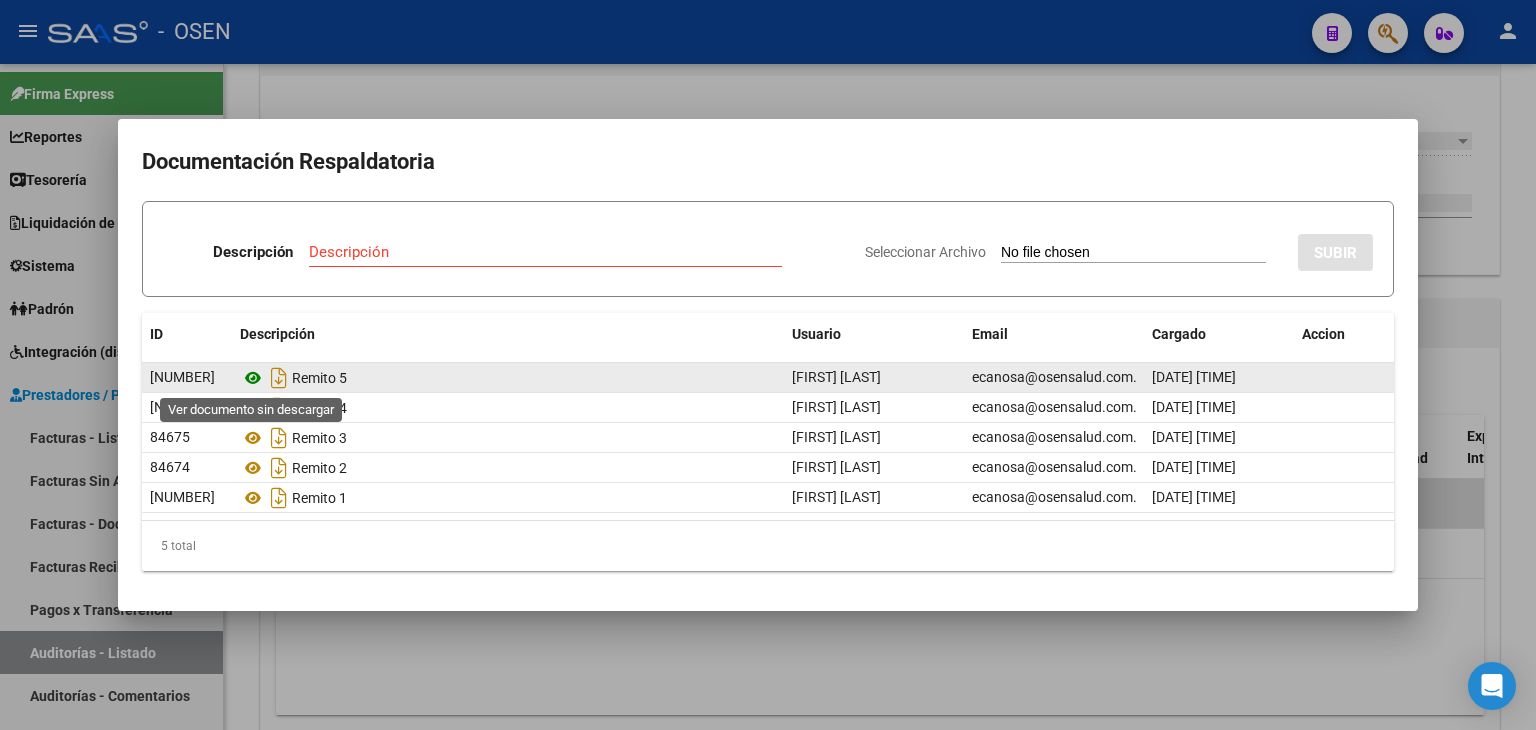 click 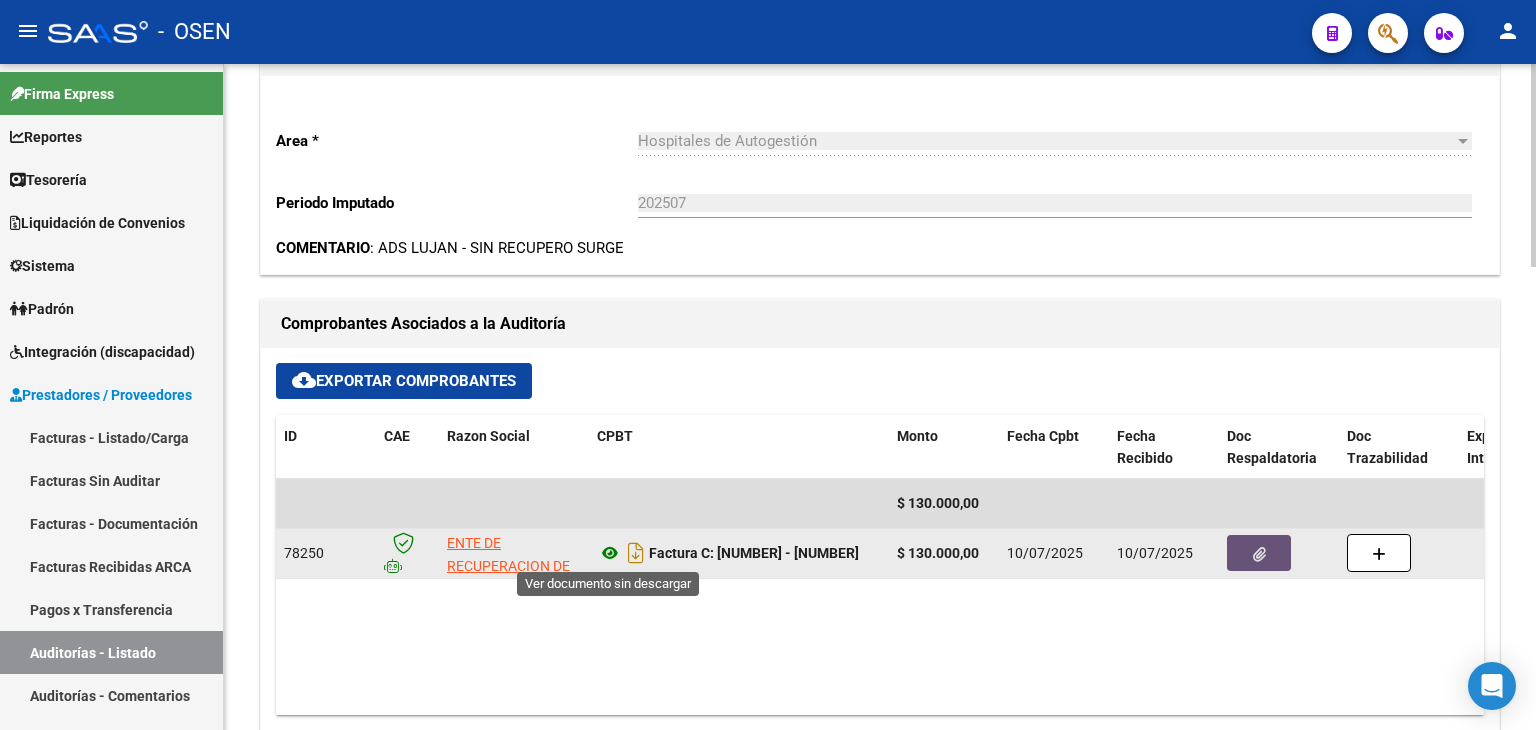 click 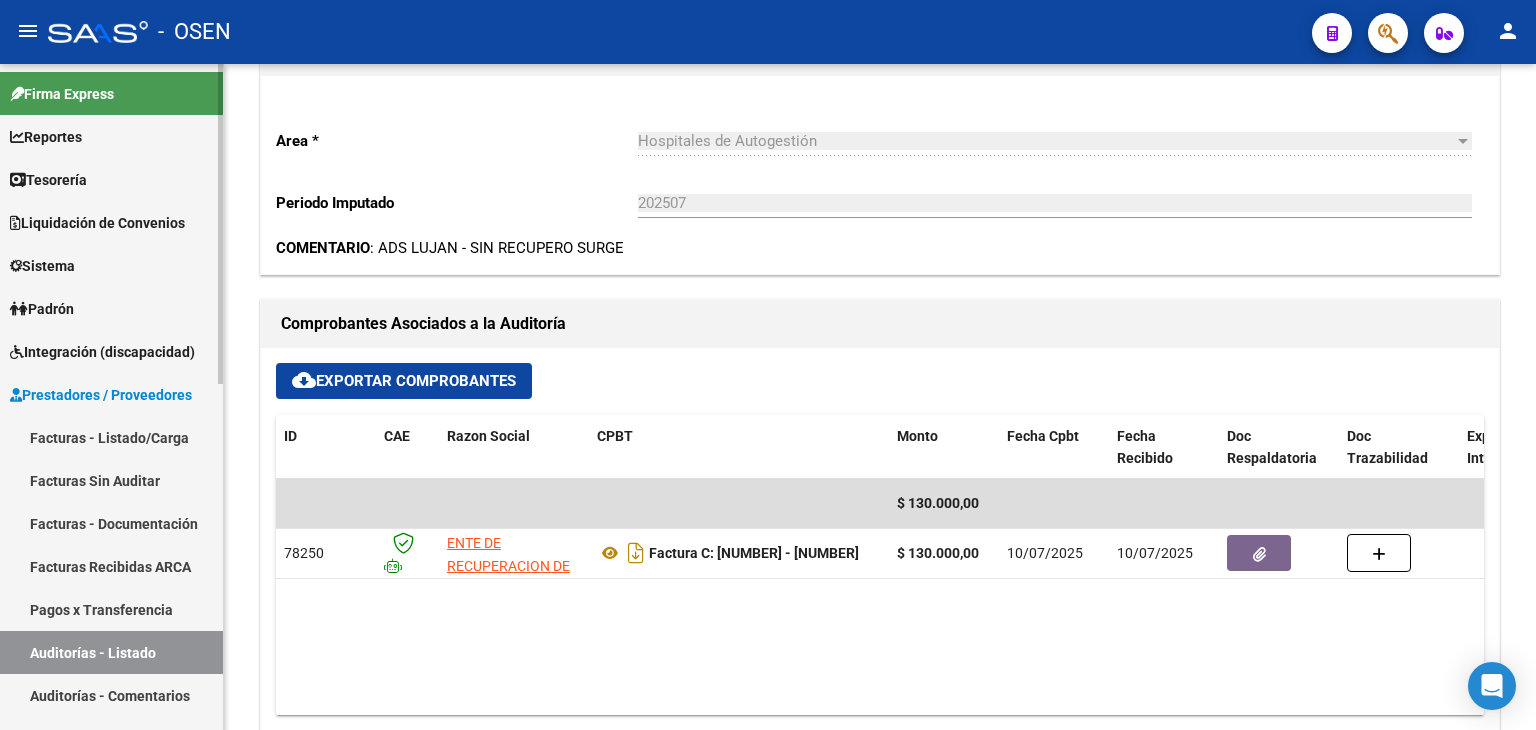 click on "Tesorería" at bounding box center [48, 180] 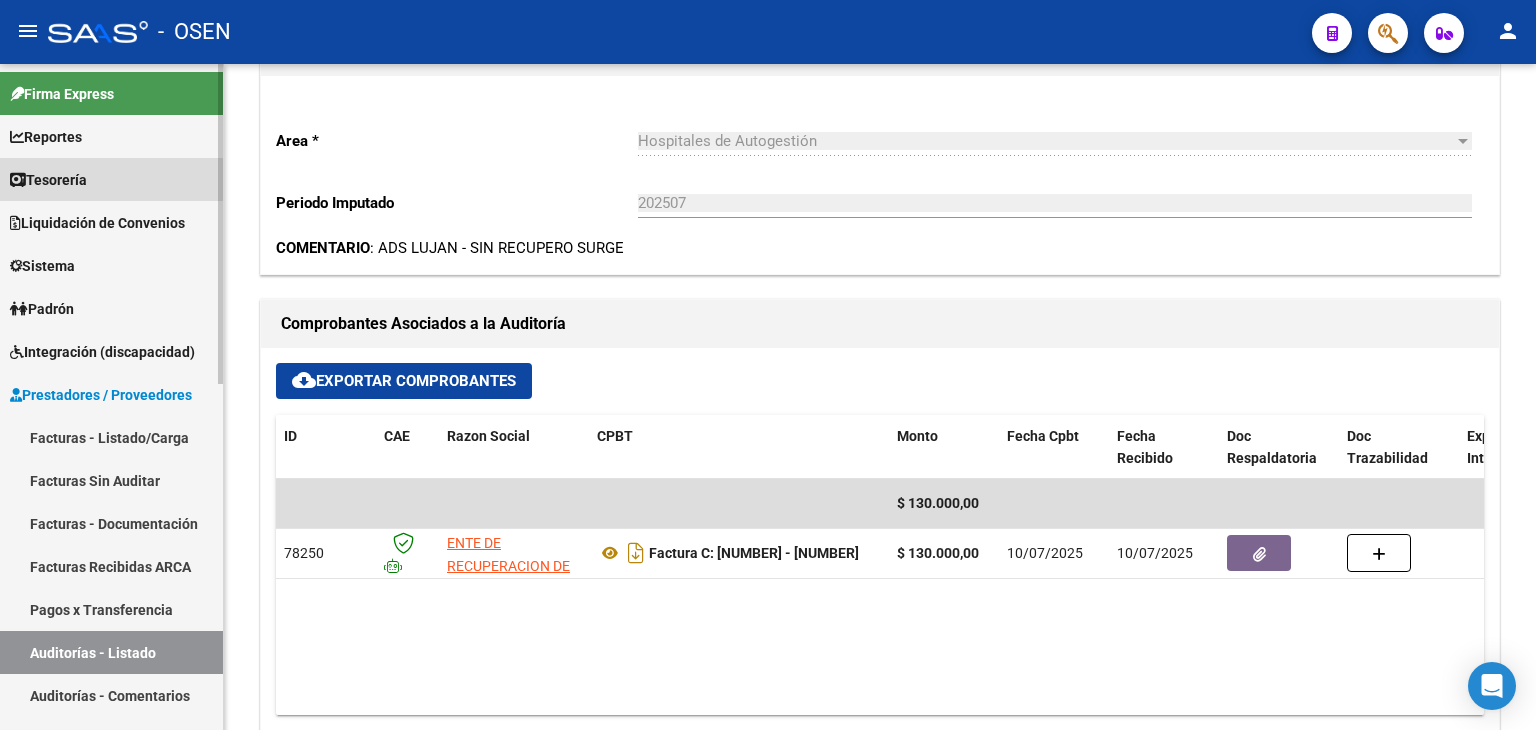 click on "Tesorería" at bounding box center [48, 180] 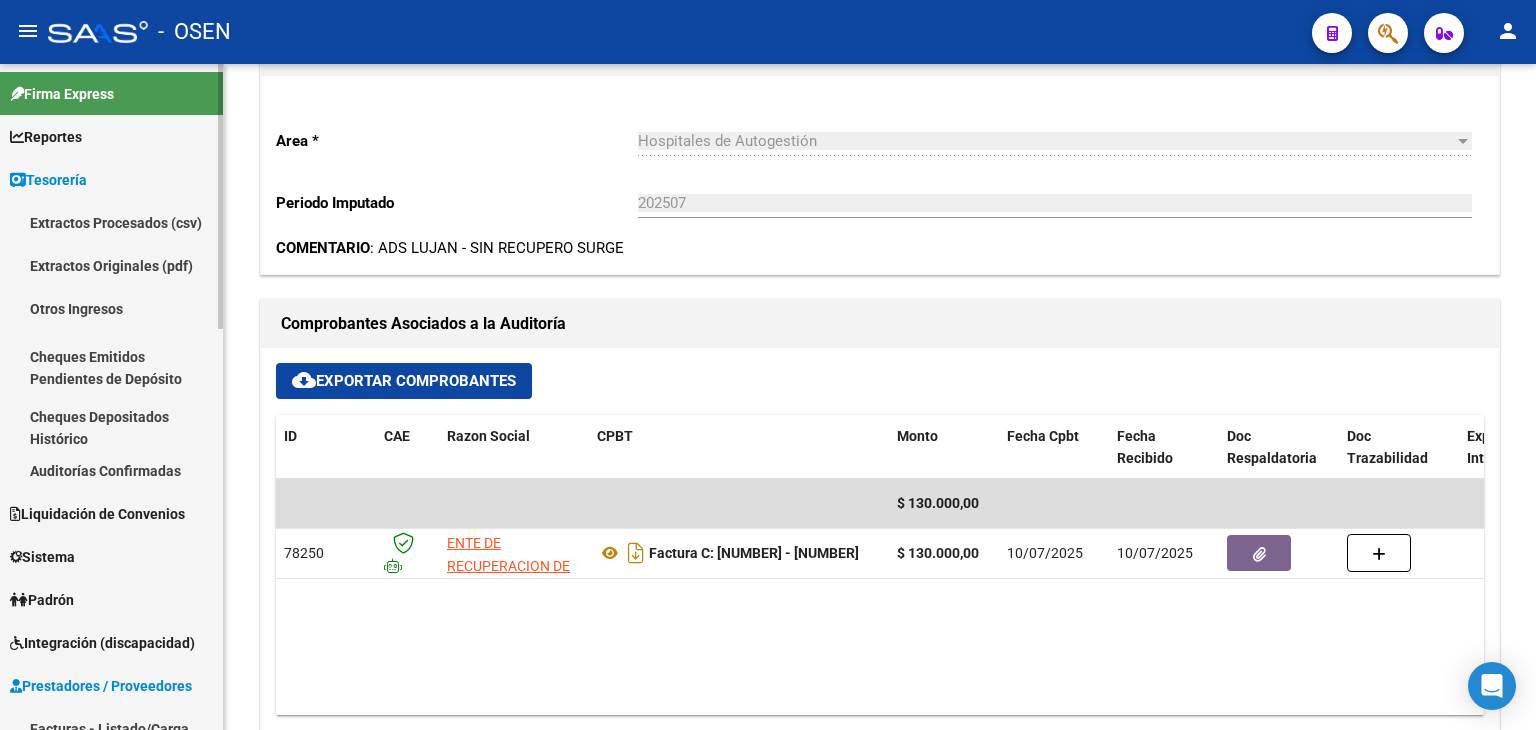 click on "Auditorías Confirmadas" at bounding box center [111, 470] 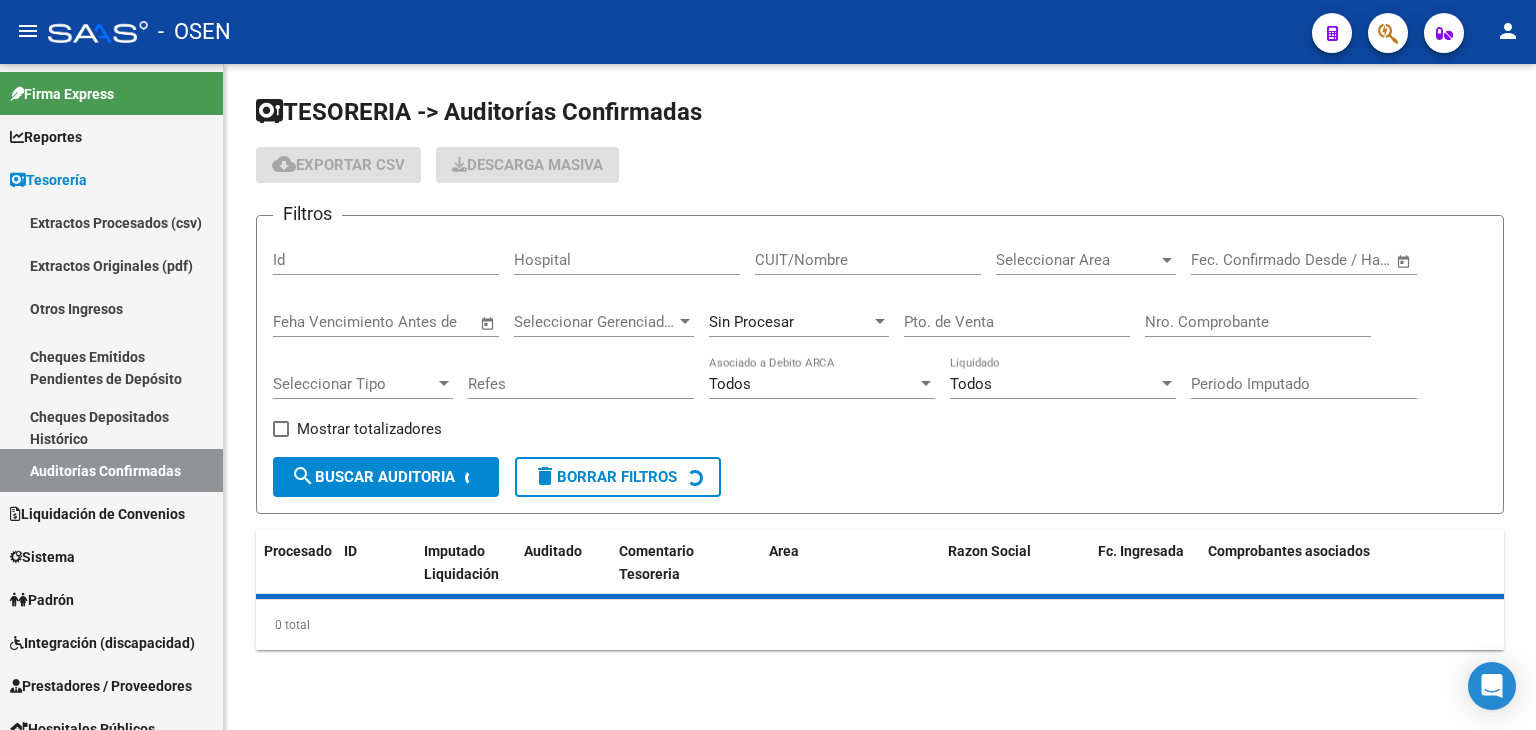 scroll, scrollTop: 0, scrollLeft: 0, axis: both 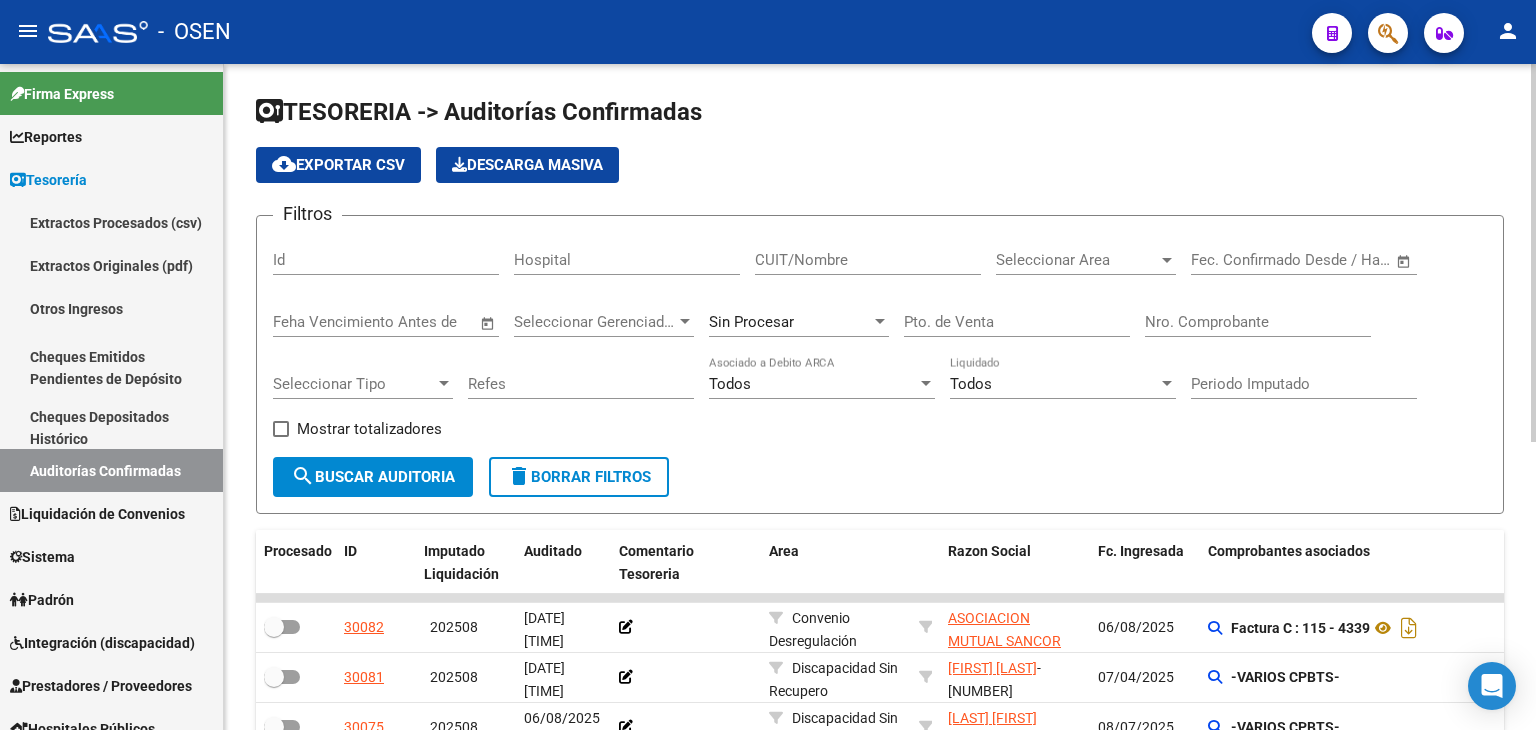 click on "Nro. Comprobante" 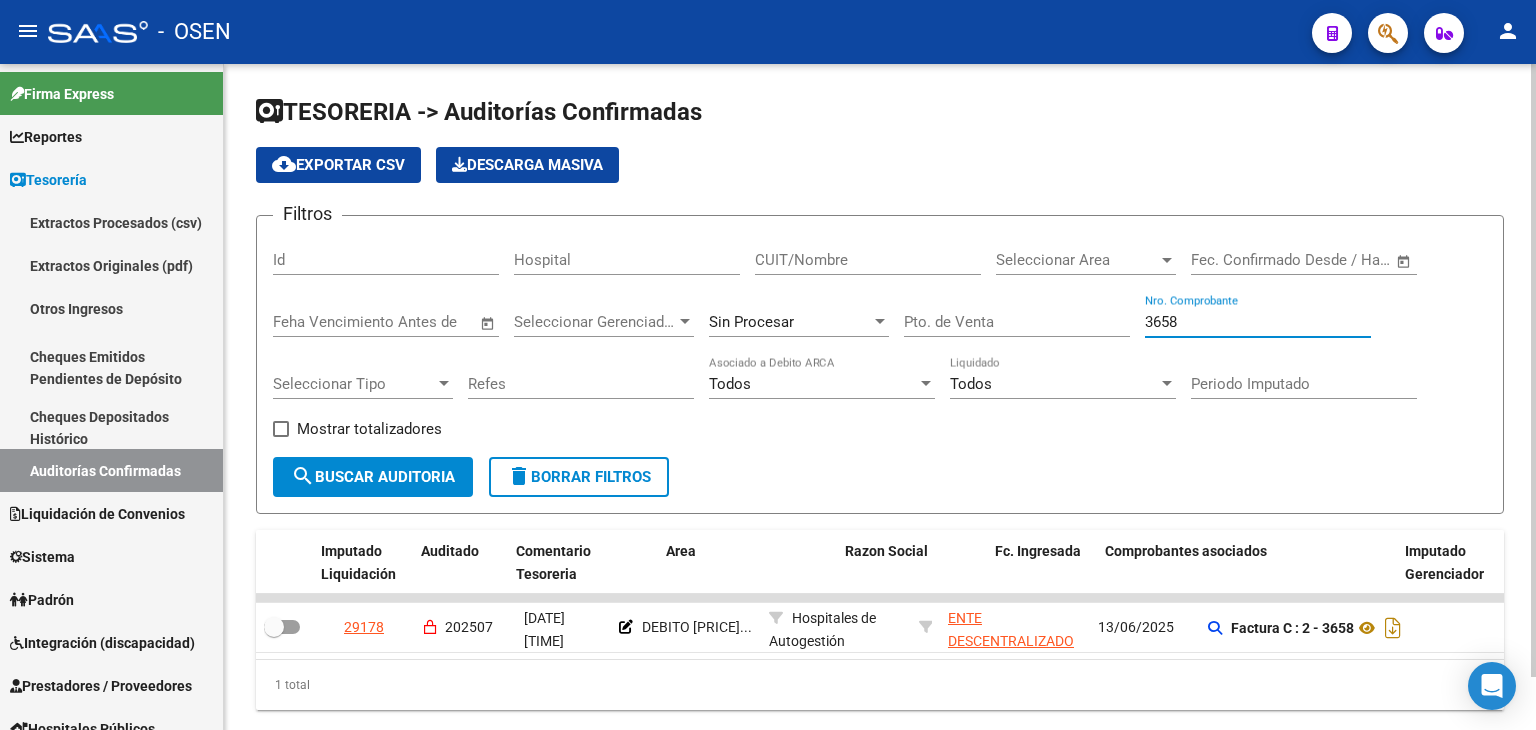 scroll, scrollTop: 0, scrollLeft: 103, axis: horizontal 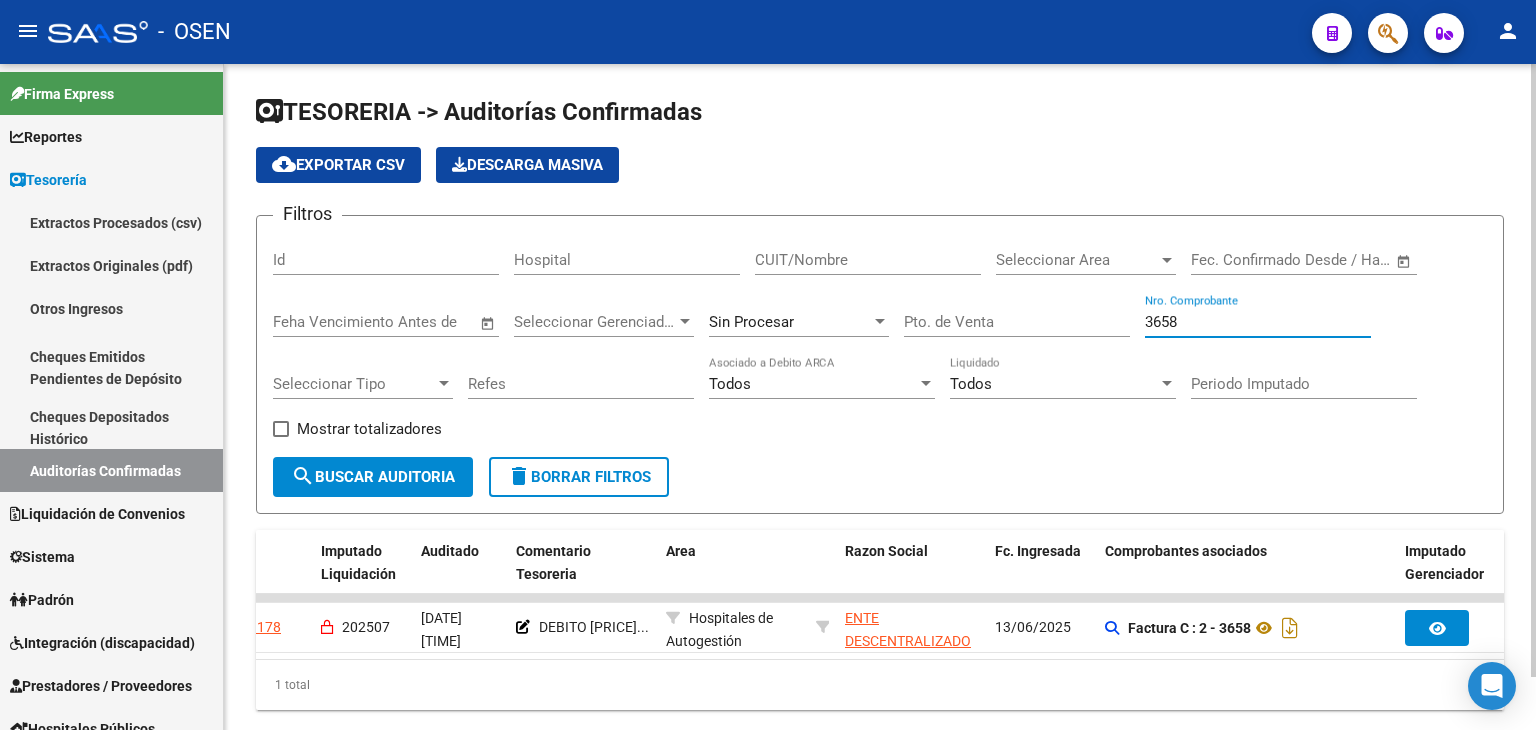 click on "1 total" 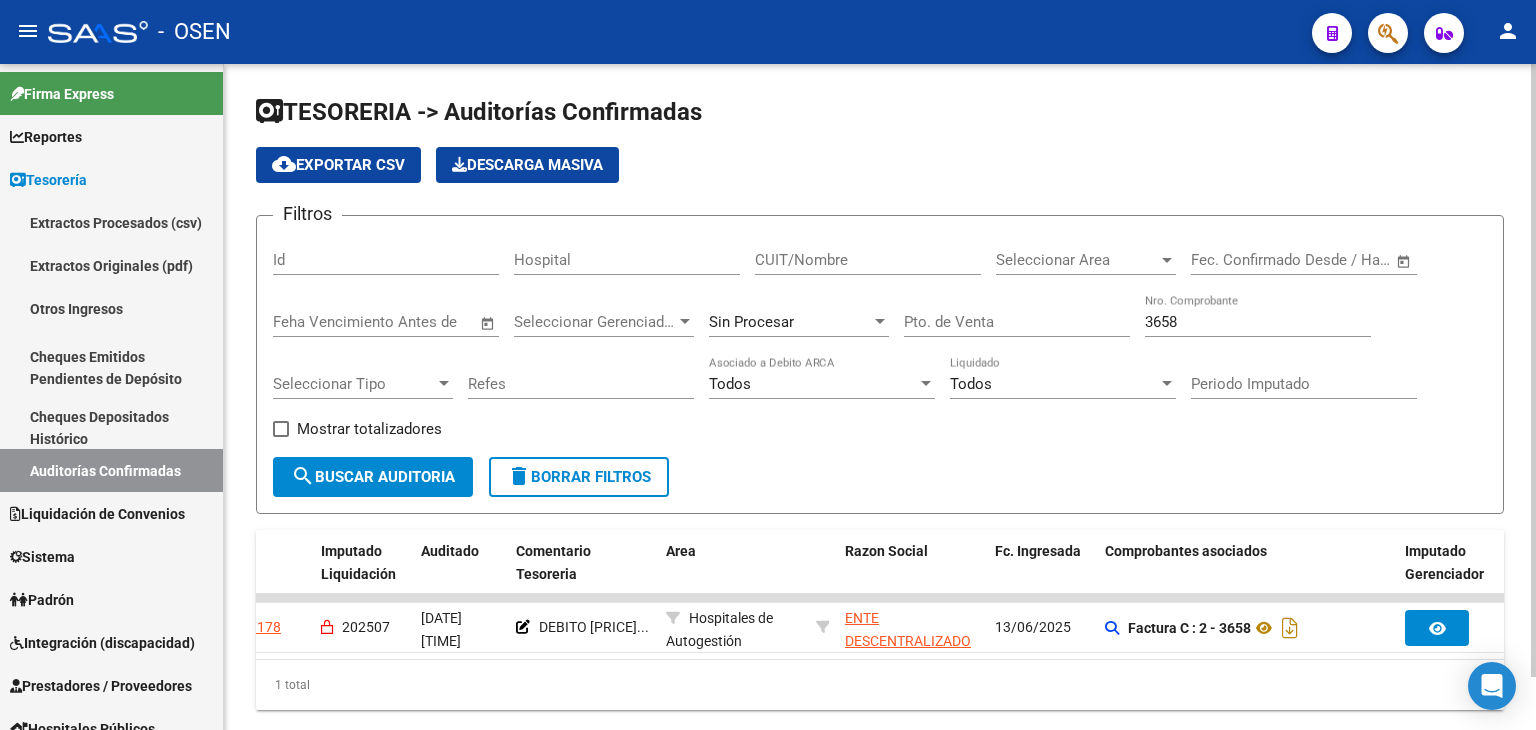 click on "1 total" 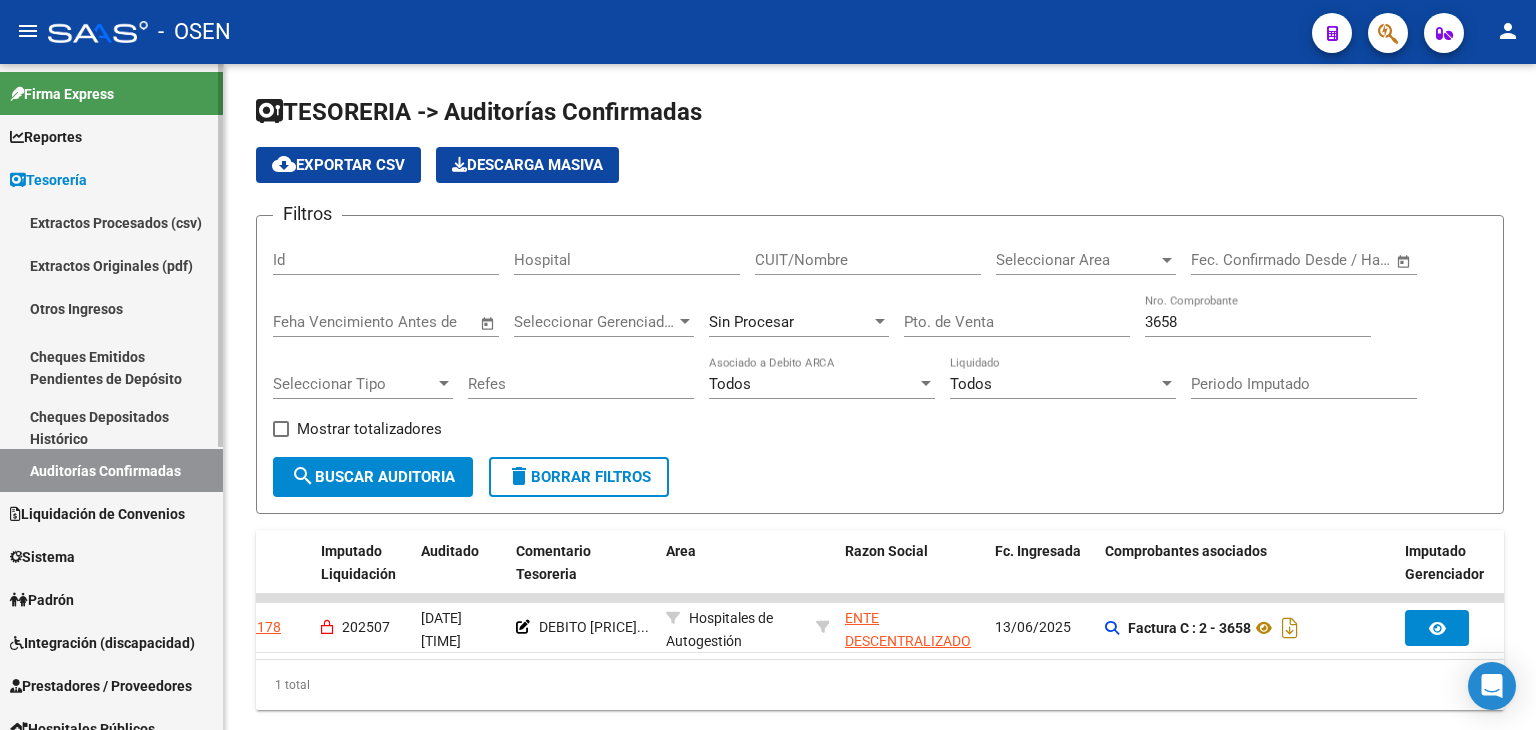 click on "Auditorías Confirmadas" at bounding box center (111, 470) 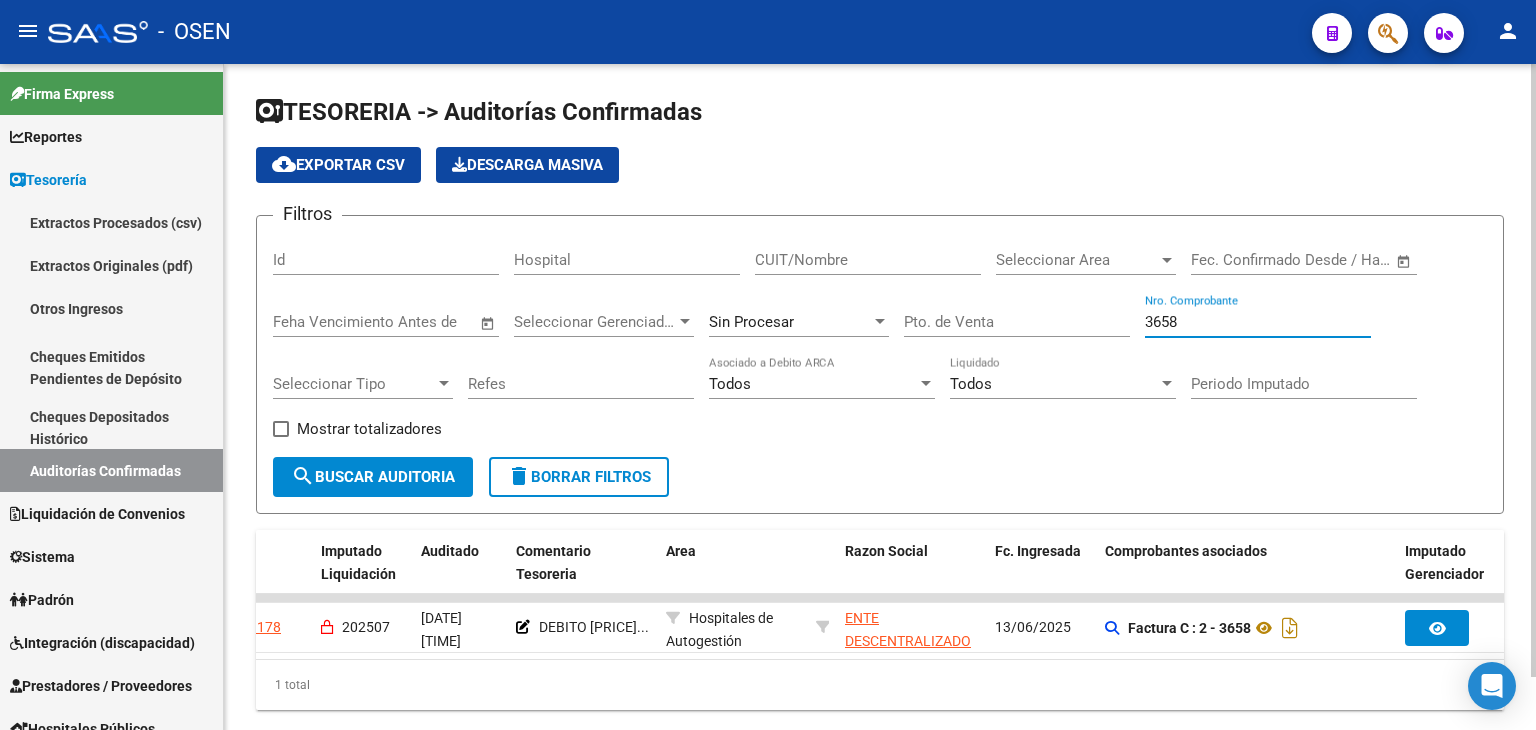 drag, startPoint x: 1206, startPoint y: 317, endPoint x: 992, endPoint y: 308, distance: 214.18916 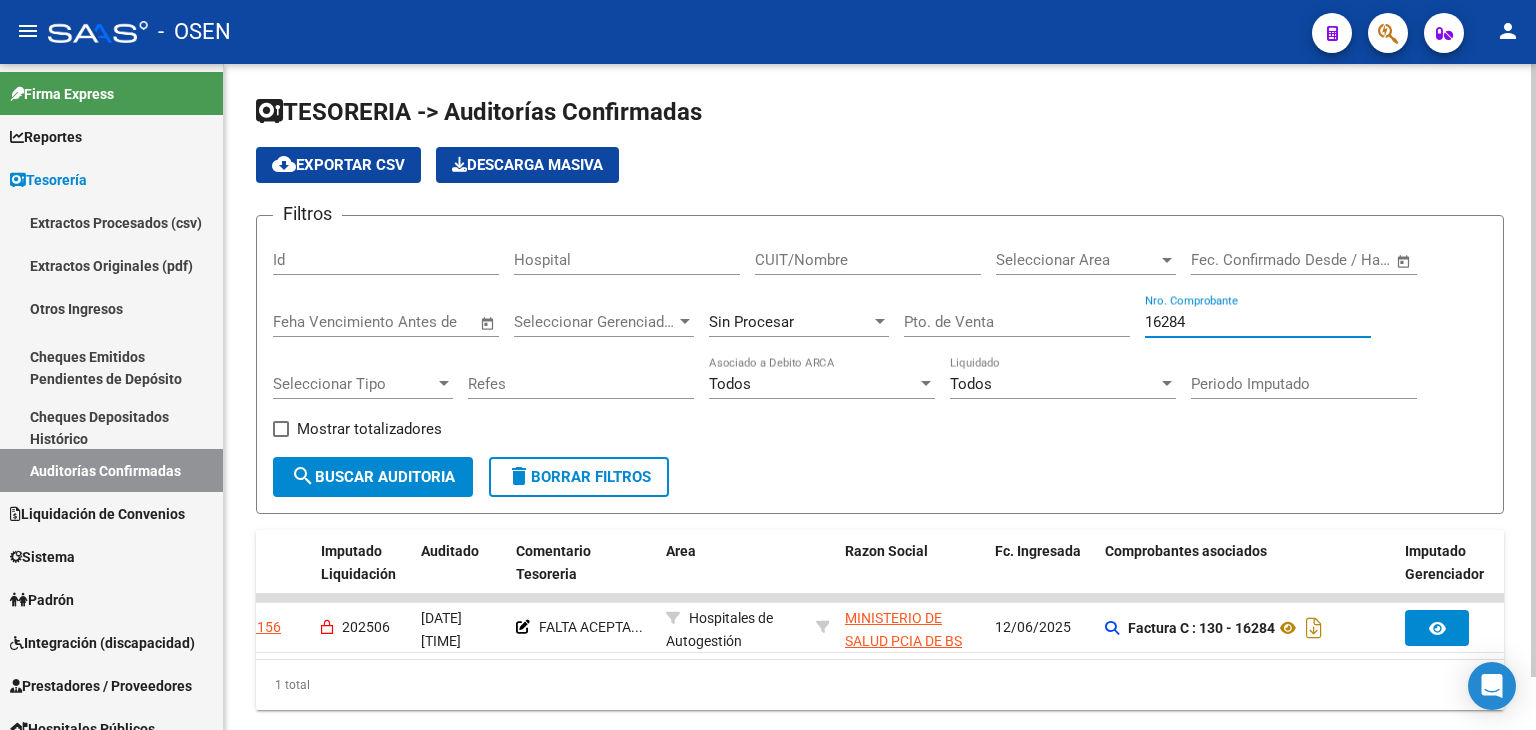 scroll, scrollTop: 56, scrollLeft: 0, axis: vertical 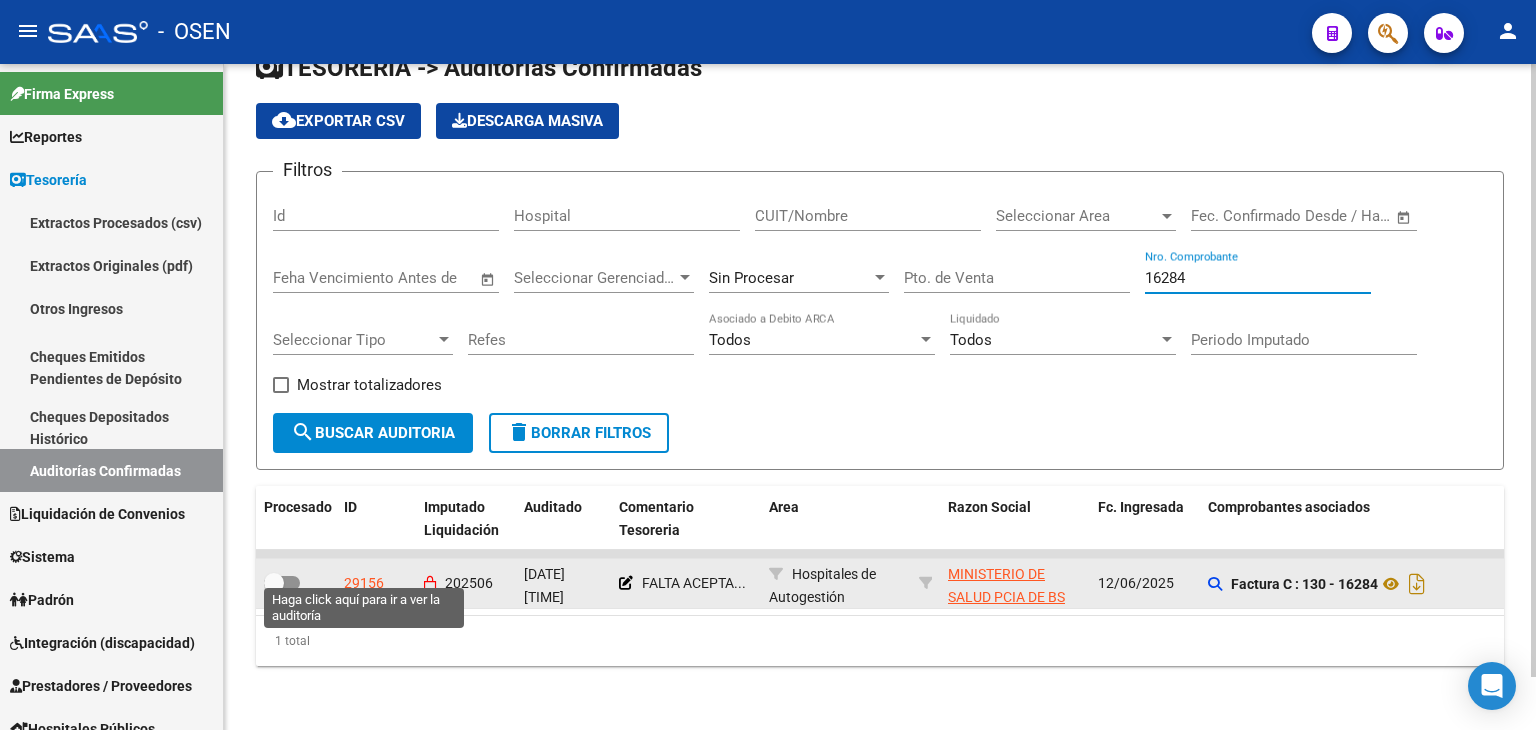 type on "16284" 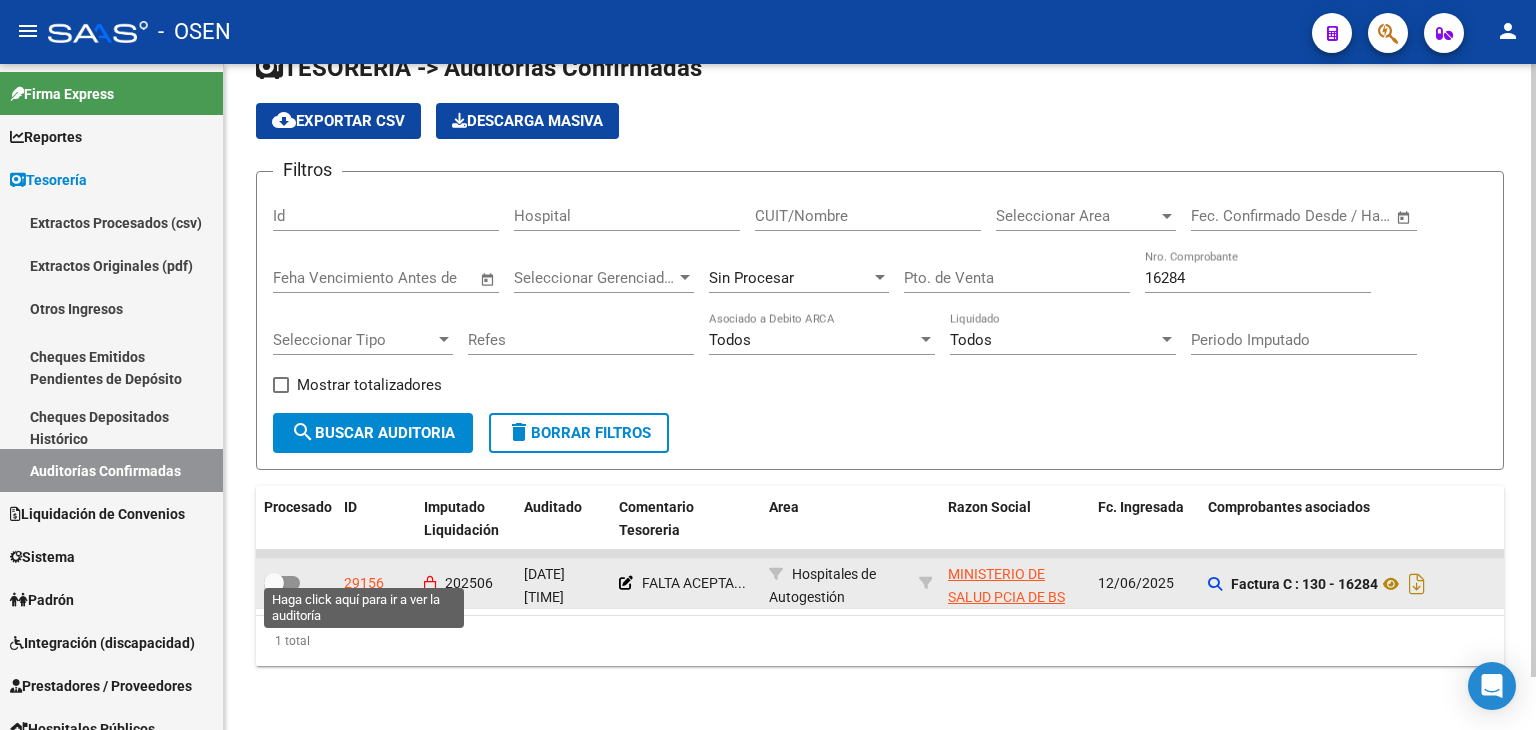 click on "29156" 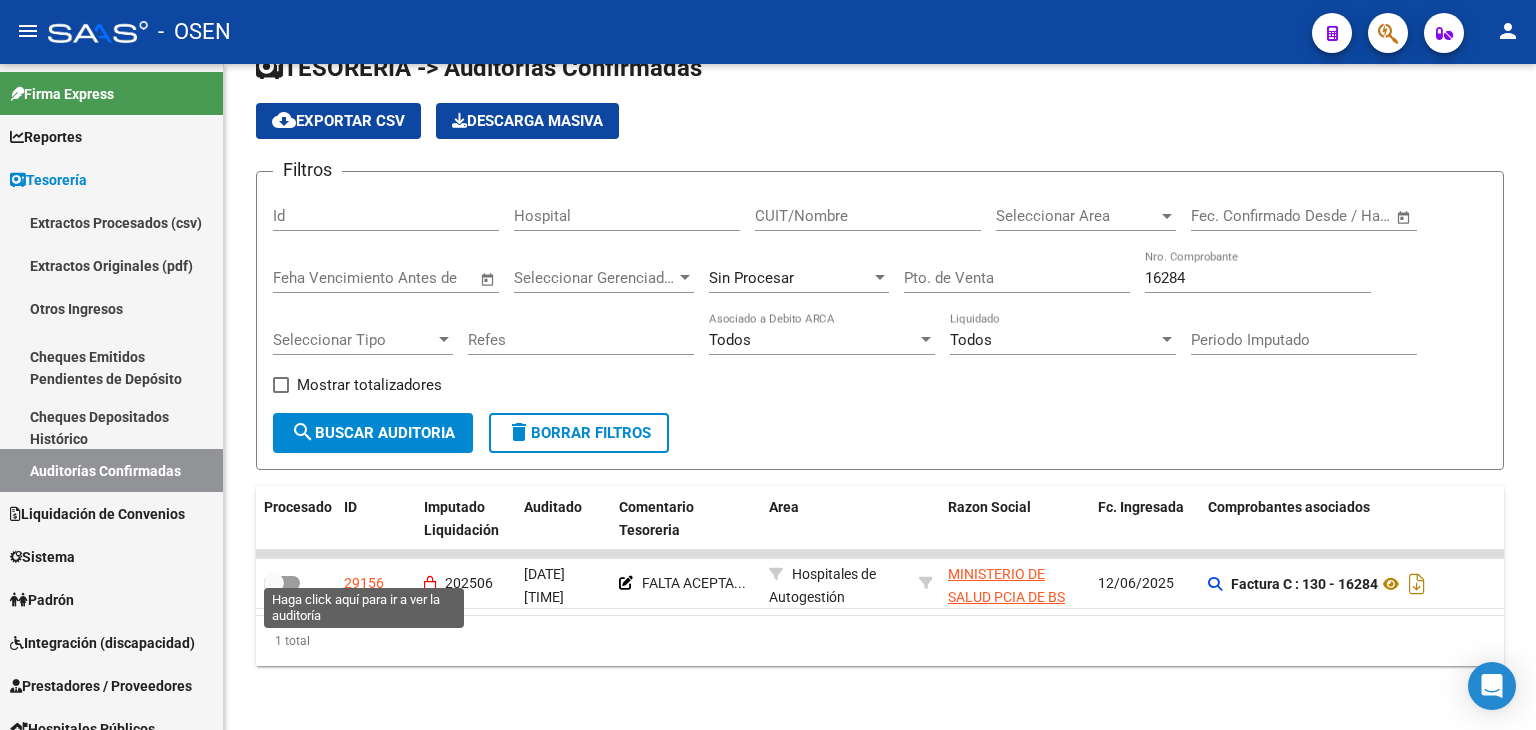 scroll, scrollTop: 0, scrollLeft: 0, axis: both 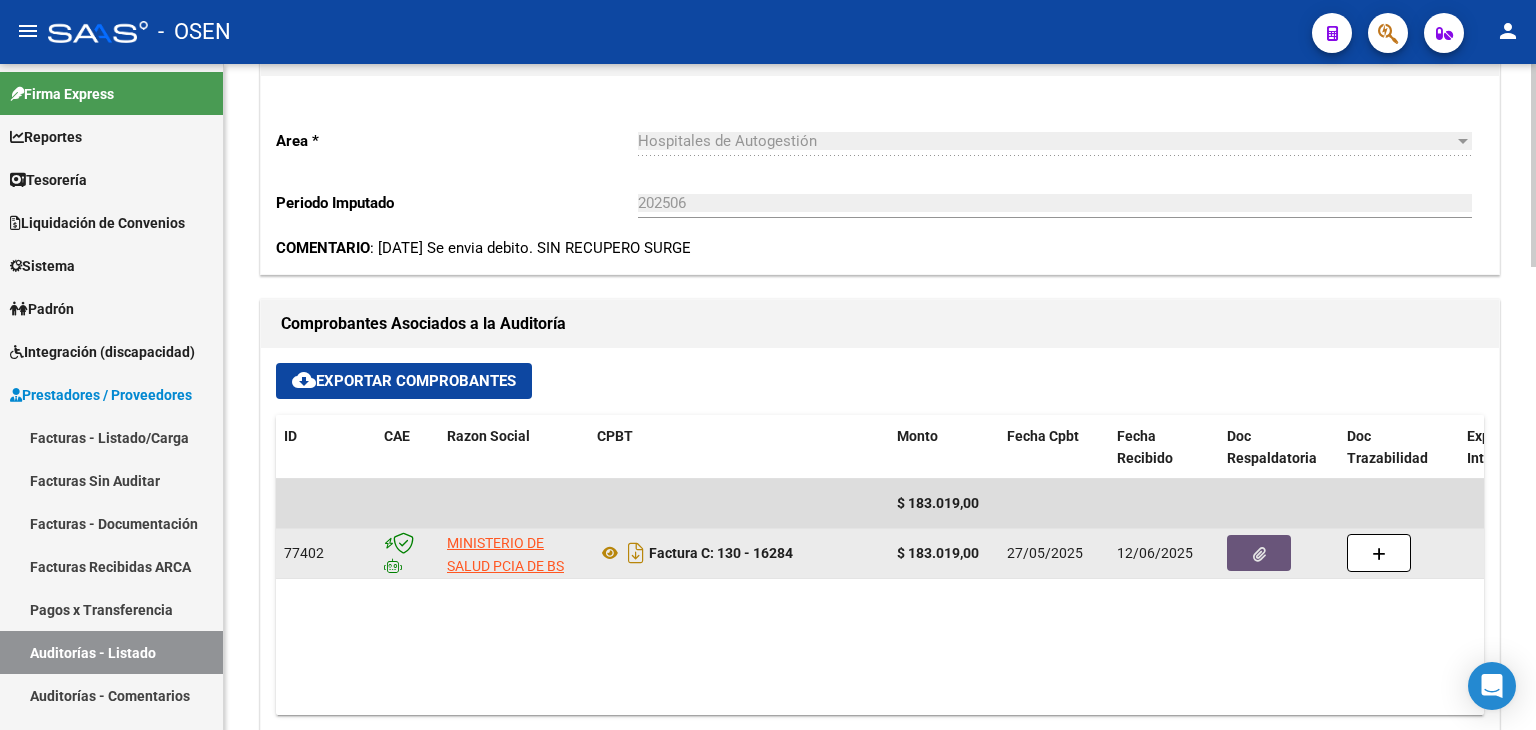 click 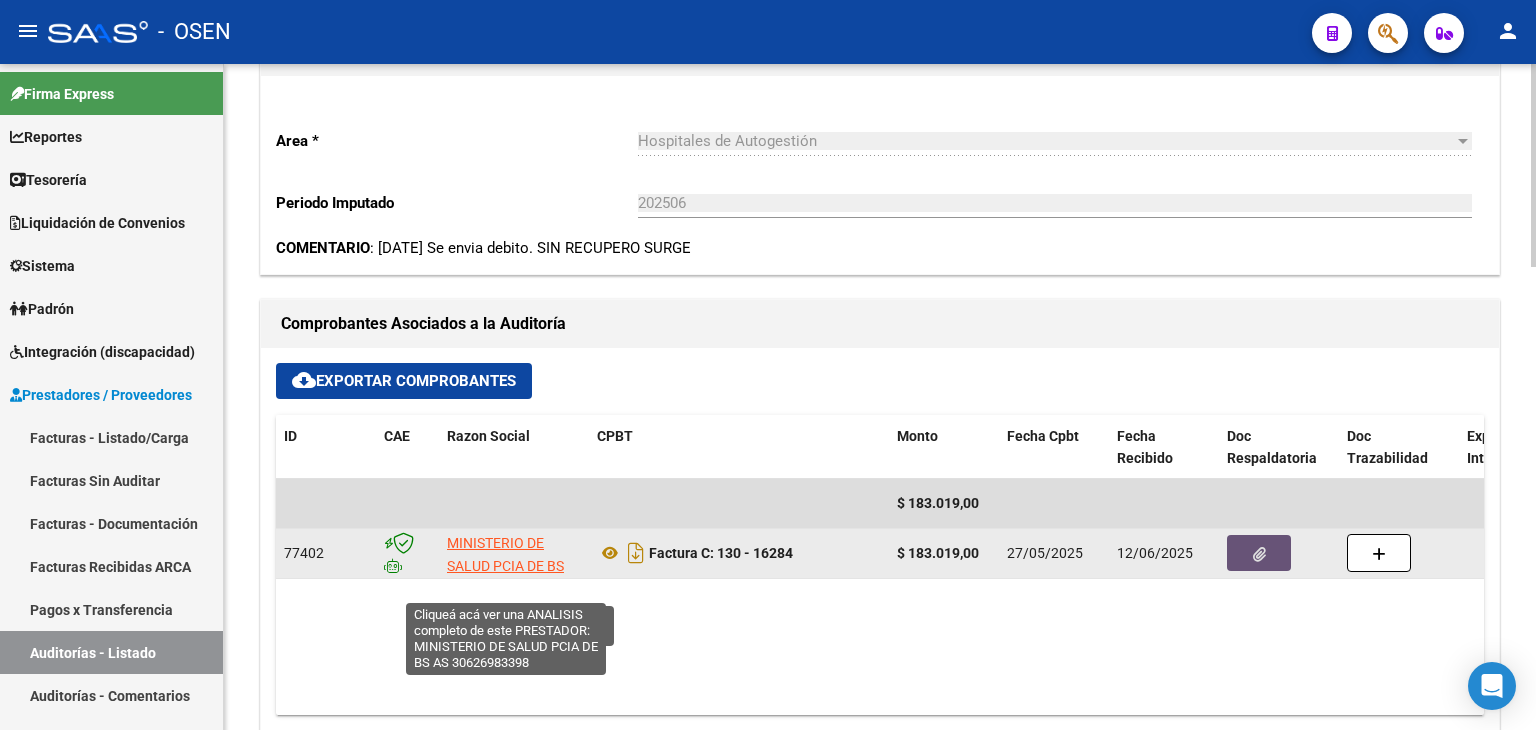 click on "MINISTERIO DE SALUD PCIA DE BS AS" 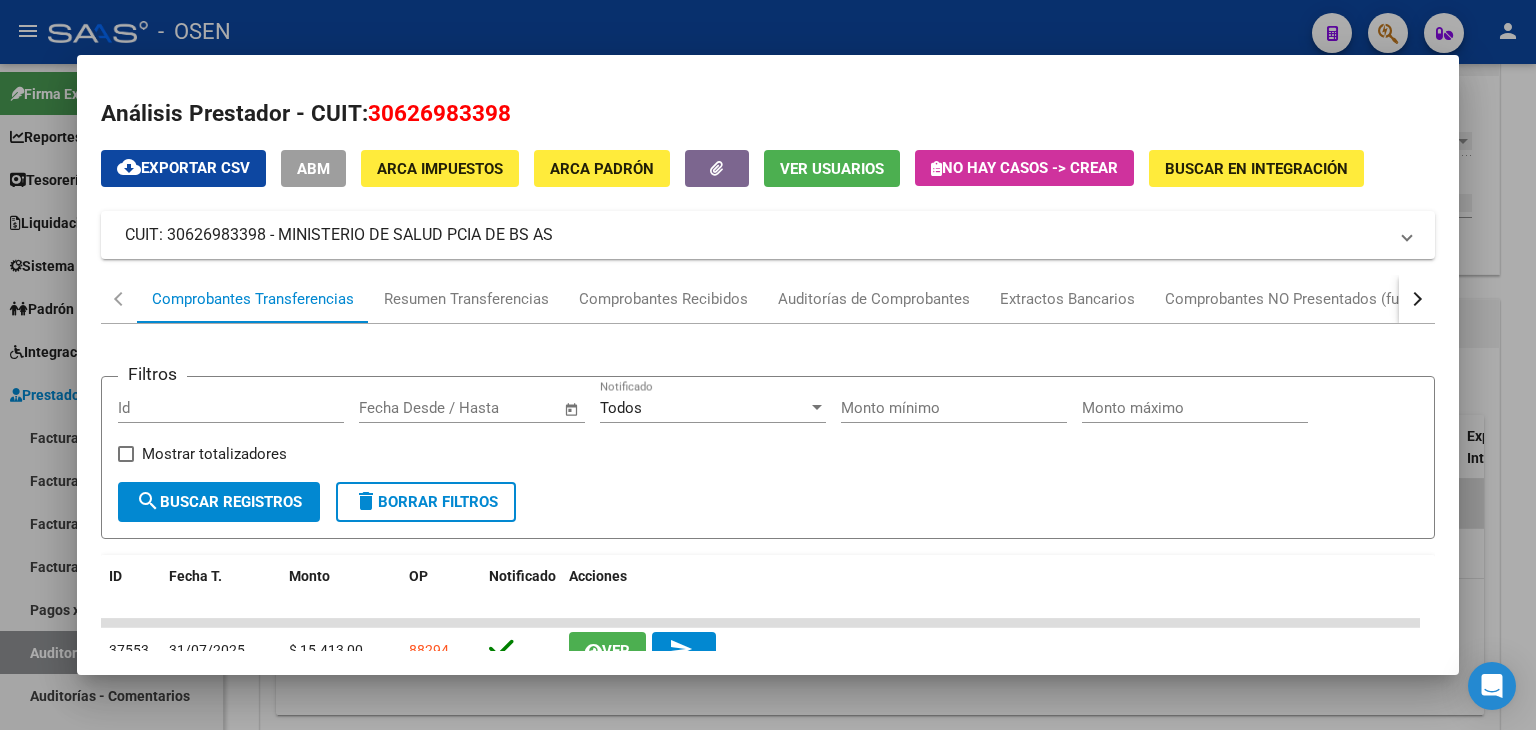 drag, startPoint x: 370, startPoint y: 117, endPoint x: 548, endPoint y: 117, distance: 178 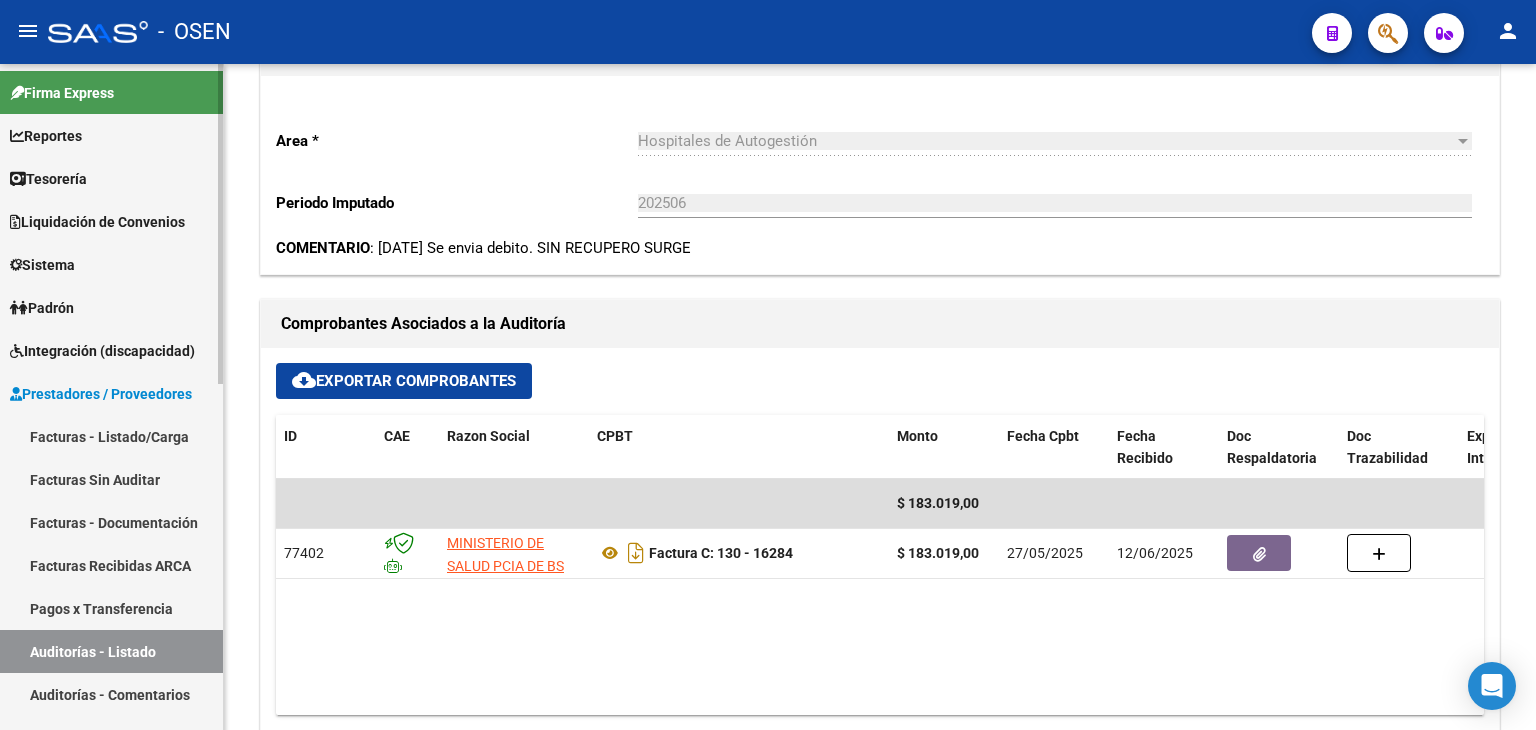 scroll, scrollTop: 0, scrollLeft: 0, axis: both 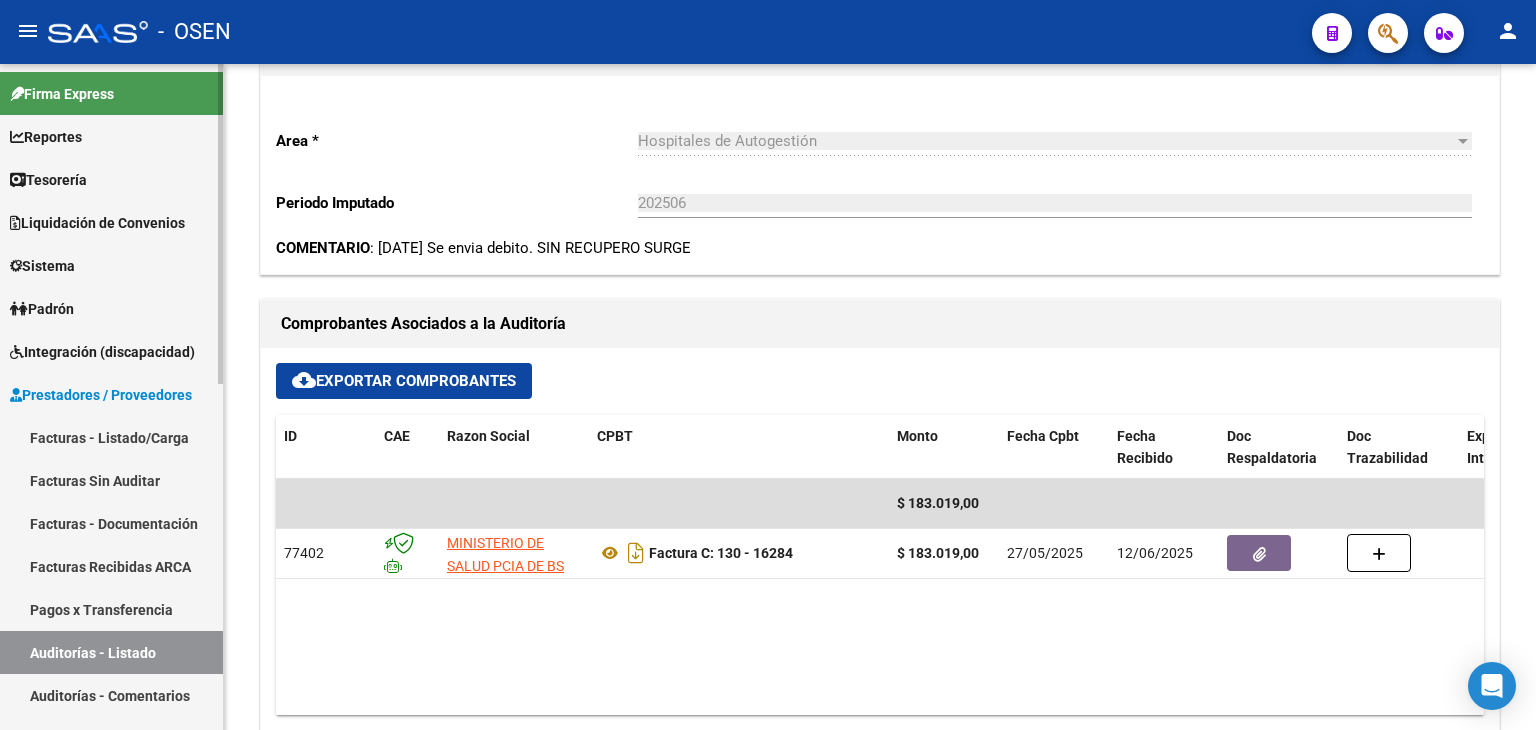click on "Facturas - Listado/Carga" at bounding box center [111, 437] 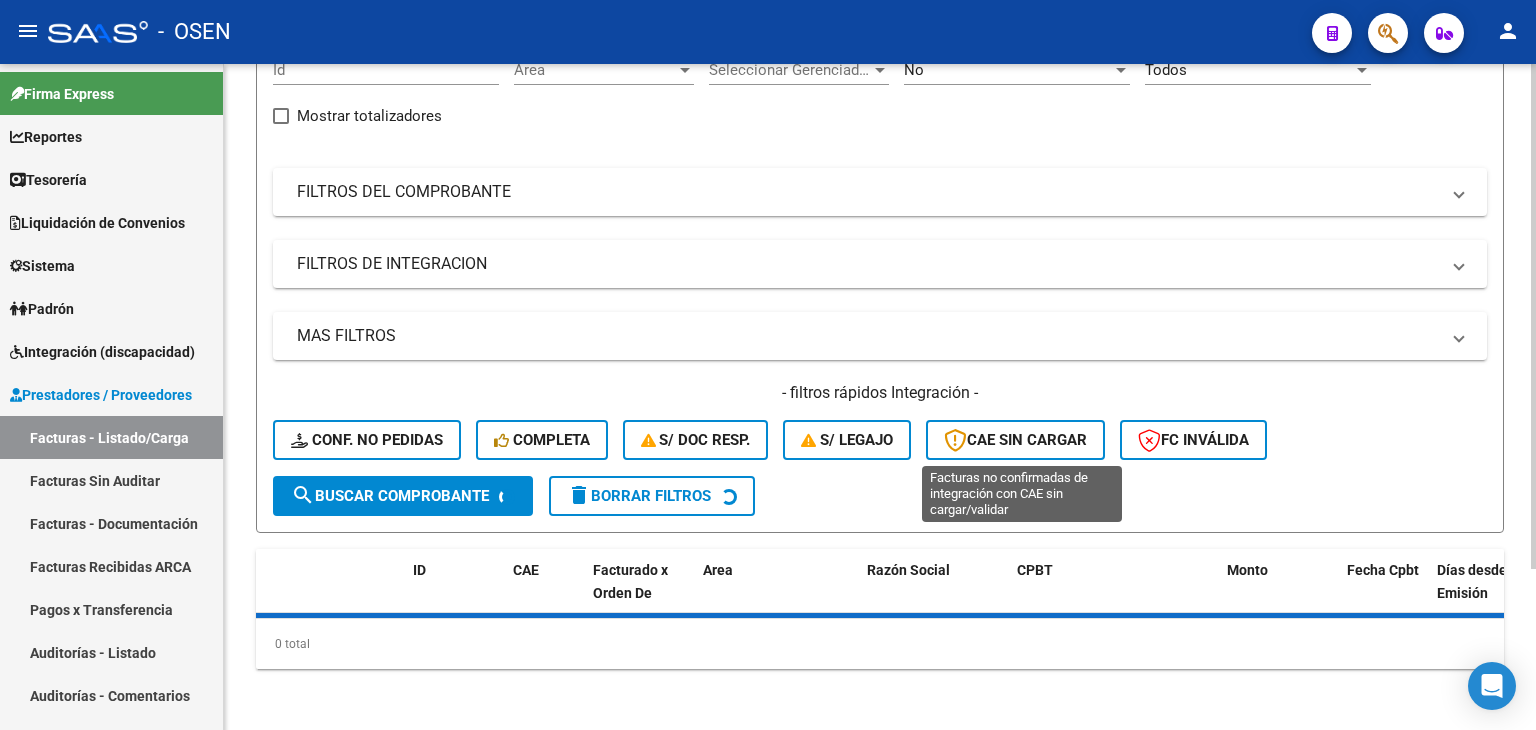 scroll, scrollTop: 0, scrollLeft: 0, axis: both 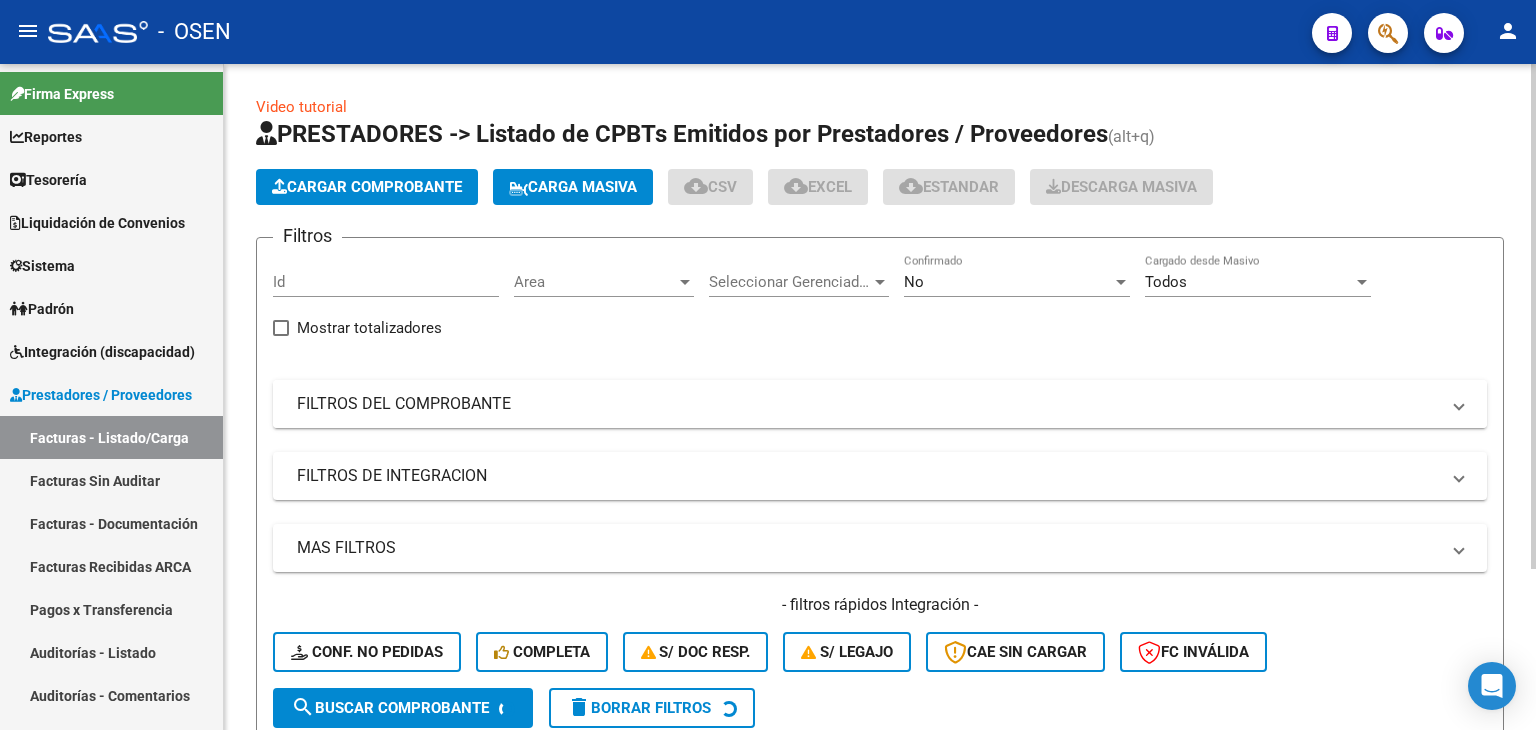 click on "FILTROS DEL COMPROBANTE" at bounding box center (868, 404) 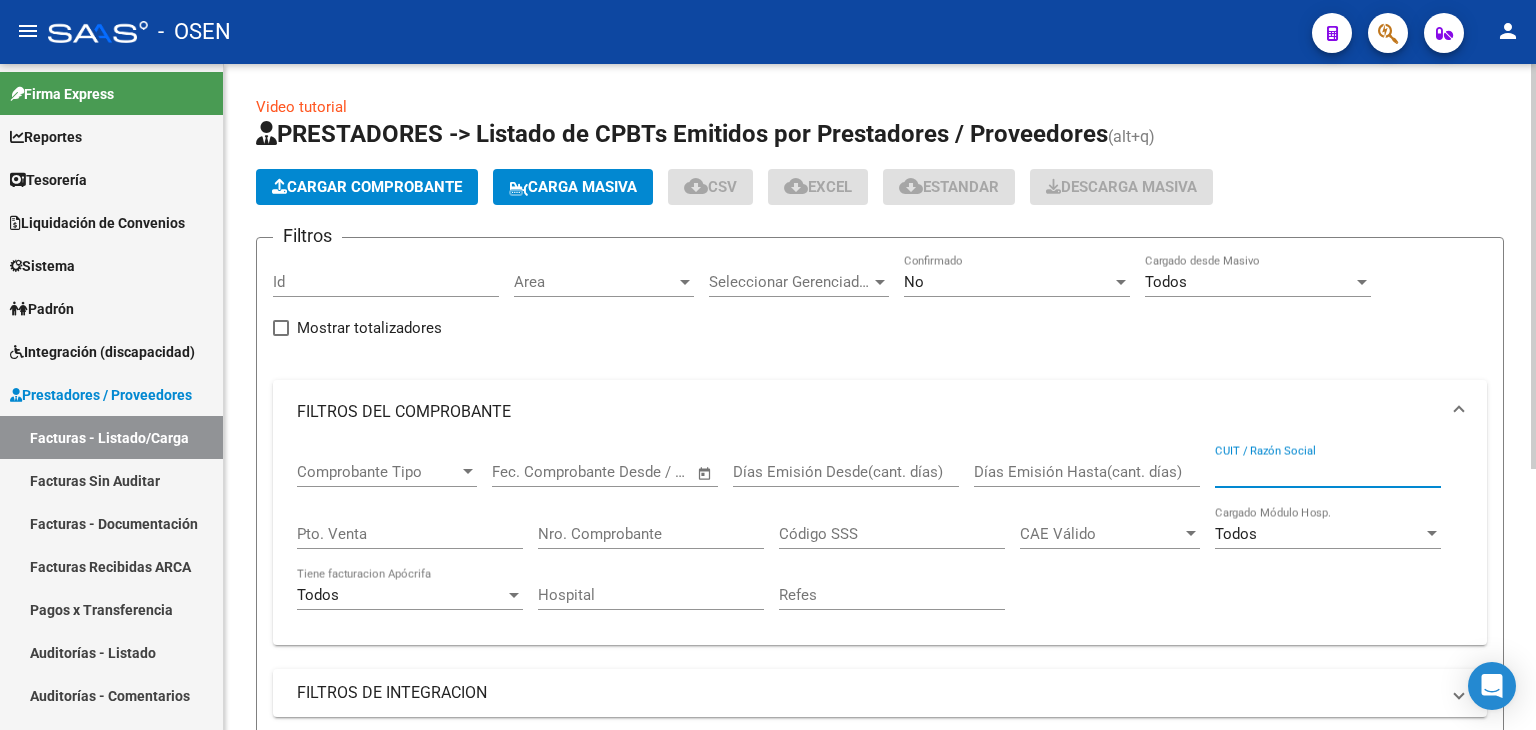 click on "CUIT / Razón Social" at bounding box center (1328, 472) 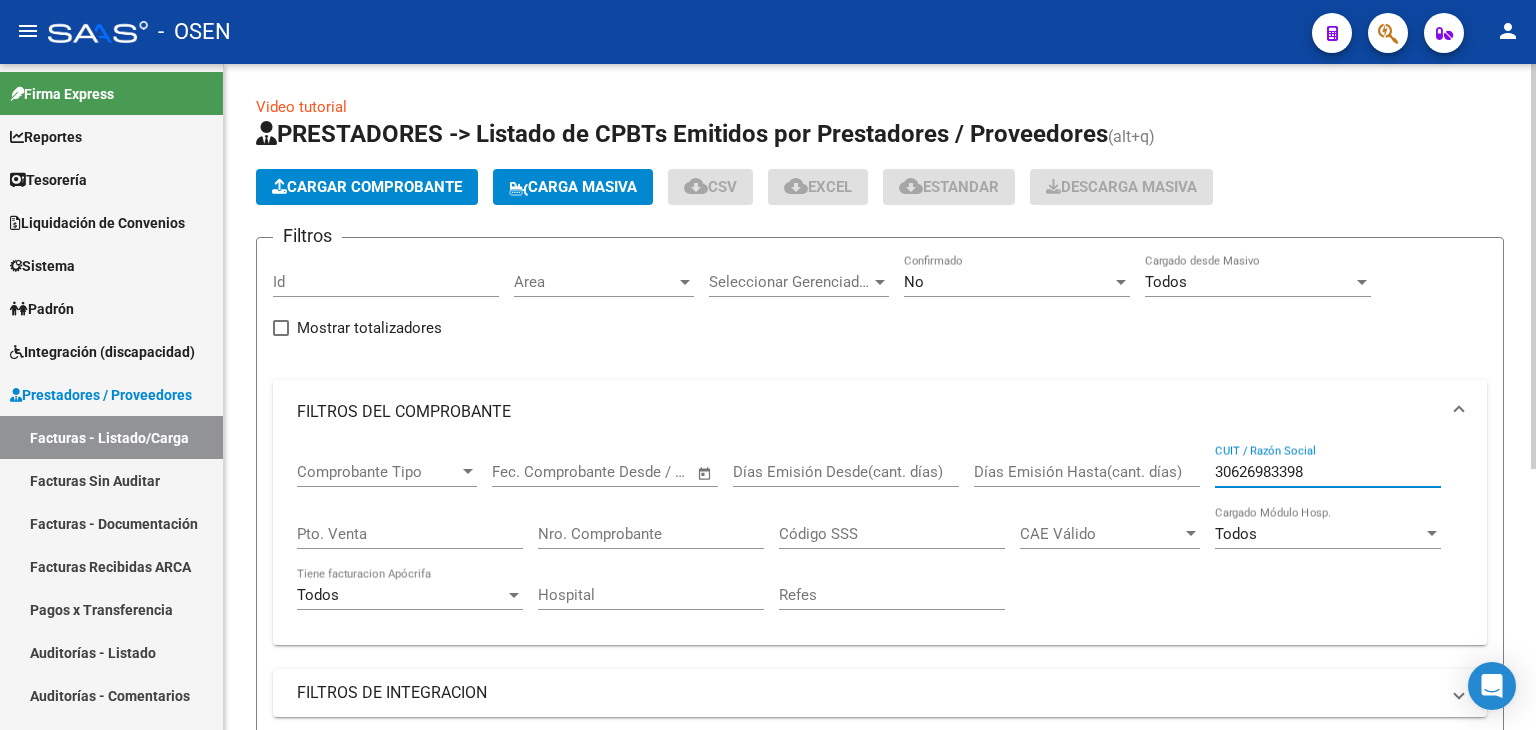 scroll, scrollTop: 333, scrollLeft: 0, axis: vertical 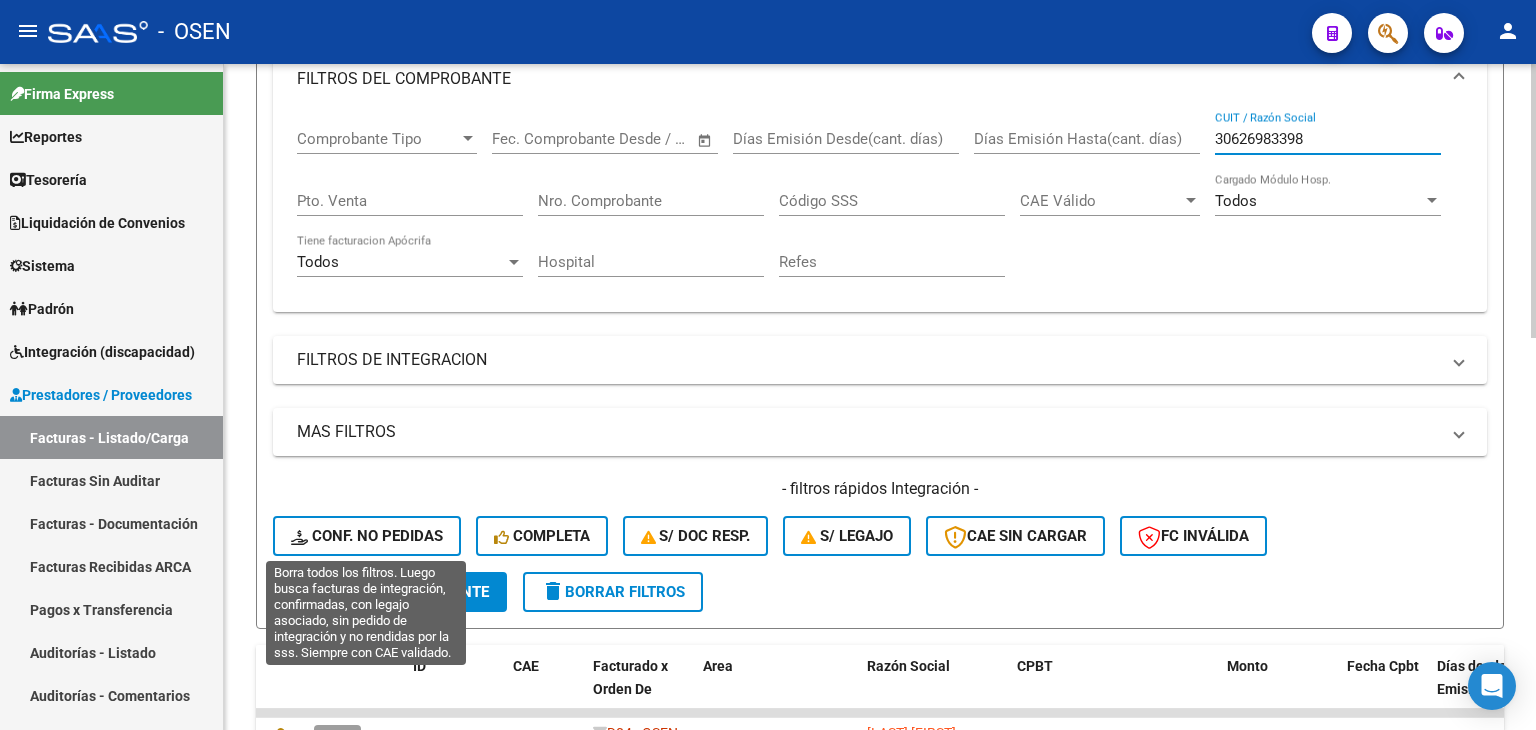 type on "30626983398" 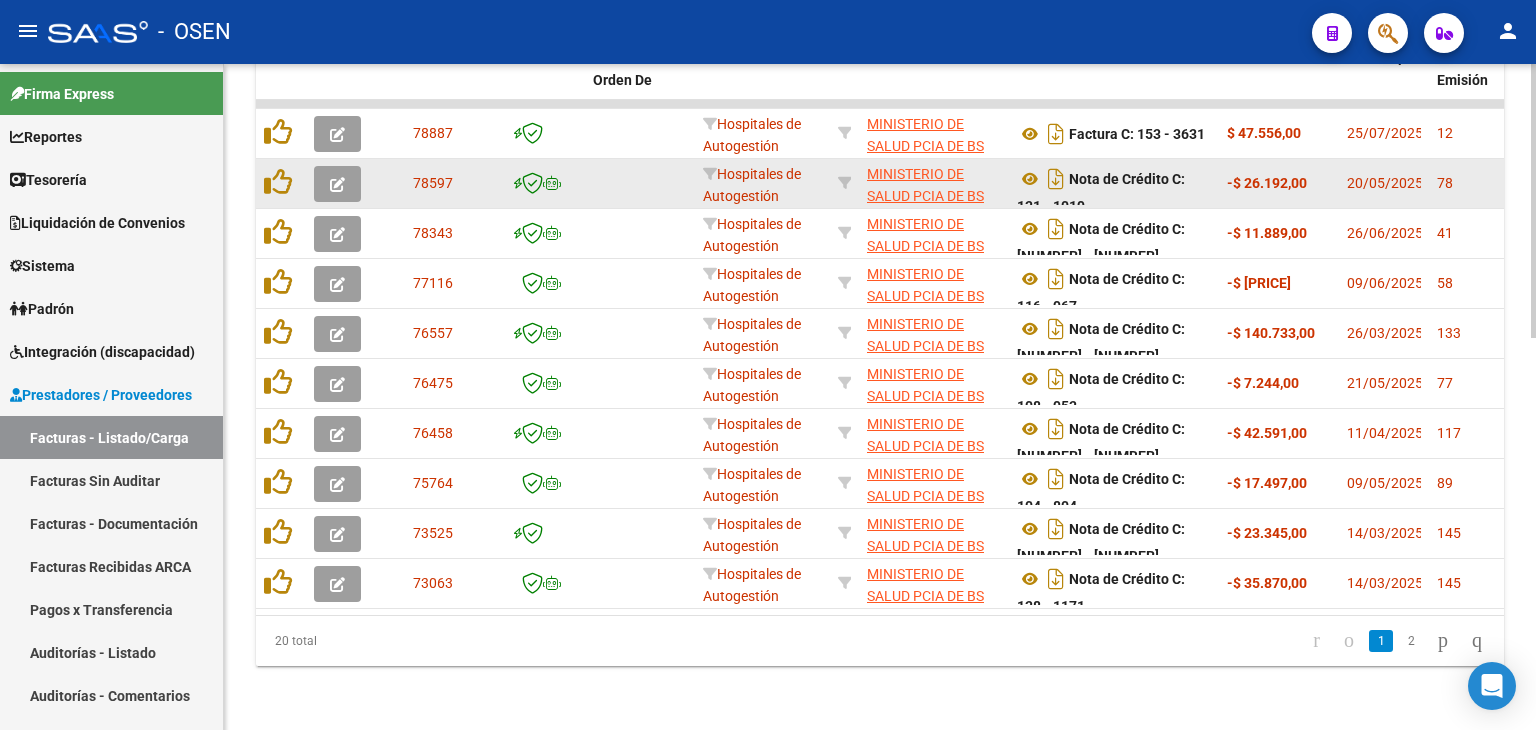 scroll, scrollTop: 953, scrollLeft: 0, axis: vertical 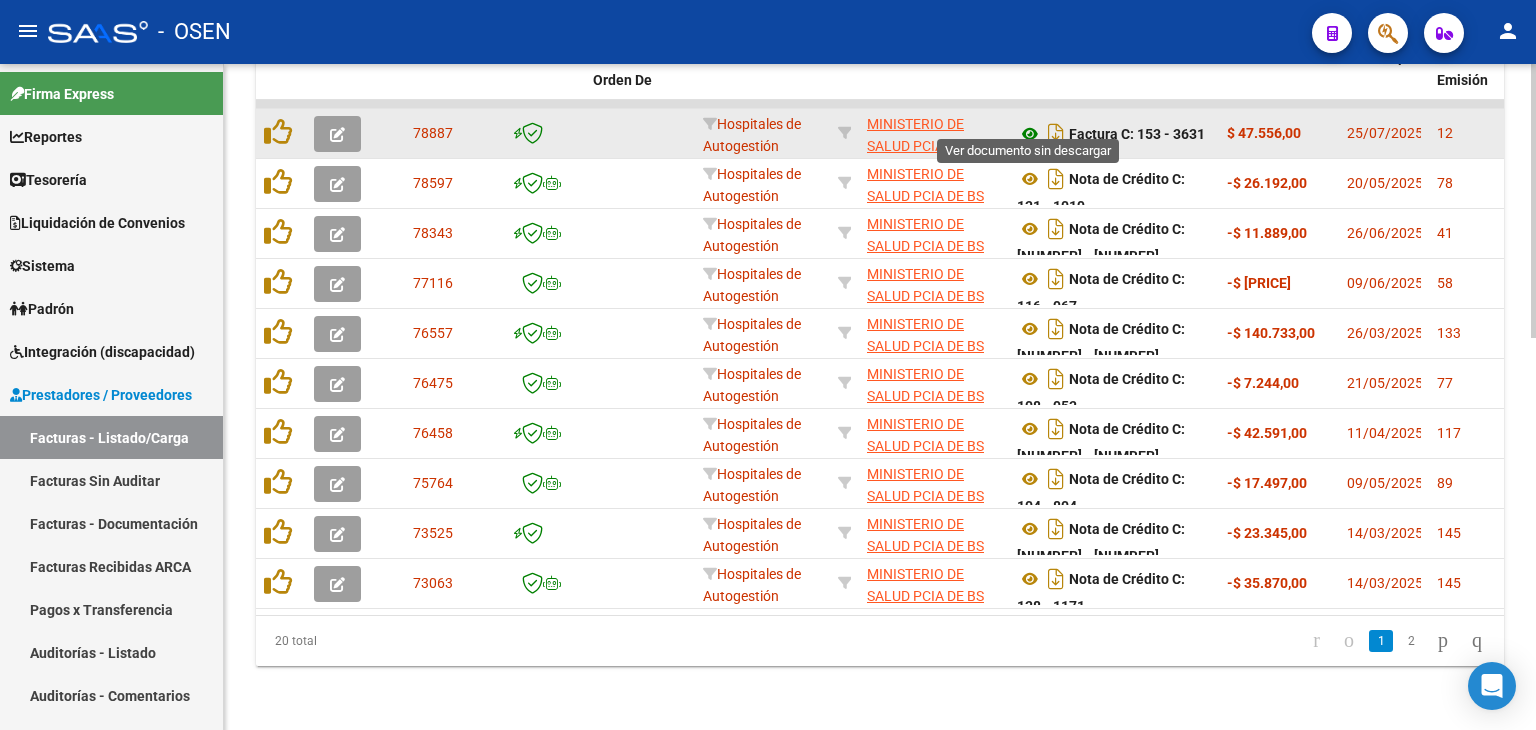 click 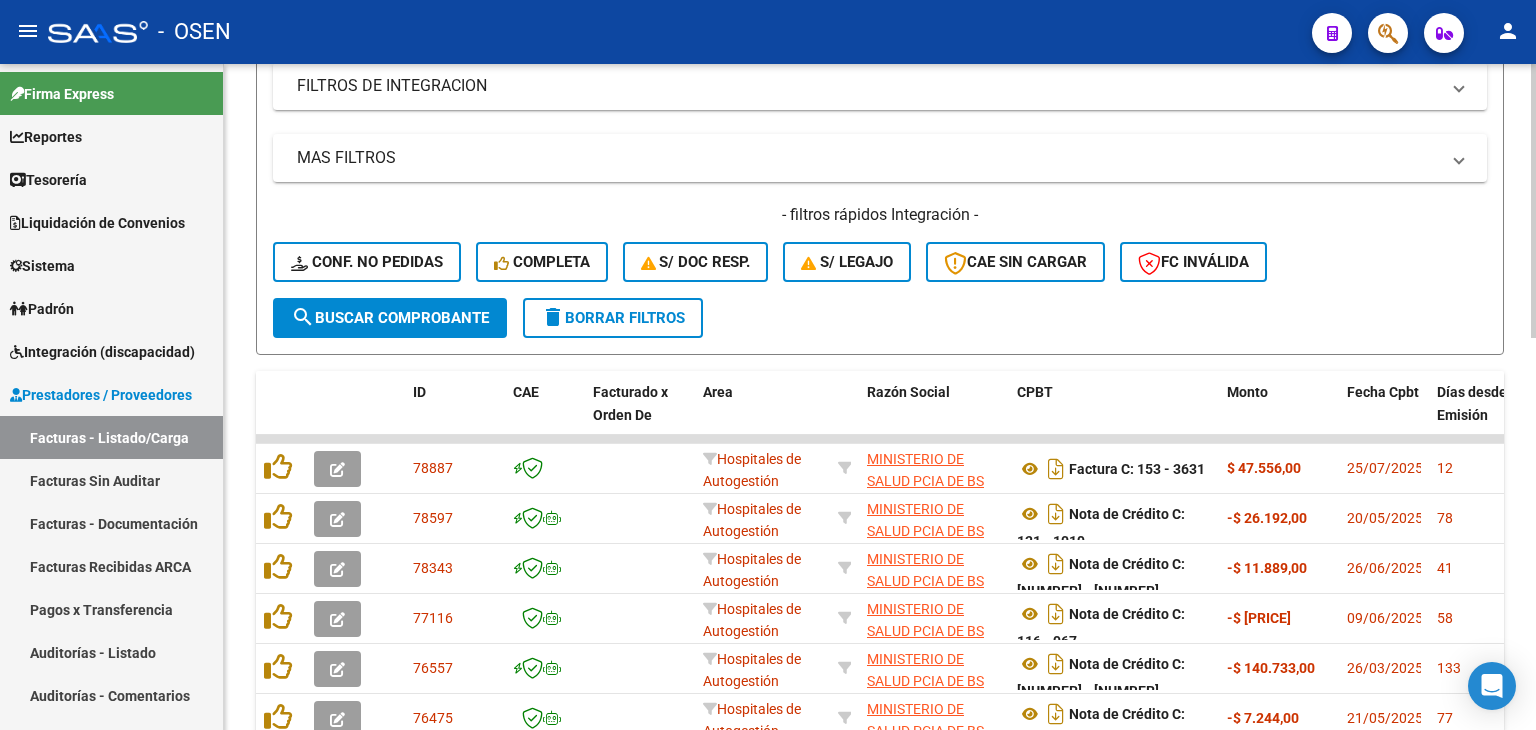 scroll, scrollTop: 287, scrollLeft: 0, axis: vertical 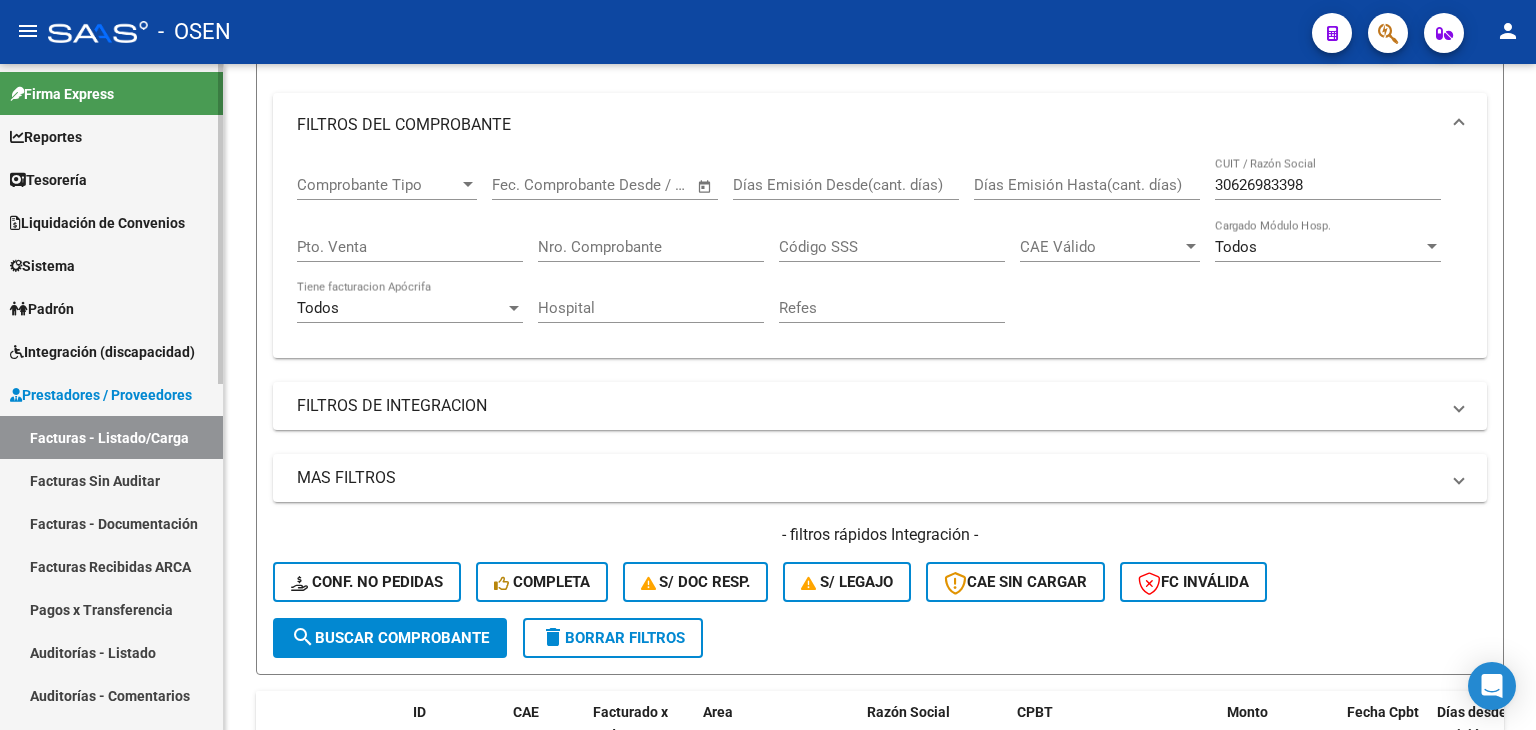 click on "Tesorería" at bounding box center (111, 179) 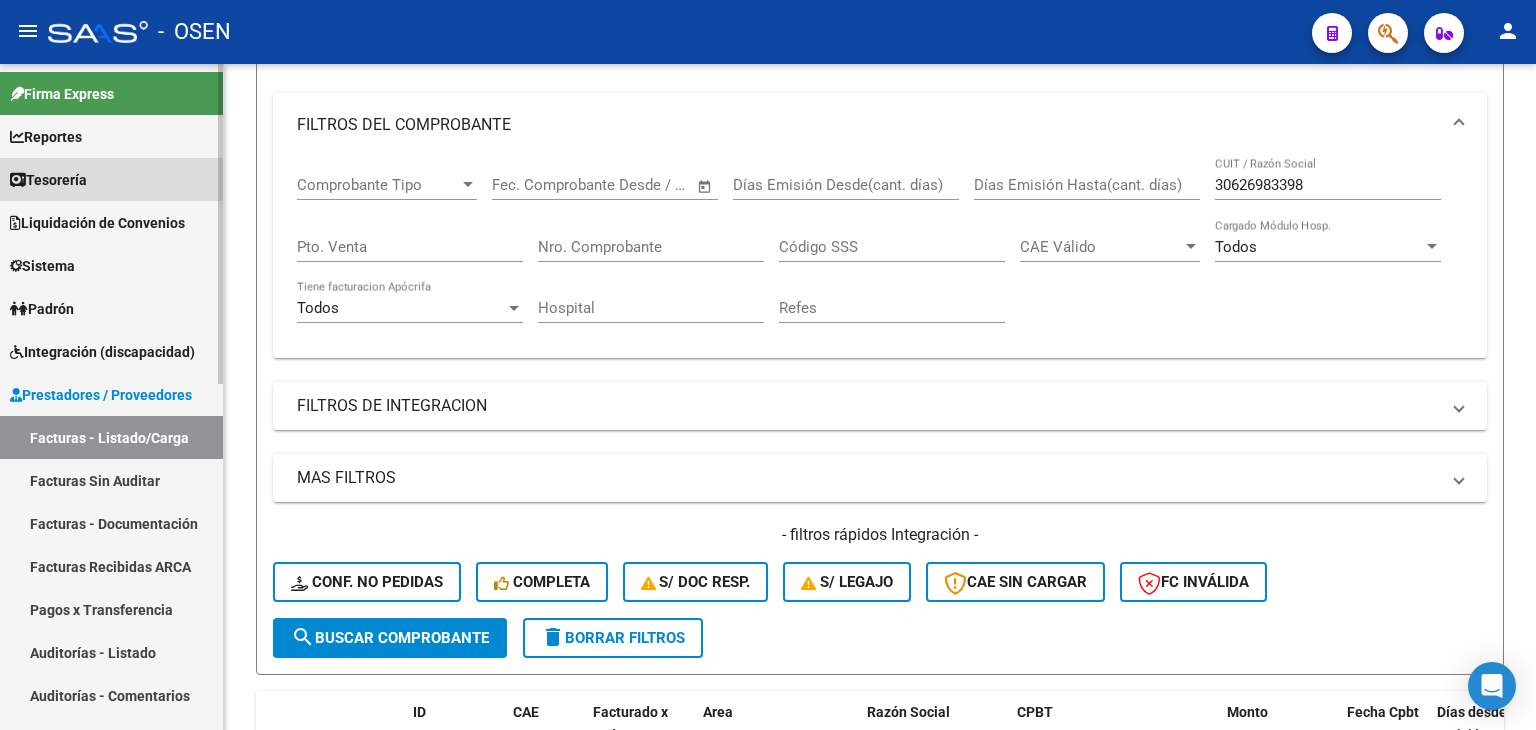 click on "Tesorería" at bounding box center (111, 179) 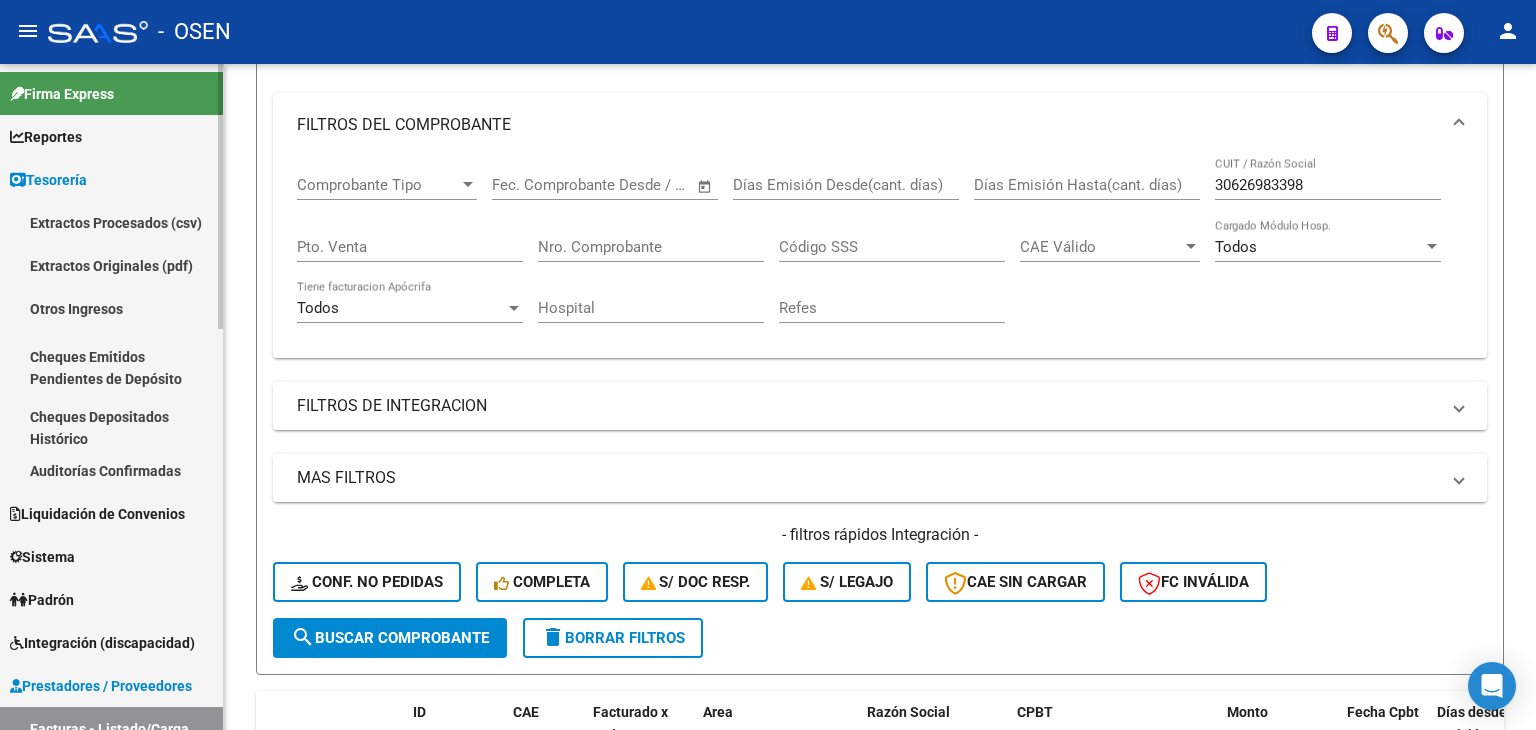 click on "Auditorías Confirmadas" at bounding box center [111, 470] 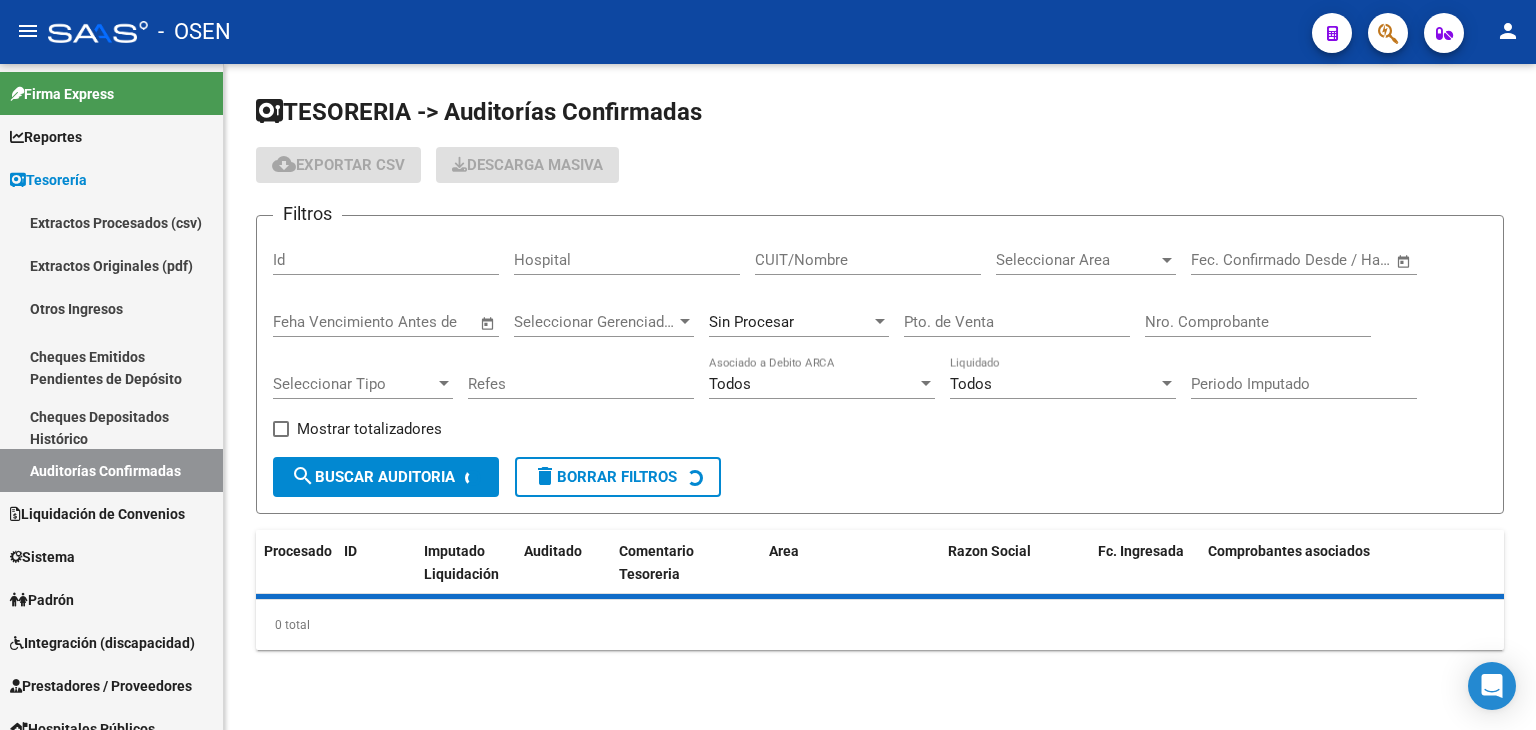 scroll, scrollTop: 0, scrollLeft: 0, axis: both 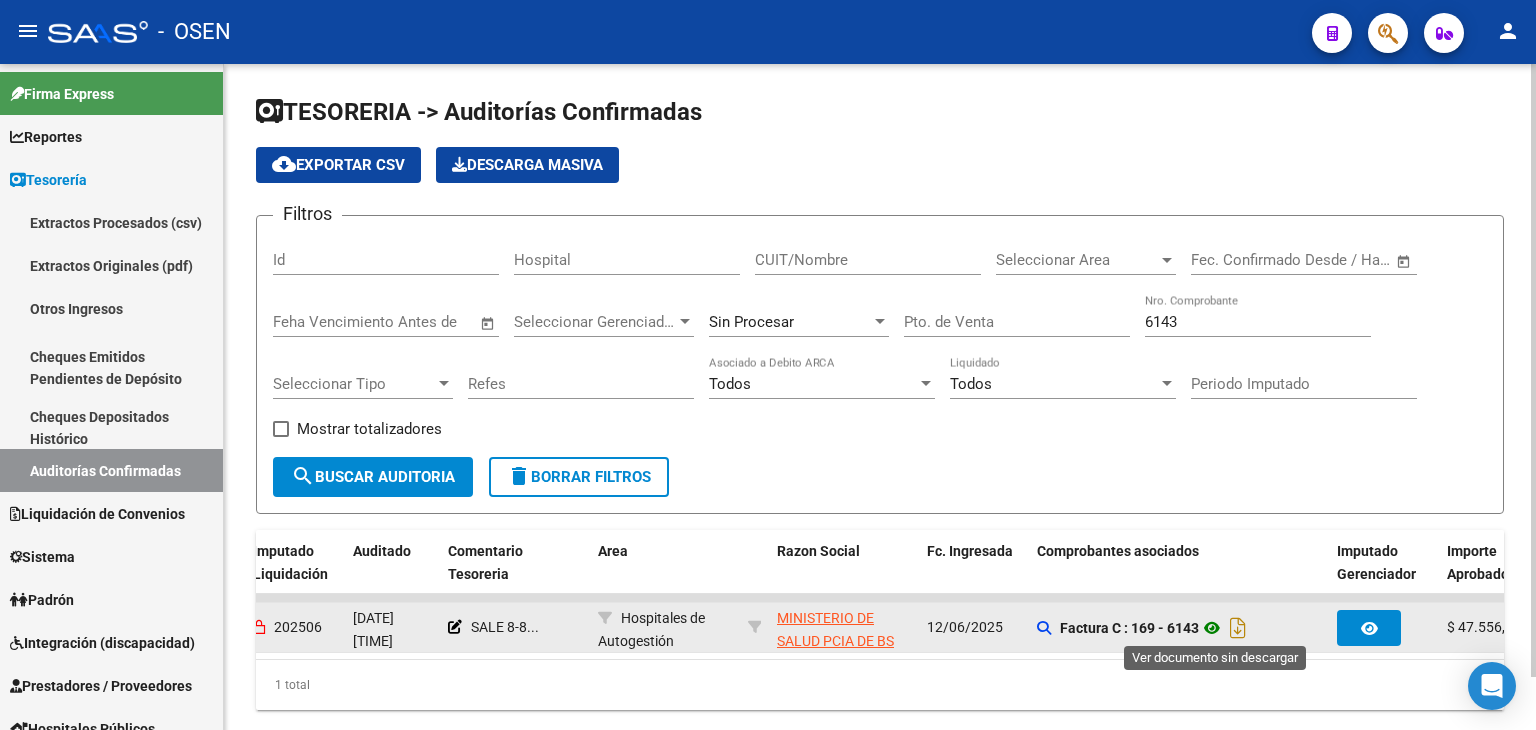 click 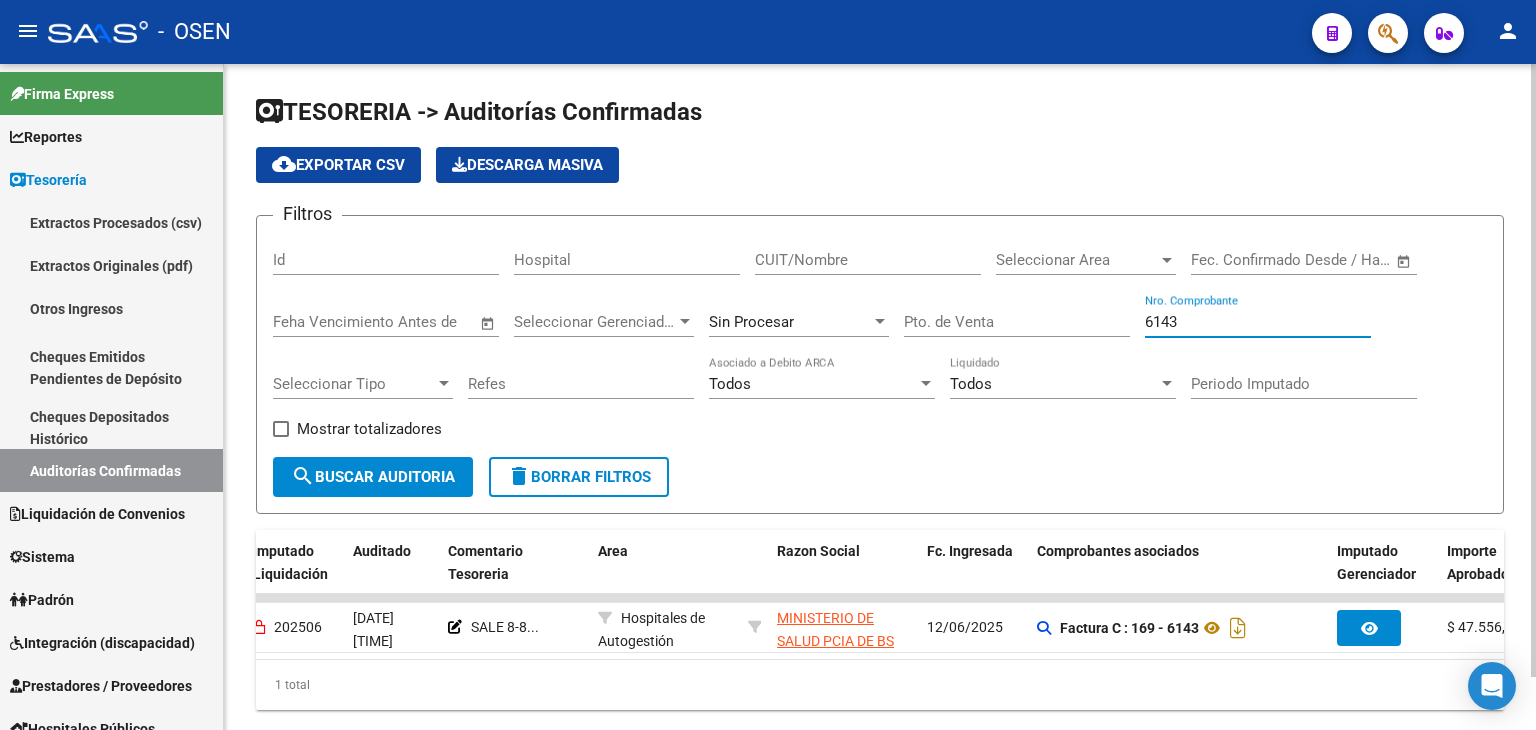 drag, startPoint x: 1205, startPoint y: 317, endPoint x: 970, endPoint y: 317, distance: 235 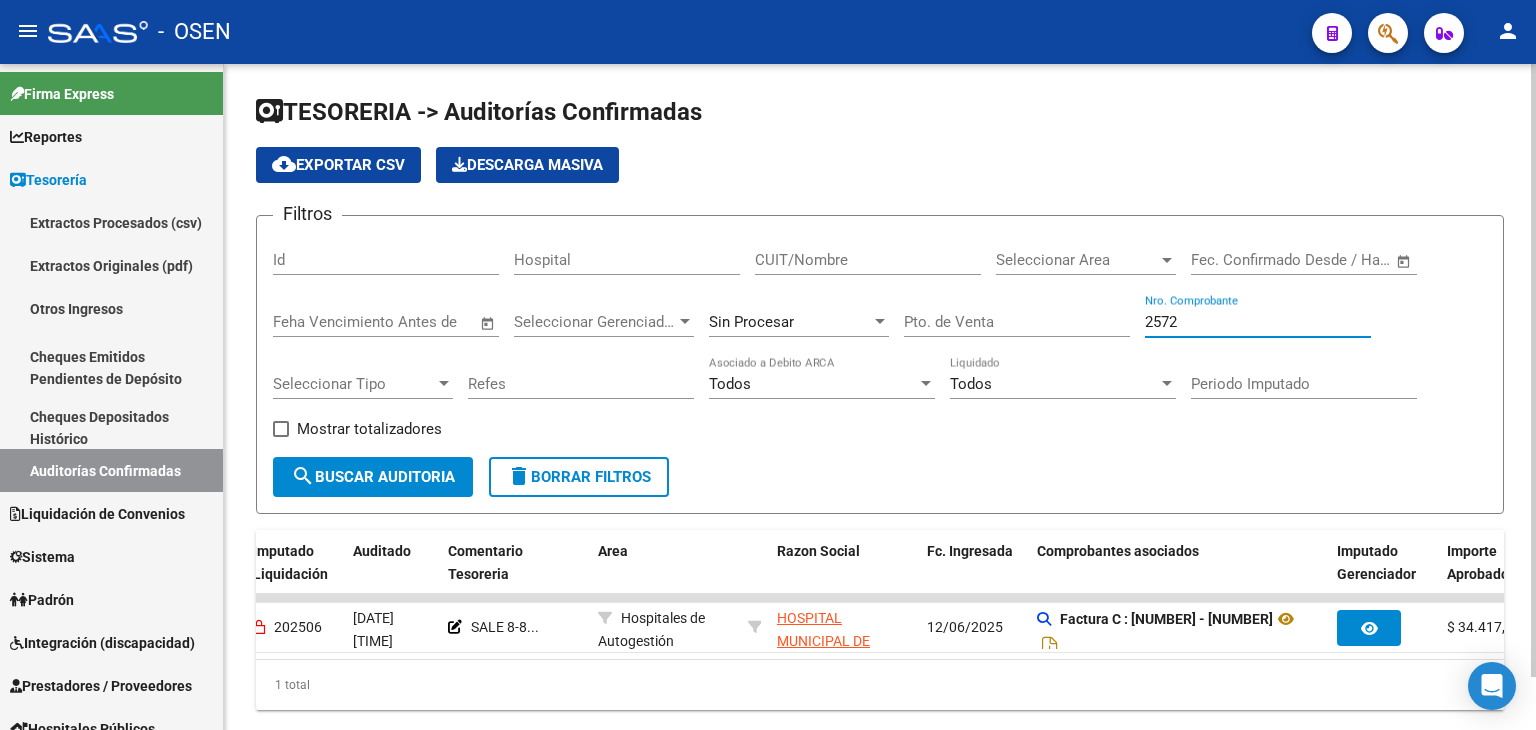 type on "2572" 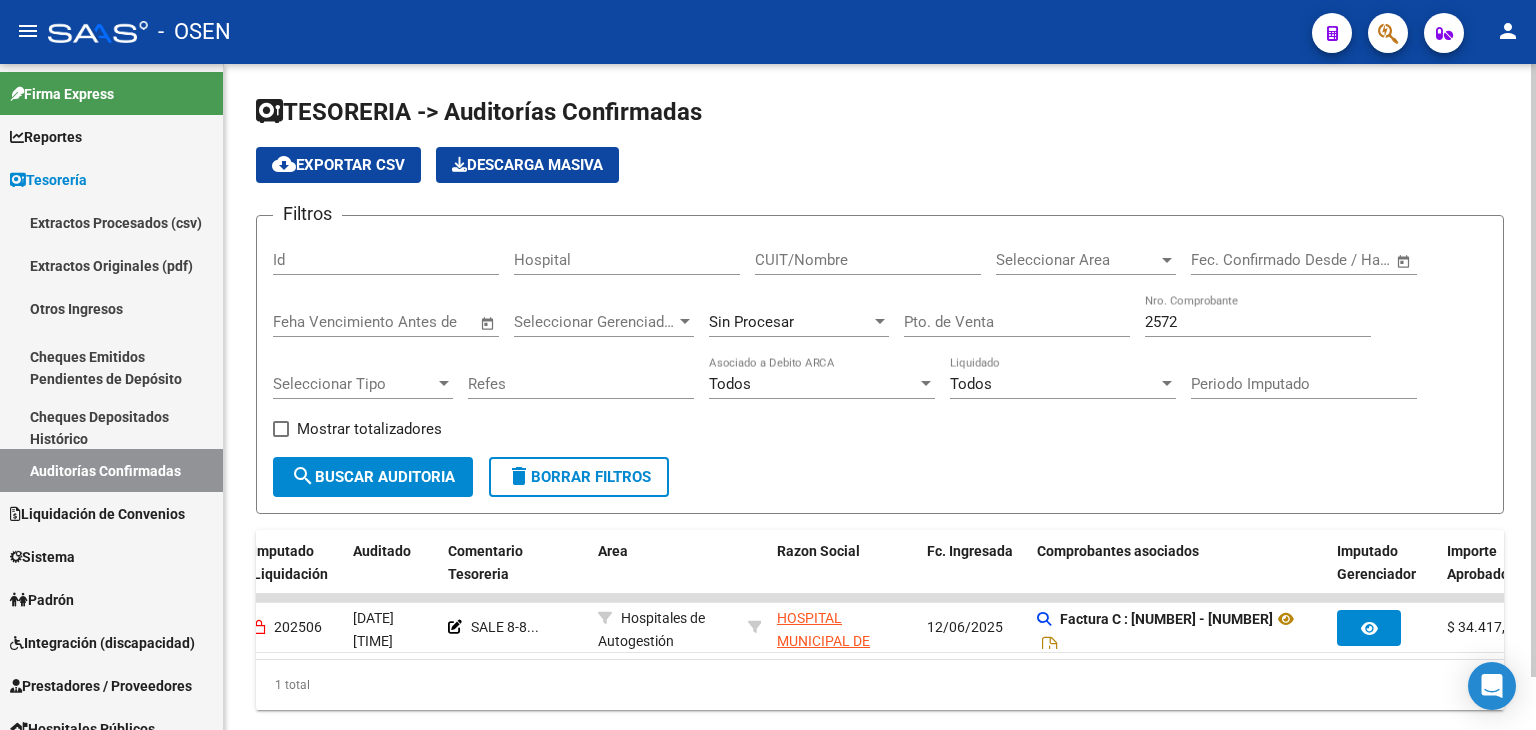 drag, startPoint x: 756, startPoint y: 673, endPoint x: 836, endPoint y: 673, distance: 80 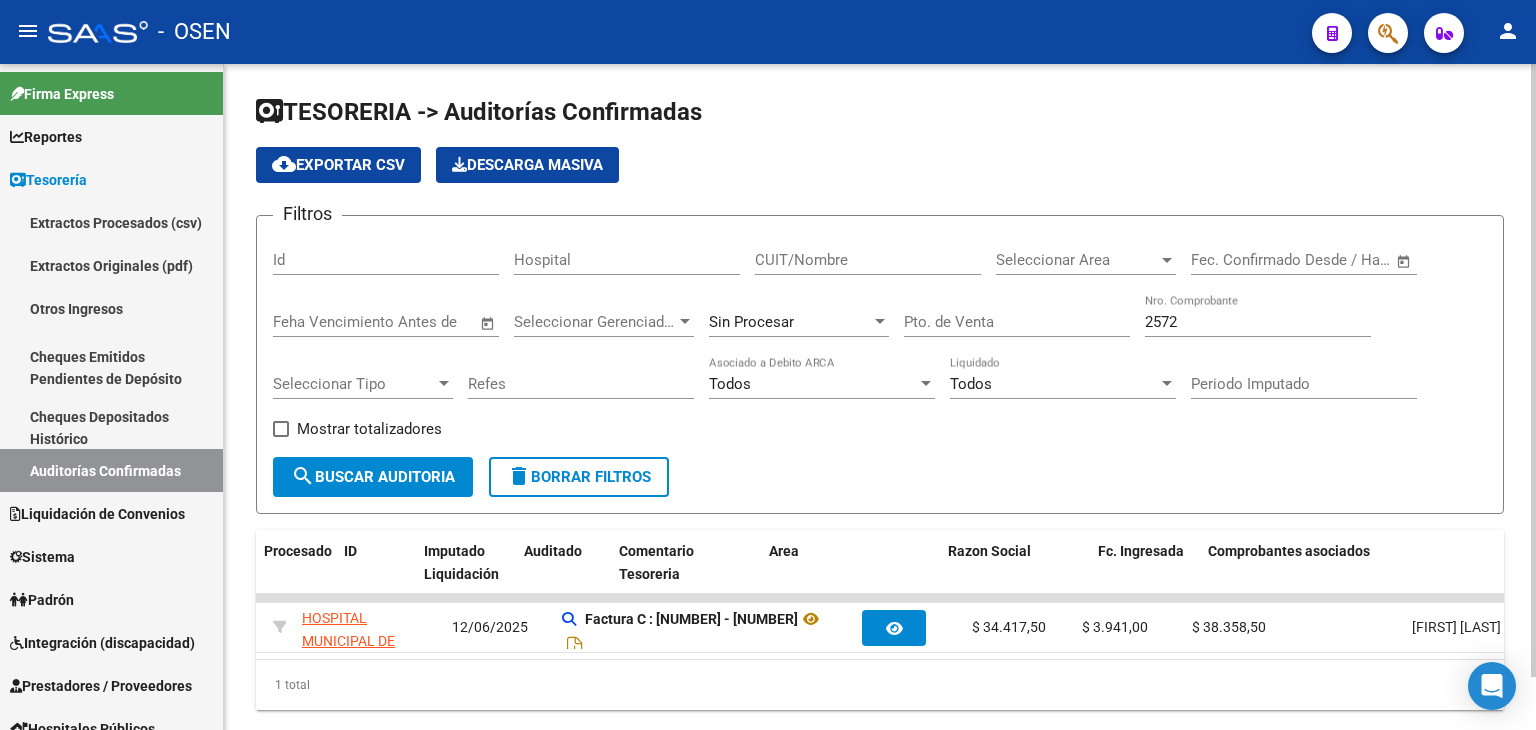 scroll, scrollTop: 0, scrollLeft: 0, axis: both 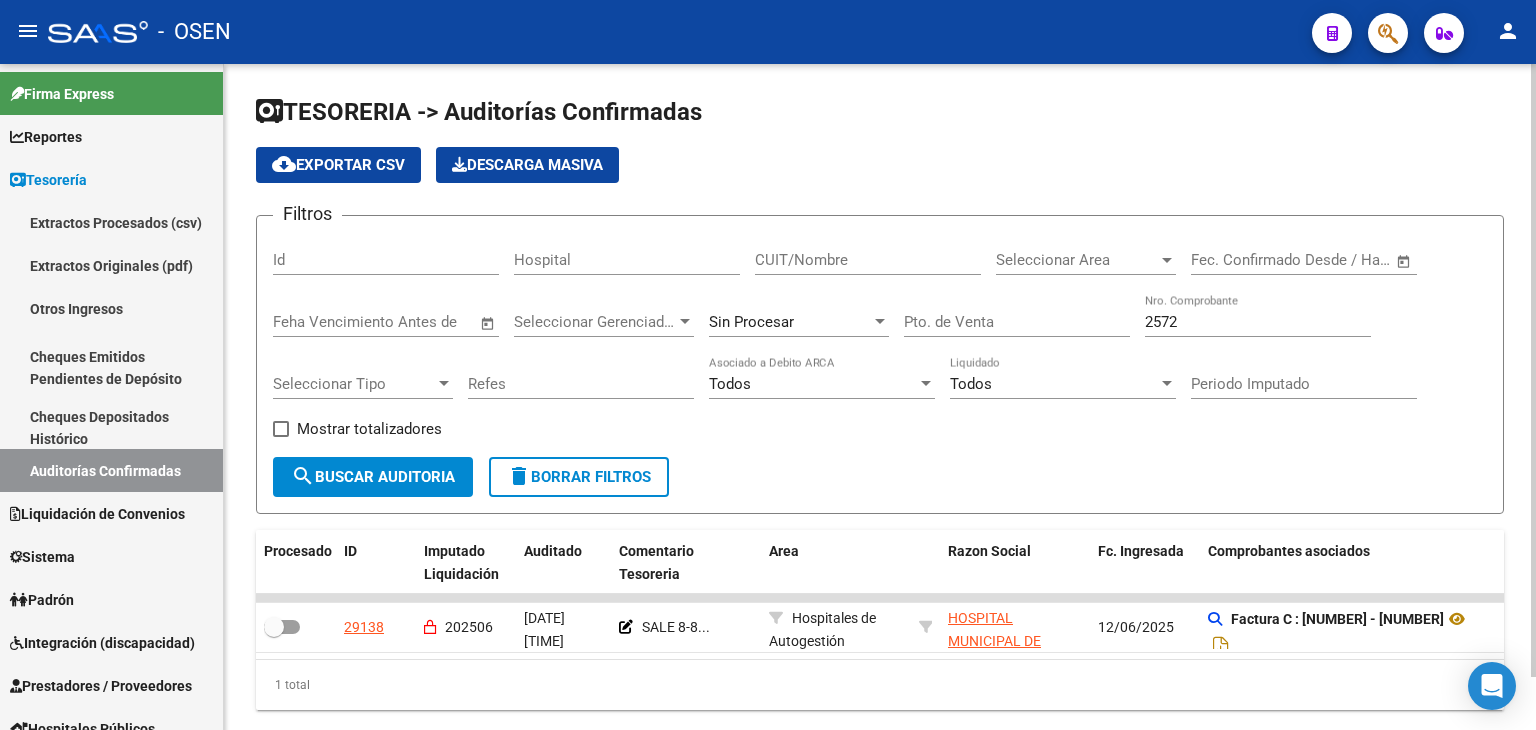 click on "1 total" 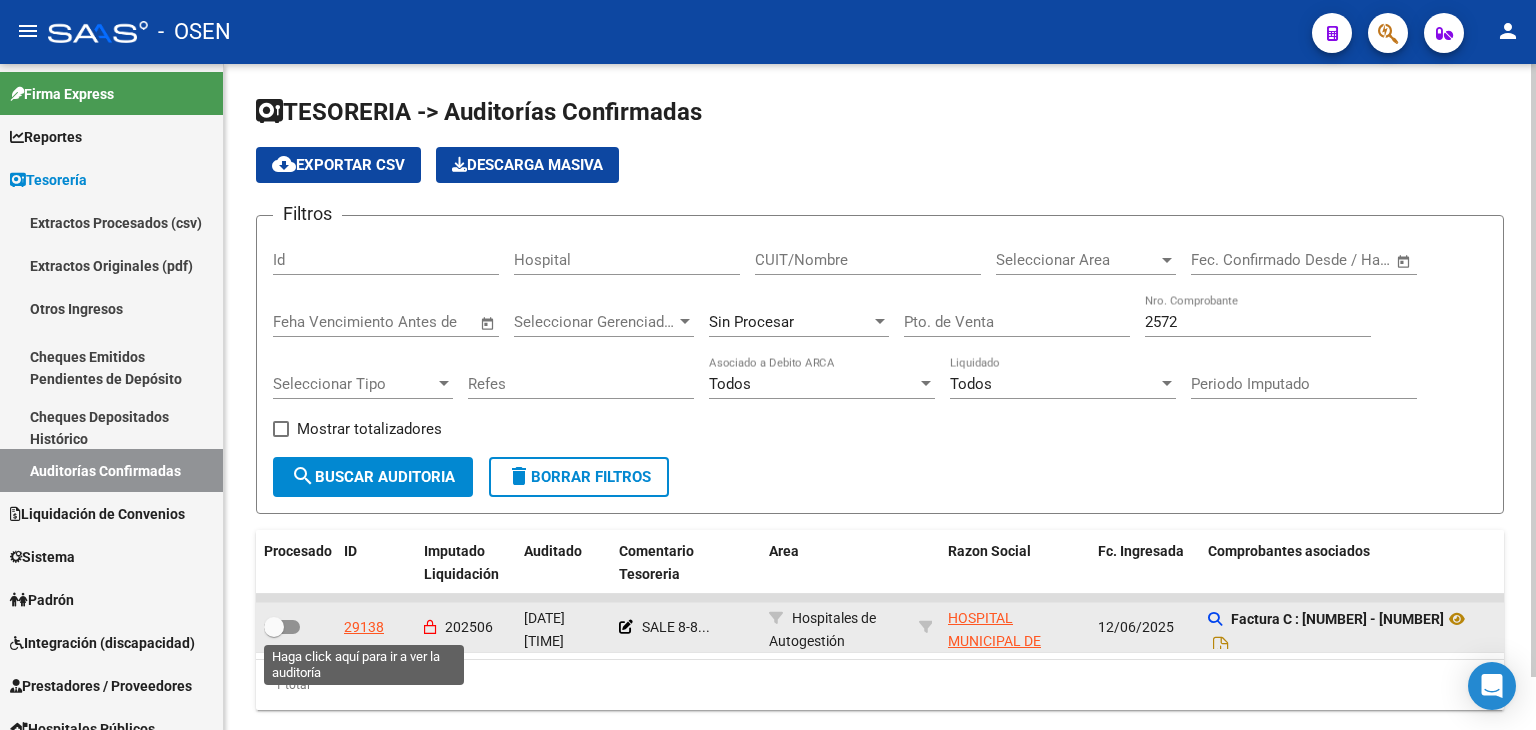 click on "29138" 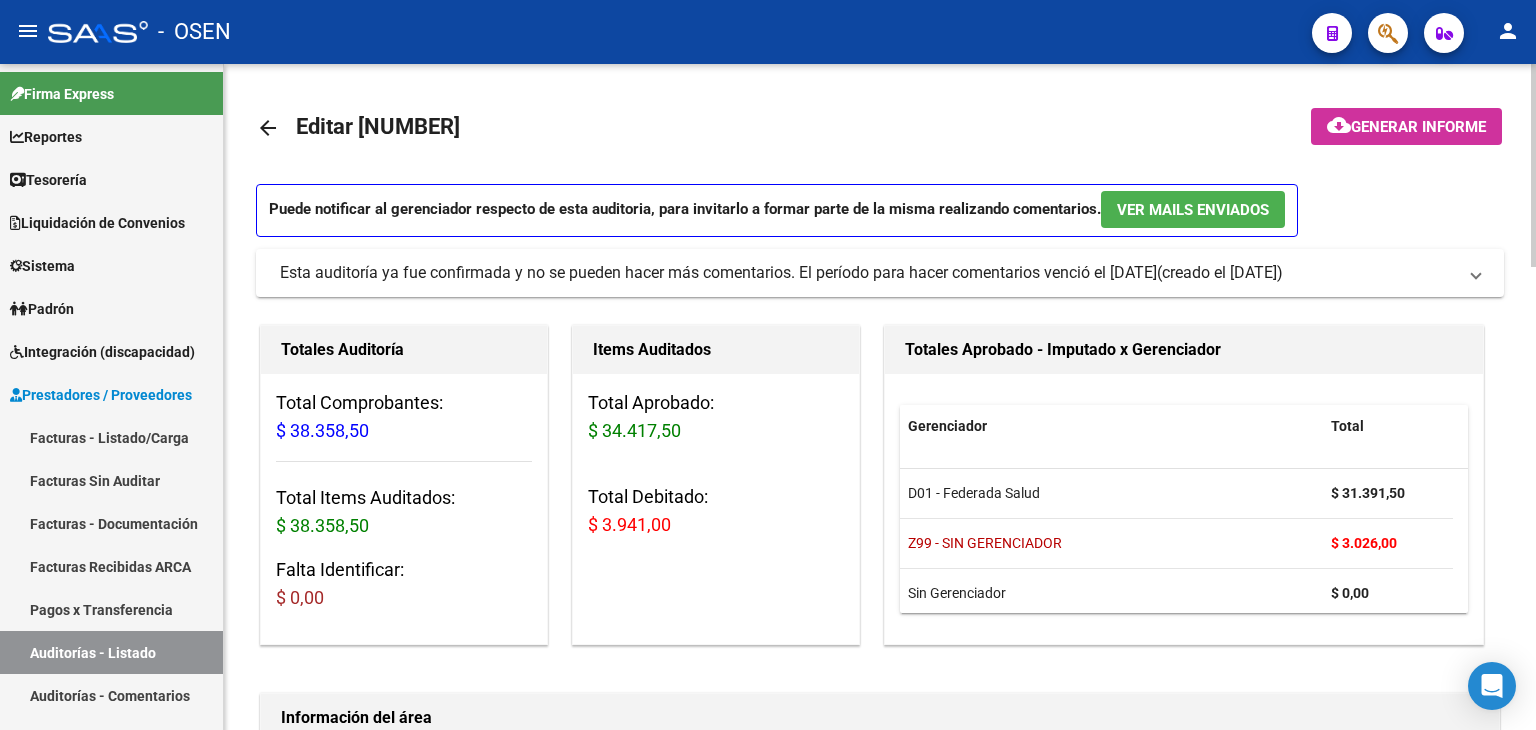 scroll, scrollTop: 12, scrollLeft: 0, axis: vertical 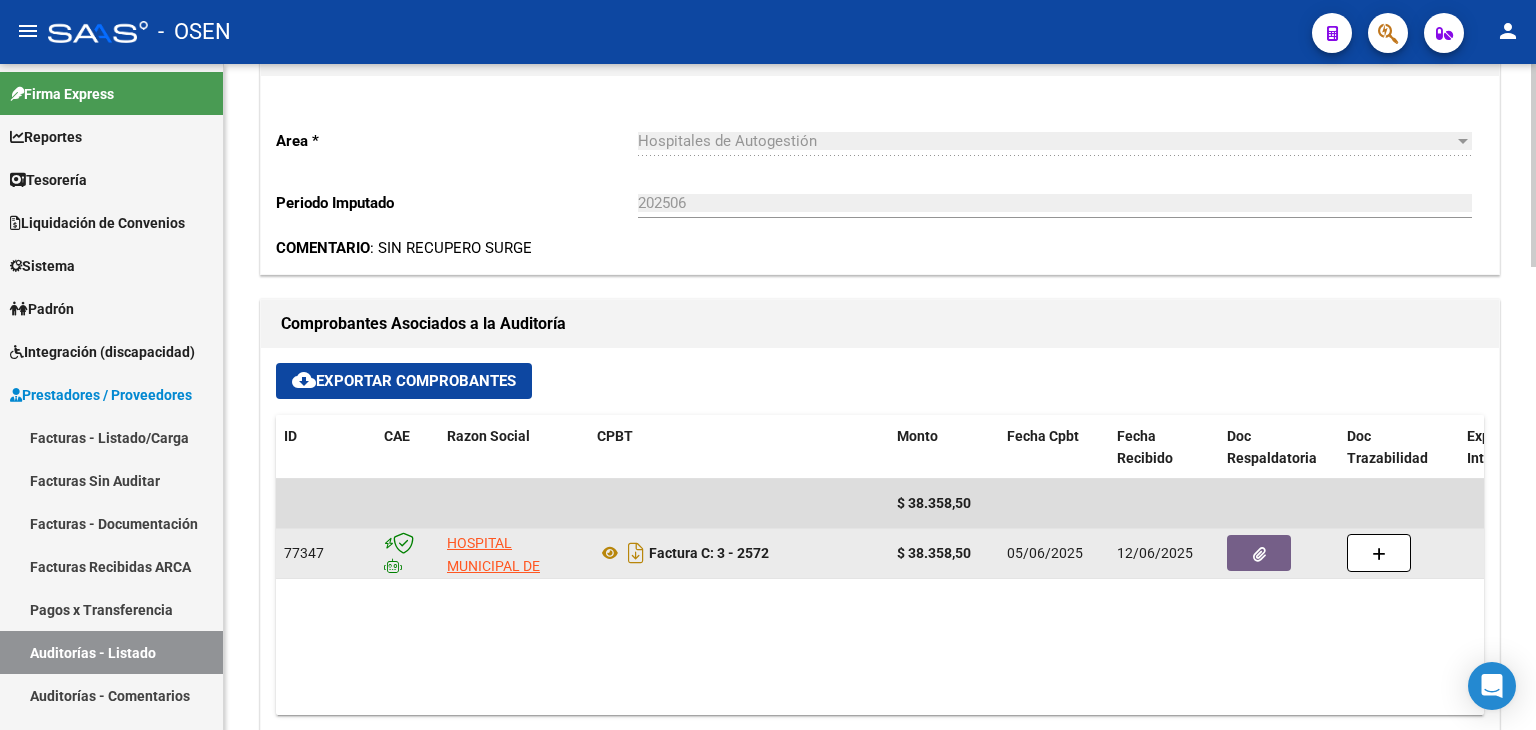 click 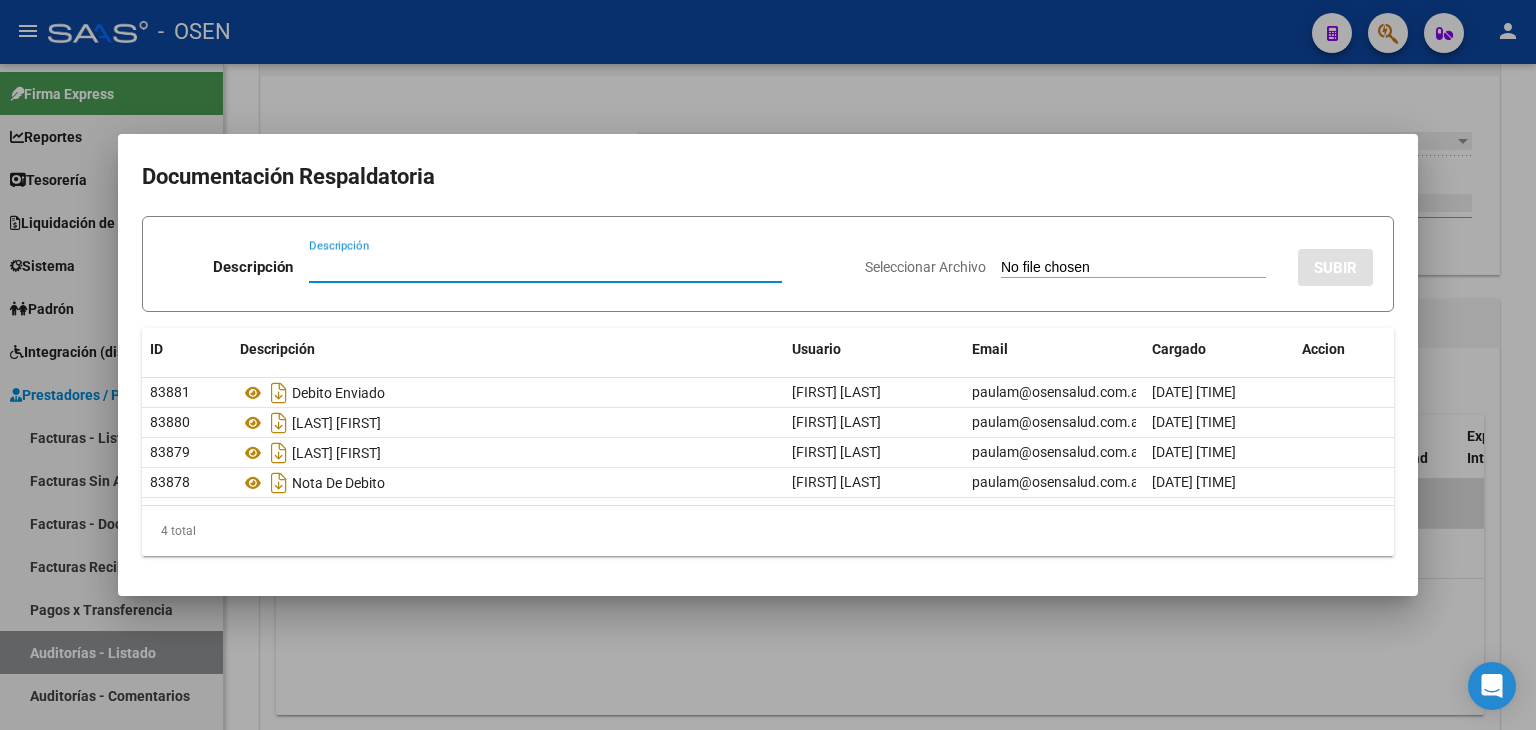 click at bounding box center [768, 365] 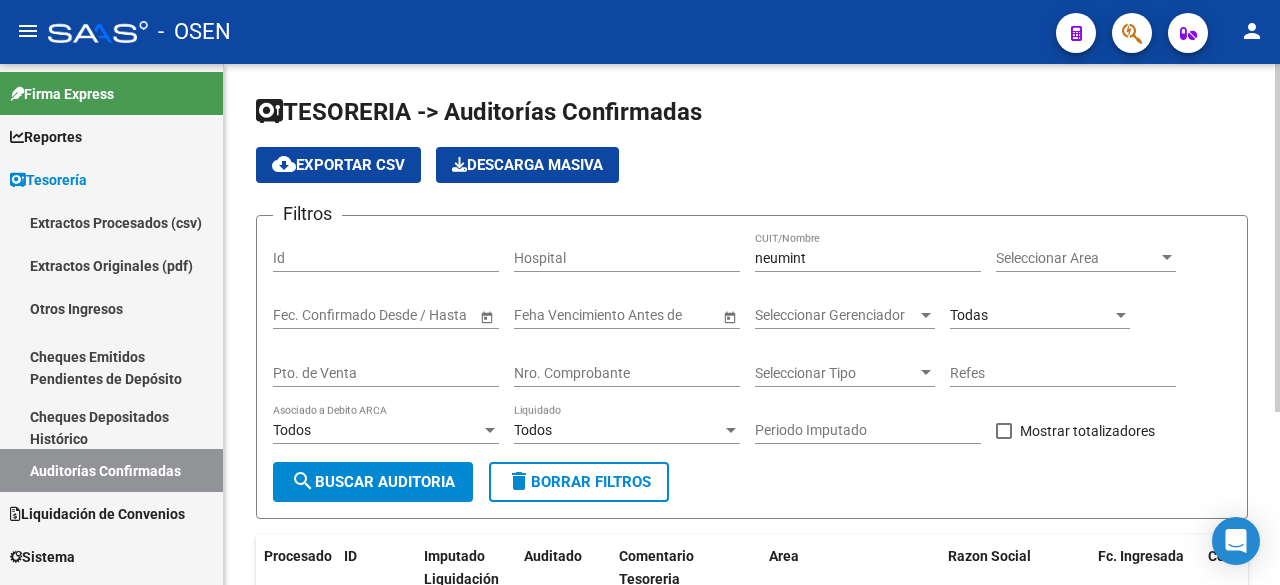 scroll, scrollTop: 0, scrollLeft: 0, axis: both 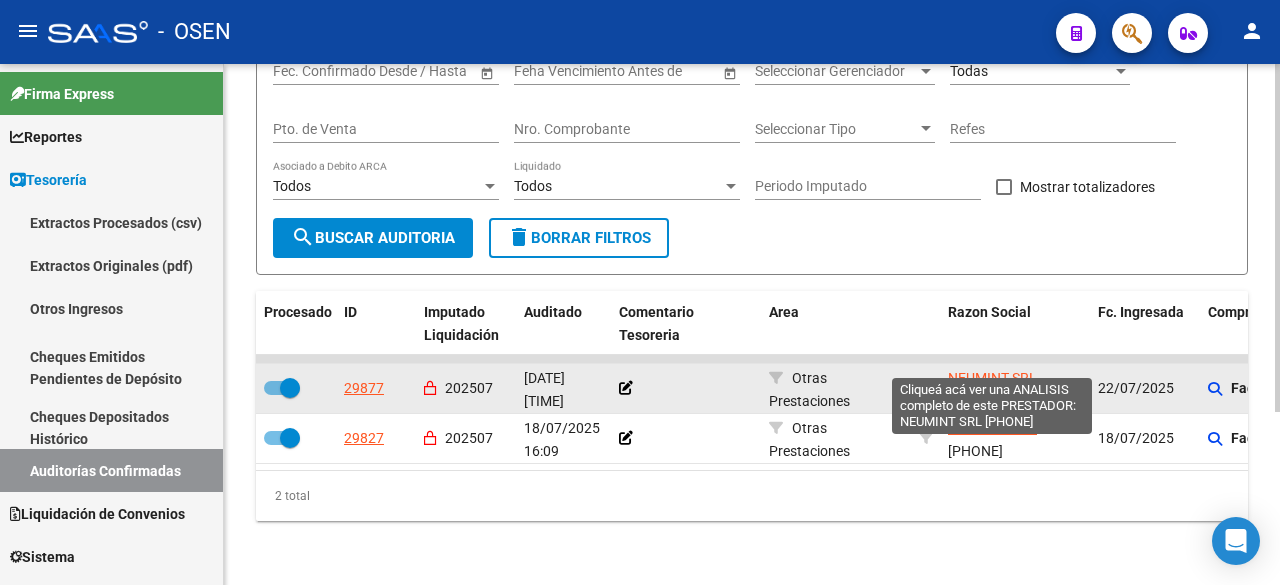click on "NEUMINT SRL" 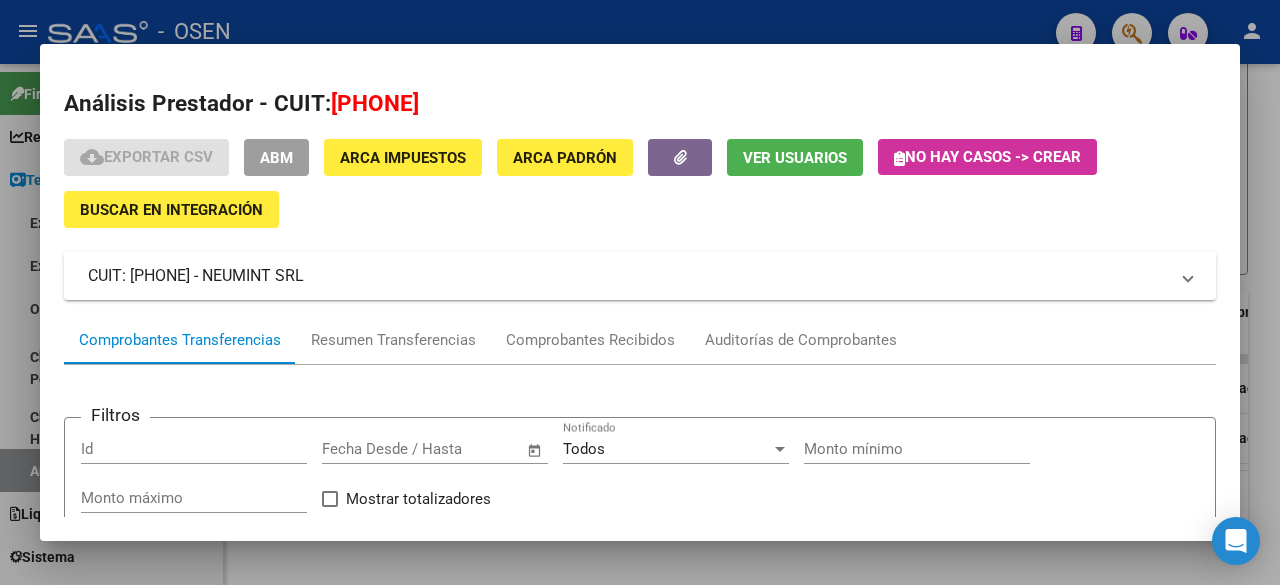 click on "ABM" at bounding box center (276, 158) 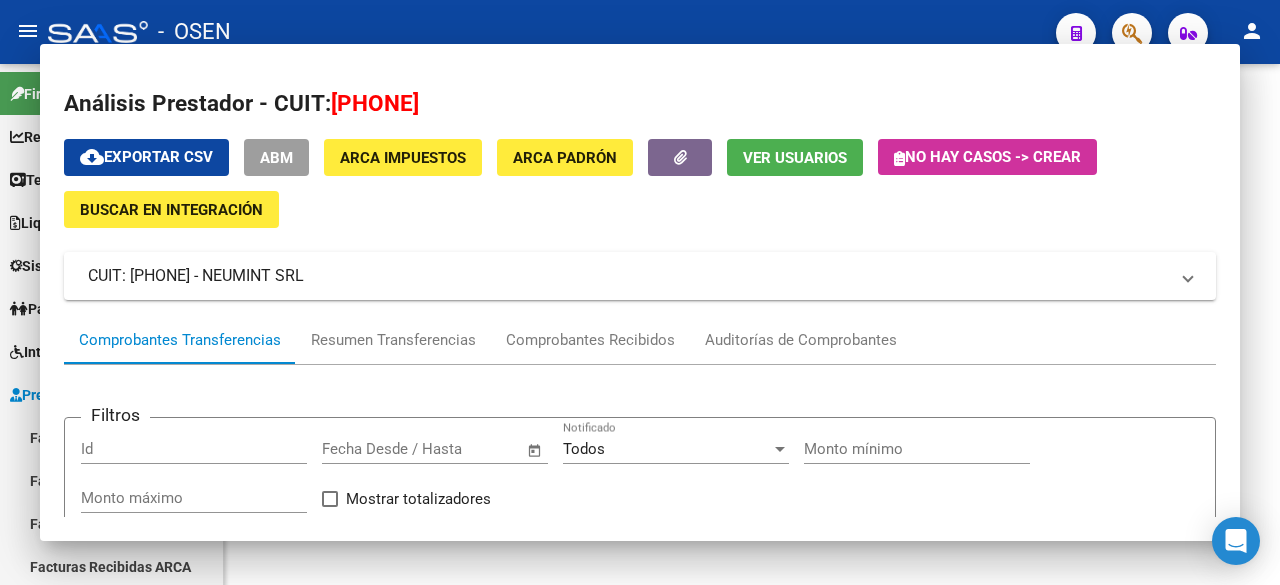 scroll, scrollTop: 0, scrollLeft: 0, axis: both 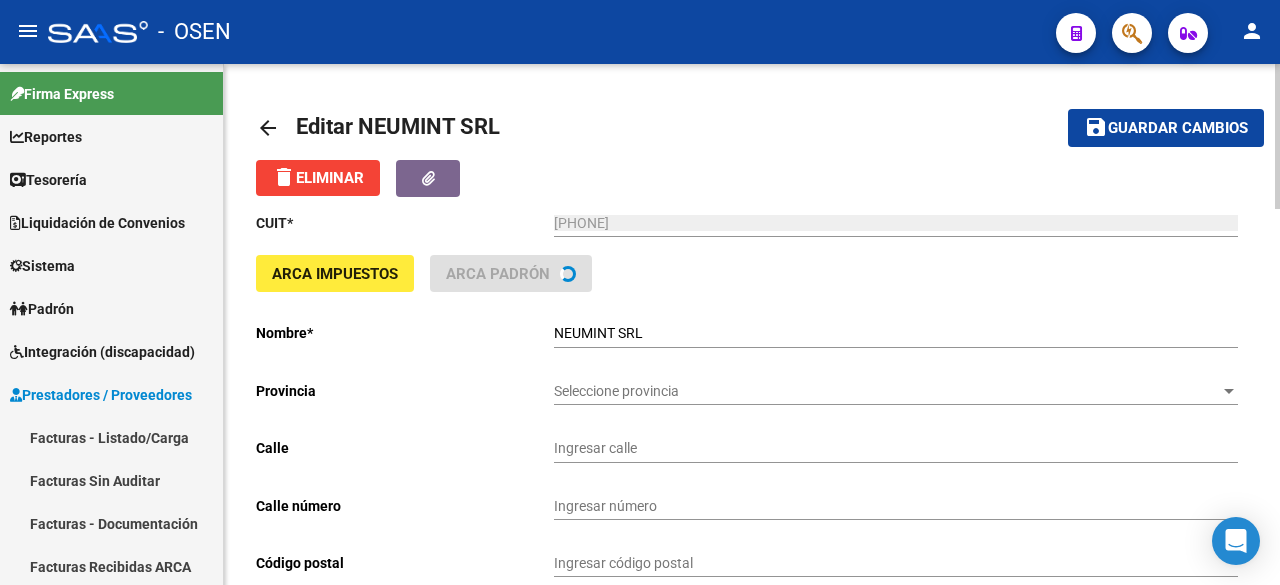 type on "LAUTARO" 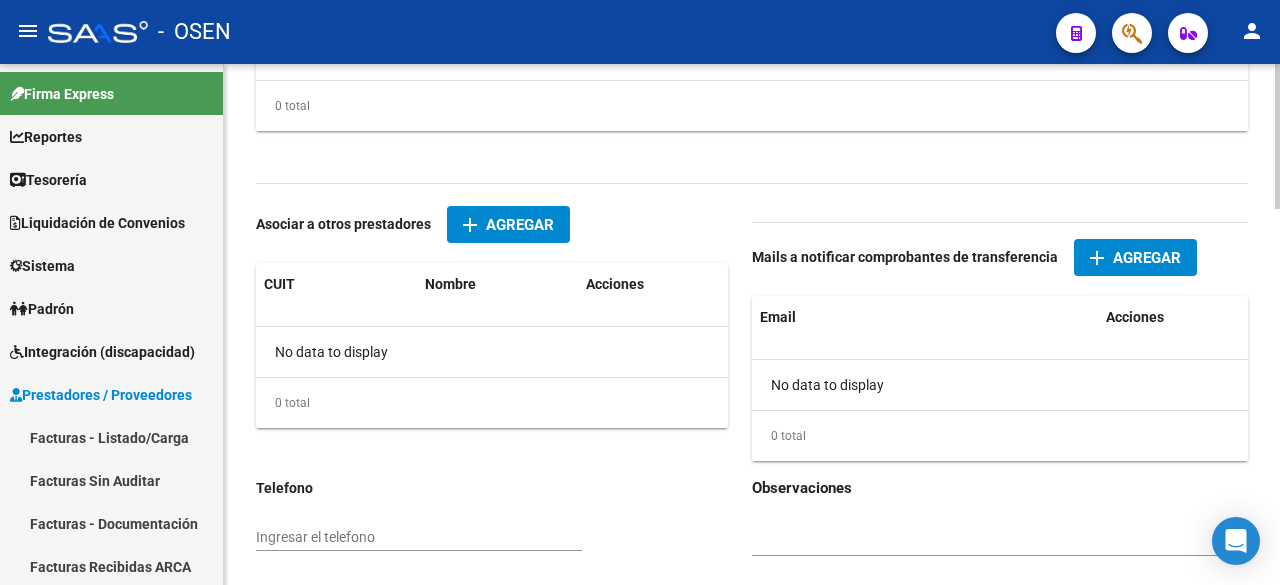 scroll, scrollTop: 1333, scrollLeft: 0, axis: vertical 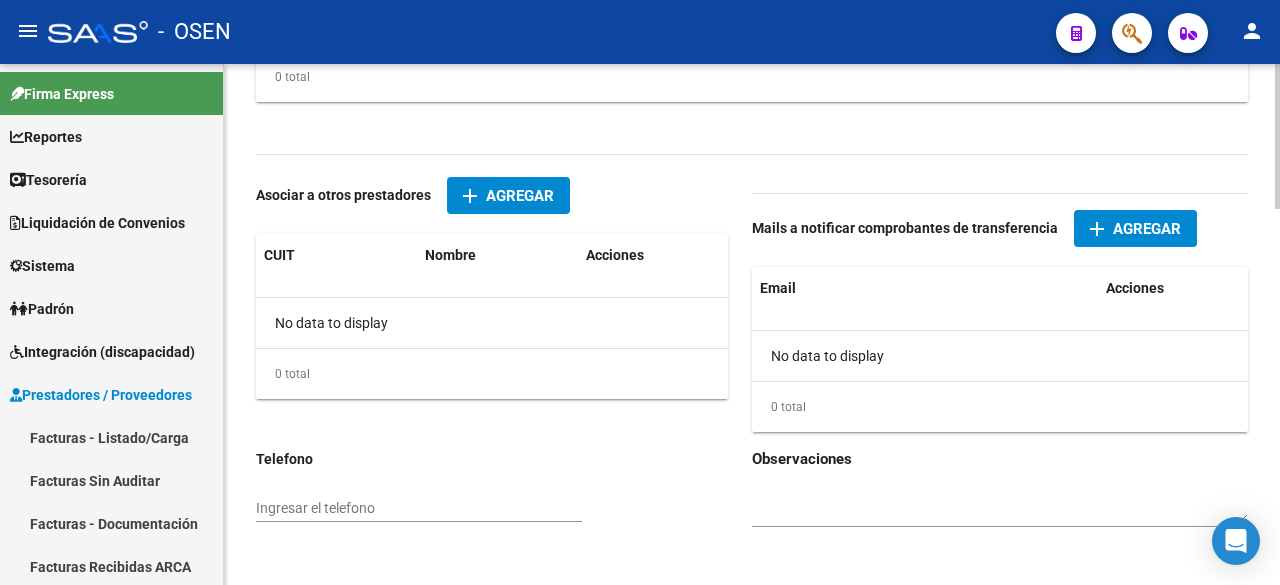 click on "Agregar" 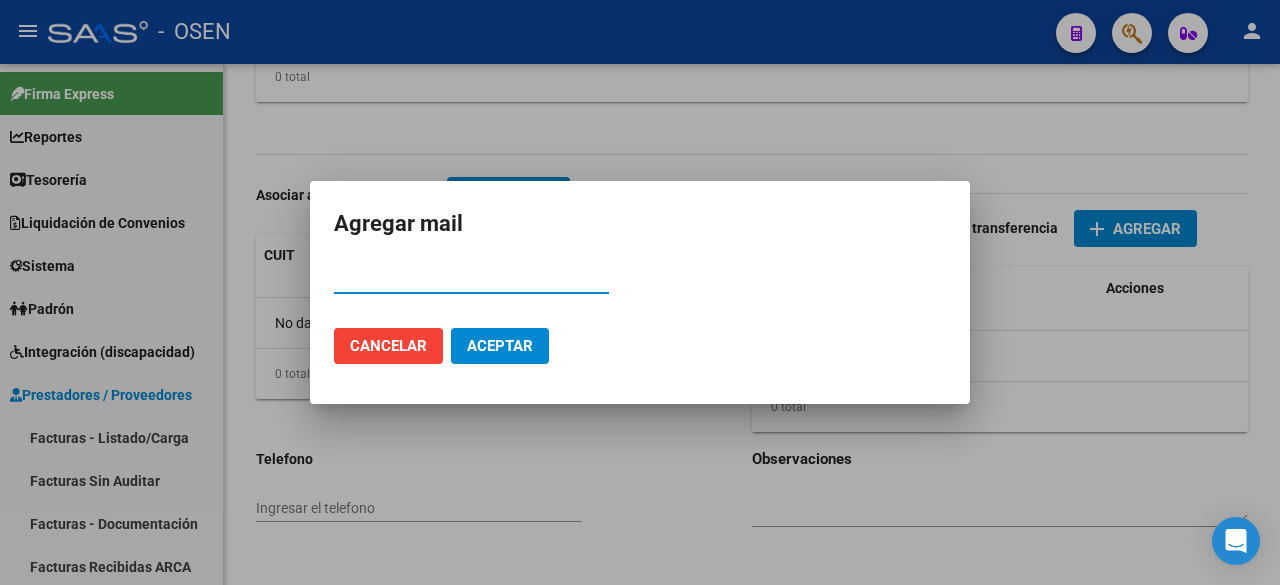 paste on "30712262326" 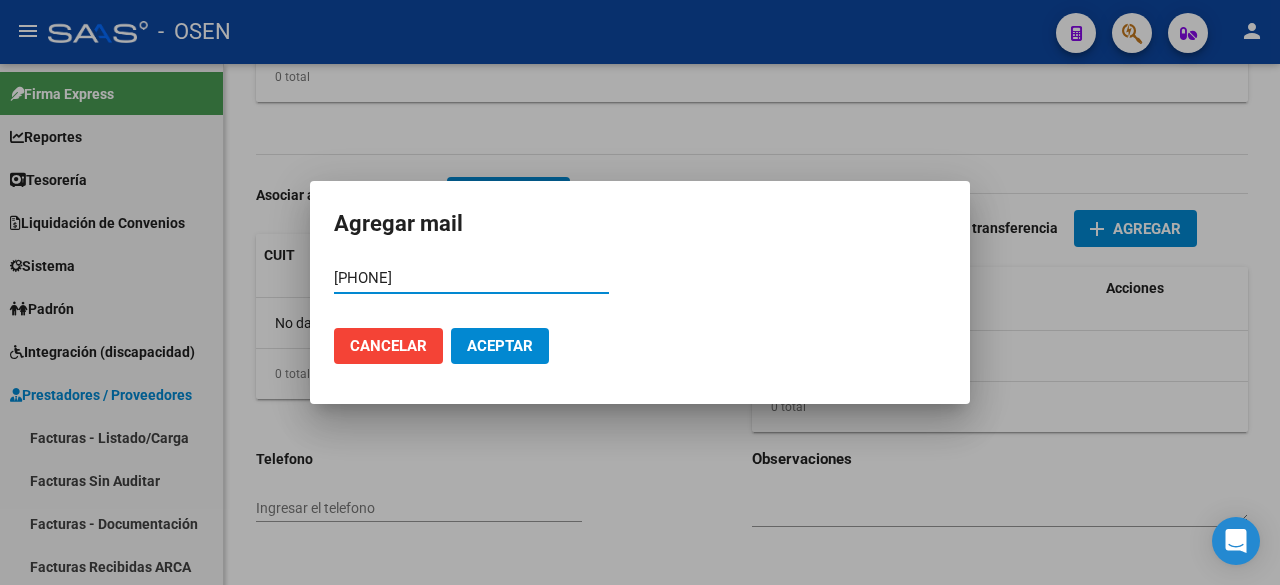 drag, startPoint x: 522, startPoint y: 277, endPoint x: -28, endPoint y: 287, distance: 550.0909 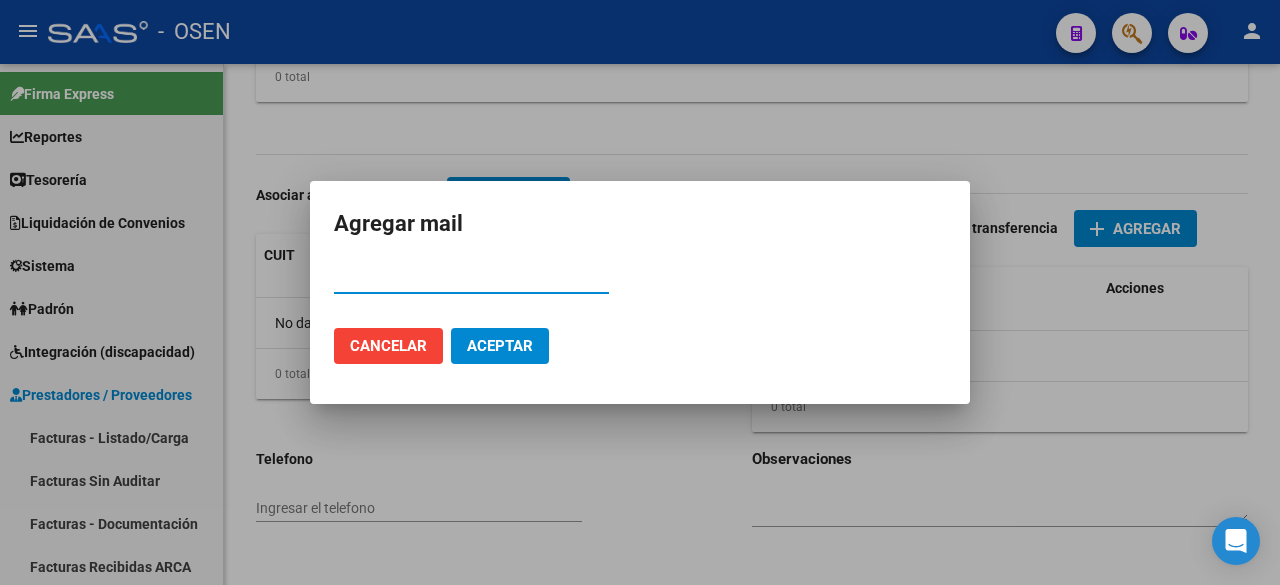 paste on "acasalnovo@neumint.com.ar" 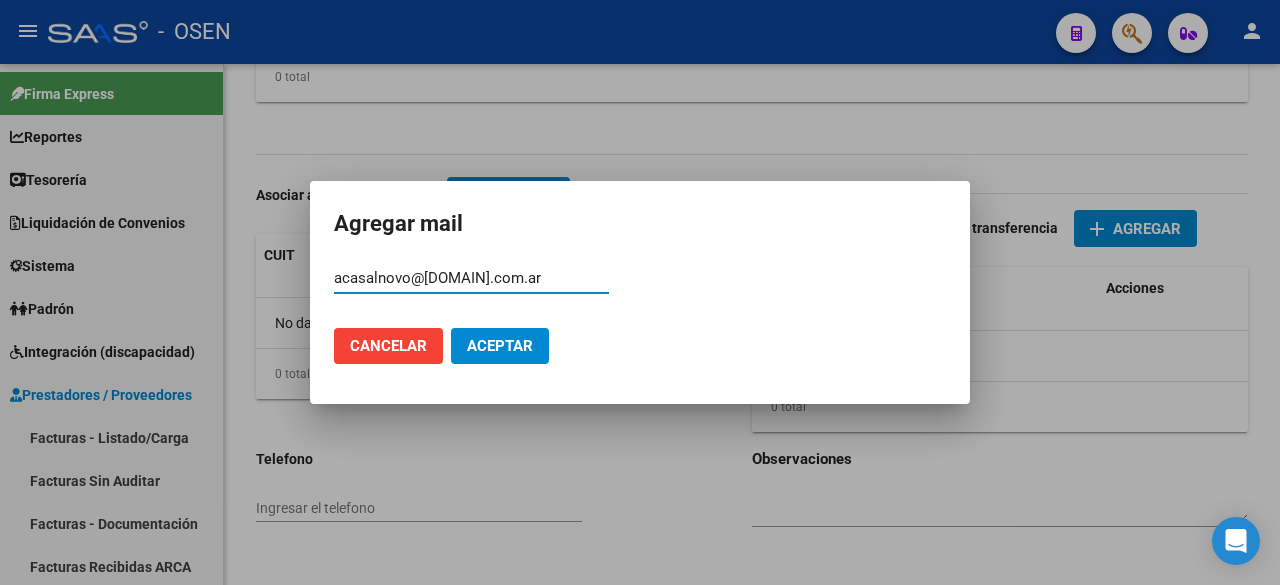 type on "acasalnovo@neumint.com.ar" 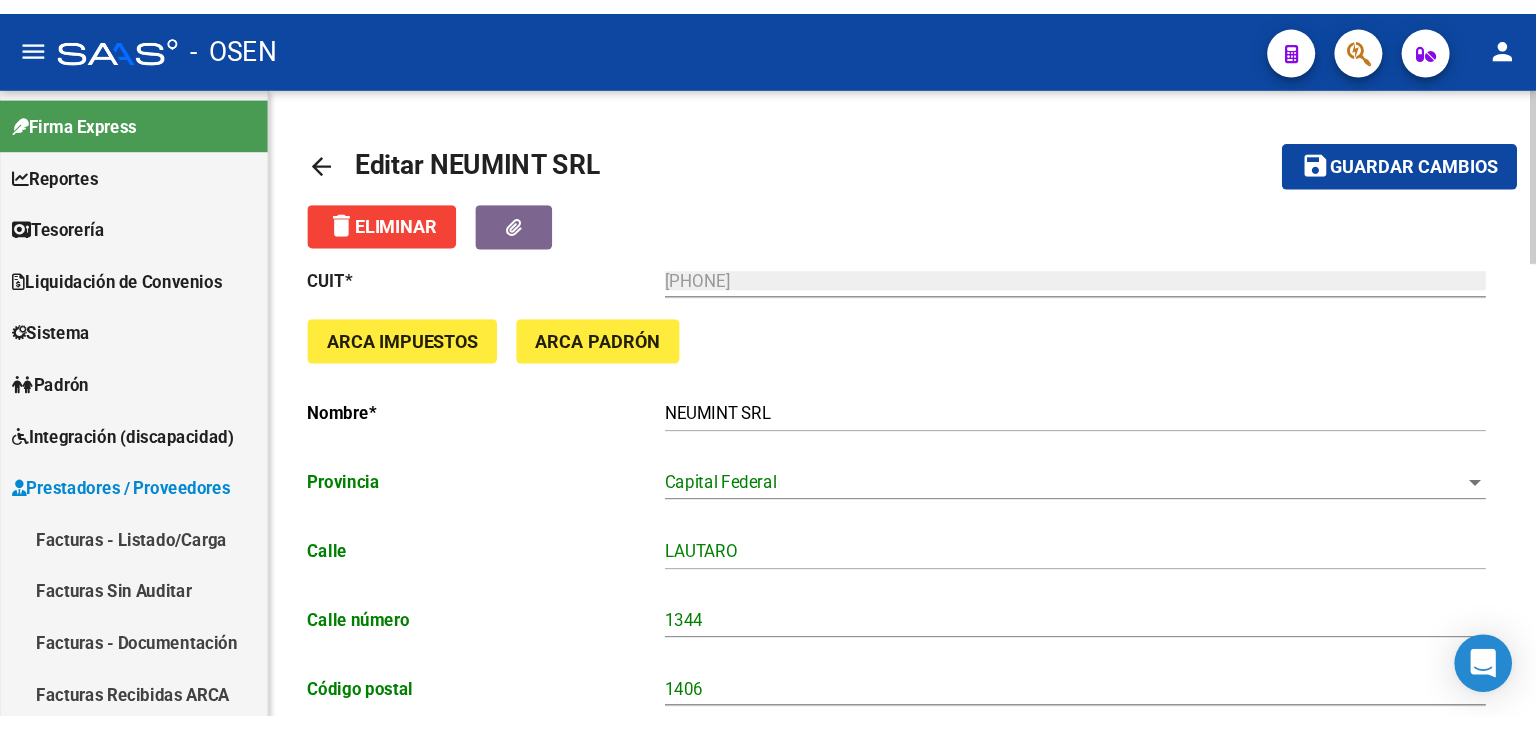 scroll, scrollTop: 0, scrollLeft: 0, axis: both 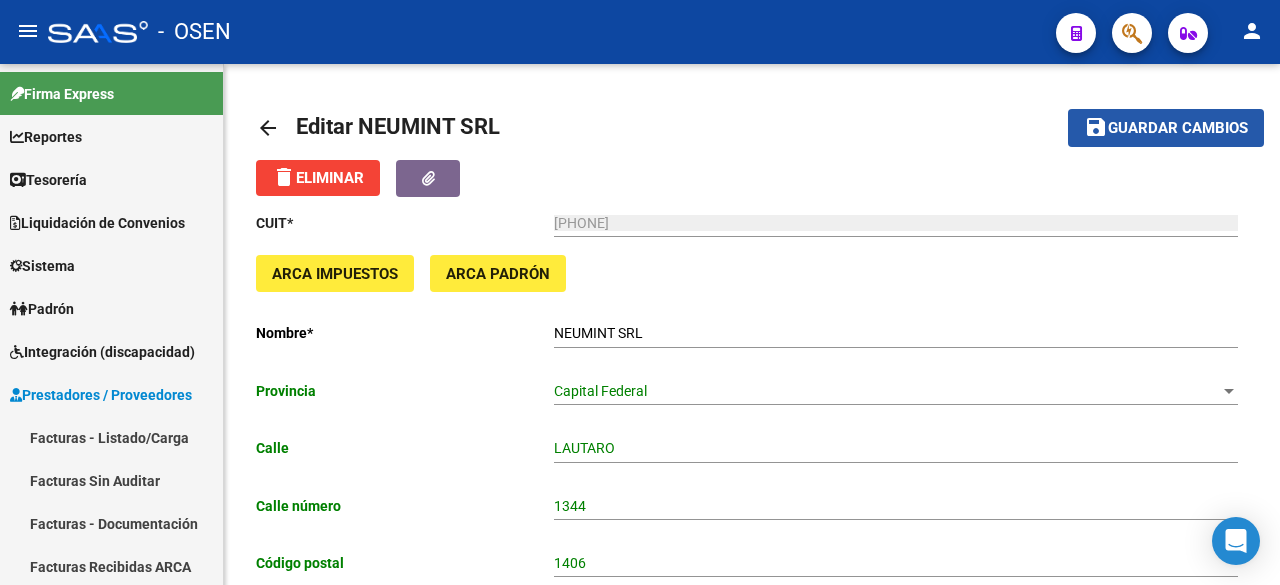 drag, startPoint x: 1203, startPoint y: 117, endPoint x: 474, endPoint y: 7, distance: 737.2523 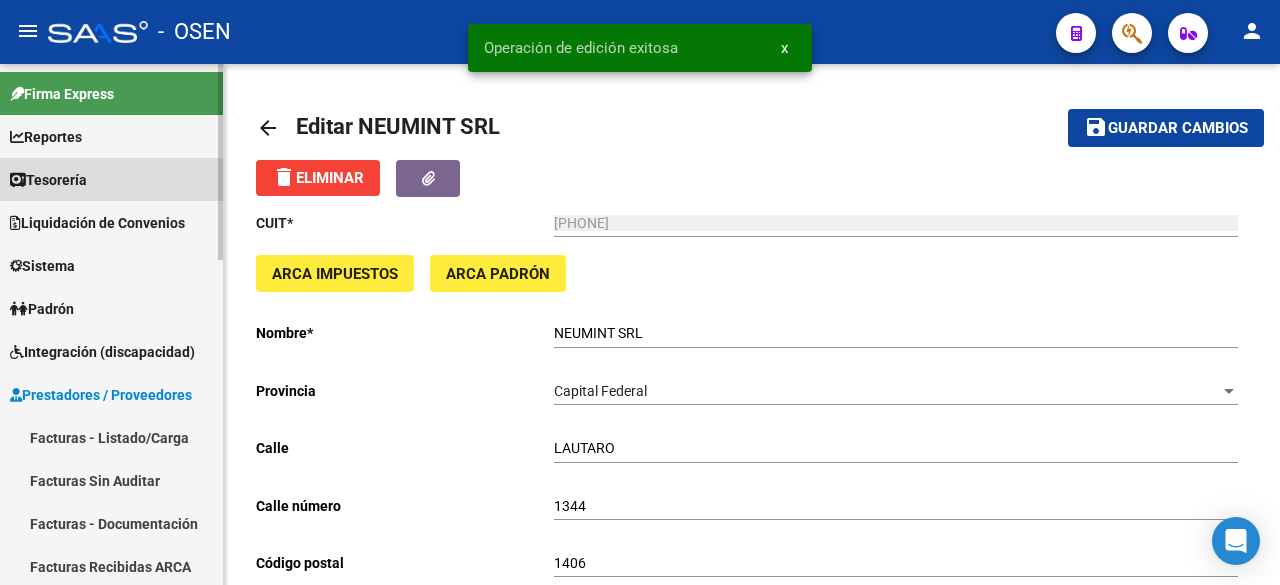 click on "Tesorería" at bounding box center (111, 179) 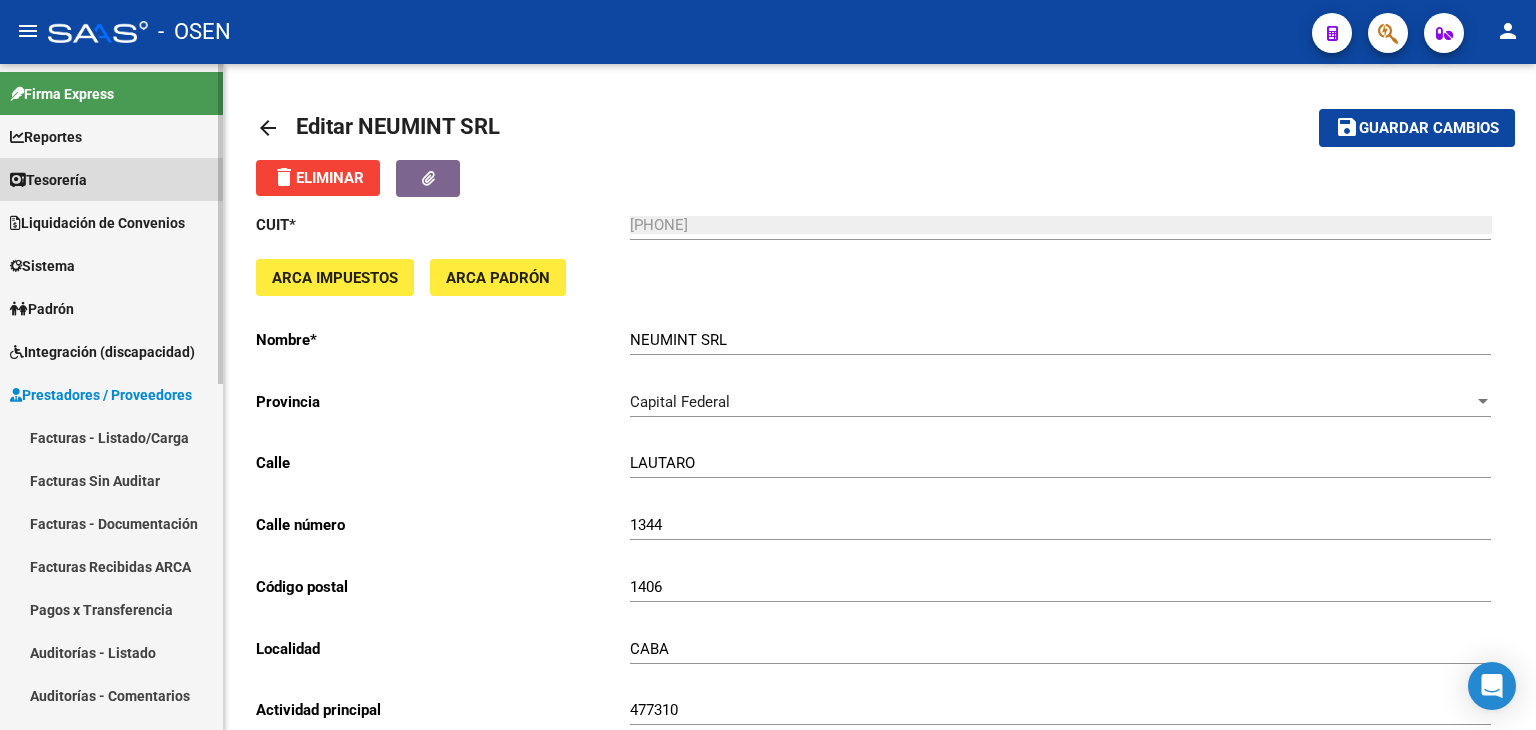 click on "Tesorería" at bounding box center [48, 180] 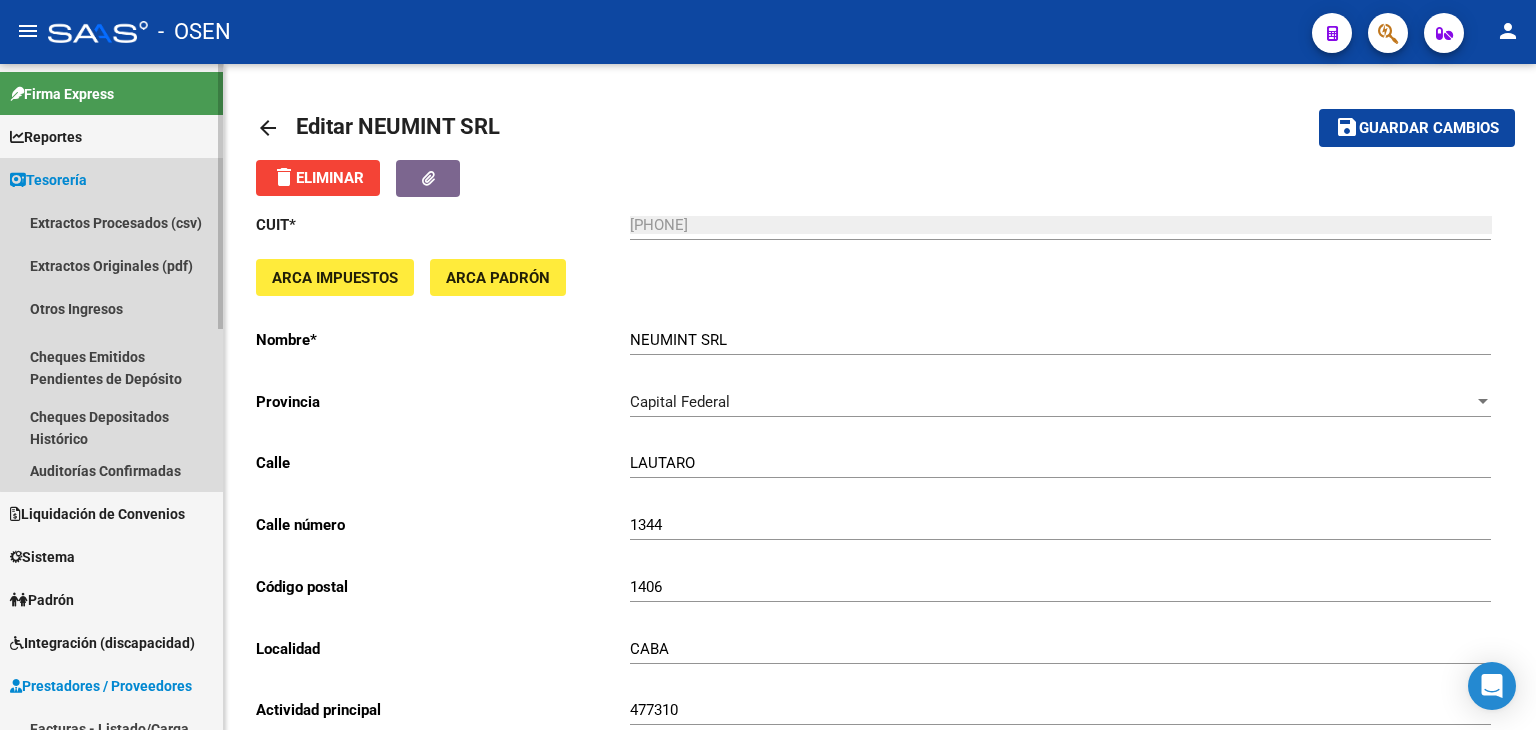 click on "Tesorería" at bounding box center (111, 179) 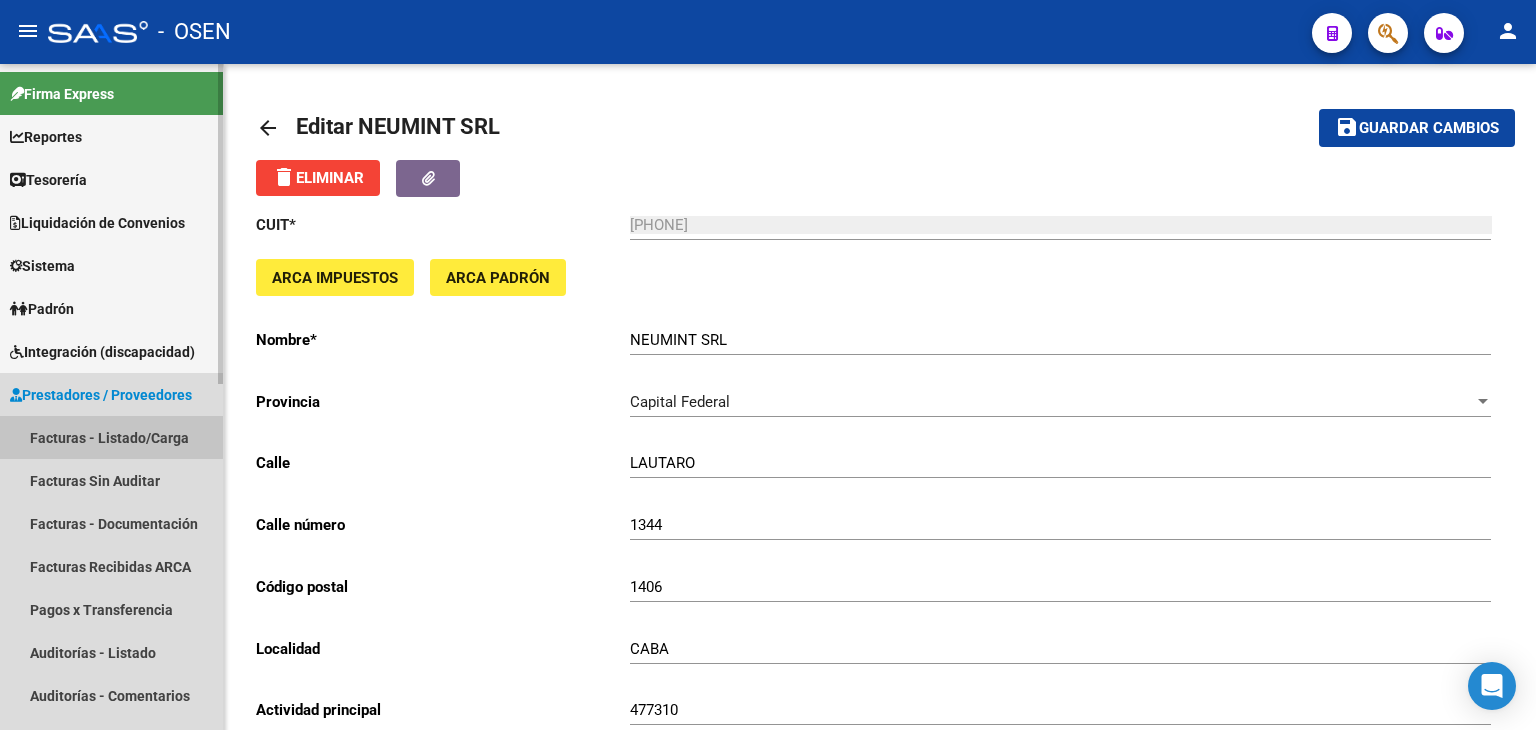 click on "Facturas - Listado/Carga" at bounding box center [111, 437] 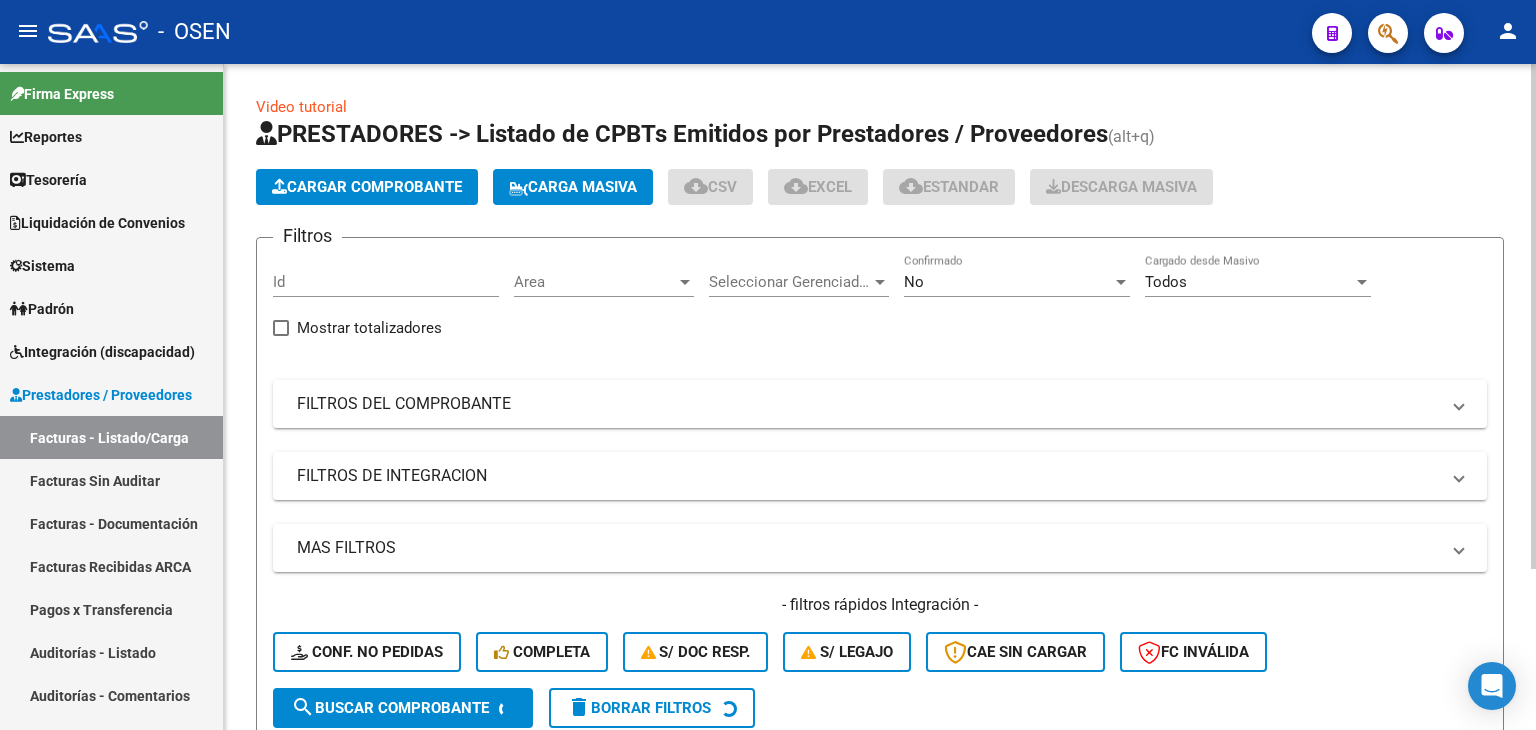 click on "Filtros Id Area Area Seleccionar Gerenciador Seleccionar Gerenciador No Confirmado Todos Cargado desde Masivo   Mostrar totalizadores   FILTROS DEL COMPROBANTE  Comprobante Tipo Comprobante Tipo Start date – End date Fec. Comprobante Desde / Hasta Días Emisión Desde(cant. días) Días Emisión Hasta(cant. días) CUIT / Razón Social Pto. Venta Nro. Comprobante Código SSS CAE Válido CAE Válido Todos Cargado Módulo Hosp. Todos Tiene facturacion Apócrifa Hospital Refes  FILTROS DE INTEGRACION  Todos Cargado en Para Enviar SSS Período De Prestación Campos del Archivo de Rendición Devuelto x SSS (dr_envio) Todos Rendido x SSS (dr_envio) Tipo de Registro Tipo de Registro Período Presentación Período Presentación Campos del Legajo Asociado (preaprobación) Afiliado Legajo (cuil/nombre) Todos Solo facturas preaprobadas  MAS FILTROS  Todos Con Doc. Respaldatoria Todos Con Trazabilidad Todos Asociado a Expediente Sur Auditoría Auditoría Auditoría Id Start date – End date Start date – End date Op" 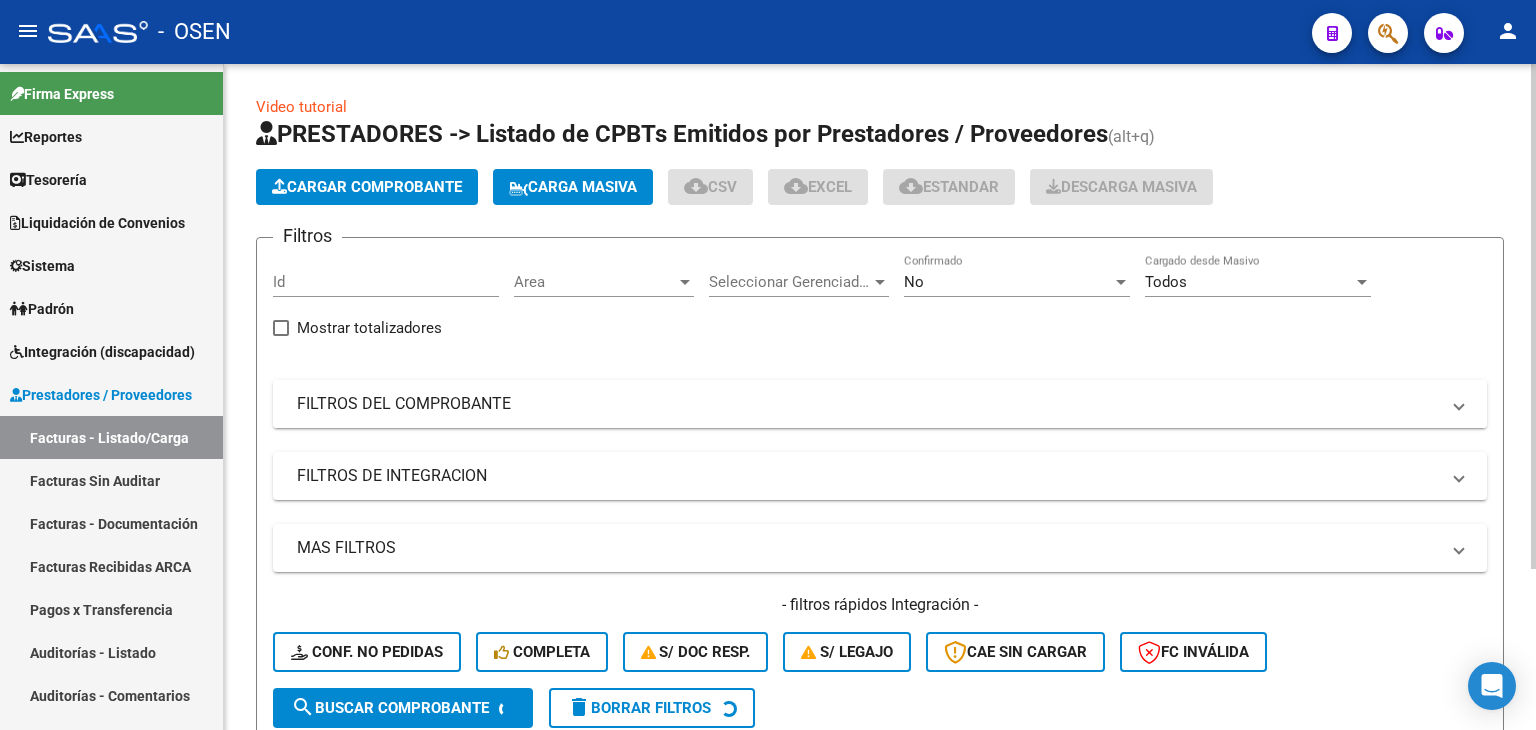 click on "FILTROS DEL COMPROBANTE" at bounding box center [868, 404] 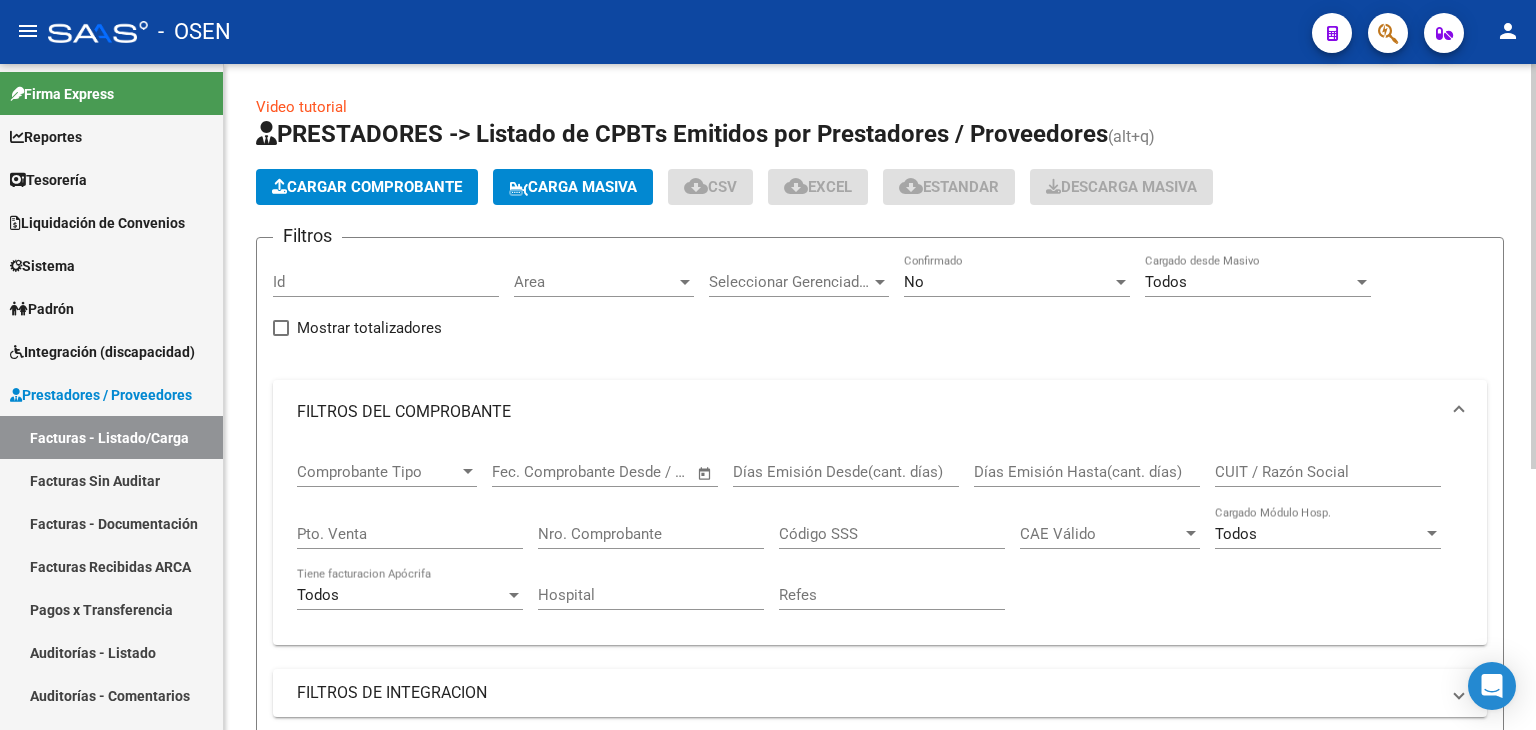 click on "Nro. Comprobante" at bounding box center [651, 534] 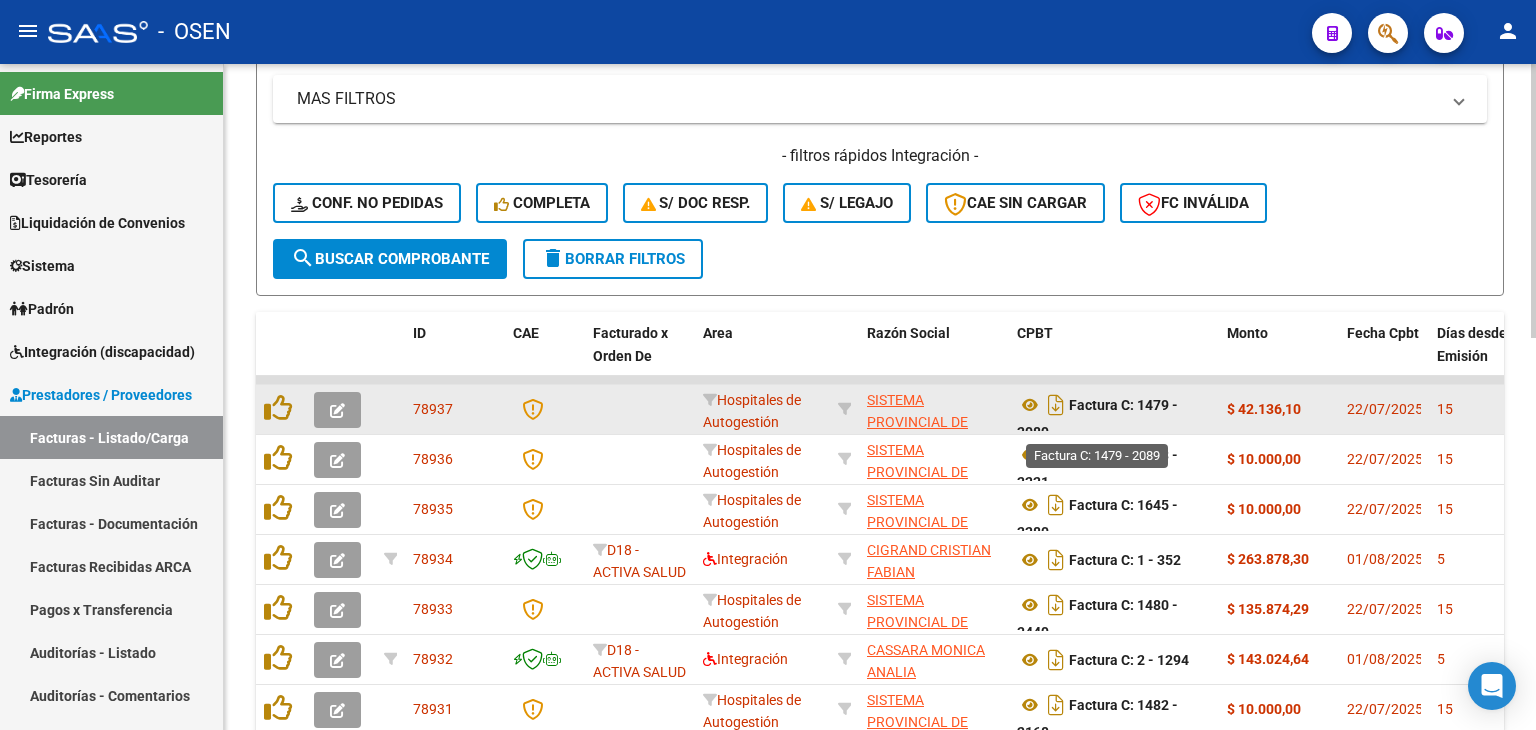 scroll, scrollTop: 0, scrollLeft: 0, axis: both 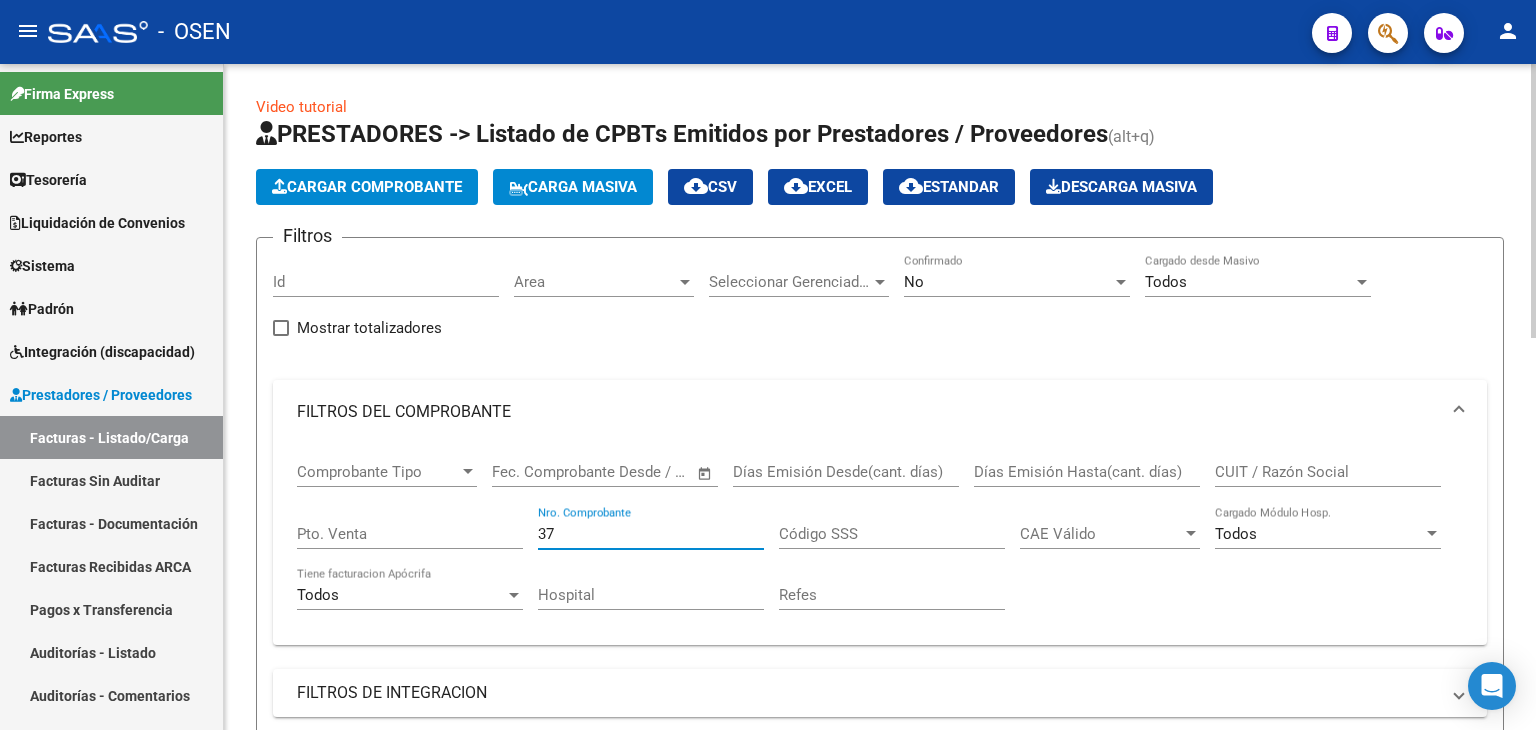 click on "No" at bounding box center [1008, 282] 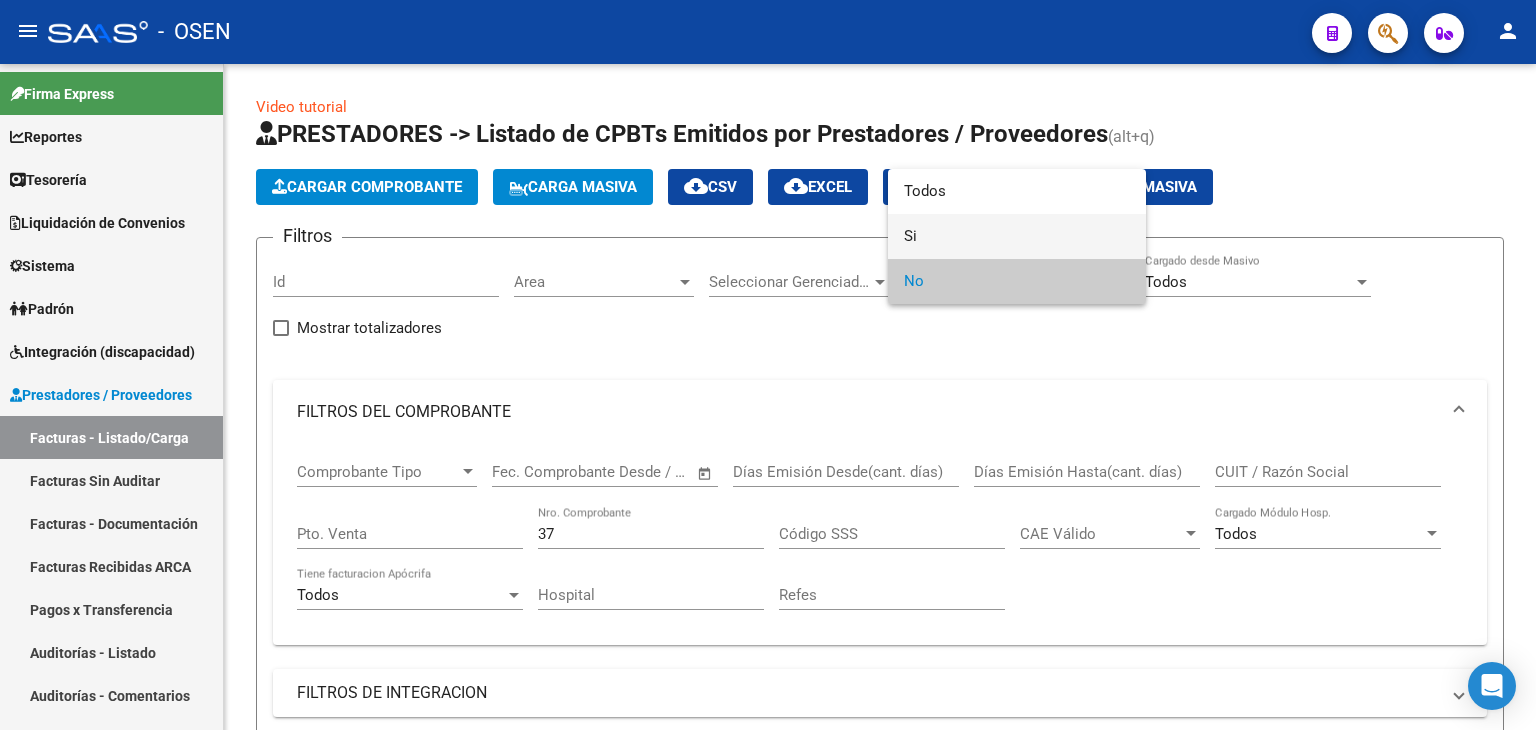 click on "Si" at bounding box center [1017, 236] 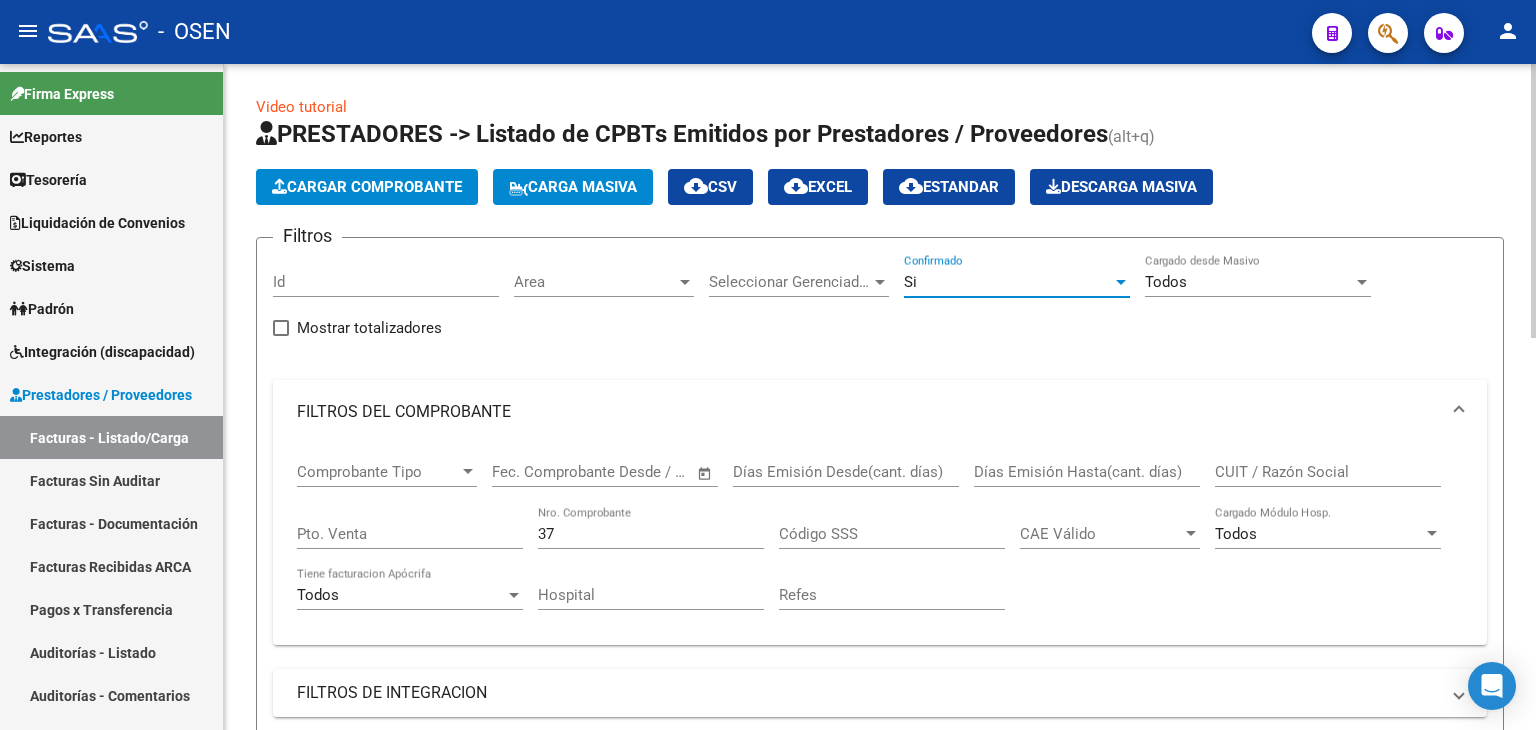 scroll, scrollTop: 333, scrollLeft: 0, axis: vertical 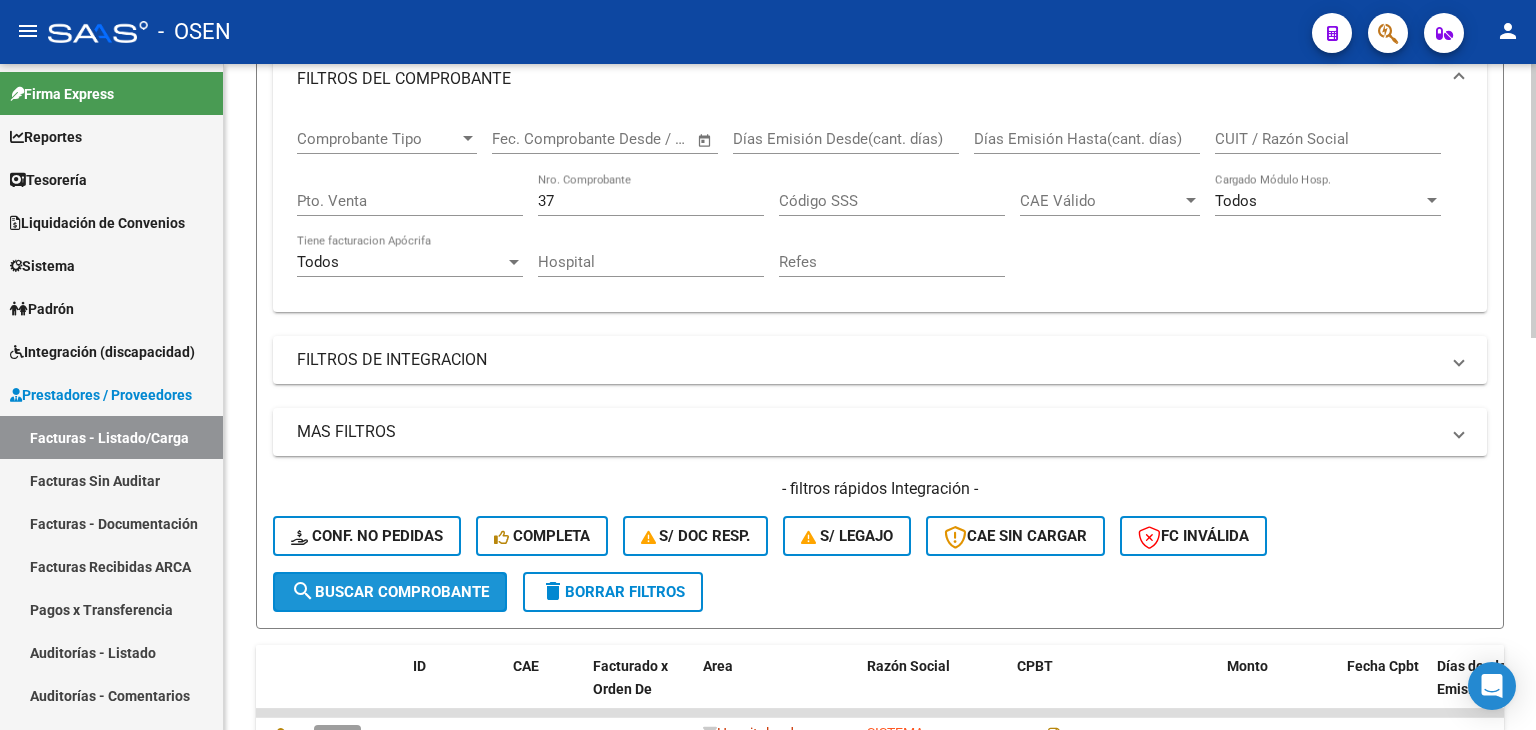 click on "search  Buscar Comprobante" 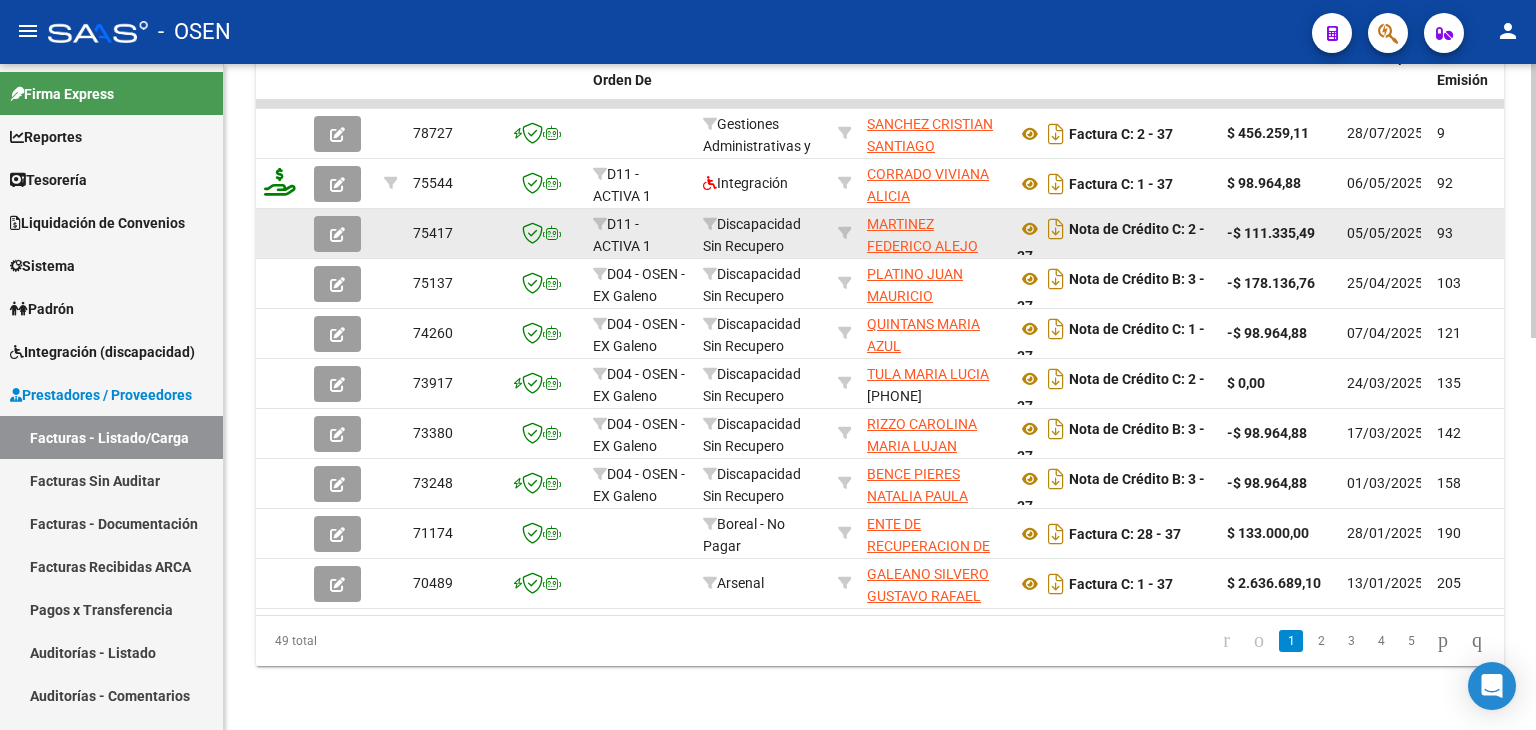 scroll, scrollTop: 620, scrollLeft: 0, axis: vertical 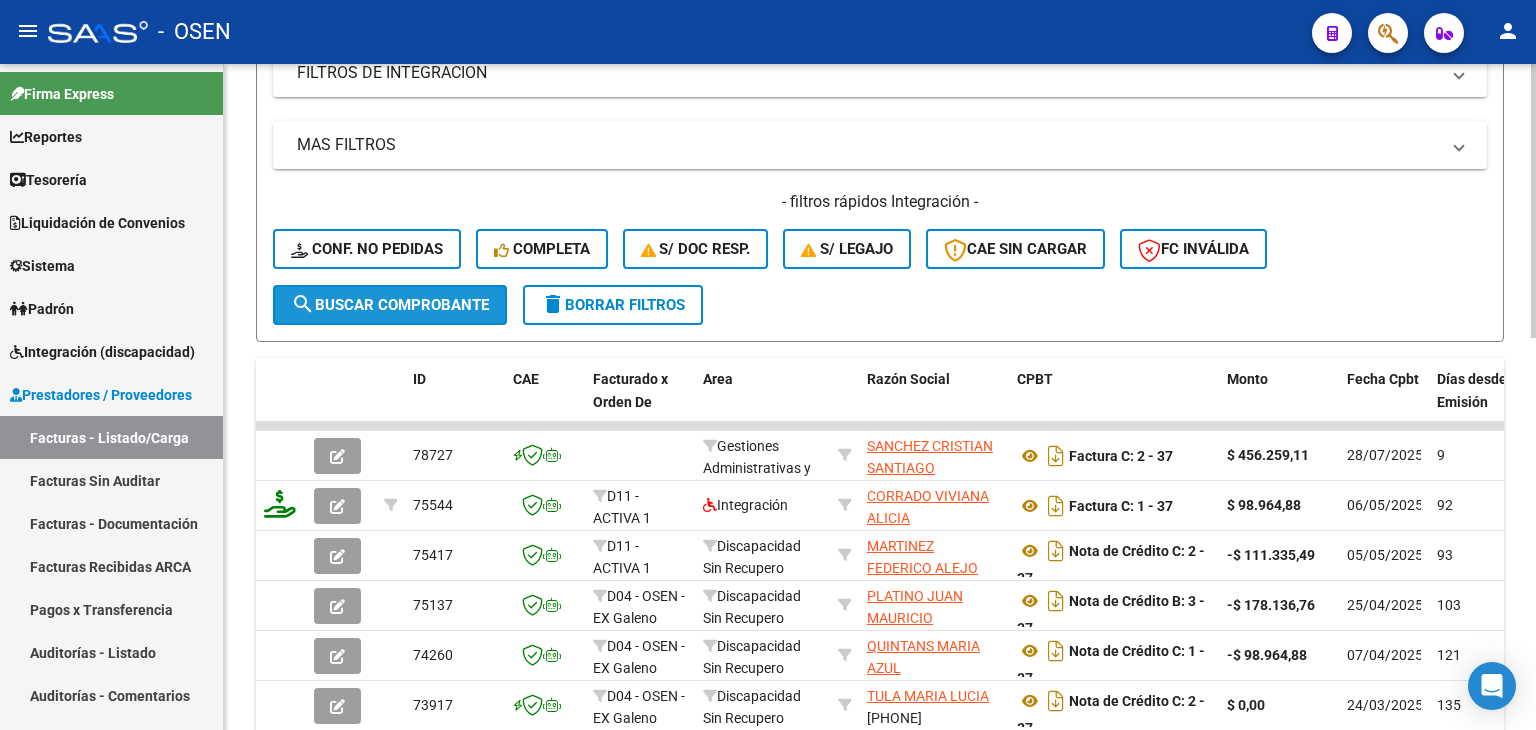 click on "search  Buscar Comprobante" 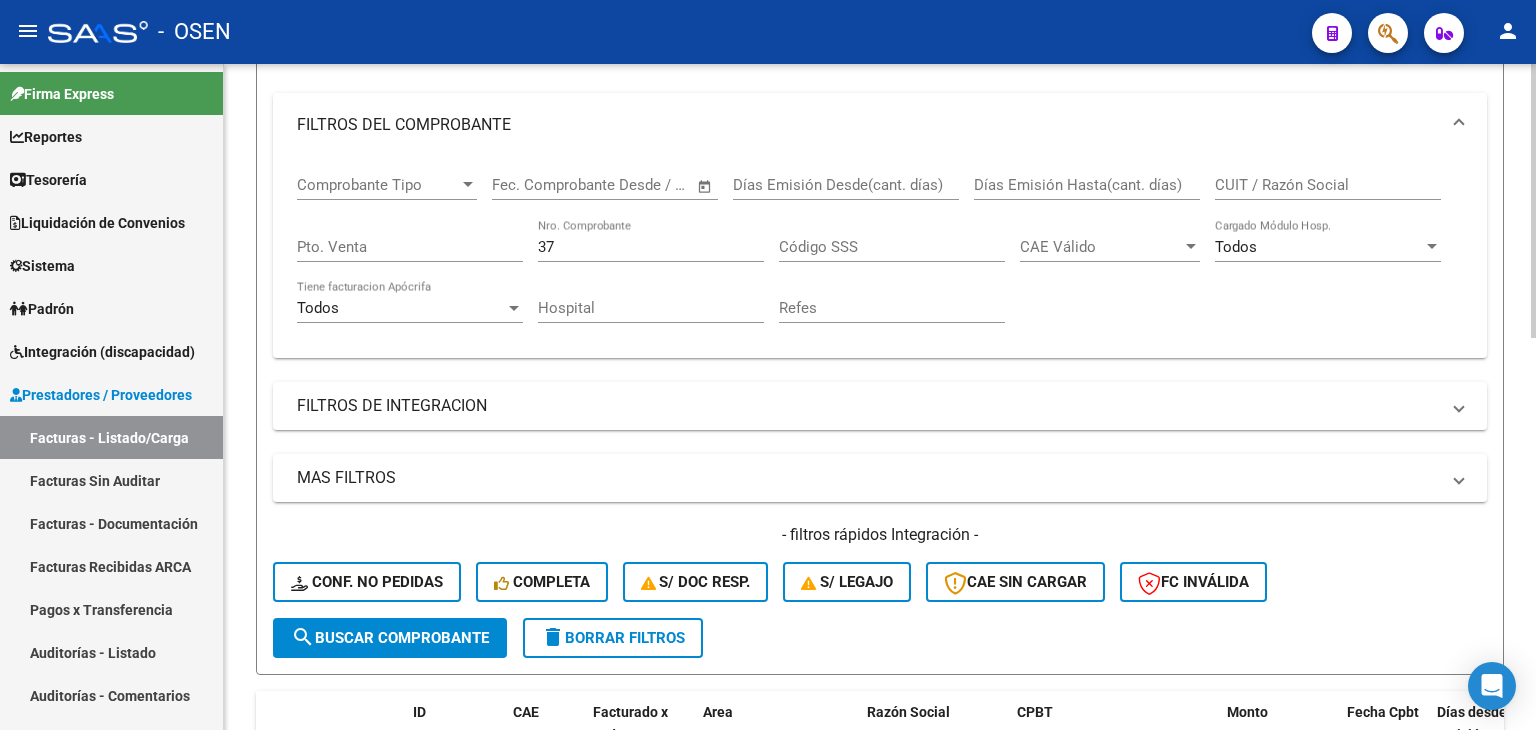 scroll, scrollTop: 0, scrollLeft: 0, axis: both 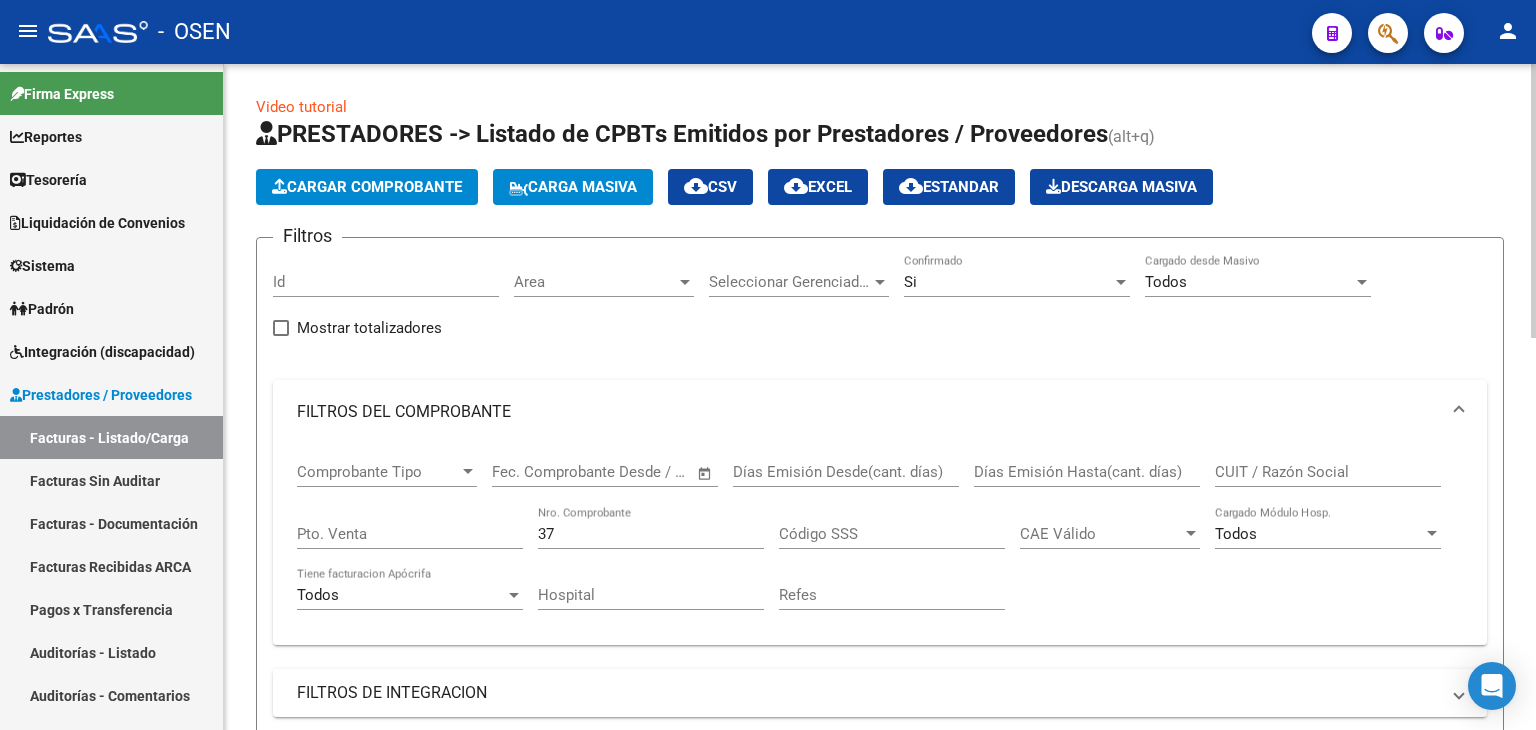 click on "Si" at bounding box center [1008, 282] 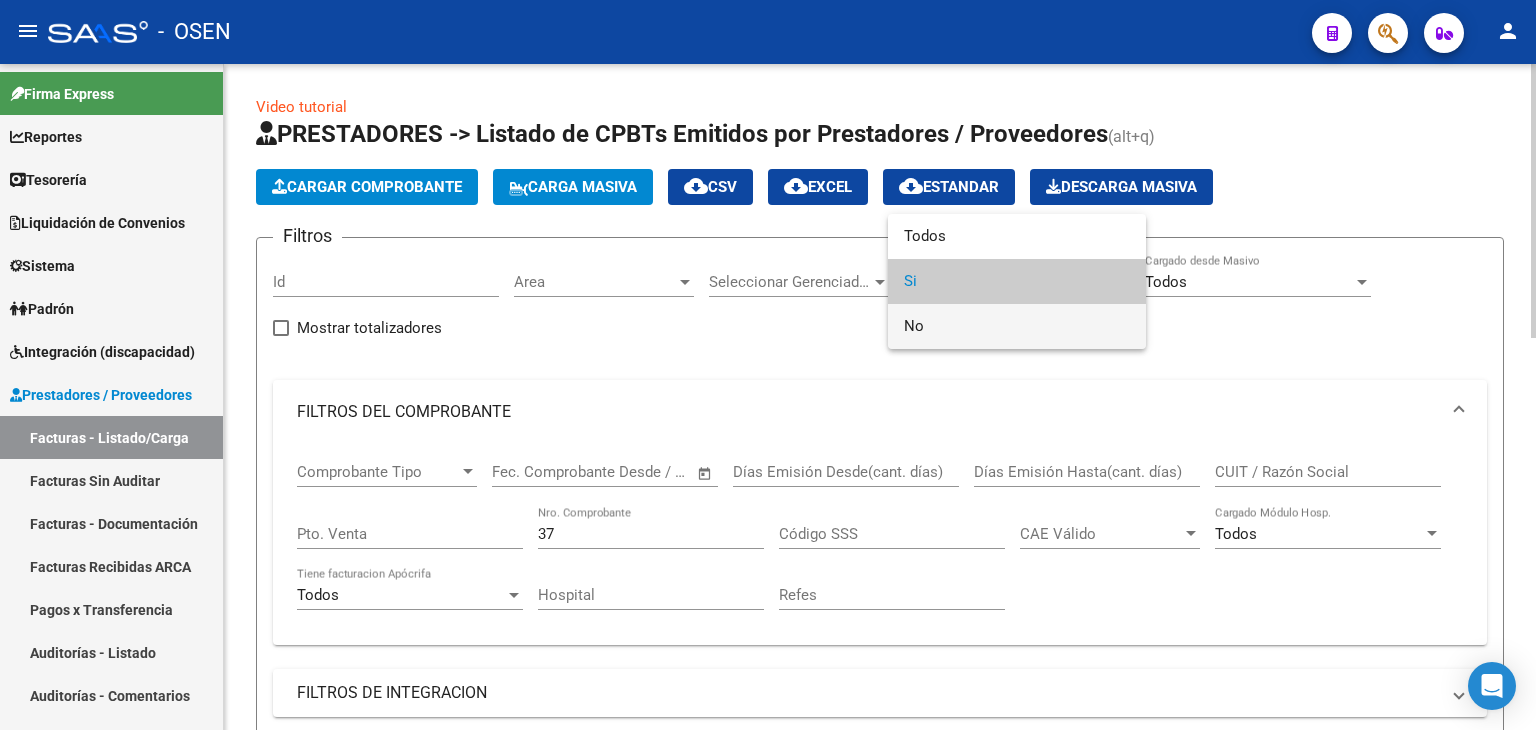 drag, startPoint x: 1012, startPoint y: 326, endPoint x: 828, endPoint y: 361, distance: 187.29922 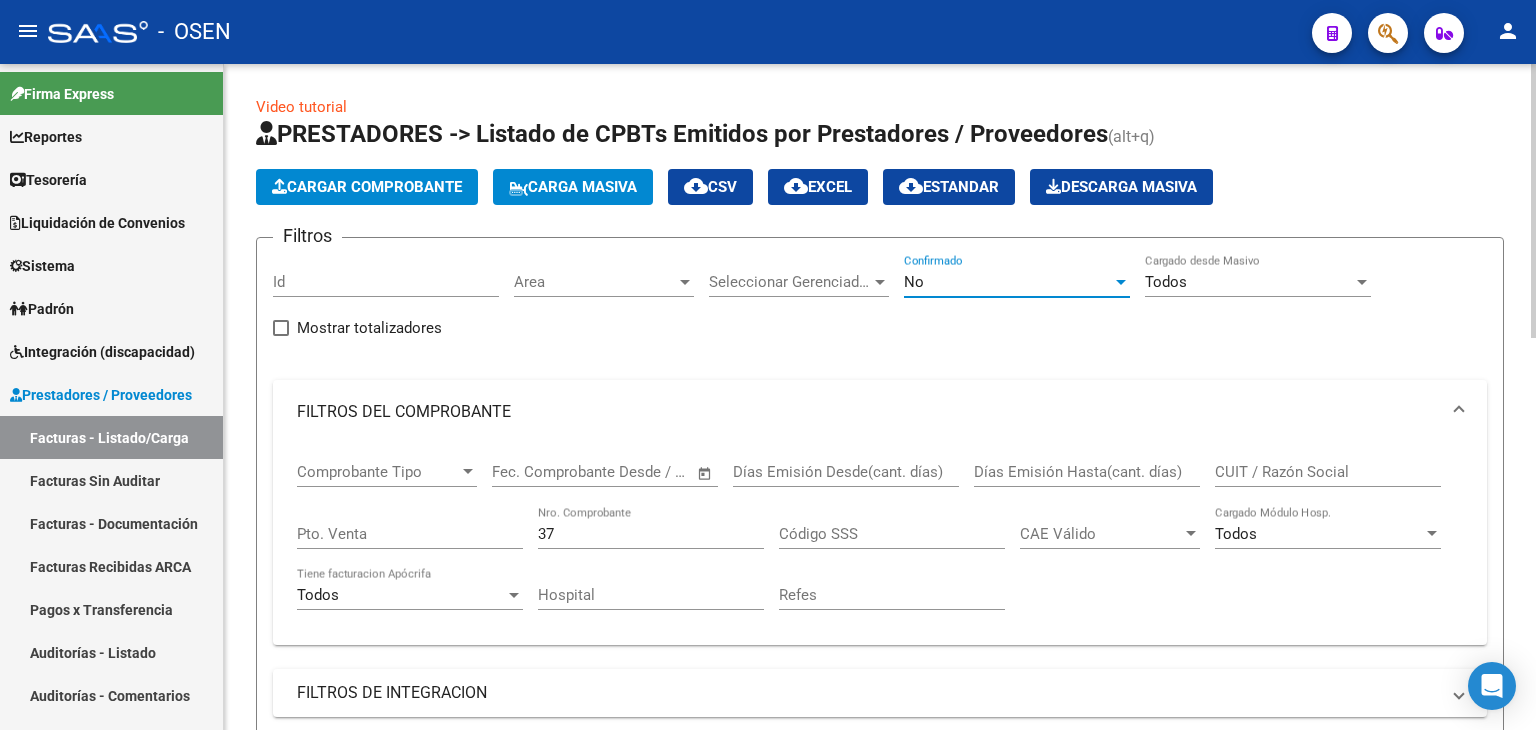 scroll, scrollTop: 333, scrollLeft: 0, axis: vertical 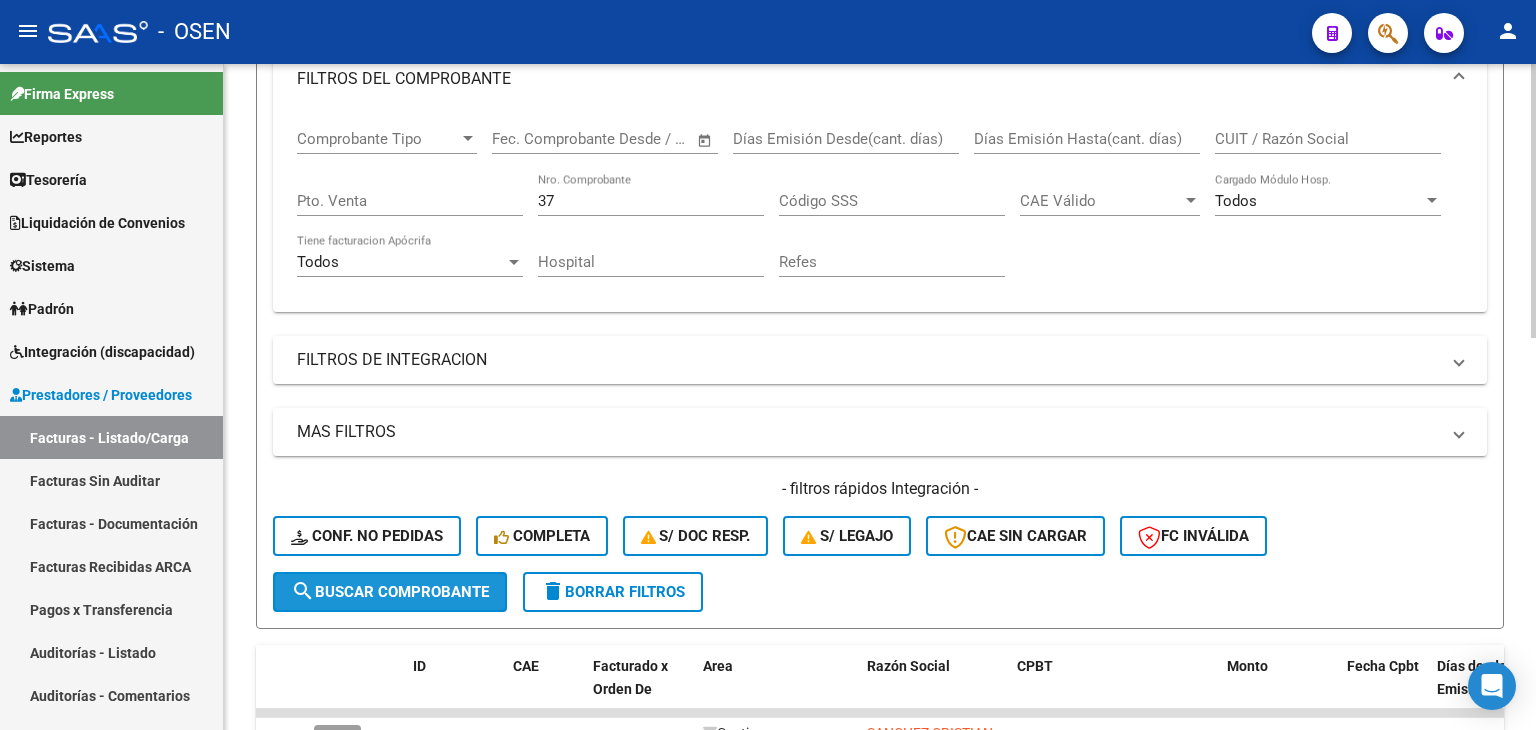 drag, startPoint x: 417, startPoint y: 606, endPoint x: 496, endPoint y: 606, distance: 79 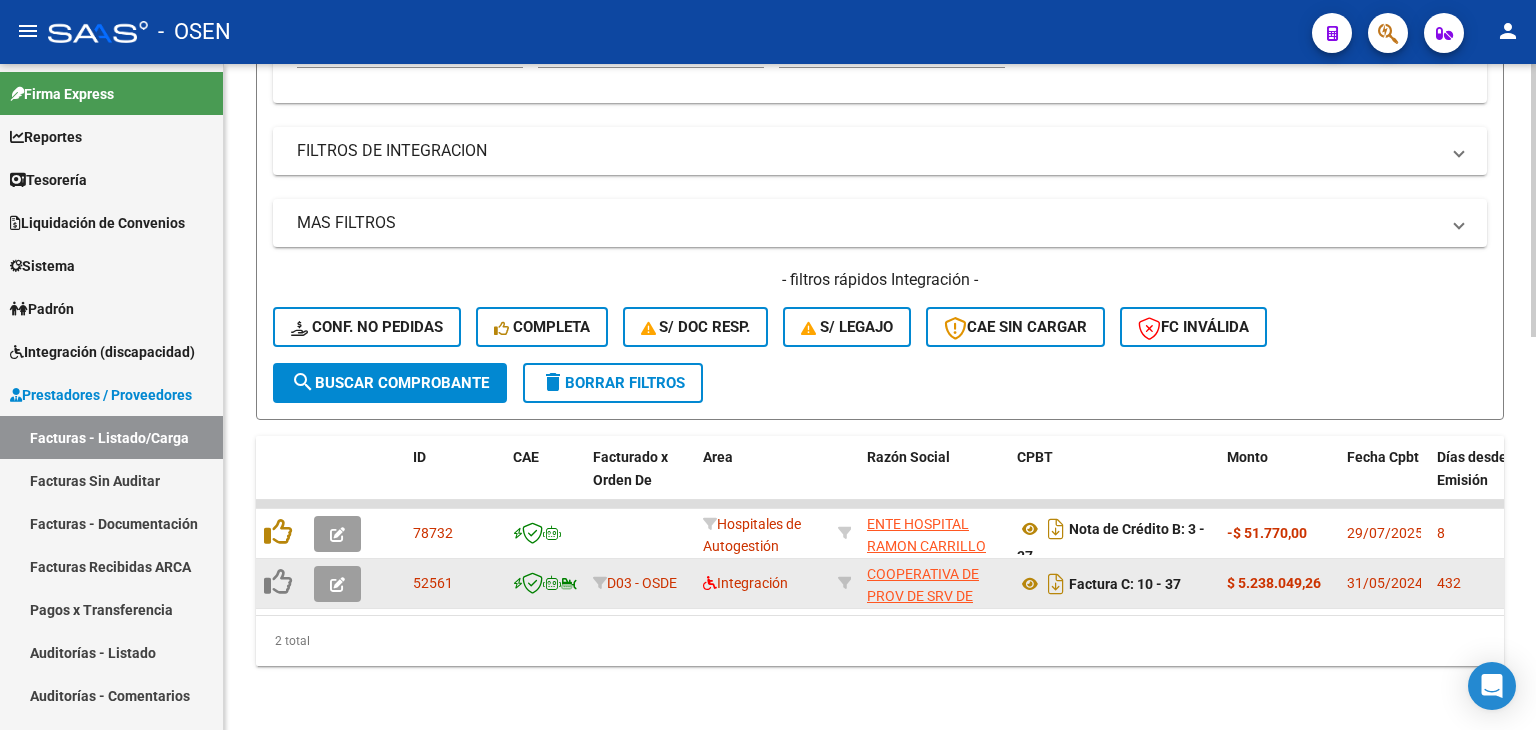 scroll, scrollTop: 553, scrollLeft: 0, axis: vertical 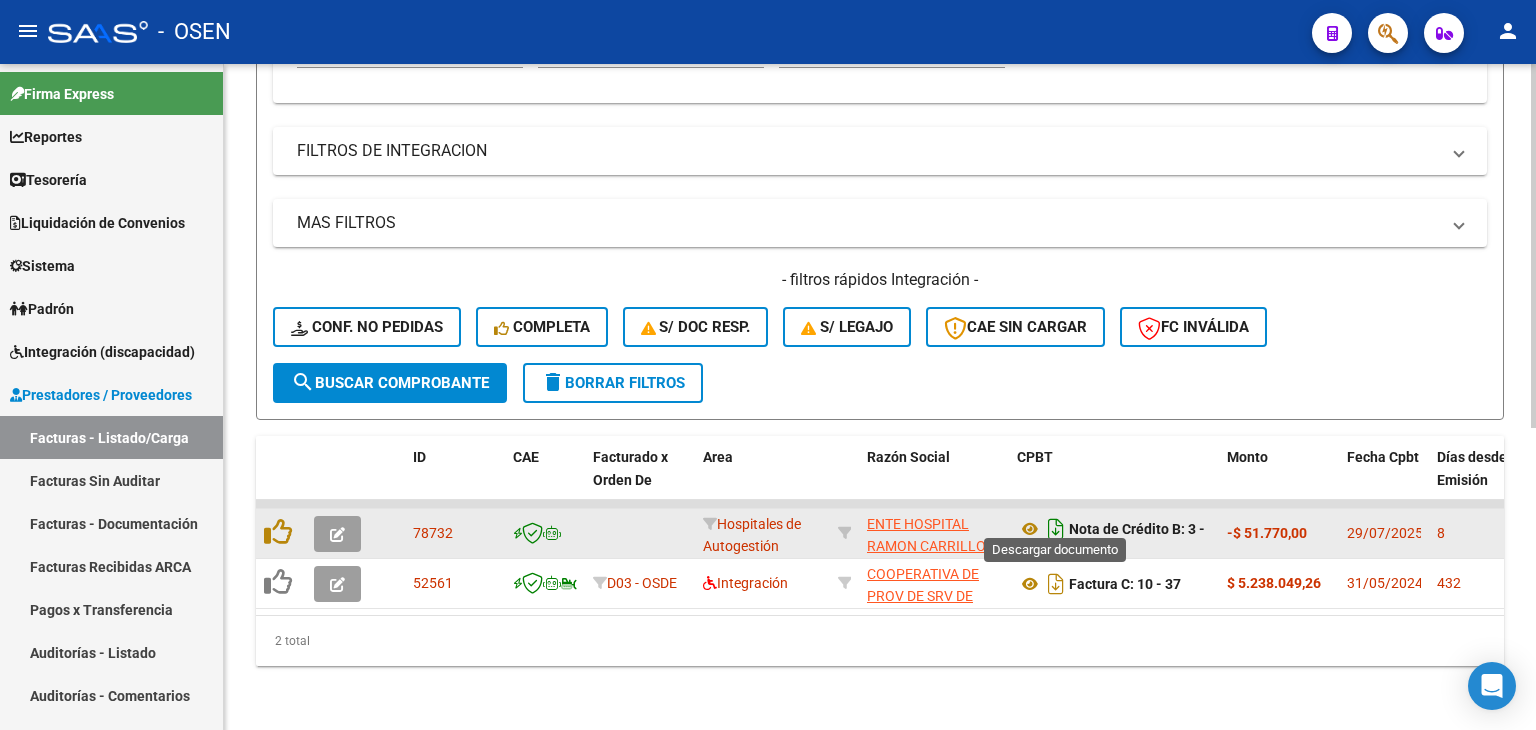 click 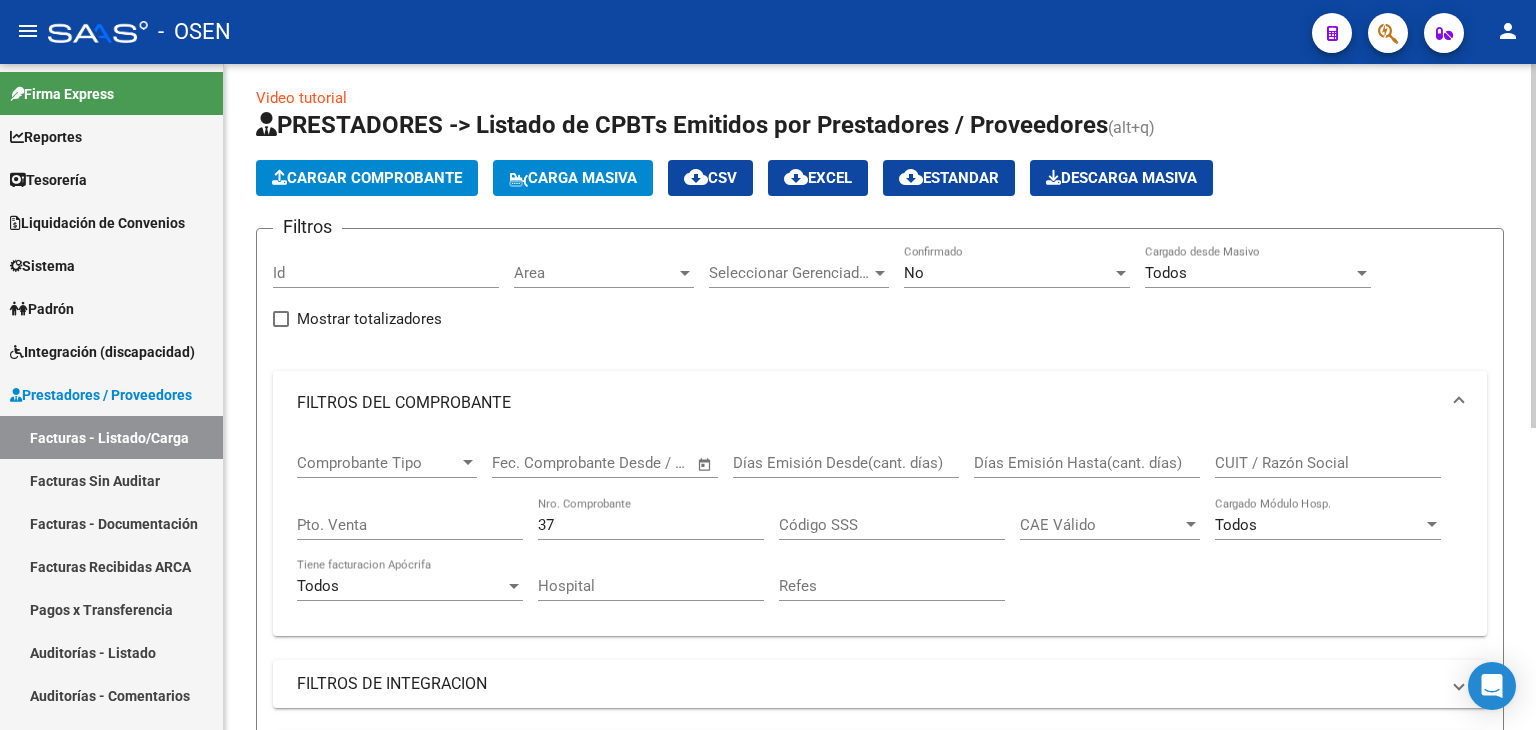 scroll, scrollTop: 0, scrollLeft: 0, axis: both 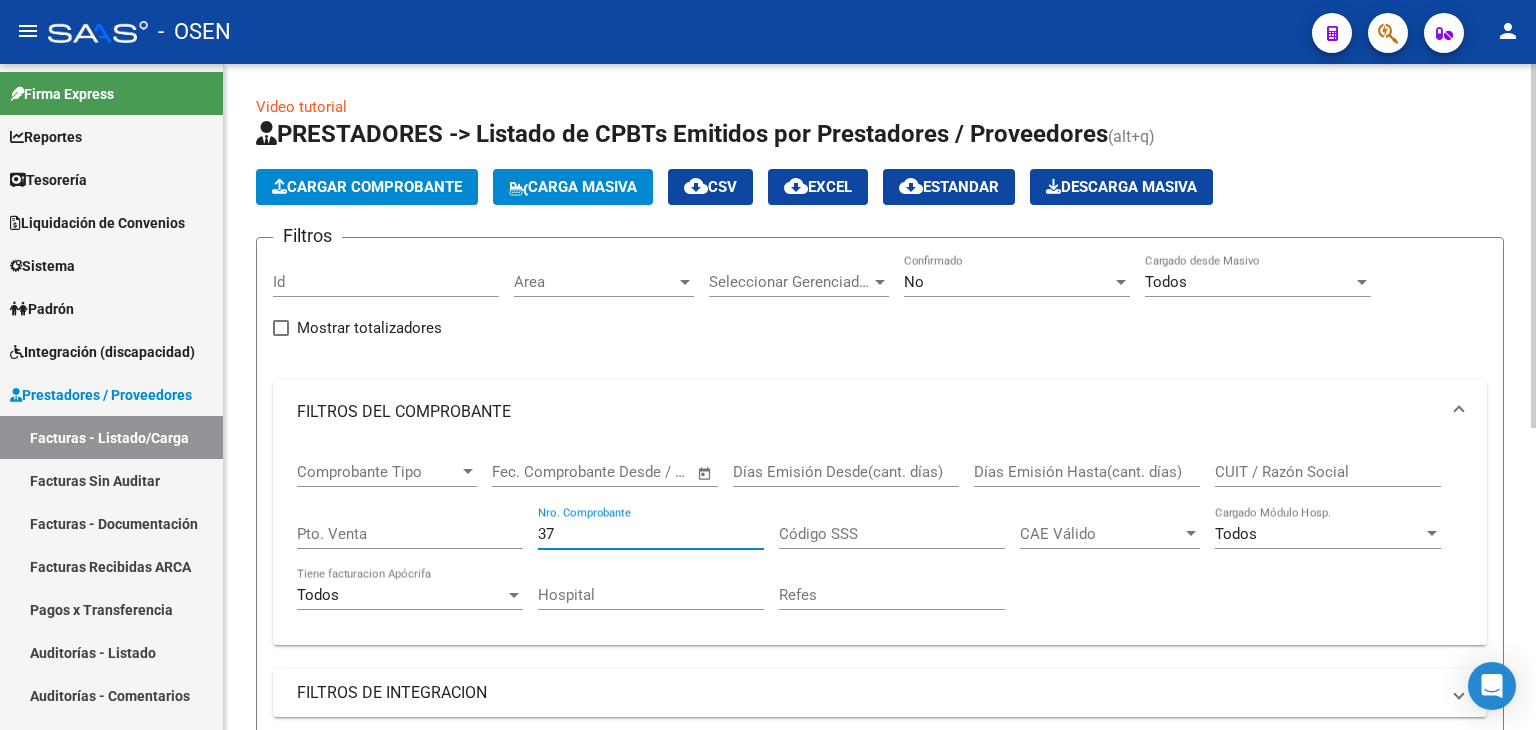 drag, startPoint x: 588, startPoint y: 531, endPoint x: 377, endPoint y: 519, distance: 211.34096 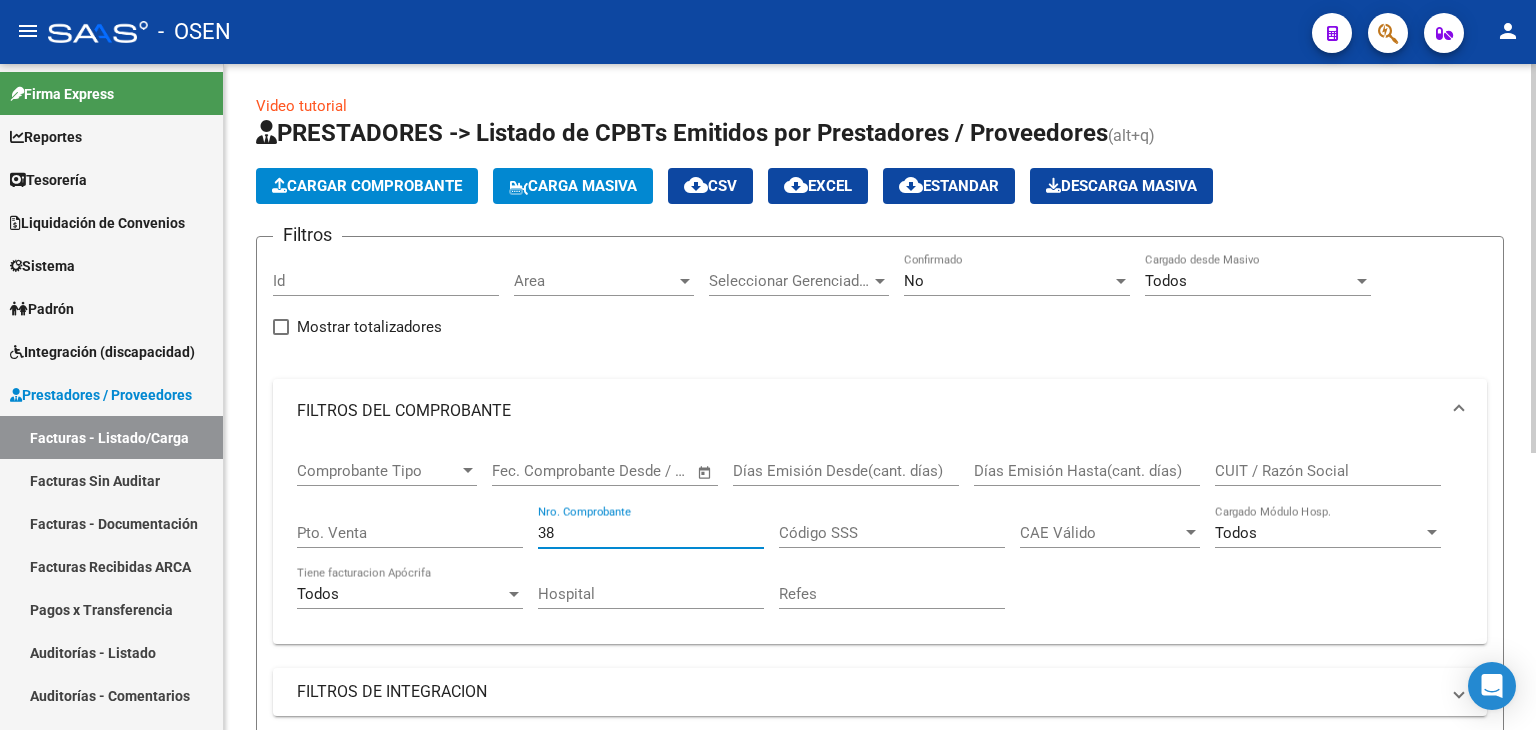 scroll, scrollTop: 0, scrollLeft: 0, axis: both 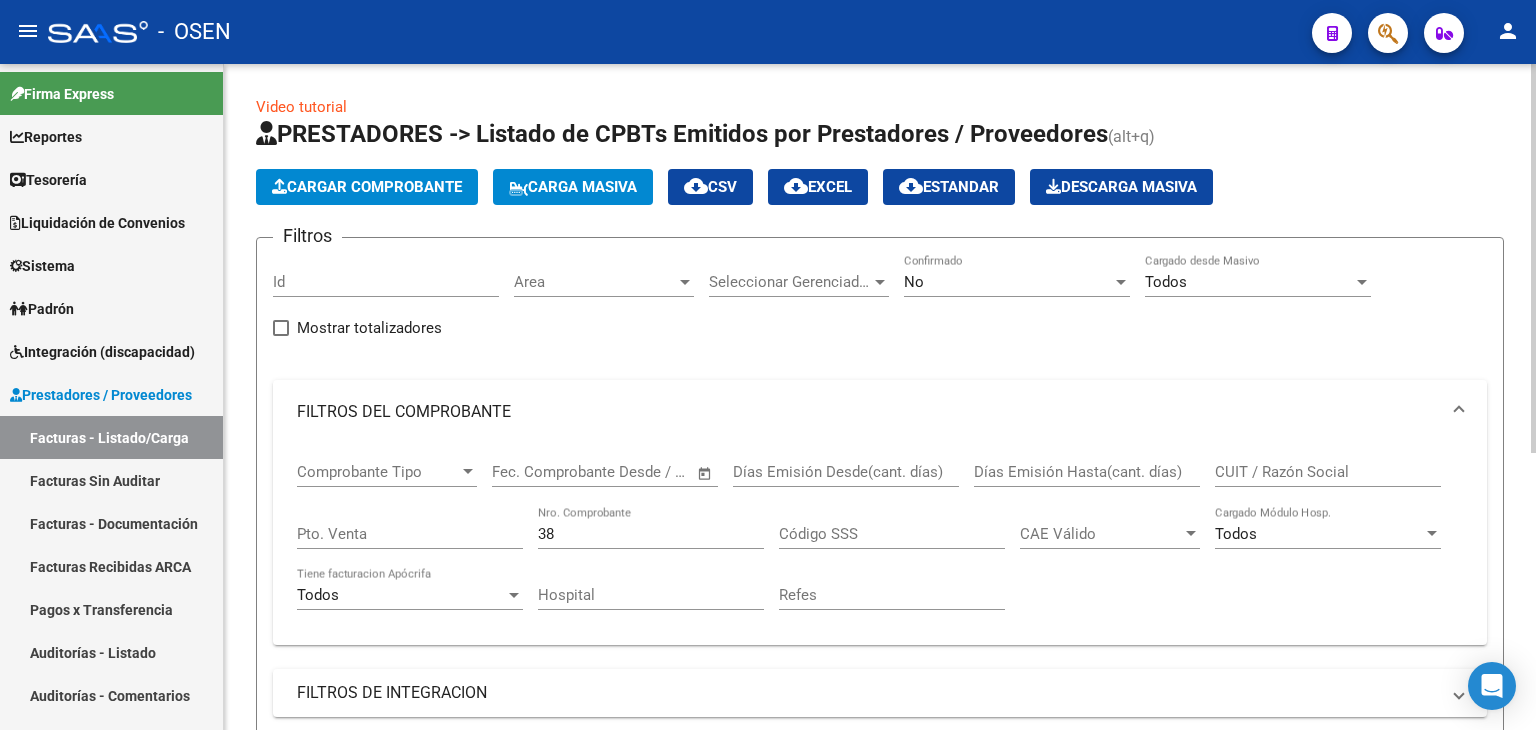 click on "No Confirmado" 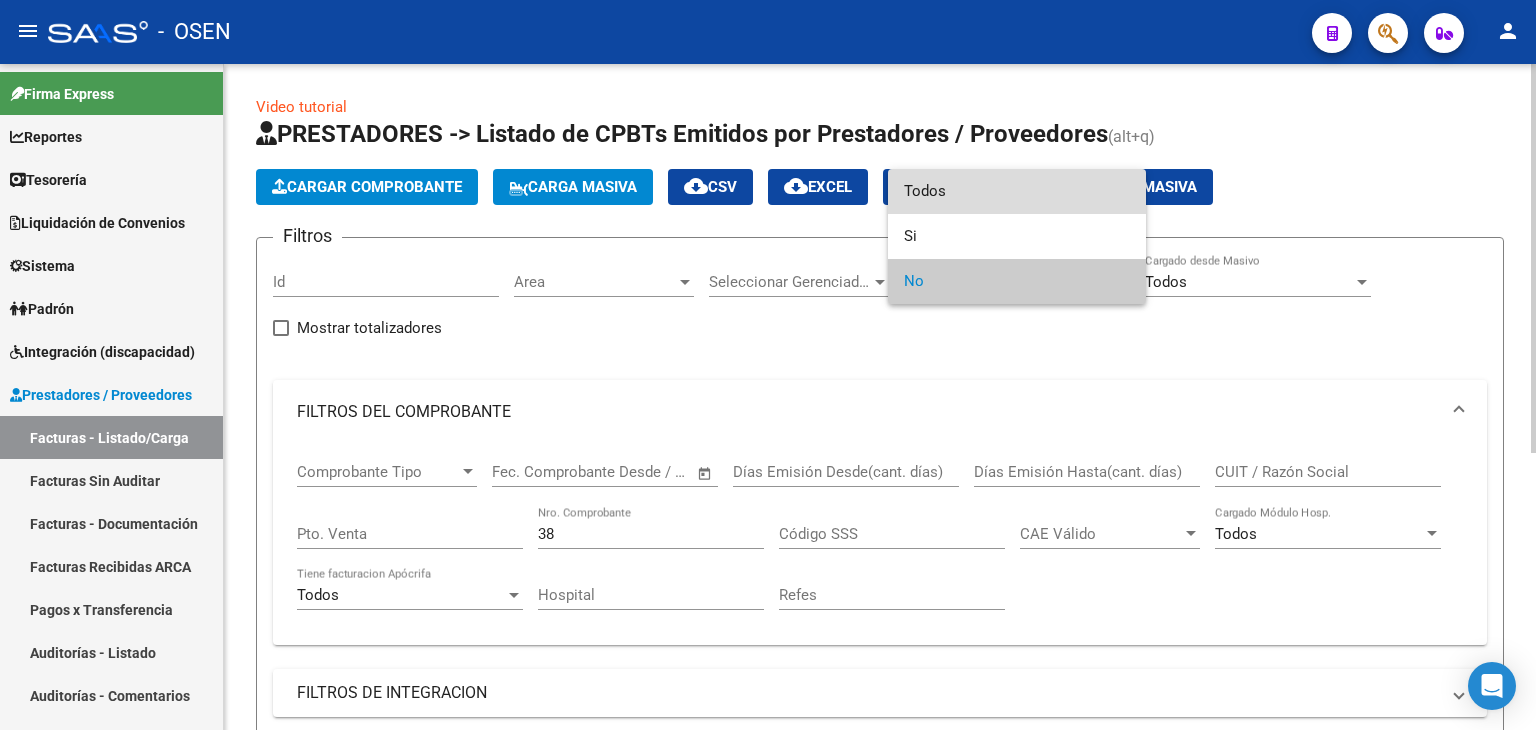 drag, startPoint x: 1007, startPoint y: 193, endPoint x: 946, endPoint y: 228, distance: 70.327805 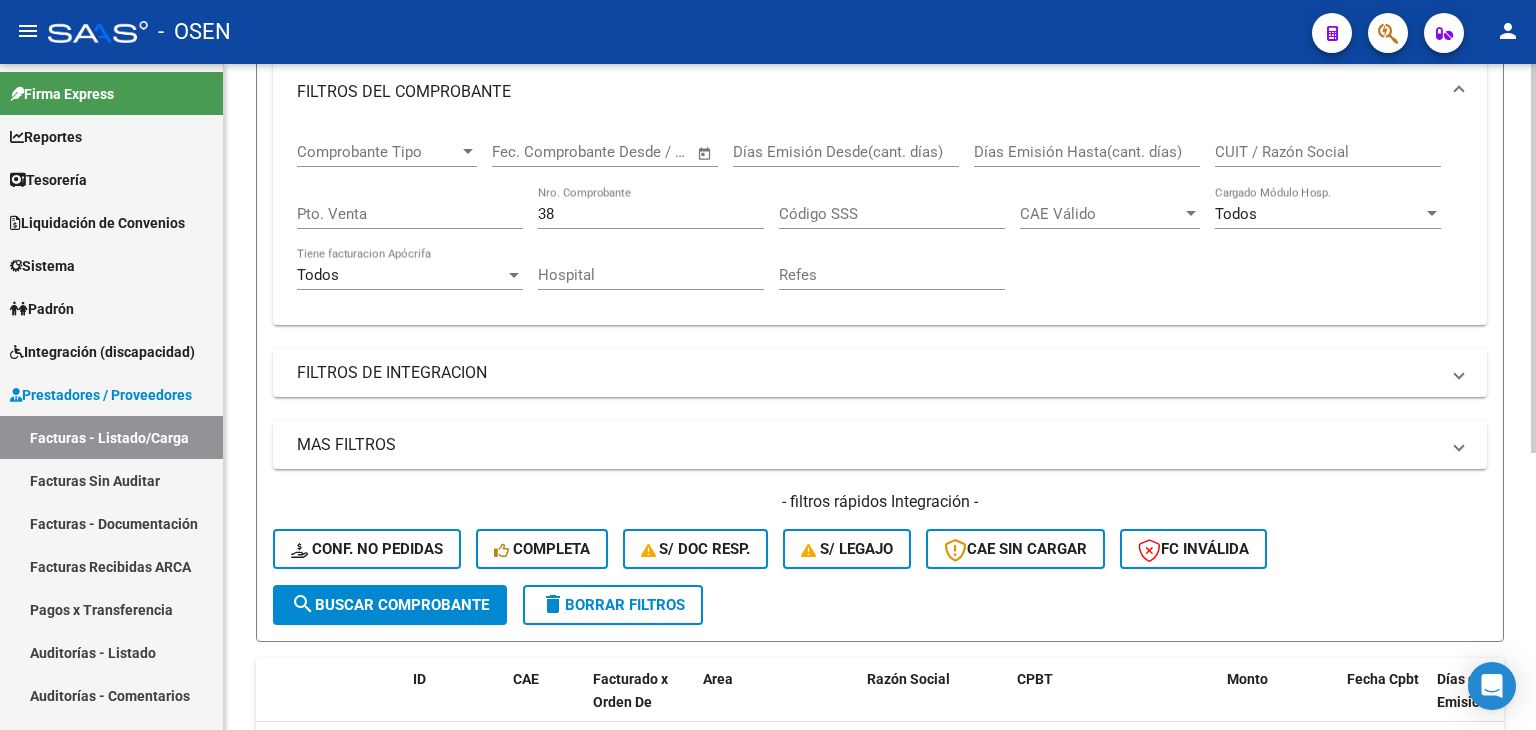 scroll, scrollTop: 333, scrollLeft: 0, axis: vertical 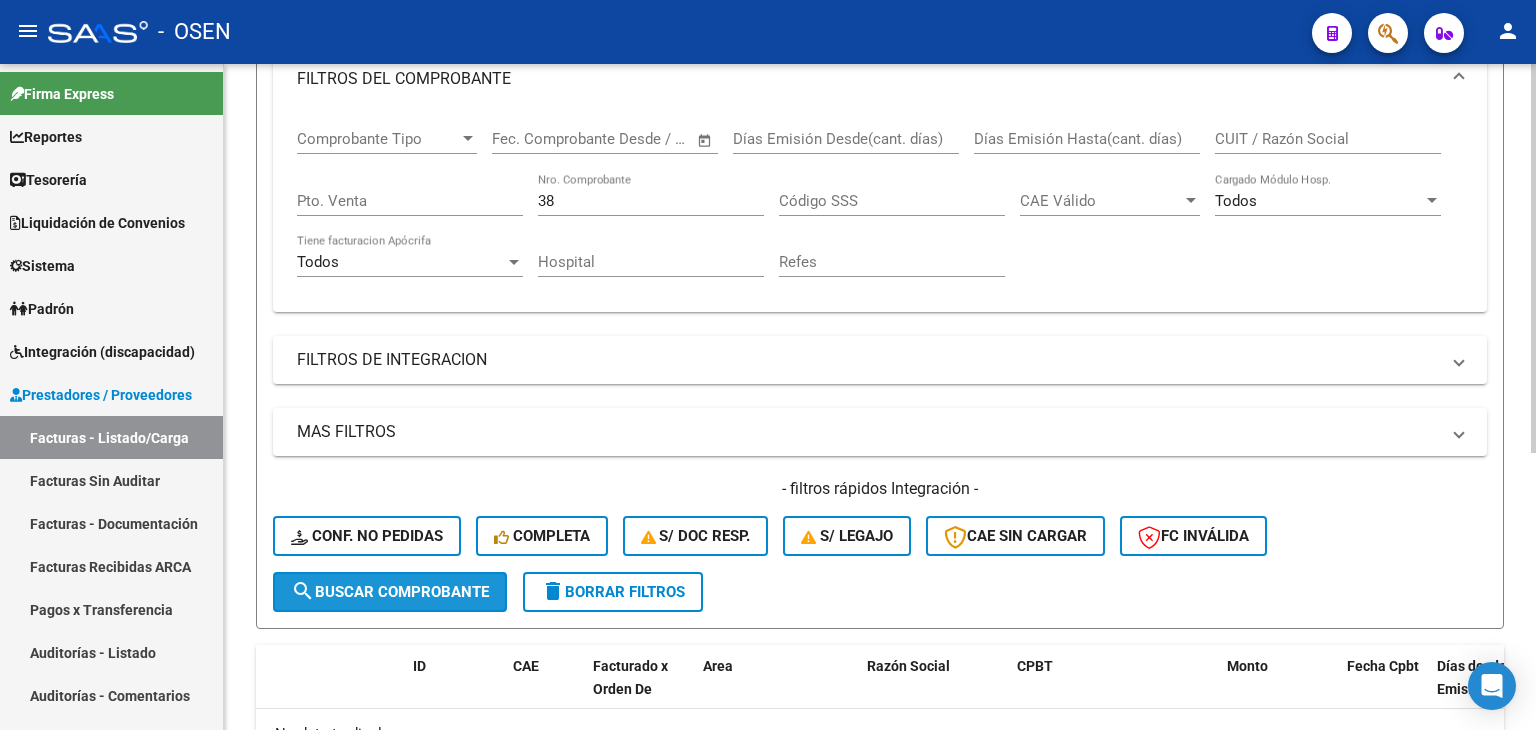 click on "search  Buscar Comprobante" 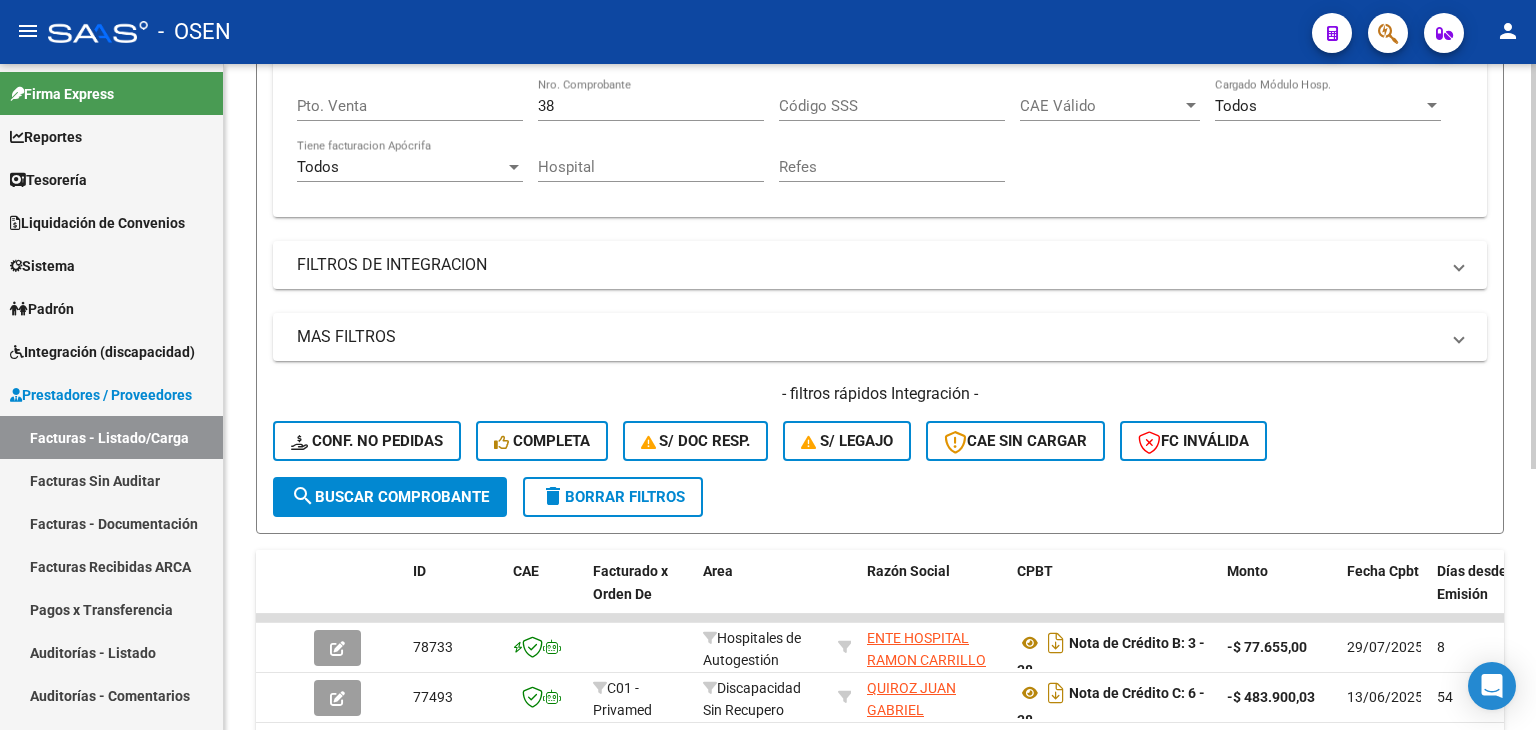 scroll, scrollTop: 762, scrollLeft: 0, axis: vertical 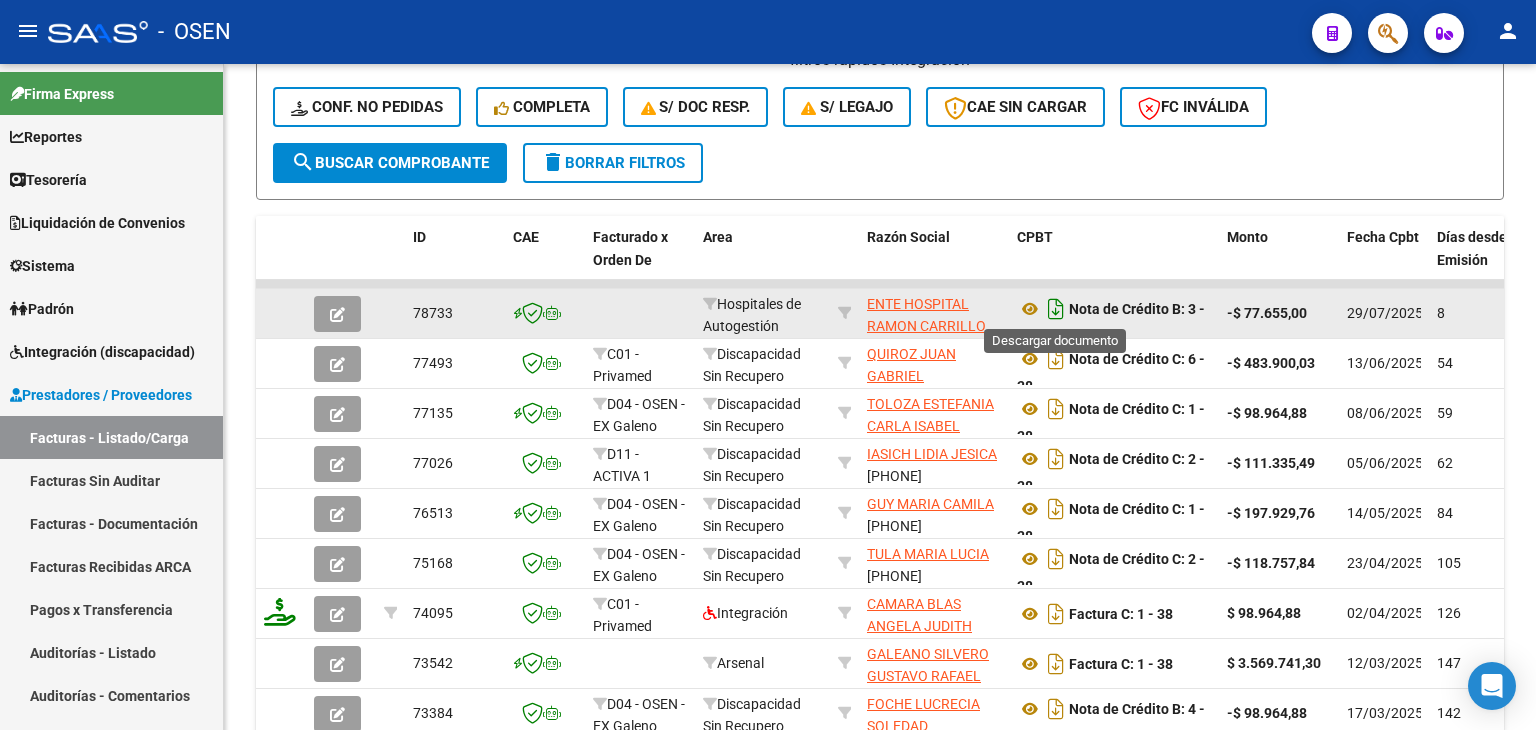 click 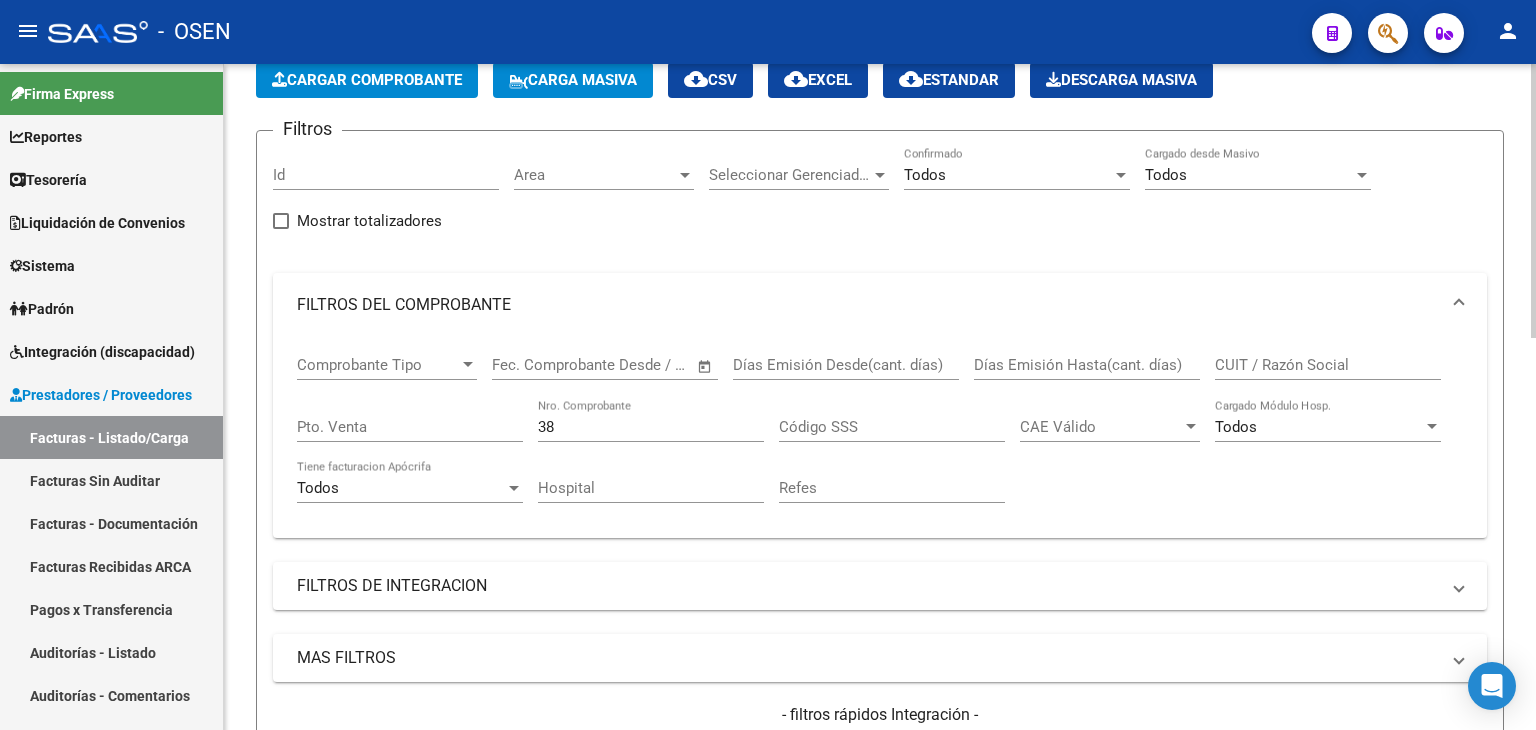 scroll, scrollTop: 95, scrollLeft: 0, axis: vertical 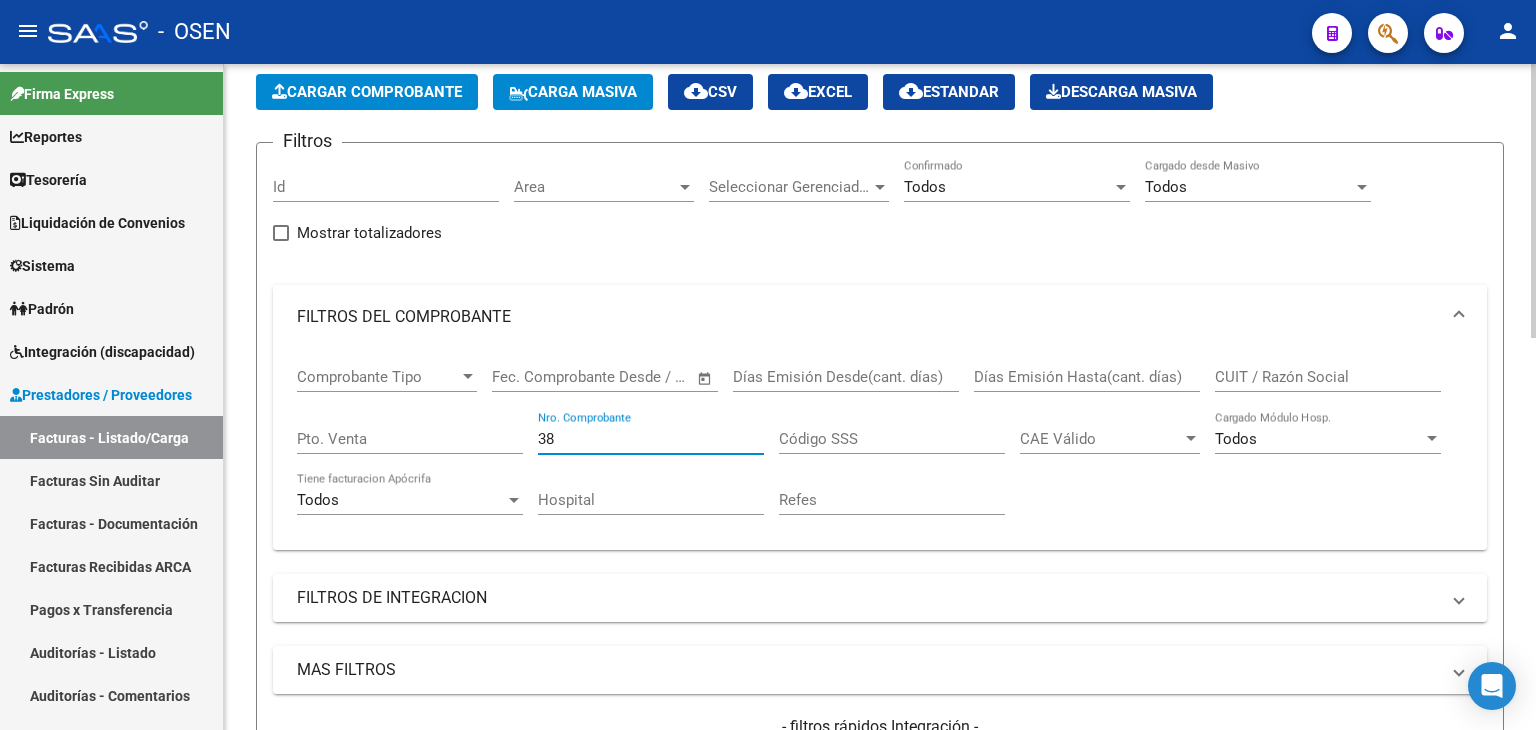 drag, startPoint x: 625, startPoint y: 432, endPoint x: 364, endPoint y: 429, distance: 261.01724 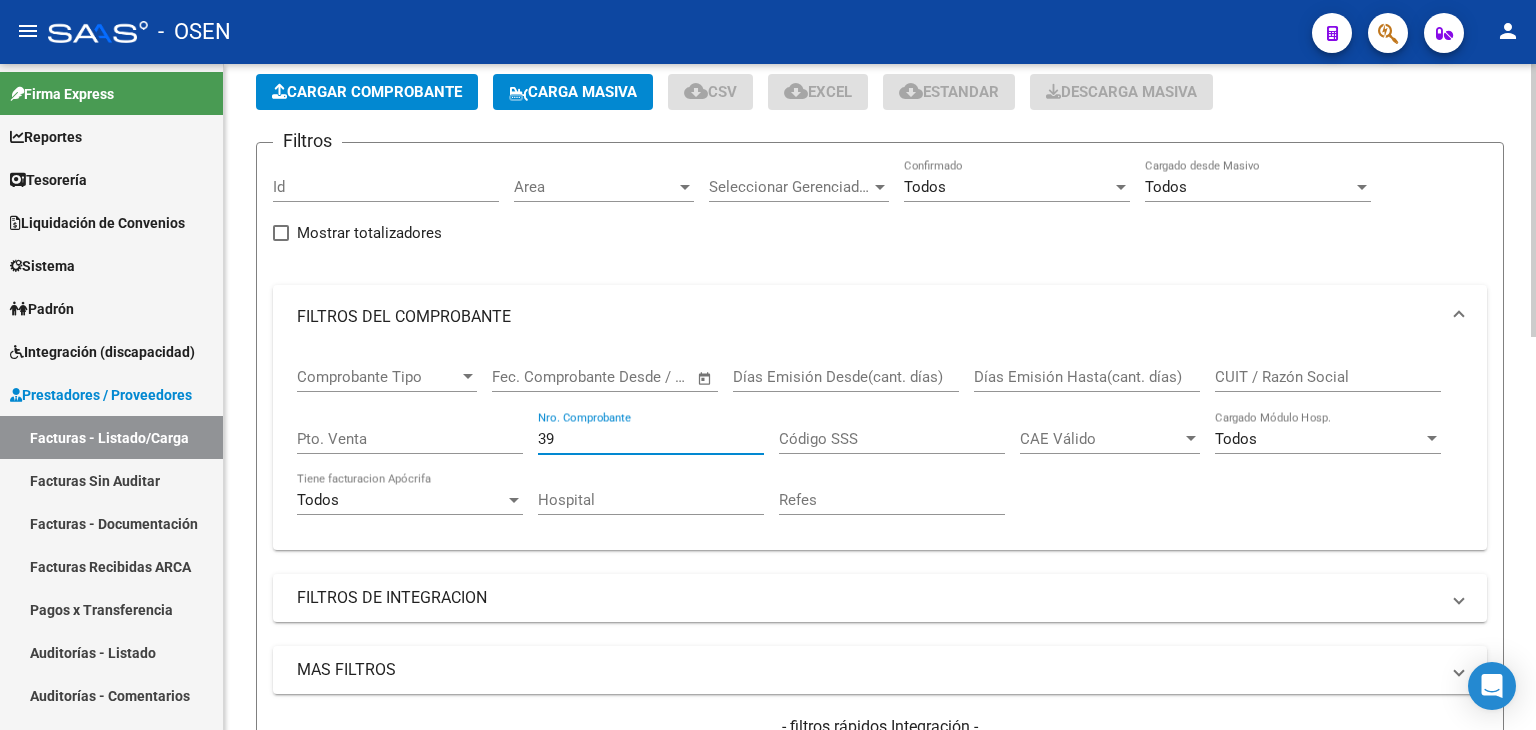 type on "38" 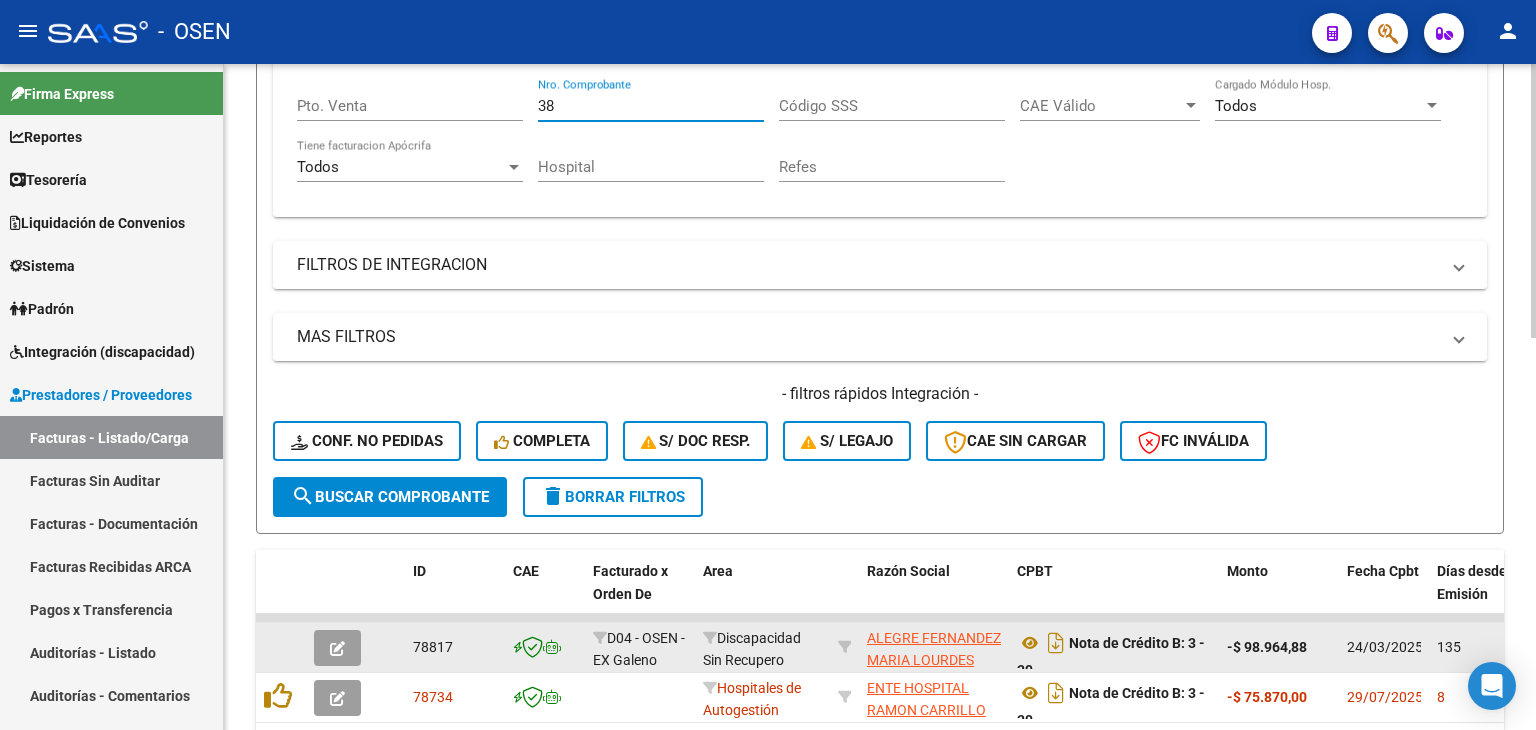 scroll, scrollTop: 762, scrollLeft: 0, axis: vertical 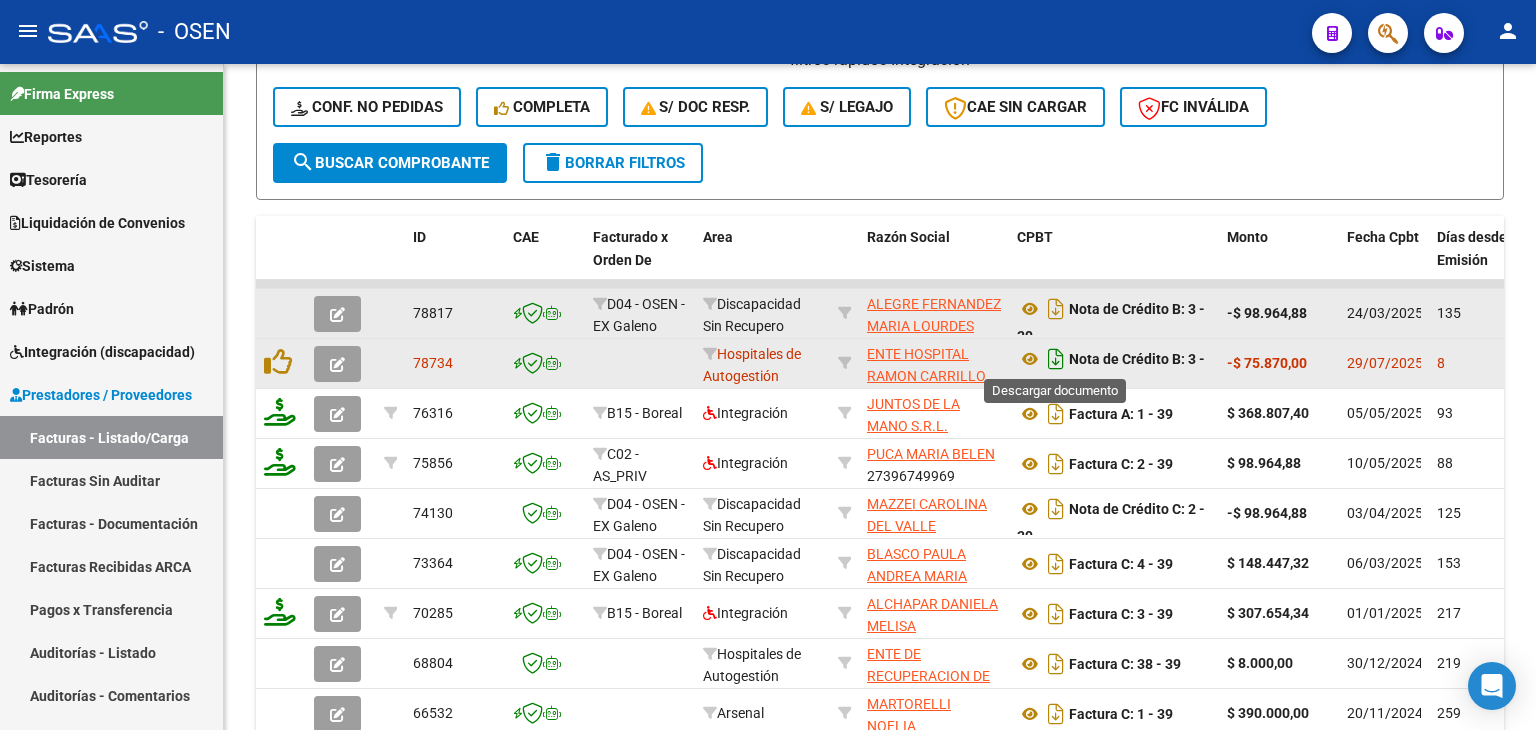 click 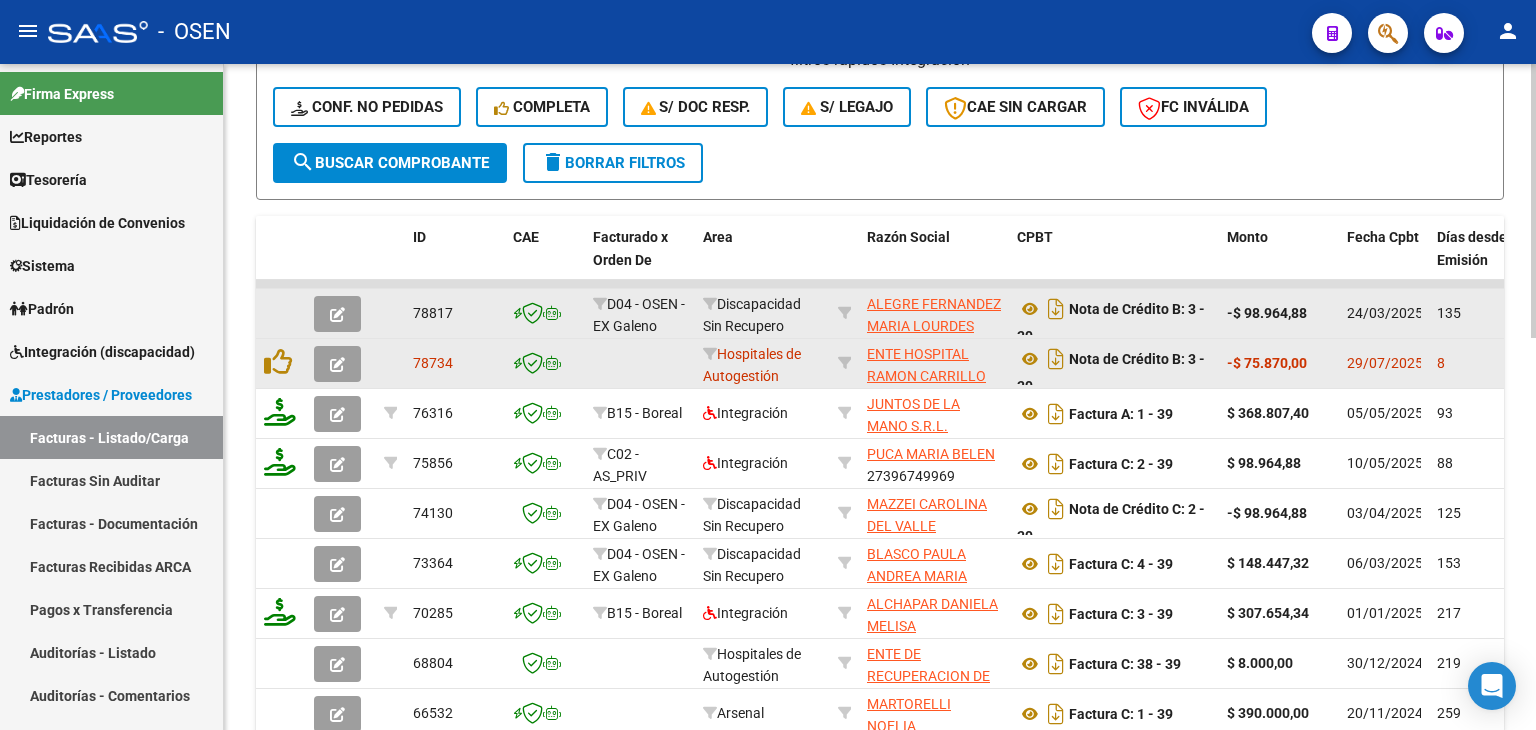 click on "Filtros Id Area Area Seleccionar Gerenciador Seleccionar Gerenciador Todos Confirmado Todos Cargado desde Masivo   Mostrar totalizadores   FILTROS DEL COMPROBANTE  Comprobante Tipo Comprobante Tipo Start date – End date Fec. Comprobante Desde / Hasta Días Emisión Desde(cant. días) Días Emisión Hasta(cant. días) CUIT / Razón Social Pto. Venta 38 Nro. Comprobante Código SSS CAE Válido CAE Válido Todos Cargado Módulo Hosp. Todos Tiene facturacion Apócrifa Hospital Refes  FILTROS DE INTEGRACION  Todos Cargado en Para Enviar SSS Período De Prestación Campos del Archivo de Rendición Devuelto x SSS (dr_envio) Todos Rendido x SSS (dr_envio) Tipo de Registro Tipo de Registro Período Presentación Período Presentación Campos del Legajo Asociado (preaprobación) Afiliado Legajo (cuil/nombre) Todos Solo facturas preaprobadas  MAS FILTROS  Todos Con Doc. Respaldatoria Todos Con Trazabilidad Todos Asociado a Expediente Sur Auditoría Auditoría Auditoría Id Start date – End date Start date – –" 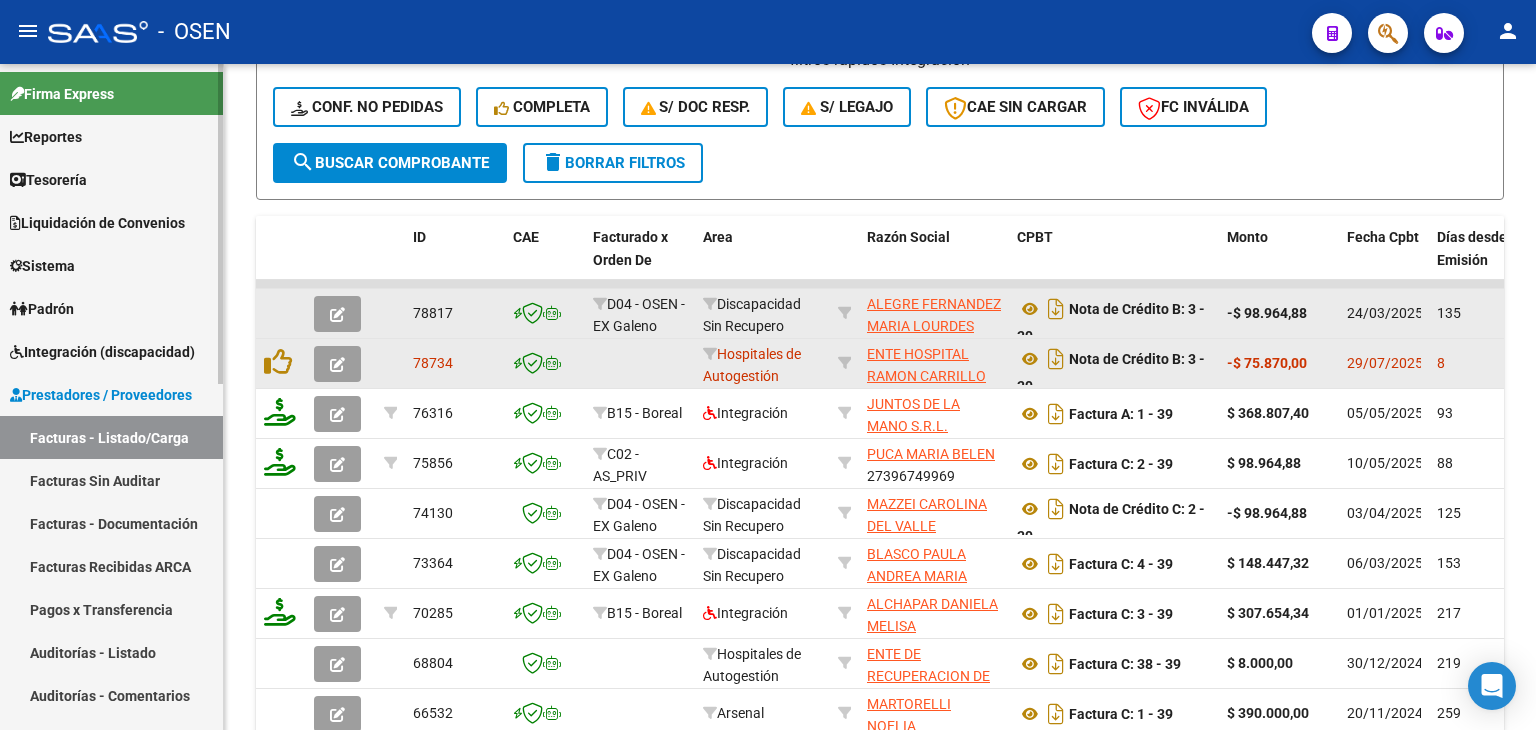 click on "Tesorería" at bounding box center [48, 180] 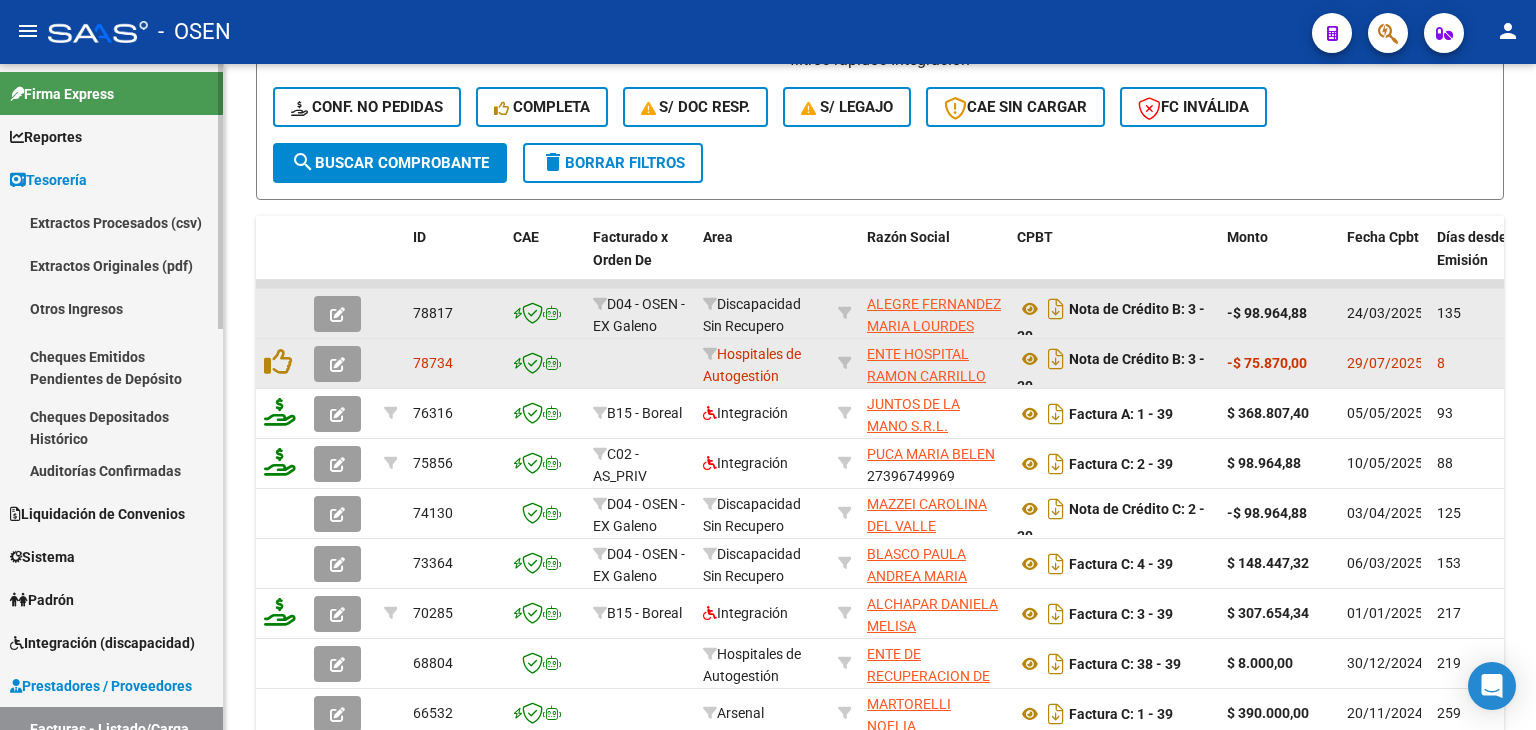 click on "Auditorías Confirmadas" at bounding box center (111, 470) 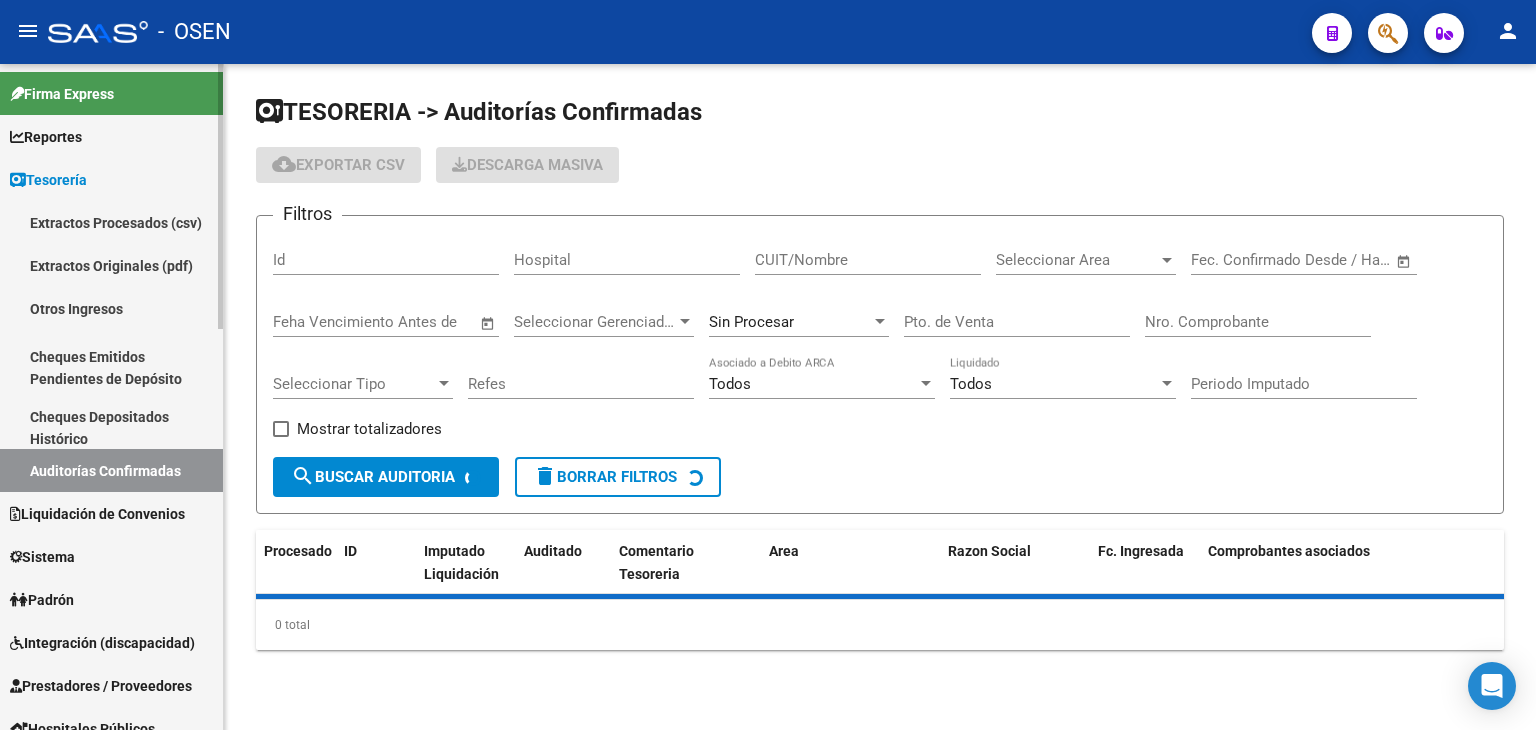scroll, scrollTop: 0, scrollLeft: 0, axis: both 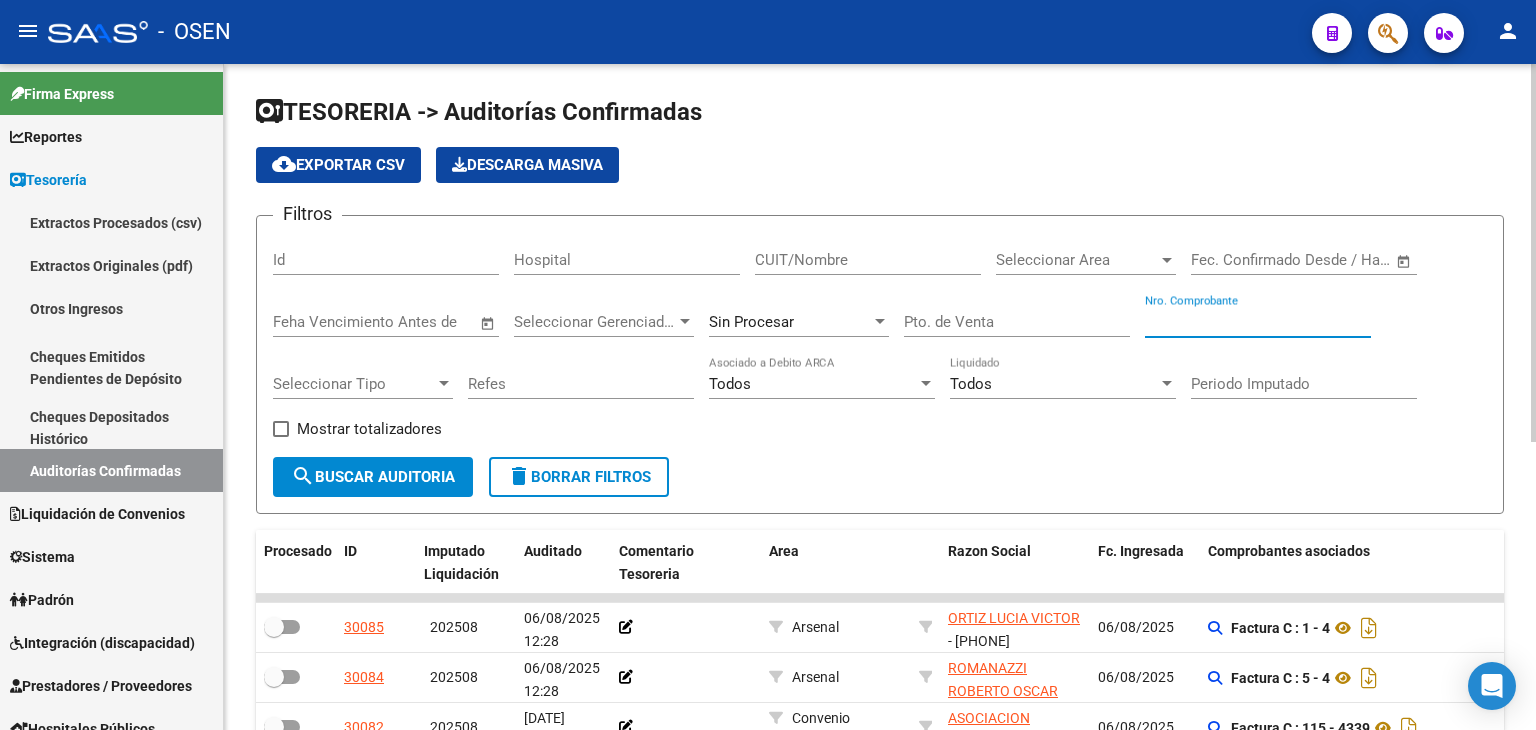drag, startPoint x: 1148, startPoint y: 313, endPoint x: 1163, endPoint y: 317, distance: 15.524175 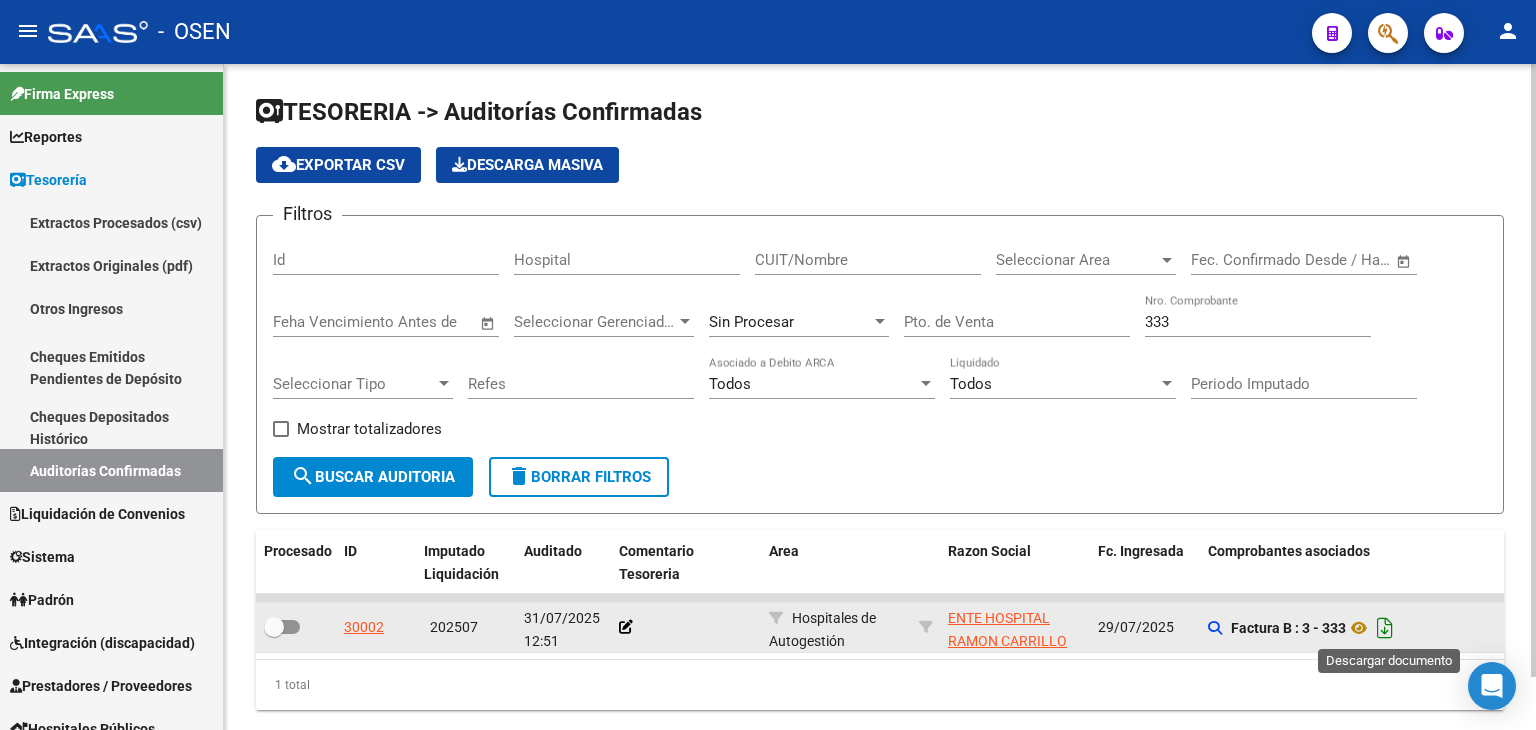 click 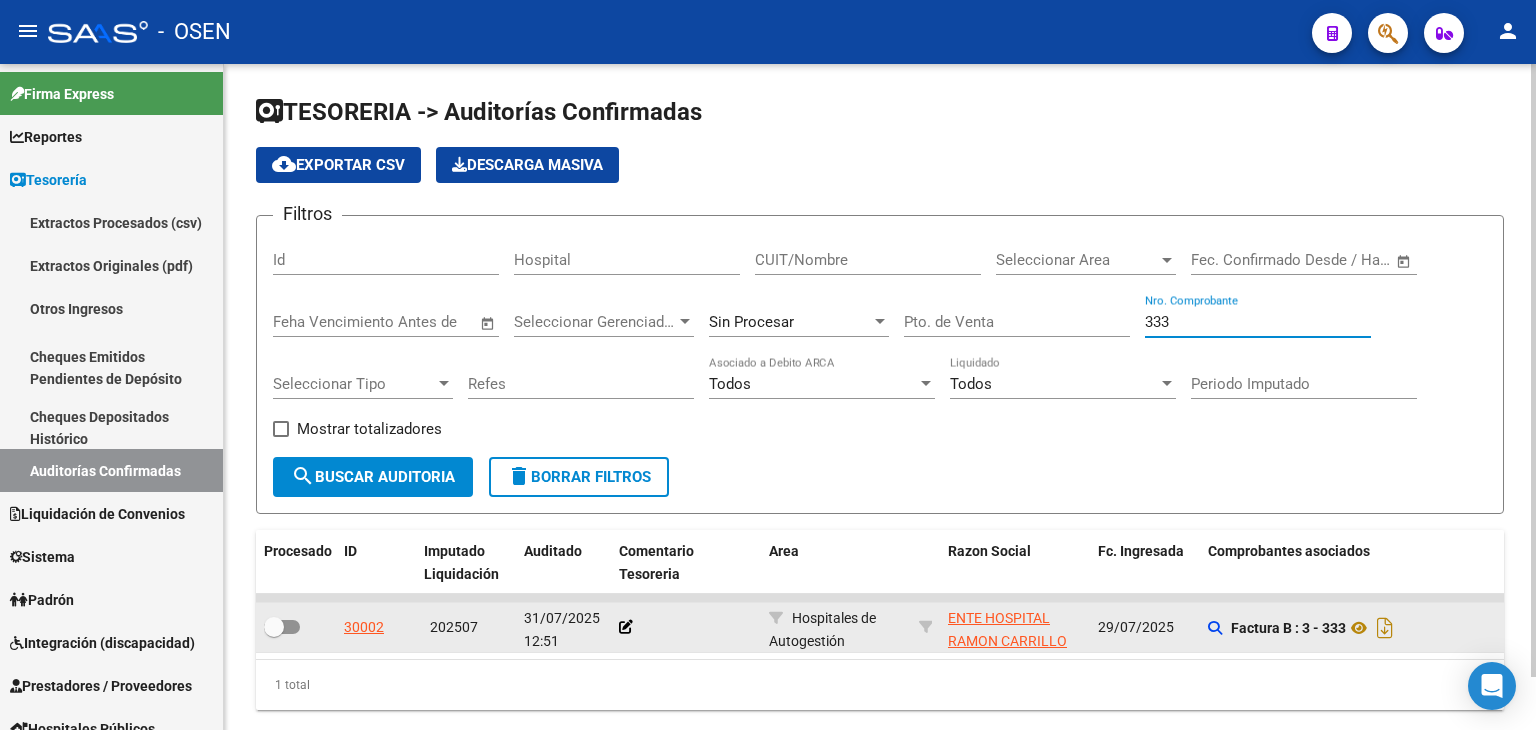 drag, startPoint x: 1216, startPoint y: 316, endPoint x: 1095, endPoint y: 299, distance: 122.18838 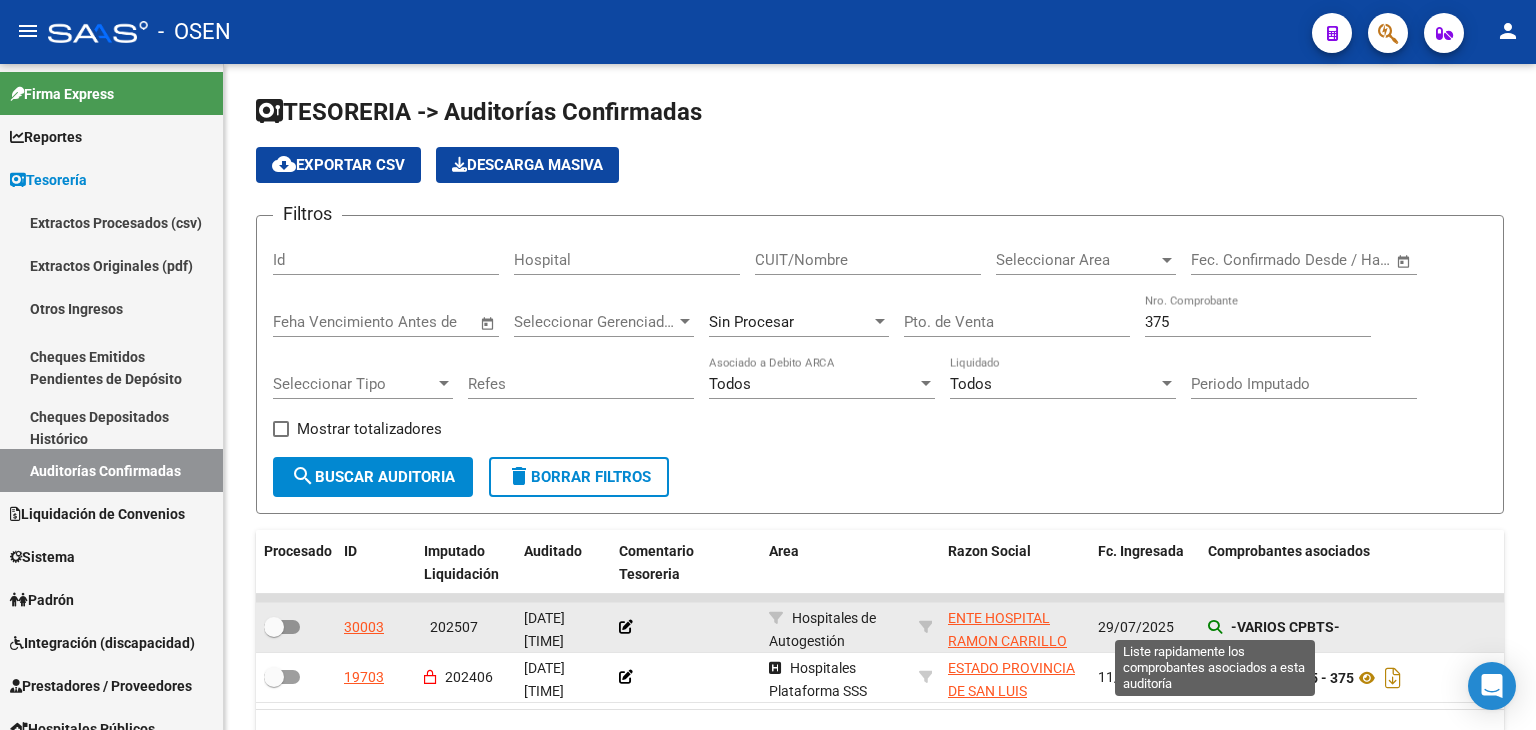 click 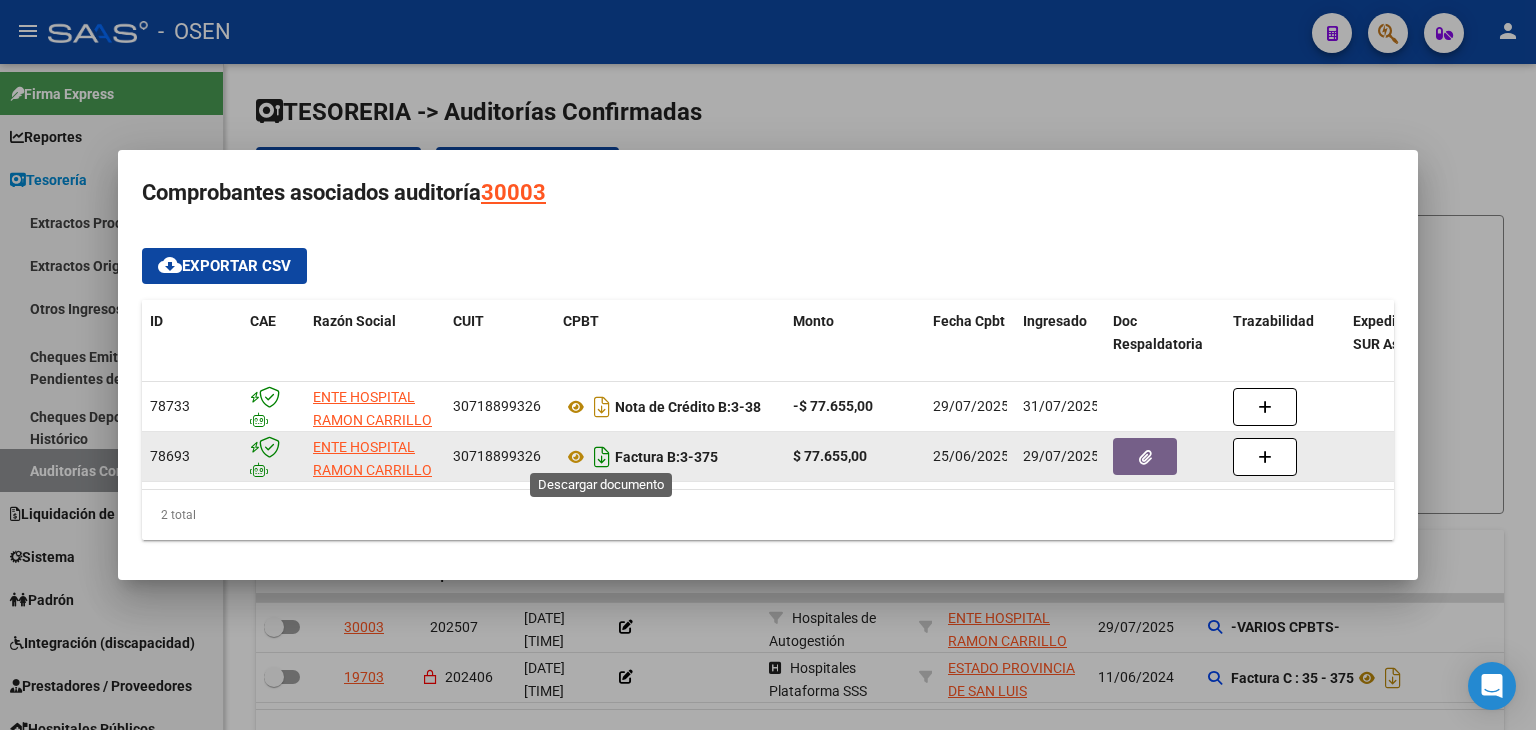click 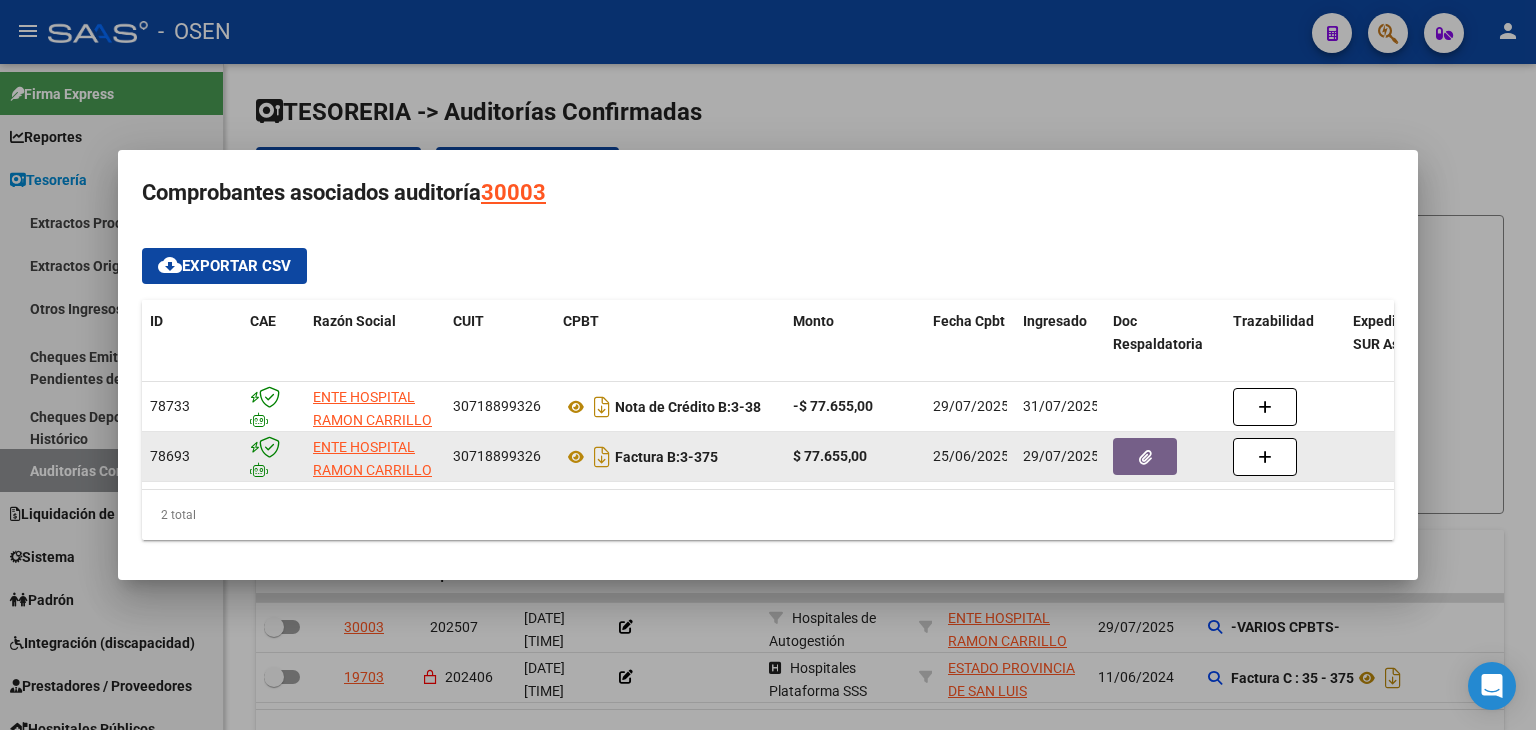 click at bounding box center [768, 365] 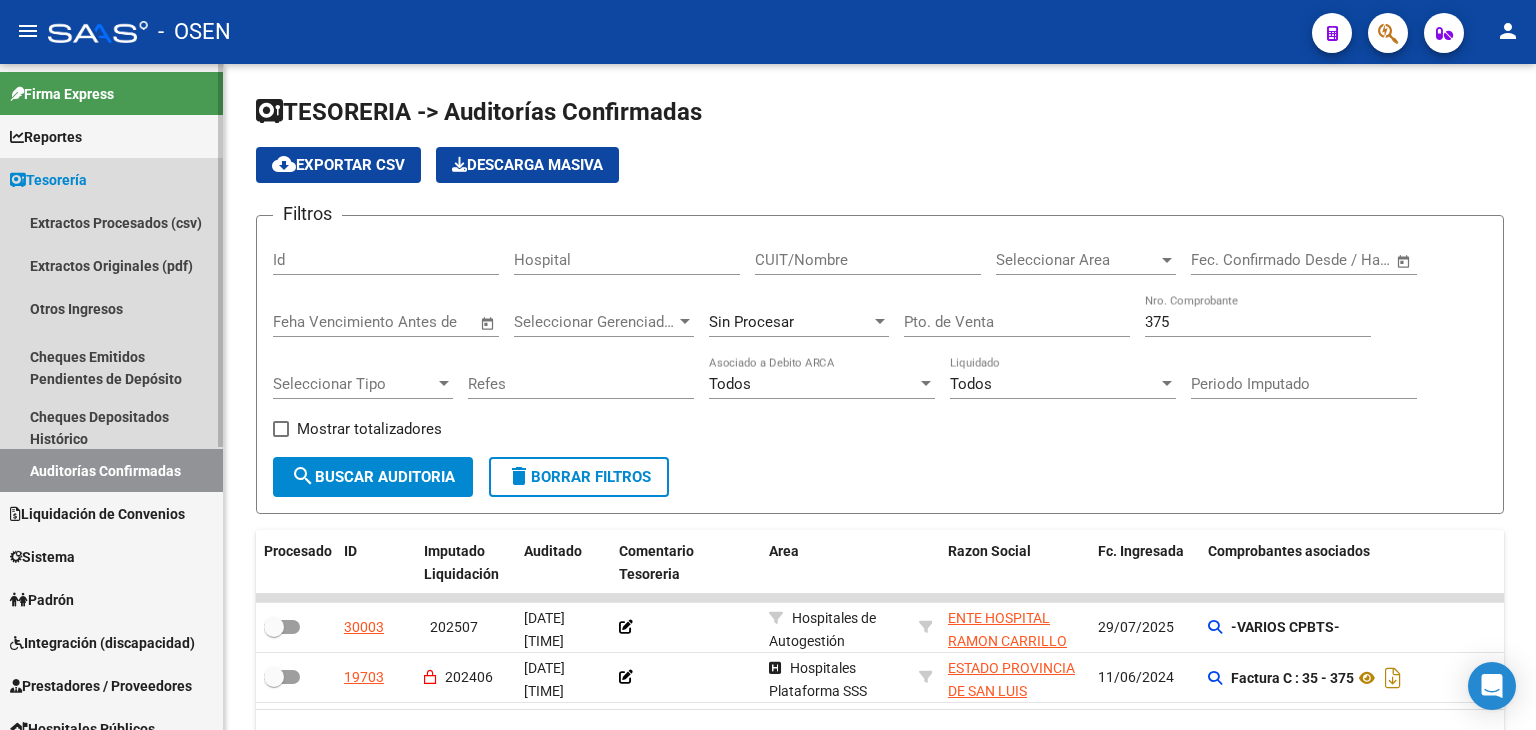 click on "Auditorías Confirmadas" at bounding box center (111, 470) 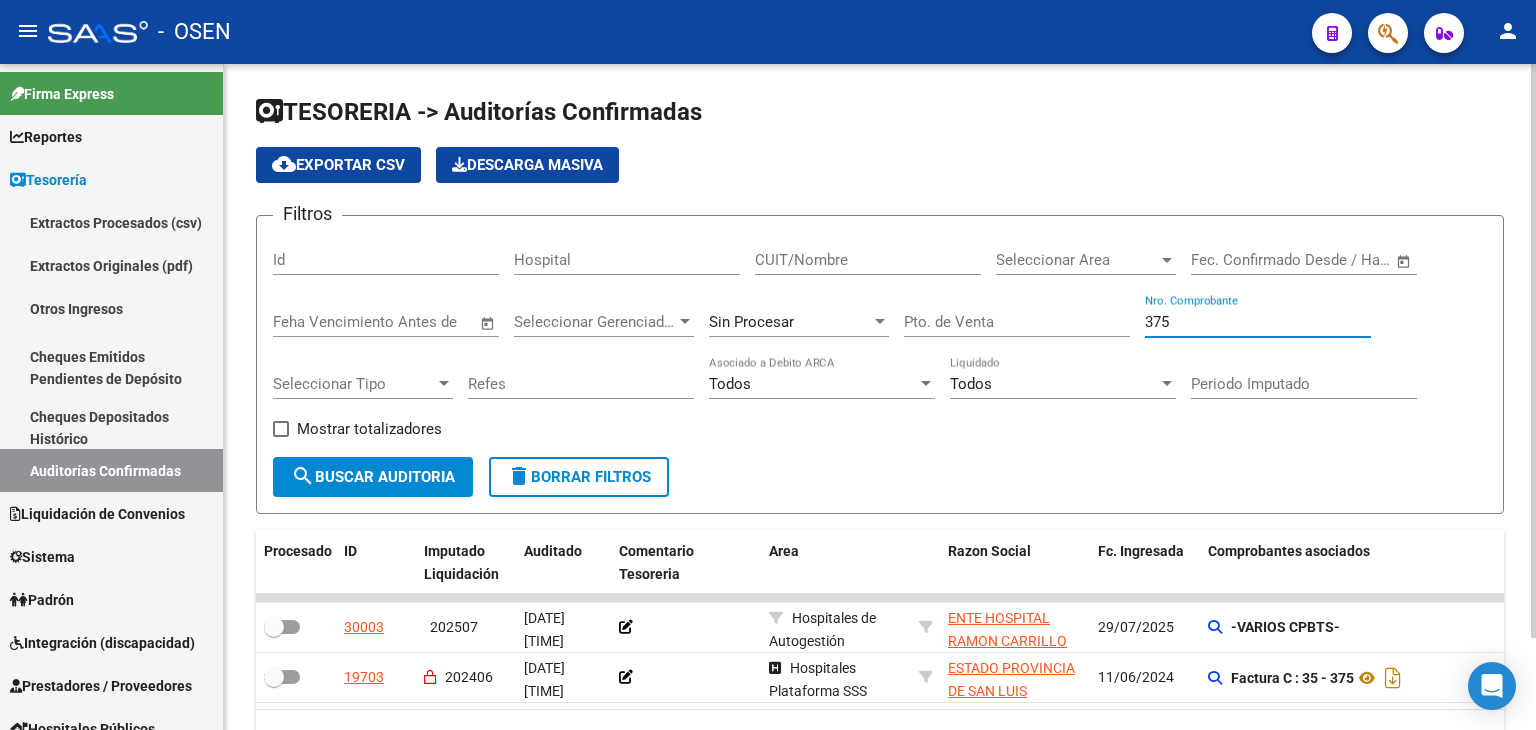 drag, startPoint x: 1185, startPoint y: 319, endPoint x: 1028, endPoint y: 317, distance: 157.01274 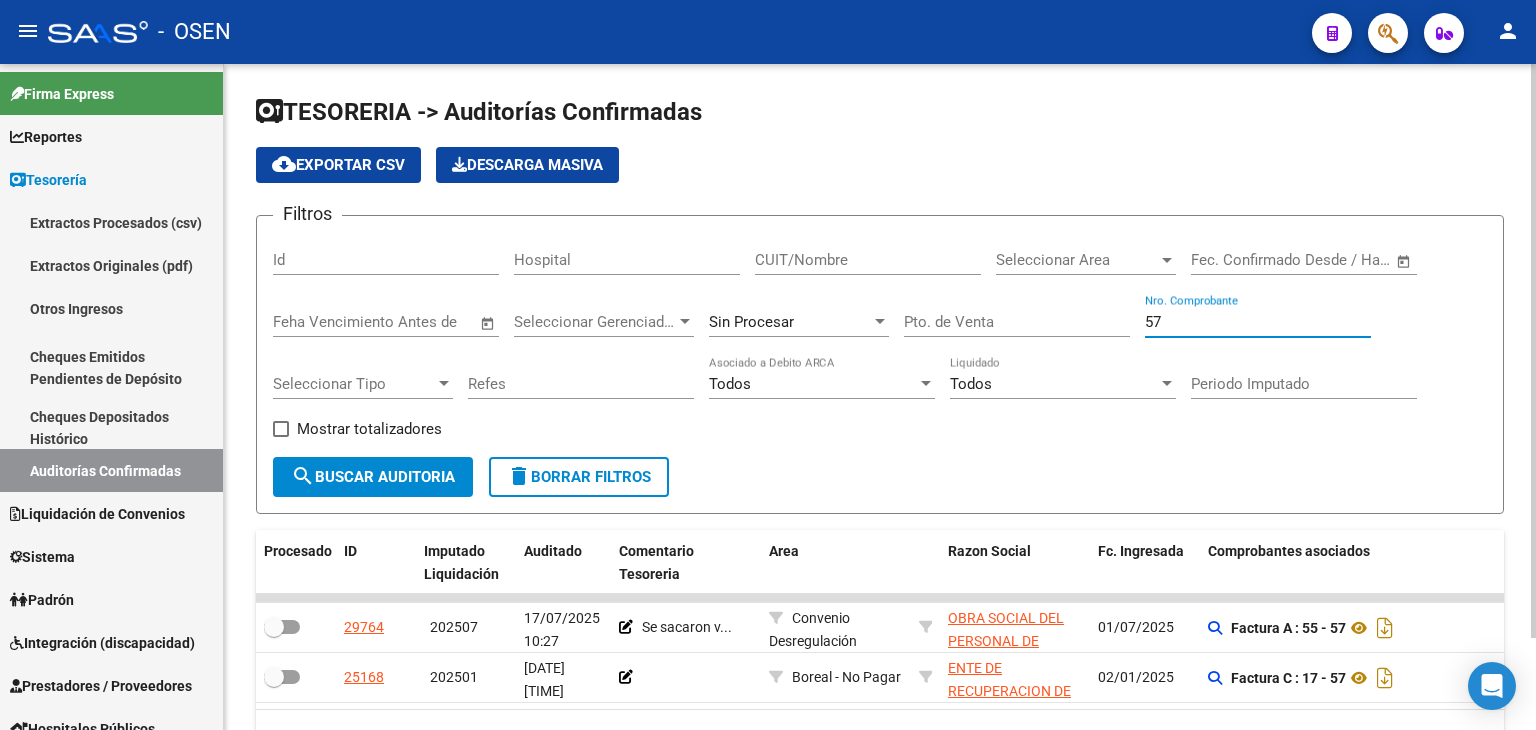 scroll, scrollTop: 107, scrollLeft: 0, axis: vertical 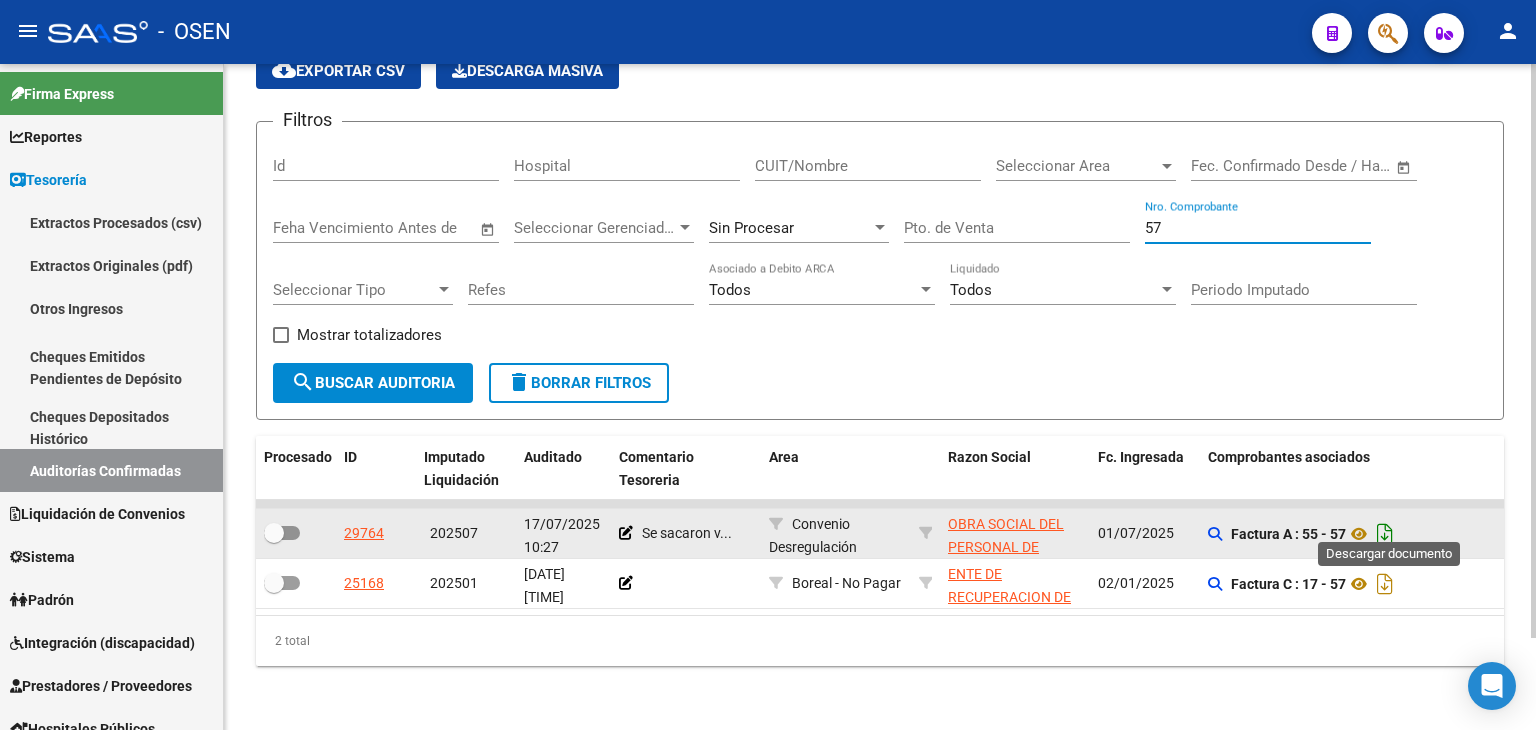 type on "57" 